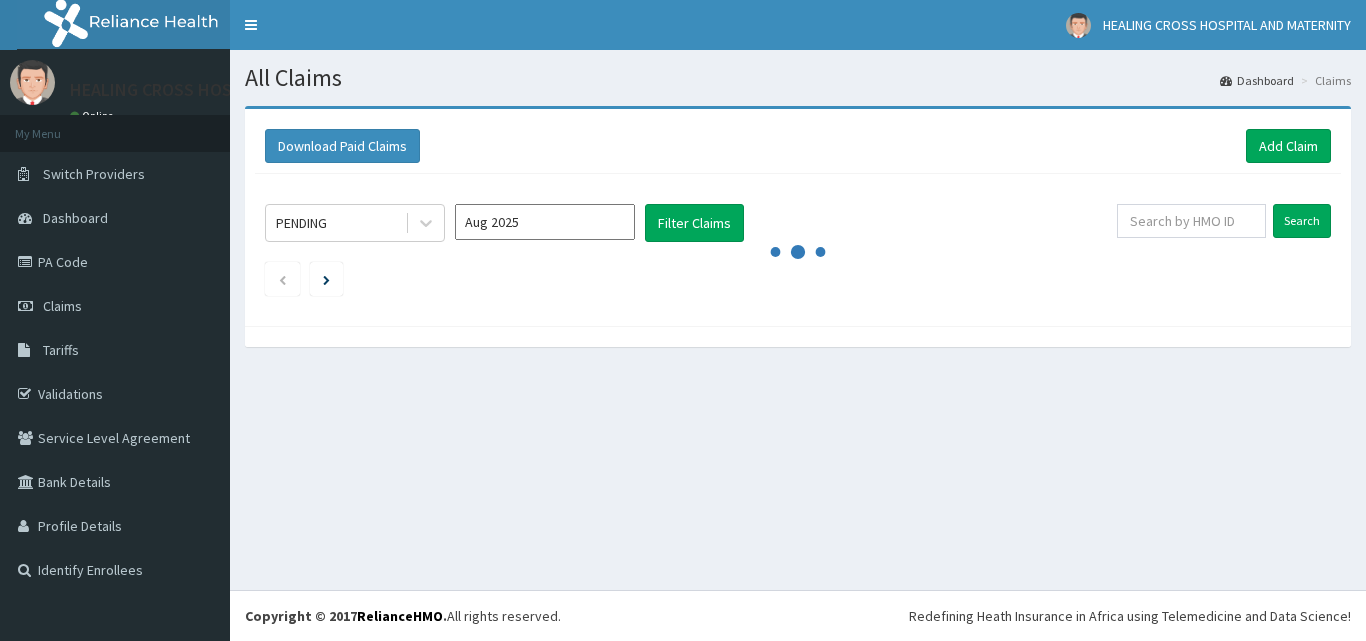 scroll, scrollTop: 0, scrollLeft: 0, axis: both 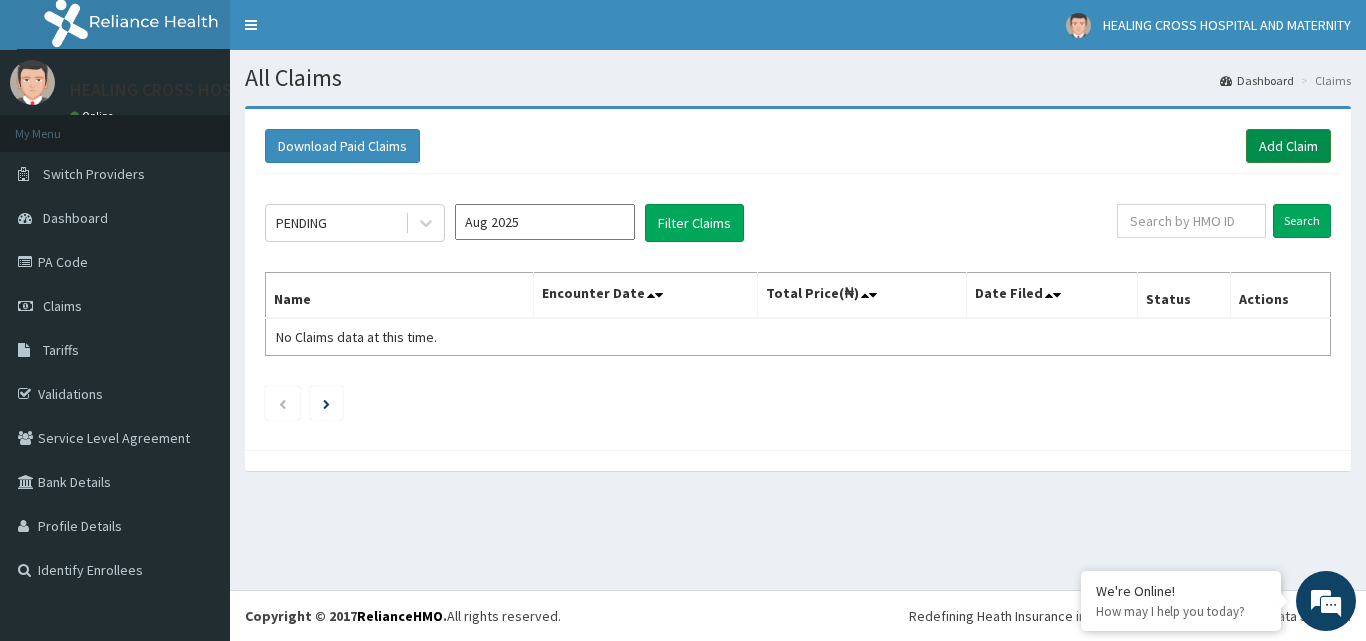 click on "Add Claim" at bounding box center [1288, 146] 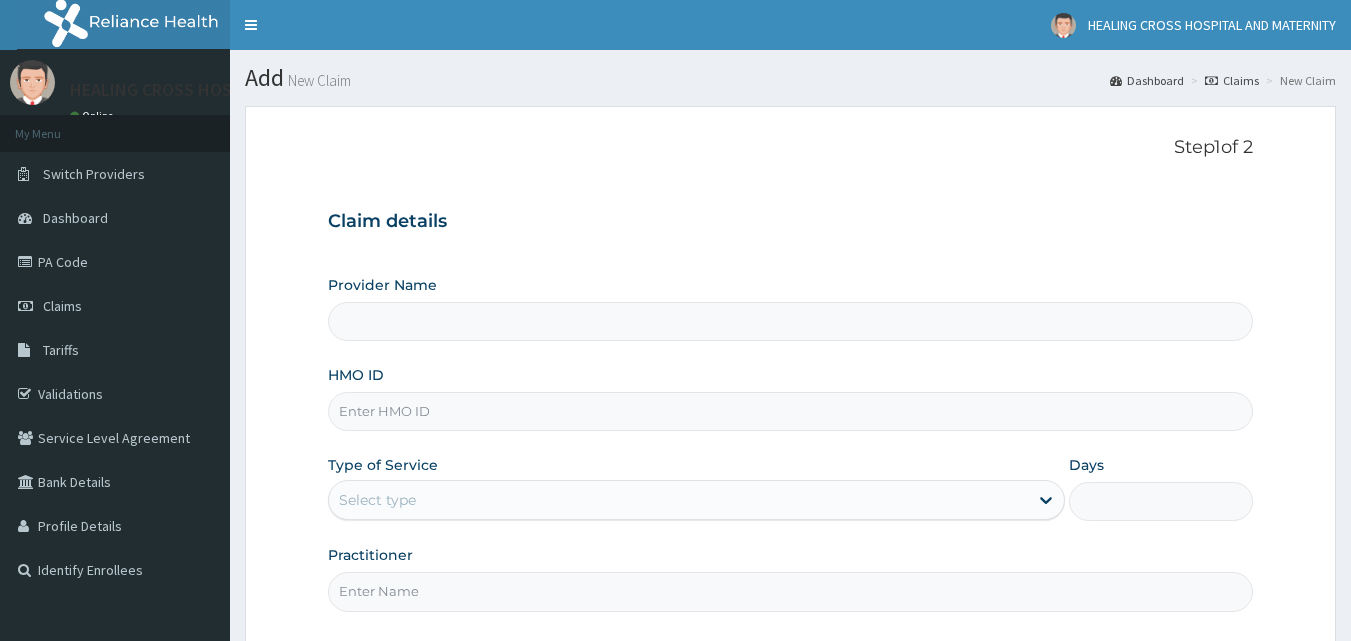 scroll, scrollTop: 0, scrollLeft: 0, axis: both 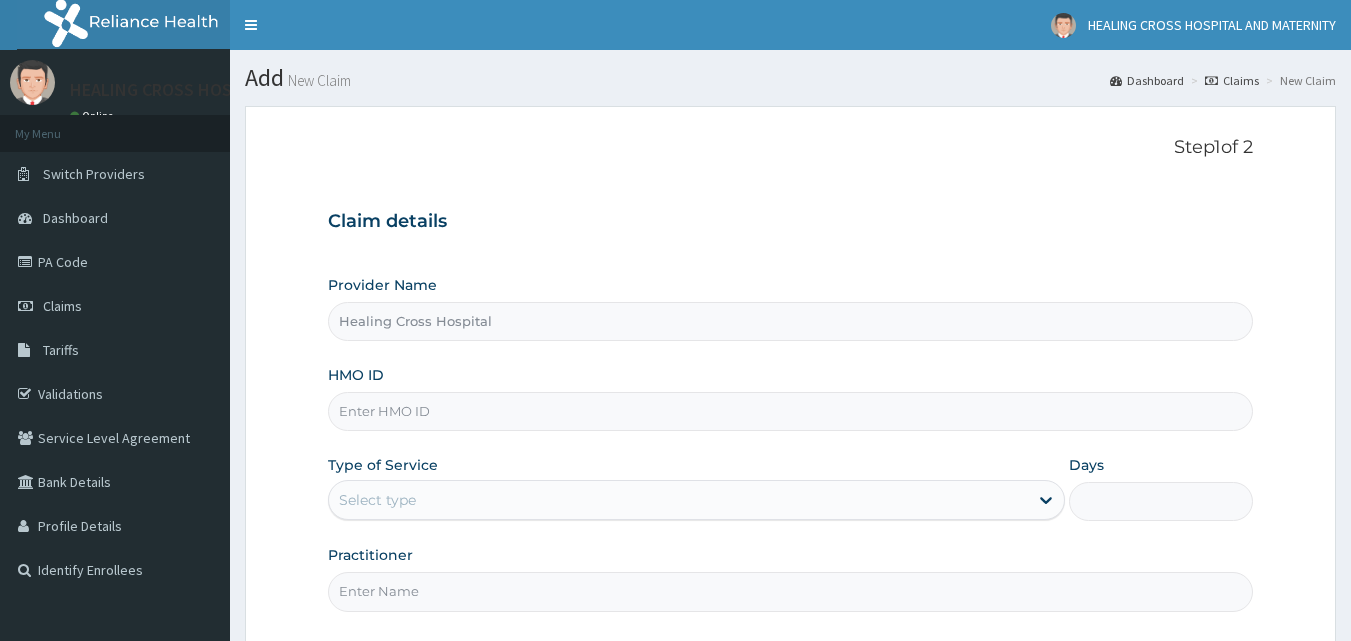 click on "HMO ID" at bounding box center [791, 411] 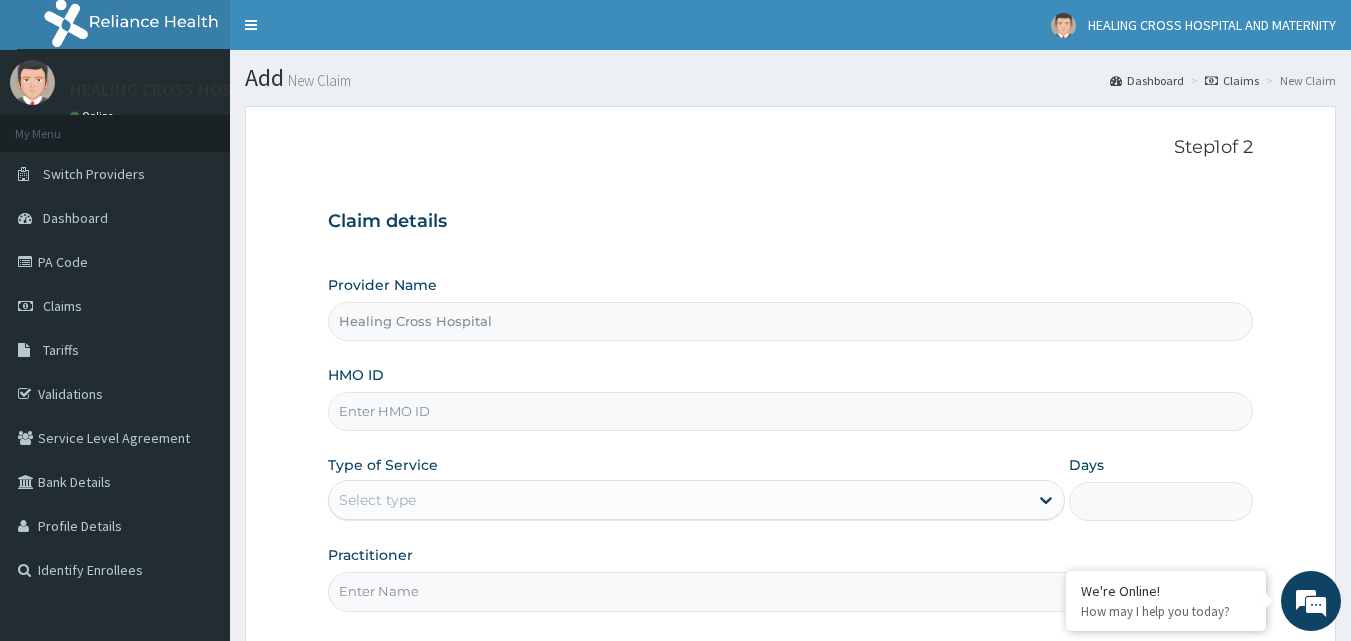 scroll, scrollTop: 0, scrollLeft: 0, axis: both 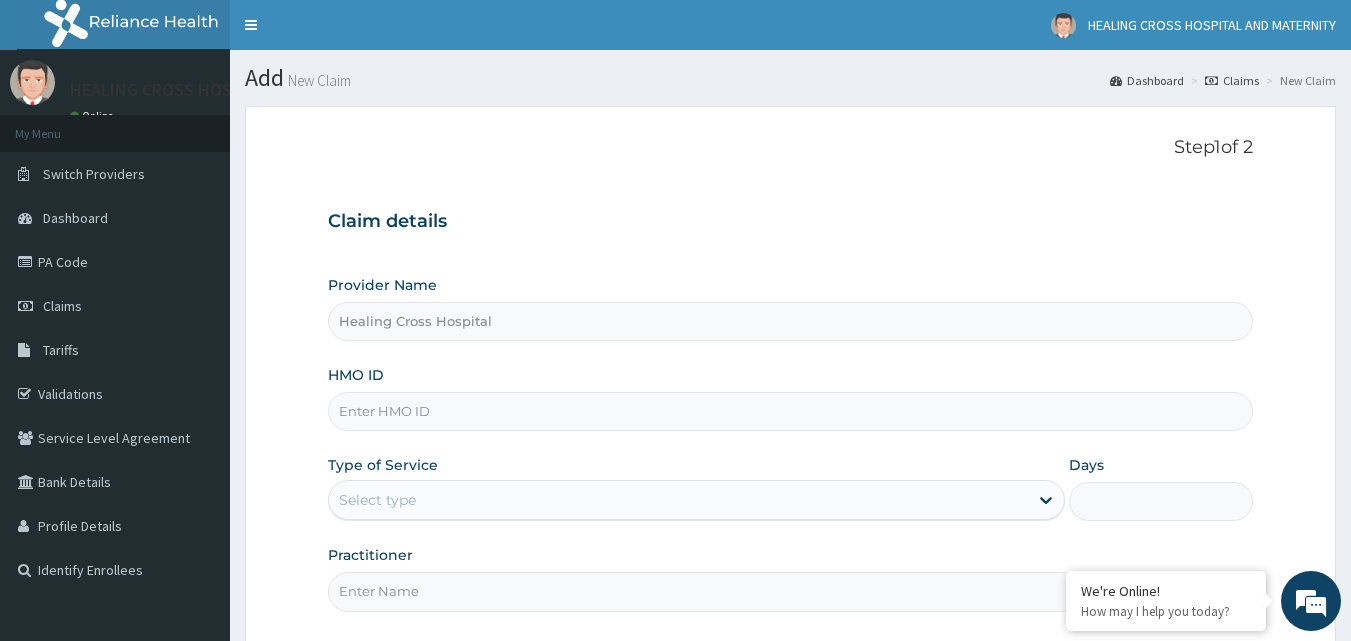 click on "Provider Name Healing Cross Hospital HMO ID Type of Service Select type Days Practitioner" at bounding box center [791, 443] 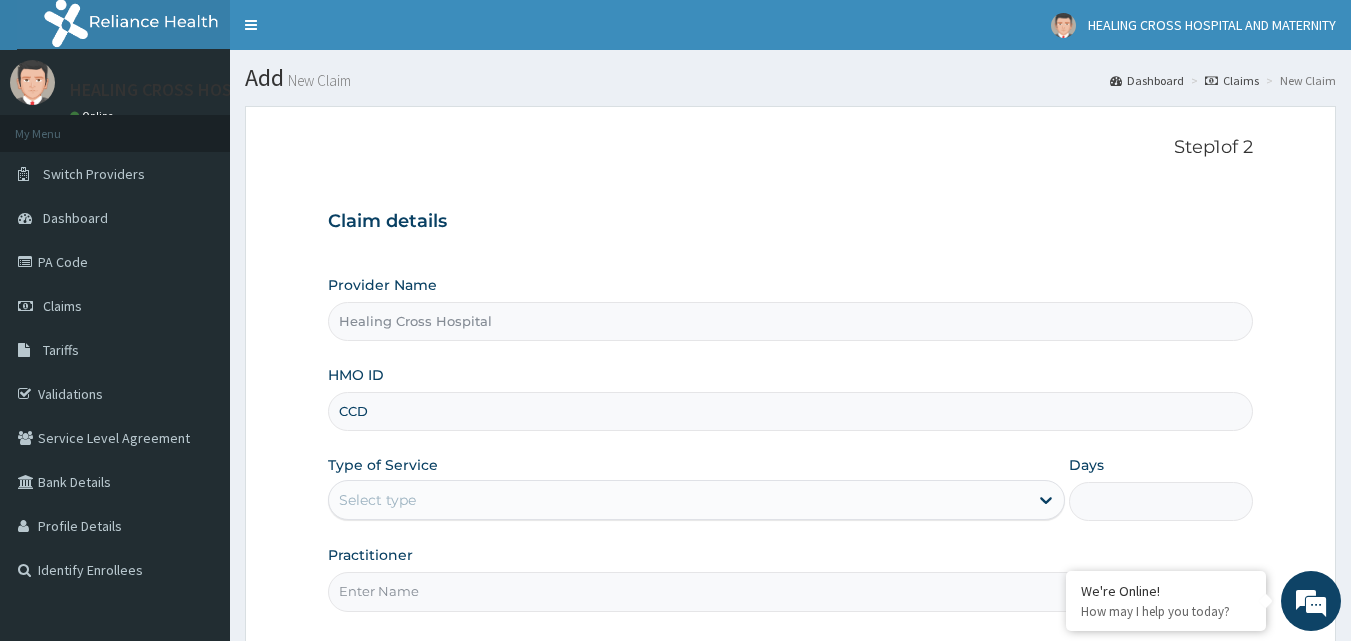 type on "CCD/10020/C" 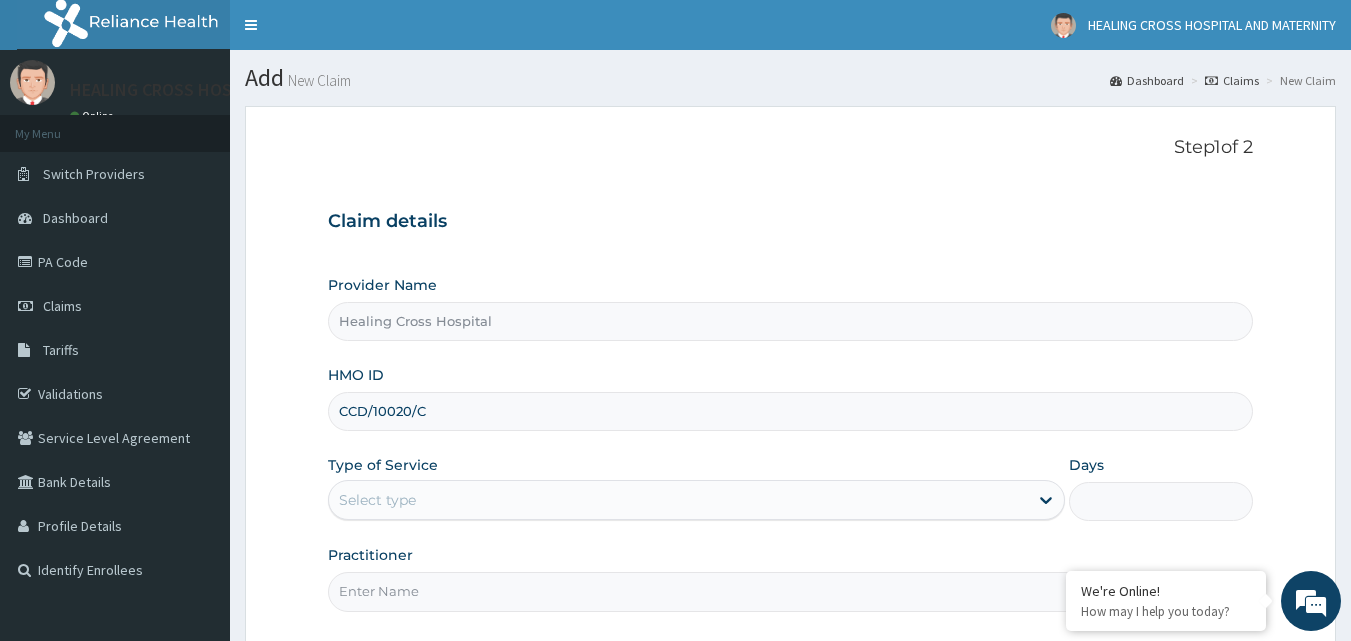click on "Select type" at bounding box center [678, 500] 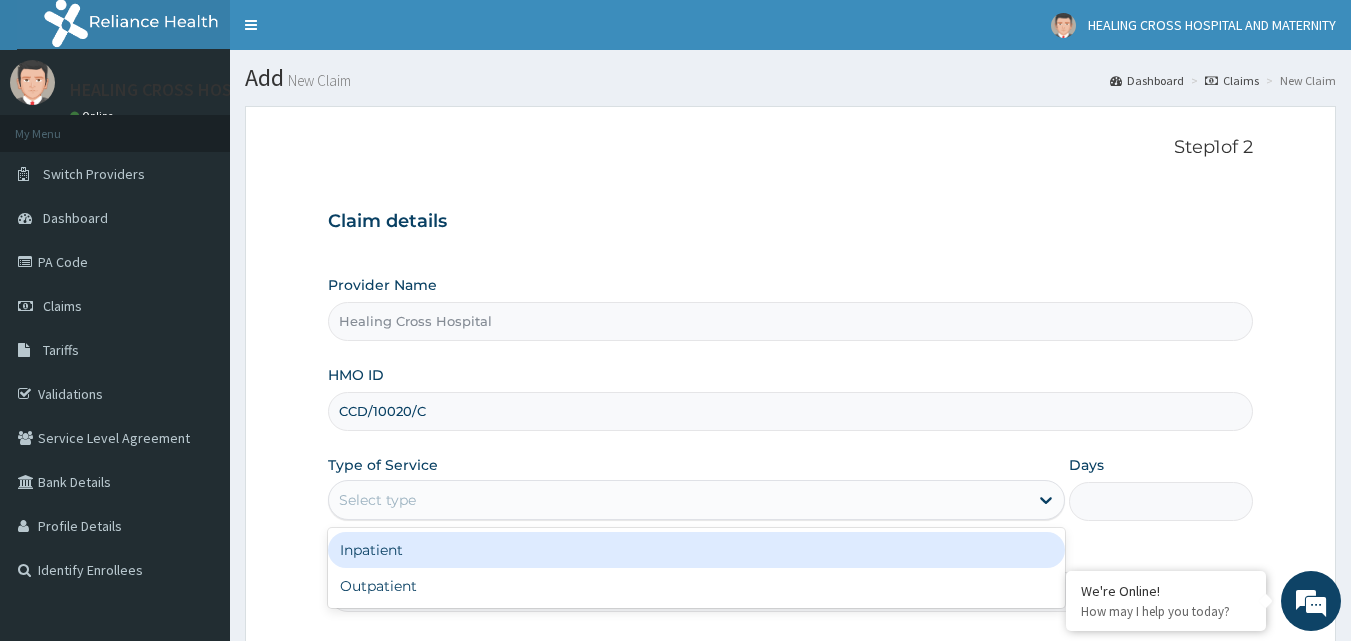 scroll, scrollTop: 100, scrollLeft: 0, axis: vertical 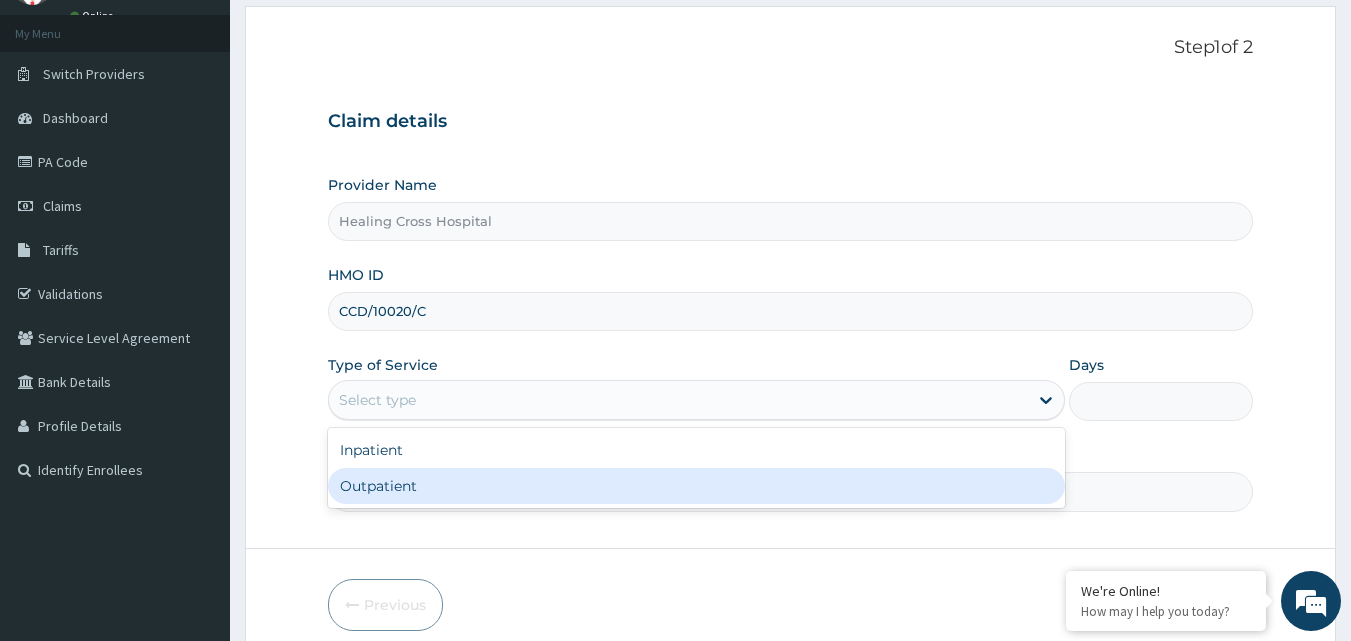 click on "Outpatient" at bounding box center [696, 486] 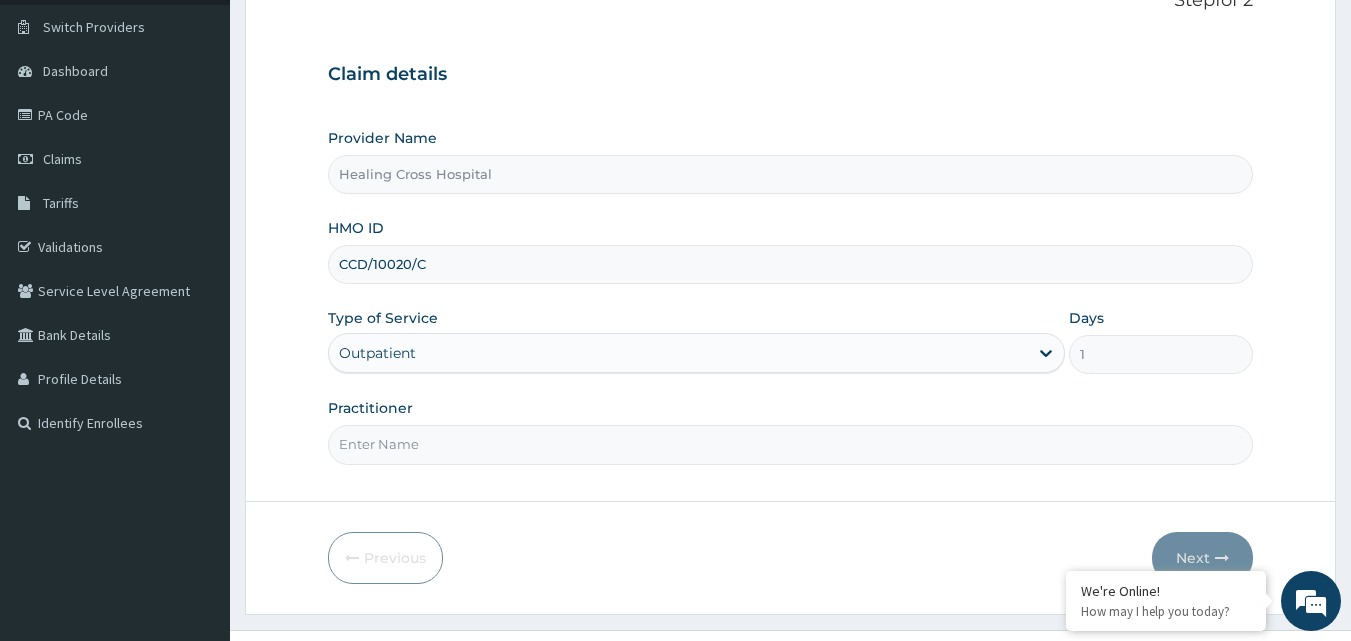 scroll, scrollTop: 187, scrollLeft: 0, axis: vertical 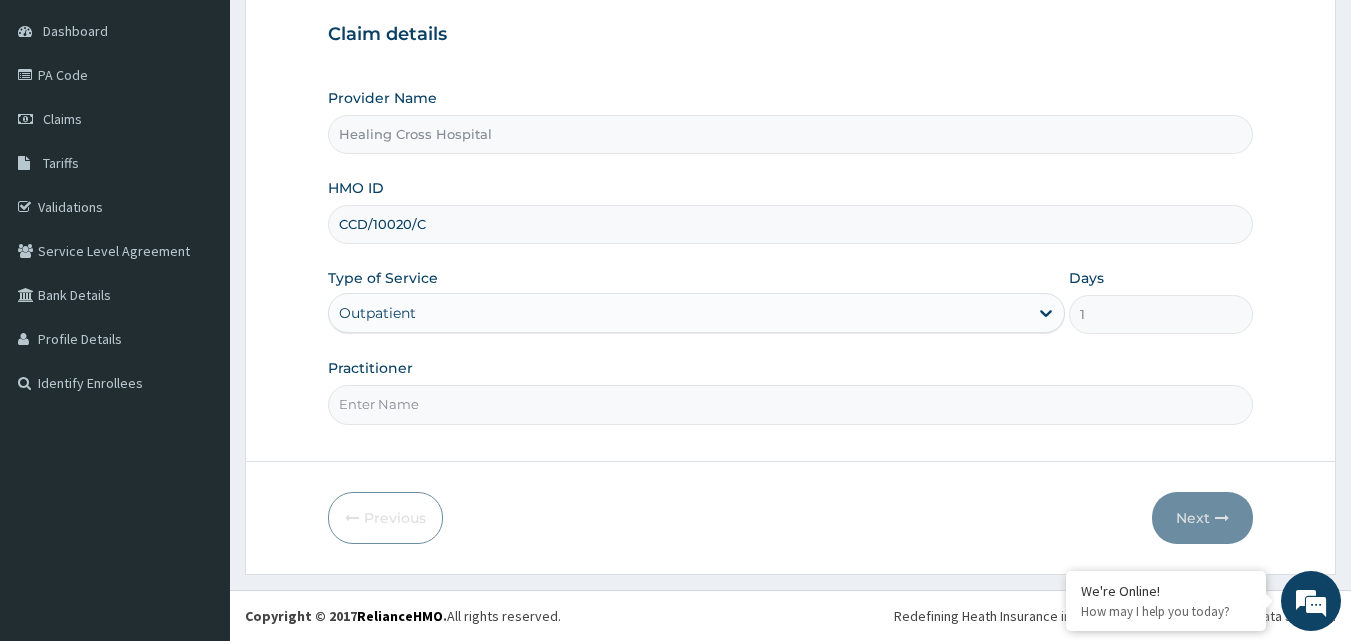 click on "Practitioner" at bounding box center [791, 404] 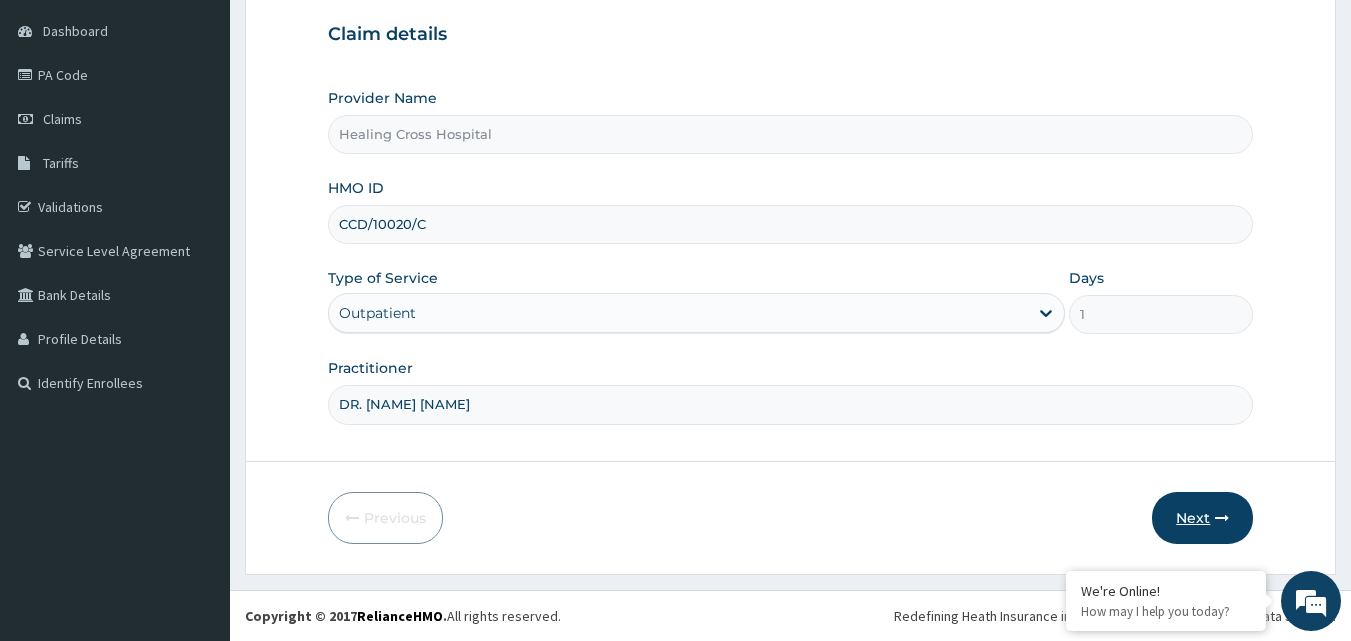 type on "DR. [LAST] [LAST] [LAST]" 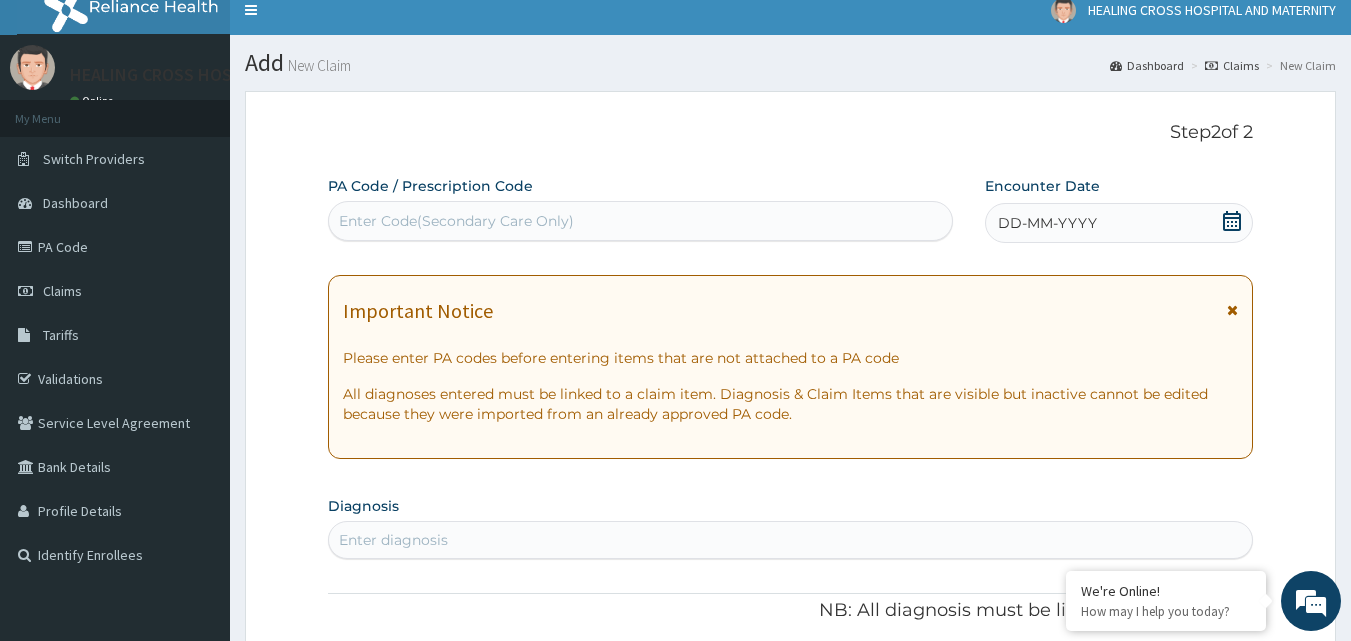scroll, scrollTop: 0, scrollLeft: 0, axis: both 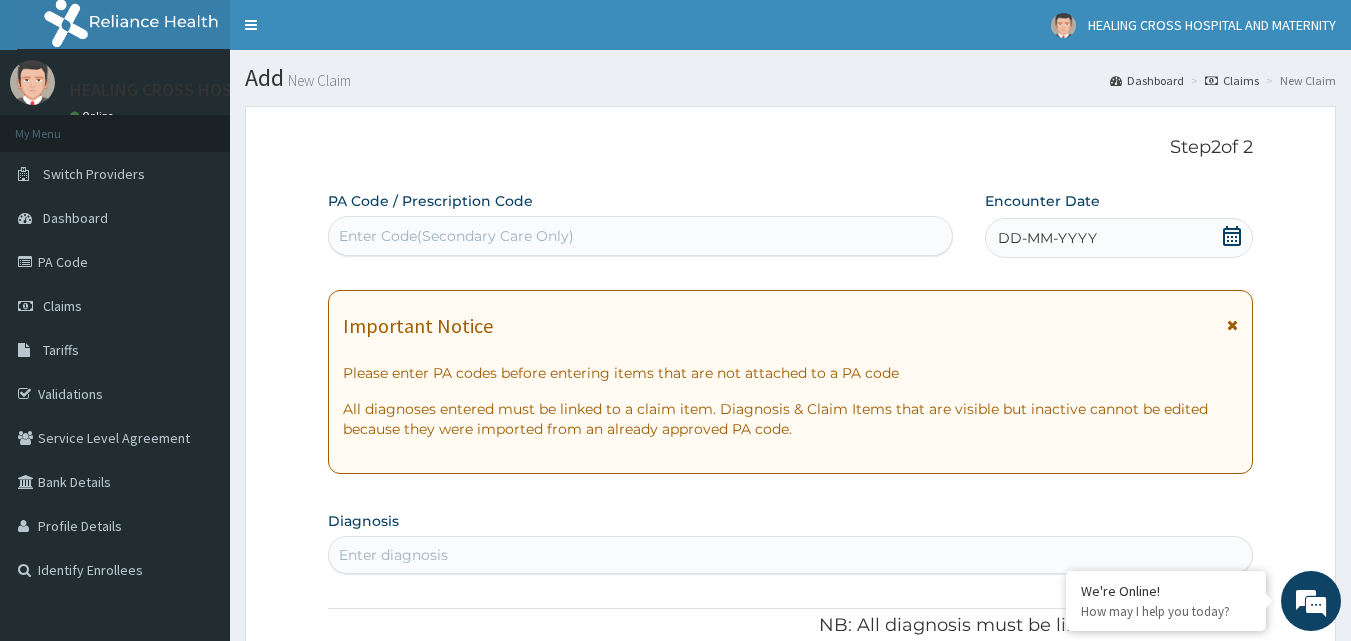 click on "Enter Code(Secondary Care Only)" at bounding box center [456, 236] 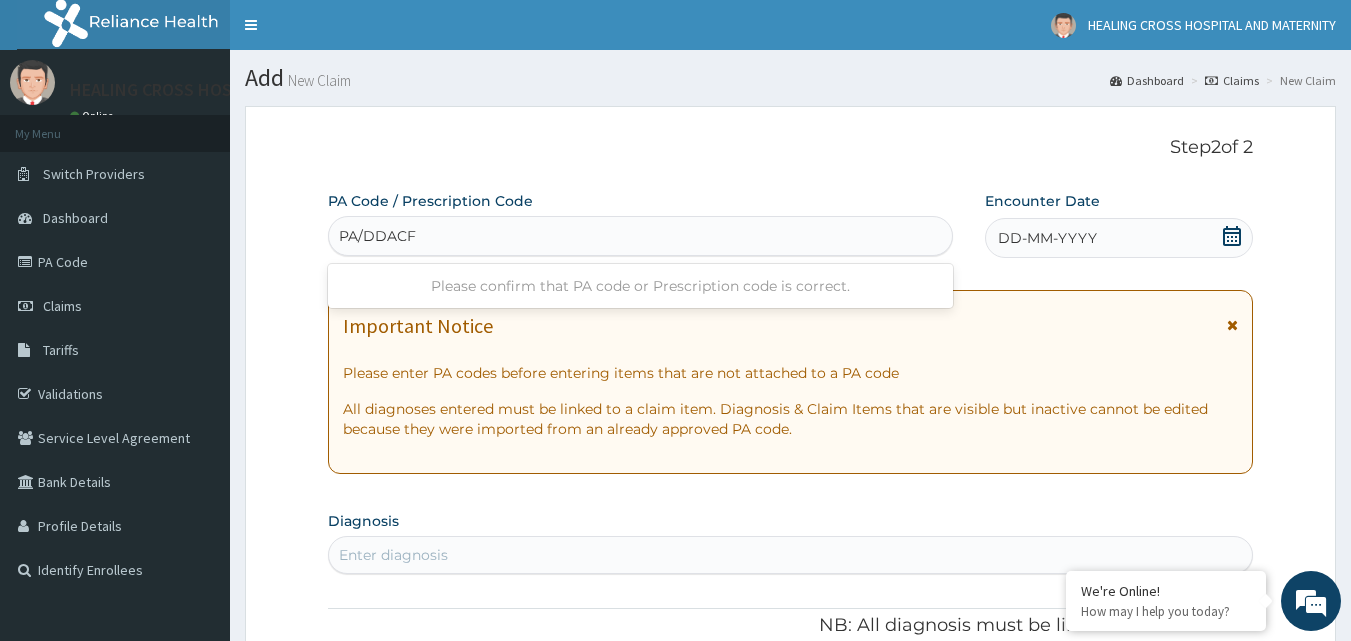 type on "PA/DDACFF" 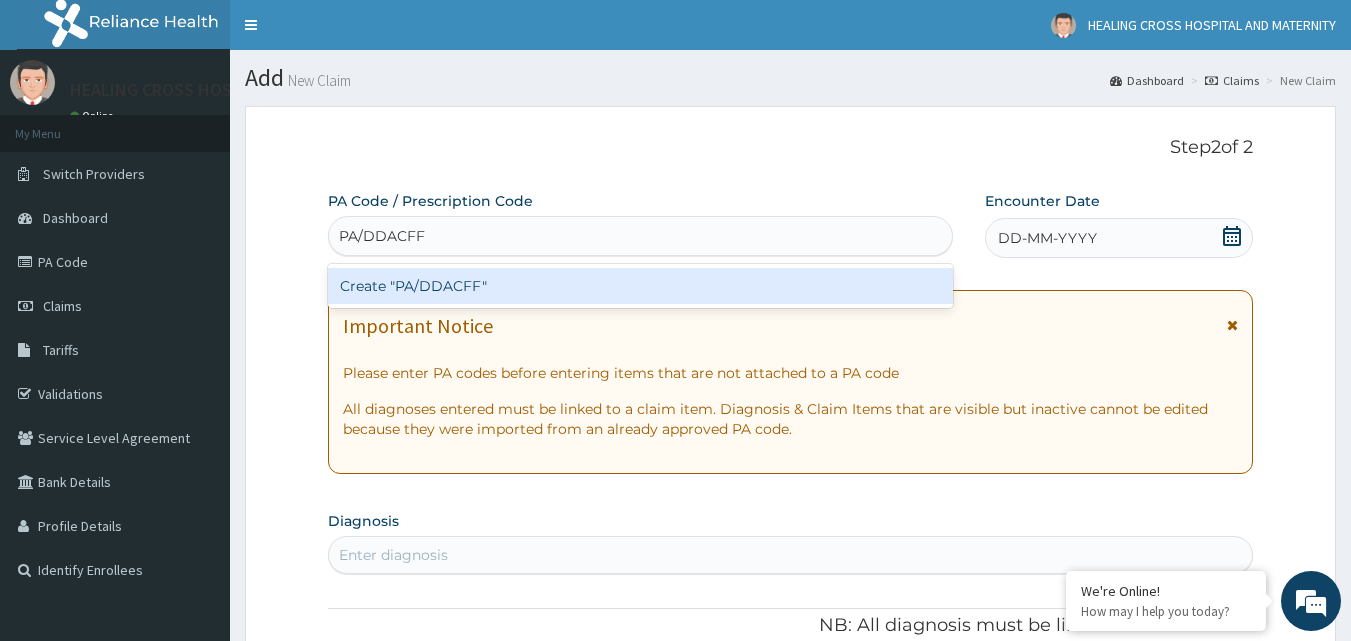 click on "Create "PA/DDACFF"" at bounding box center [641, 286] 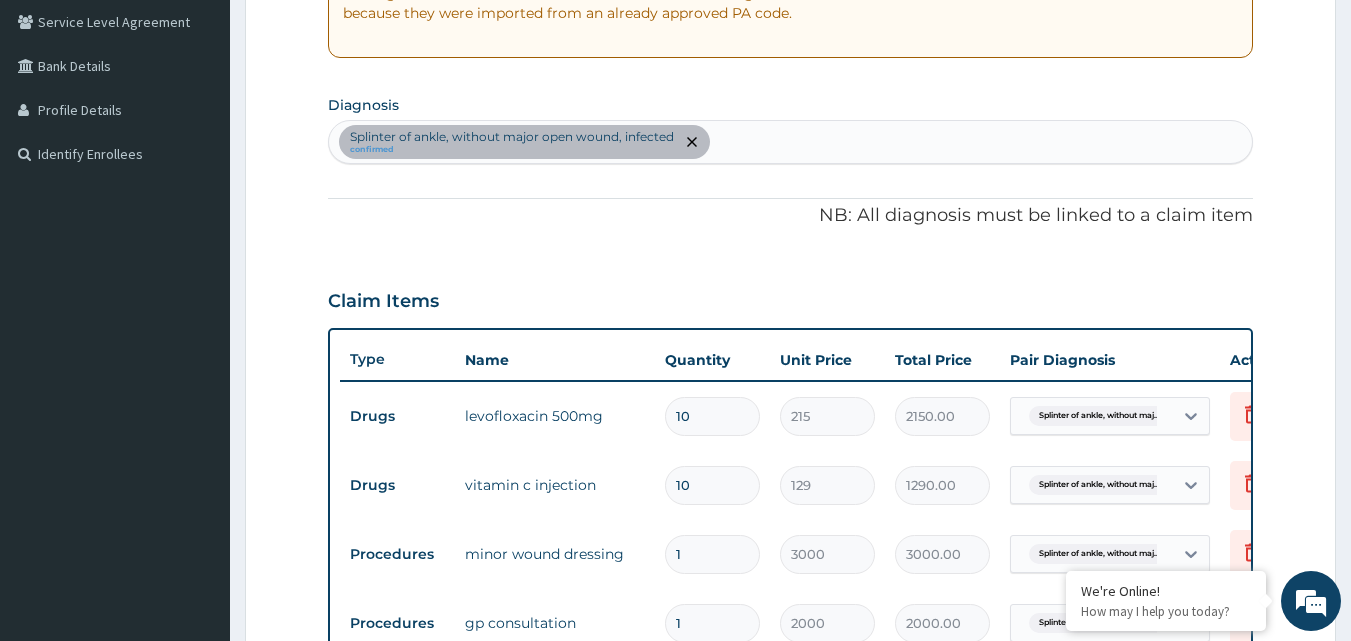 scroll, scrollTop: 419, scrollLeft: 0, axis: vertical 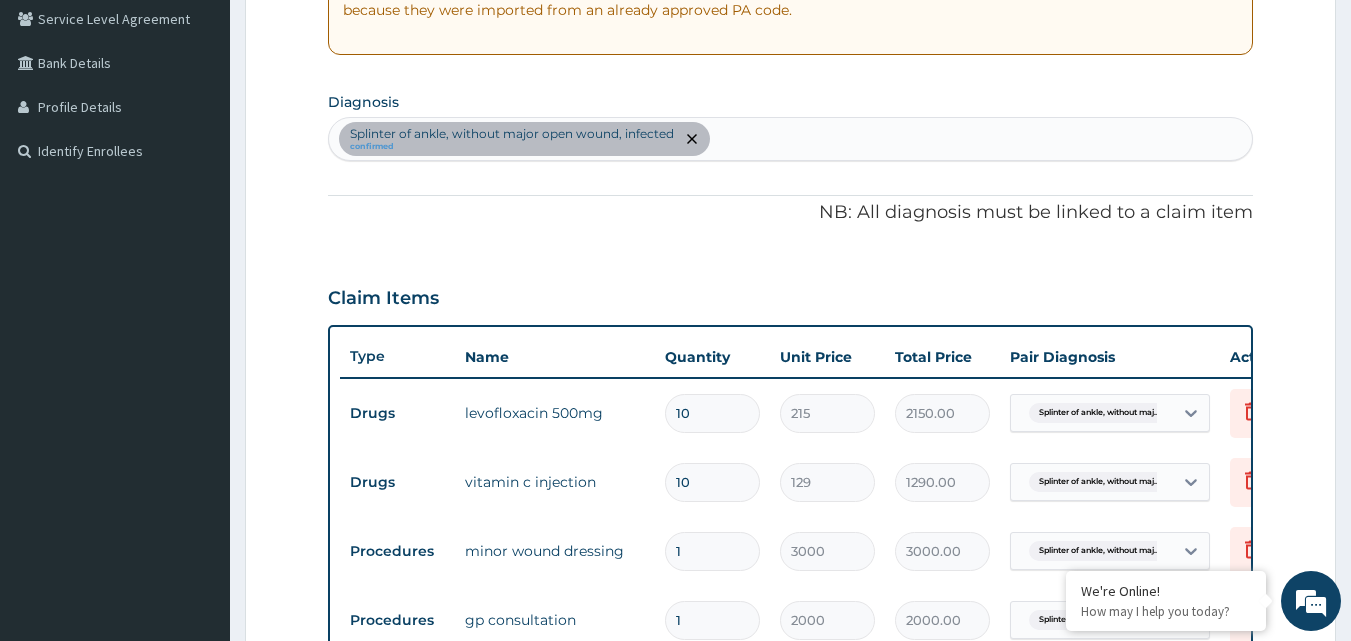 click on "Splinter of ankle, without major open wound, infected confirmed" at bounding box center (791, 139) 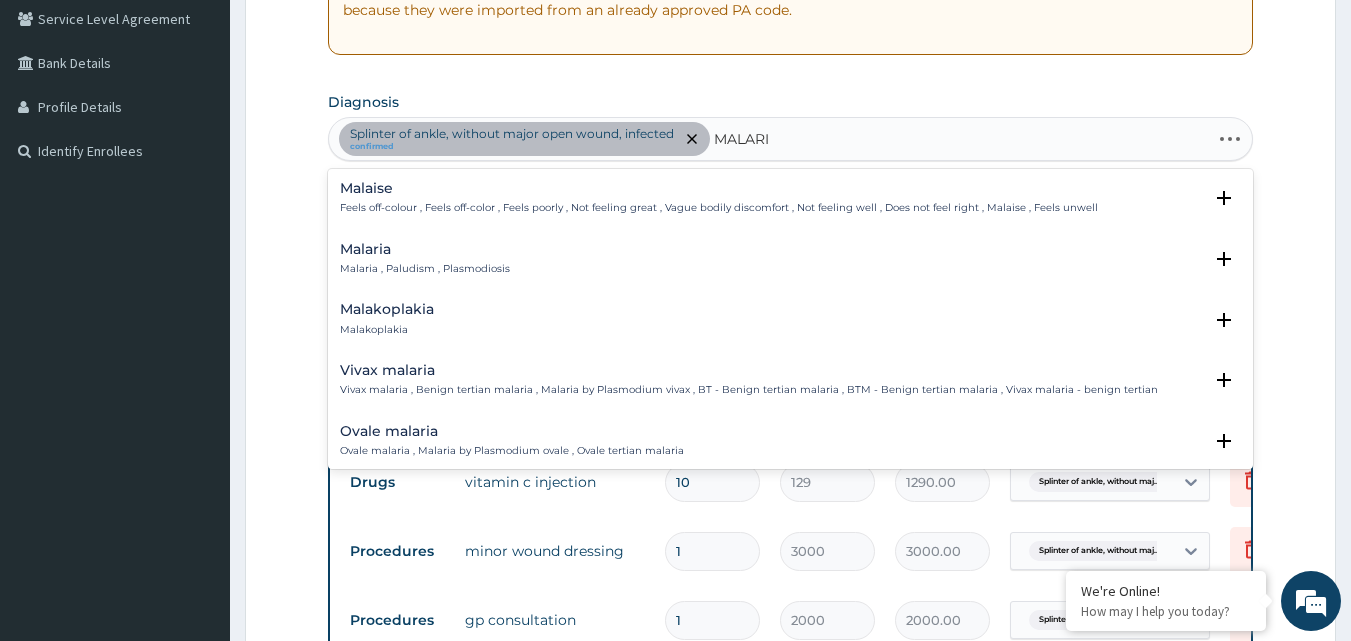 type on "MALARIA" 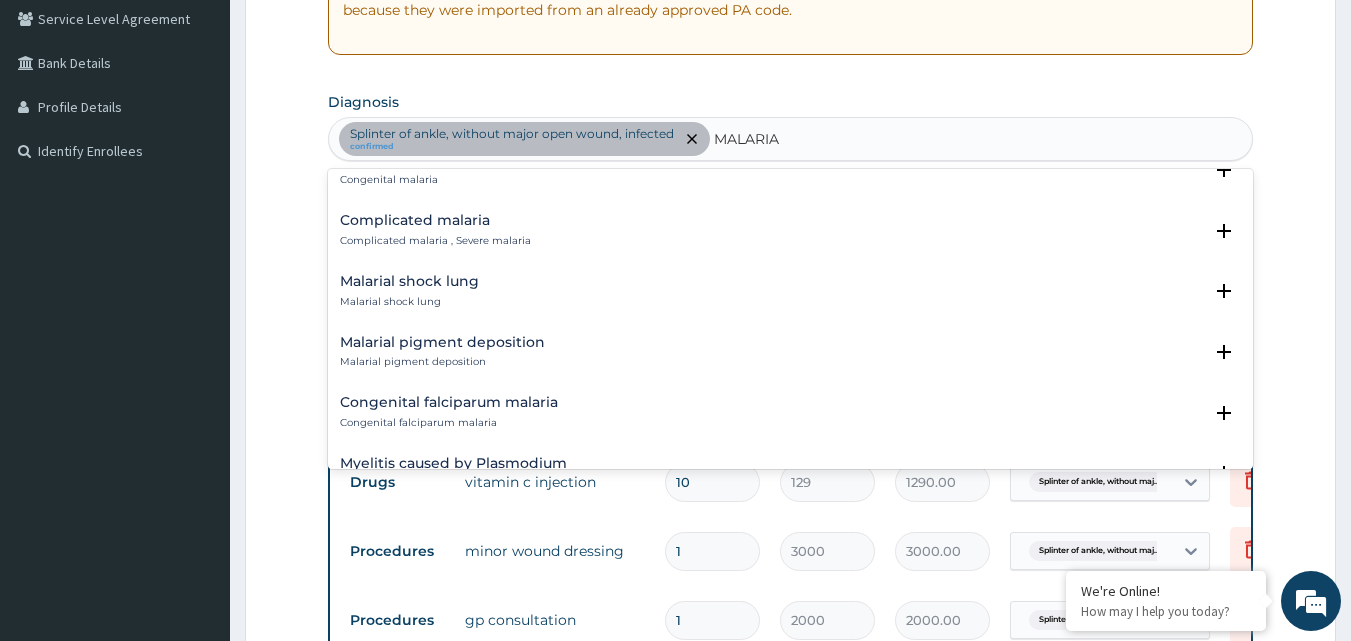 scroll, scrollTop: 900, scrollLeft: 0, axis: vertical 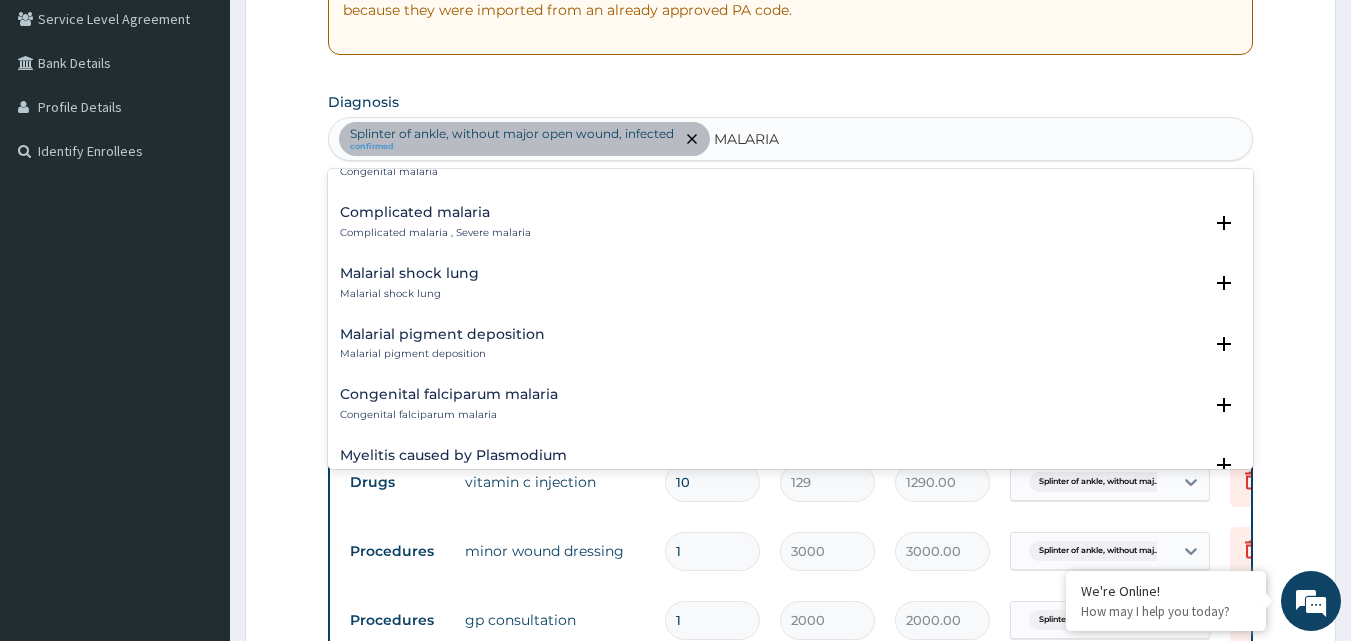 click on "Complicated malaria" at bounding box center [435, 212] 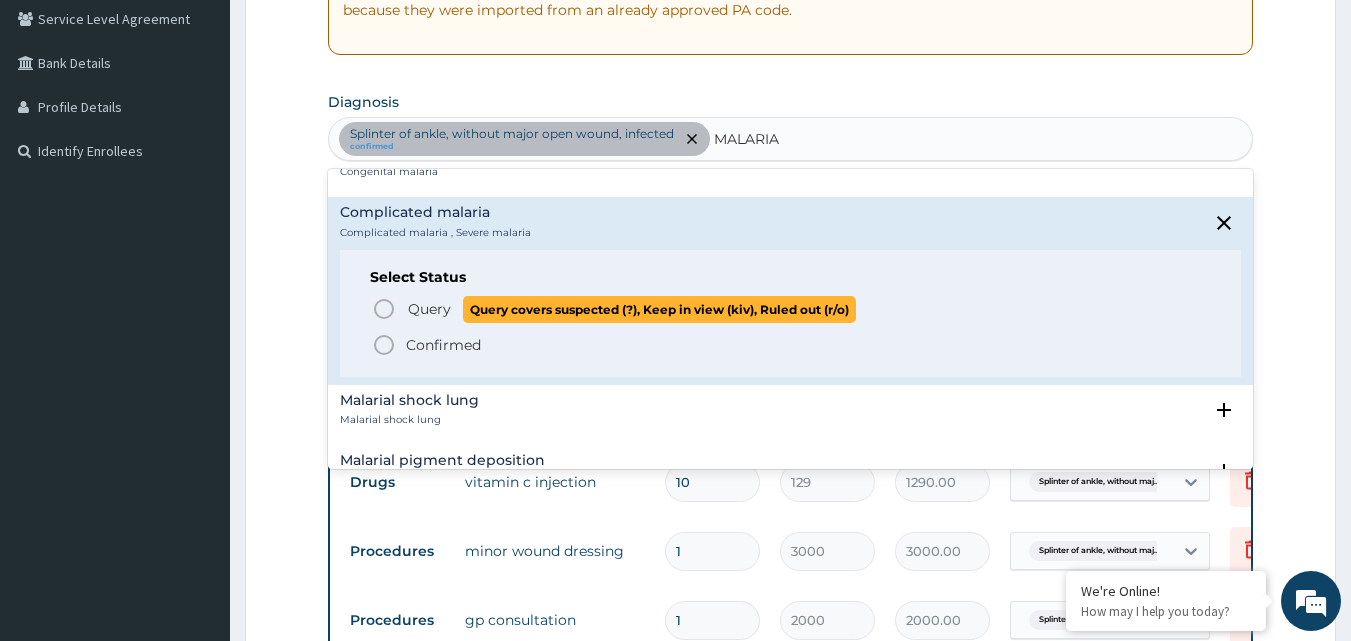 click on "Query" at bounding box center [429, 309] 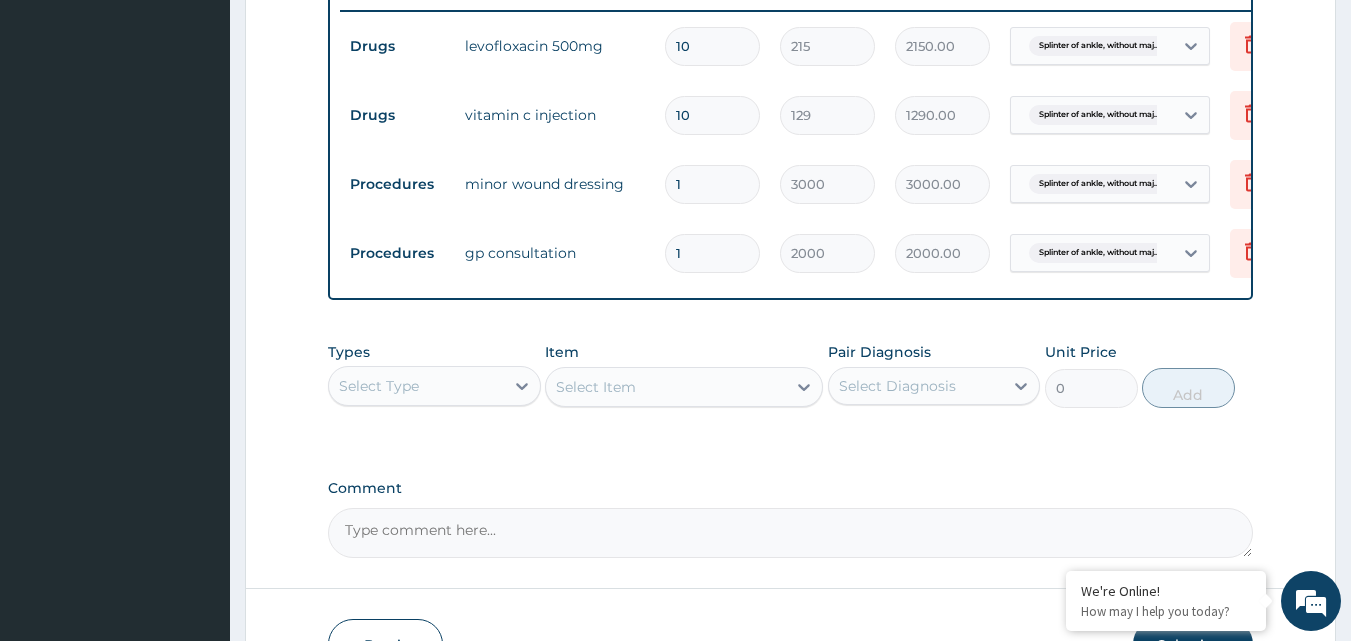 scroll, scrollTop: 819, scrollLeft: 0, axis: vertical 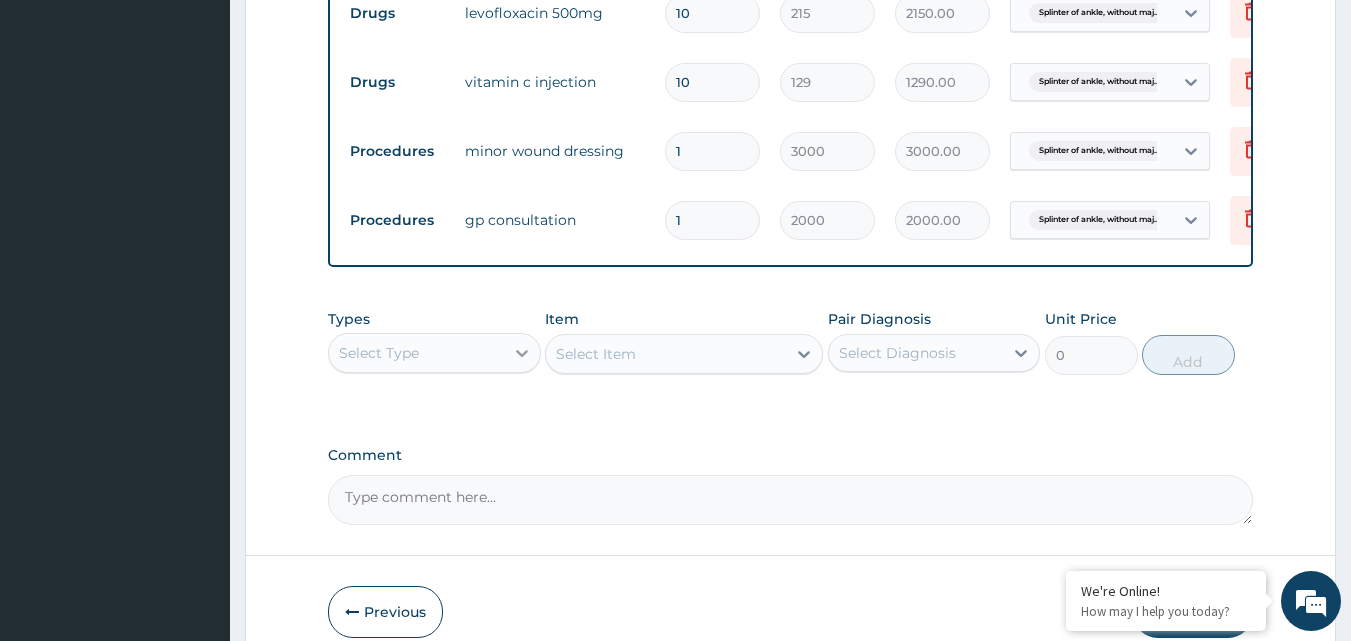 click 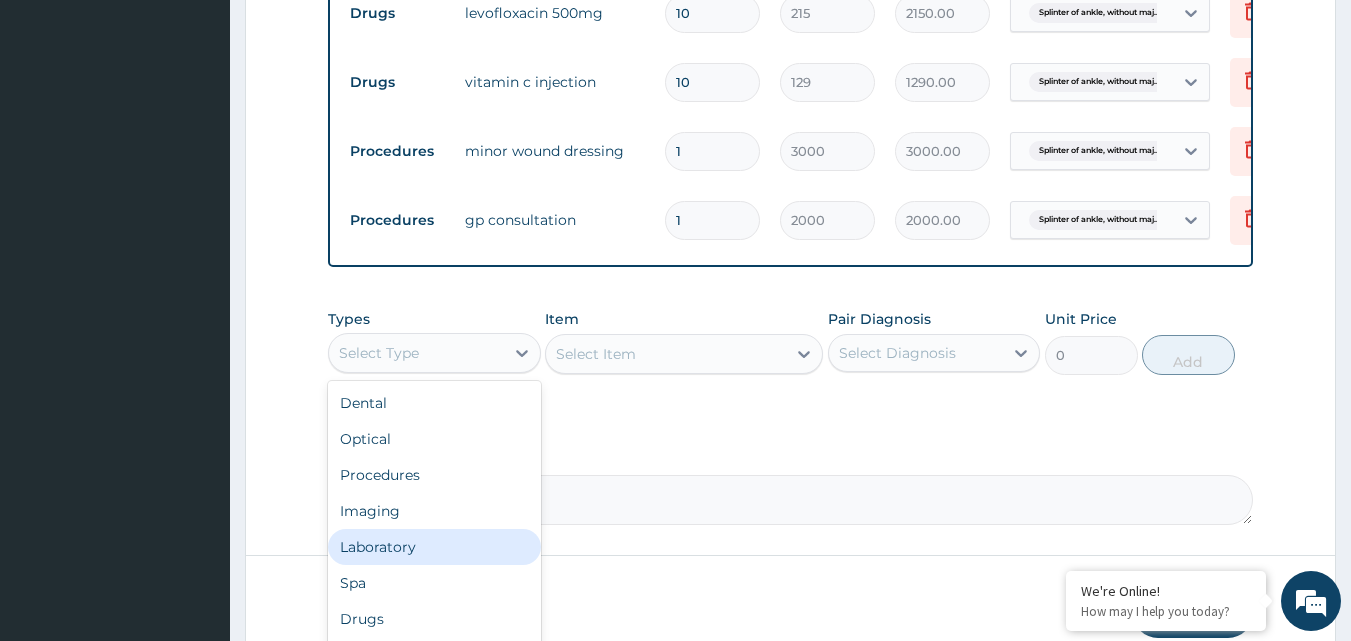 click on "Laboratory" at bounding box center (434, 547) 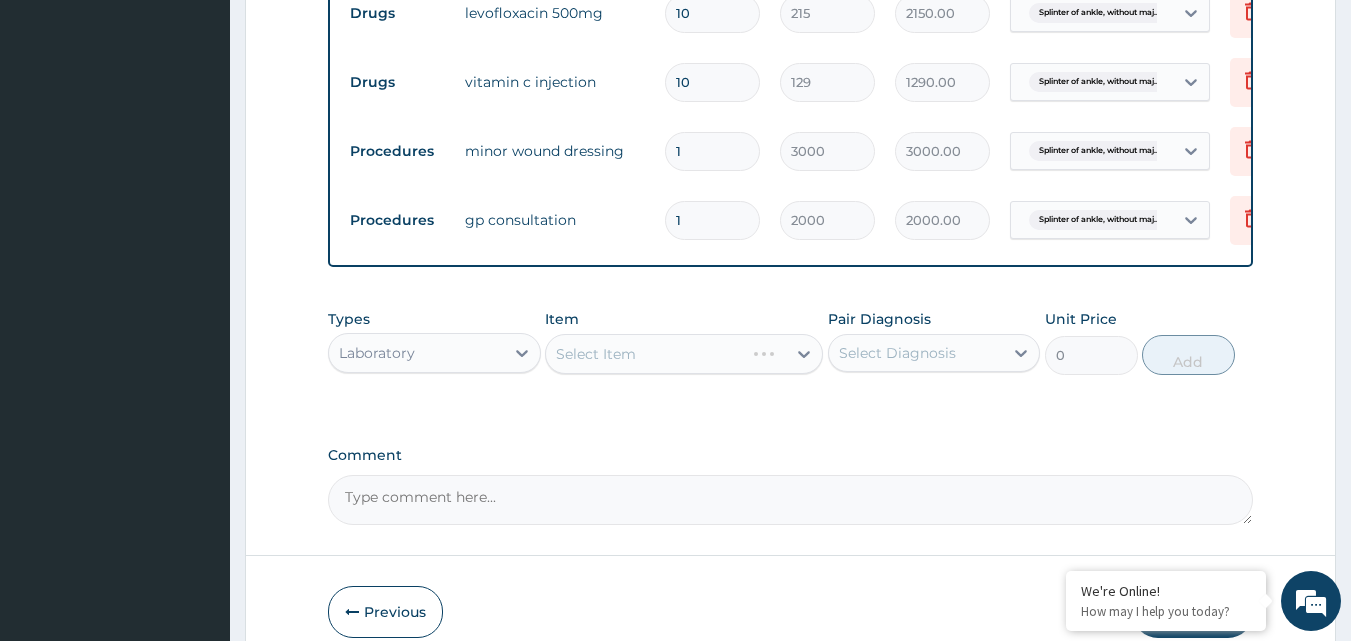 click on "Select Item" at bounding box center (684, 354) 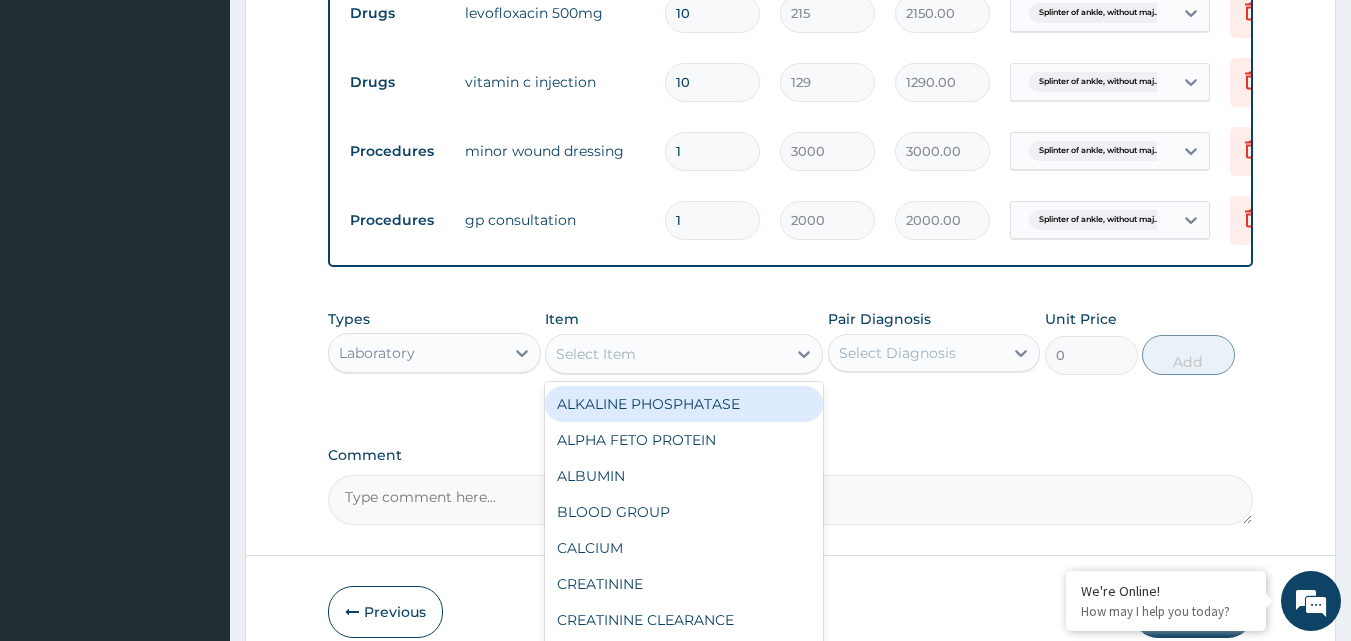 click on "Select Item" at bounding box center [666, 354] 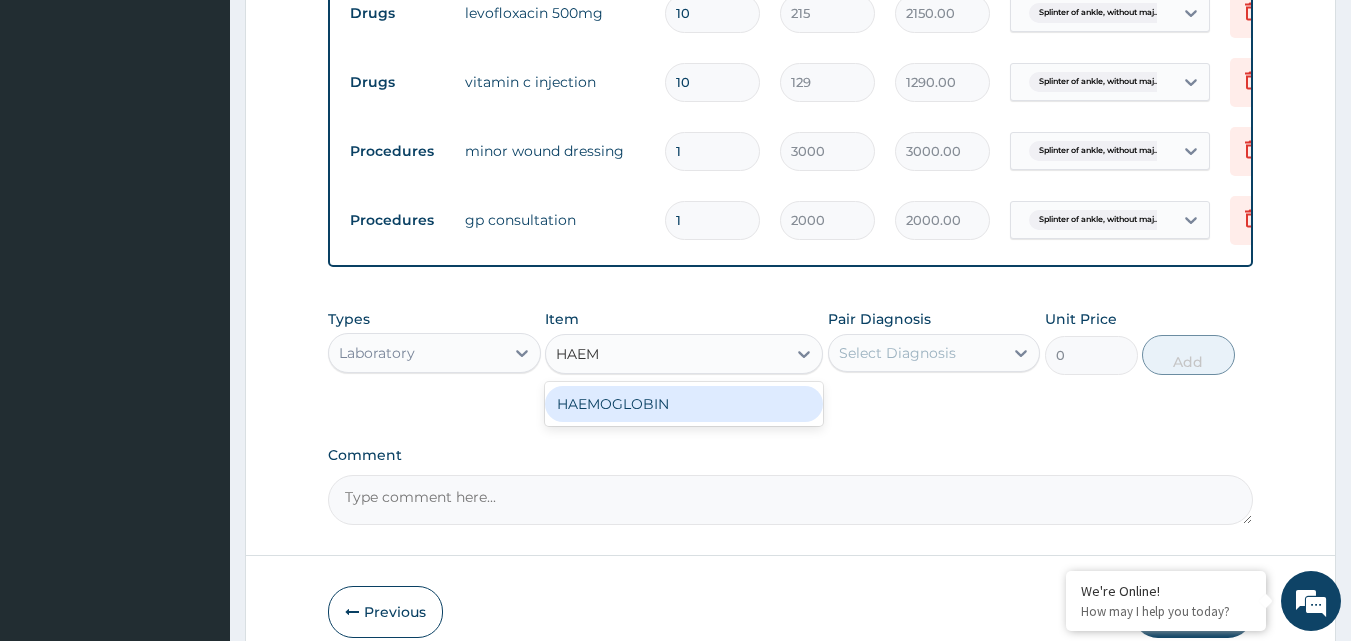 type on "HAEMO" 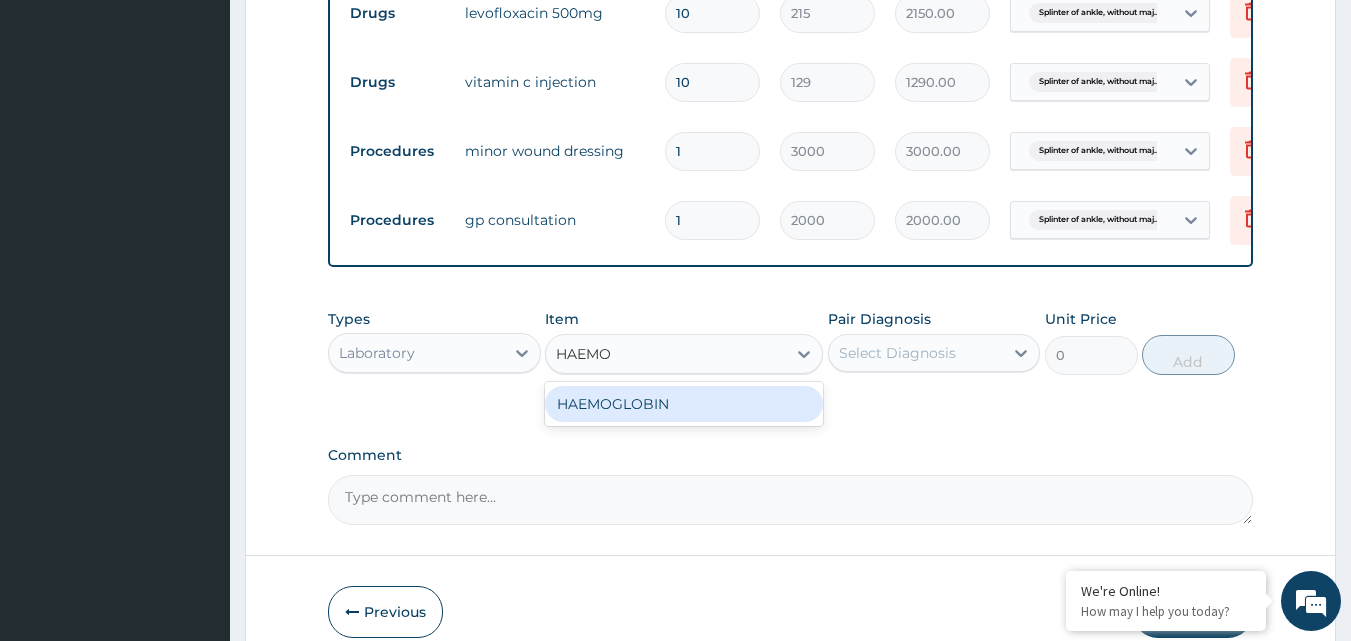 click on "HAEMOGLOBIN" at bounding box center [684, 404] 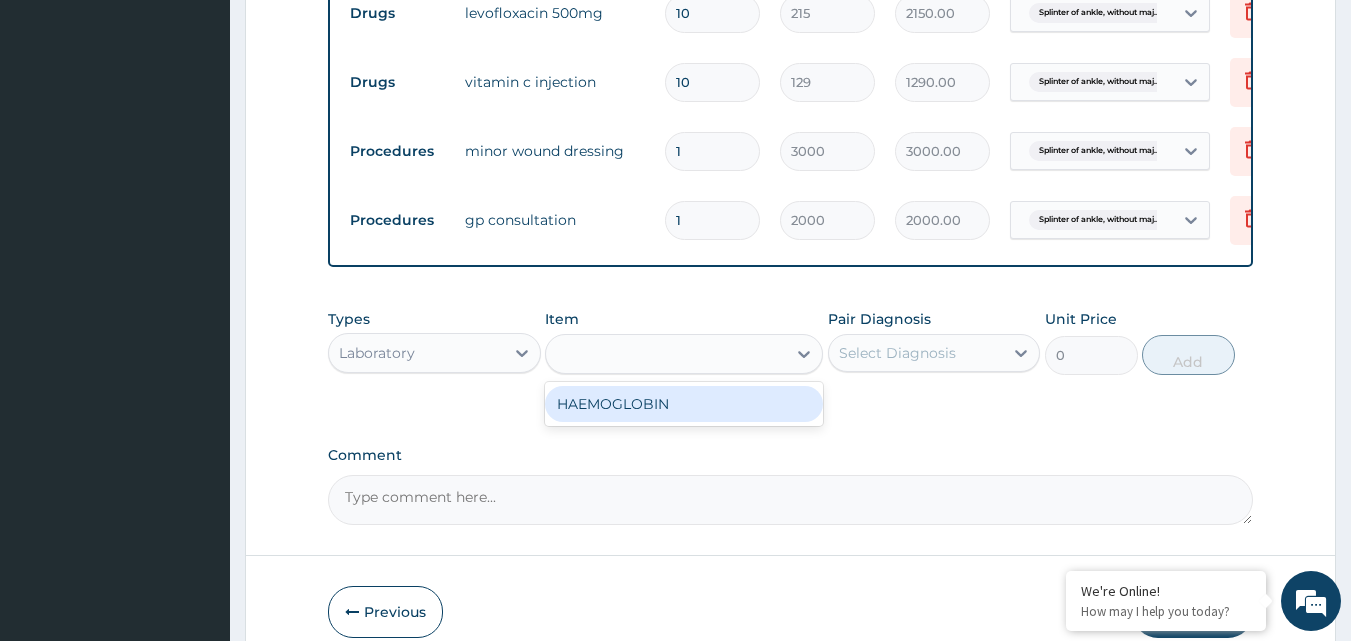 type on "1500" 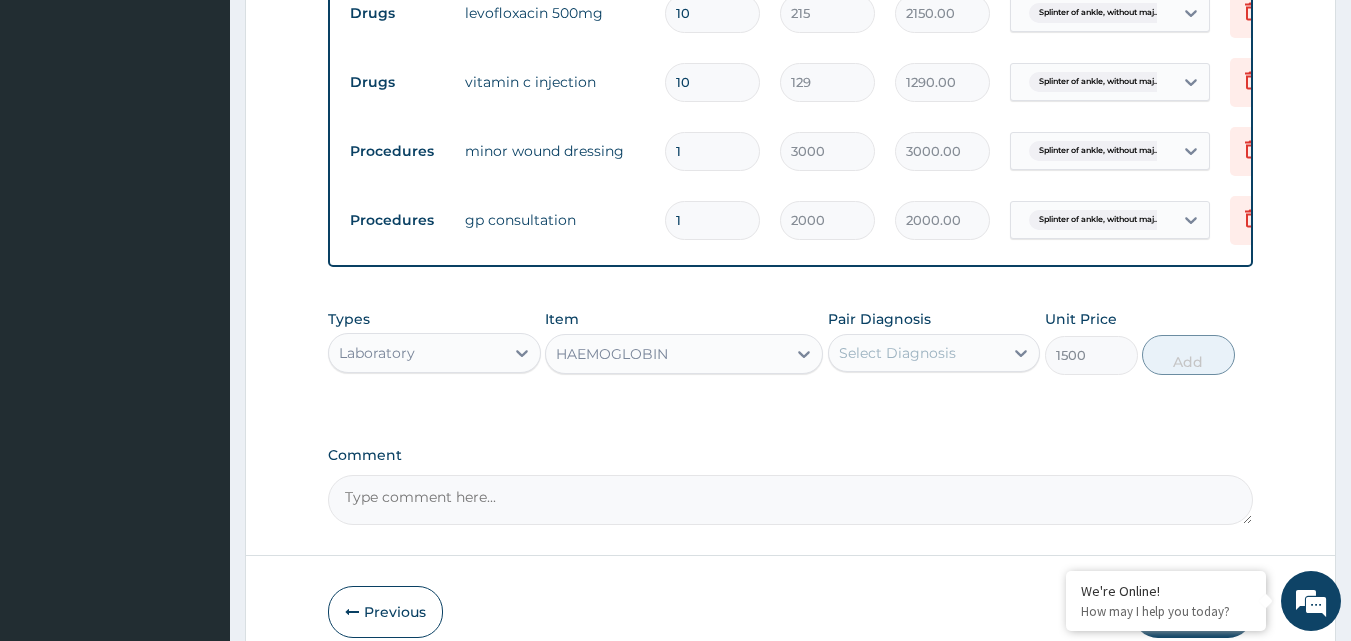 click on "Select Diagnosis" at bounding box center [916, 353] 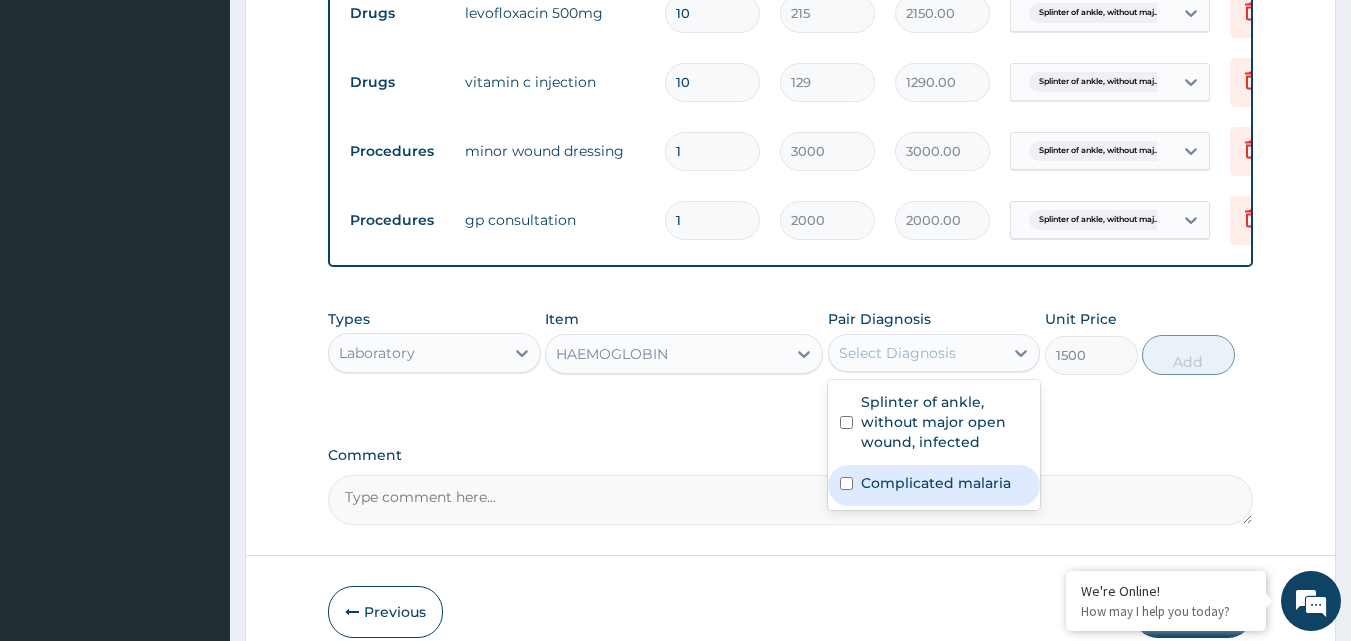 click on "Complicated malaria" at bounding box center [936, 483] 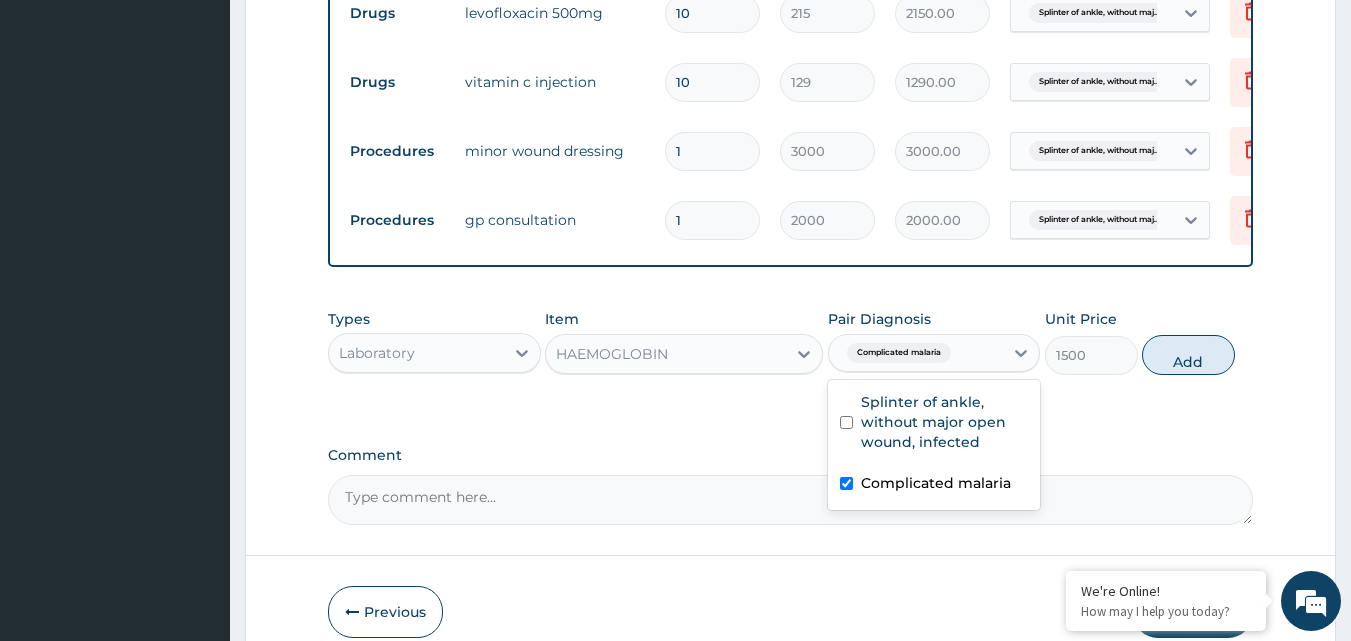 checkbox on "true" 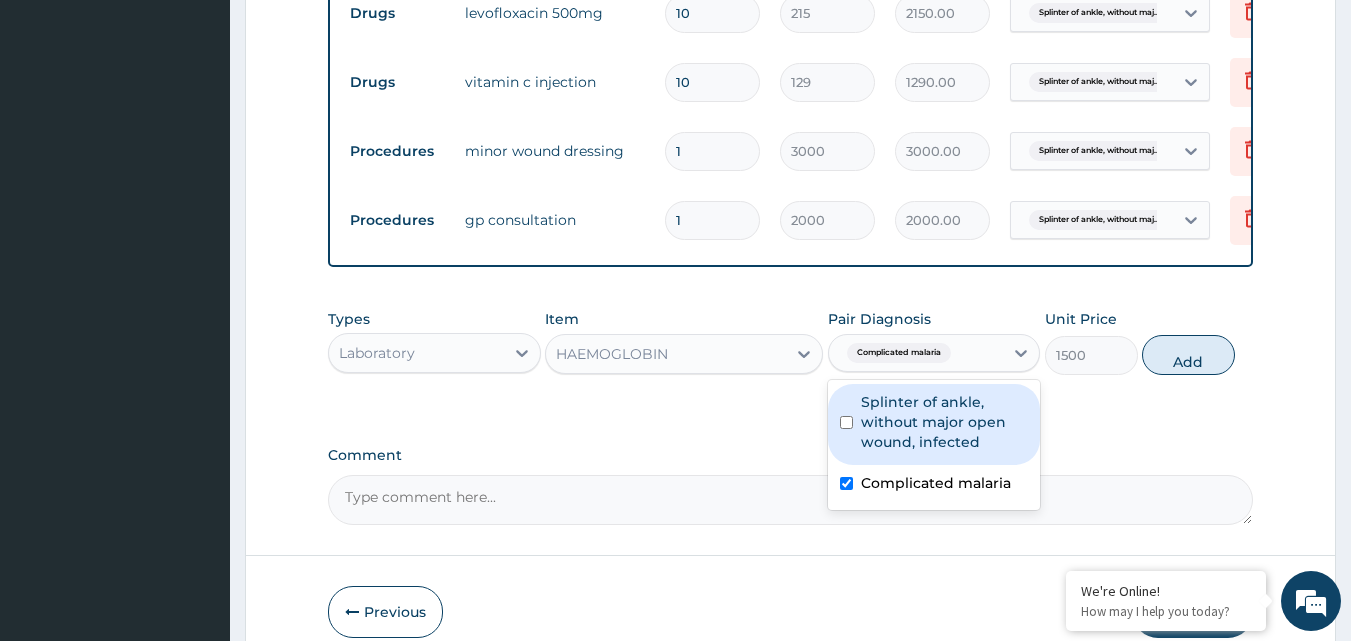 drag, startPoint x: 1174, startPoint y: 381, endPoint x: 1135, endPoint y: 379, distance: 39.051247 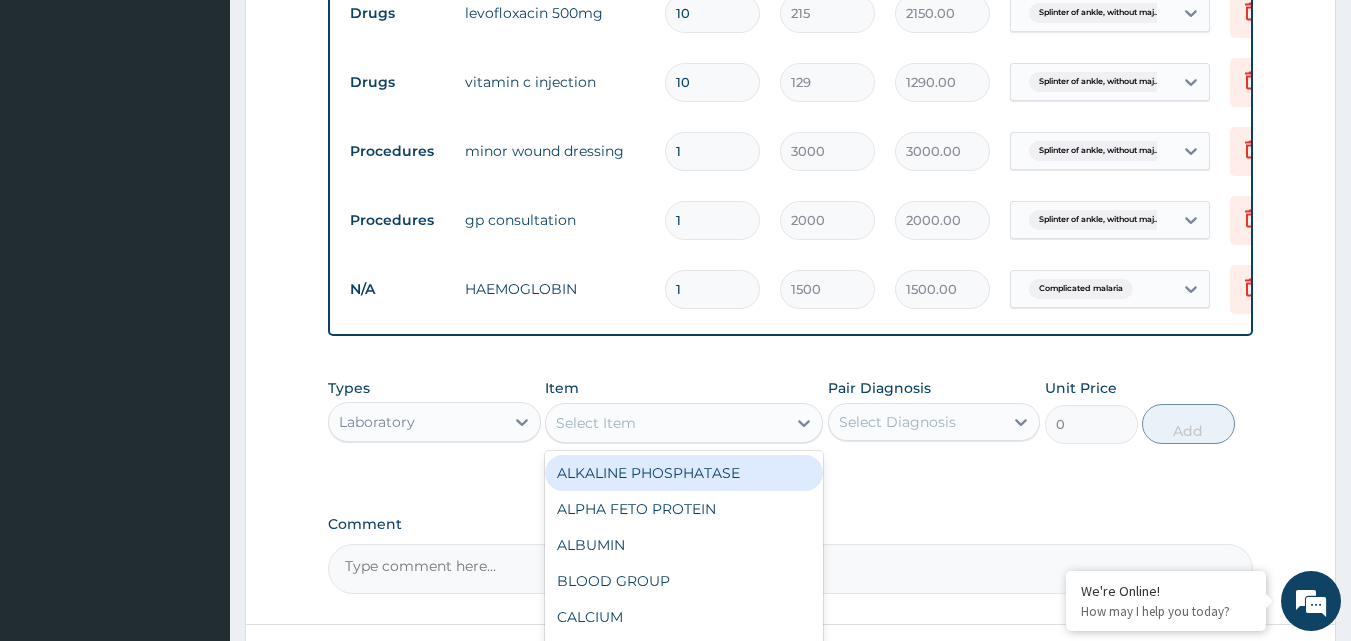 click on "Select Item" at bounding box center [666, 423] 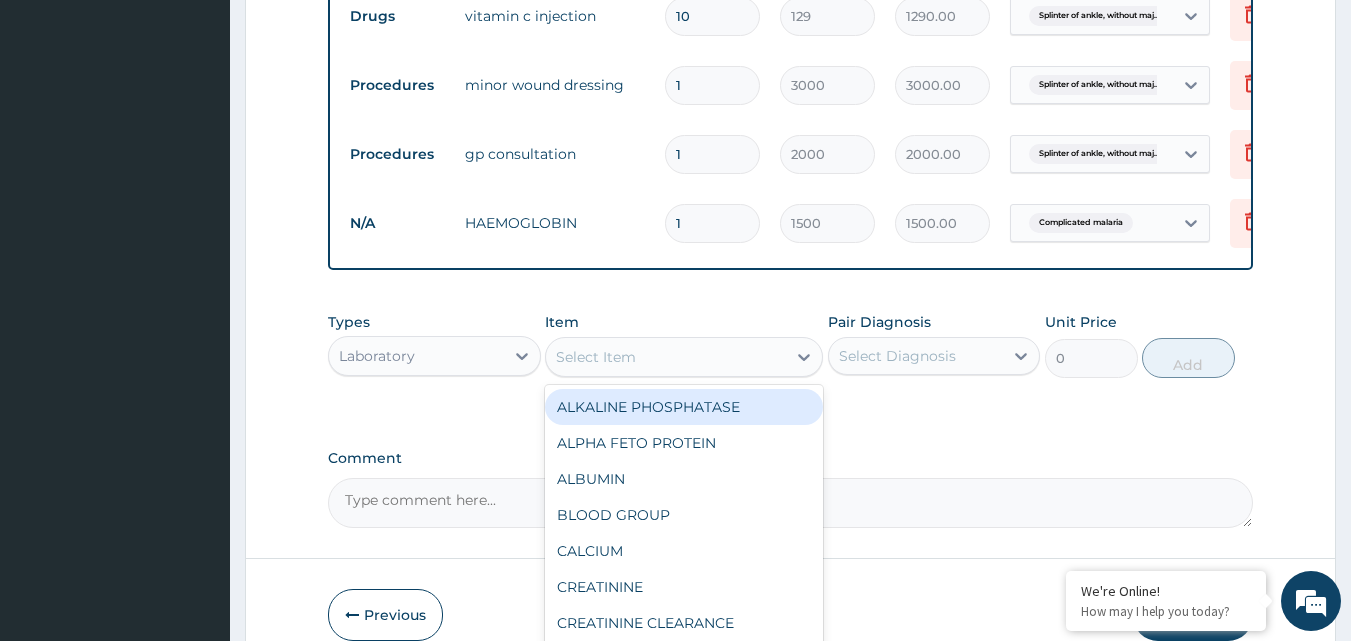 scroll, scrollTop: 997, scrollLeft: 0, axis: vertical 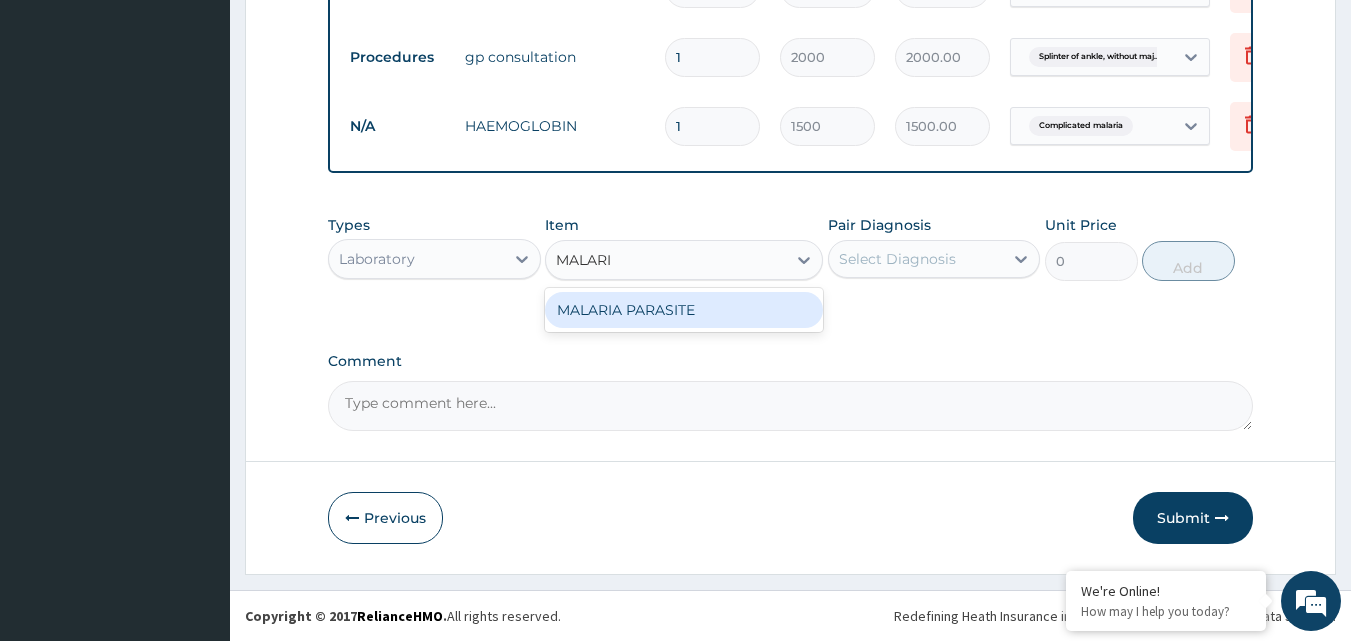 type on "MALARIA" 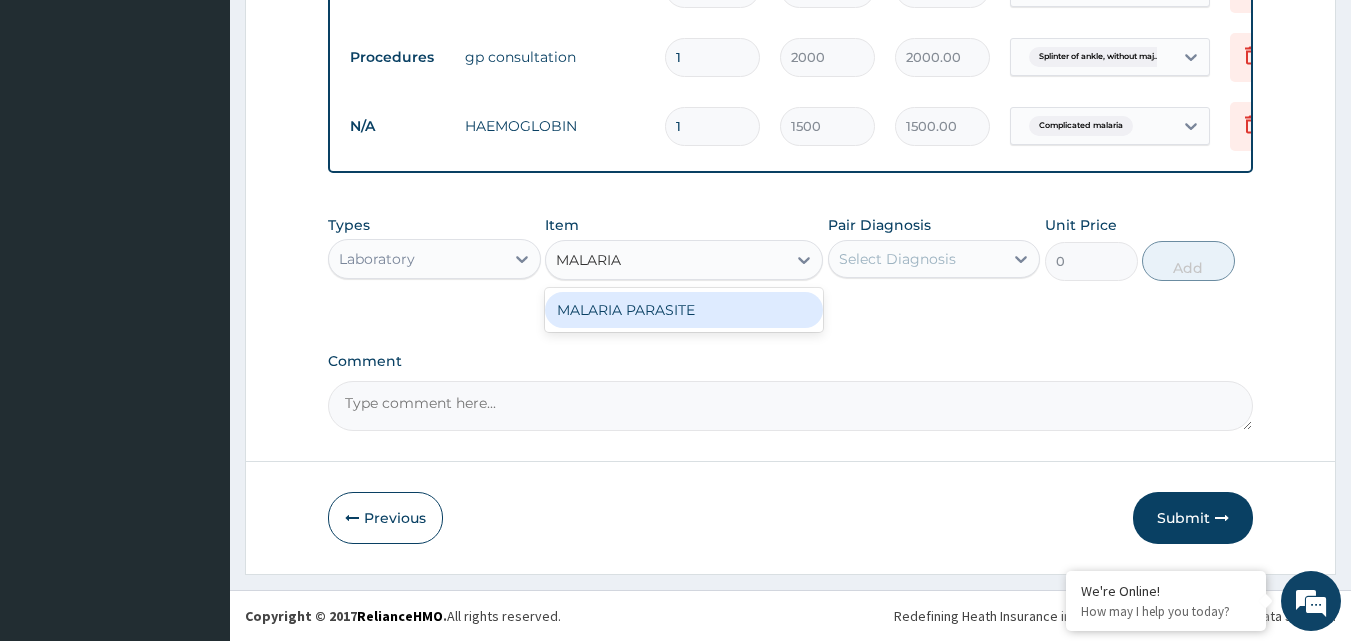 click on "MALARIA PARASITE" at bounding box center [684, 310] 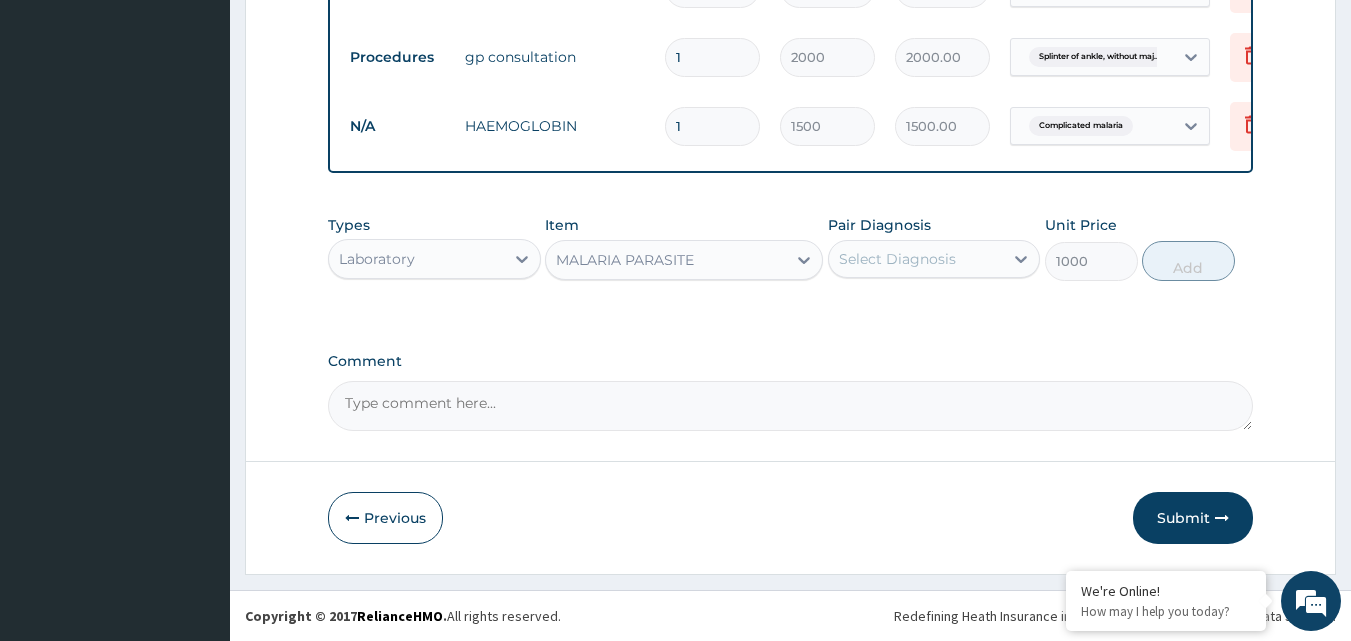 click on "Select Diagnosis" at bounding box center (916, 259) 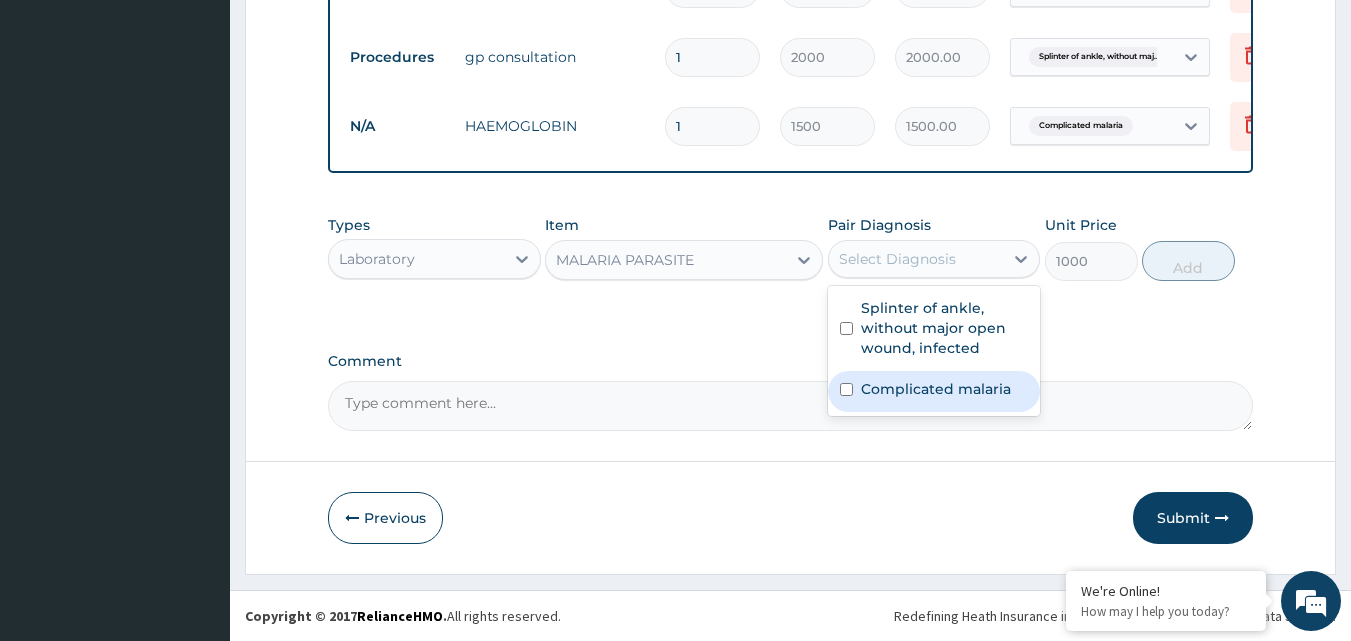 click on "Complicated malaria" at bounding box center (936, 389) 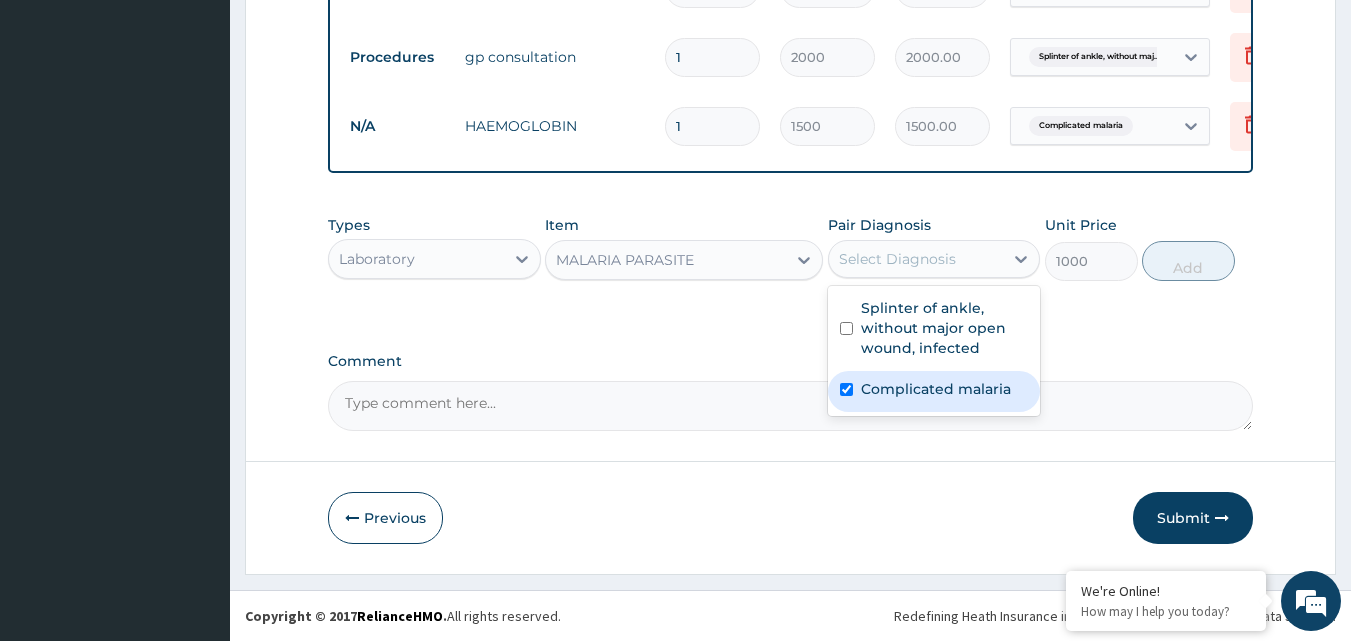 checkbox on "true" 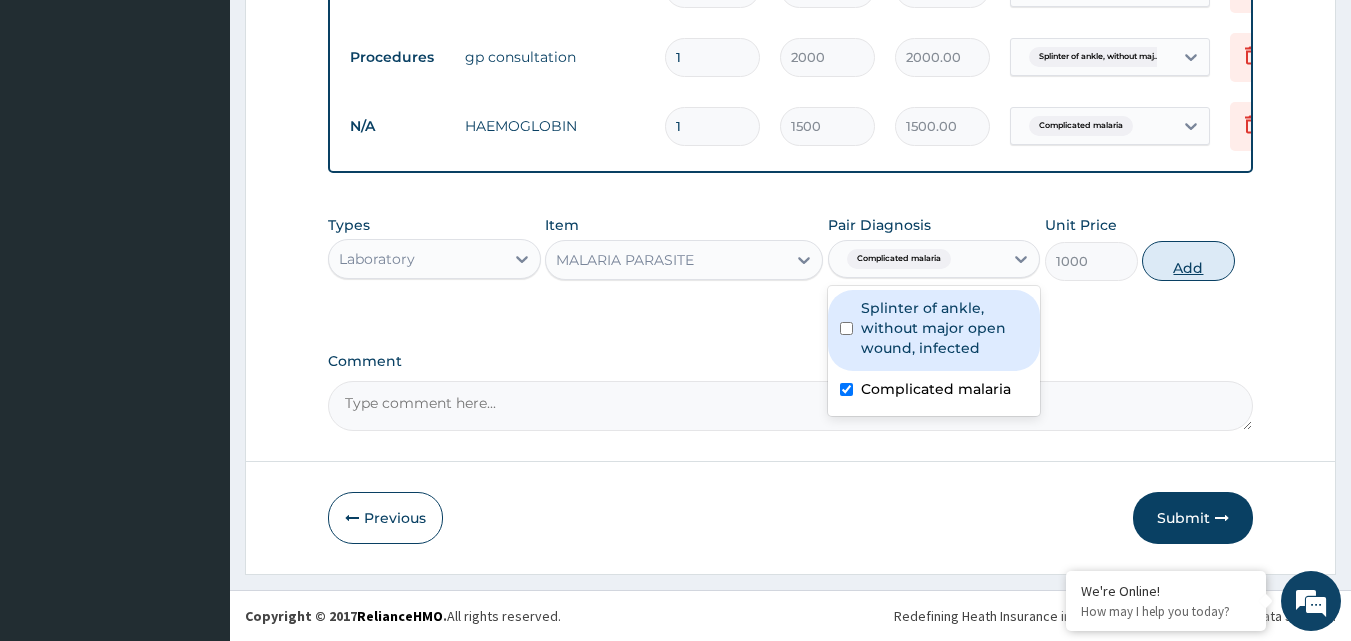 click on "Add" at bounding box center (1188, 261) 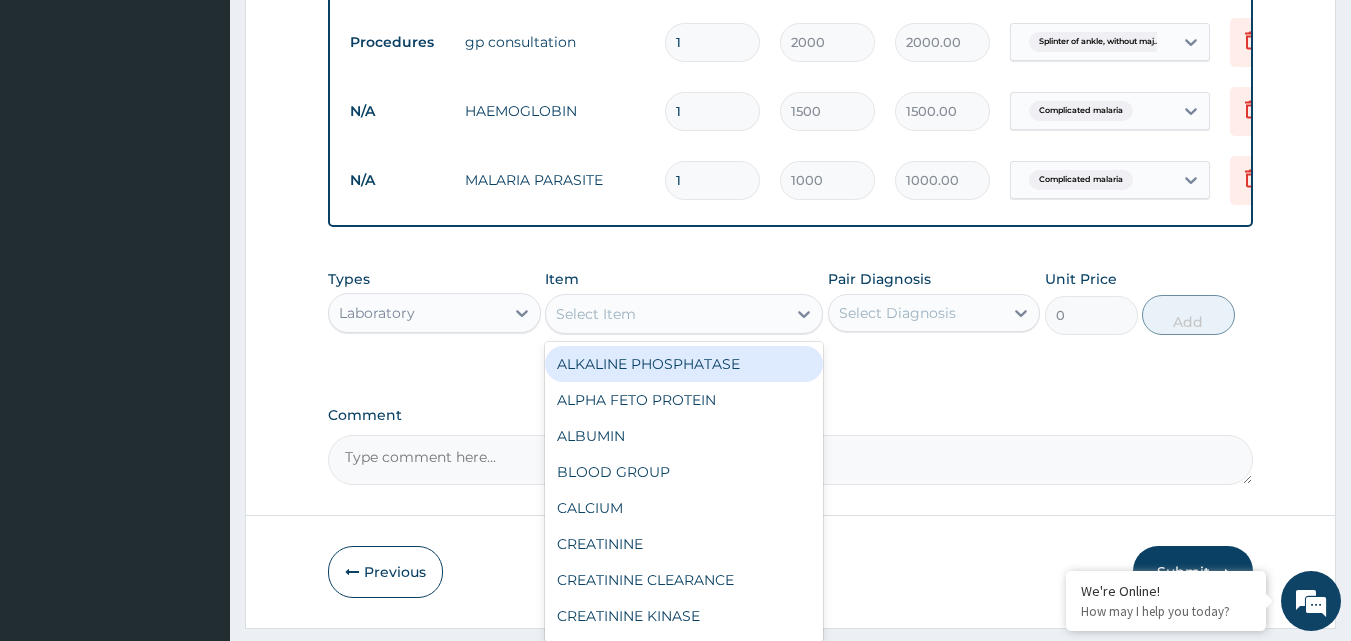 click on "Select Item" at bounding box center [666, 314] 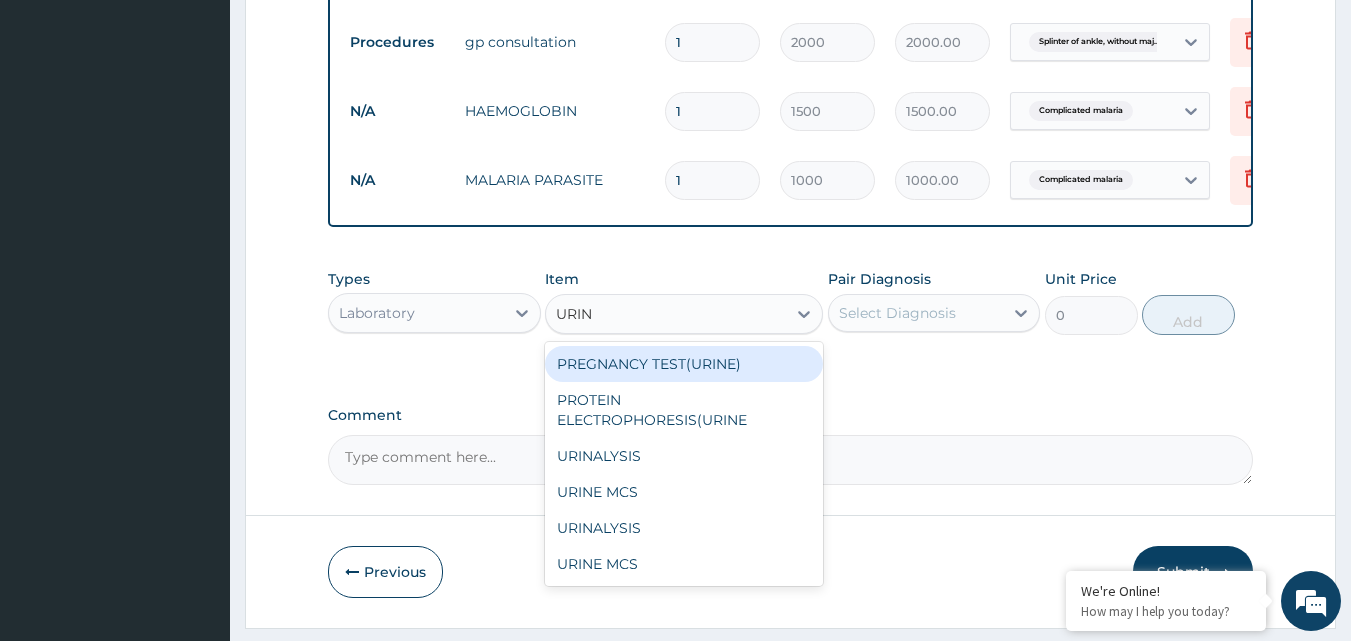 type on "URINA" 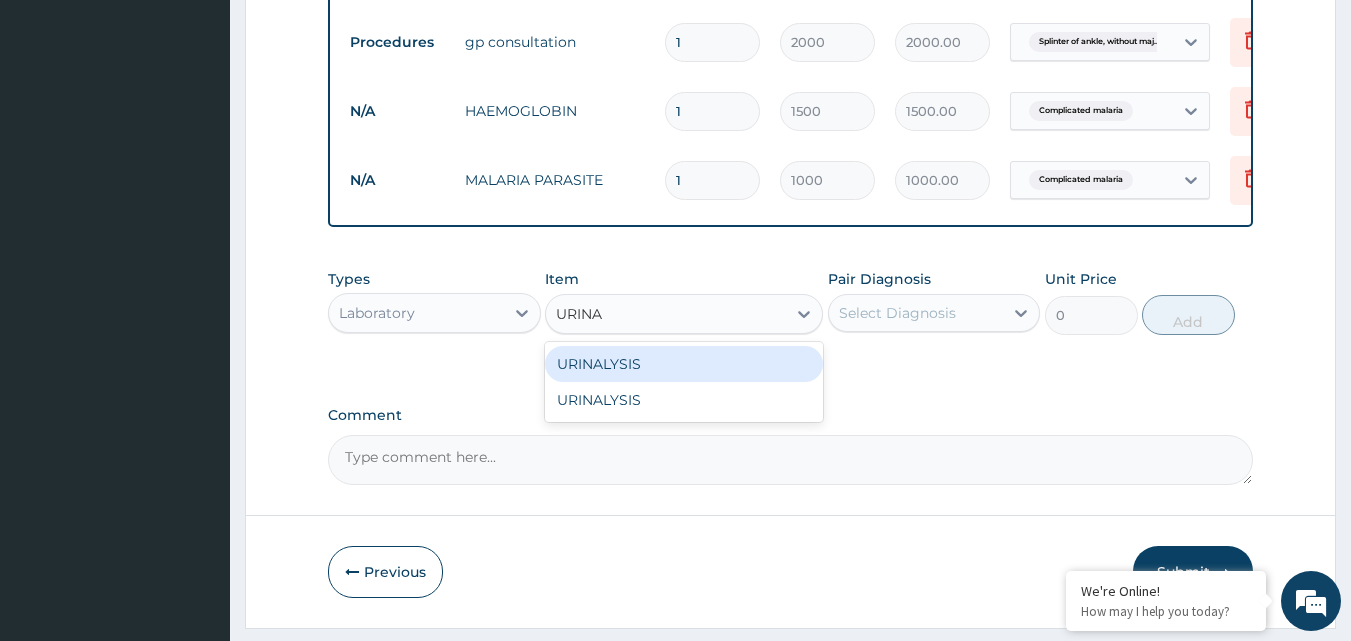 click on "URINALYSIS" at bounding box center [684, 364] 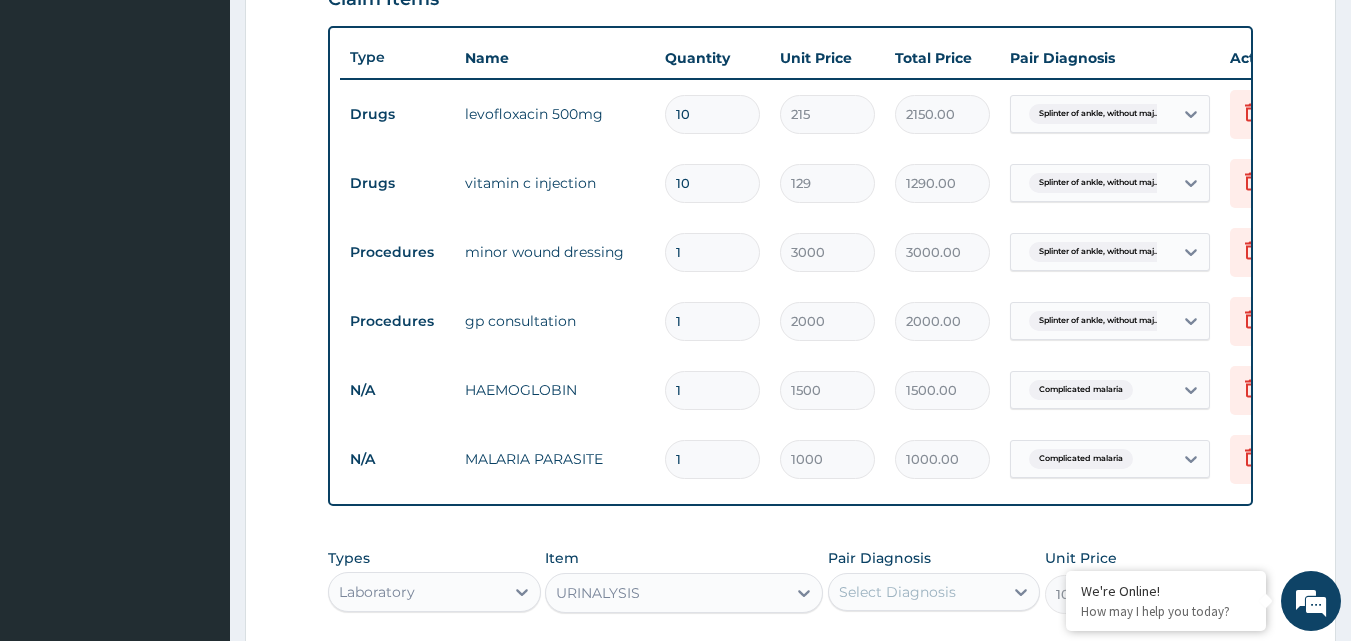 scroll, scrollTop: 897, scrollLeft: 0, axis: vertical 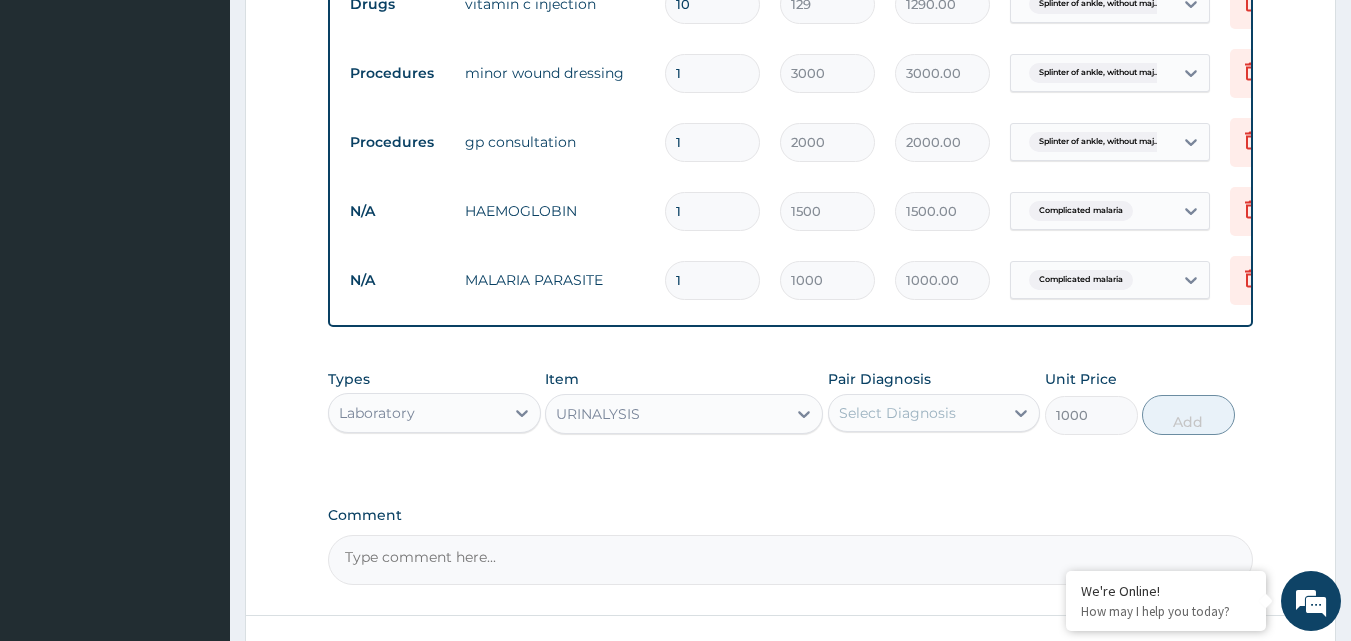 click on "Select Diagnosis" at bounding box center [916, 413] 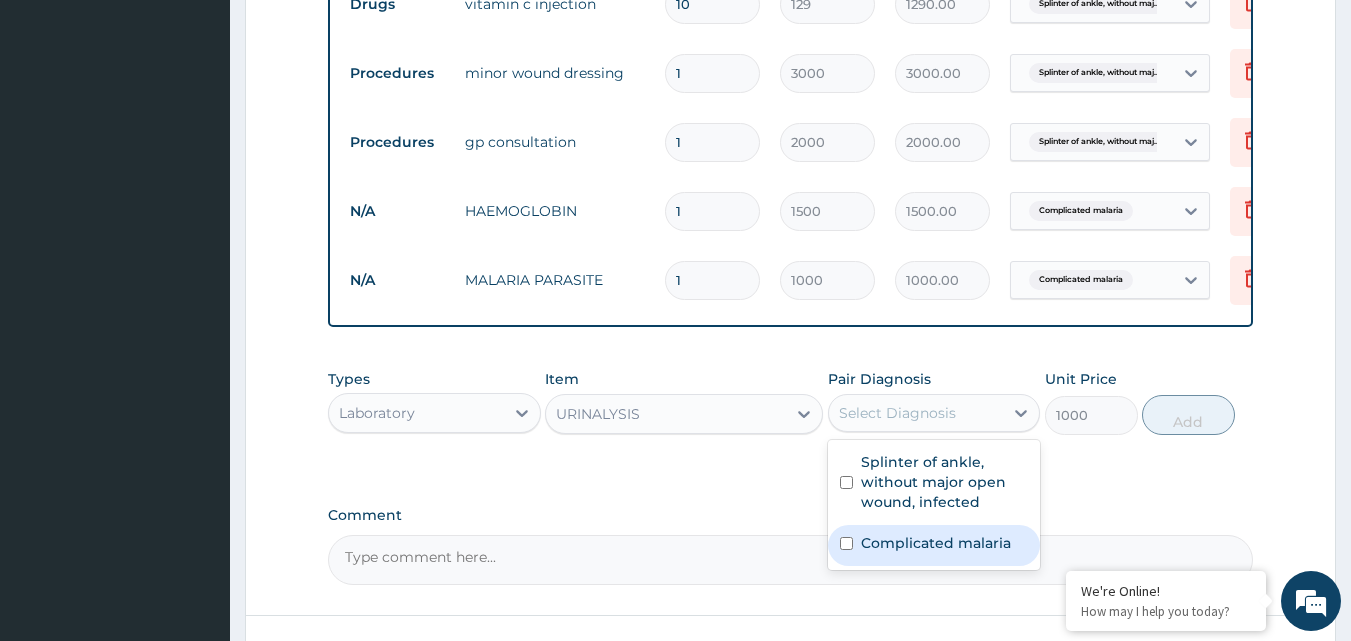 click on "Complicated malaria" at bounding box center (936, 543) 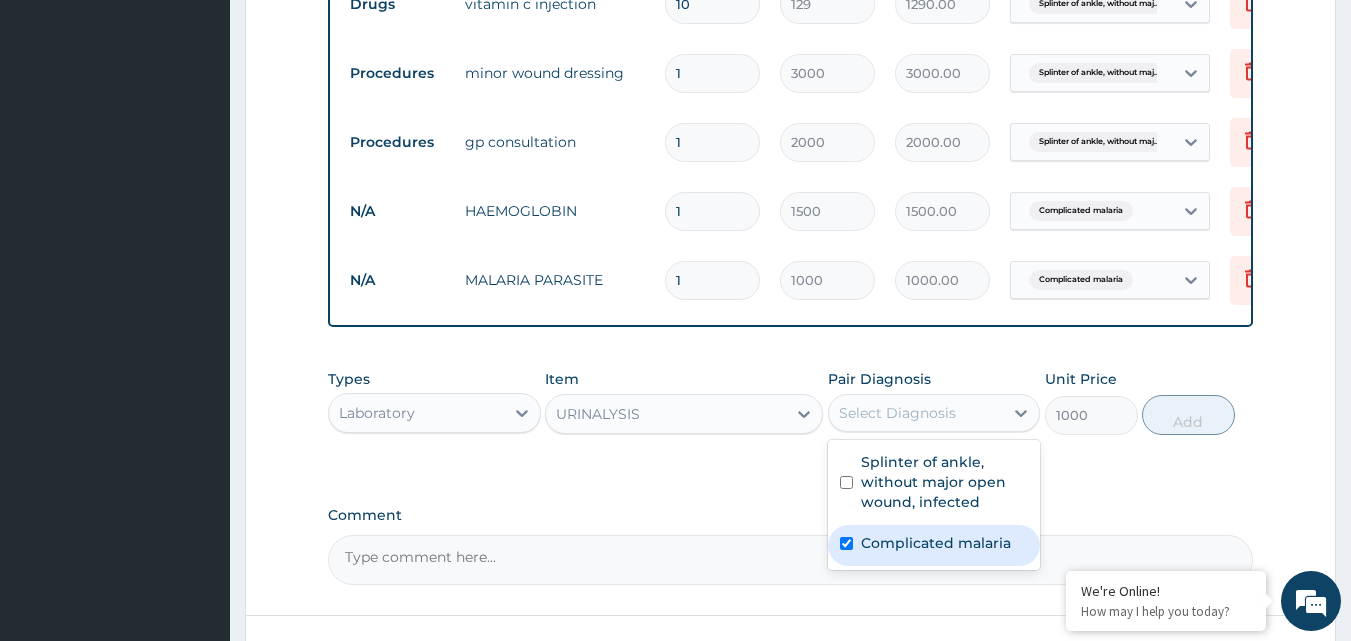 checkbox on "true" 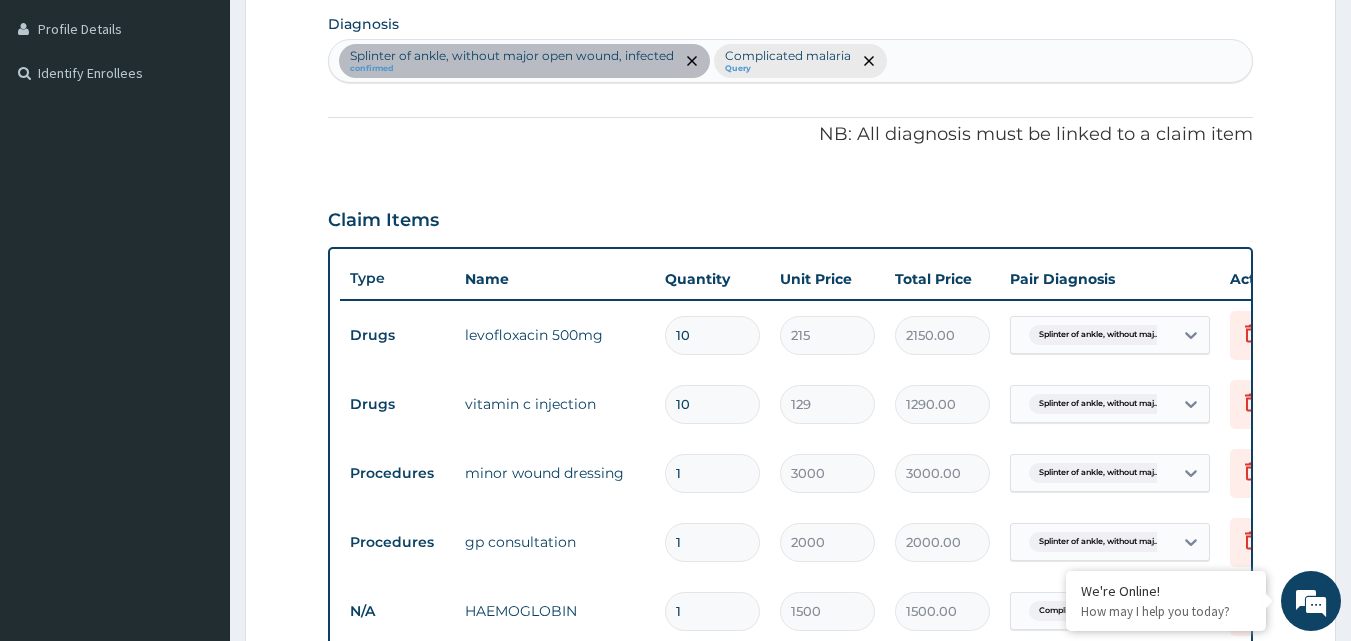scroll, scrollTop: 297, scrollLeft: 0, axis: vertical 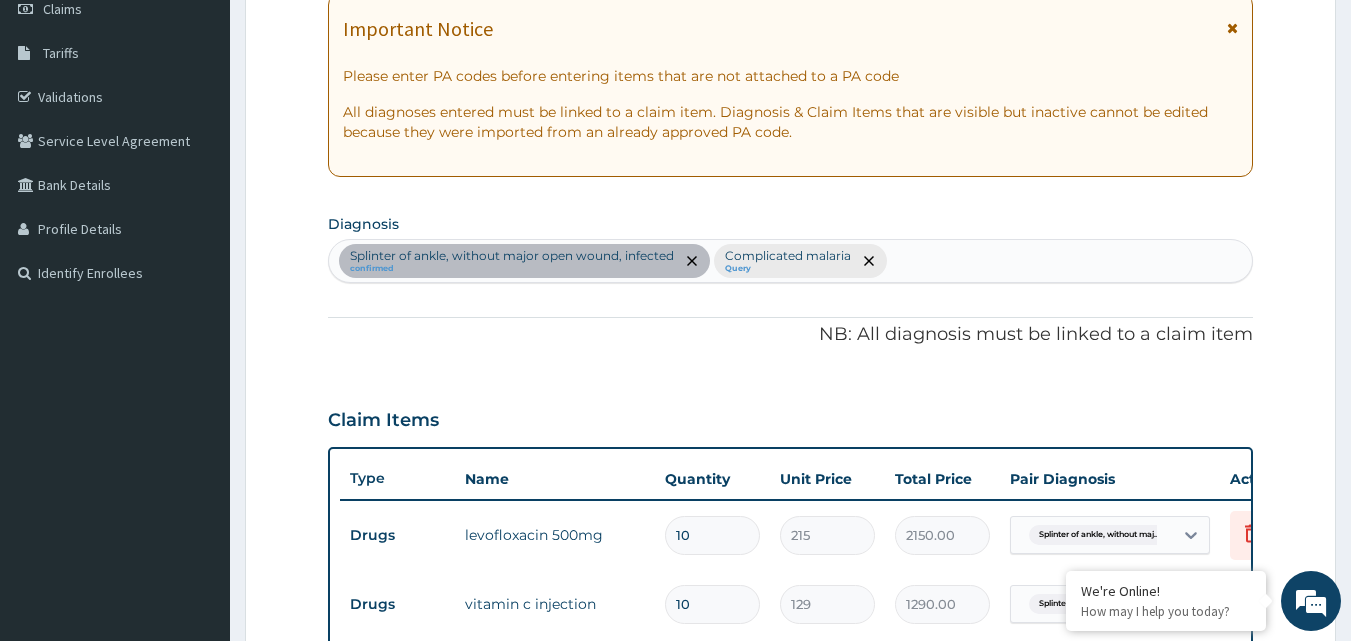 click on "Splinter of ankle, without major open wound, infected confirmed Complicated malaria Query" at bounding box center (791, 261) 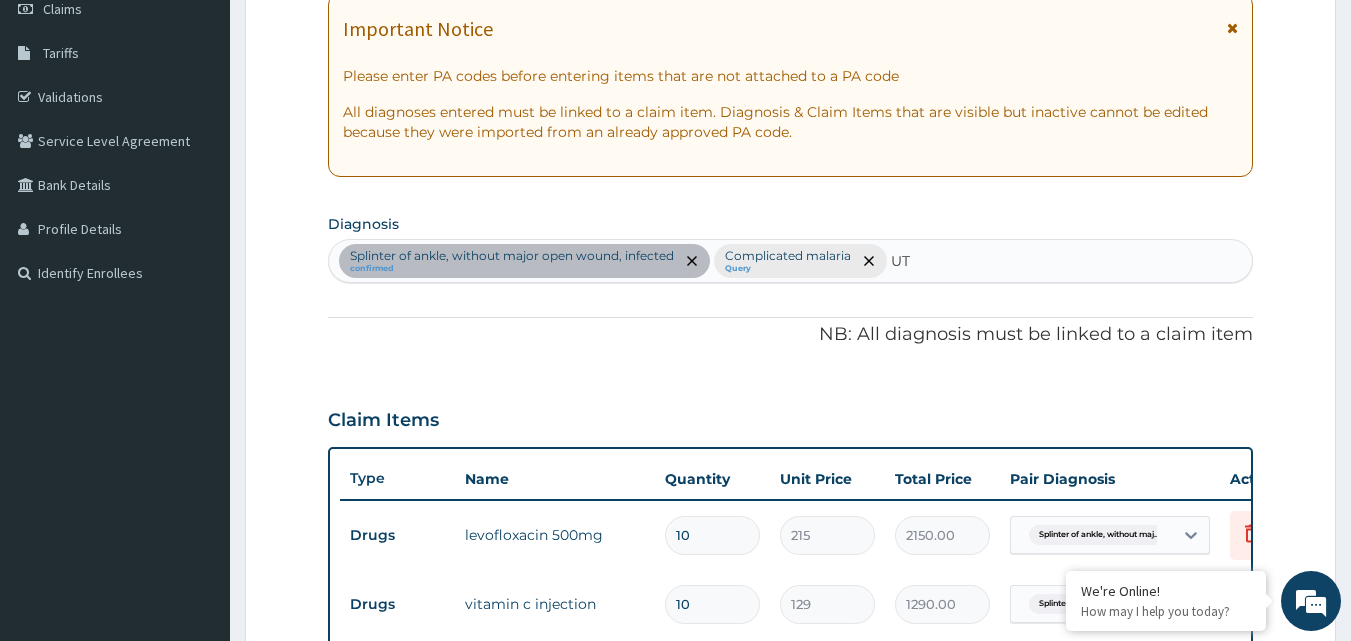 type on "UTI" 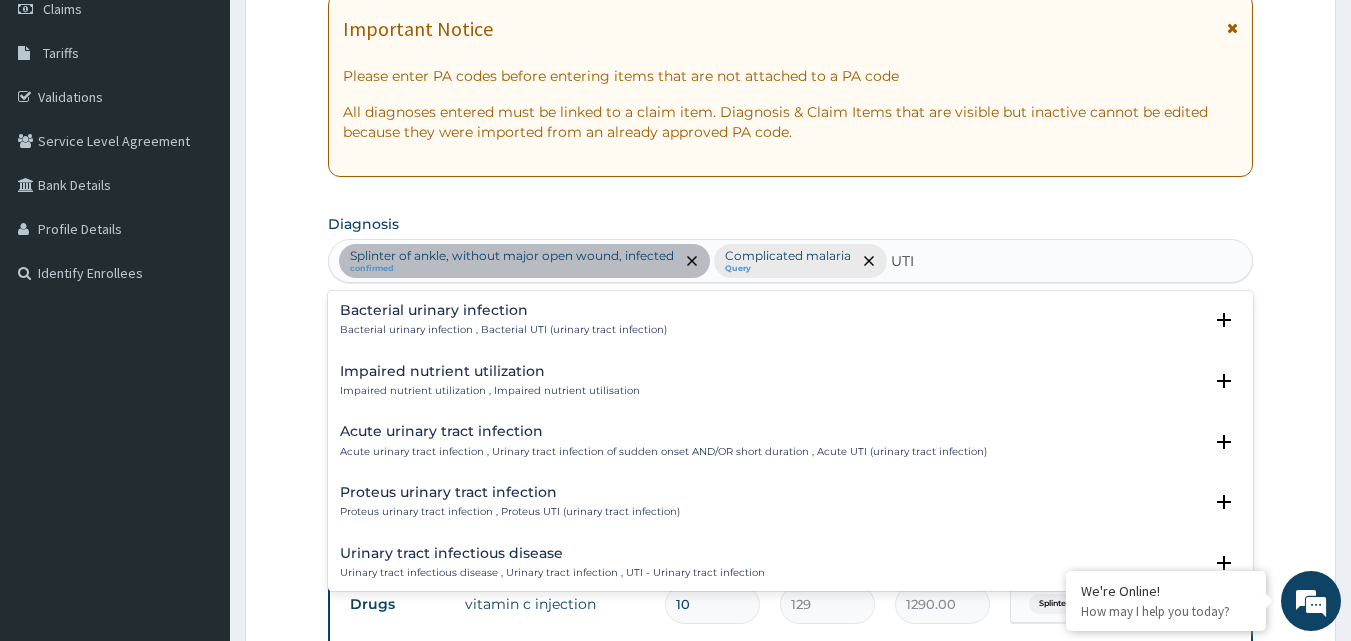 click on "Bacterial urinary infection" at bounding box center (503, 310) 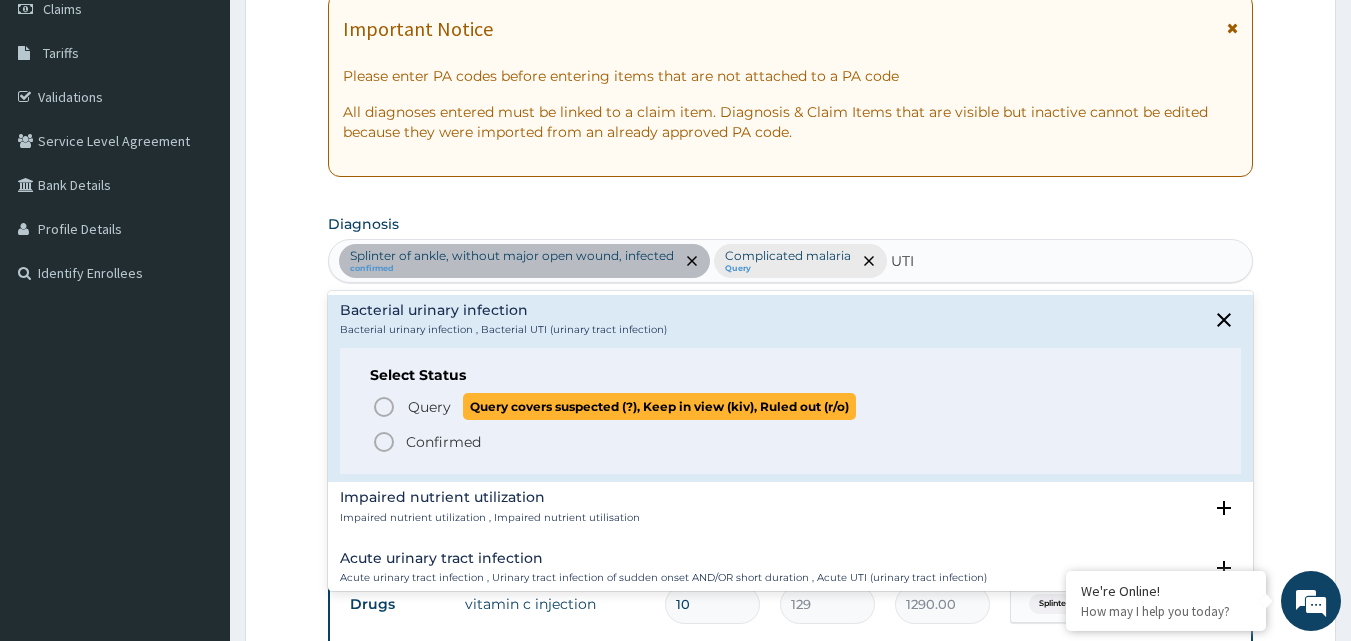 click on "Query" at bounding box center [429, 407] 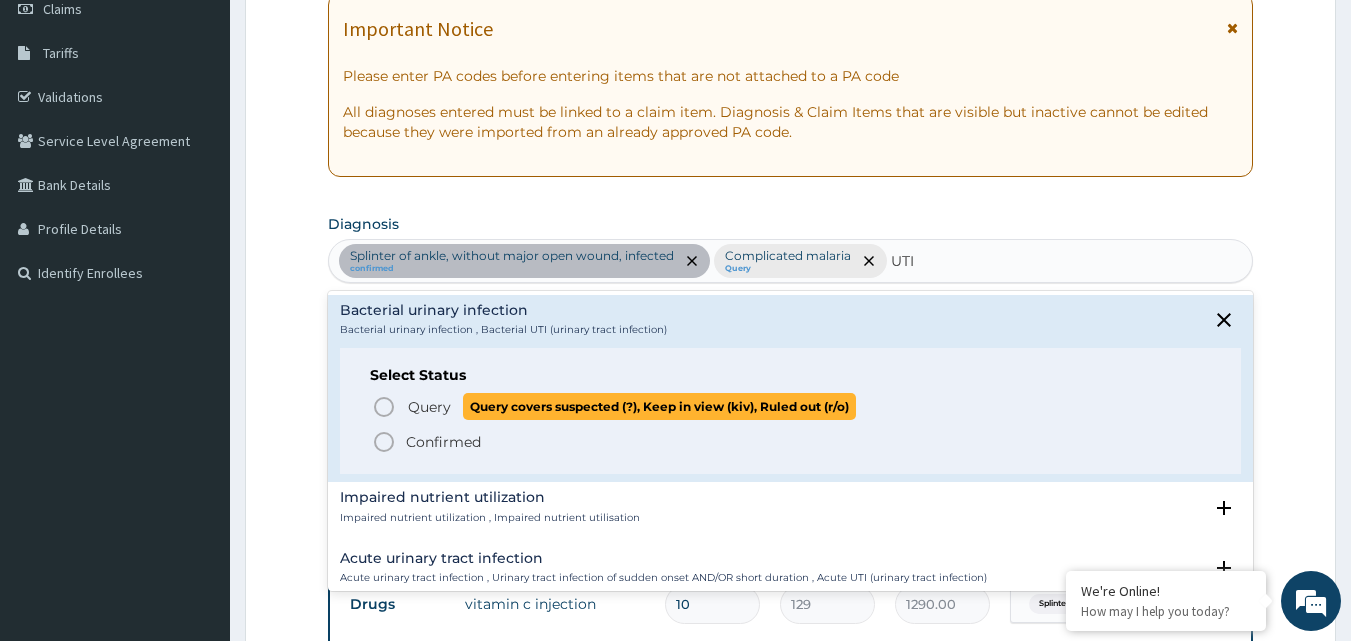 type 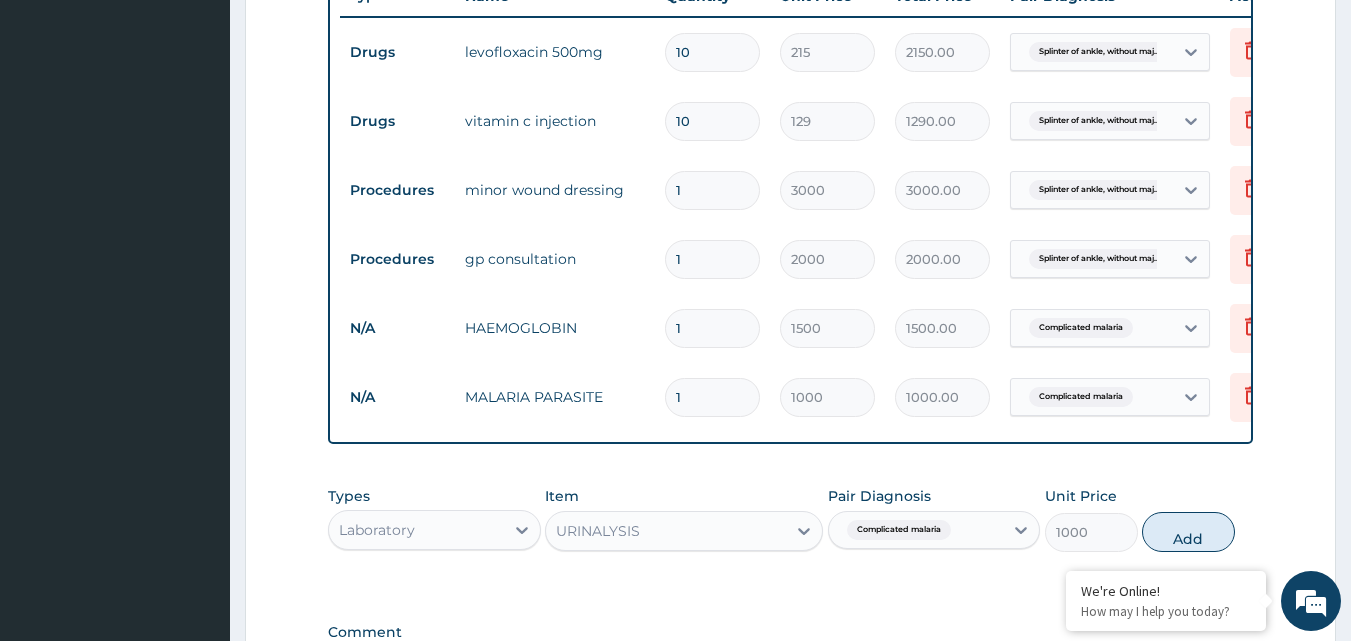 scroll, scrollTop: 797, scrollLeft: 0, axis: vertical 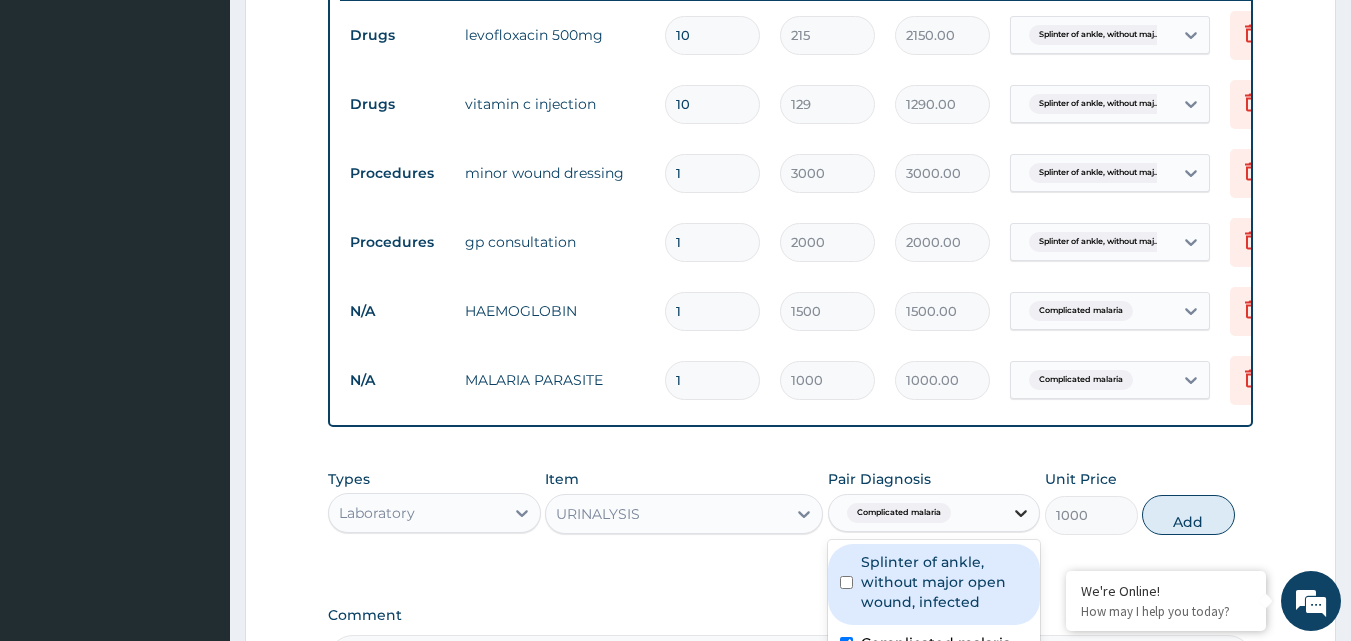 click 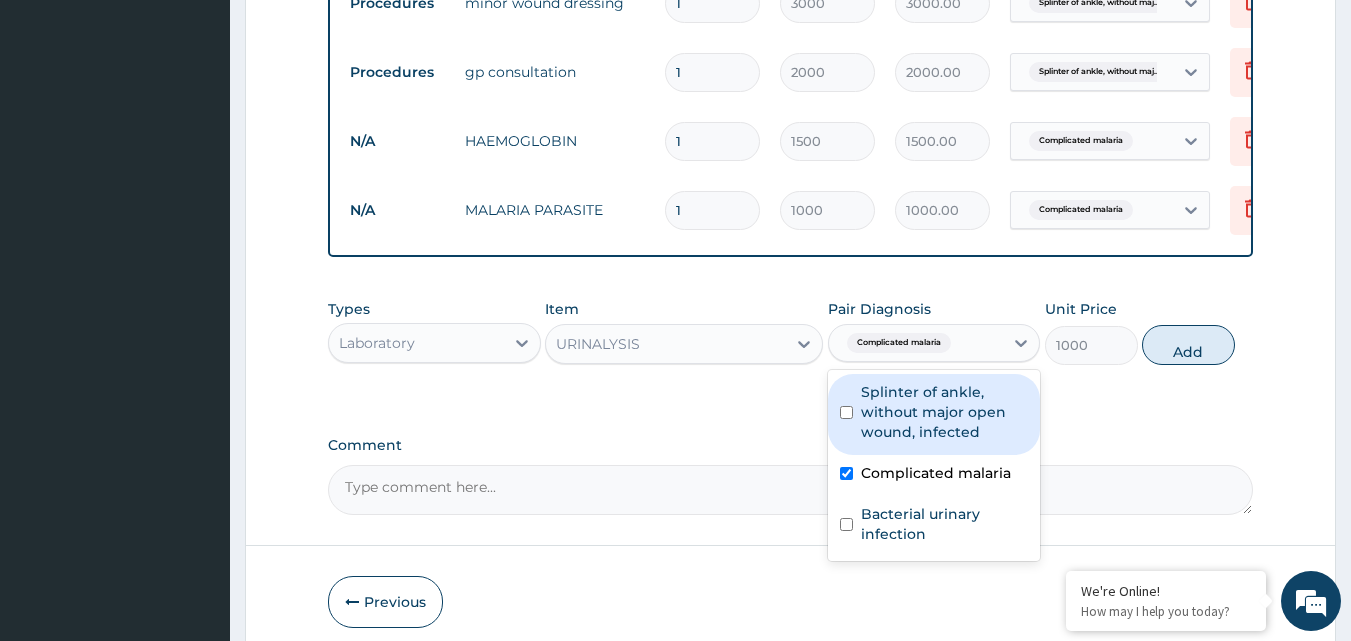 scroll, scrollTop: 997, scrollLeft: 0, axis: vertical 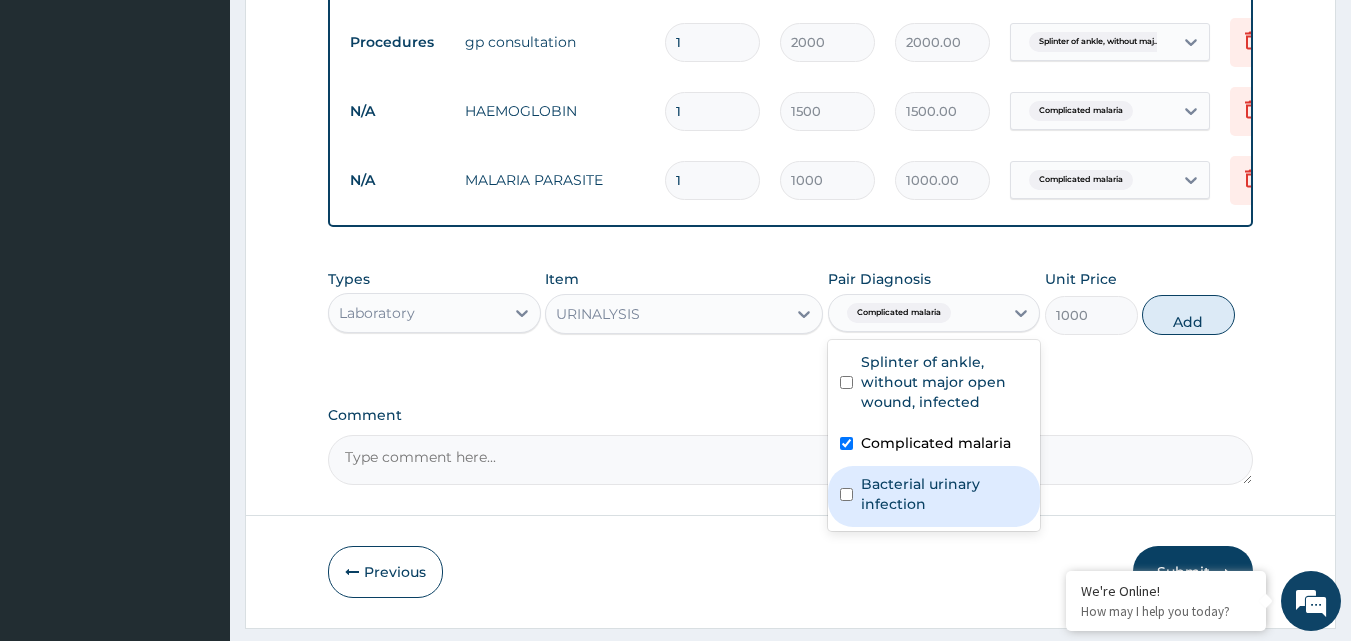 click on "Bacterial urinary infection" at bounding box center [945, 494] 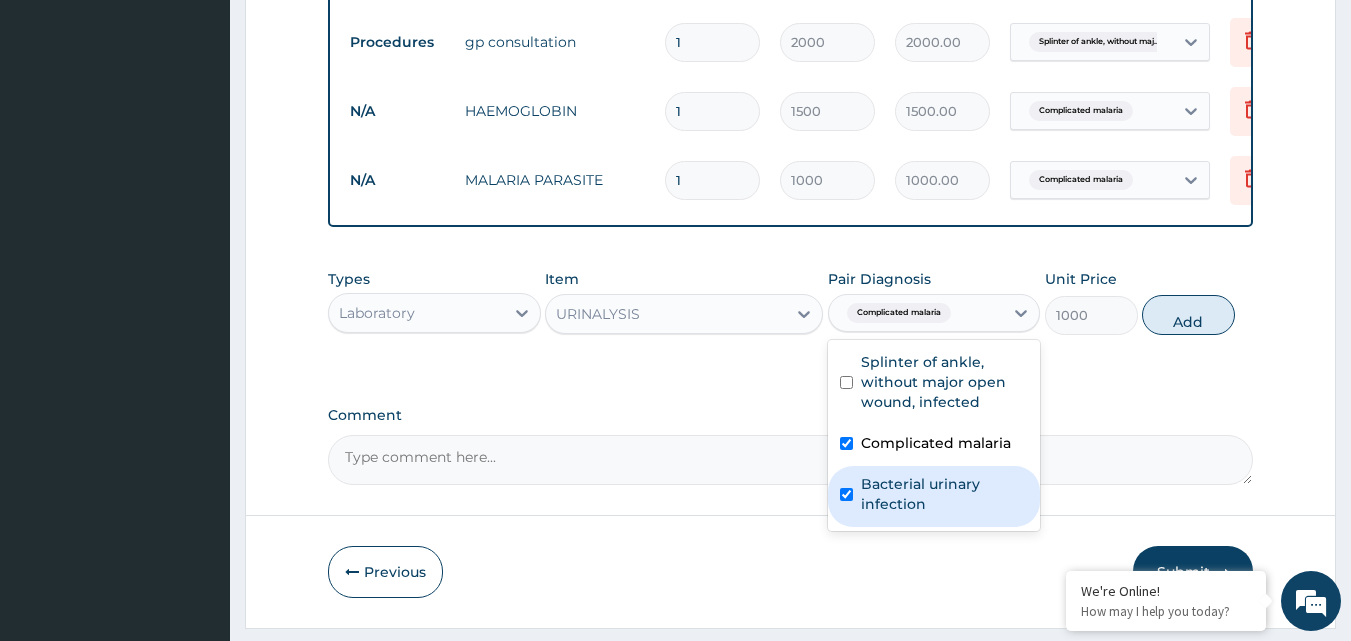 checkbox on "true" 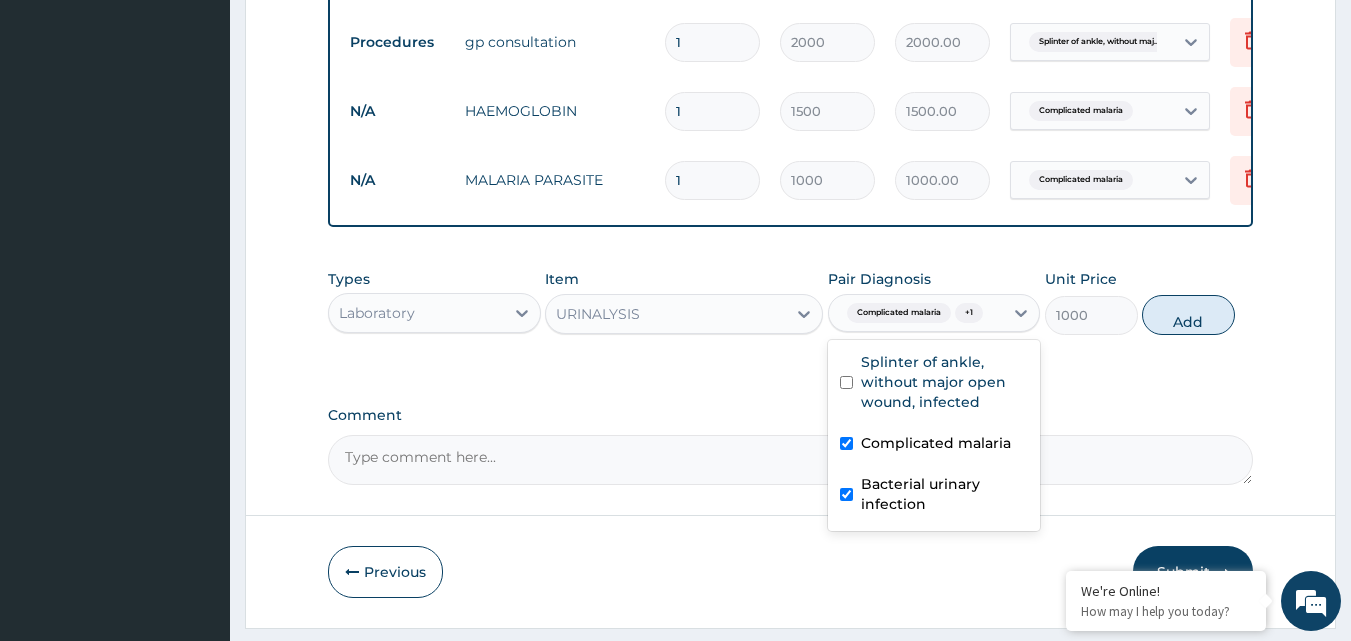 click on "Complicated malaria" at bounding box center [936, 443] 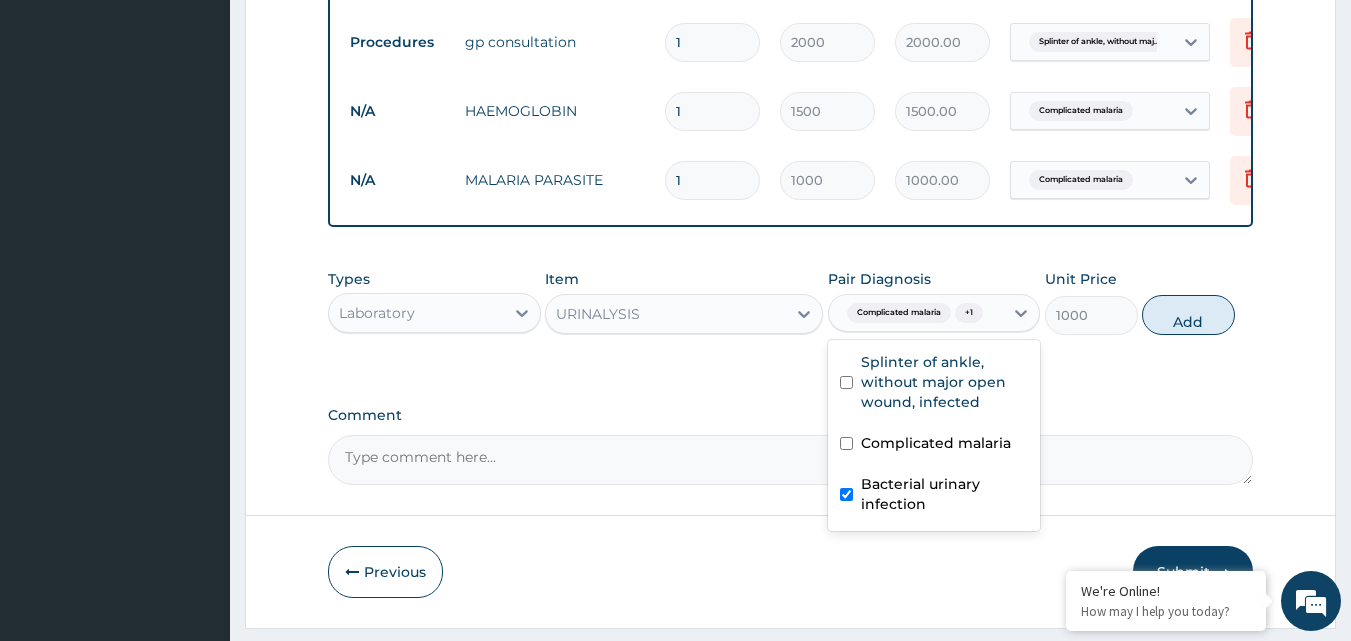 checkbox on "false" 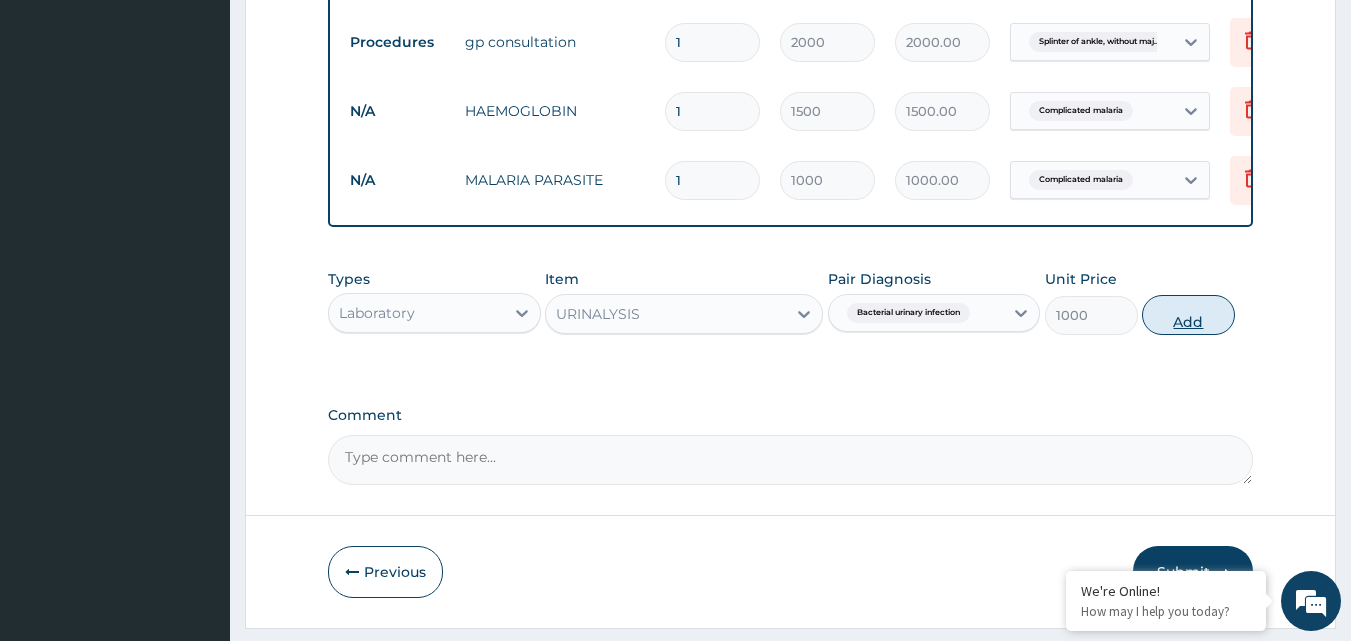 click on "Add" at bounding box center (1188, 315) 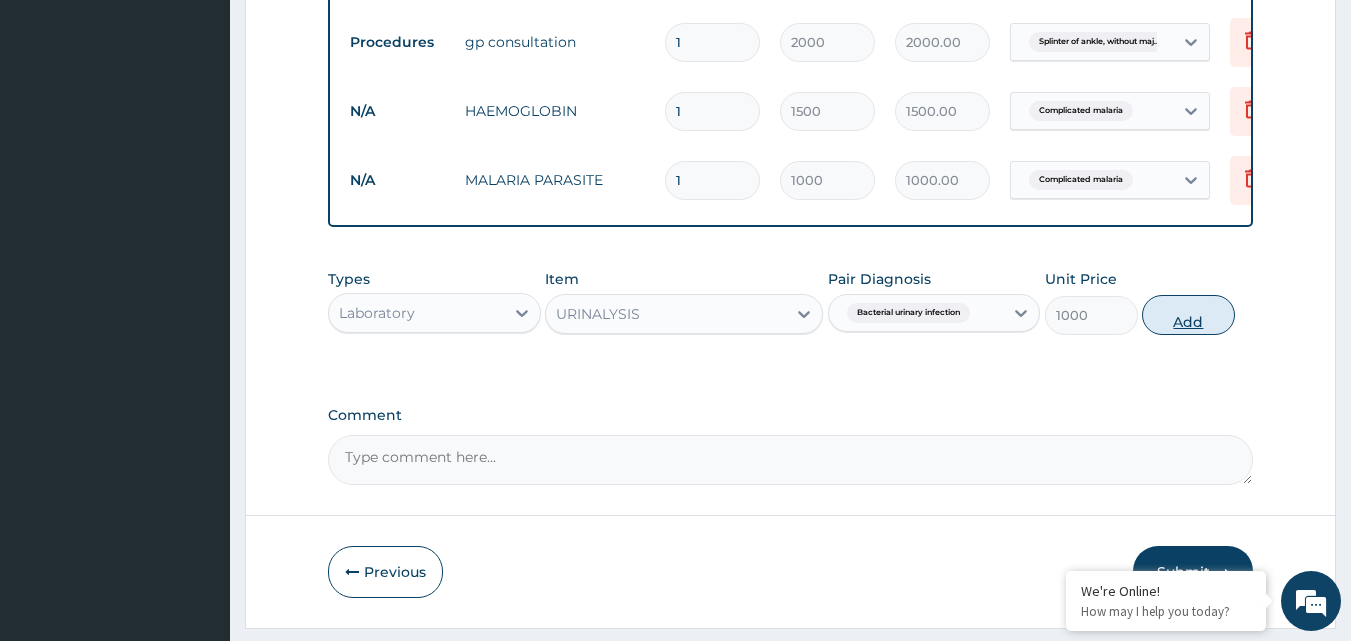 type on "0" 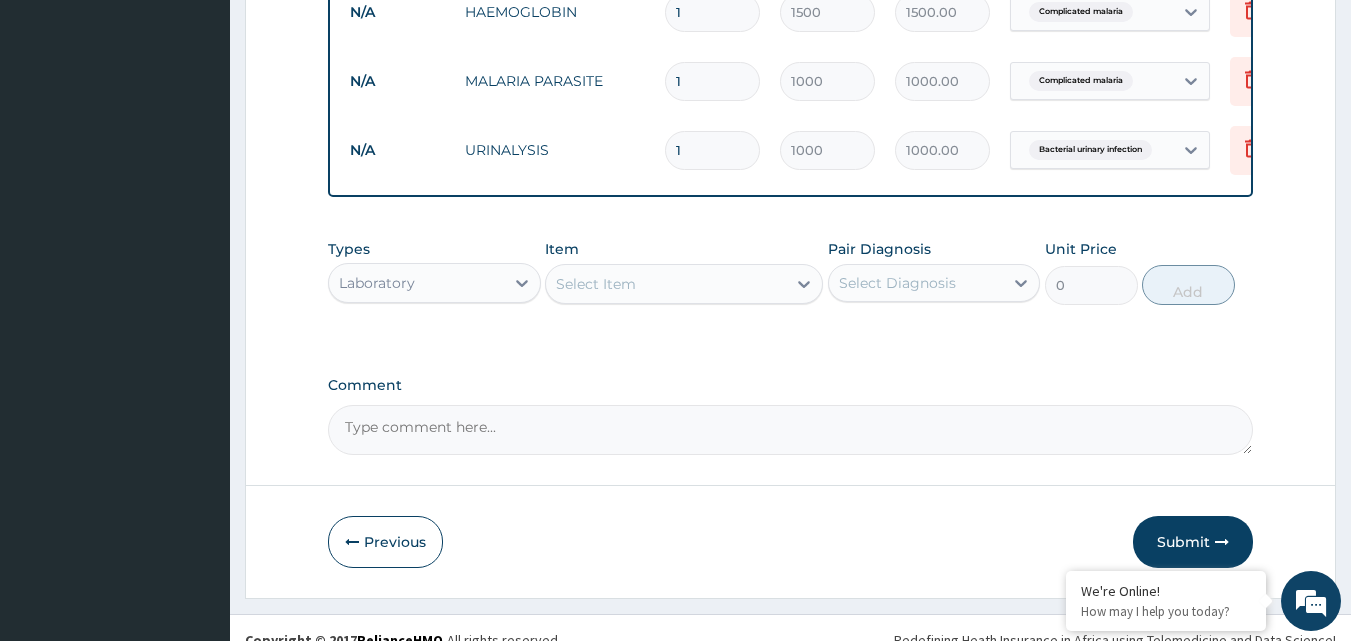 scroll, scrollTop: 1097, scrollLeft: 0, axis: vertical 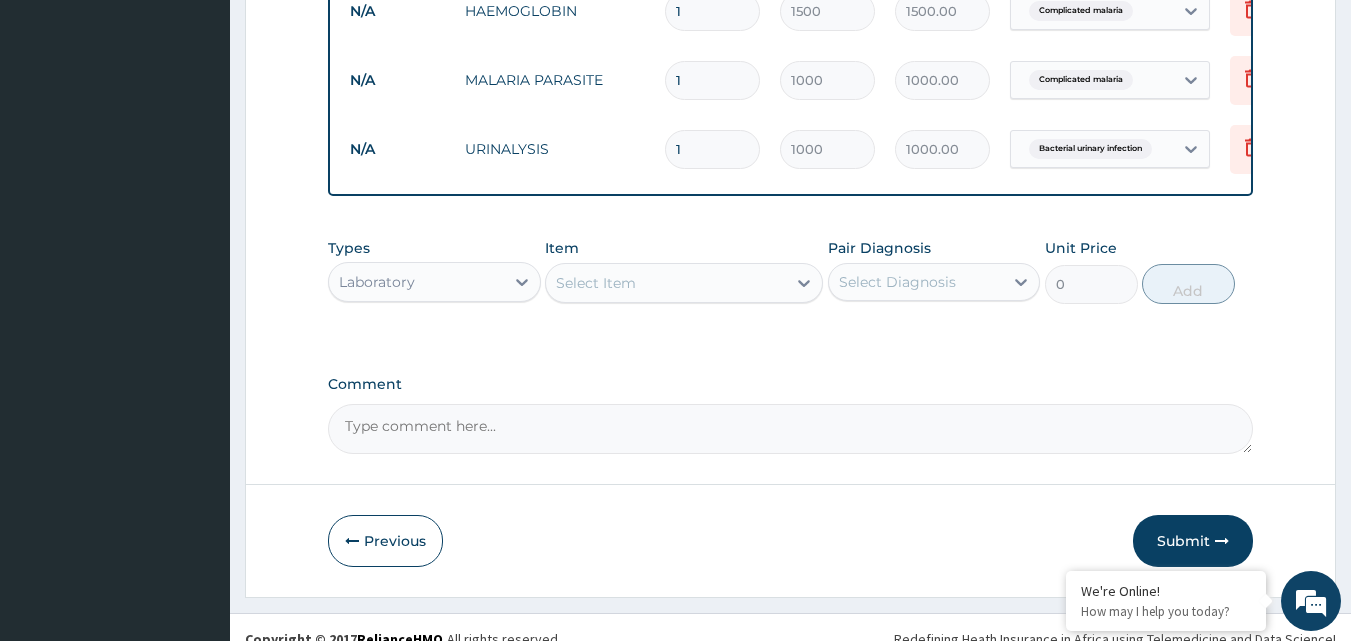 click on "Laboratory" at bounding box center [416, 282] 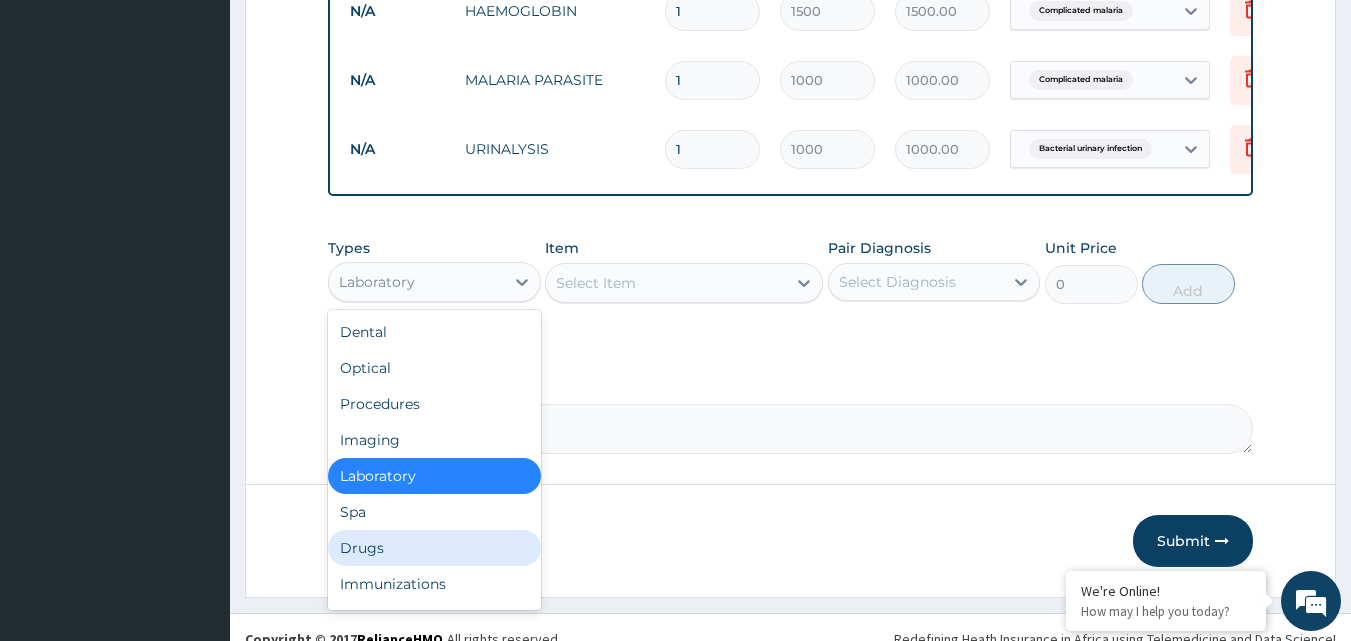 click on "Drugs" at bounding box center (434, 548) 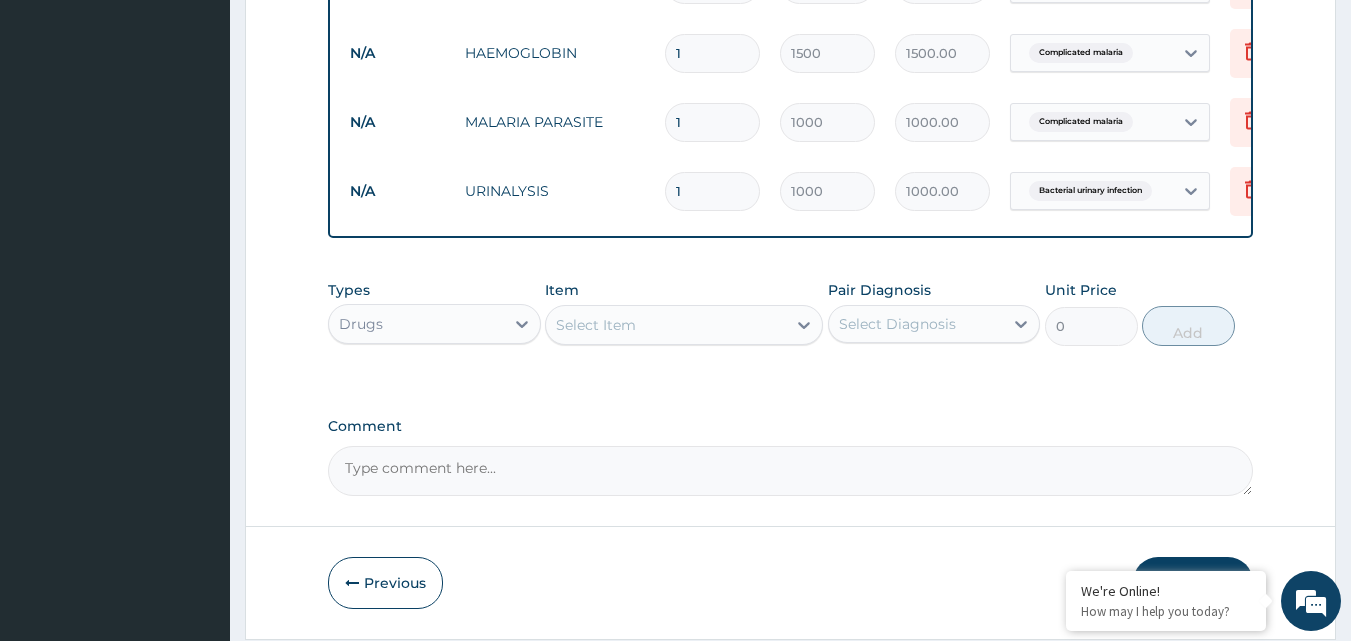 scroll, scrollTop: 1097, scrollLeft: 0, axis: vertical 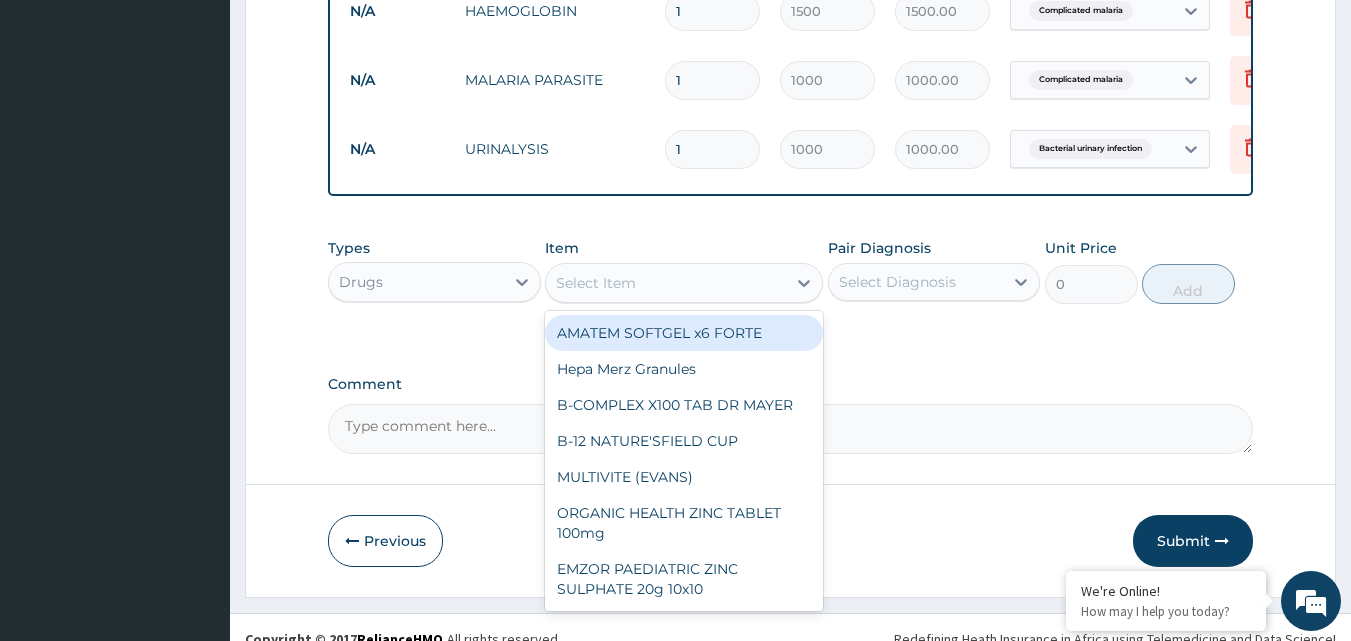 click on "Select Item" at bounding box center [666, 283] 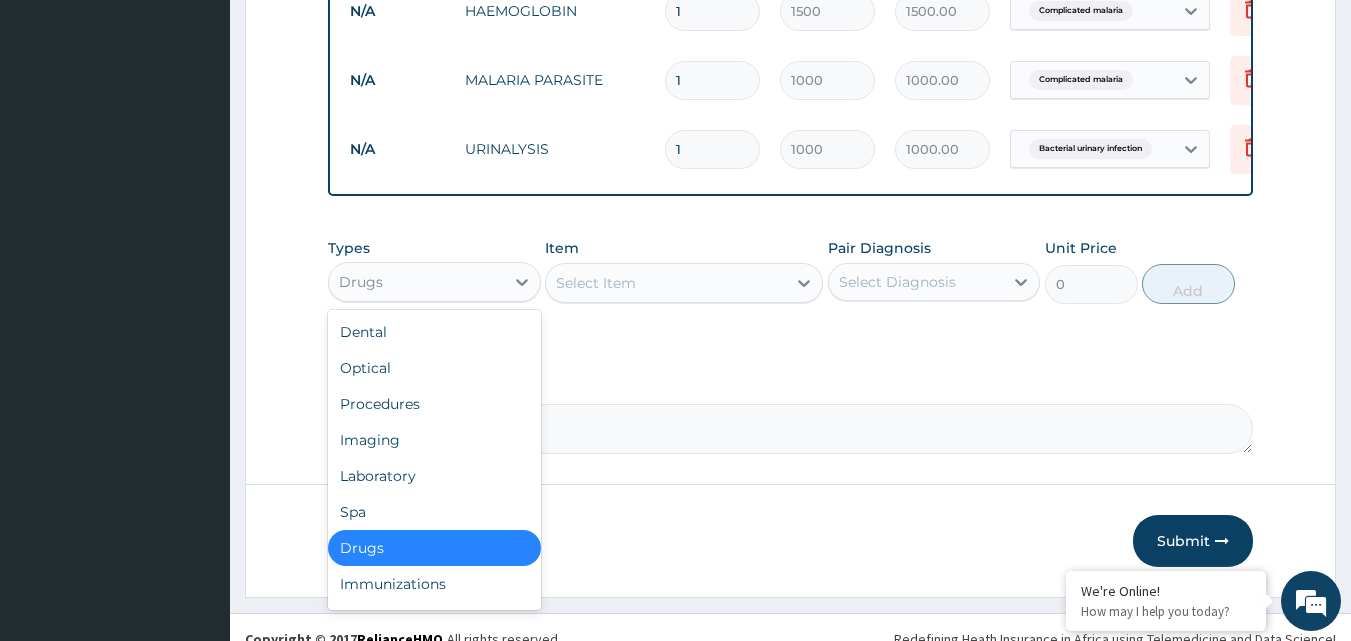 click on "Drugs" at bounding box center (416, 282) 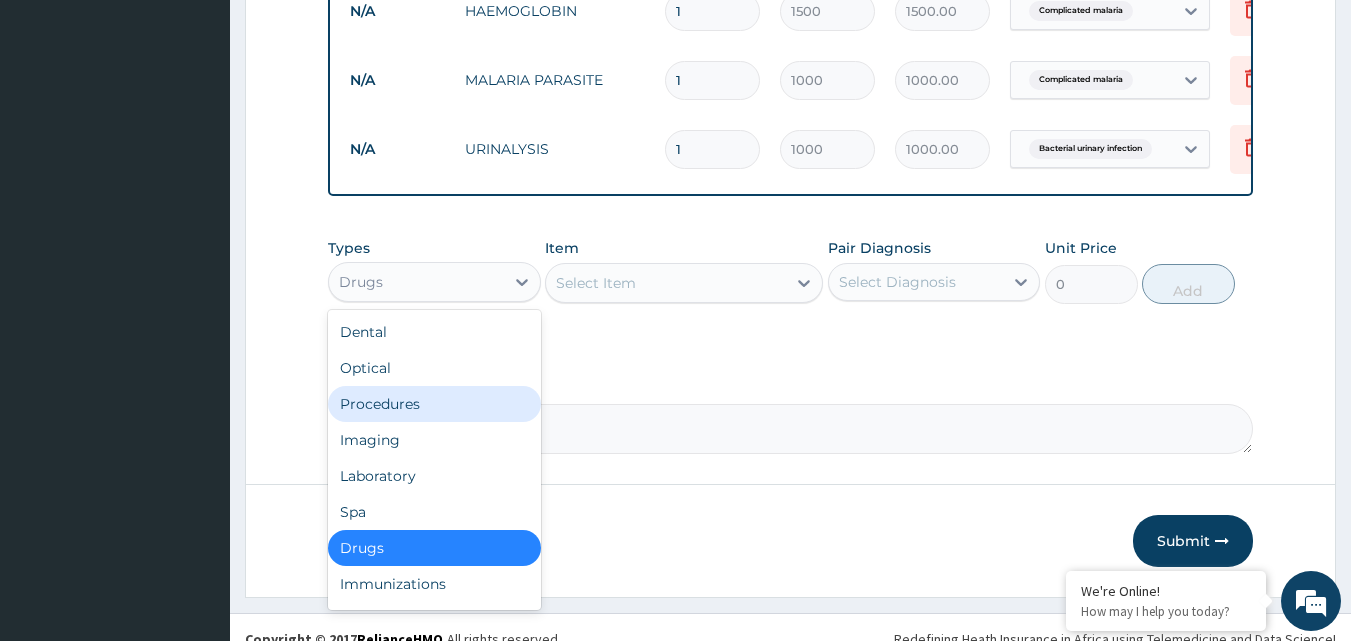scroll, scrollTop: 68, scrollLeft: 0, axis: vertical 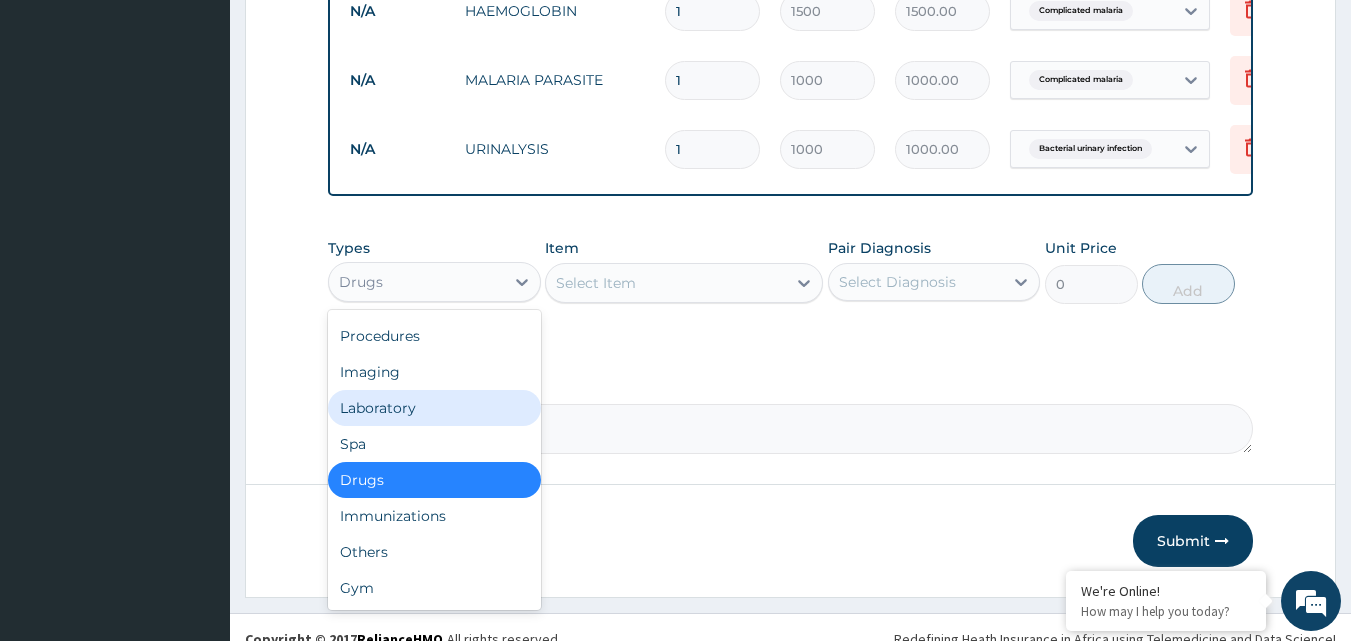 click on "Select Item" at bounding box center (666, 283) 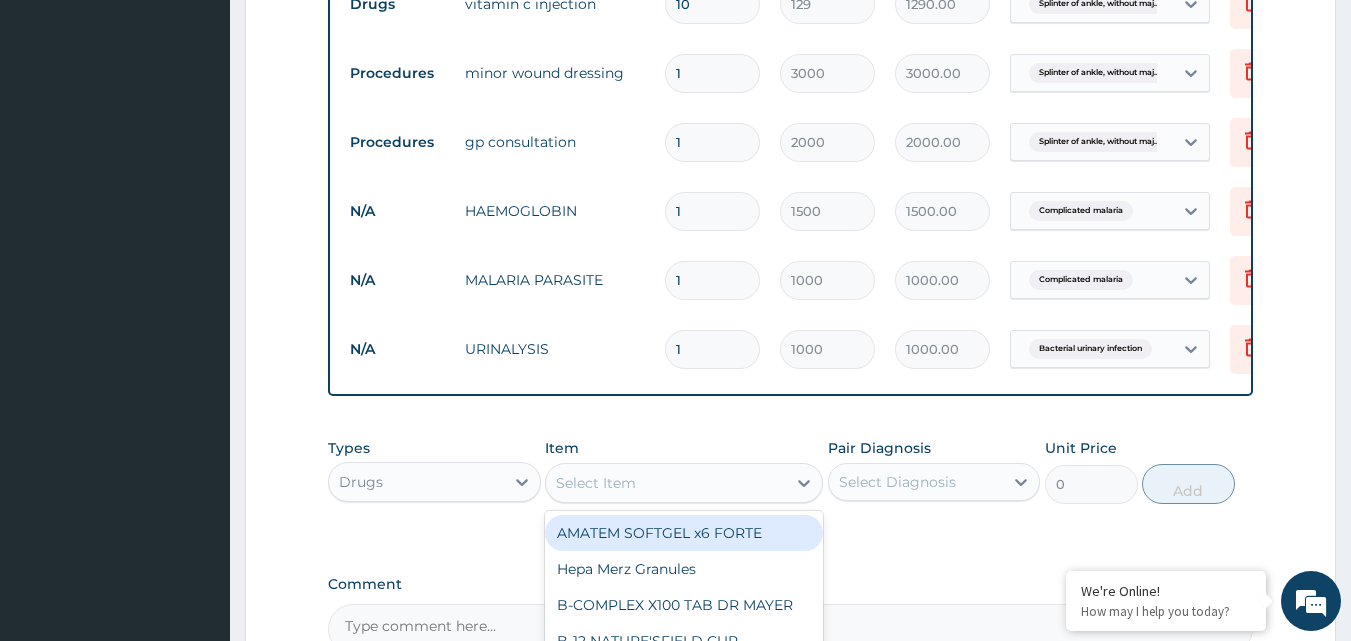 scroll, scrollTop: 997, scrollLeft: 0, axis: vertical 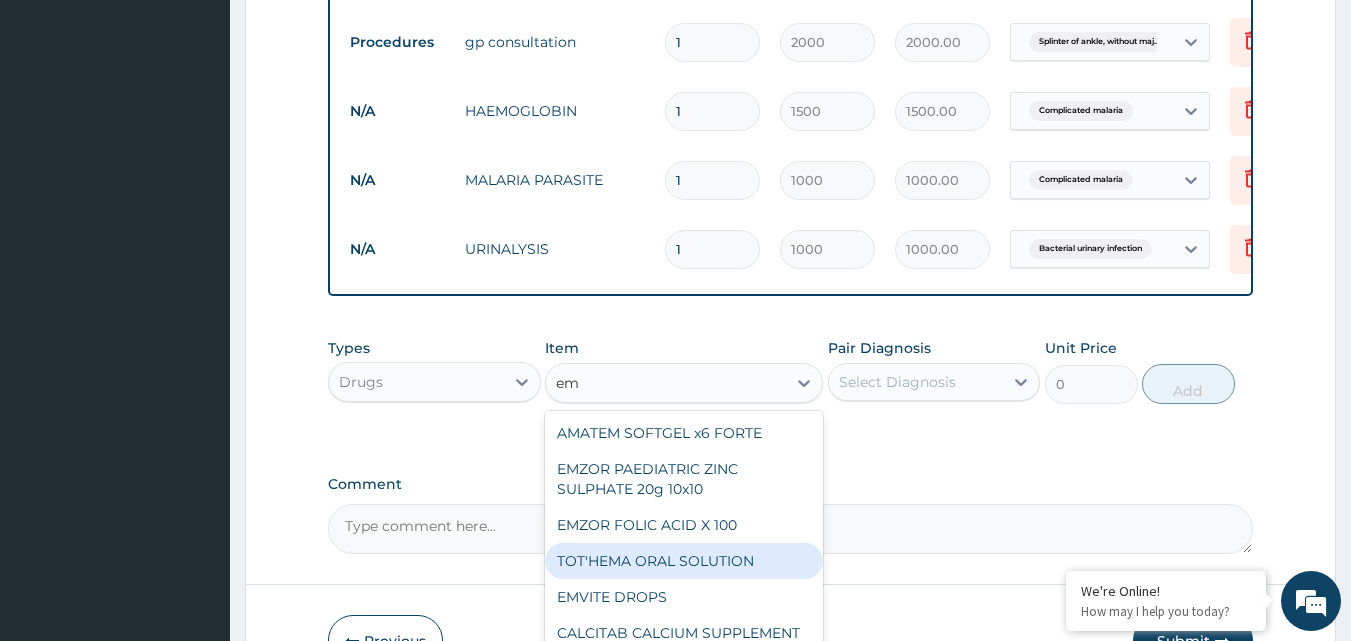 type on "e" 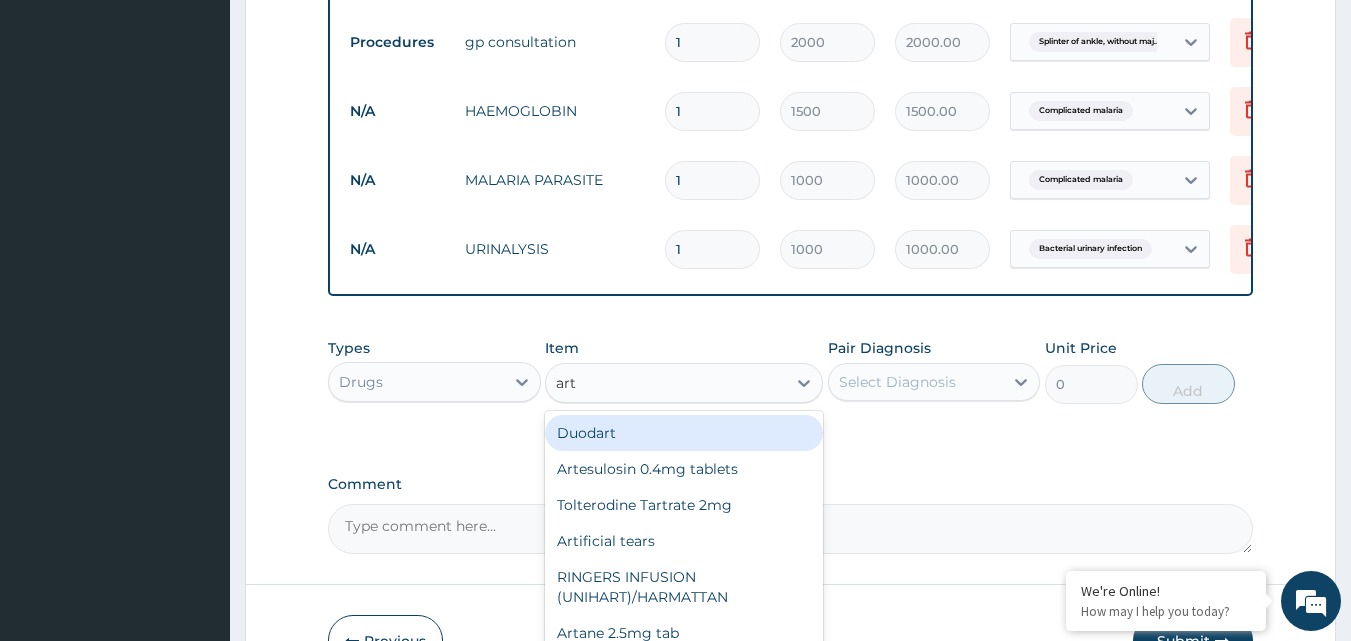 type on "arte" 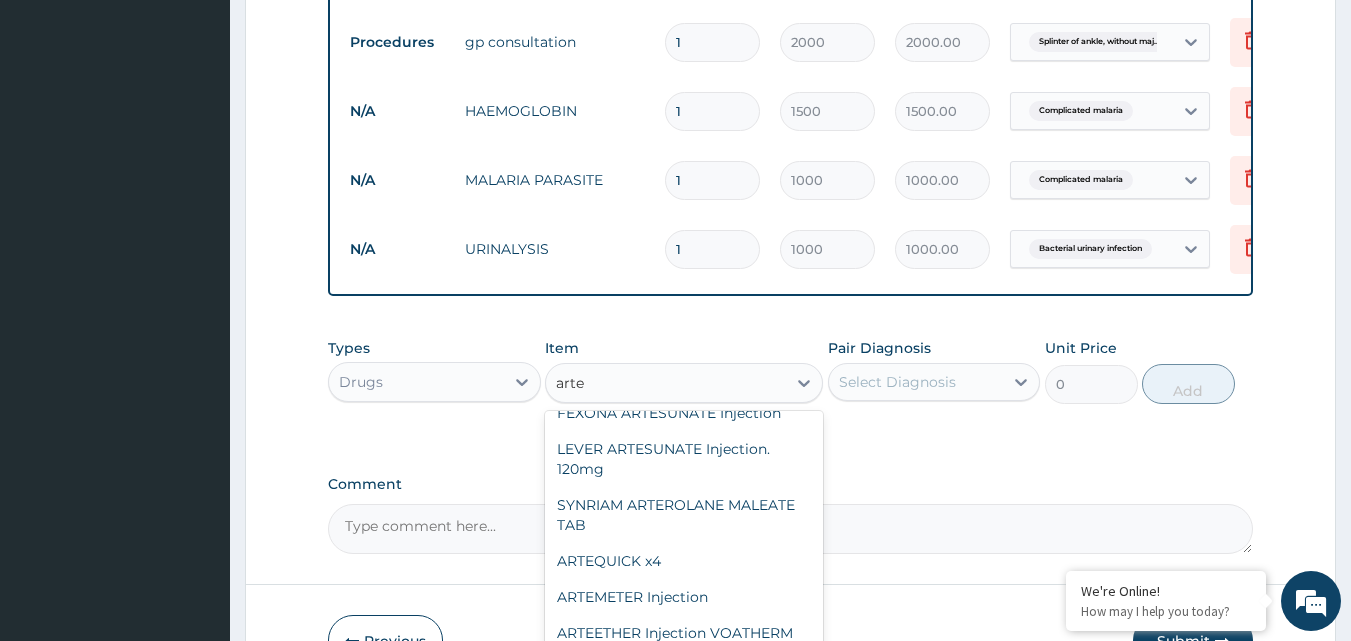 scroll, scrollTop: 220, scrollLeft: 0, axis: vertical 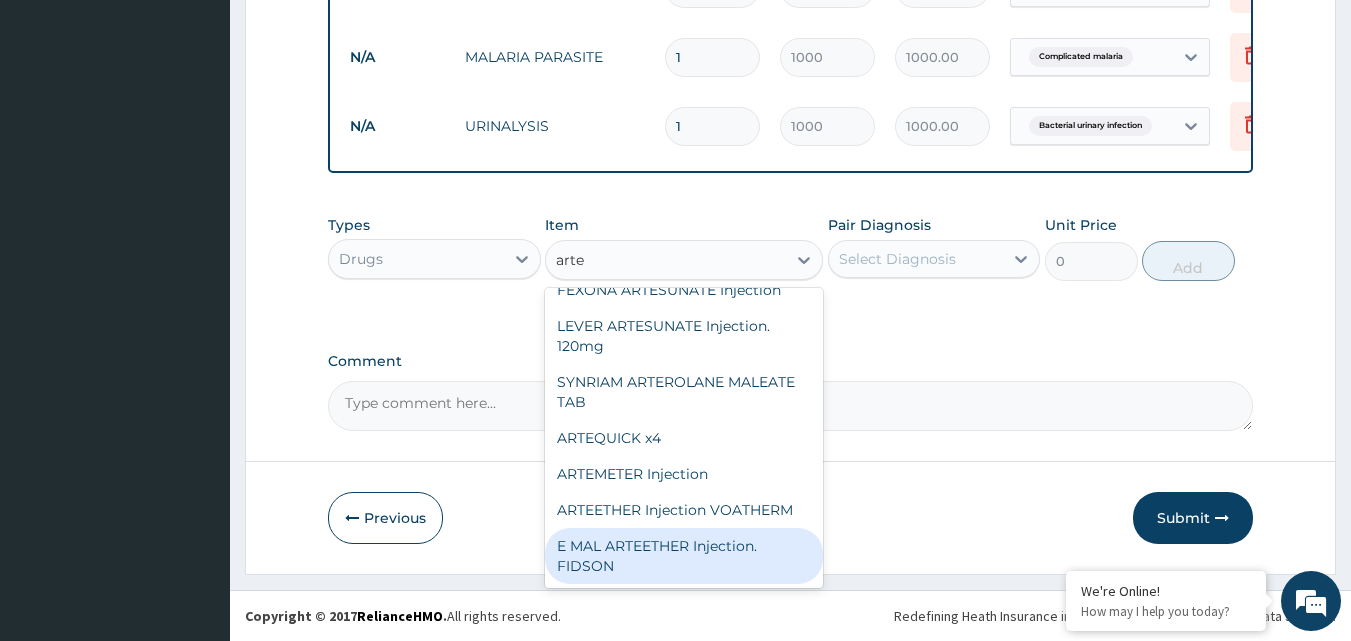 click on "E MAL ARTEETHER Injection. FIDSON" at bounding box center (684, 556) 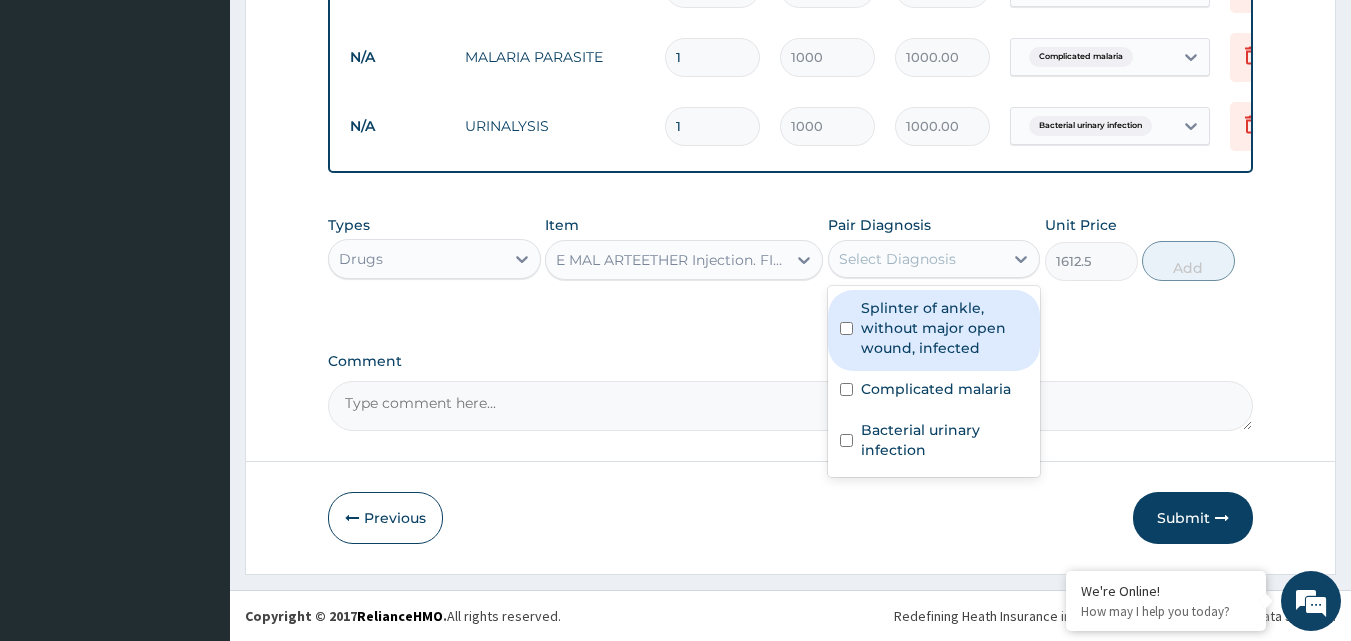 click on "Select Diagnosis" at bounding box center [897, 259] 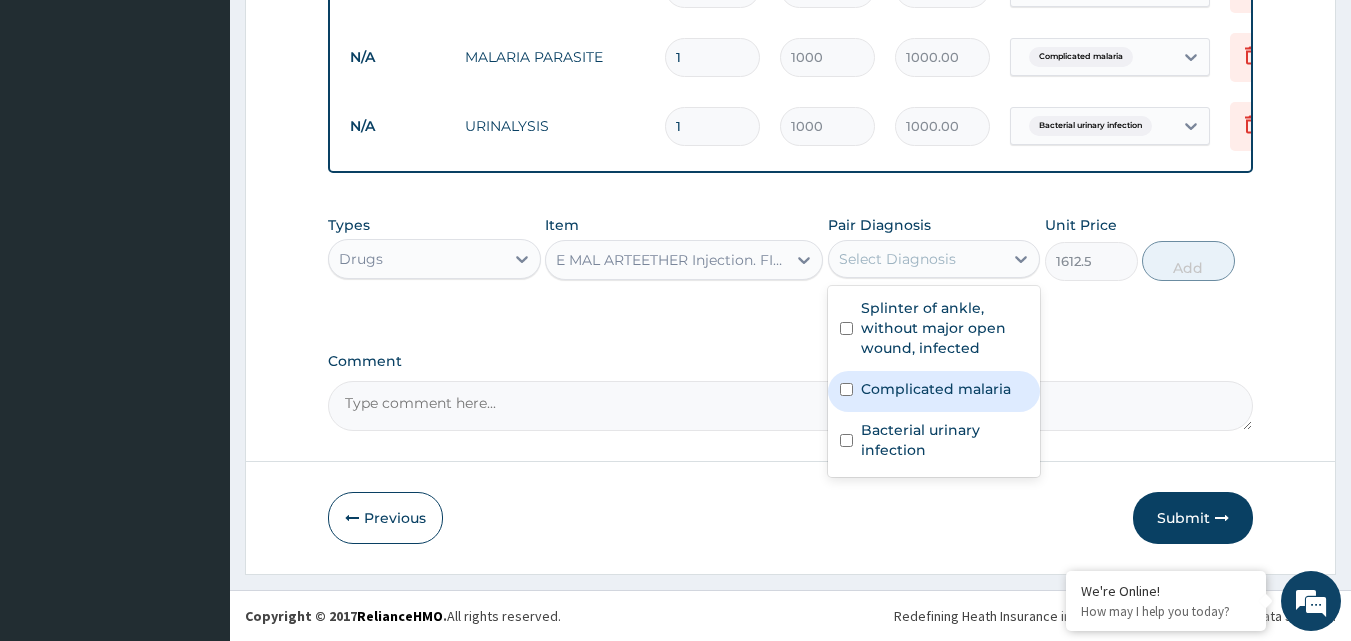 click on "Complicated malaria" at bounding box center (936, 389) 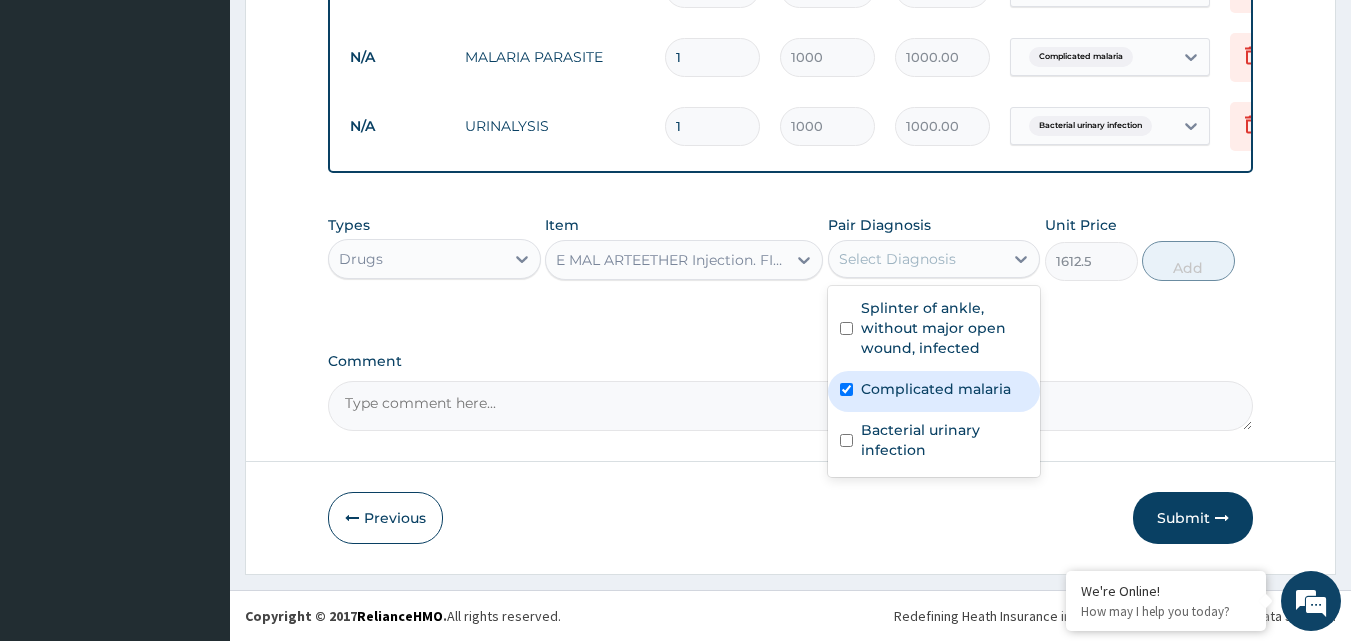checkbox on "true" 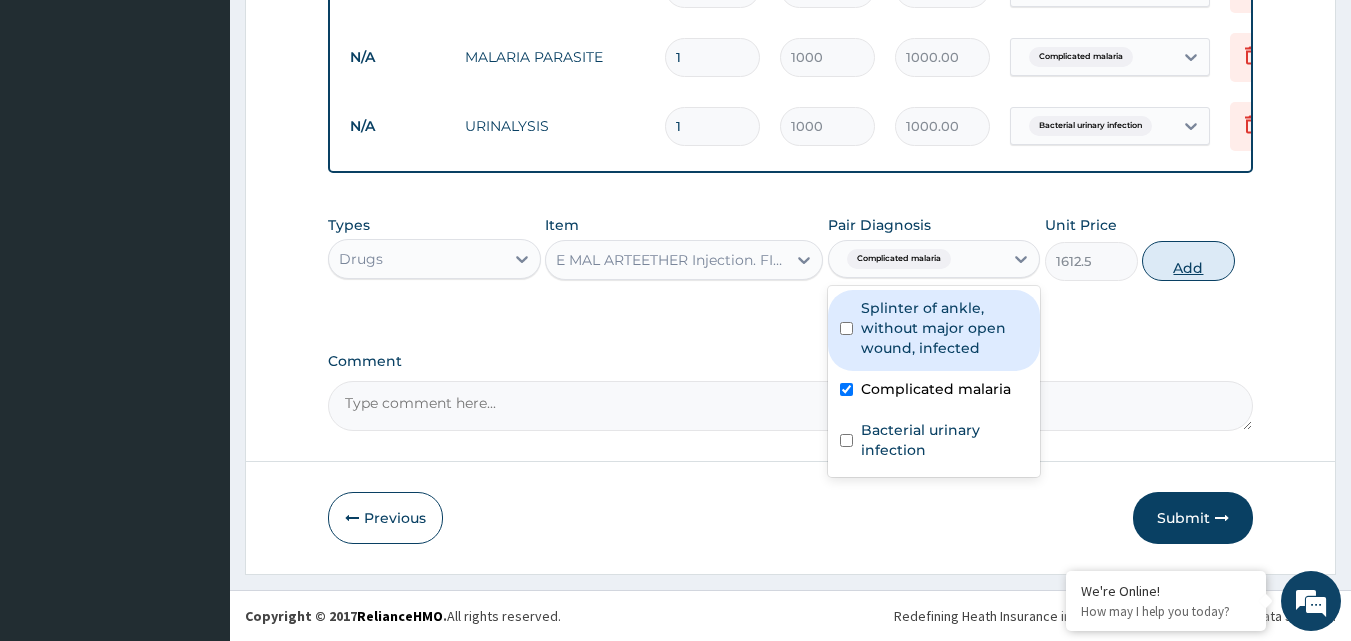 click on "Add" at bounding box center [1188, 261] 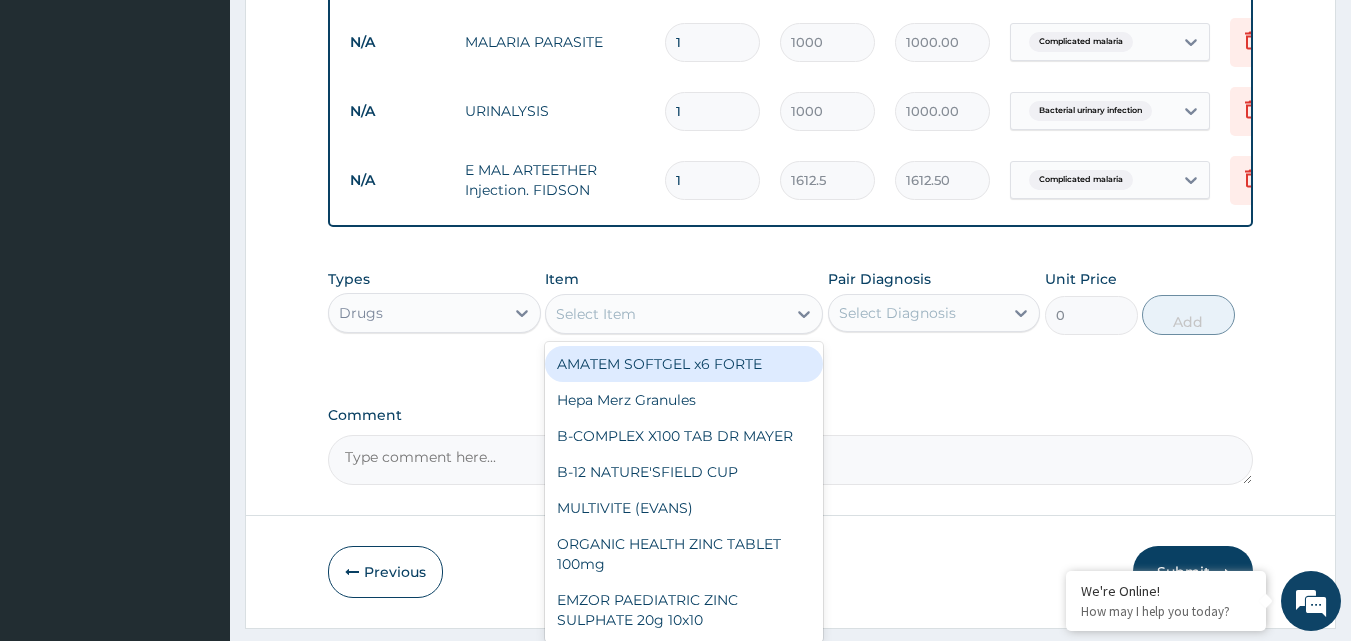 click on "Select Item" at bounding box center [596, 314] 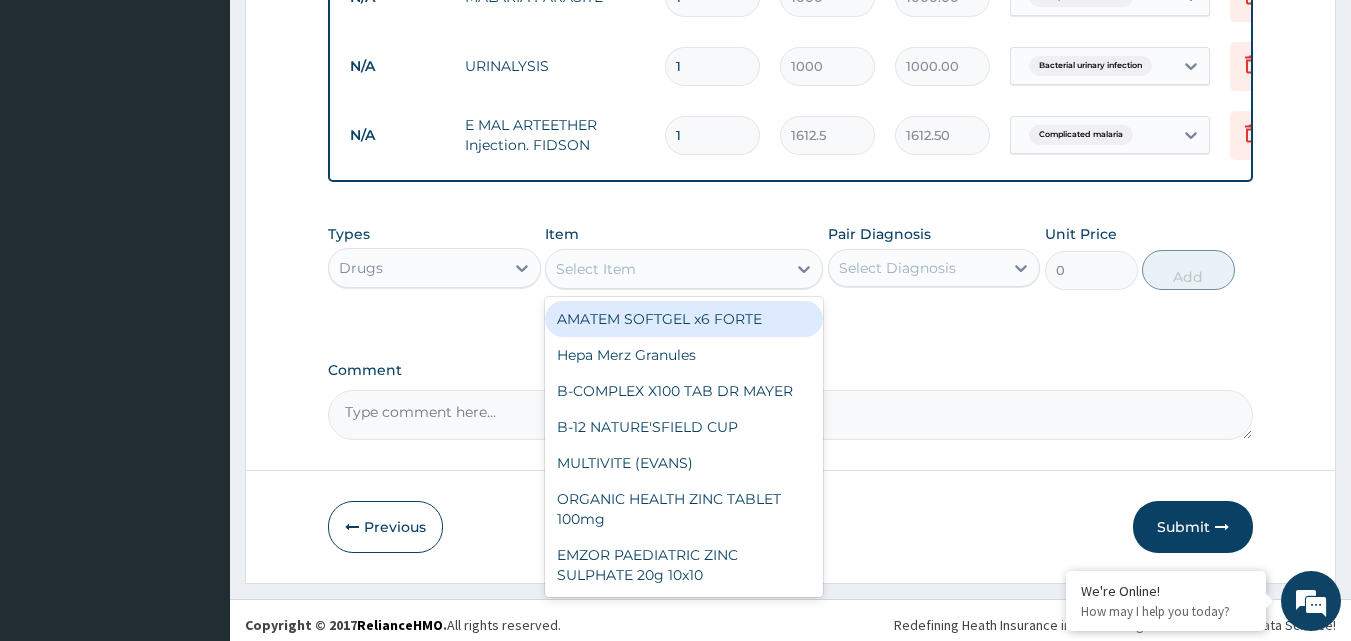 scroll, scrollTop: 1204, scrollLeft: 0, axis: vertical 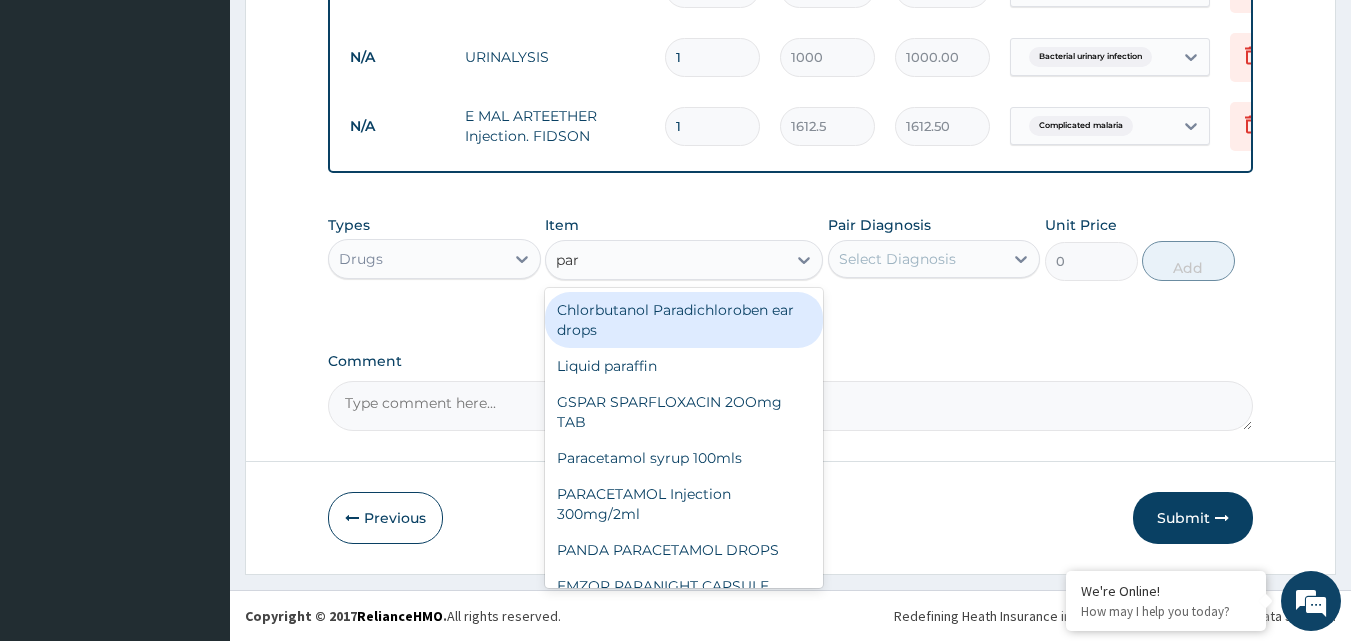 type on "para" 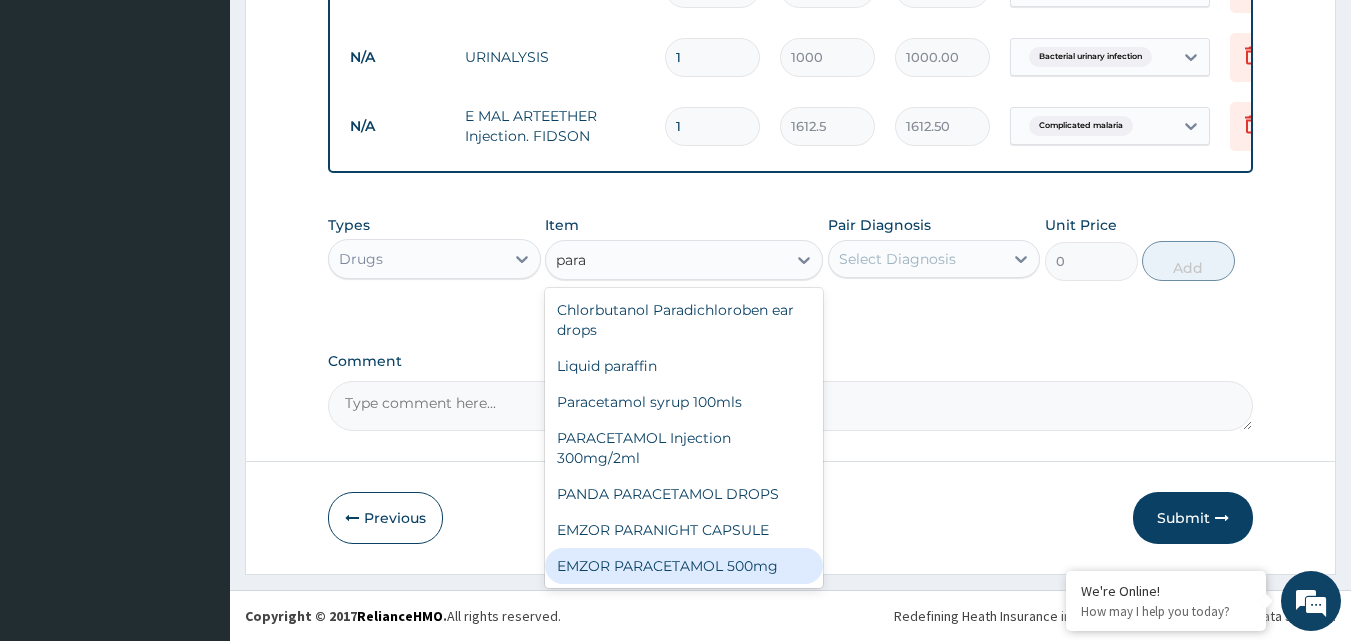 click on "EMZOR PARACETAMOL 500mg" at bounding box center (684, 566) 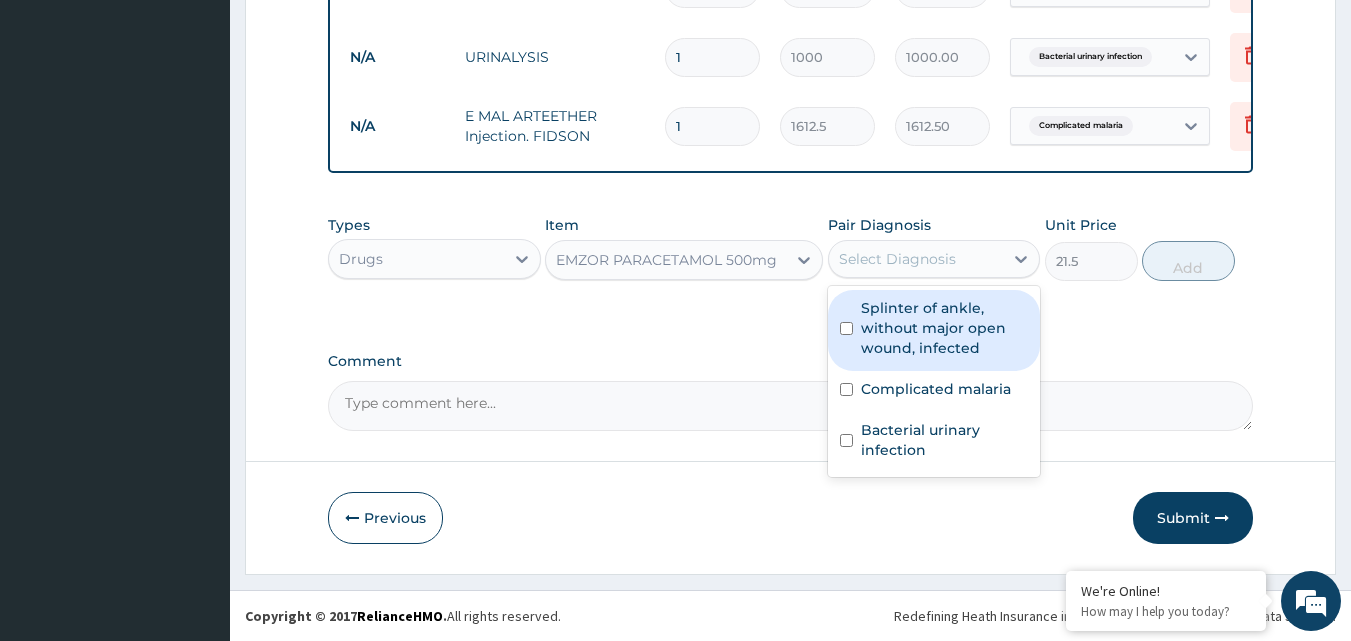 click on "Select Diagnosis" at bounding box center [916, 259] 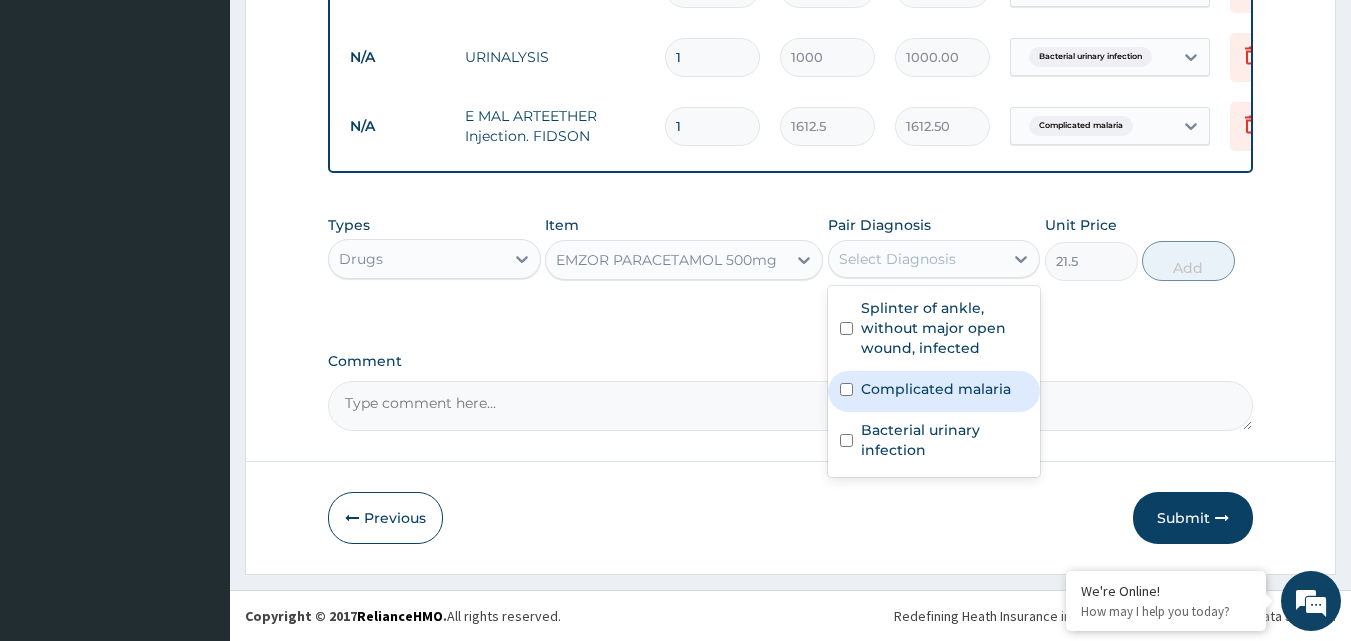 click on "Complicated malaria" at bounding box center (936, 389) 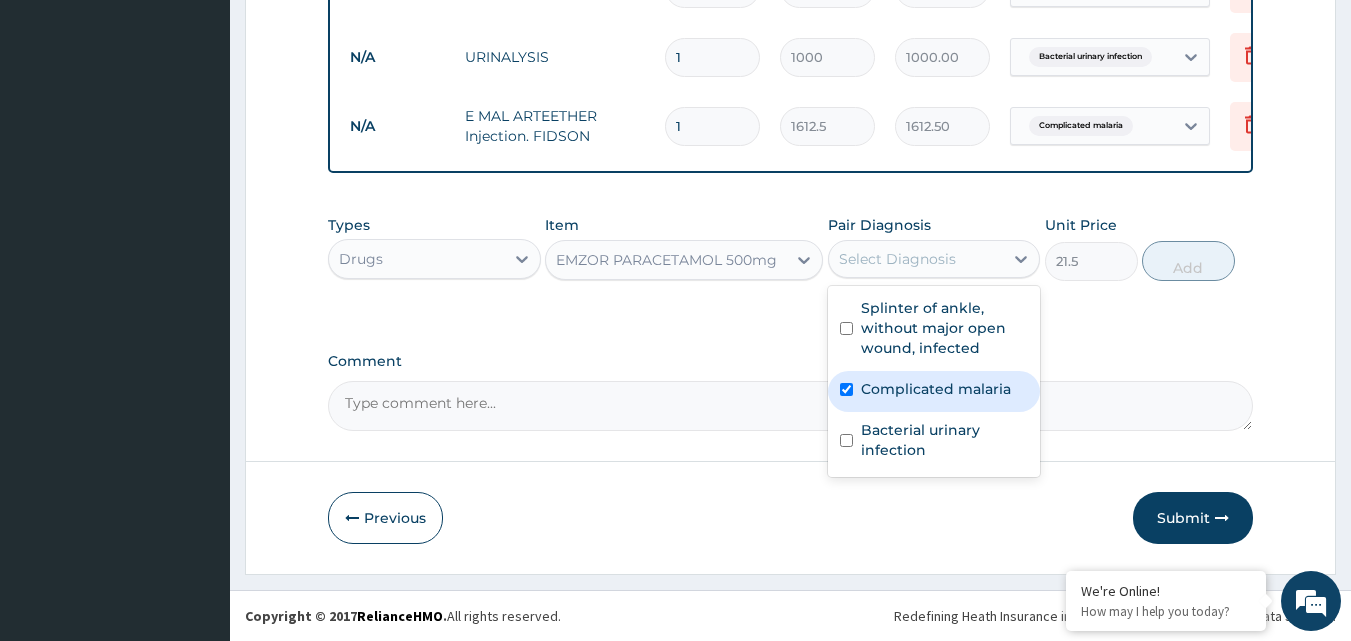 checkbox on "true" 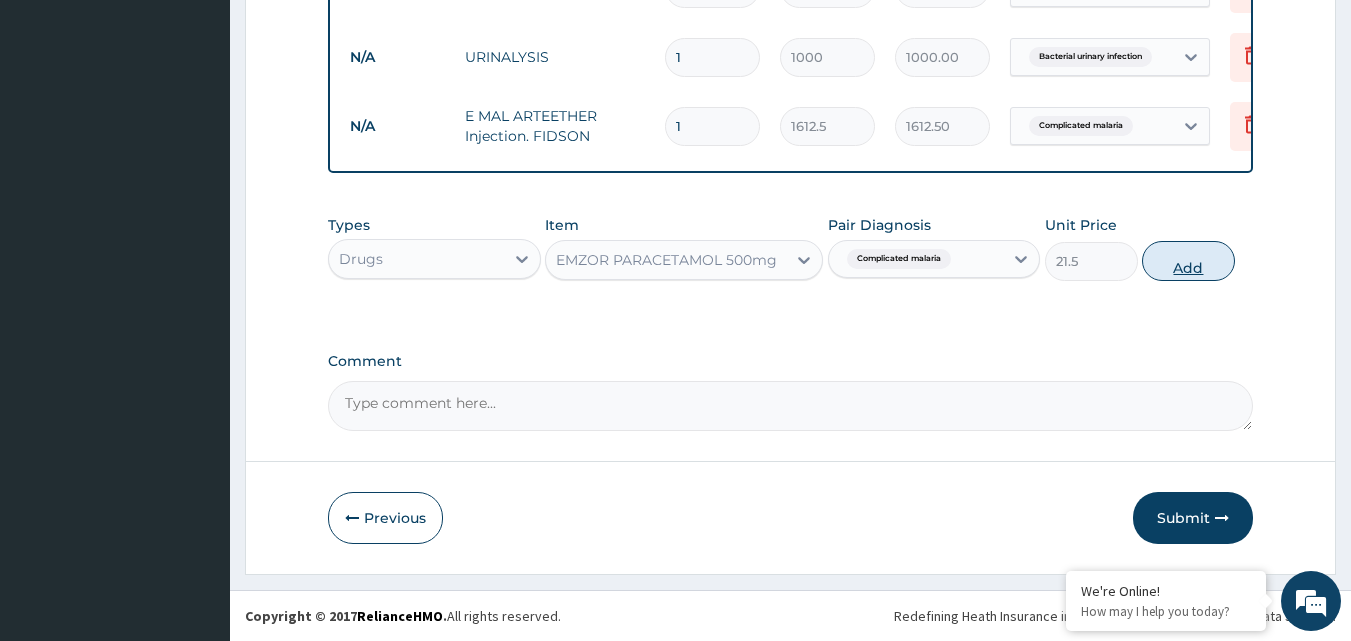 click on "Add" at bounding box center (1188, 261) 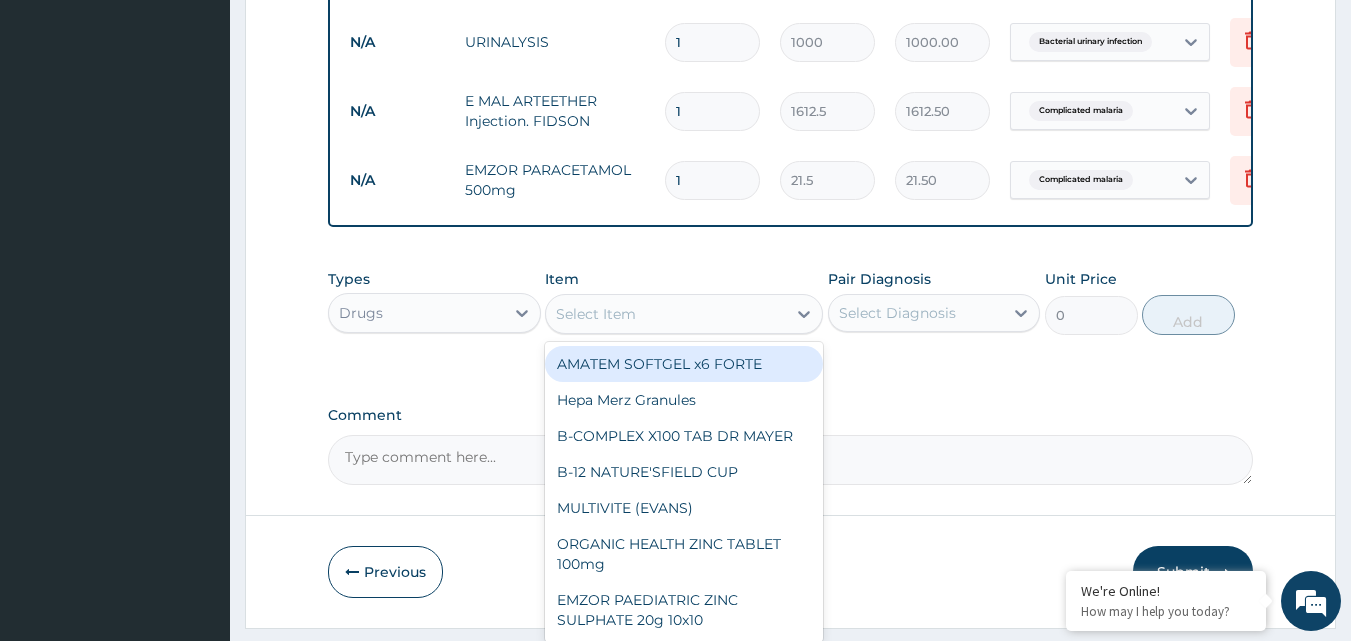 click on "Select Item" at bounding box center [666, 314] 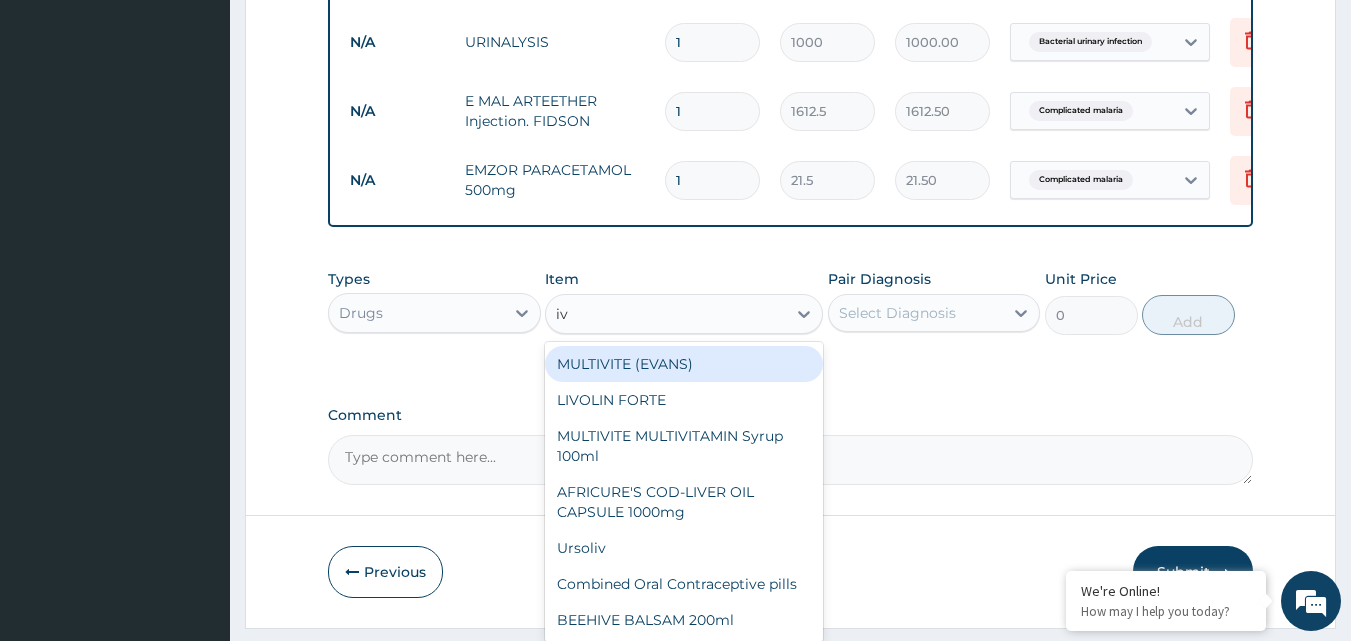 type on "i" 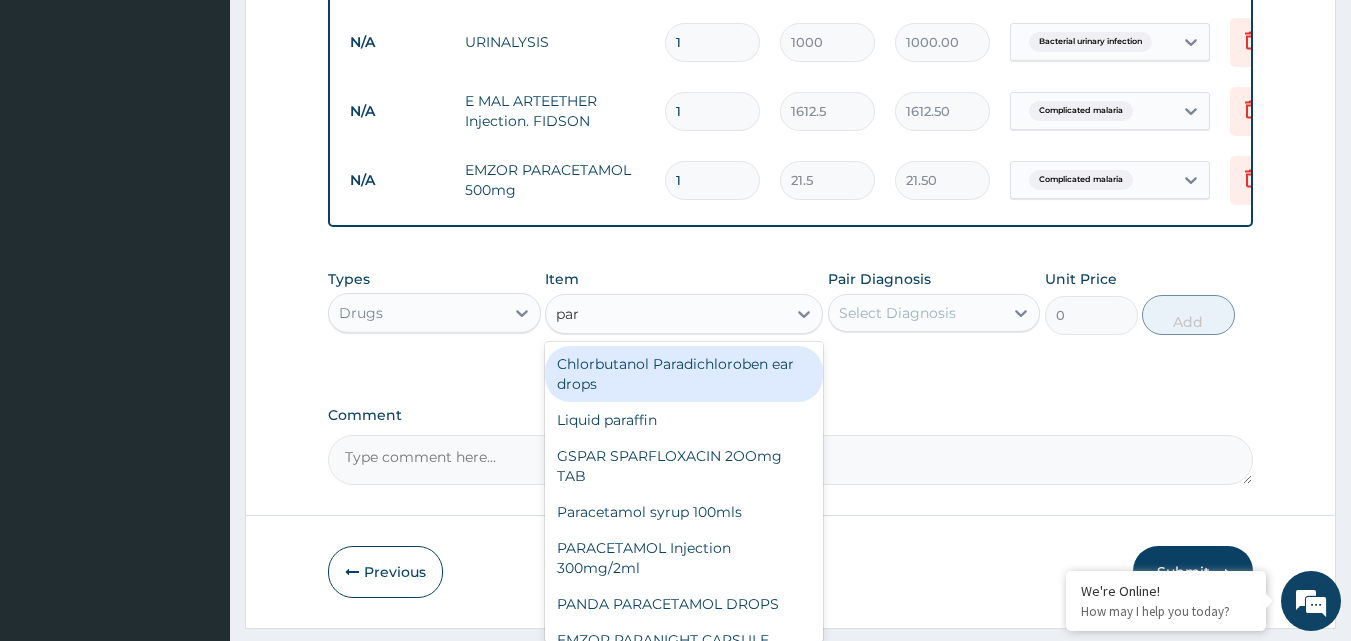 type on "para" 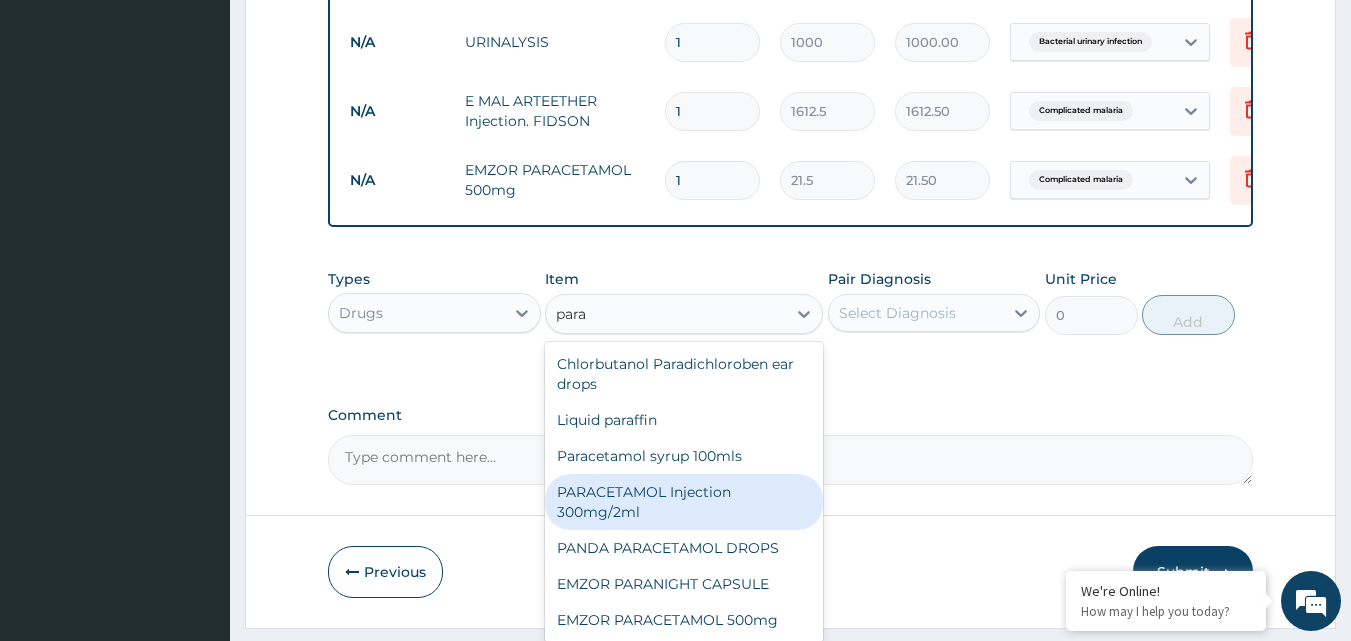 click on "PARACETAMOL Injection 300mg/2ml" at bounding box center (684, 502) 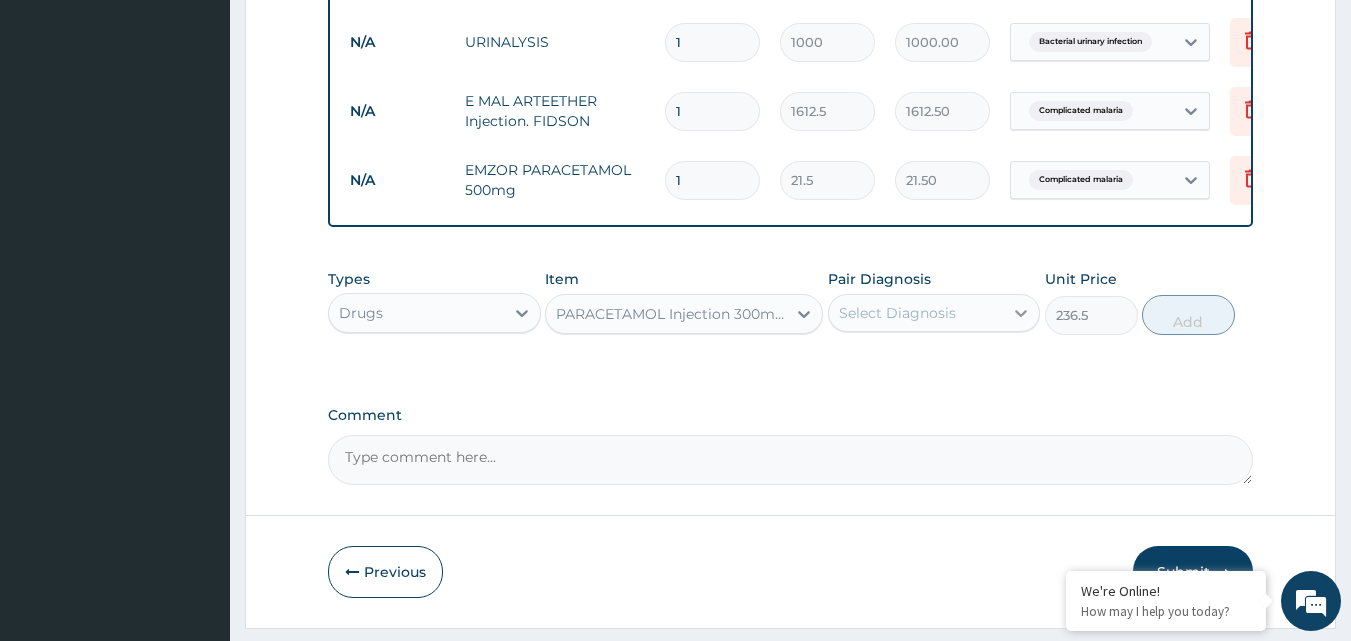 click at bounding box center (1021, 313) 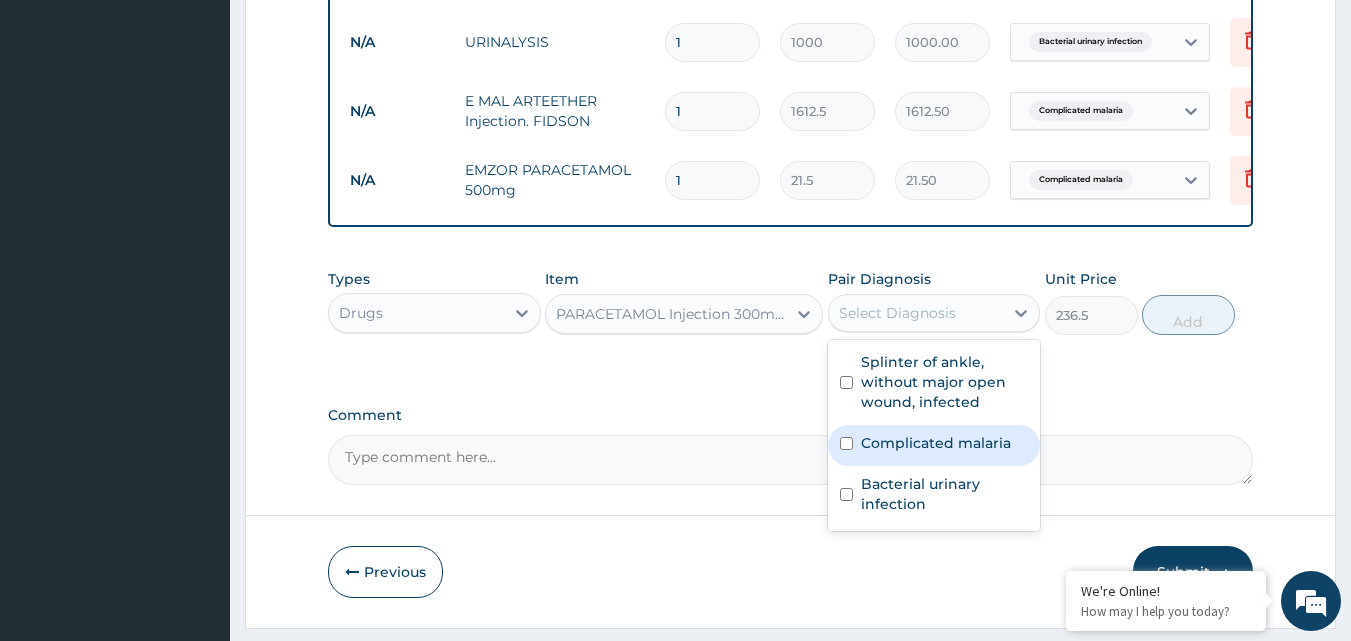 click on "Complicated malaria" at bounding box center (934, 445) 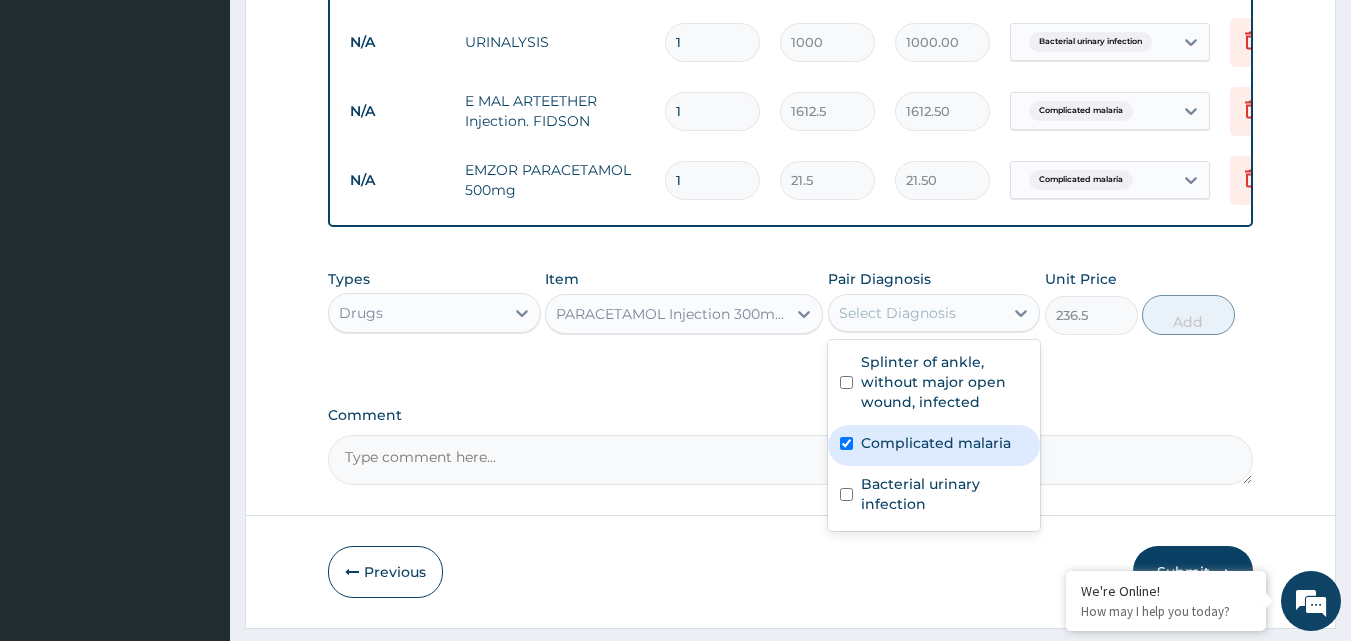 checkbox on "true" 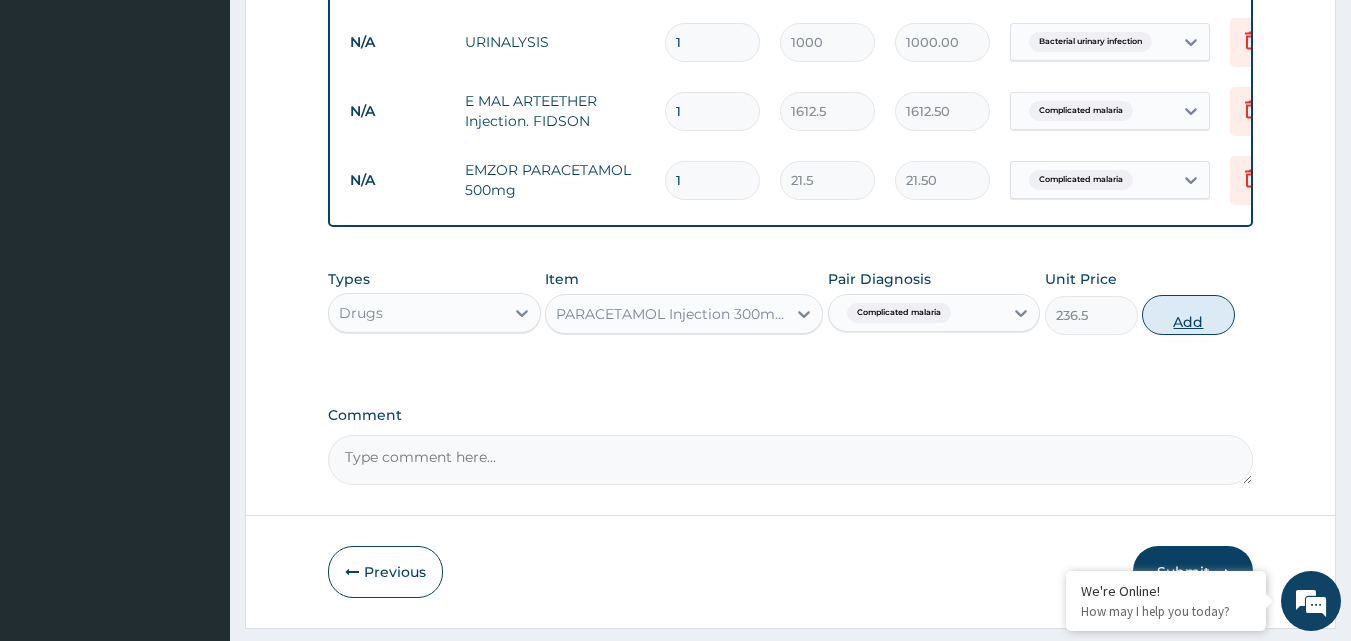 click on "Add" at bounding box center [1188, 315] 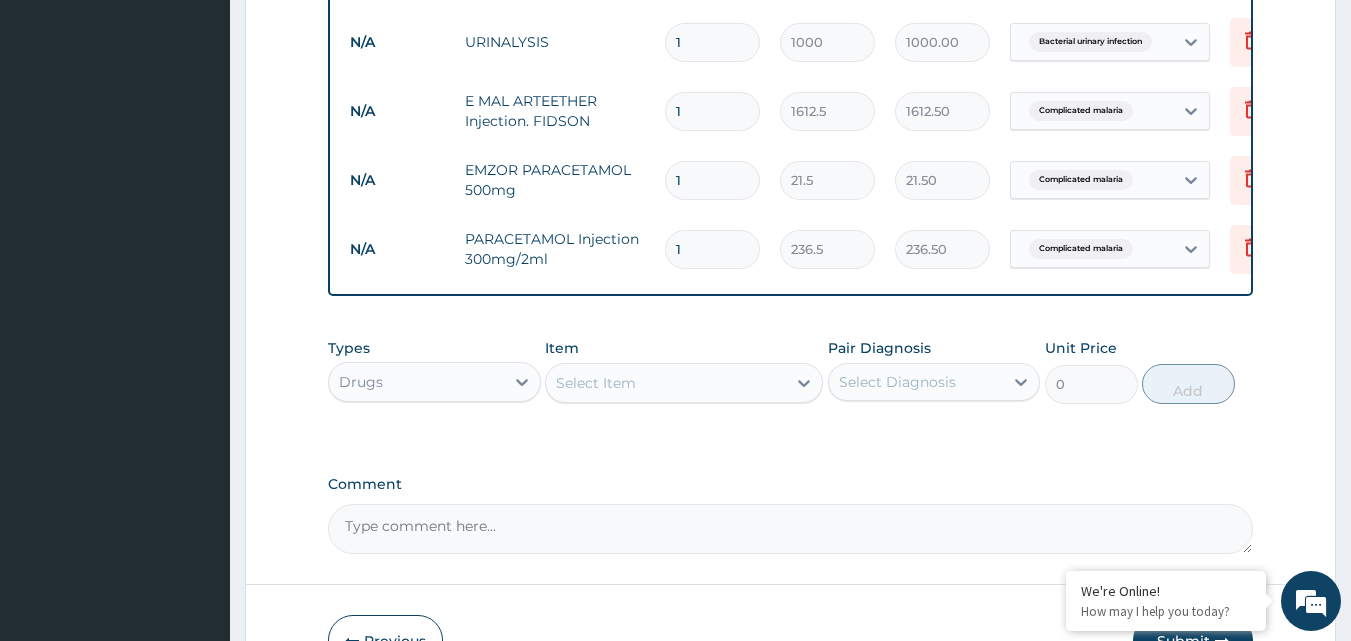 click on "Select Item" at bounding box center [666, 383] 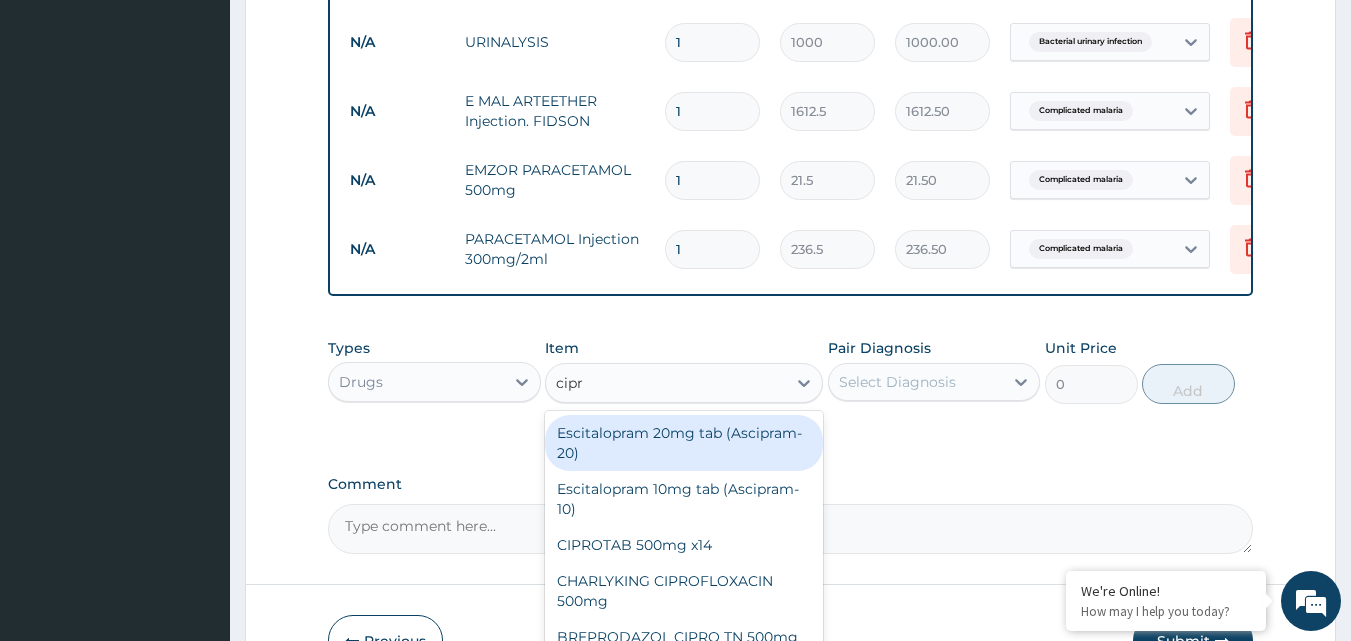 type on "cipro" 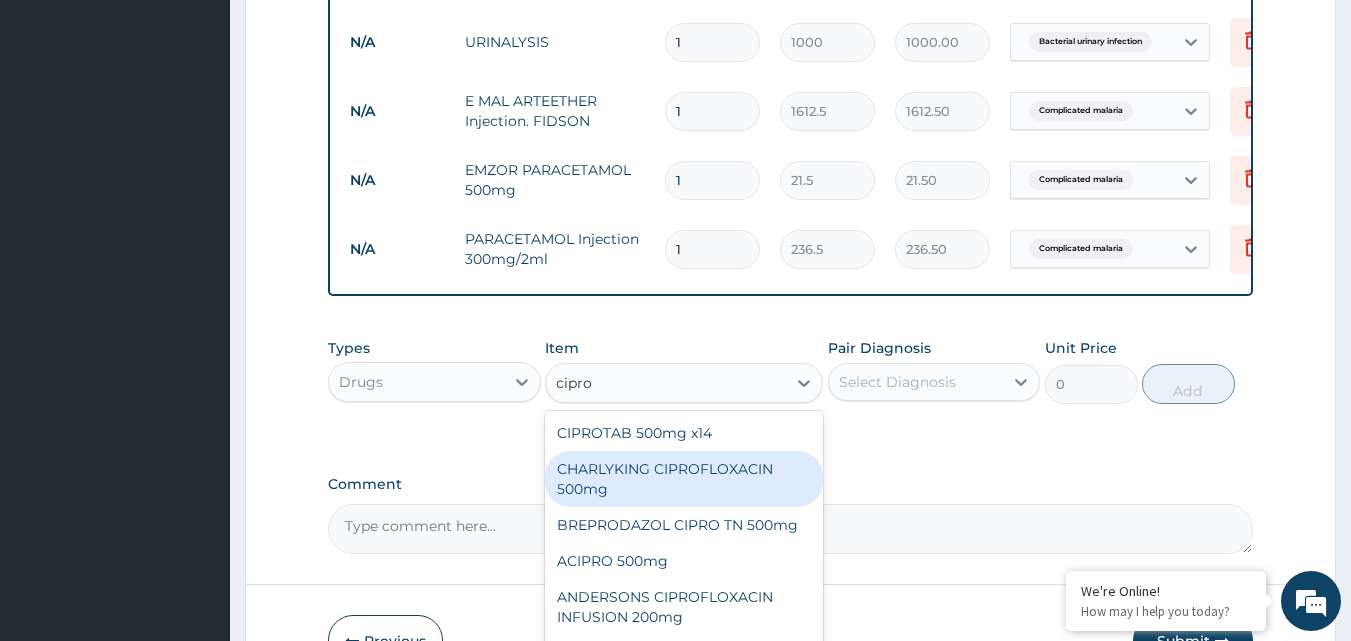 click on "CHARLYKING CIPROFLOXACIN 500mg" at bounding box center [684, 479] 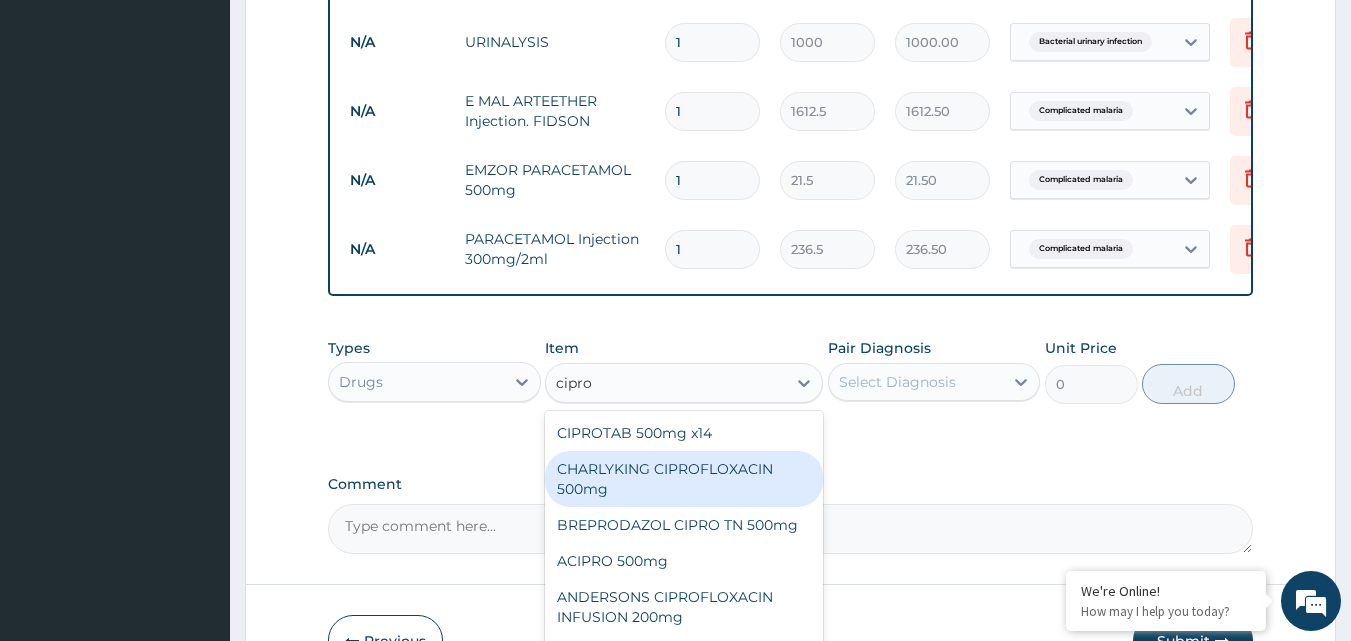 type 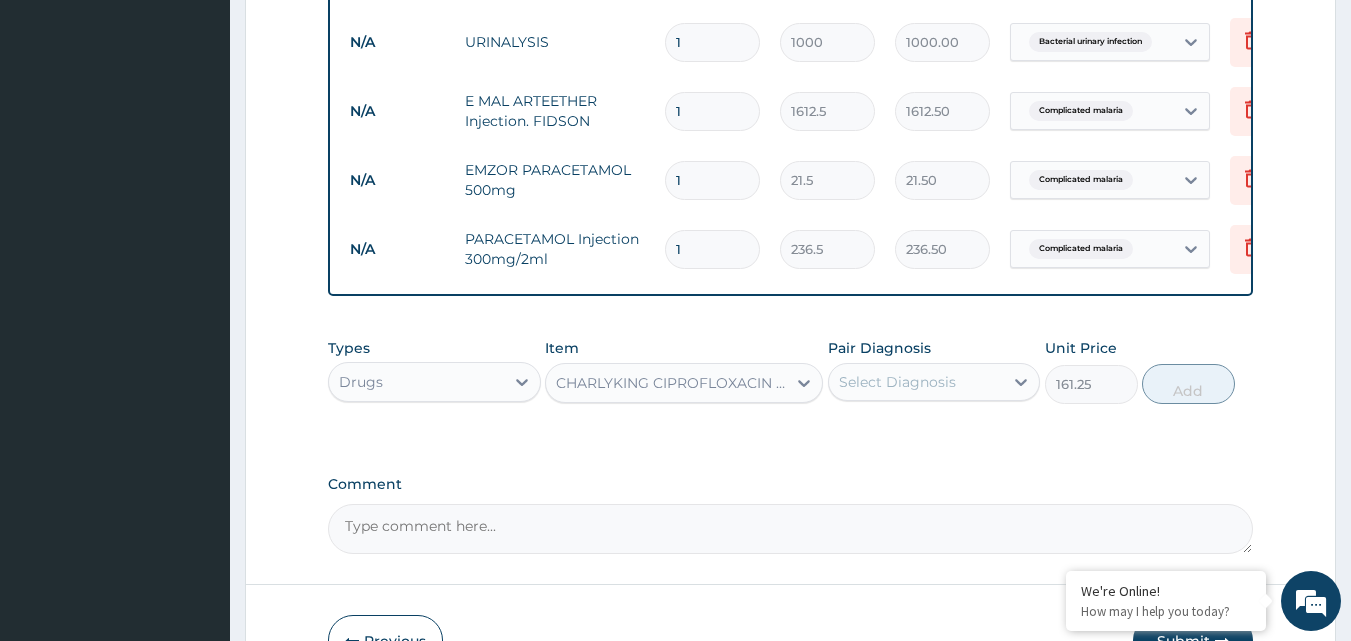 click on "Select Diagnosis" at bounding box center (916, 382) 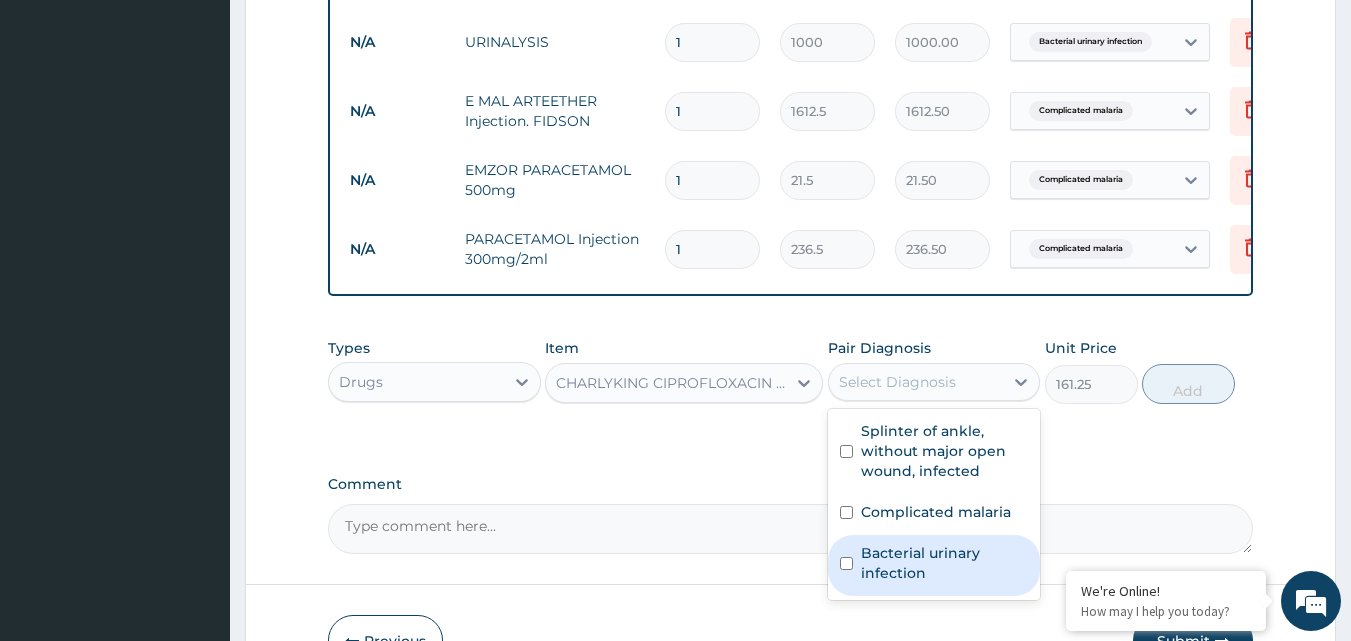click on "Bacterial urinary infection" at bounding box center [945, 563] 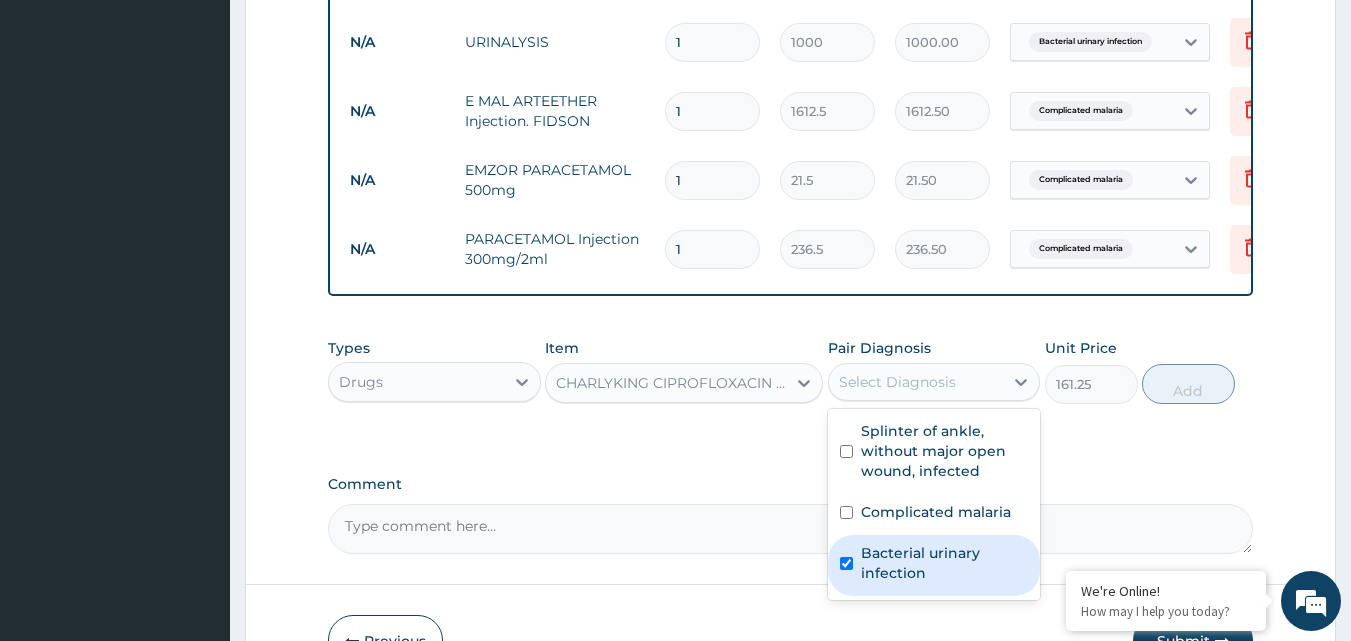 checkbox on "true" 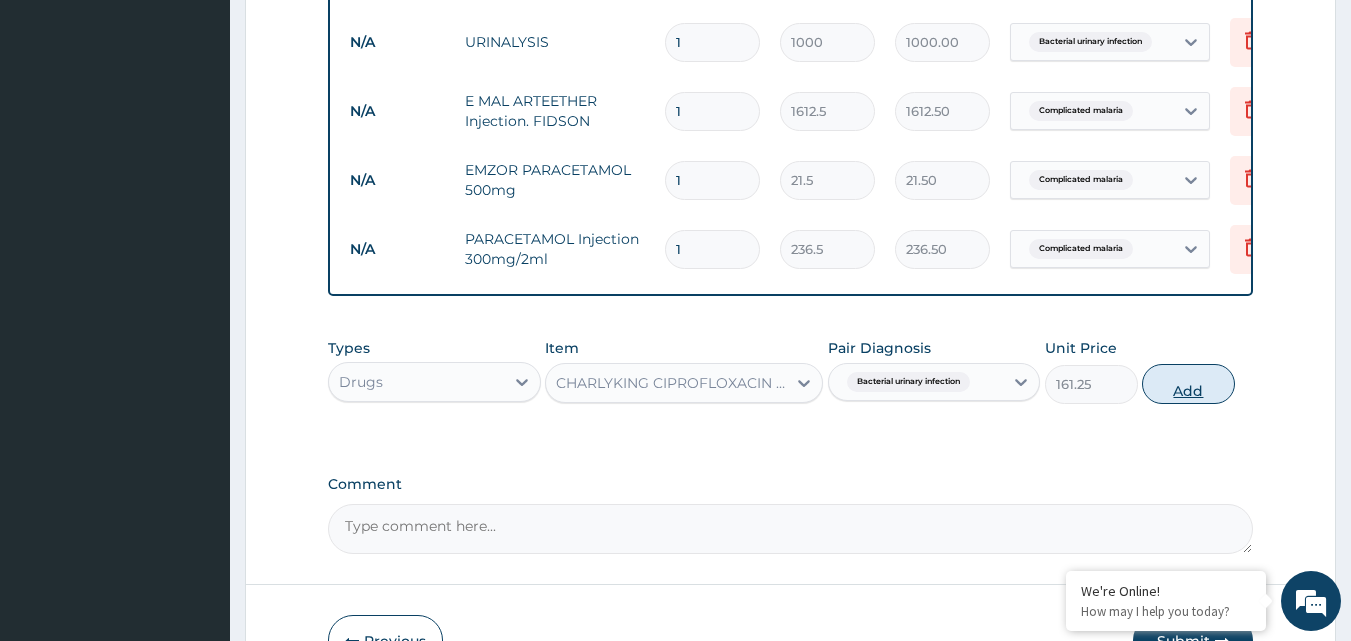click on "Add" at bounding box center [1188, 384] 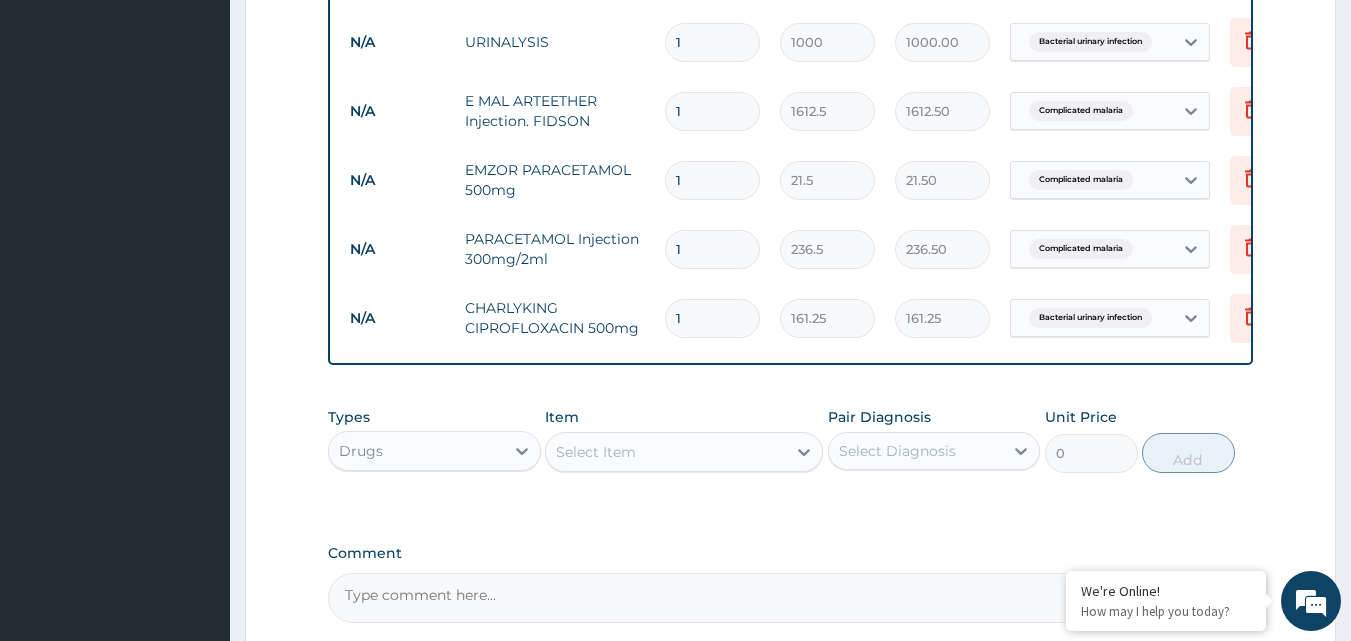 type 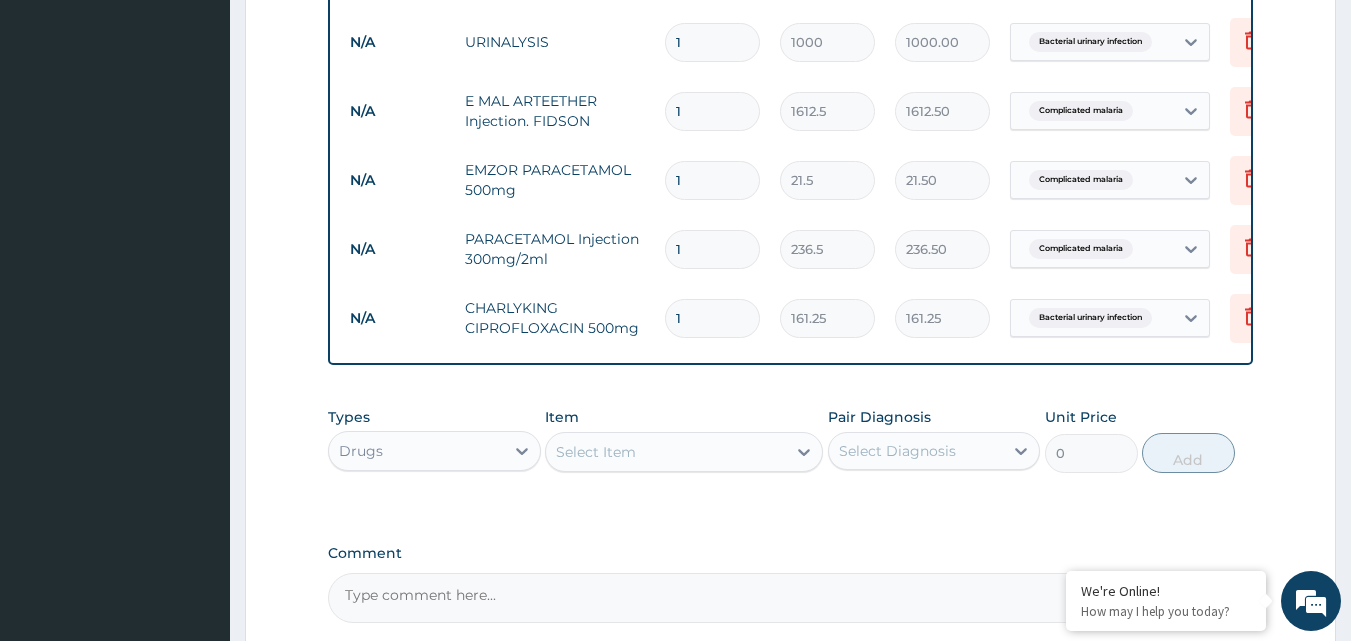 type on "0.00" 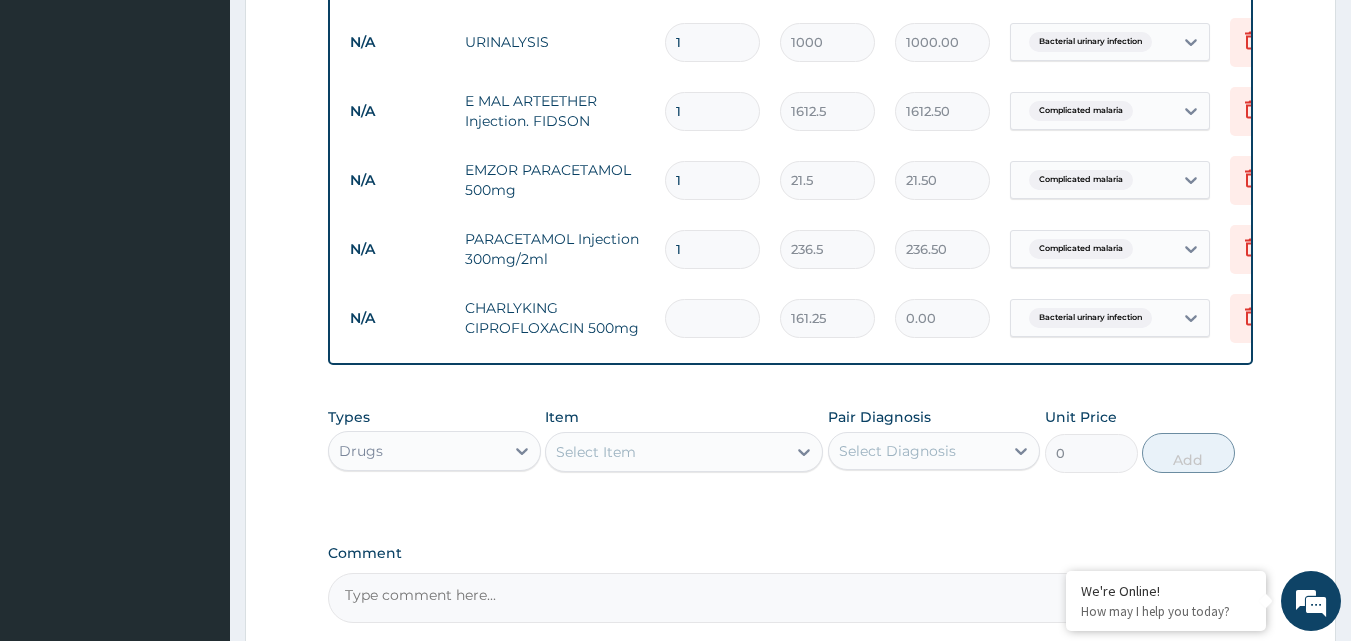 type on "0" 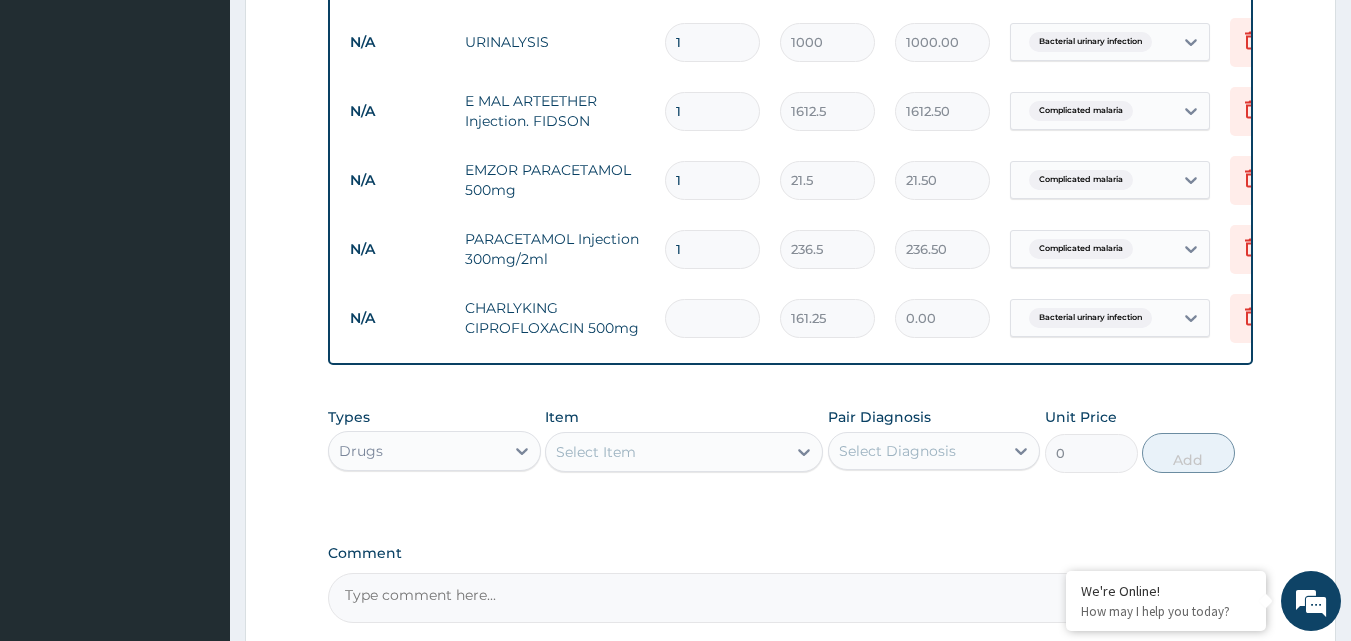 type on "161.25" 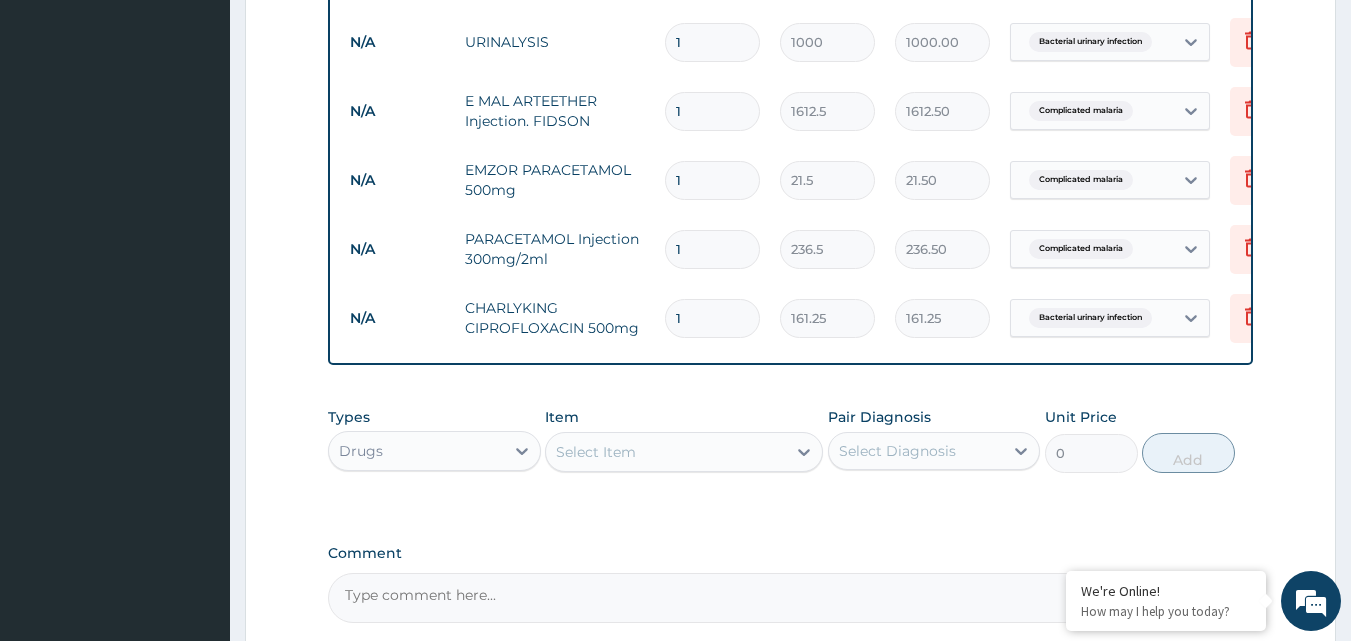 type on "10" 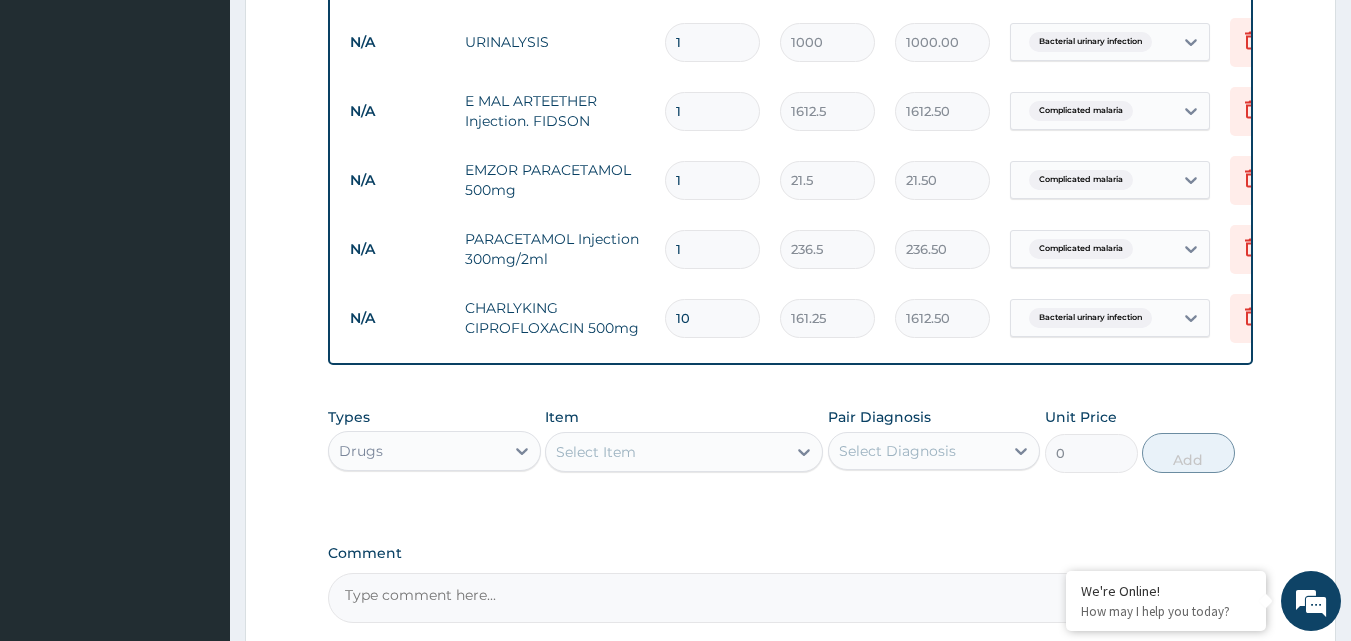 type on "10" 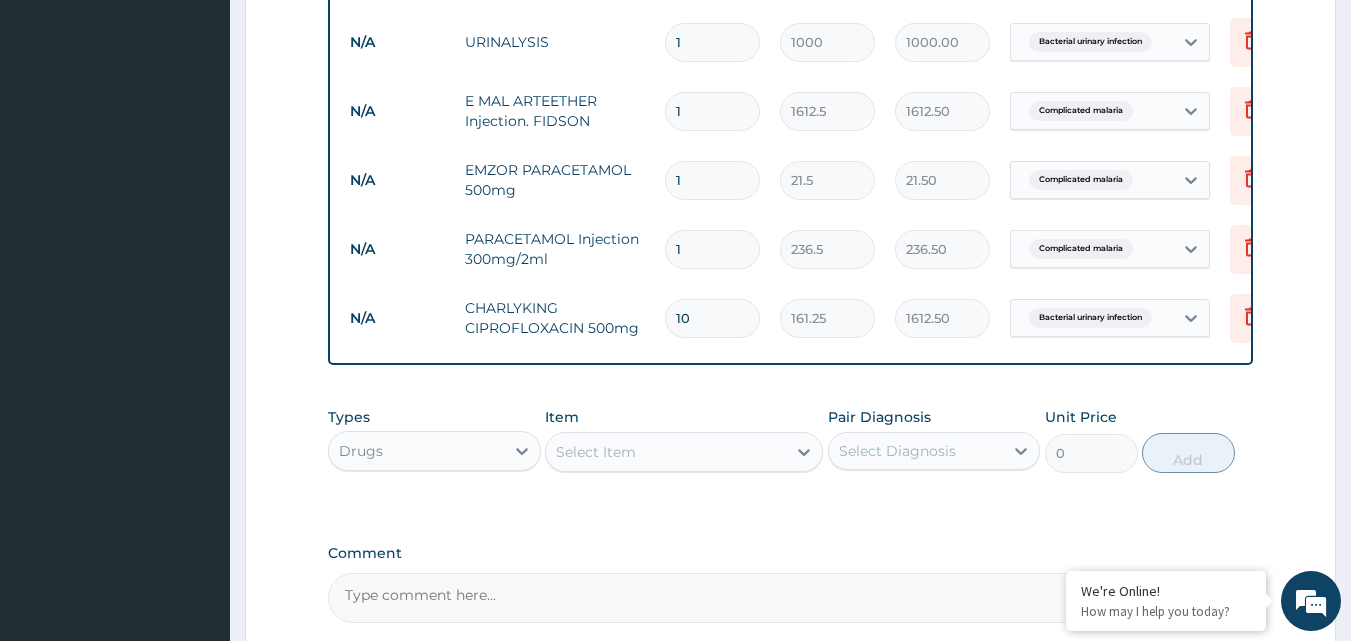 click on "1" at bounding box center (712, 249) 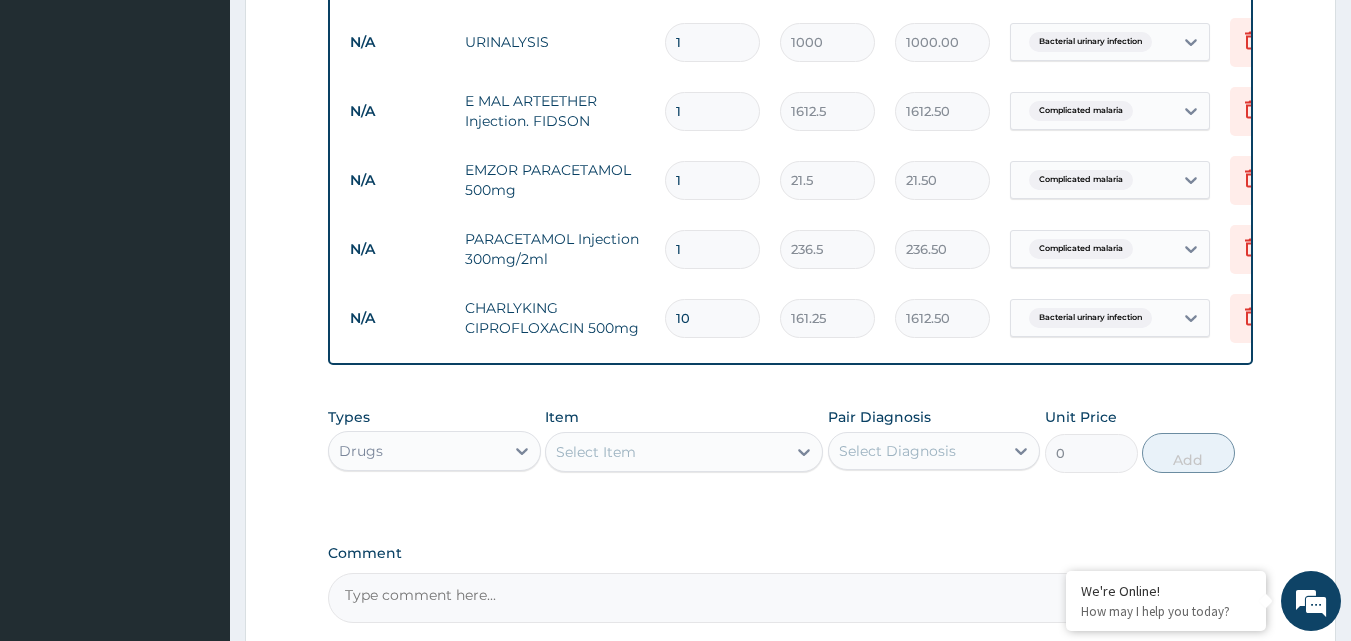 type on "18" 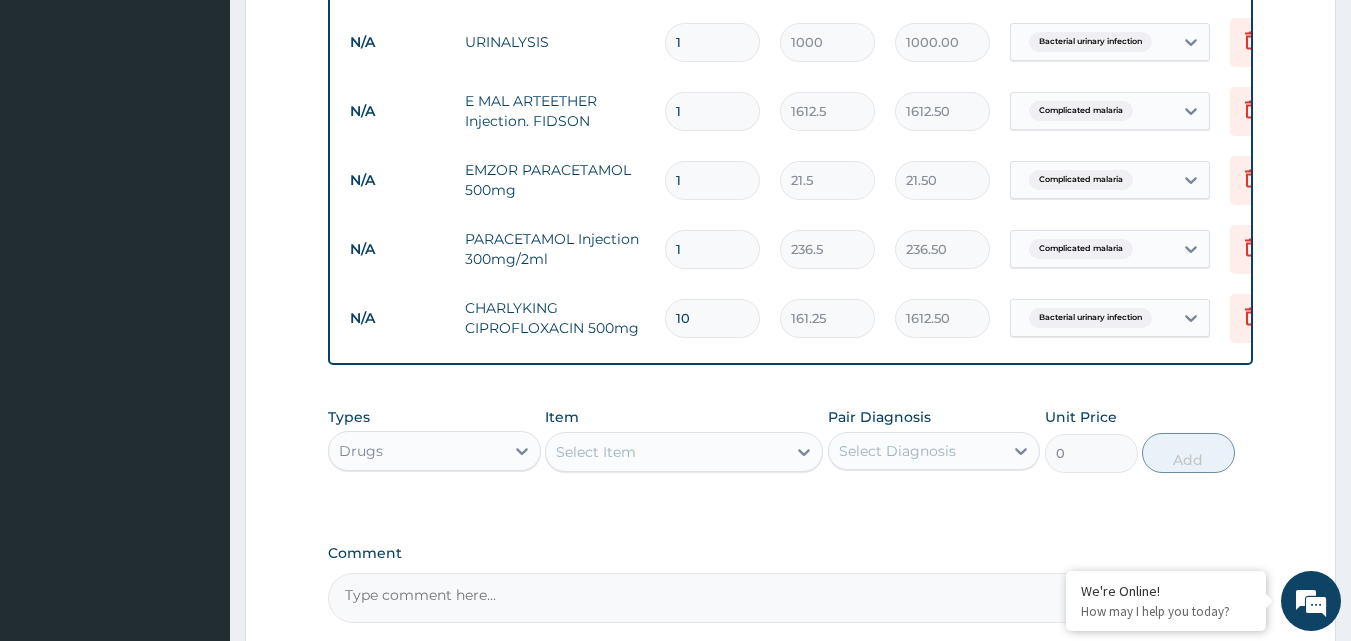 type on "4257.00" 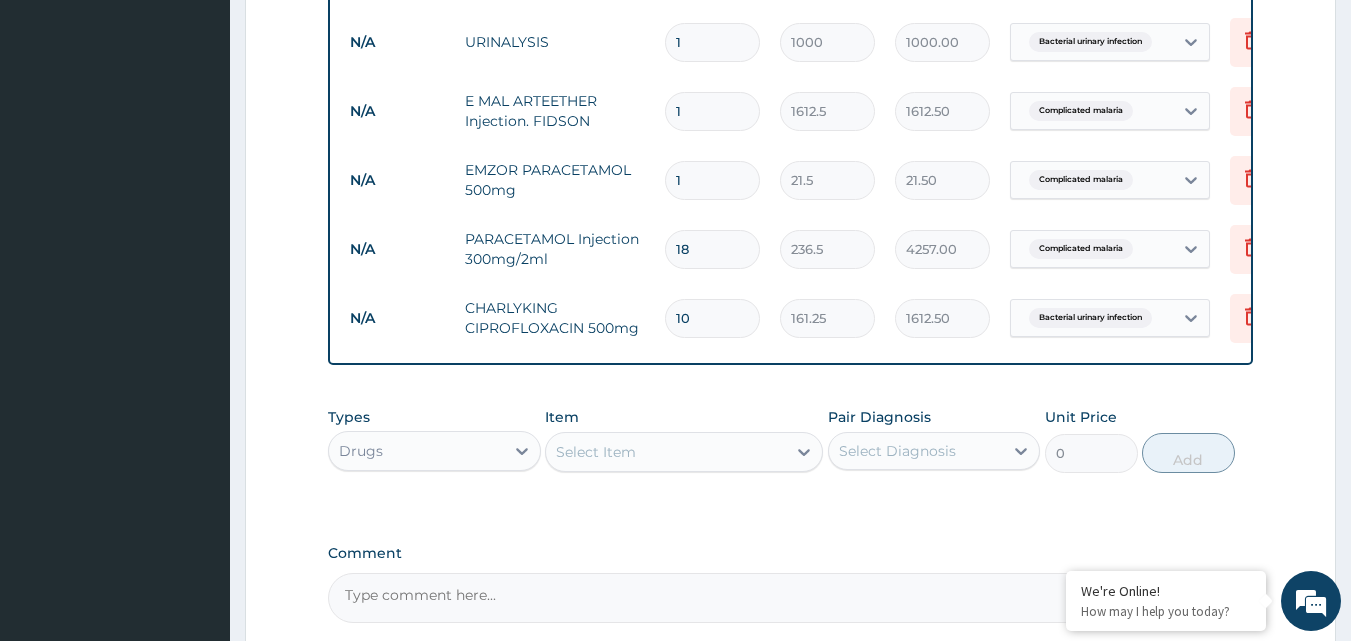 click on "1" at bounding box center [712, 180] 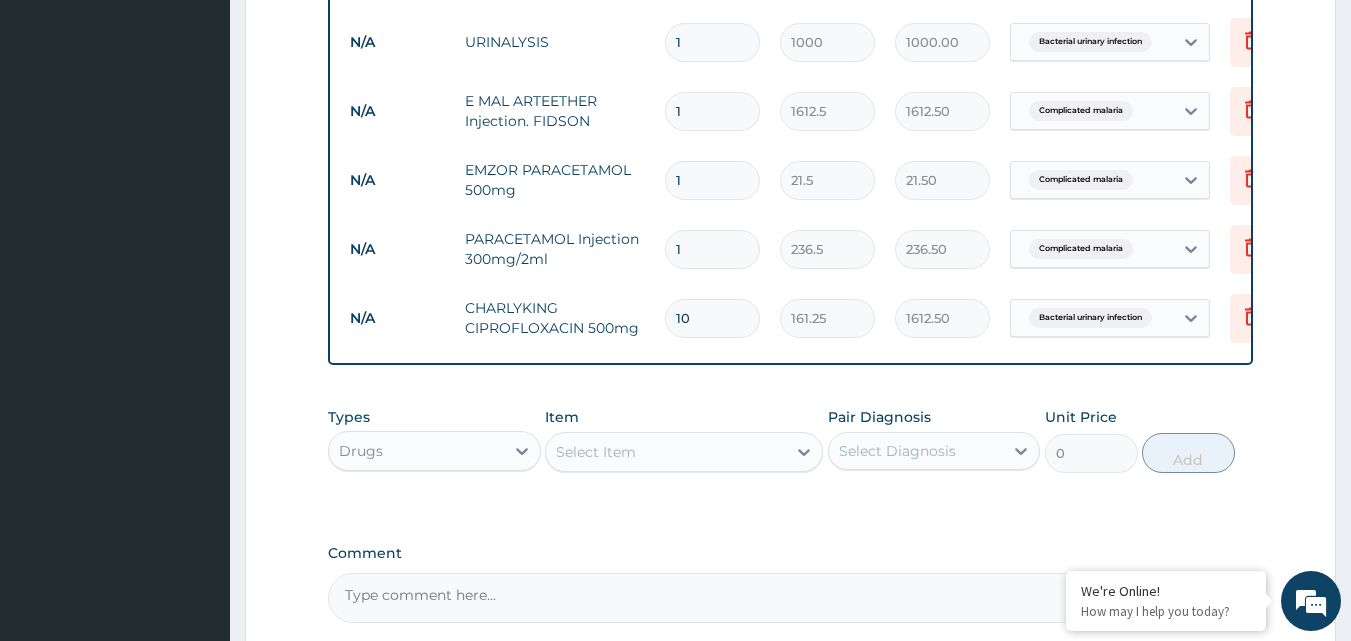 type on "1" 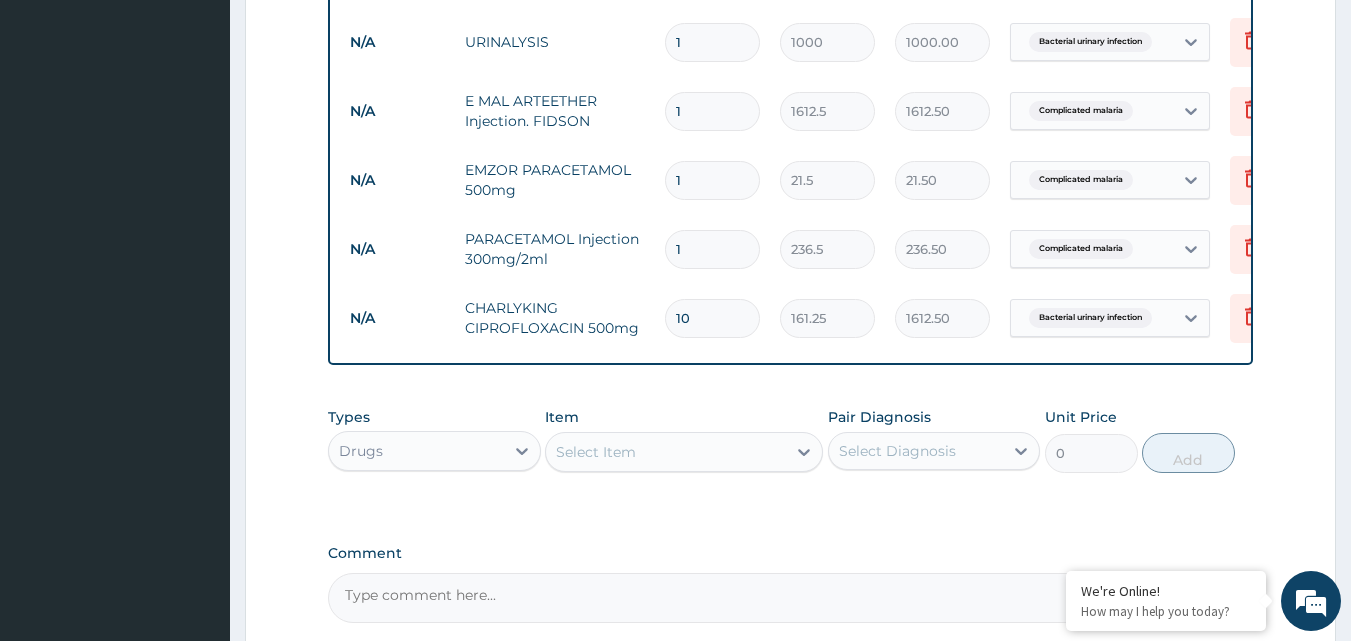 click on "1" at bounding box center [712, 180] 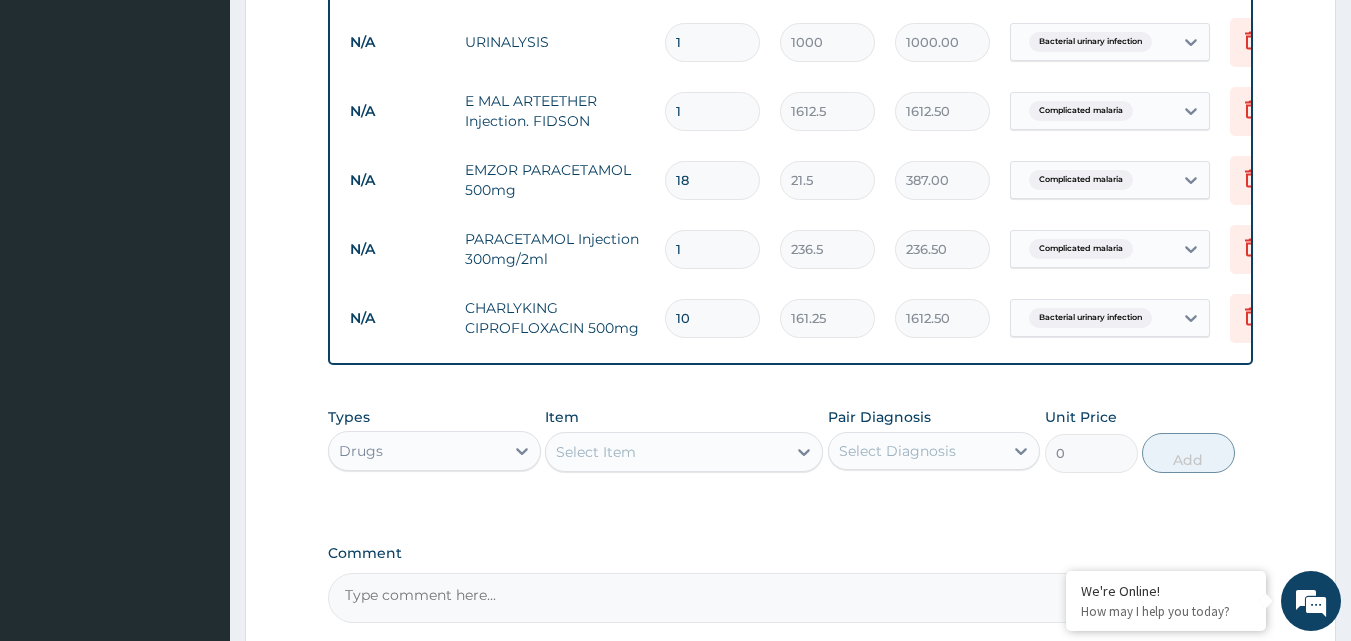 type on "18" 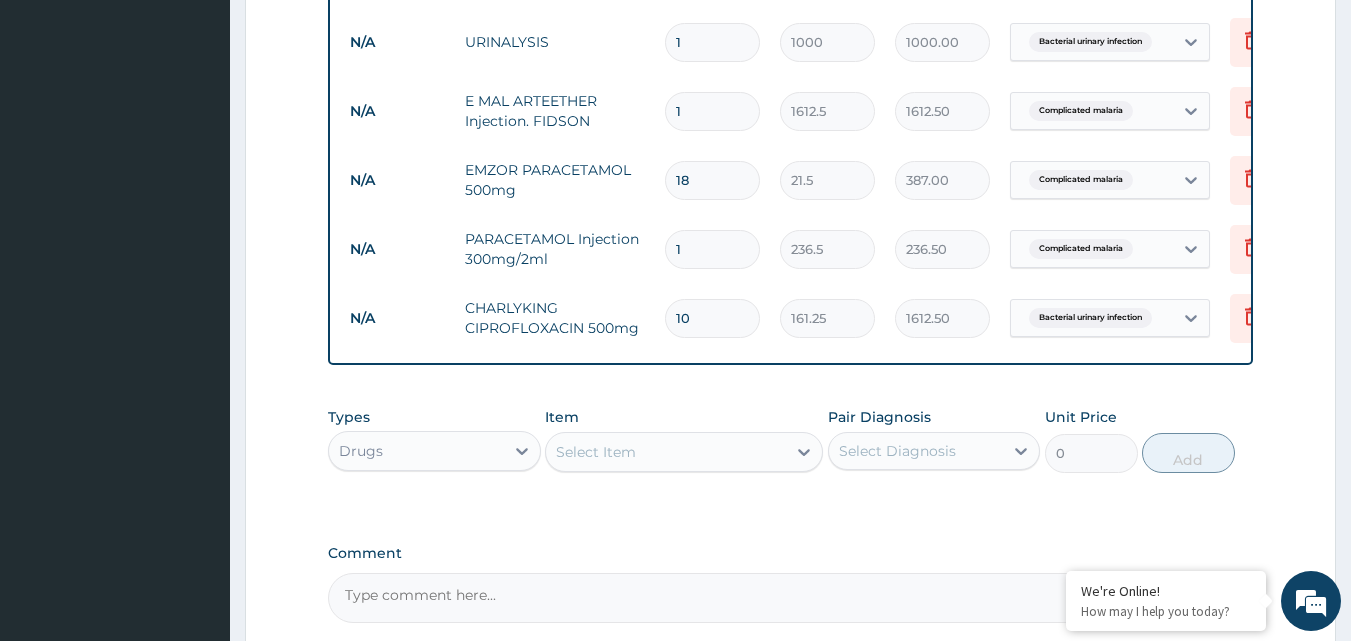 click on "1" at bounding box center [712, 111] 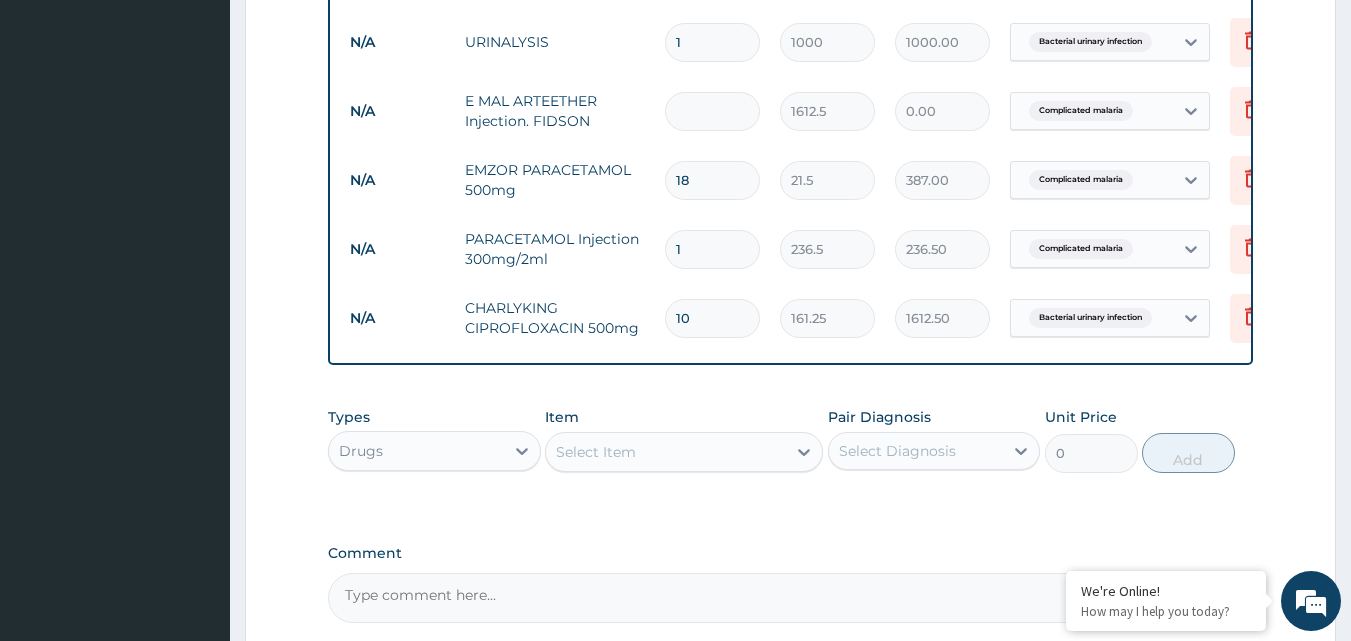 type on "3" 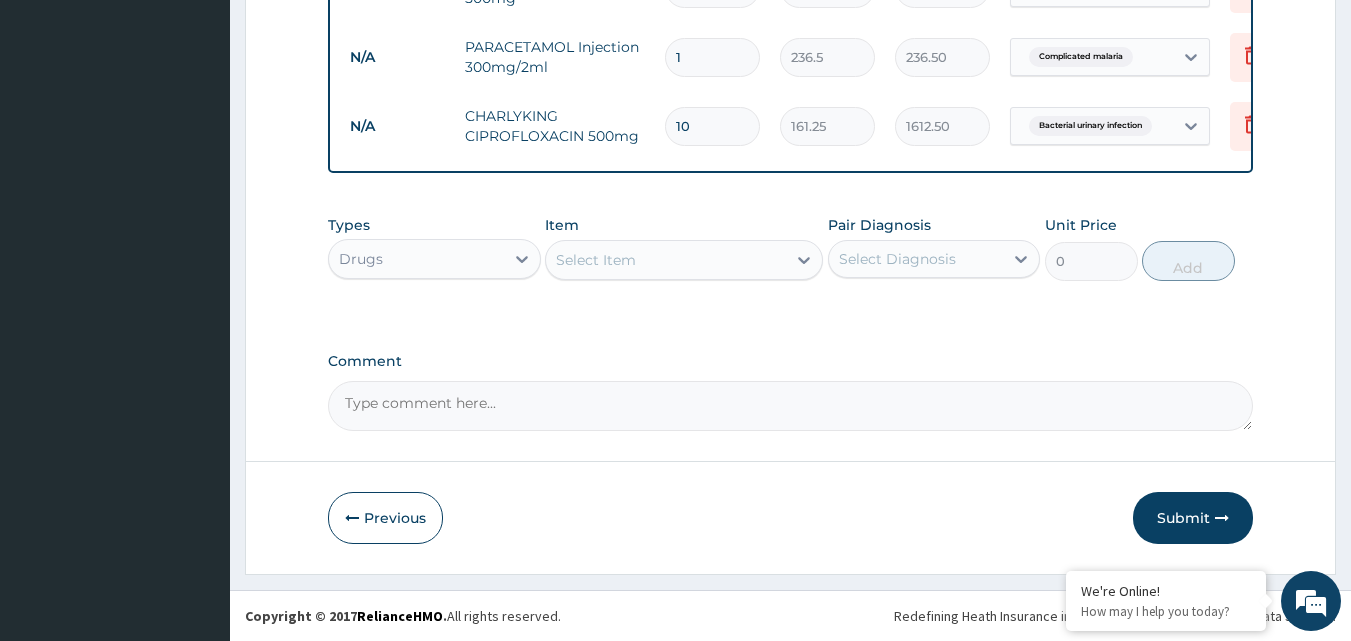scroll, scrollTop: 1411, scrollLeft: 0, axis: vertical 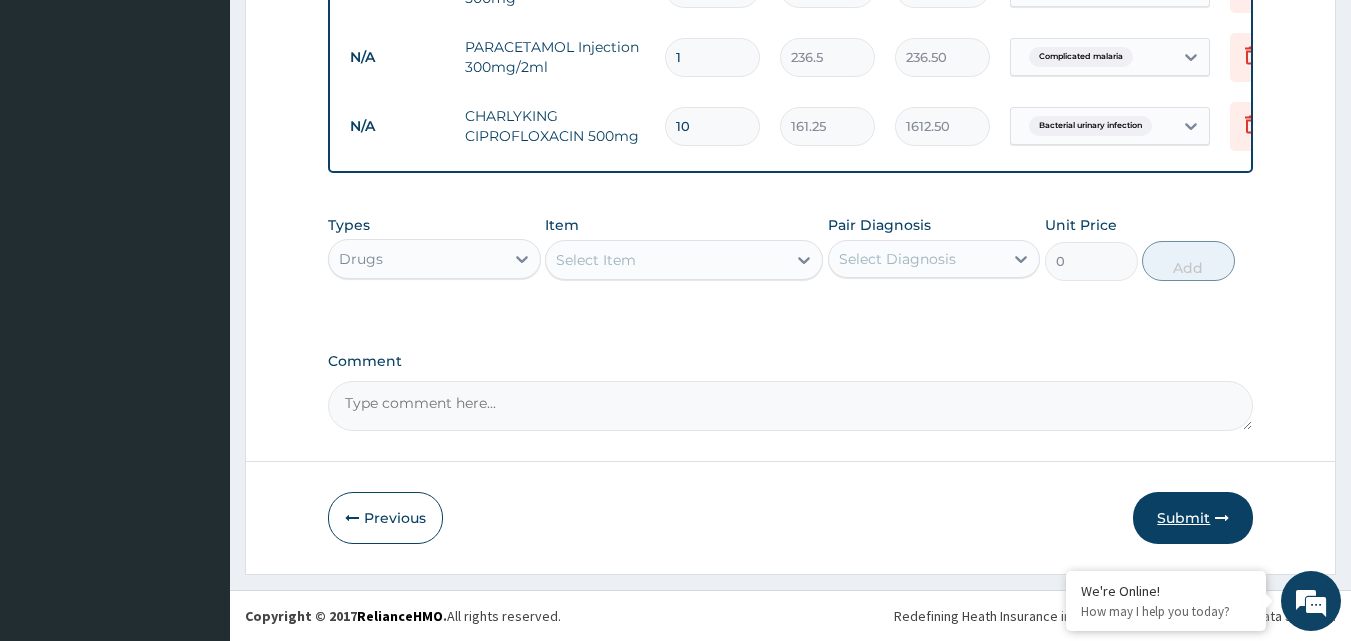 type on "3" 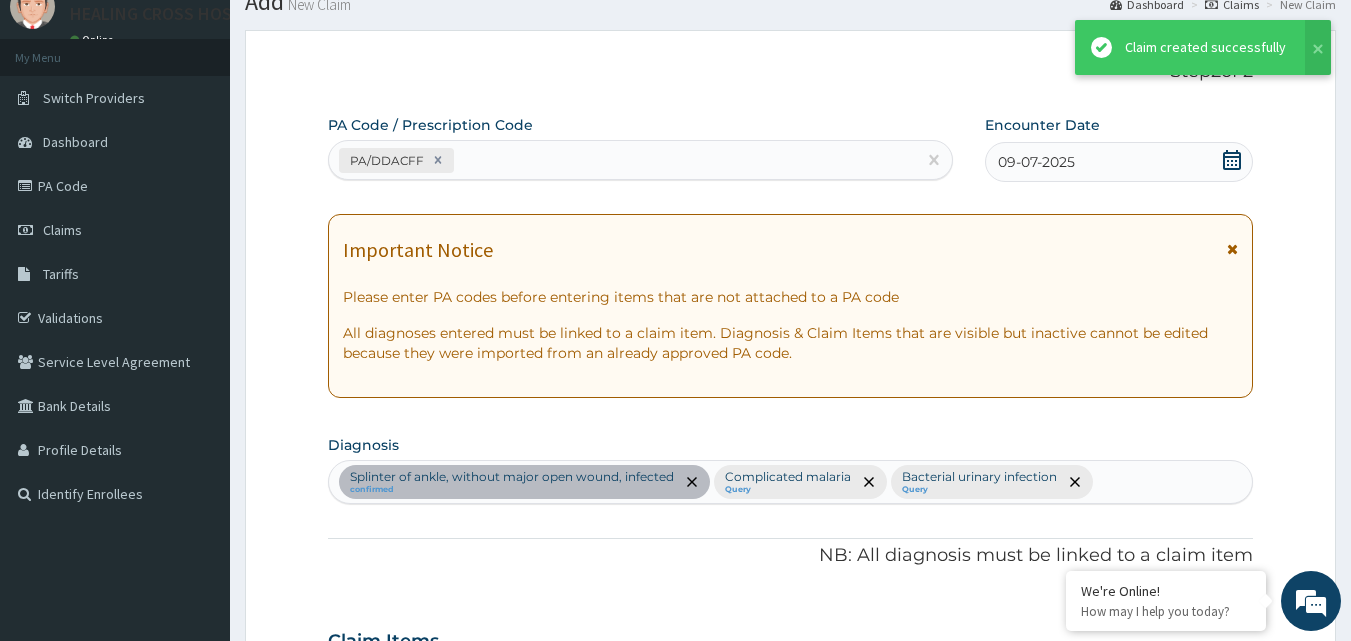 scroll, scrollTop: 1411, scrollLeft: 0, axis: vertical 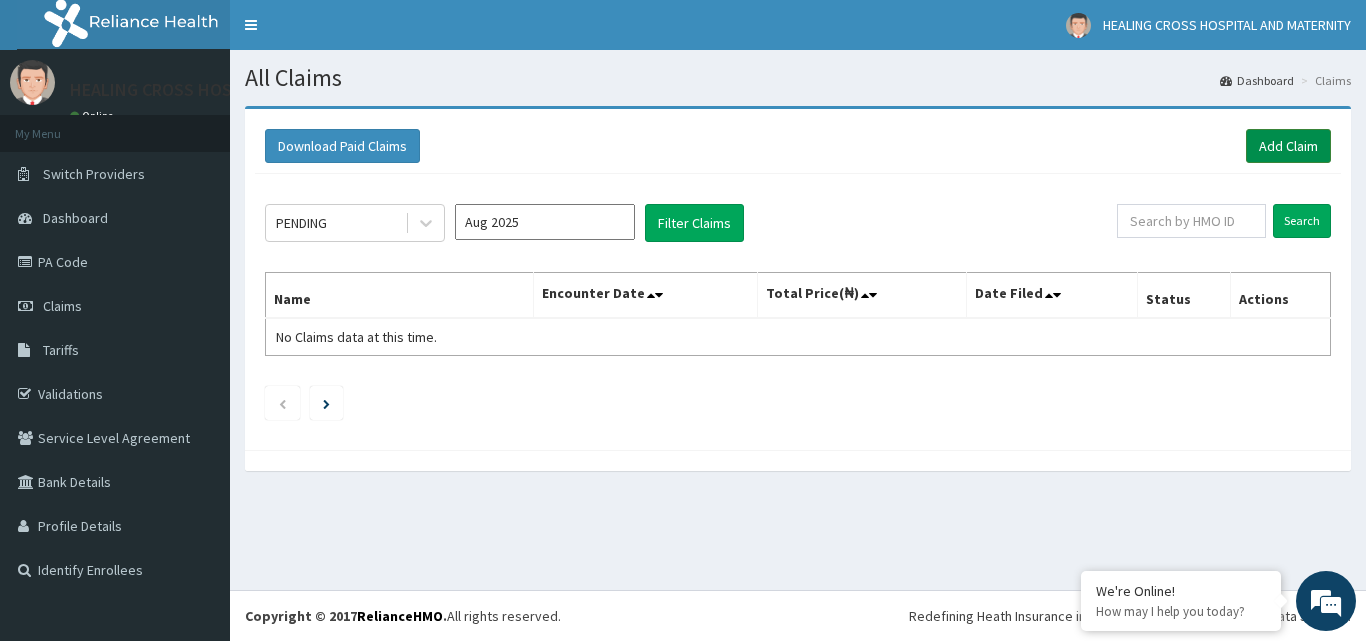 click on "Add Claim" at bounding box center (1288, 146) 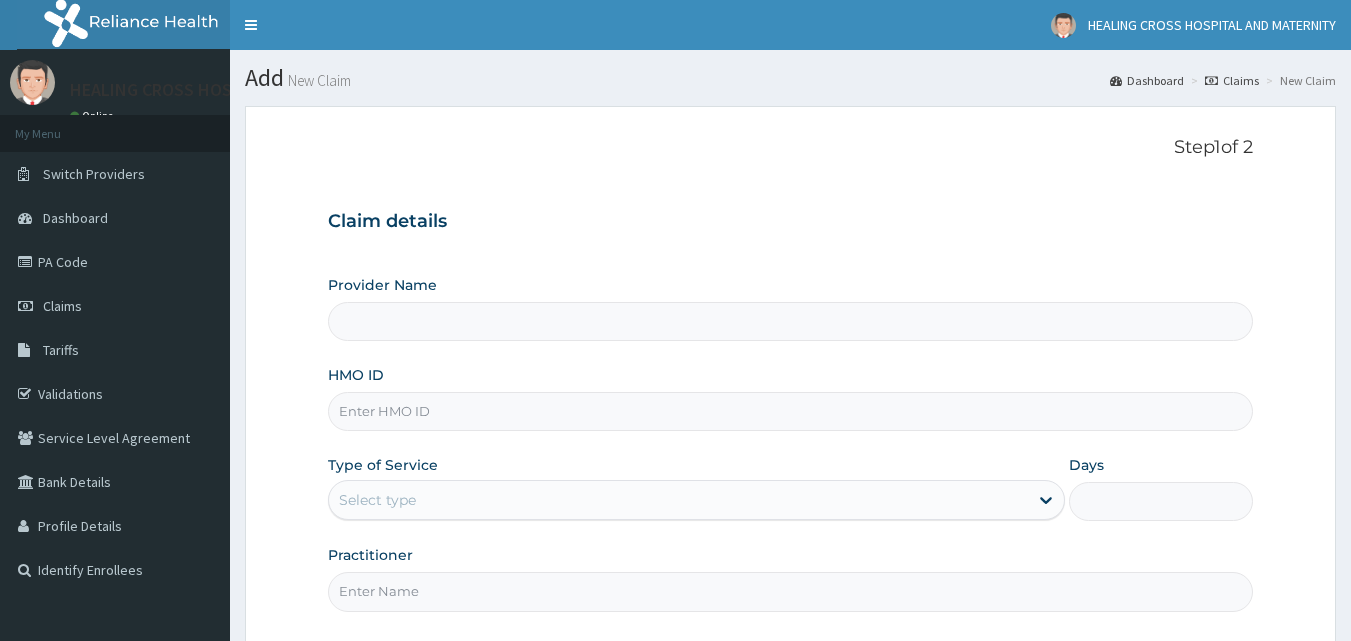scroll, scrollTop: 0, scrollLeft: 0, axis: both 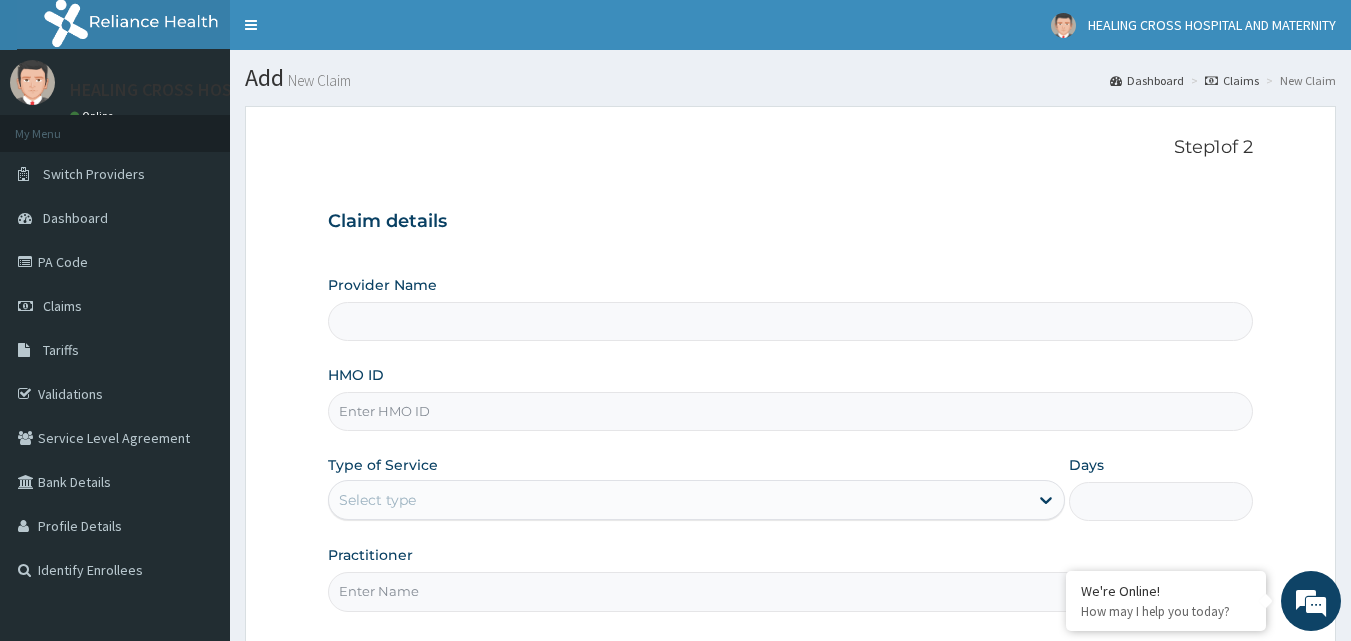 type on "Healing Cross Hospital" 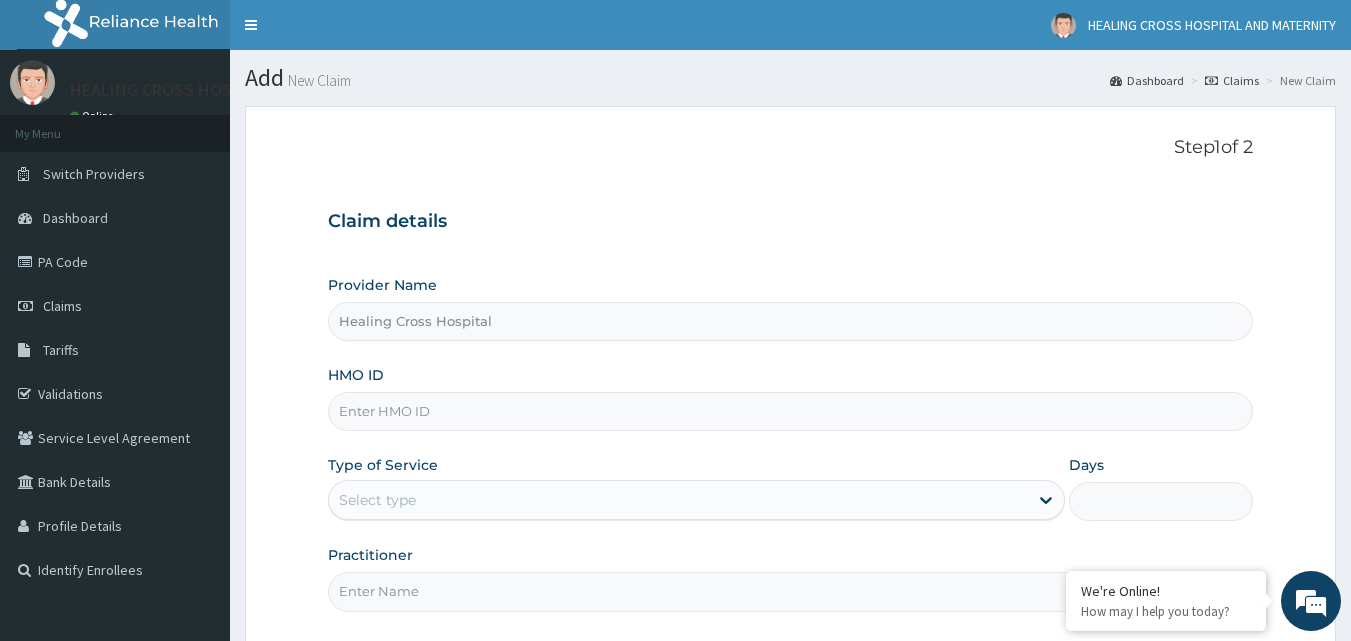scroll, scrollTop: 0, scrollLeft: 0, axis: both 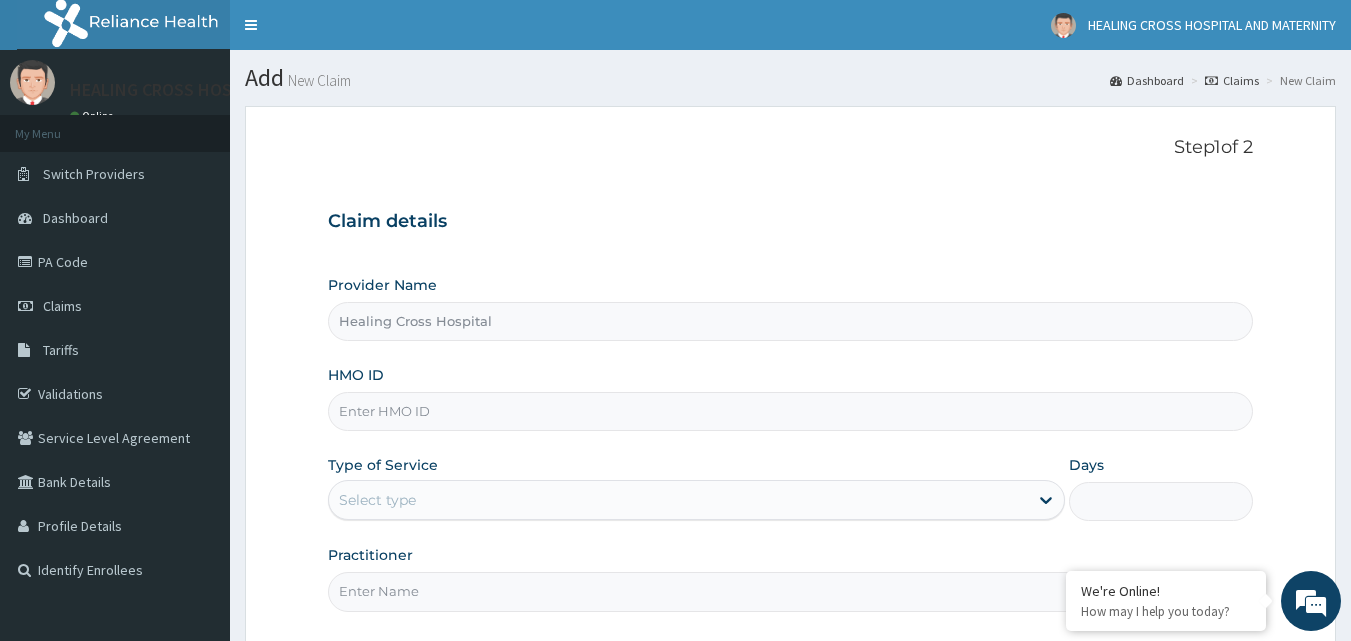 click on "HMO ID" at bounding box center [791, 411] 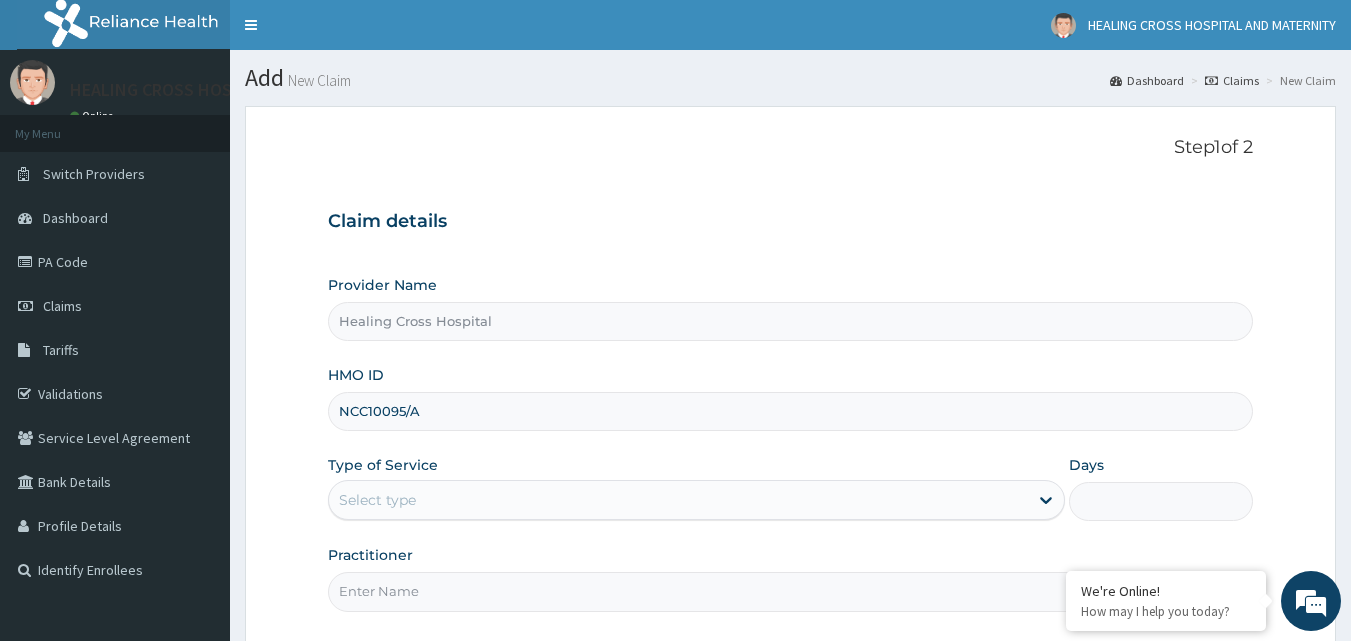 type on "NCC10095/A" 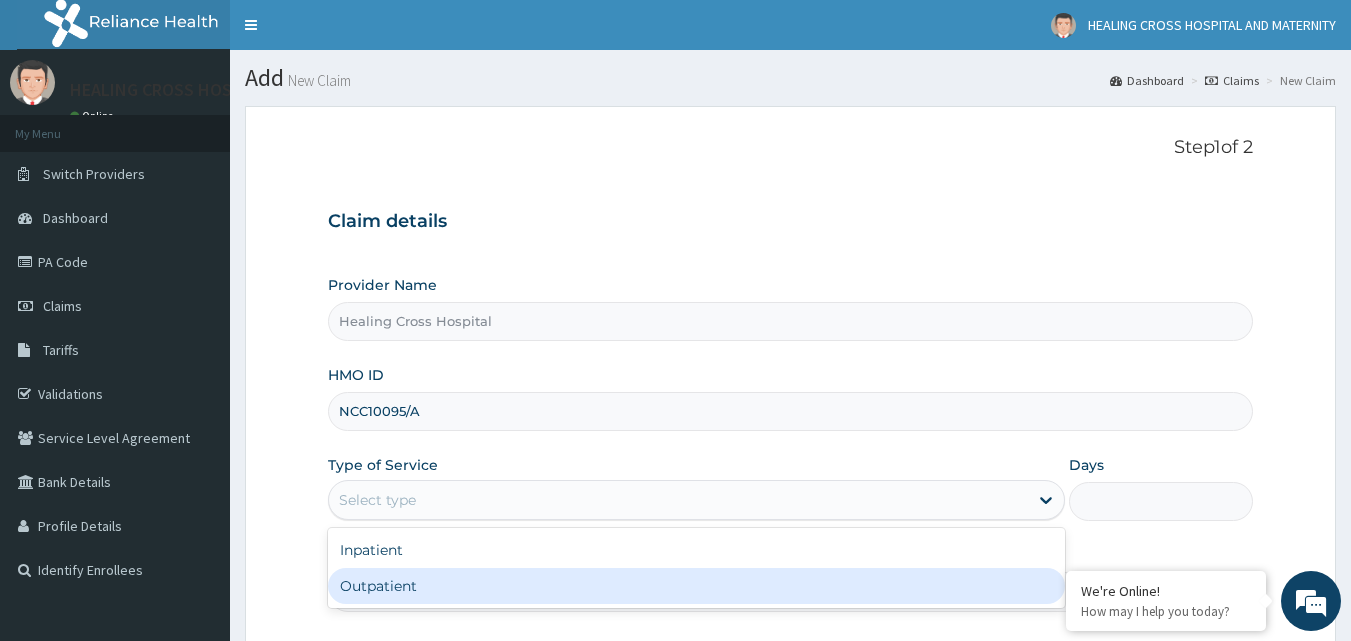 click on "Outpatient" at bounding box center [696, 586] 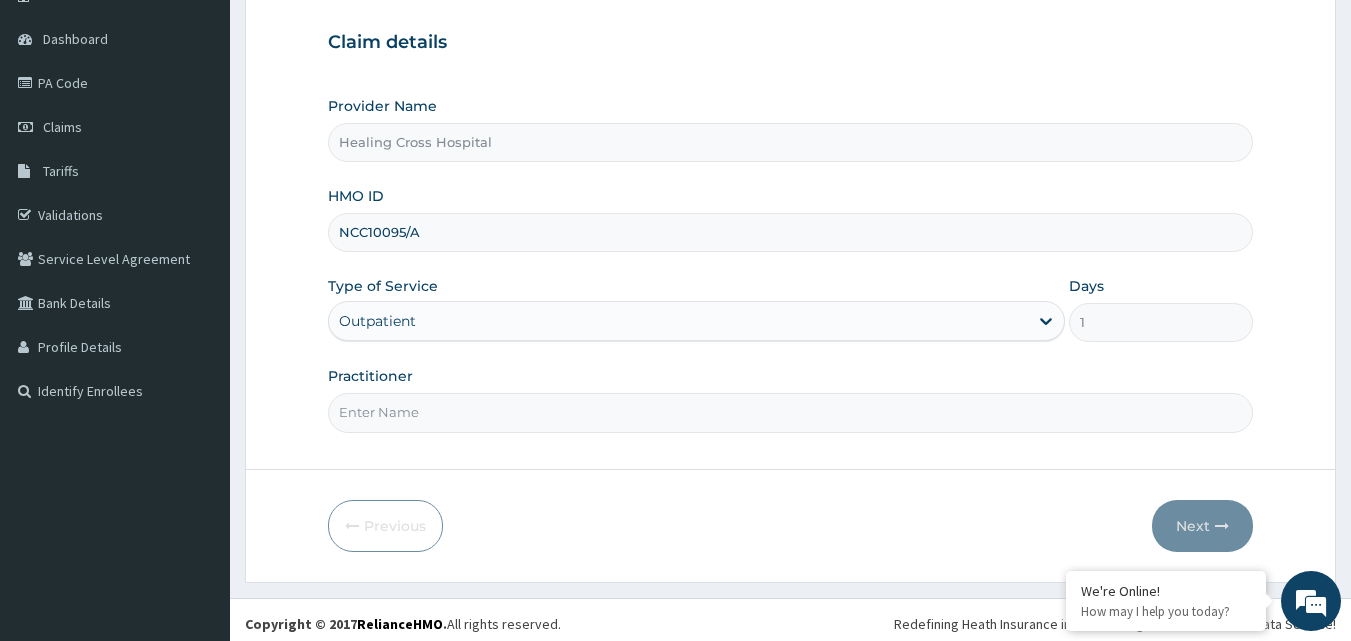 scroll, scrollTop: 187, scrollLeft: 0, axis: vertical 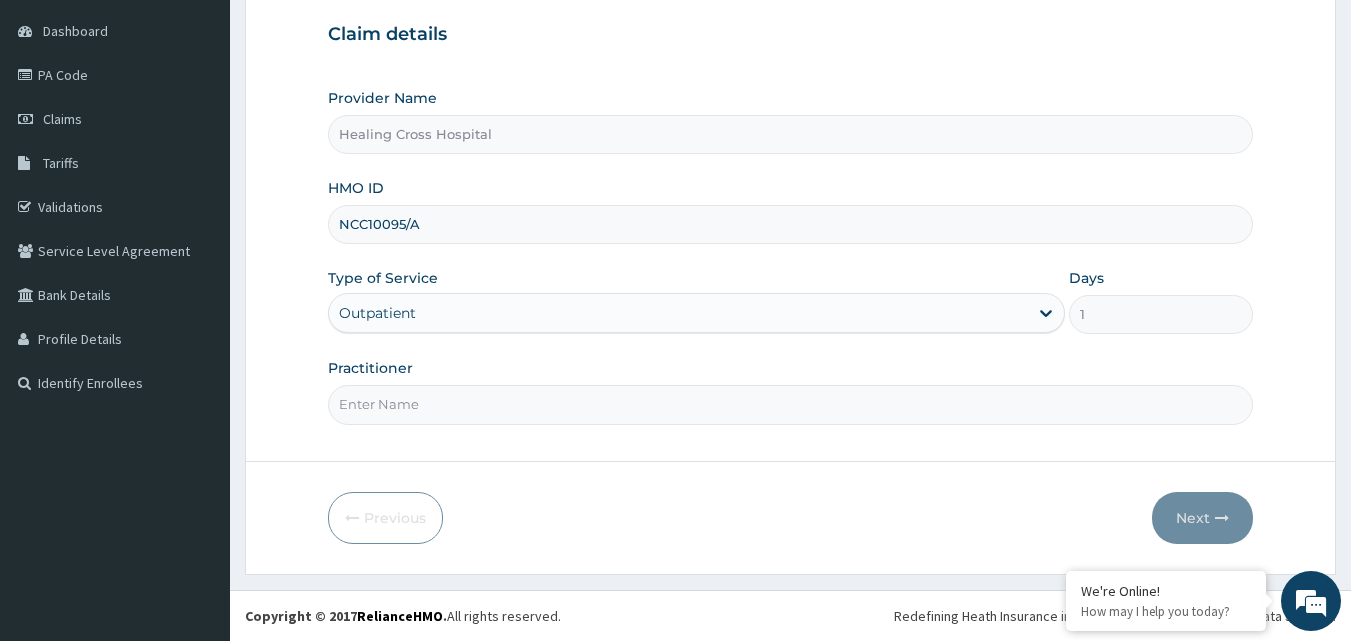 click on "NCC10095/A" at bounding box center [791, 224] 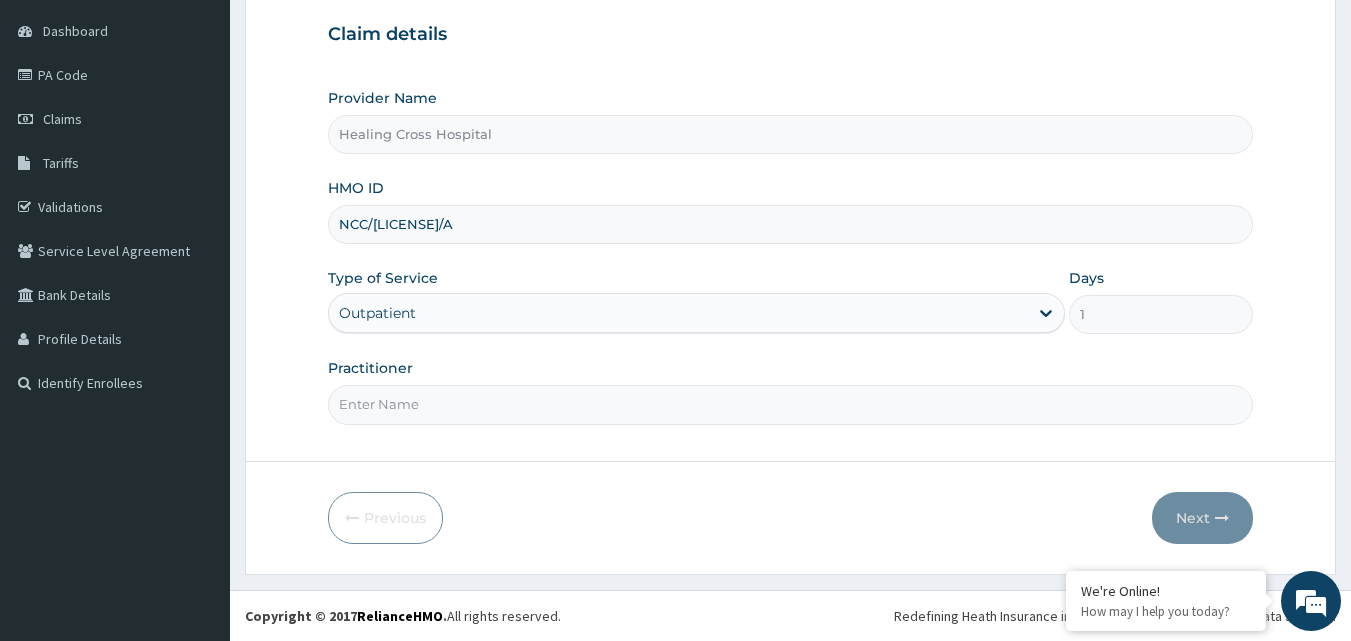 type on "NCC/[LICENSE]/A" 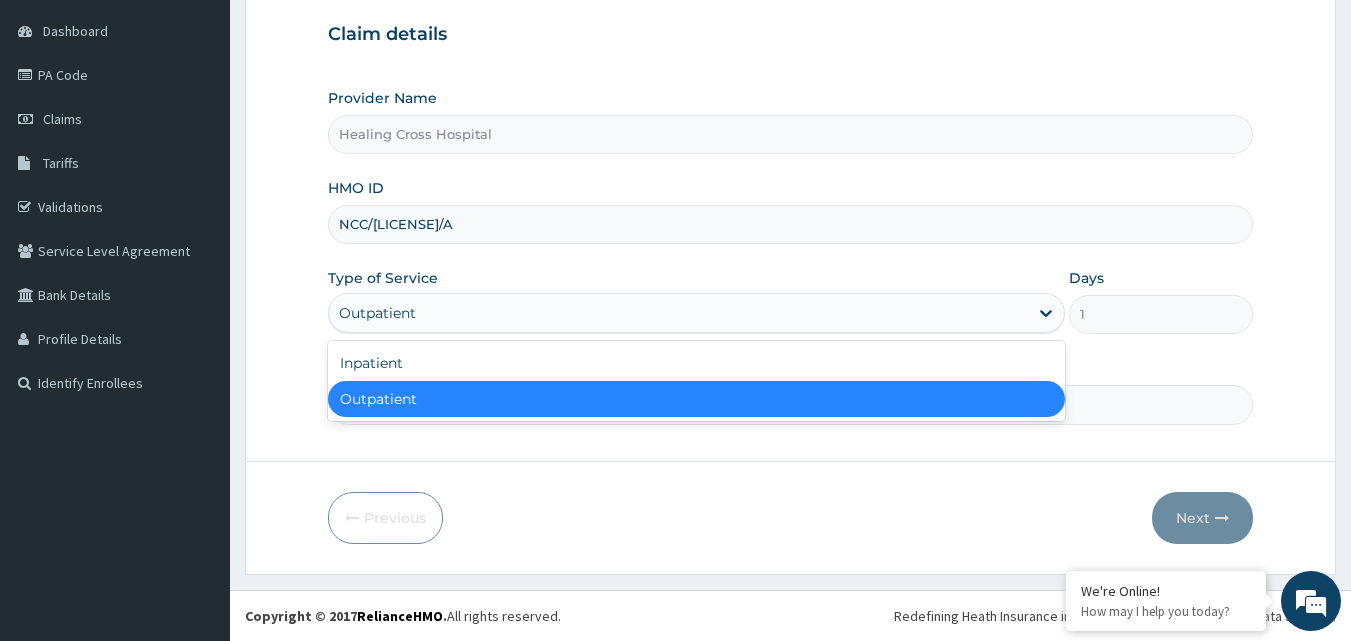 click on "Outpatient" at bounding box center (678, 313) 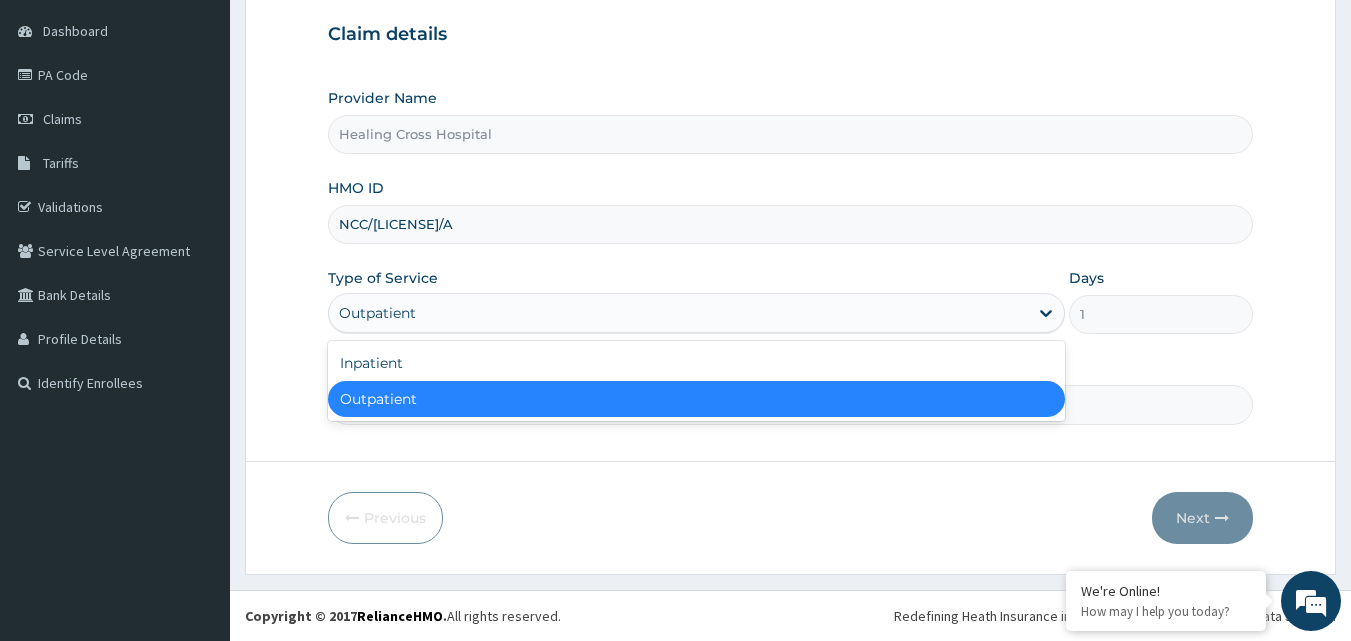 click on "Outpatient" at bounding box center [696, 399] 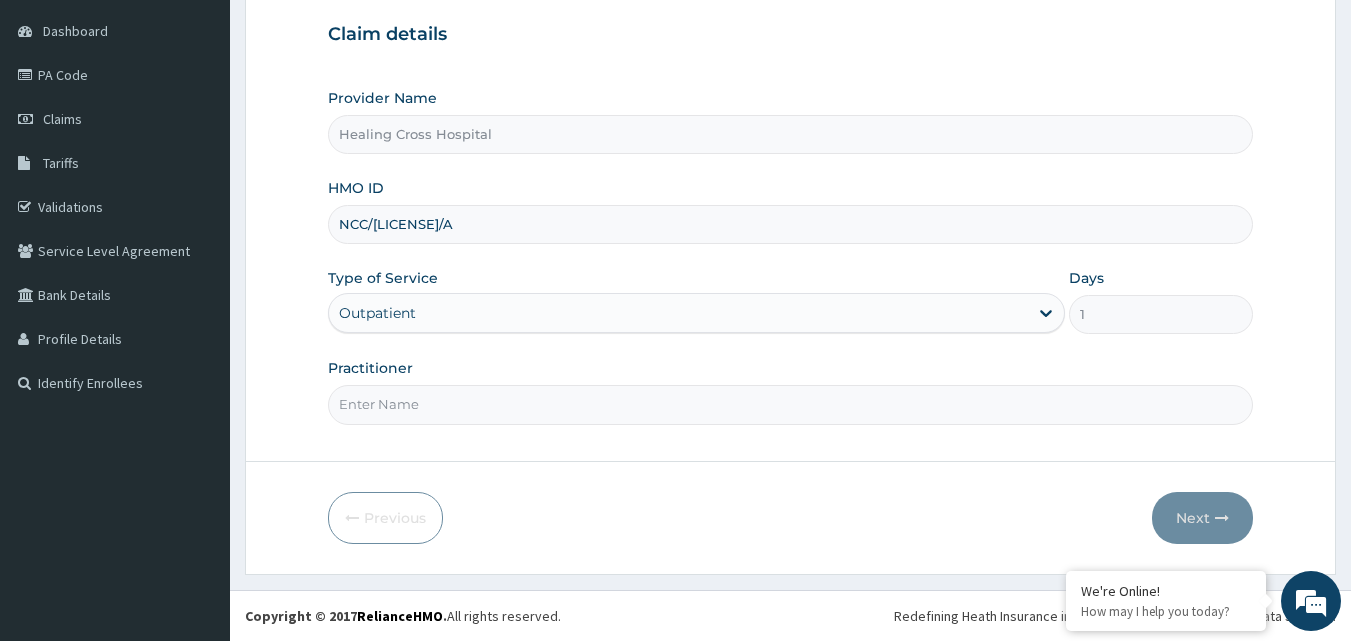 click on "Practitioner" at bounding box center (791, 404) 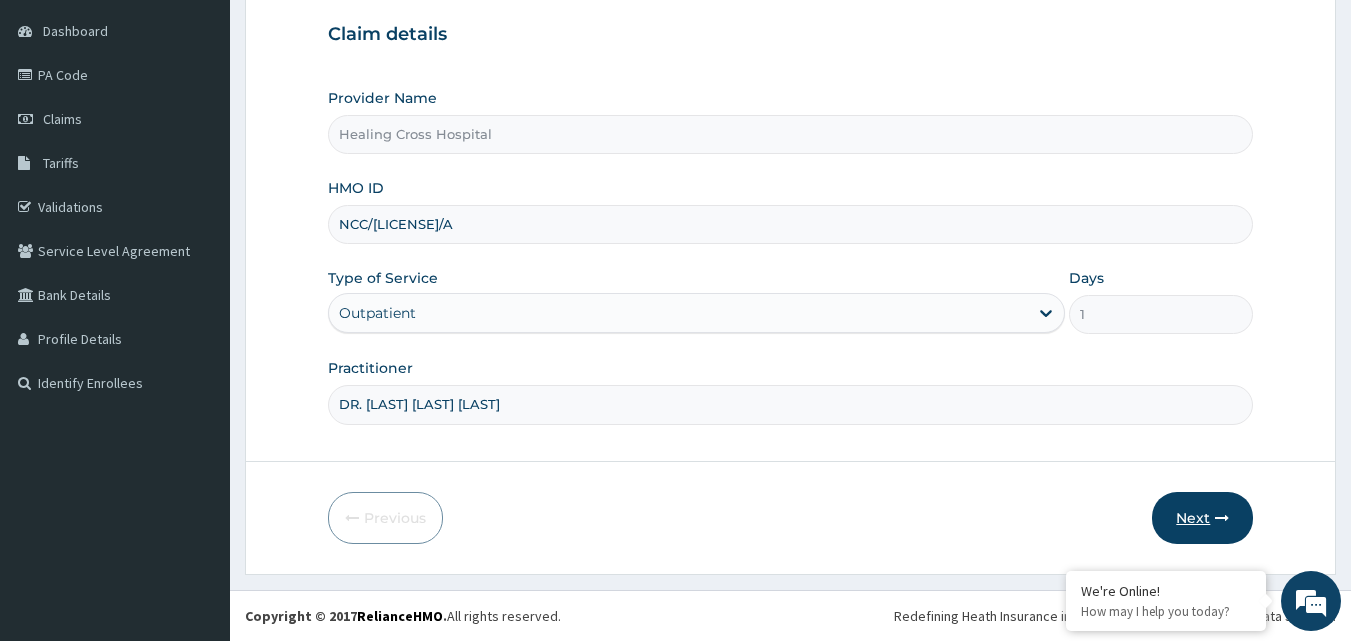 type on "DR. EBERE L. MBANASO" 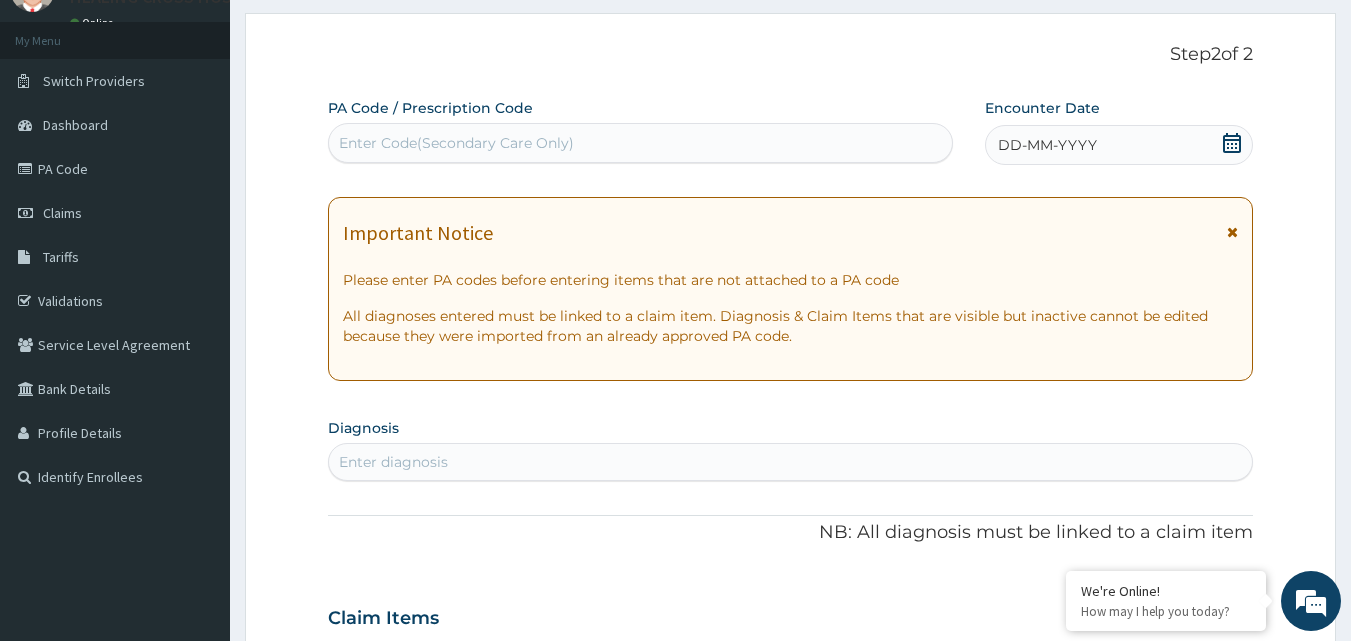 scroll, scrollTop: 0, scrollLeft: 0, axis: both 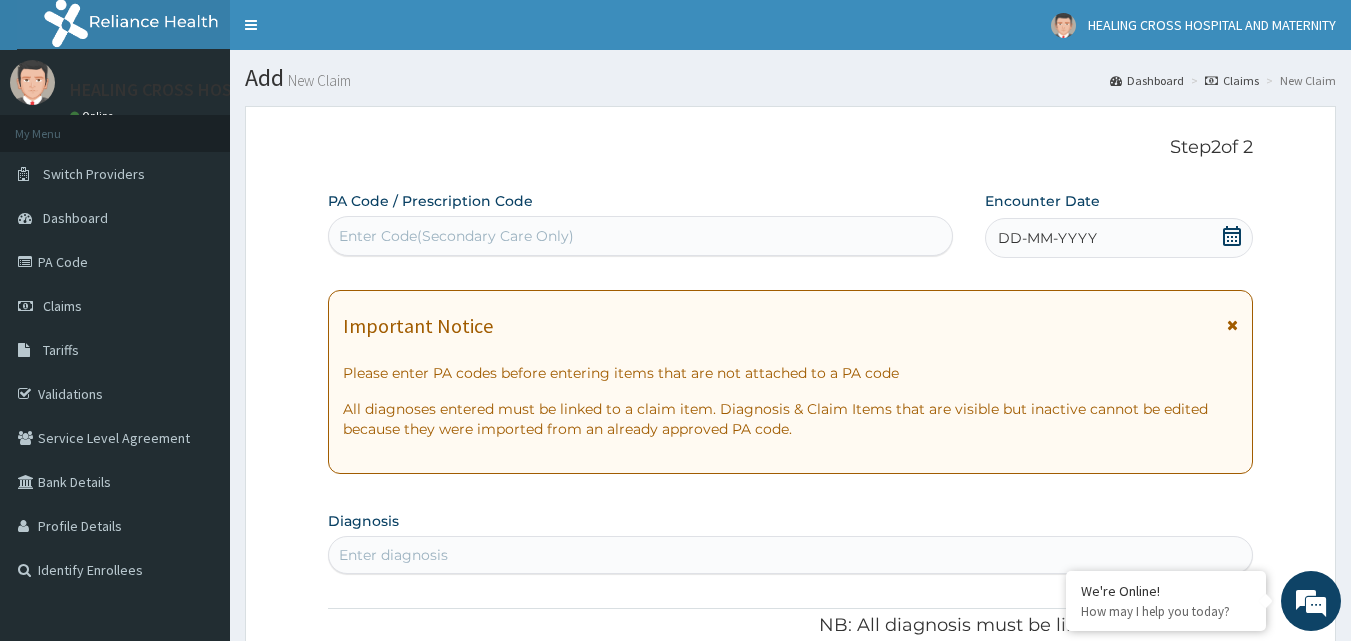 click on "Enter Code(Secondary Care Only)" at bounding box center (641, 236) 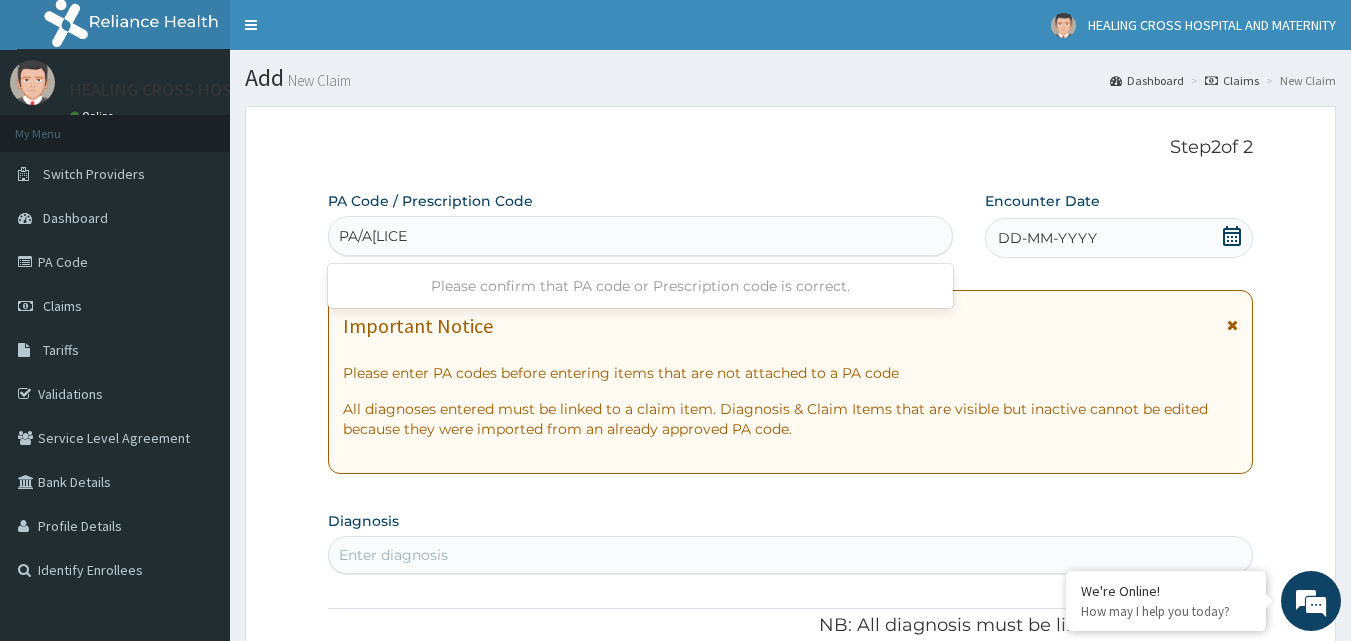 type on "PA/A79289" 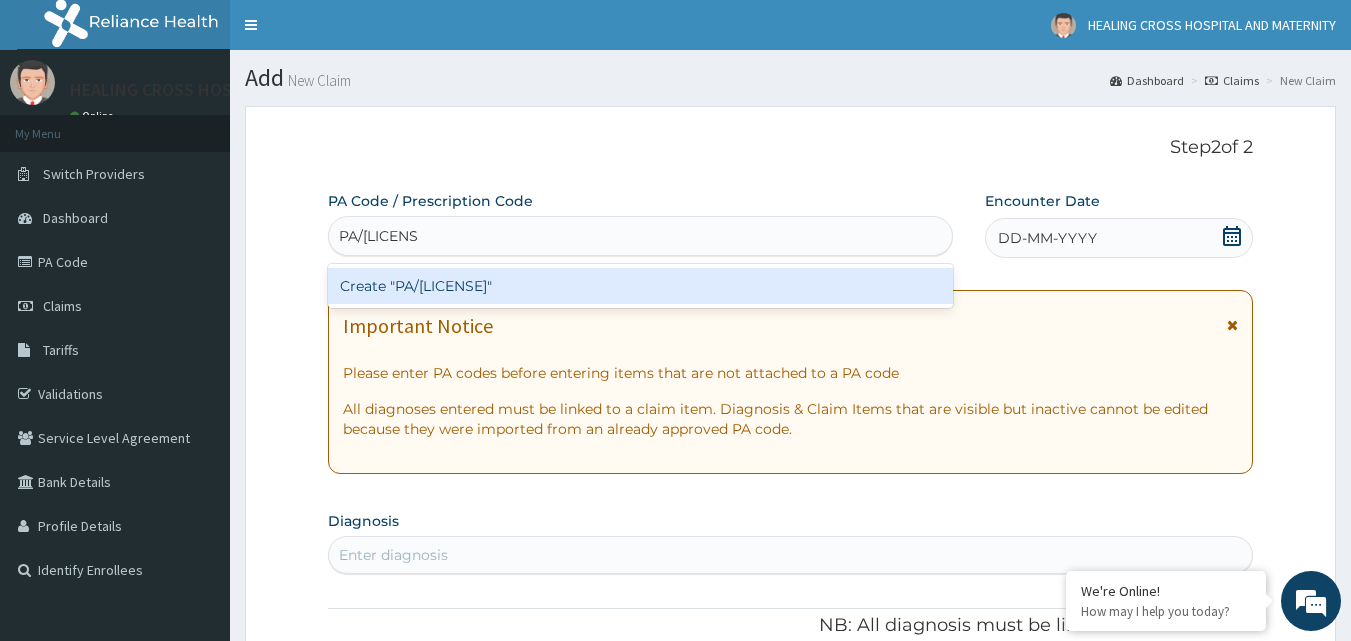 click on "Create "PA/A79289"" at bounding box center [641, 286] 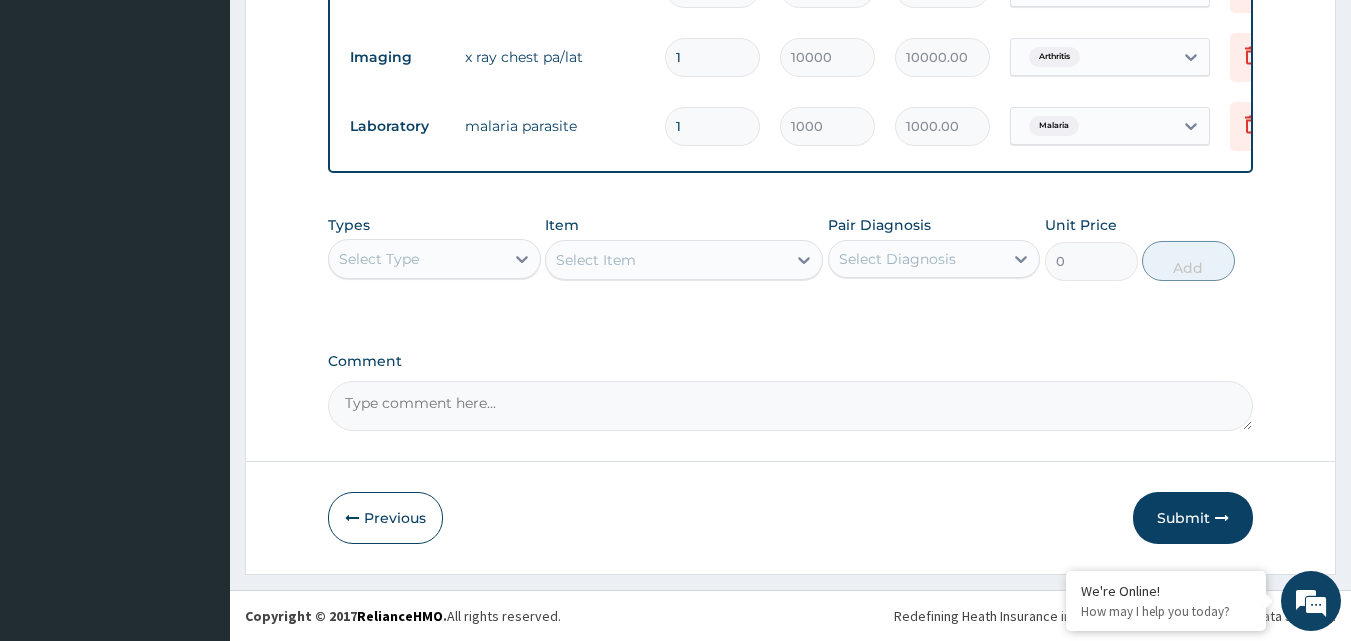 scroll, scrollTop: 1342, scrollLeft: 0, axis: vertical 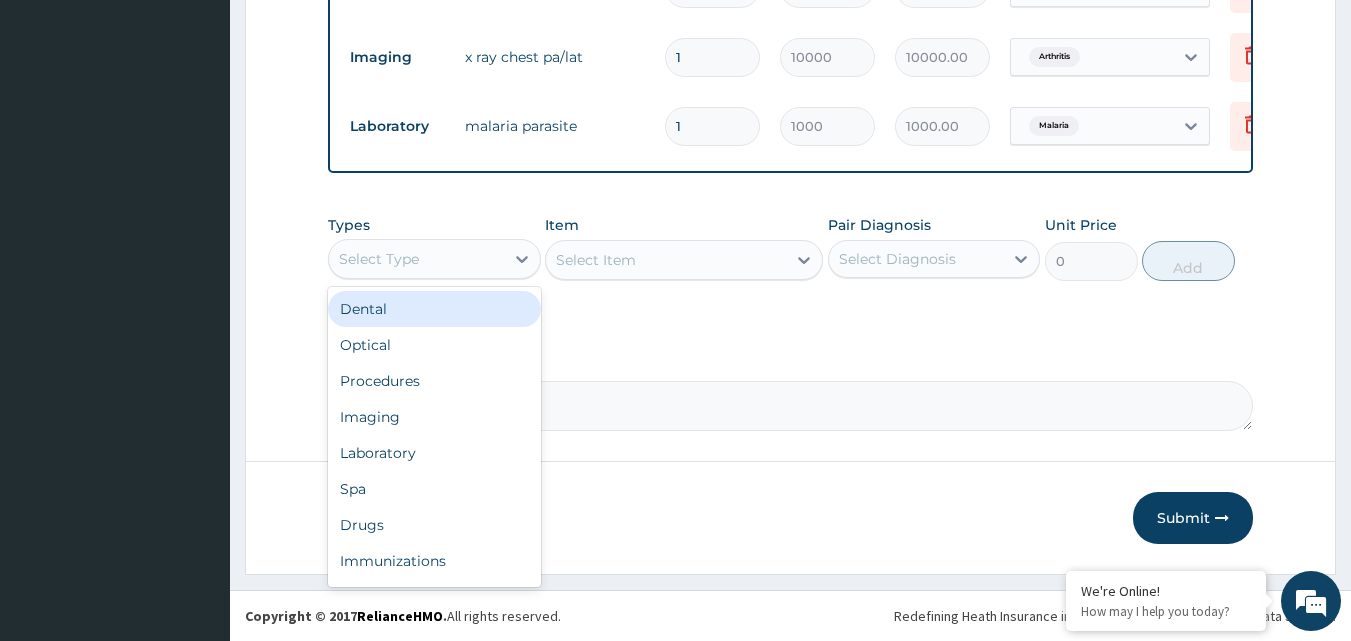 click on "Select Type" at bounding box center [416, 259] 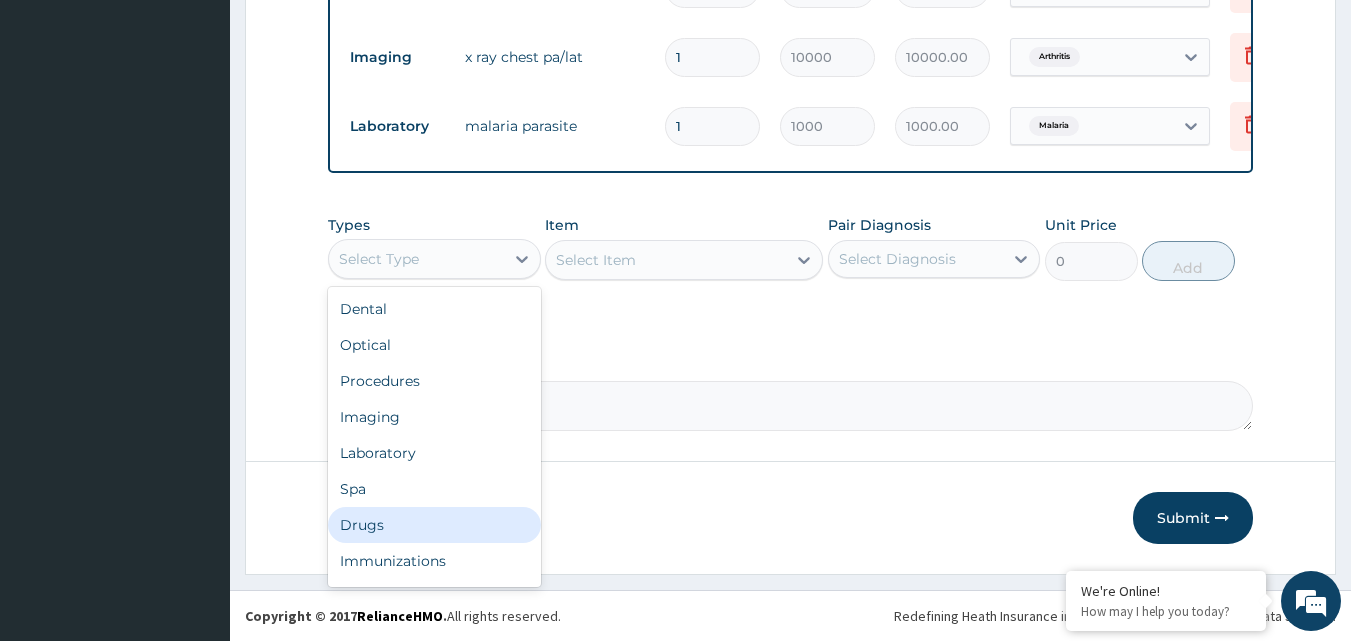 click on "Drugs" at bounding box center [434, 525] 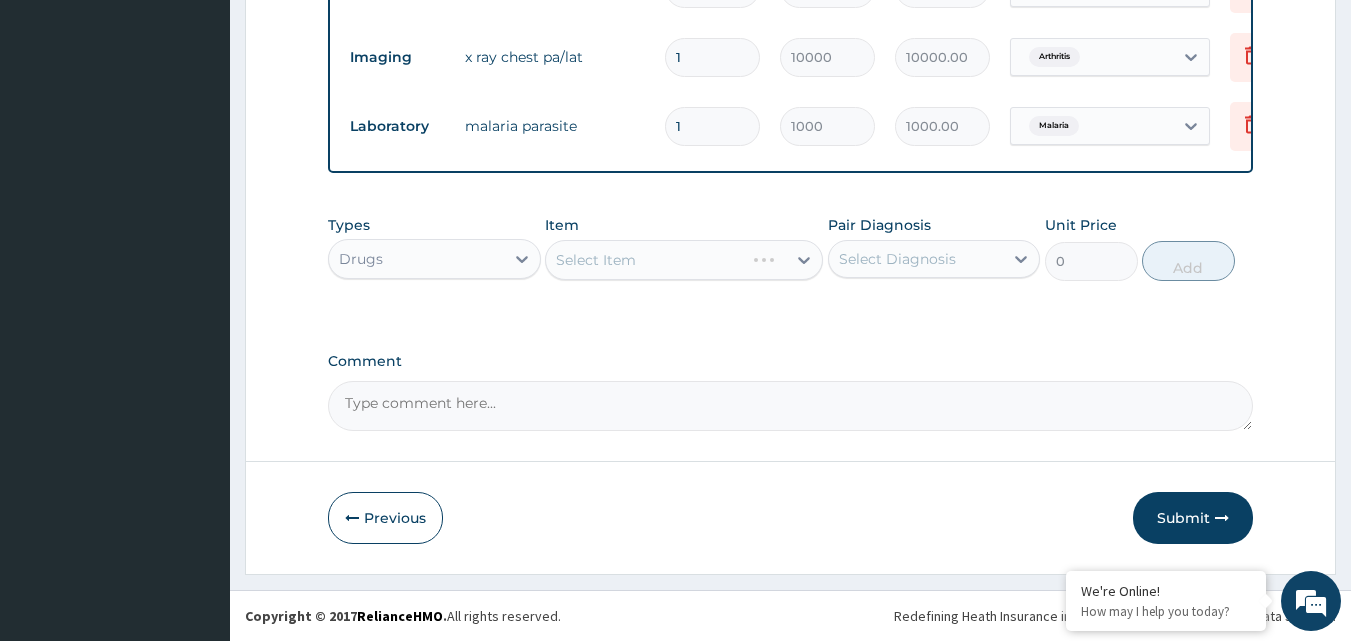 click on "Select Item" at bounding box center (684, 260) 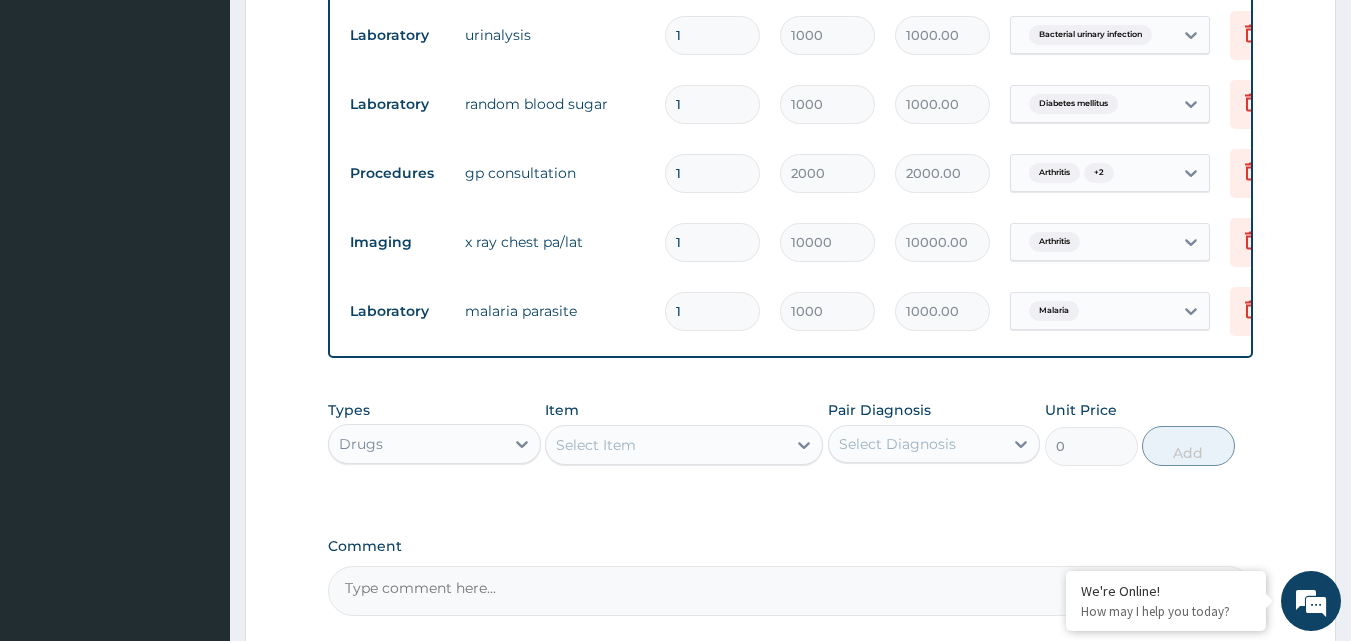 scroll, scrollTop: 1242, scrollLeft: 0, axis: vertical 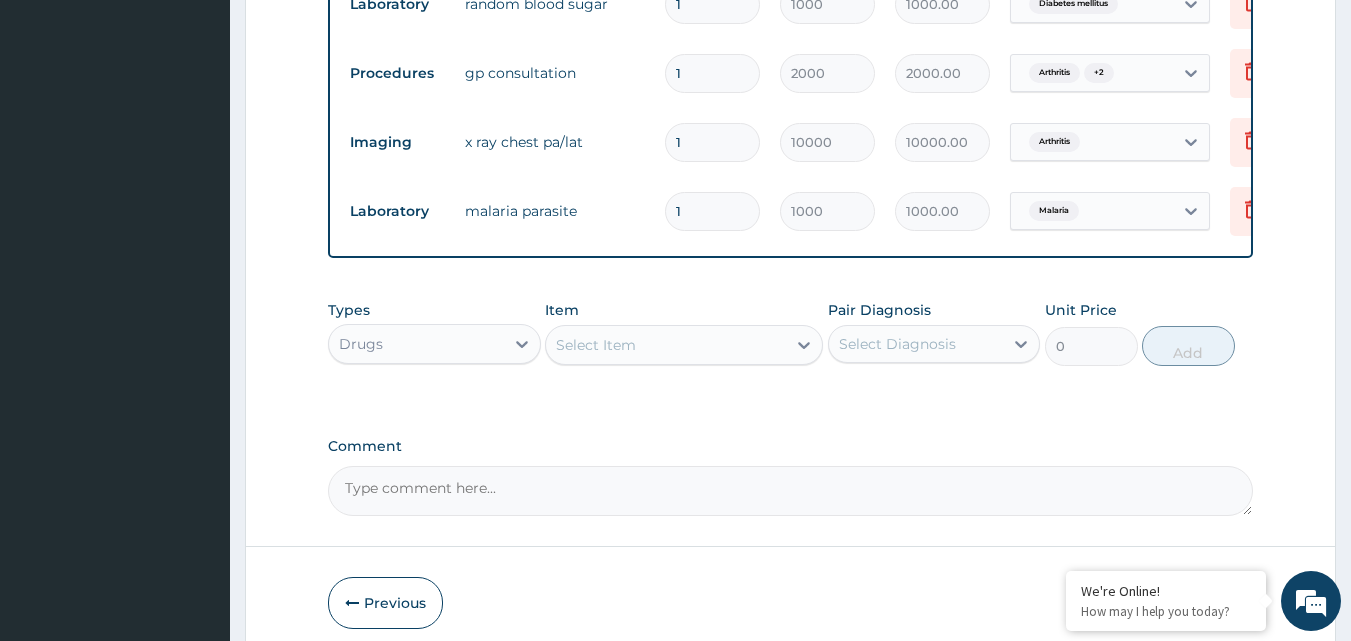 click on "Select Item" at bounding box center [666, 345] 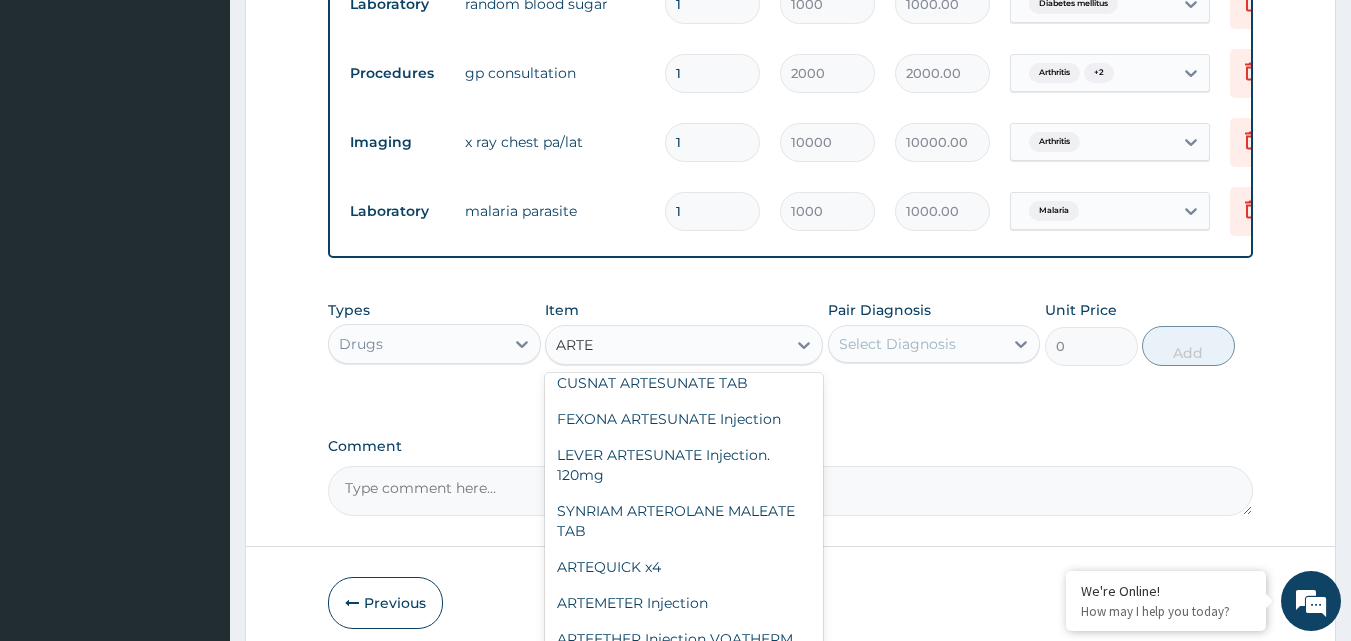 scroll, scrollTop: 200, scrollLeft: 0, axis: vertical 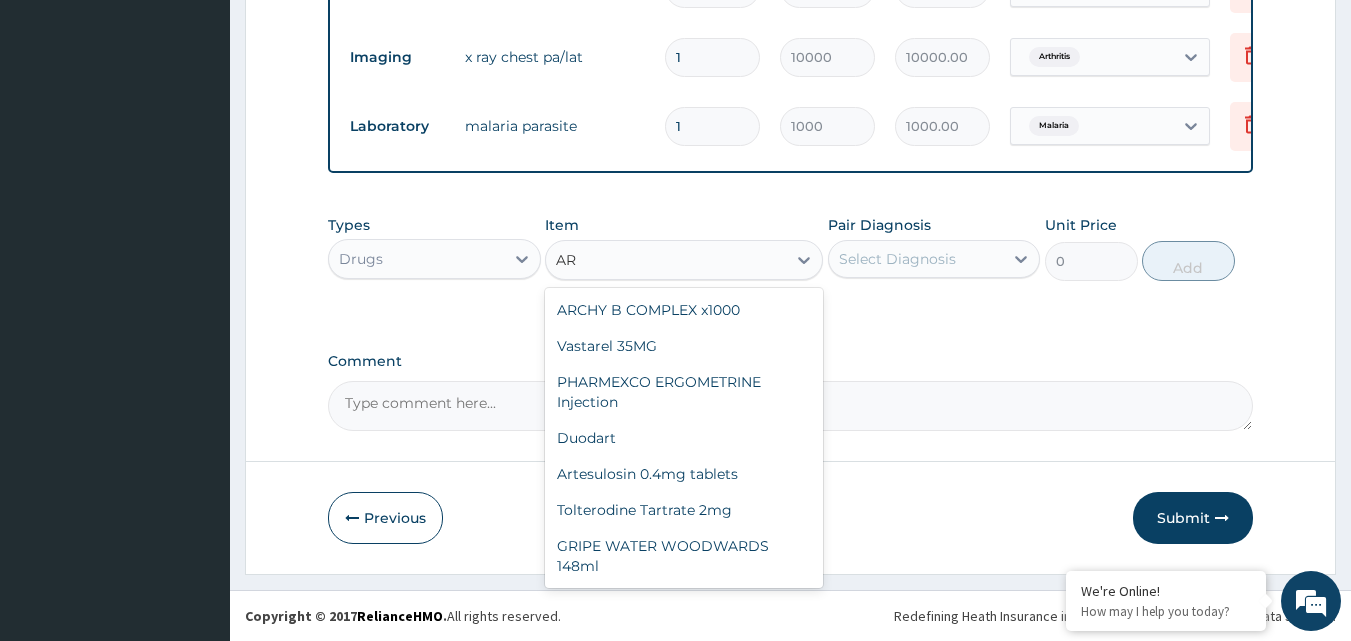 type on "A" 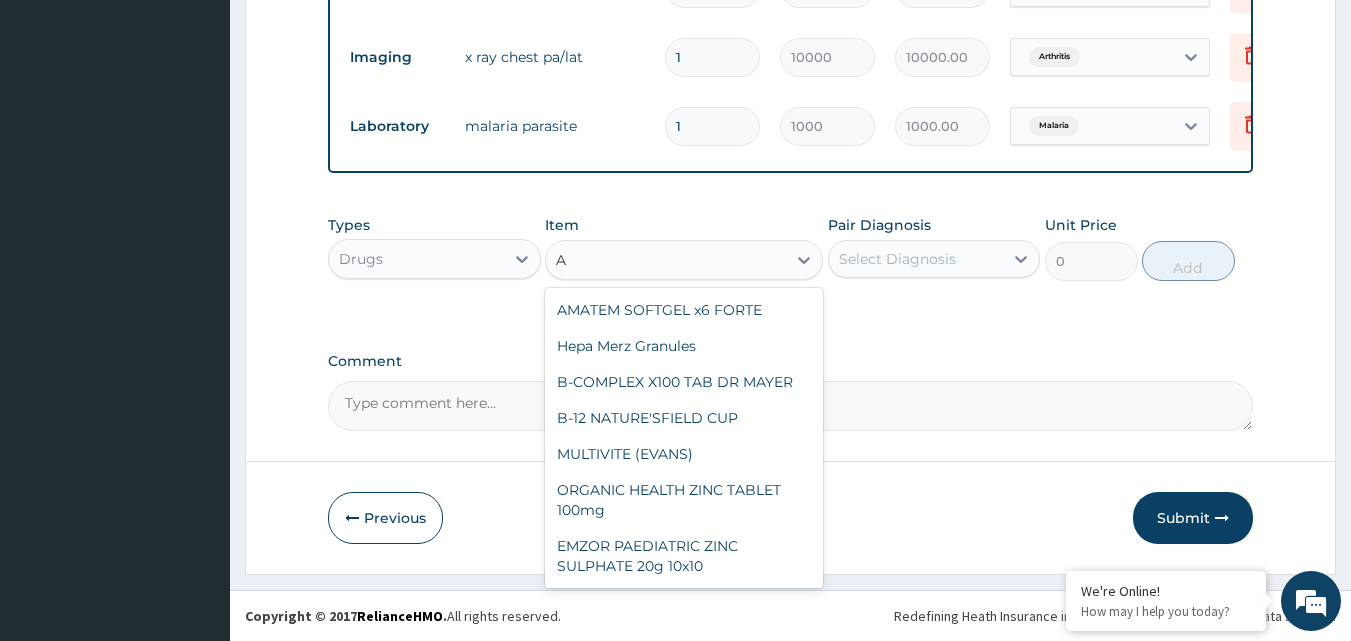 type 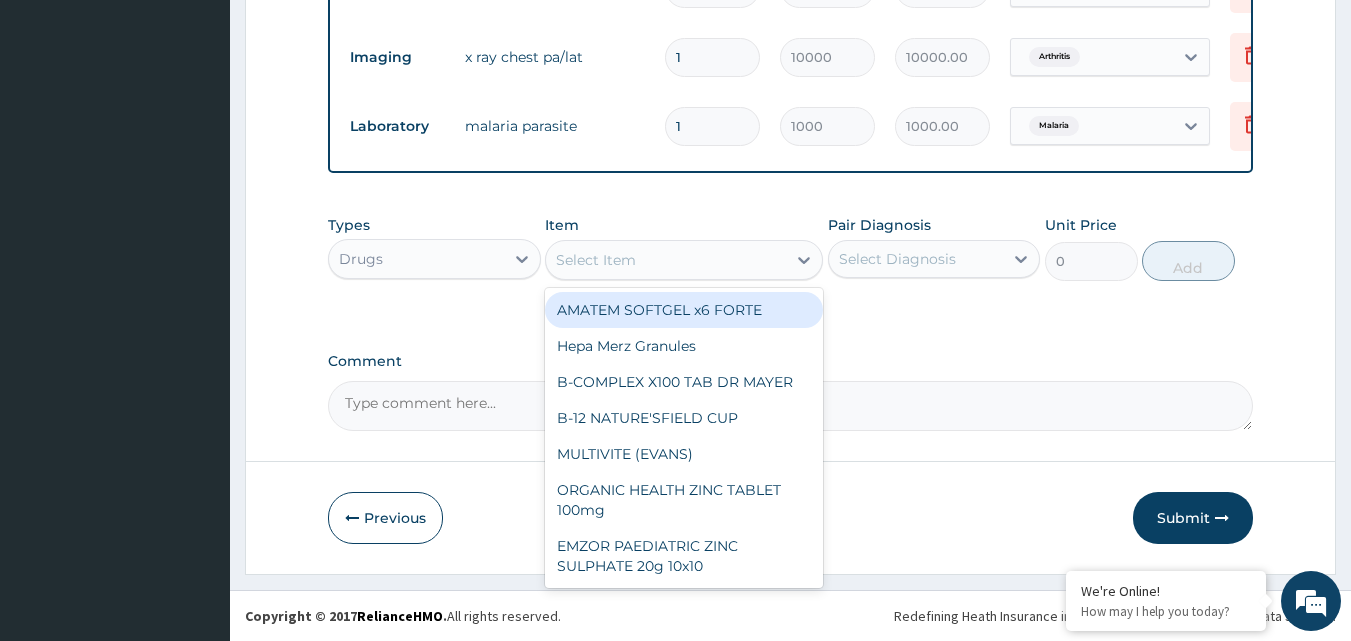 click on "AMATEM SOFTGEL x6 FORTE" at bounding box center [684, 310] 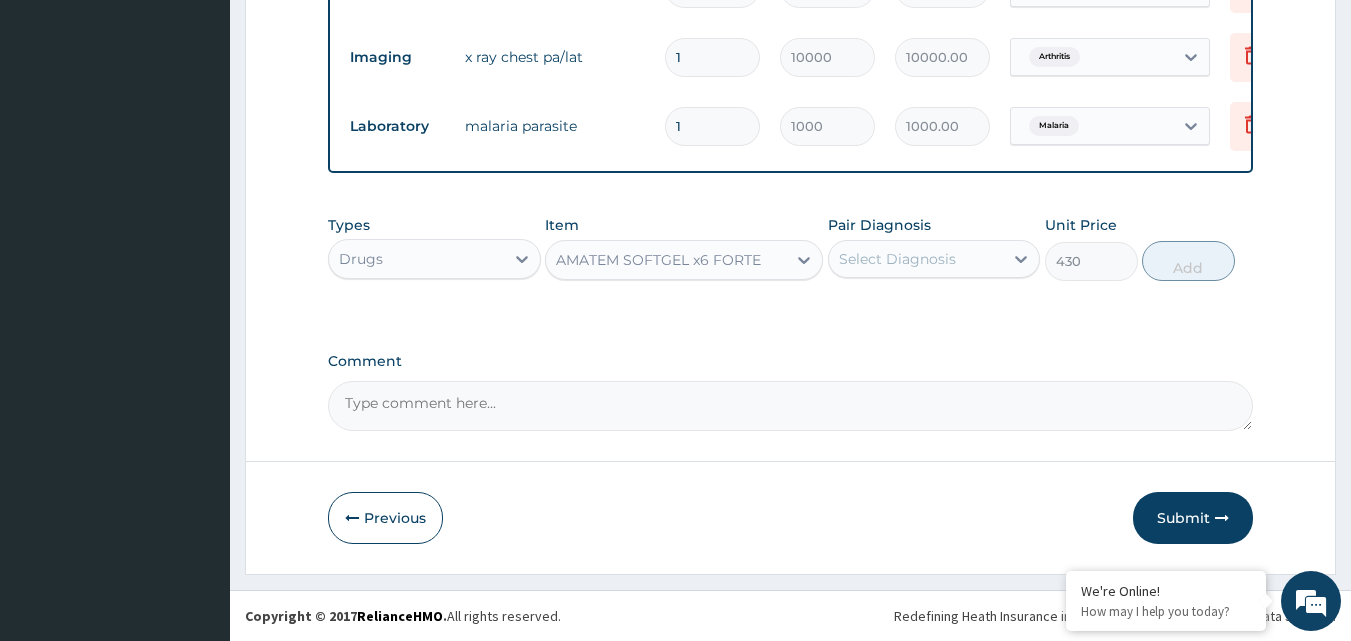 click on "Select Diagnosis" at bounding box center (897, 259) 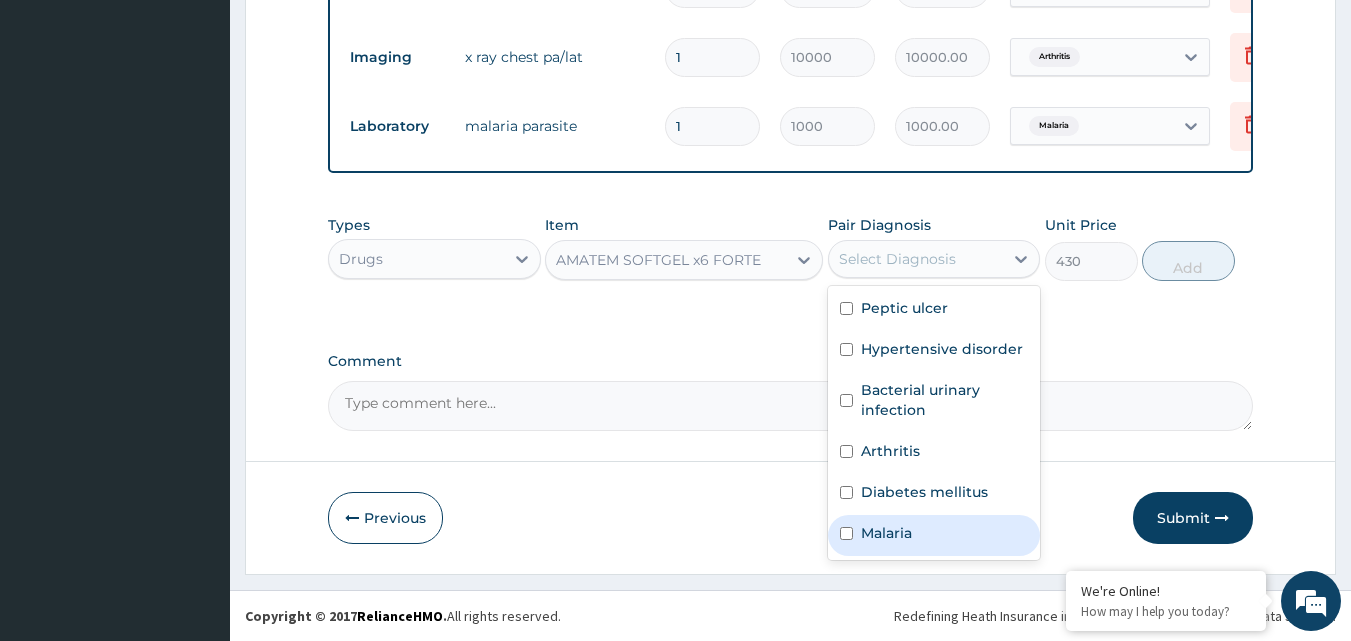 click on "Malaria" at bounding box center (934, 535) 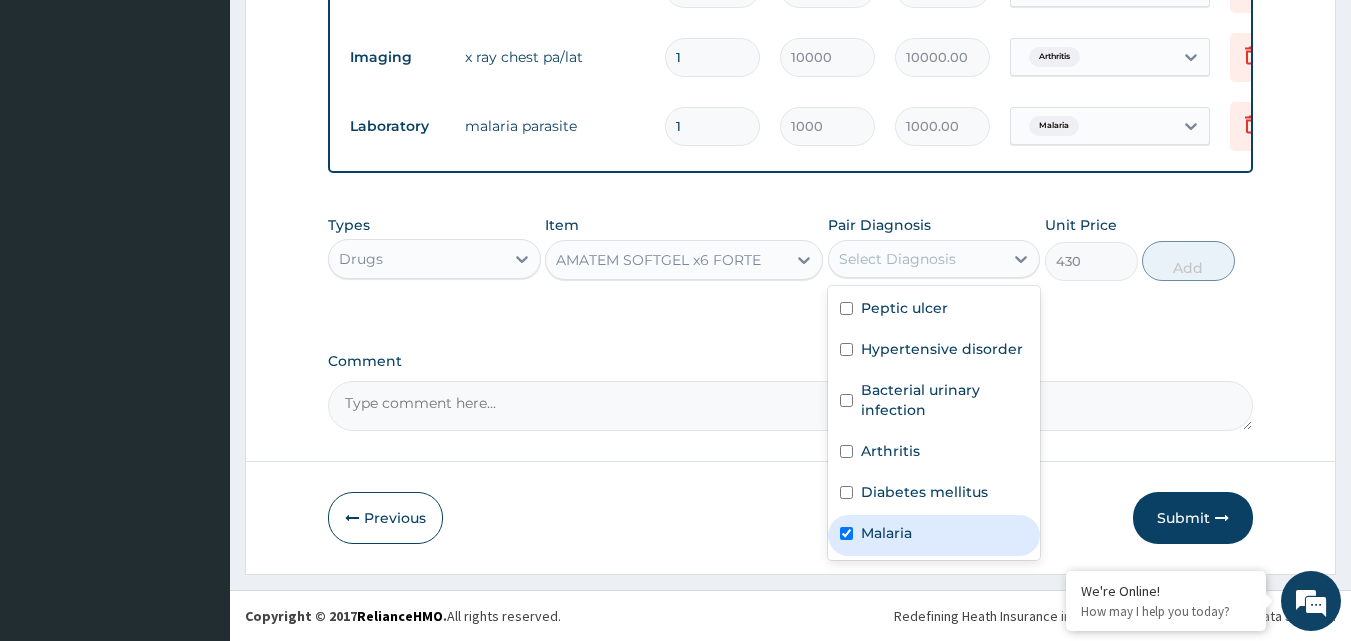 checkbox on "true" 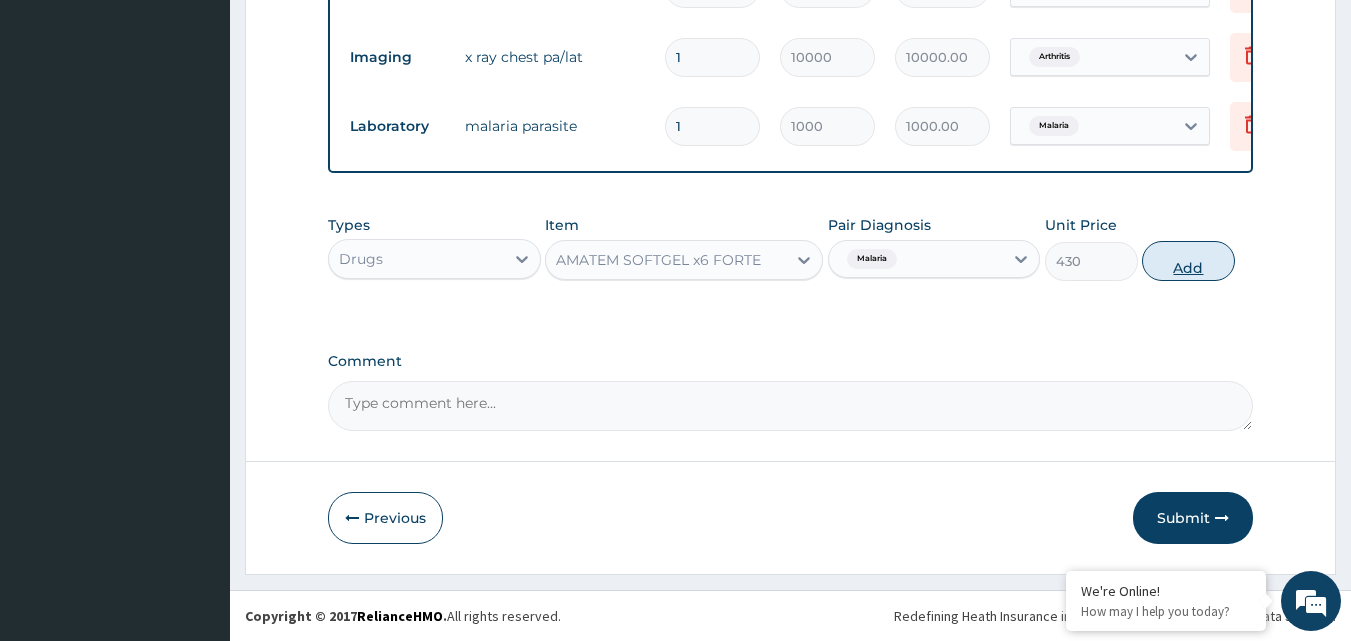 click on "Add" at bounding box center (1188, 261) 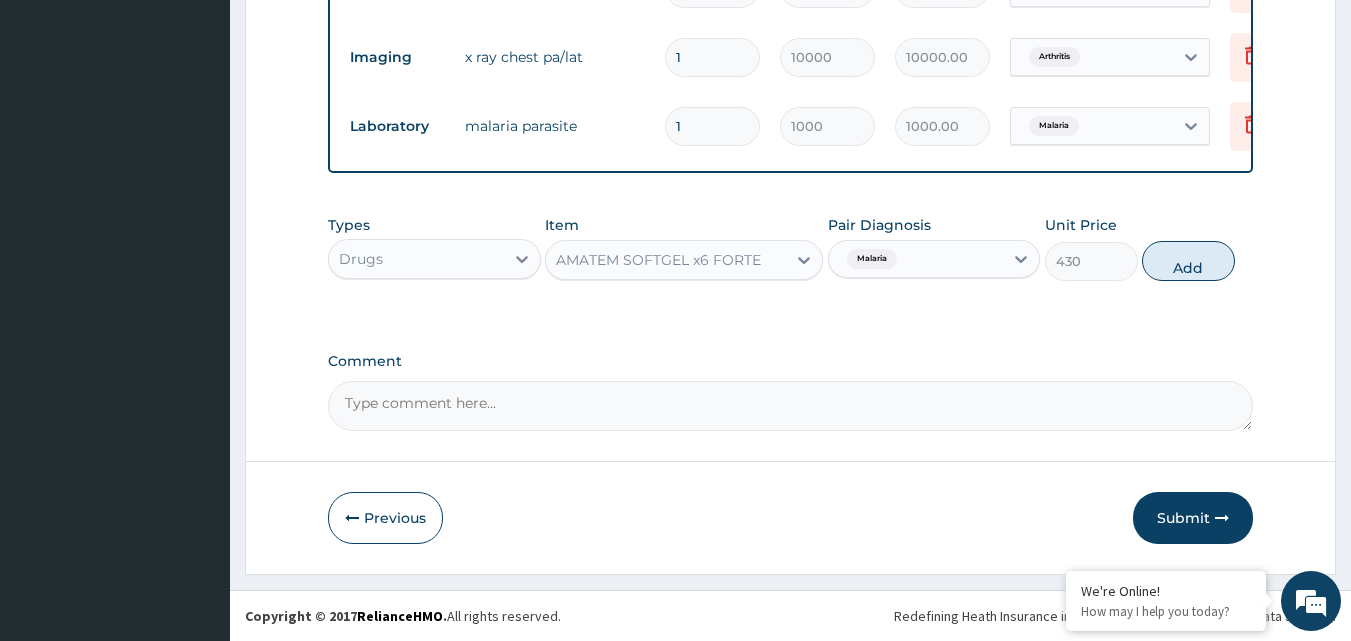 type on "0" 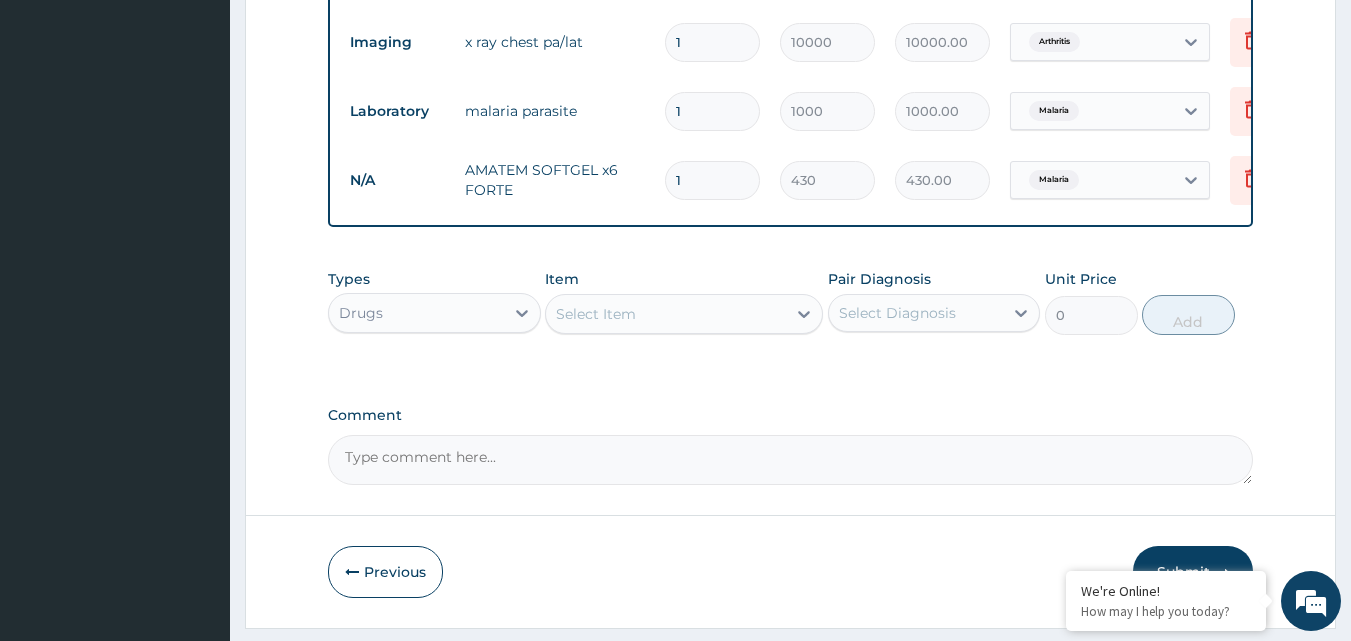 click on "Select Item" at bounding box center (666, 314) 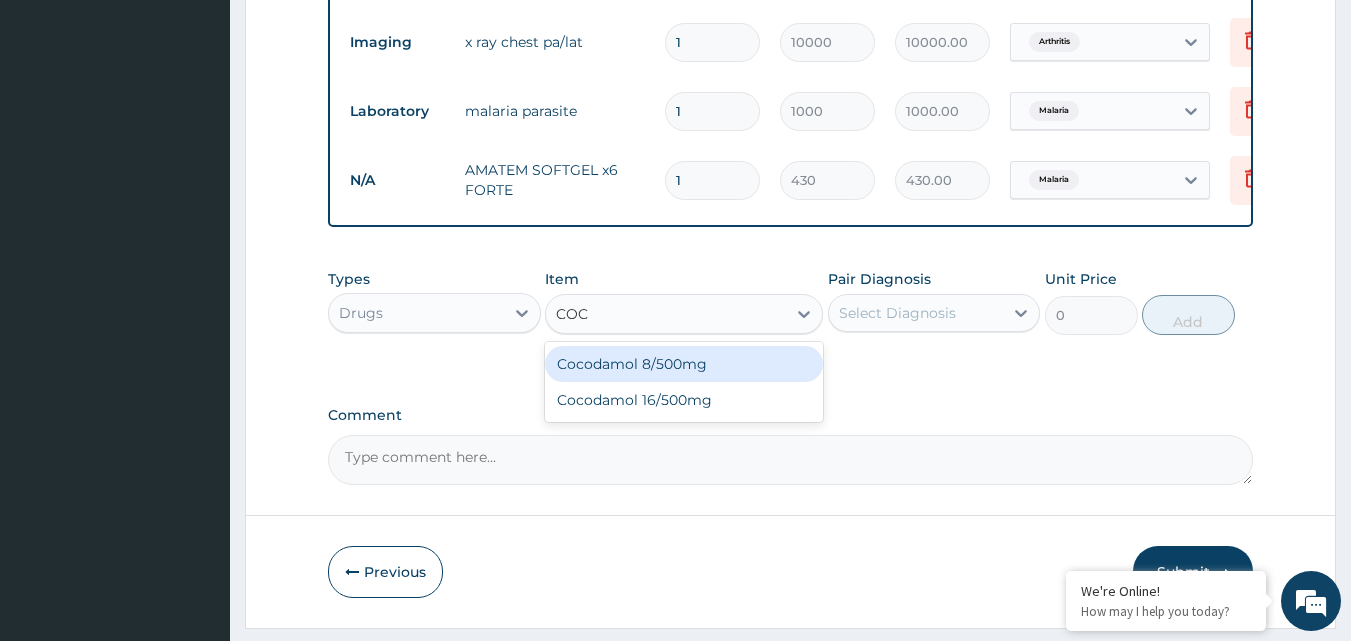 type on "COCO" 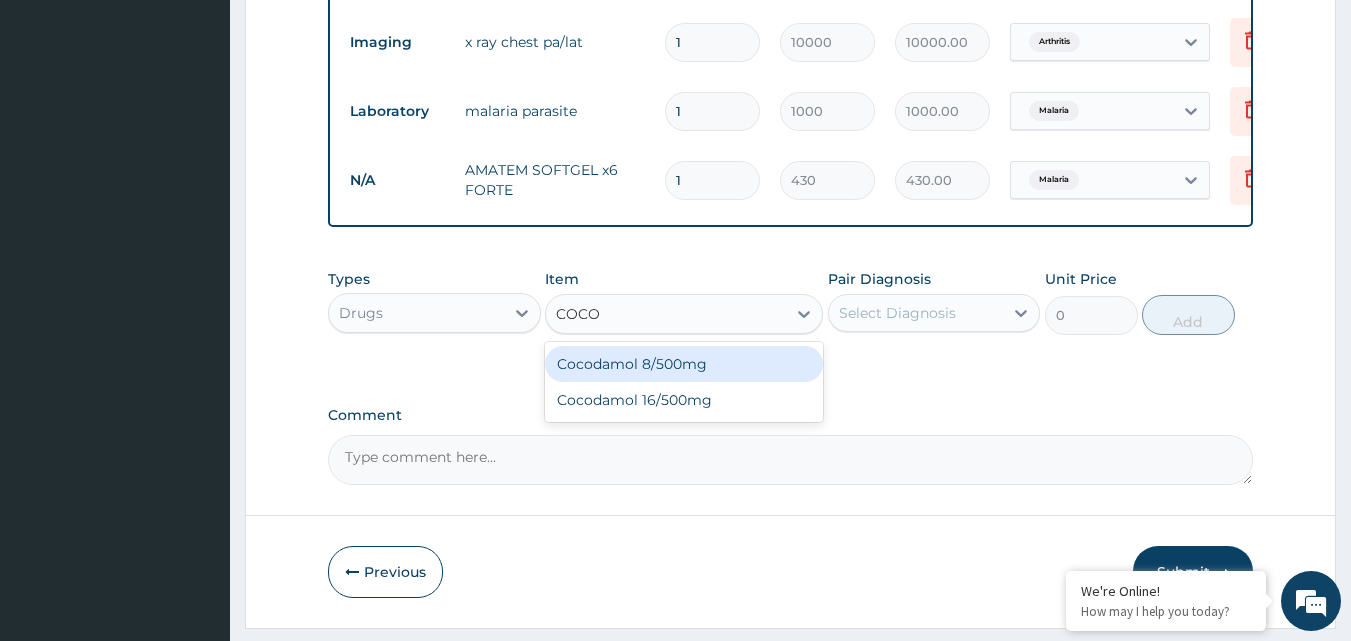 click on "Cocodamol 8/500mg" at bounding box center (684, 364) 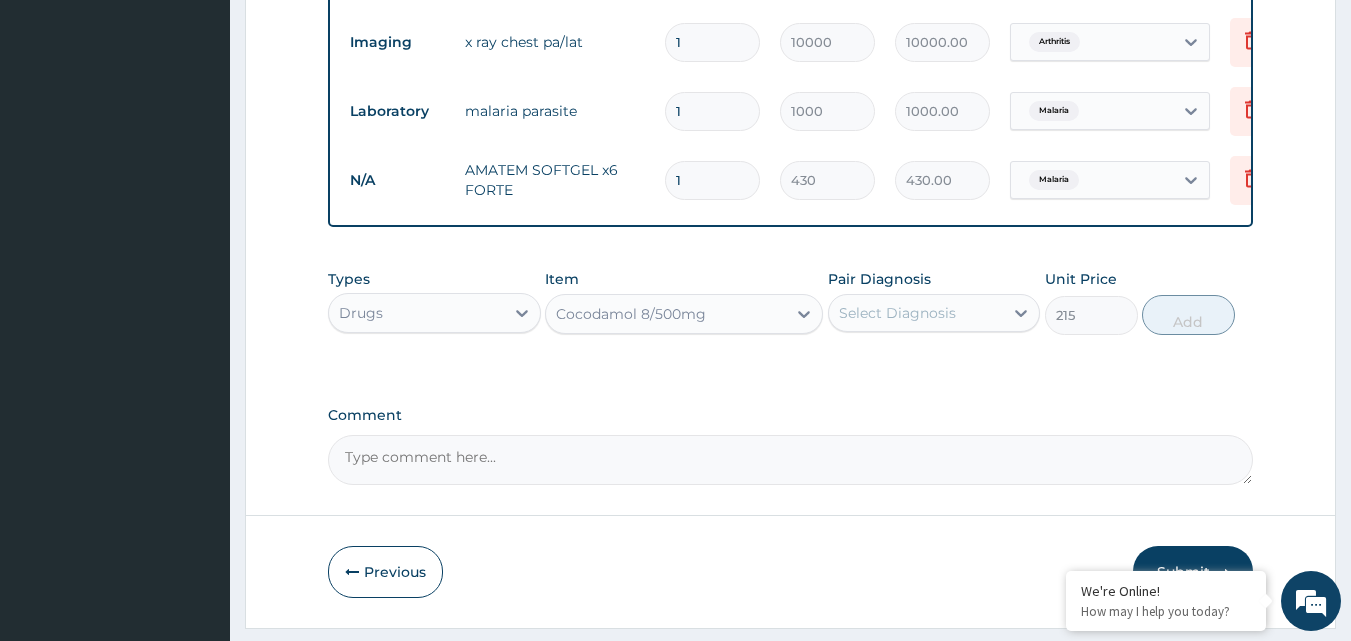 click on "Select Diagnosis" at bounding box center [897, 313] 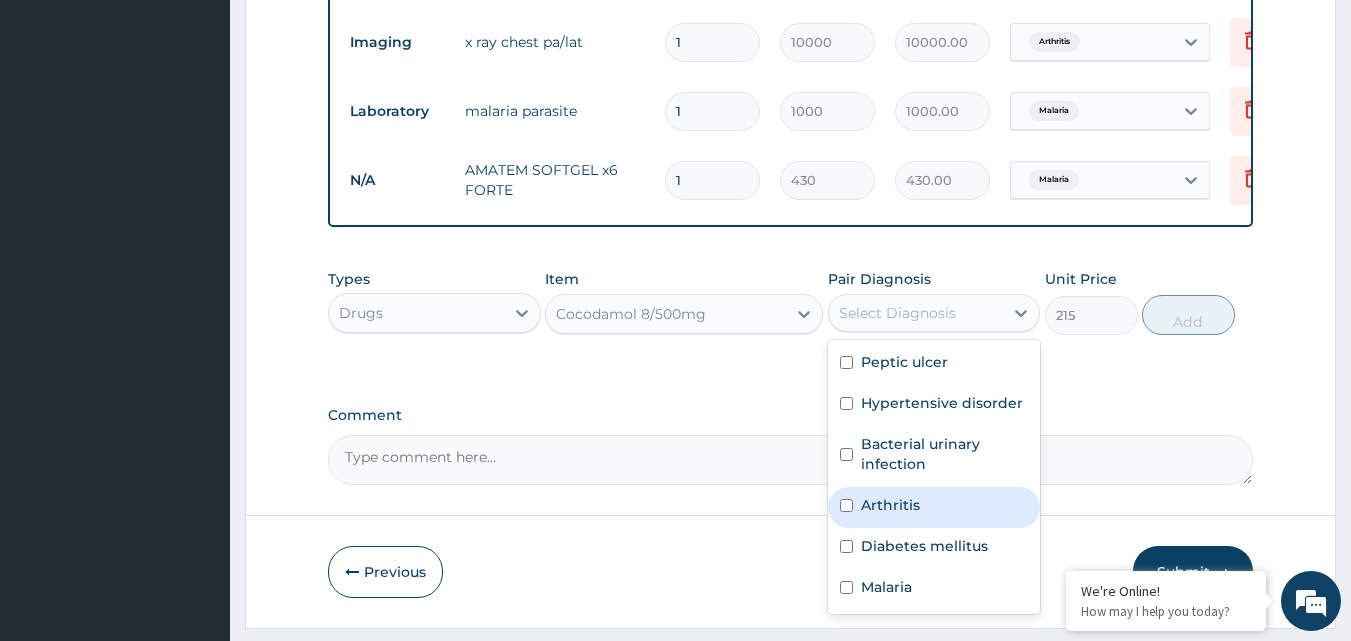 click on "Arthritis" at bounding box center (934, 507) 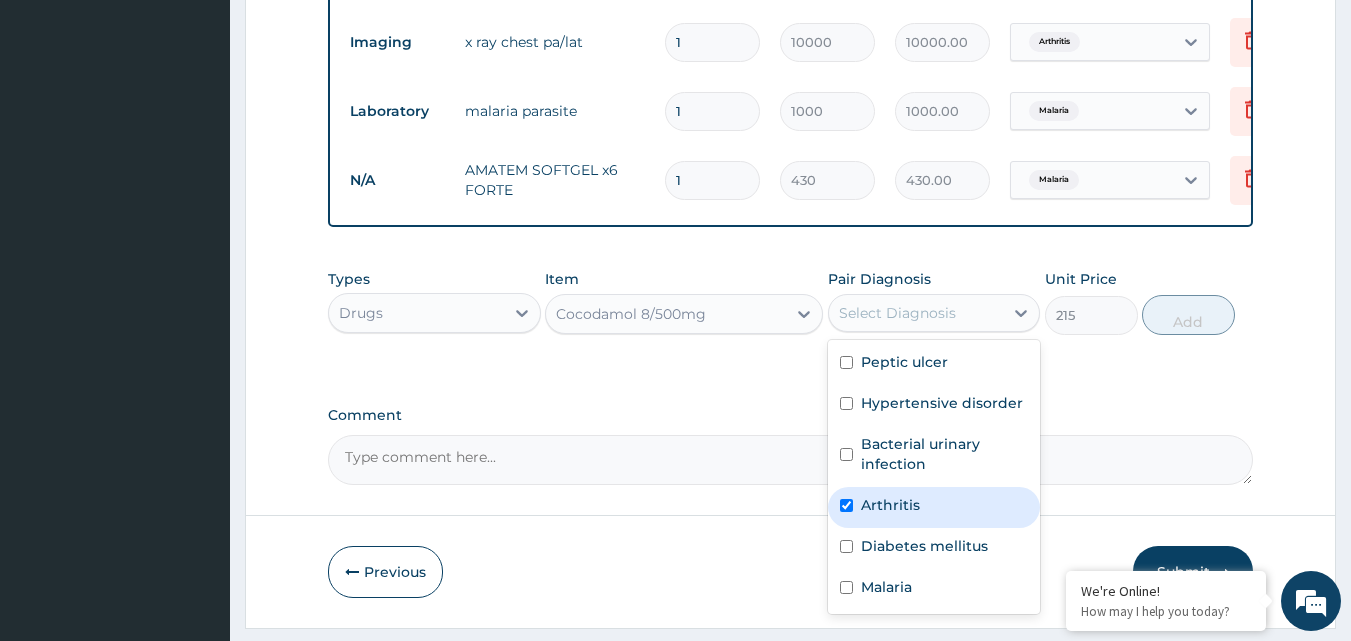 checkbox on "true" 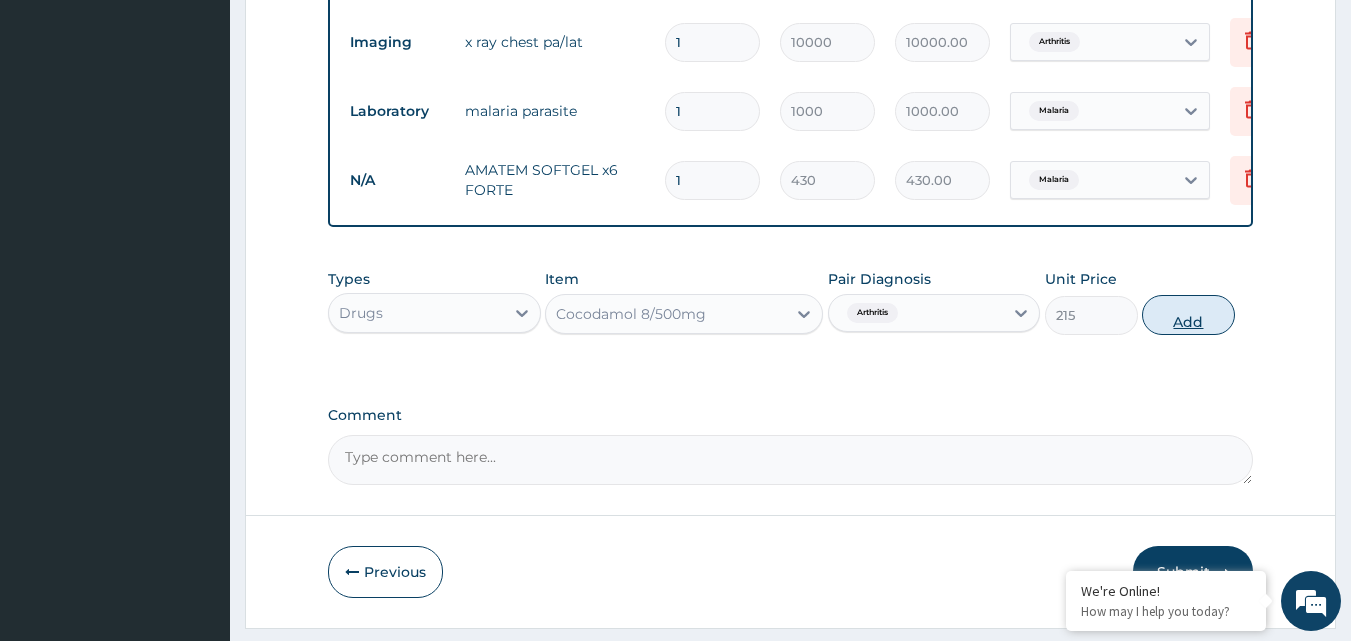 click on "Add" at bounding box center [1188, 315] 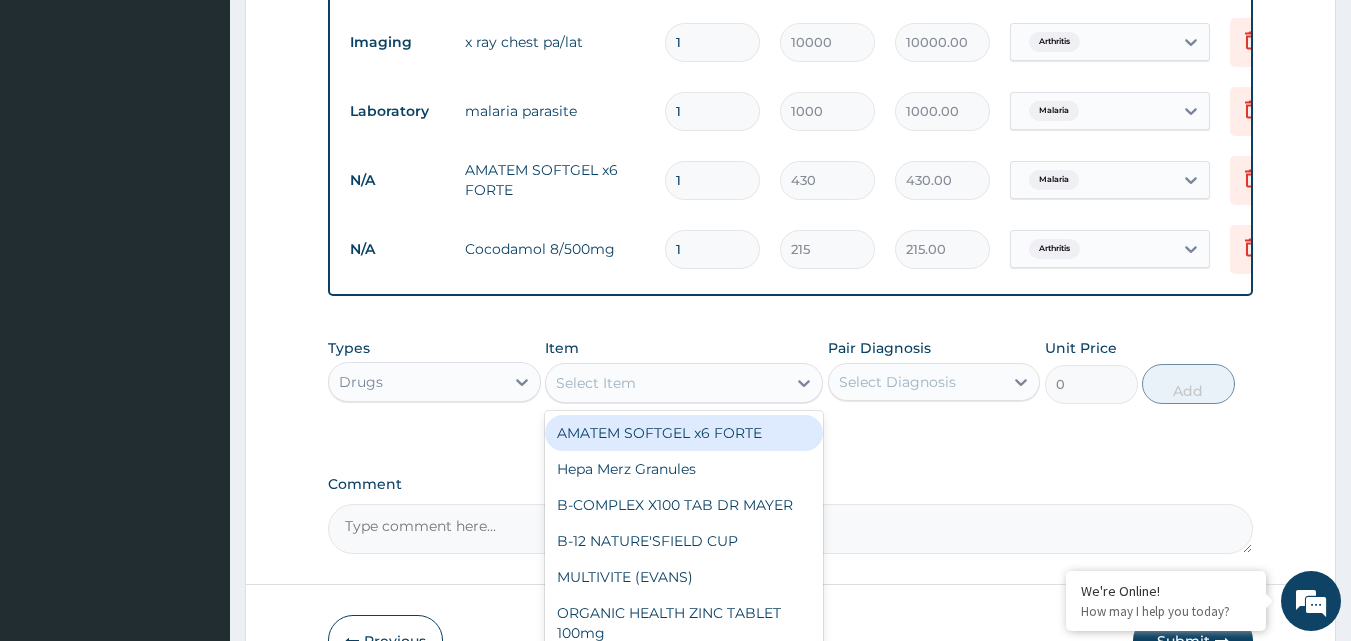 click on "Select Item" at bounding box center (666, 383) 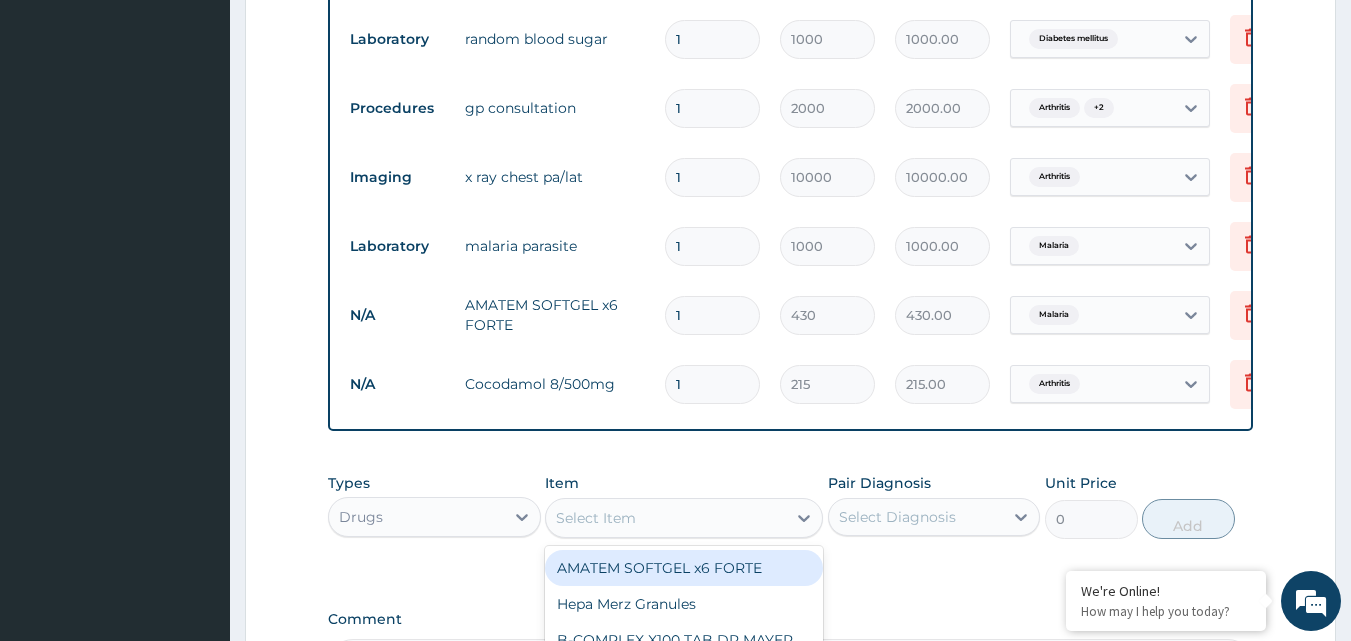 scroll, scrollTop: 1242, scrollLeft: 0, axis: vertical 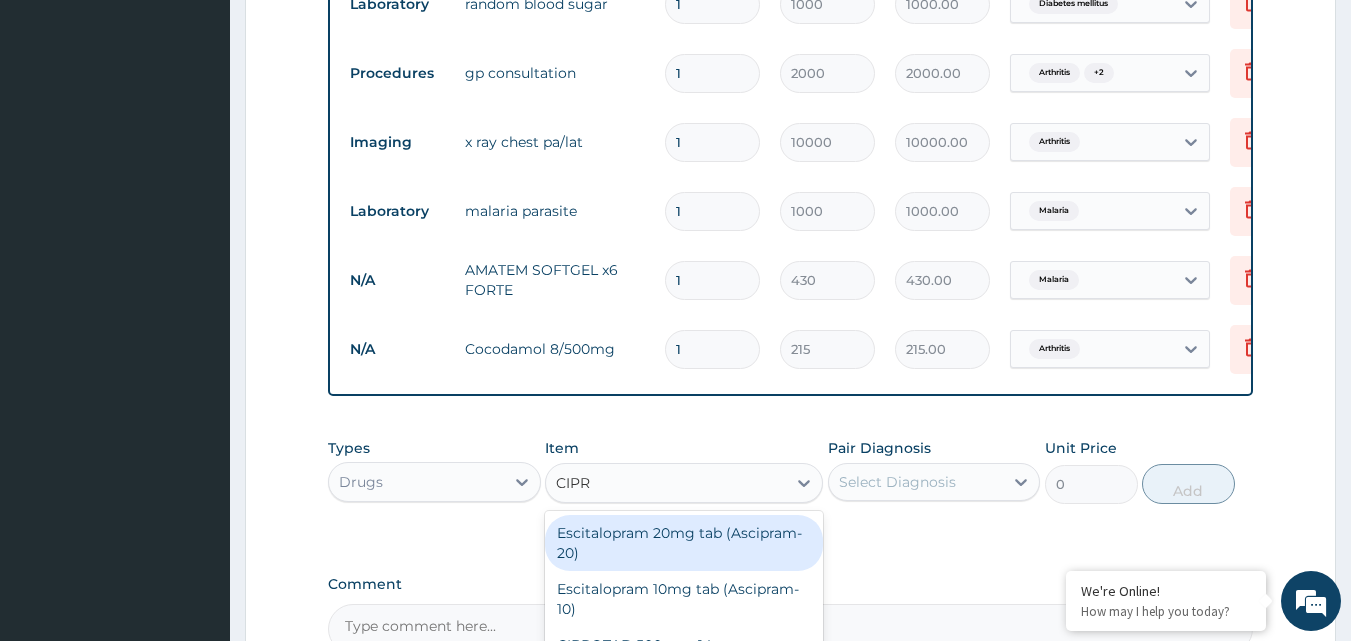 type on "CIPRO" 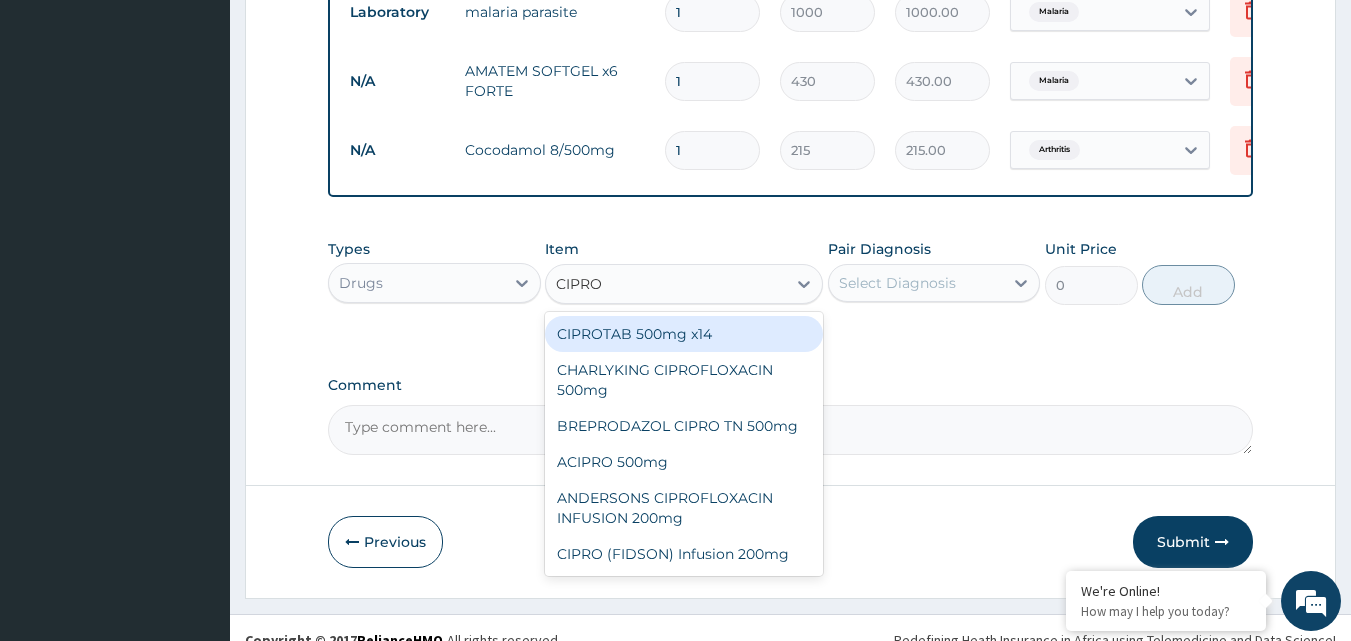 scroll, scrollTop: 1442, scrollLeft: 0, axis: vertical 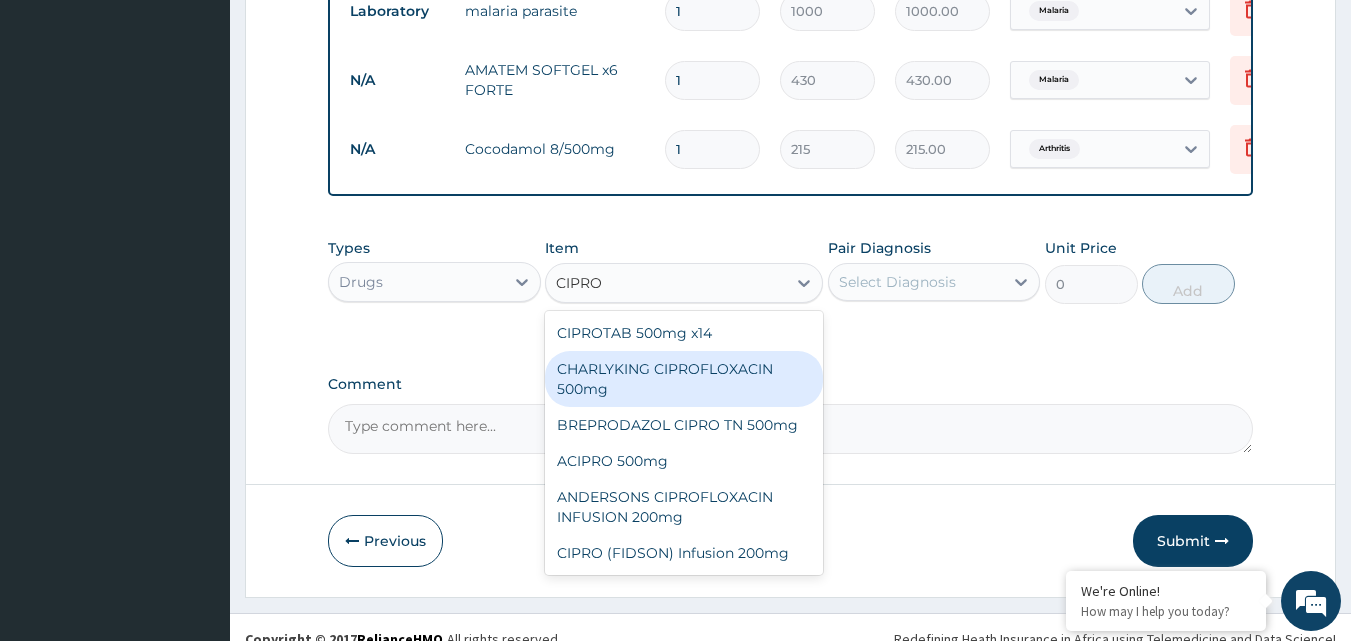click on "CHARLYKING CIPROFLOXACIN 500mg" at bounding box center [684, 379] 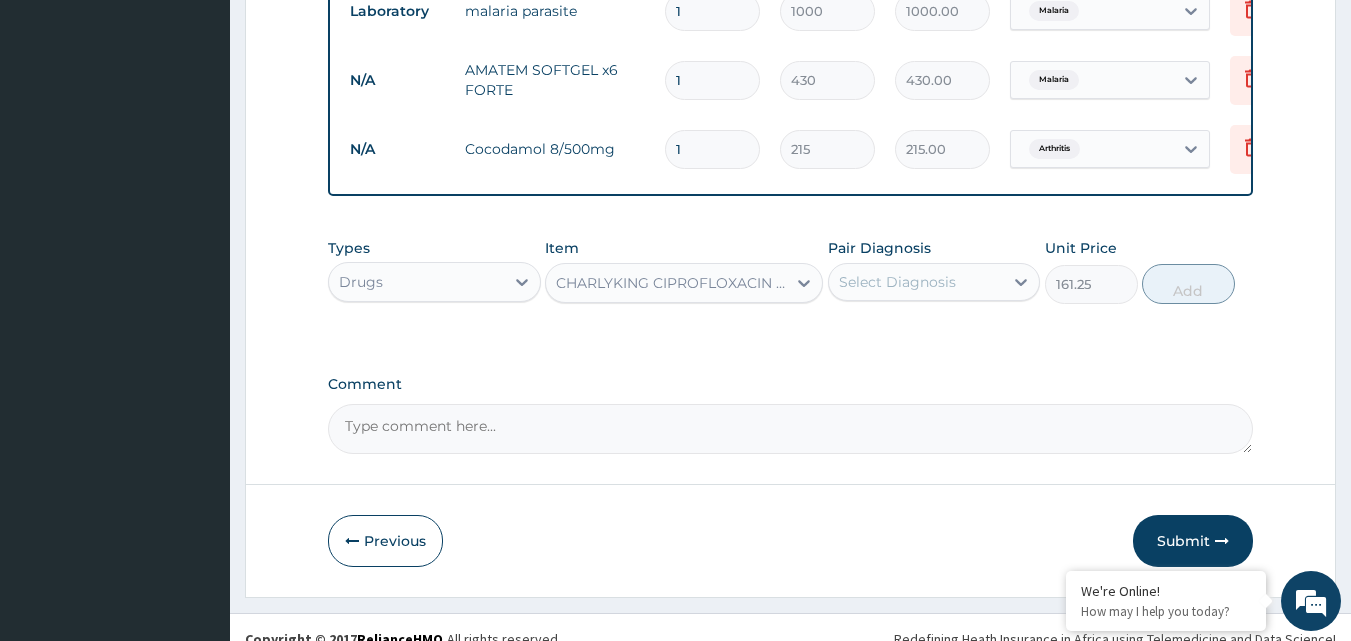 click on "Select Diagnosis" at bounding box center (897, 282) 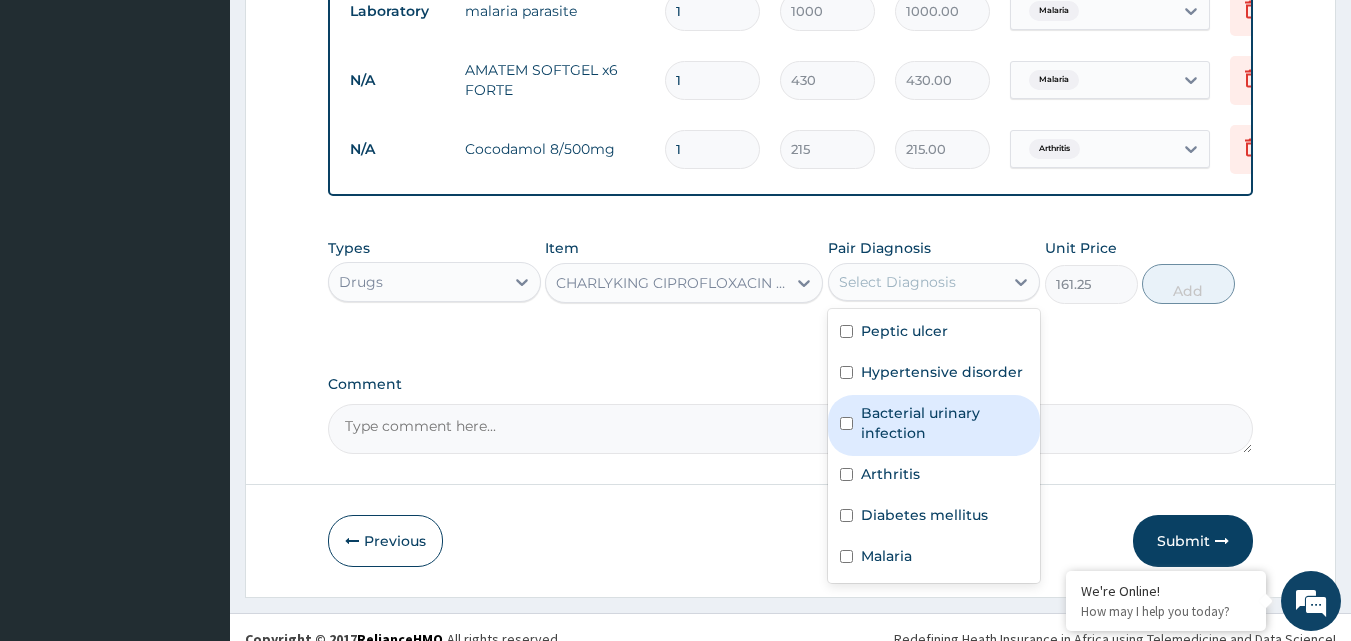 click on "Bacterial urinary infection" at bounding box center (945, 423) 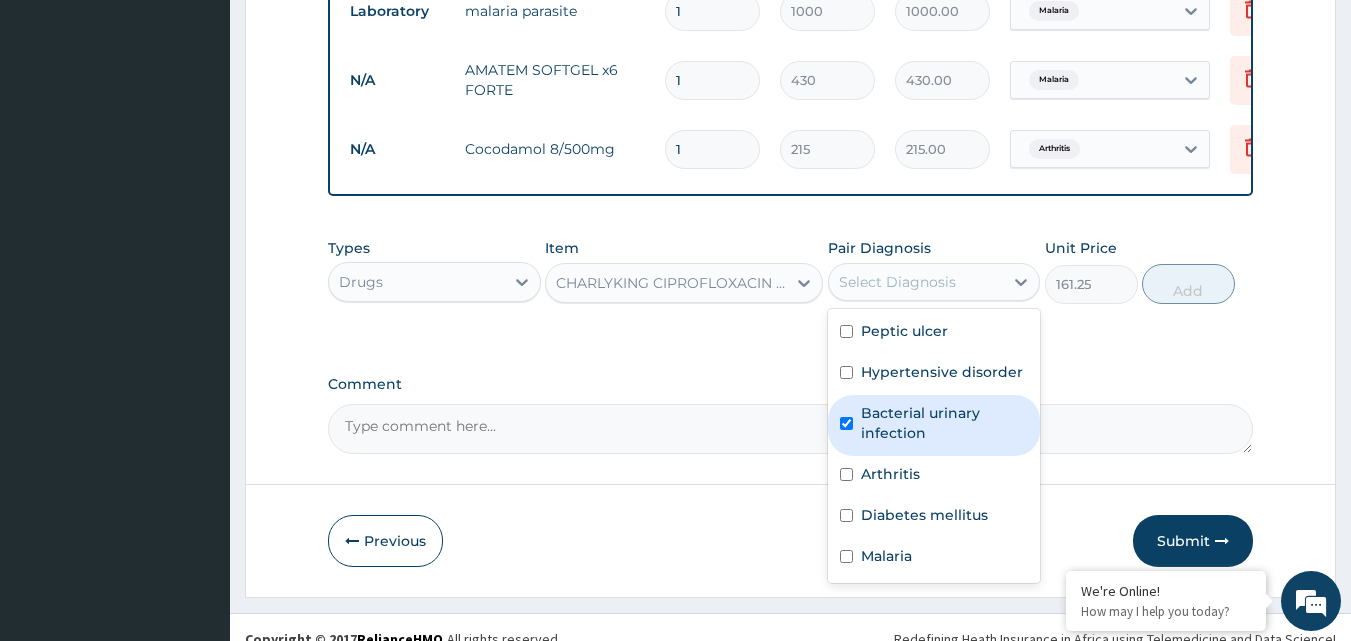 checkbox on "true" 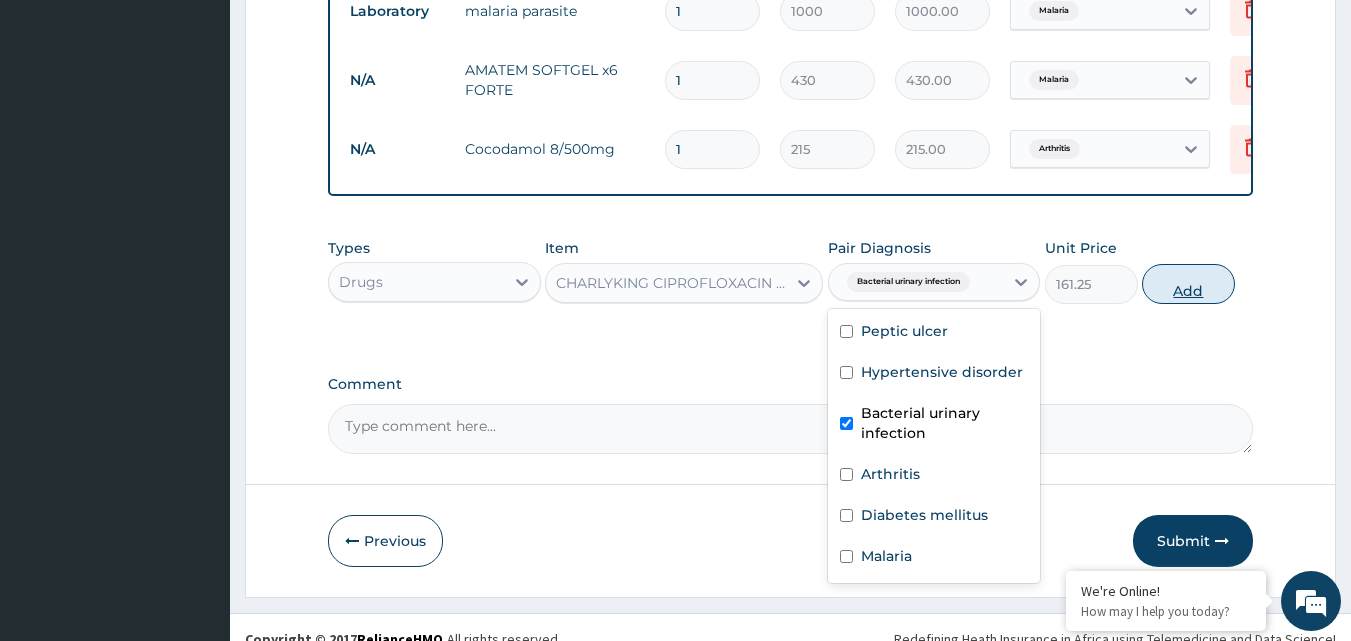 click on "Add" at bounding box center (1188, 284) 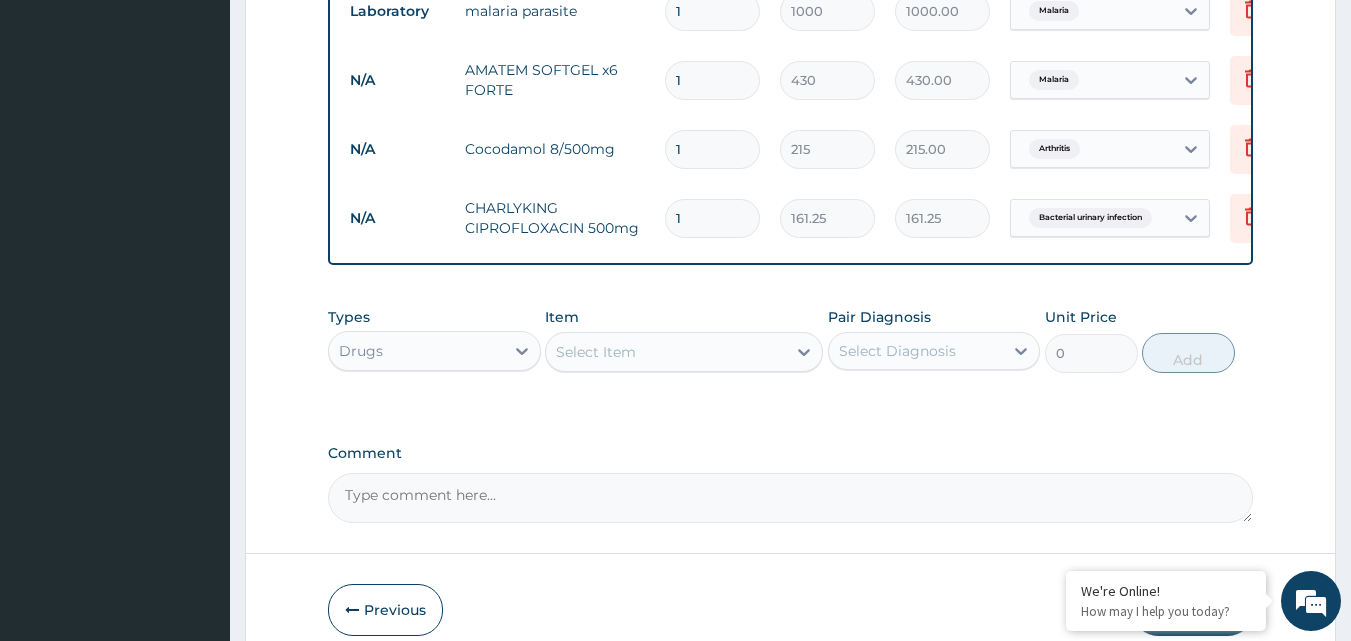click on "Select Item" at bounding box center [596, 352] 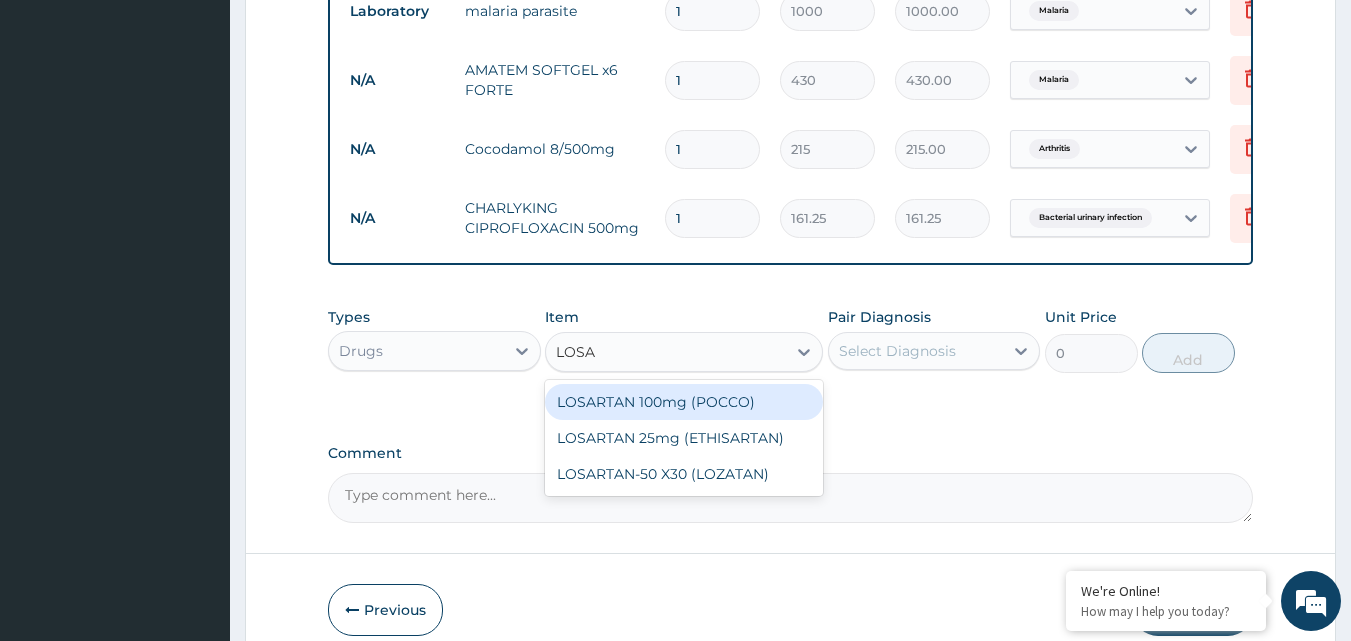 type on "LOSAR" 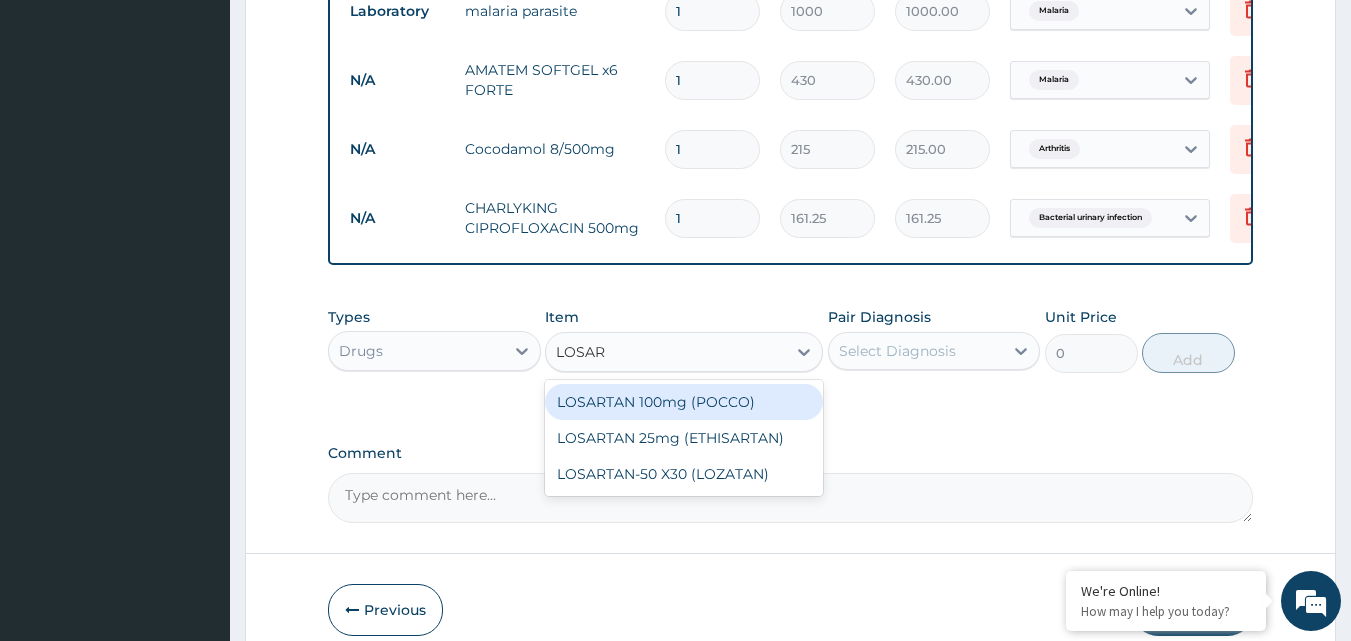 click on "LOSARTAN 100mg (POCCO)" at bounding box center (684, 402) 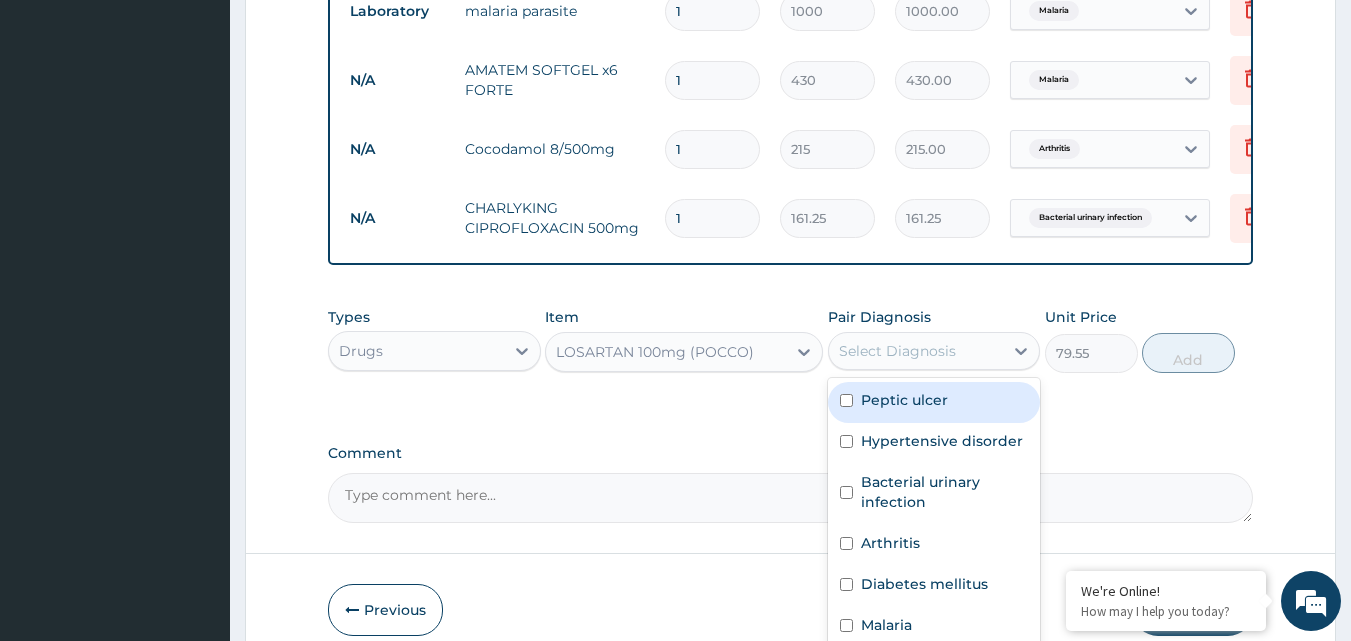 click on "Select Diagnosis" at bounding box center [897, 351] 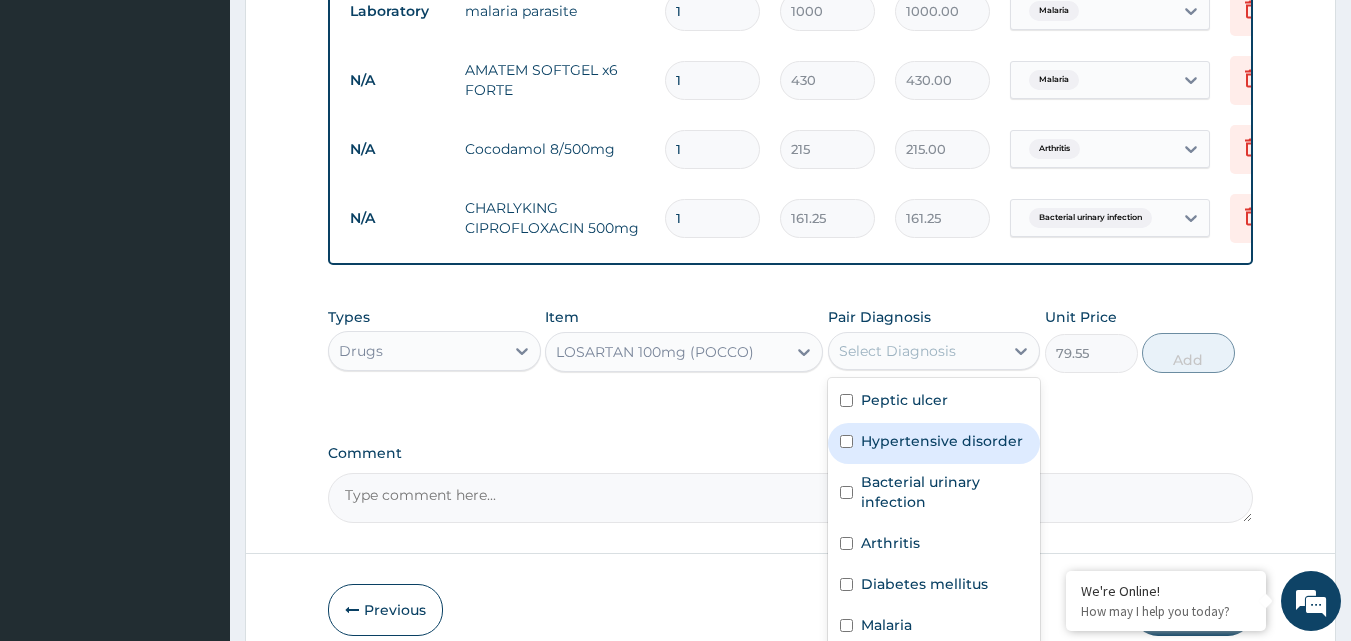 click on "Hypertensive disorder" at bounding box center [934, 443] 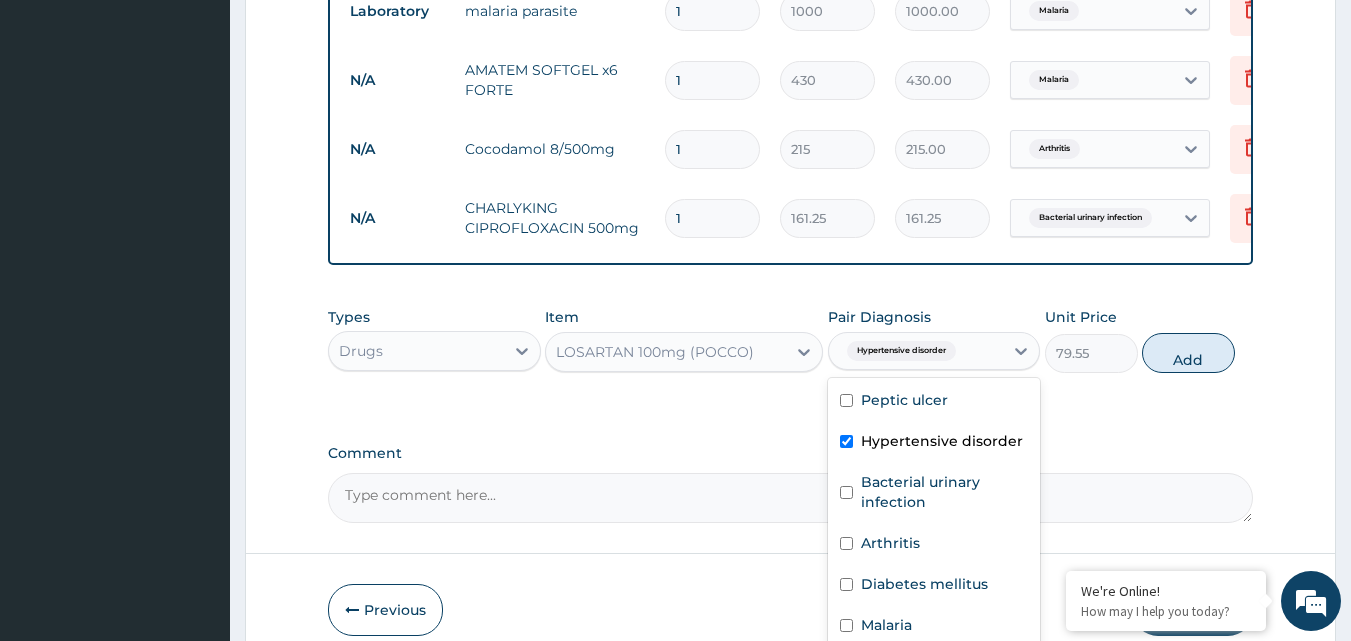 checkbox on "true" 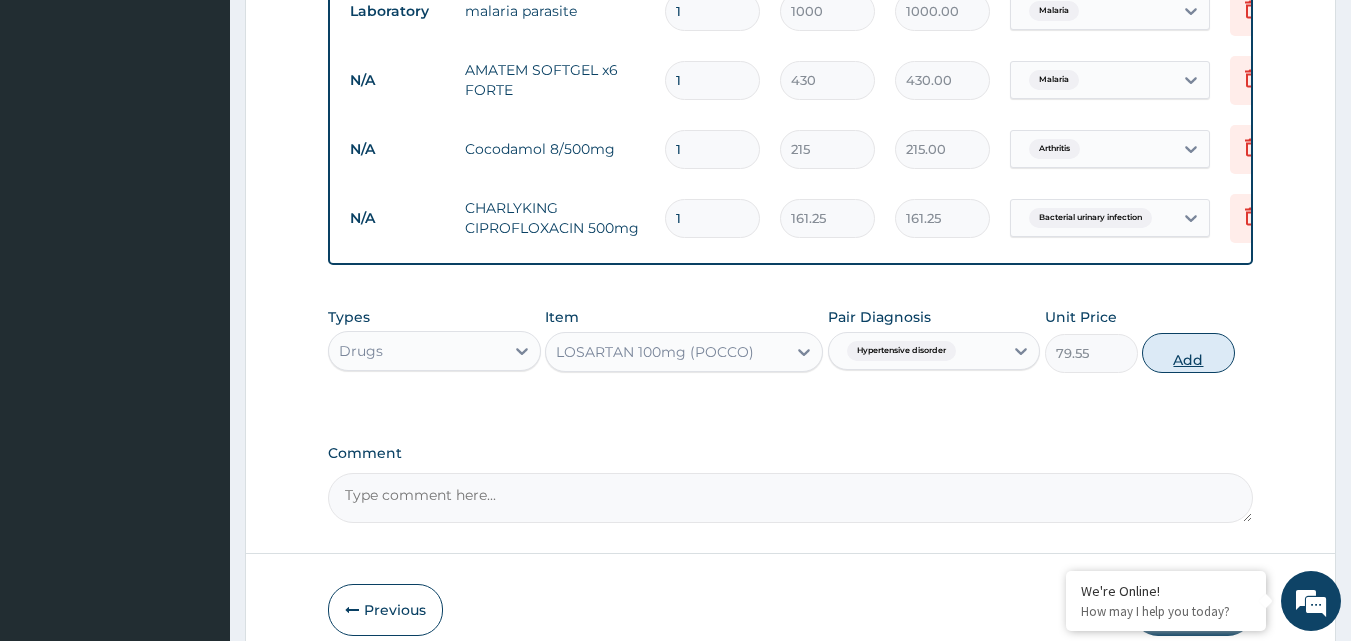 click on "Add" at bounding box center [1188, 353] 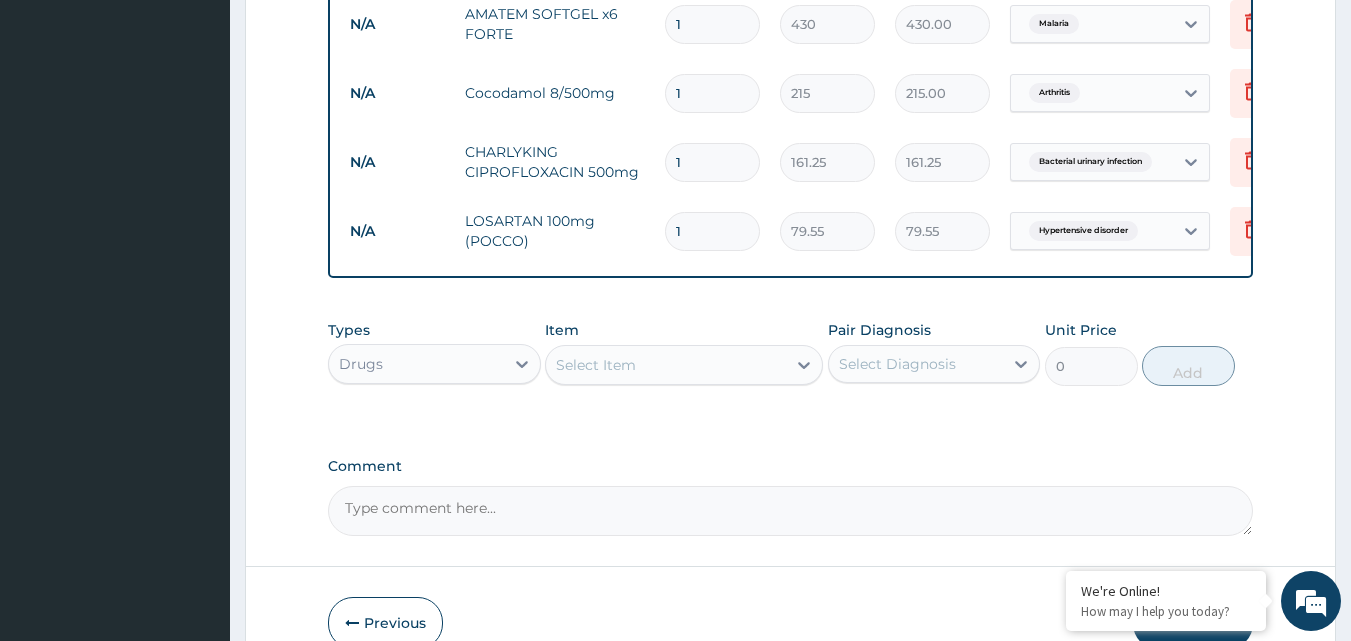 scroll, scrollTop: 1542, scrollLeft: 0, axis: vertical 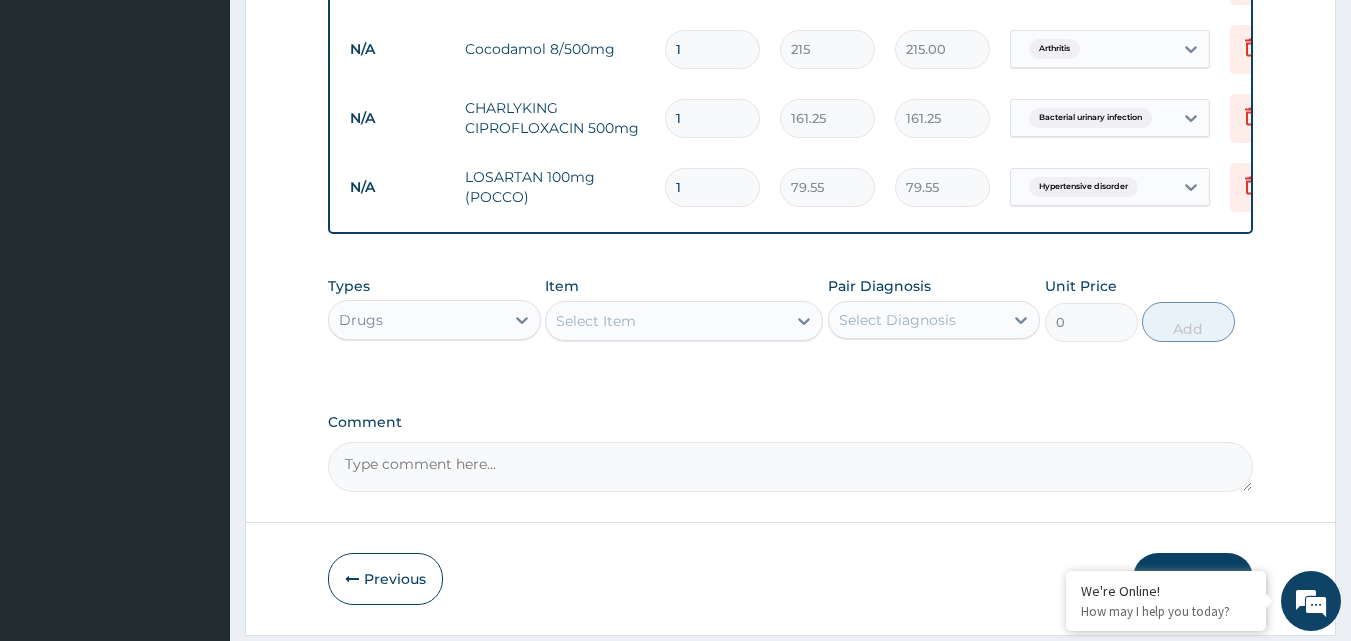 click on "Select Item" at bounding box center [596, 321] 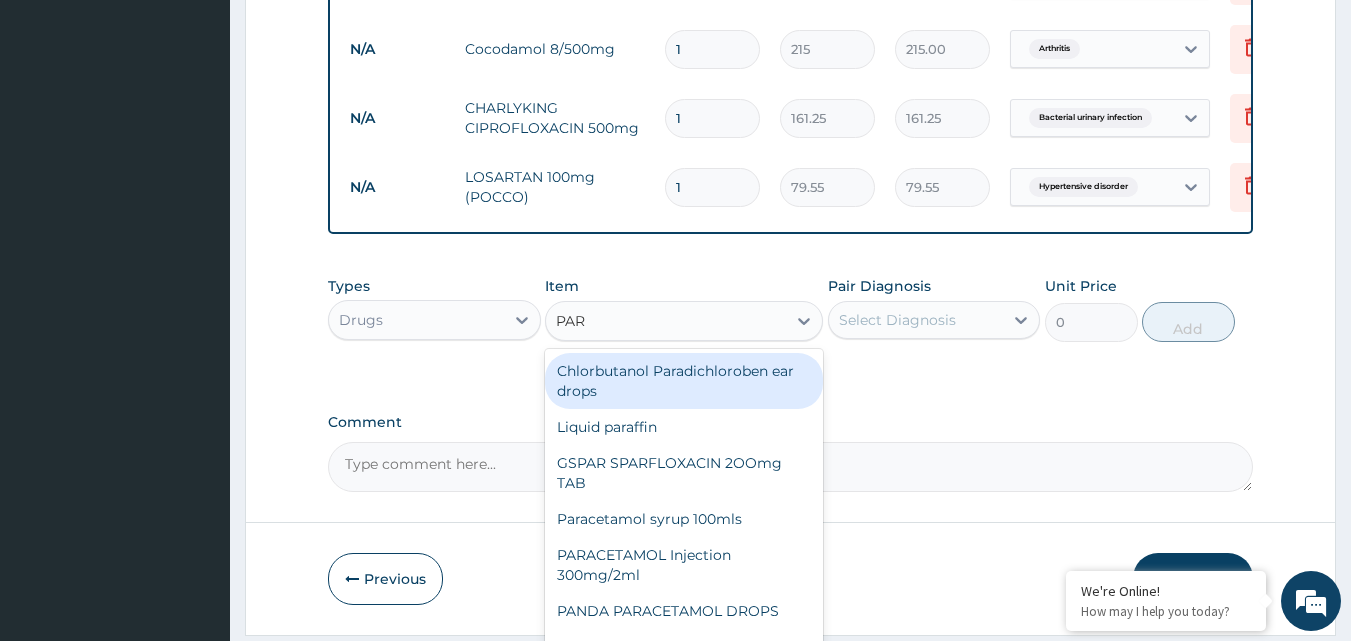 type on "PARA" 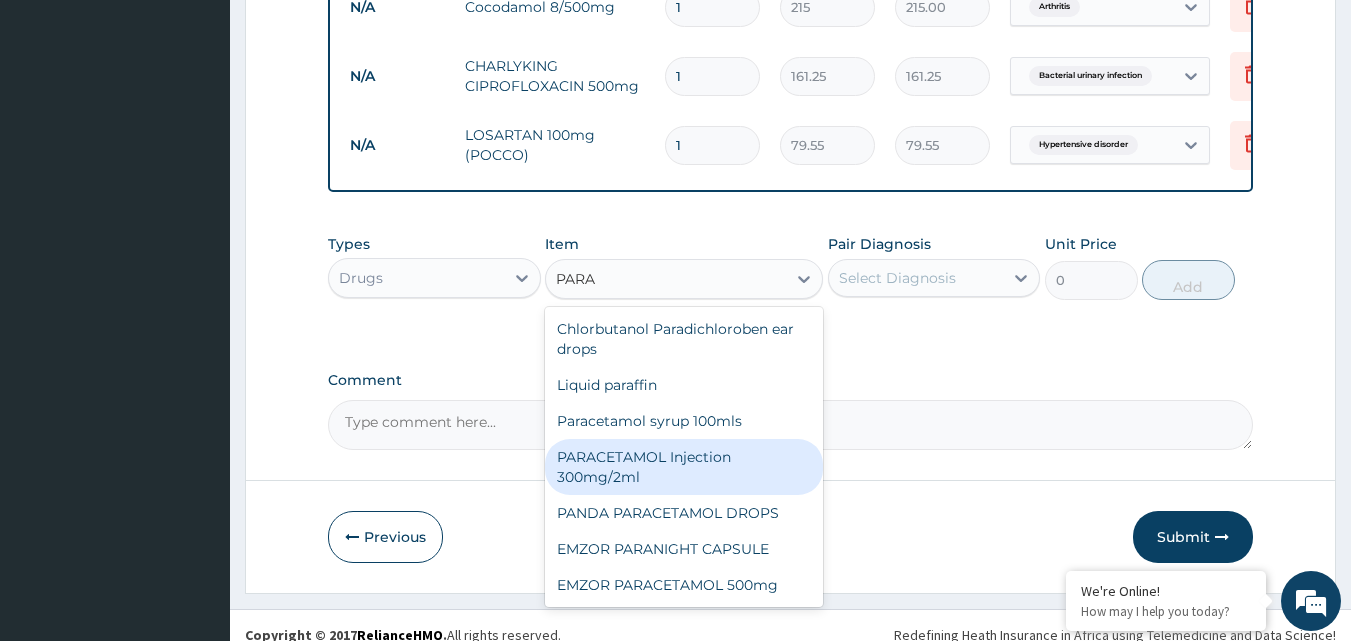 scroll, scrollTop: 1618, scrollLeft: 0, axis: vertical 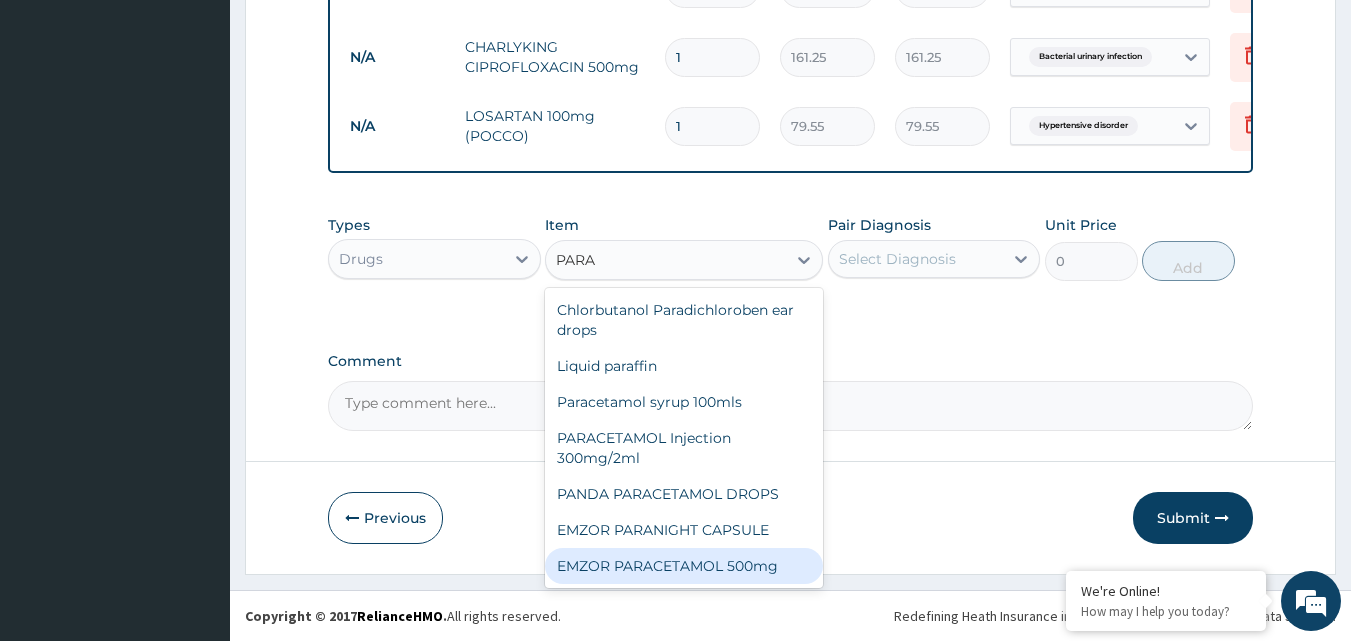 click on "EMZOR PARACETAMOL 500mg" at bounding box center (684, 566) 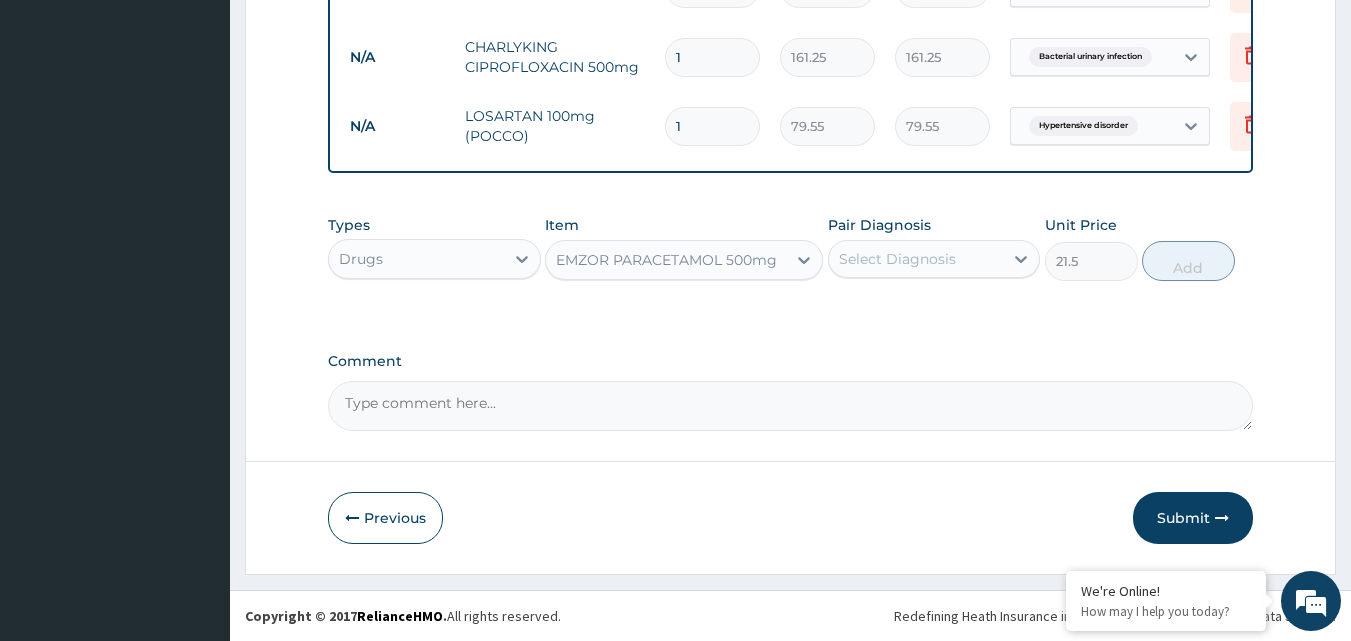 click on "Select Diagnosis" at bounding box center [897, 259] 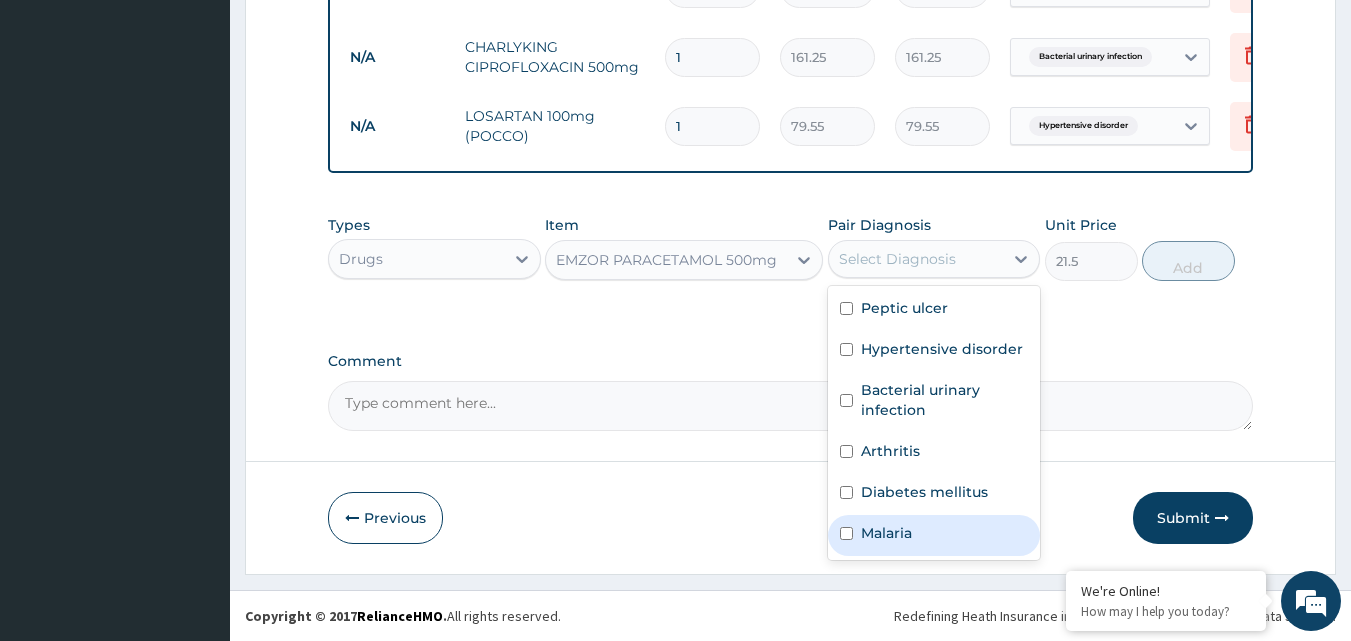 click on "Malaria" at bounding box center [886, 533] 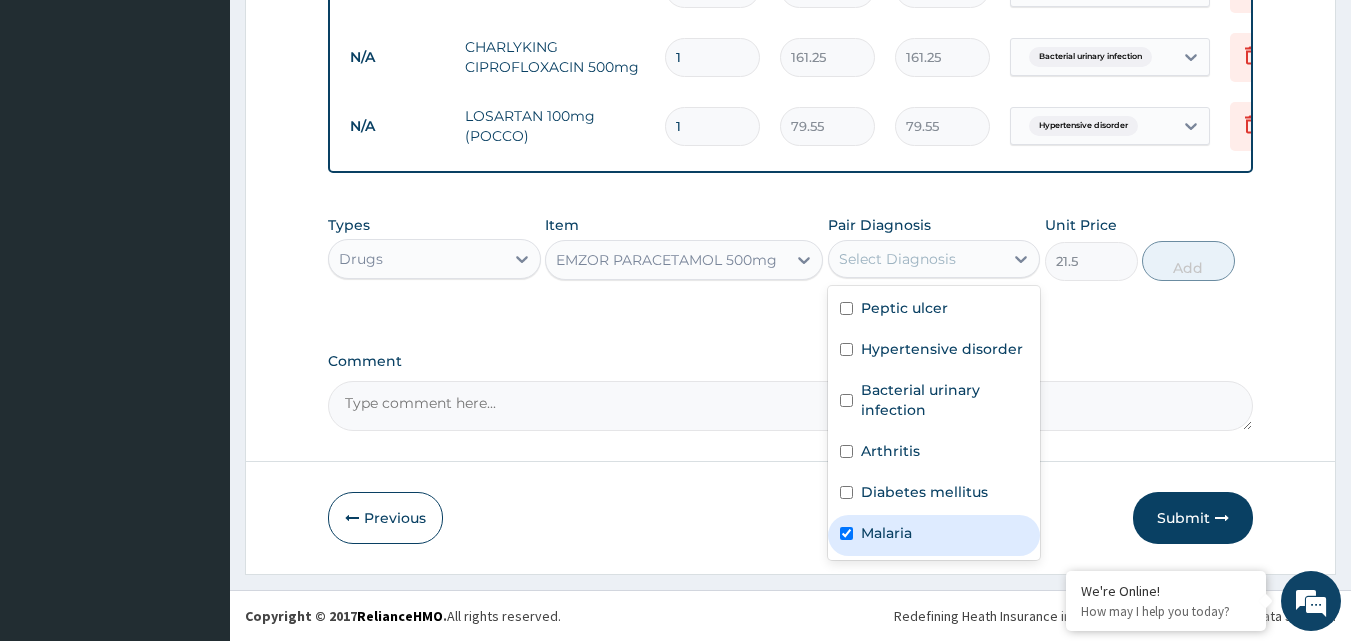 checkbox on "true" 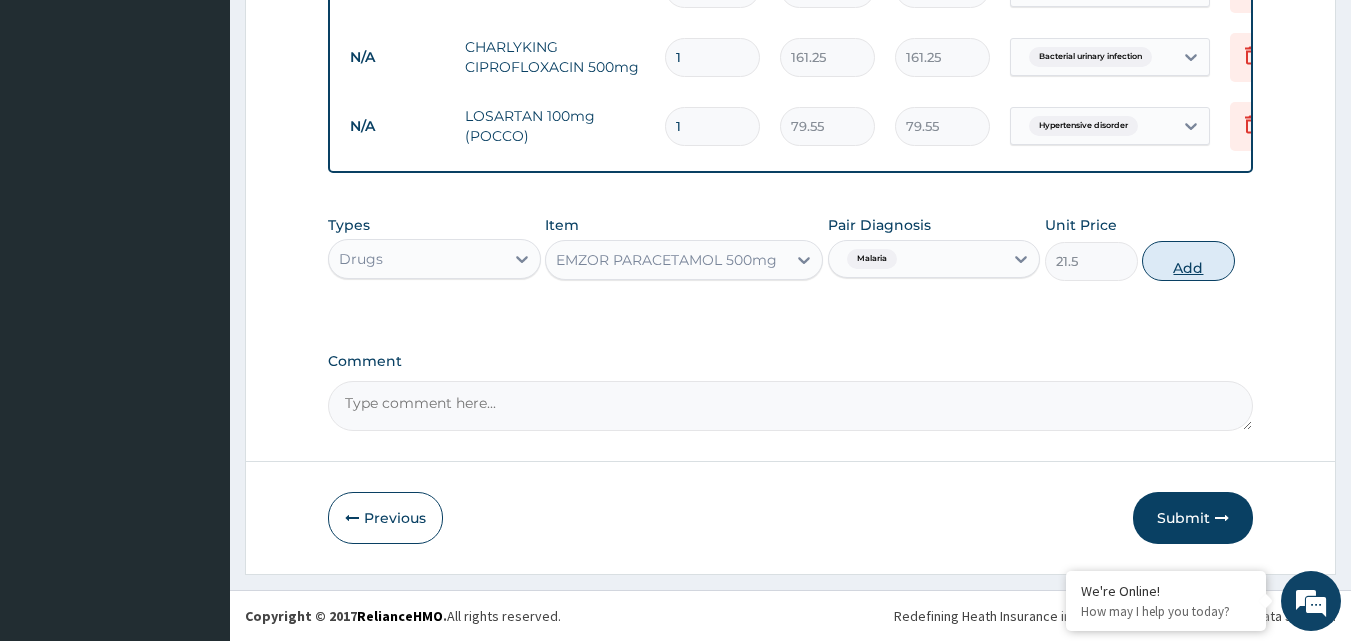 click on "Add" at bounding box center [1188, 261] 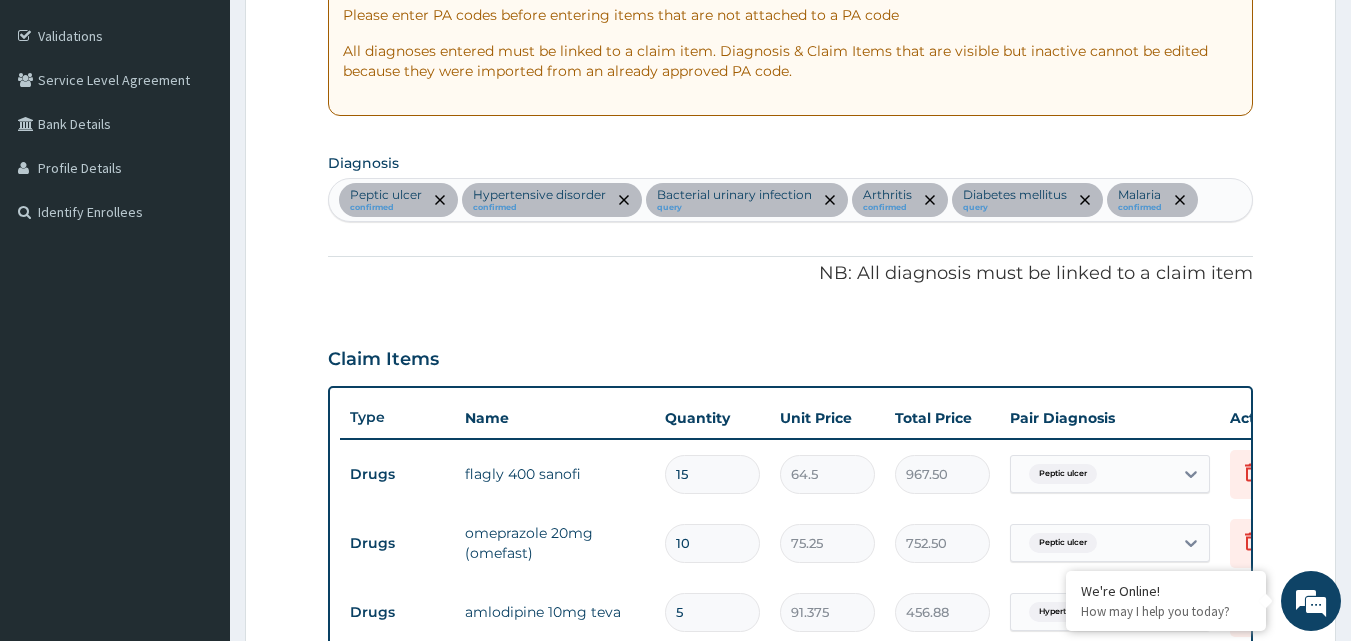 scroll, scrollTop: 318, scrollLeft: 0, axis: vertical 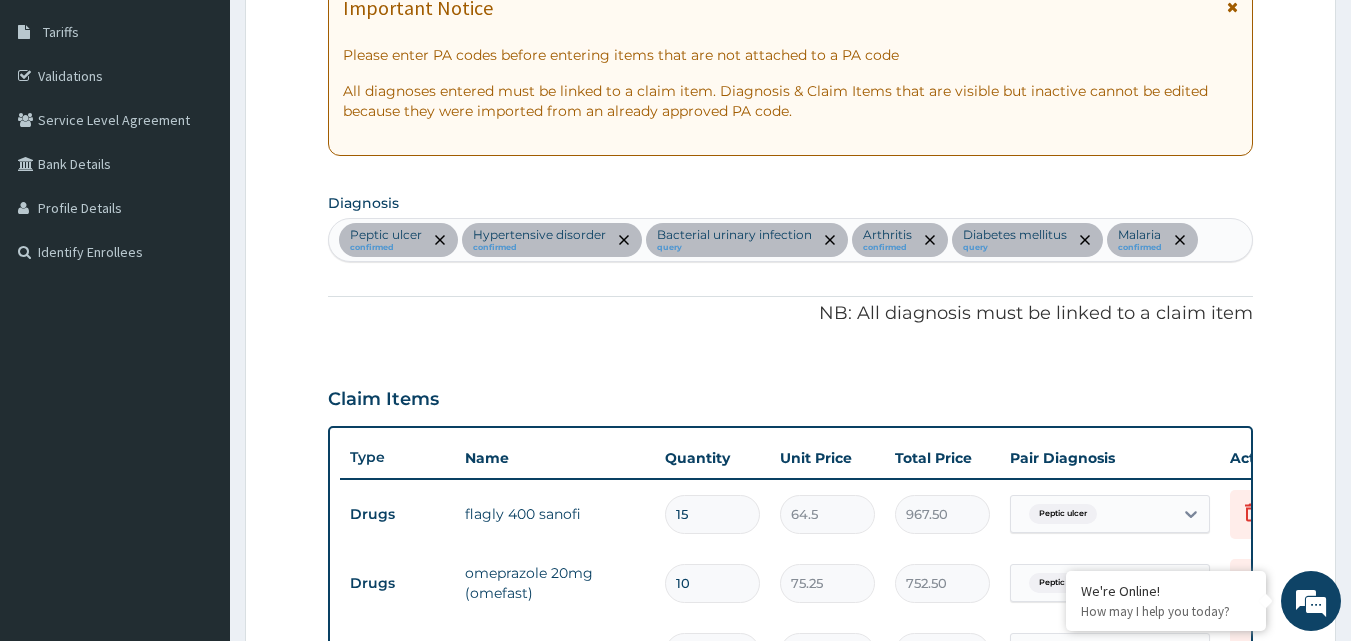 click on "Peptic ulcer confirmed Hypertensive disorder confirmed Bacterial urinary infection query Arthritis confirmed Diabetes mellitus query Malaria confirmed" at bounding box center [791, 240] 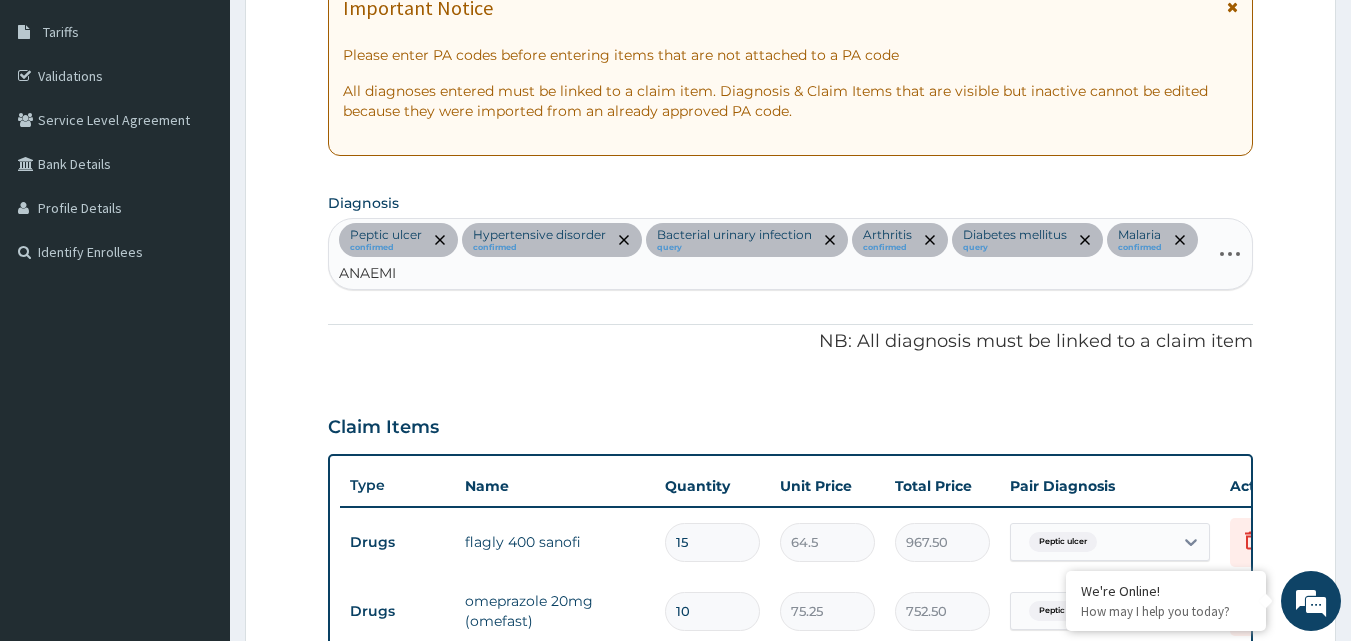 type on "ANAEMIA" 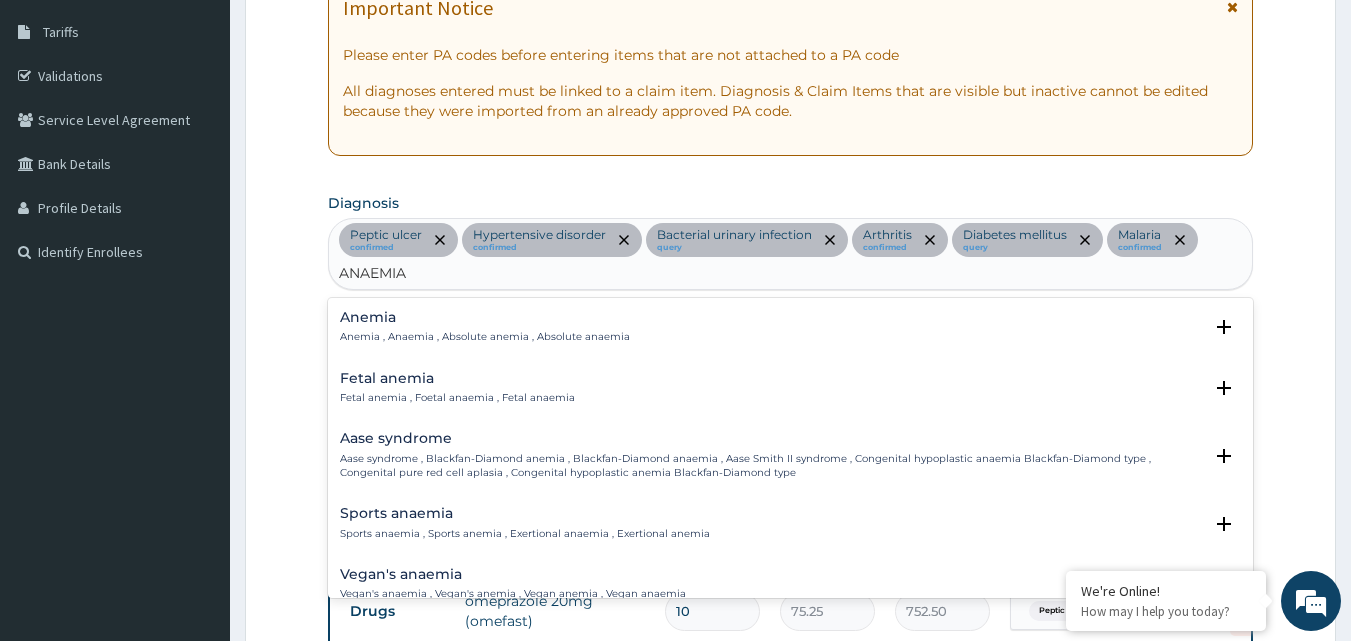 click on "Anemia" at bounding box center (485, 317) 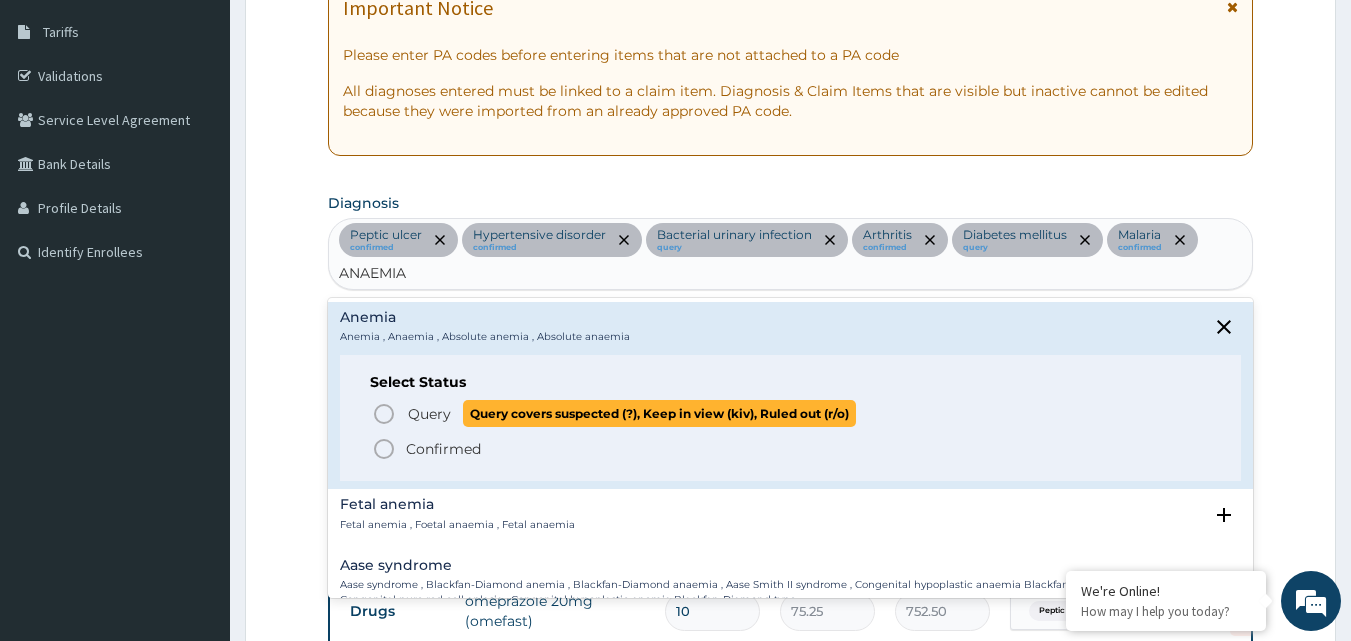 click on "Query" at bounding box center [429, 414] 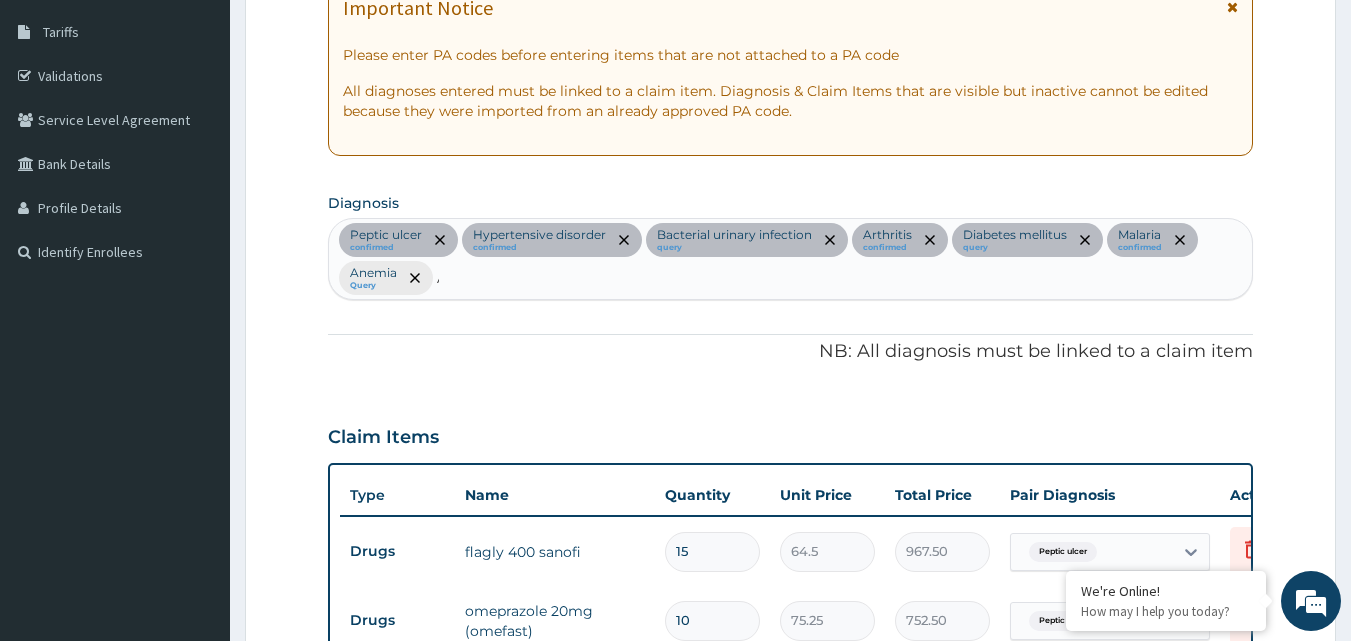 type 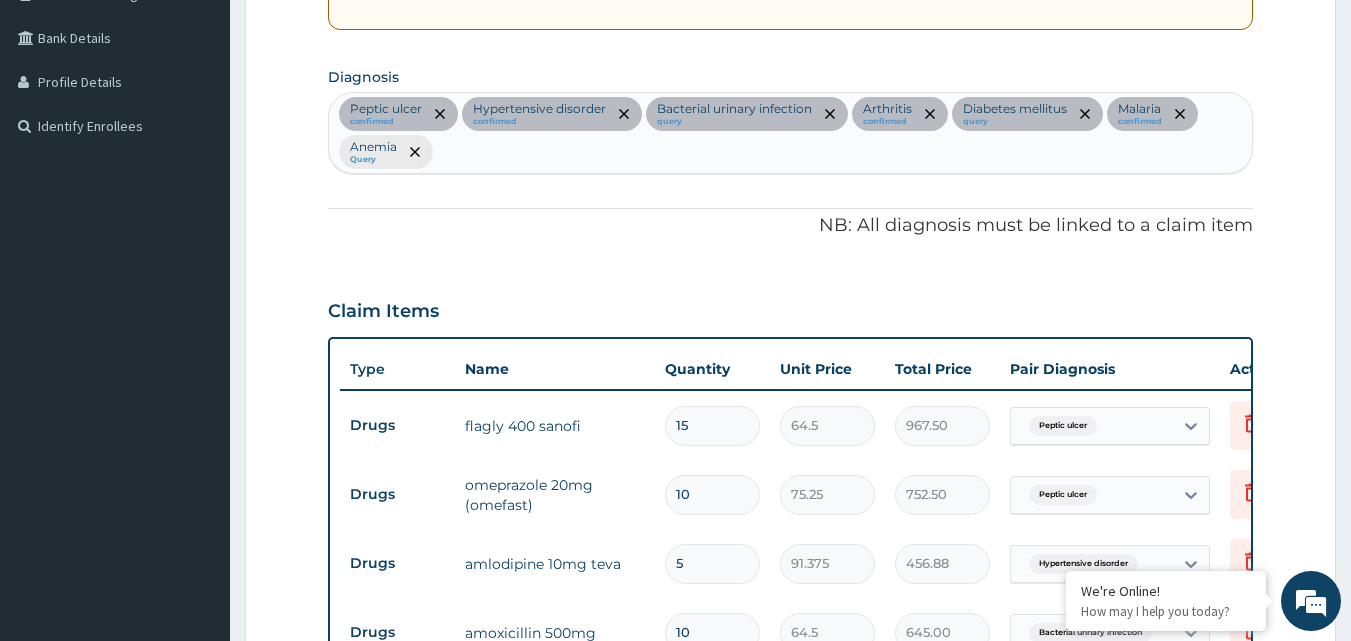 scroll, scrollTop: 518, scrollLeft: 0, axis: vertical 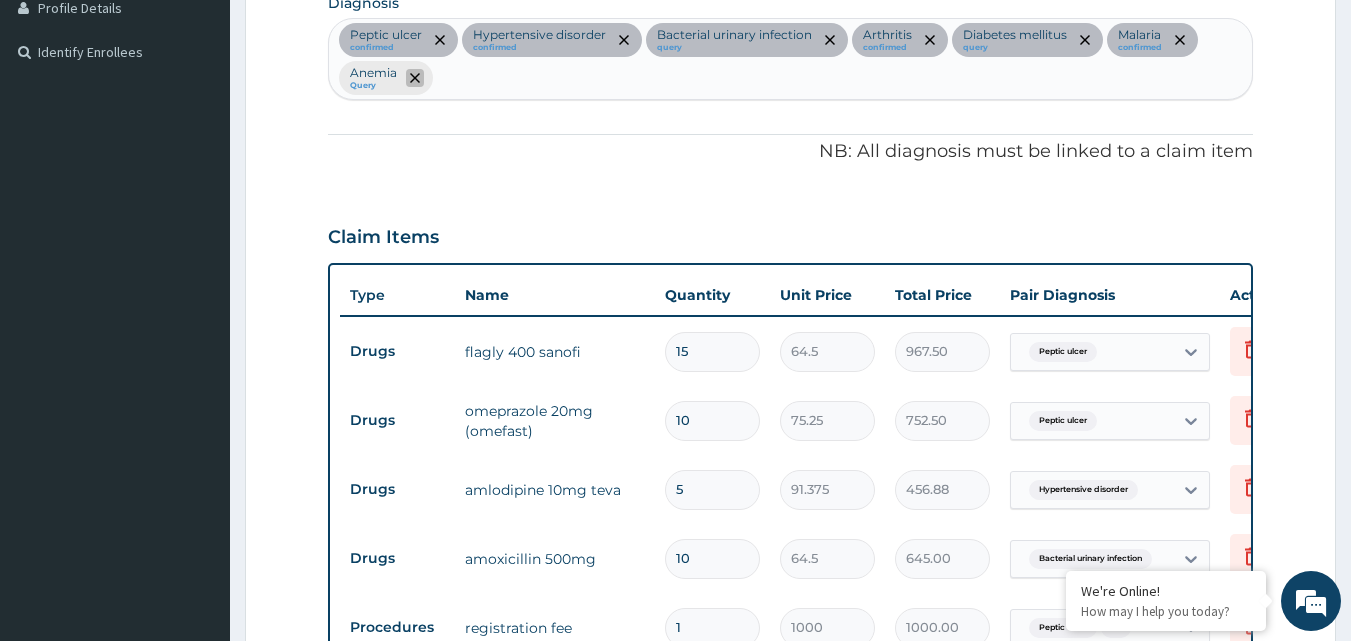 click 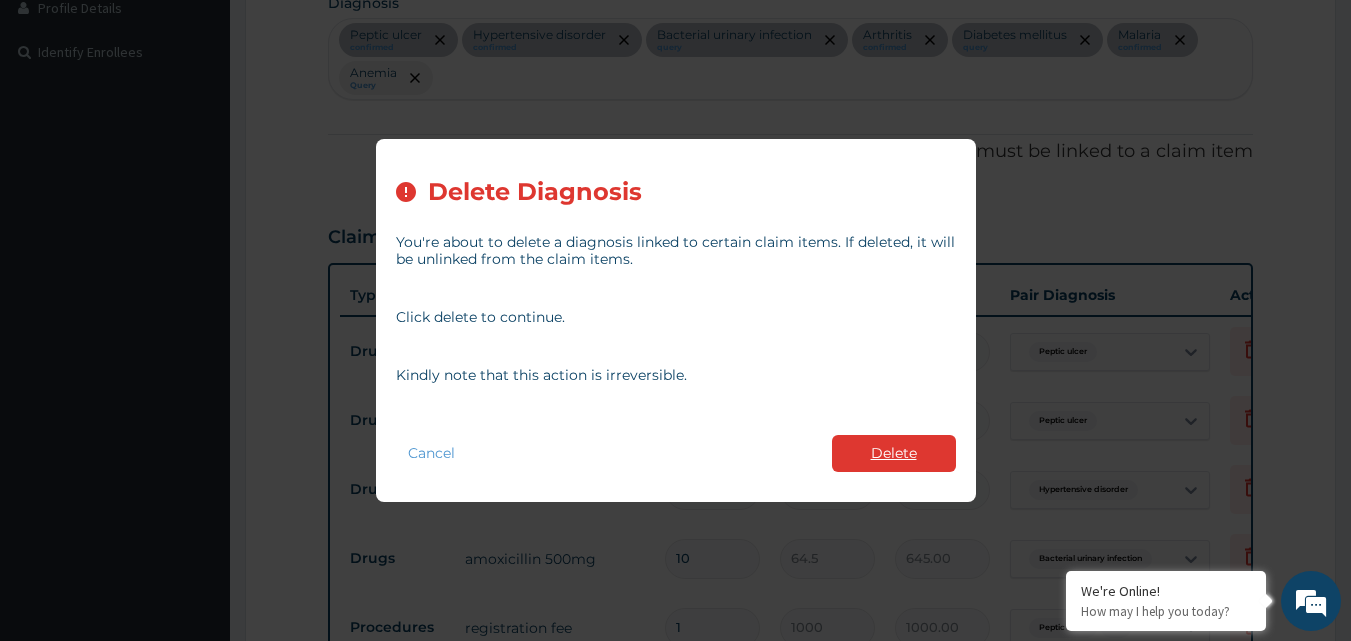 drag, startPoint x: 913, startPoint y: 450, endPoint x: 900, endPoint y: 450, distance: 13 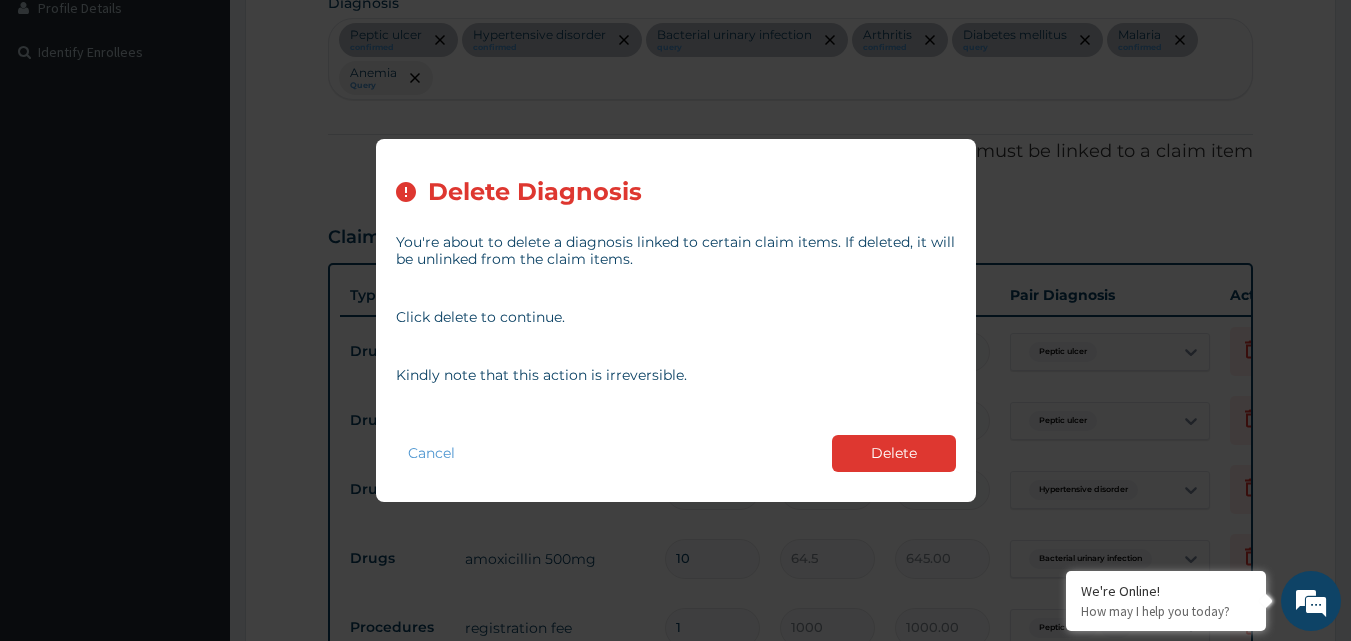 click on "Delete" at bounding box center (894, 453) 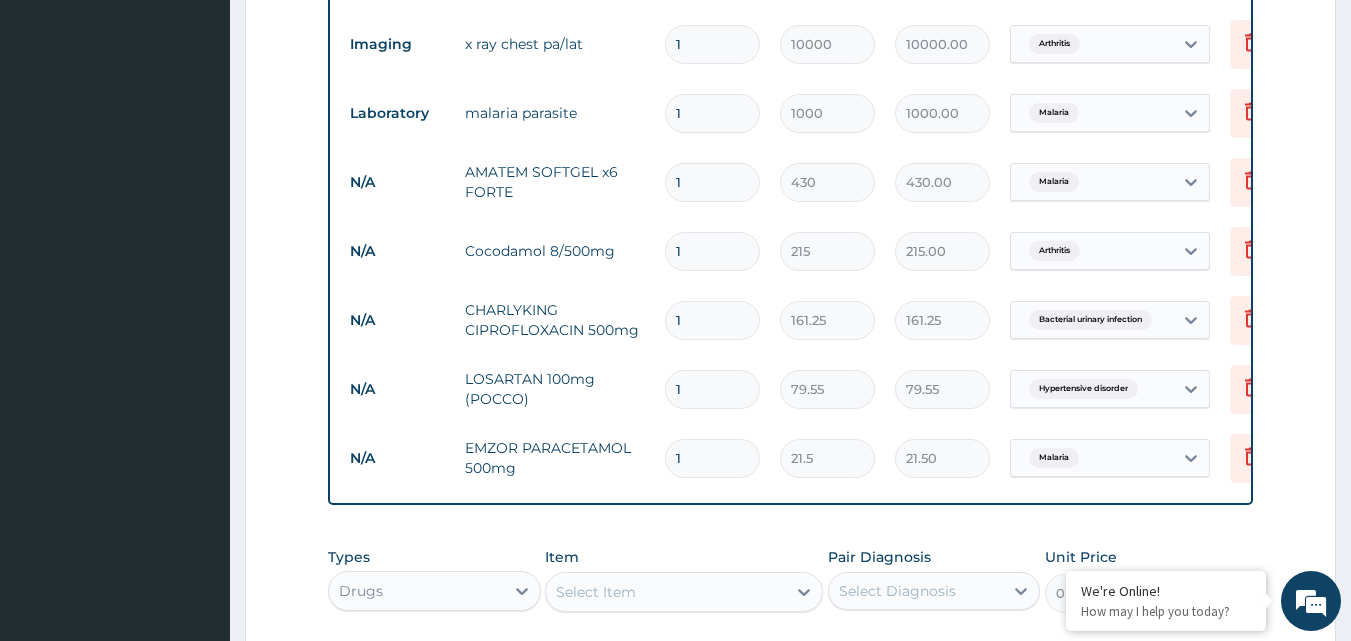 scroll, scrollTop: 1318, scrollLeft: 0, axis: vertical 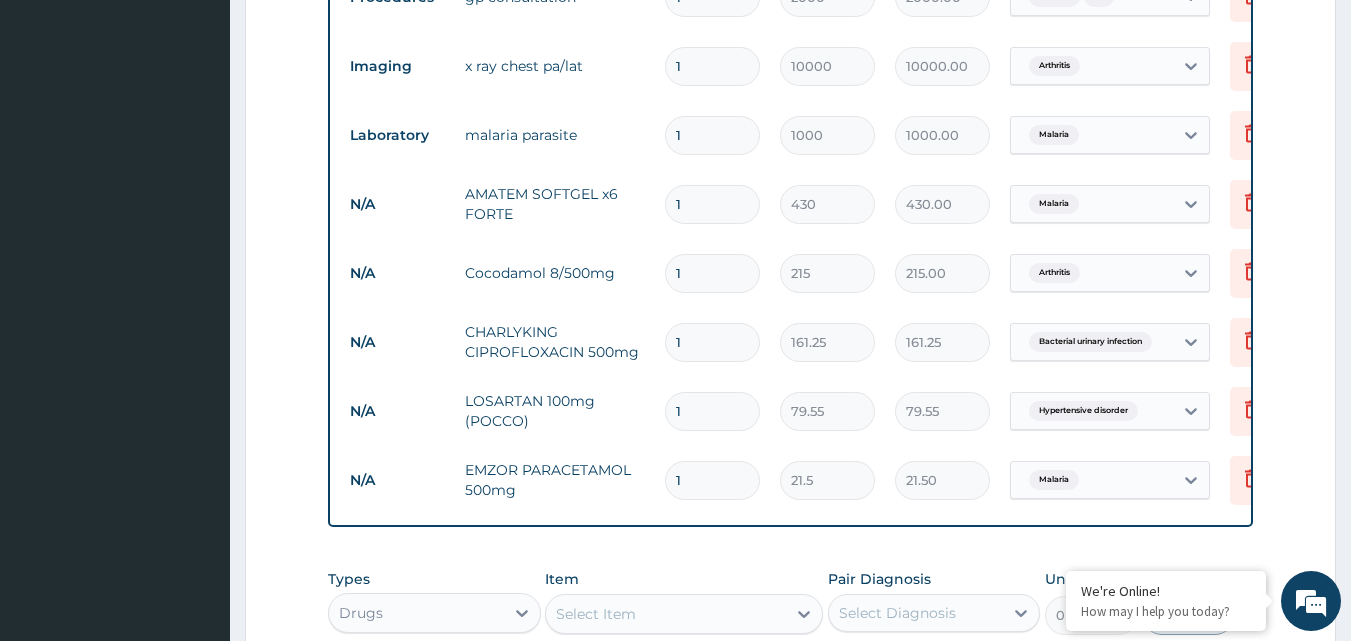 click on "1" at bounding box center [712, 204] 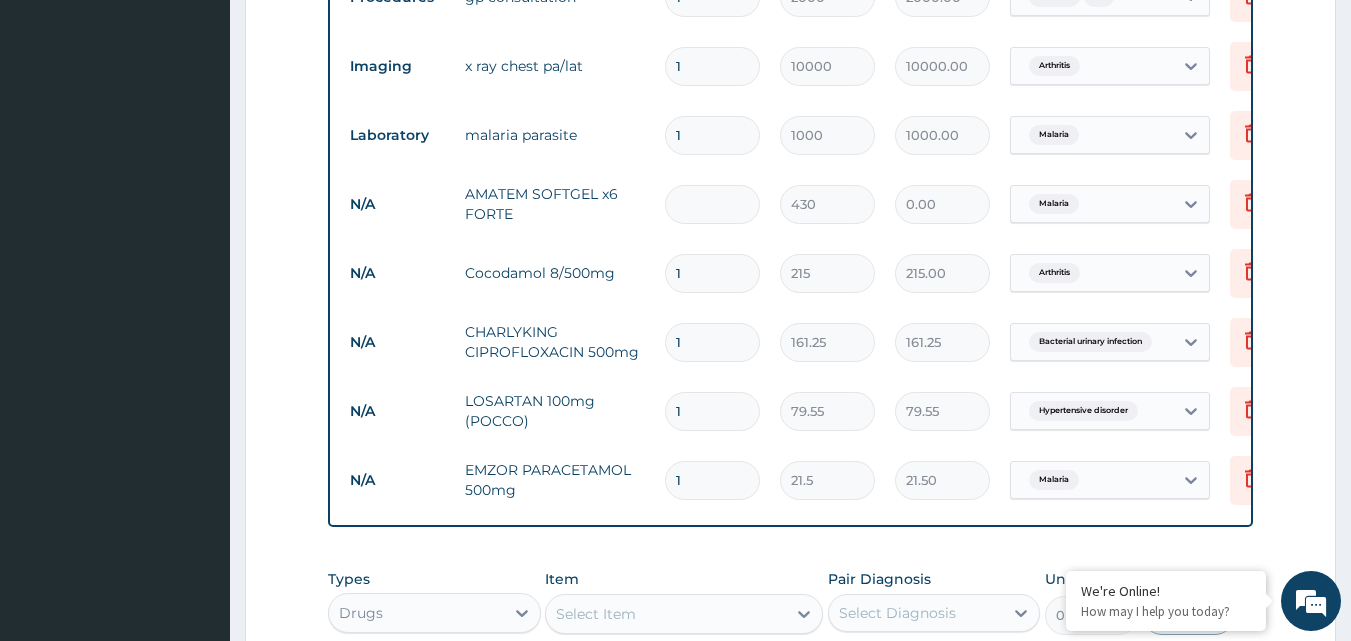 type on "6" 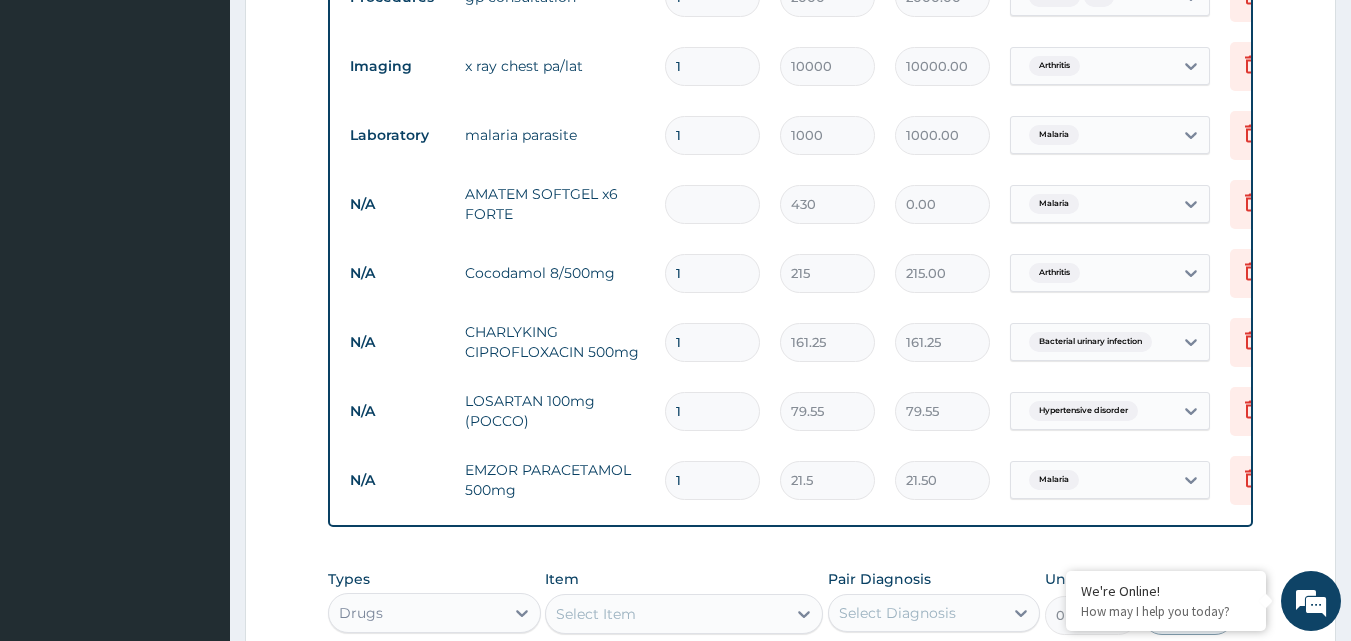 type on "2580.00" 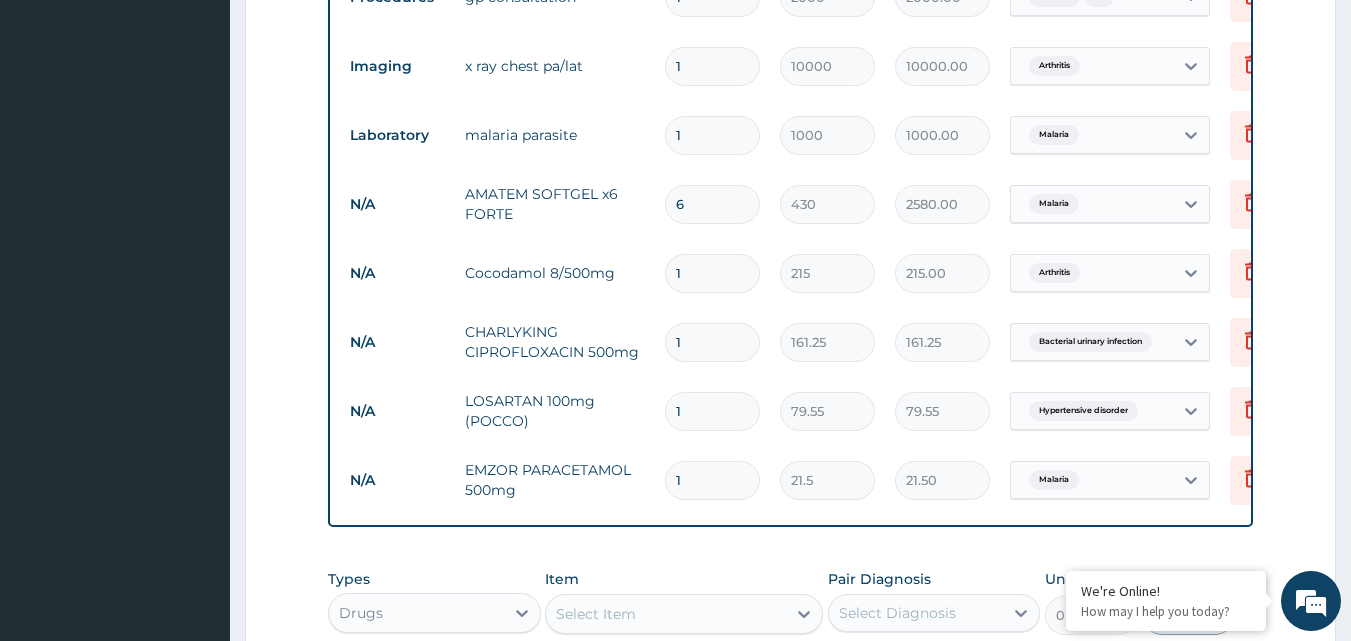 type on "6" 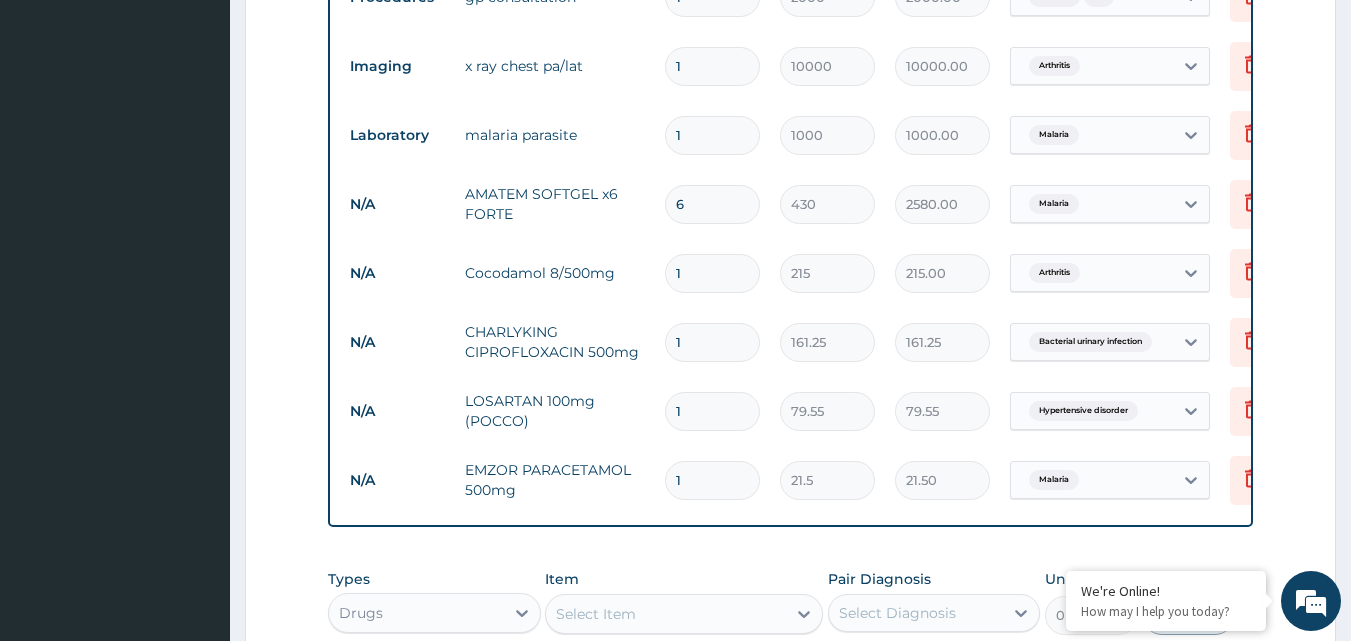 type 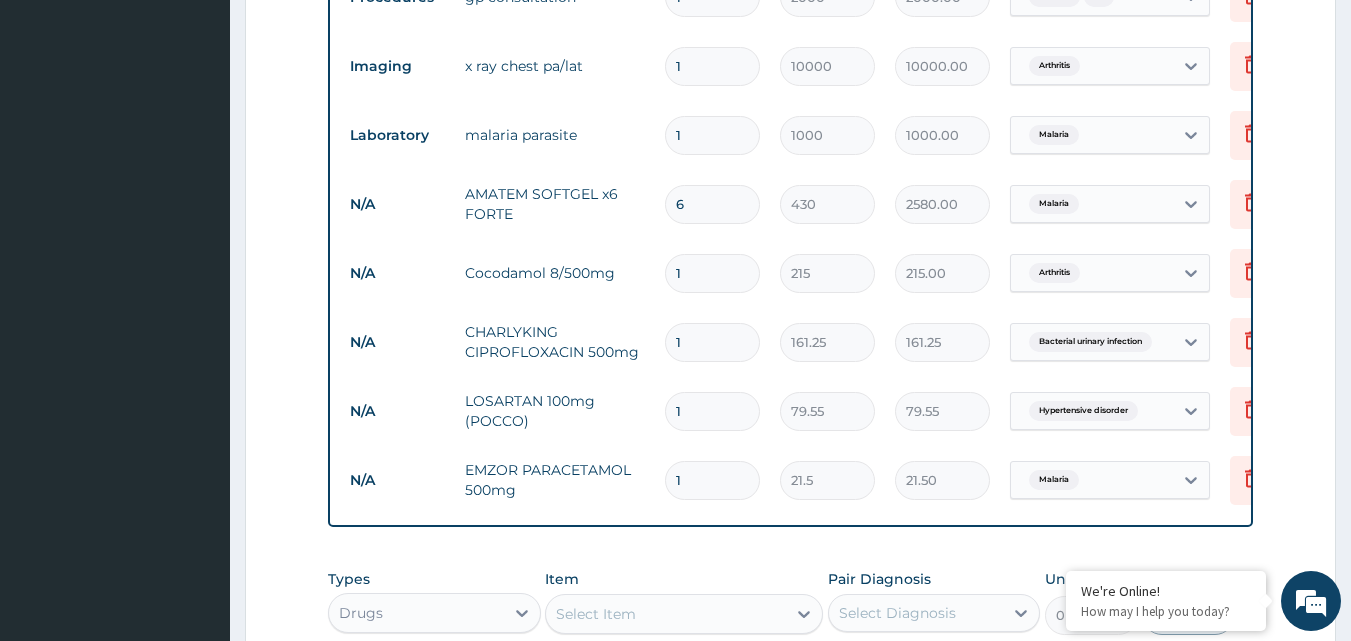 type on "0.00" 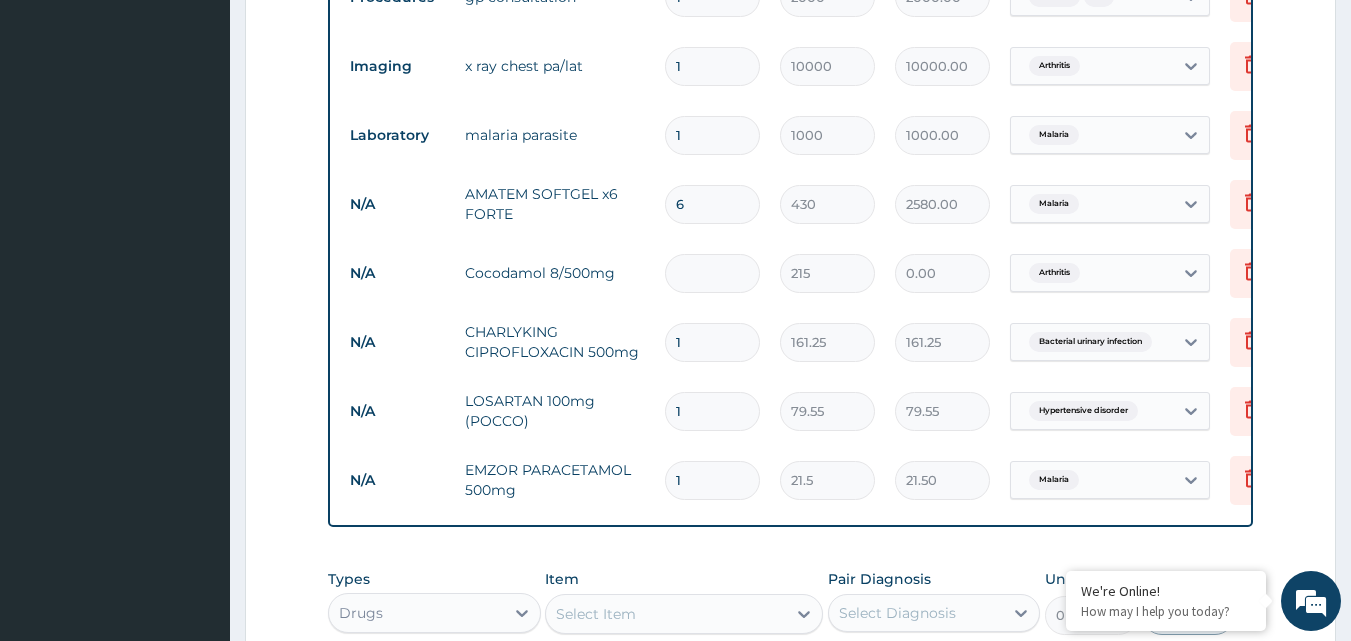 type on "5" 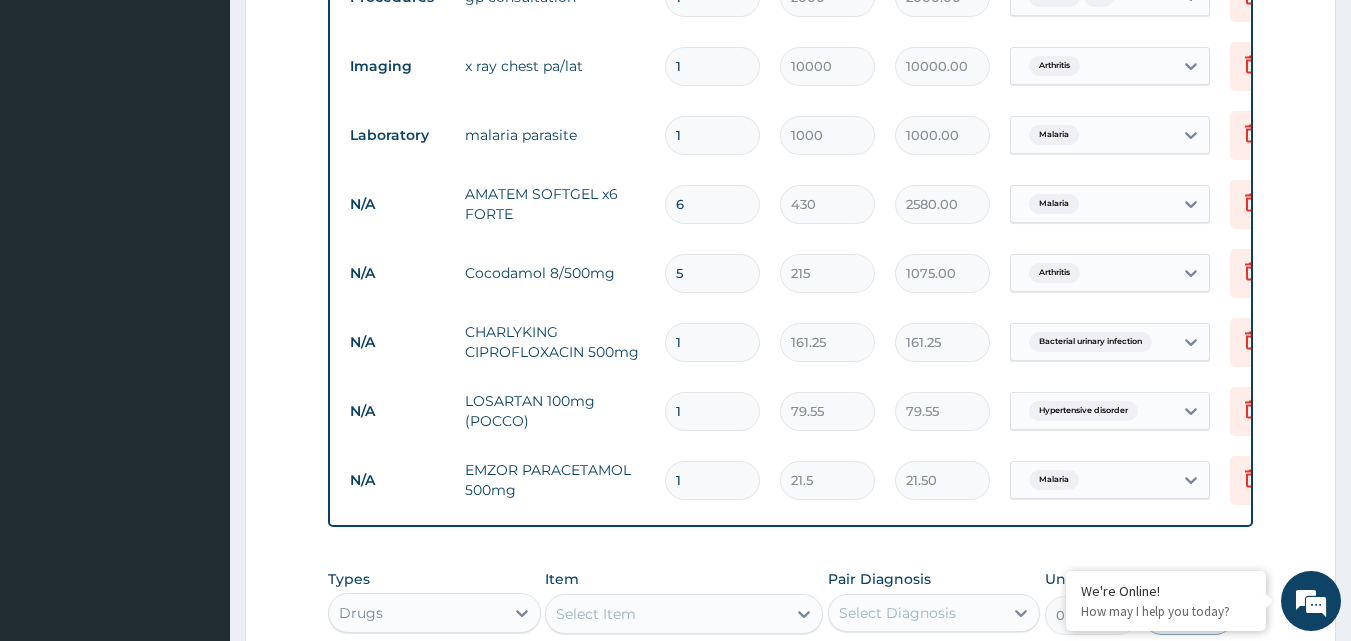 type on "5" 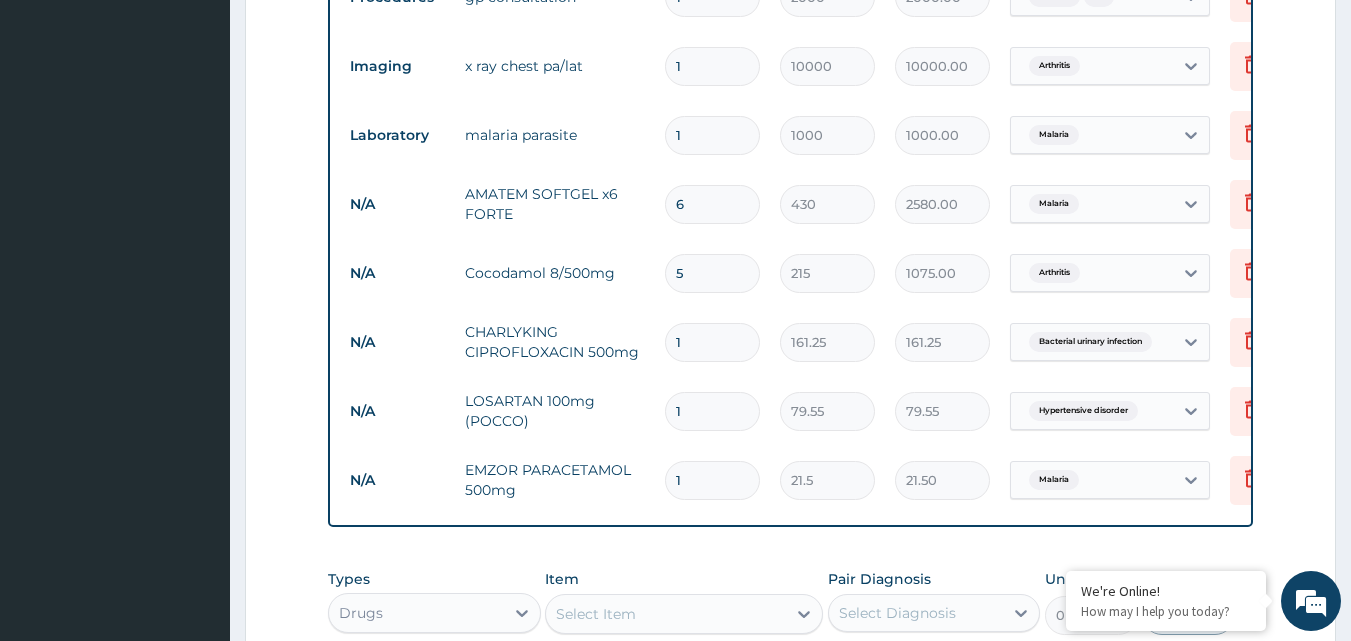 type on "10" 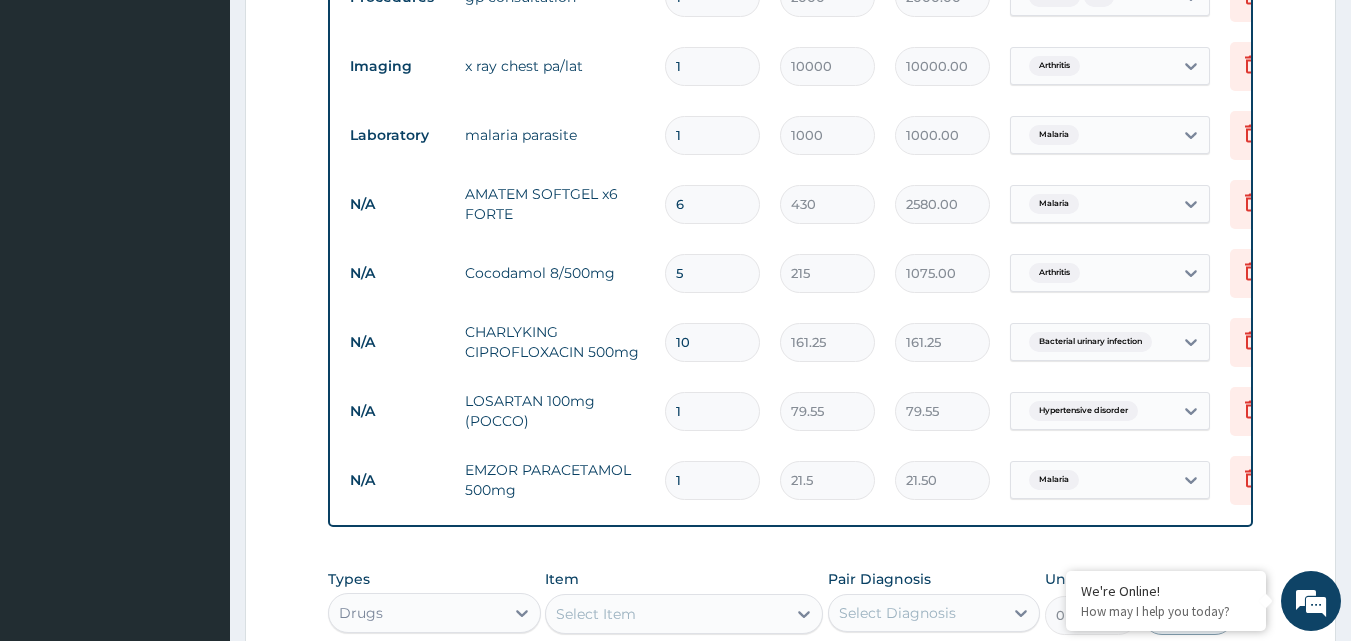 type on "1612.50" 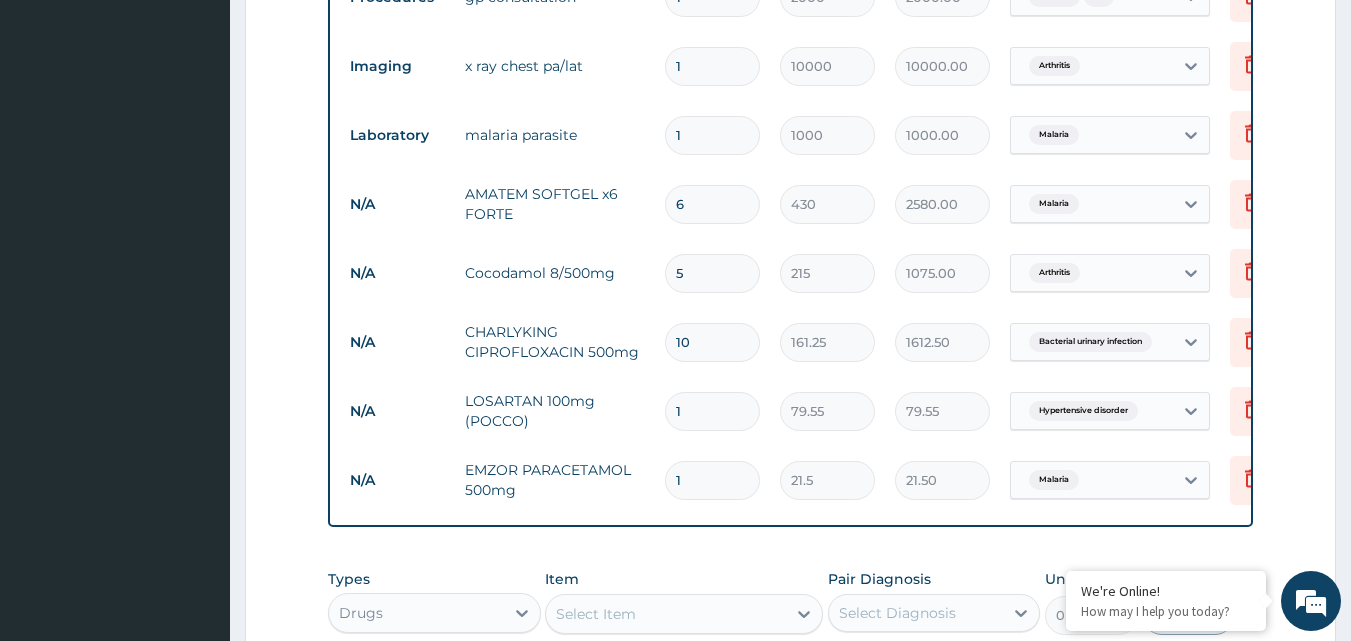 type on "10" 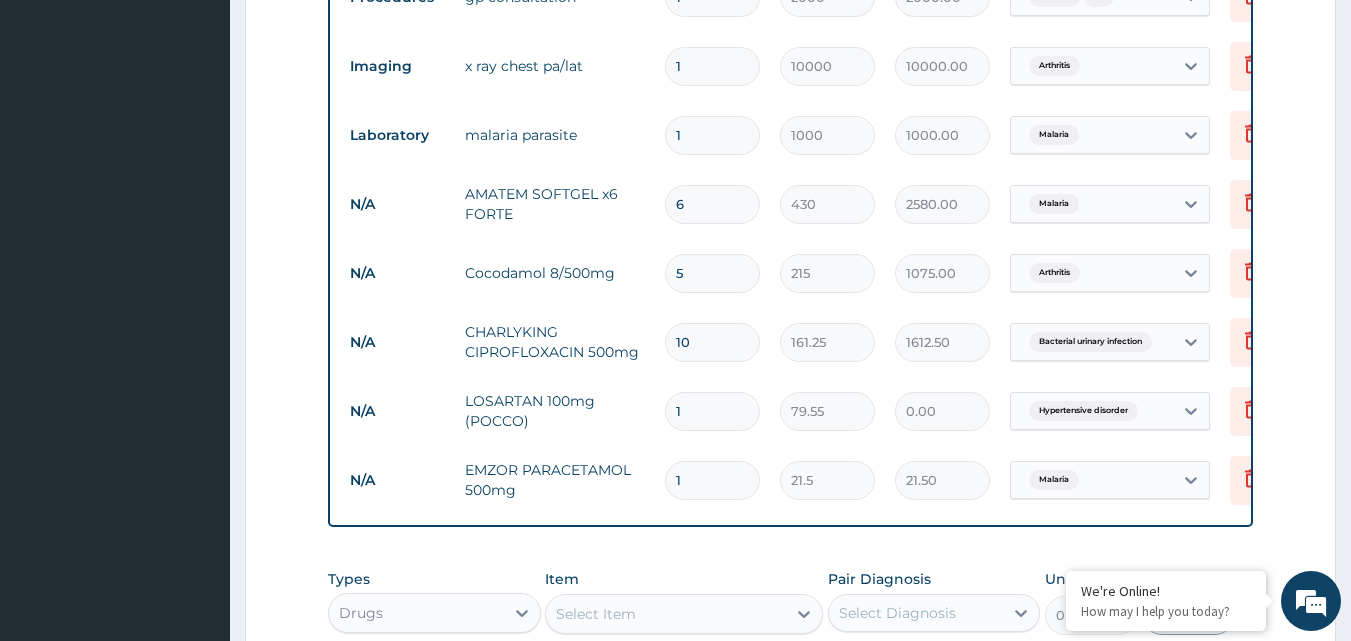 type 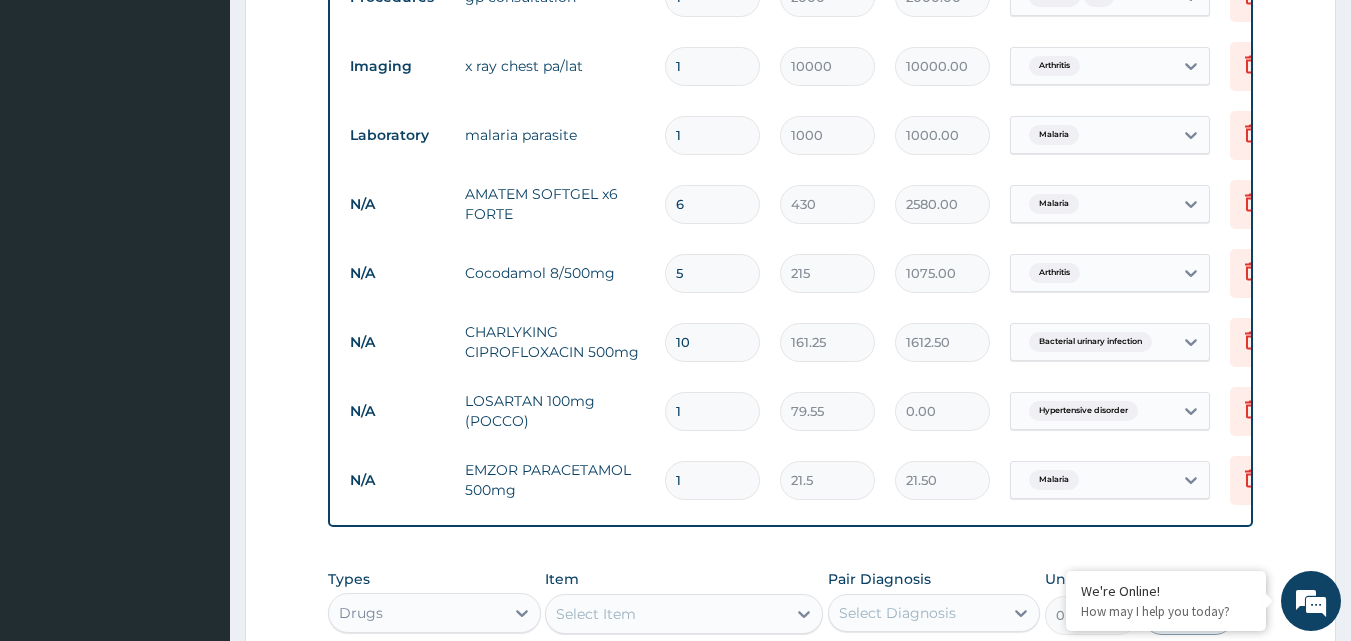 type on "0.00" 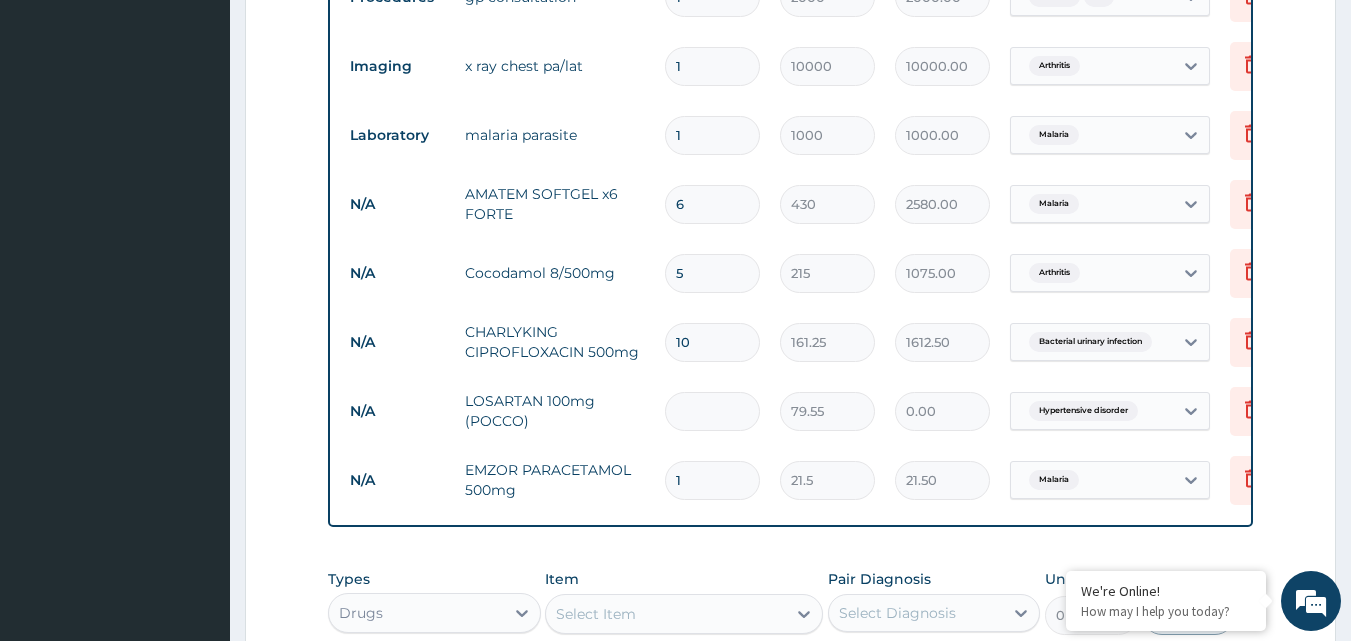 type on "5" 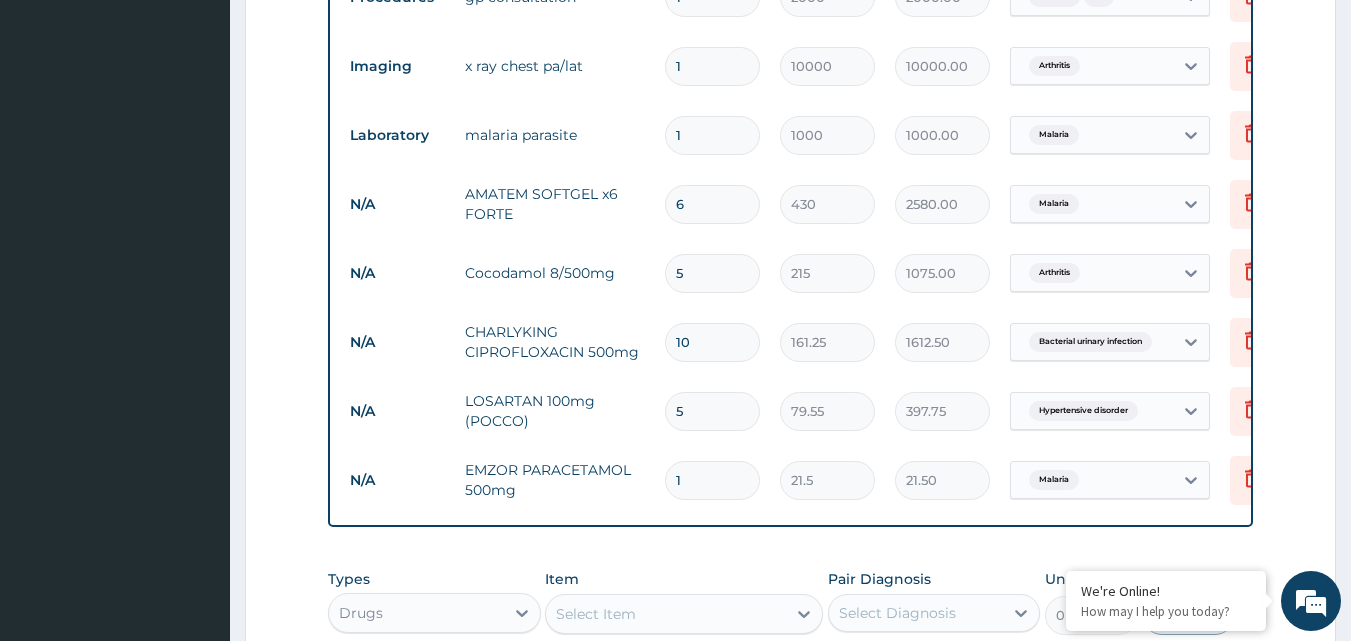 type on "5" 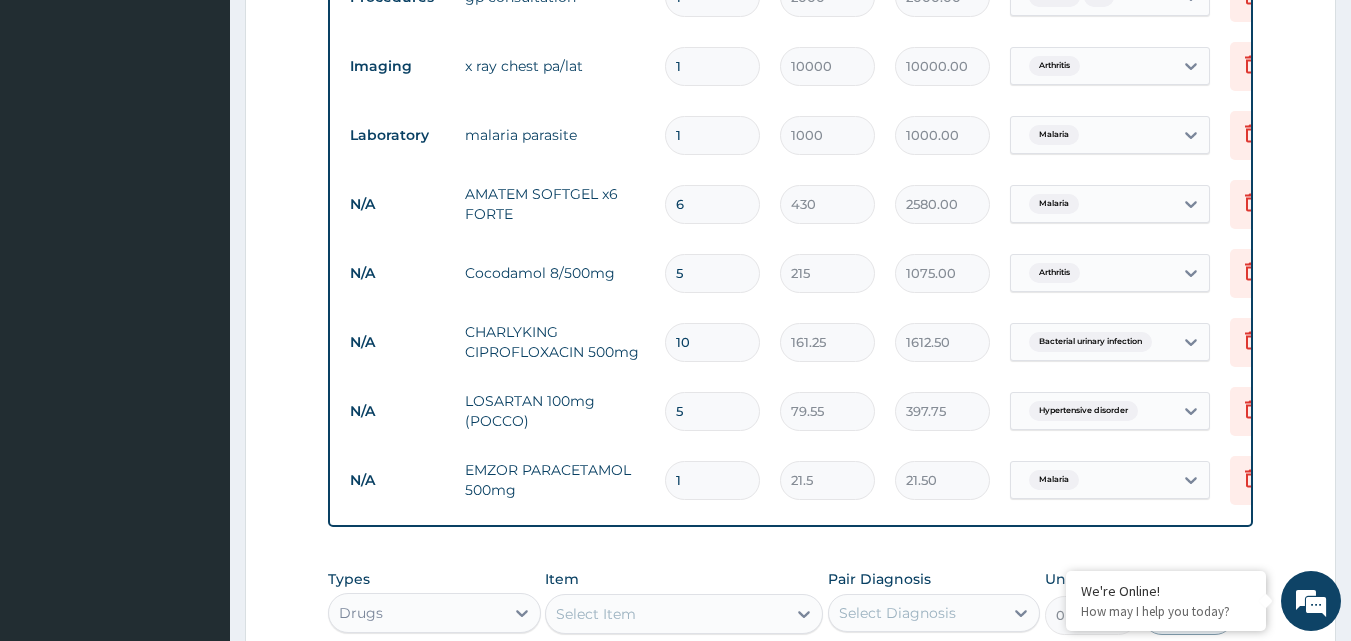 type on "18" 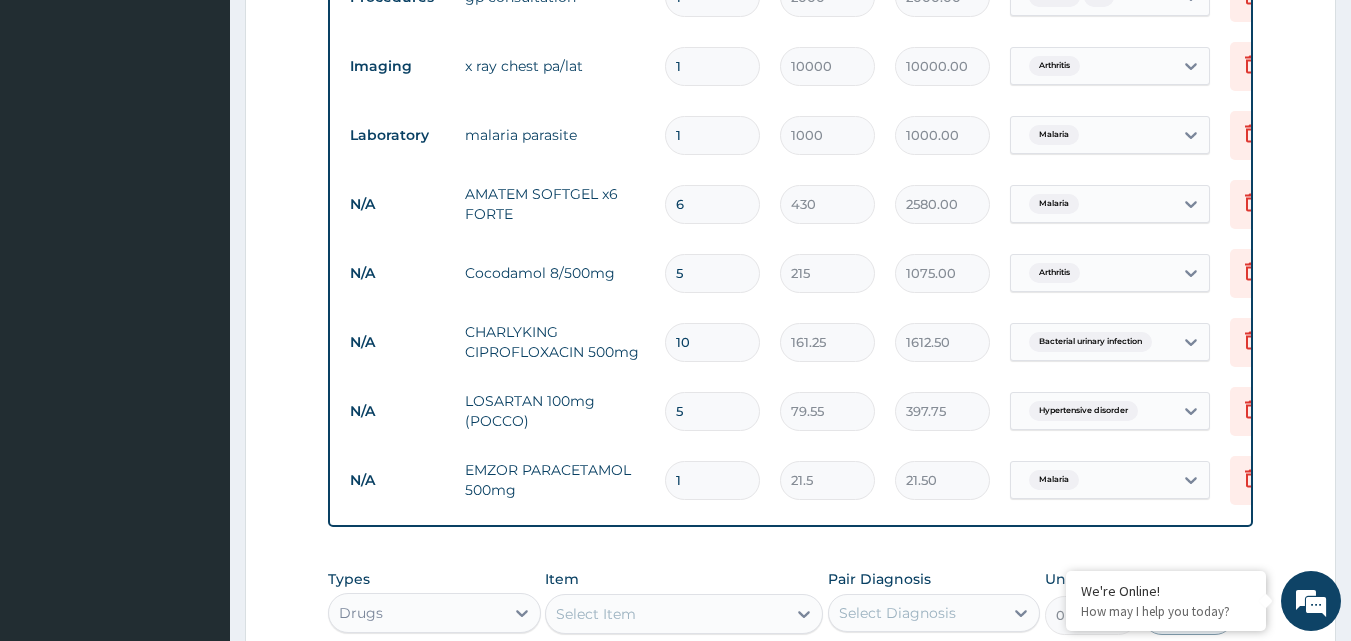 type on "387.00" 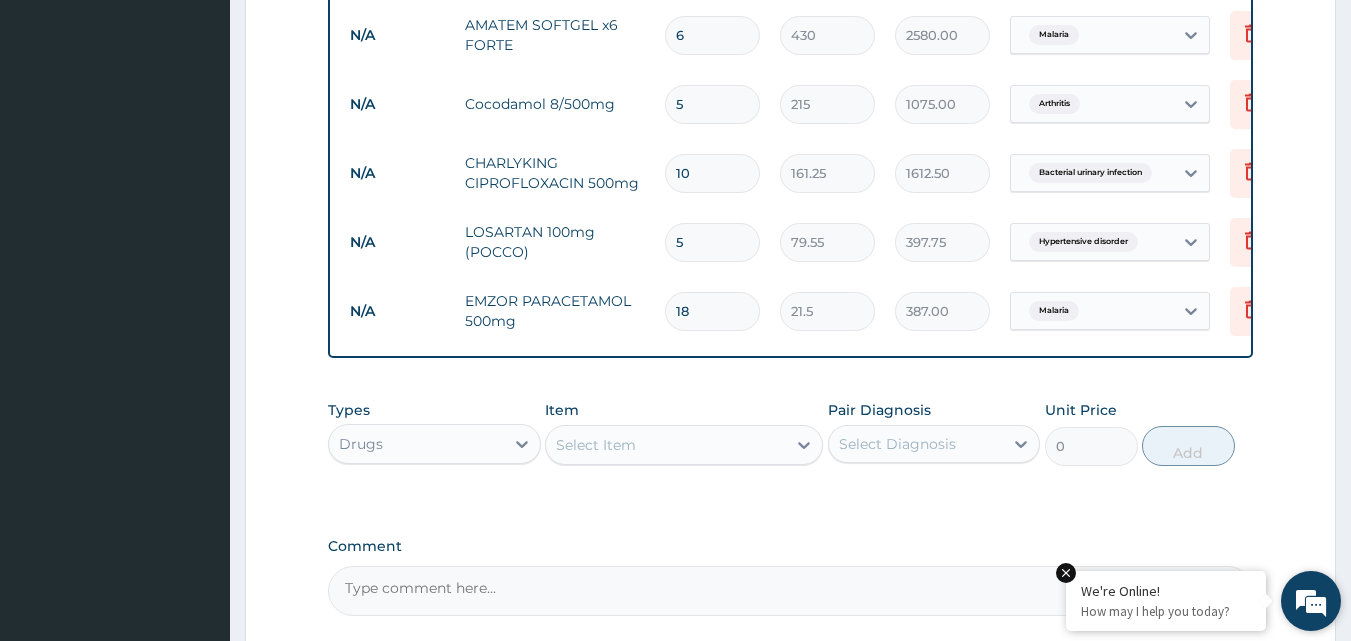 scroll, scrollTop: 1687, scrollLeft: 0, axis: vertical 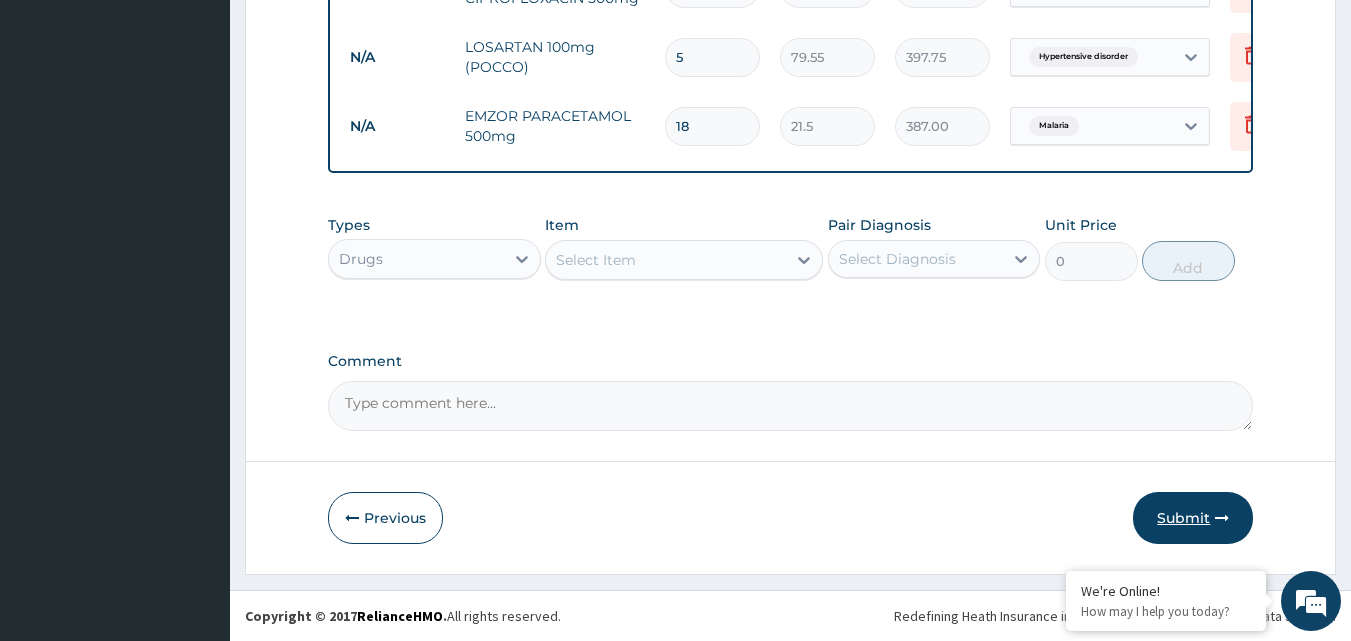 type on "18" 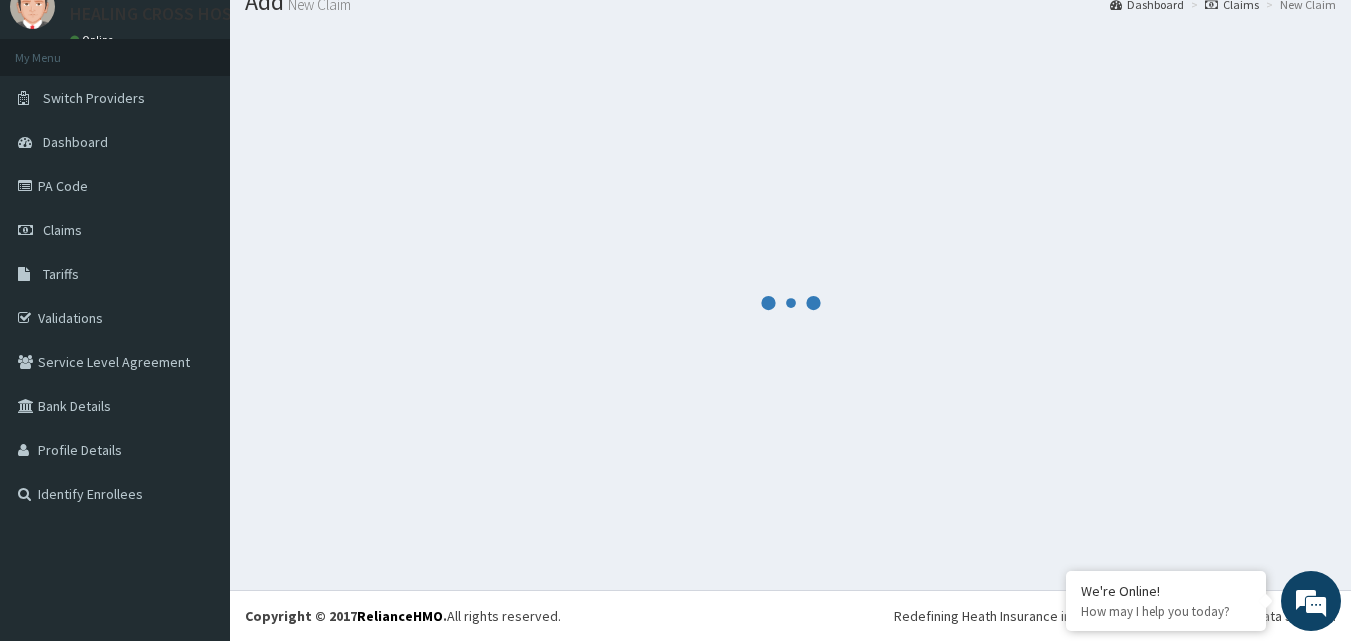 scroll, scrollTop: 1687, scrollLeft: 0, axis: vertical 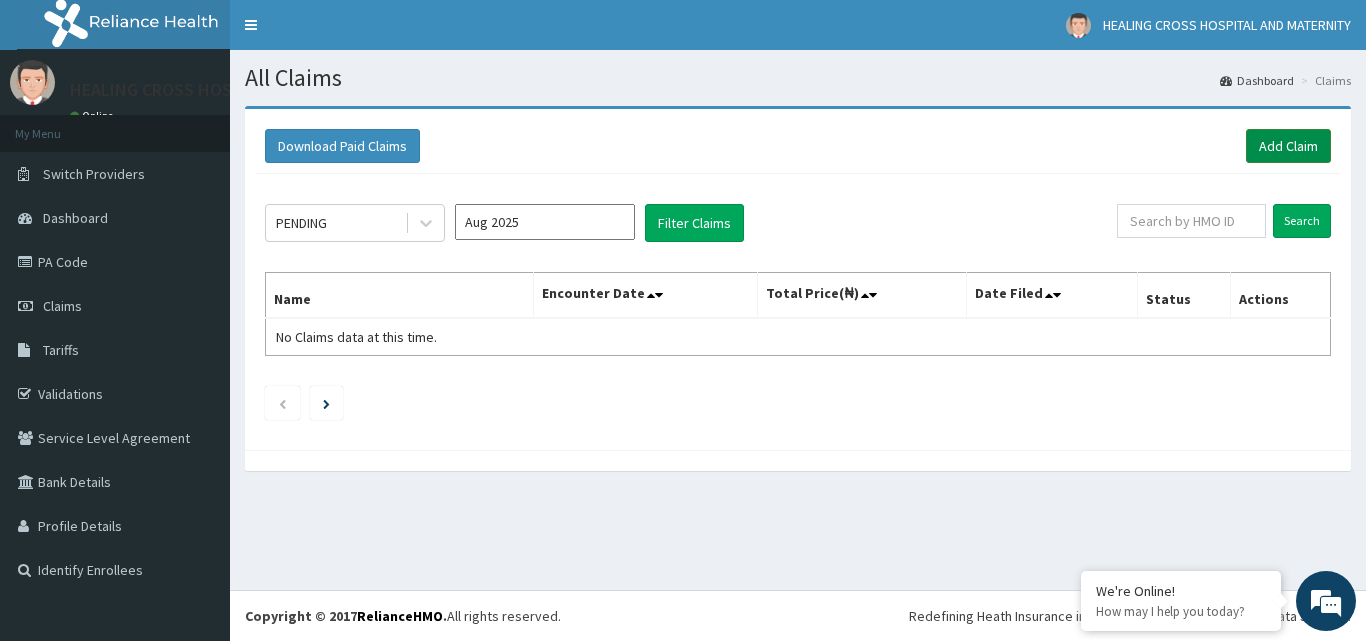 click on "Add Claim" at bounding box center (1288, 146) 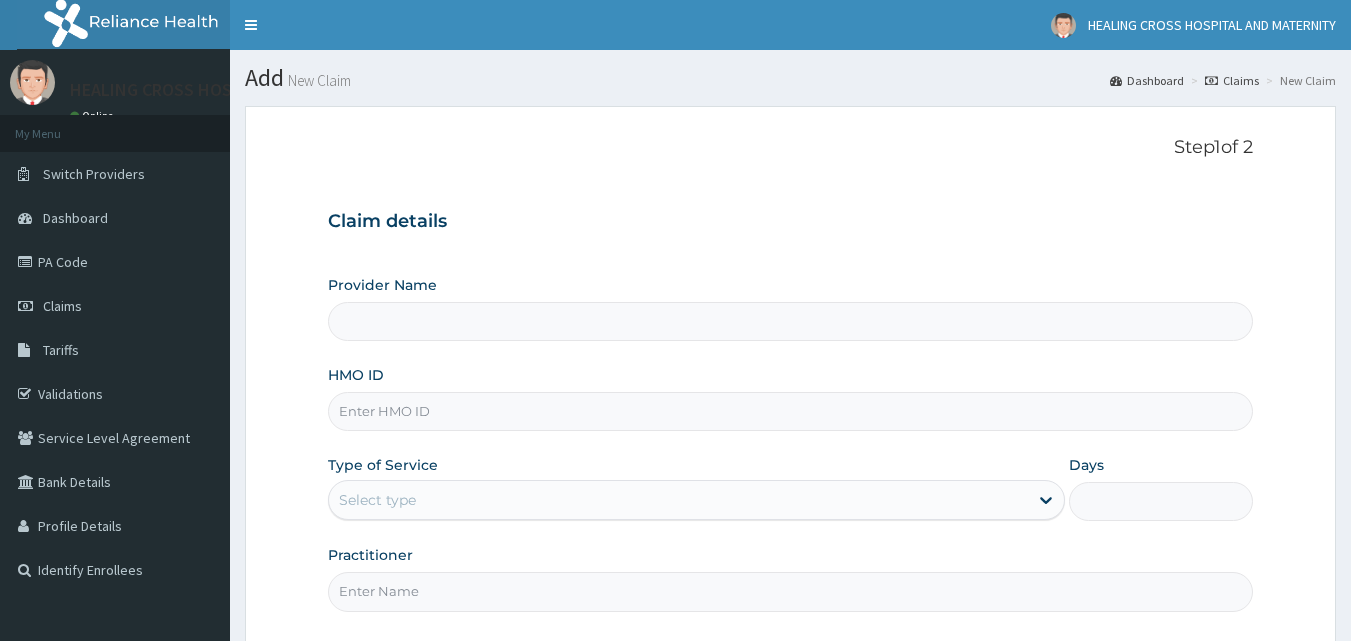 scroll, scrollTop: 0, scrollLeft: 0, axis: both 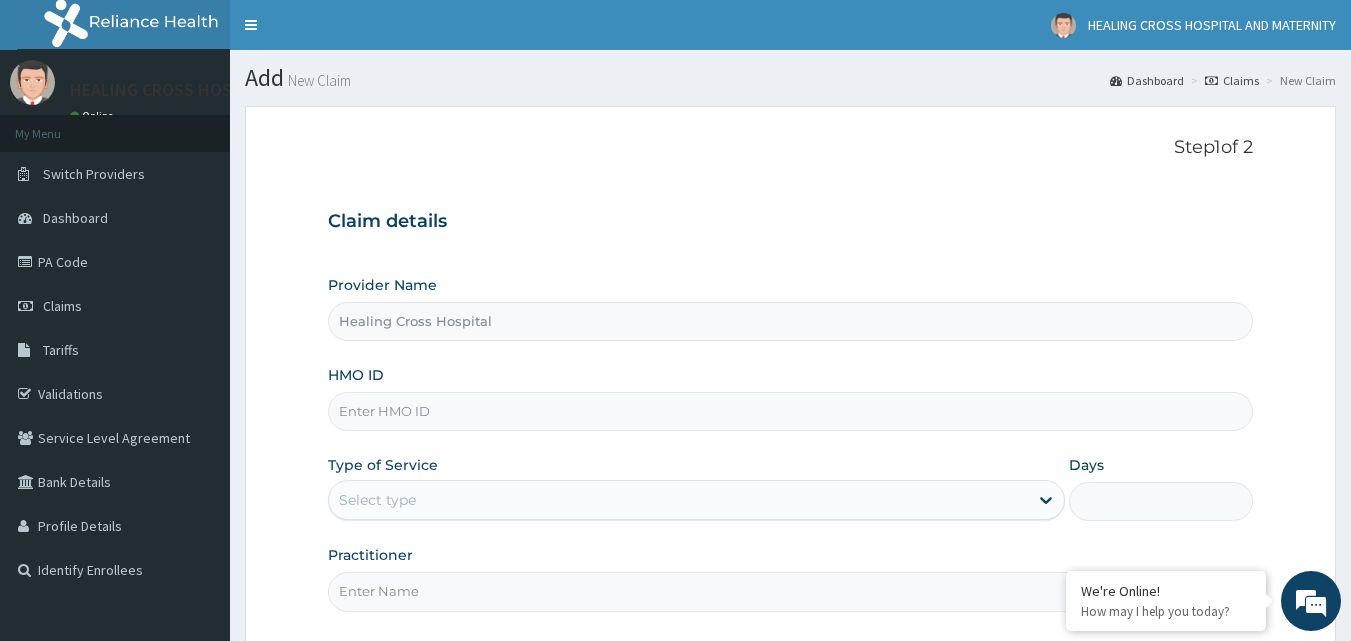 click on "HMO ID" at bounding box center (791, 411) 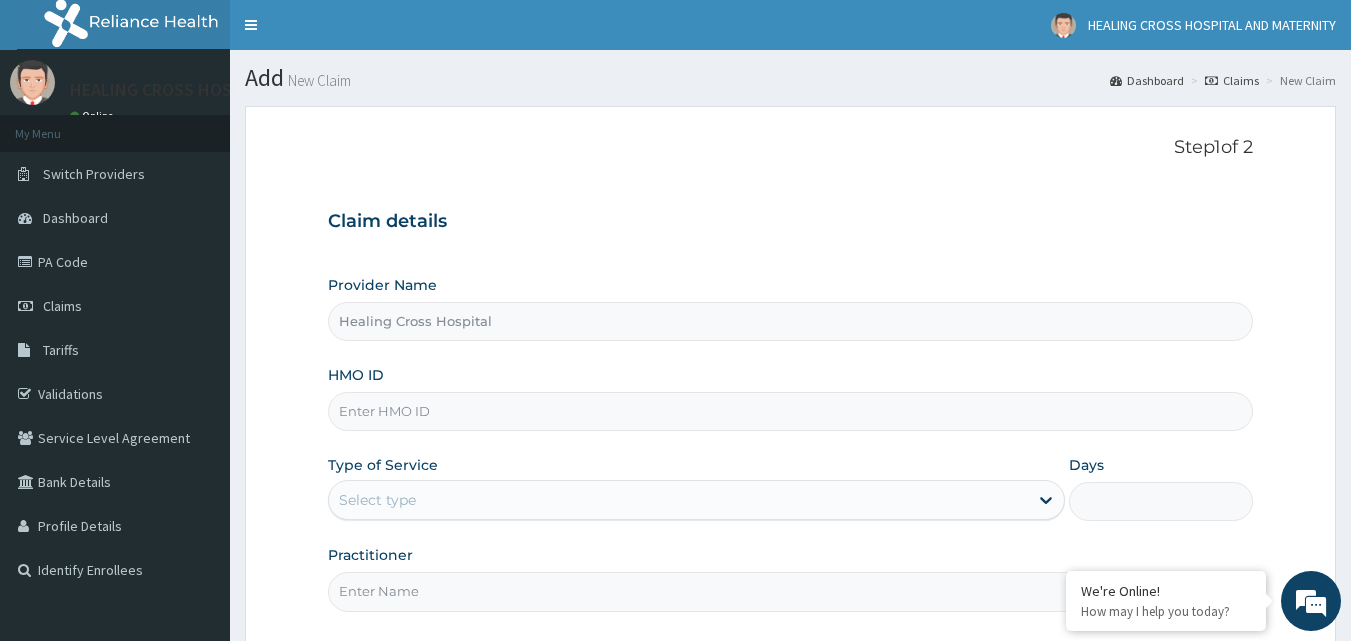 scroll, scrollTop: 0, scrollLeft: 0, axis: both 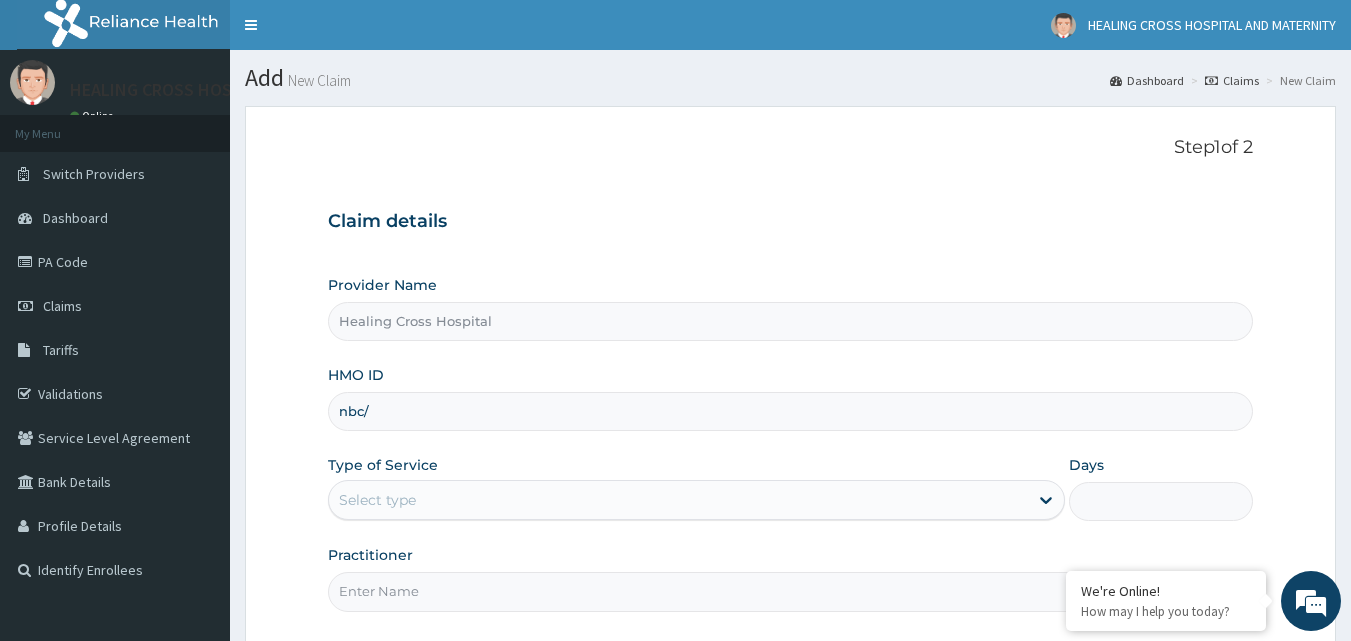 type on "NBC/10878/A" 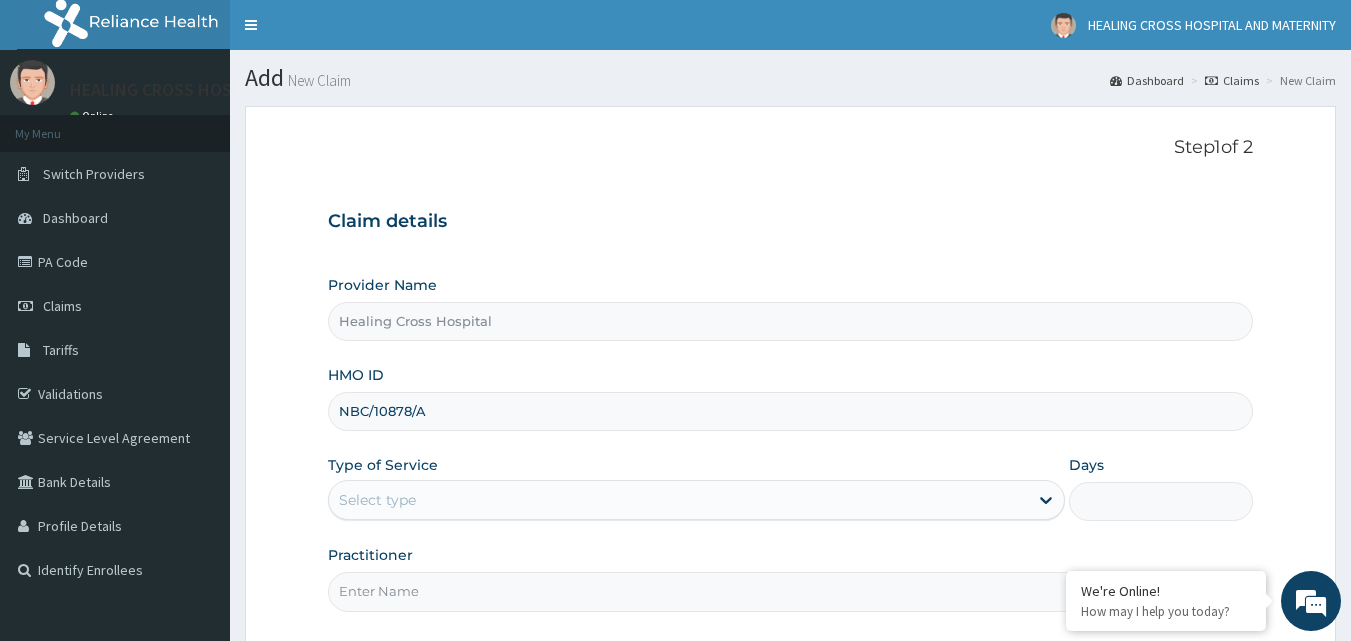 click on "Select type" at bounding box center [678, 500] 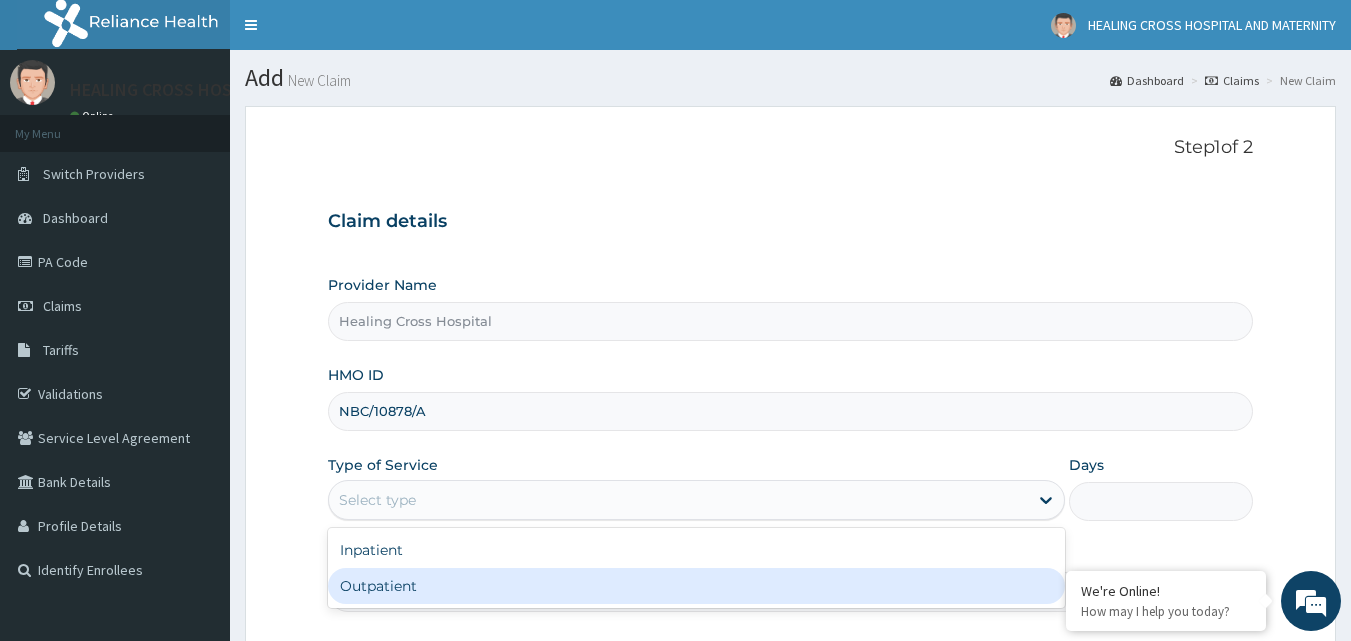 click on "Outpatient" at bounding box center [696, 586] 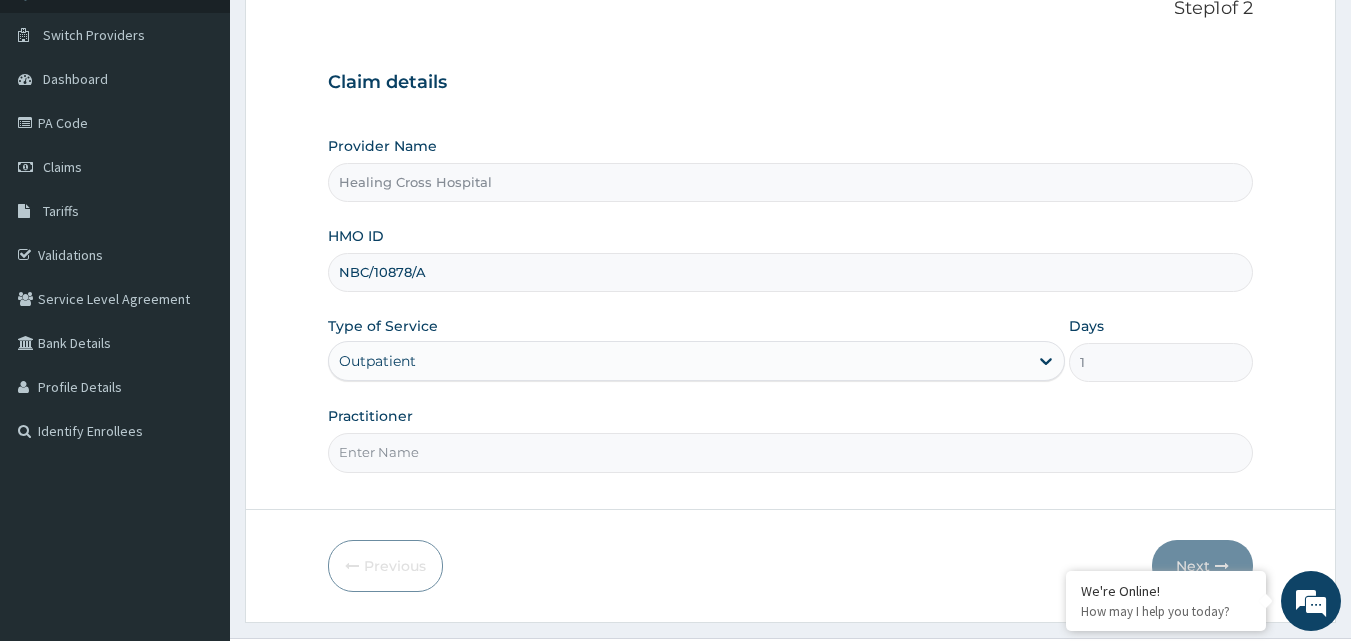 scroll, scrollTop: 187, scrollLeft: 0, axis: vertical 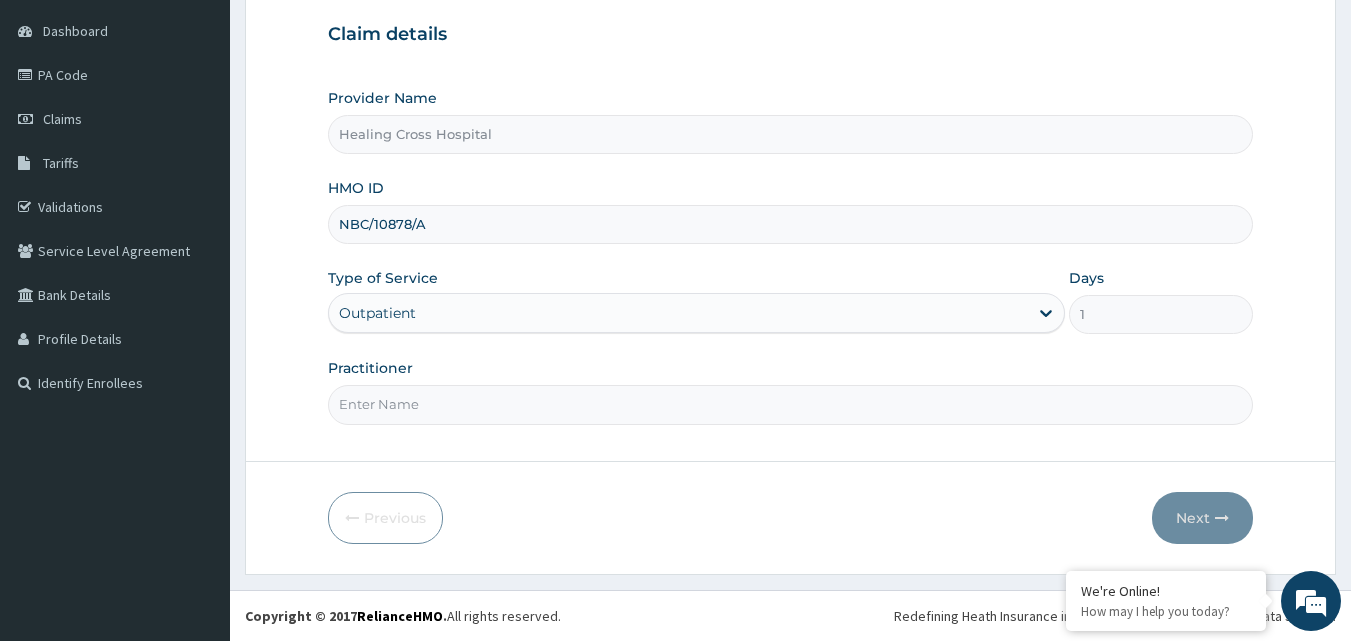 click on "Practitioner" at bounding box center (791, 404) 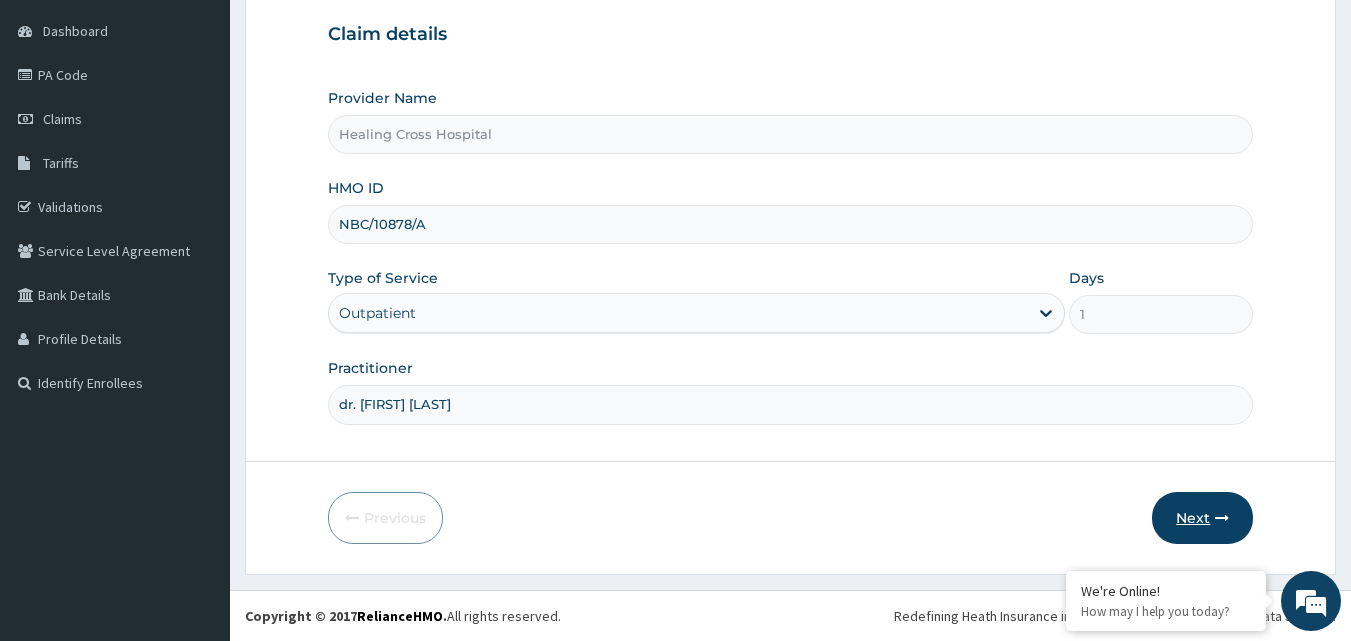 type on "dr. ebere l. mbanaso" 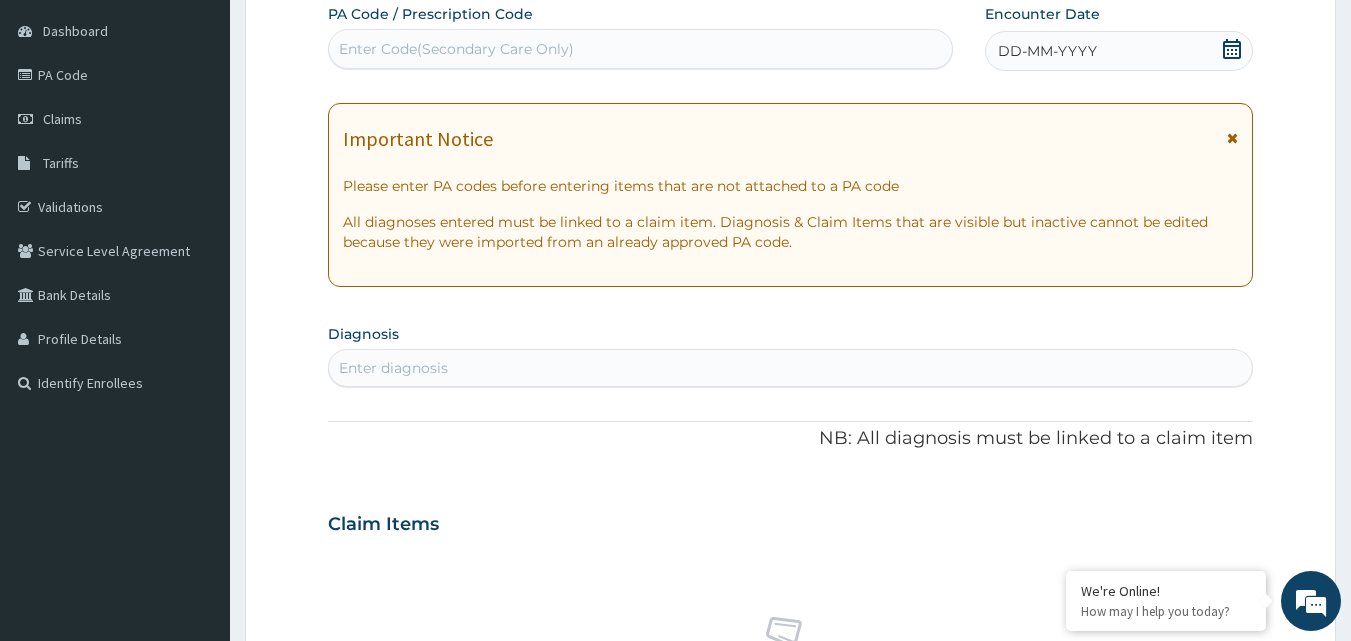 click on "Enter Code(Secondary Care Only)" at bounding box center (641, 49) 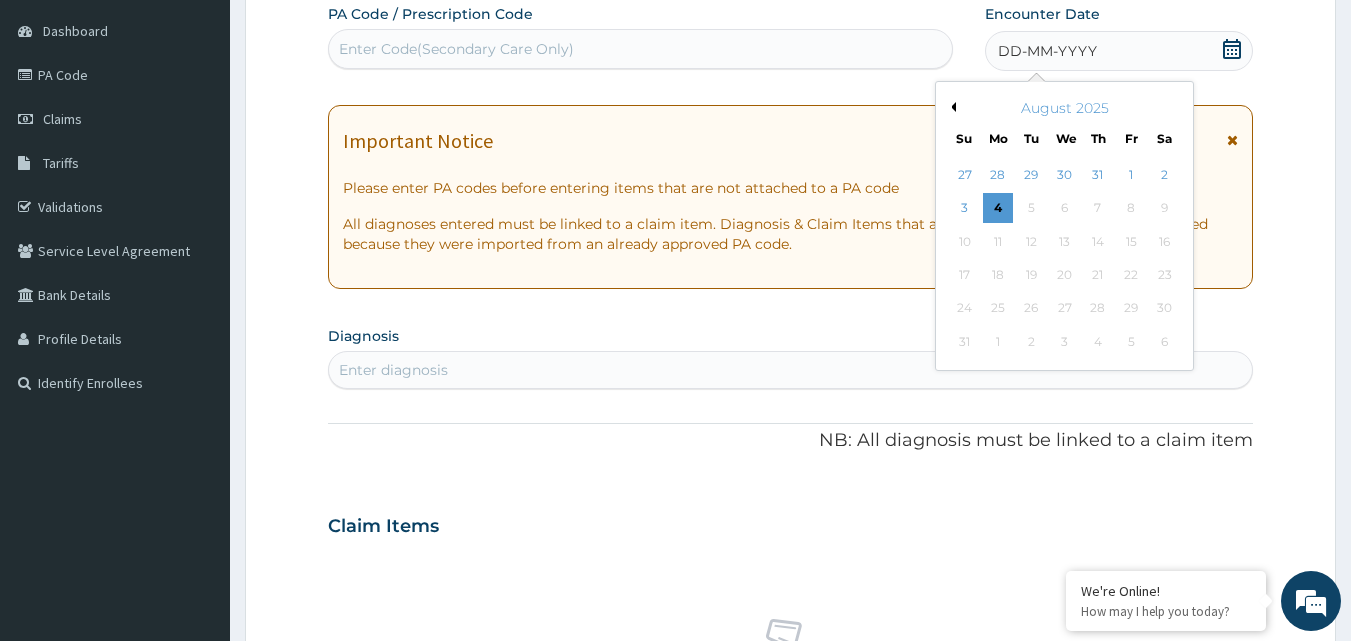 click on "Previous Month" at bounding box center (951, 107) 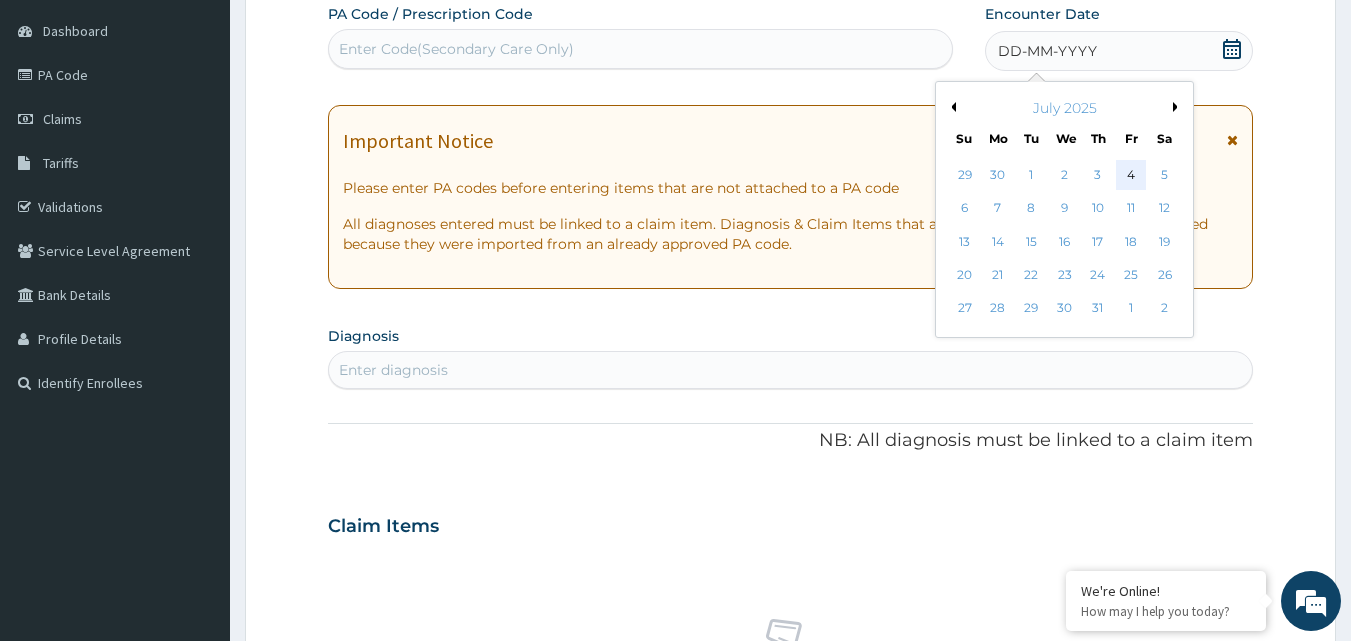 click on "4" at bounding box center (1131, 175) 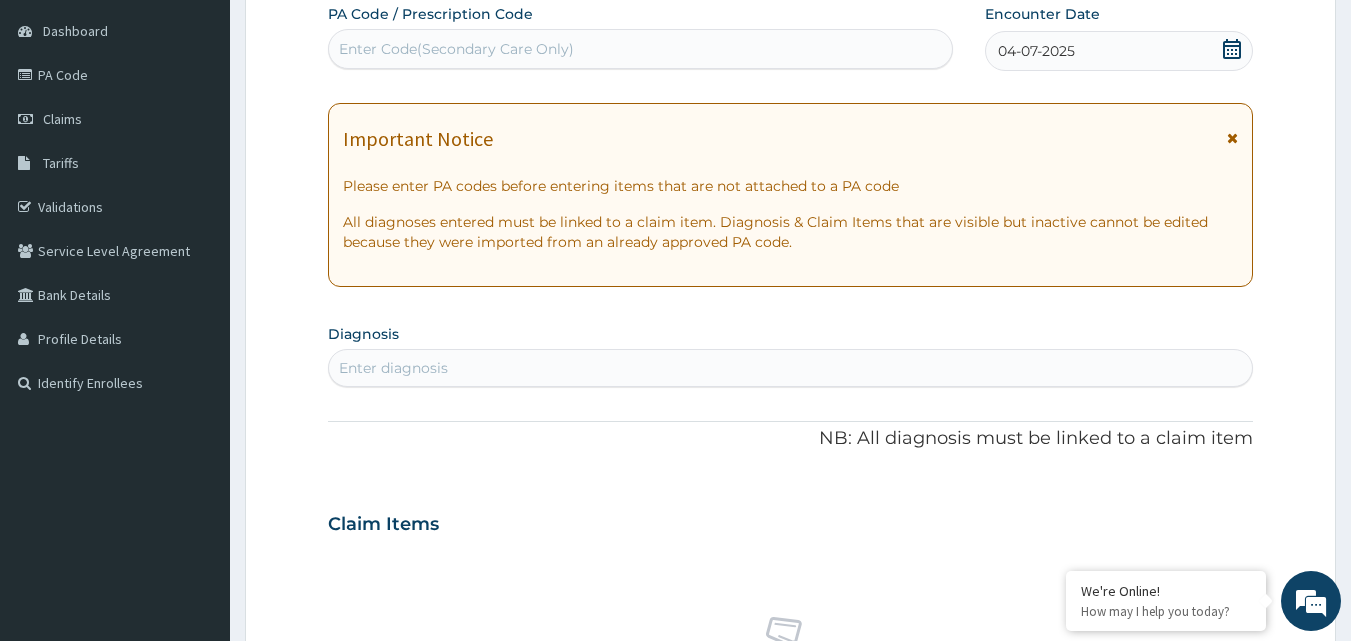 click on "04-07-2025" at bounding box center [1036, 51] 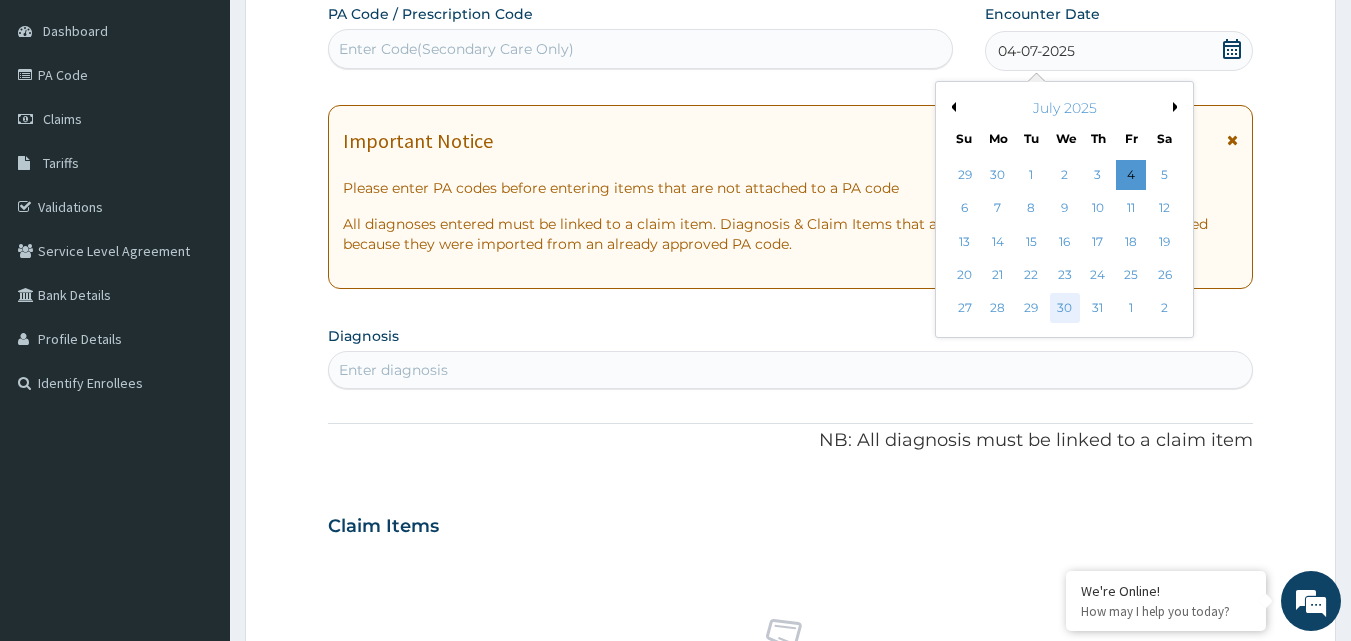 click on "30" at bounding box center (1065, 309) 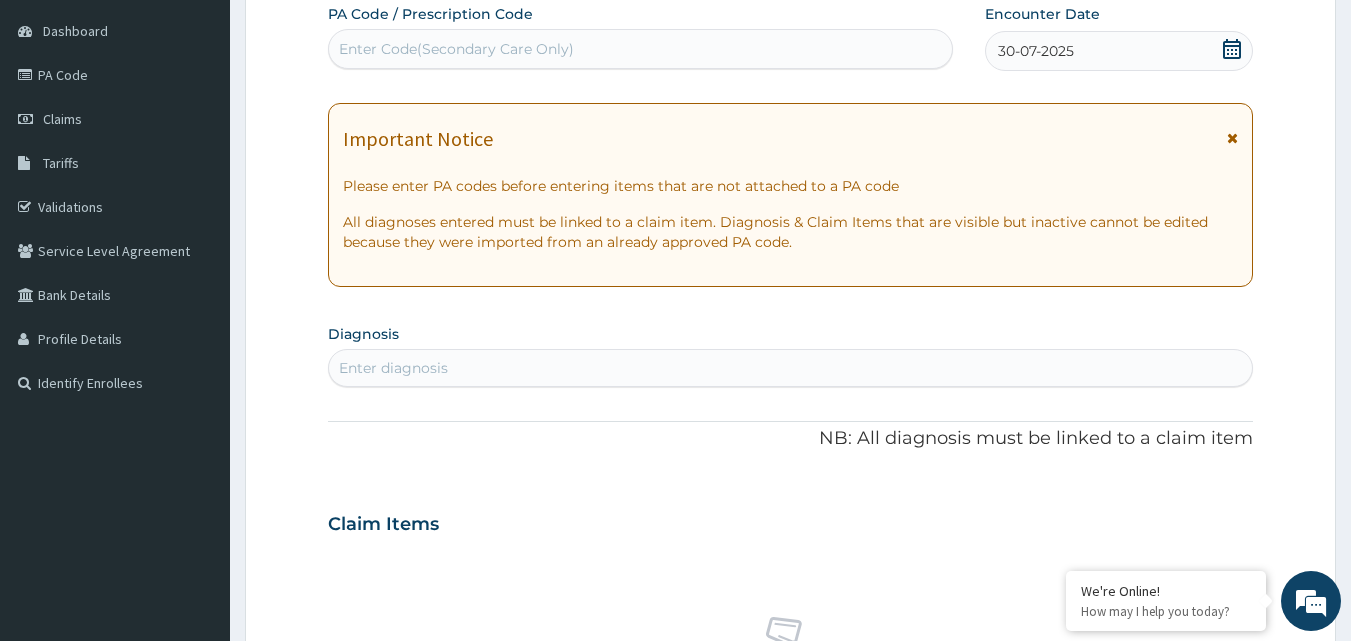 click on "Enter diagnosis" at bounding box center [393, 368] 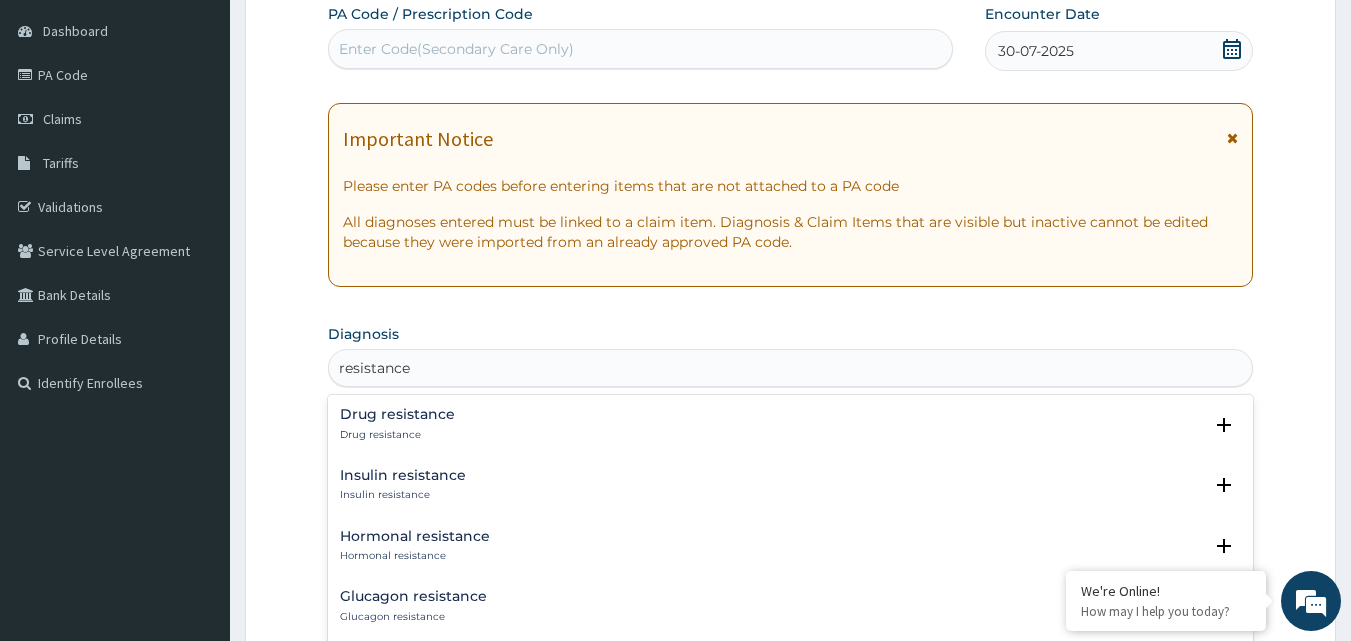 scroll, scrollTop: 100, scrollLeft: 0, axis: vertical 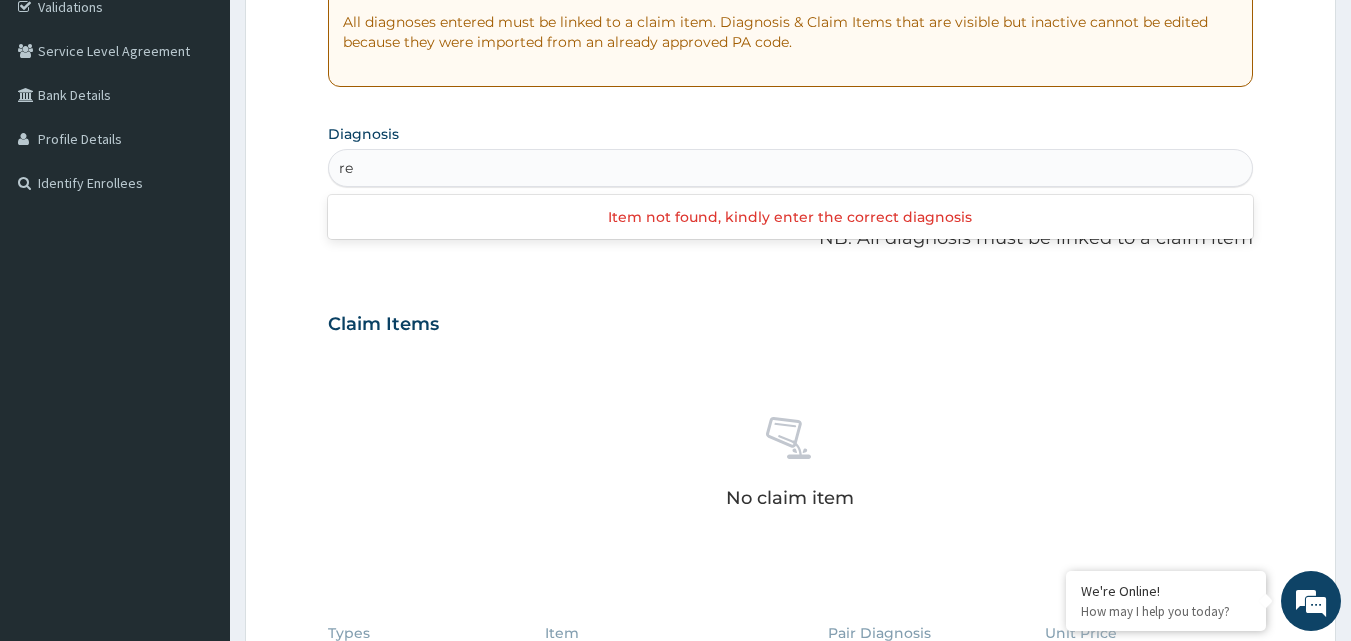 type on "r" 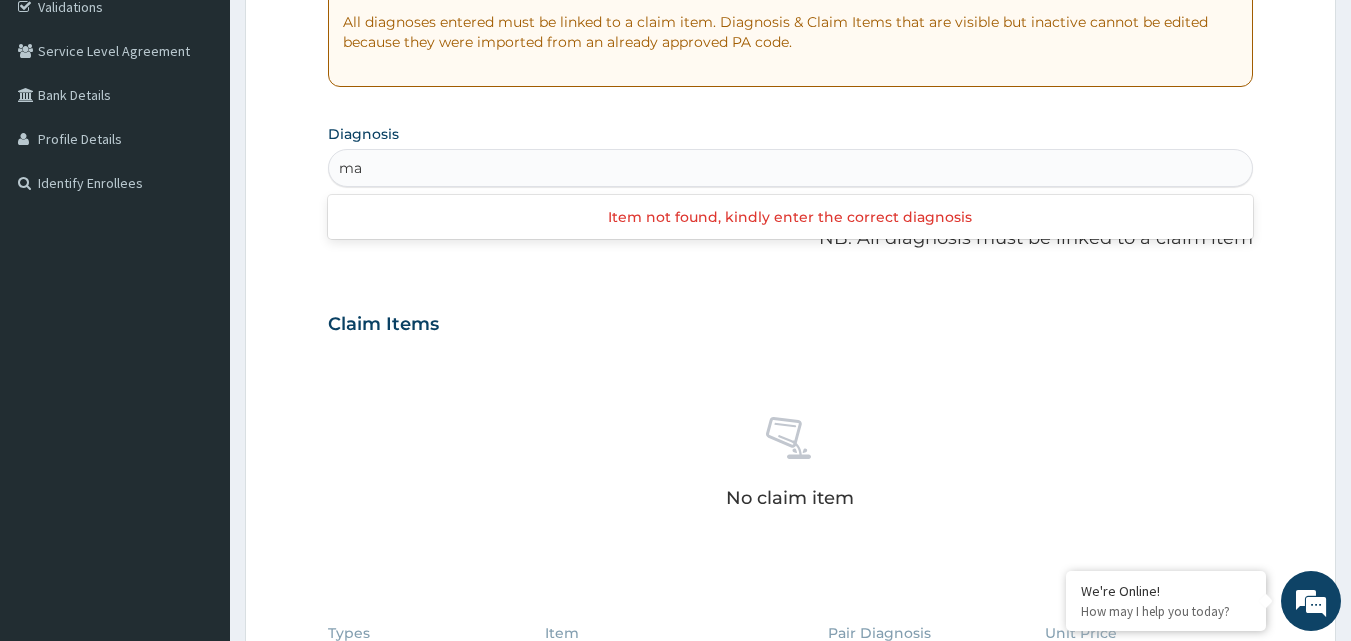 type on "m" 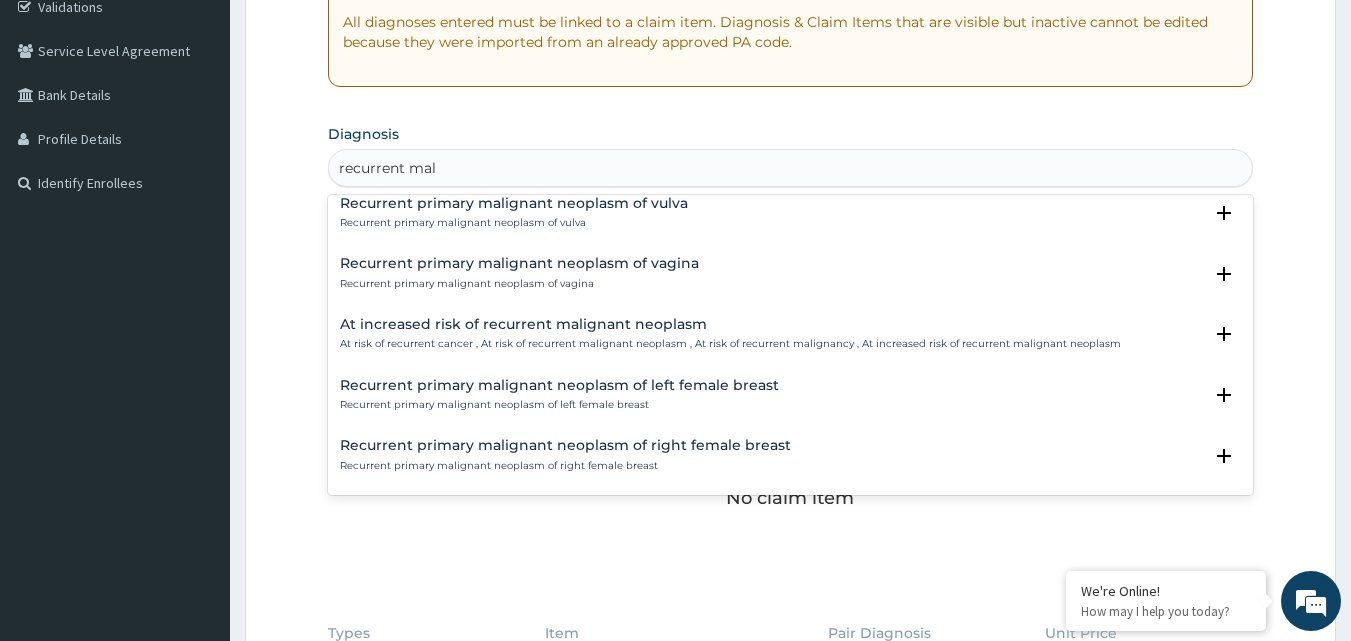 scroll, scrollTop: 0, scrollLeft: 0, axis: both 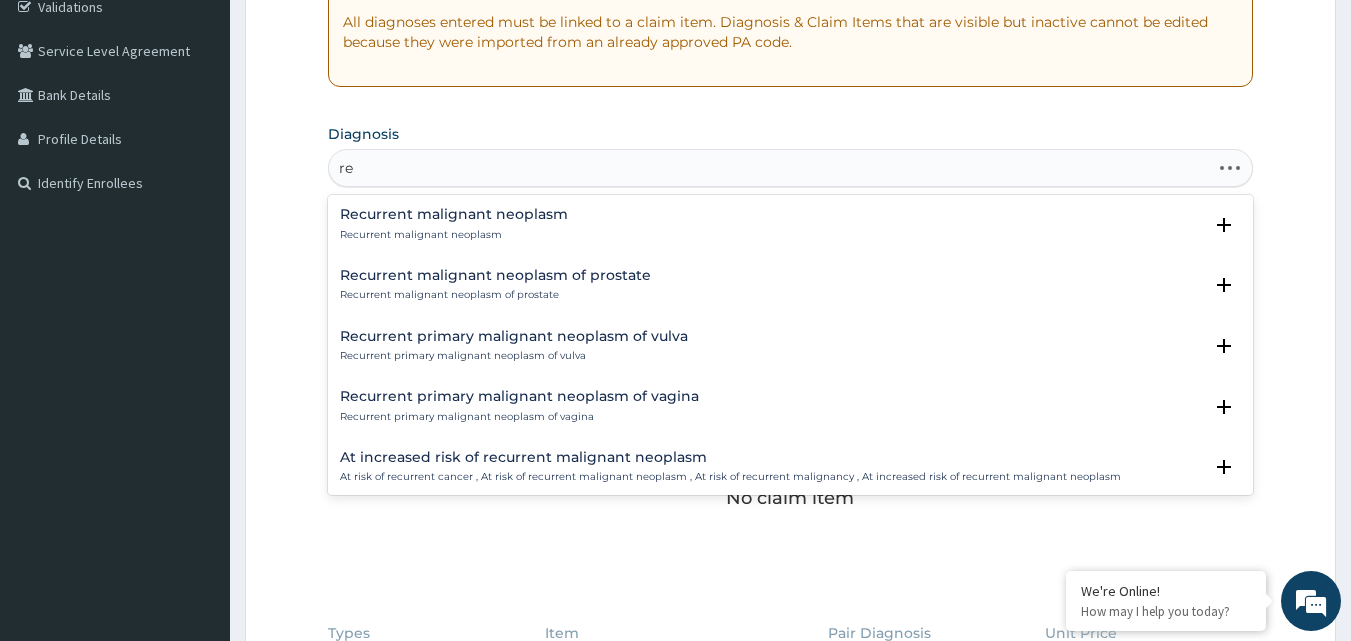 type on "r" 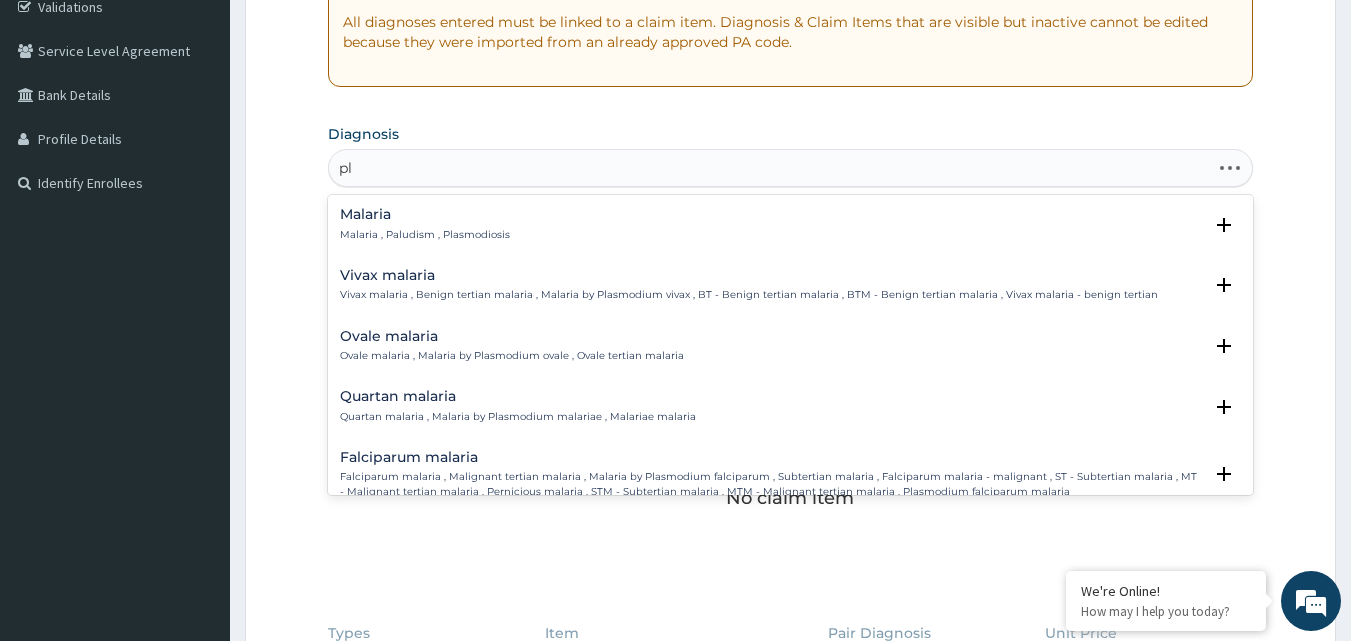 type on "p" 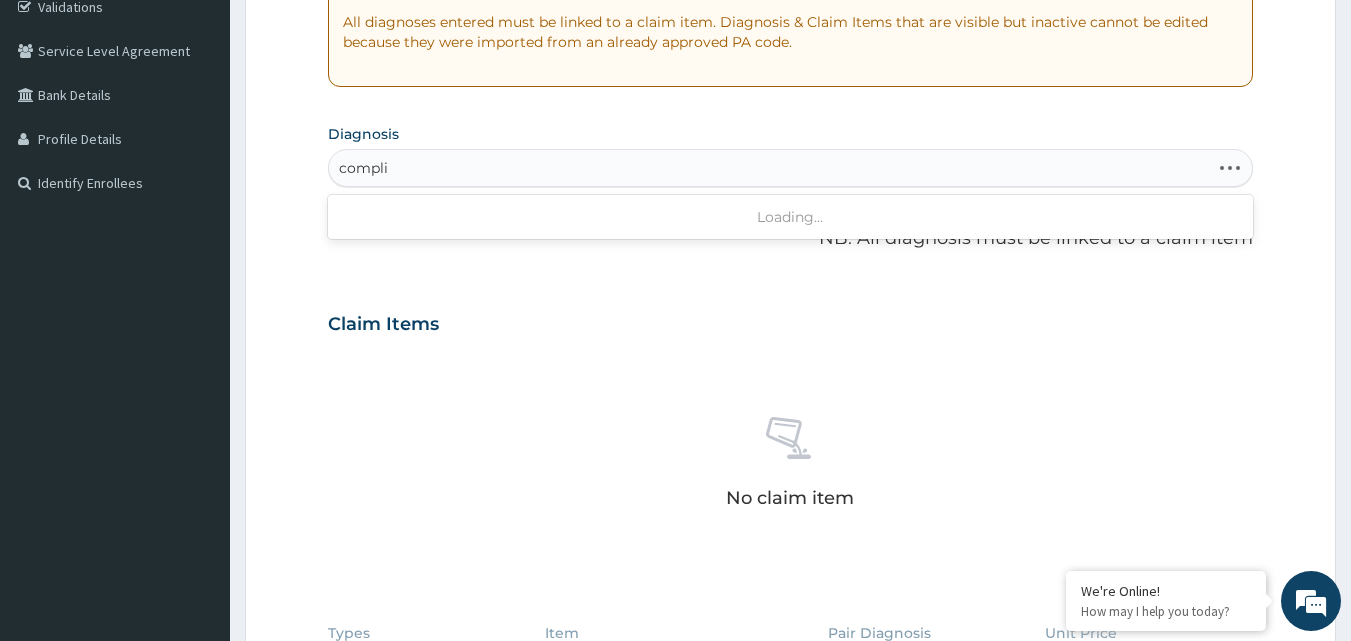 type on "complic" 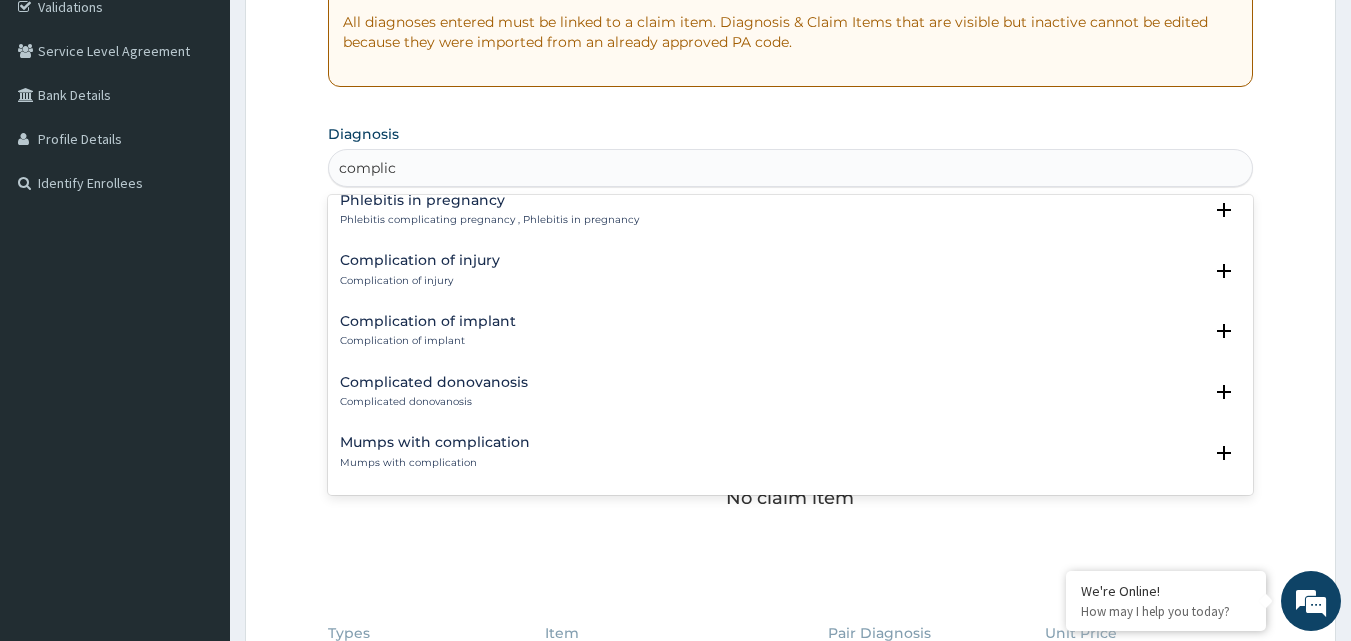 scroll, scrollTop: 0, scrollLeft: 0, axis: both 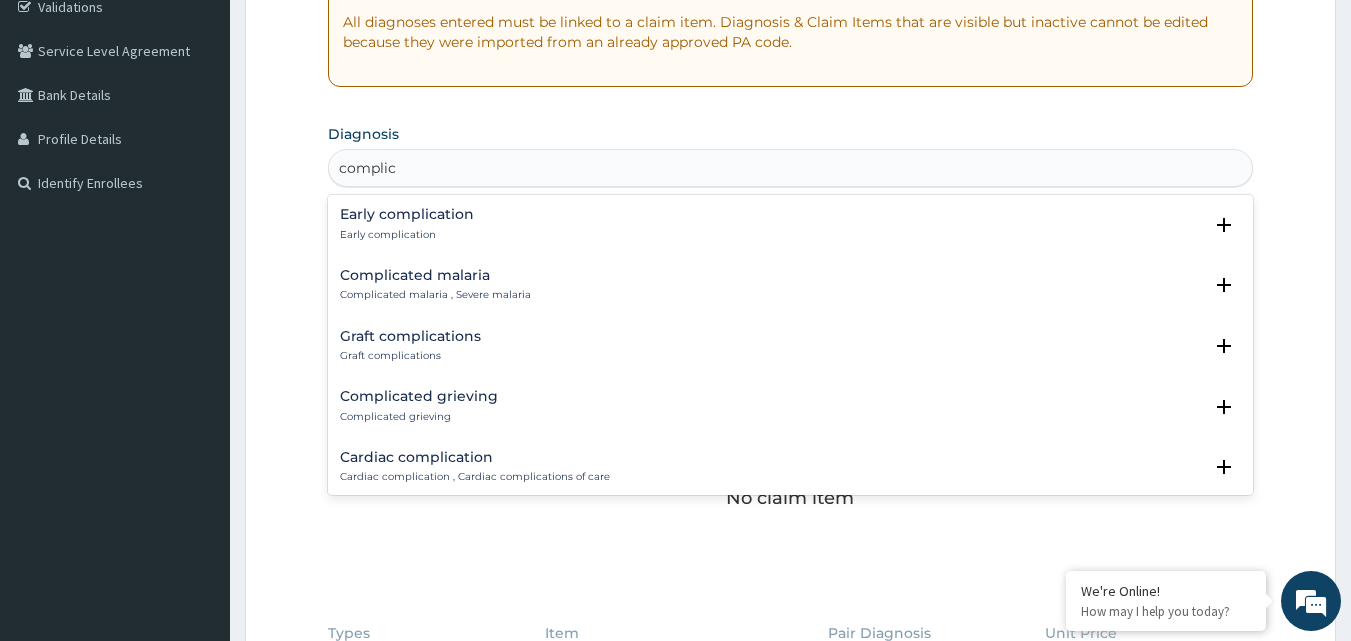 click on "Complicated malaria" at bounding box center (435, 275) 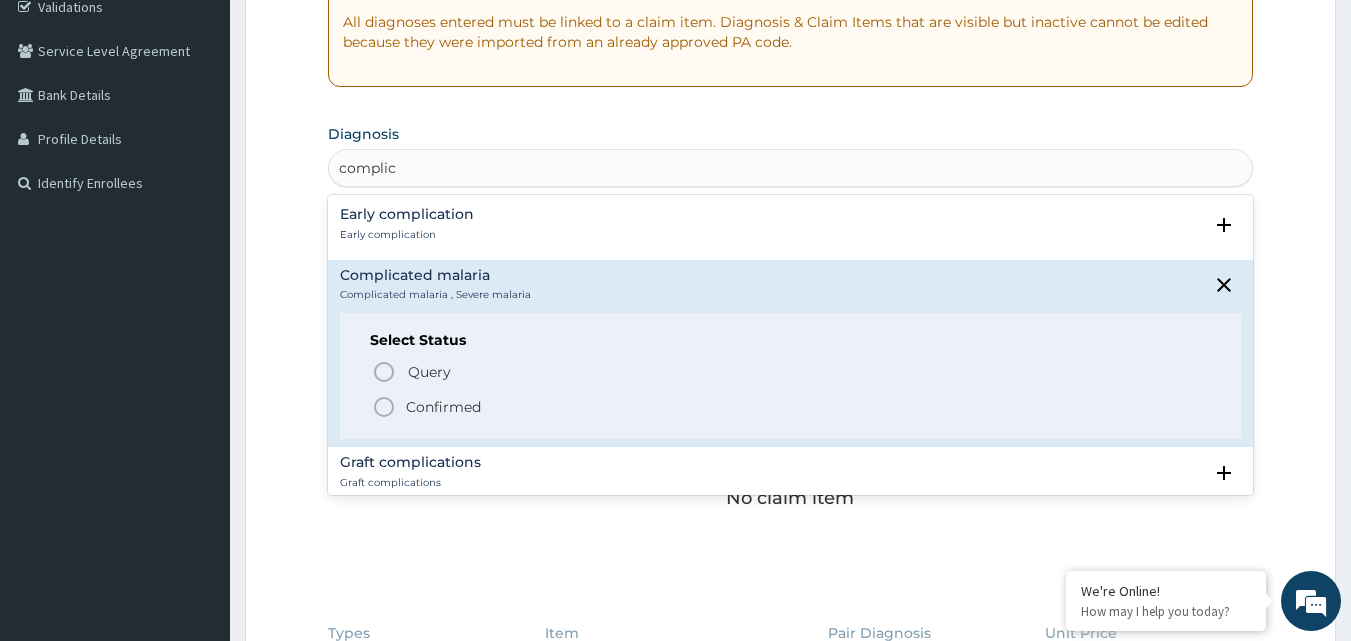 click on "Confirmed" at bounding box center (443, 407) 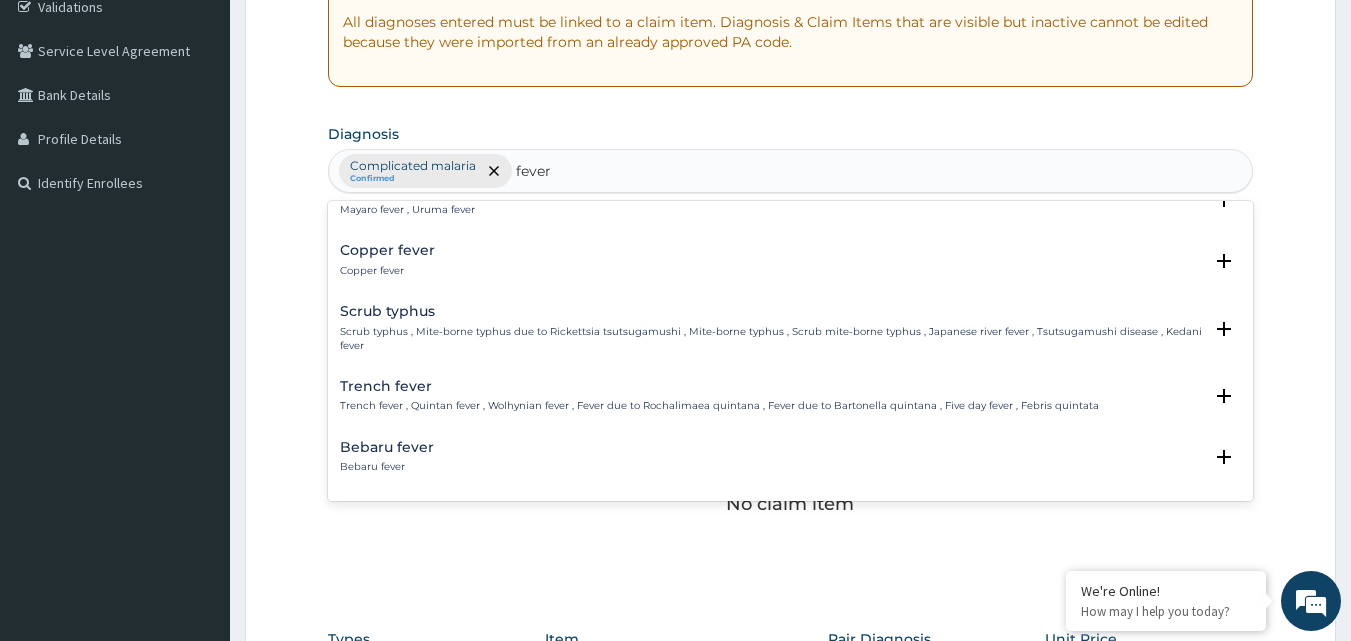 scroll, scrollTop: 1300, scrollLeft: 0, axis: vertical 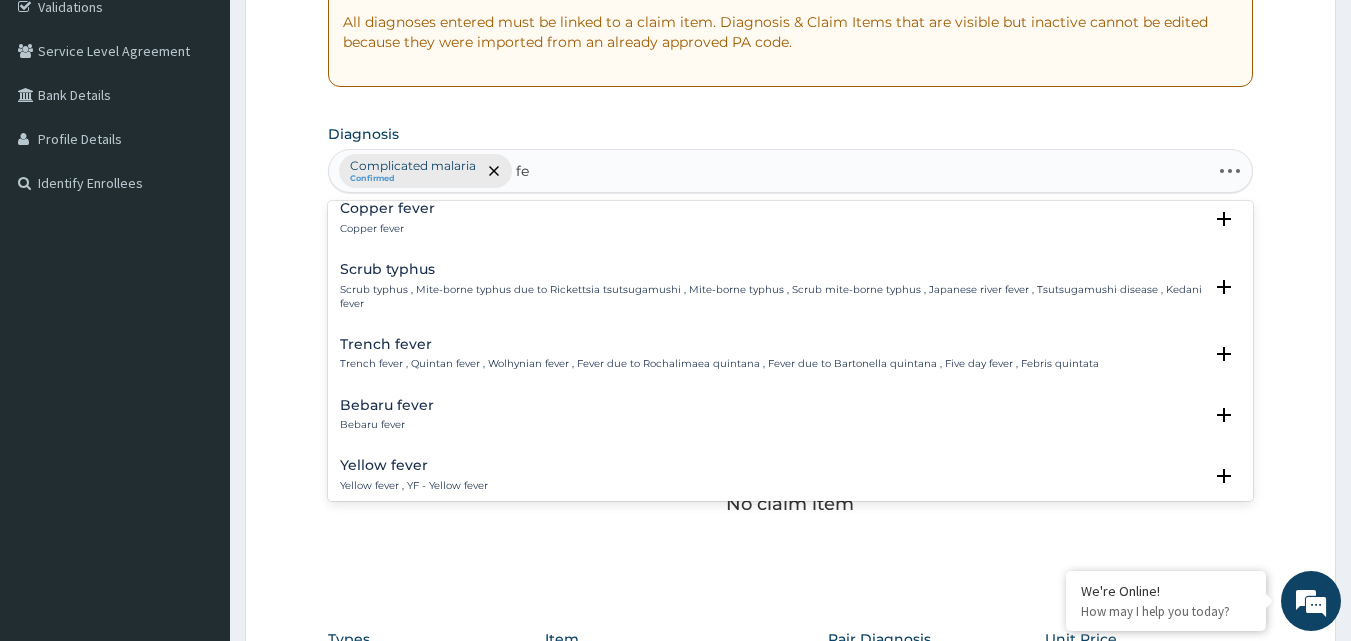 type on "f" 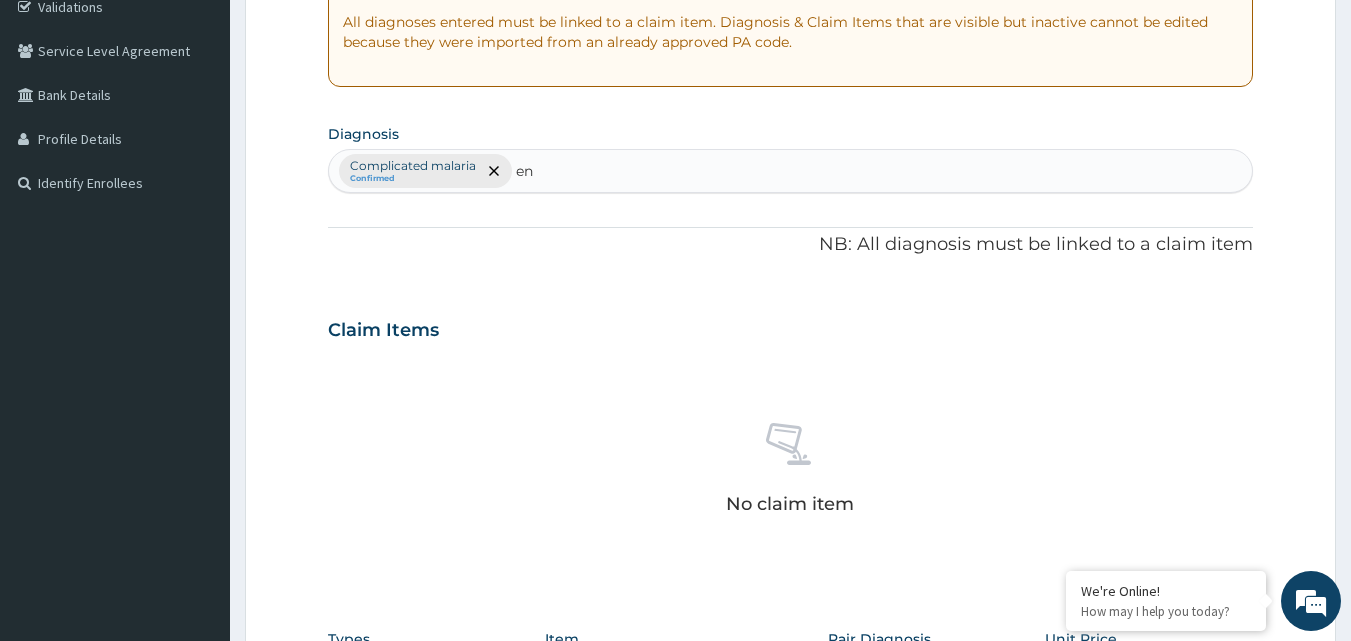 type on "e" 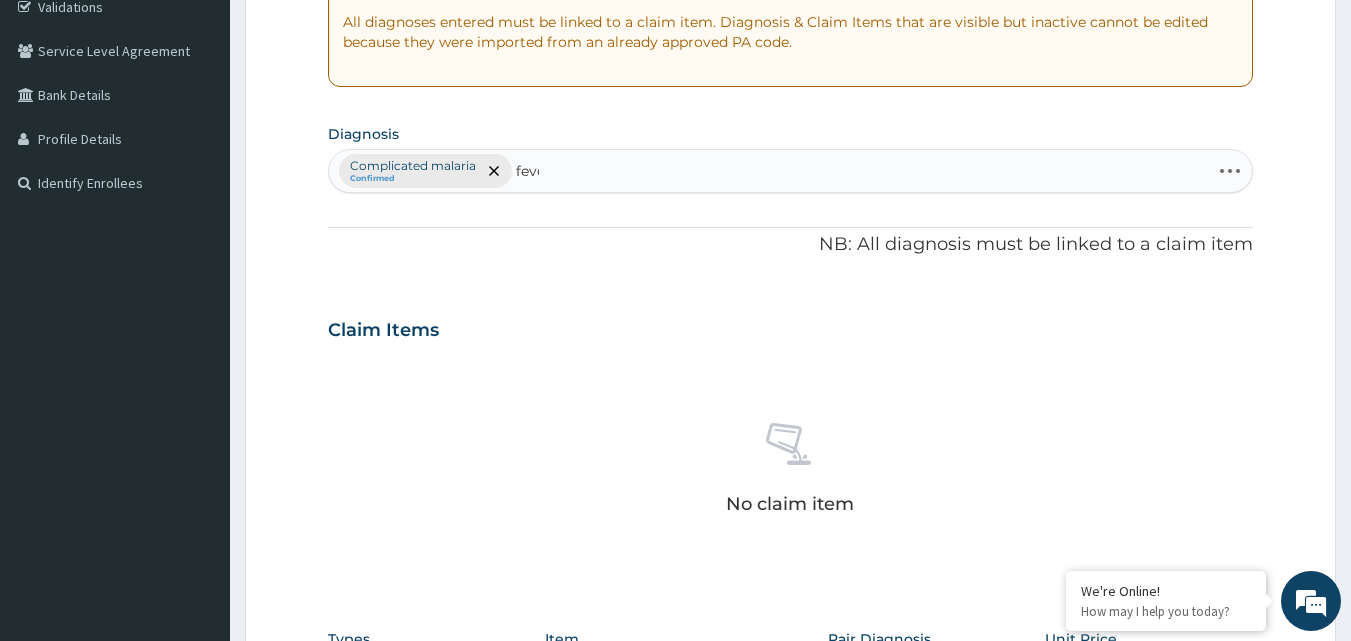 type on "fever" 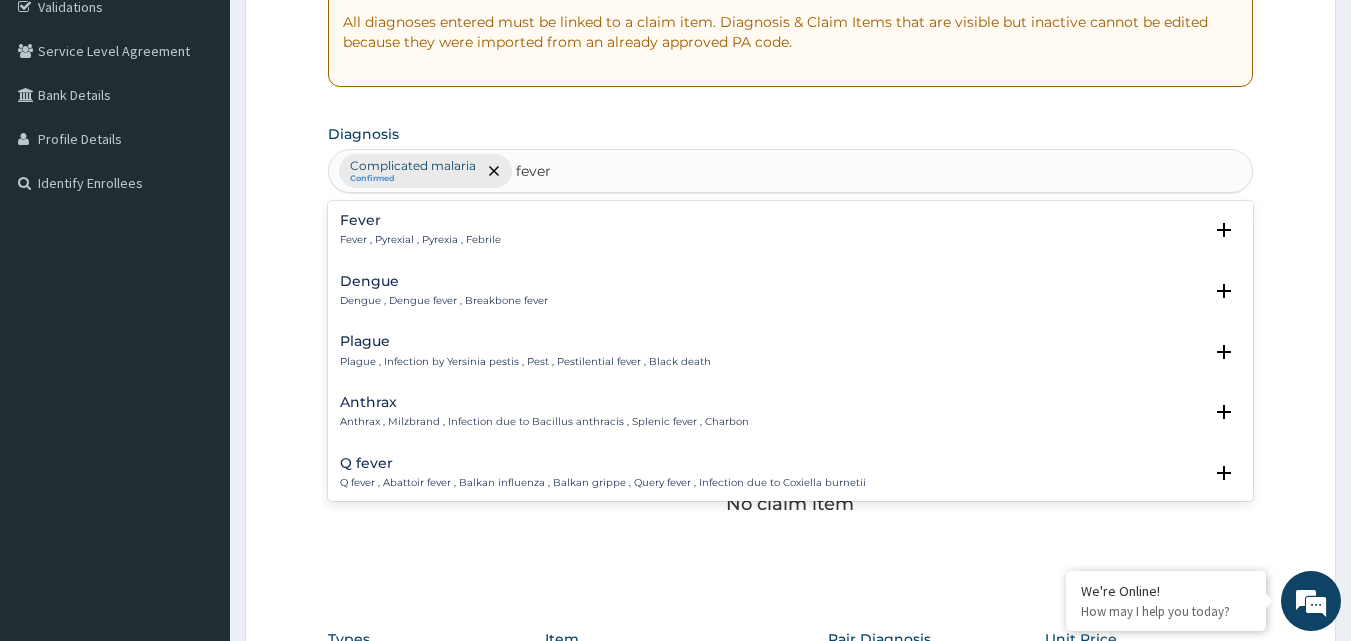 click on "Fever" at bounding box center (420, 220) 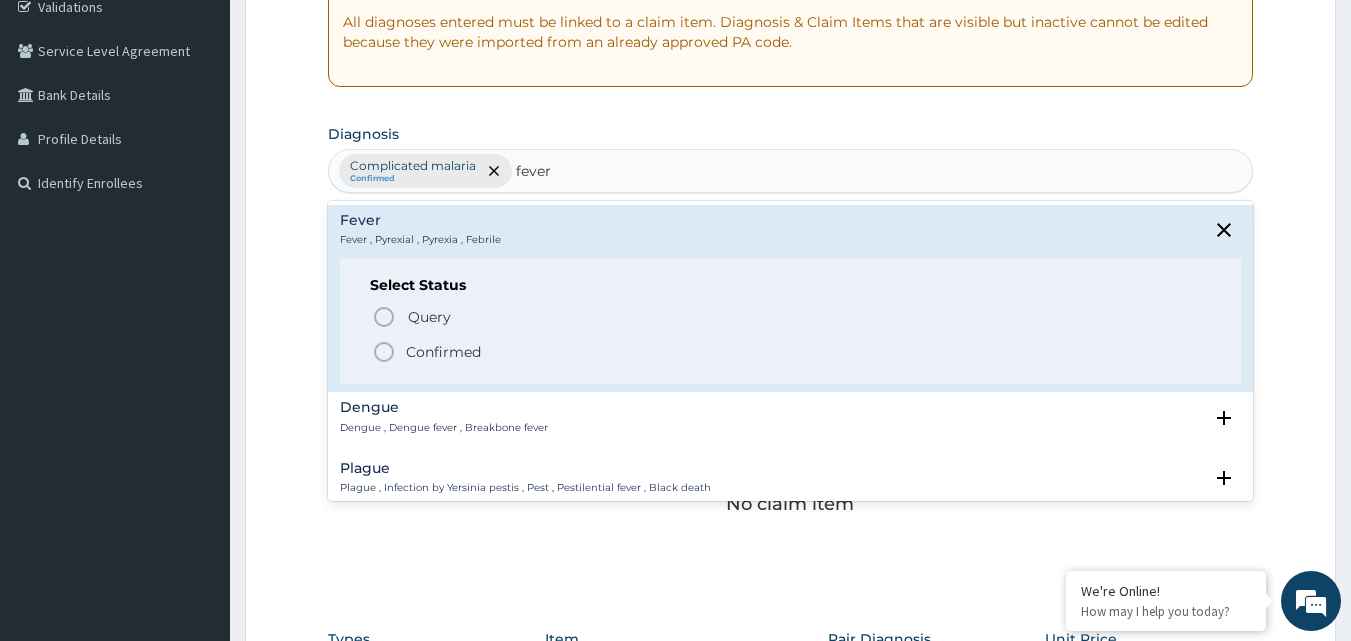 click on "Confirmed" at bounding box center [443, 352] 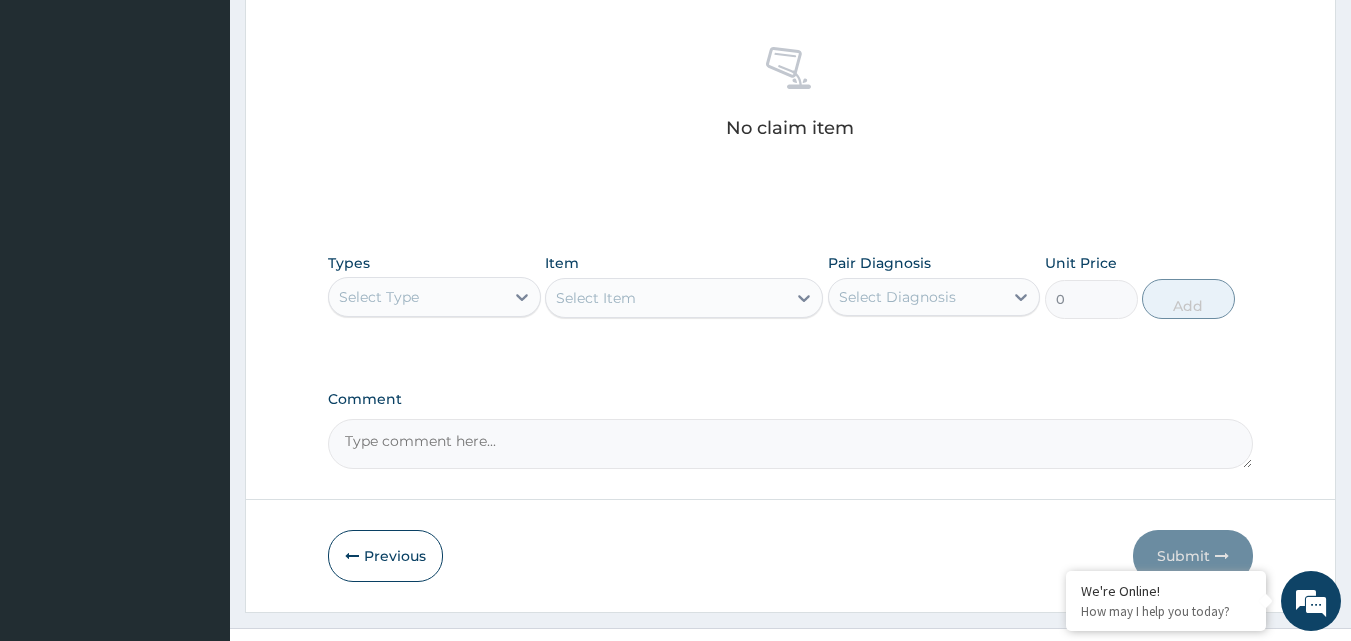 scroll, scrollTop: 787, scrollLeft: 0, axis: vertical 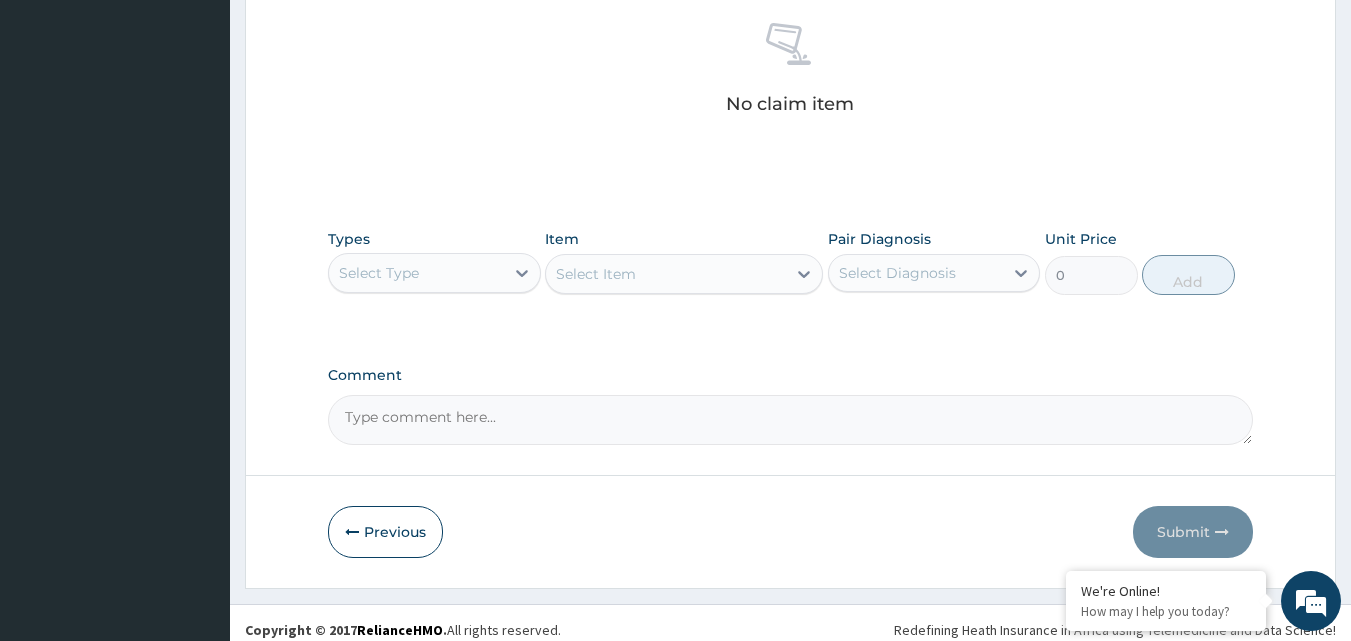 click on "Select Type" at bounding box center (416, 273) 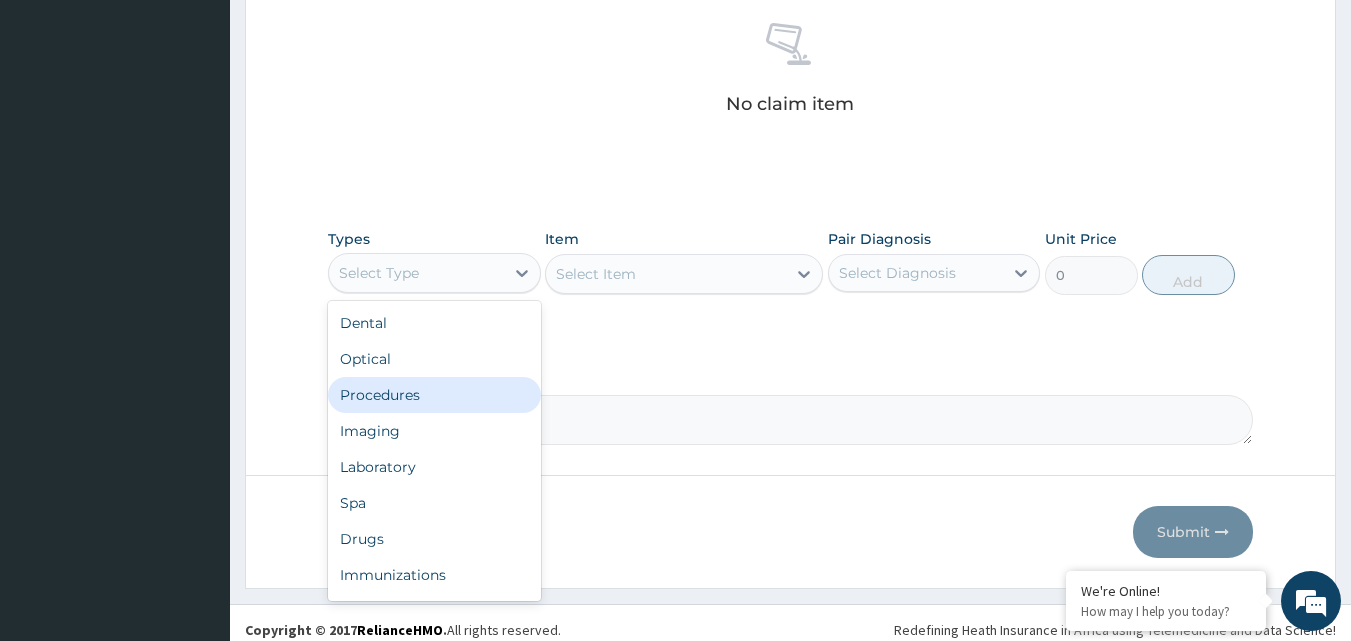 click on "Procedures" at bounding box center (434, 395) 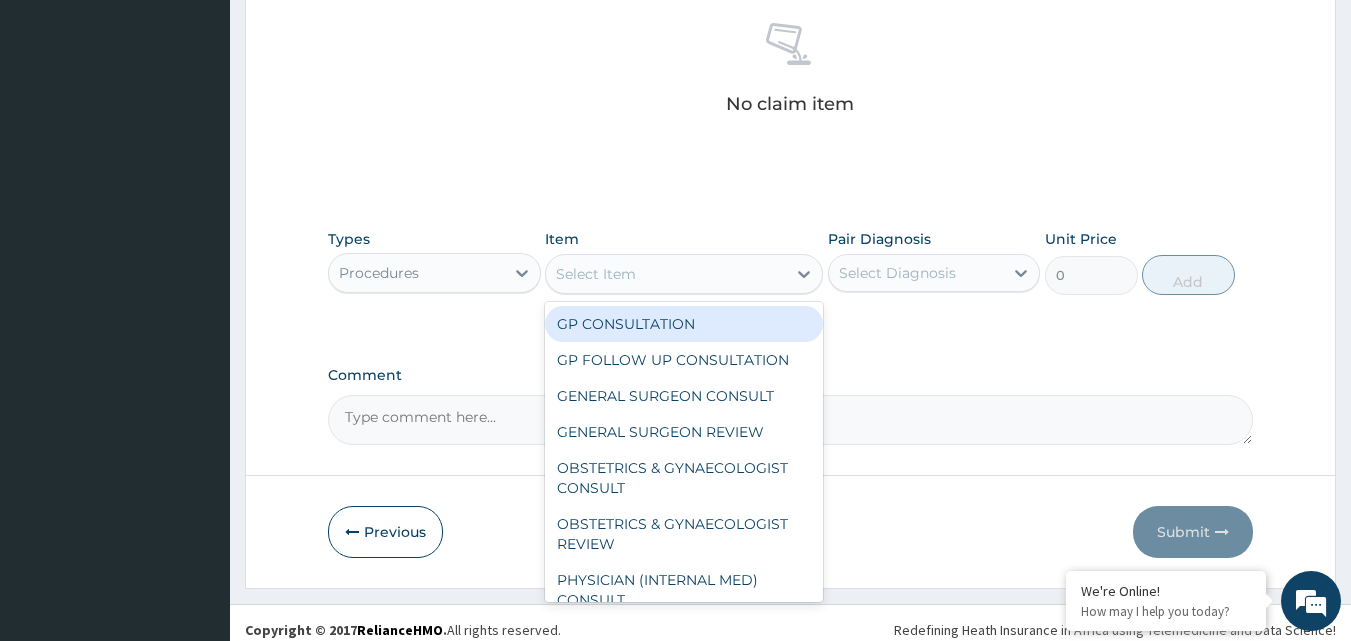 click on "Select Item" at bounding box center [596, 274] 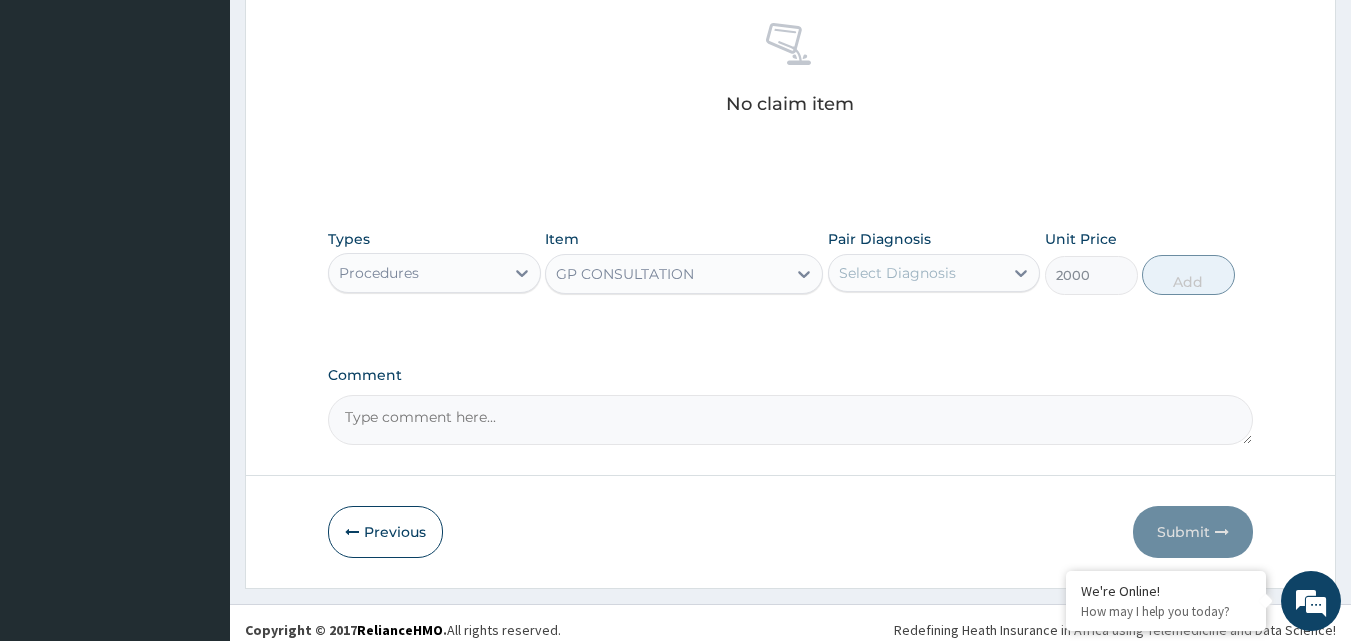 click on "Select Diagnosis" at bounding box center [897, 273] 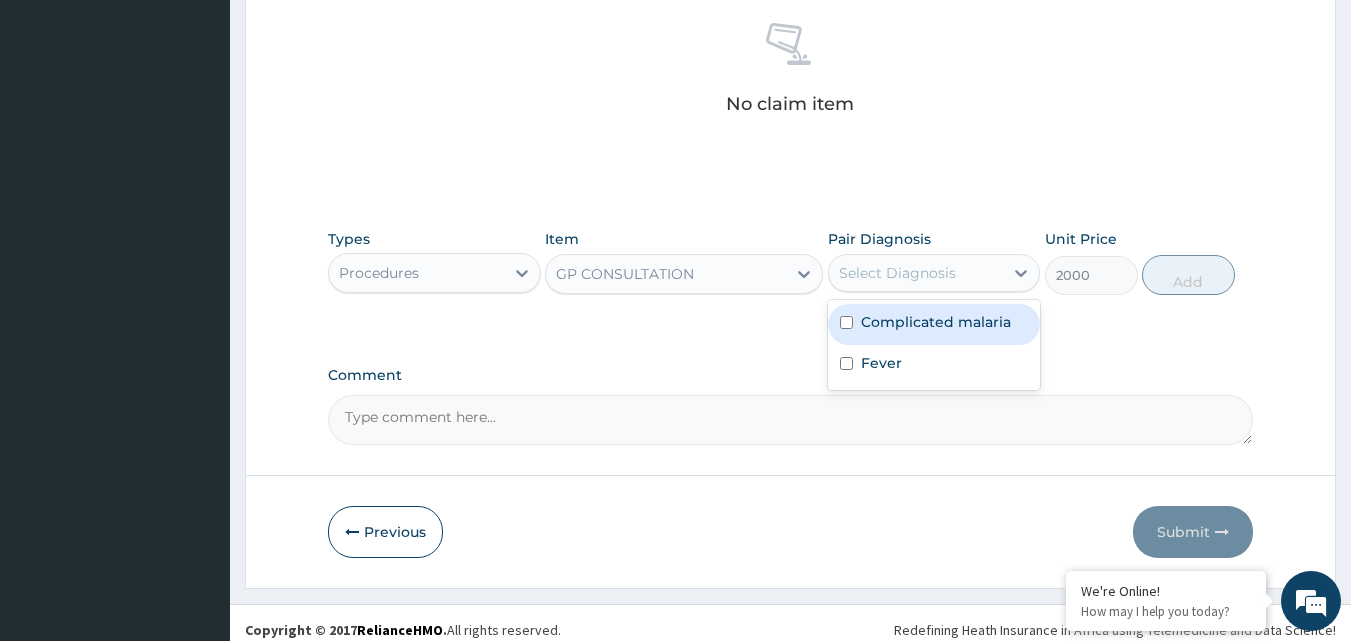 click on "Complicated malaria" at bounding box center [936, 322] 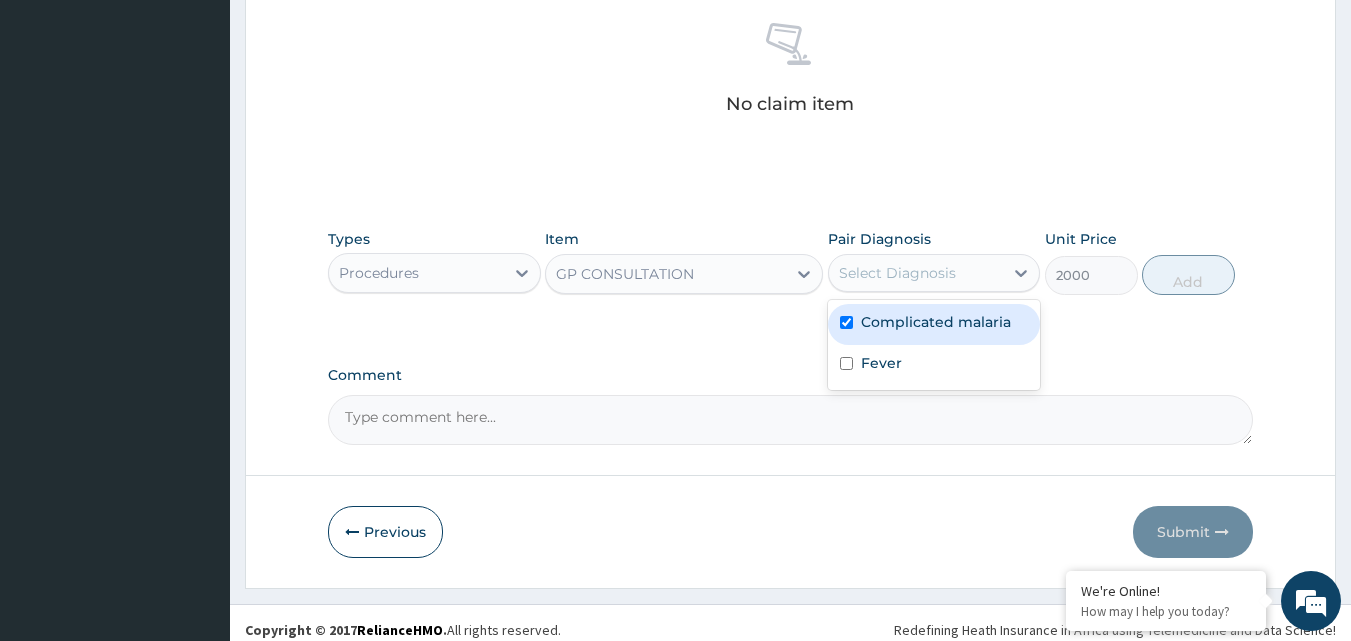 checkbox on "true" 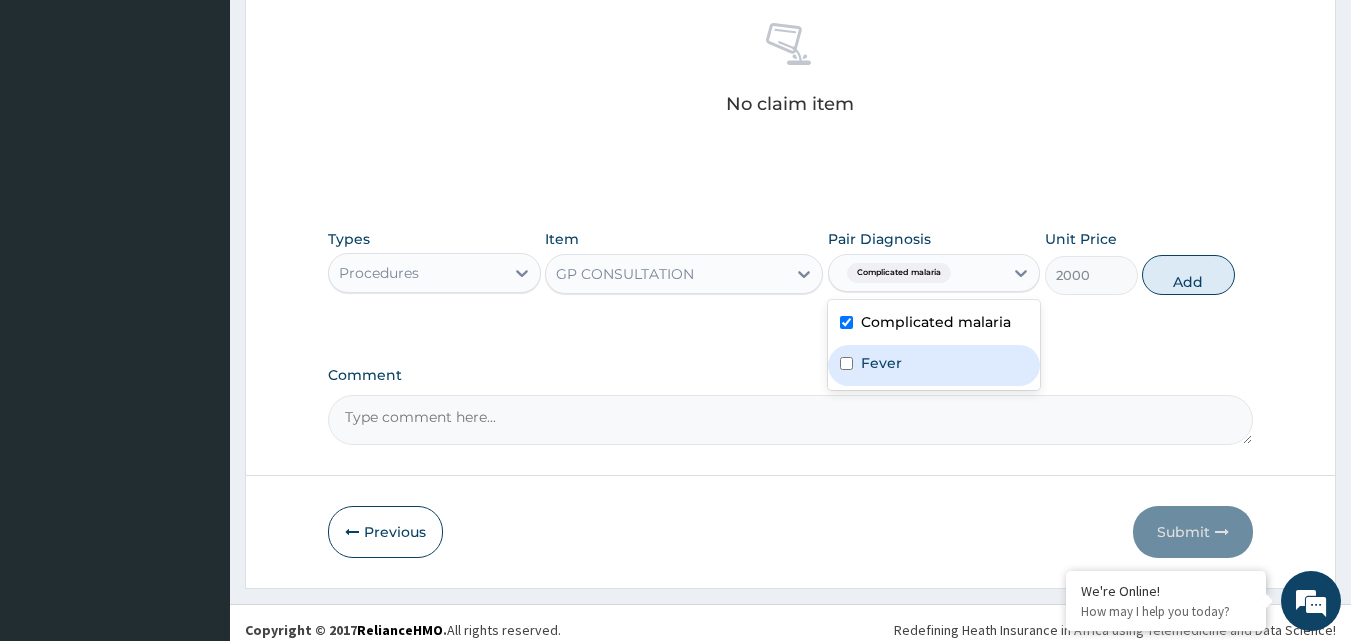 click on "Fever" at bounding box center (934, 365) 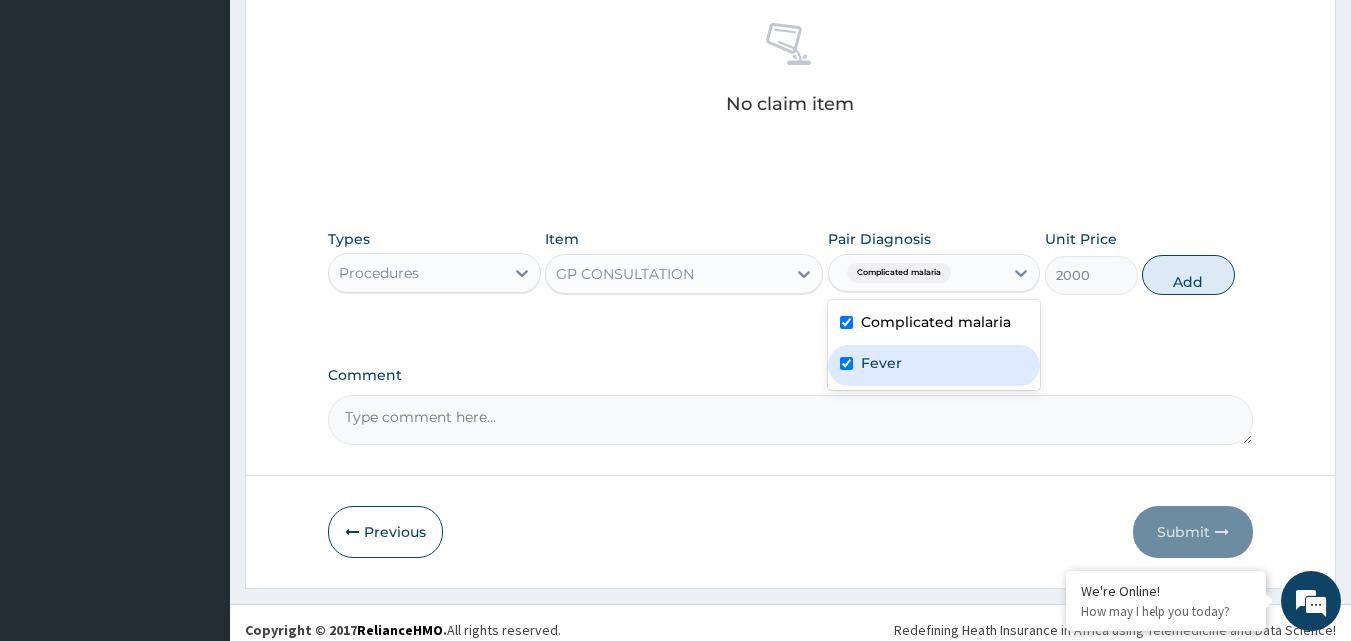 checkbox on "true" 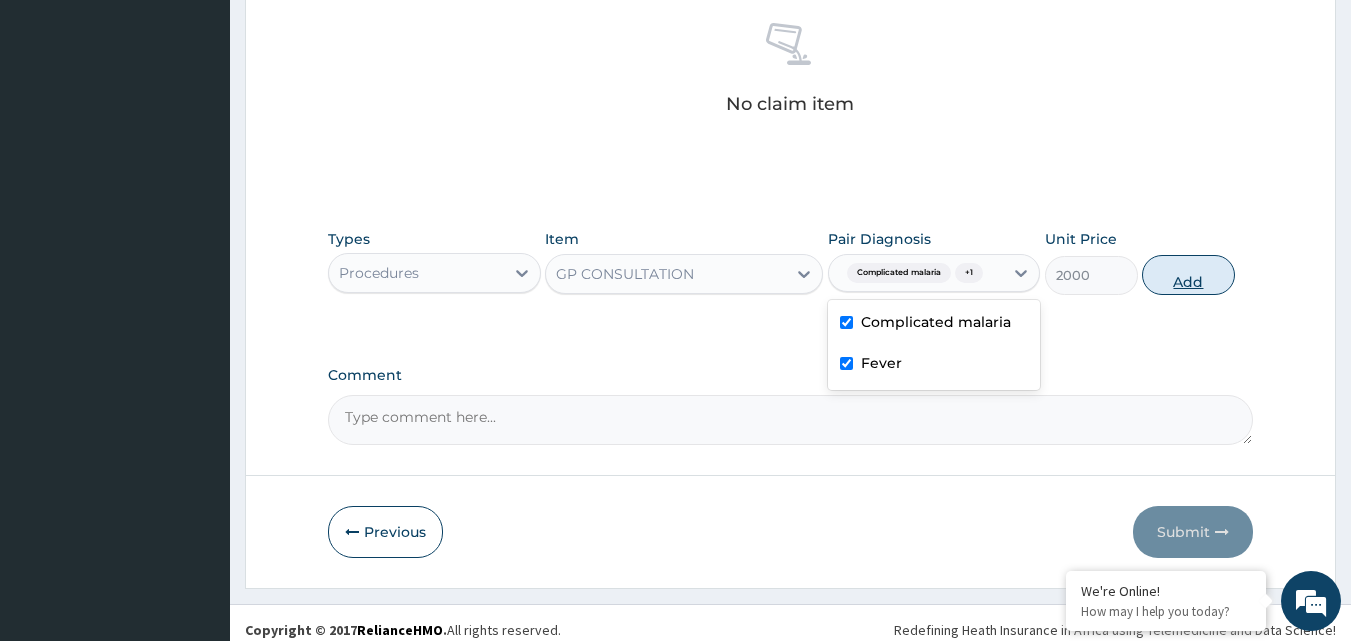 click on "Add" at bounding box center [1188, 275] 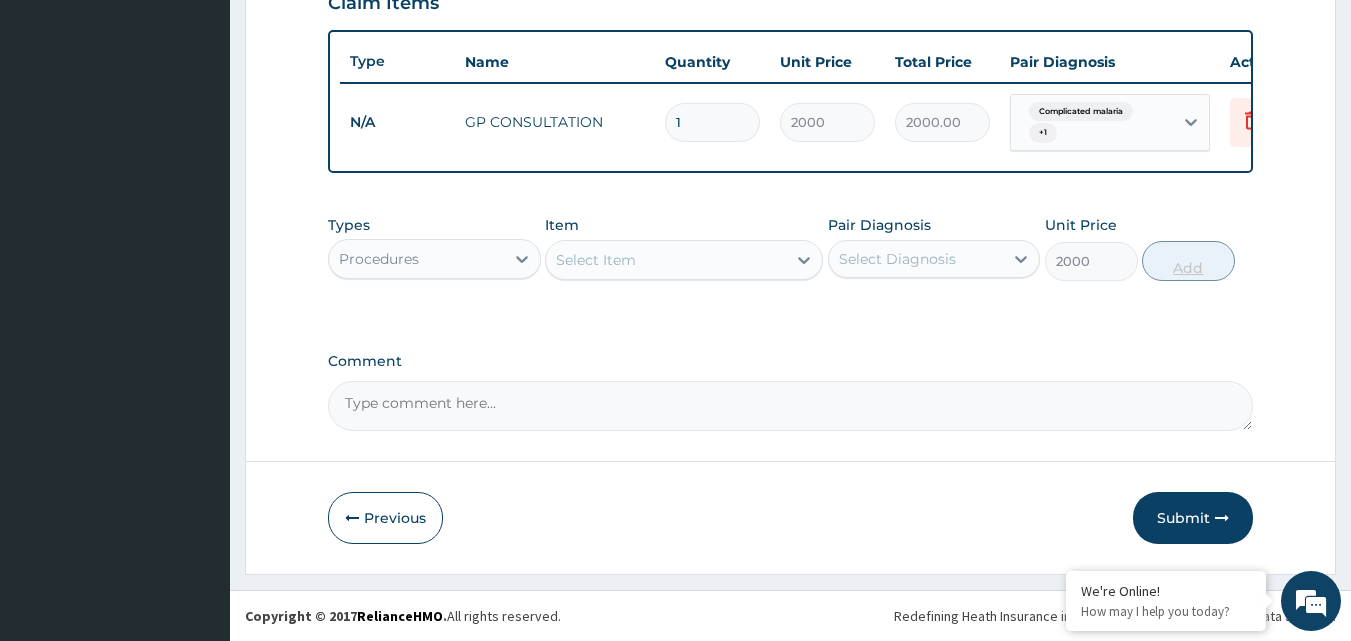 type on "0" 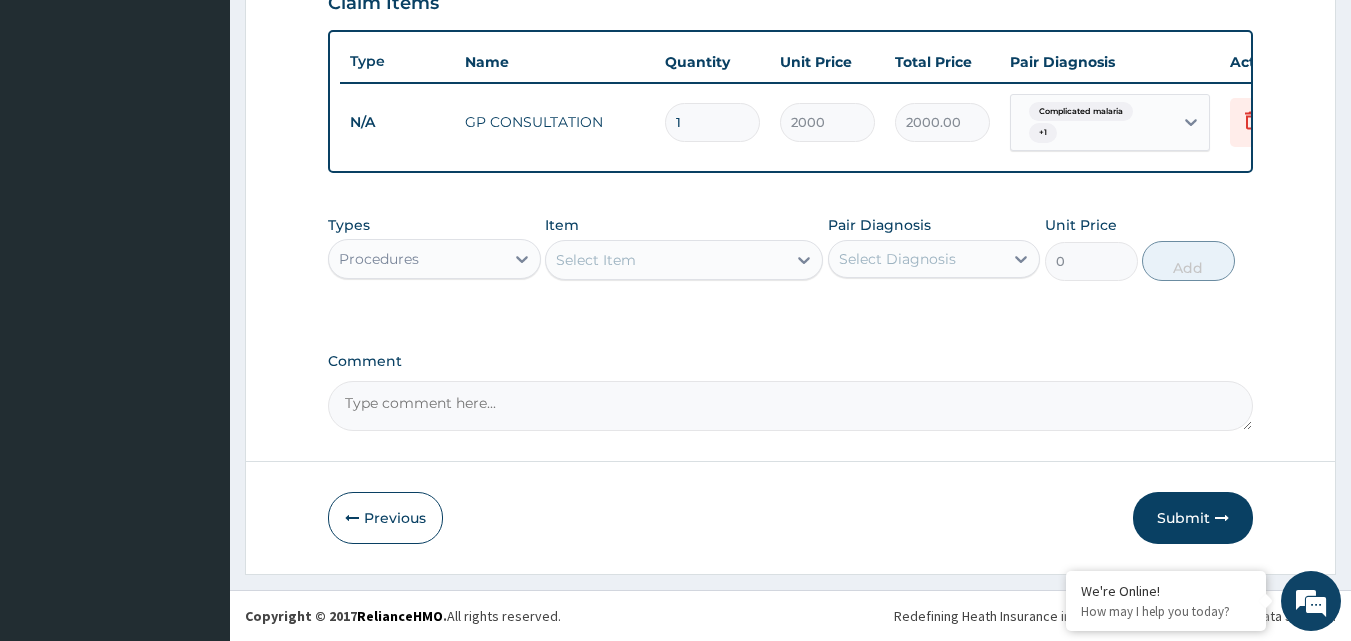 scroll, scrollTop: 729, scrollLeft: 0, axis: vertical 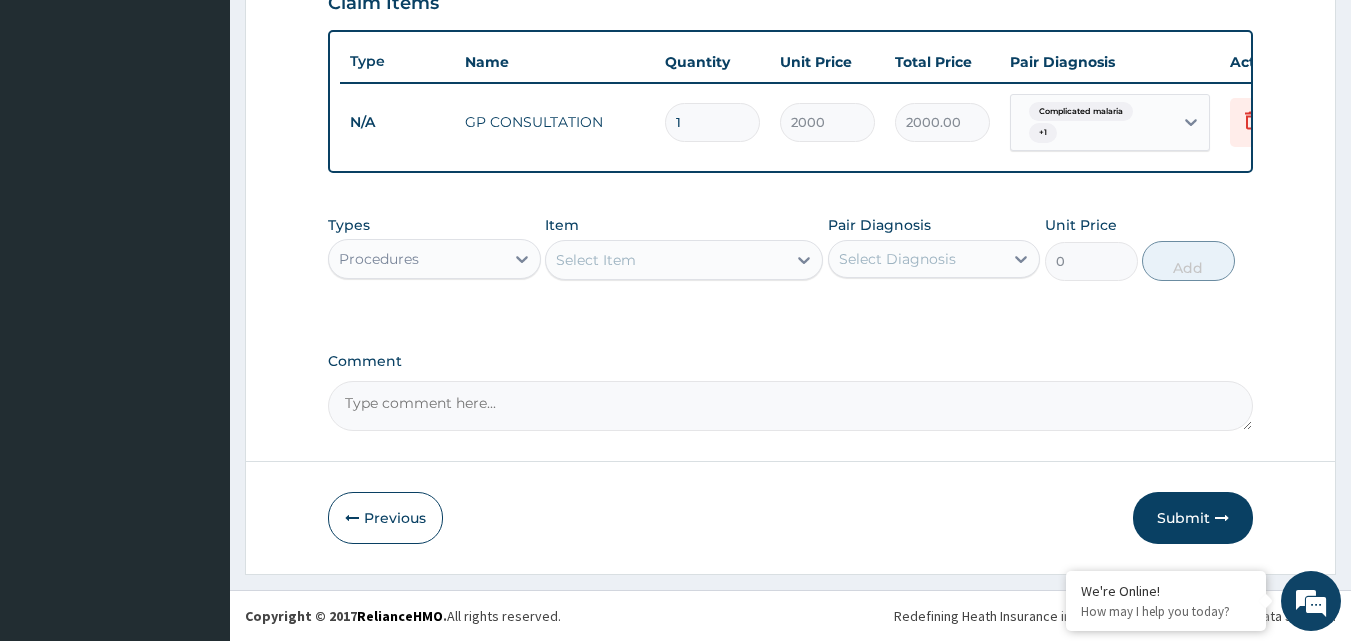 click on "Select Item" at bounding box center (596, 260) 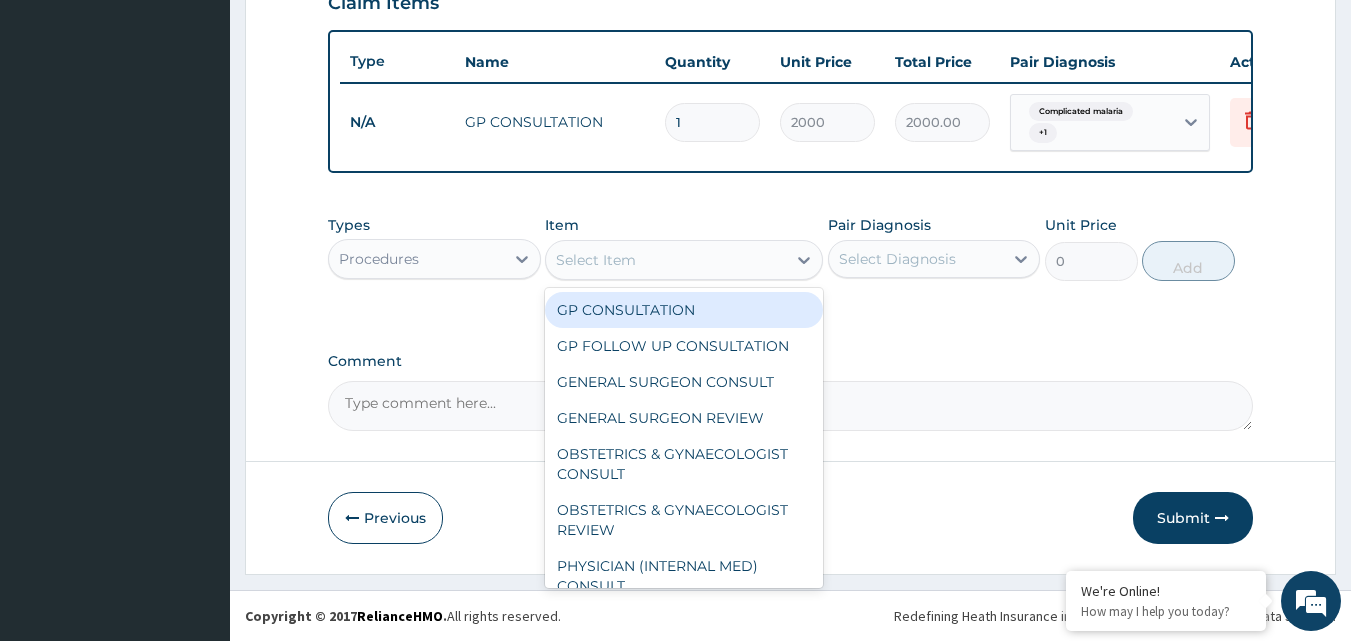 click on "Procedures" at bounding box center [416, 259] 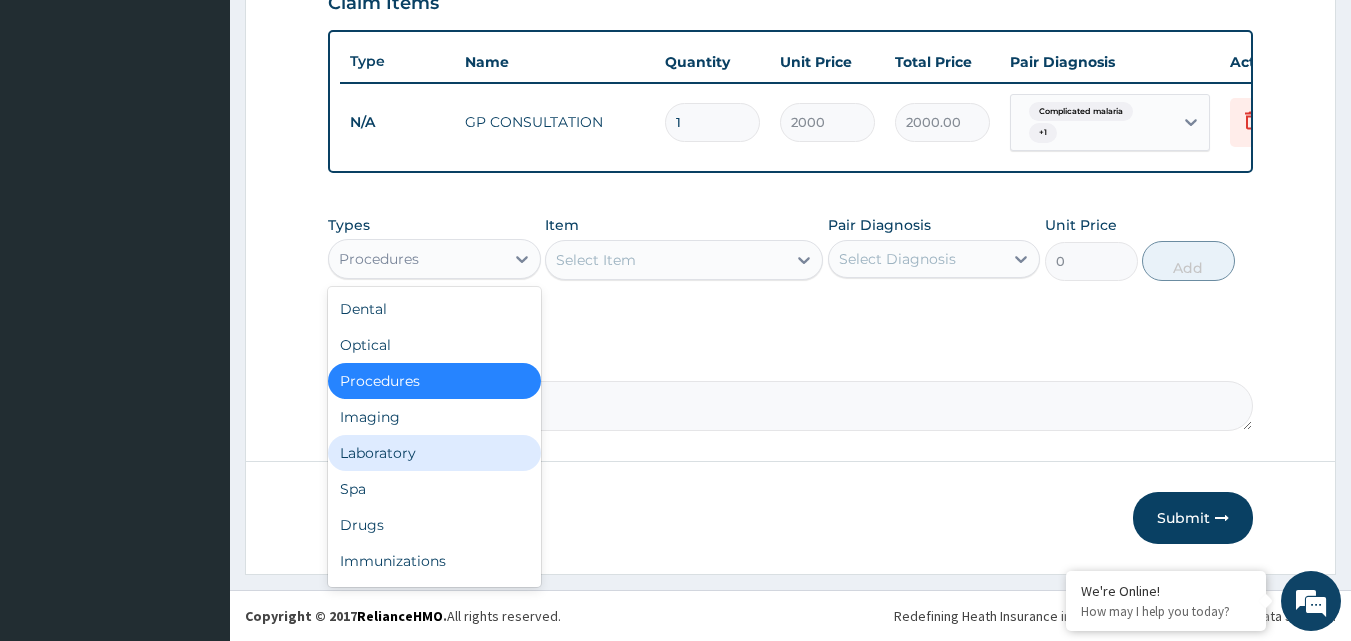 click on "Laboratory" at bounding box center (434, 453) 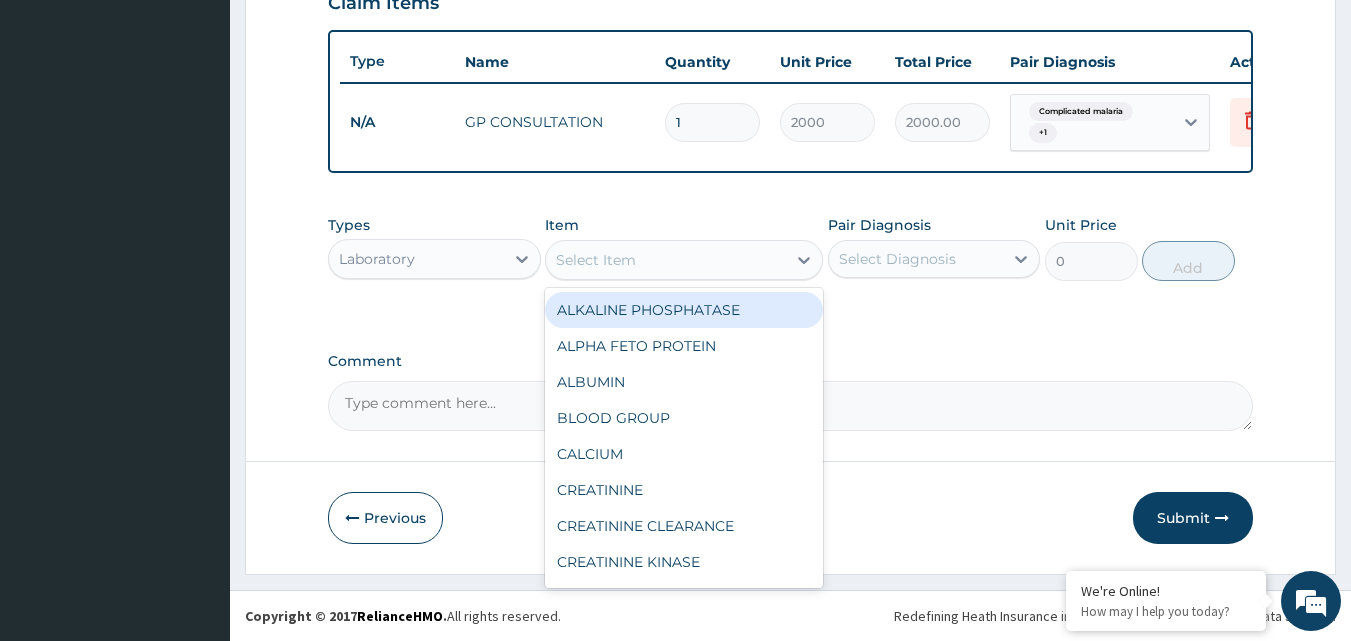 click on "Select Item" at bounding box center (666, 260) 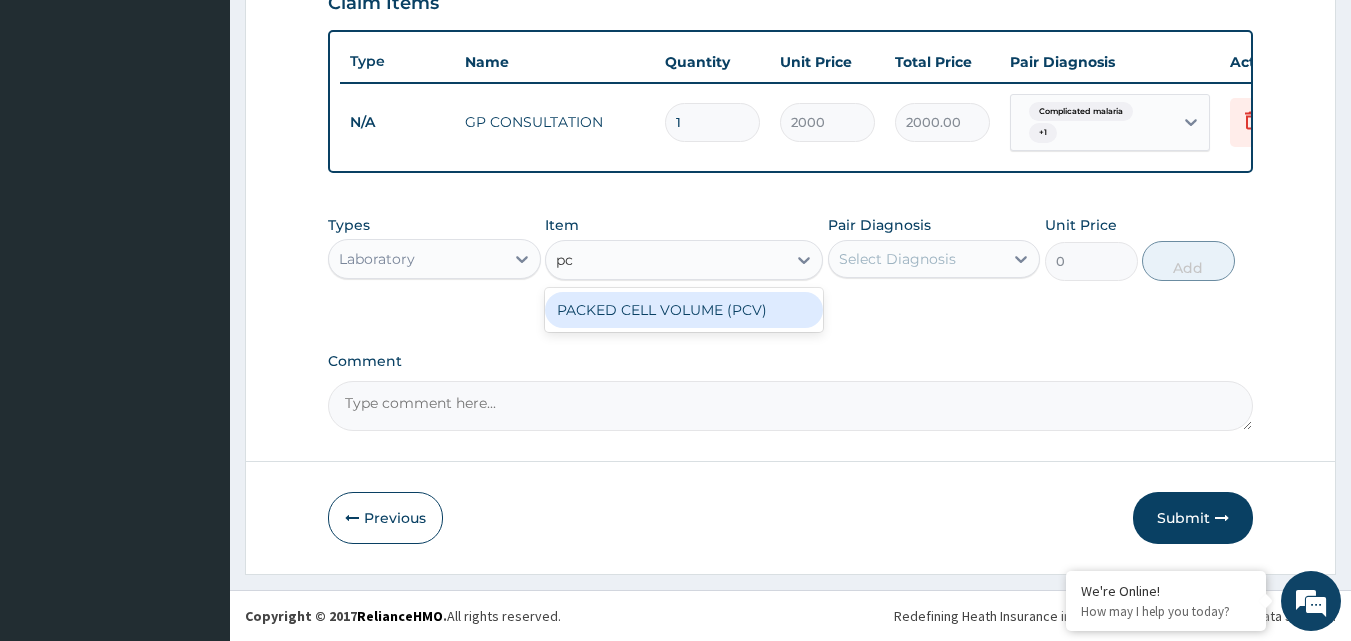 type on "pcv" 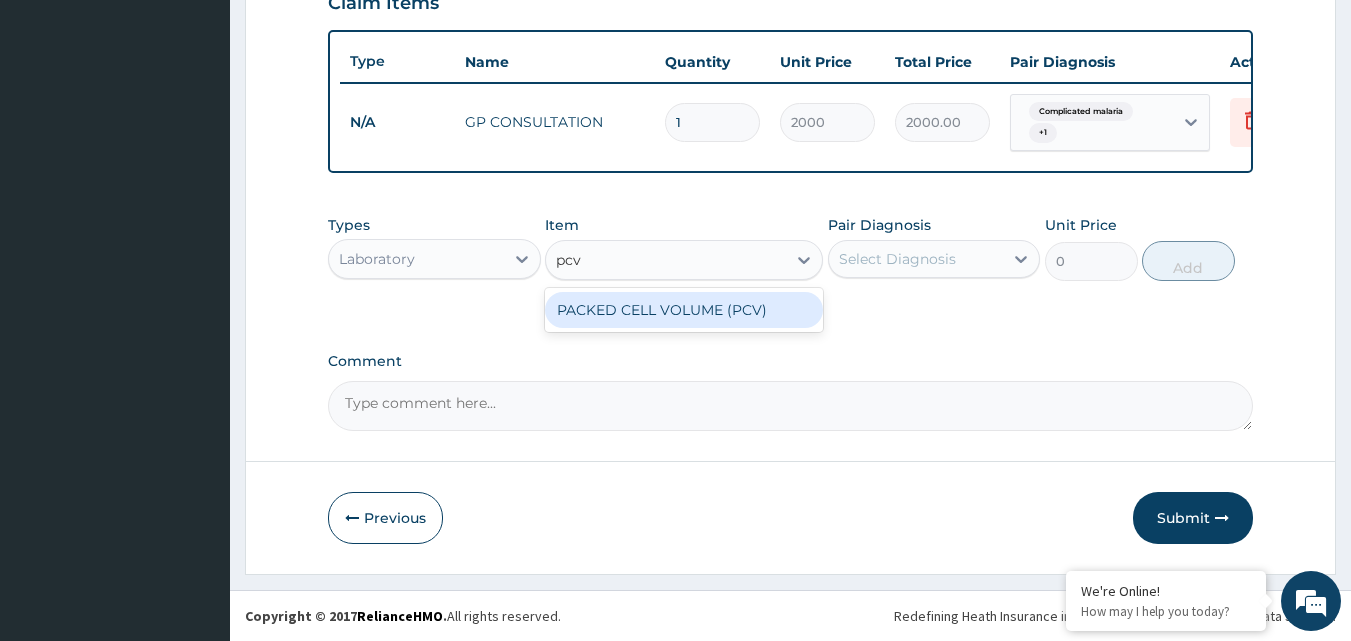 click on "PACKED CELL VOLUME (PCV)" at bounding box center [684, 310] 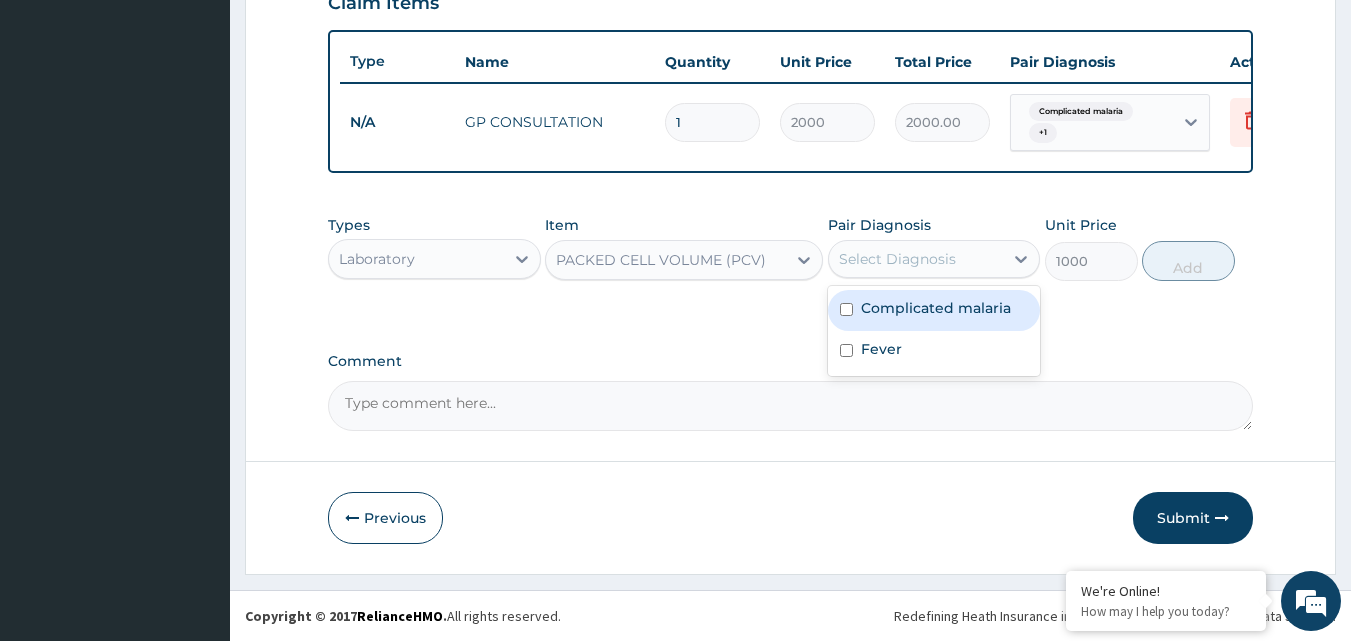 click on "Select Diagnosis" at bounding box center [897, 259] 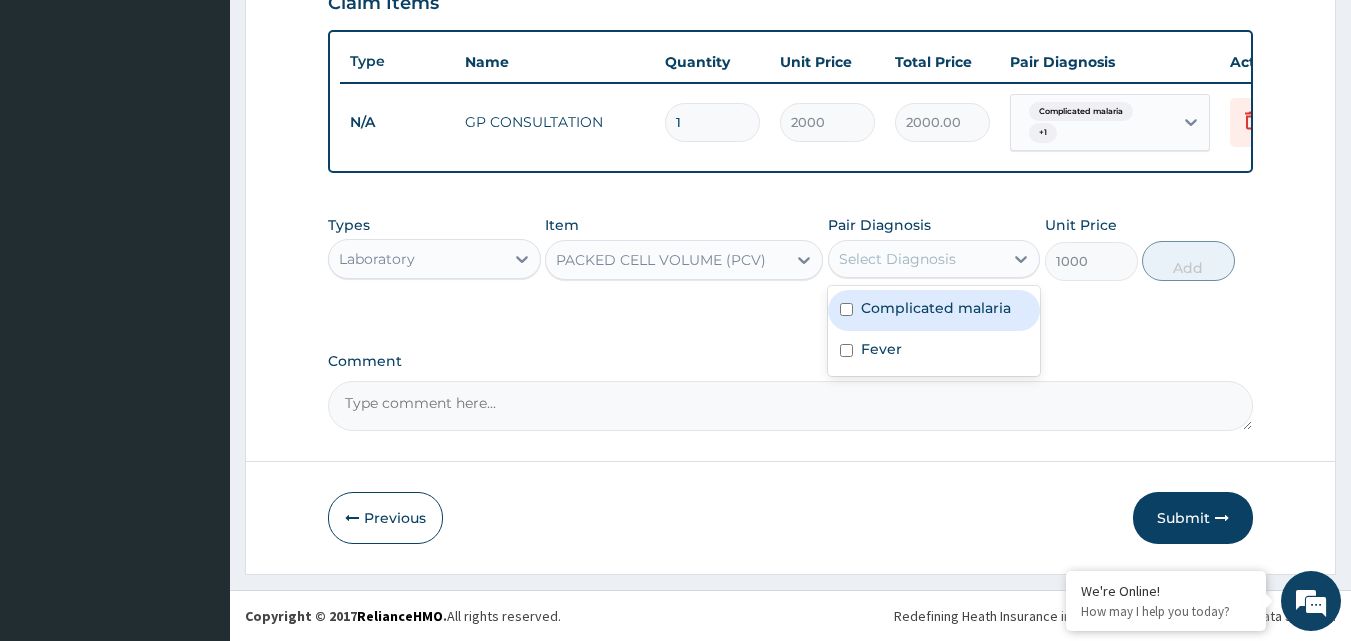 click on "Complicated malaria" at bounding box center [936, 308] 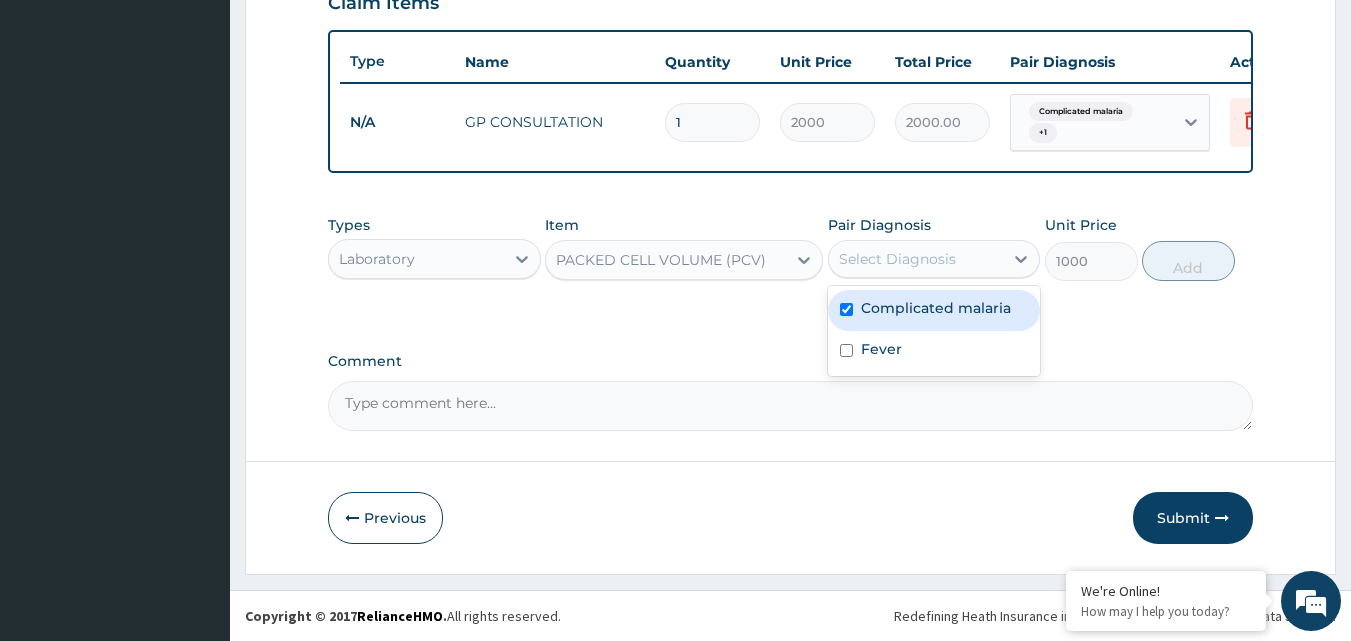 checkbox on "true" 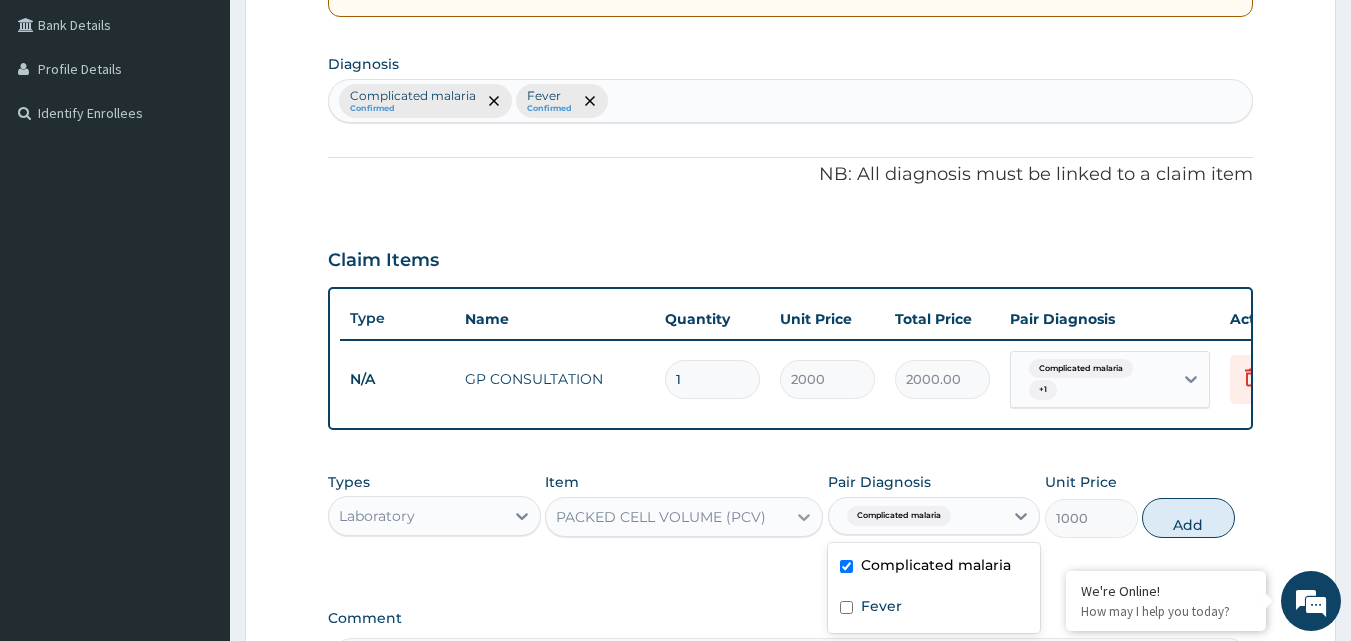 scroll, scrollTop: 429, scrollLeft: 0, axis: vertical 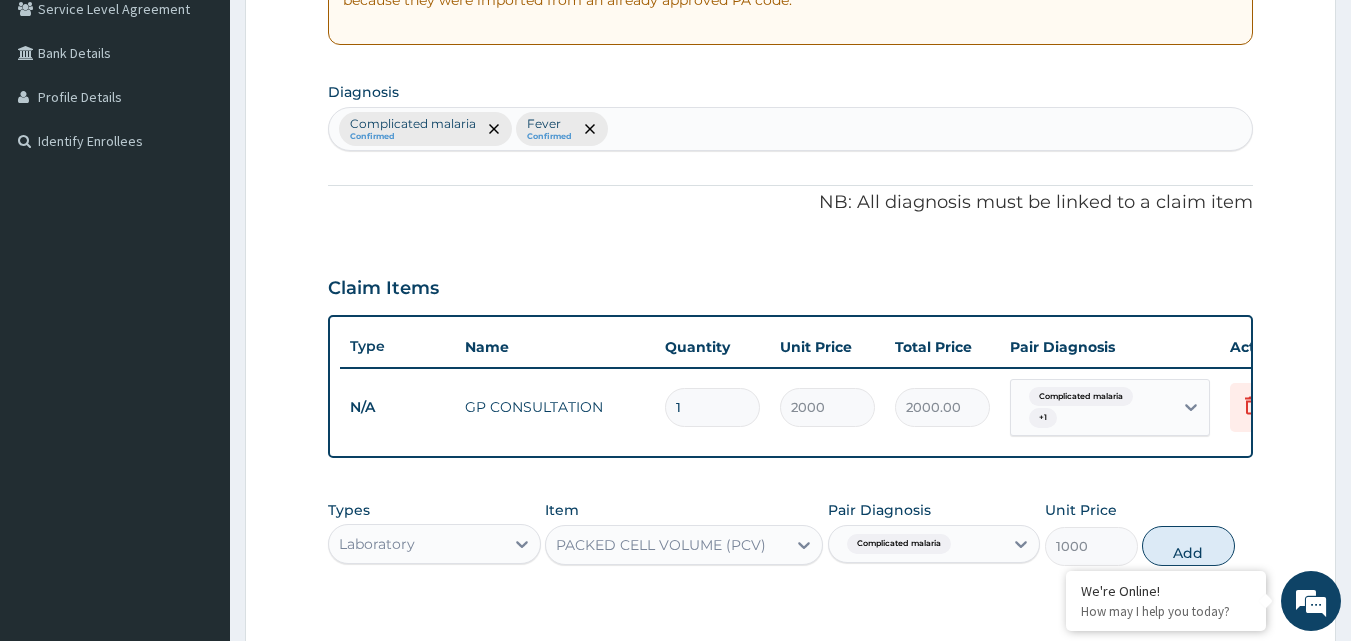 click on "Complicated malaria Confirmed Fever Confirmed" at bounding box center (791, 129) 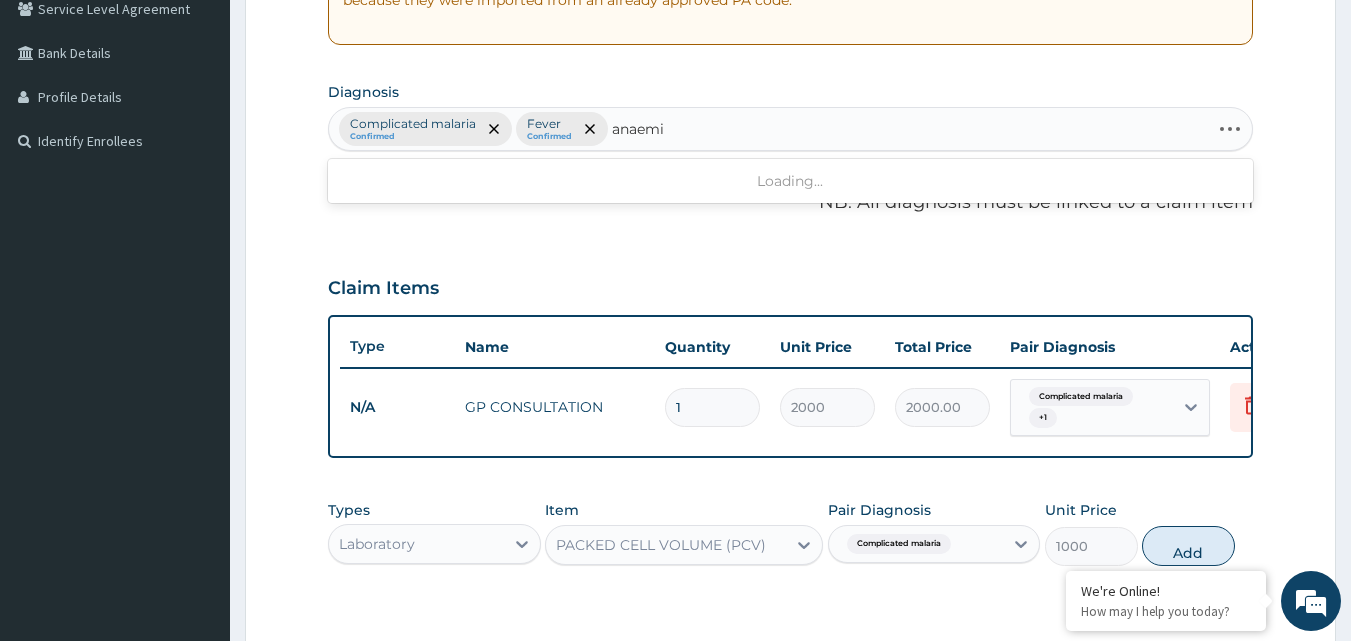type on "anaemia" 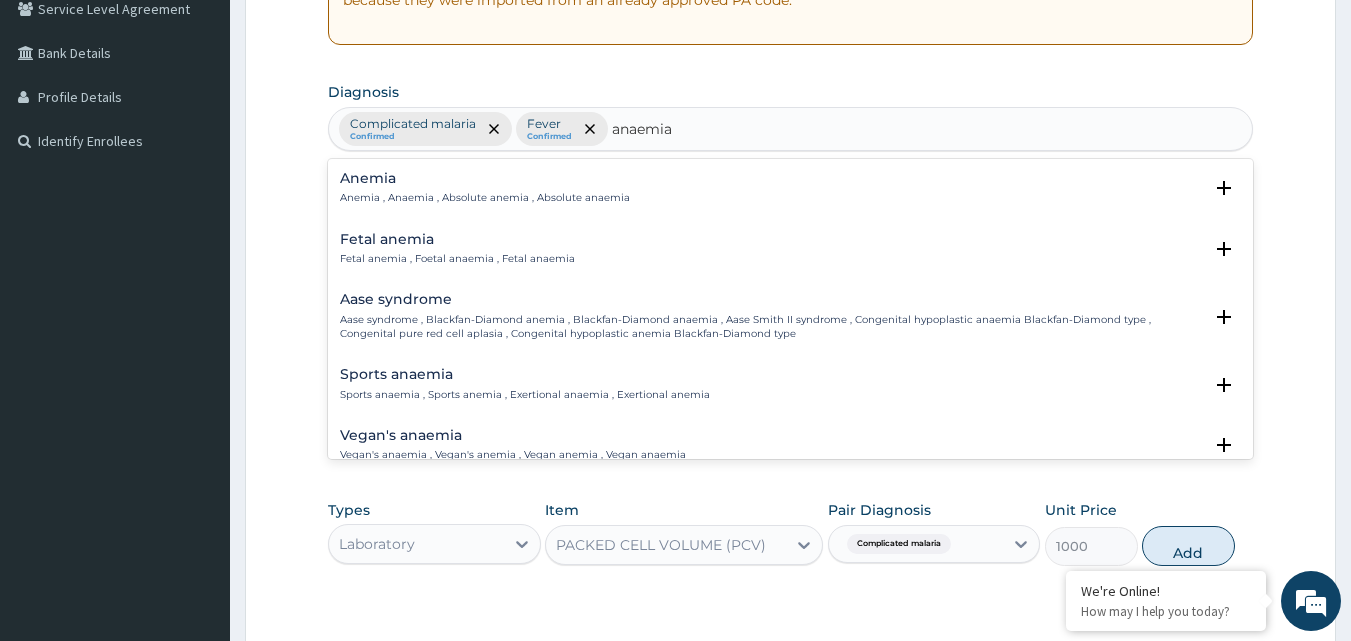 click on "Anemia" at bounding box center [485, 178] 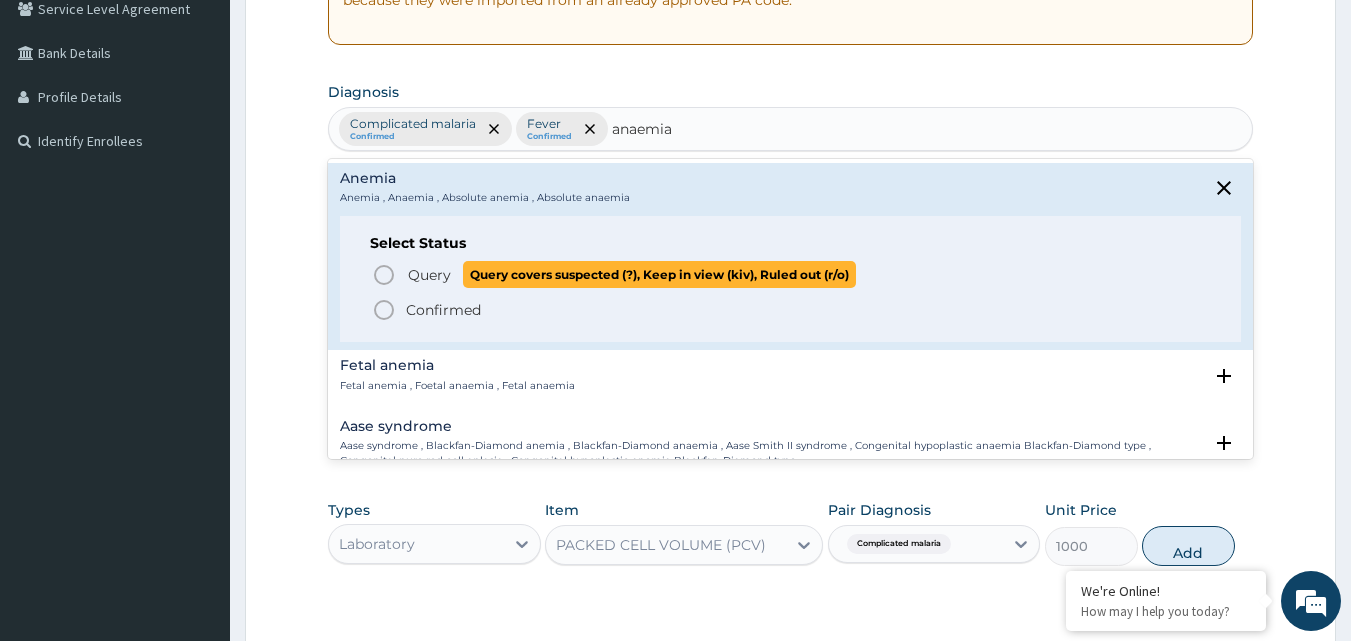 click on "Query" at bounding box center (429, 275) 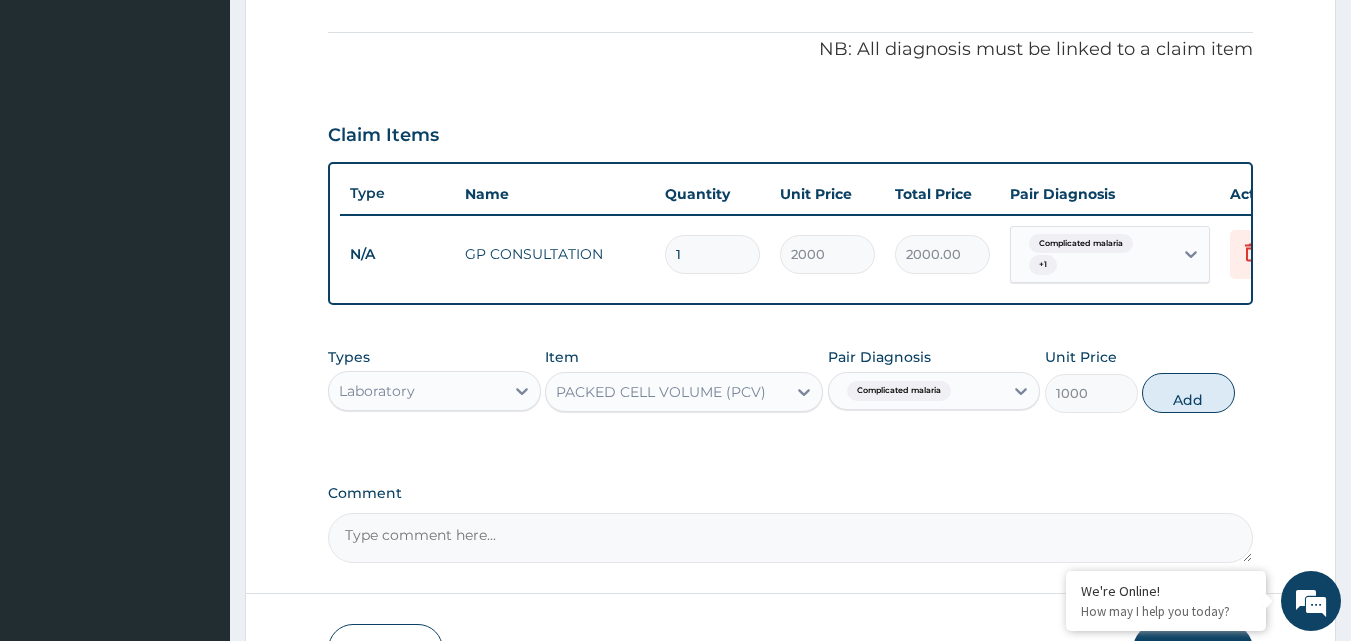 scroll, scrollTop: 629, scrollLeft: 0, axis: vertical 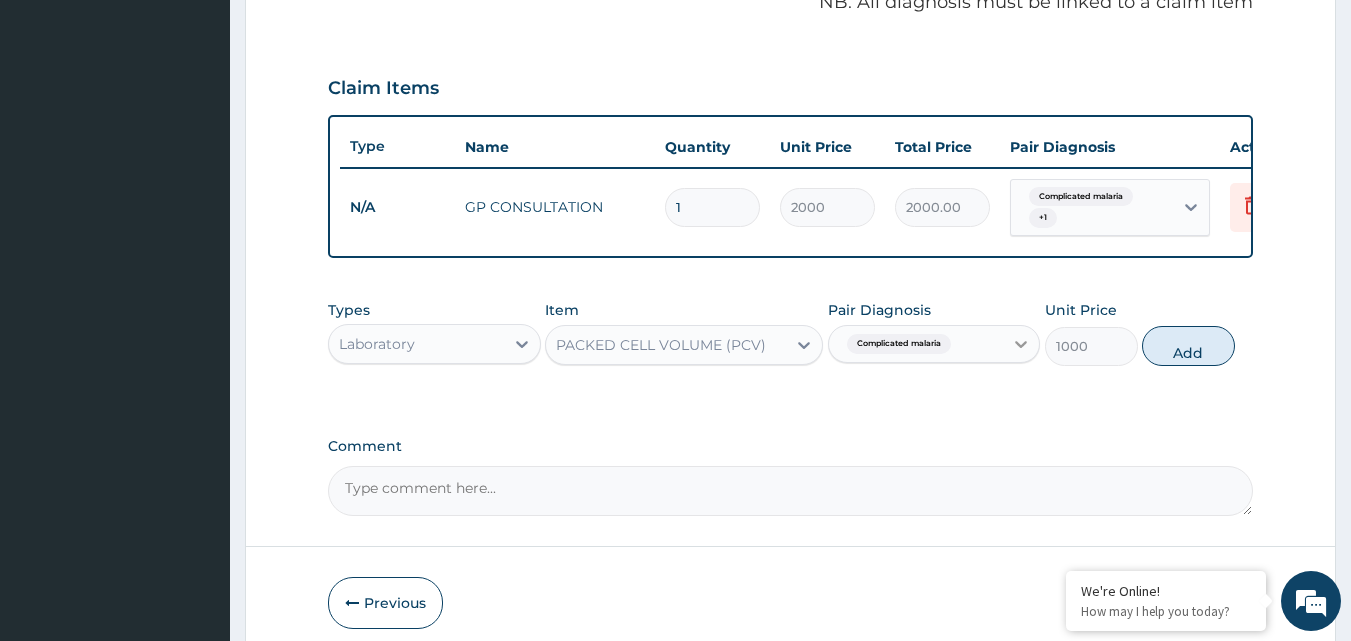 click 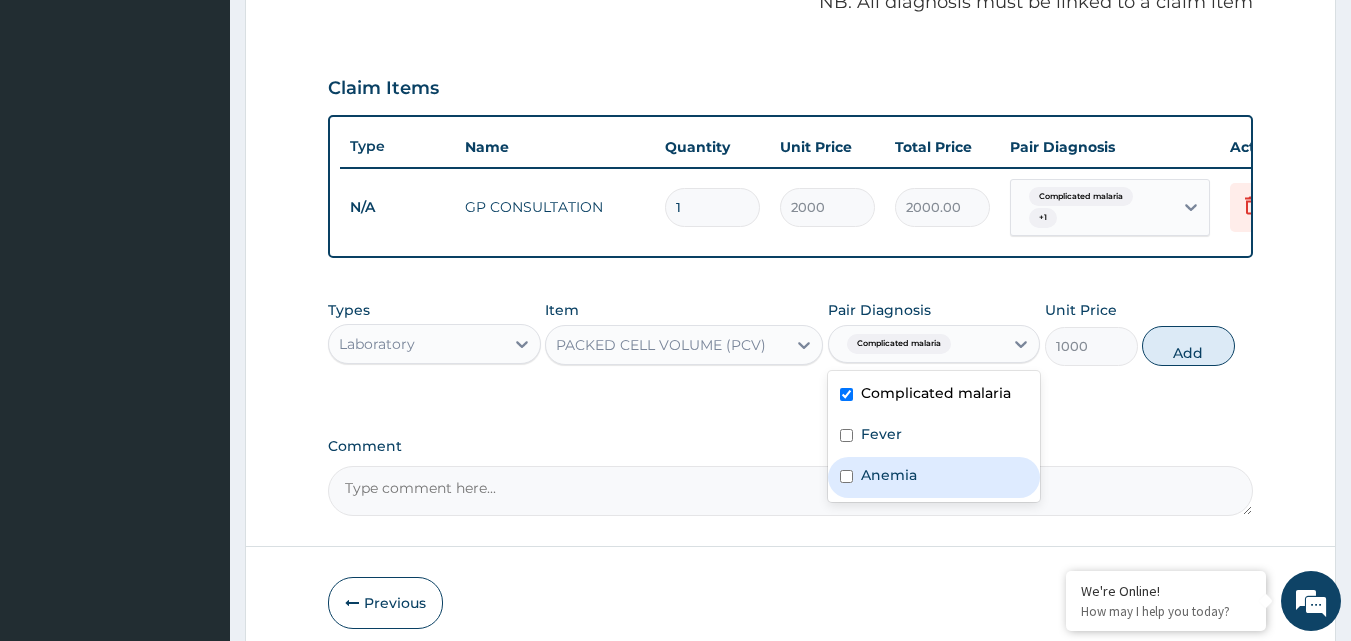click on "Anemia" at bounding box center [934, 477] 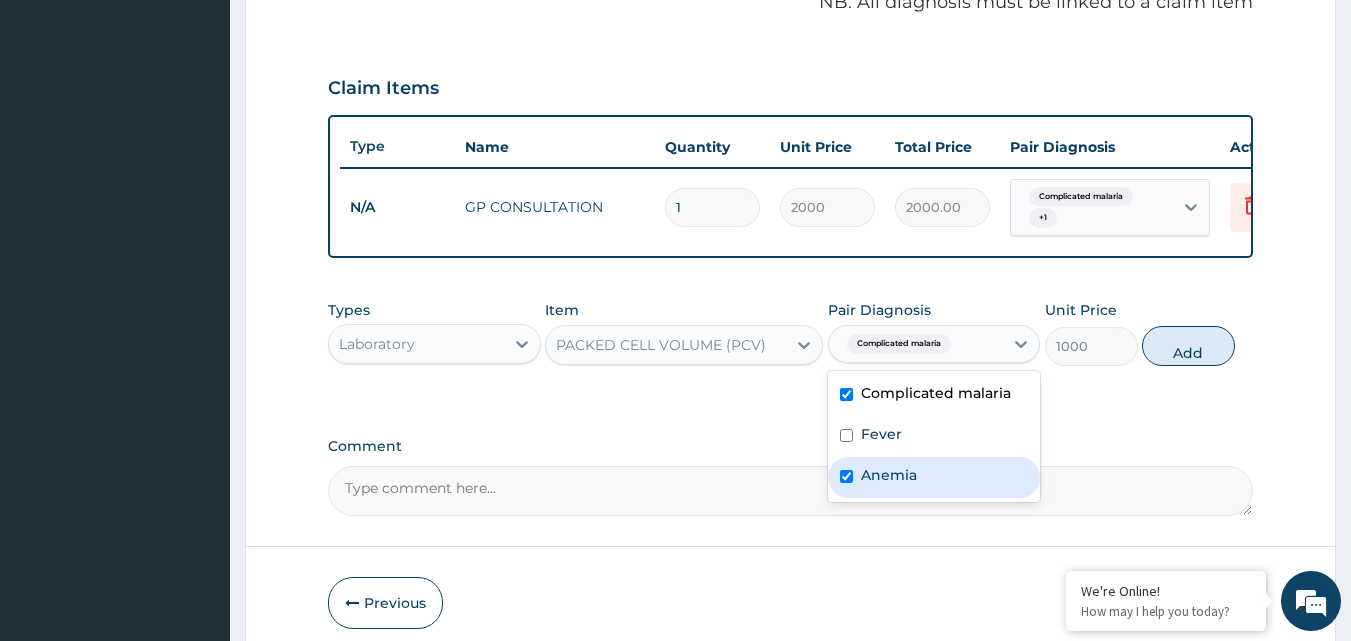 checkbox on "true" 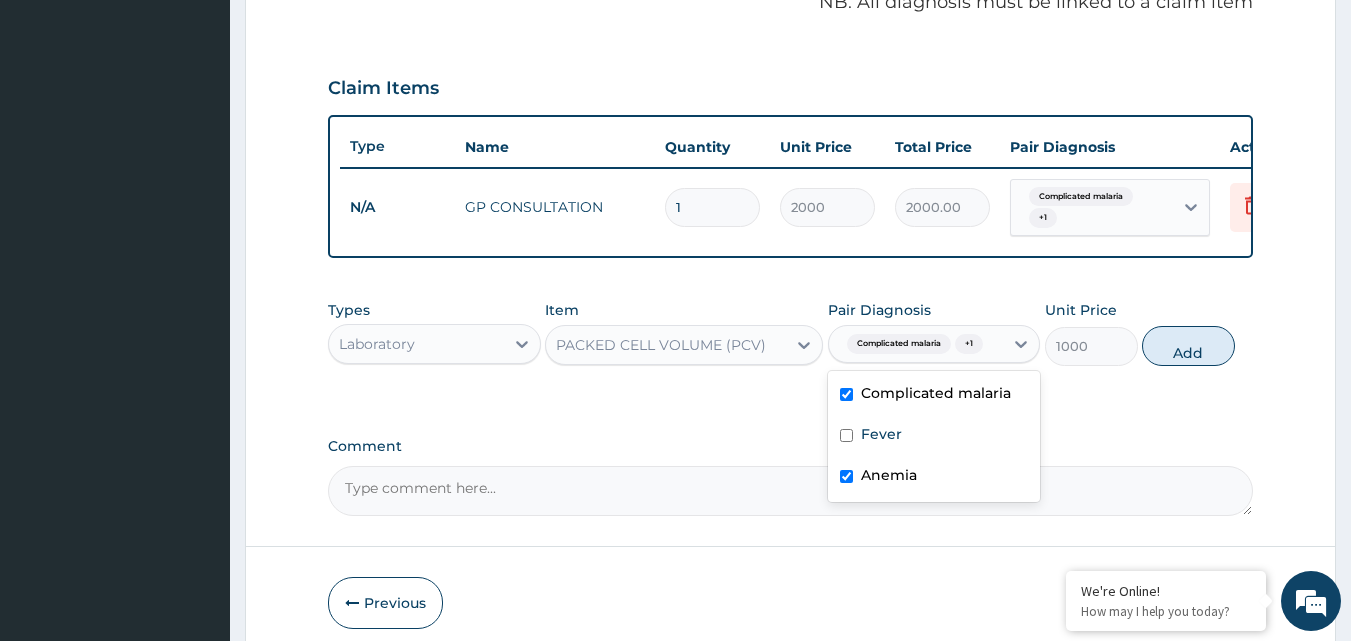 click on "Complicated malaria" at bounding box center [936, 393] 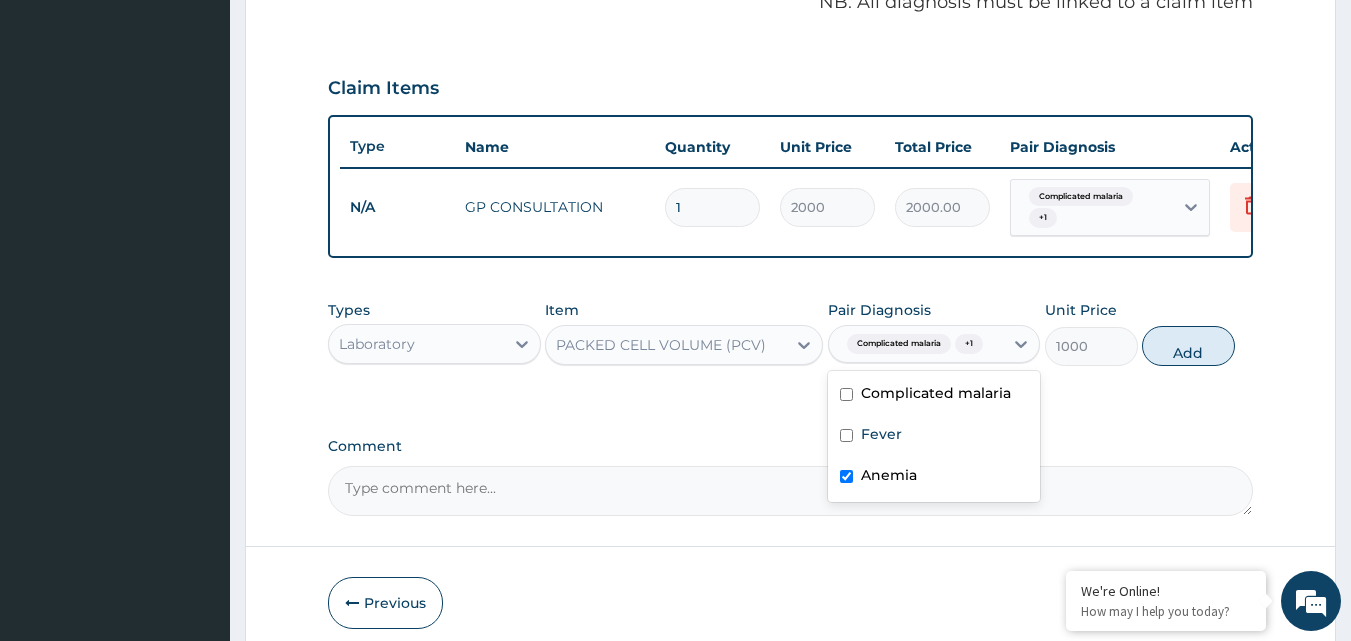 checkbox on "false" 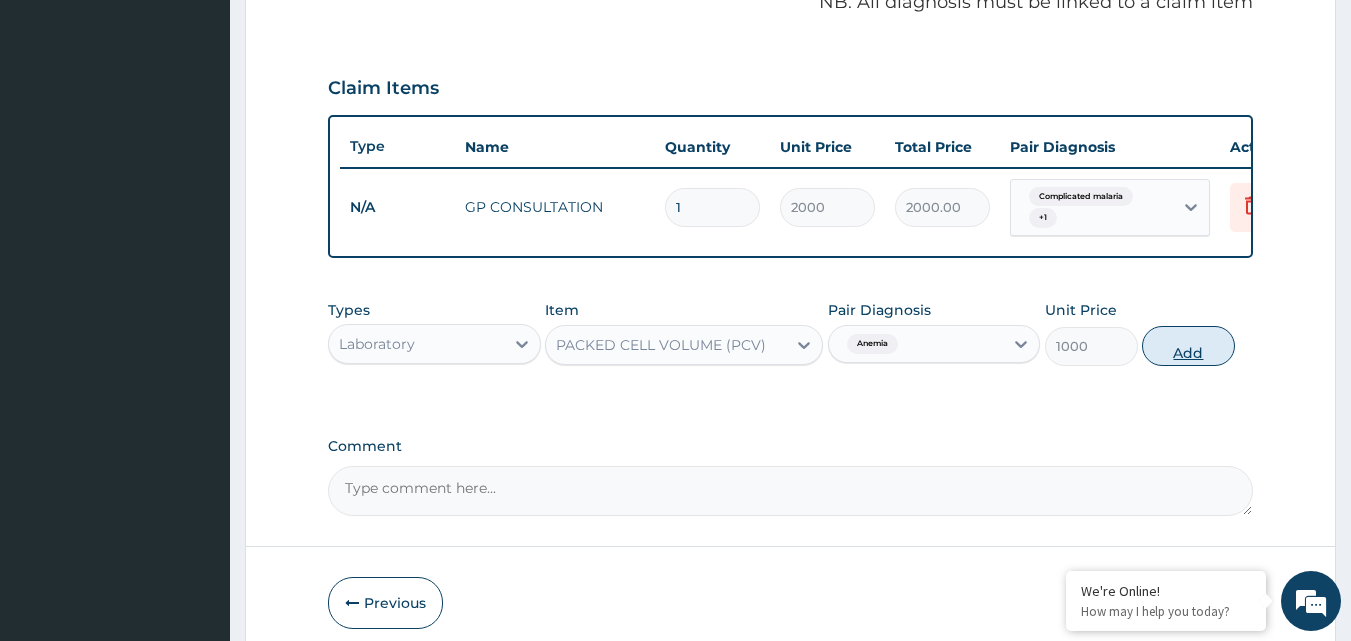 click on "Add" at bounding box center (1188, 346) 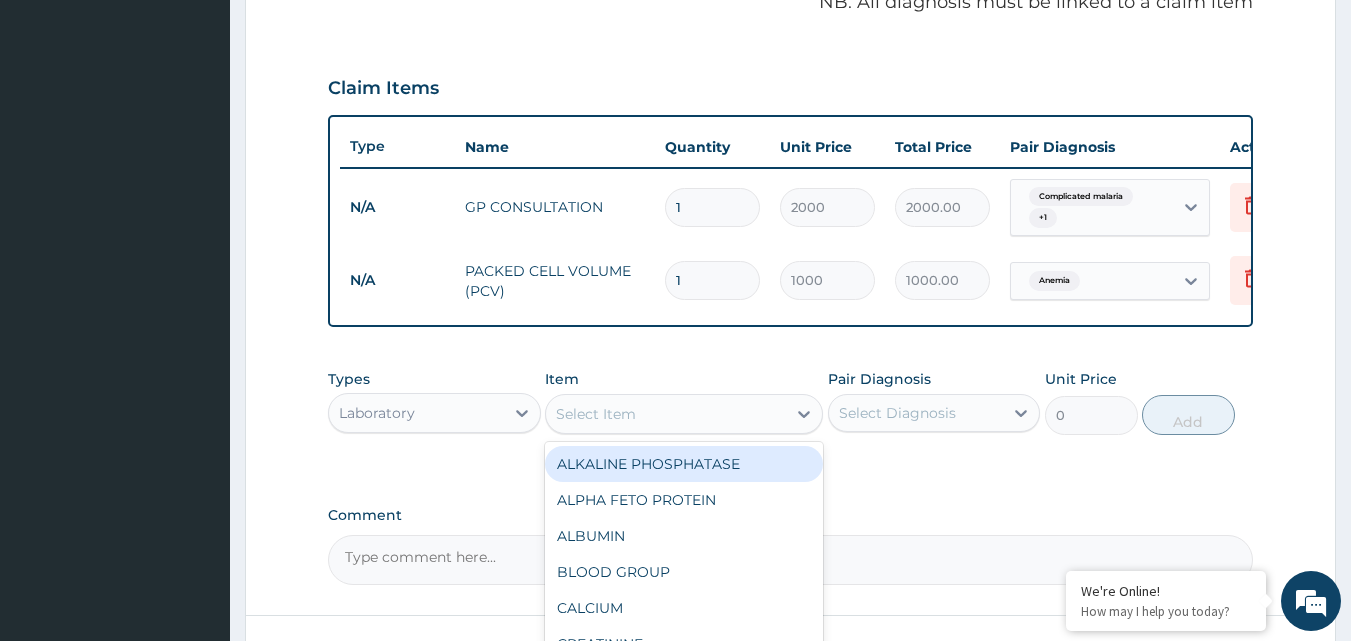 click on "Select Item" at bounding box center [596, 414] 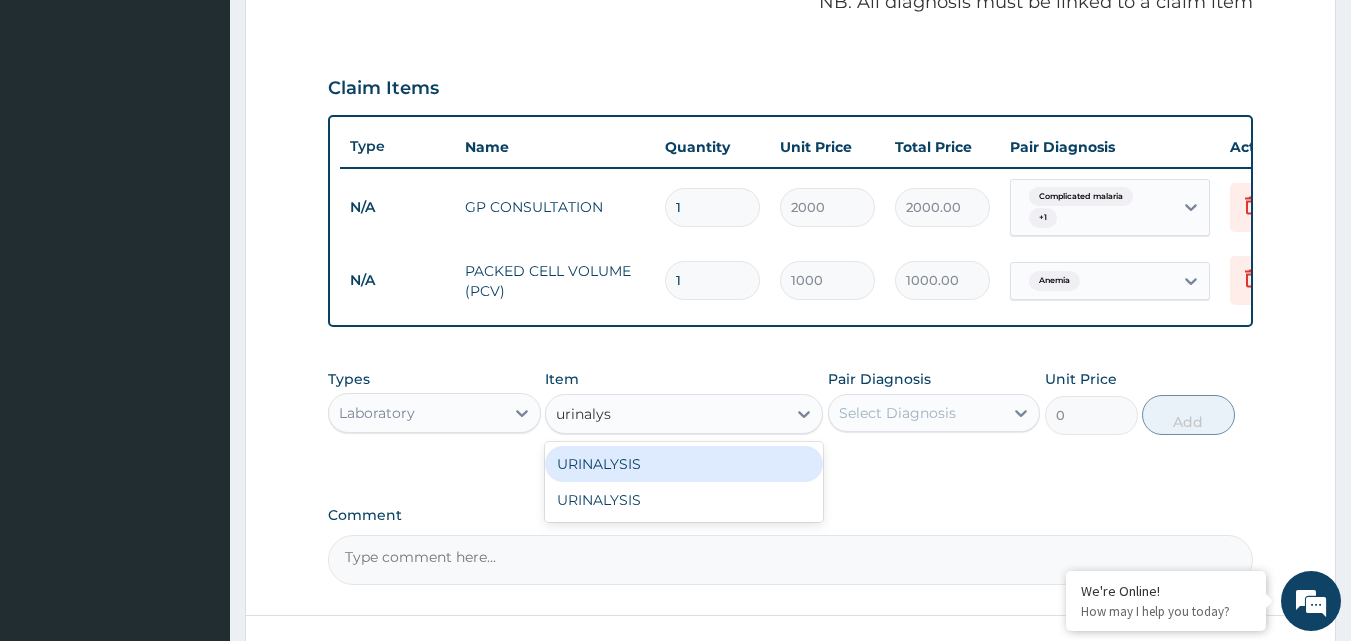 type on "urinalysi" 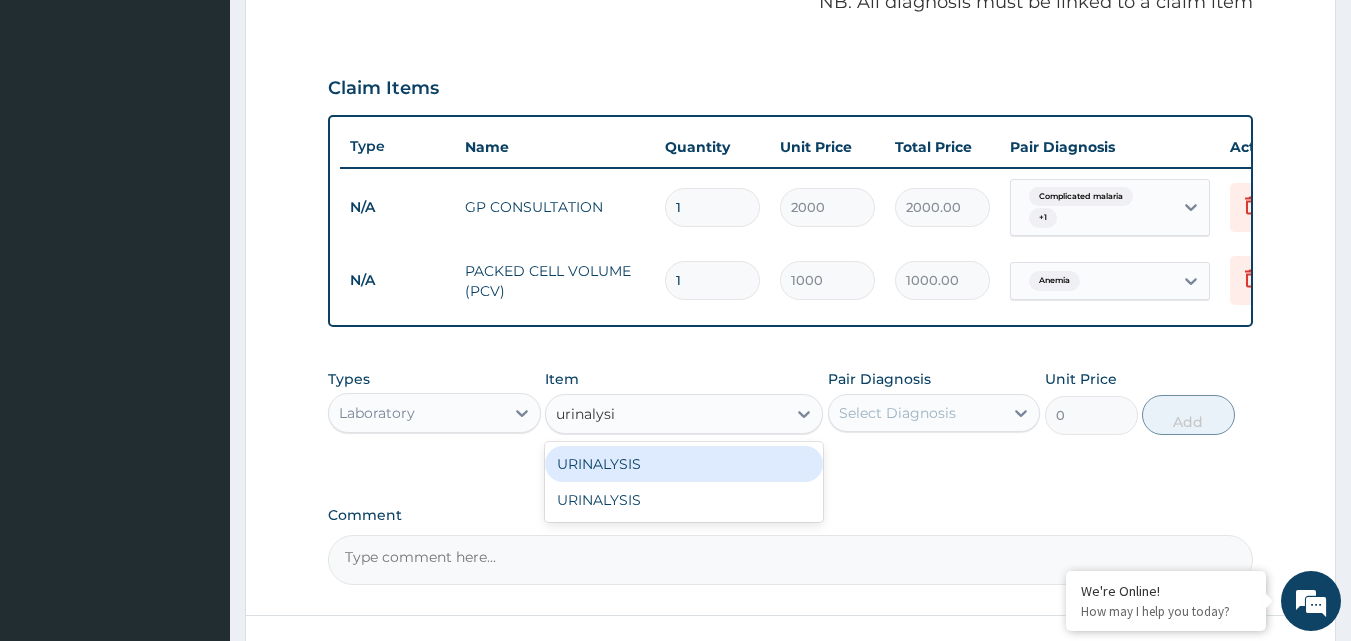 click on "URINALYSIS" at bounding box center (684, 464) 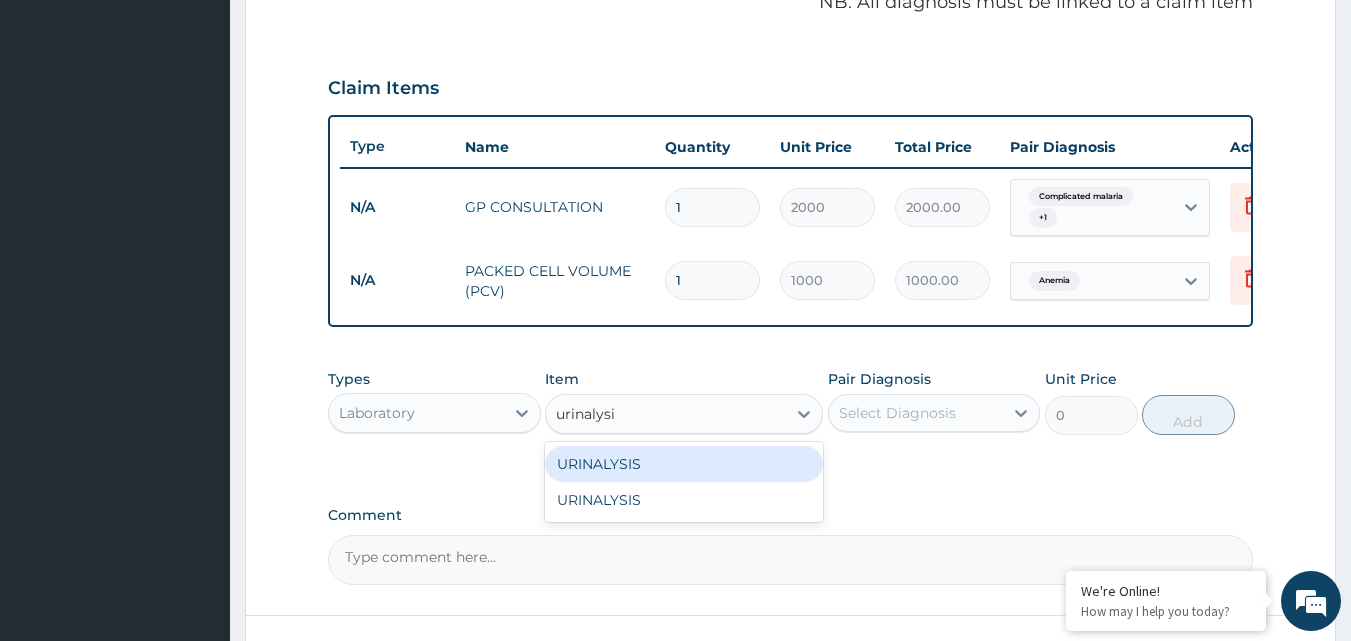 type 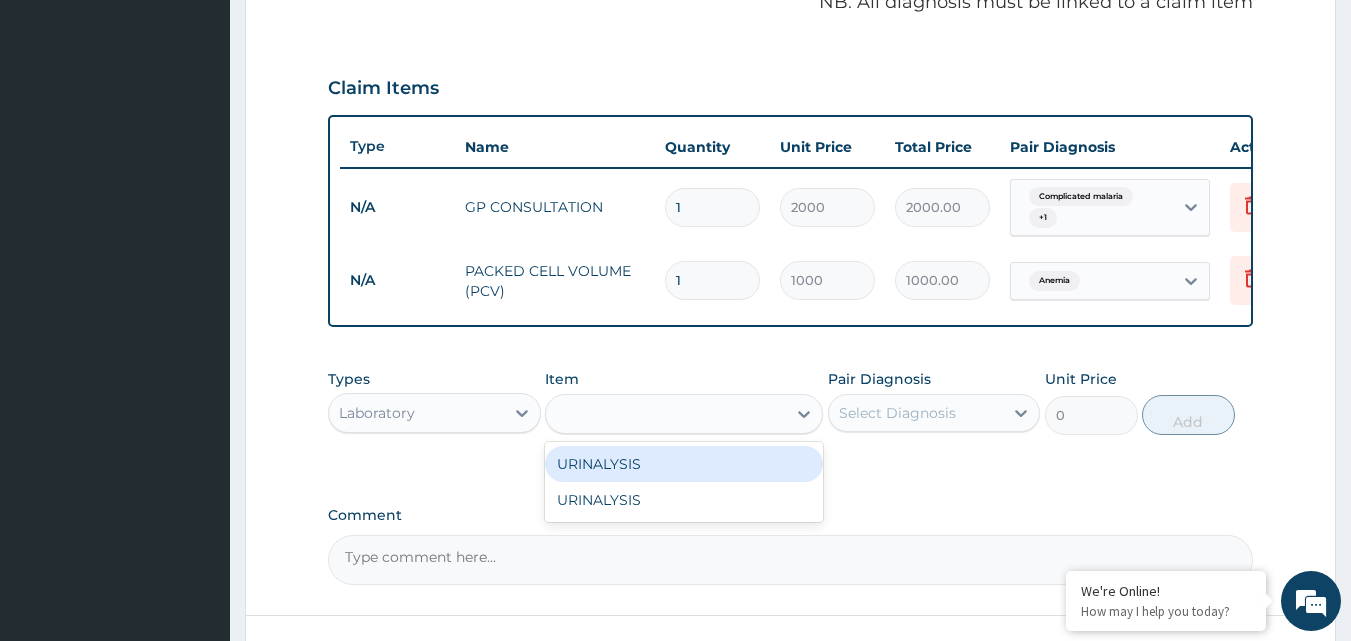type on "1000" 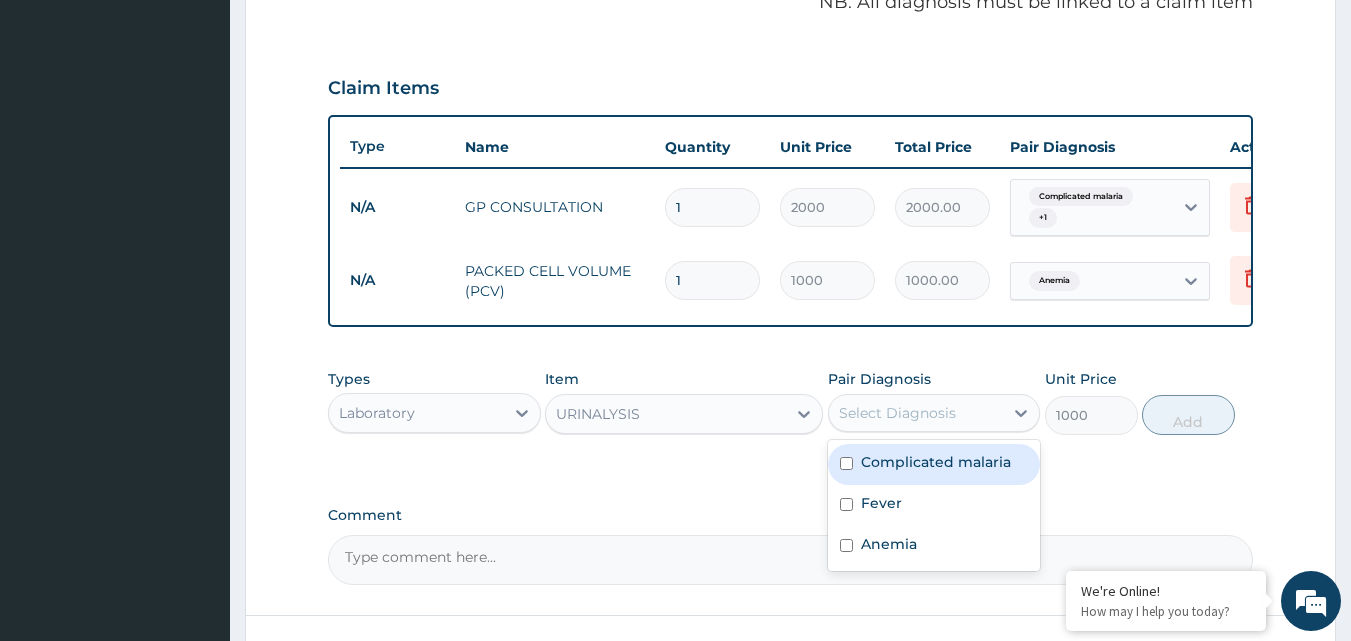 click on "Select Diagnosis" at bounding box center [916, 413] 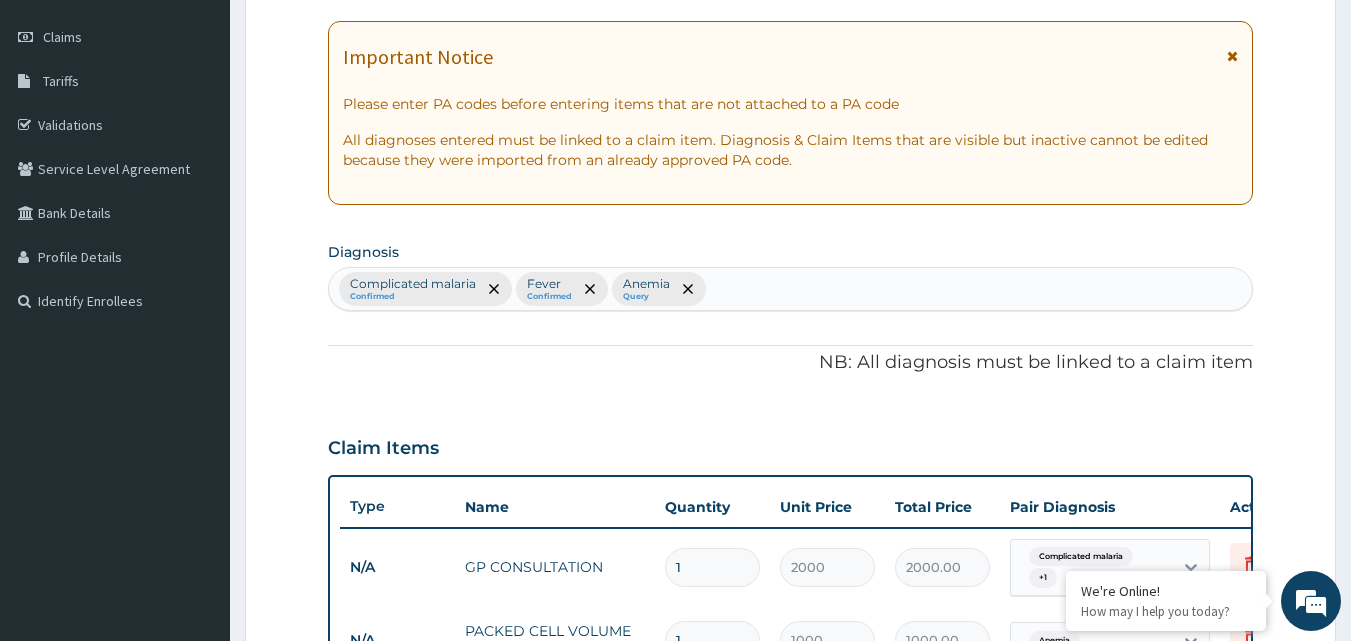 scroll, scrollTop: 229, scrollLeft: 0, axis: vertical 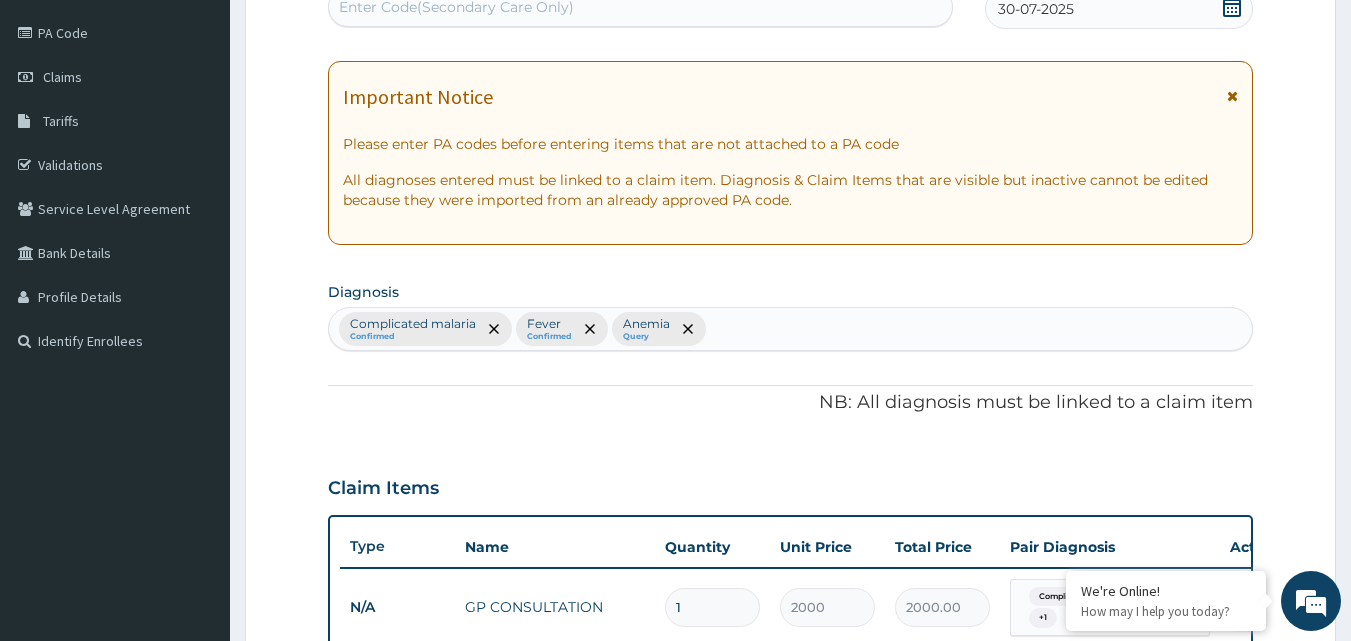 click on "Complicated malaria Confirmed Fever Confirmed Anemia Query" at bounding box center (791, 329) 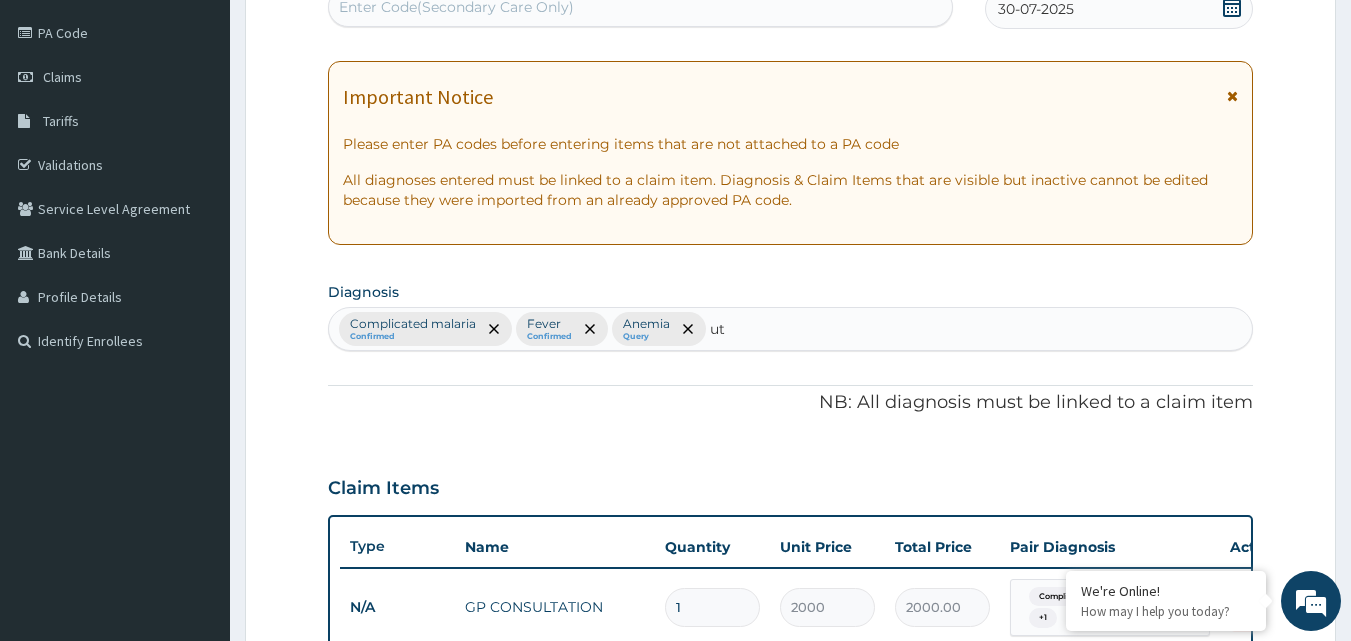 type on "uti" 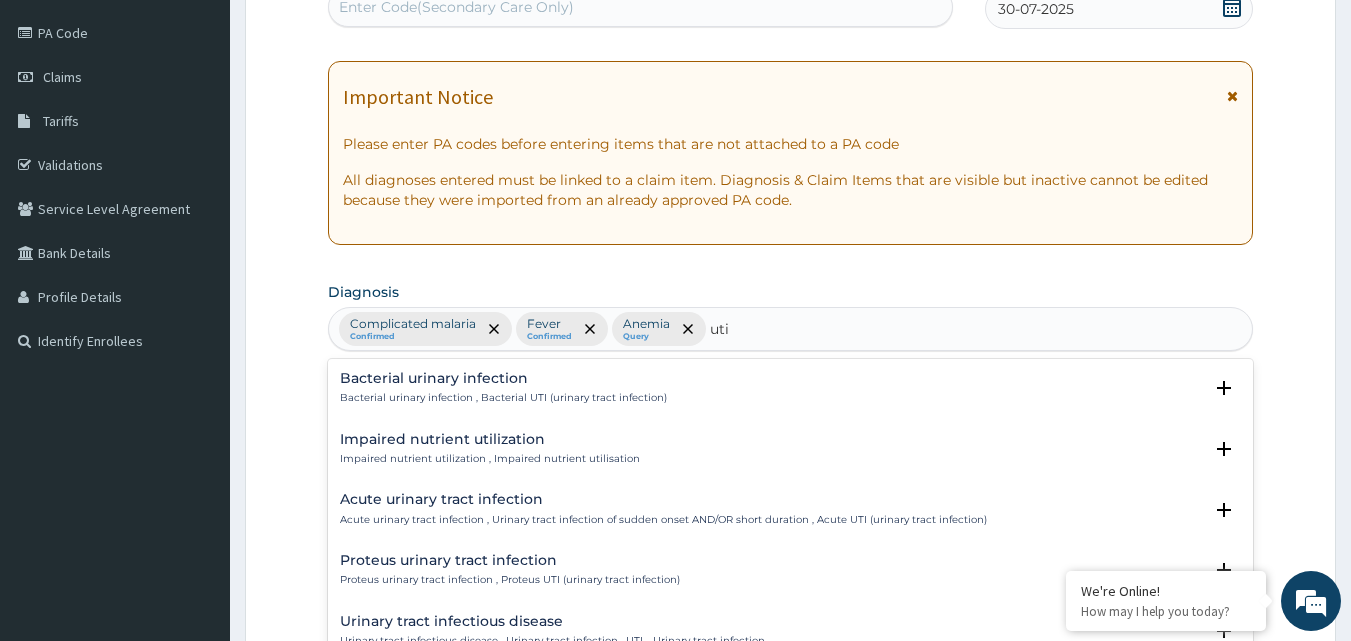 click on "Bacterial urinary infection Bacterial urinary infection , Bacterial UTI (urinary tract infection)" at bounding box center [503, 388] 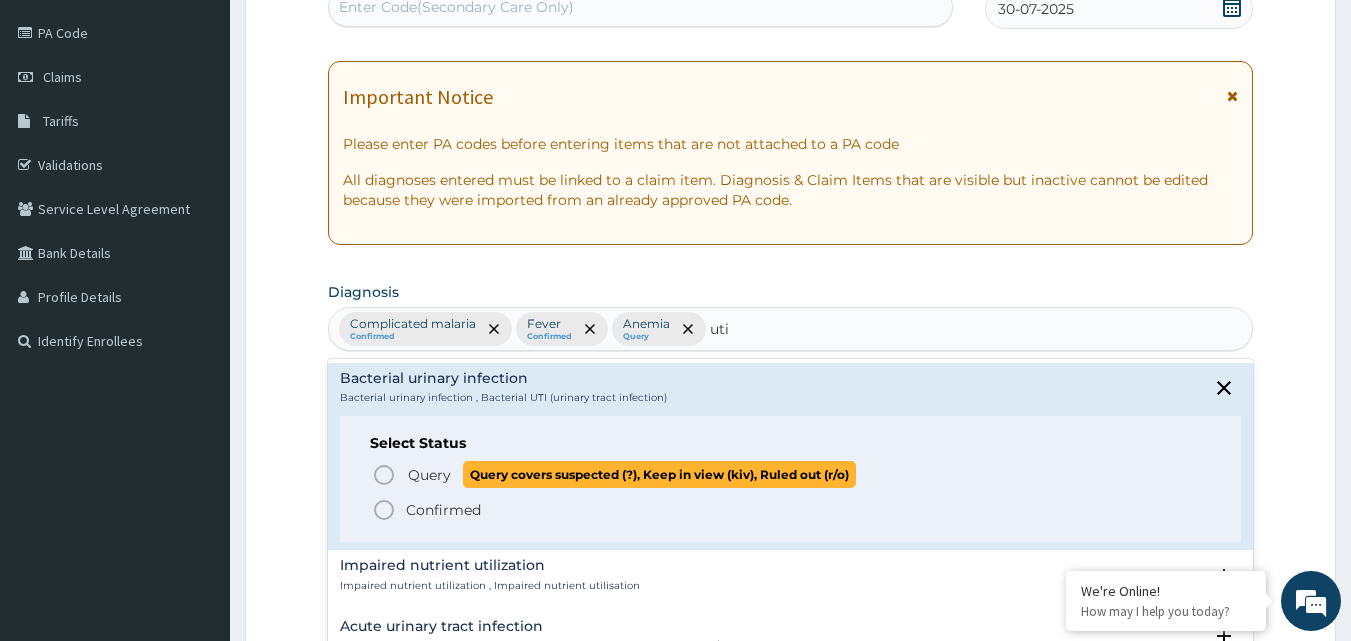 click on "Query Query covers suspected (?), Keep in view (kiv), Ruled out (r/o)" at bounding box center (631, 474) 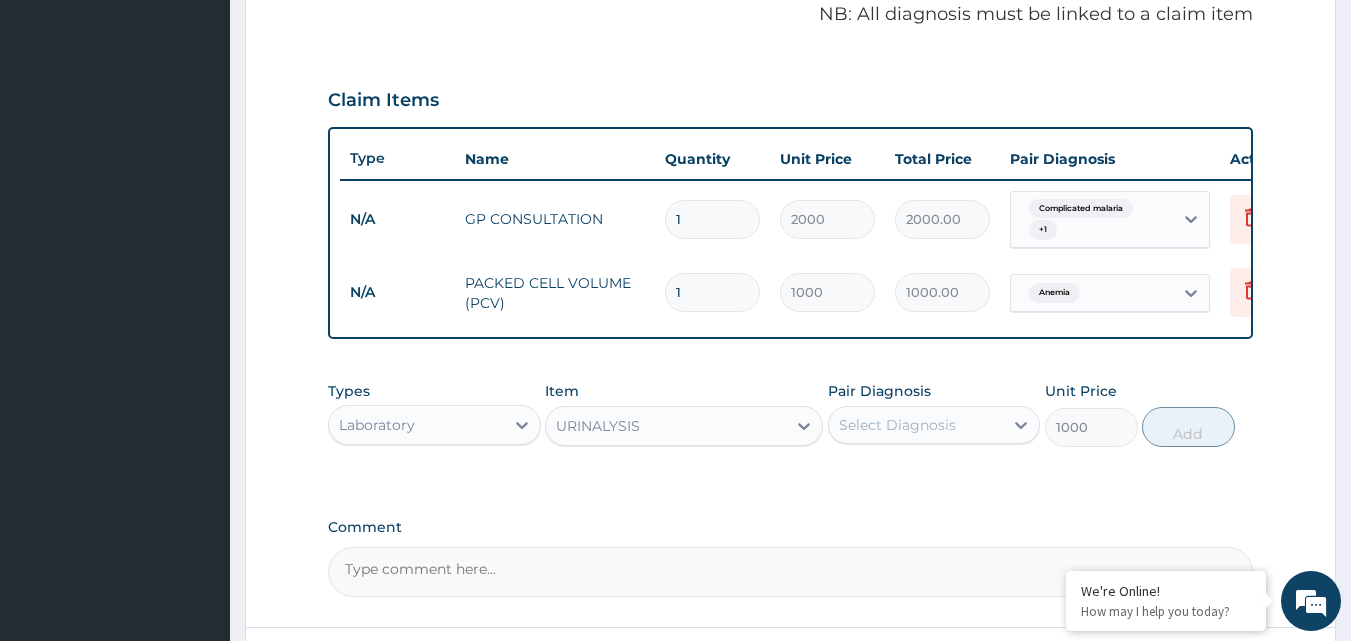 scroll, scrollTop: 629, scrollLeft: 0, axis: vertical 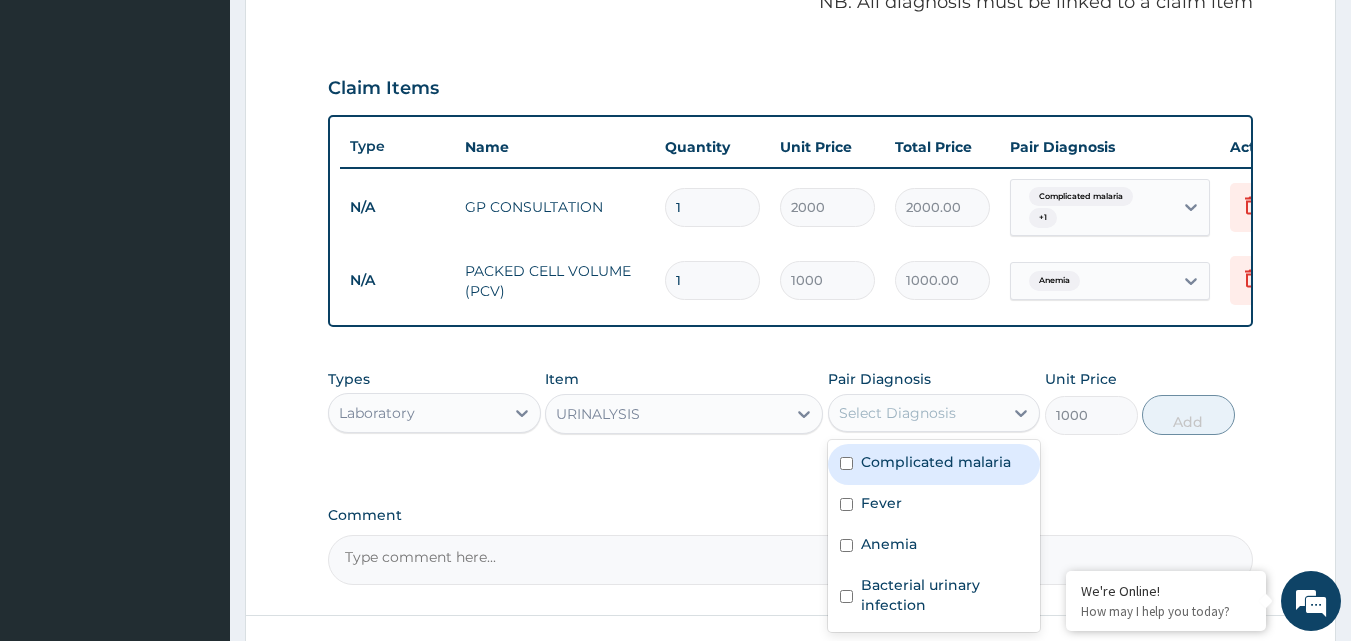 click on "Select Diagnosis" at bounding box center [916, 413] 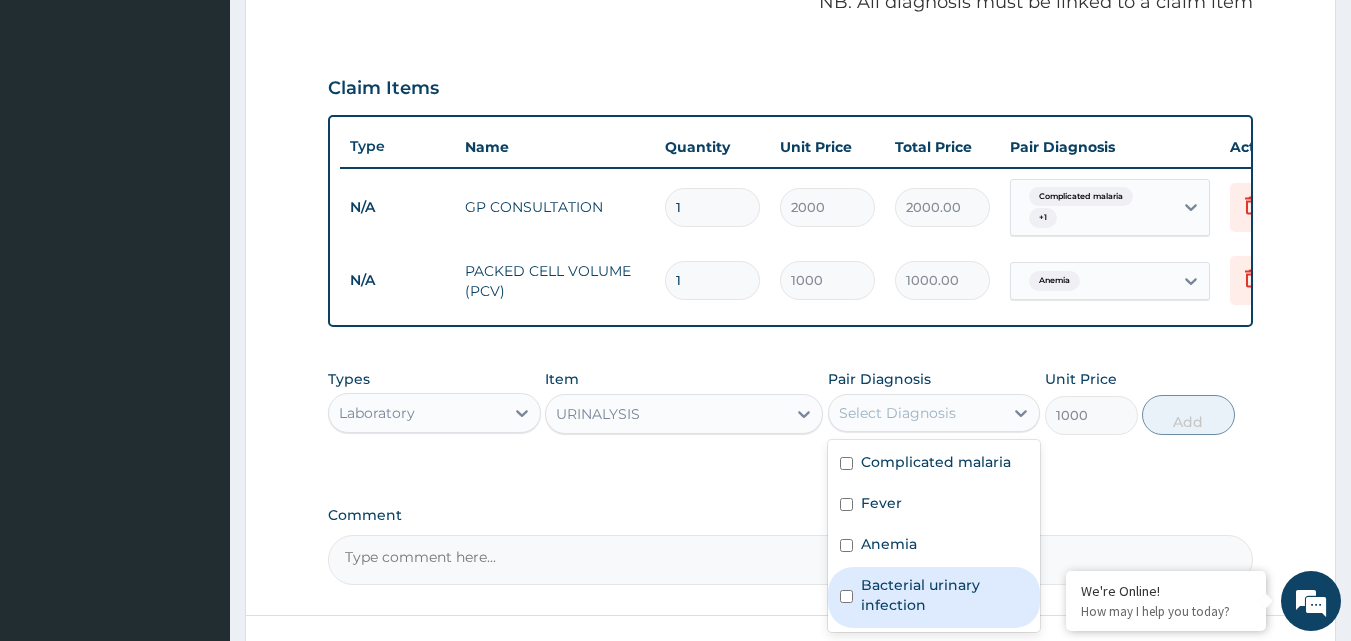 click on "Bacterial urinary infection" at bounding box center [945, 595] 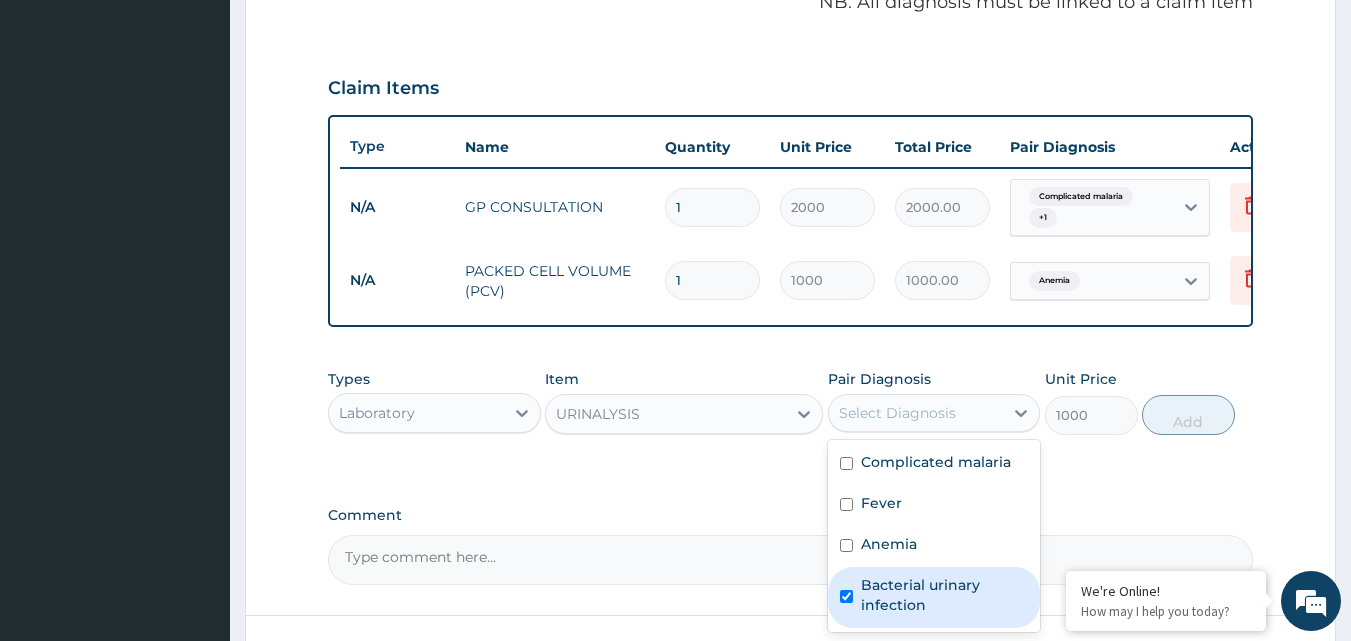 checkbox on "true" 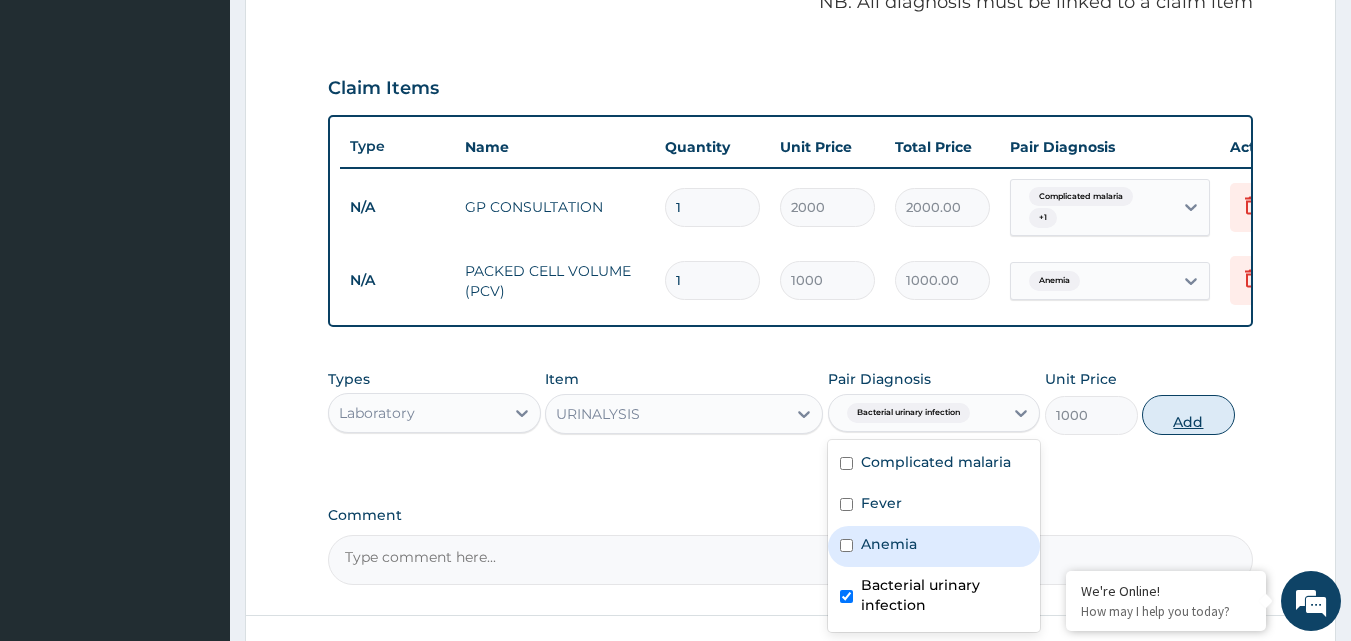 click on "Add" at bounding box center [1188, 415] 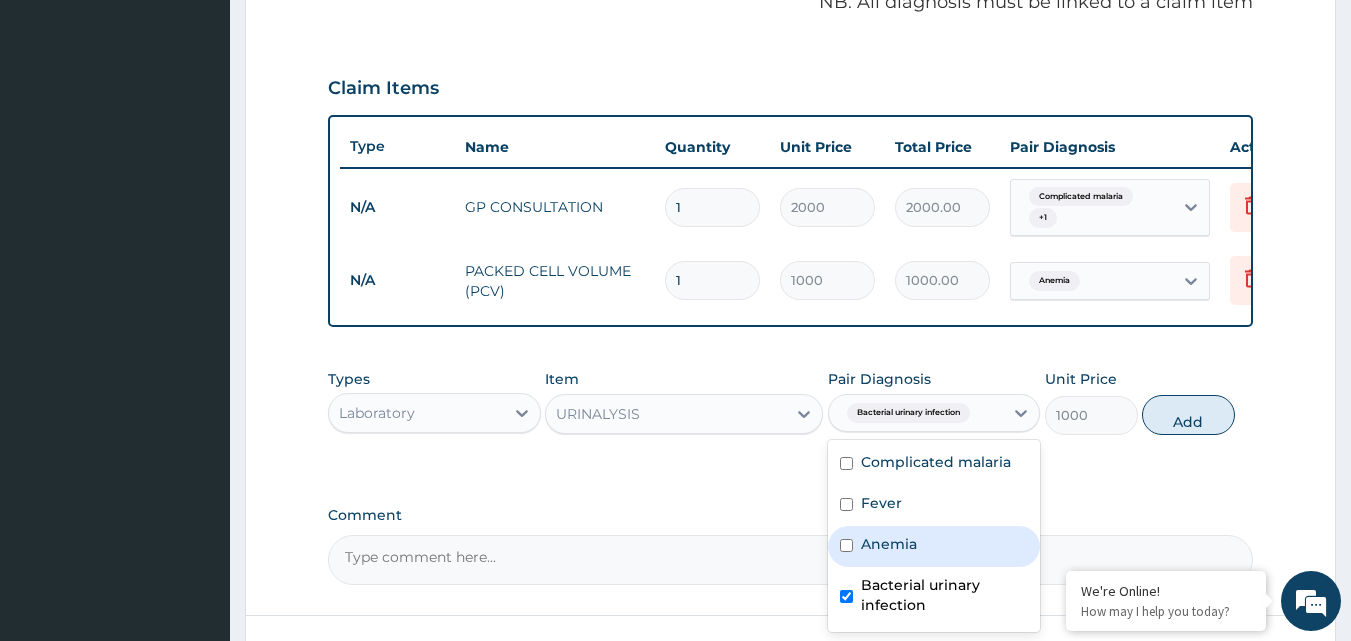 type on "0" 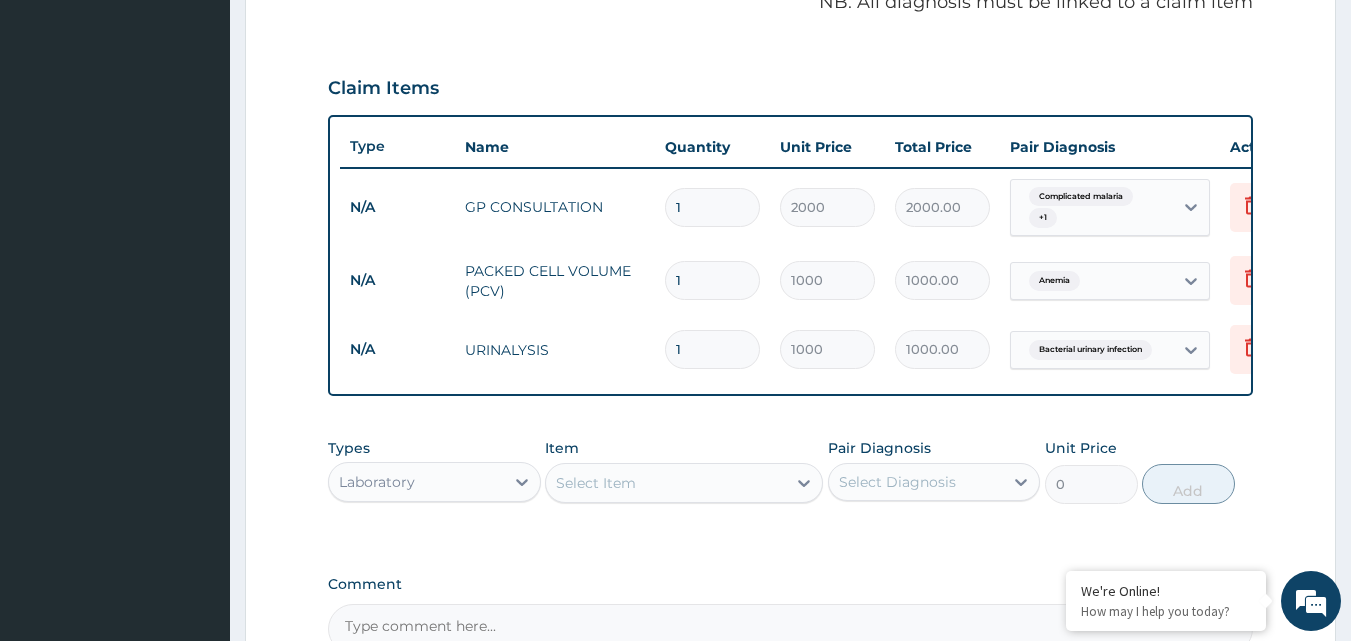 click on "Select Item" at bounding box center [596, 483] 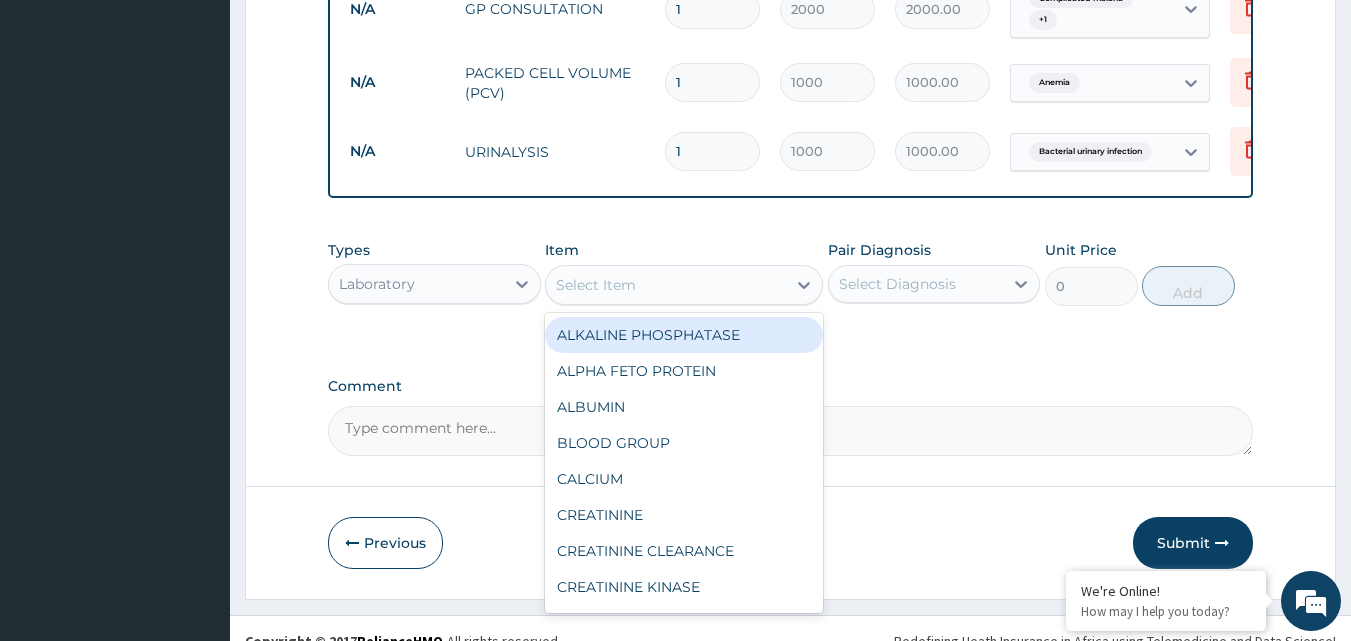 scroll, scrollTop: 829, scrollLeft: 0, axis: vertical 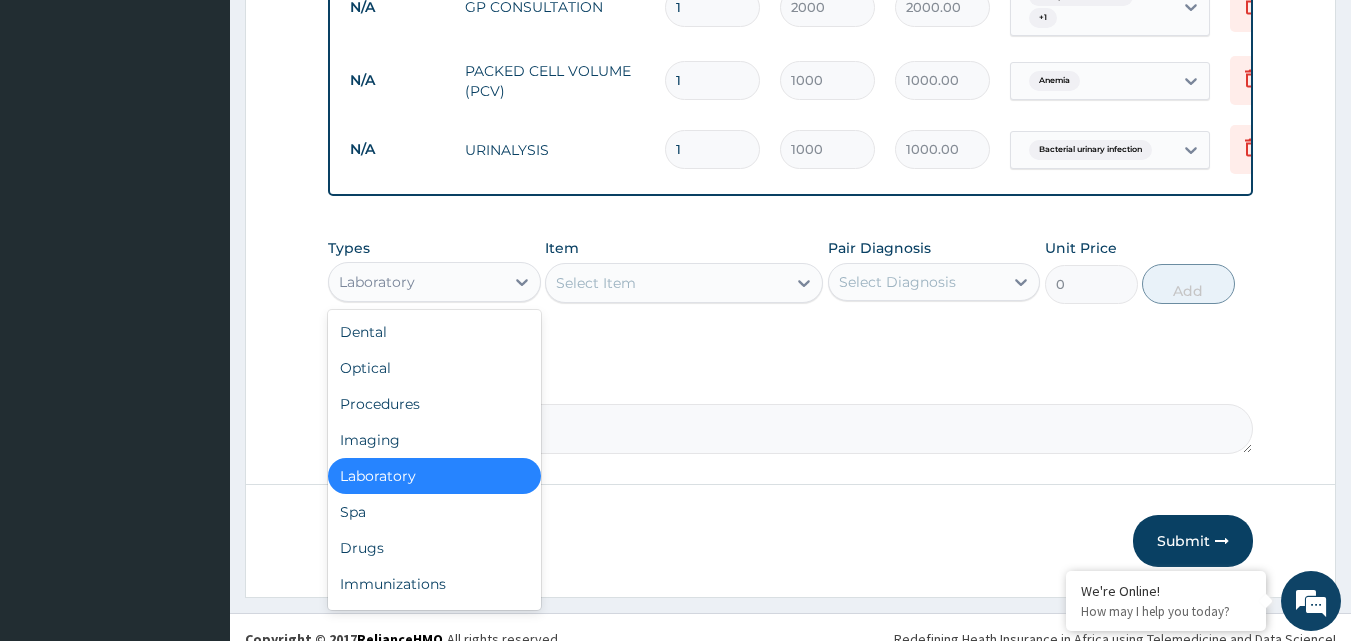 click on "Laboratory" at bounding box center (416, 282) 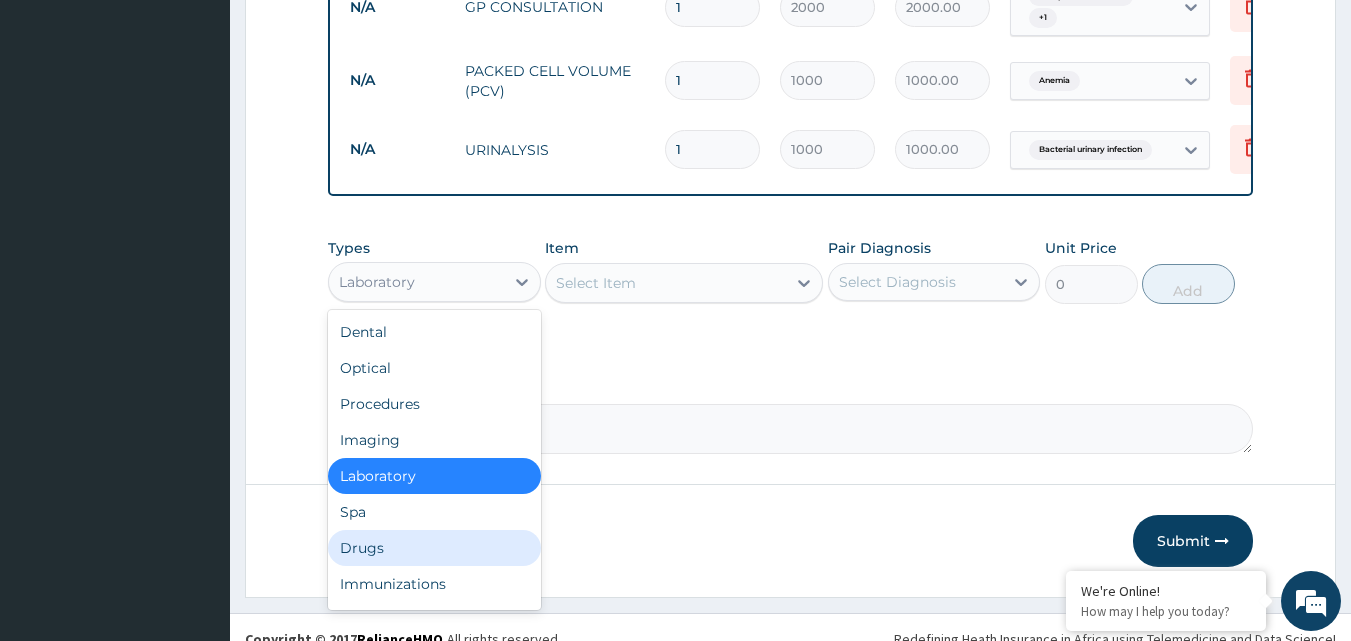 click on "Drugs" at bounding box center (434, 548) 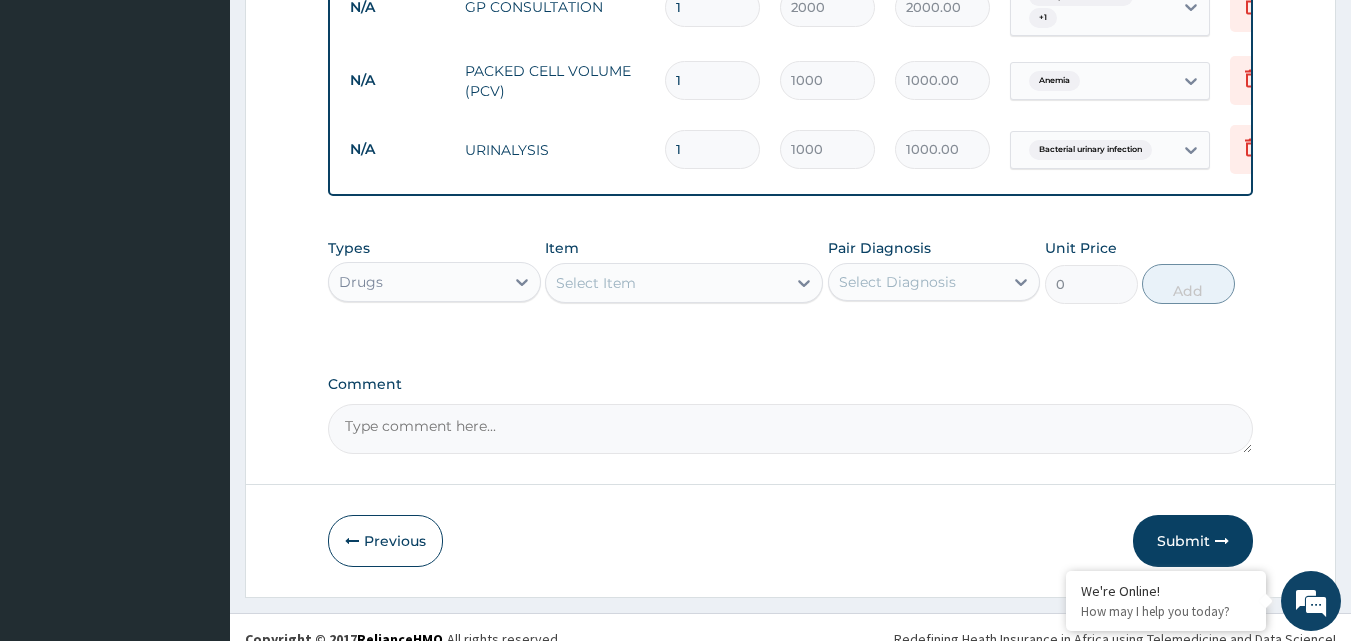 click on "Select Item" at bounding box center [666, 283] 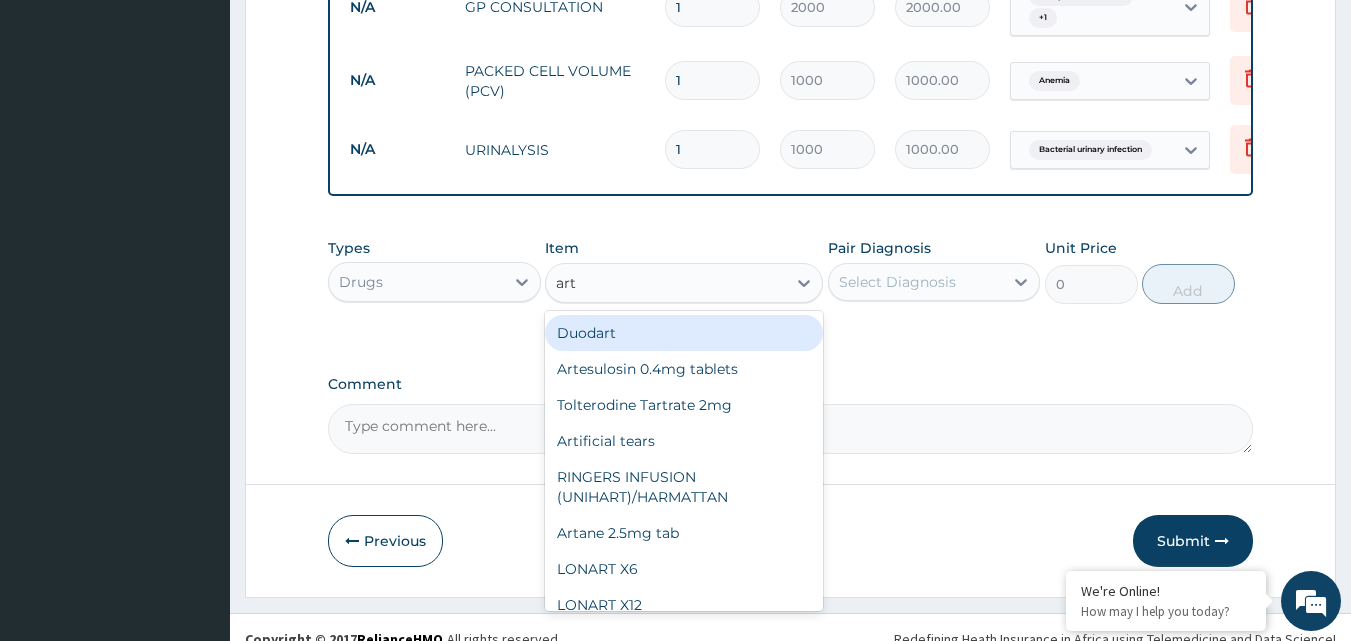 type on "arte" 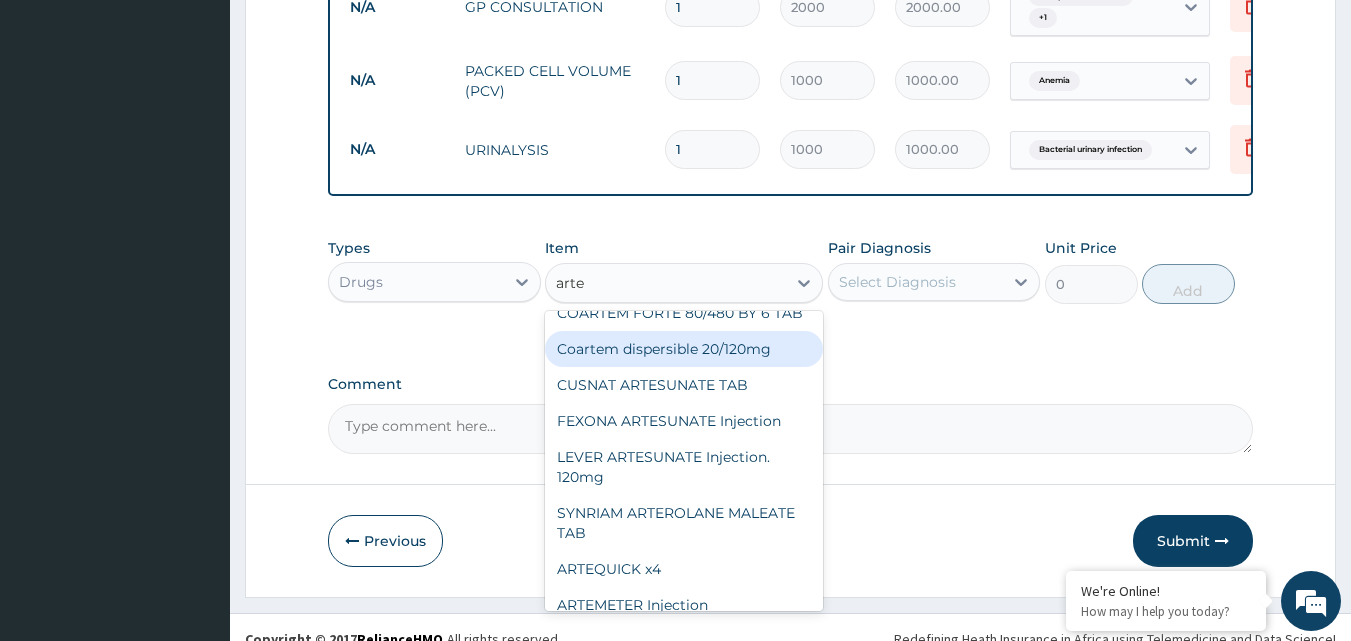 scroll, scrollTop: 220, scrollLeft: 0, axis: vertical 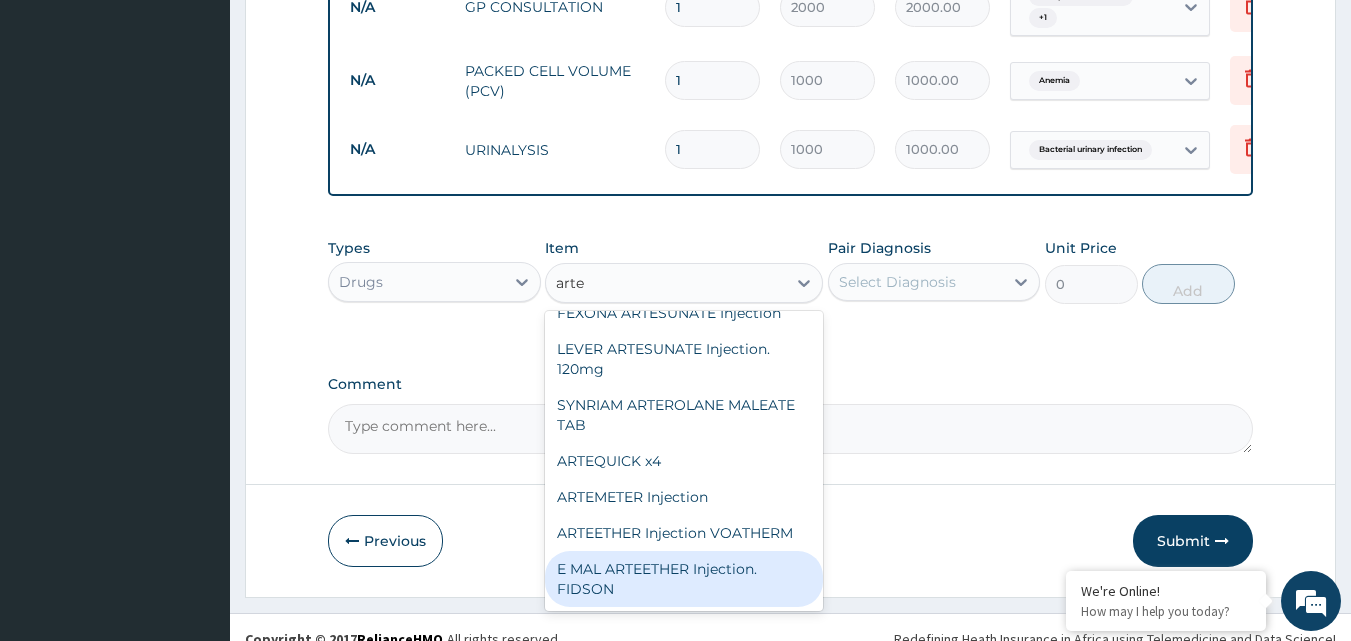 click on "E MAL ARTEETHER Injection. FIDSON" at bounding box center [684, 579] 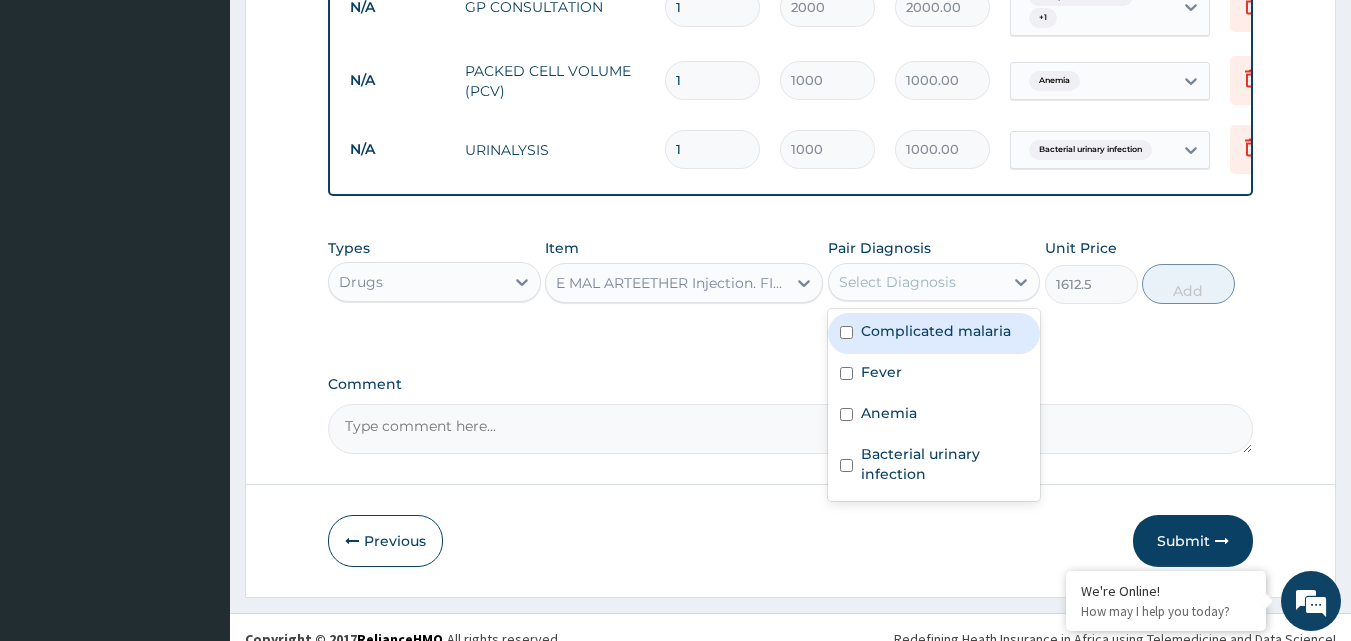 click on "Select Diagnosis" at bounding box center [897, 282] 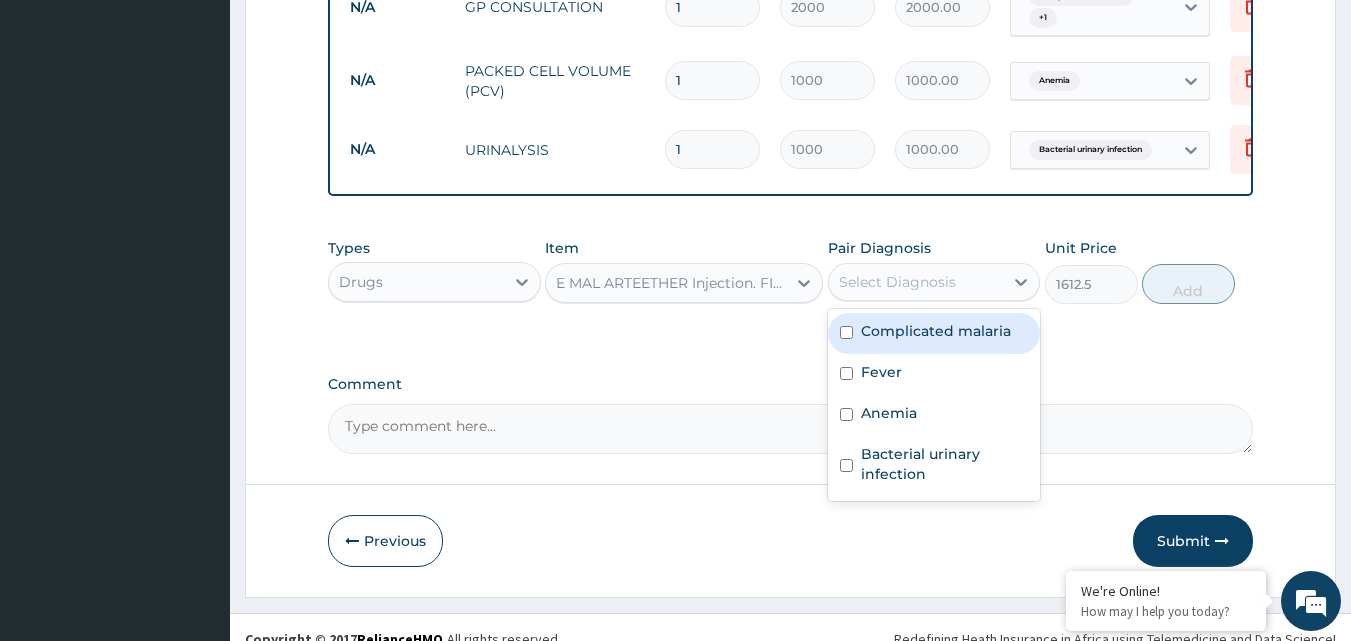 click on "Complicated malaria" at bounding box center [936, 331] 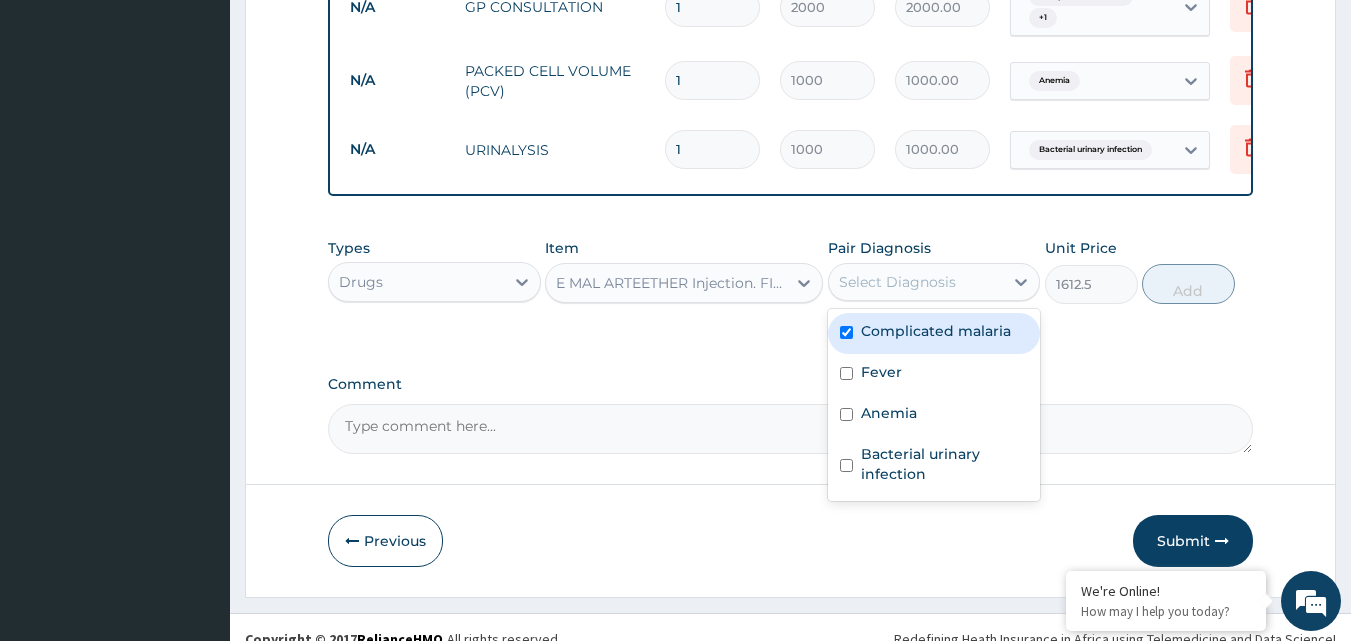 checkbox on "true" 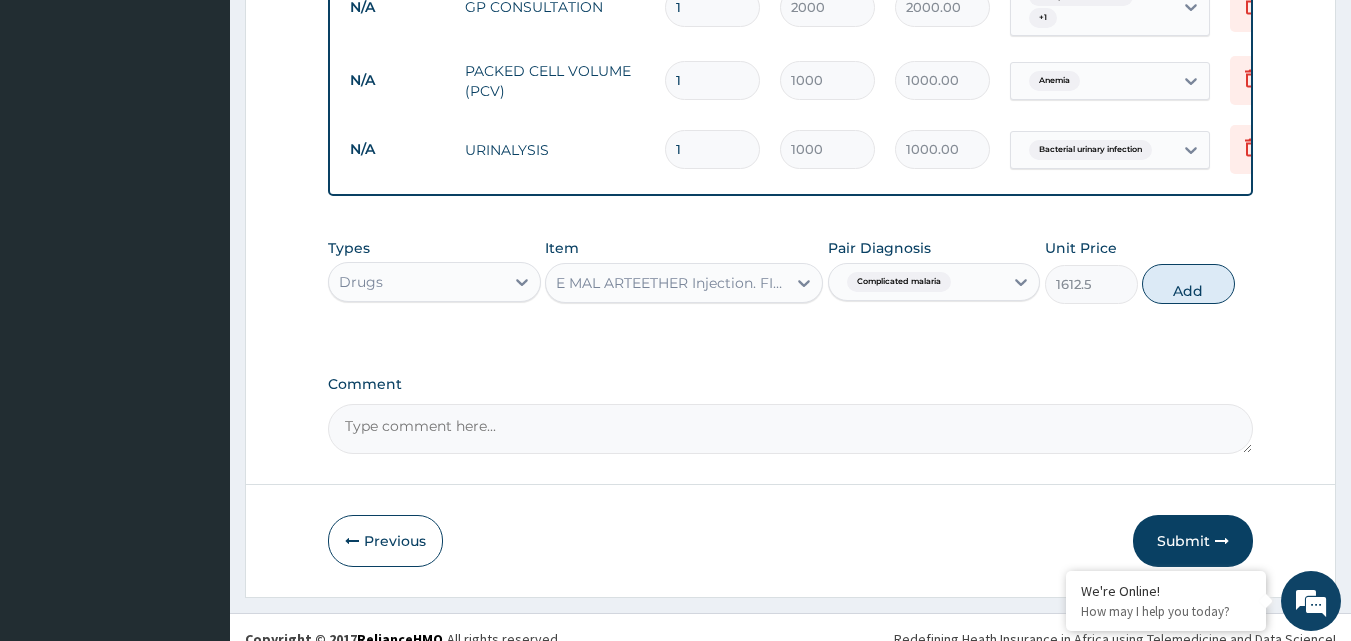 drag, startPoint x: 1184, startPoint y: 302, endPoint x: 1157, endPoint y: 301, distance: 27.018513 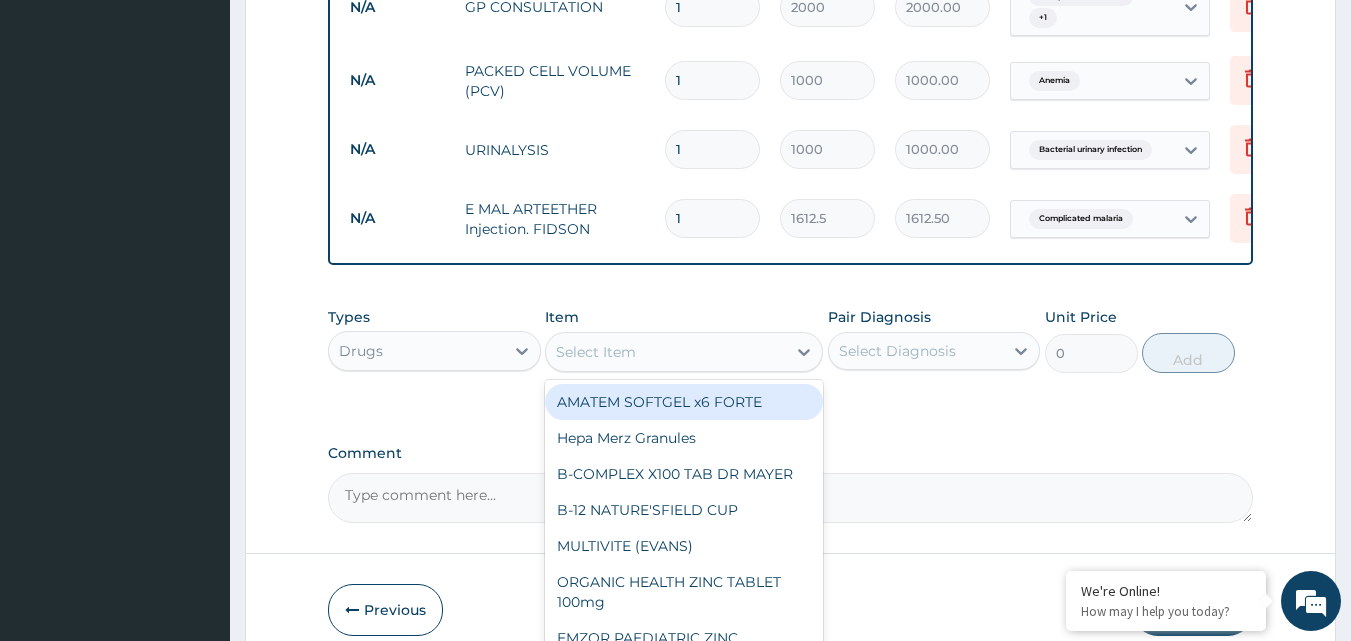 click on "Select Item" at bounding box center (666, 352) 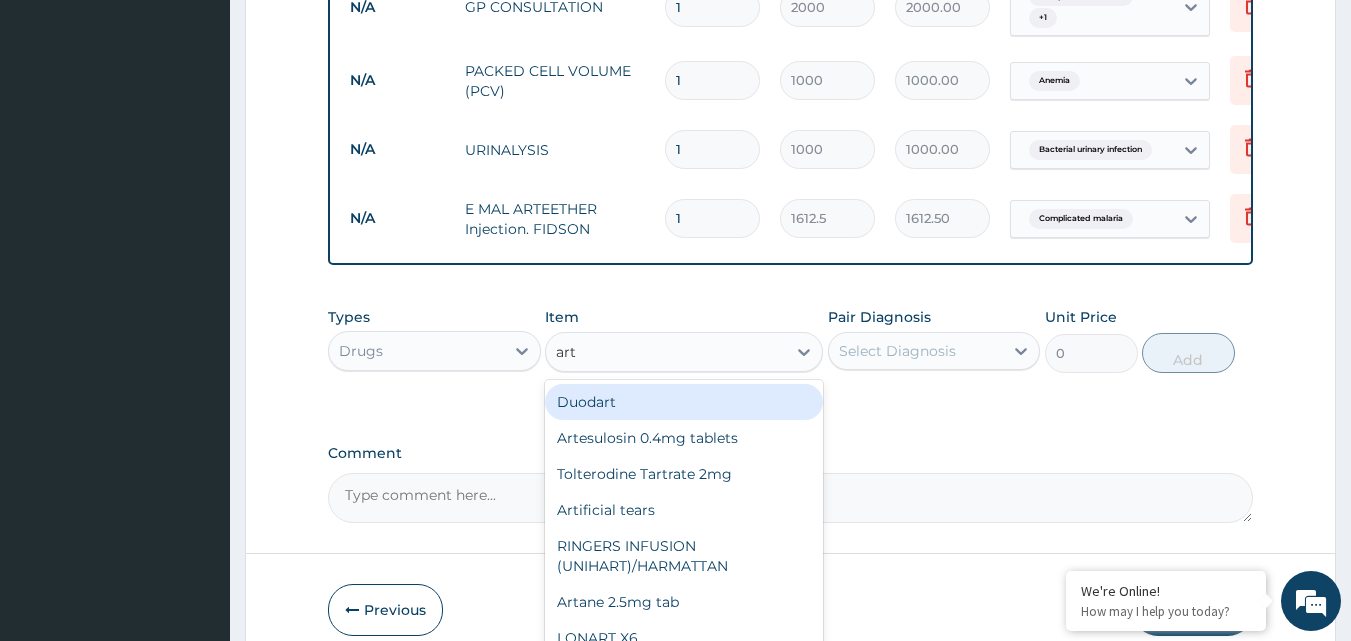 type on "arte" 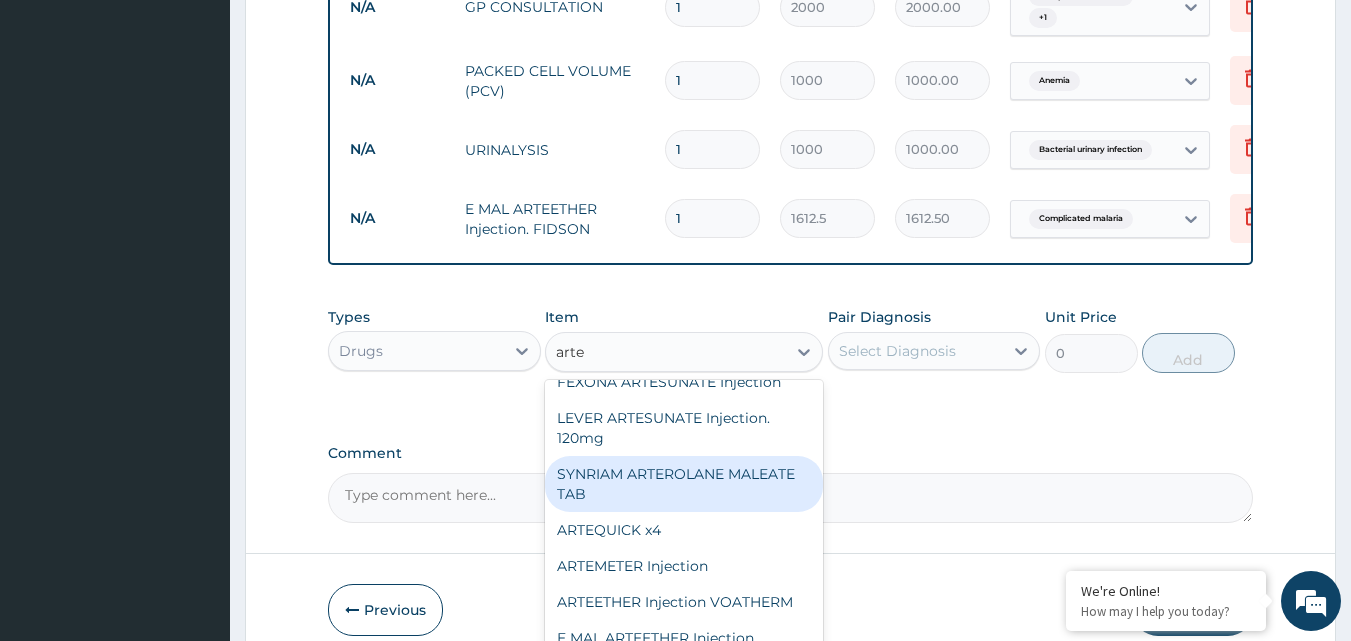scroll, scrollTop: 220, scrollLeft: 0, axis: vertical 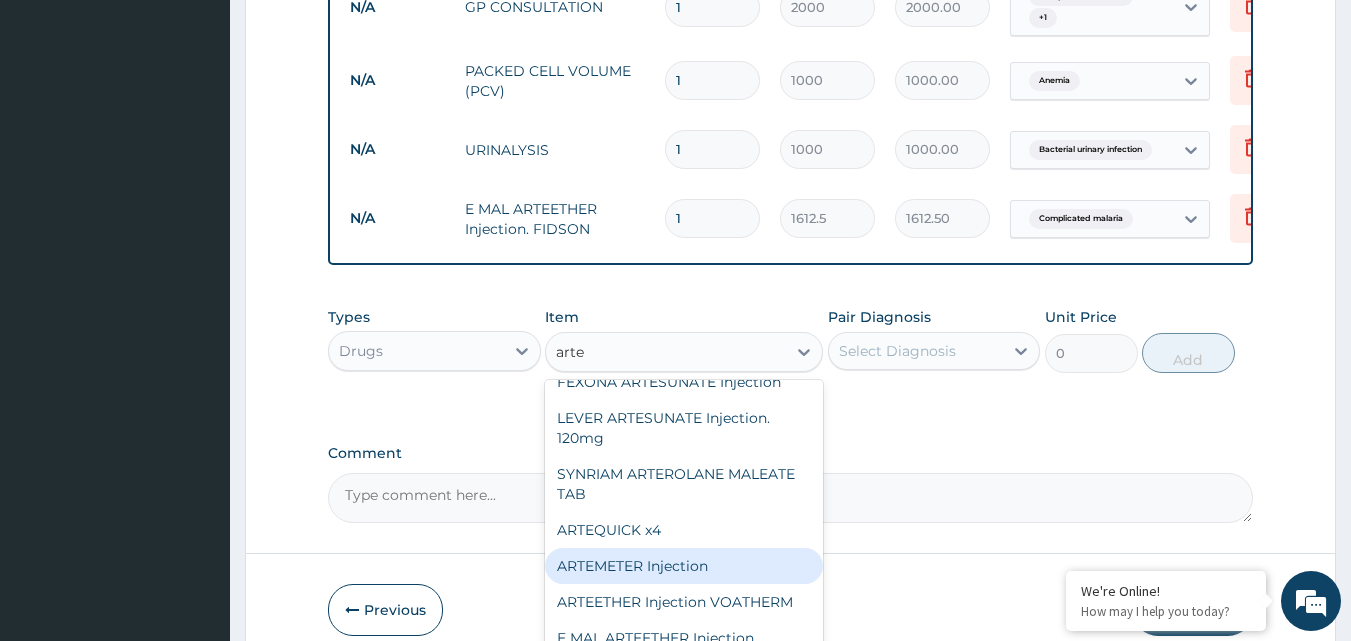 click on "ARTEMETER Injection" at bounding box center (684, 566) 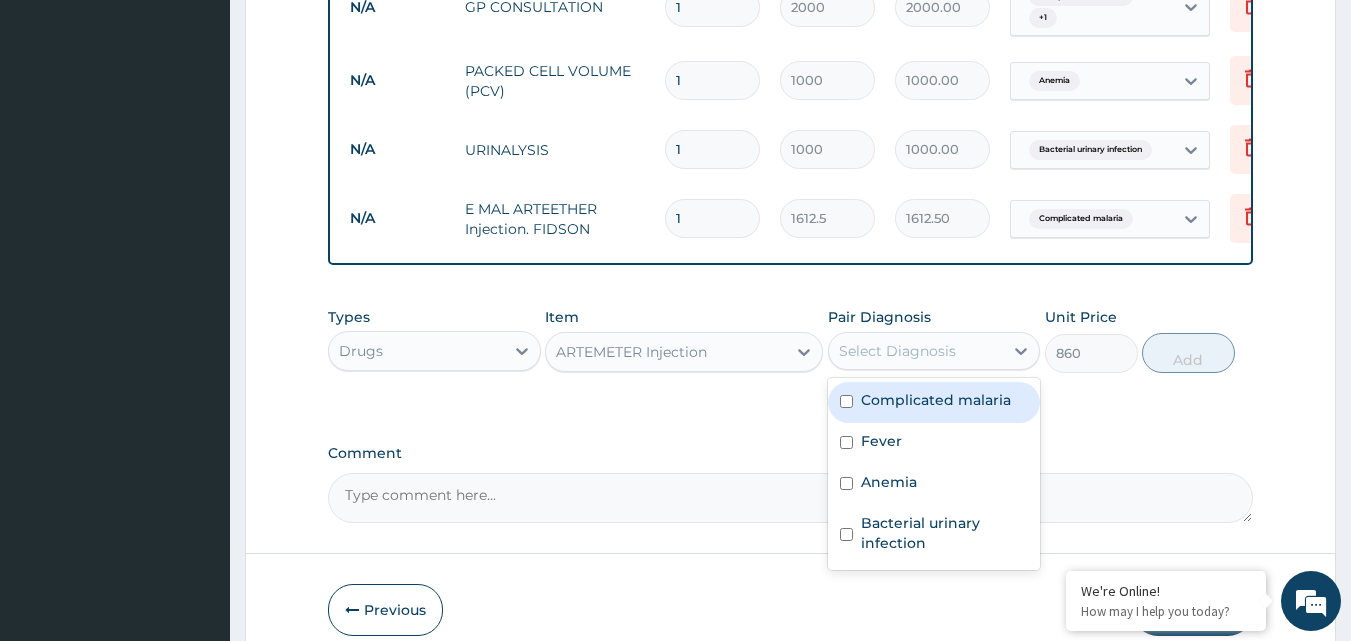 click on "Select Diagnosis" at bounding box center [916, 351] 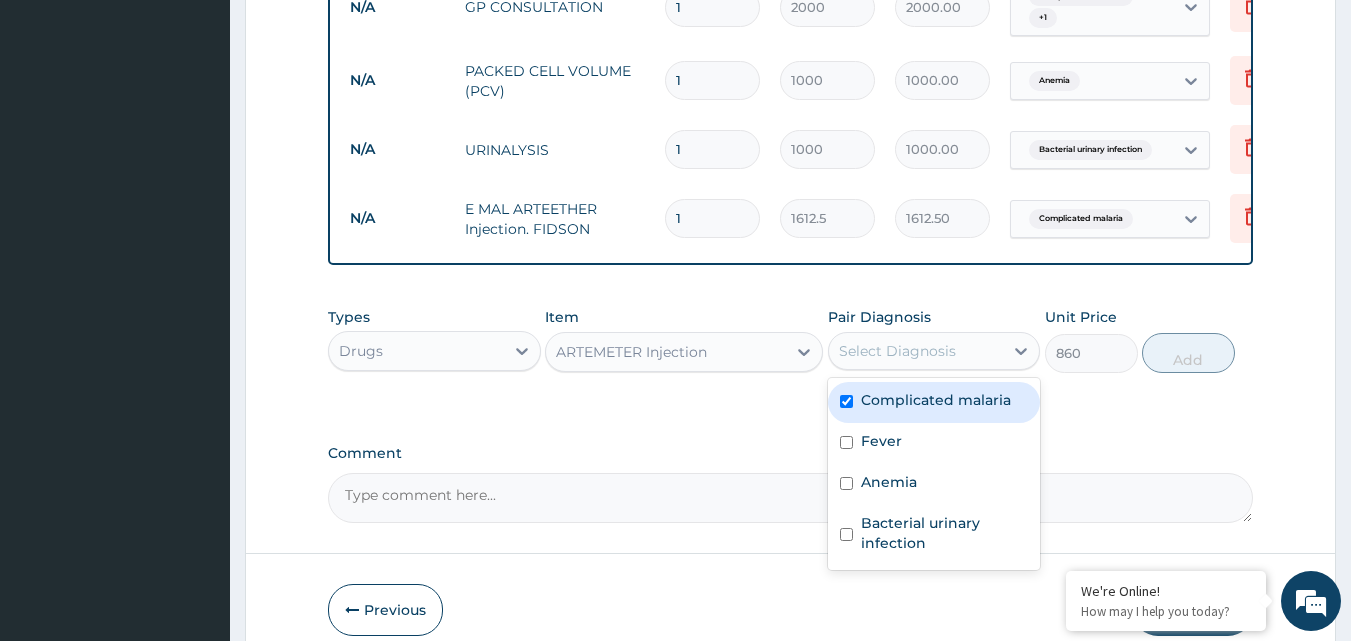 checkbox on "true" 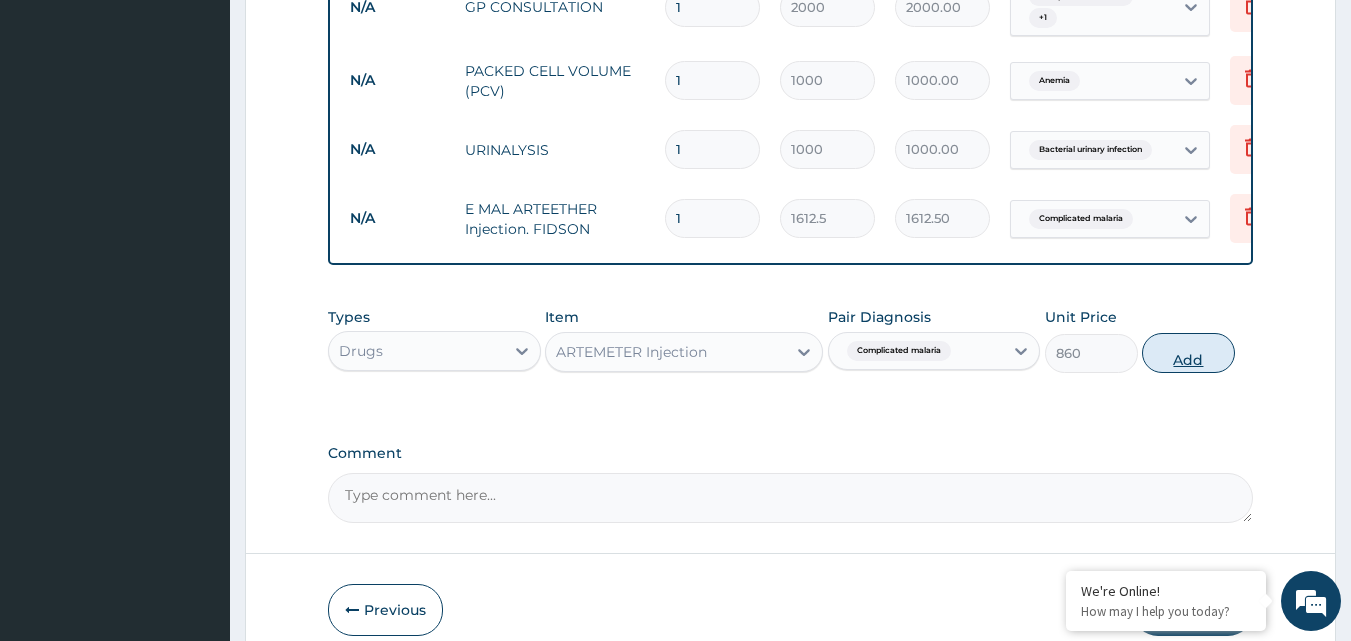 click on "Add" at bounding box center (1188, 353) 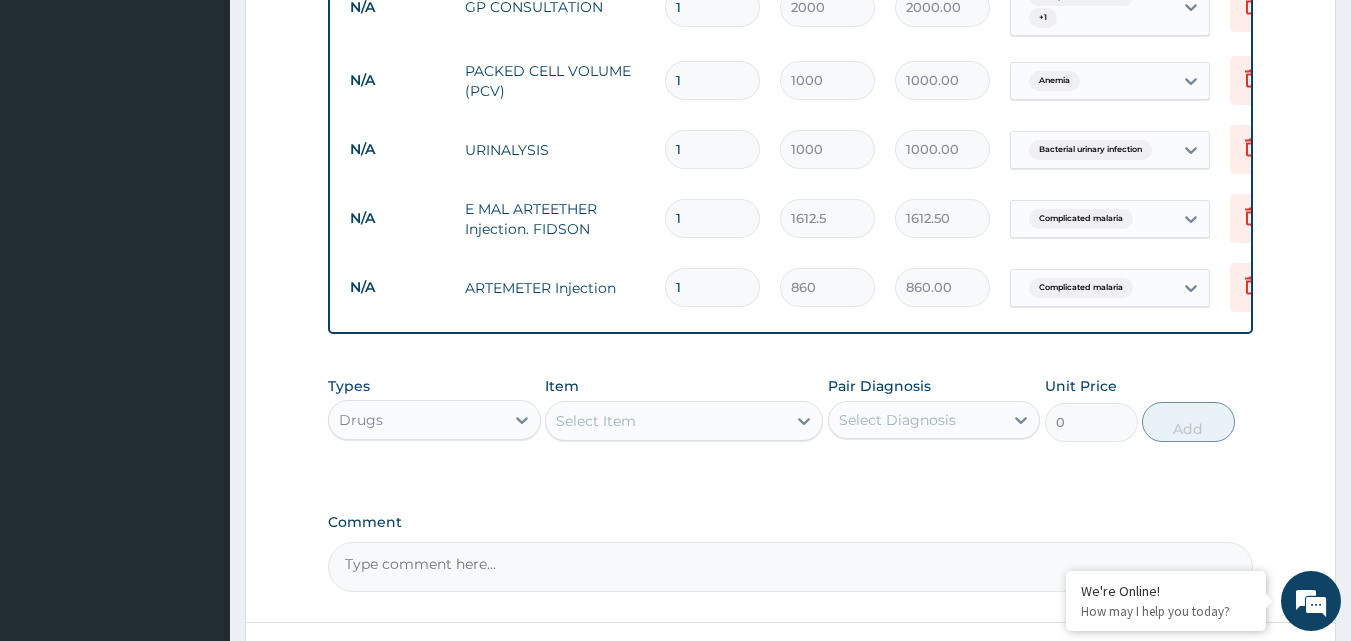 type 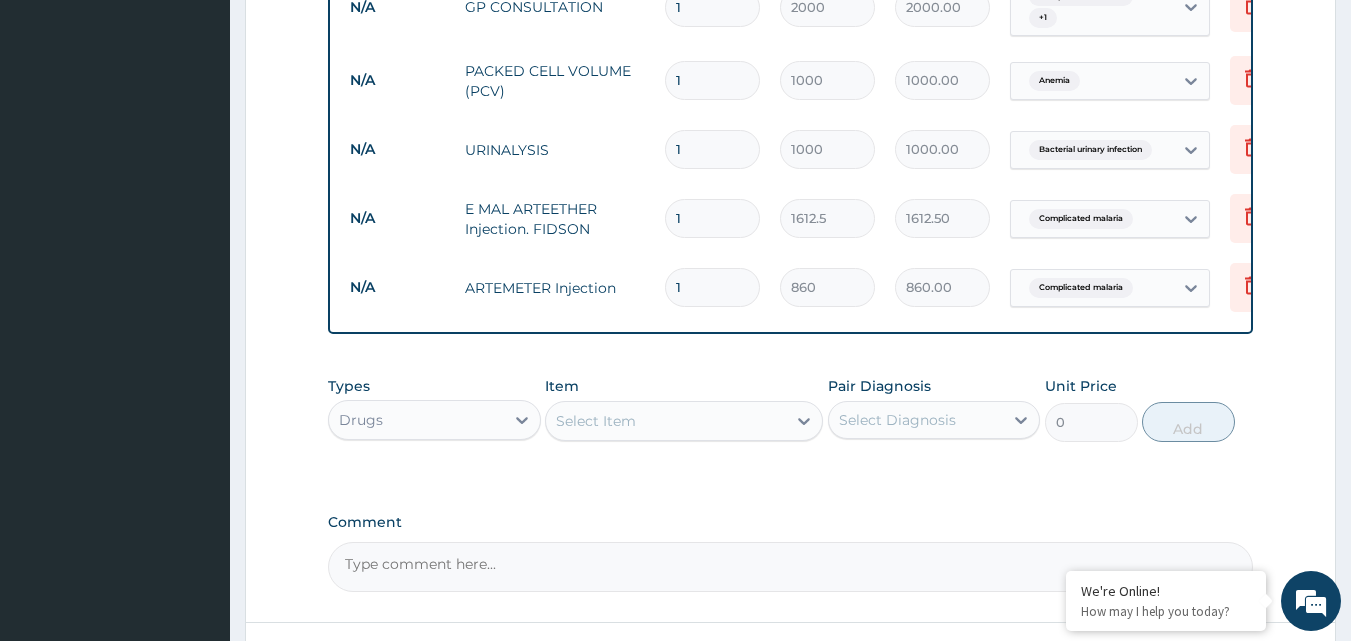 type on "0.00" 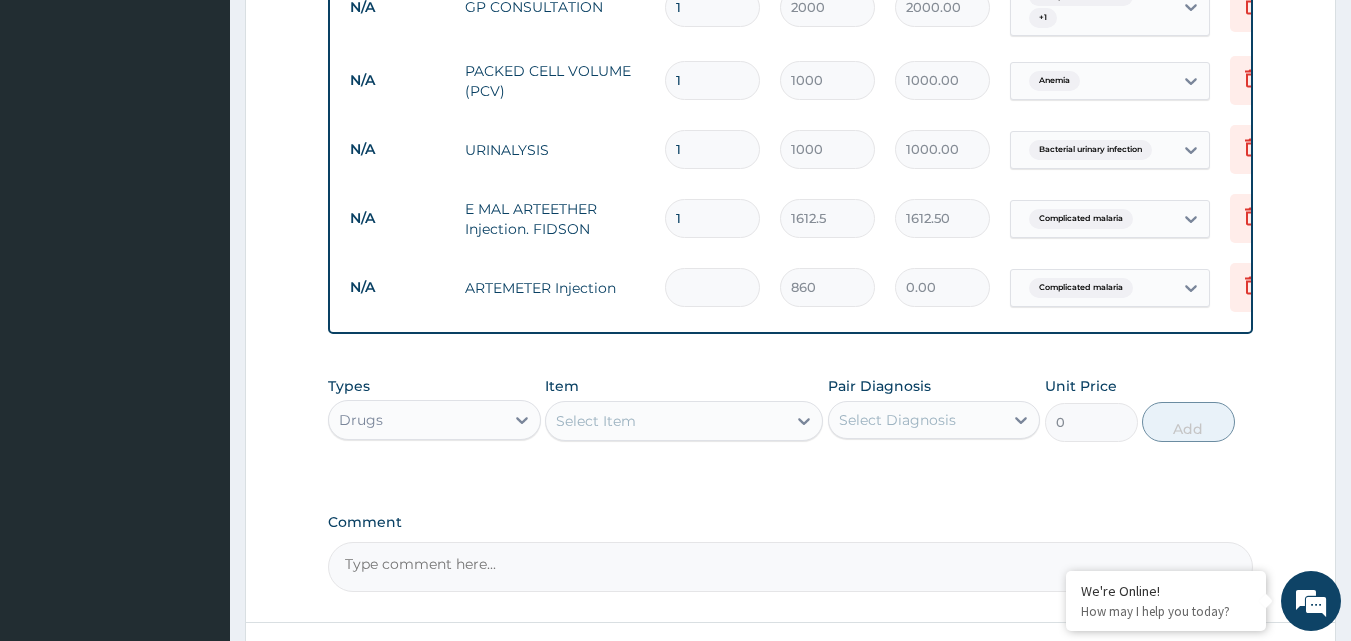type on "3" 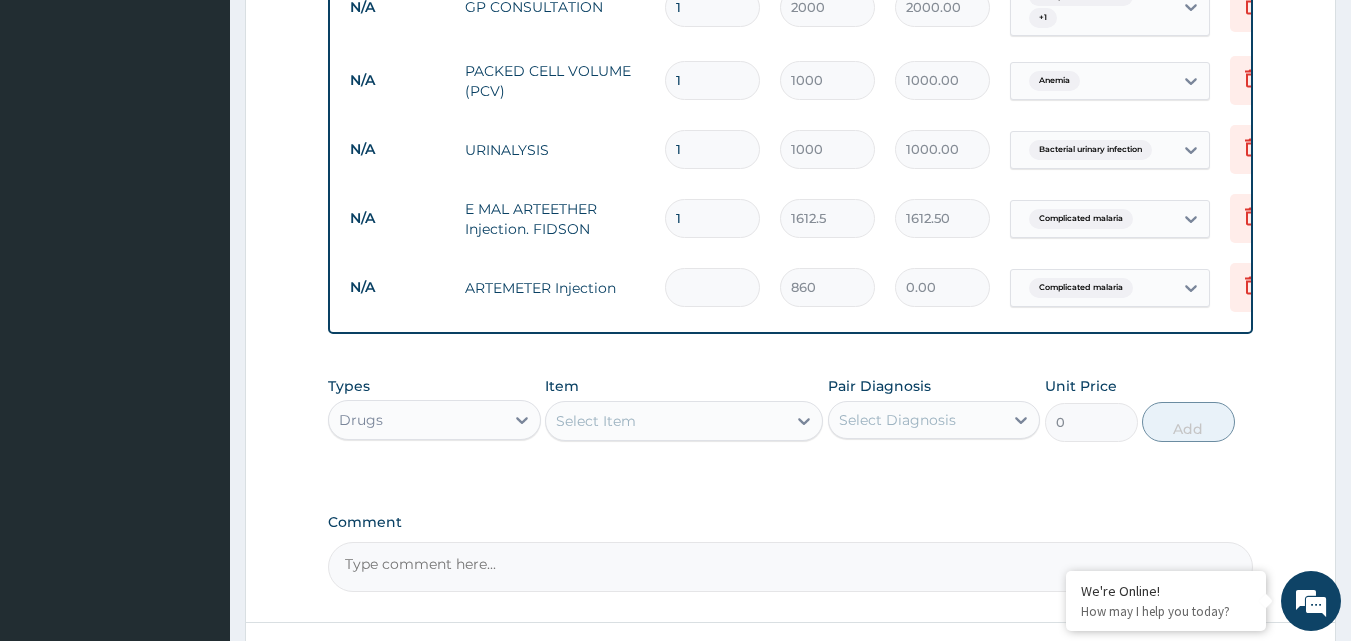 type on "2580.00" 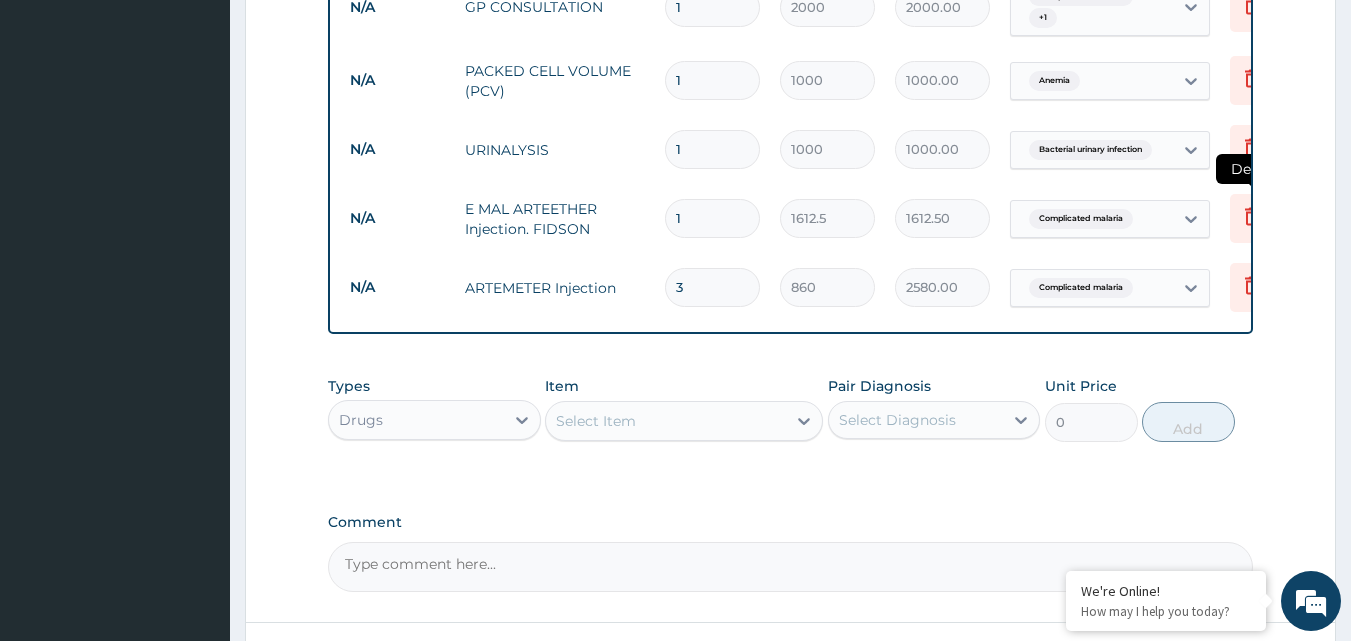 type on "3" 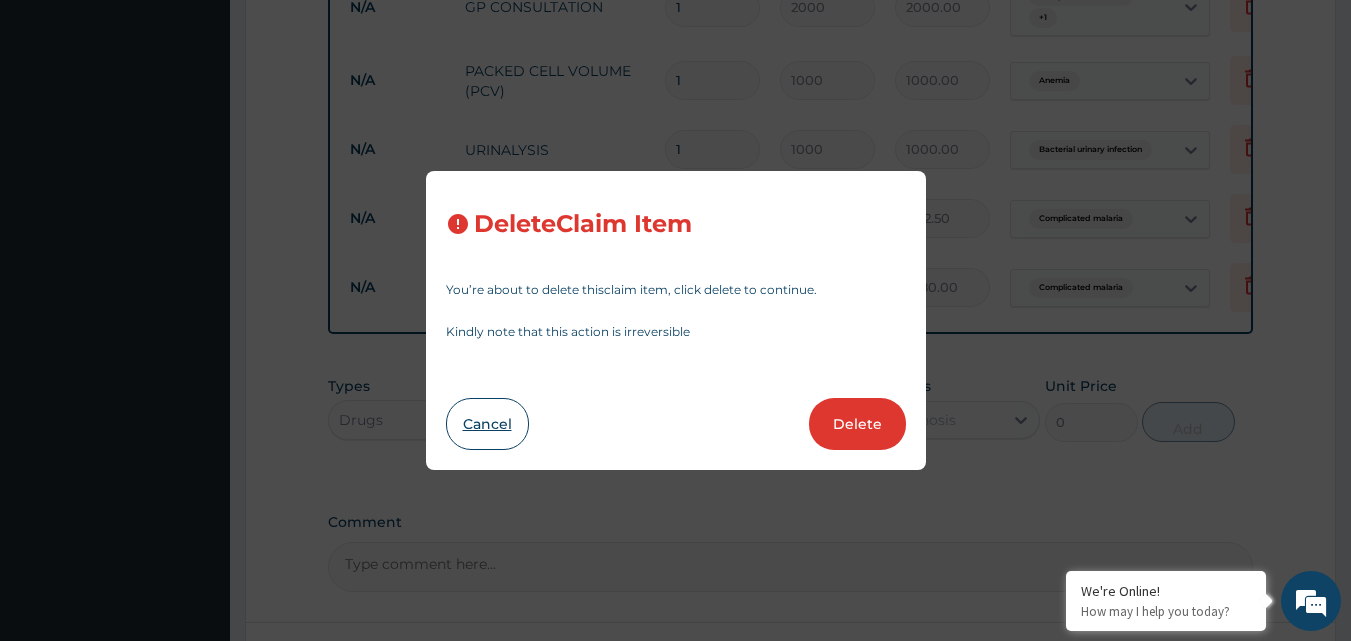 click on "Cancel" at bounding box center [487, 424] 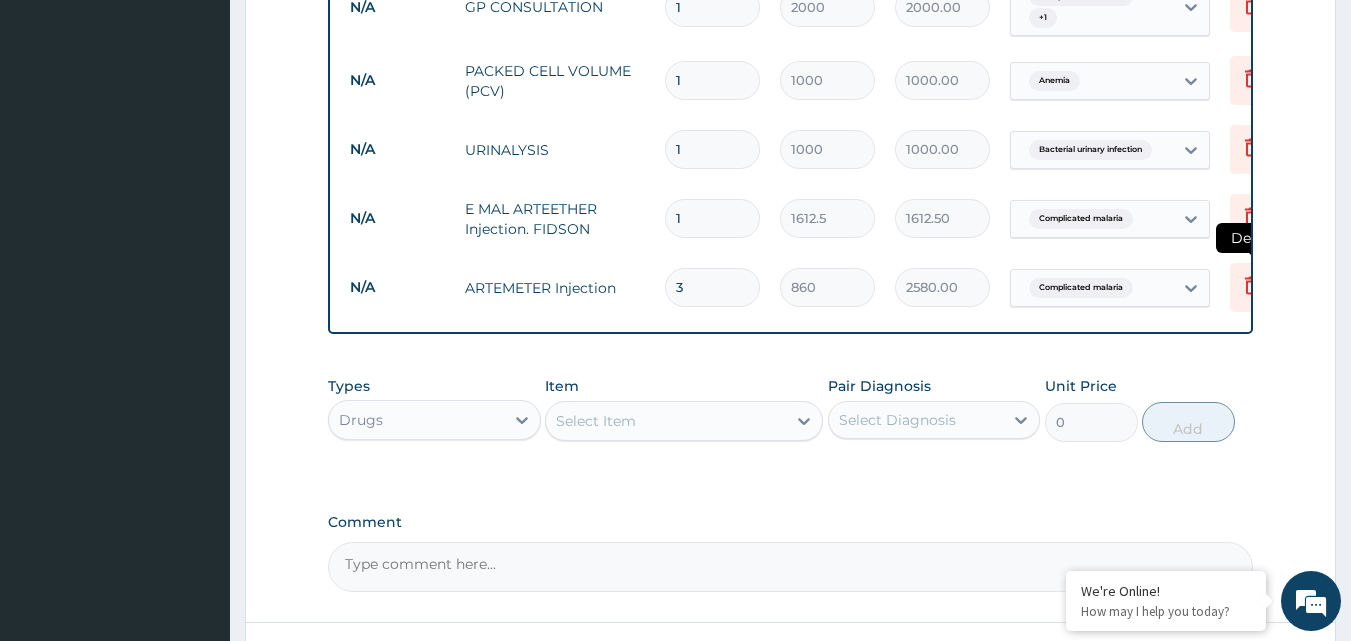 click 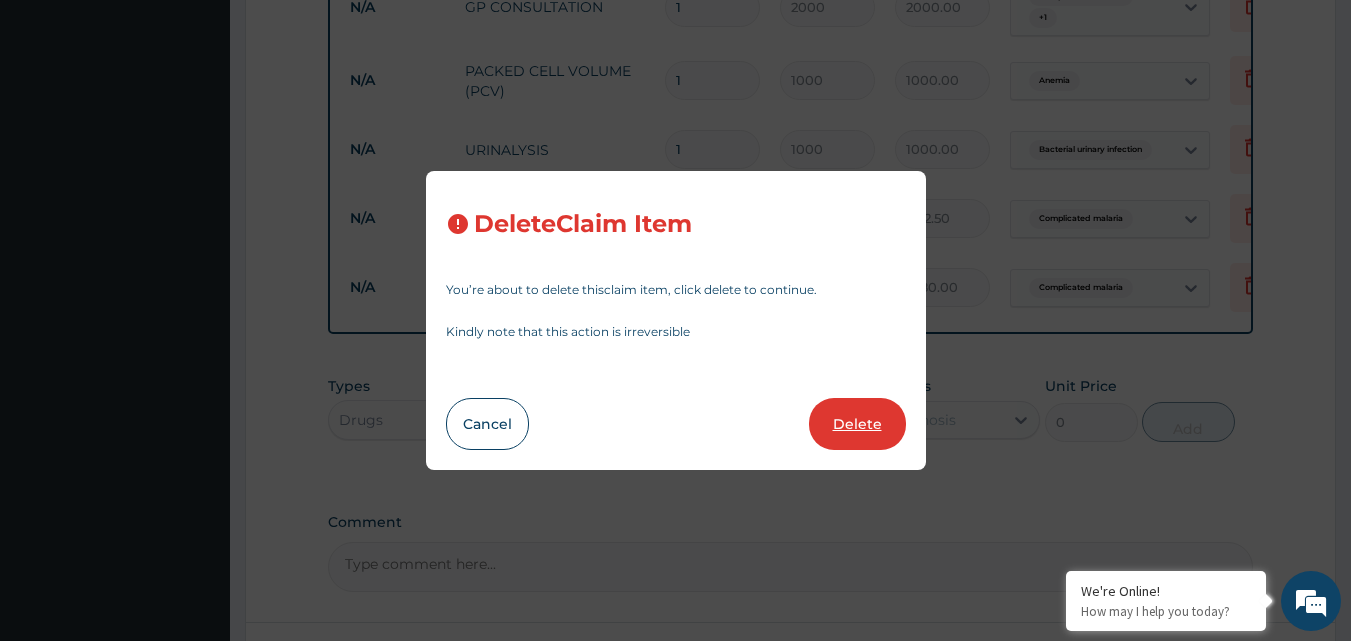 click on "Delete" at bounding box center [857, 424] 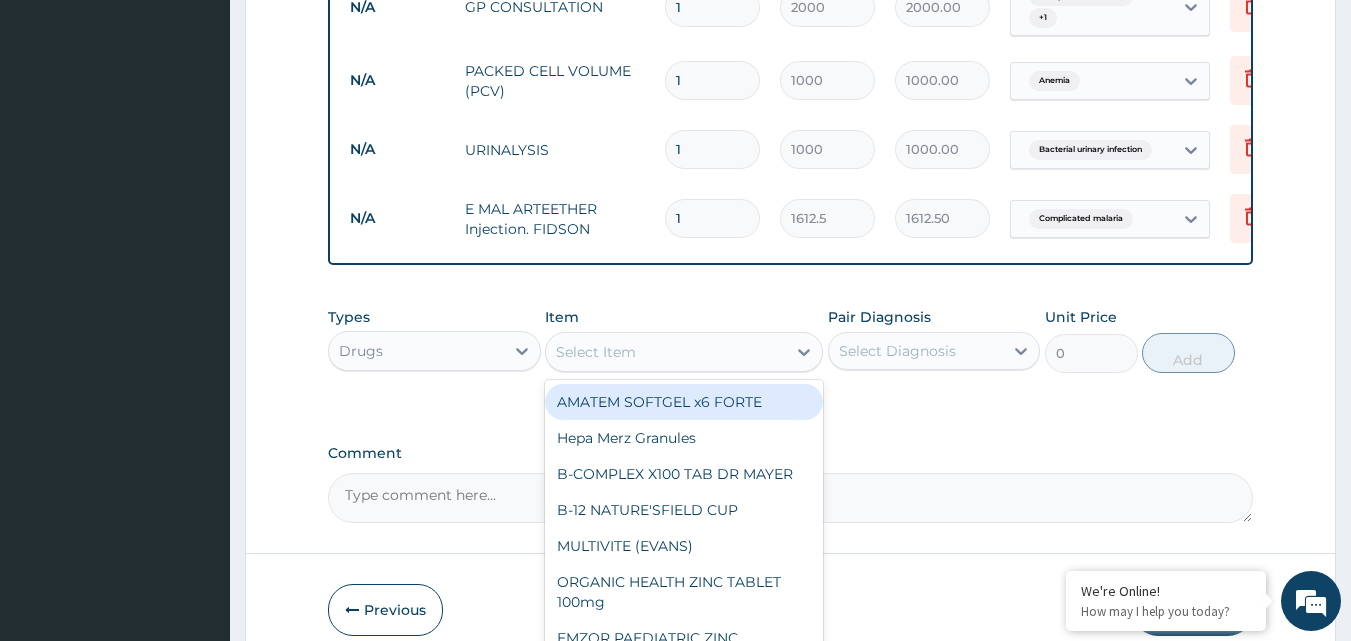 click on "Select Item" at bounding box center [596, 352] 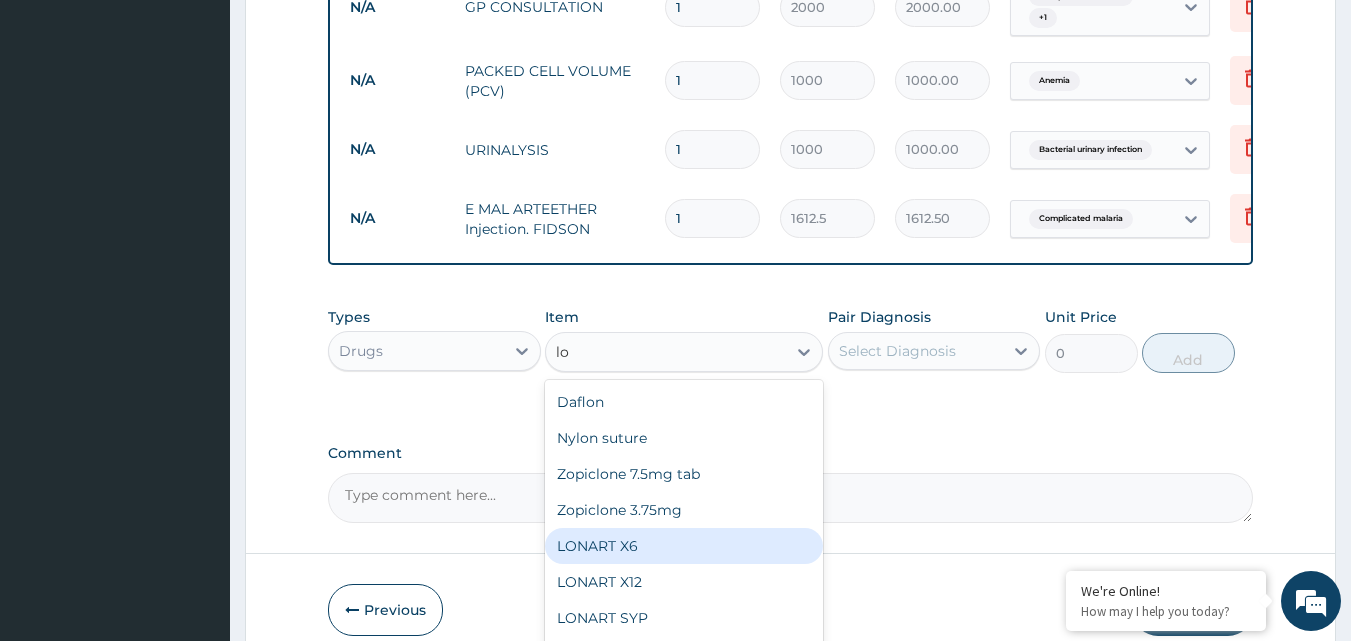 type on "l" 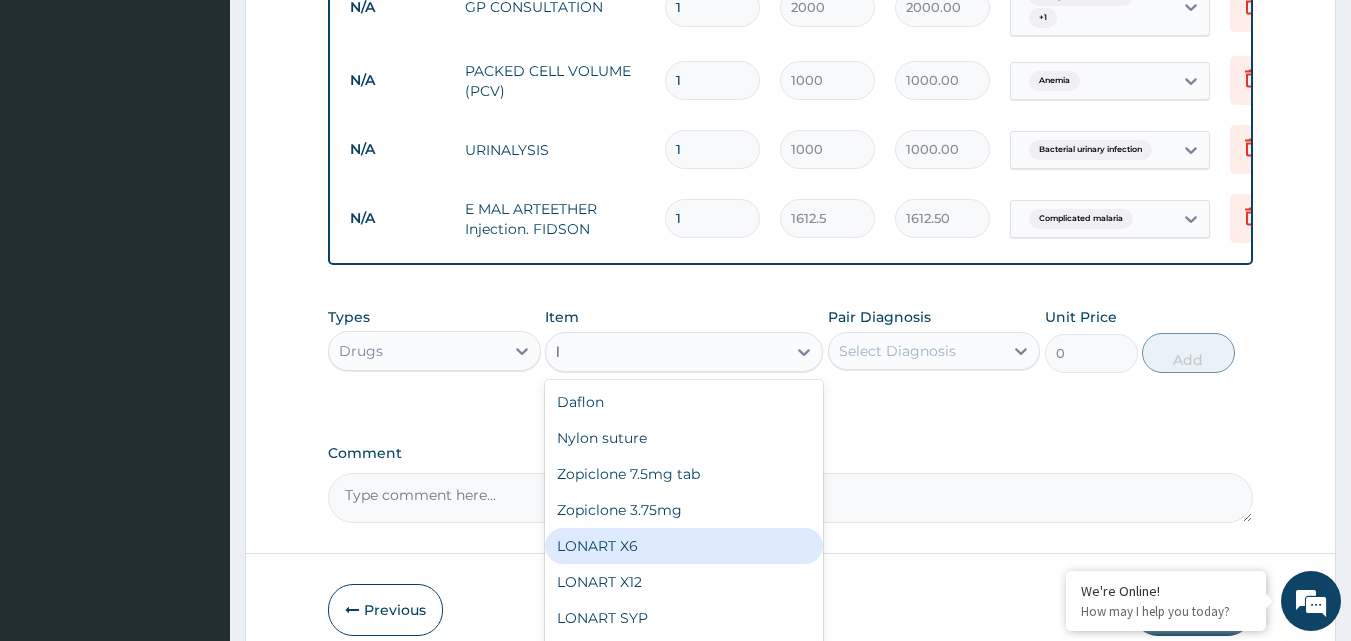type 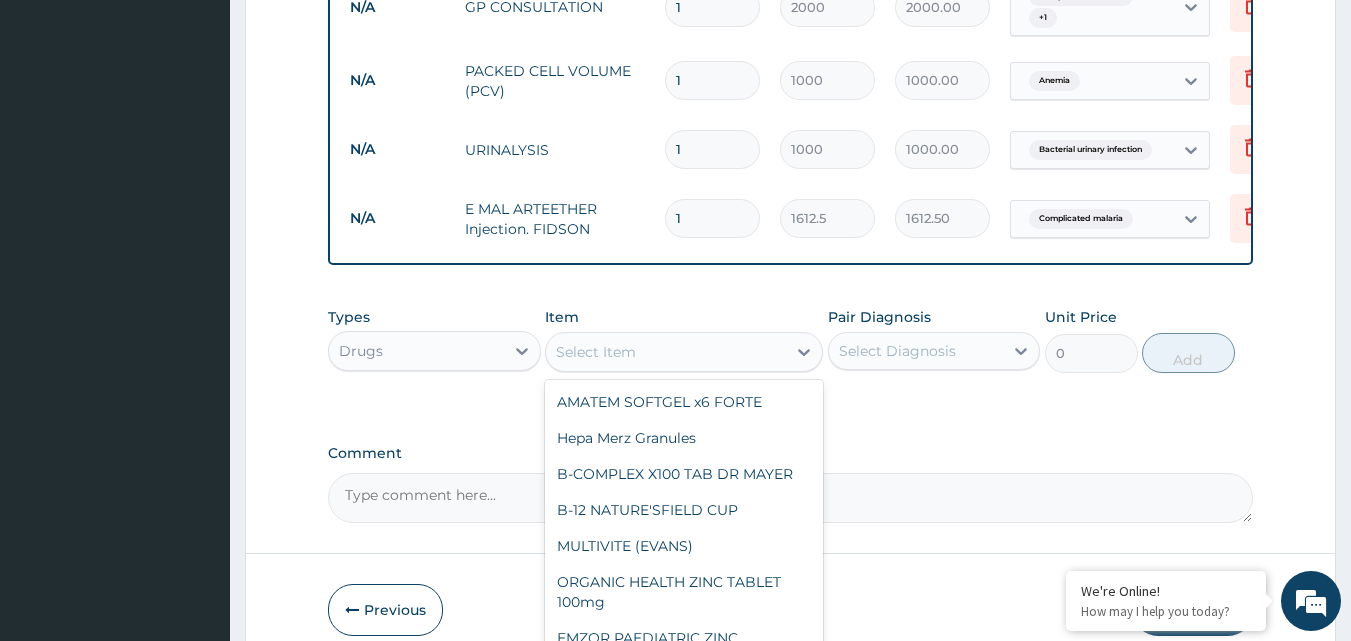click on "AMATEM SOFTGEL x6 FORTE" at bounding box center [684, 402] 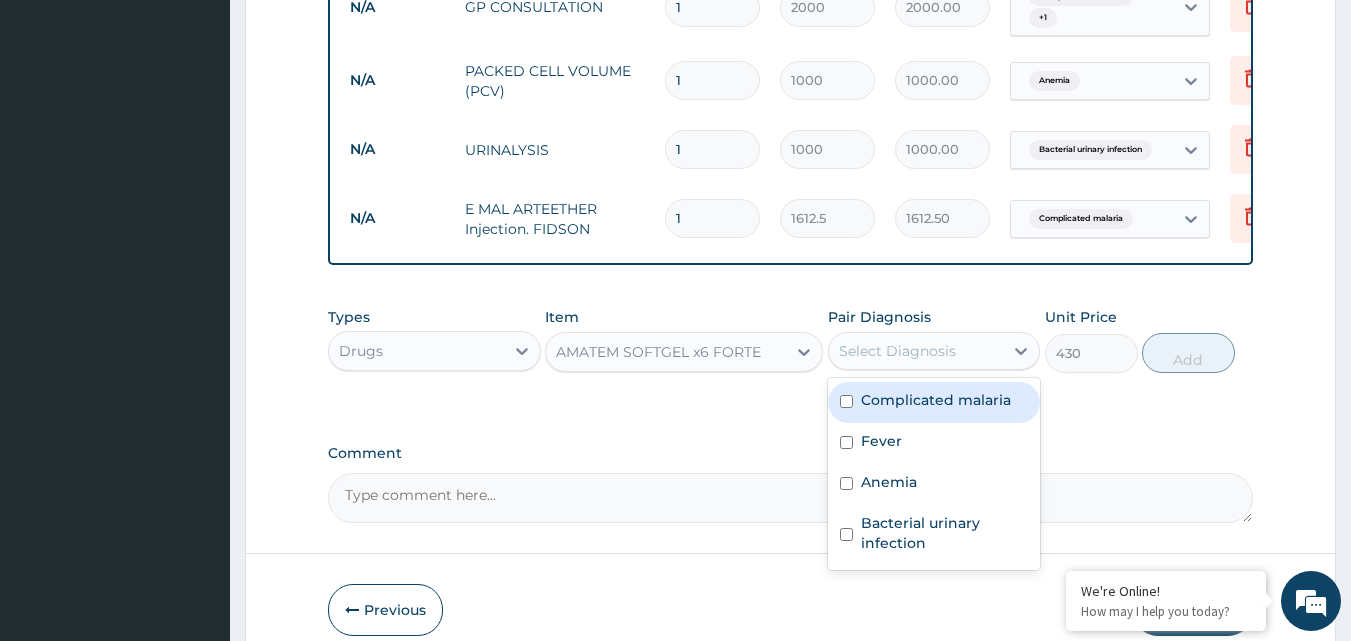 click on "Select Diagnosis" at bounding box center [897, 351] 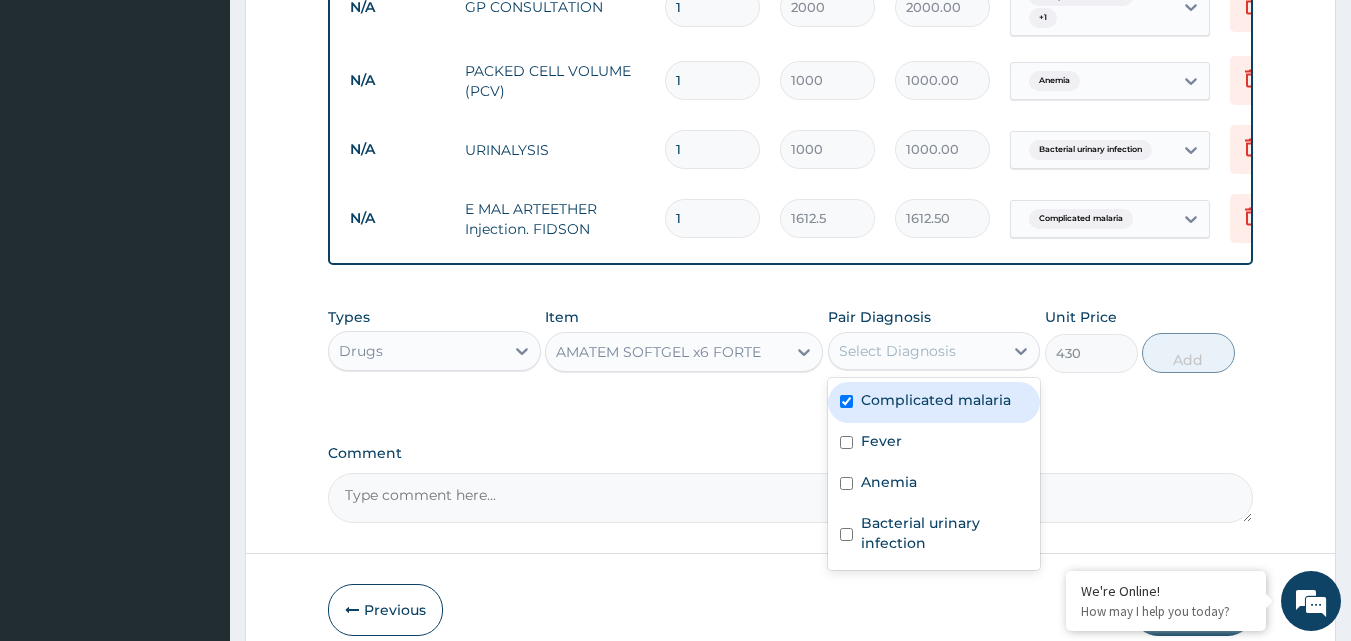 checkbox on "true" 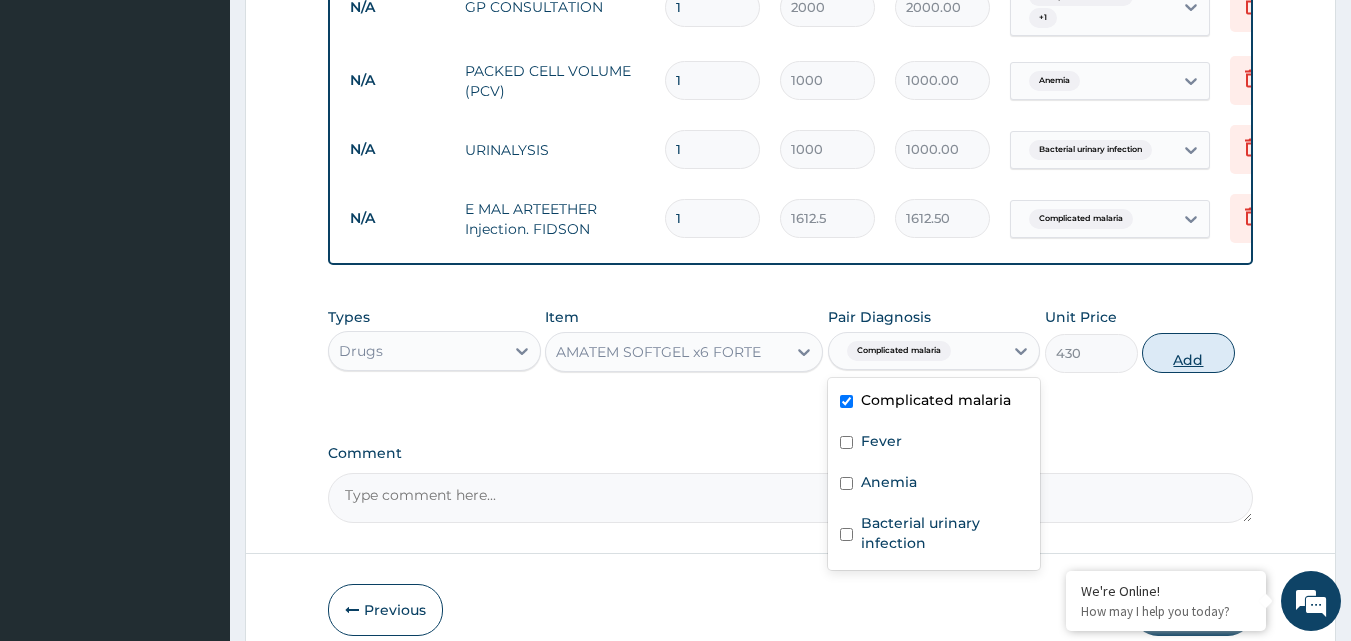 click on "Add" at bounding box center [1188, 353] 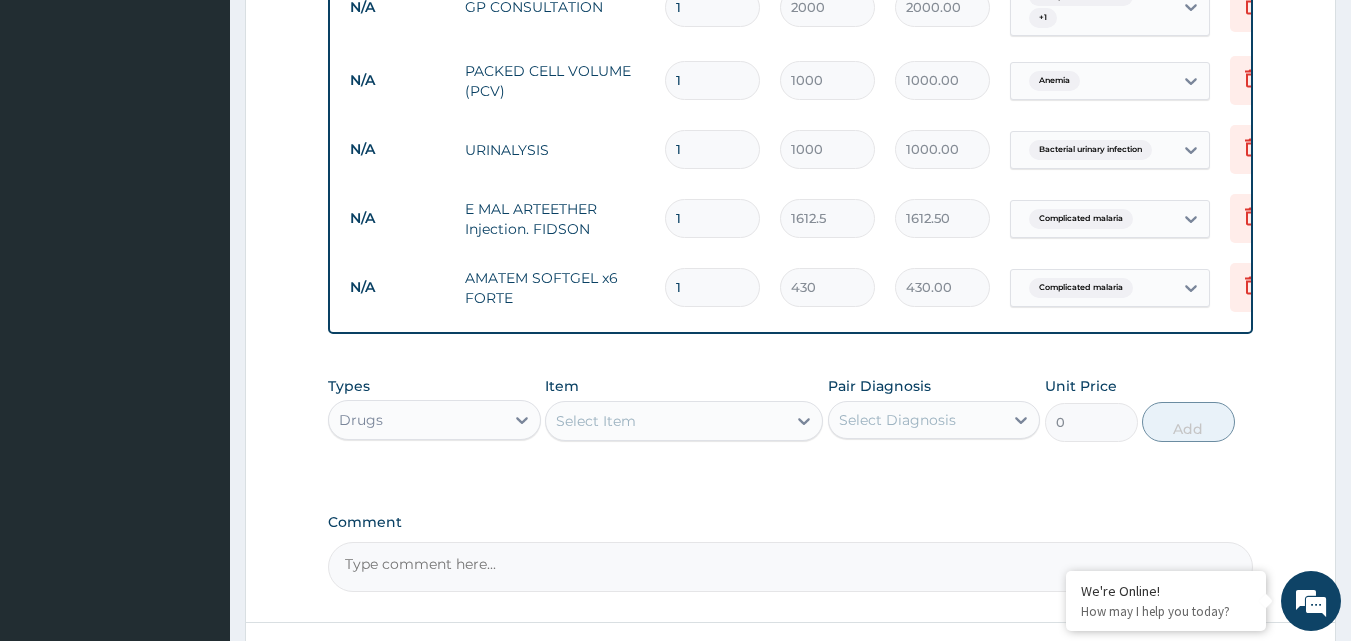 click on "Select Item" at bounding box center (596, 421) 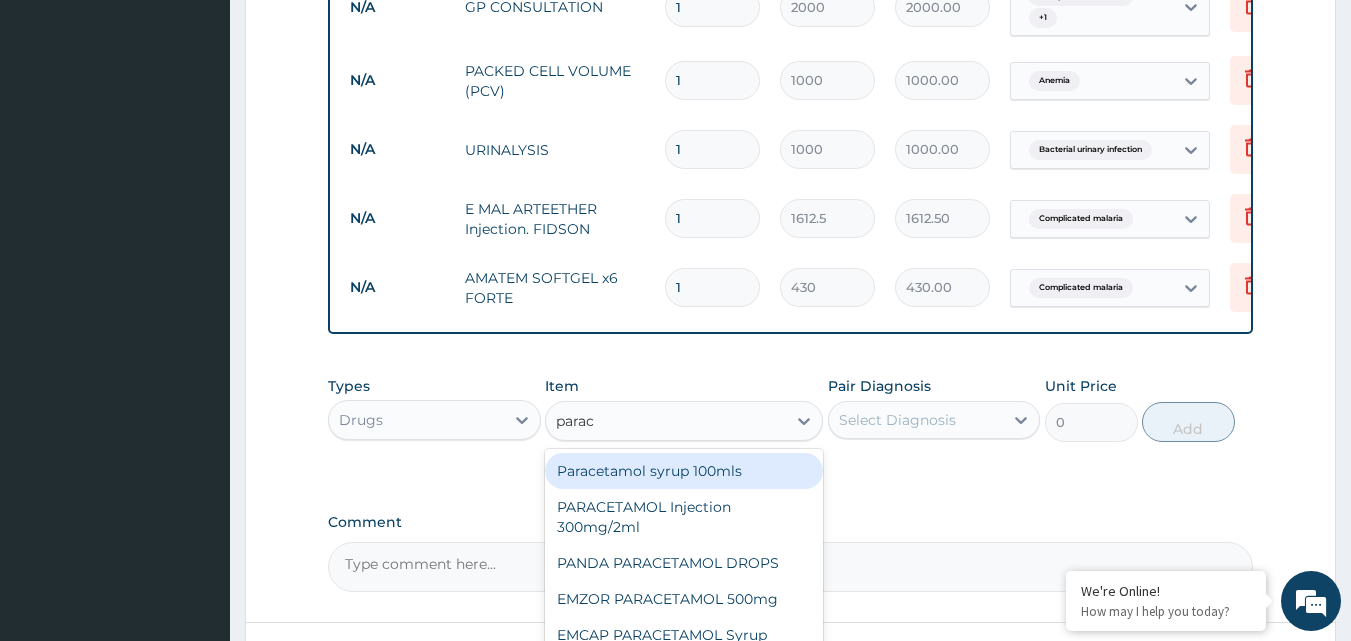 type on "parace" 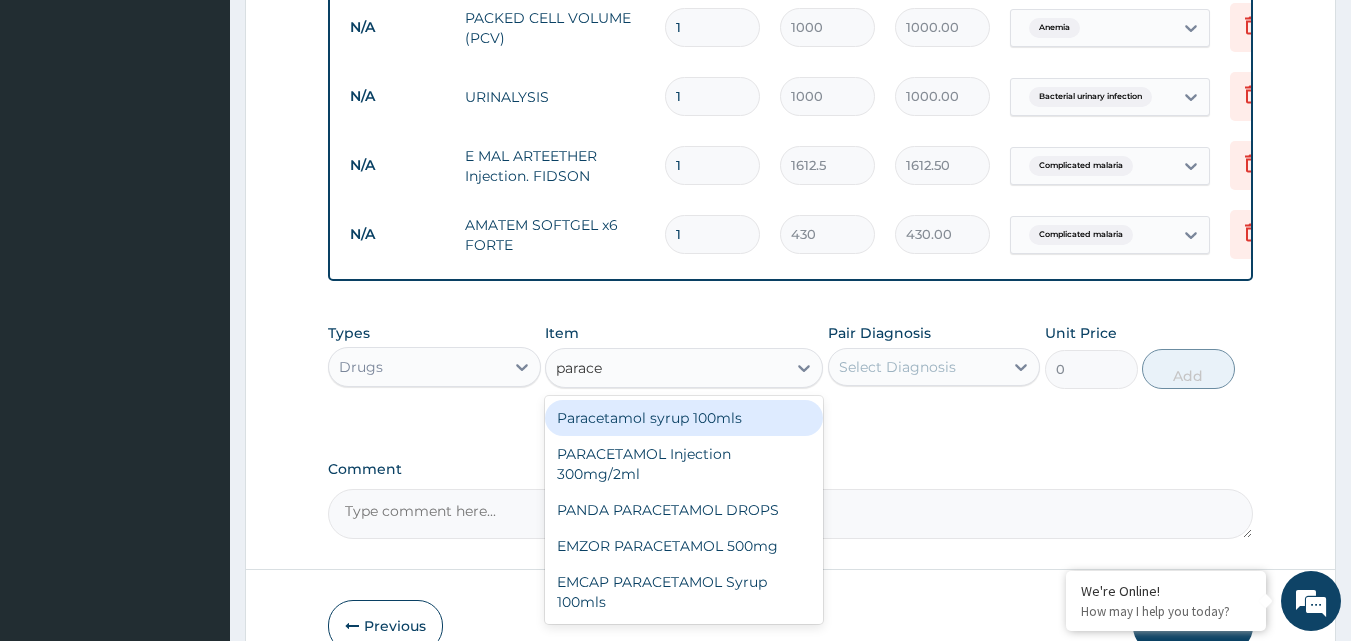 scroll, scrollTop: 1005, scrollLeft: 0, axis: vertical 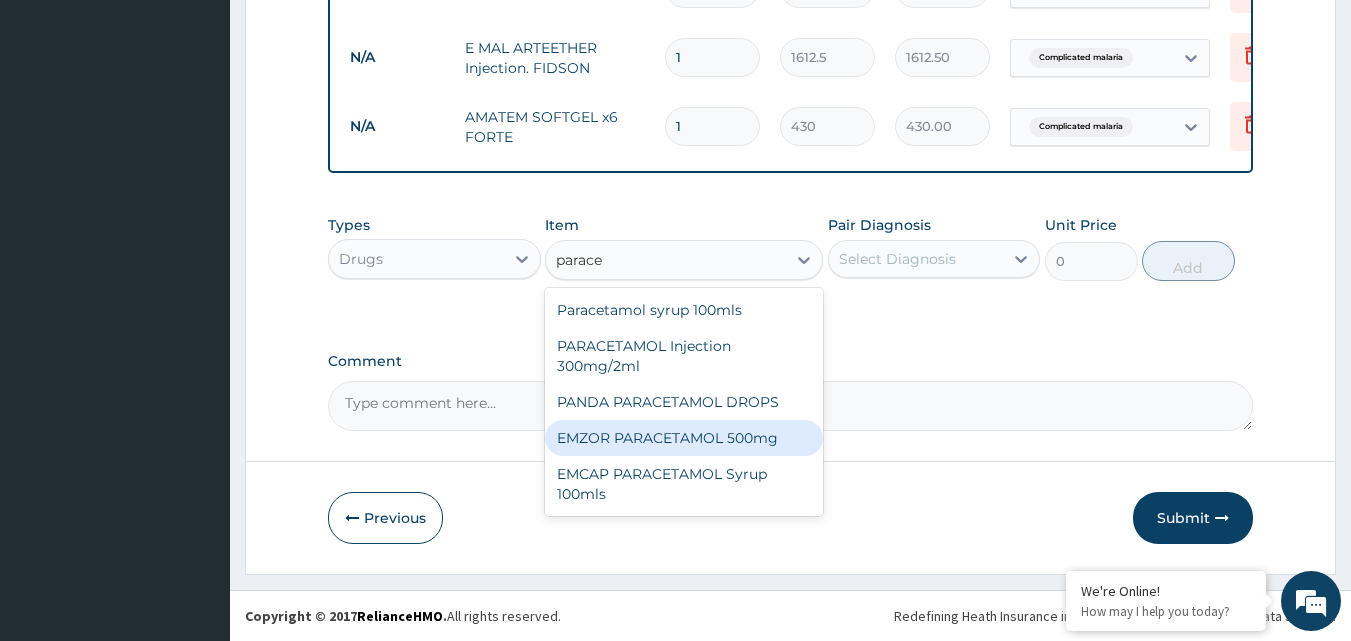 click on "EMZOR PARACETAMOL 500mg" at bounding box center [684, 438] 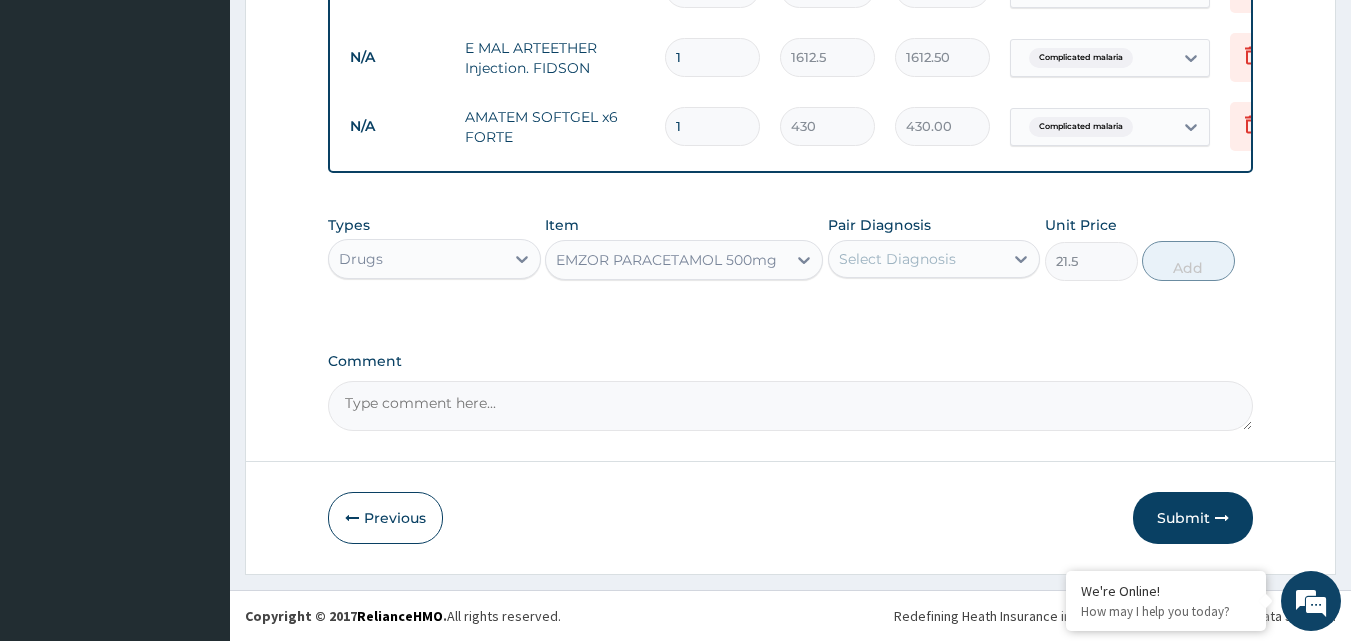 click on "Select Diagnosis" at bounding box center (897, 259) 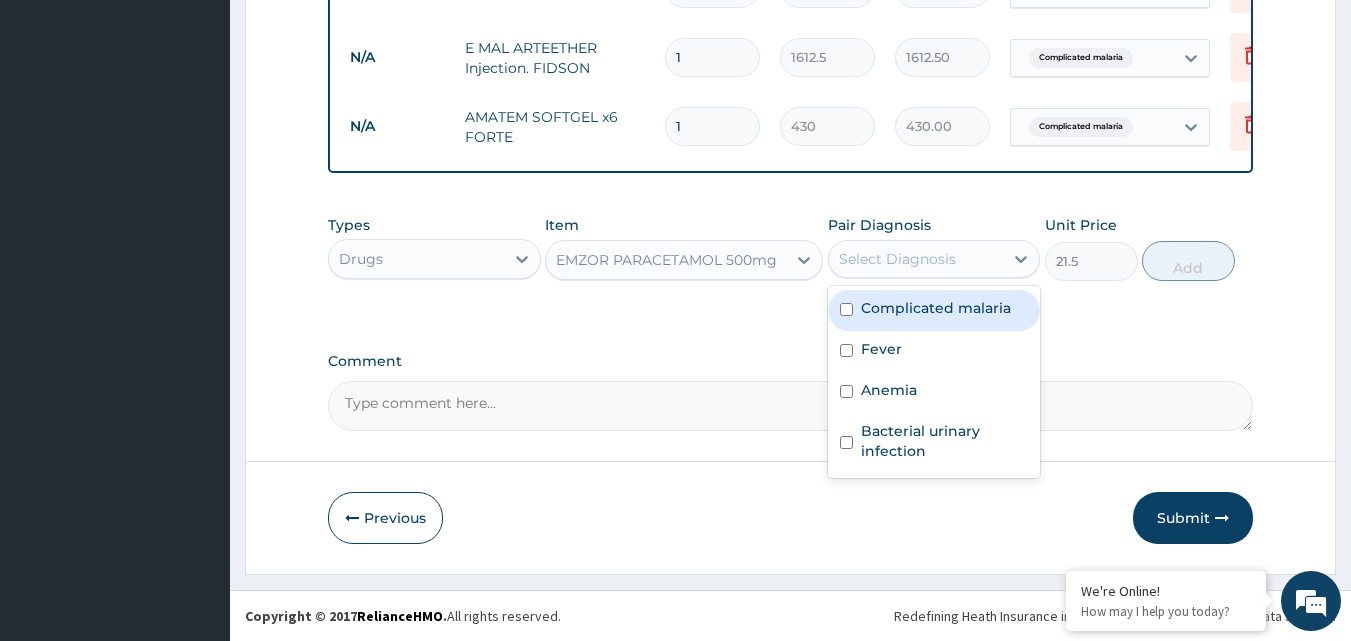 click on "Complicated malaria" at bounding box center [936, 308] 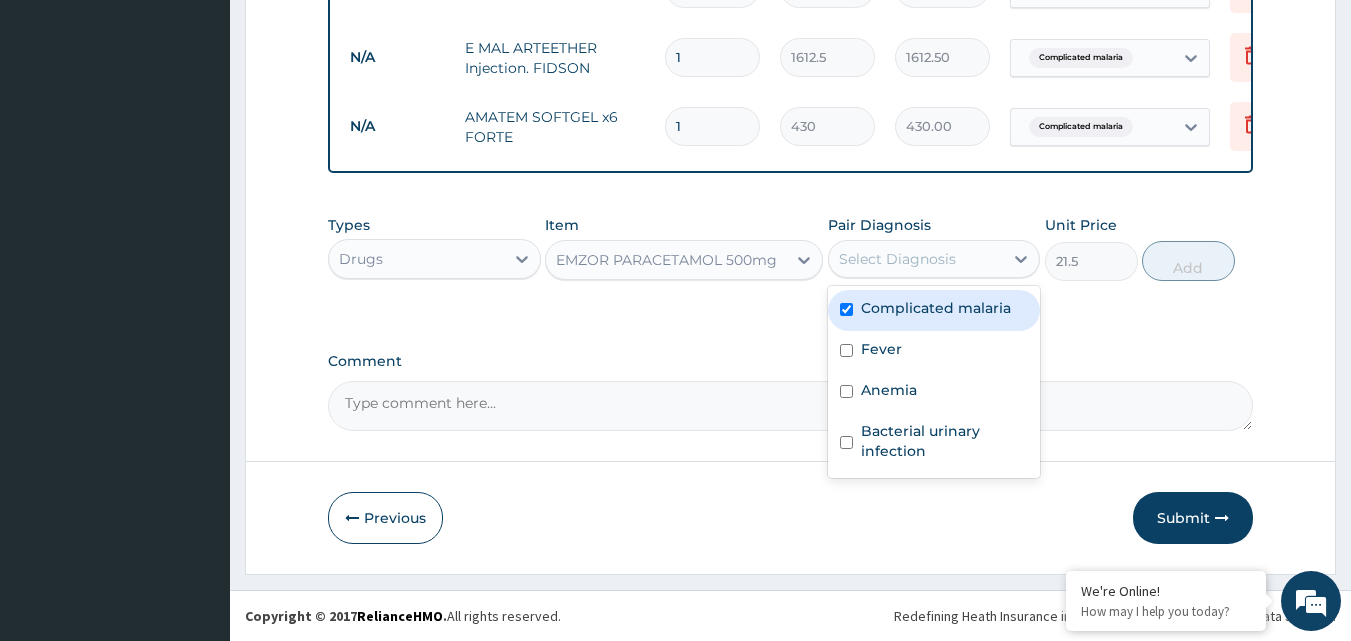 checkbox on "true" 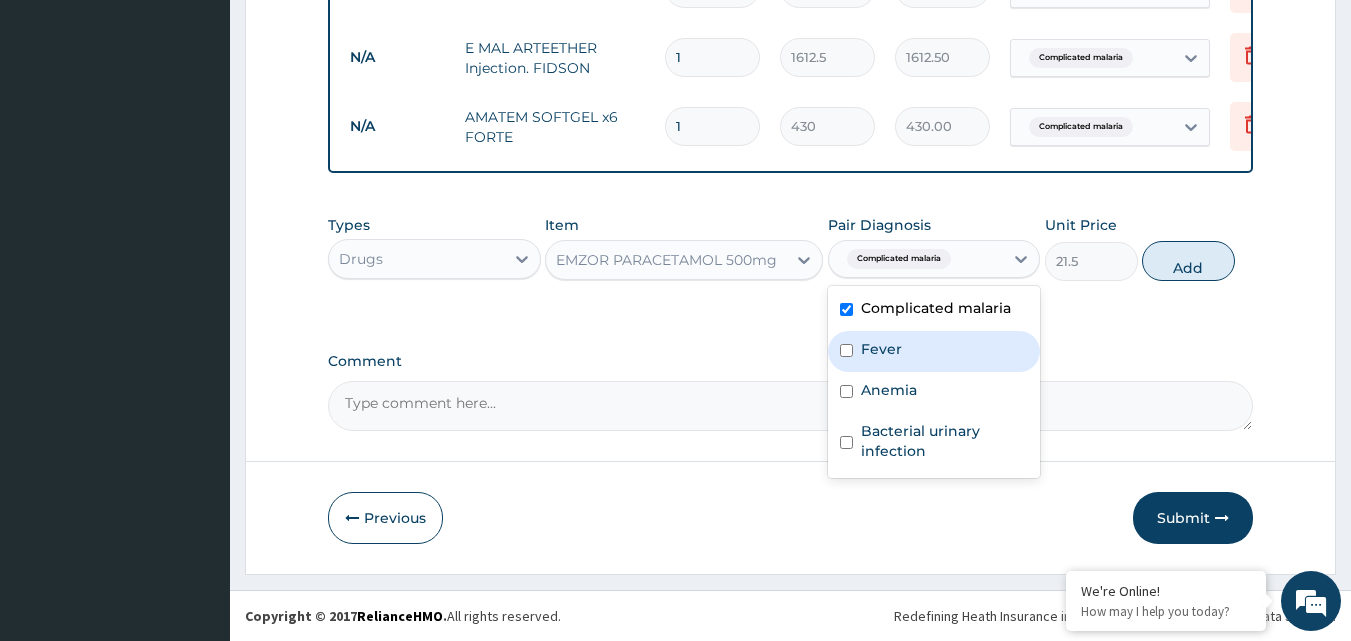click on "Fever" at bounding box center (934, 351) 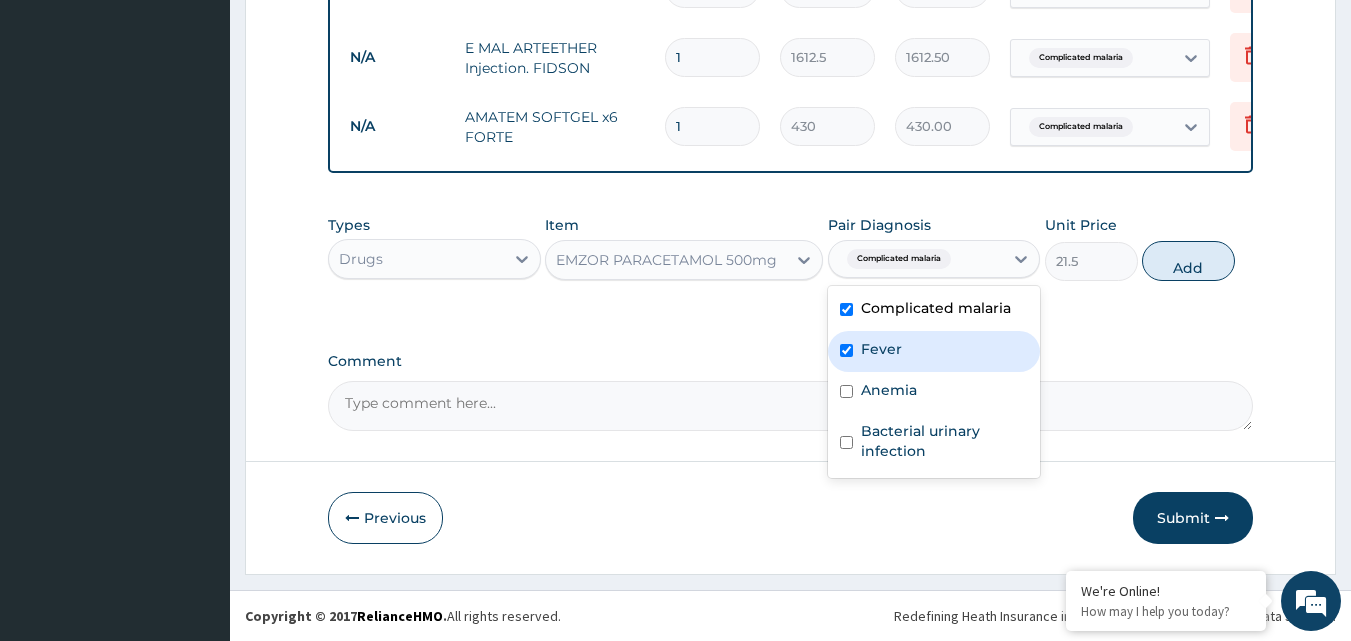 checkbox on "true" 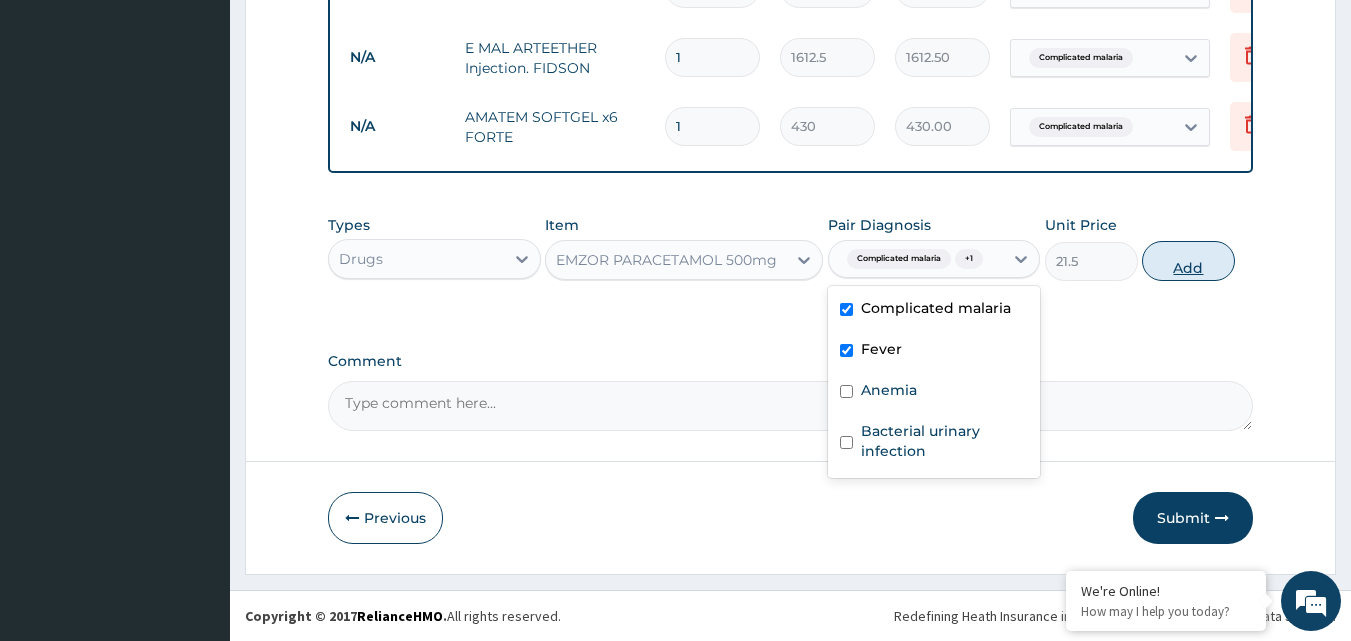 click on "Add" at bounding box center (1188, 261) 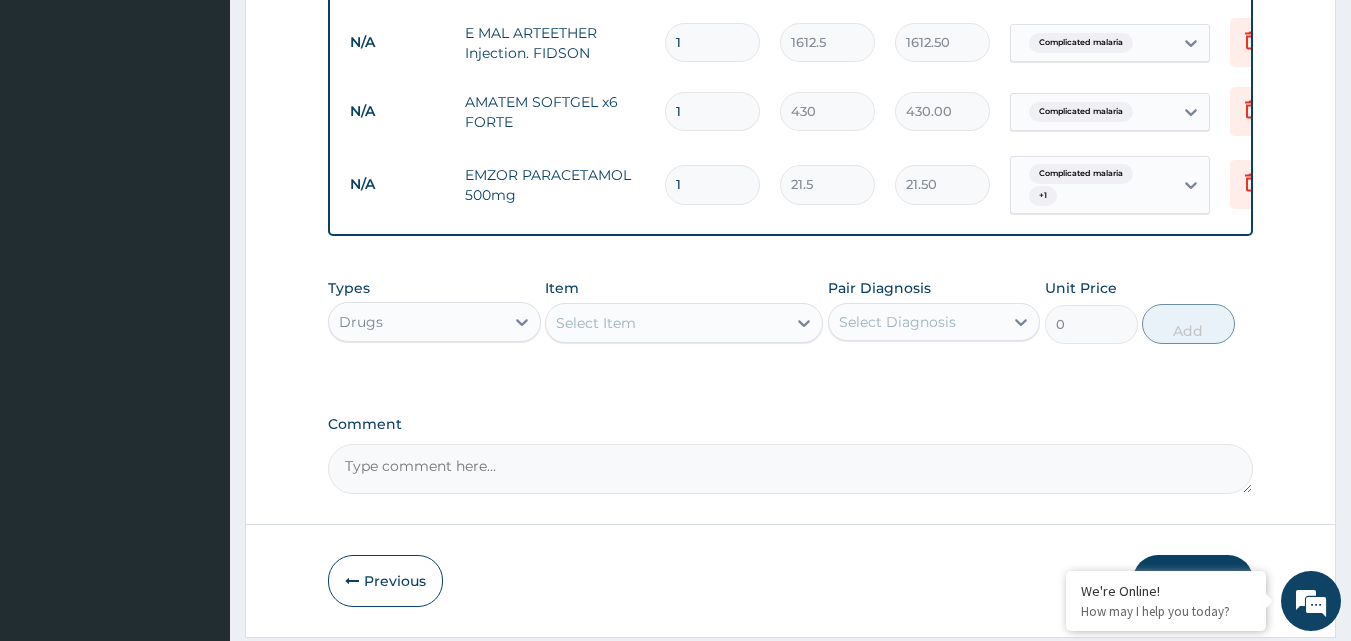click on "Select Item" at bounding box center (666, 323) 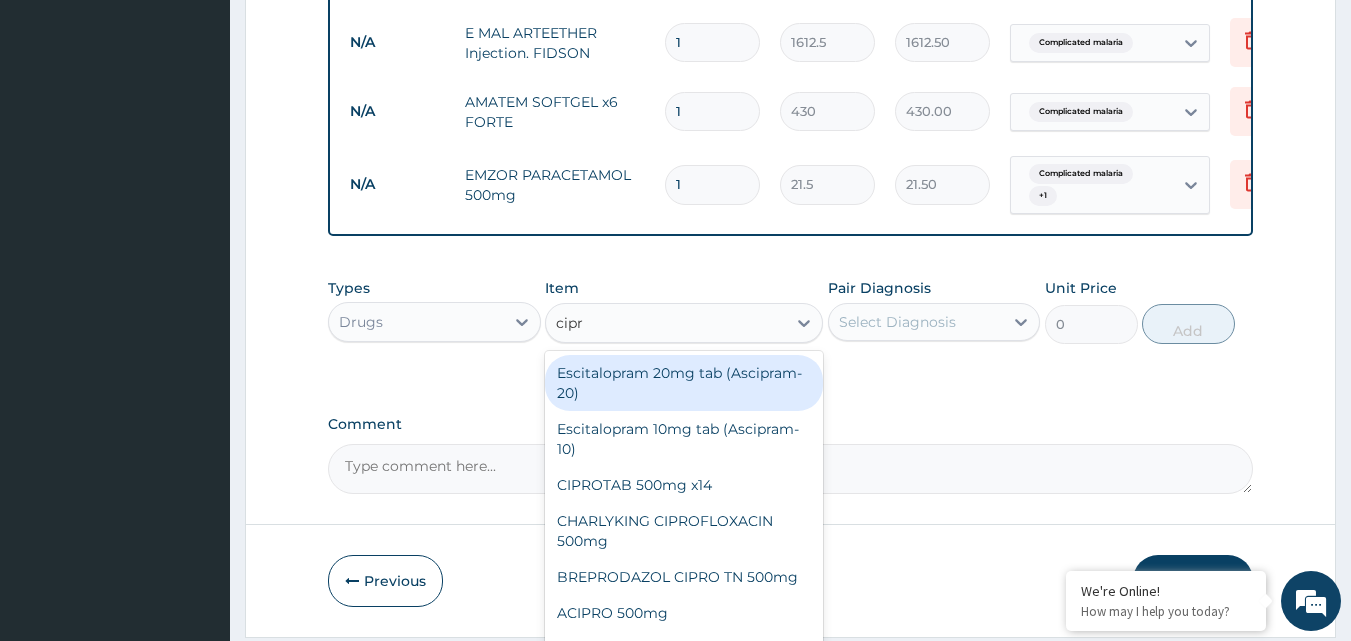 type on "cipro" 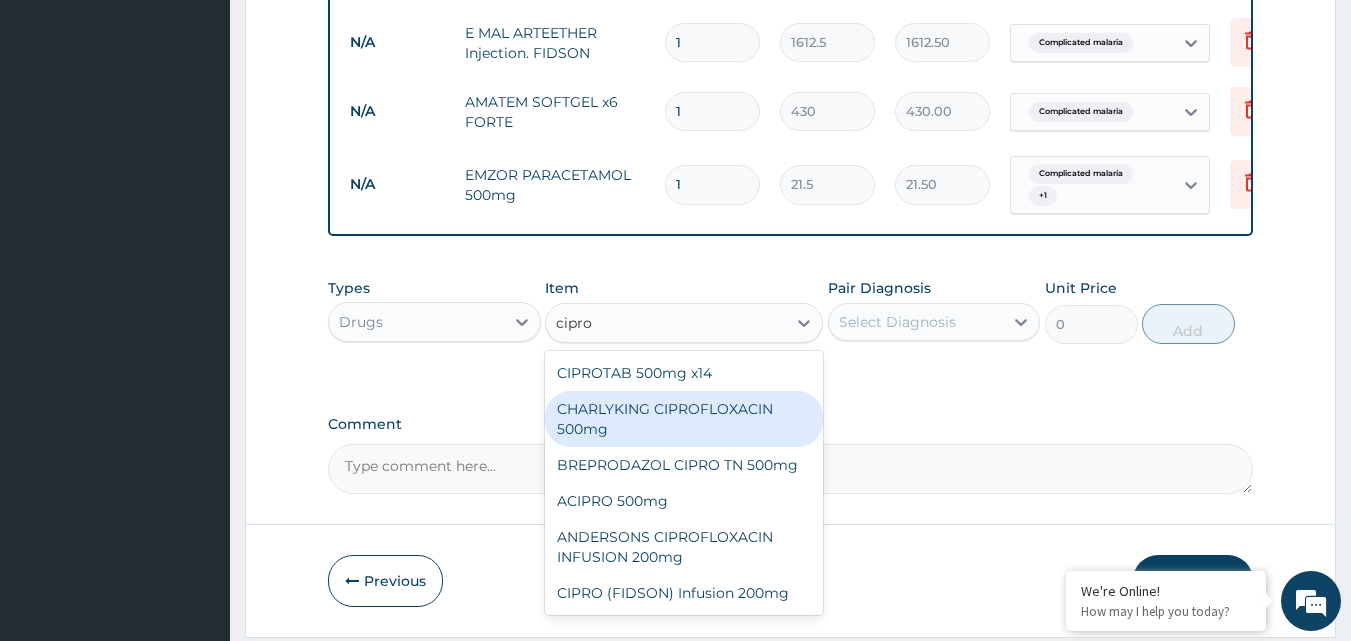click on "CHARLYKING CIPROFLOXACIN 500mg" at bounding box center (684, 419) 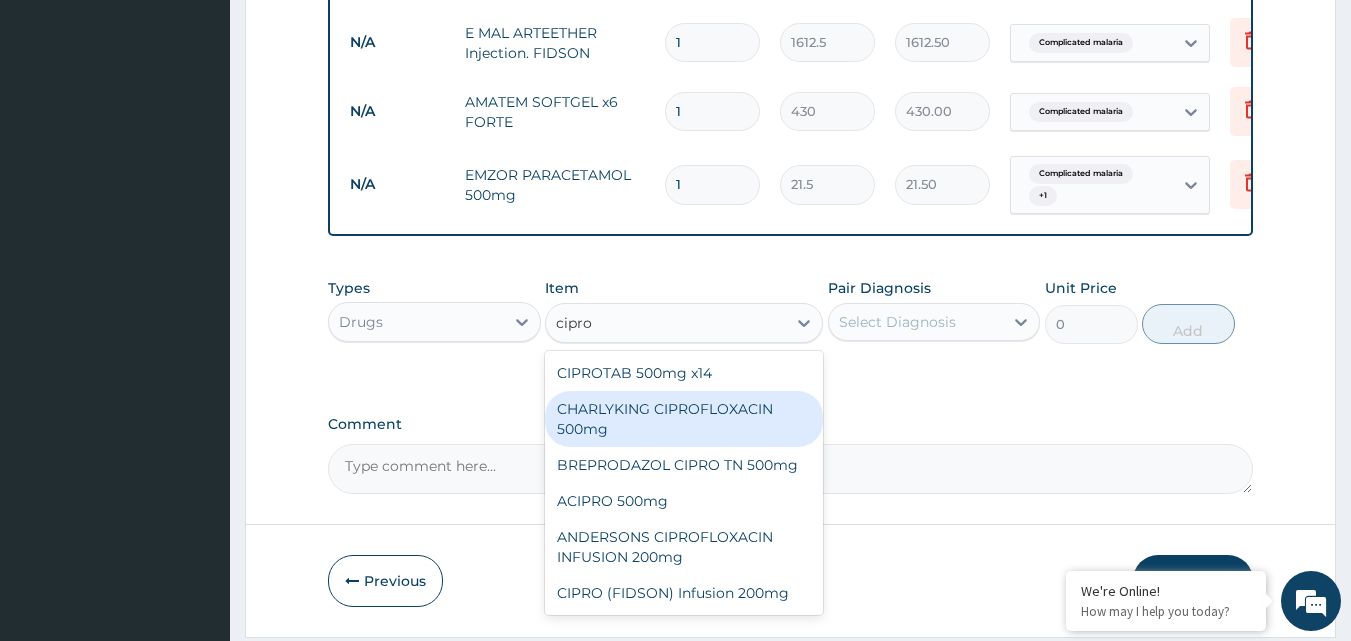 type 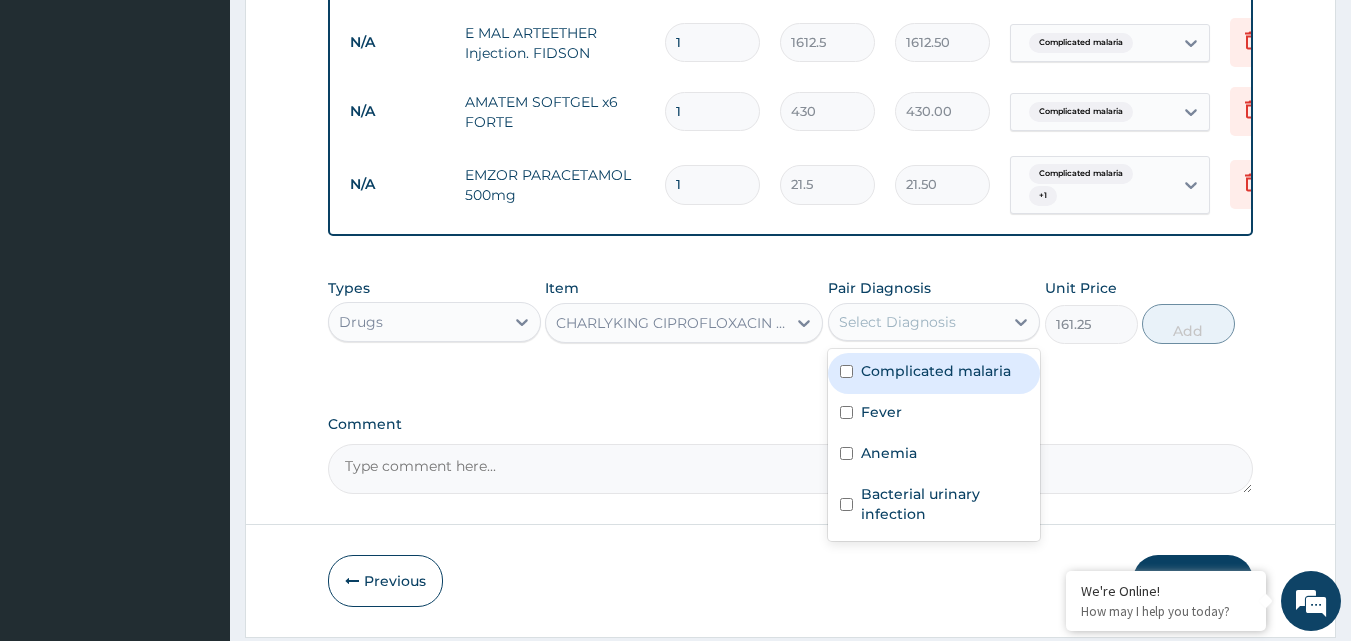 click on "Select Diagnosis" at bounding box center [916, 322] 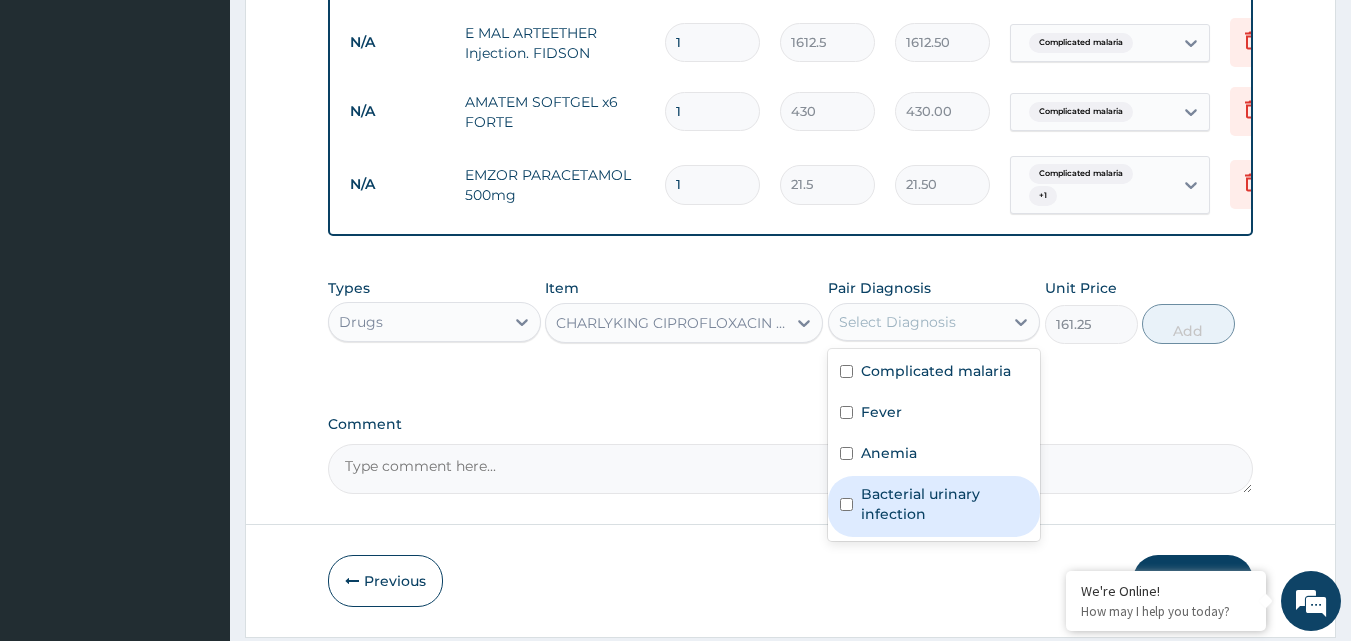 click on "Bacterial urinary infection" at bounding box center [945, 504] 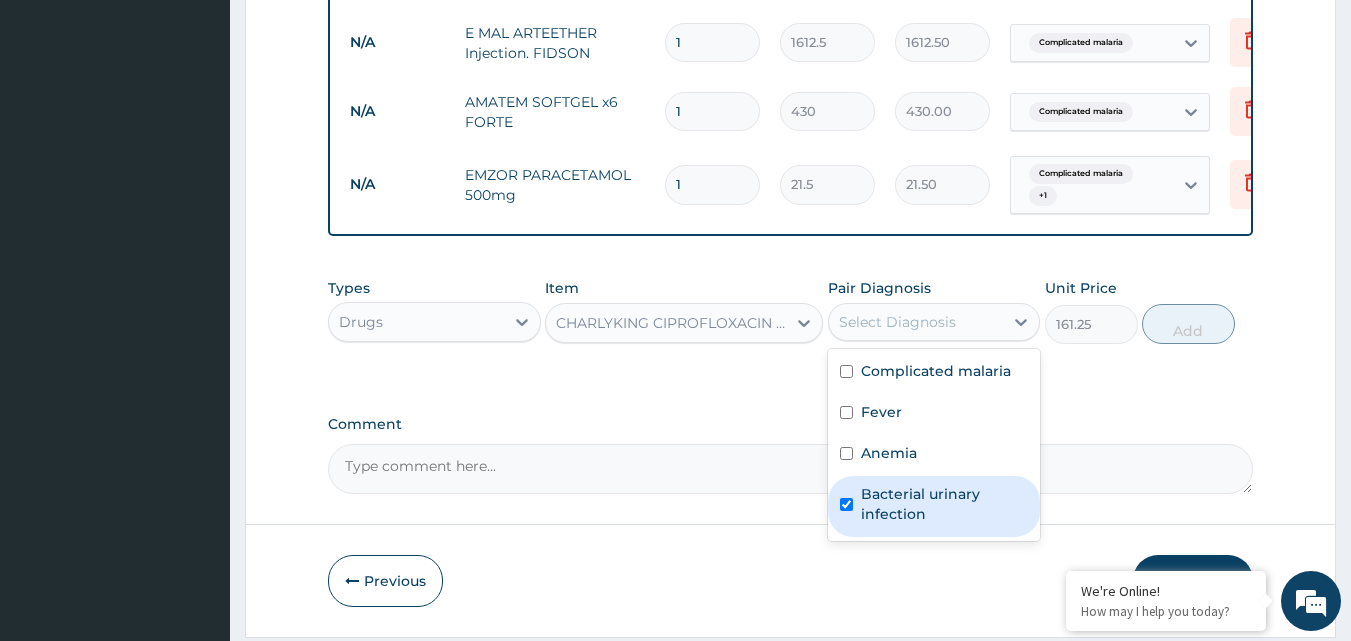 checkbox on "true" 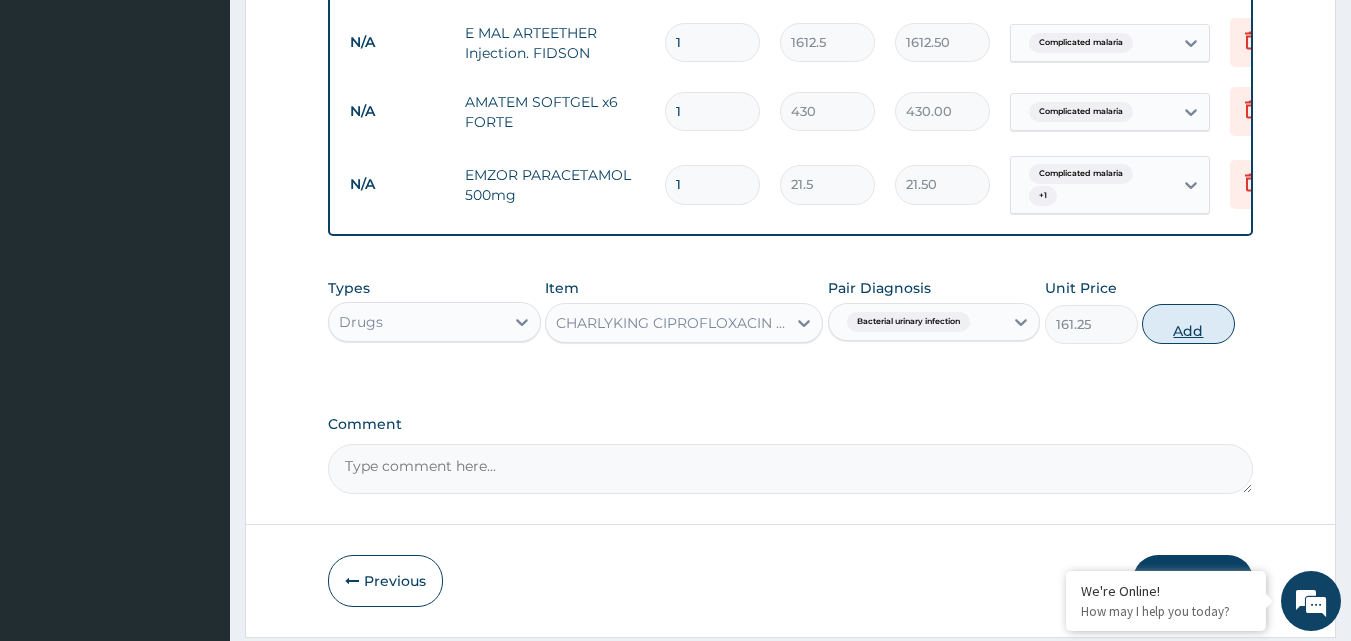 click on "Add" at bounding box center (1188, 324) 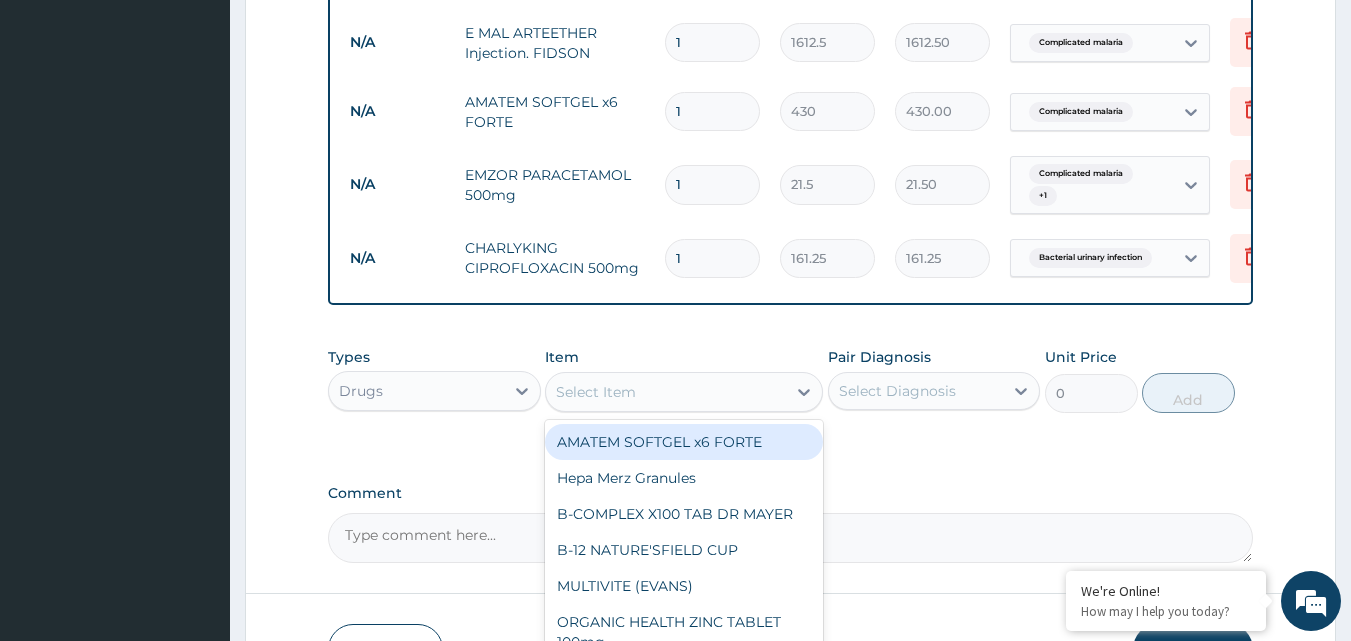 click on "Select Item" at bounding box center (666, 392) 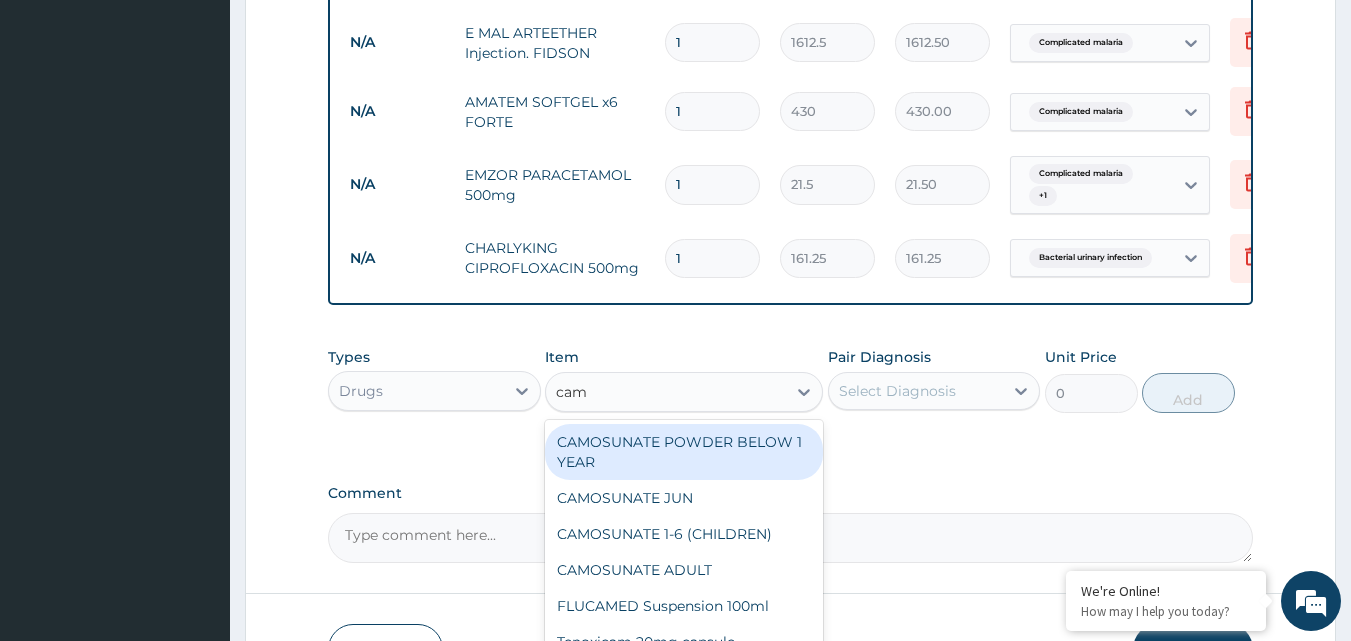 type on "camo" 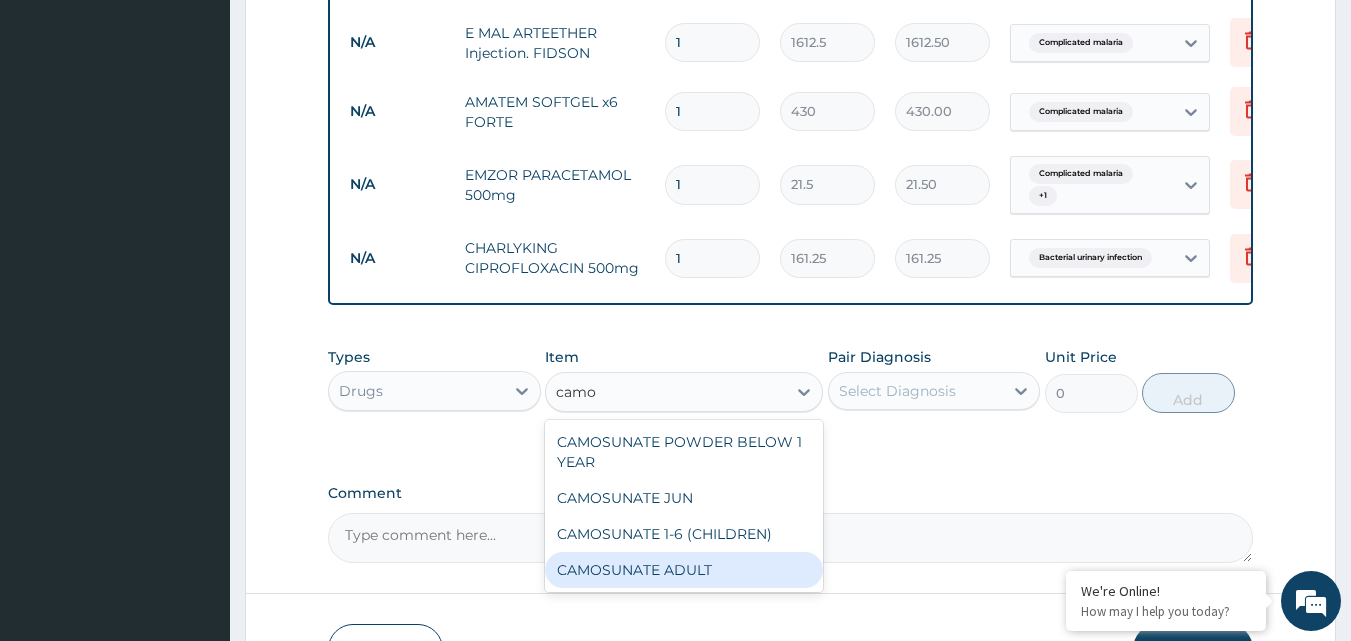 click on "CAMOSUNATE ADULT" at bounding box center [684, 570] 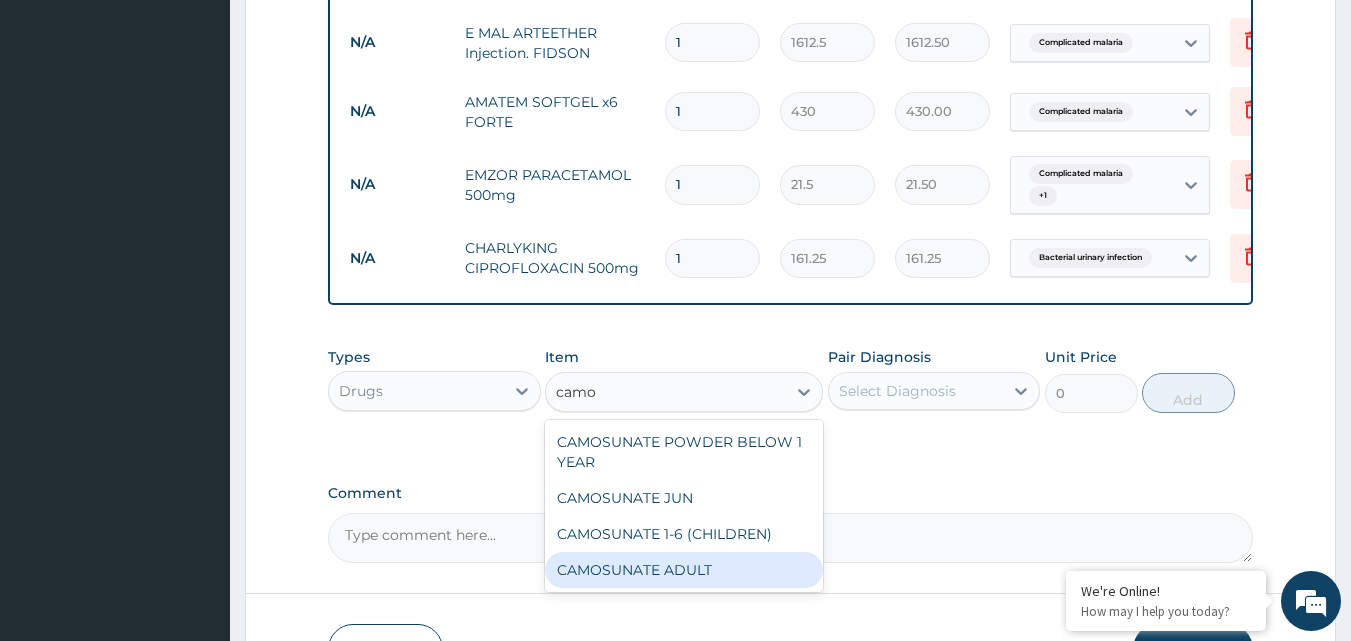 type 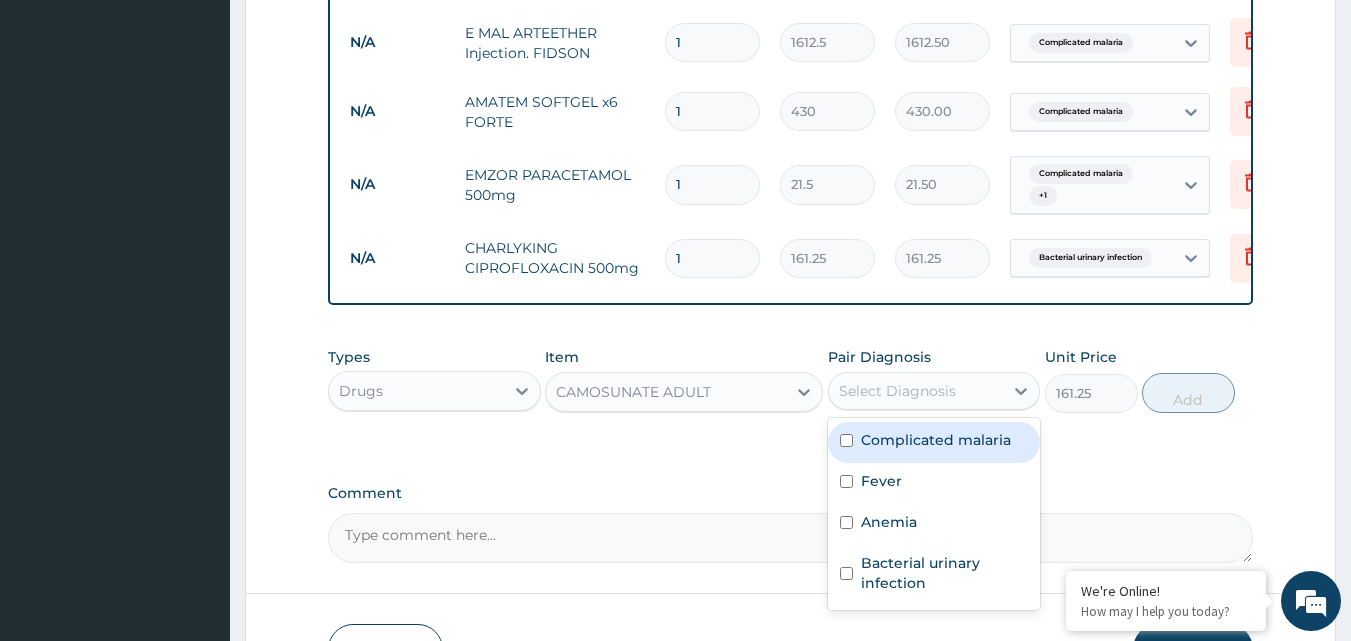click on "Select Diagnosis" at bounding box center (916, 391) 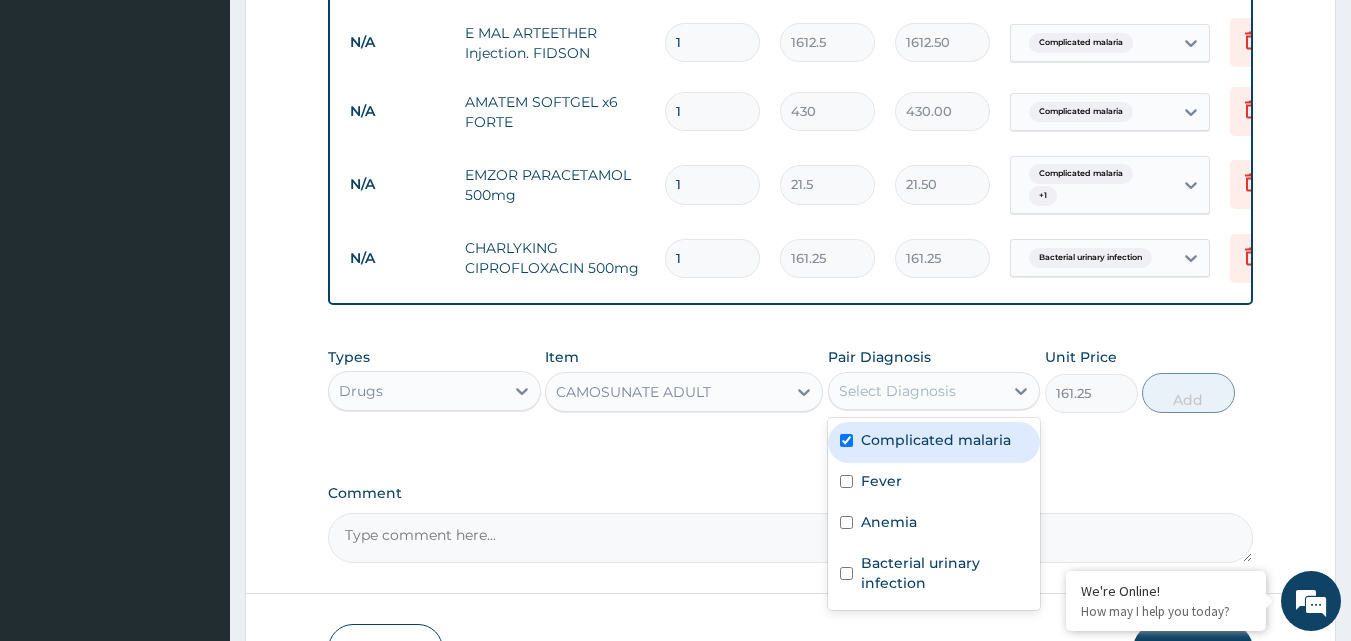 checkbox on "true" 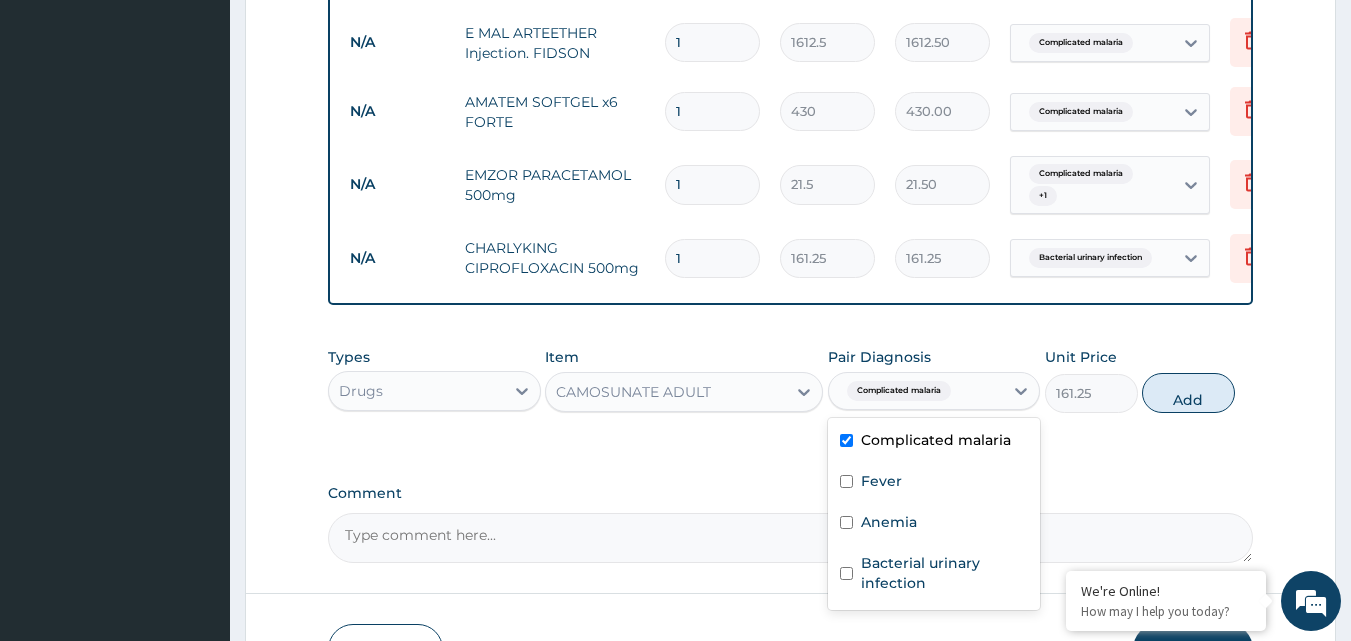 click on "Add" at bounding box center (1188, 393) 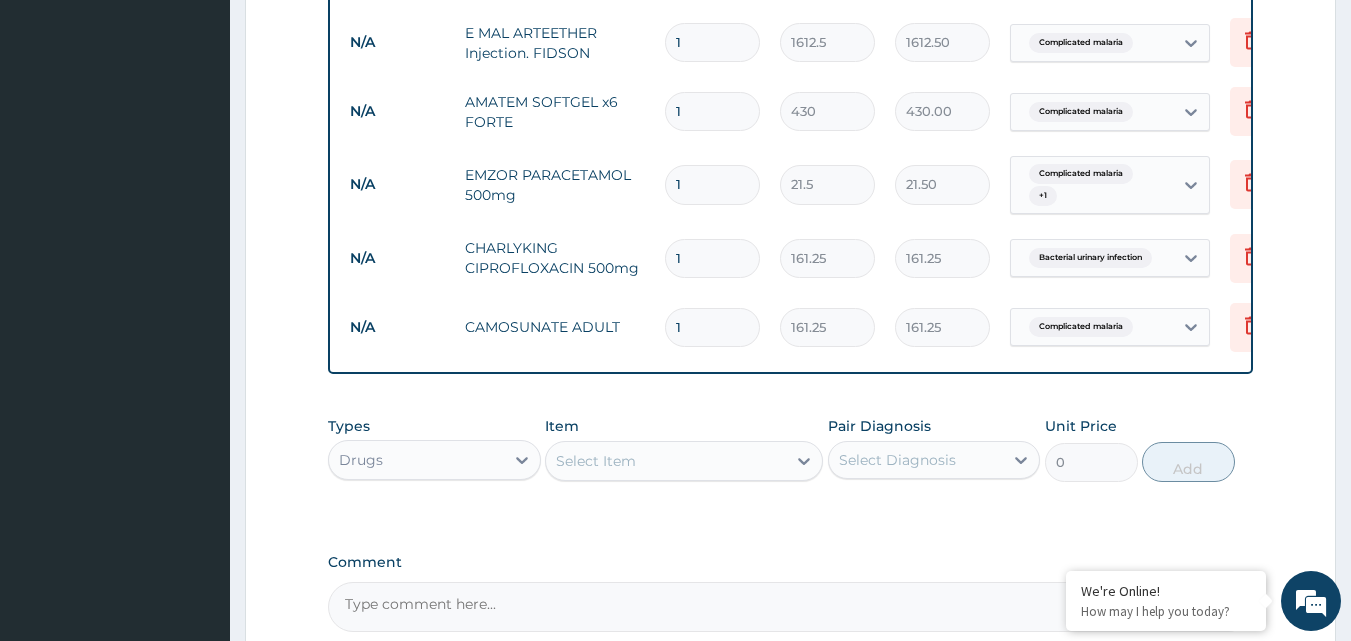 type 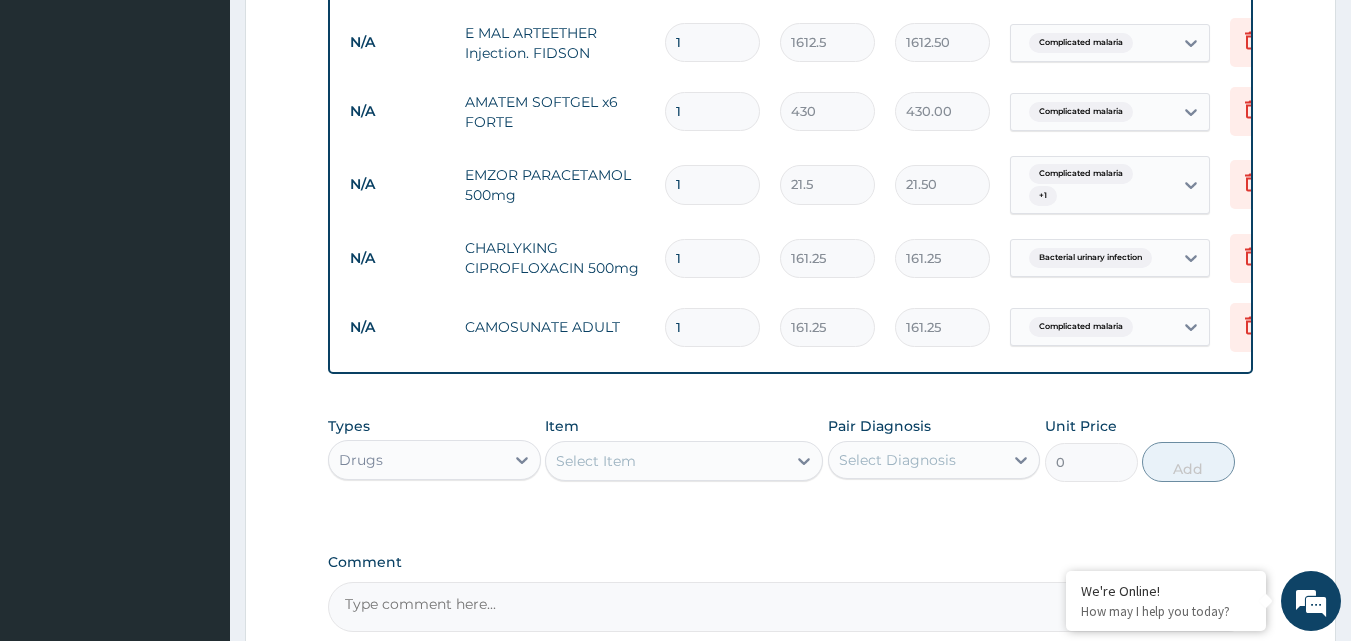 type on "0.00" 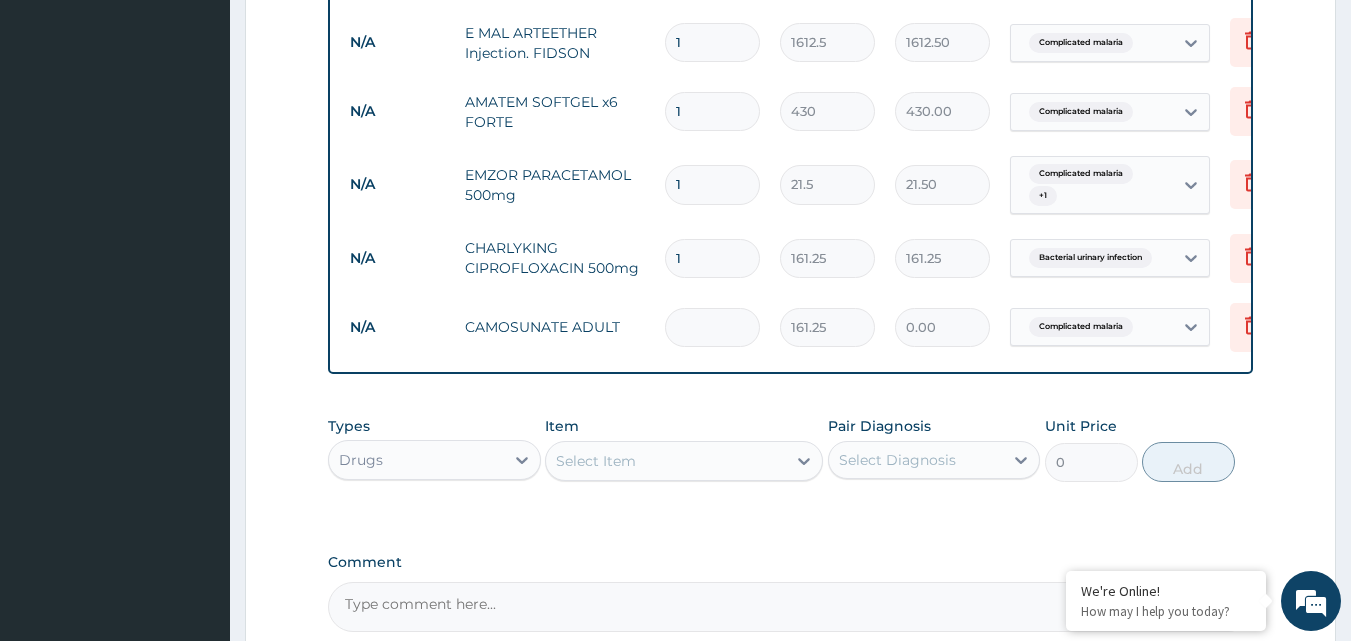 type on "1" 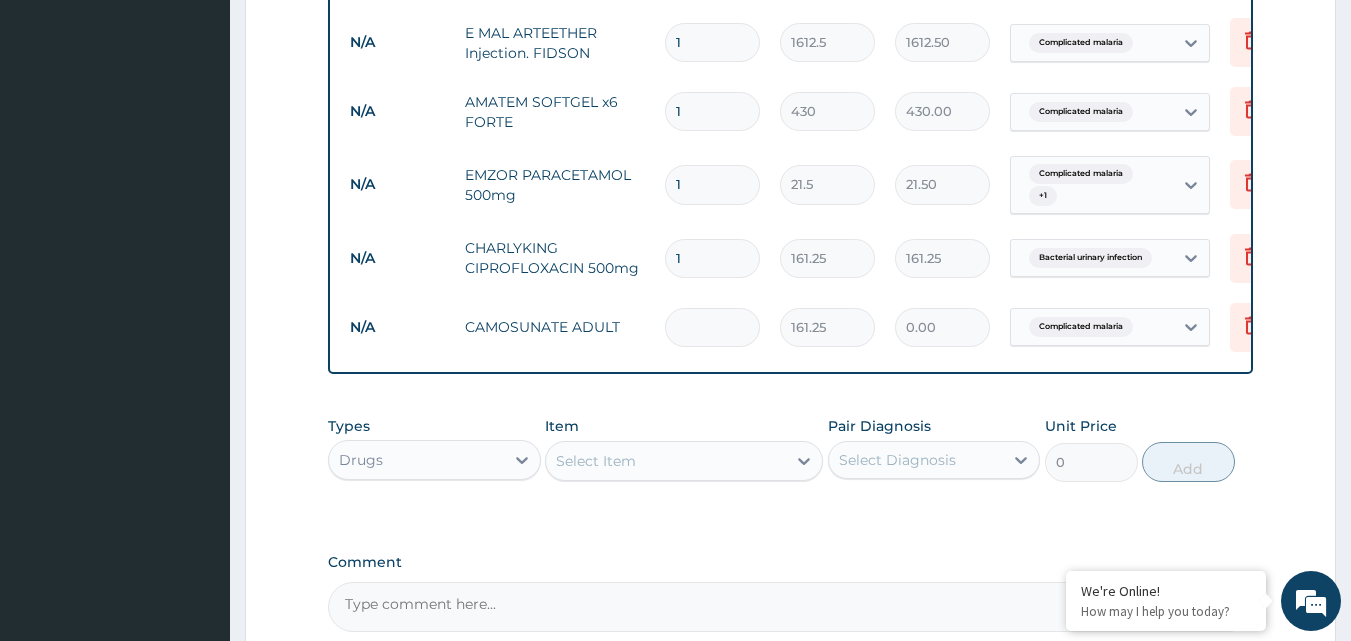 type on "161.25" 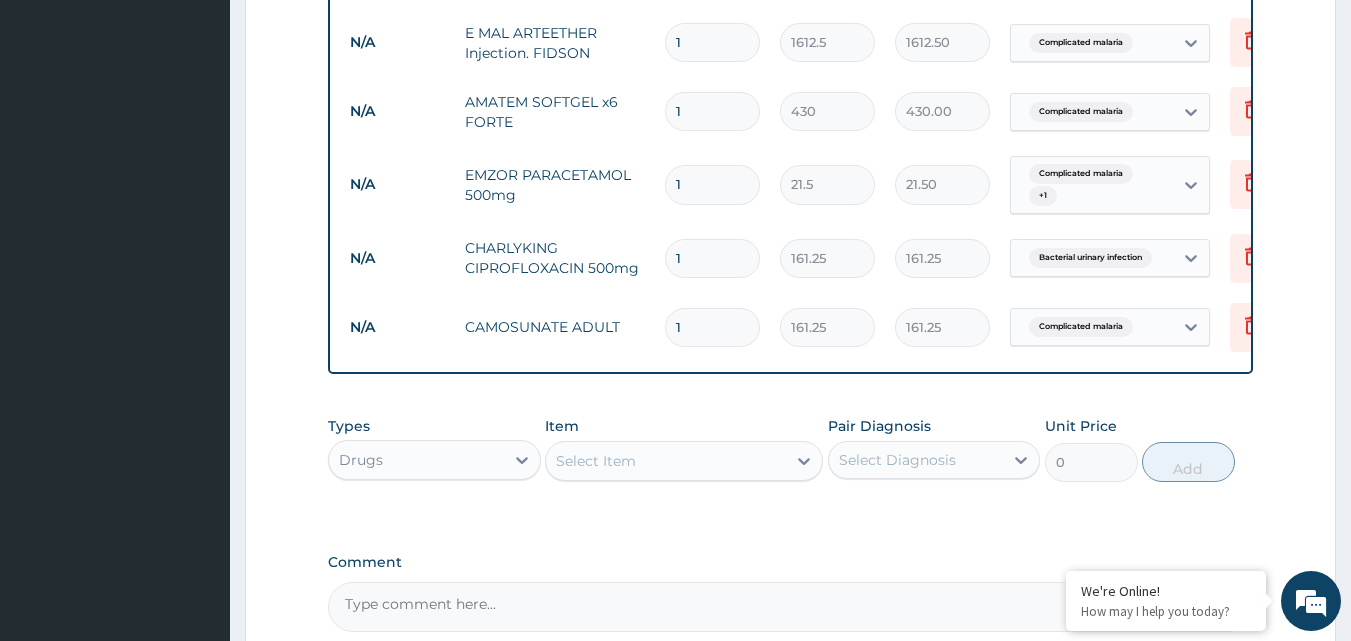 type on "12" 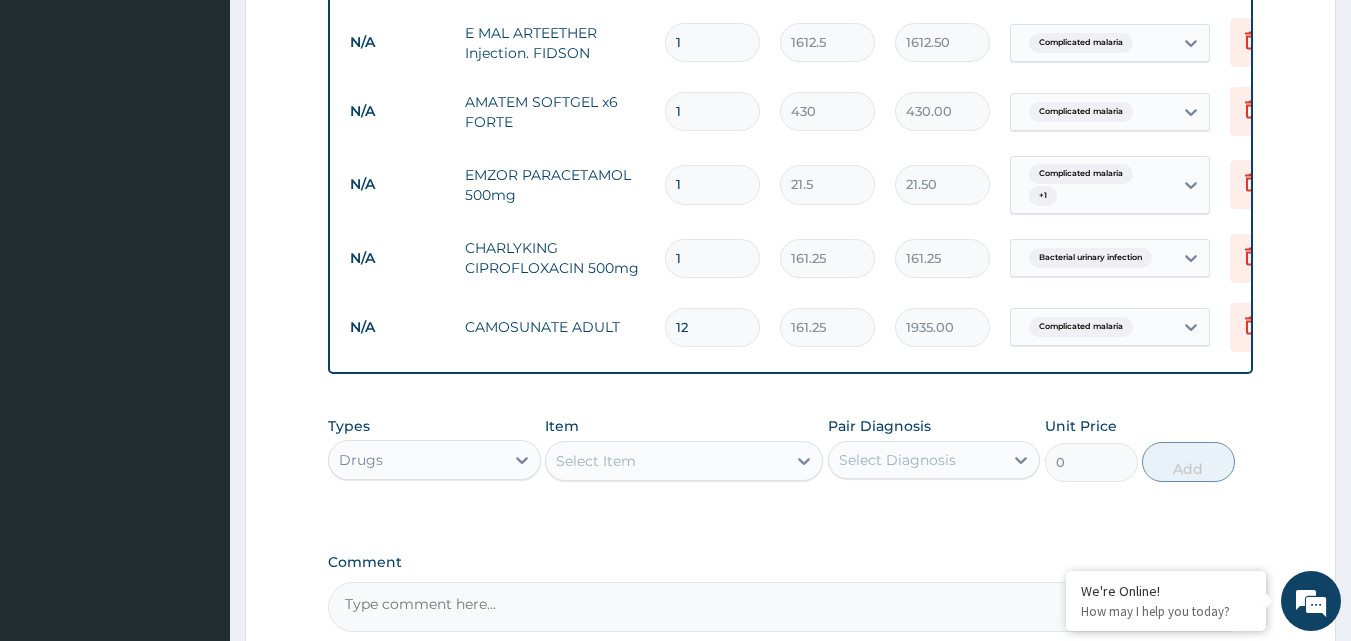 type on "12" 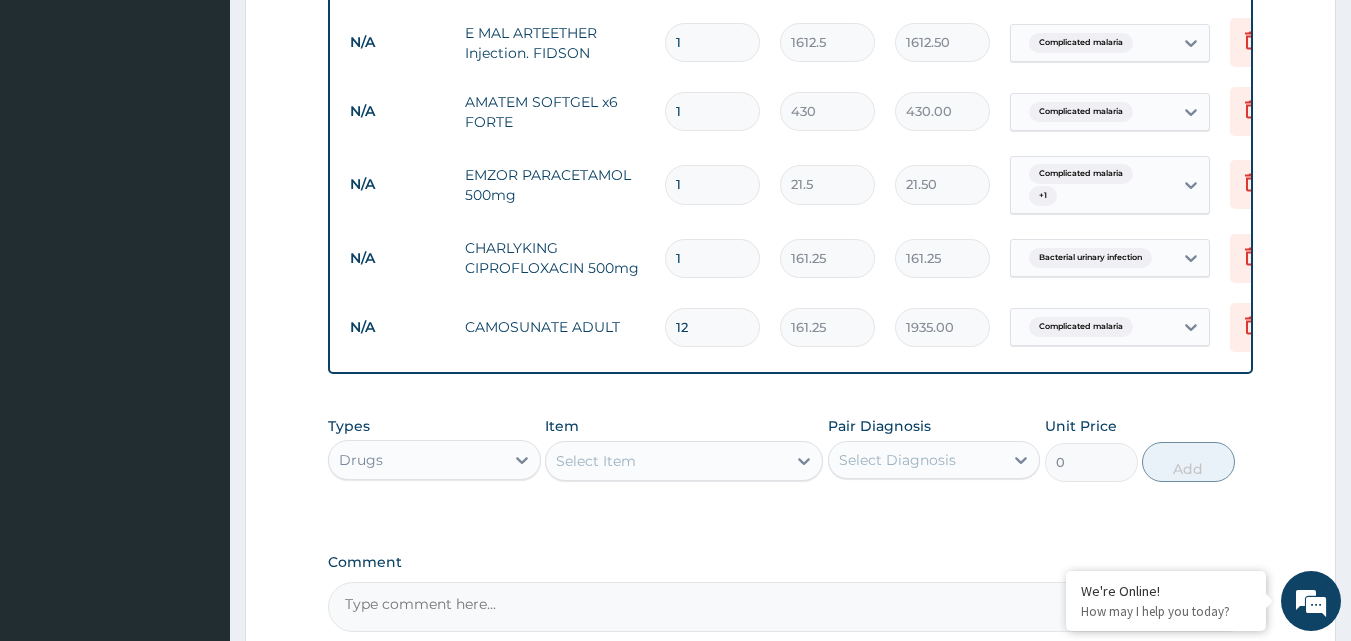 click on "1" at bounding box center (712, 111) 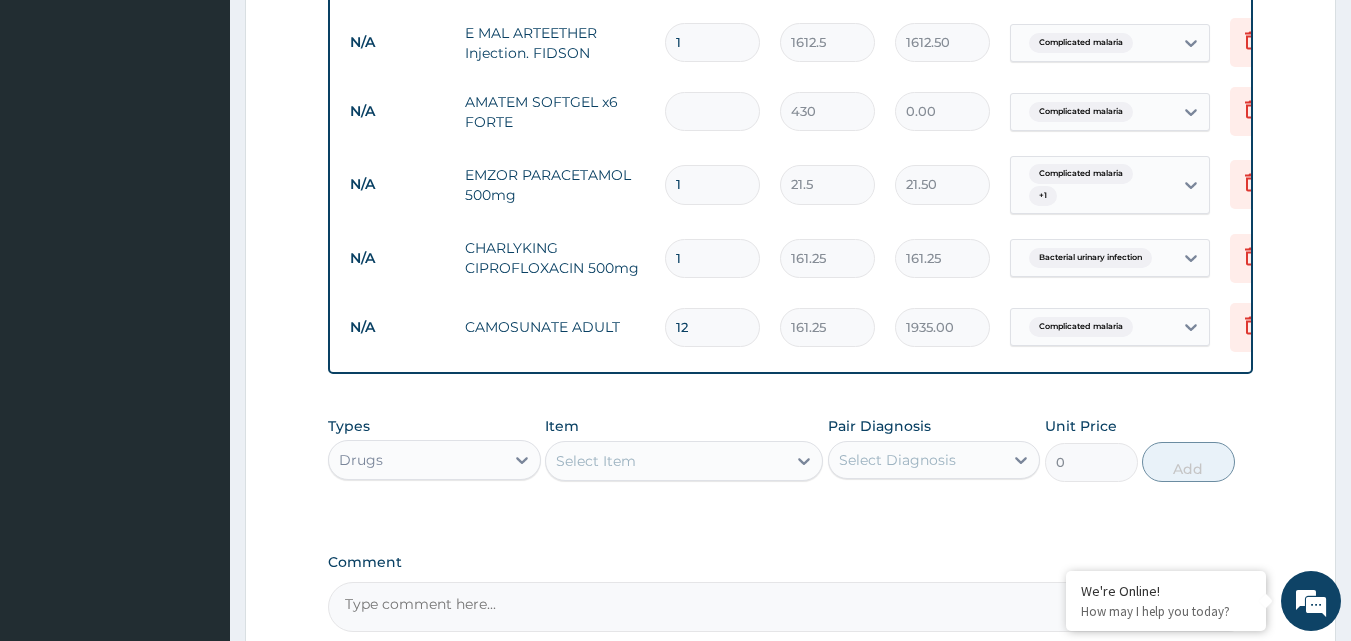 type on "6" 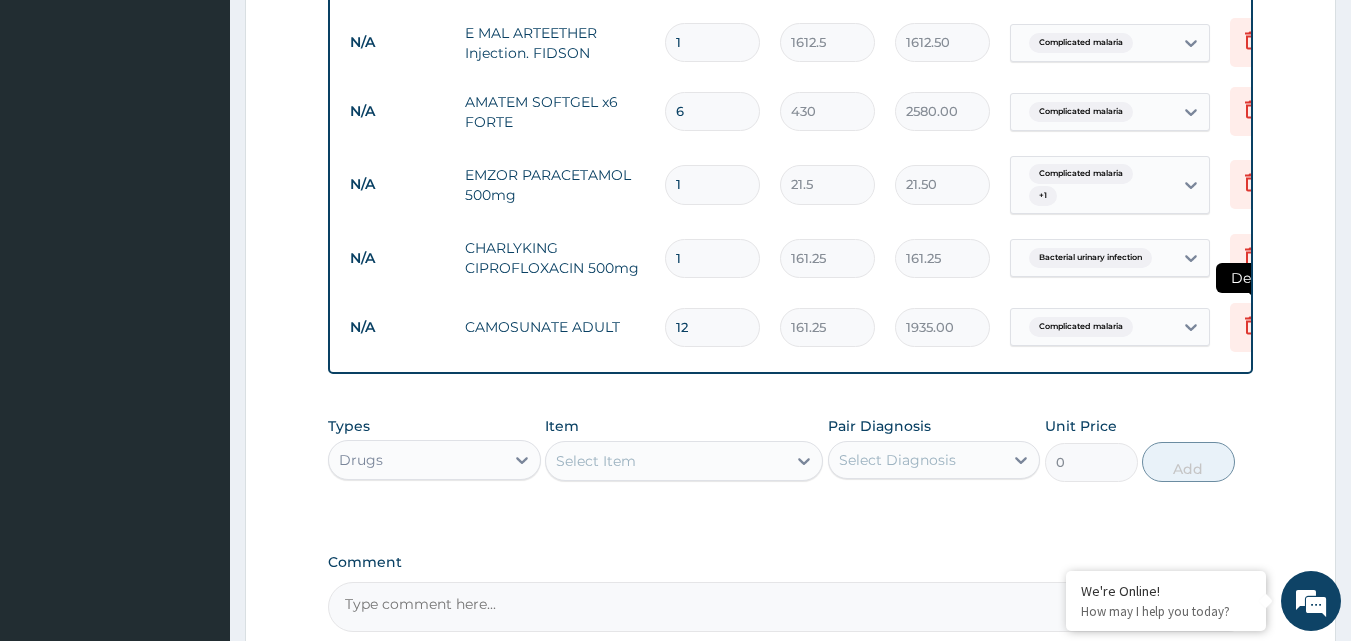 type on "6" 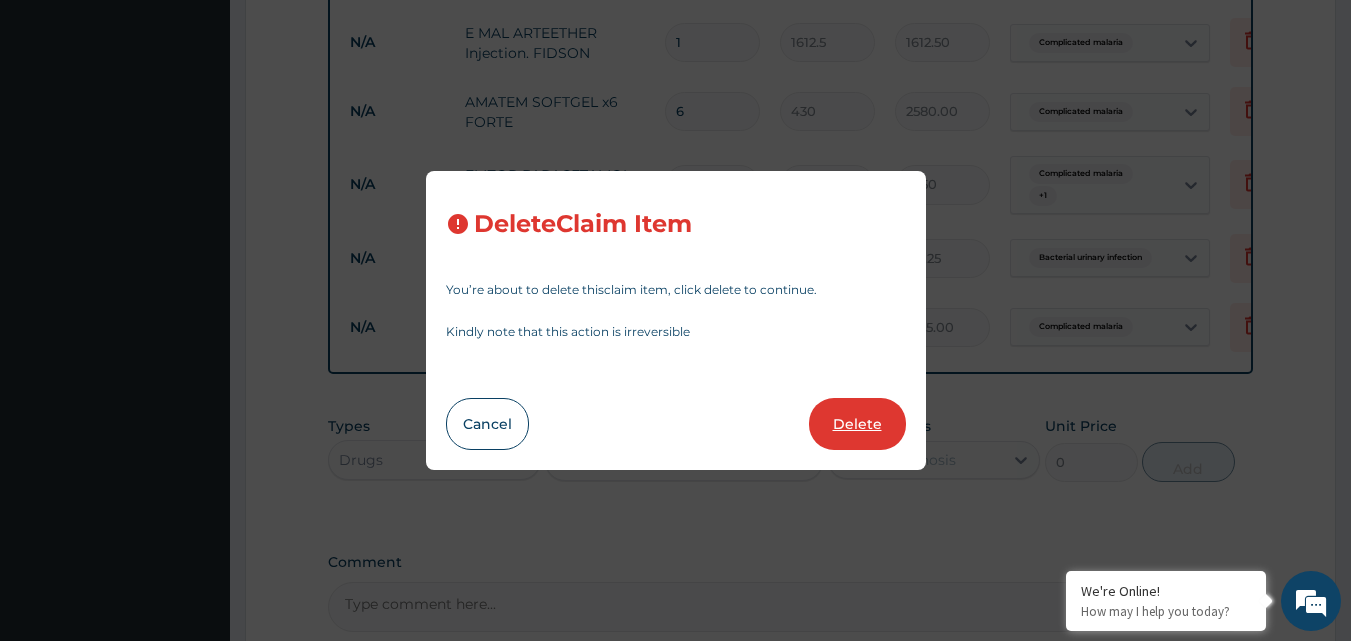 click on "Delete" at bounding box center [857, 424] 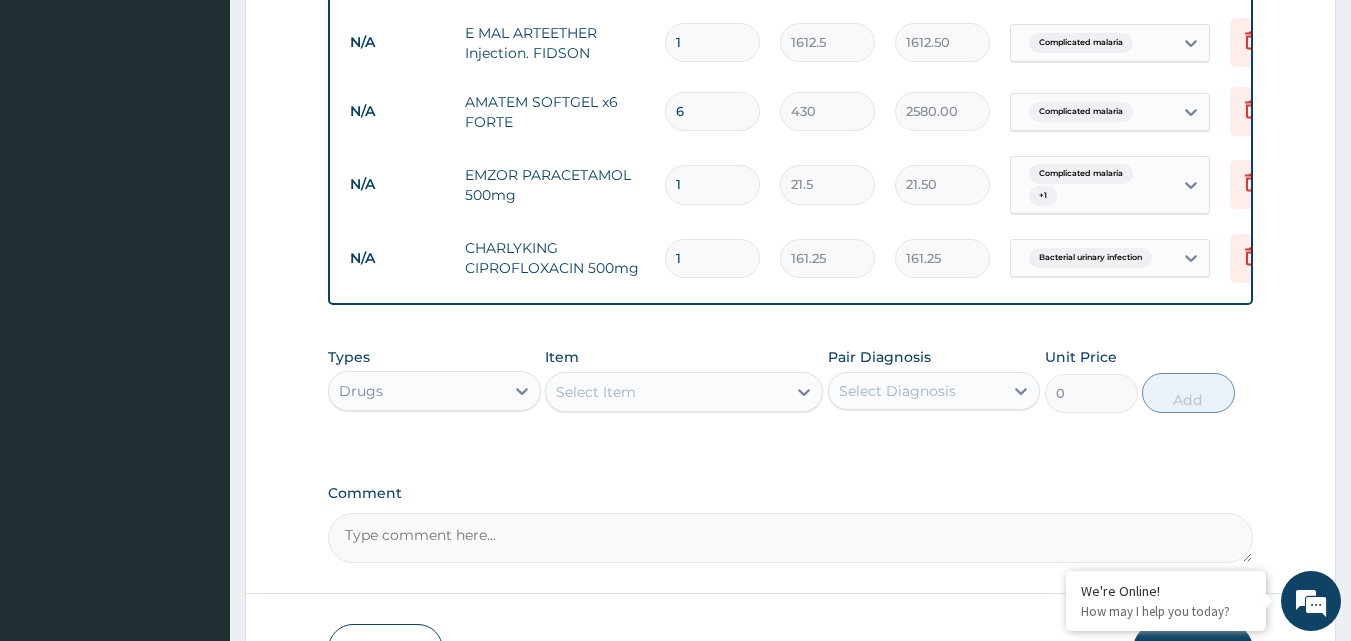 click on "1" at bounding box center [712, 184] 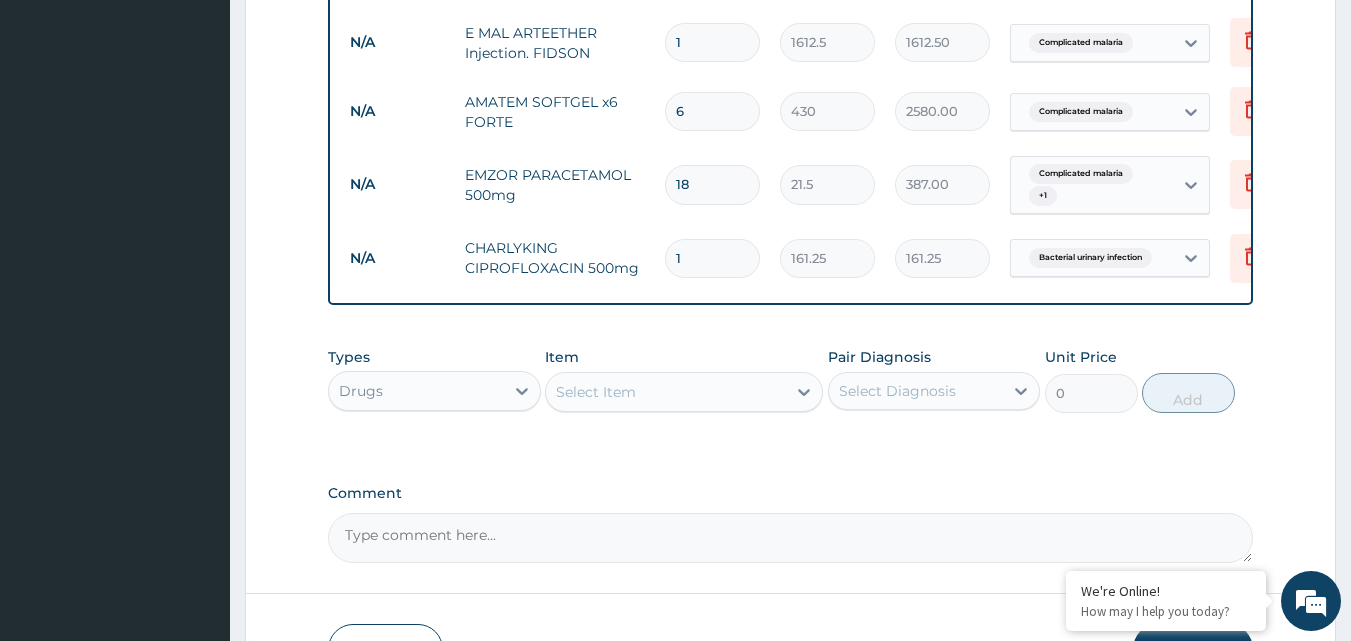 type on "18" 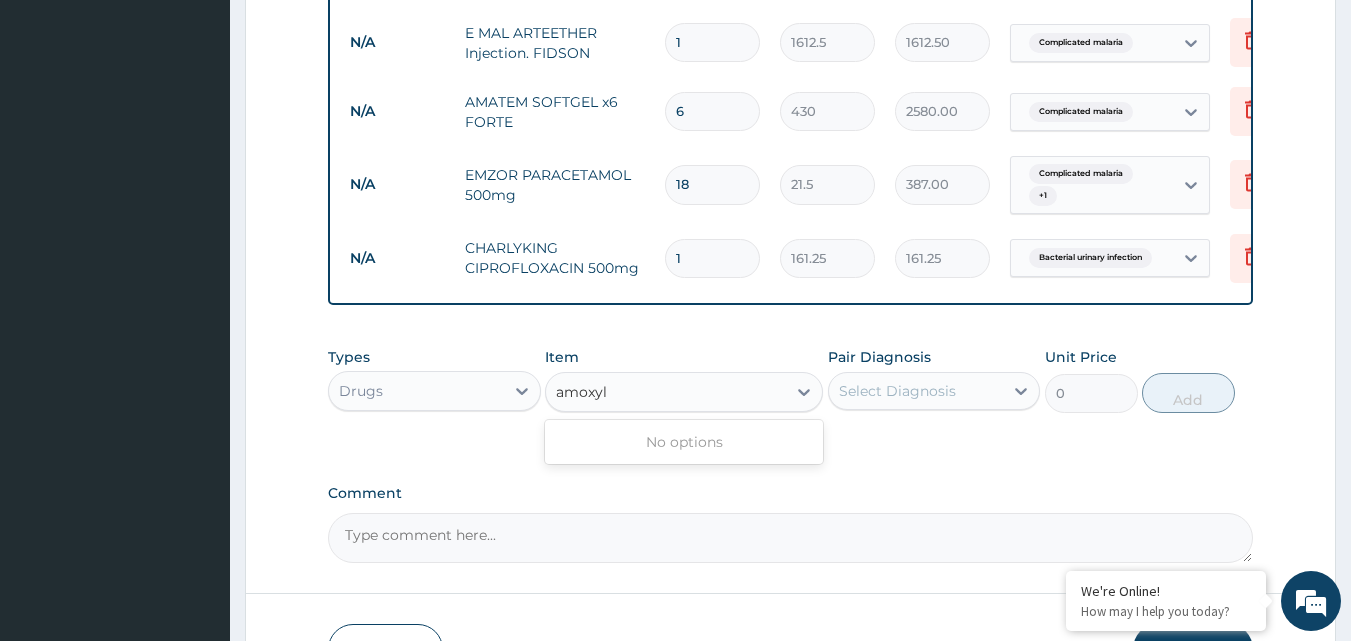 type on "amoxyl" 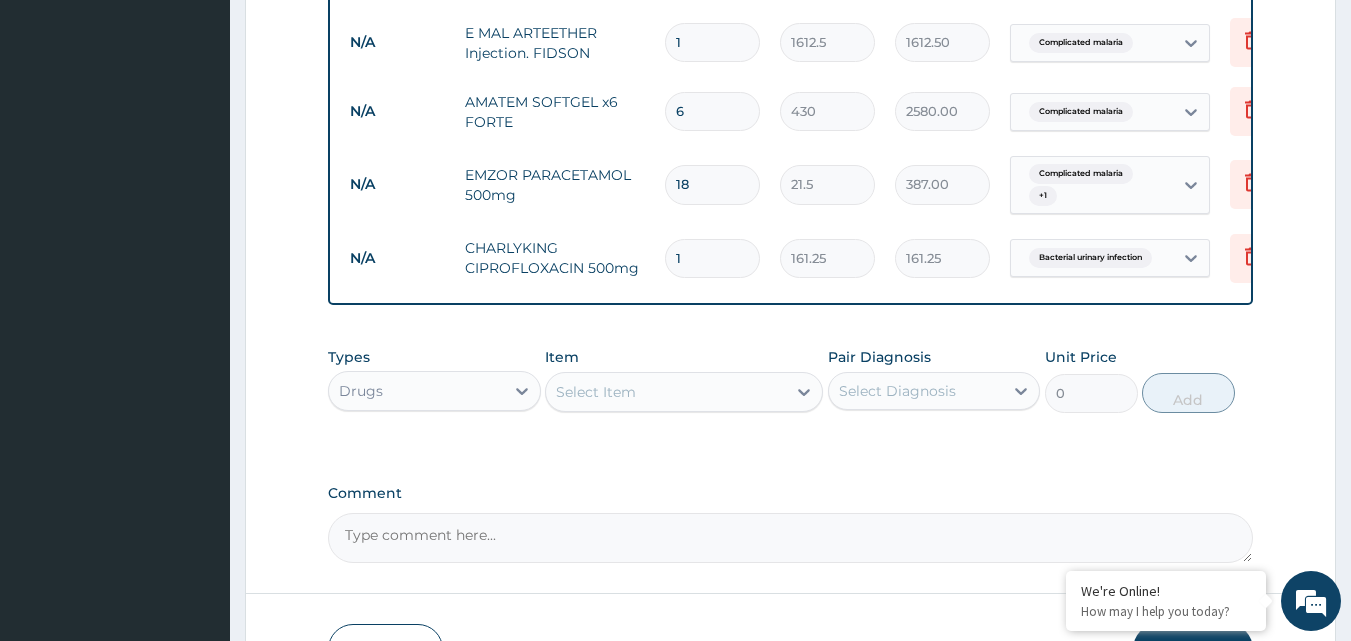 click on "1" at bounding box center (712, 258) 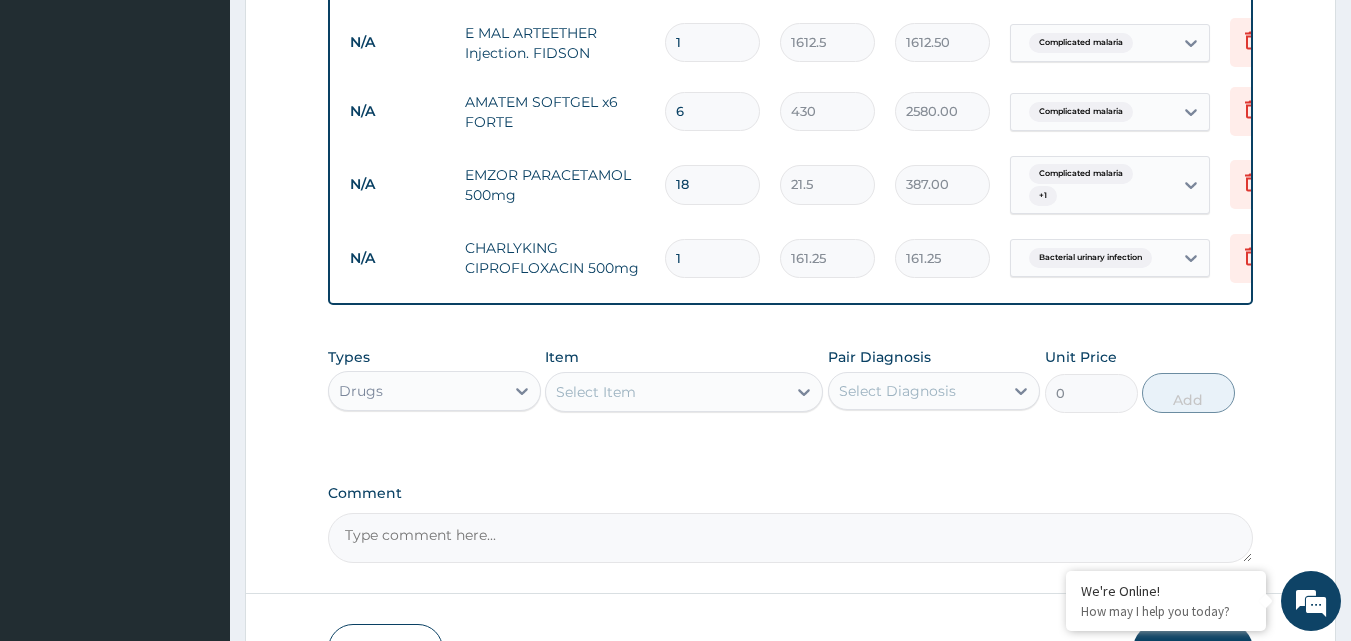 type on "10" 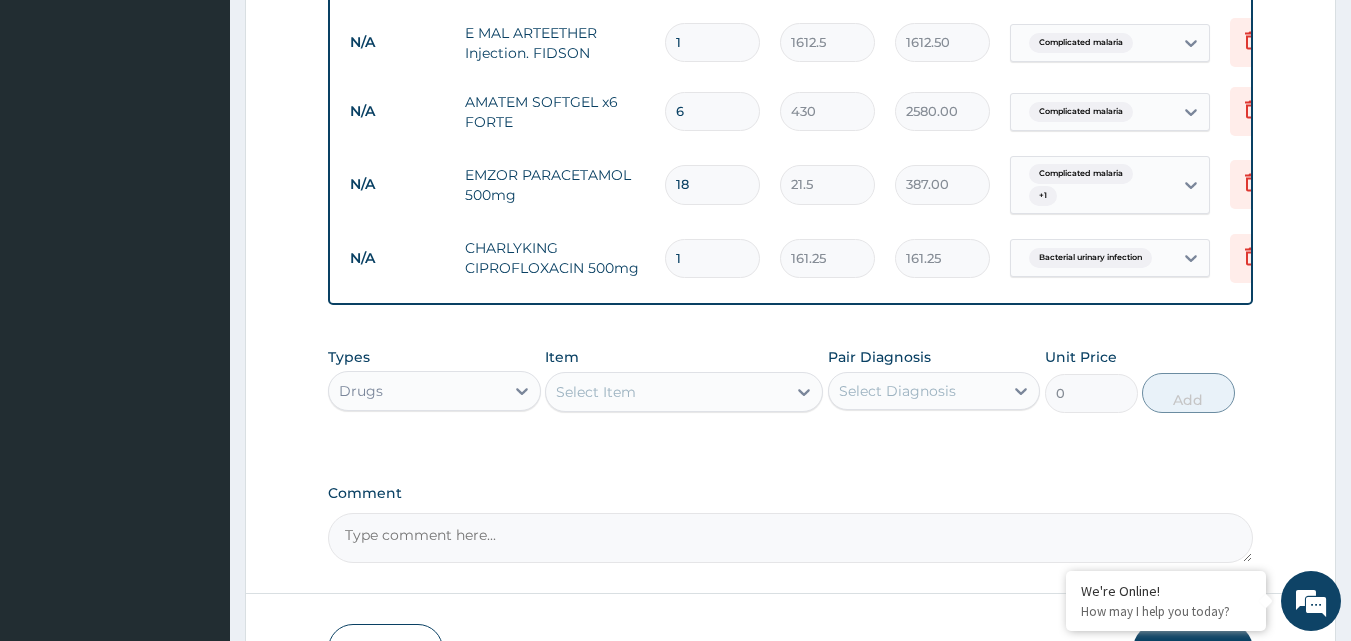 type on "1612.50" 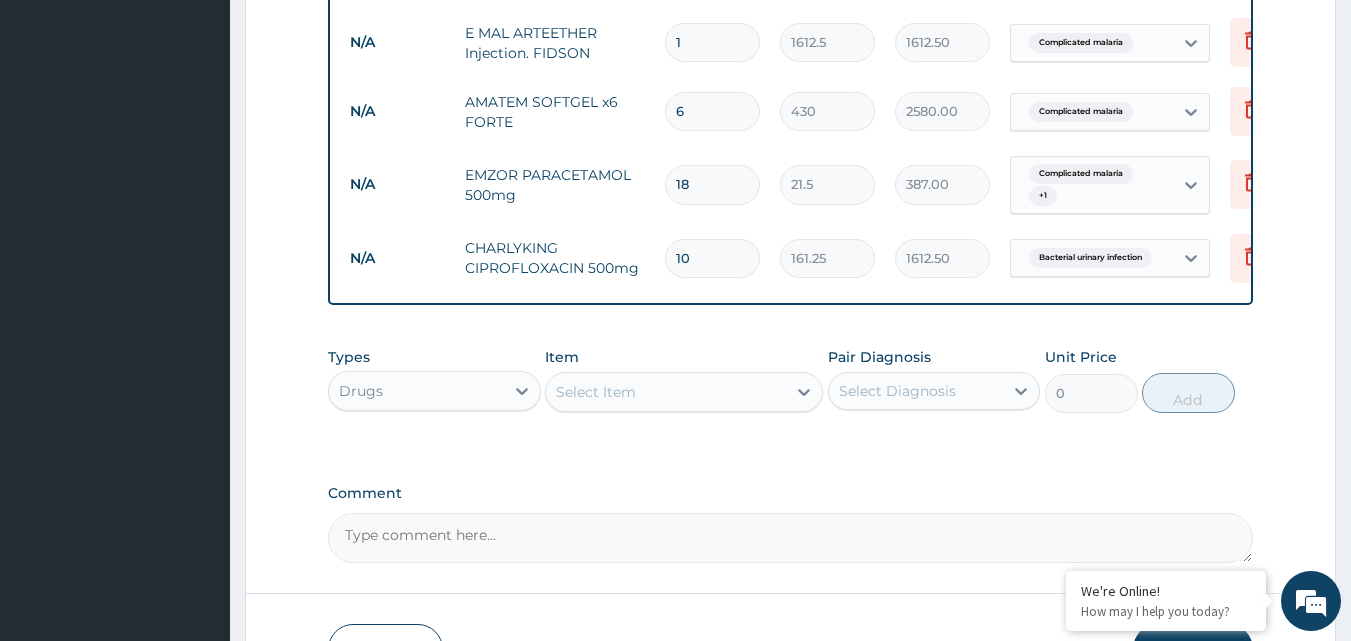 type on "11" 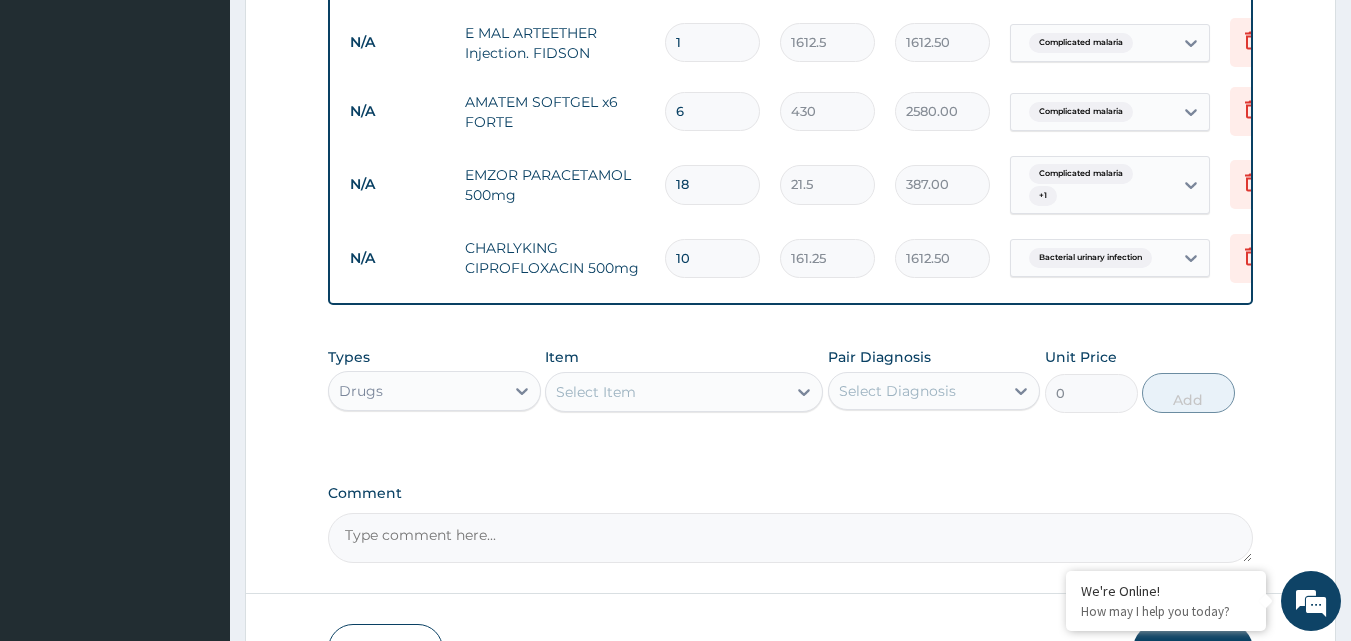 type on "1773.75" 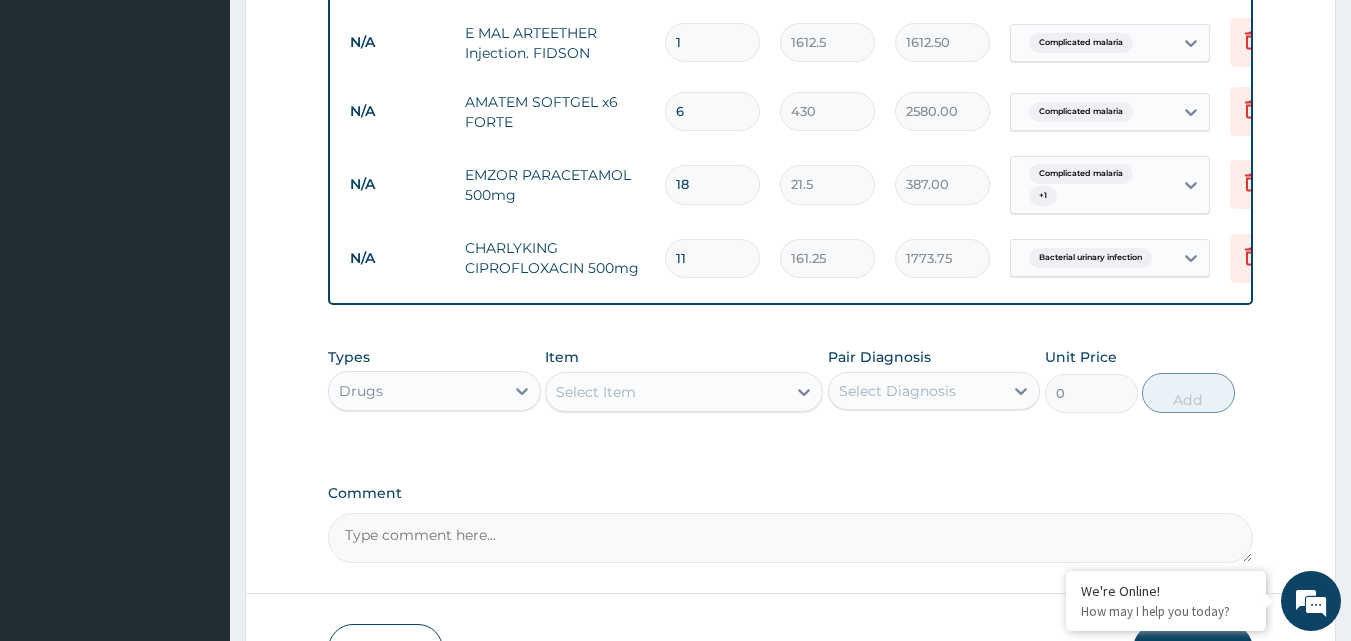 type on "12" 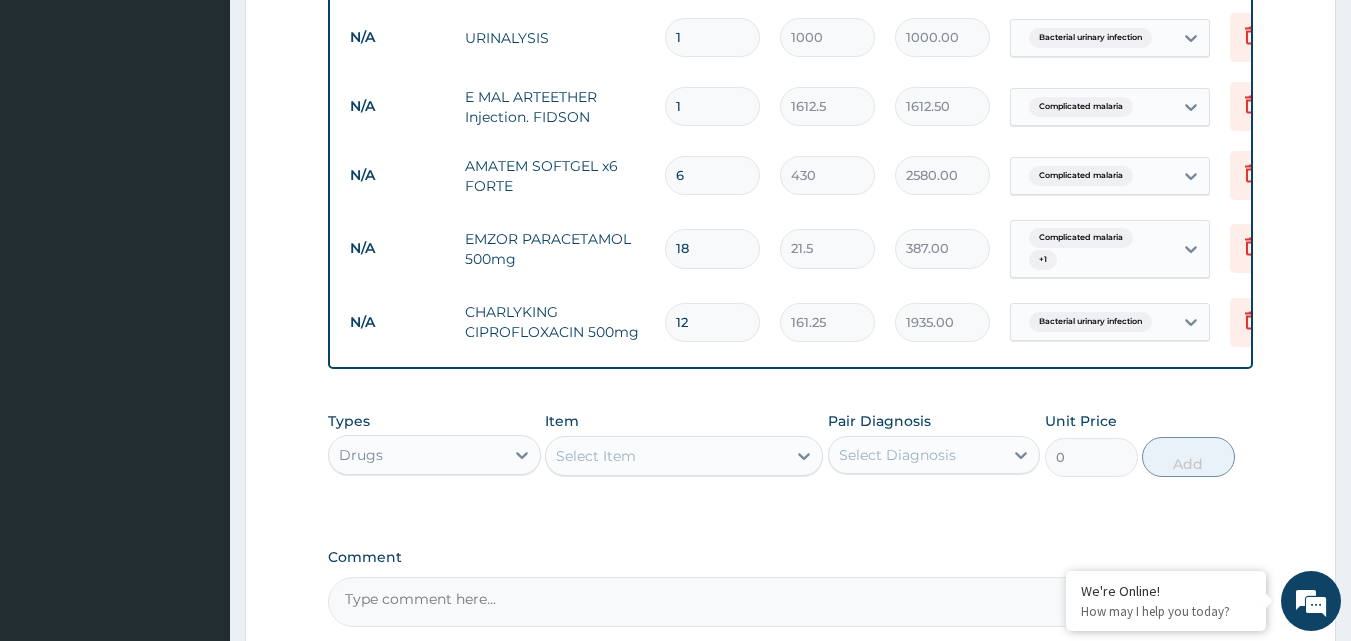 scroll, scrollTop: 1005, scrollLeft: 0, axis: vertical 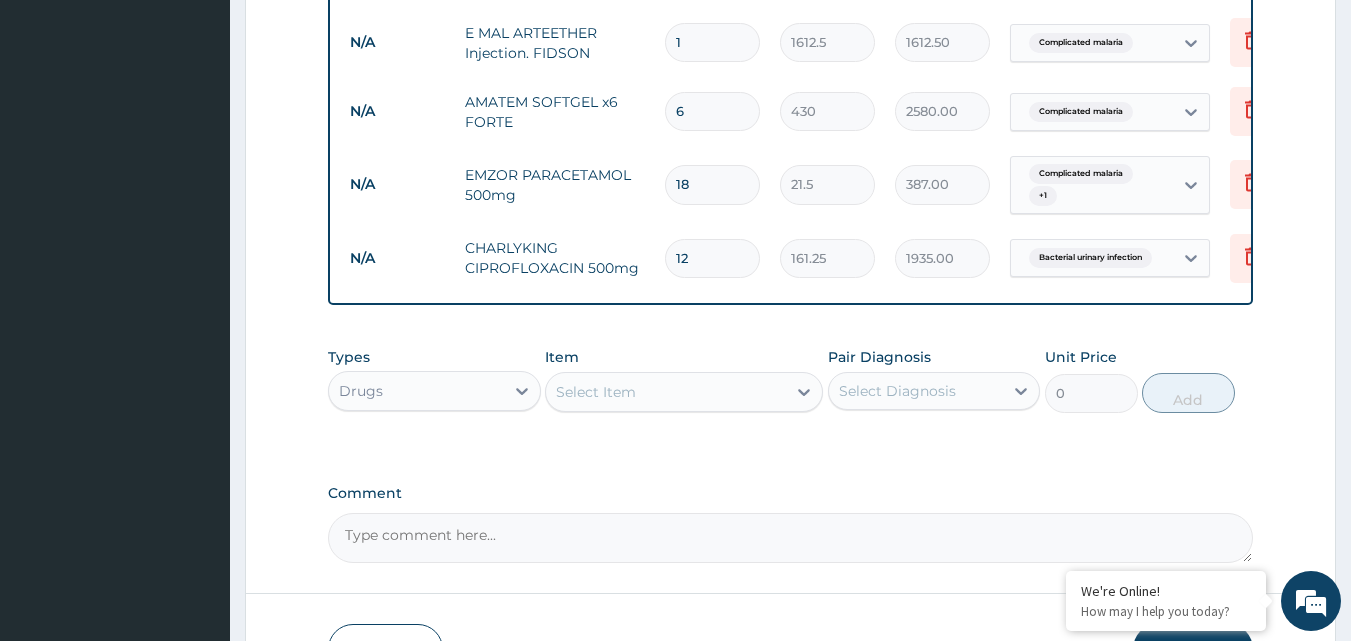 type on "12" 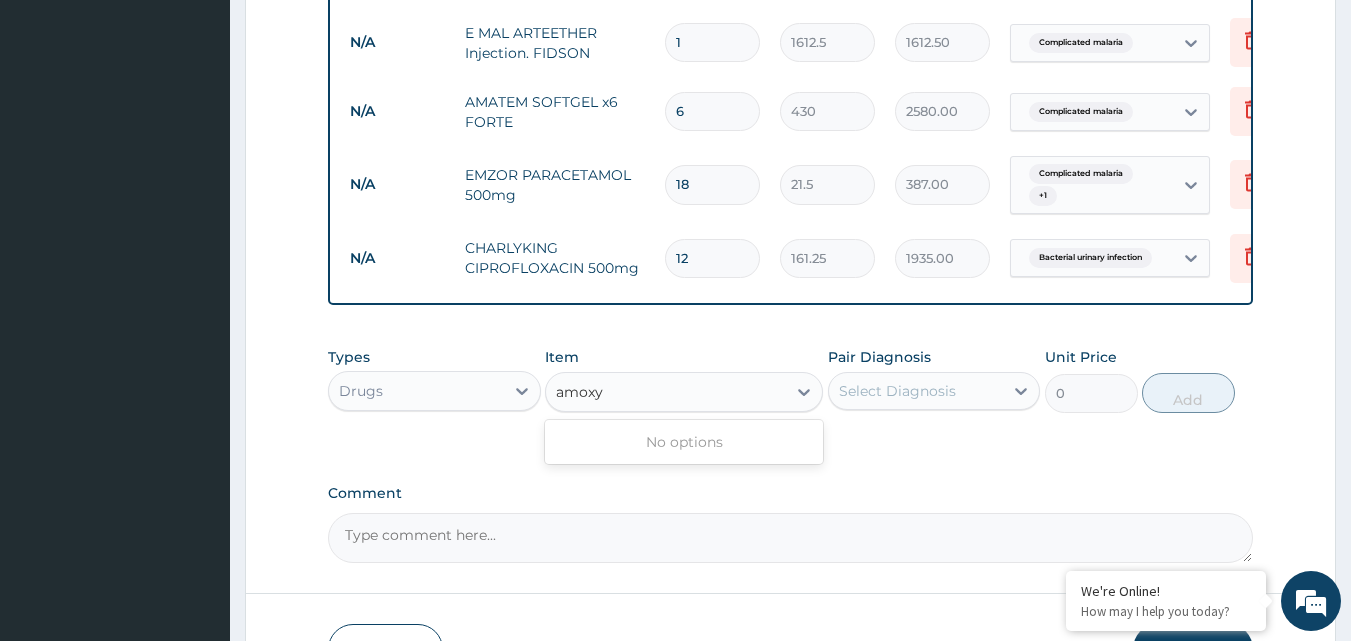 type on "amox" 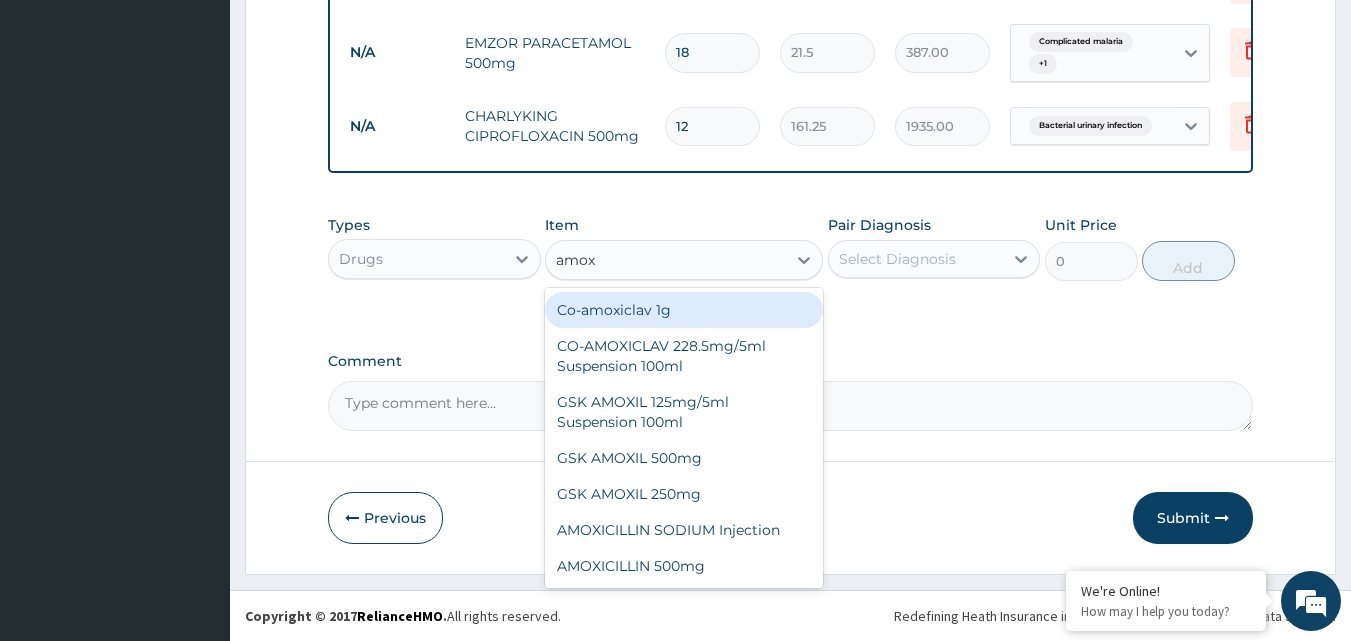 scroll, scrollTop: 1152, scrollLeft: 0, axis: vertical 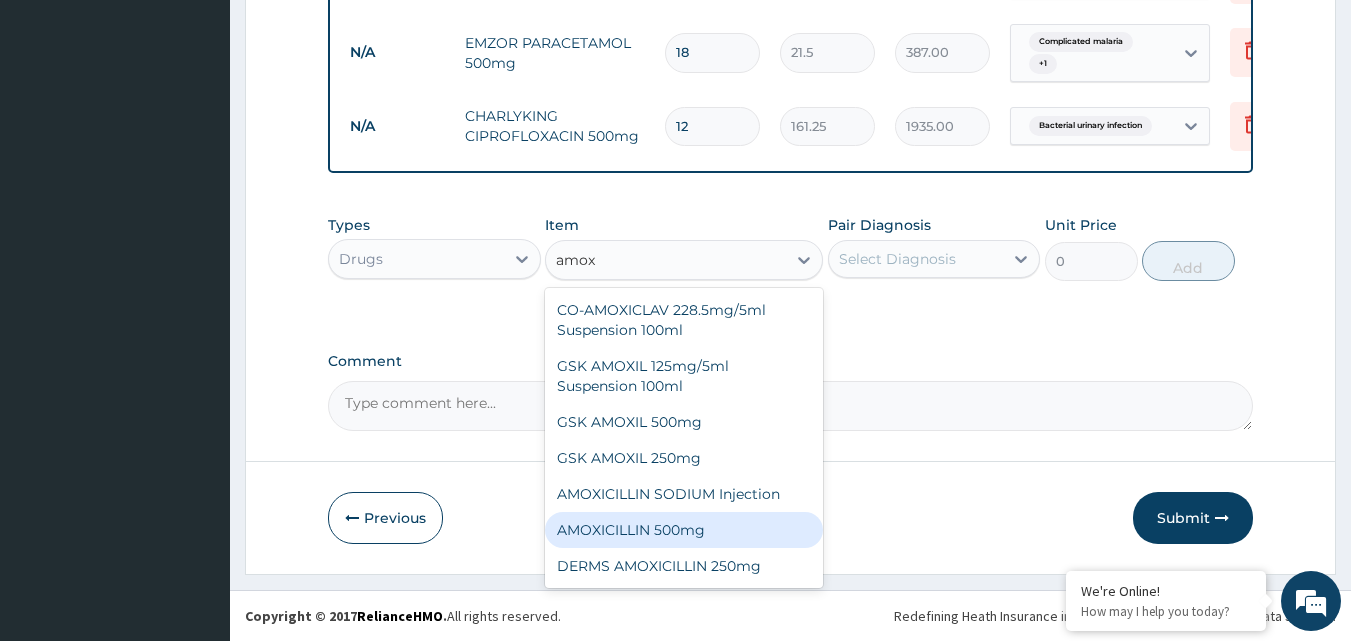 click on "AMOXICILLIN 500mg" at bounding box center (684, 530) 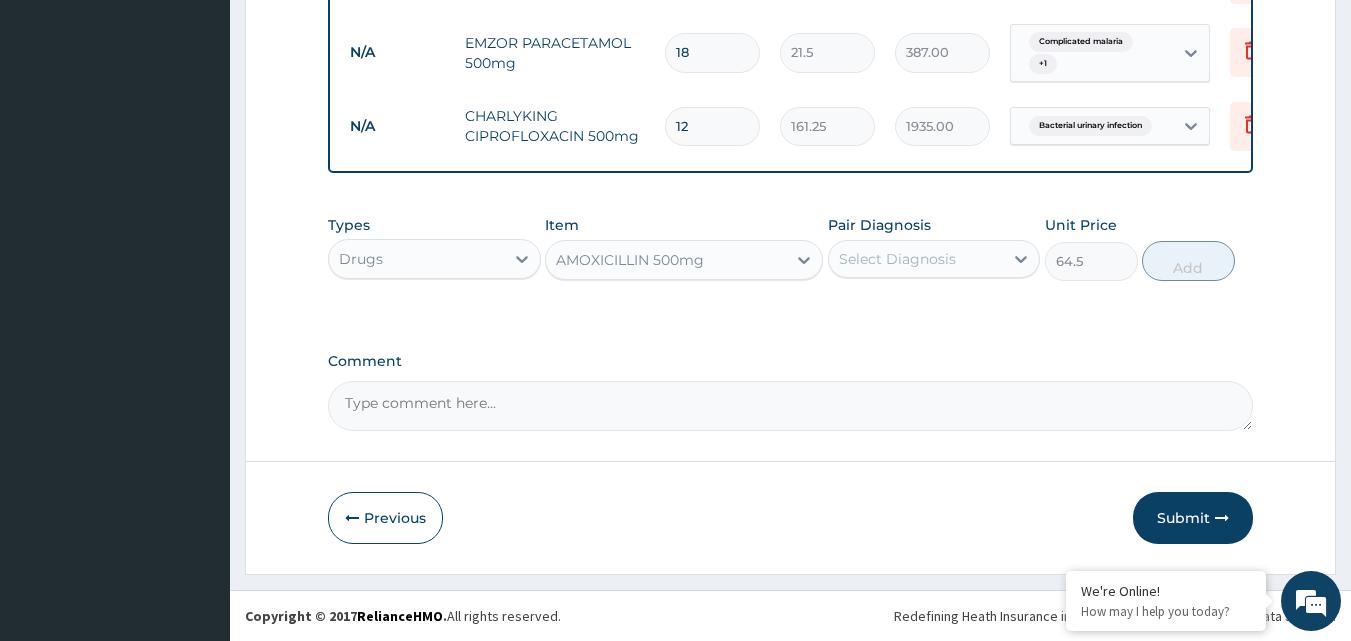 click on "Select Diagnosis" at bounding box center [897, 259] 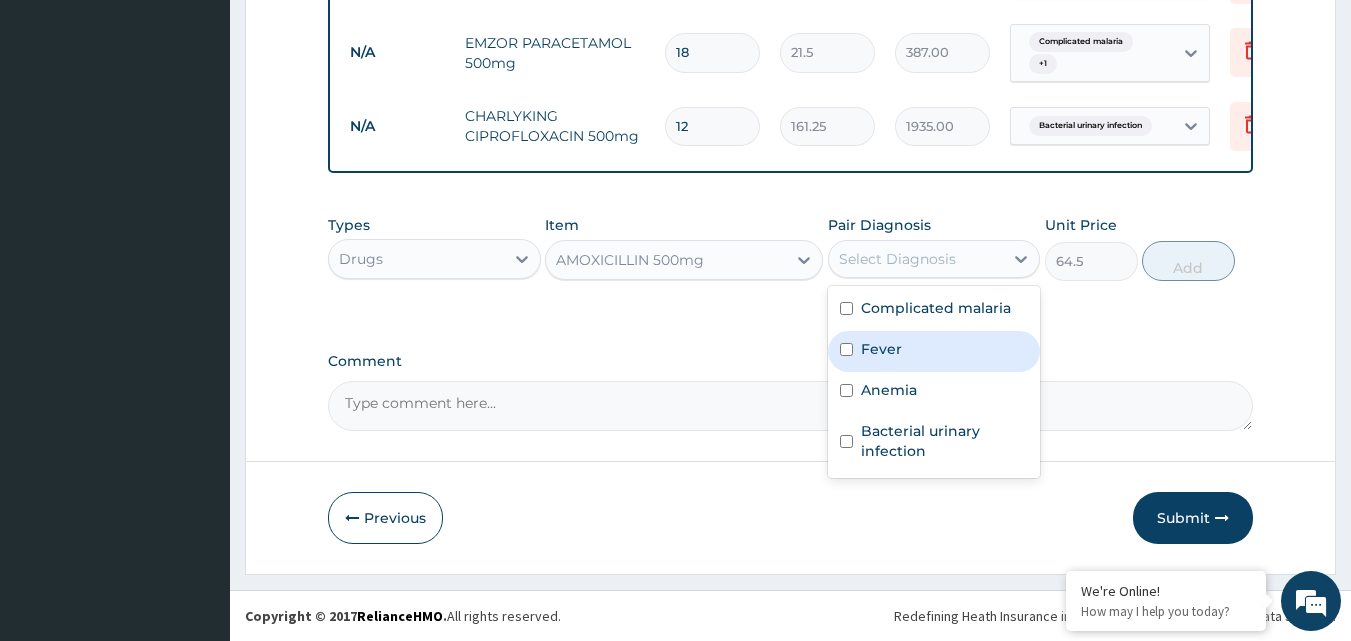 click on "Fever" at bounding box center [881, 349] 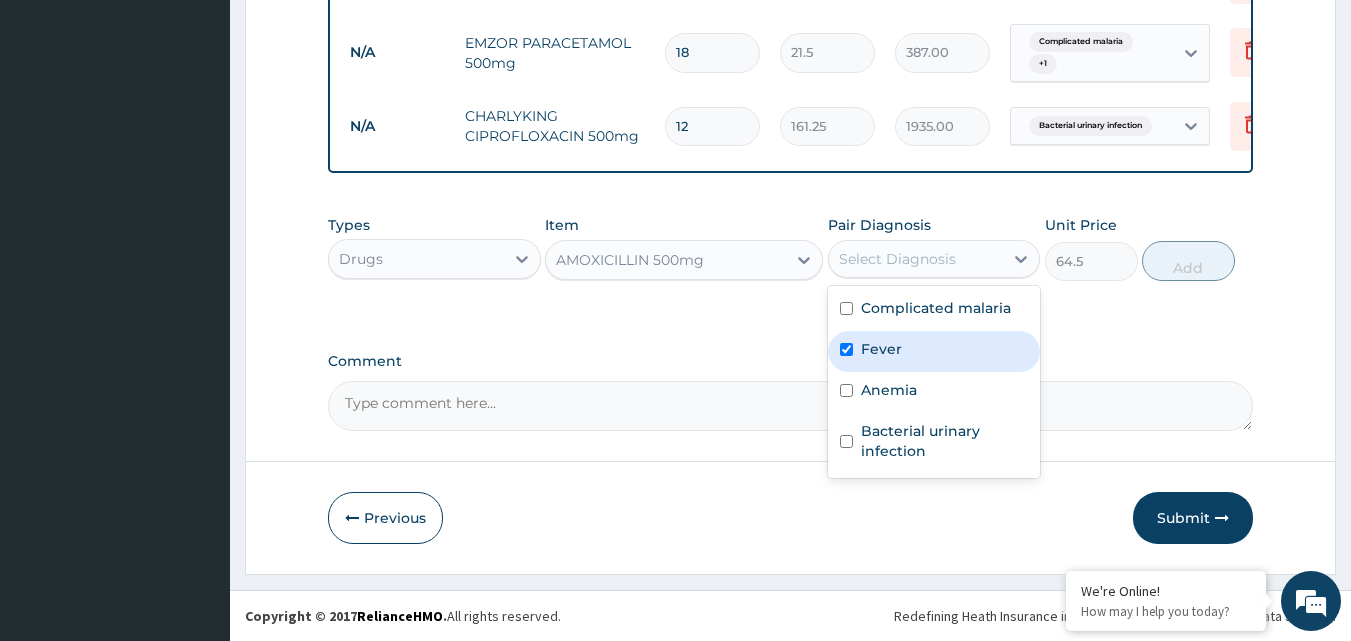 checkbox on "true" 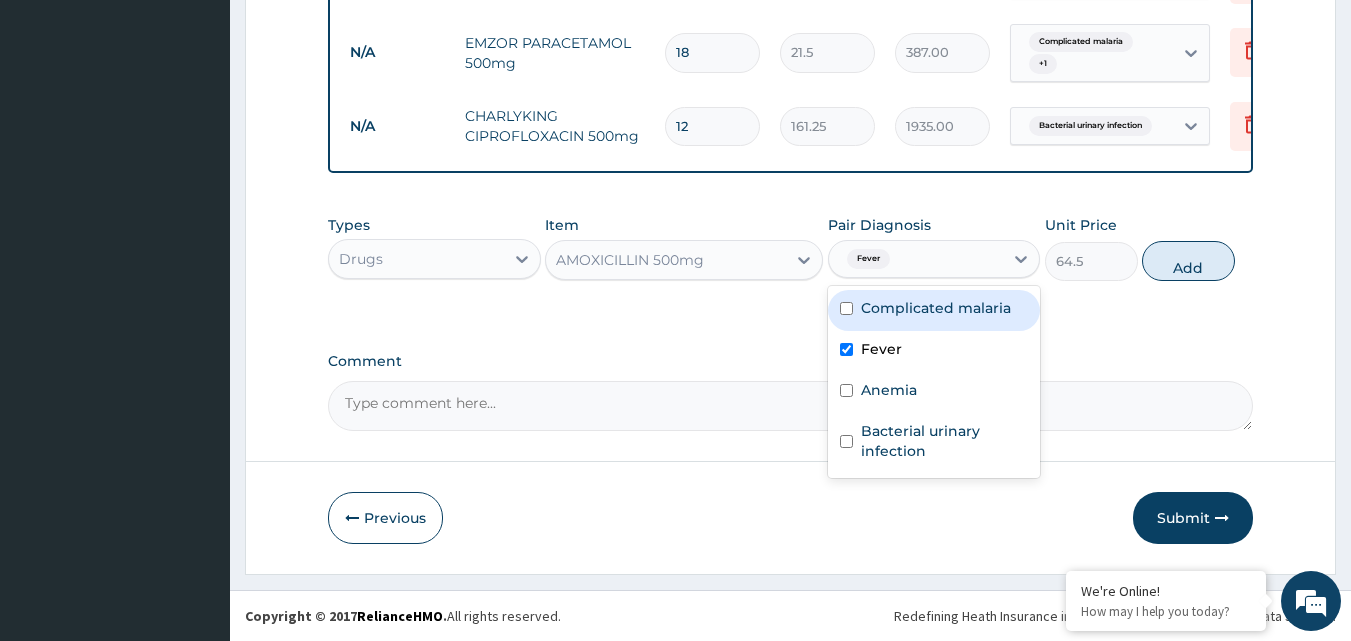 click on "Complicated malaria" at bounding box center (936, 308) 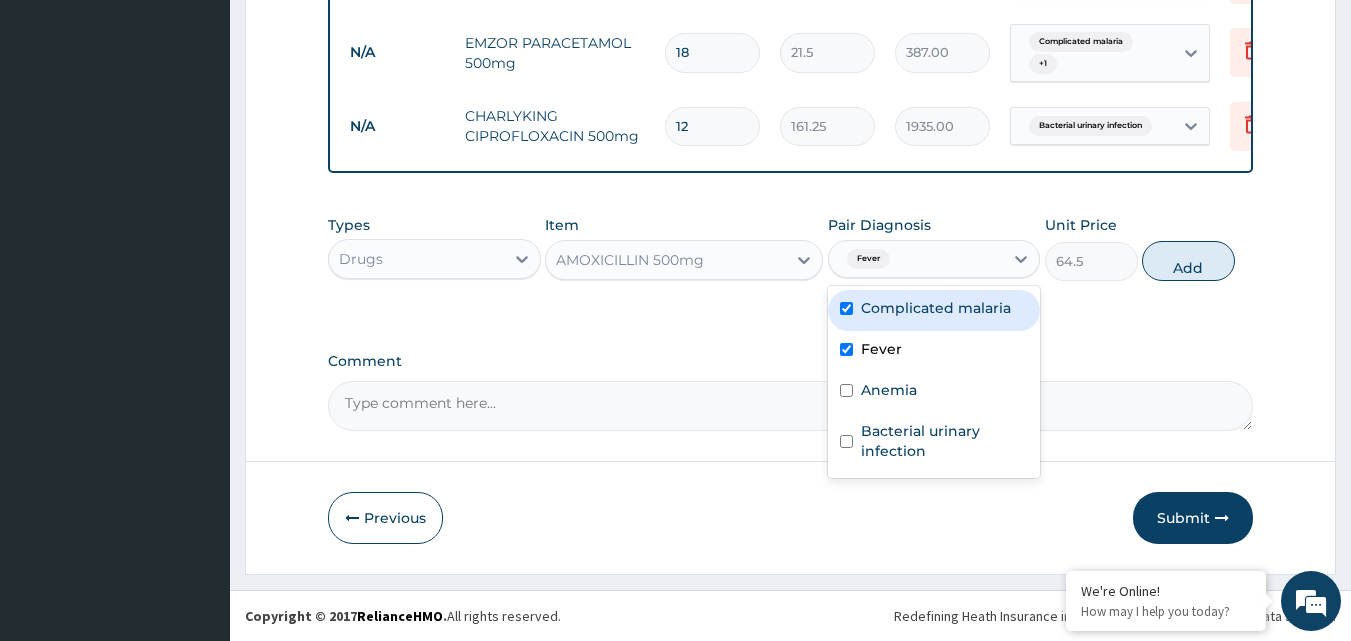 checkbox on "true" 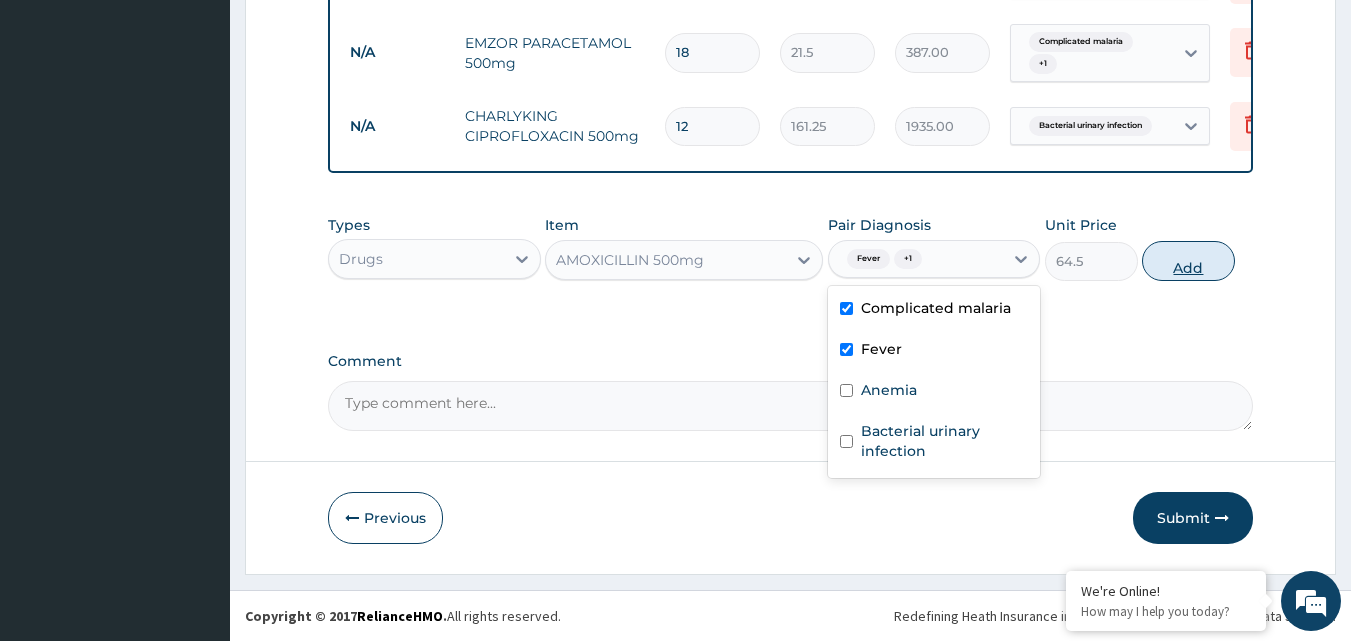 click on "Add" at bounding box center [1188, 261] 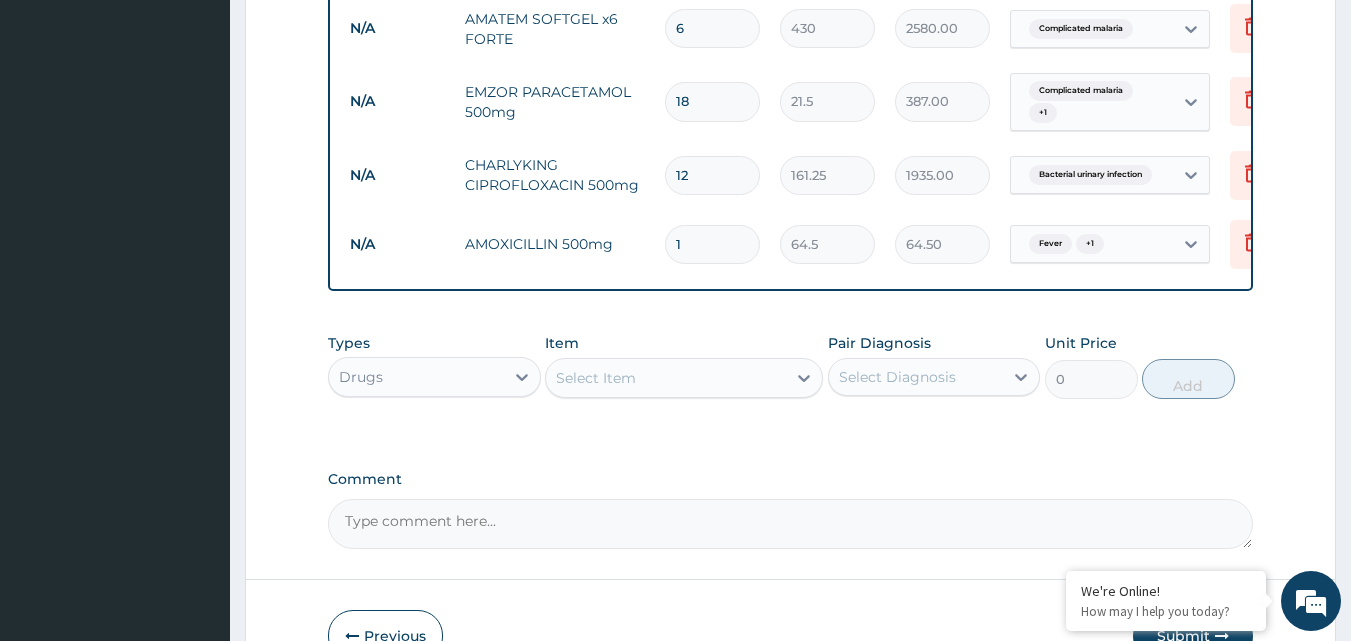 scroll, scrollTop: 1152, scrollLeft: 0, axis: vertical 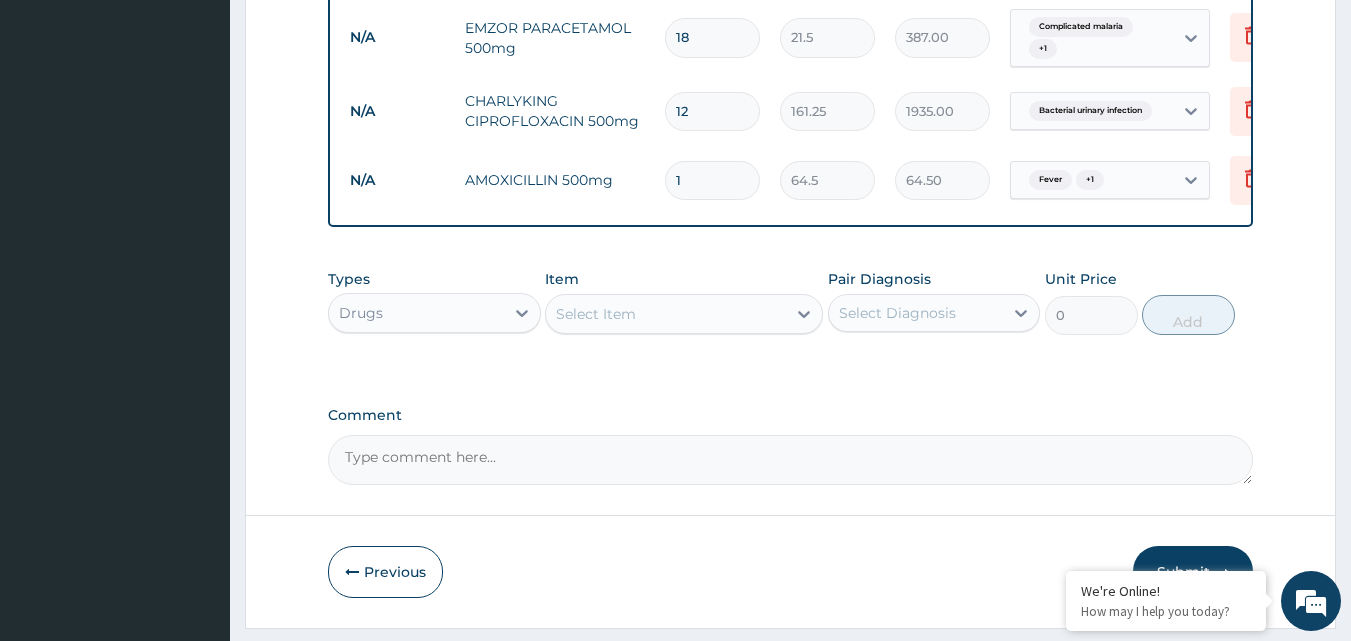 click on "Select Item" at bounding box center [666, 314] 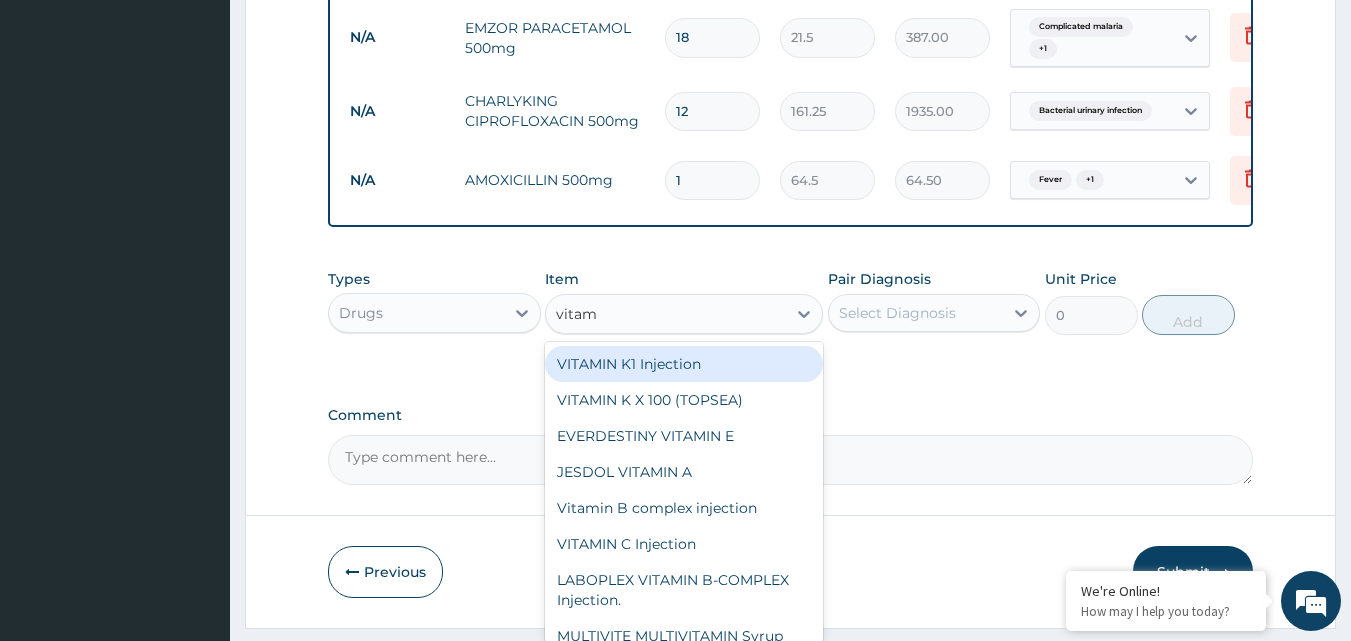 type on "vitami" 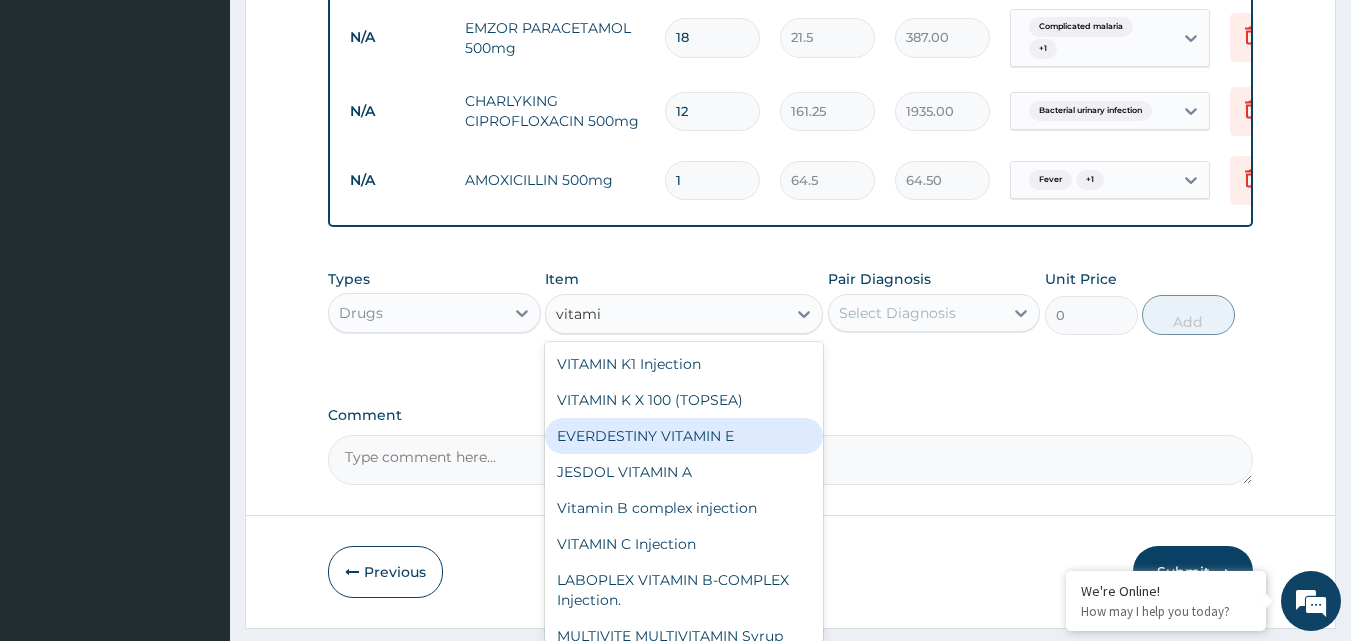 scroll, scrollTop: 72, scrollLeft: 0, axis: vertical 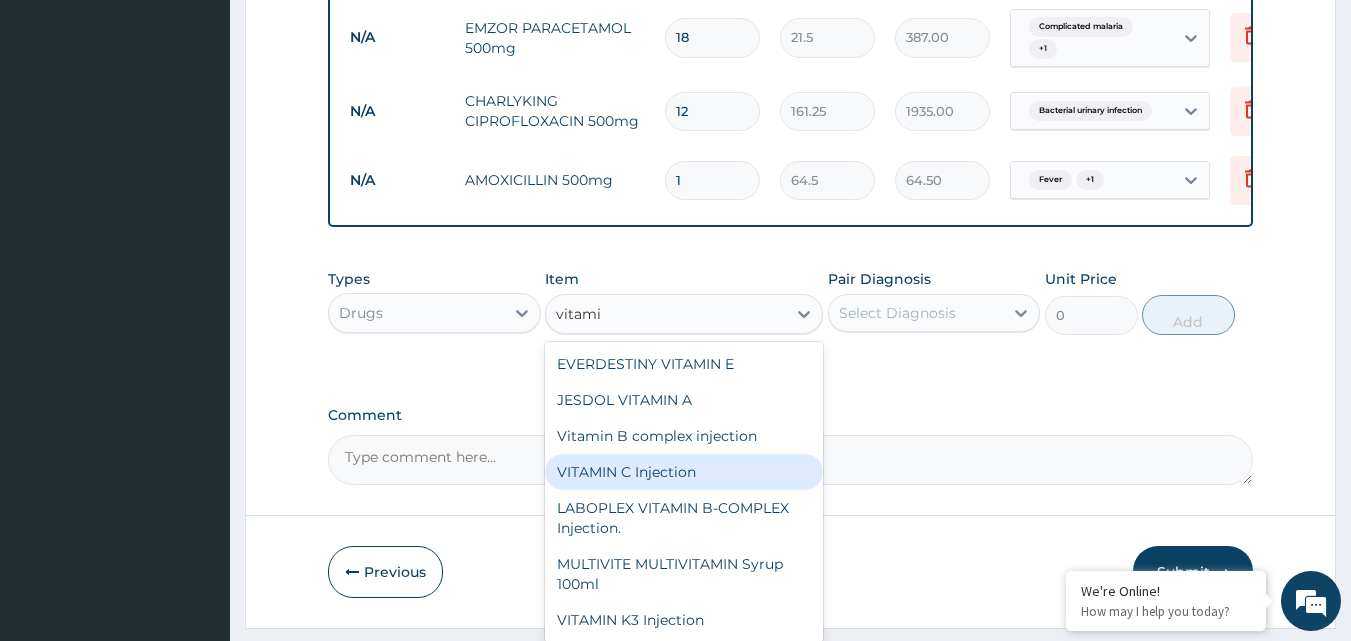click on "VITAMIN C Injection" at bounding box center [684, 472] 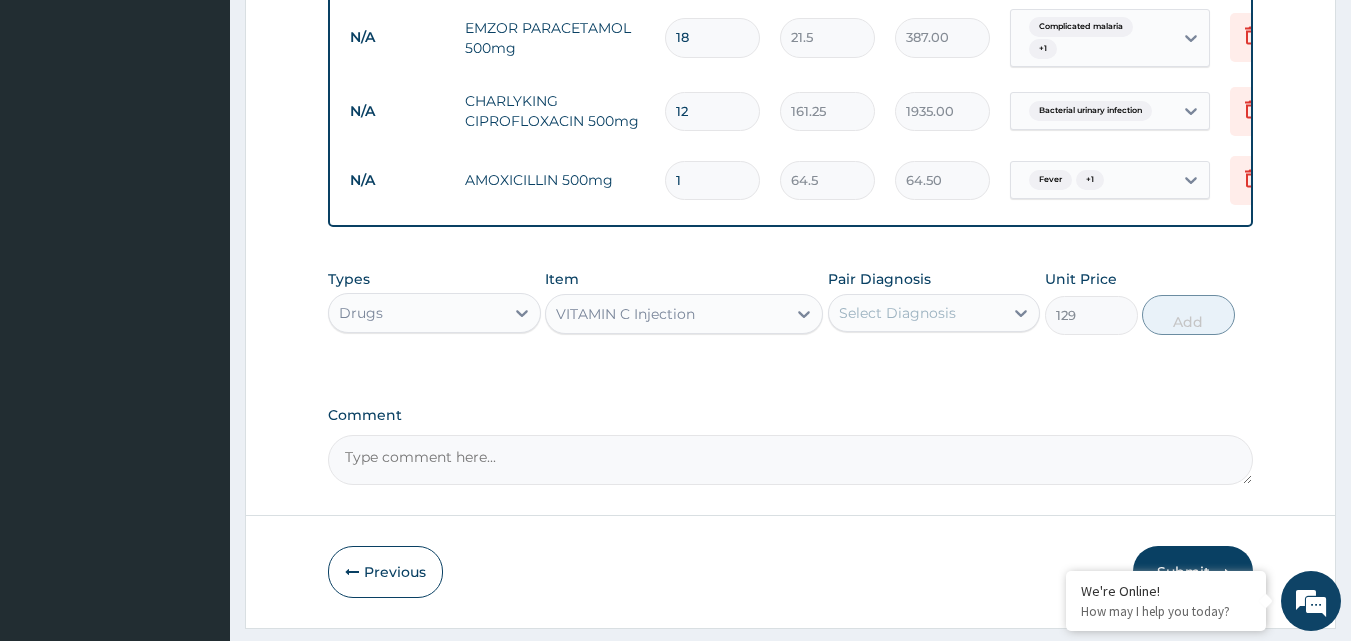 click on "VITAMIN C Injection" at bounding box center (666, 314) 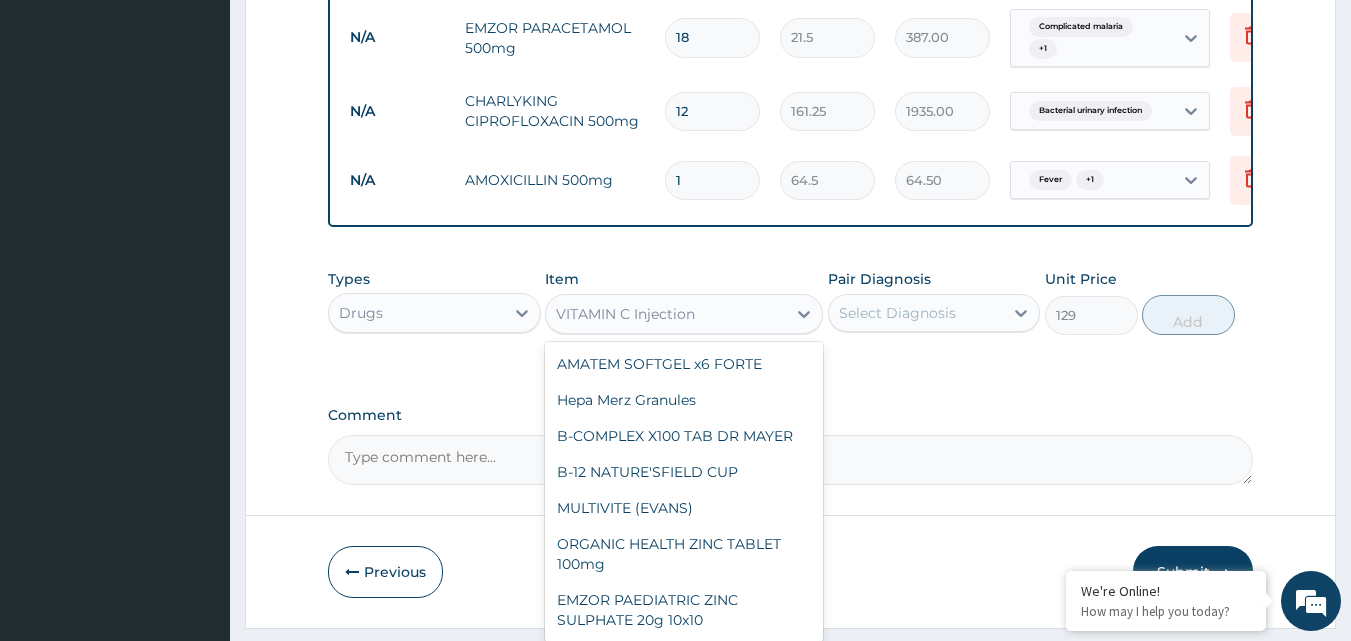 scroll, scrollTop: 584, scrollLeft: 0, axis: vertical 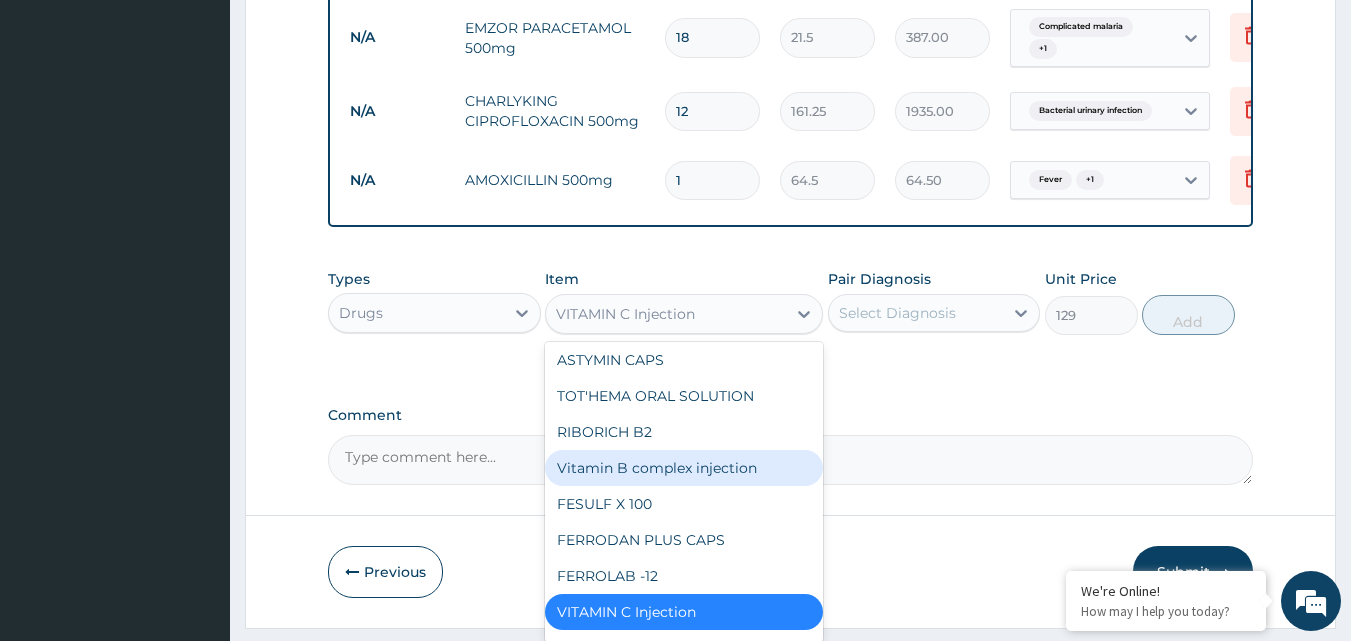 click on "Vitamin B complex injection" at bounding box center (684, 468) 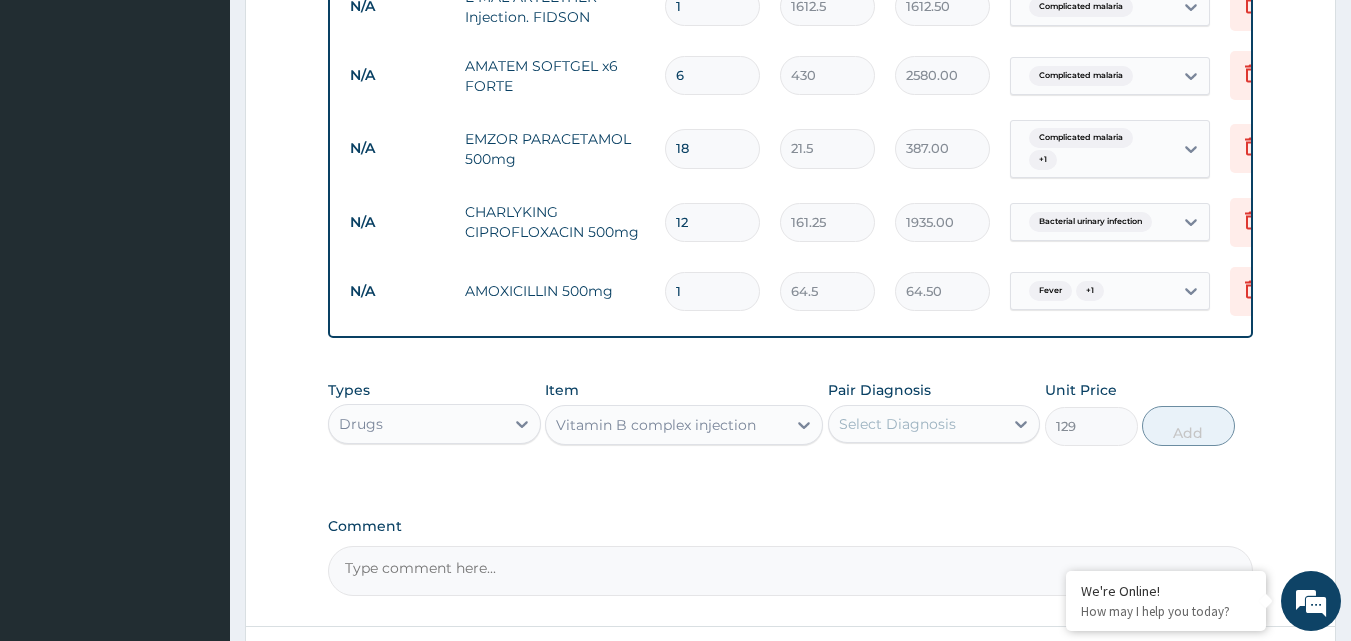 scroll, scrollTop: 1052, scrollLeft: 0, axis: vertical 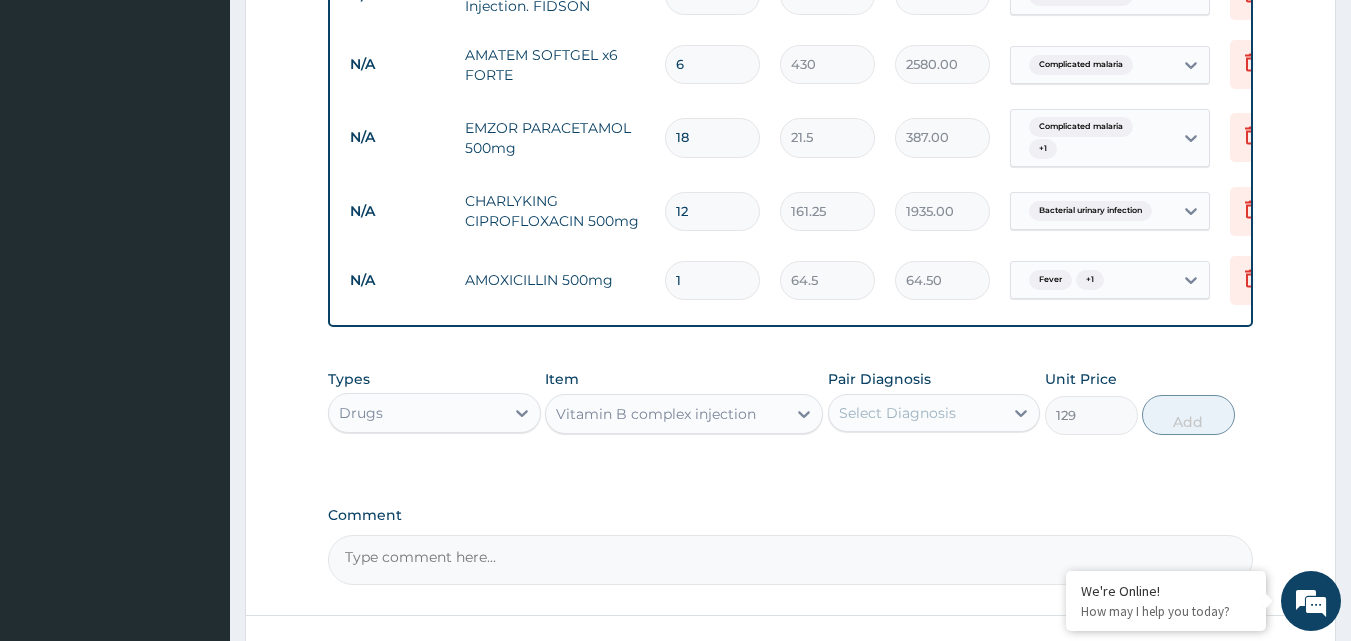 click on "Select Diagnosis" at bounding box center (897, 413) 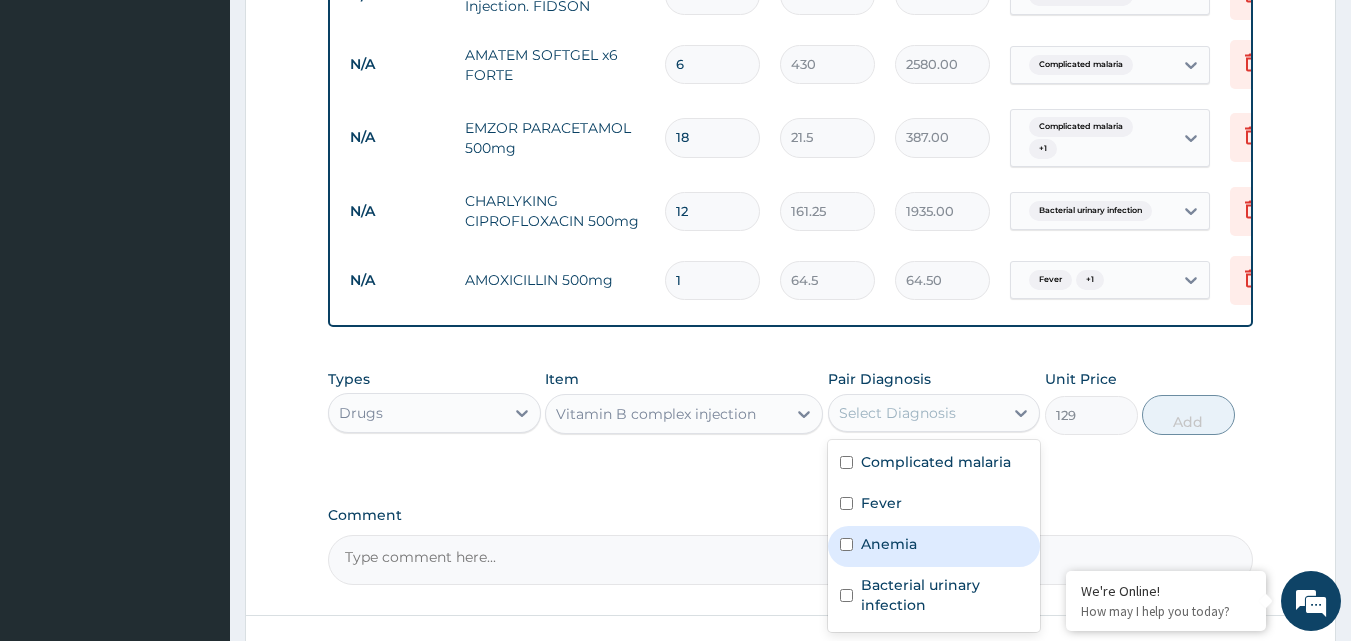 click on "Anemia" at bounding box center (934, 546) 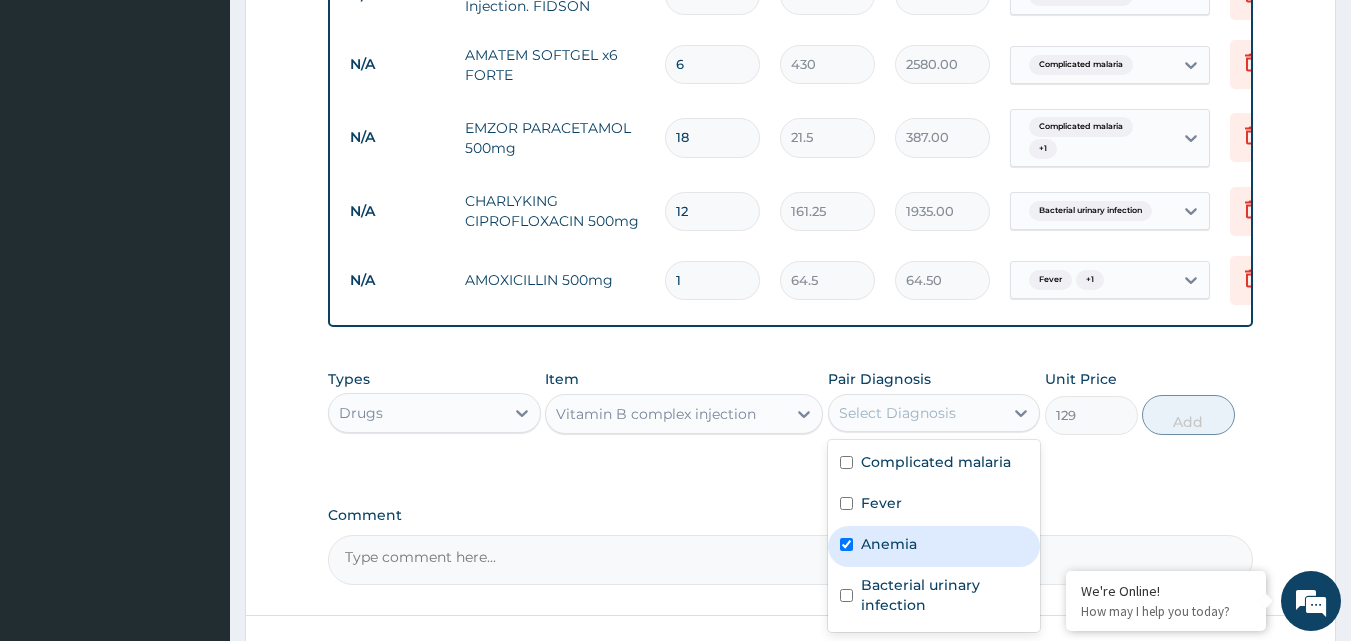 checkbox on "true" 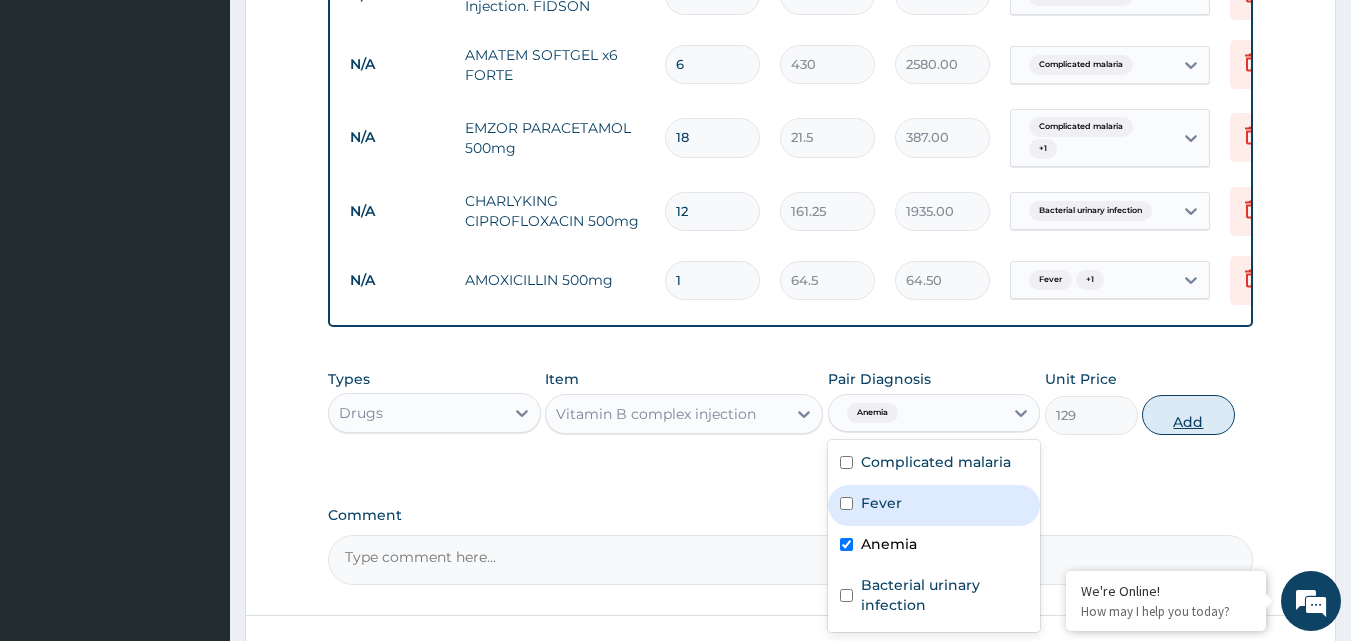 click on "Add" at bounding box center (1188, 415) 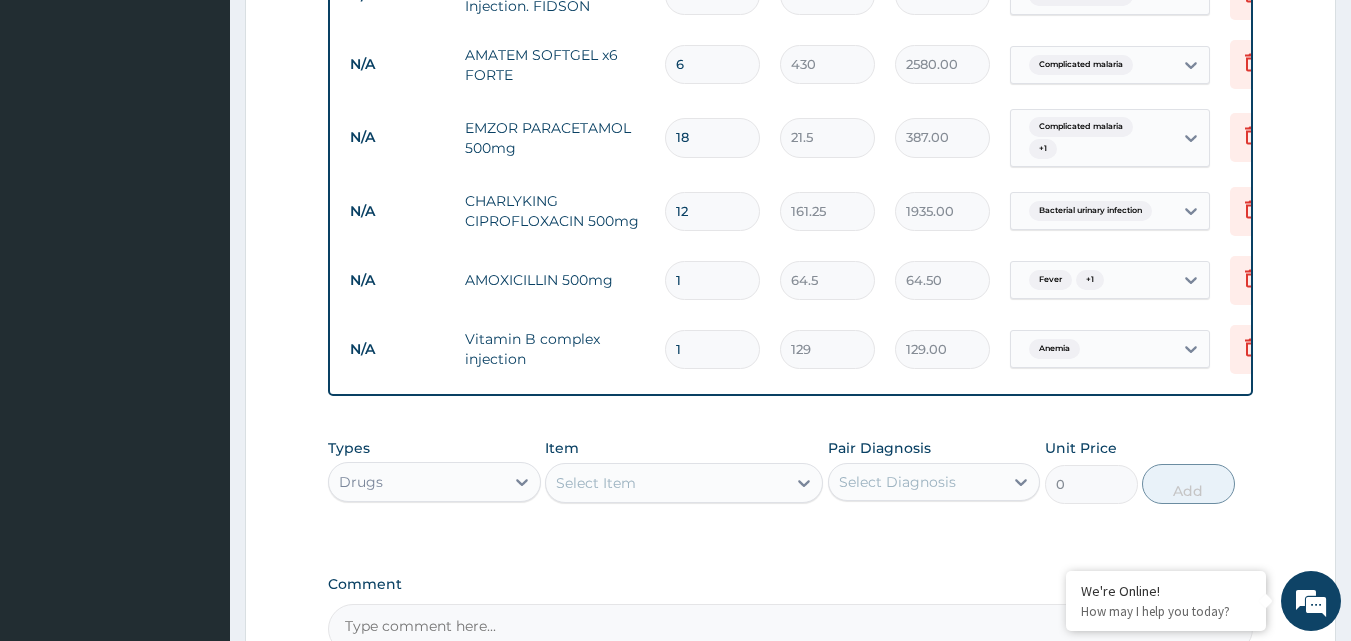 type 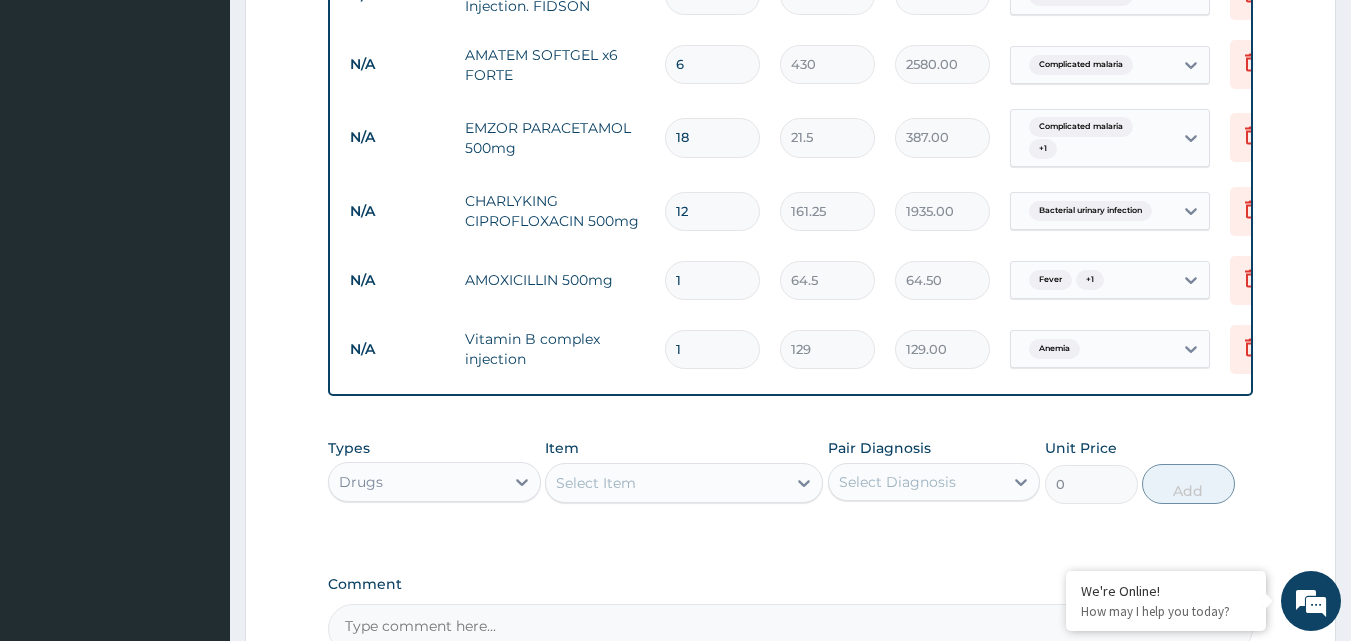 type on "0.00" 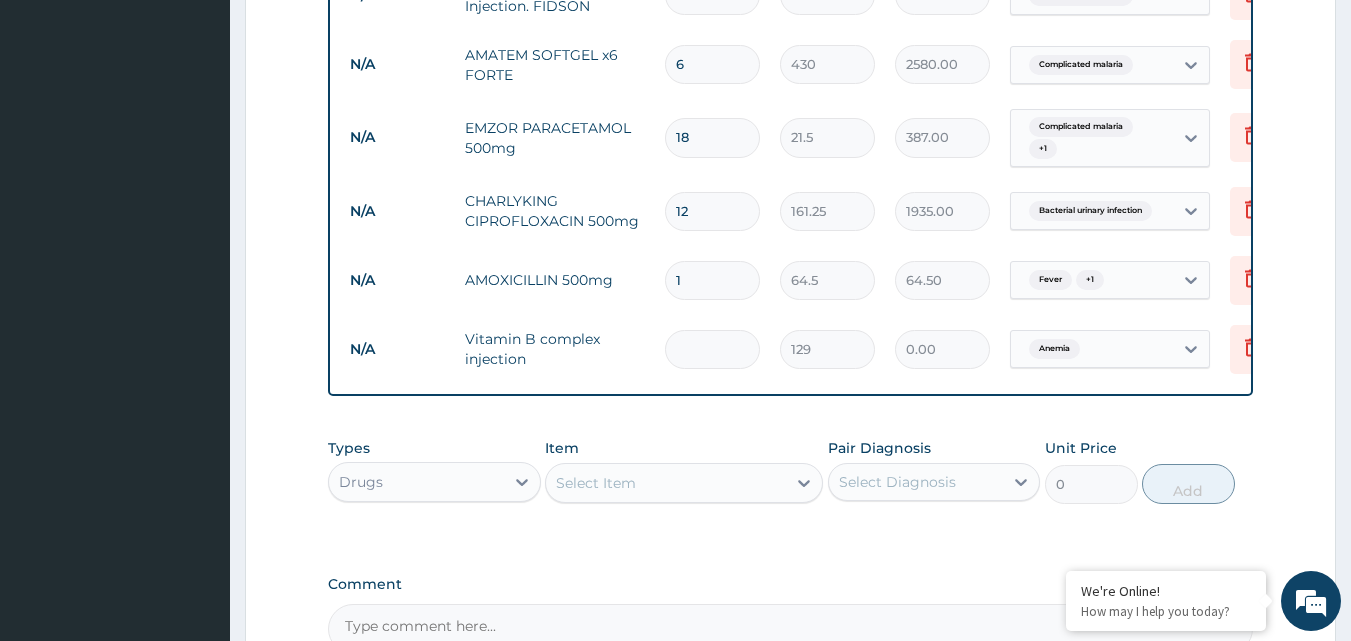 type on "3" 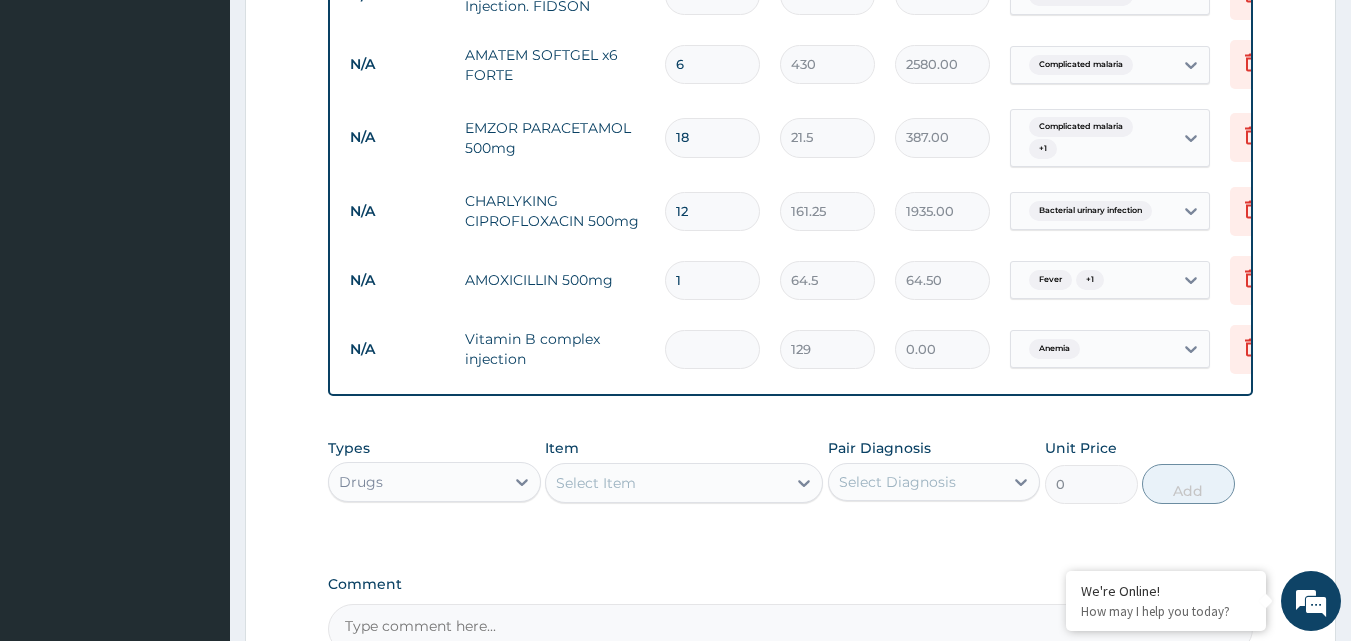 type on "387.00" 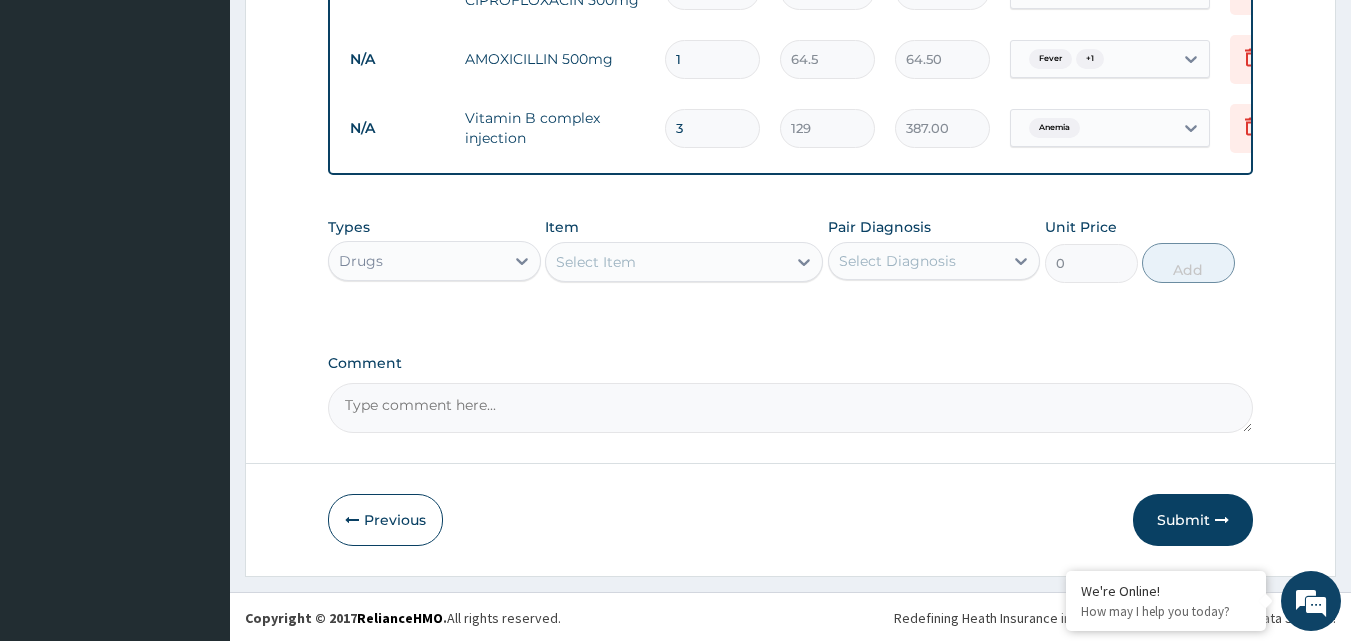scroll, scrollTop: 1290, scrollLeft: 0, axis: vertical 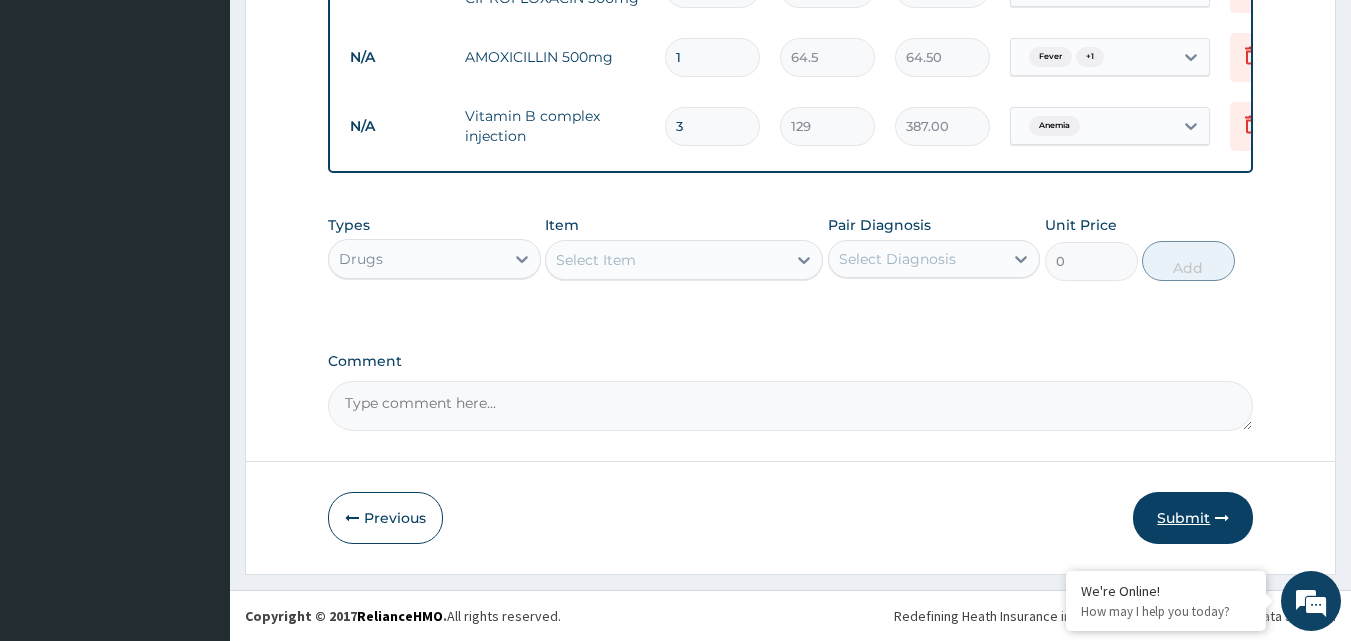 type on "3" 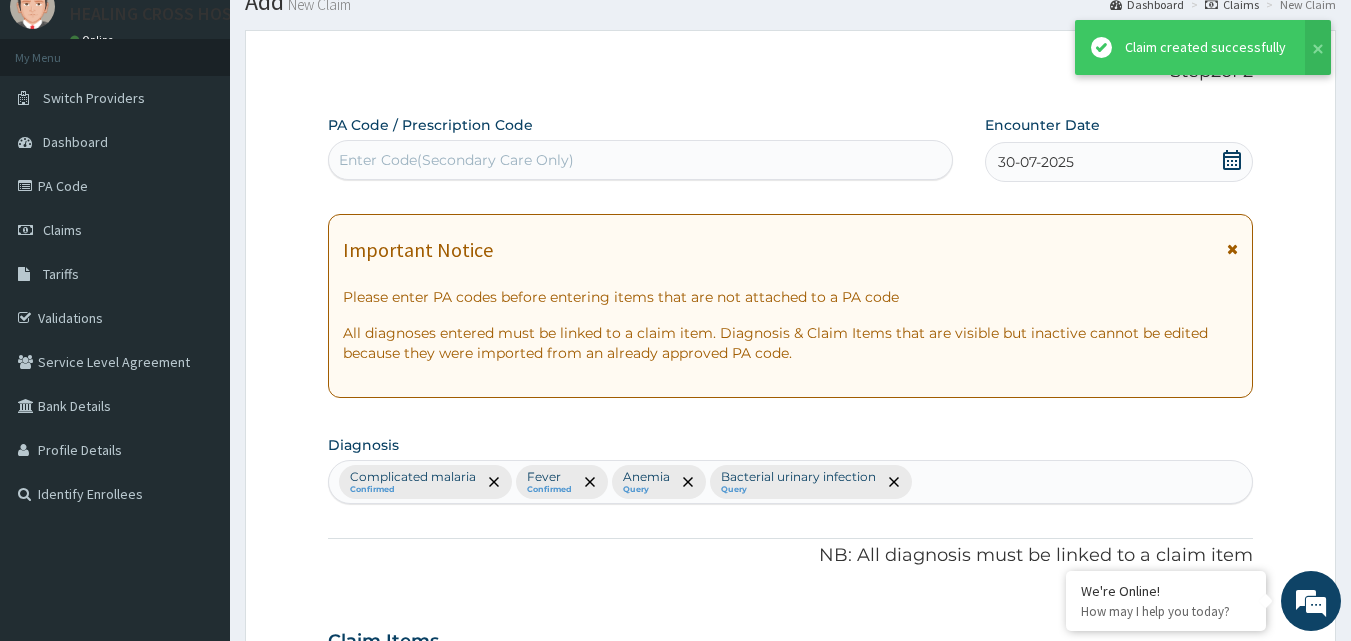 scroll, scrollTop: 1290, scrollLeft: 0, axis: vertical 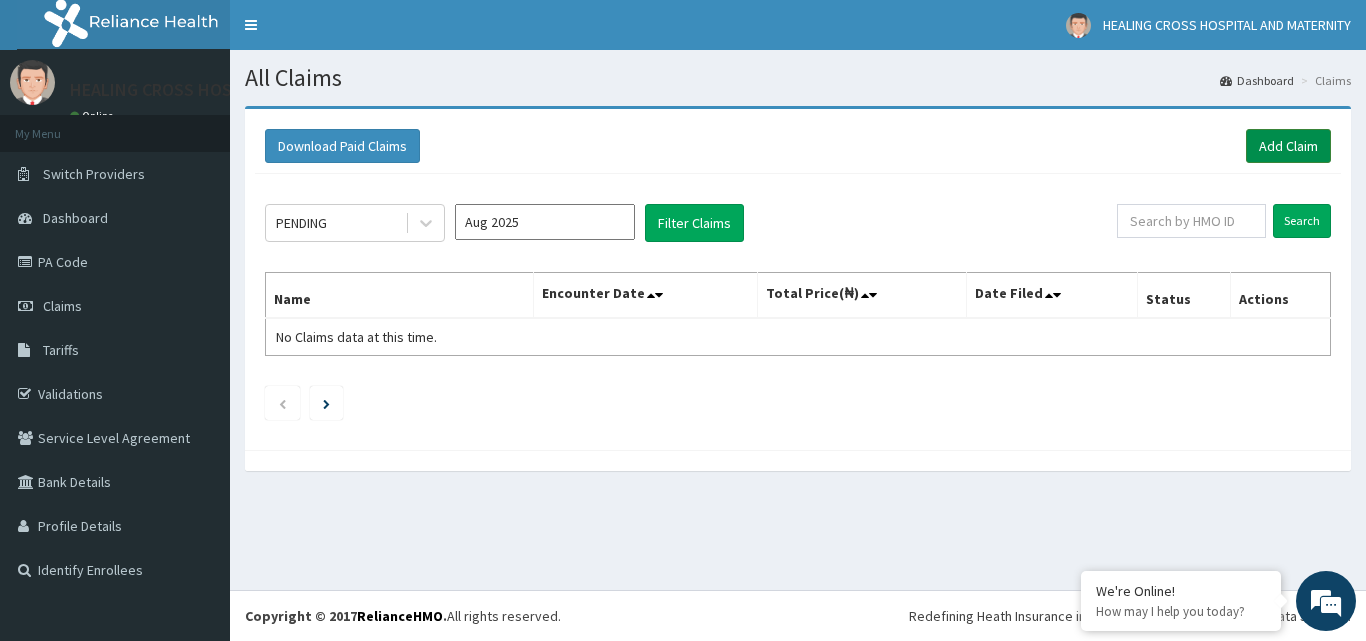click on "Add Claim" at bounding box center (1288, 146) 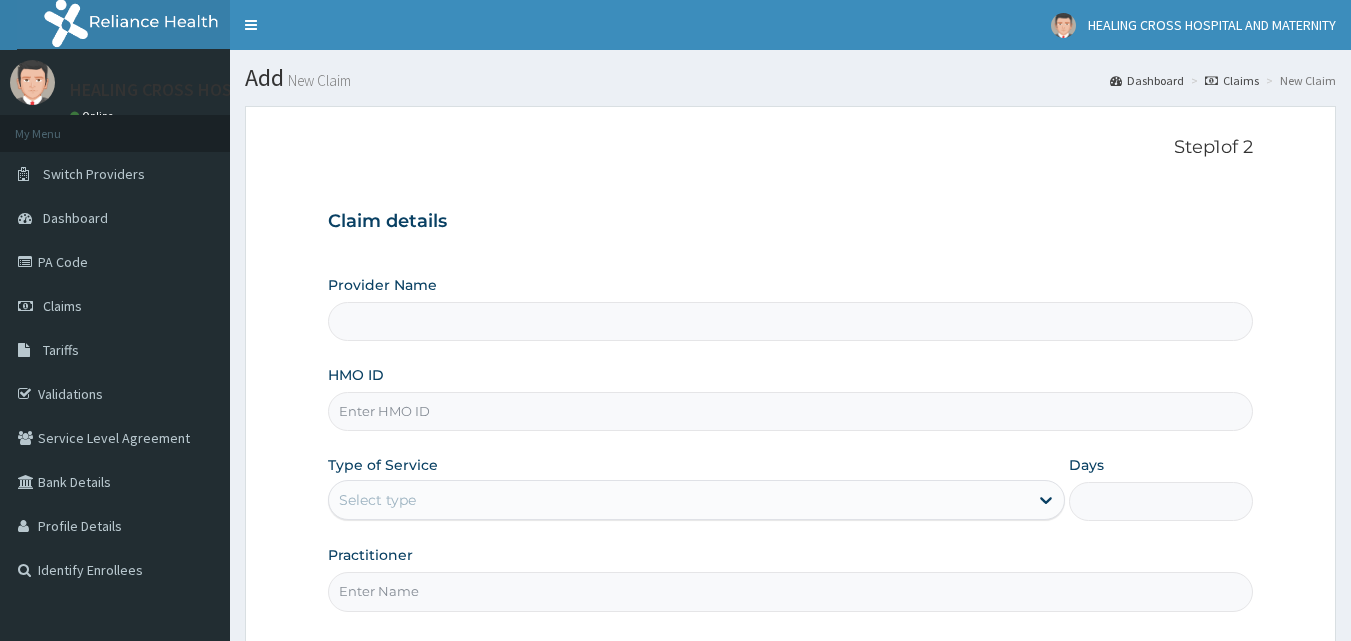 scroll, scrollTop: 0, scrollLeft: 0, axis: both 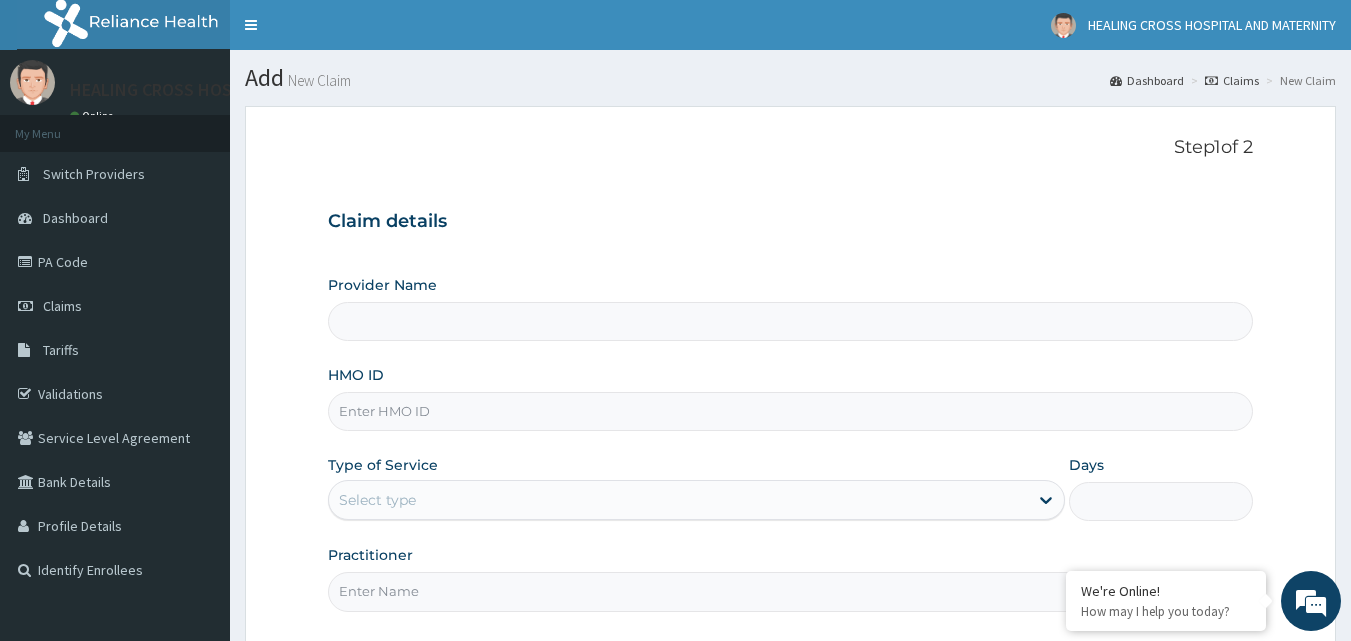 type on "Healing Cross Hospital" 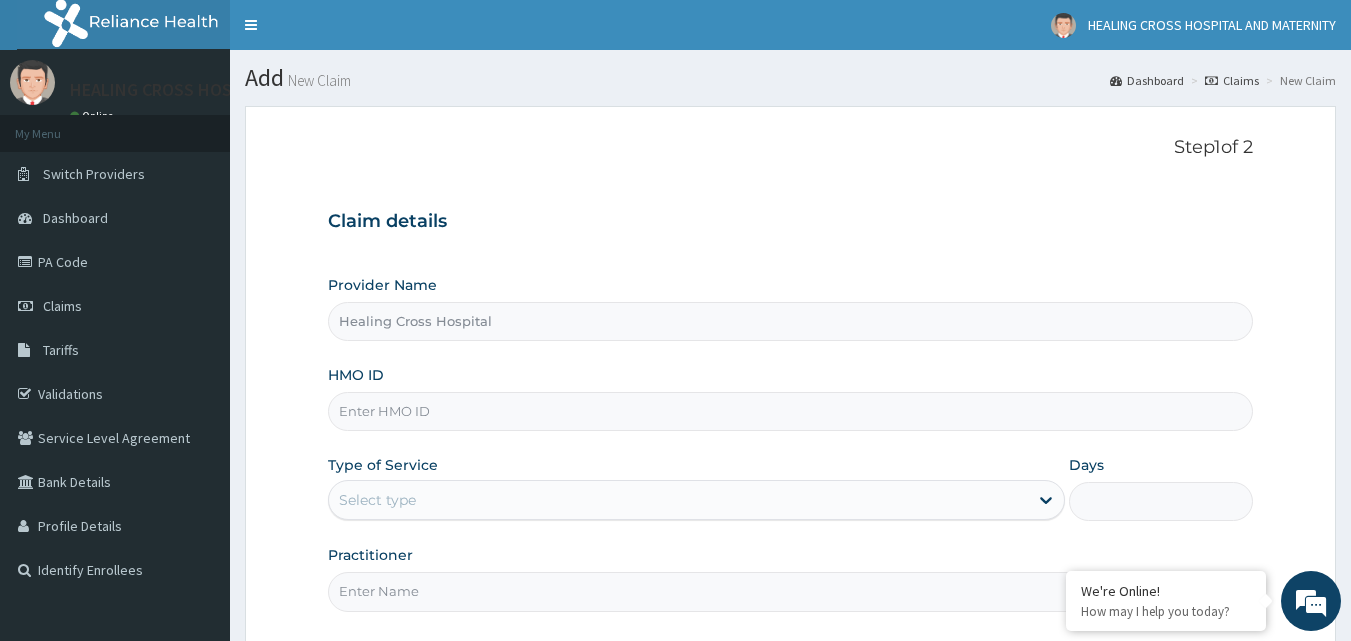 click on "HMO ID" at bounding box center (791, 411) 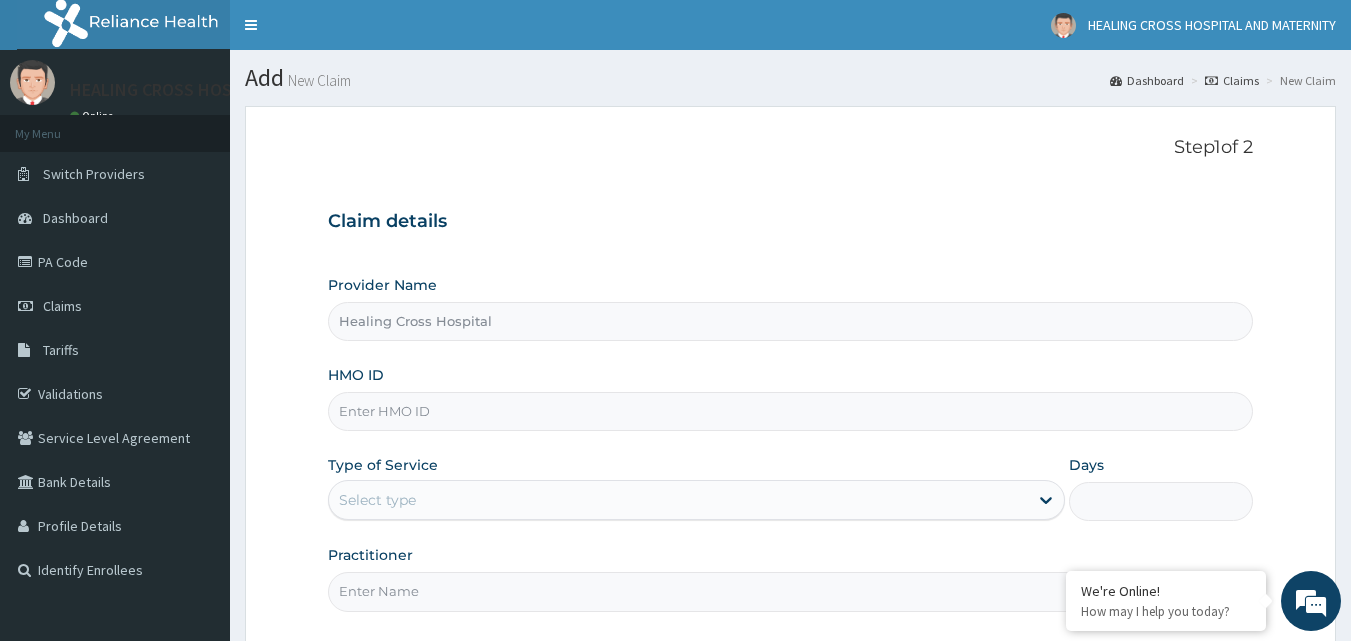 scroll, scrollTop: 0, scrollLeft: 0, axis: both 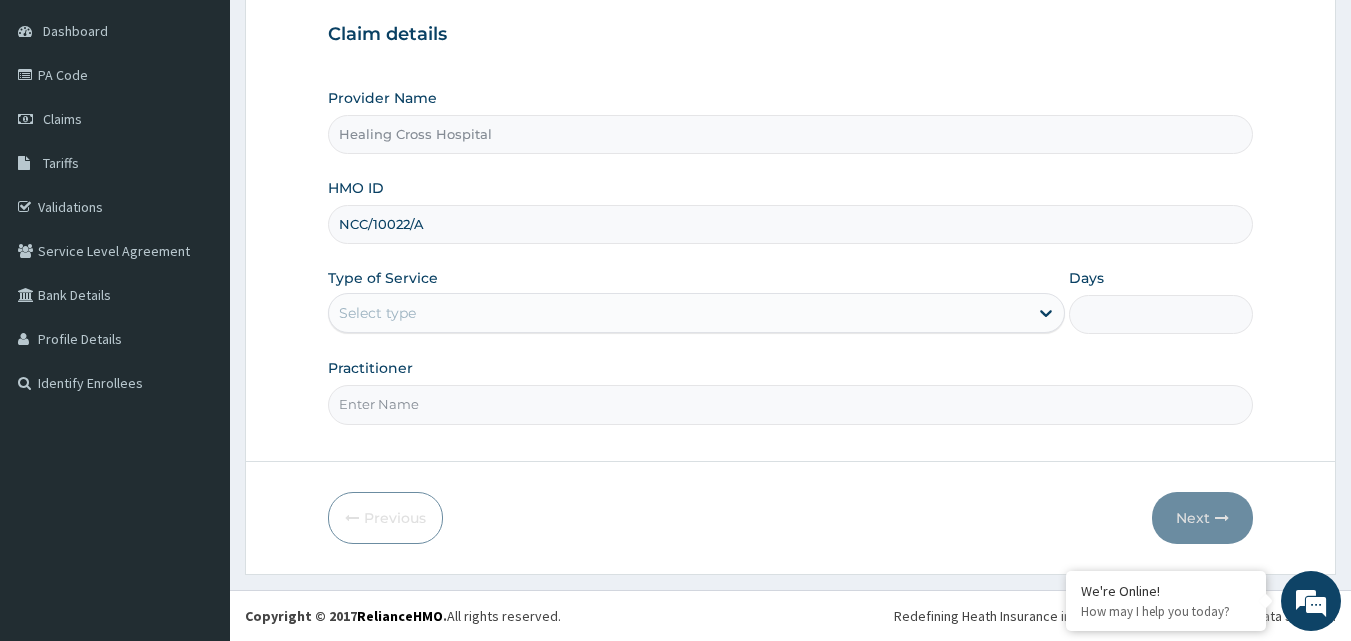 type on "NCC/10022/A" 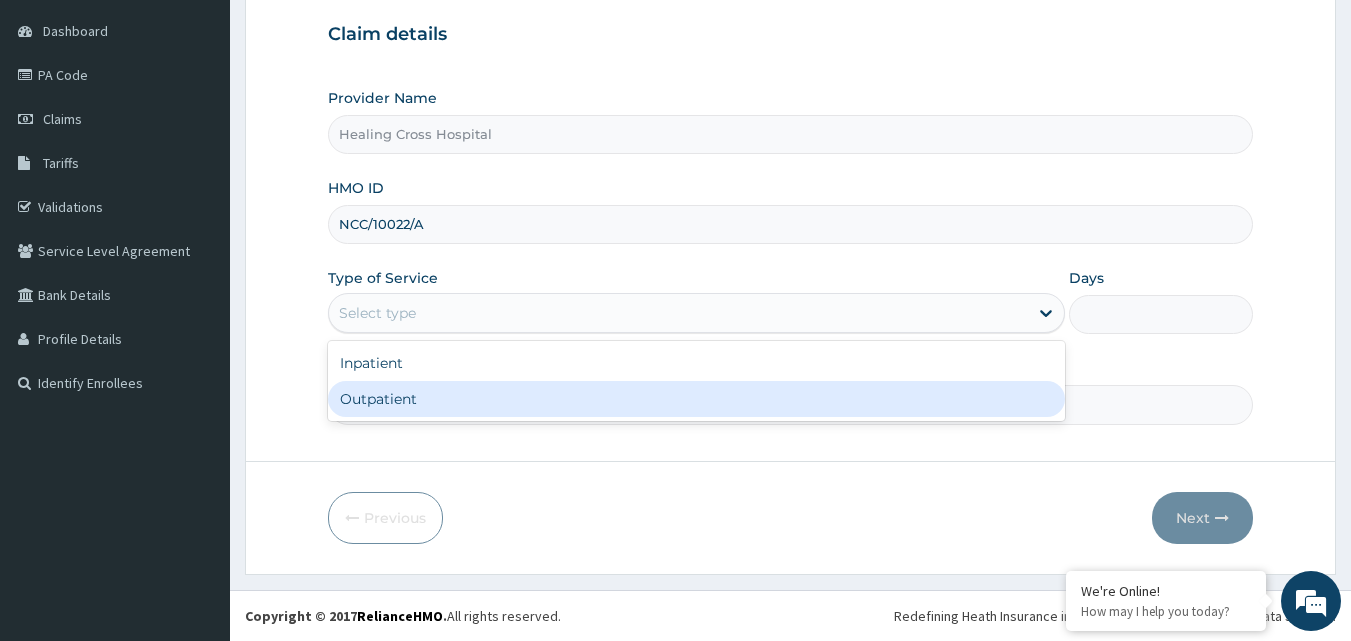 click on "Outpatient" at bounding box center [696, 399] 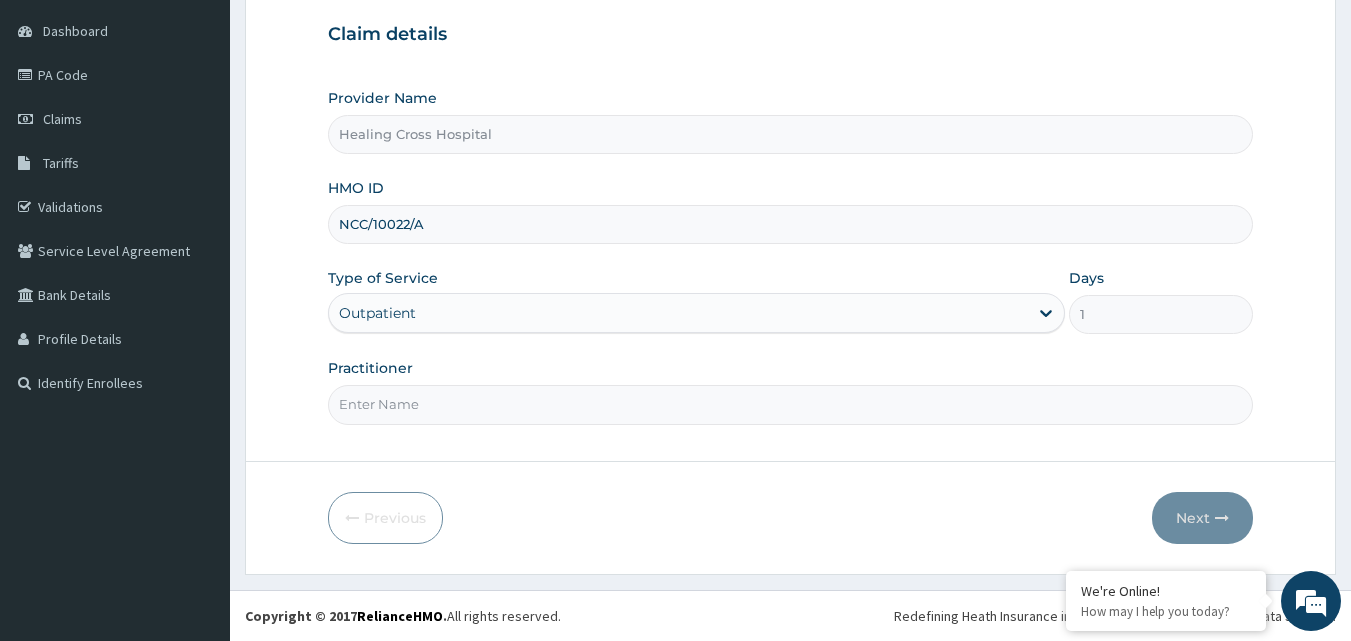 click on "Practitioner" at bounding box center [791, 404] 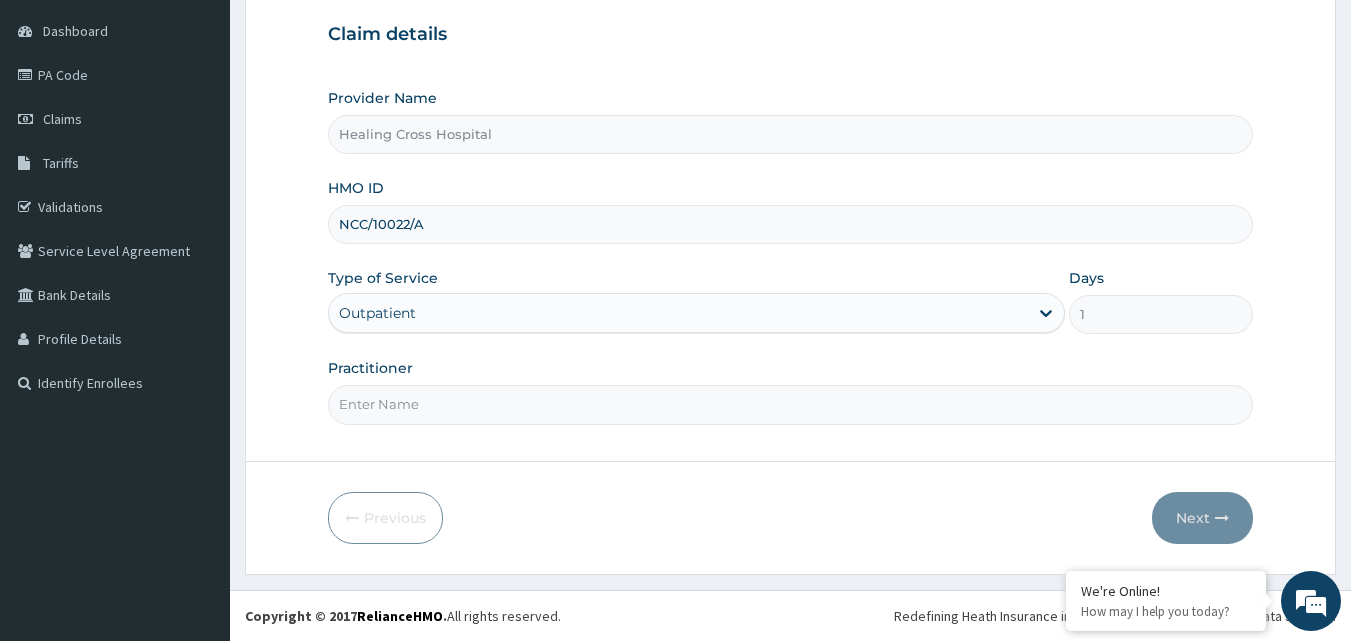 type on "R" 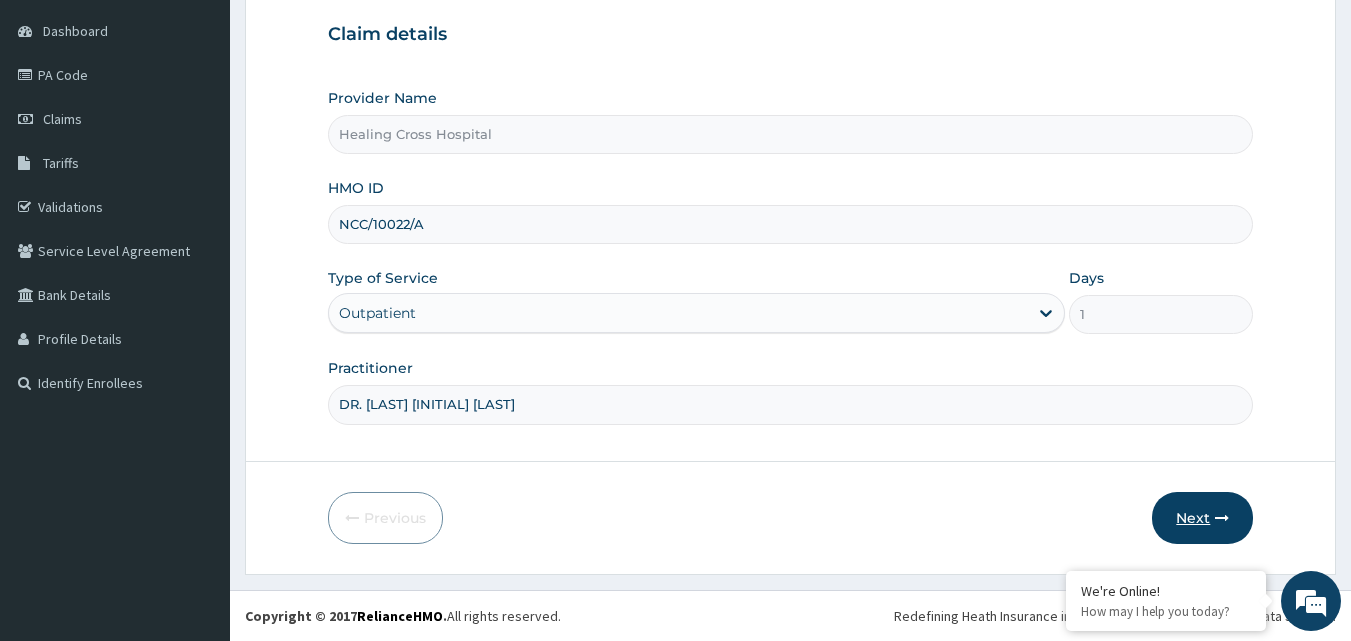 type on "DR. [LAST] [INITIAL] [LAST]" 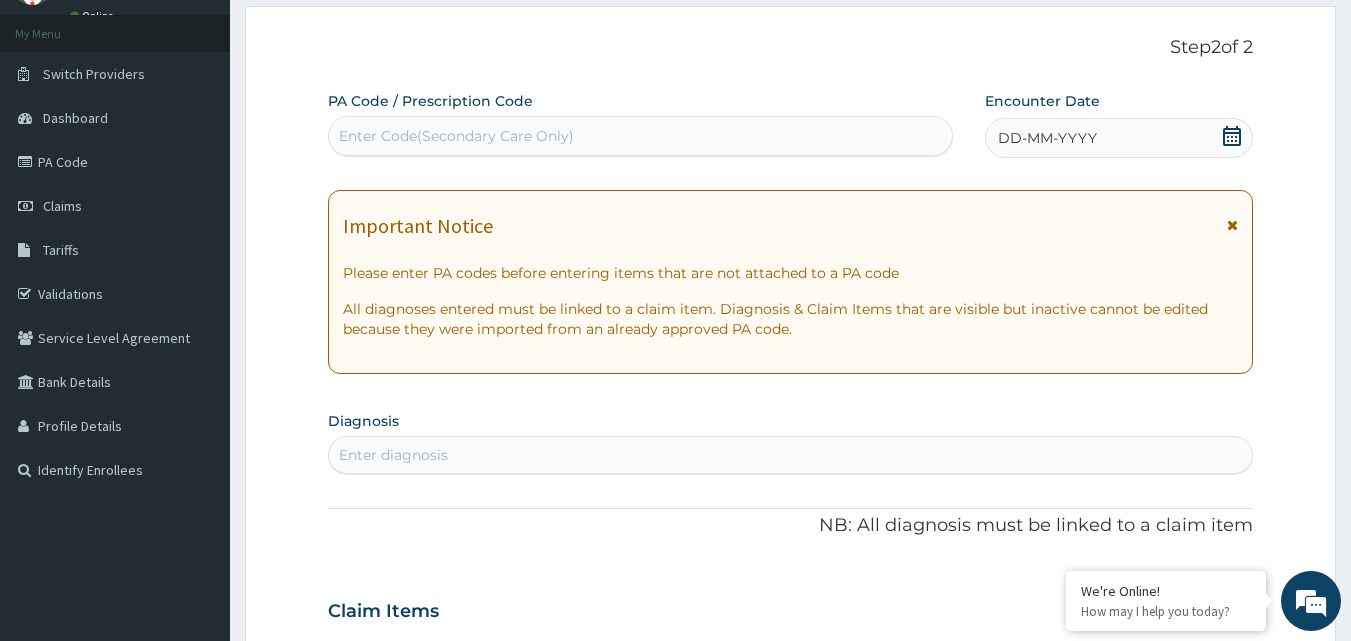 scroll, scrollTop: 0, scrollLeft: 0, axis: both 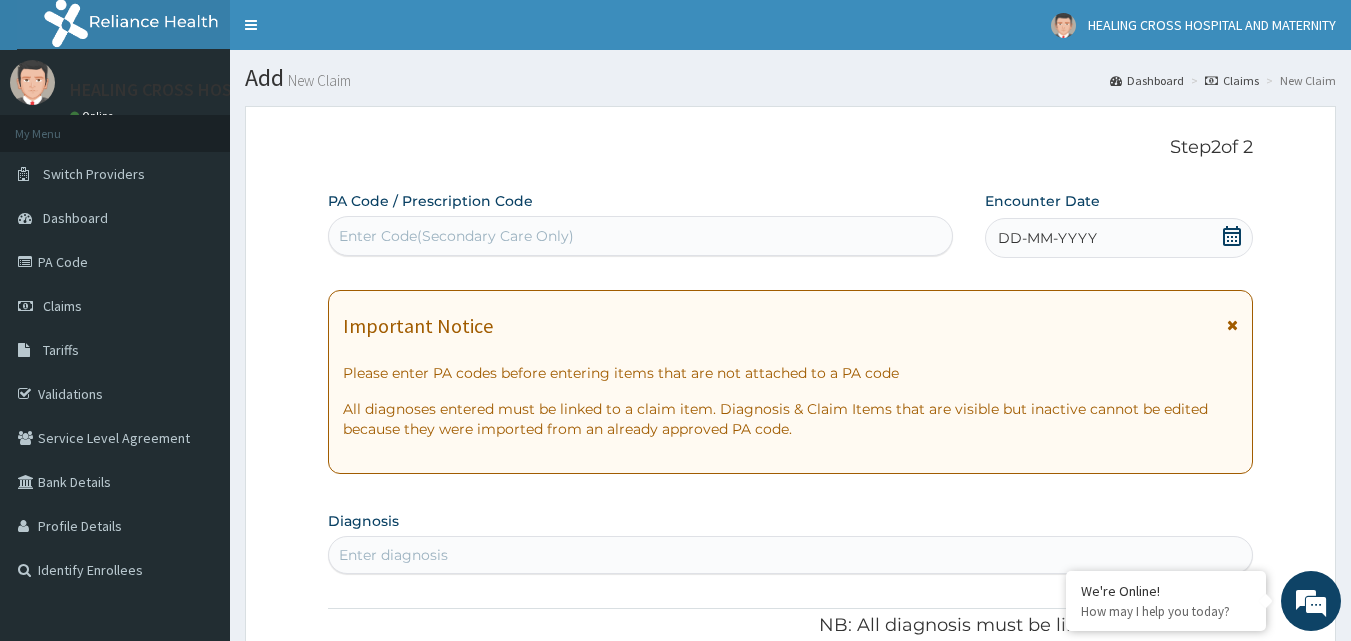 click on "Enter Code(Secondary Care Only)" at bounding box center (456, 236) 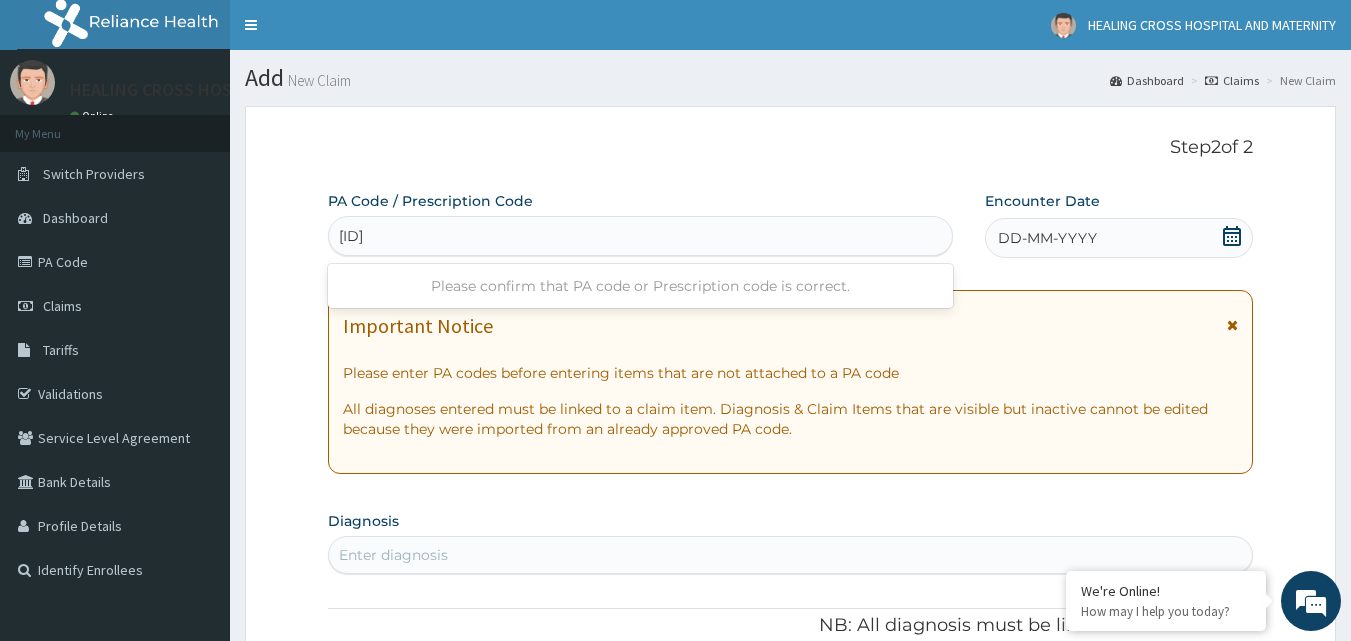 type on "[ID]" 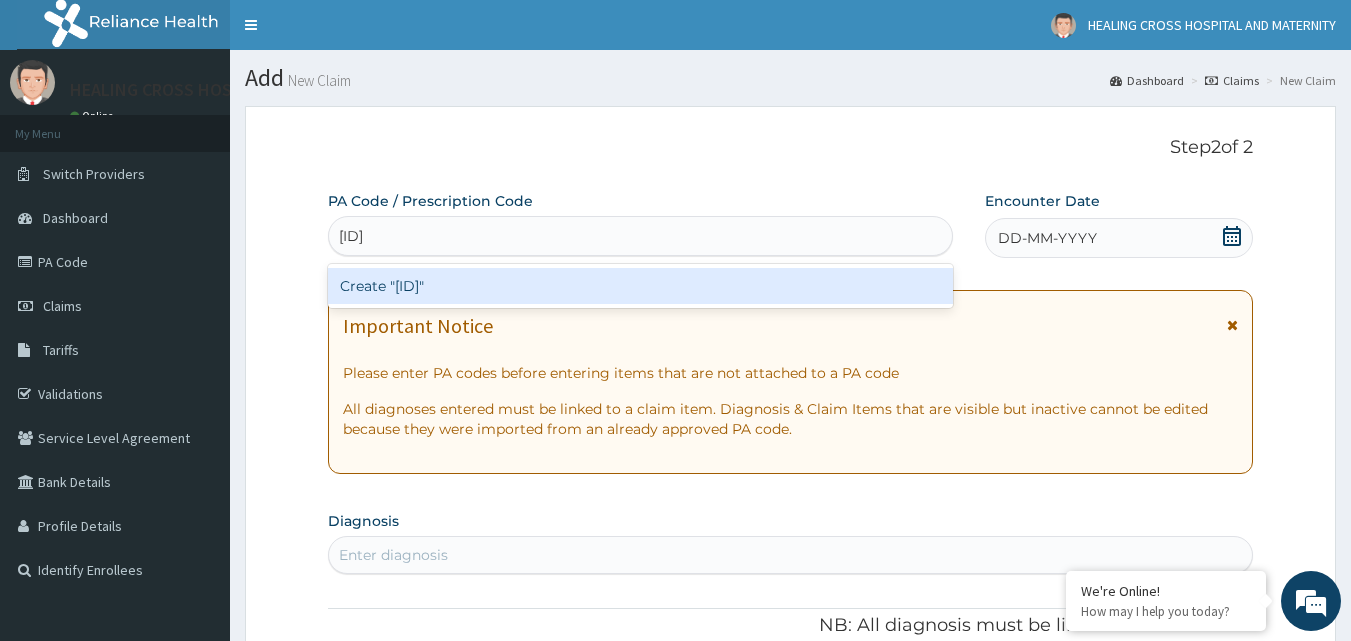 click on "Create "[ID]"" at bounding box center (641, 286) 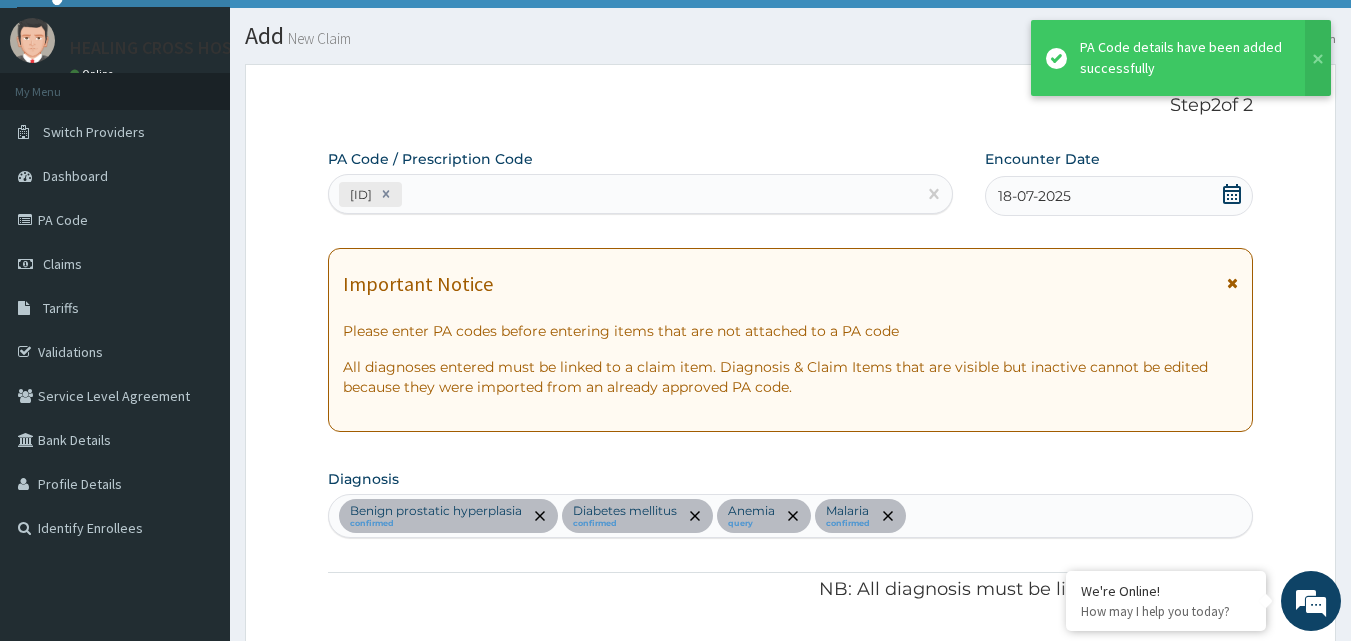 scroll, scrollTop: 0, scrollLeft: 0, axis: both 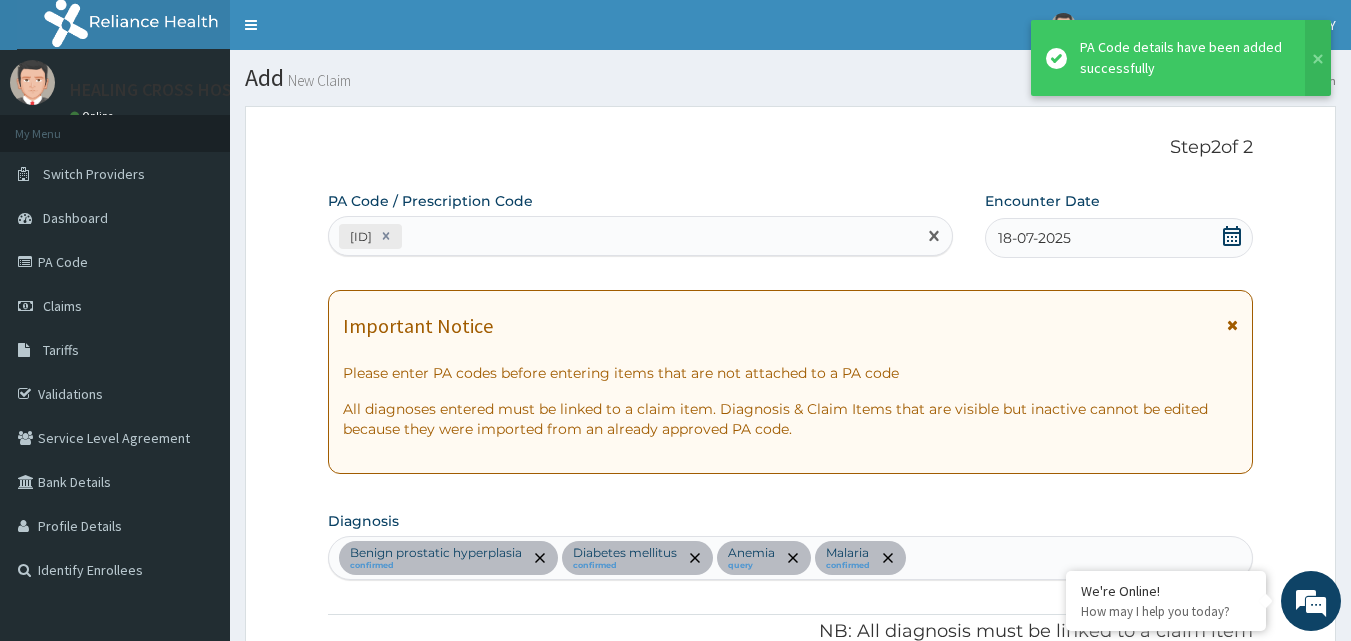 click on "[ID]" at bounding box center (623, 236) 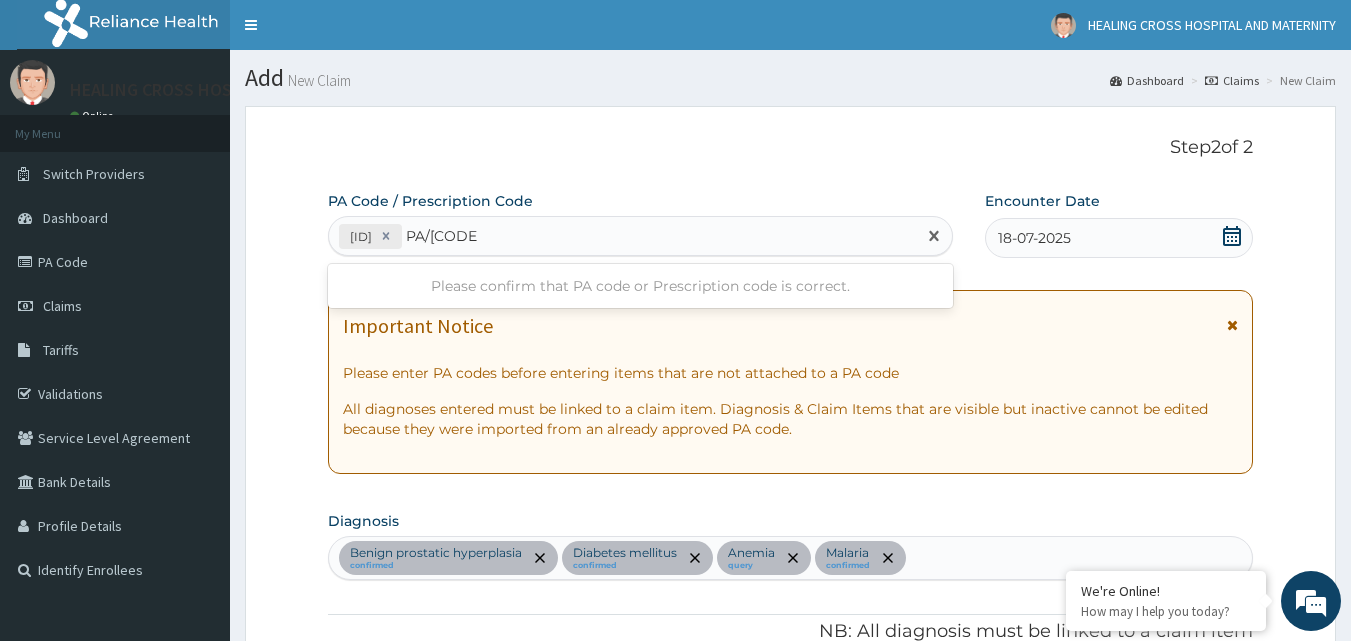 type on "PA/FCA27D" 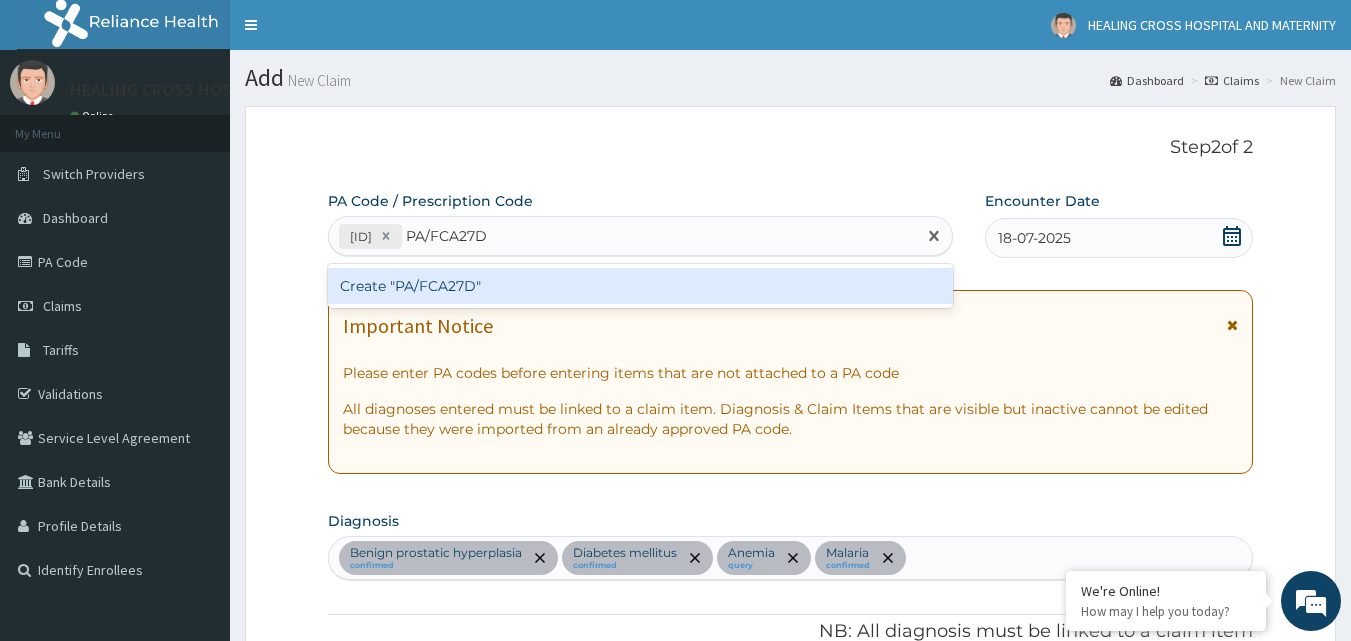 click on "Create "PA/FCA27D"" at bounding box center (641, 286) 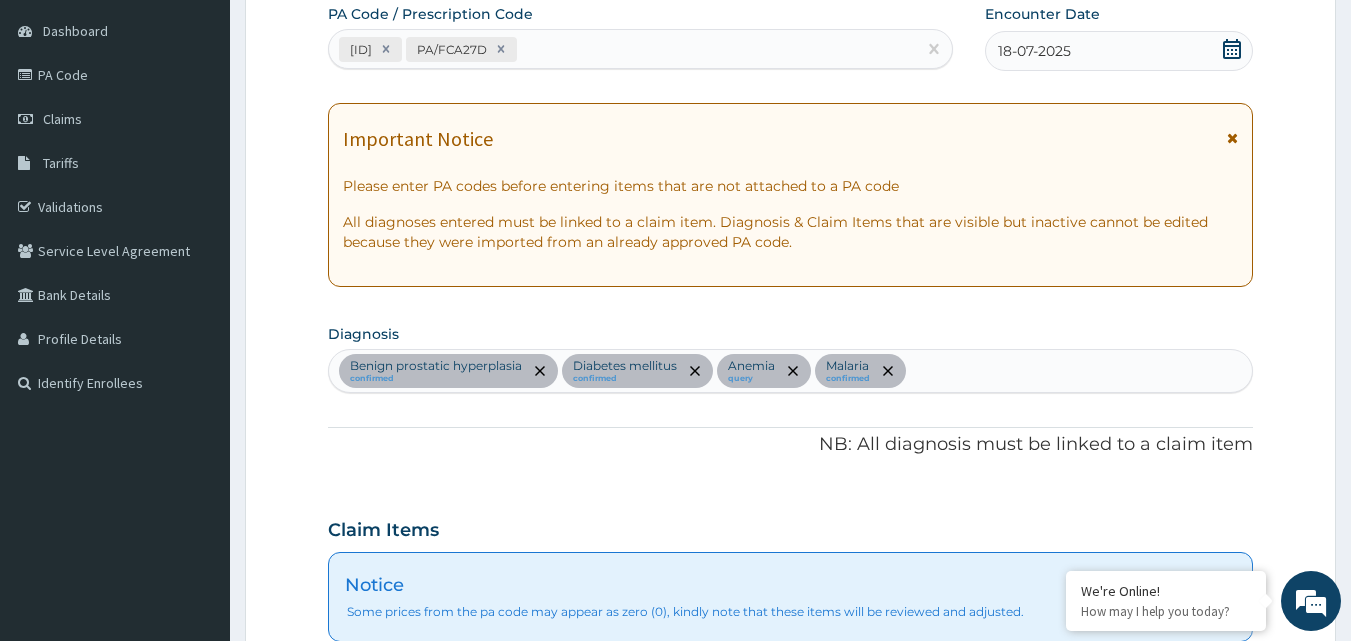 scroll, scrollTop: 87, scrollLeft: 0, axis: vertical 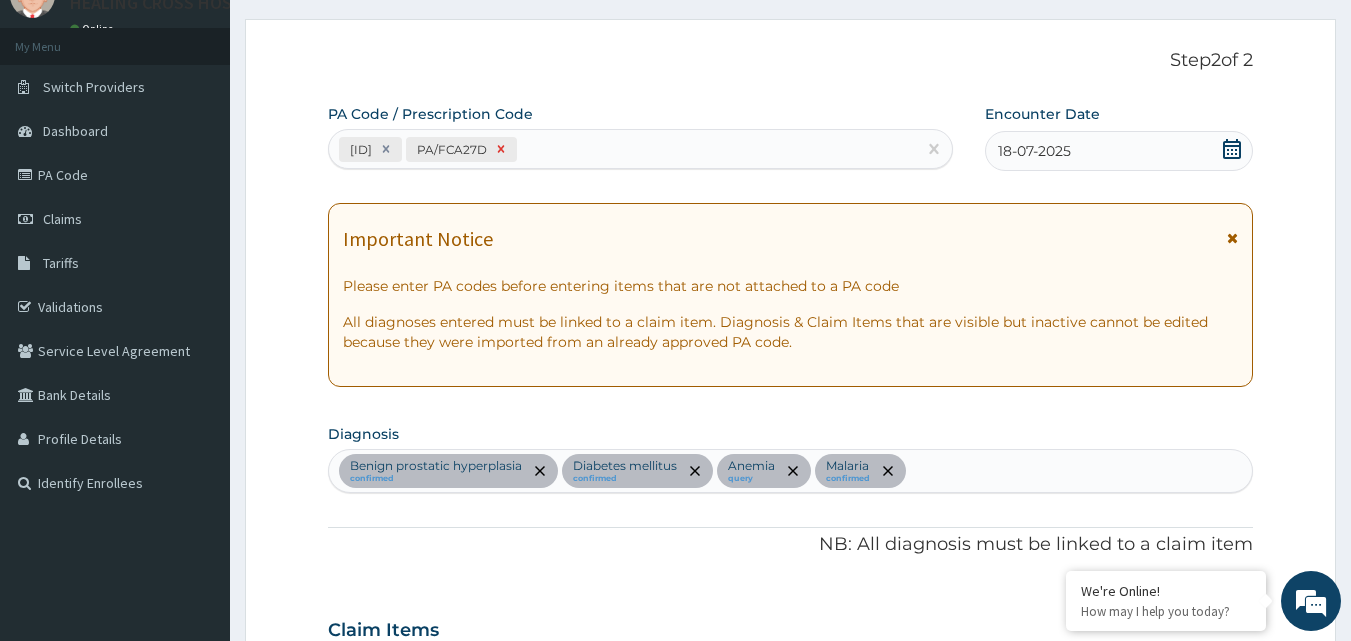 click 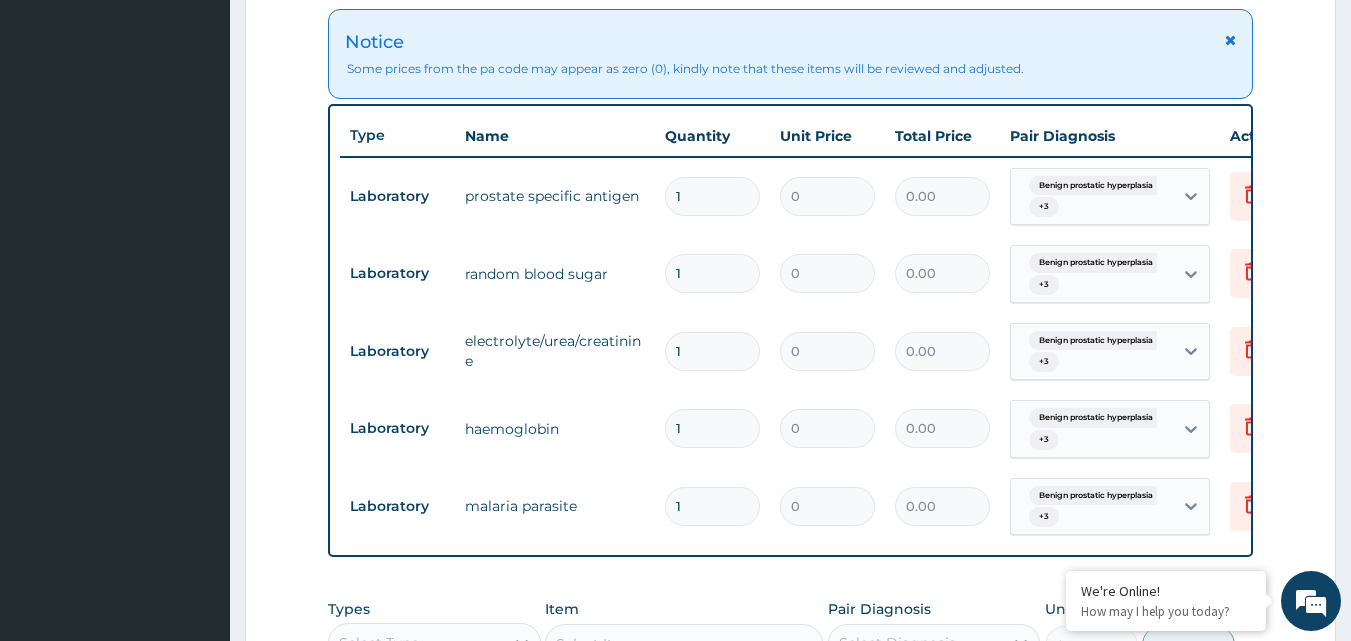 scroll, scrollTop: 729, scrollLeft: 0, axis: vertical 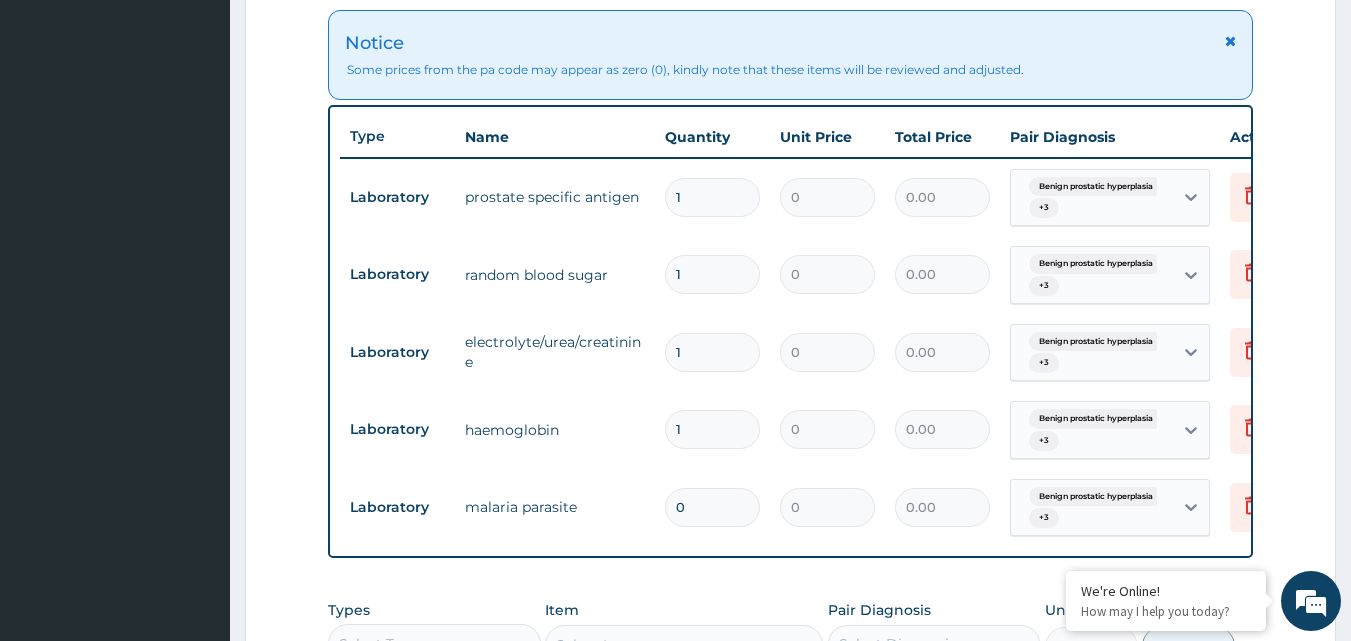 type on "1" 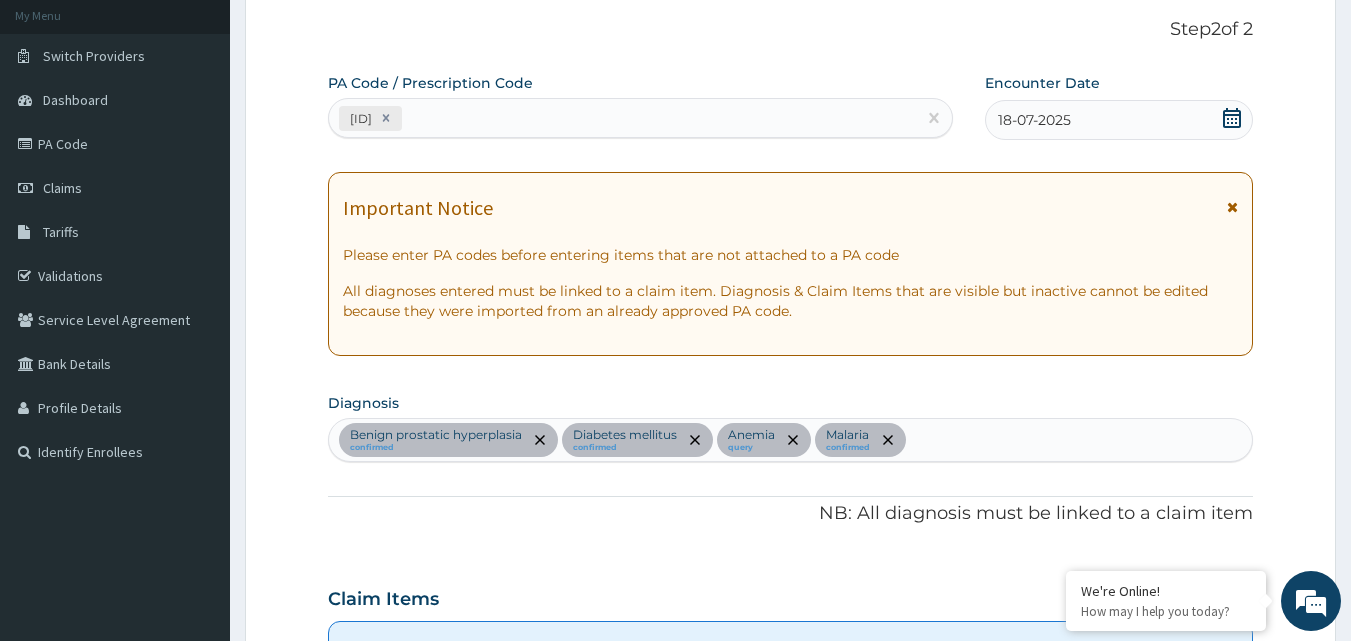scroll, scrollTop: 29, scrollLeft: 0, axis: vertical 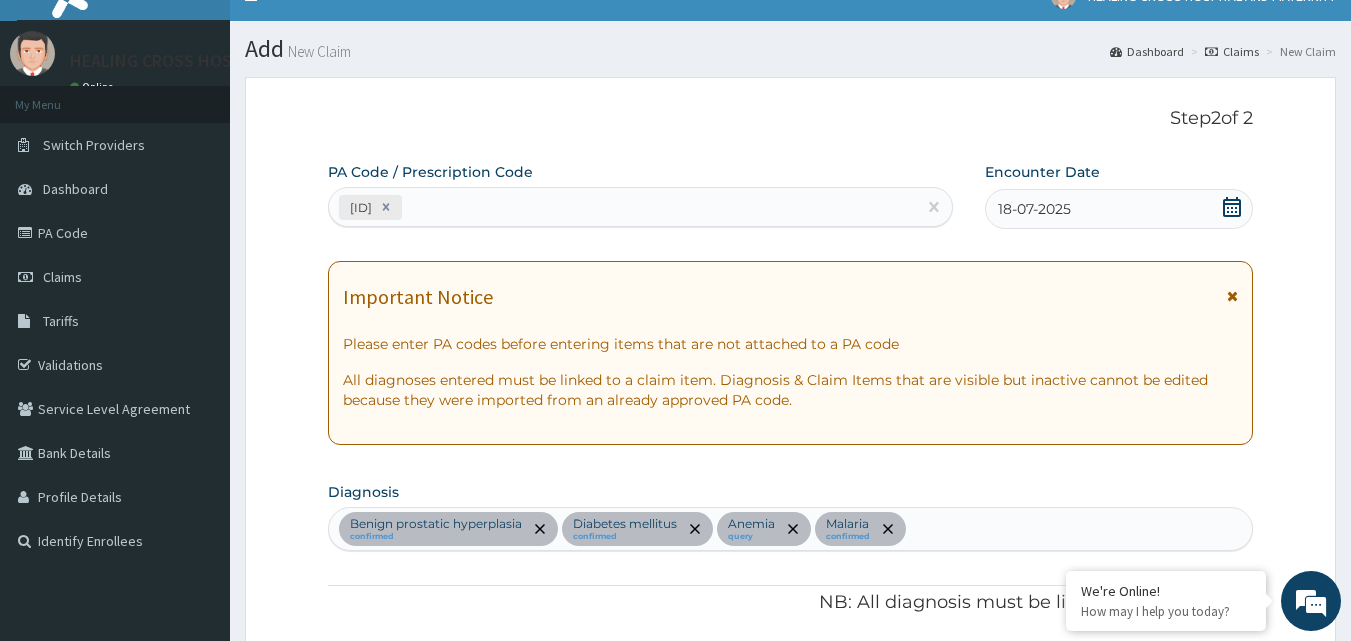 click on "[ID]" at bounding box center (623, 207) 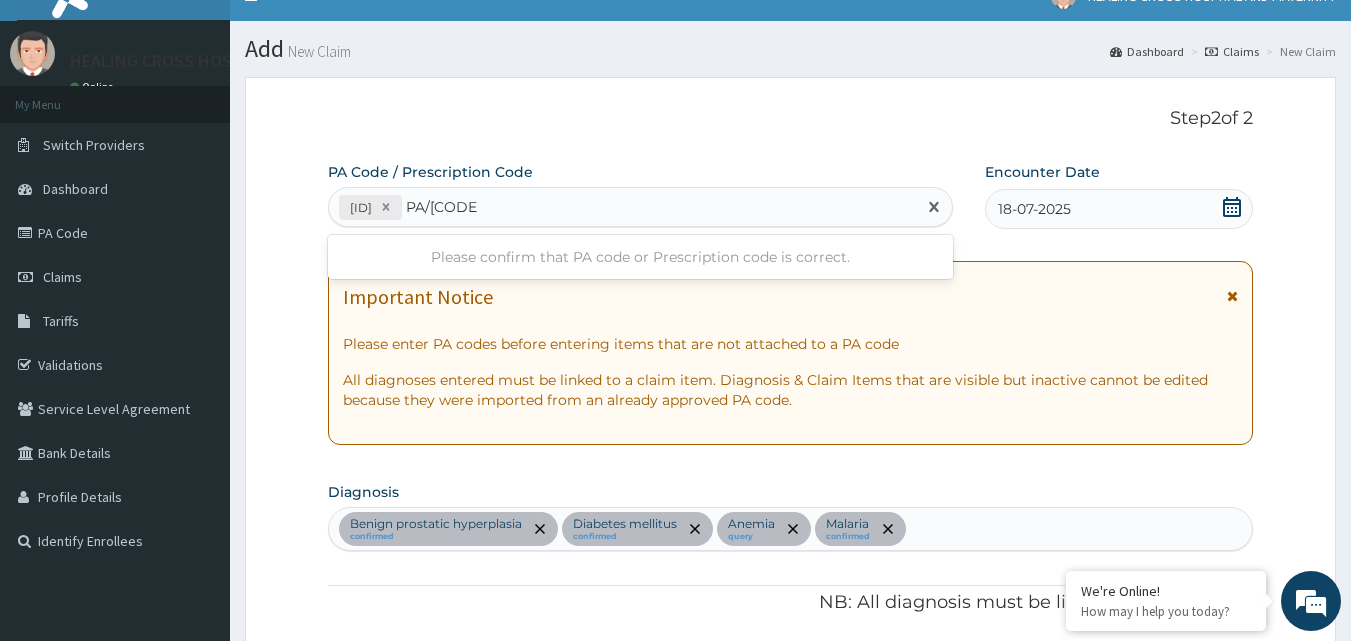 type on "PA/FCA27D" 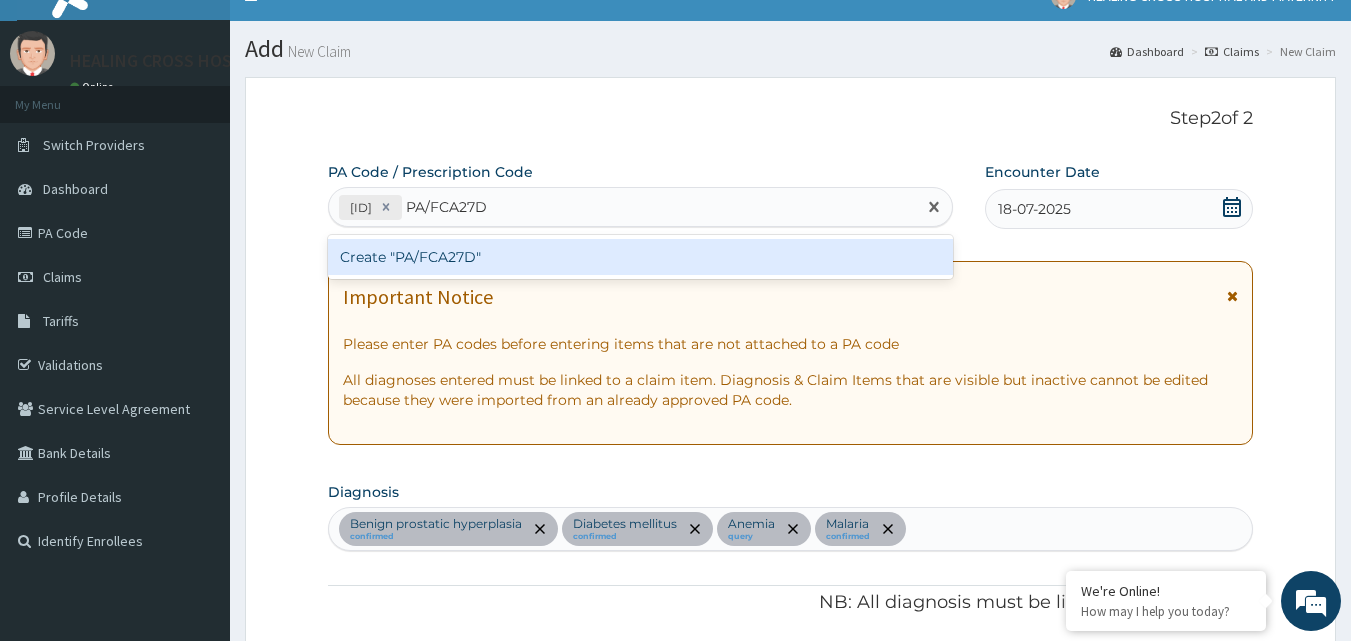 click on "Create "PA/FCA27D"" at bounding box center (641, 257) 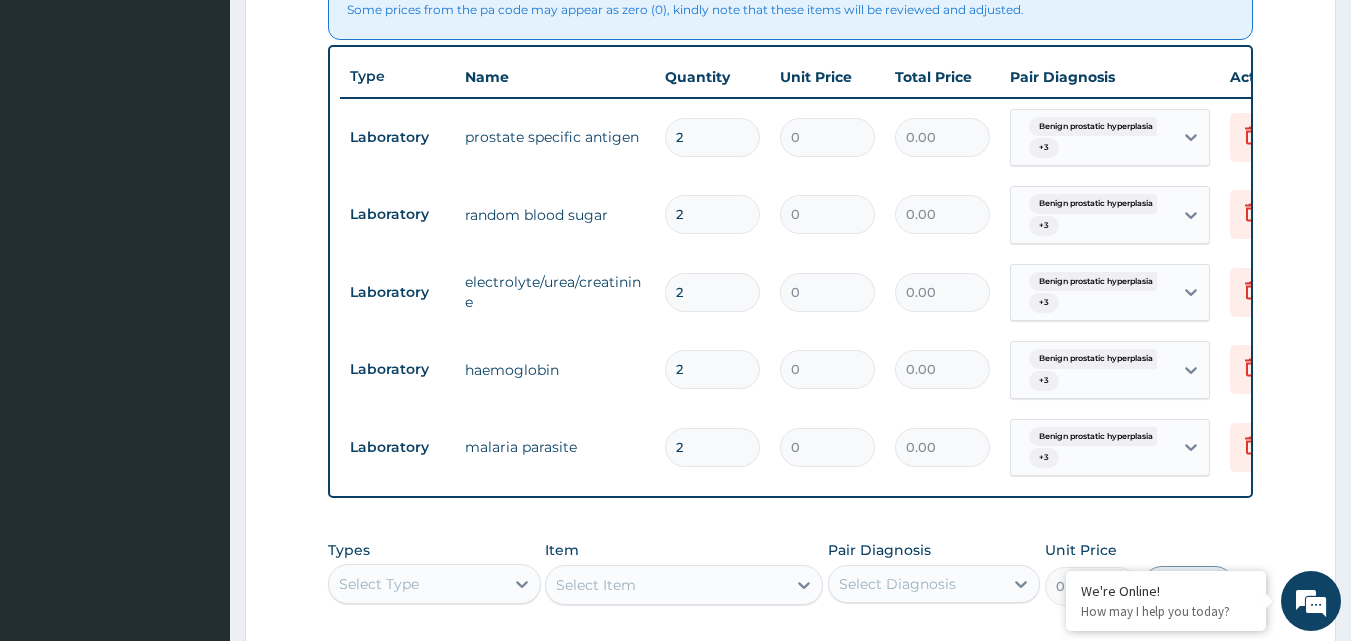 scroll, scrollTop: 729, scrollLeft: 0, axis: vertical 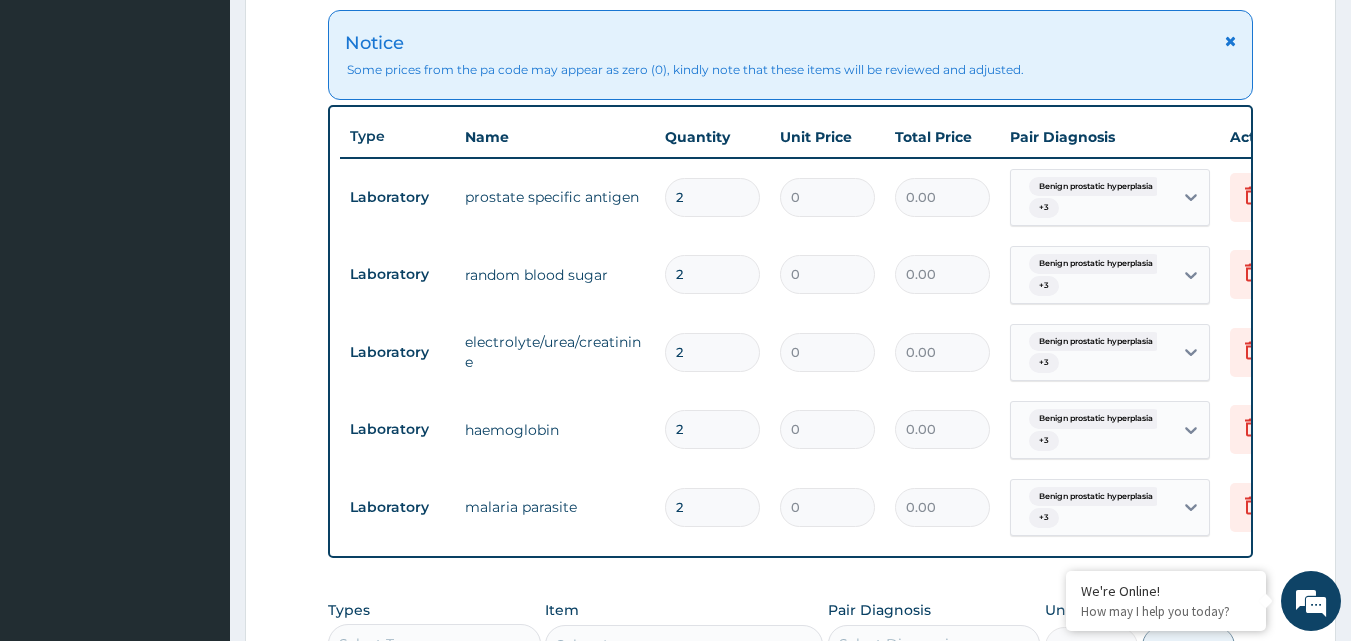 click on "2" at bounding box center (712, 197) 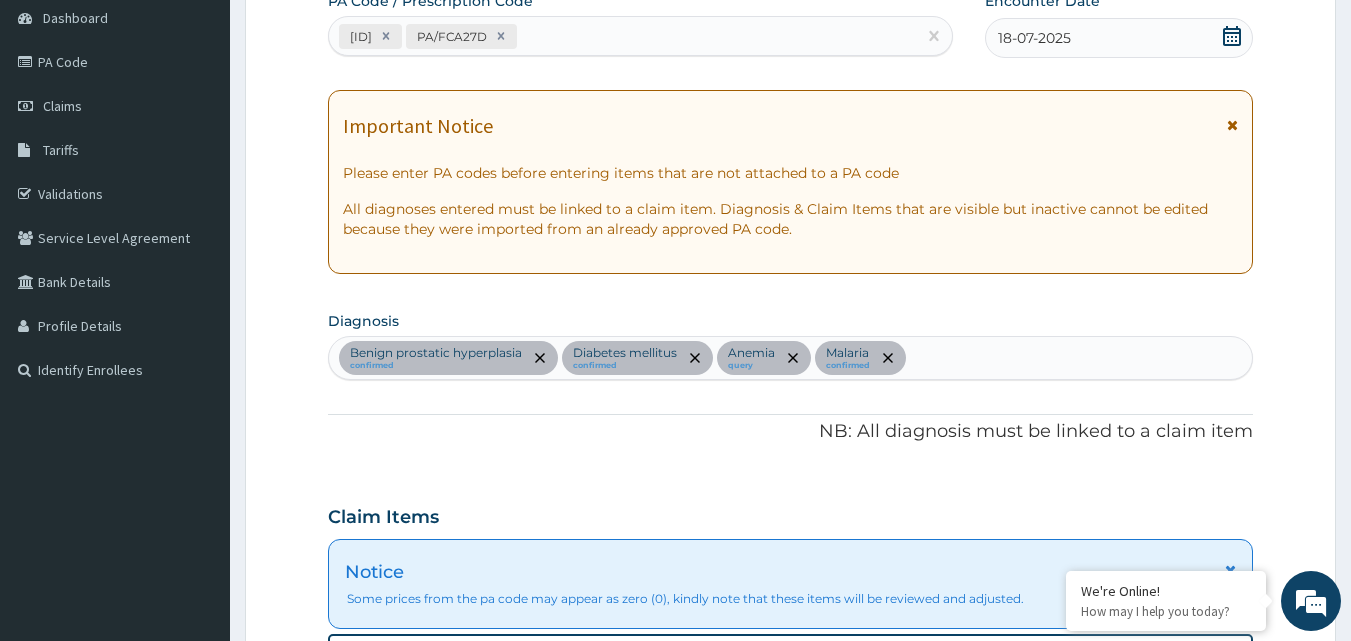 scroll, scrollTop: 0, scrollLeft: 0, axis: both 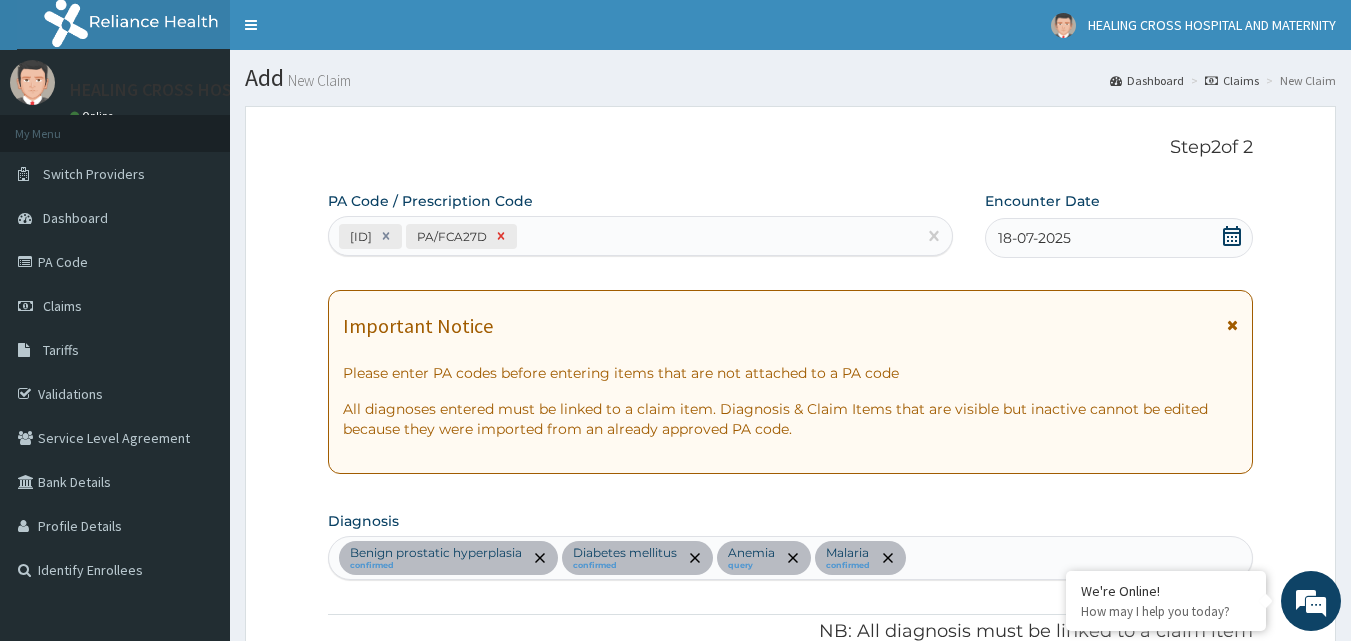 click 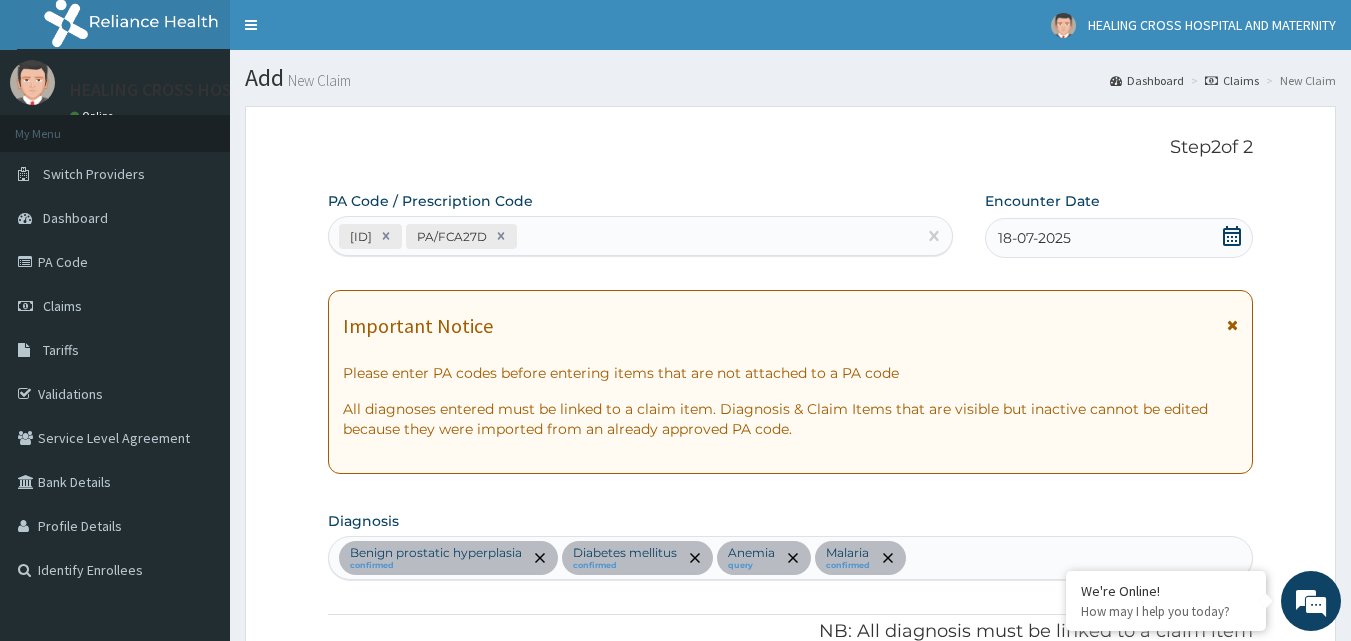 type on "1" 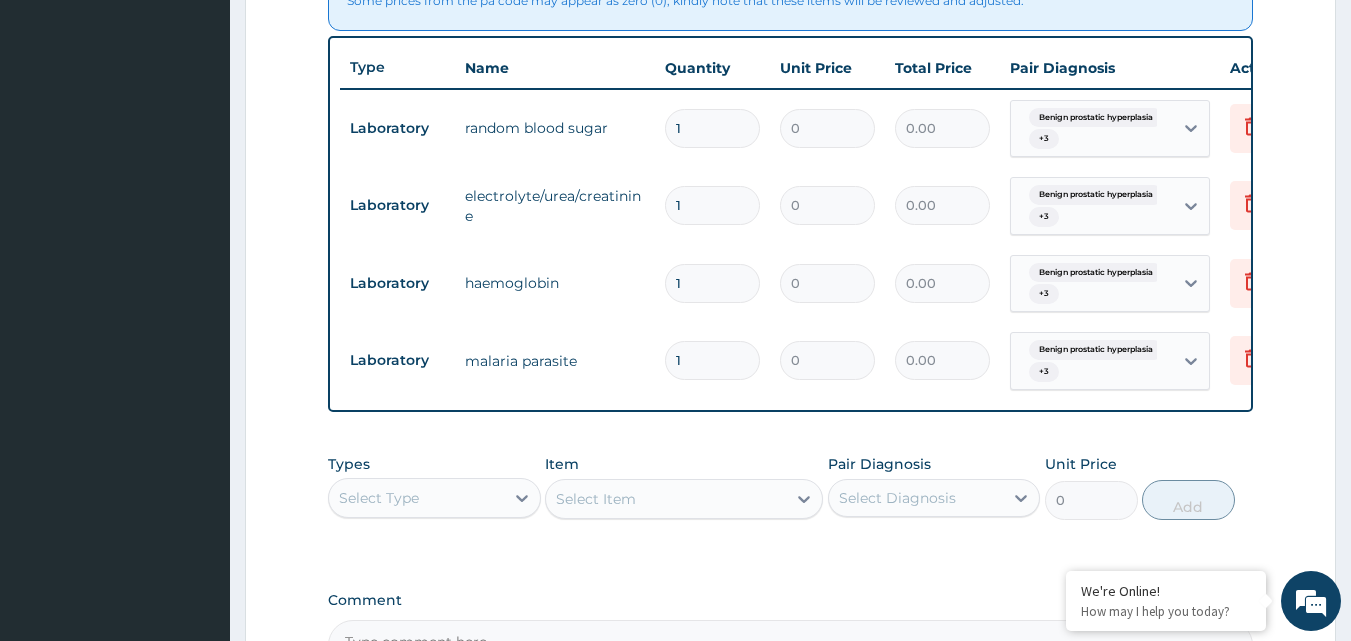 scroll, scrollTop: 800, scrollLeft: 0, axis: vertical 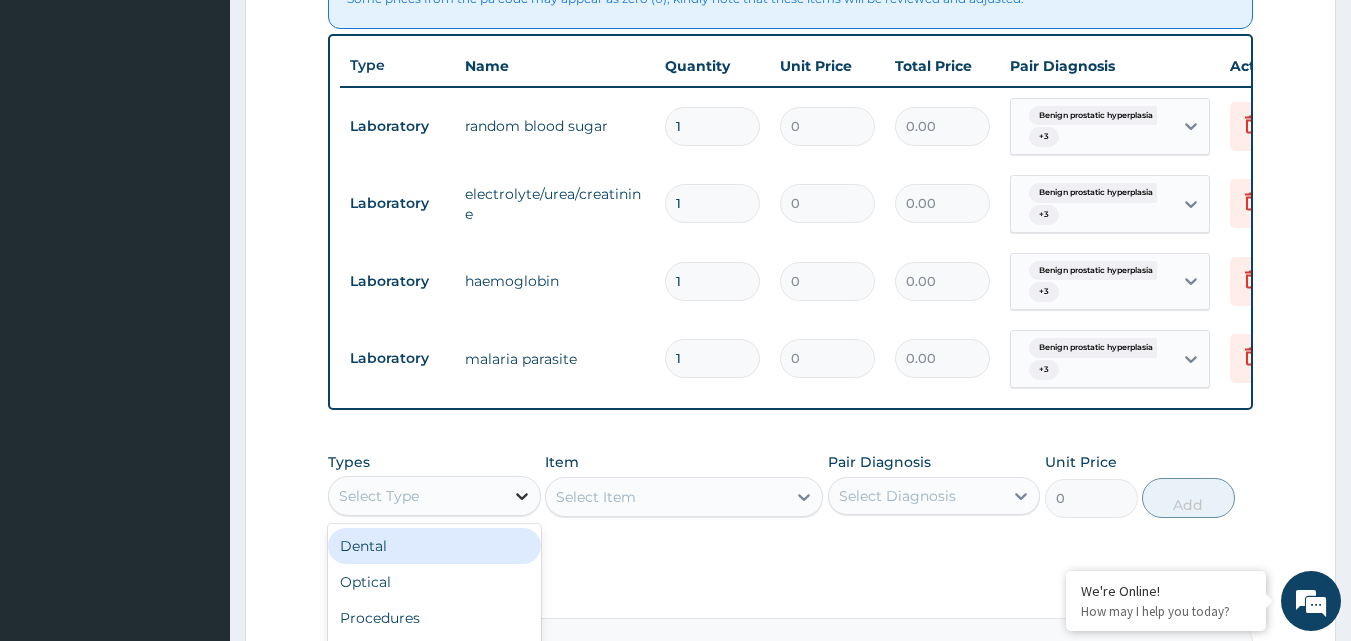 click at bounding box center [522, 496] 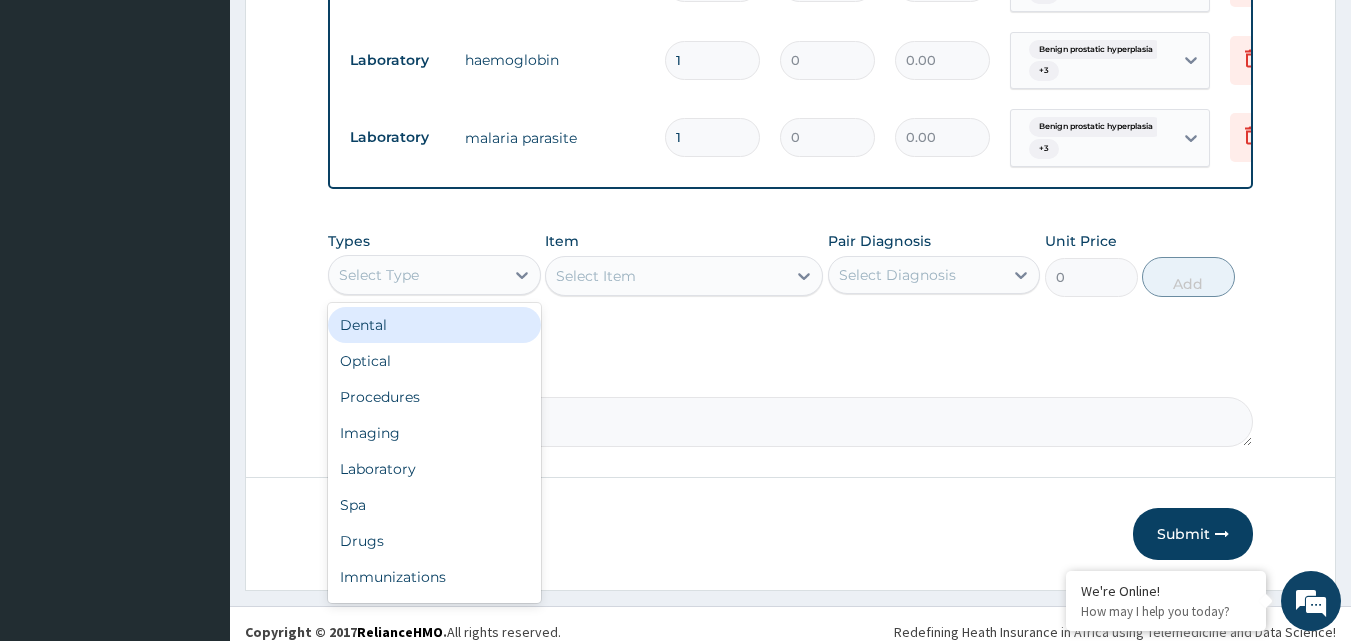scroll, scrollTop: 1052, scrollLeft: 0, axis: vertical 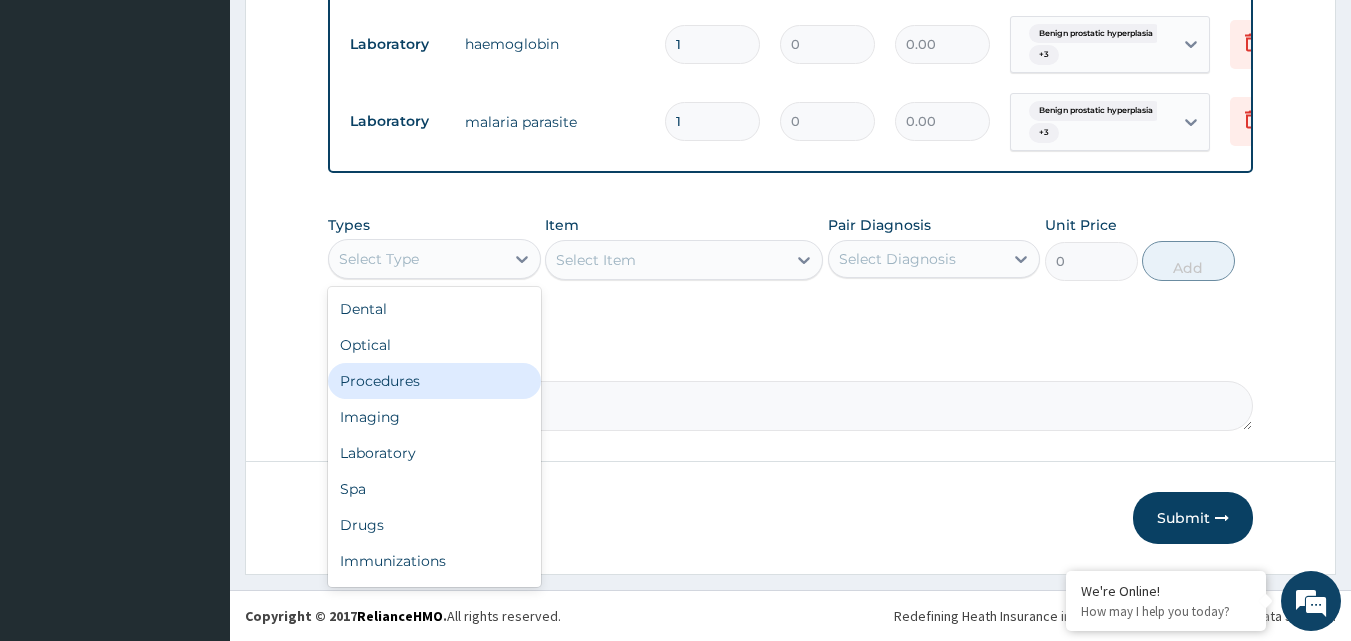 click on "Procedures" at bounding box center [434, 381] 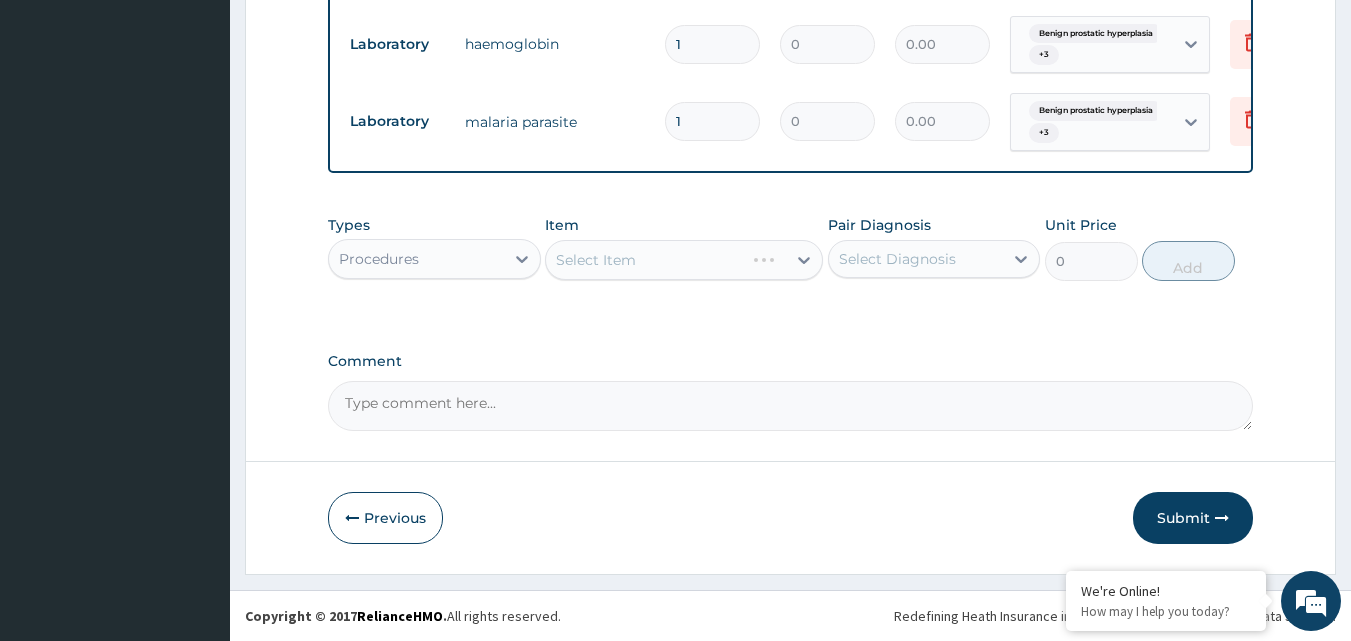 click on "Select Item" at bounding box center [684, 260] 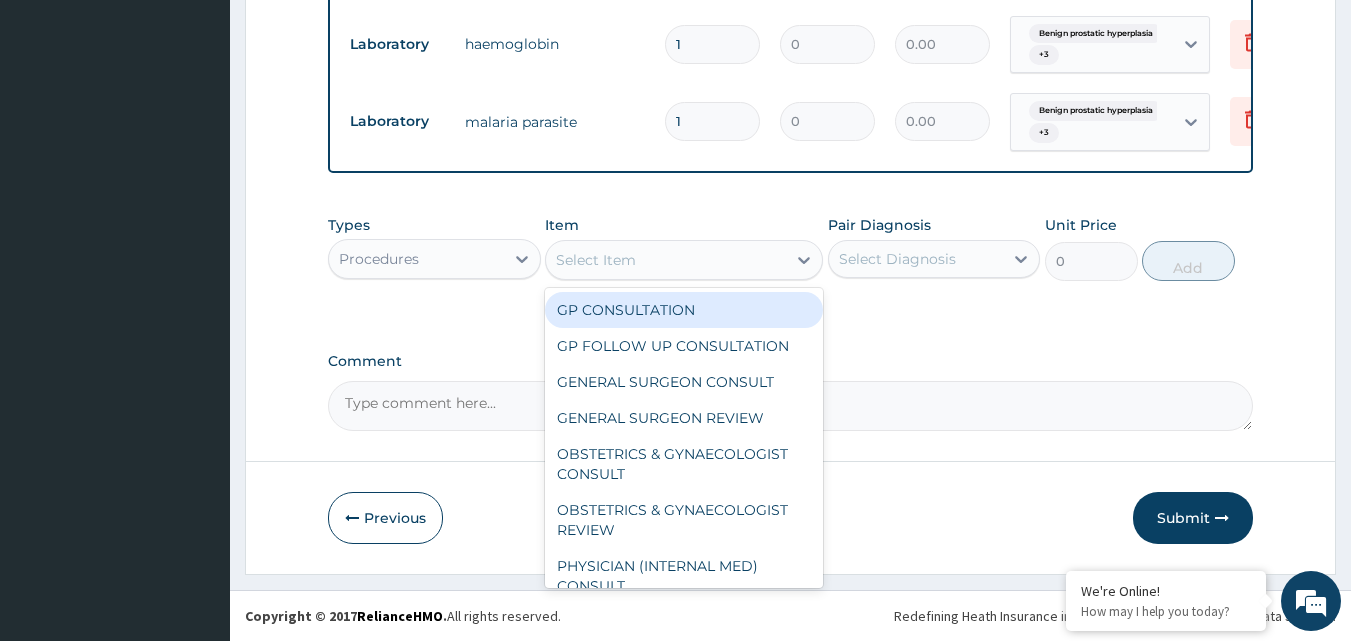 click on "Select Item" at bounding box center (666, 260) 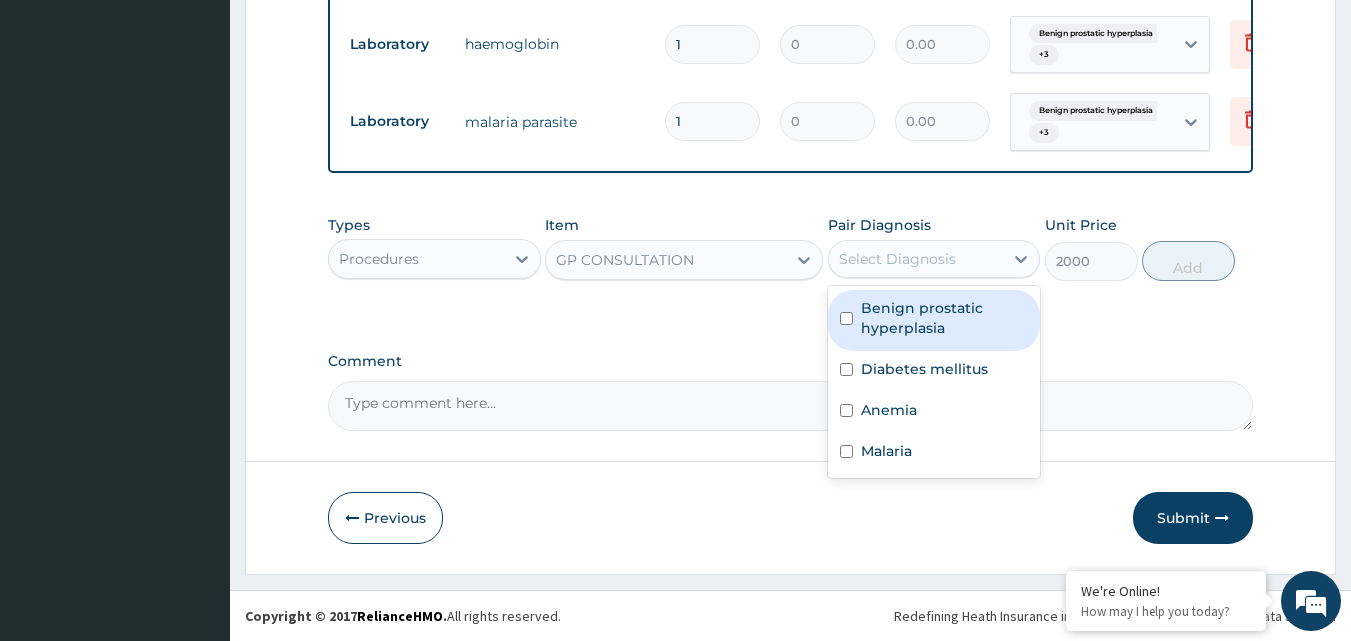 click on "Select Diagnosis" at bounding box center (897, 259) 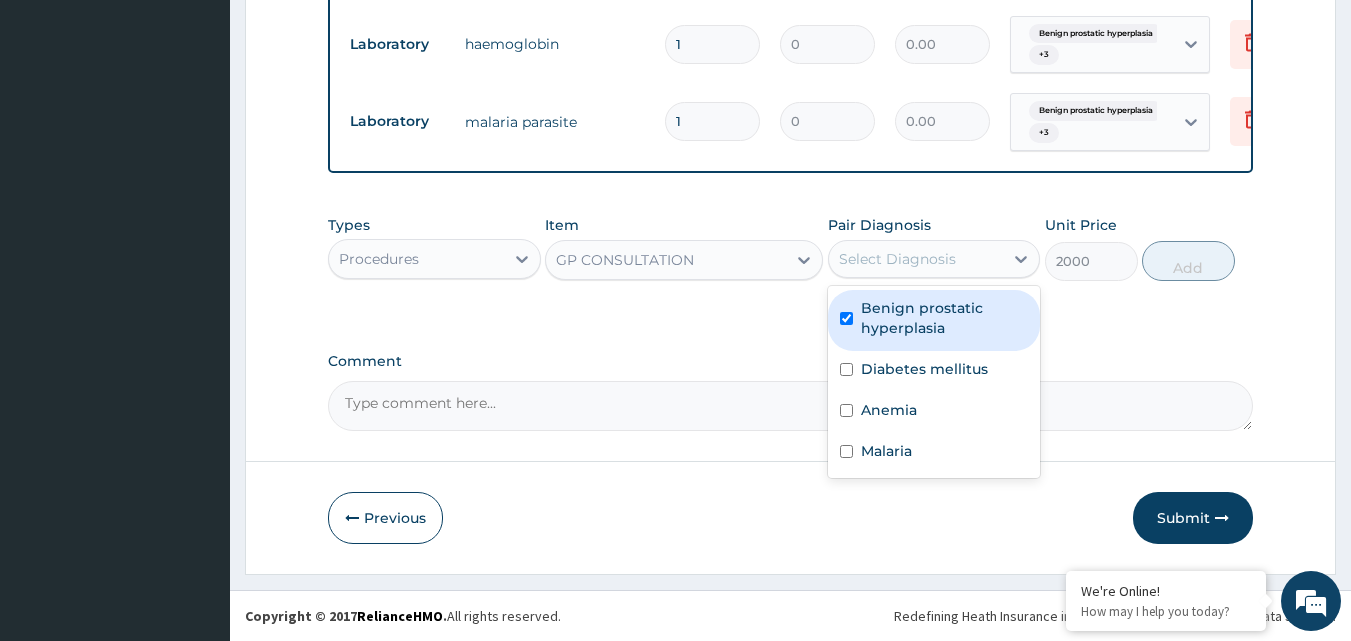 checkbox on "true" 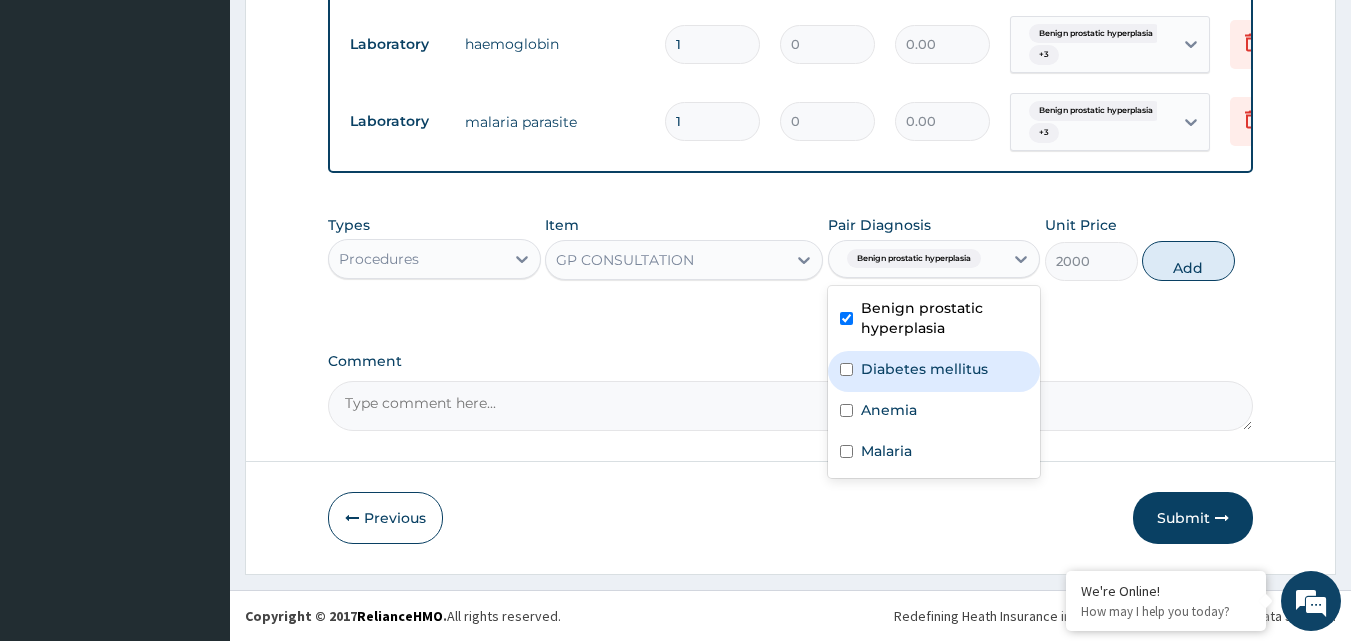 click on "Diabetes mellitus" at bounding box center [924, 369] 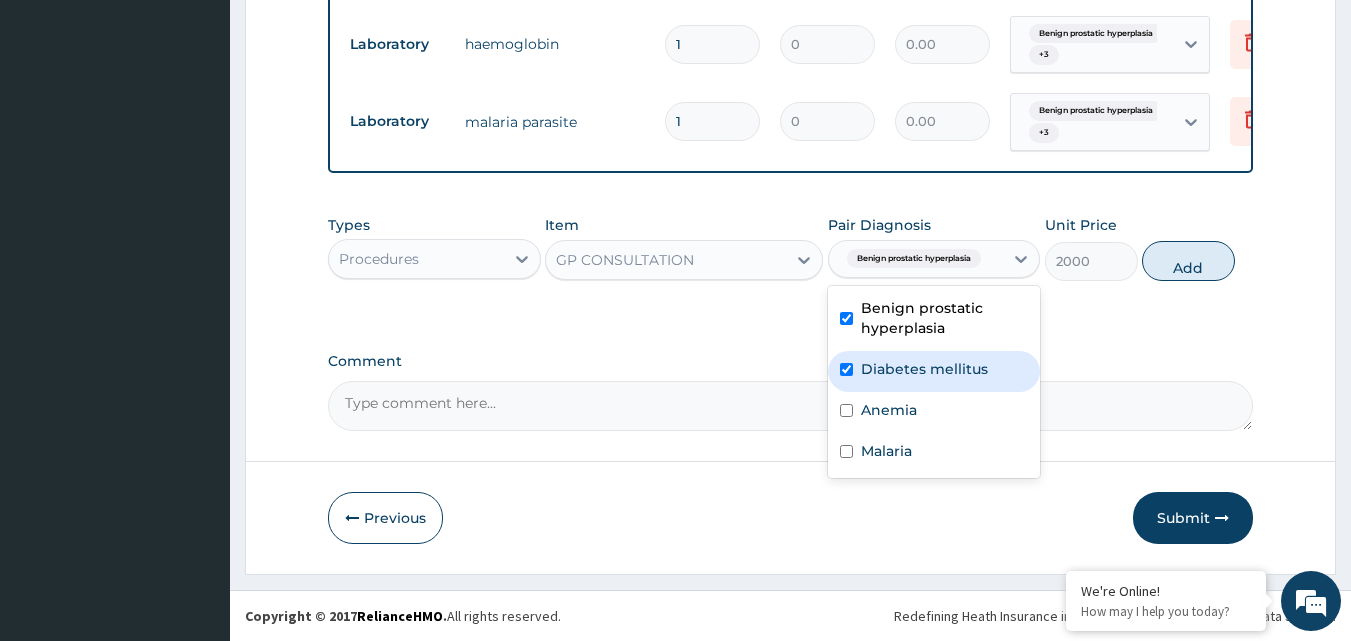 checkbox on "true" 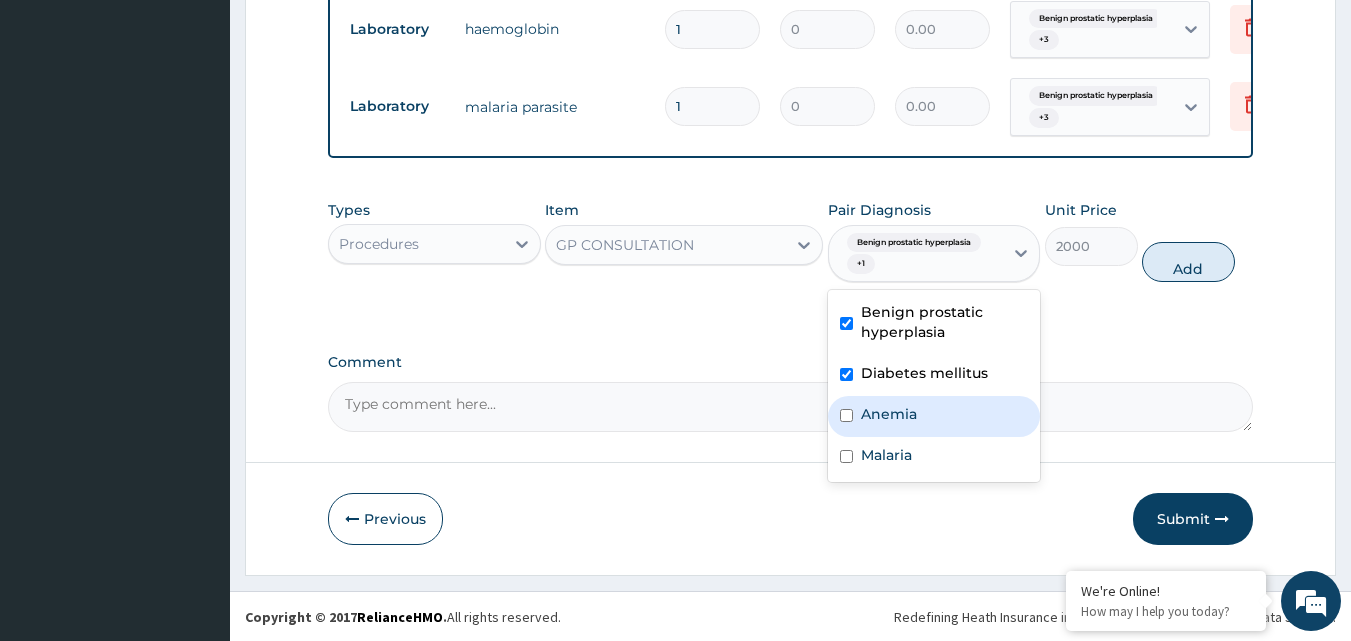 click on "Anemia" at bounding box center [889, 414] 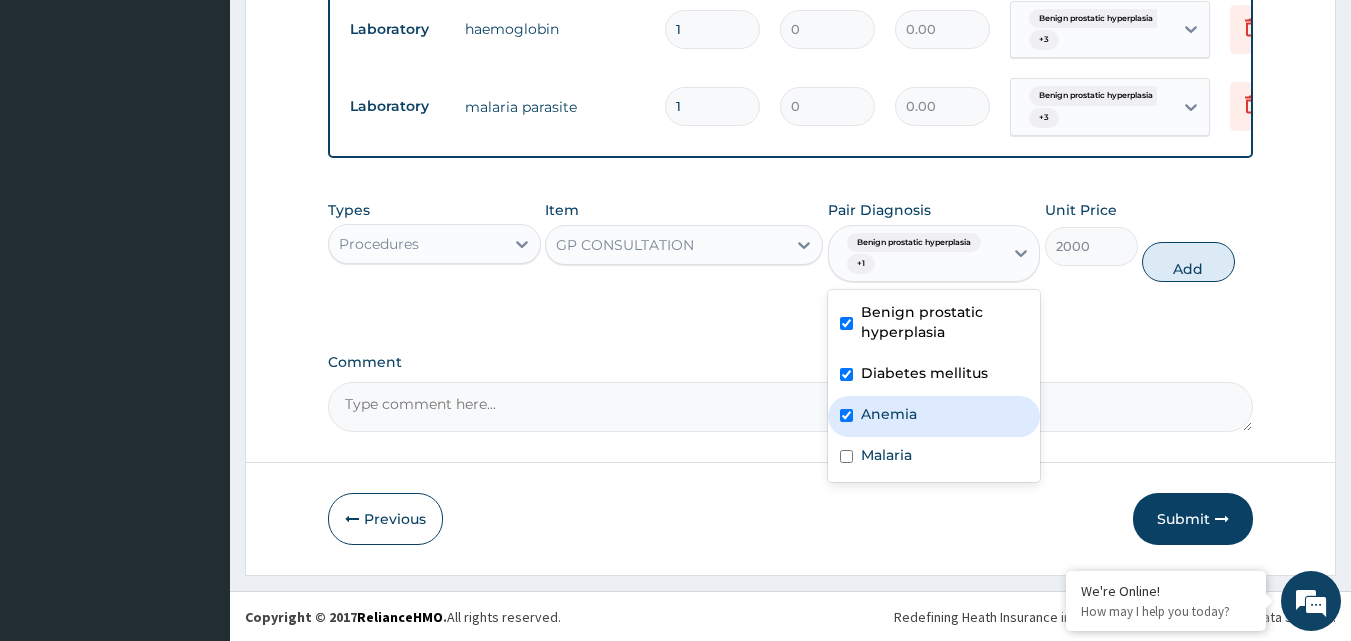 checkbox on "true" 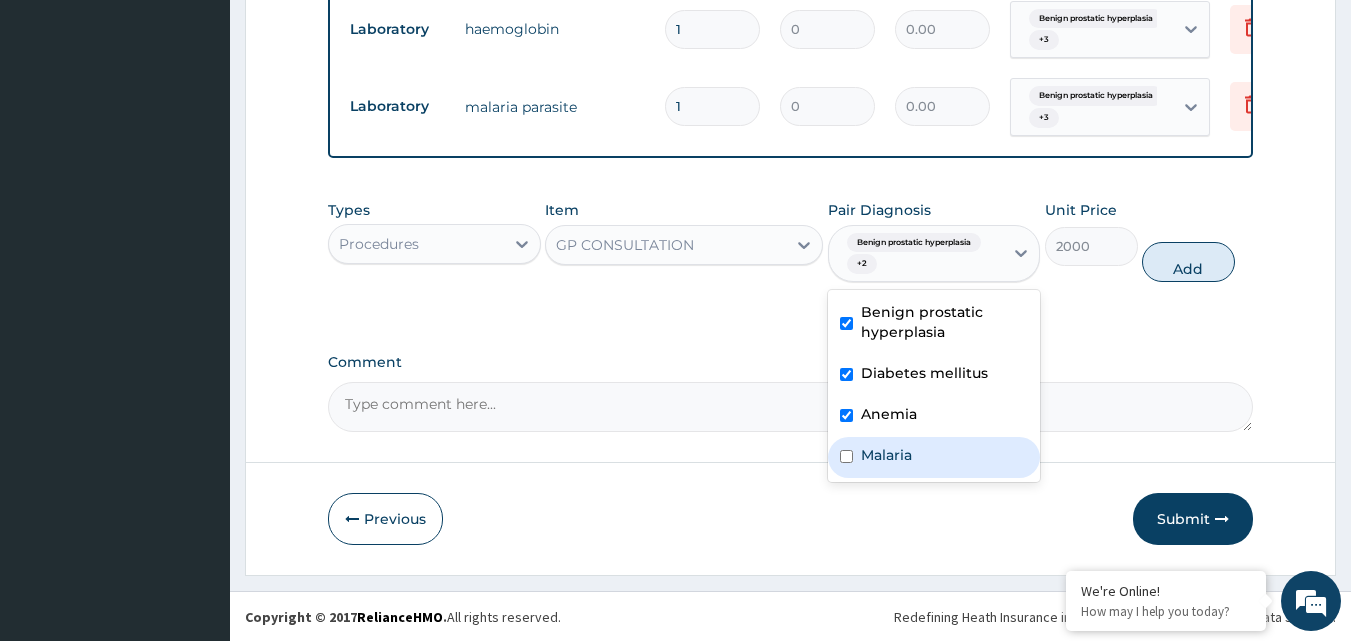 drag, startPoint x: 902, startPoint y: 475, endPoint x: 962, endPoint y: 430, distance: 75 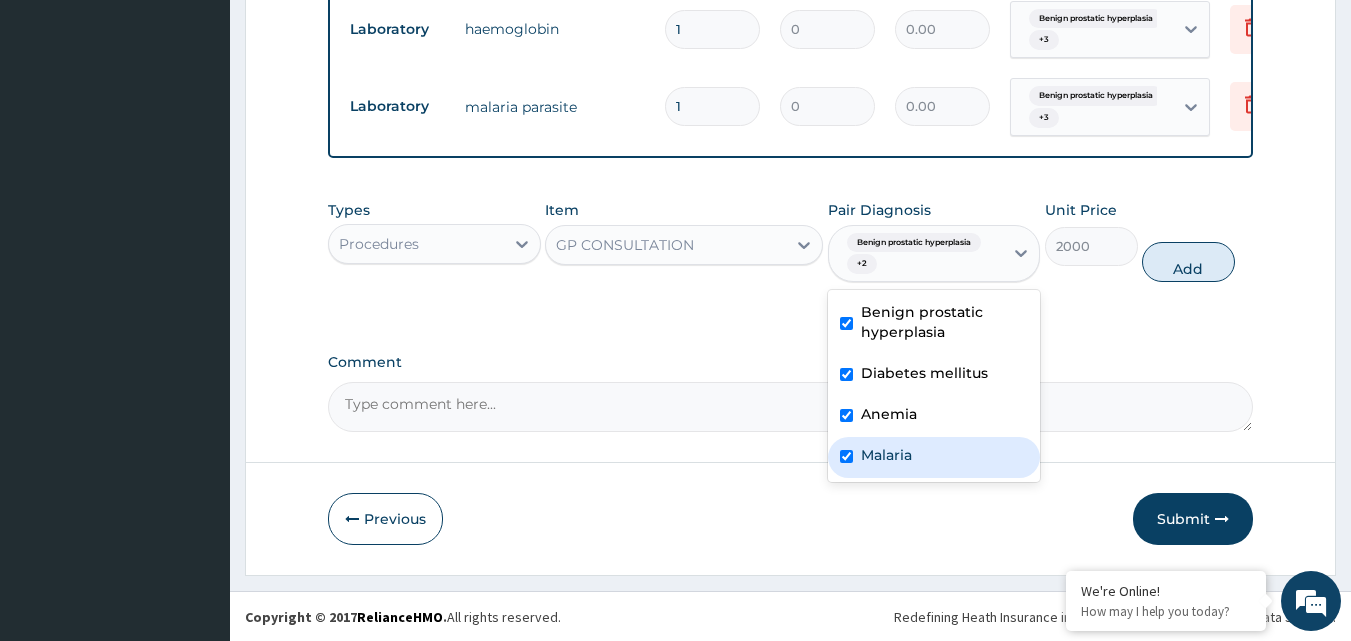 checkbox on "true" 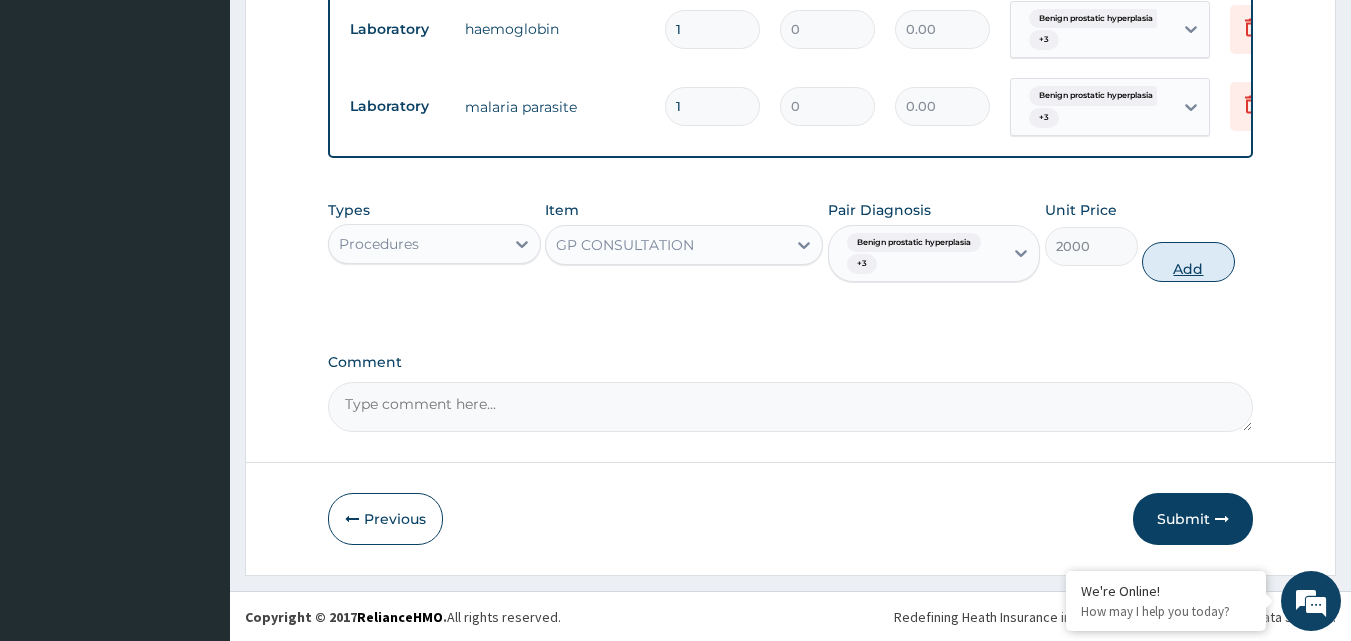 click on "Add" at bounding box center (1188, 262) 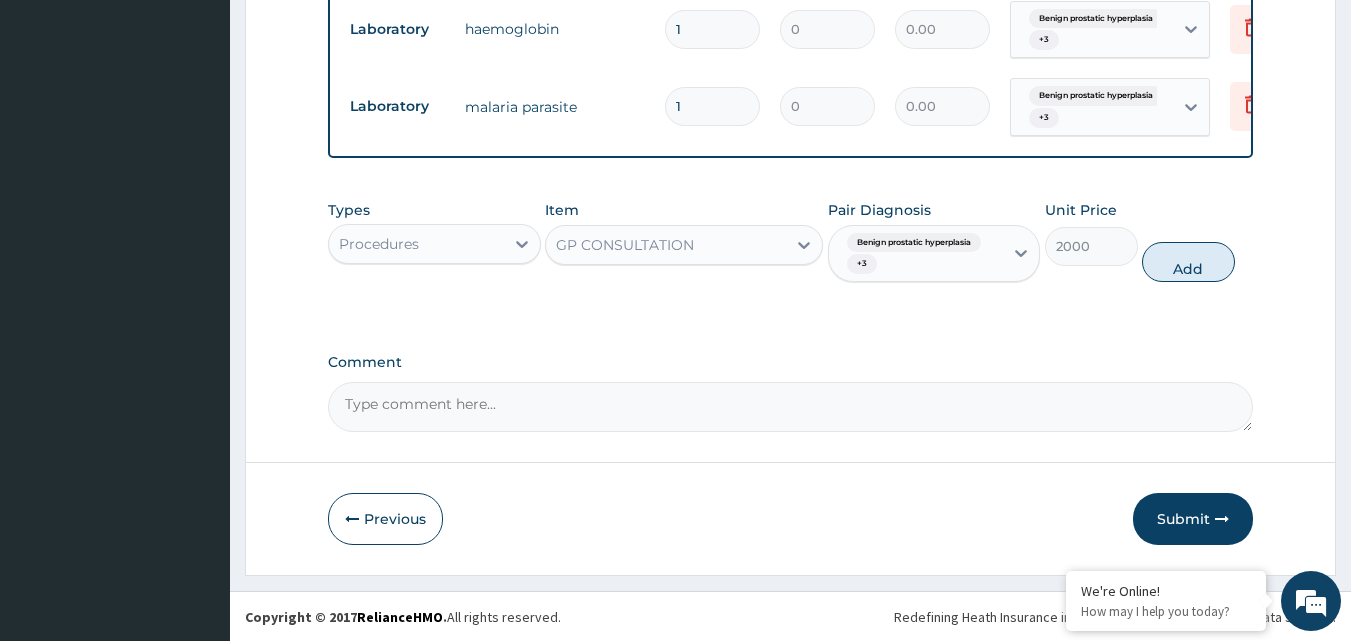 type on "0" 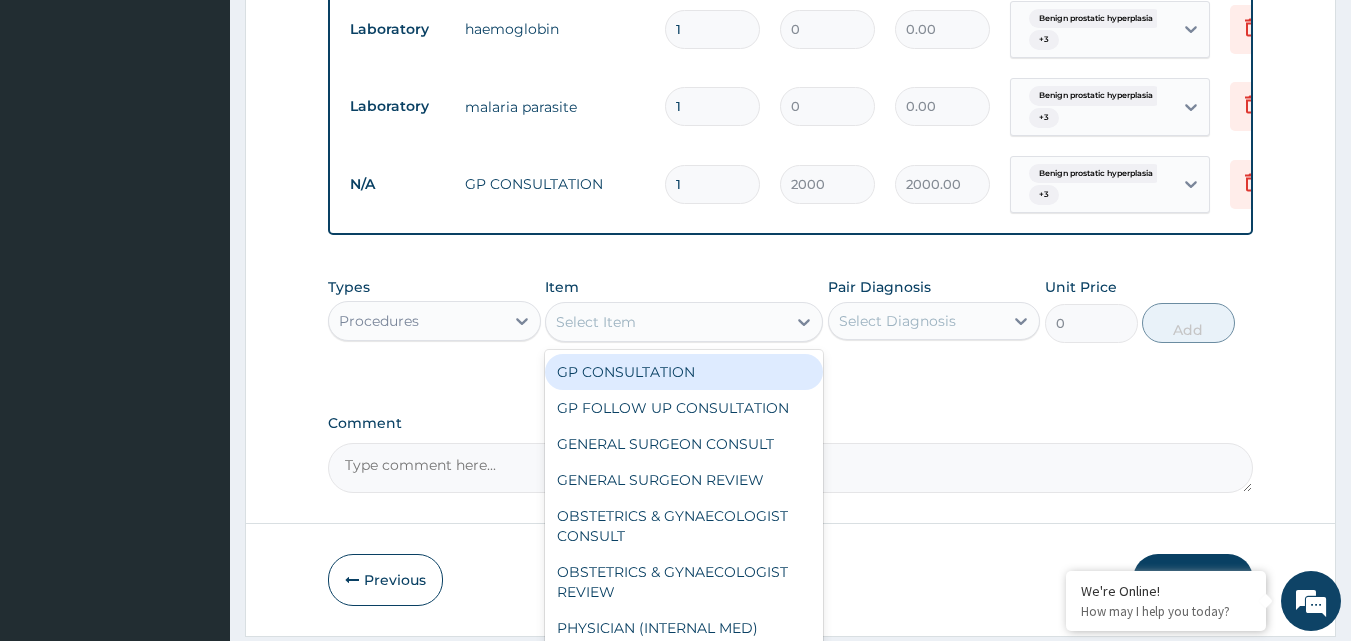 click on "Select Item" at bounding box center [666, 322] 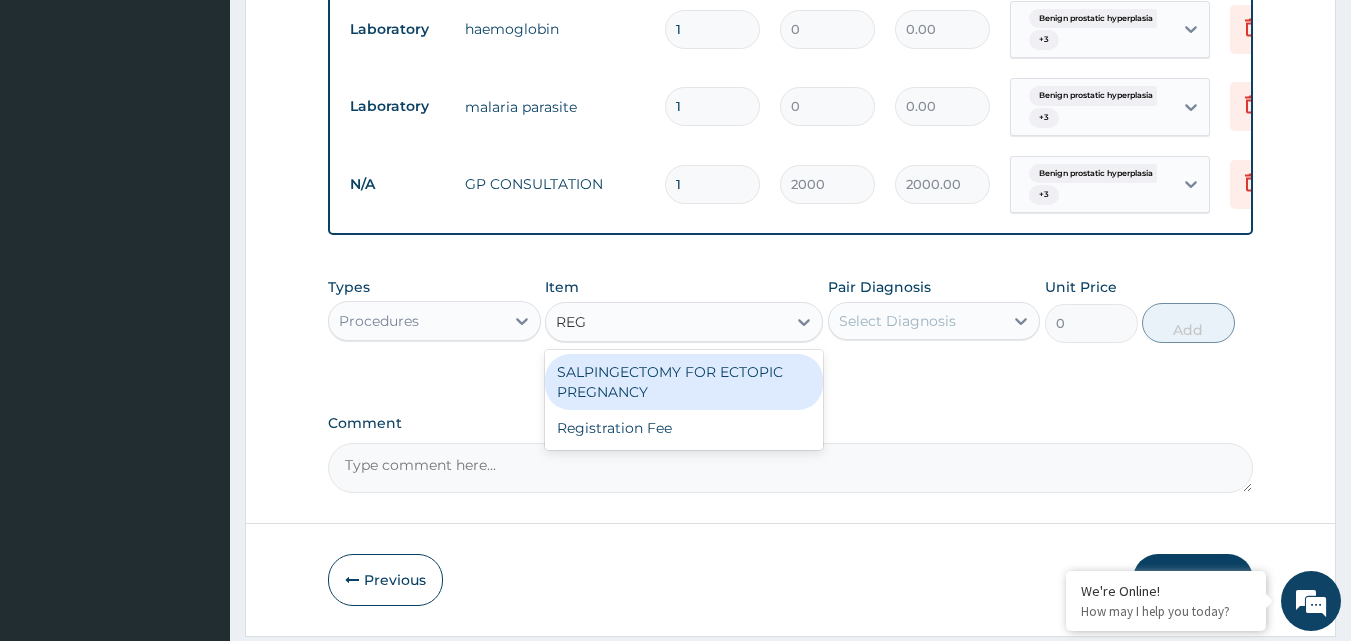 type on "REGI" 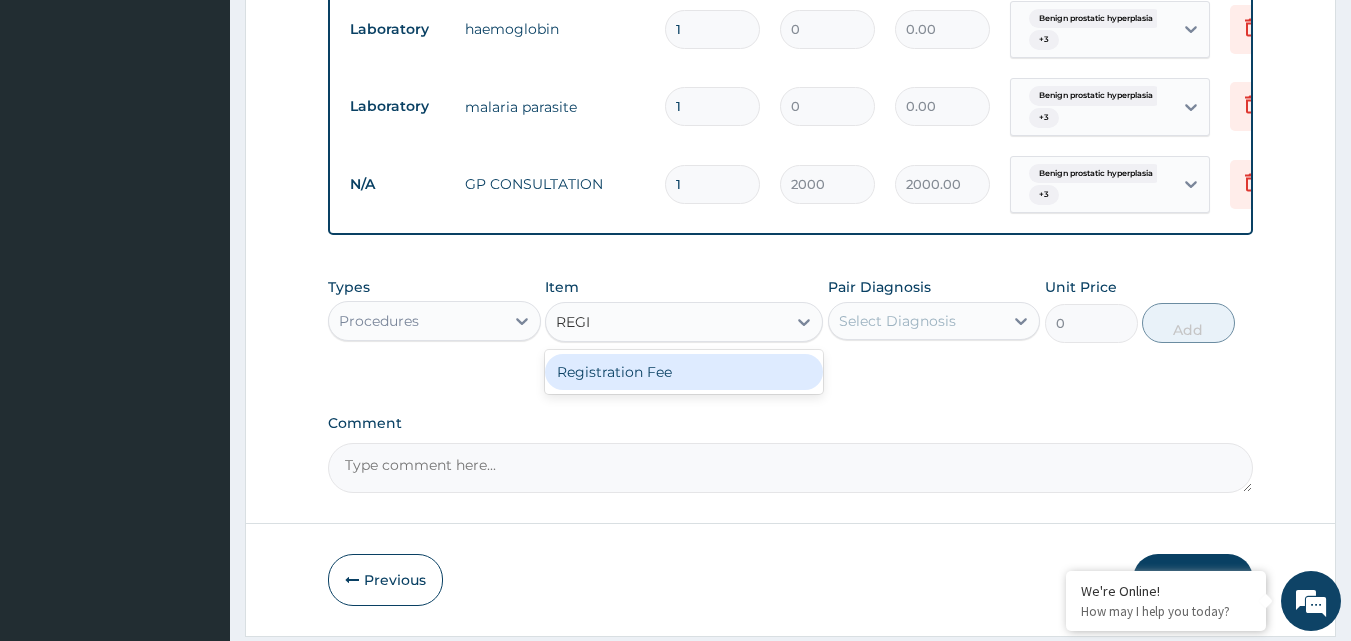 click on "Registration Fee" at bounding box center [684, 372] 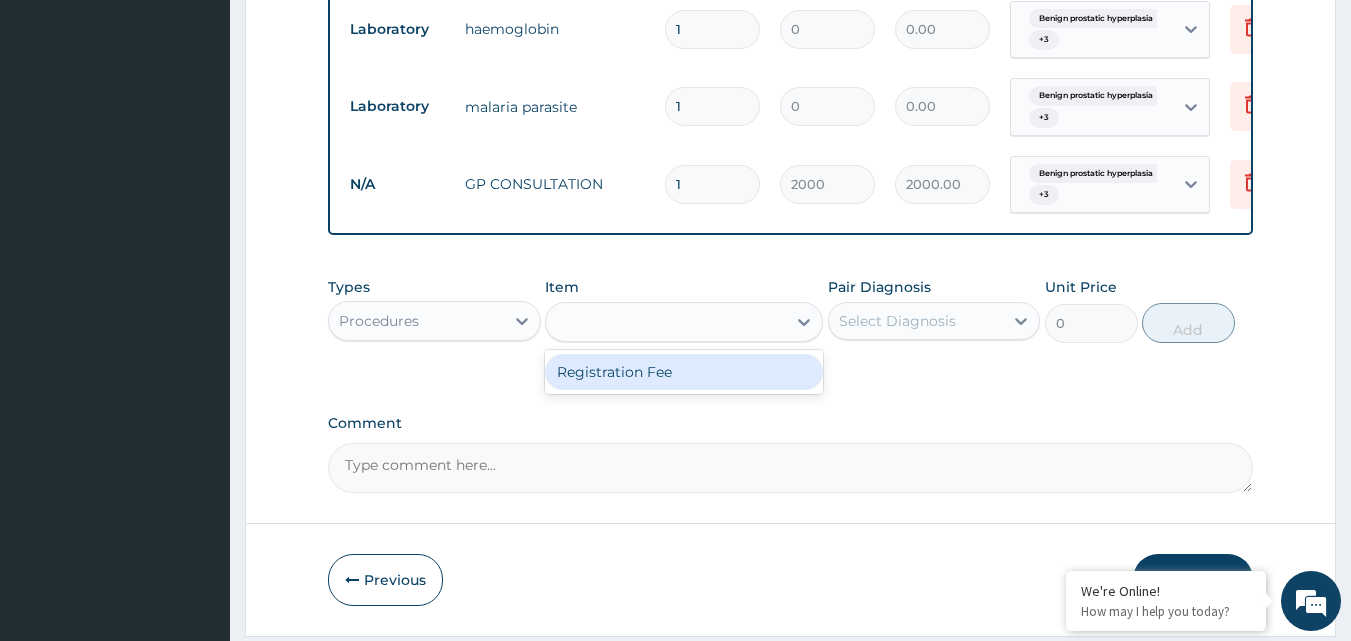 type on "1000" 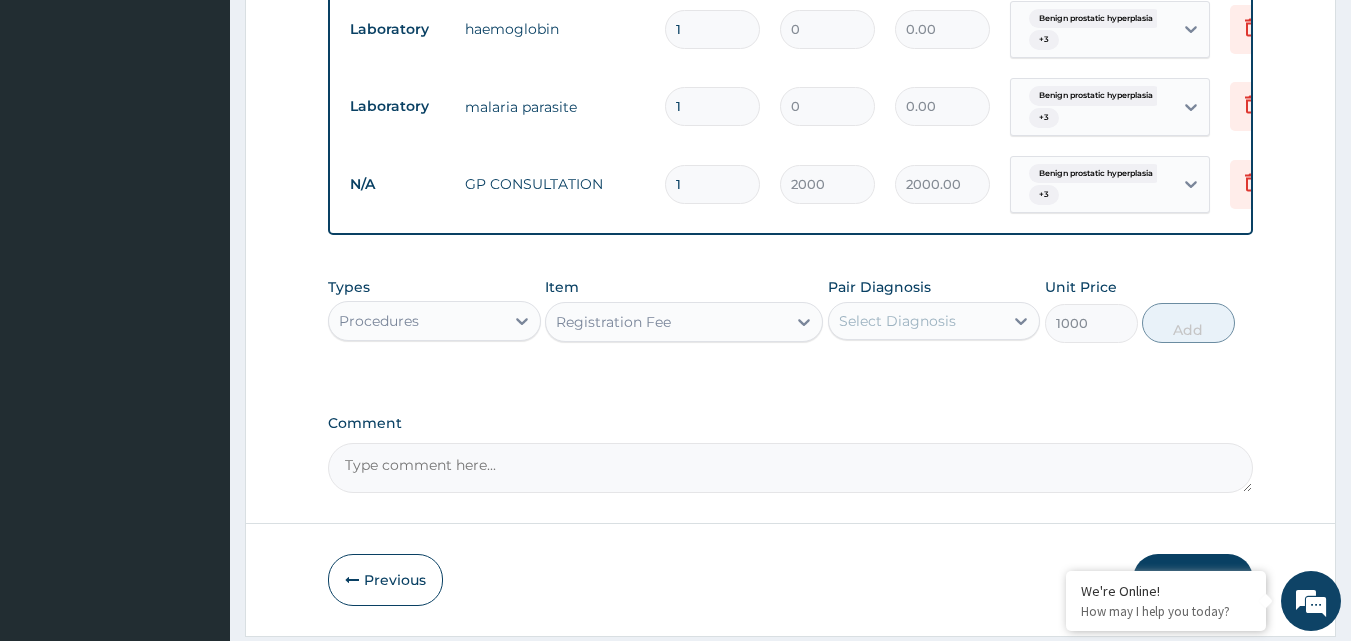 click on "Select Diagnosis" at bounding box center [897, 321] 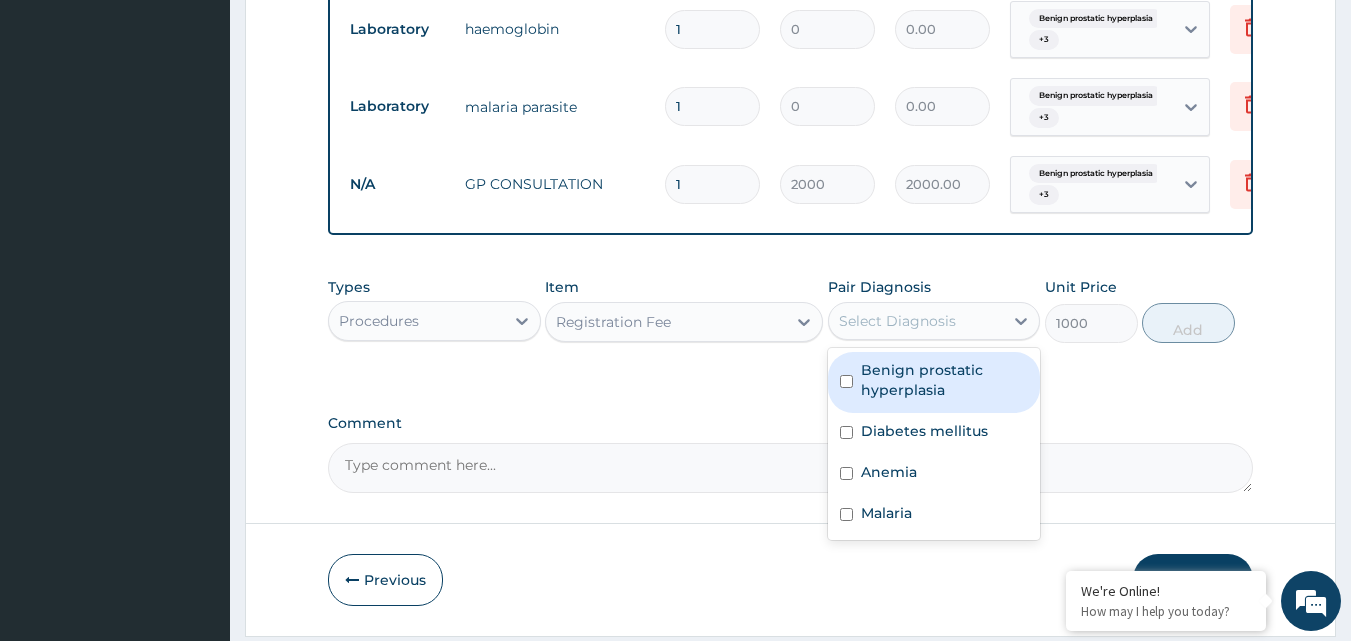 click on "Benign prostatic hyperplasia" at bounding box center (945, 380) 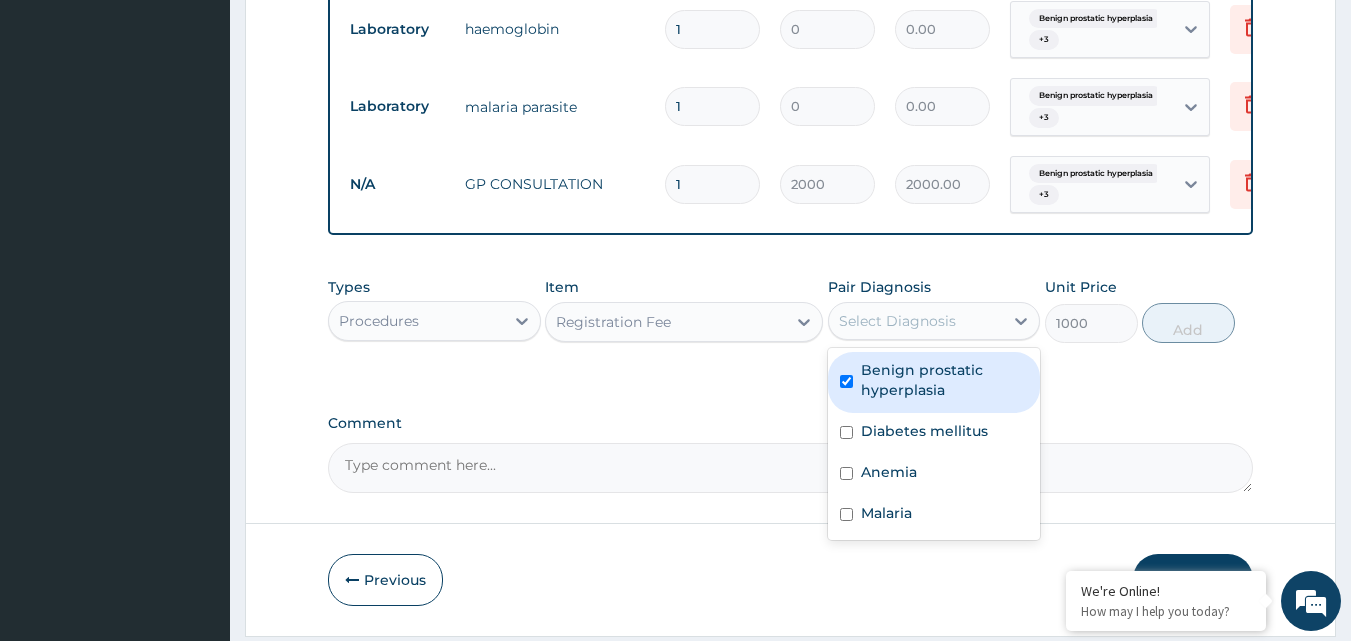 checkbox on "true" 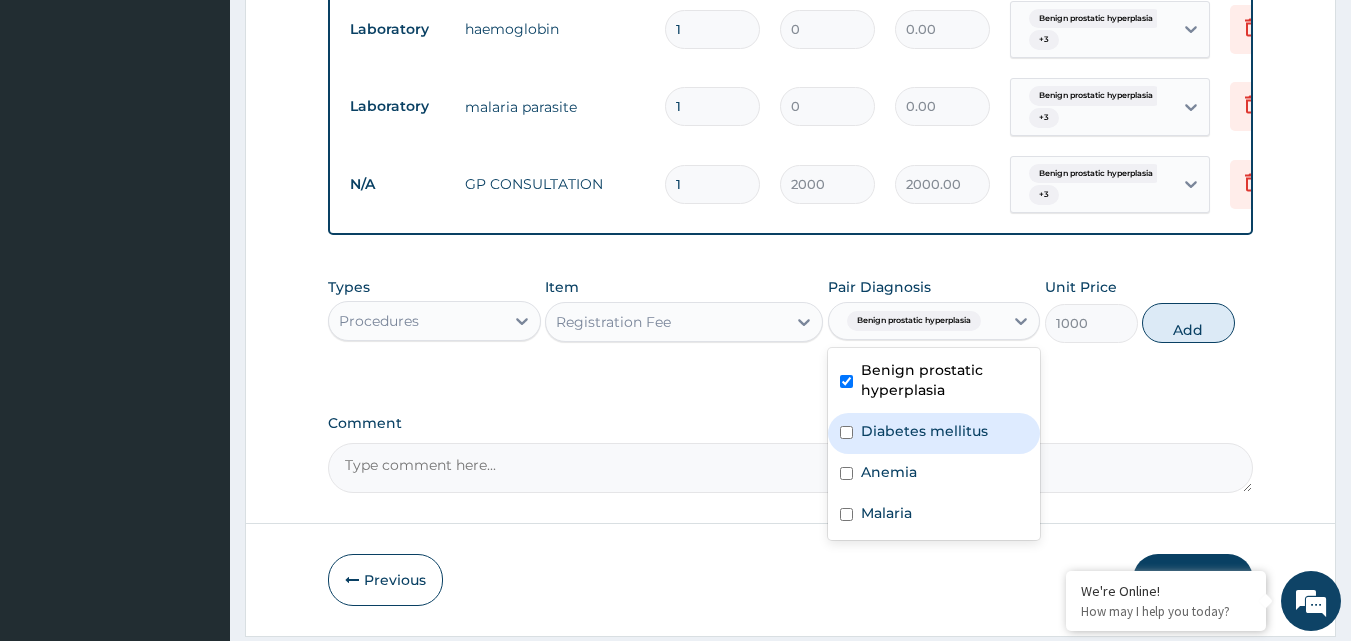click on "Diabetes mellitus" at bounding box center [934, 433] 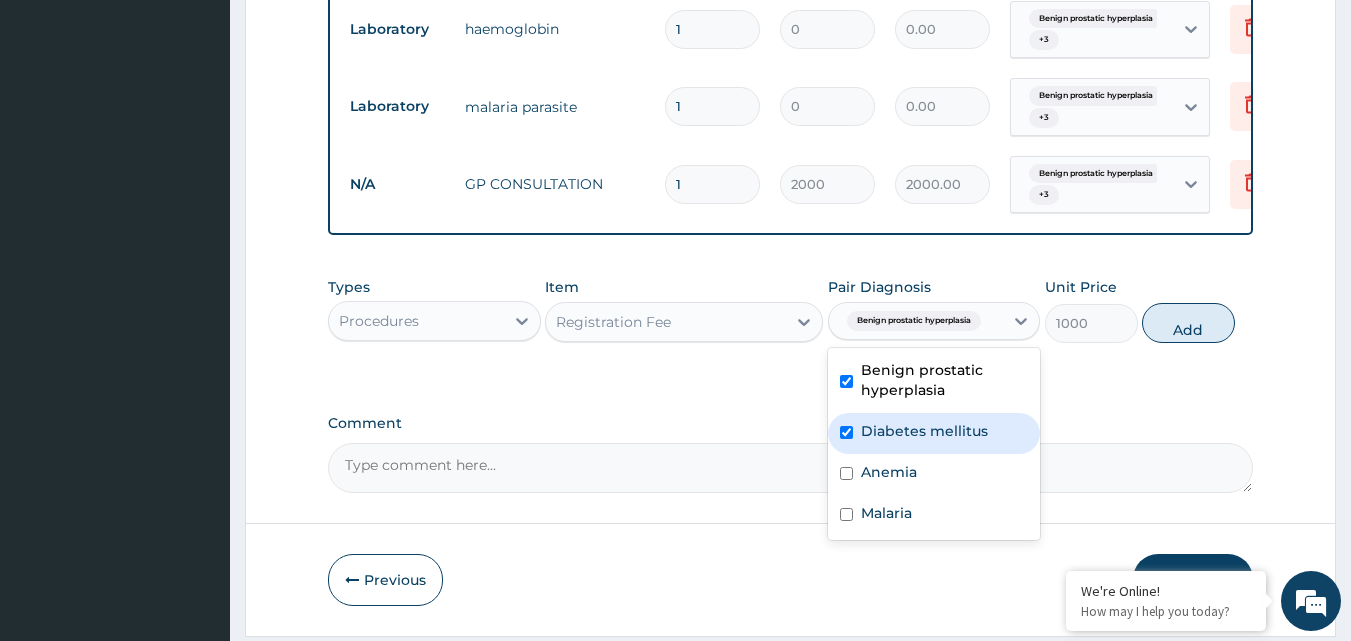 checkbox on "true" 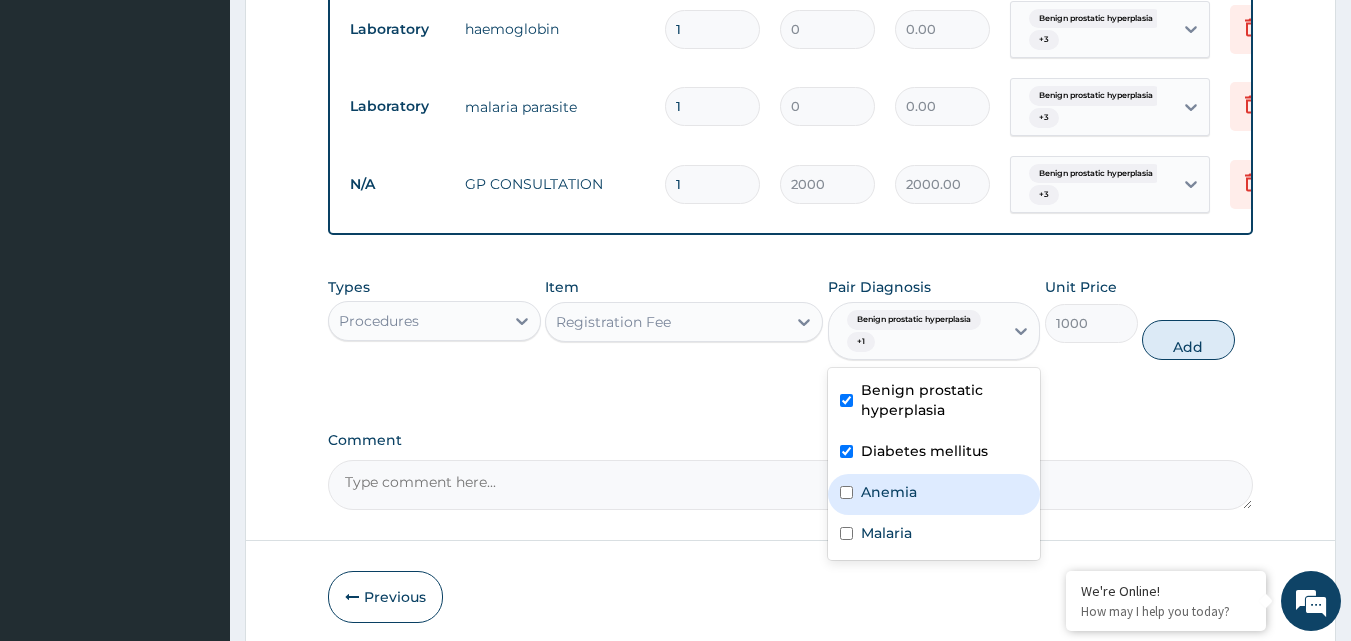 click on "Anemia" at bounding box center [934, 494] 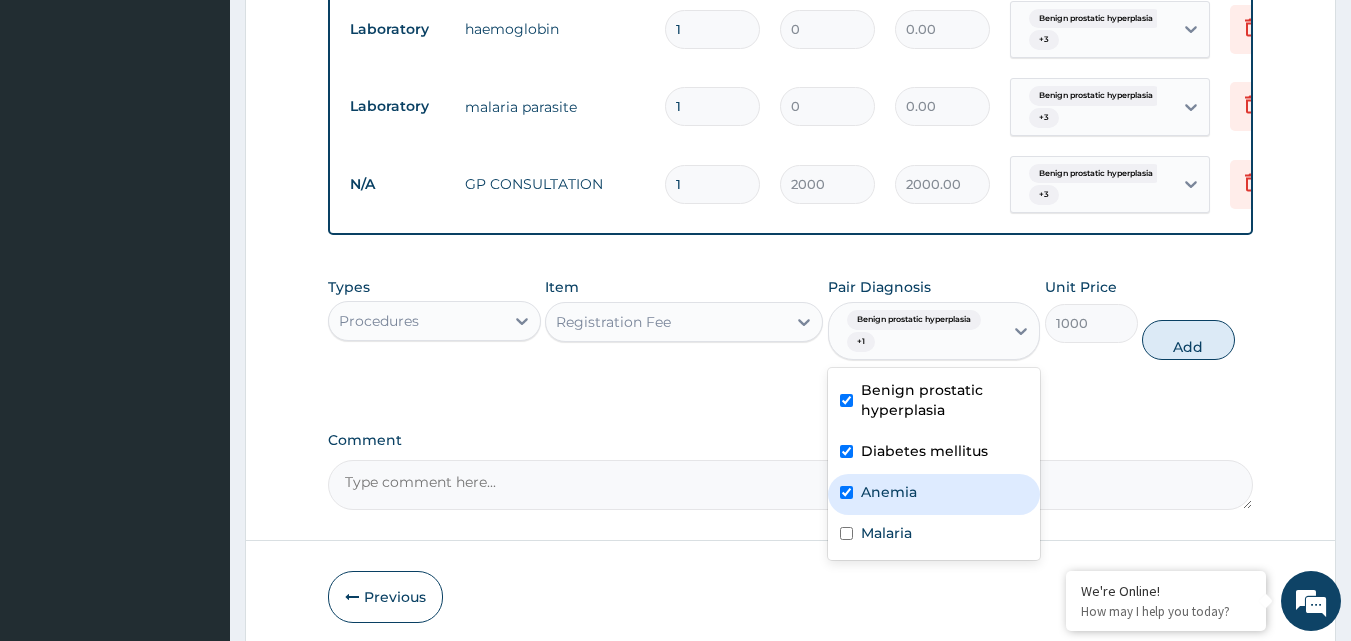 checkbox on "true" 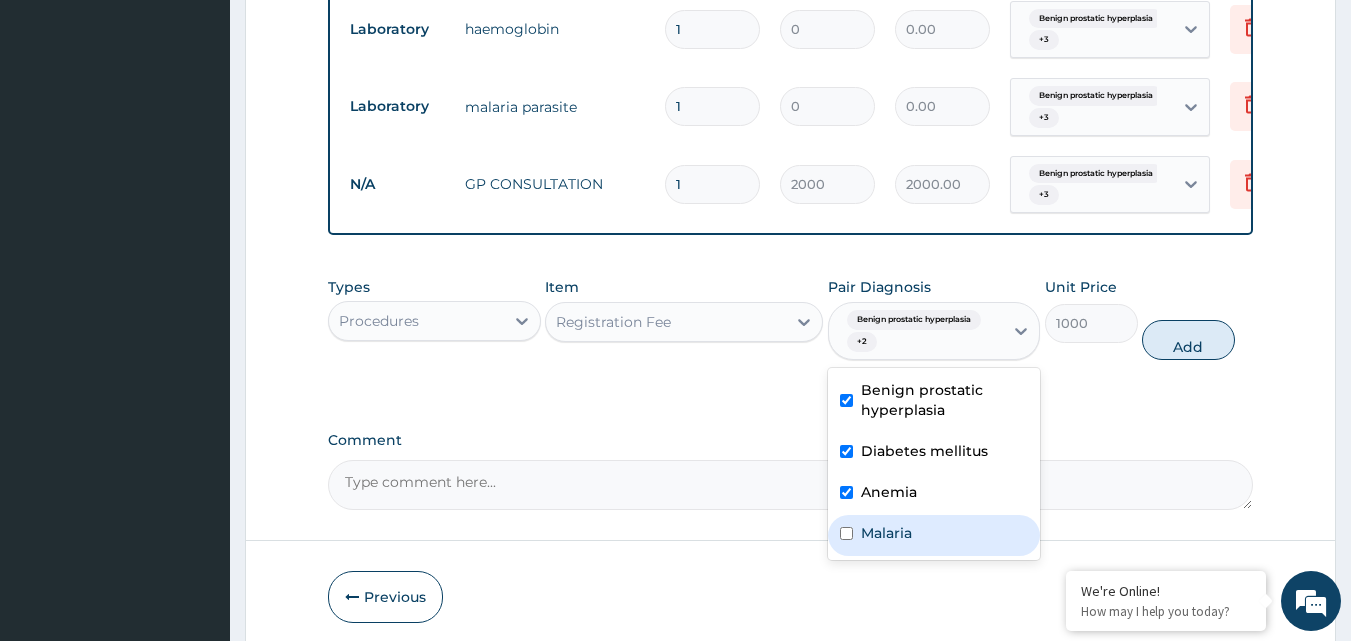 click on "Malaria" at bounding box center [886, 533] 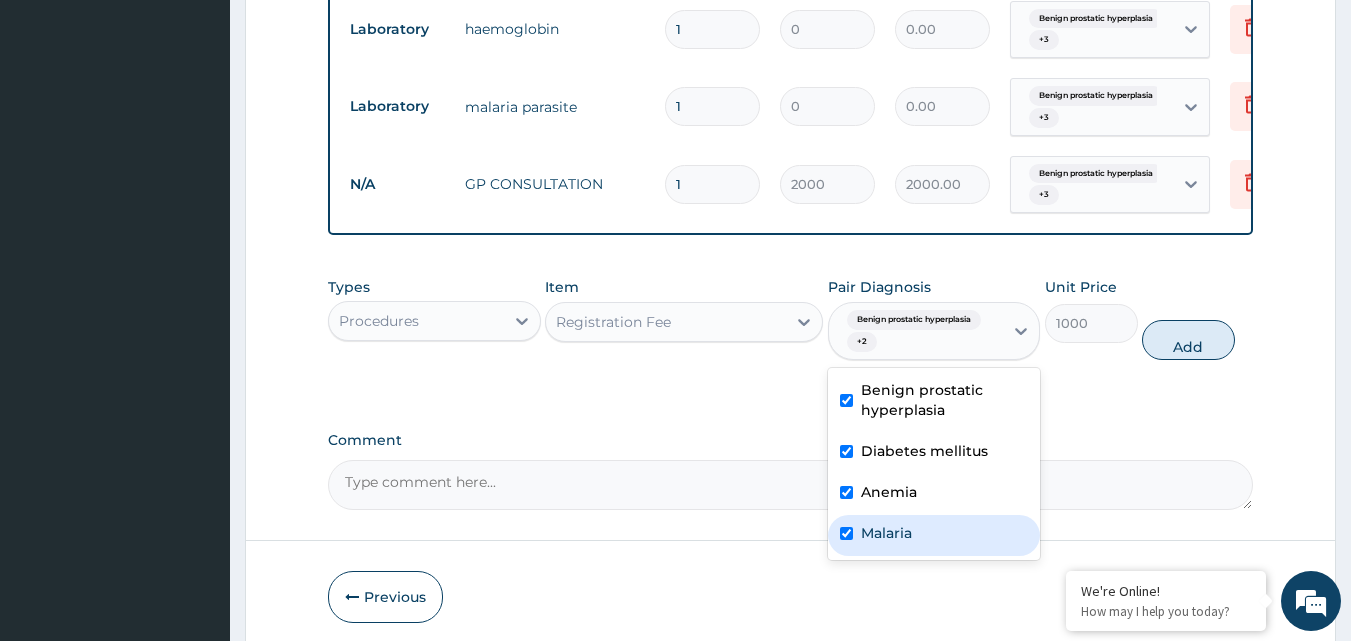 checkbox on "true" 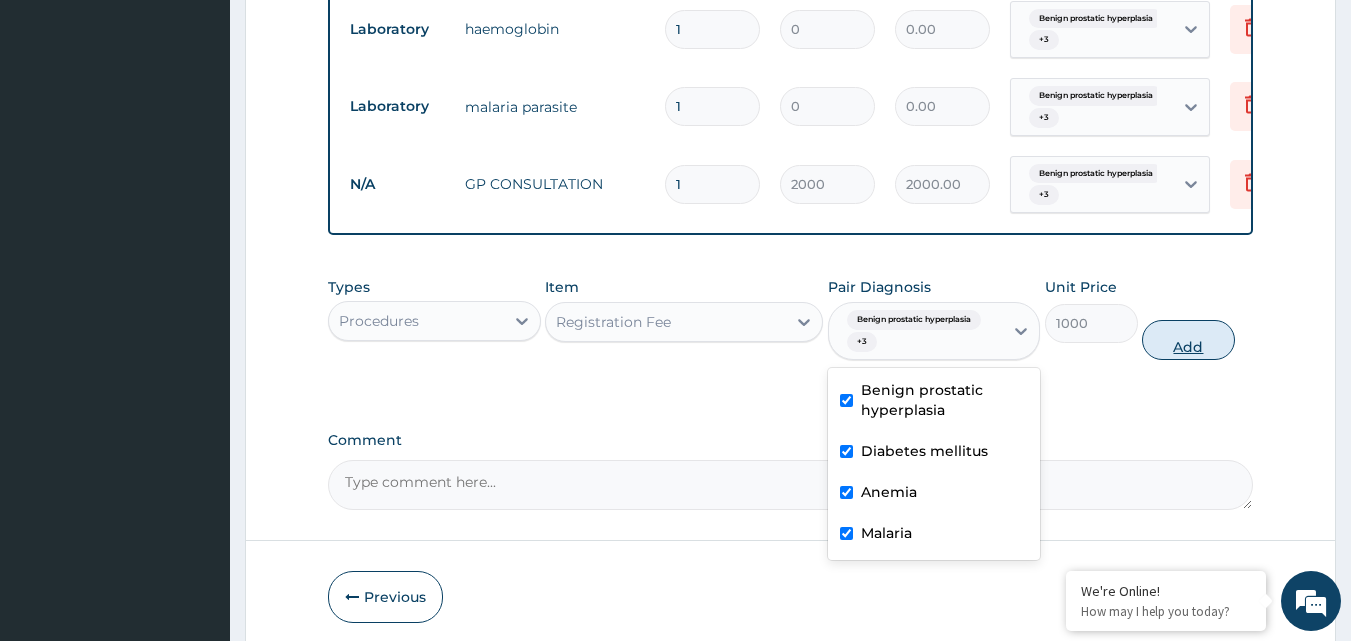 click on "Add" at bounding box center [1188, 340] 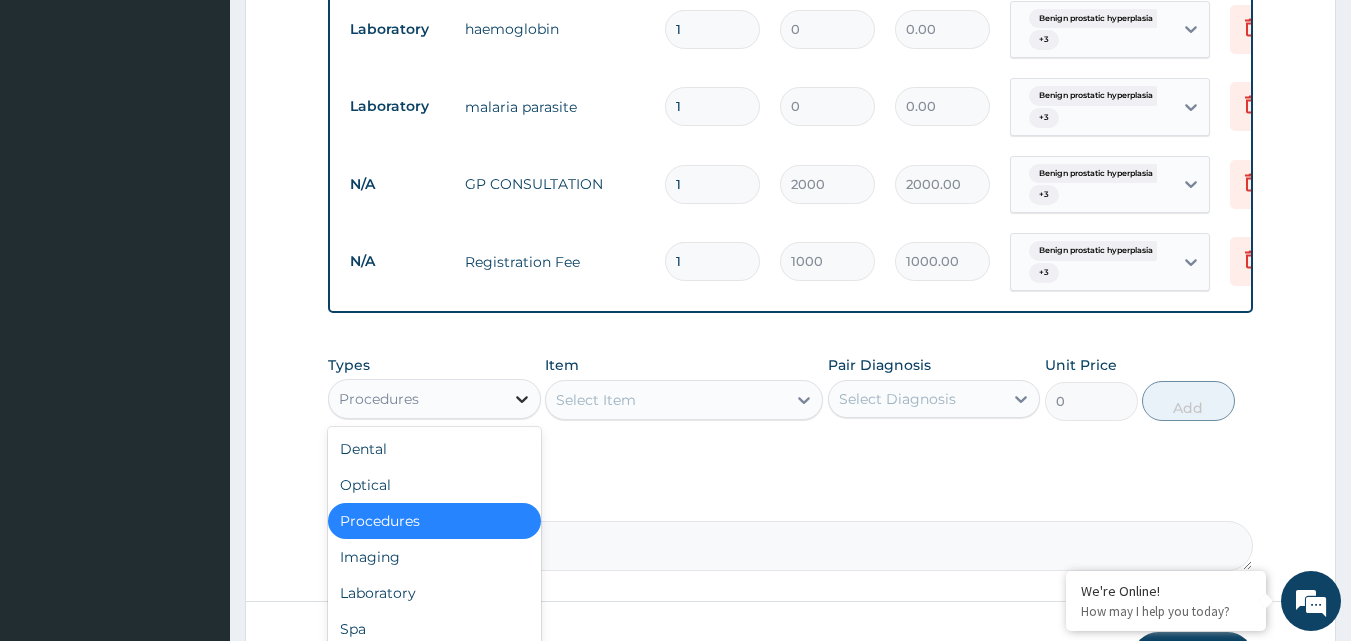 click 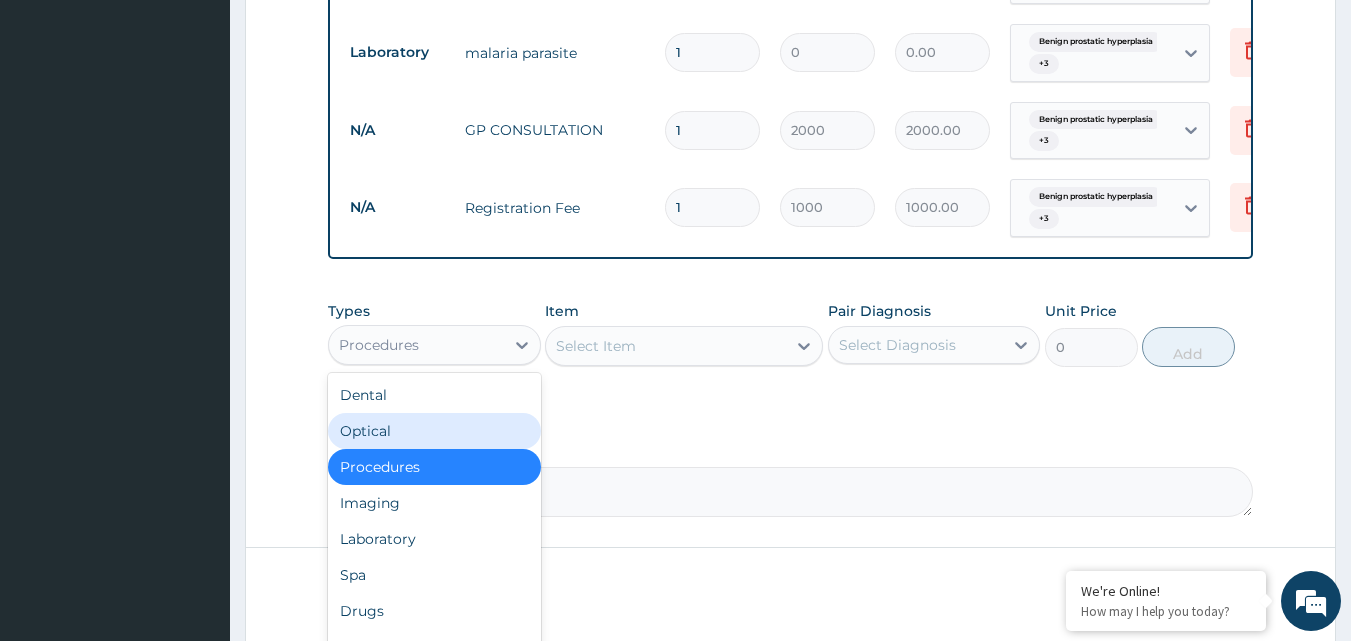 scroll, scrollTop: 1107, scrollLeft: 0, axis: vertical 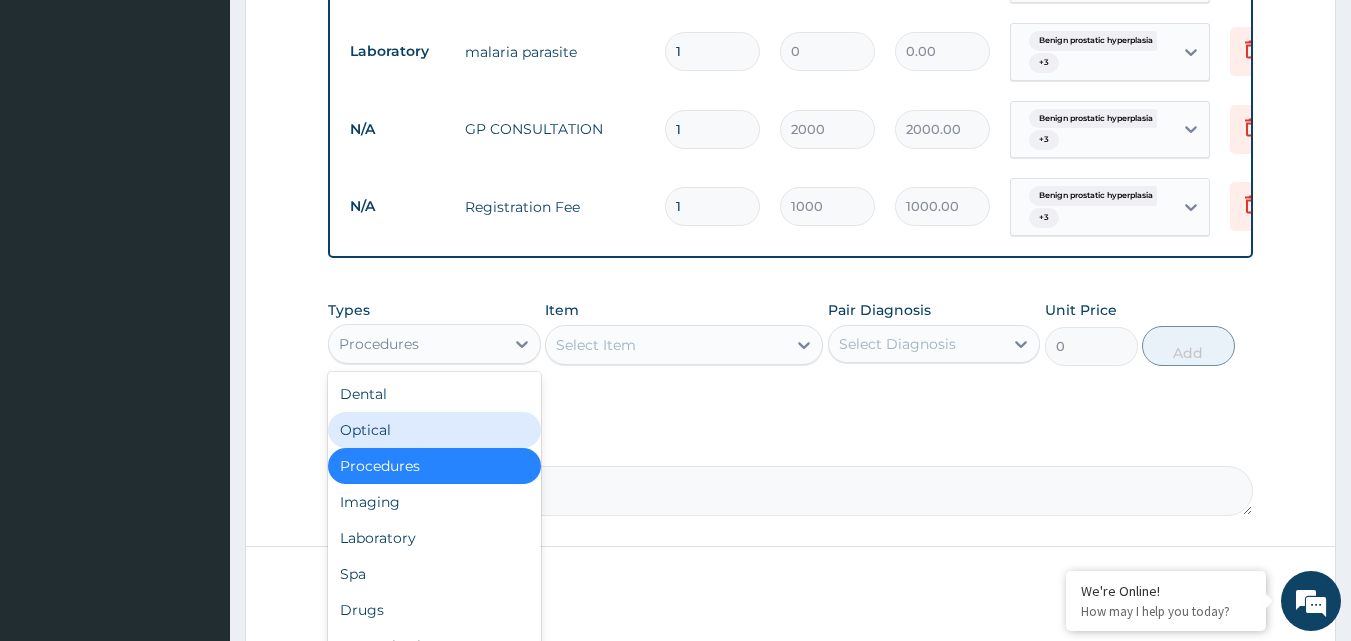 click on "Select Item" at bounding box center [596, 345] 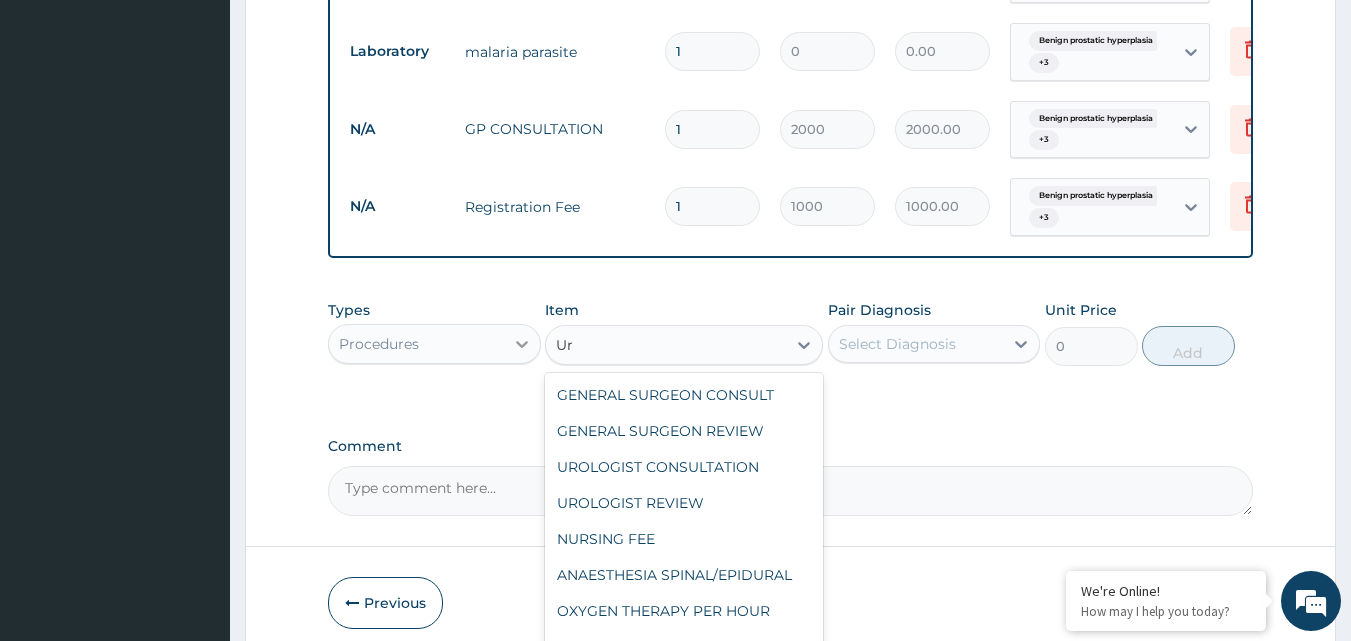type on "U" 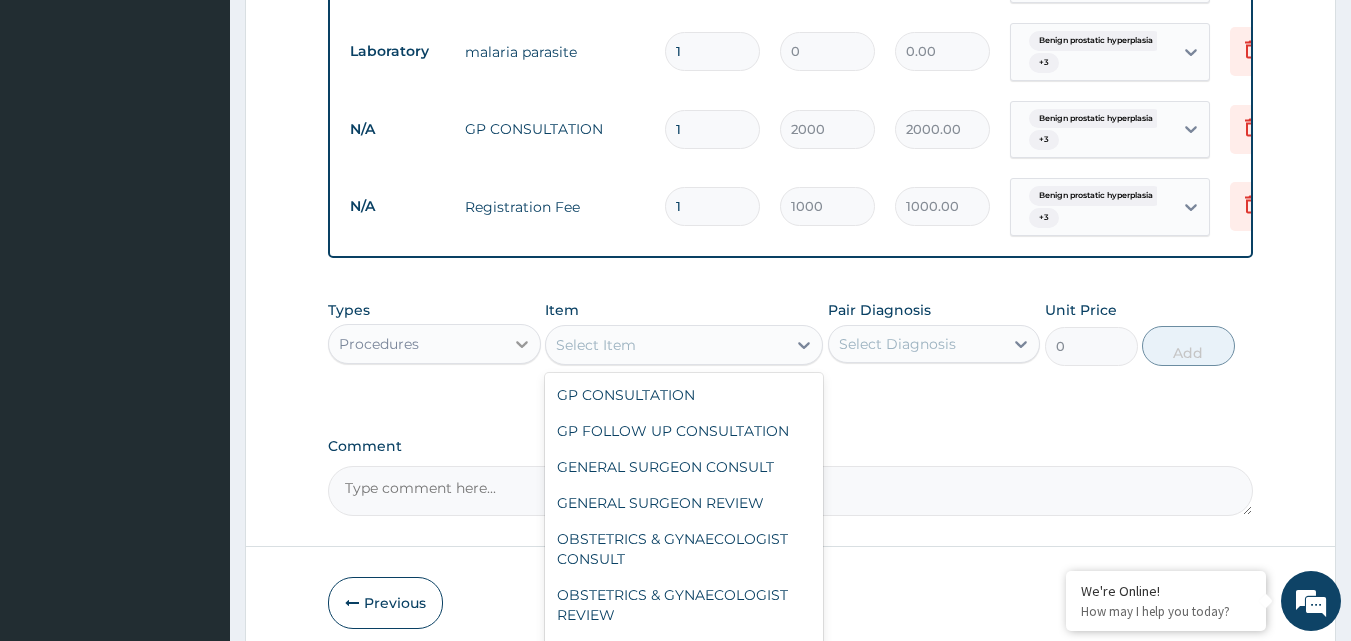 click 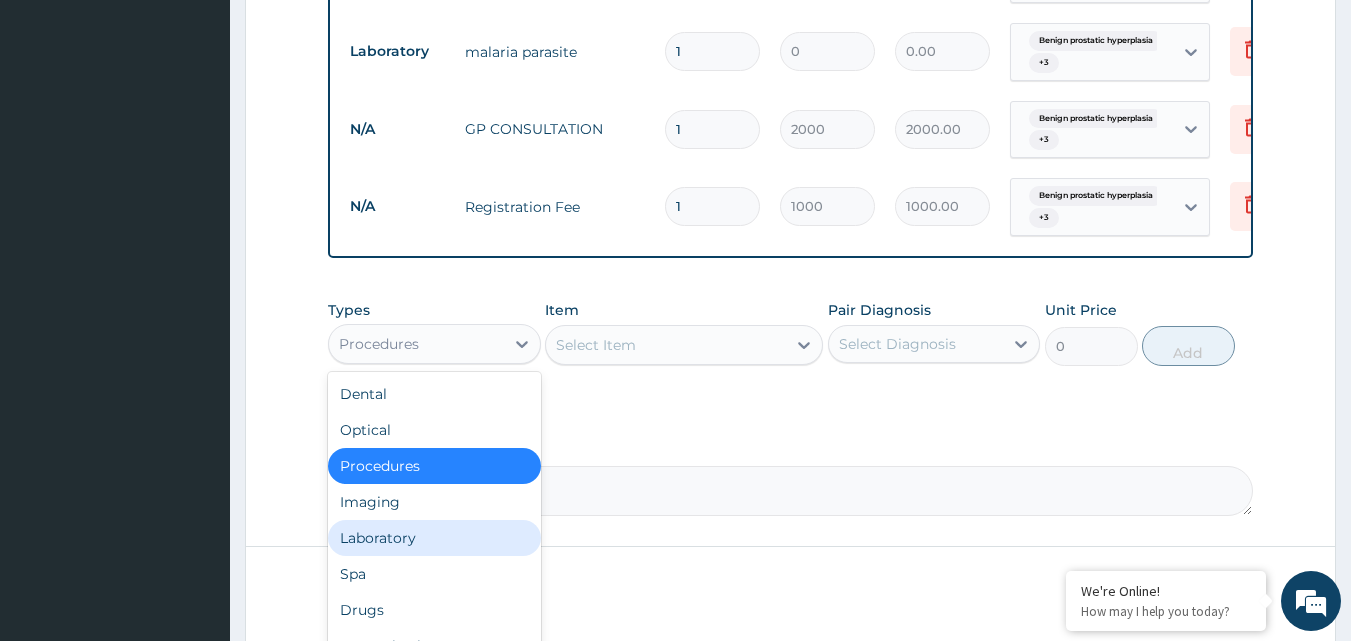 click on "Laboratory" at bounding box center (434, 538) 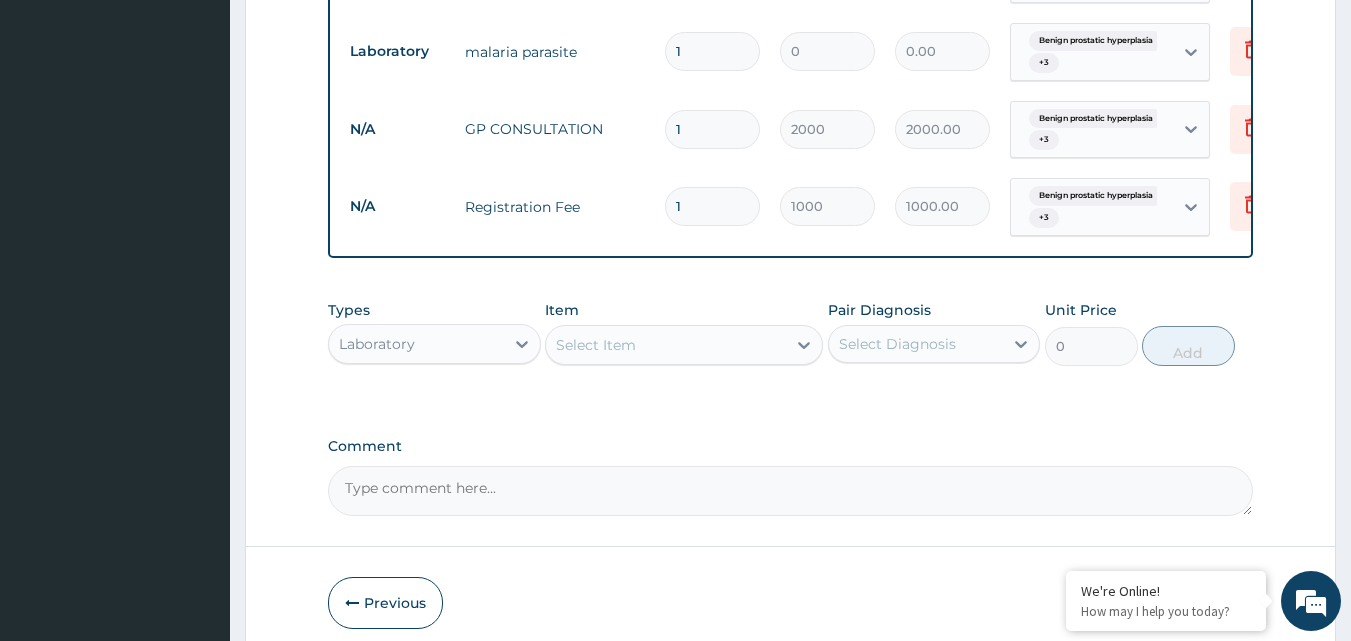 click on "Select Item" at bounding box center (684, 345) 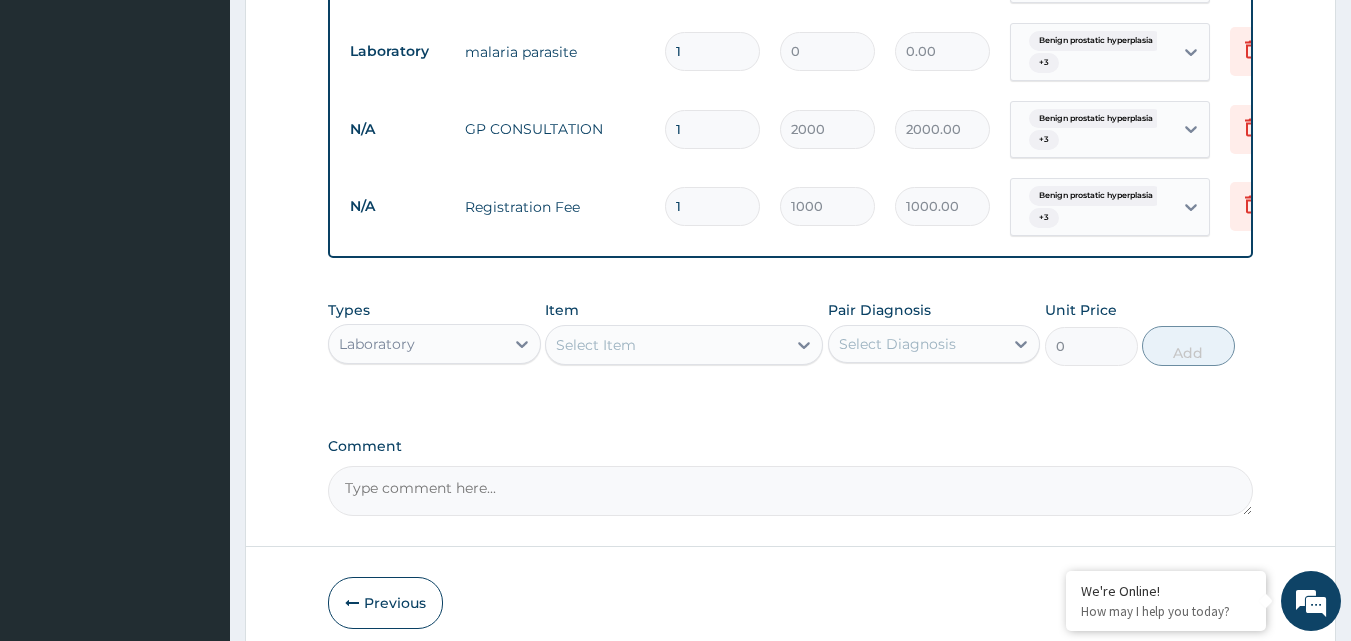 click on "Select Item" at bounding box center [666, 345] 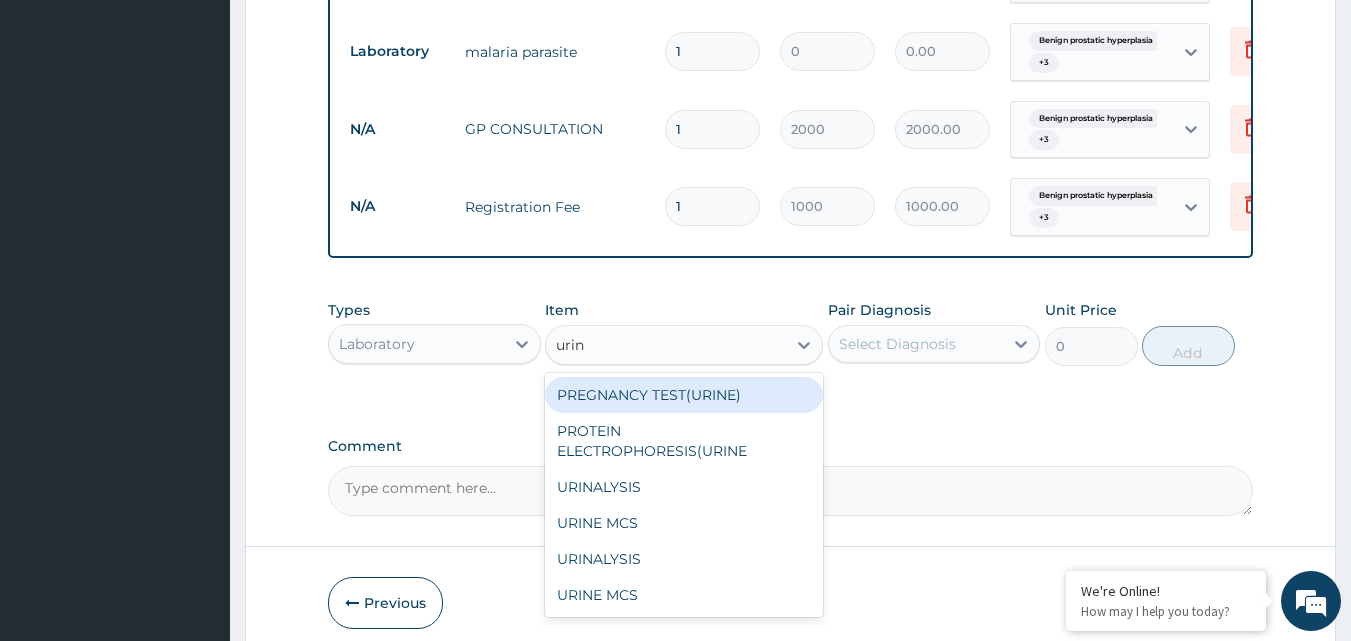 type on "urina" 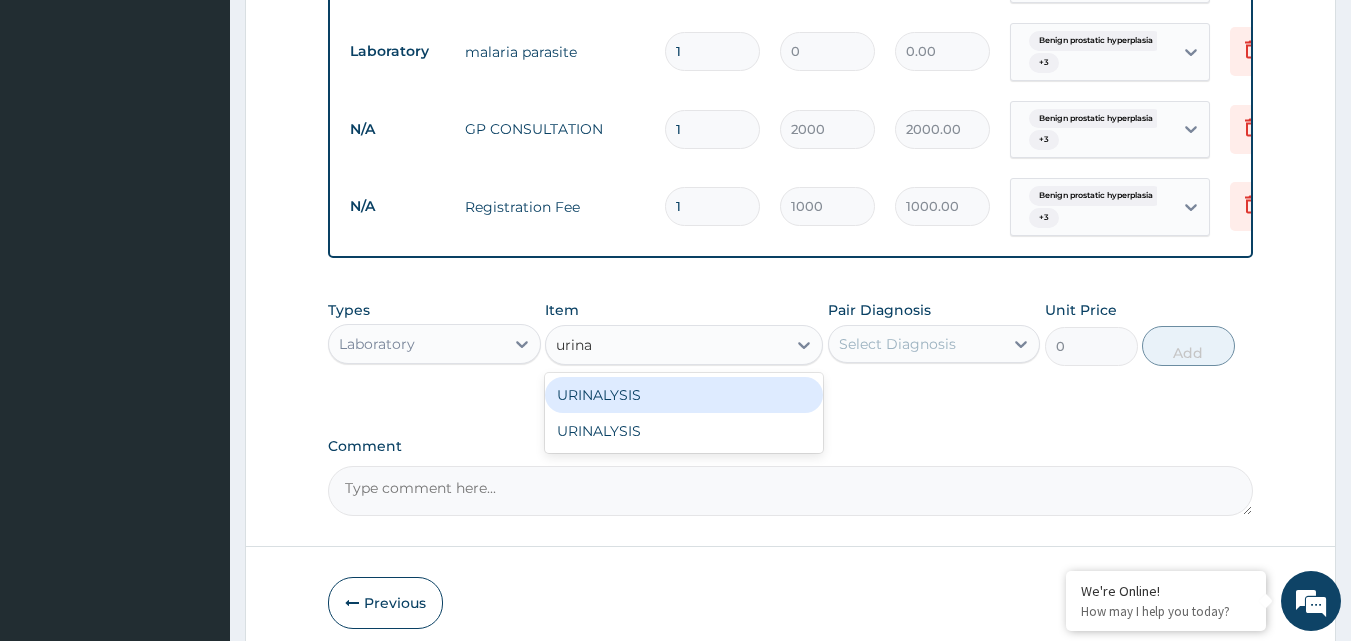 click on "URINALYSIS" at bounding box center [684, 395] 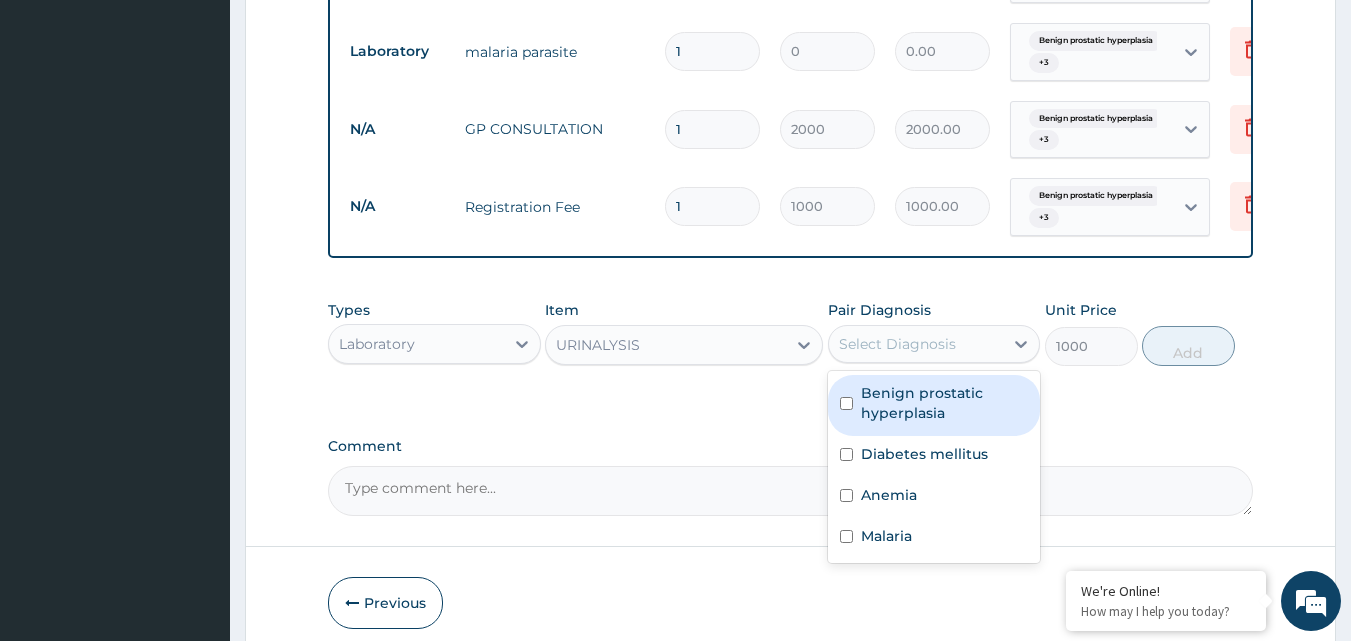 click on "Select Diagnosis" at bounding box center [897, 344] 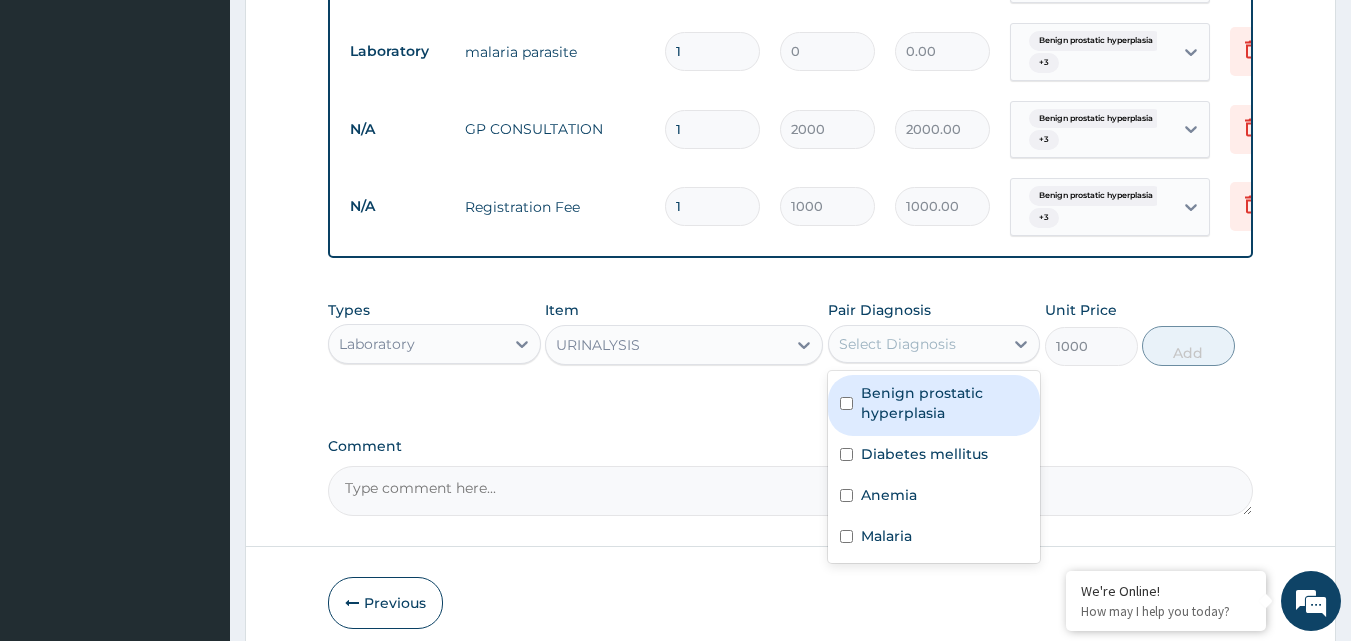 click on "Benign prostatic hyperplasia" at bounding box center [945, 403] 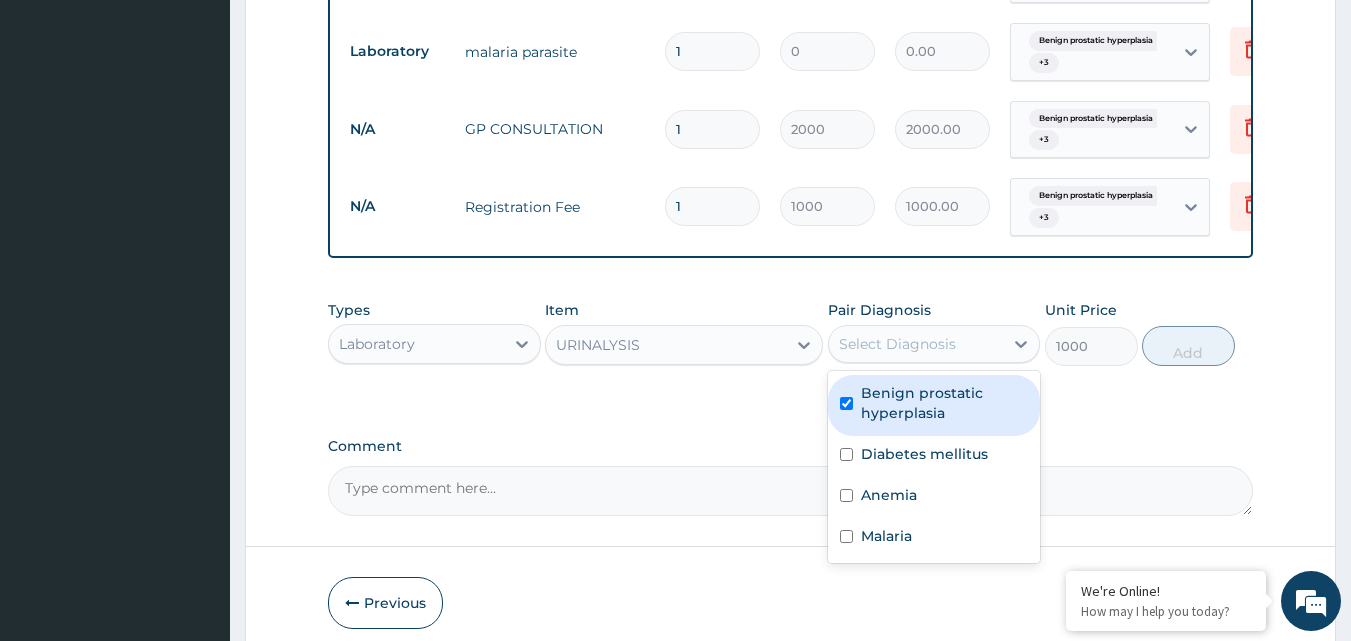 checkbox on "true" 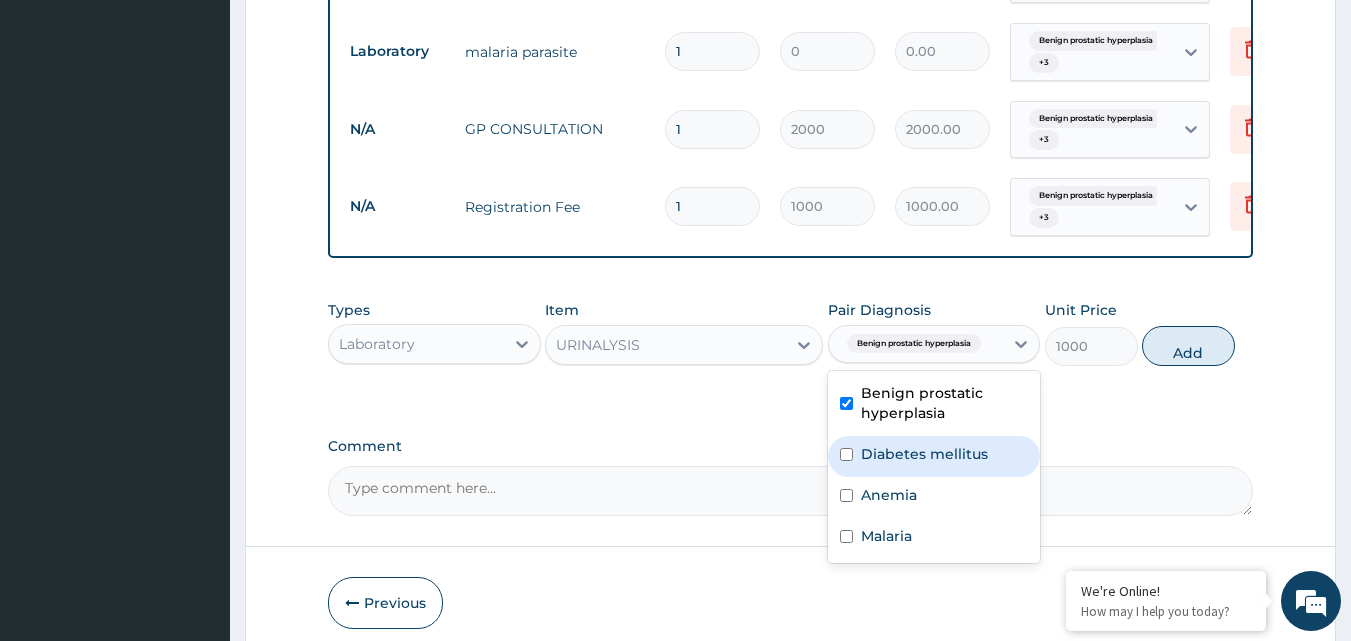 click on "Diabetes mellitus" at bounding box center [924, 454] 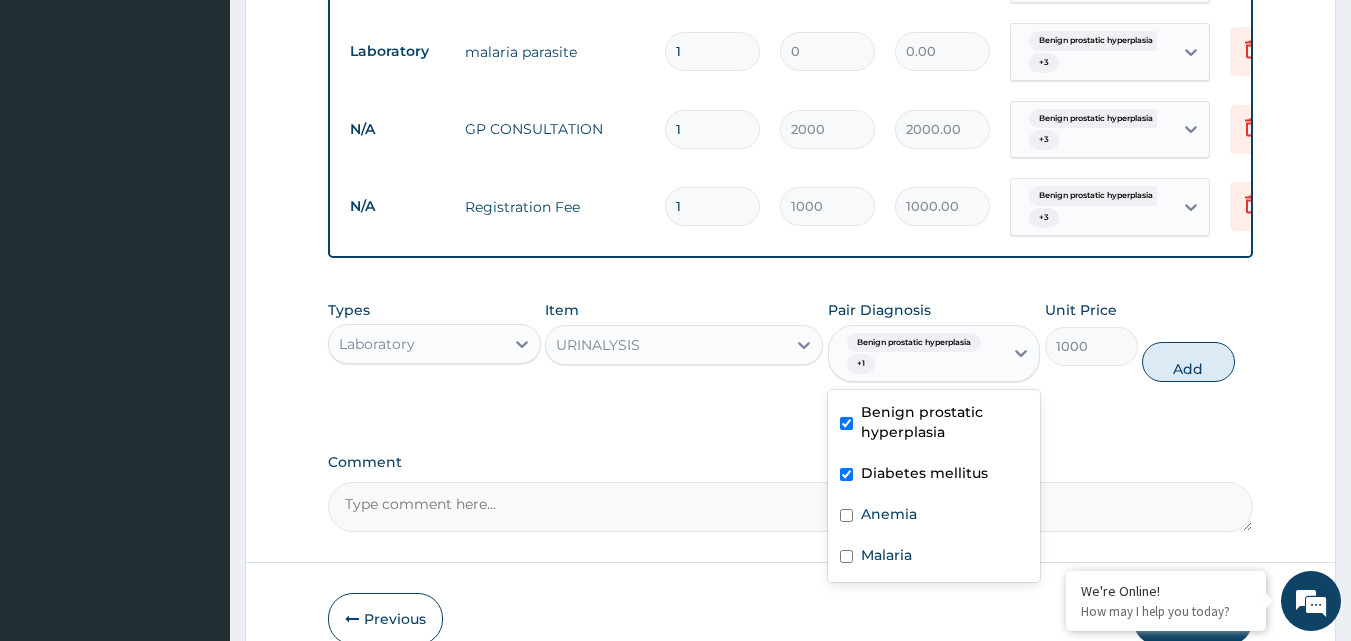 click on "Diabetes mellitus" at bounding box center [924, 473] 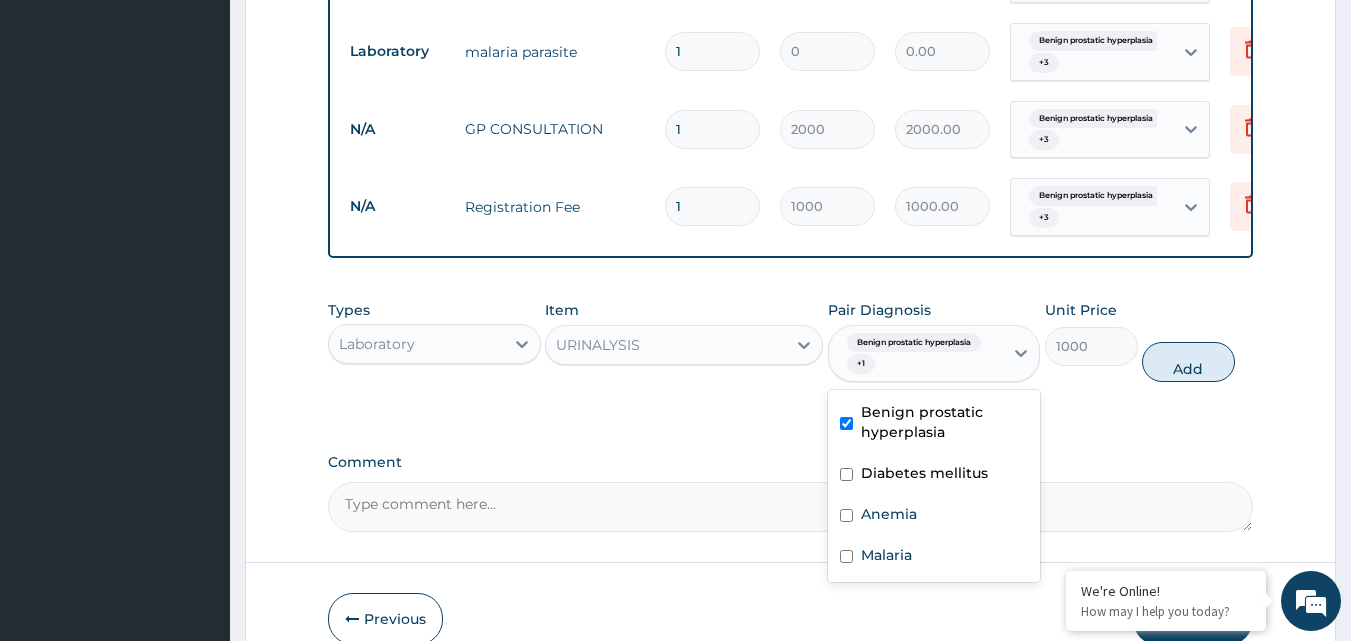 checkbox on "false" 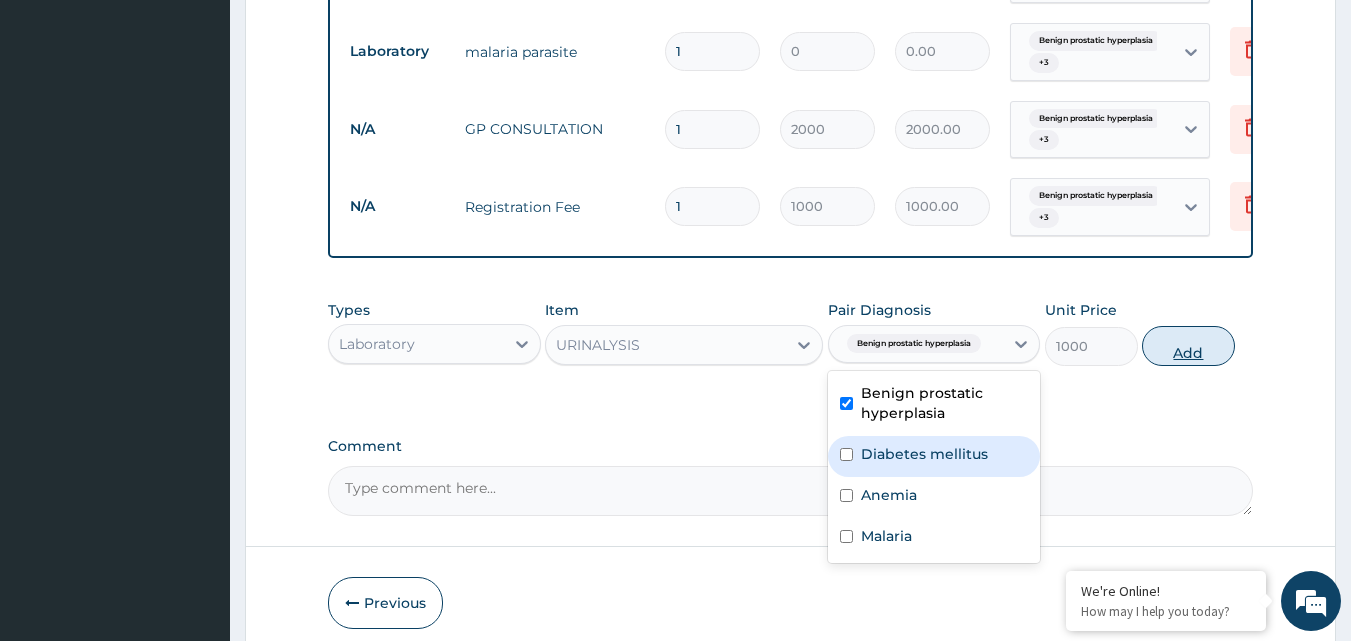 click on "Add" at bounding box center (1188, 346) 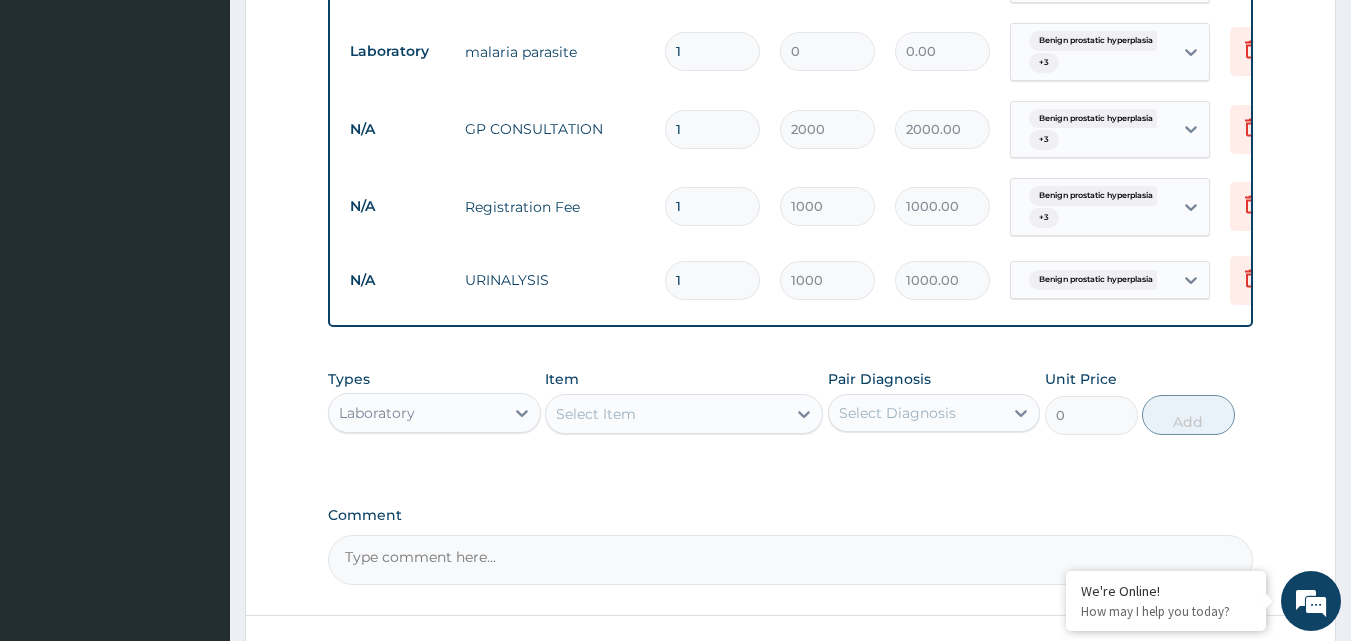click on "Laboratory" at bounding box center (416, 413) 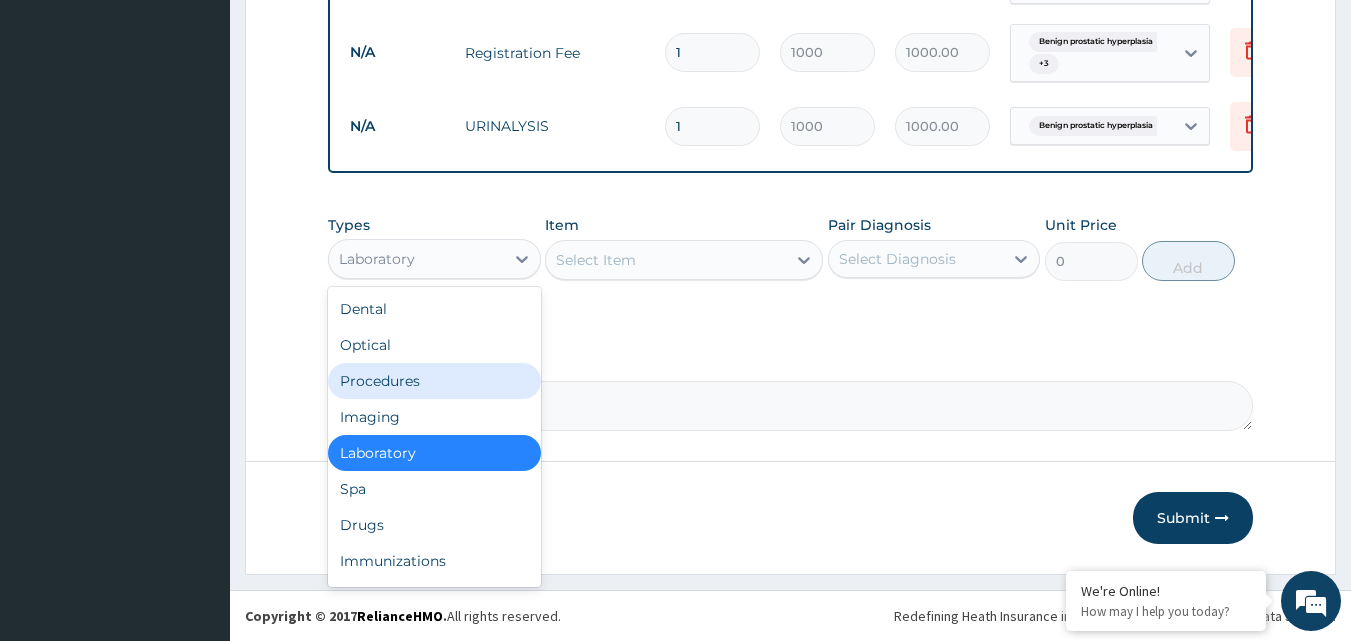 scroll, scrollTop: 1276, scrollLeft: 0, axis: vertical 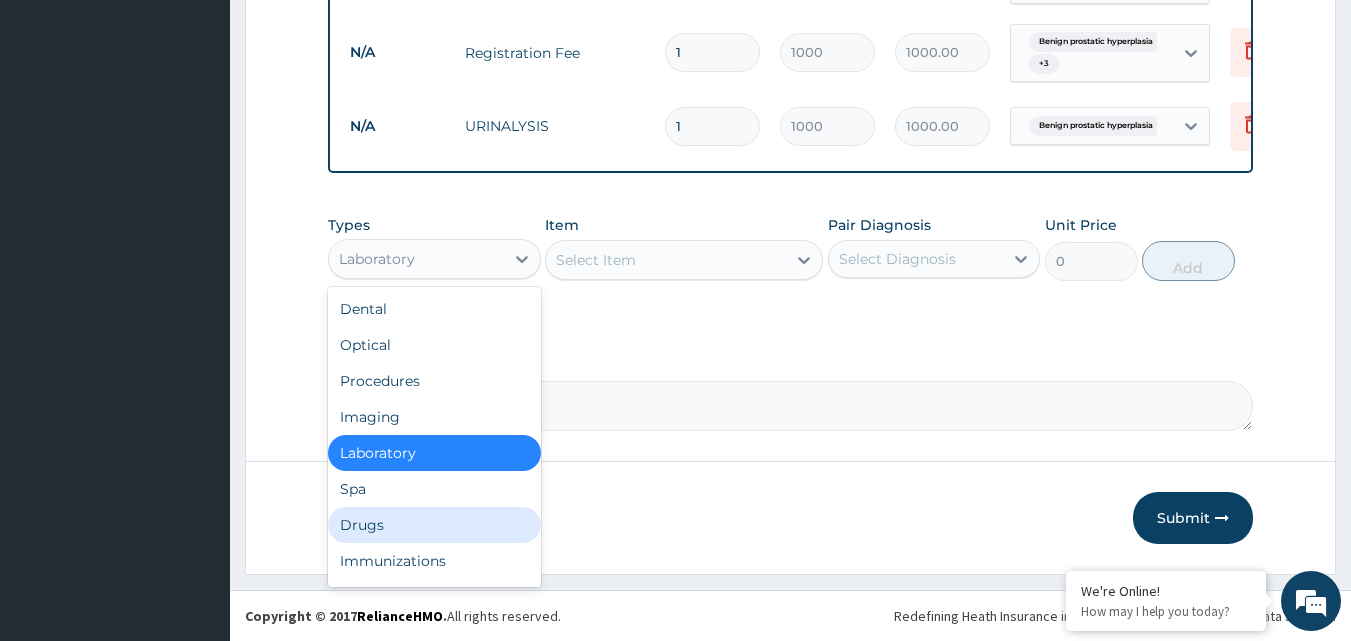 click on "Drugs" at bounding box center (434, 525) 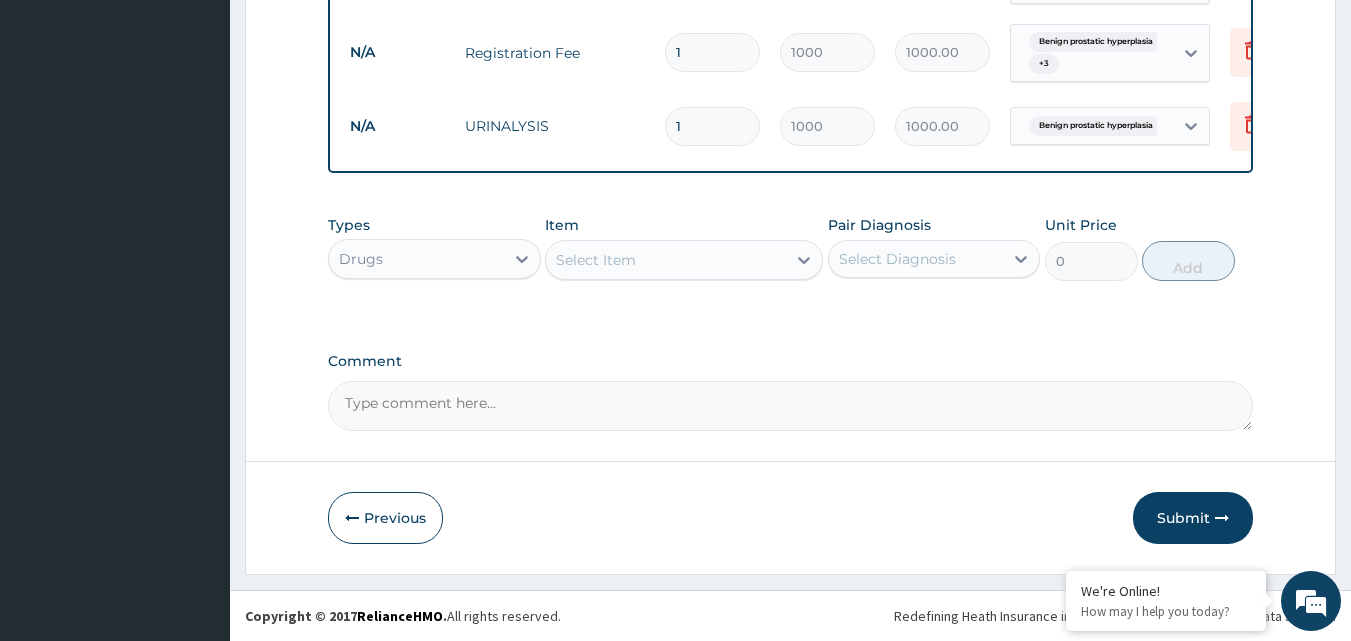 click on "Select Item" at bounding box center (666, 260) 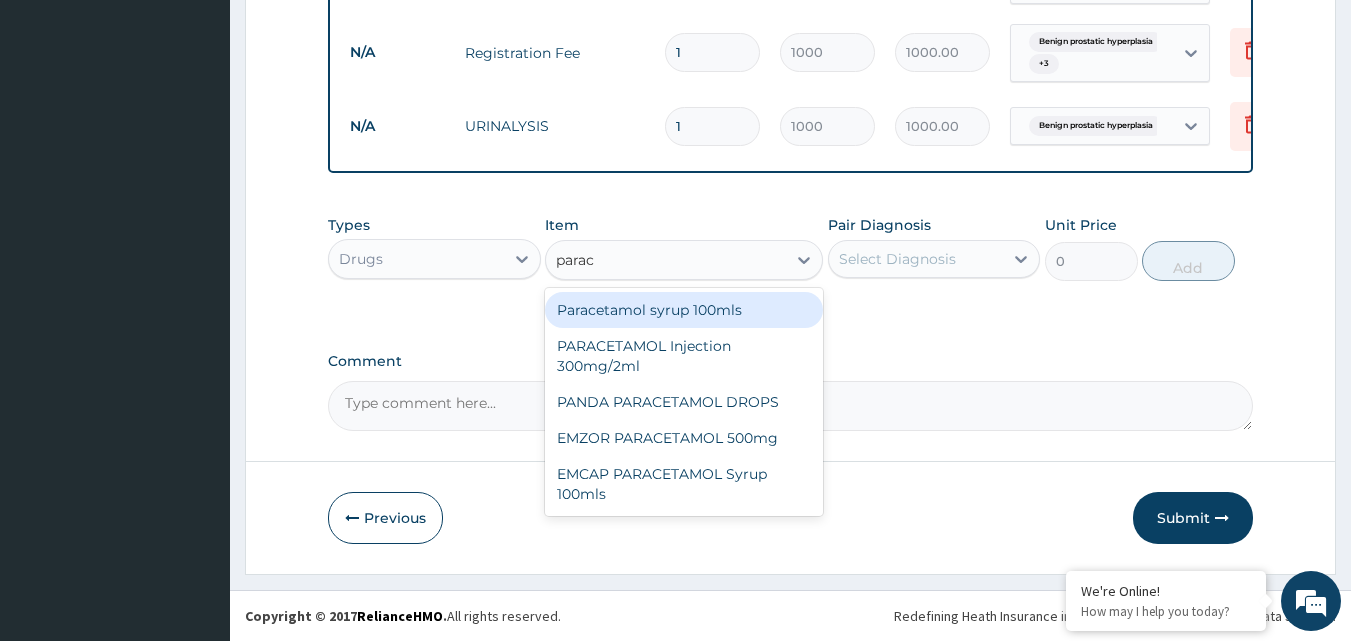 type on "parace" 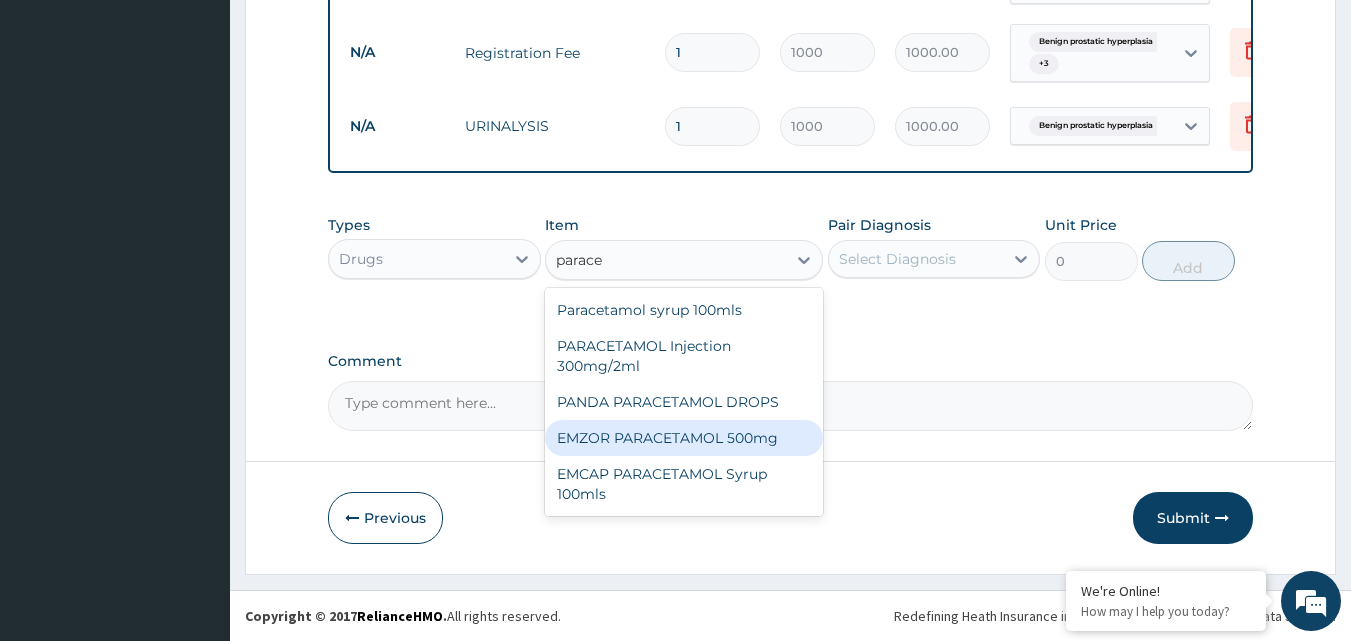 click on "EMZOR PARACETAMOL 500mg" at bounding box center [684, 438] 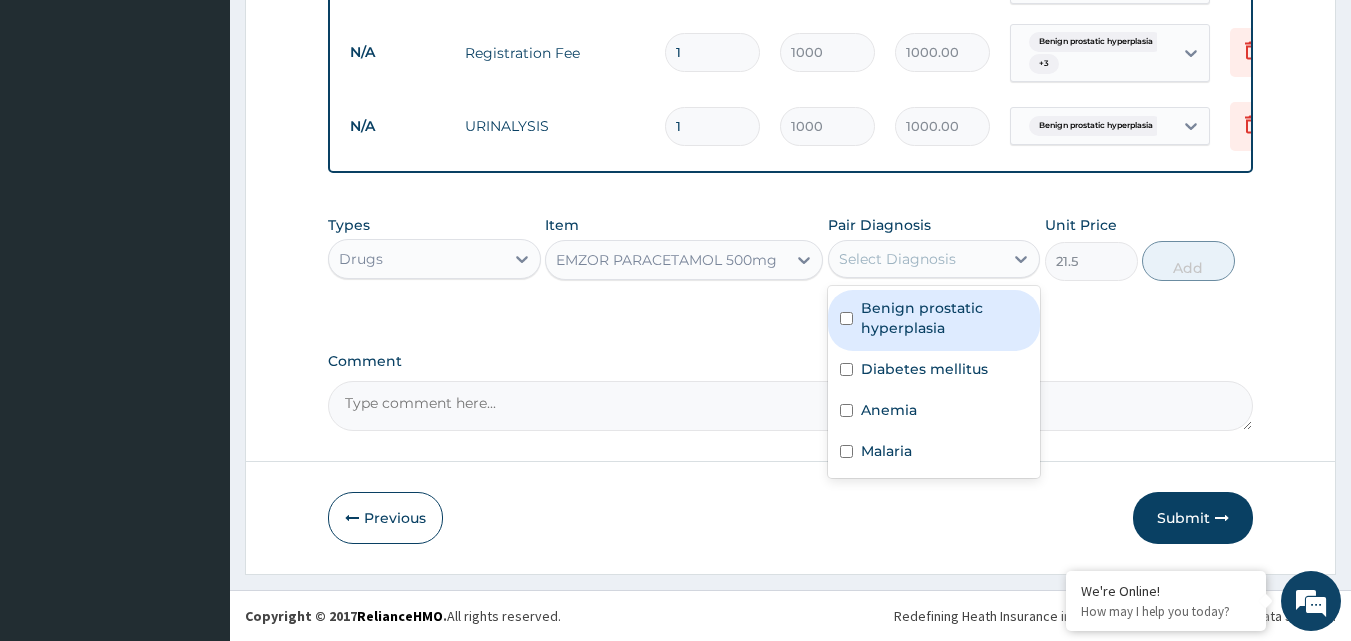 click on "Select Diagnosis" at bounding box center [897, 259] 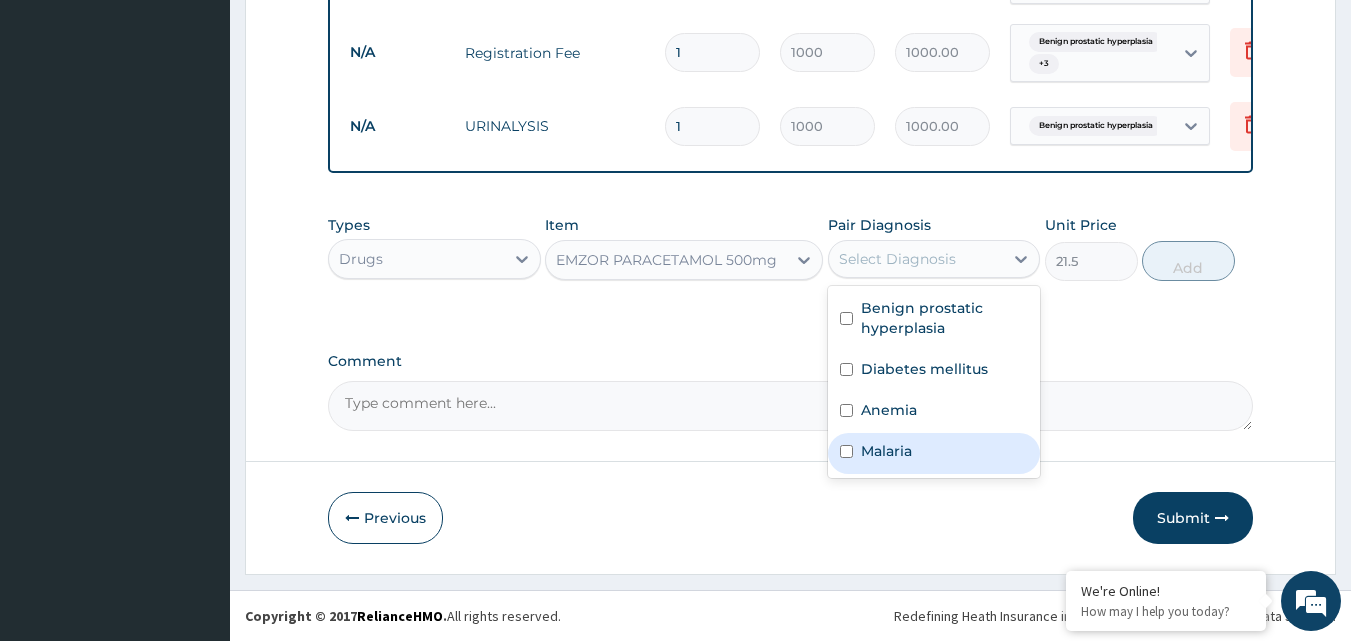 click on "Malaria" at bounding box center (886, 451) 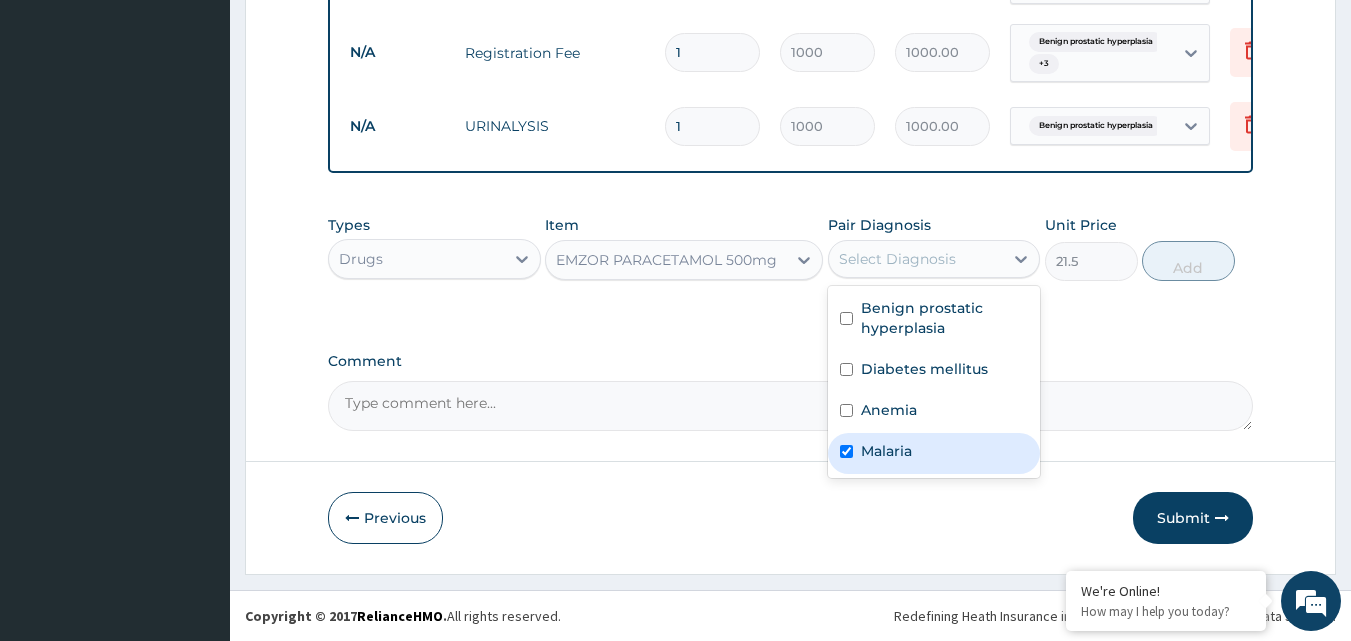 checkbox on "true" 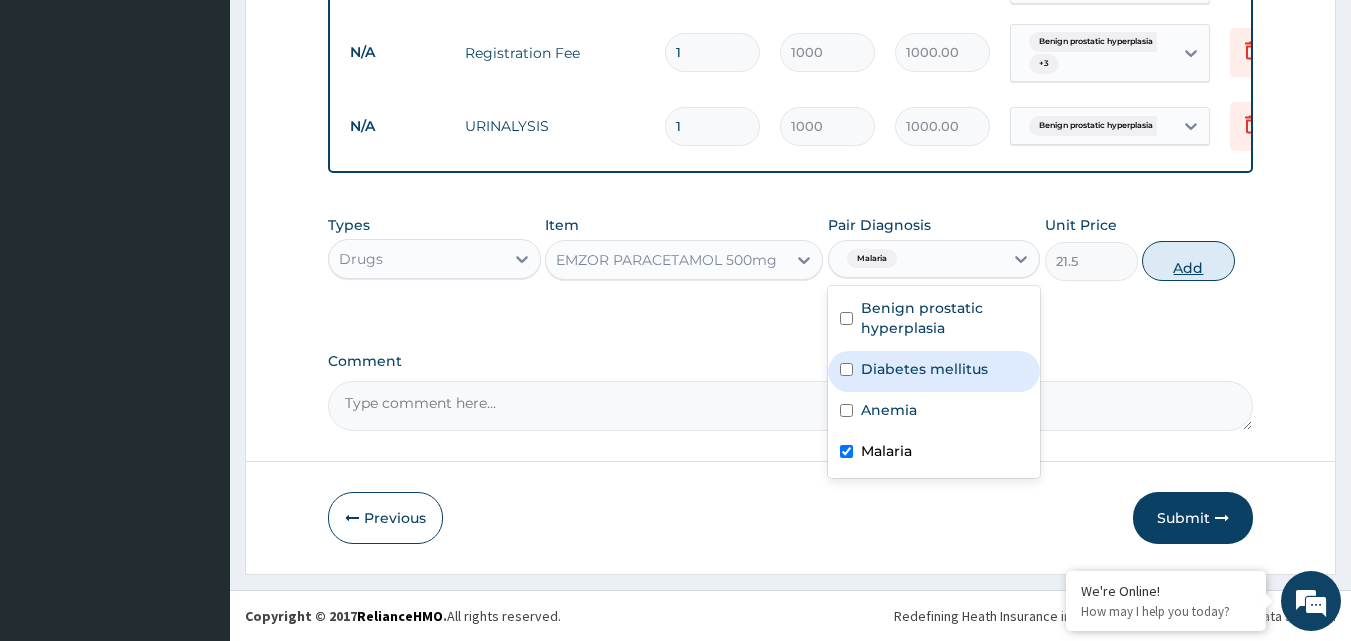 click on "Add" at bounding box center [1188, 261] 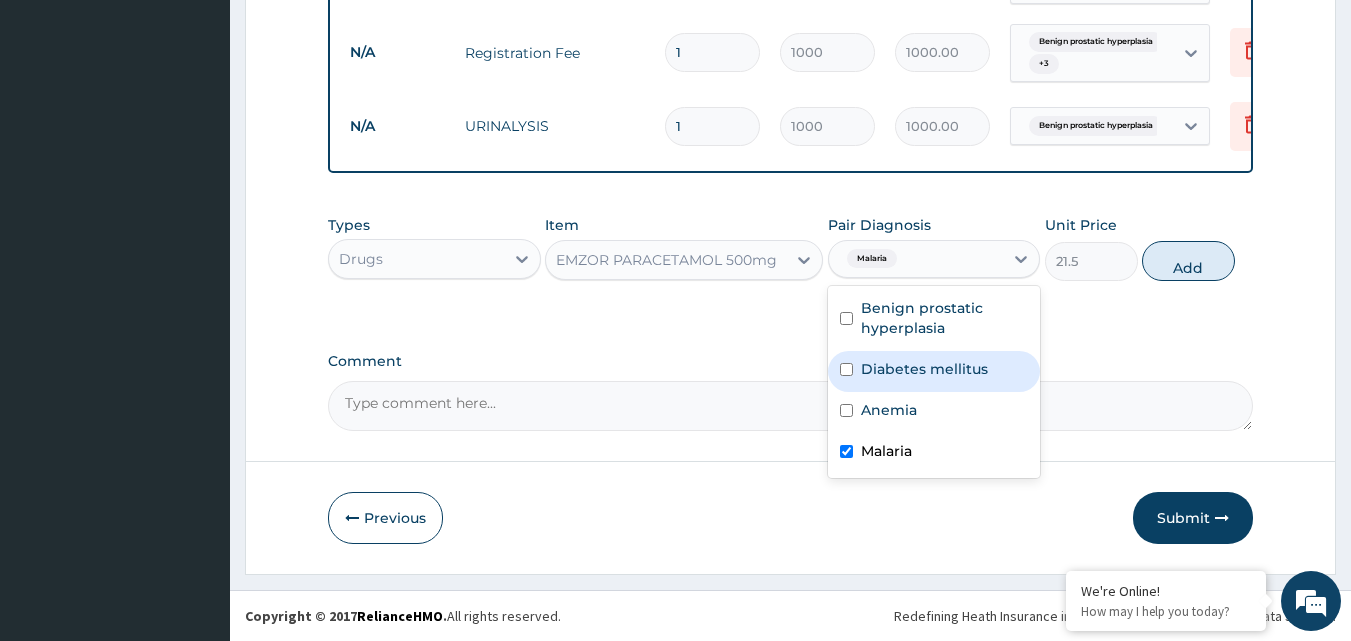 type on "0" 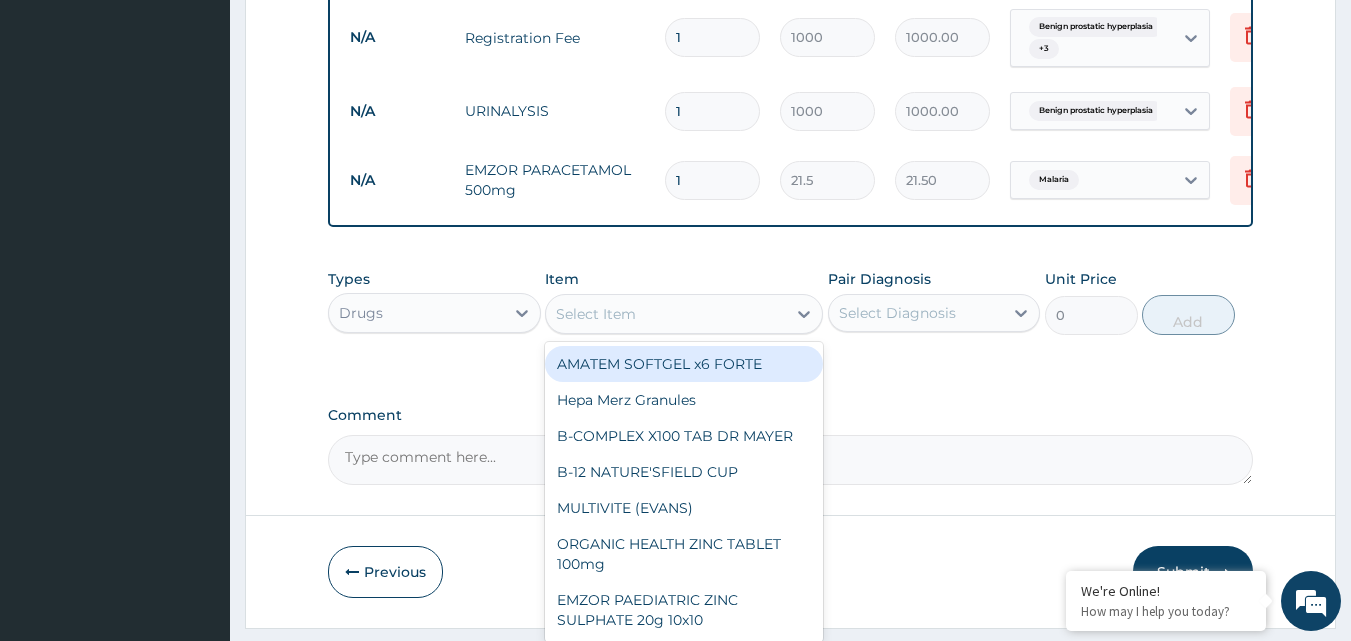 click on "Select Item" at bounding box center [666, 314] 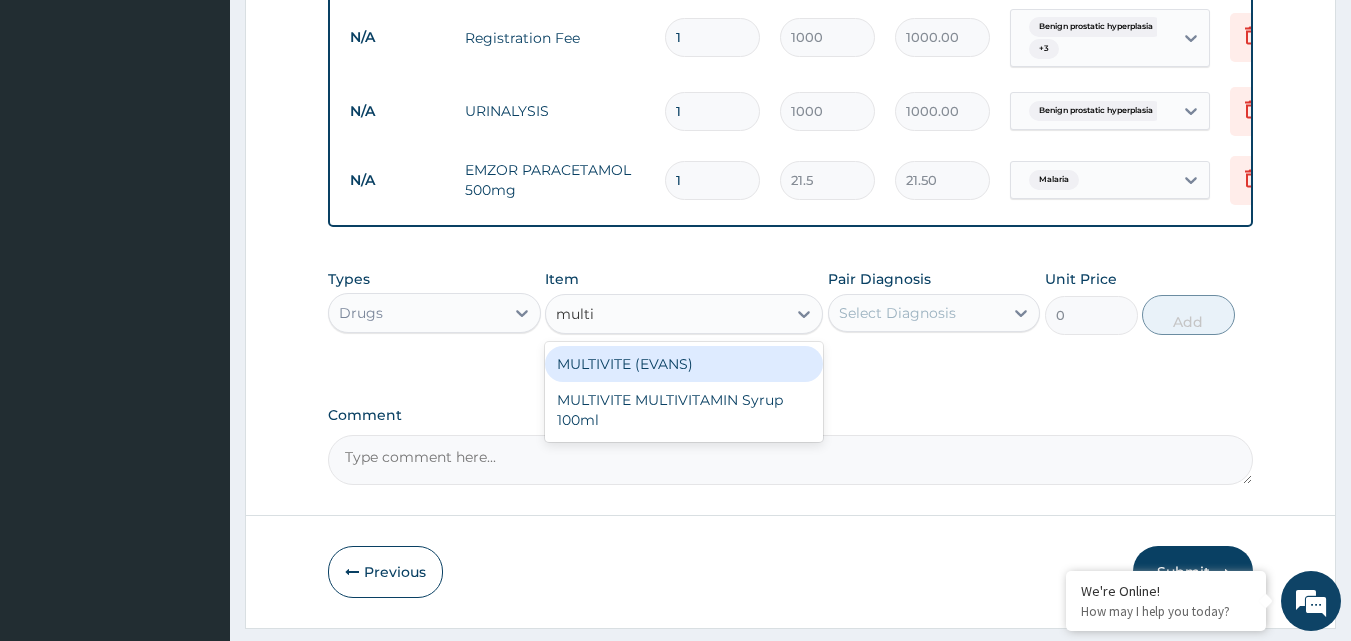 type on "multiv" 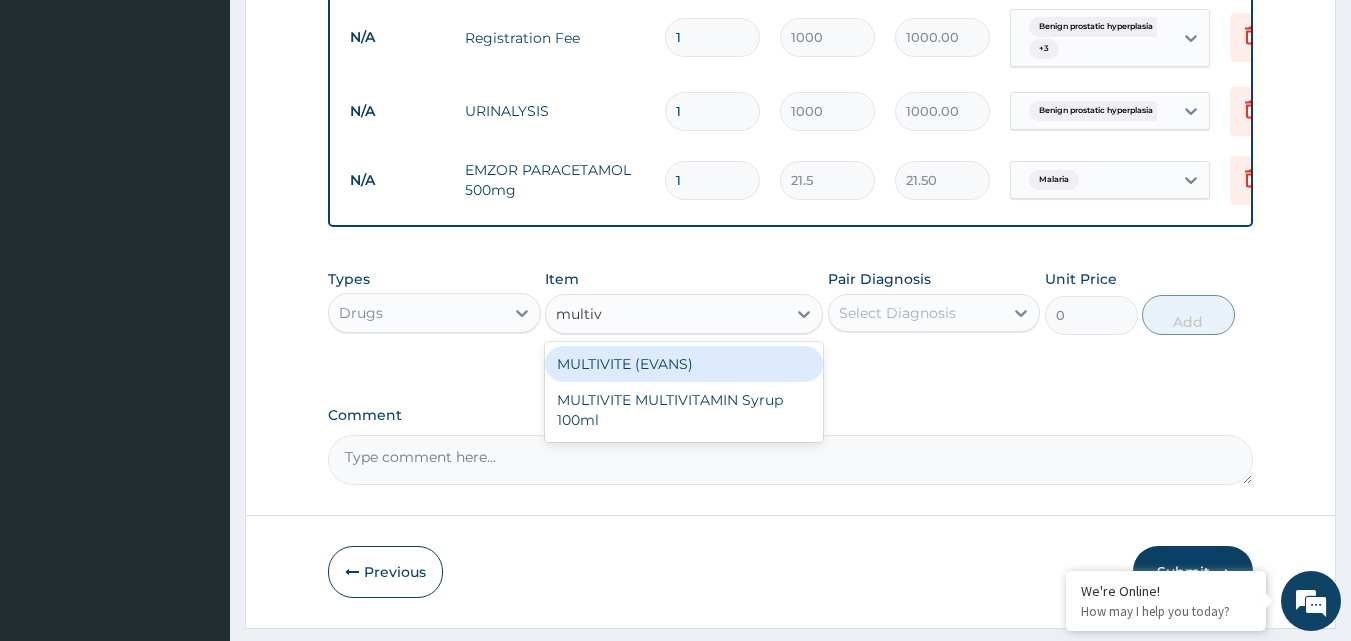 click on "MULTIVITE (EVANS)" at bounding box center [684, 364] 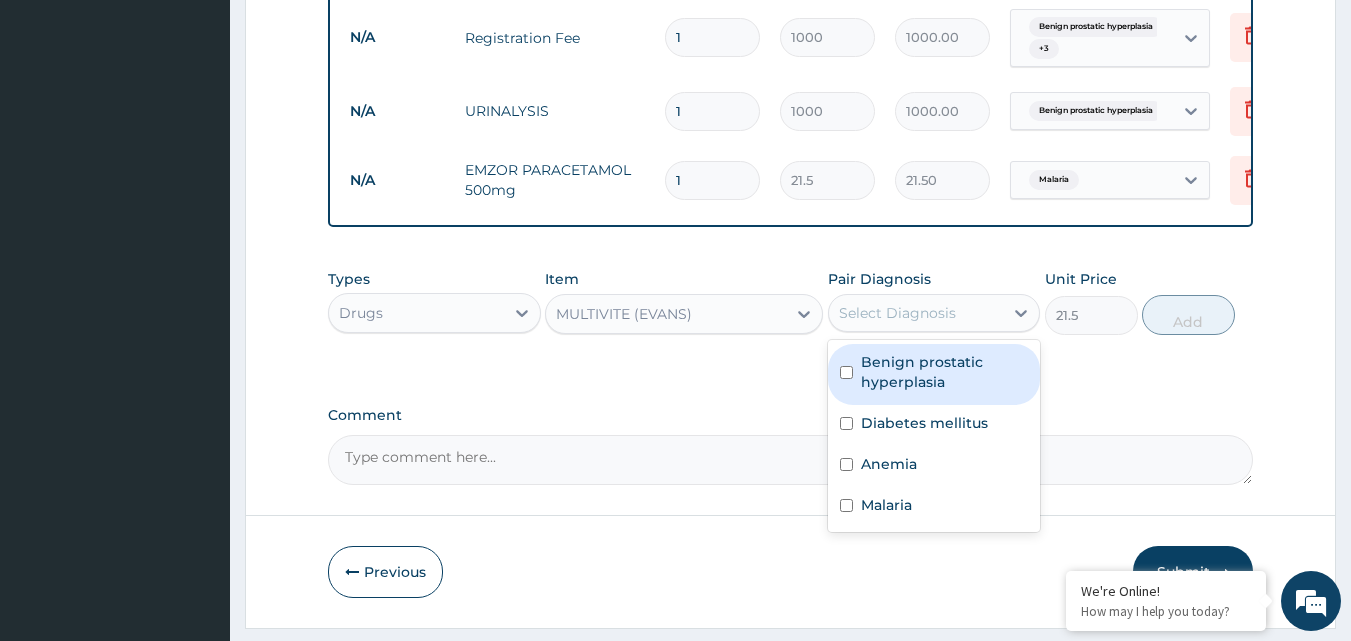 click on "Select Diagnosis" at bounding box center [897, 313] 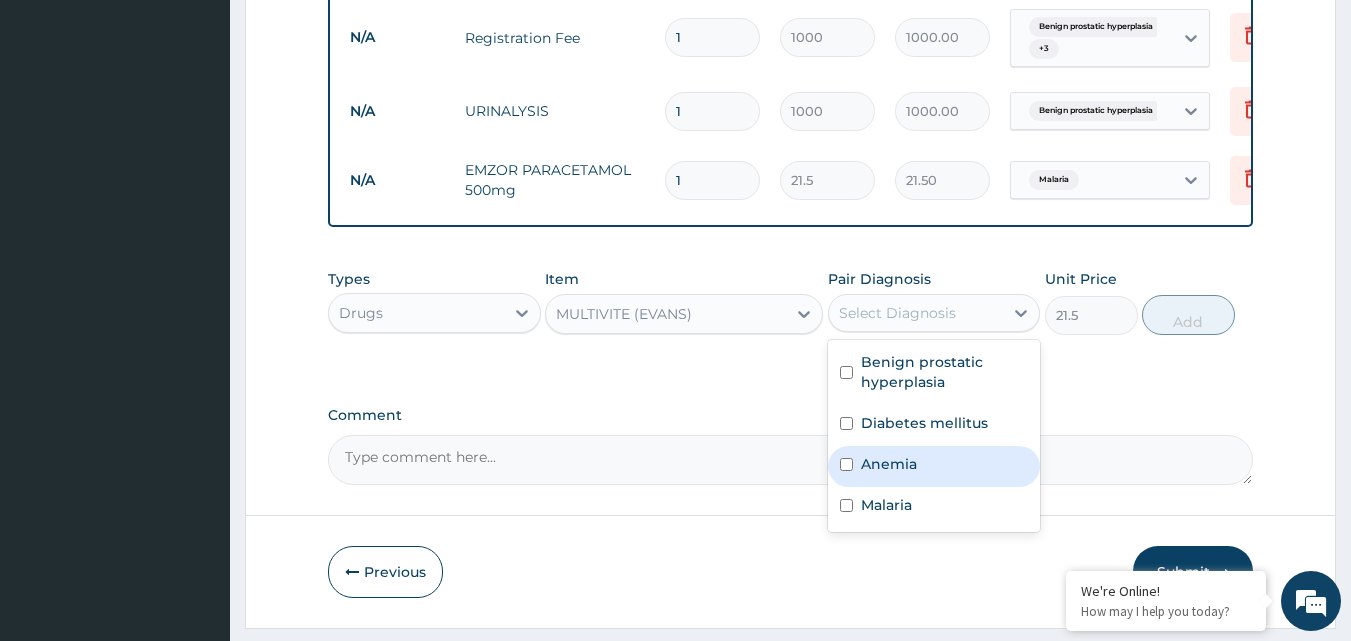 click on "Anemia" at bounding box center [934, 466] 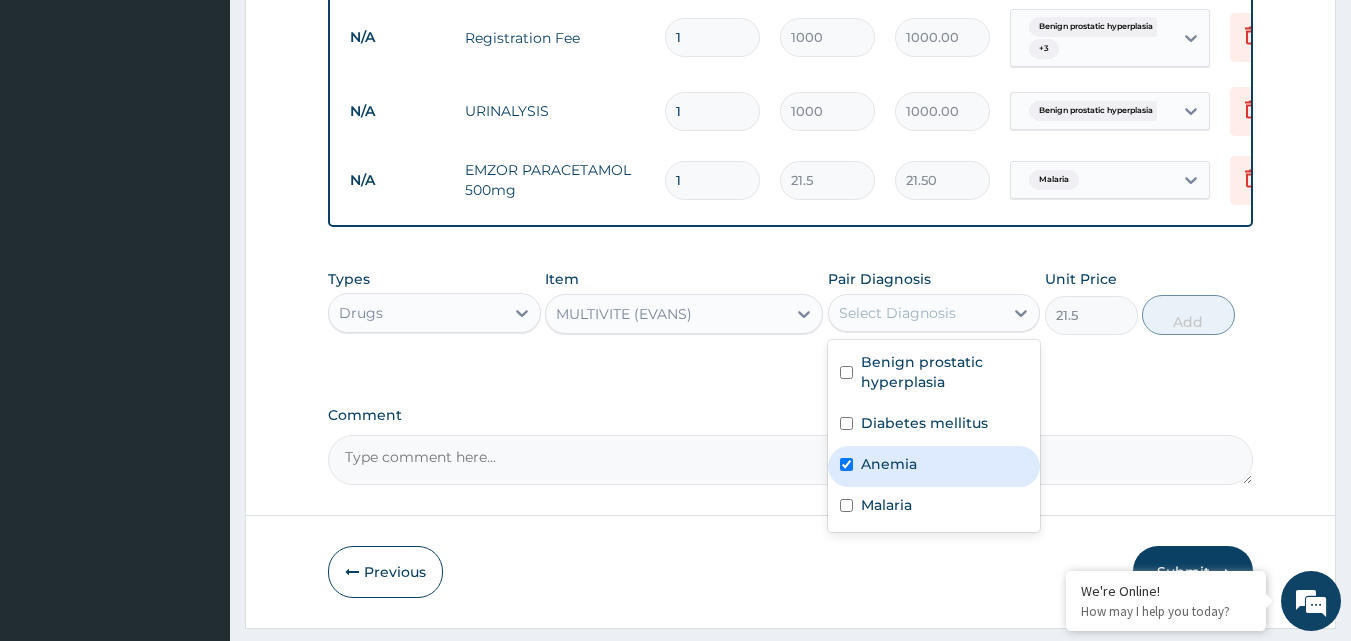 checkbox on "true" 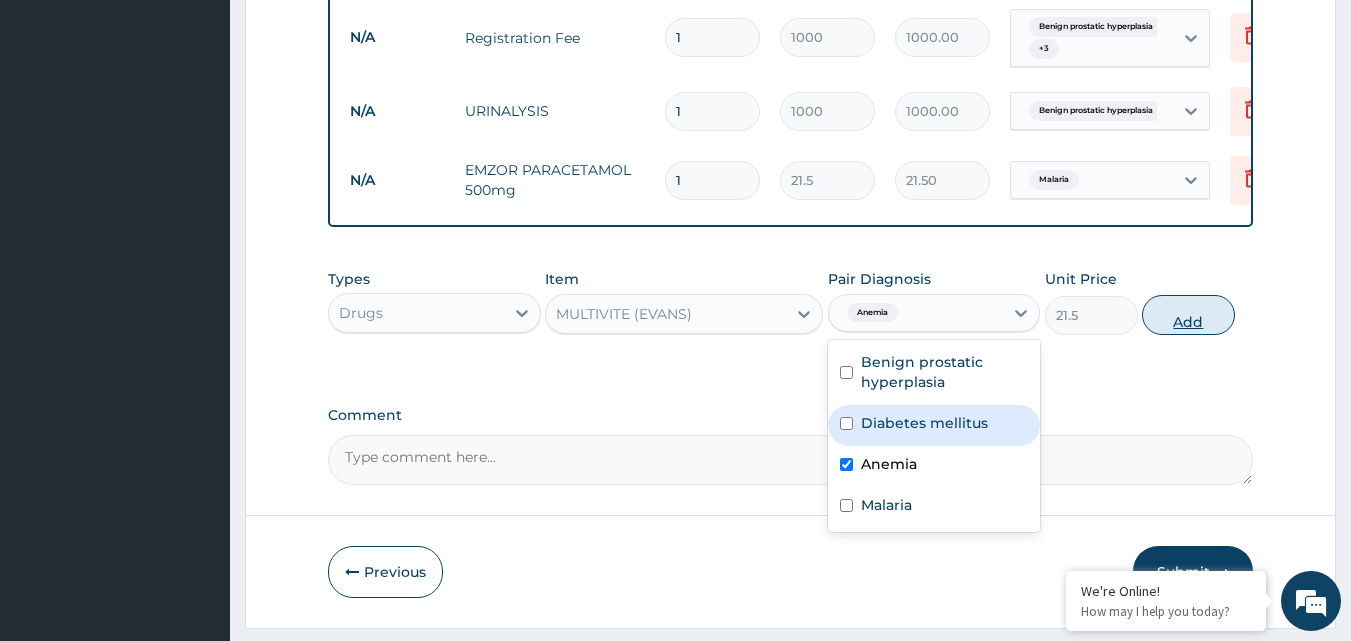 click on "Add" at bounding box center (1188, 315) 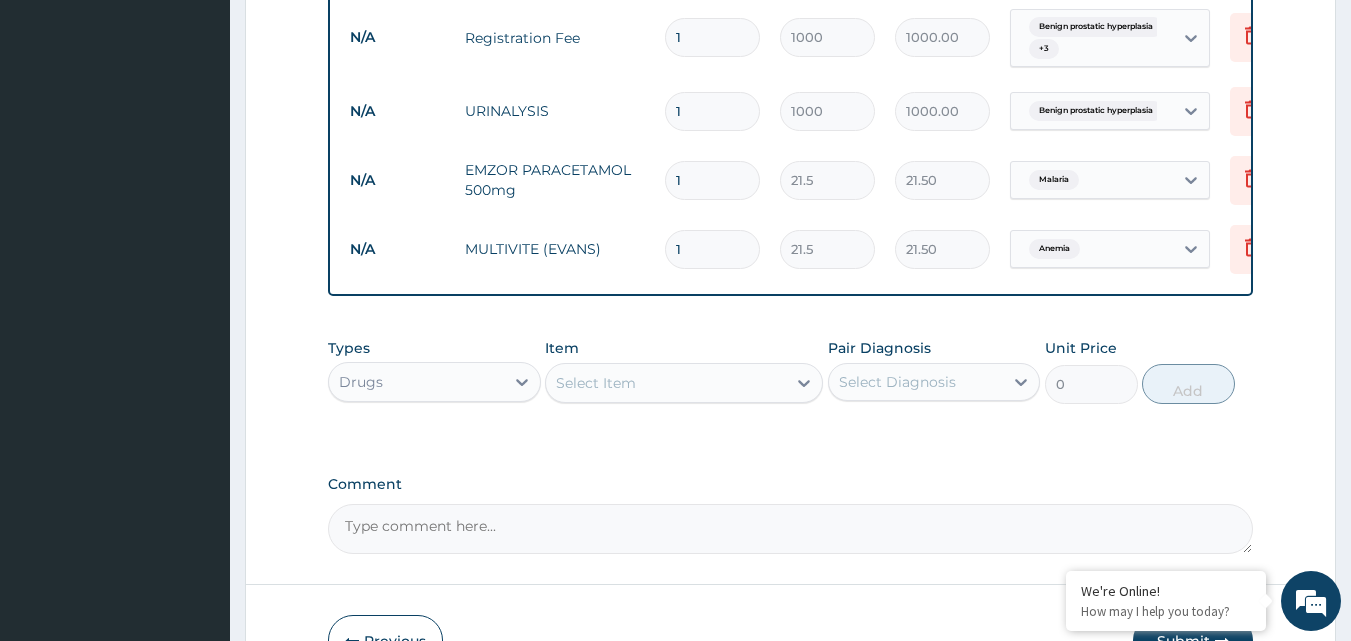 click on "Select Item" at bounding box center [666, 383] 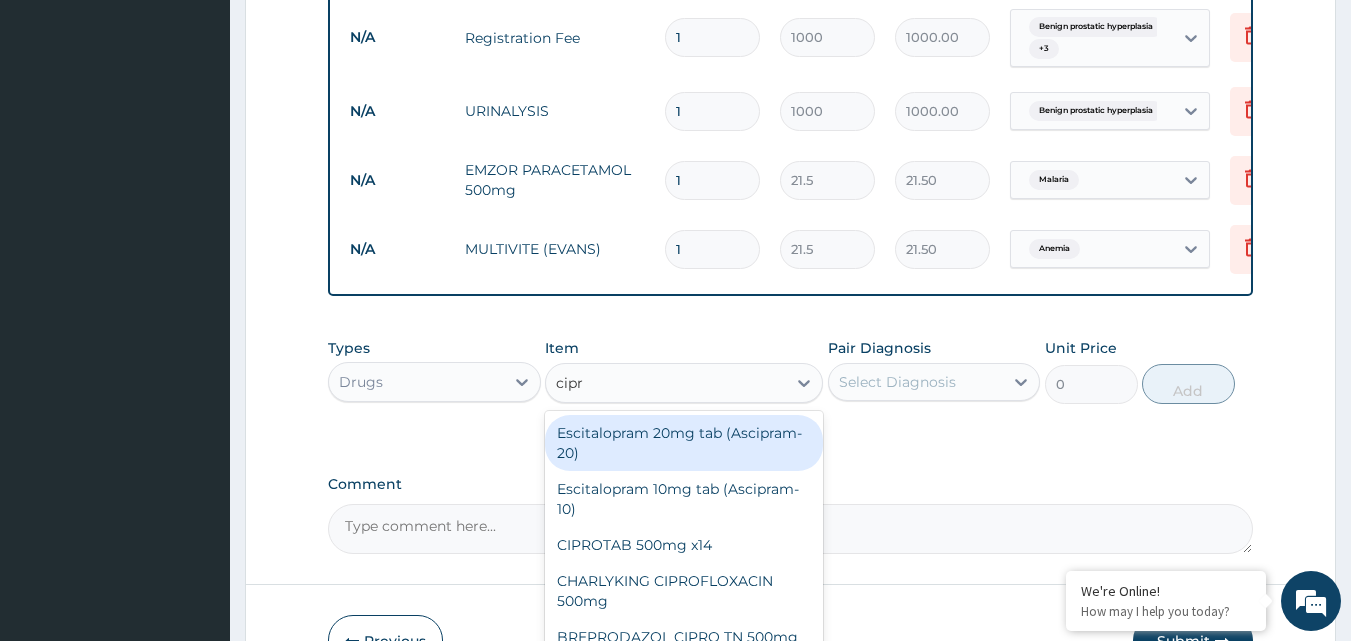 type on "cipro" 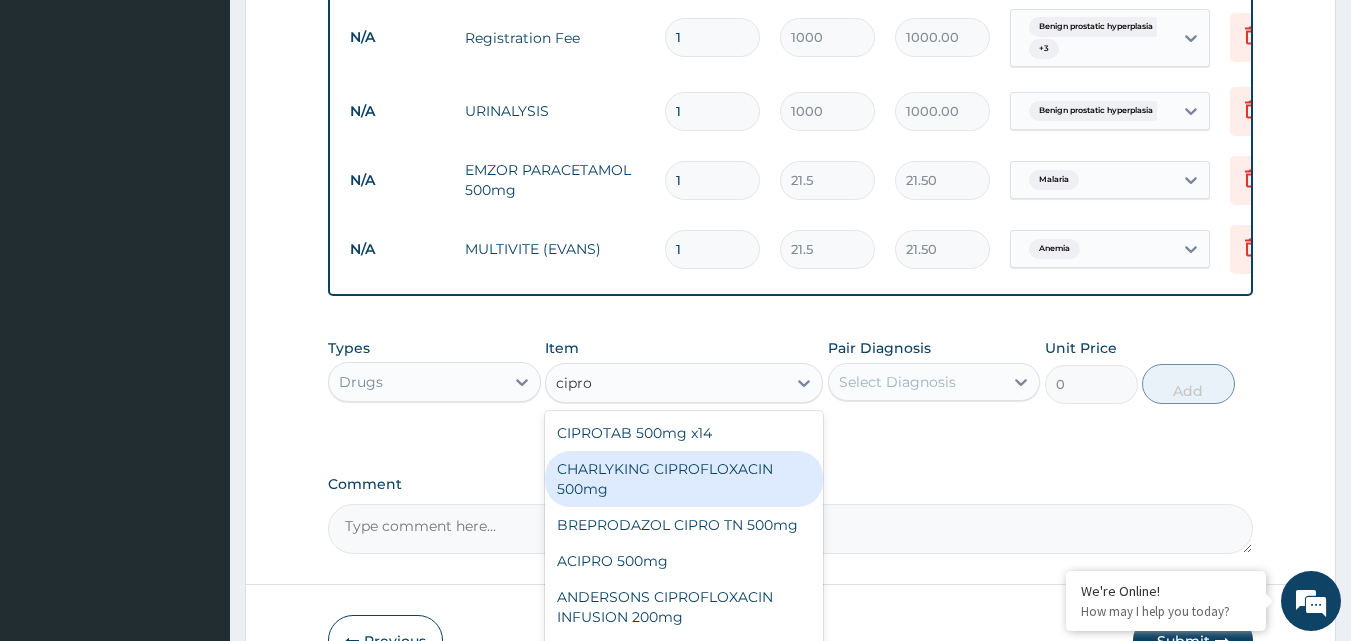 click on "CHARLYKING CIPROFLOXACIN 500mg" at bounding box center [684, 479] 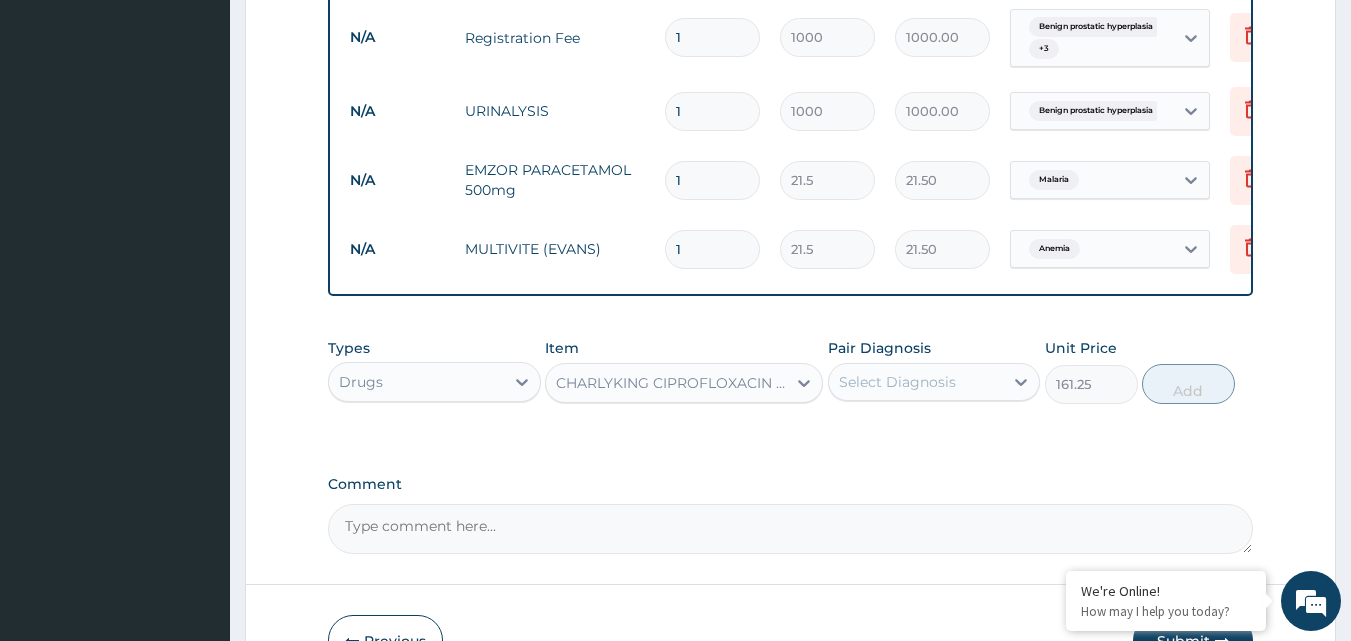 click on "Select Diagnosis" at bounding box center (897, 382) 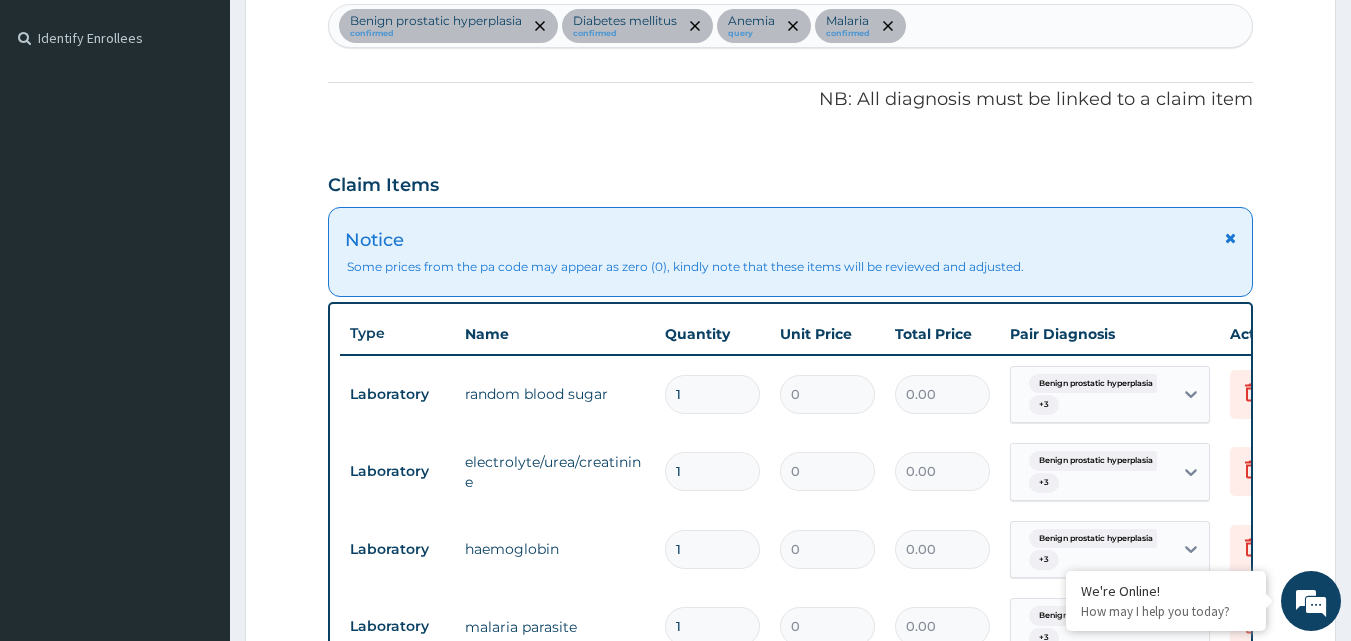 scroll, scrollTop: 476, scrollLeft: 0, axis: vertical 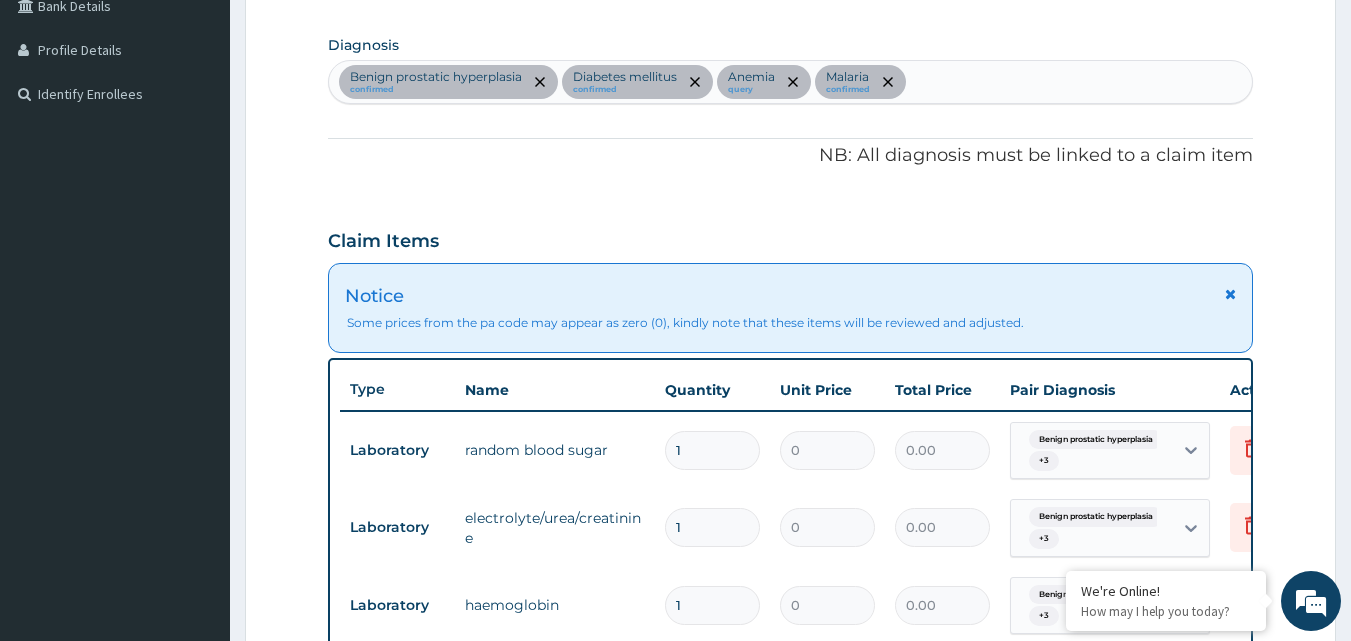 click on "Benign prostatic hyperplasia confirmed Diabetes mellitus confirmed Anemia query Malaria confirmed" at bounding box center (791, 82) 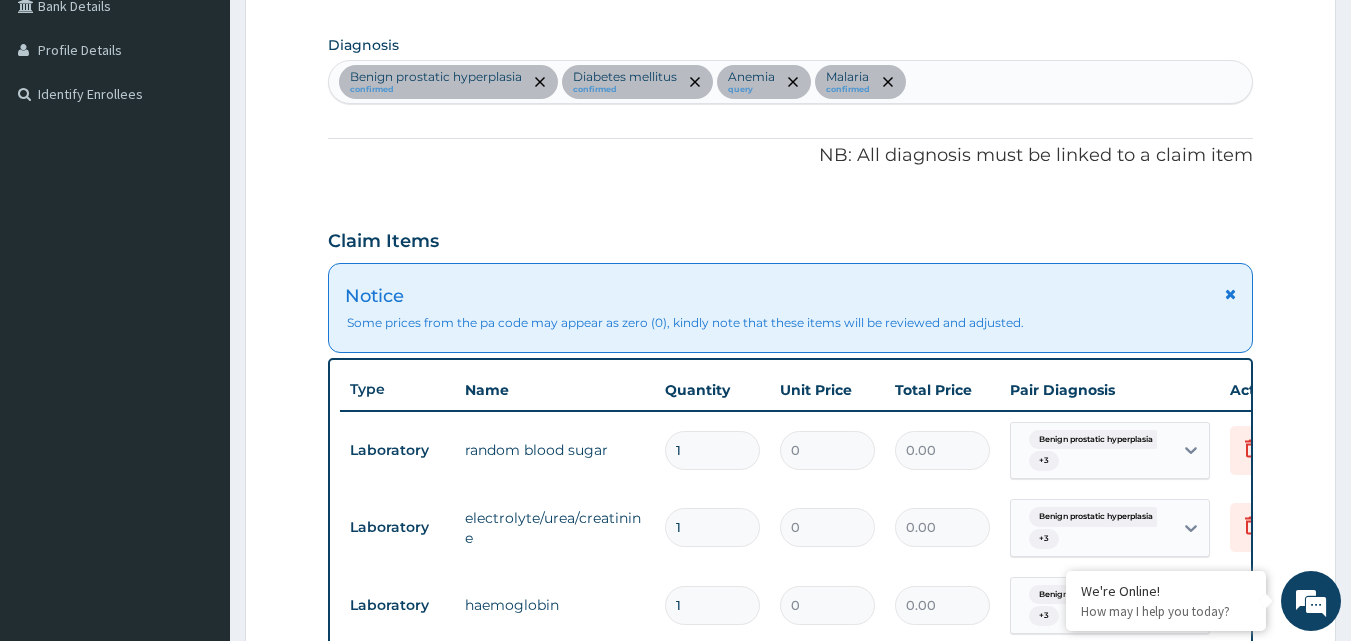 type on "u" 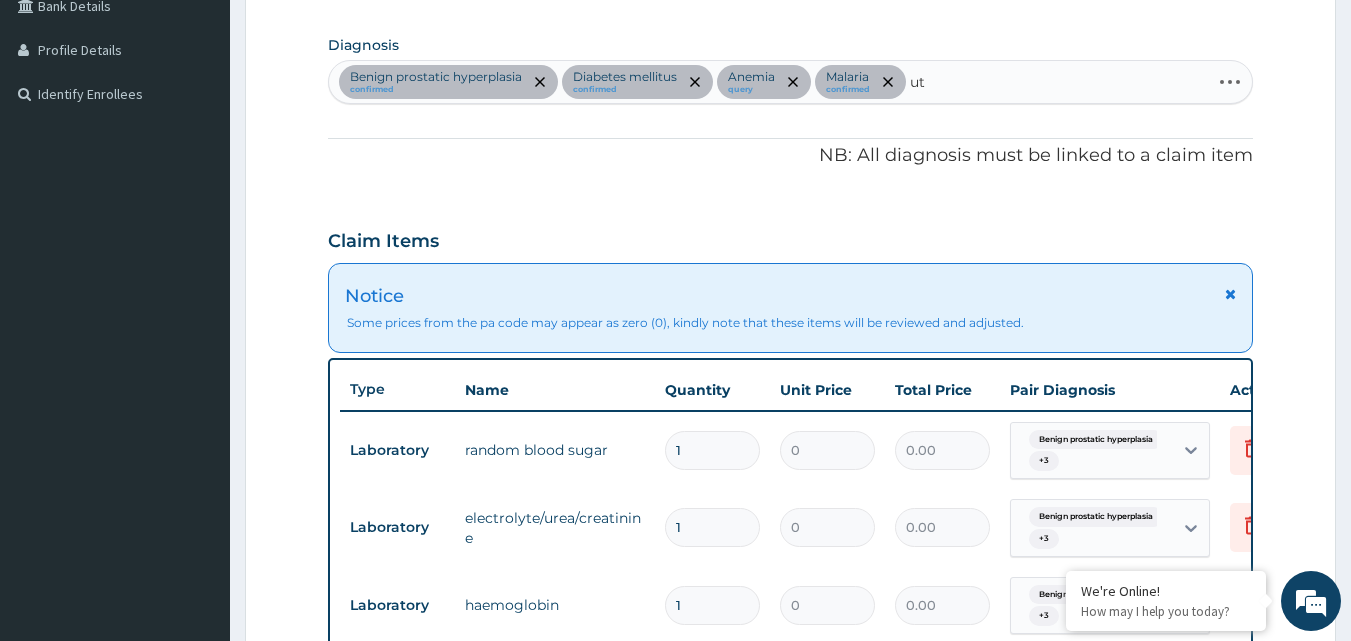 type on "uti" 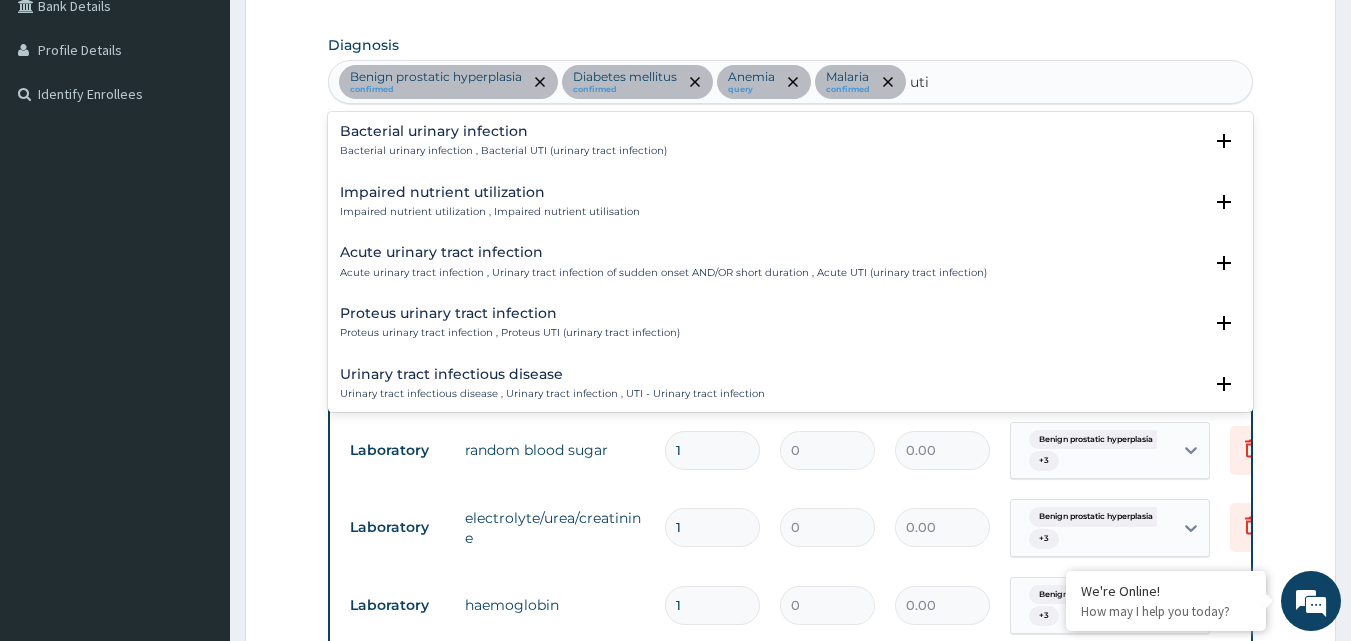 click on "Bacterial urinary infection" at bounding box center (503, 131) 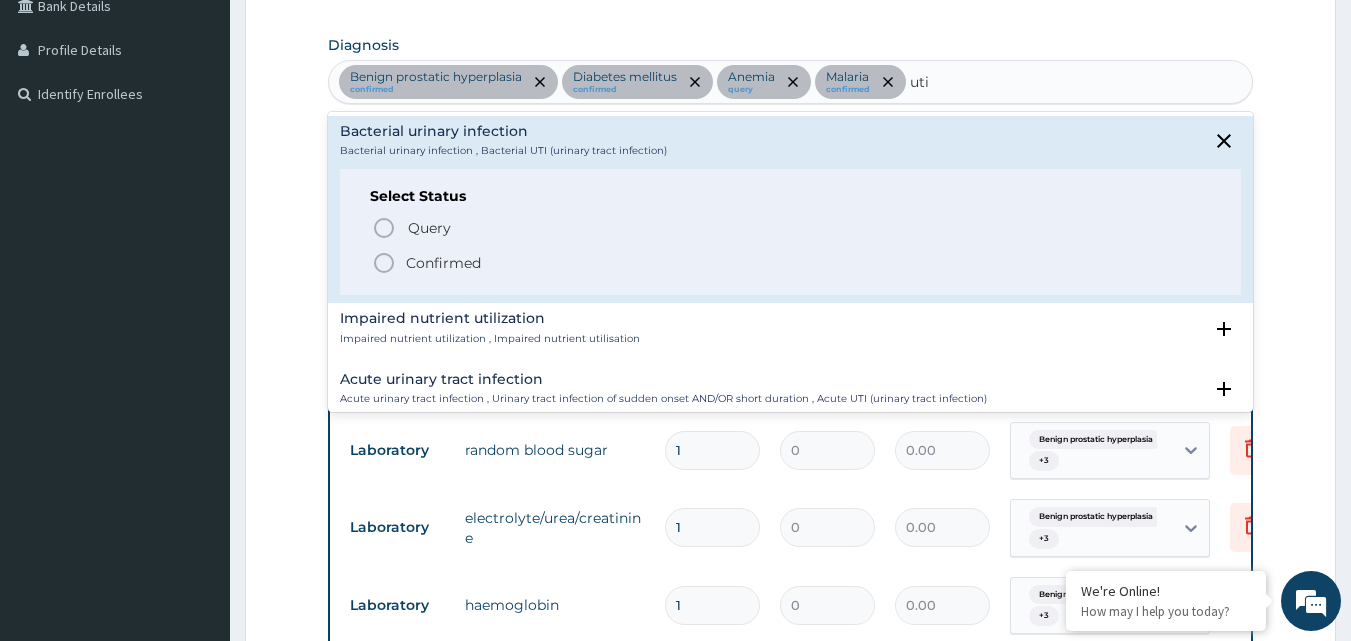 click on "Confirmed" at bounding box center (443, 263) 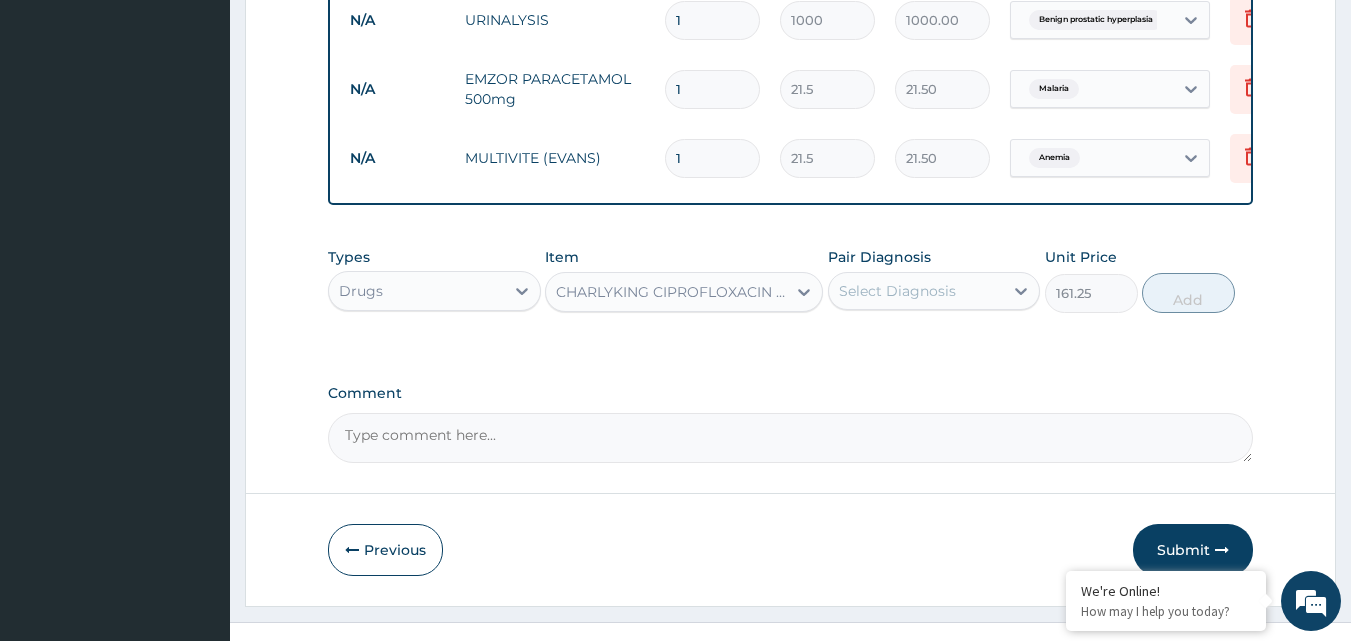 scroll, scrollTop: 1376, scrollLeft: 0, axis: vertical 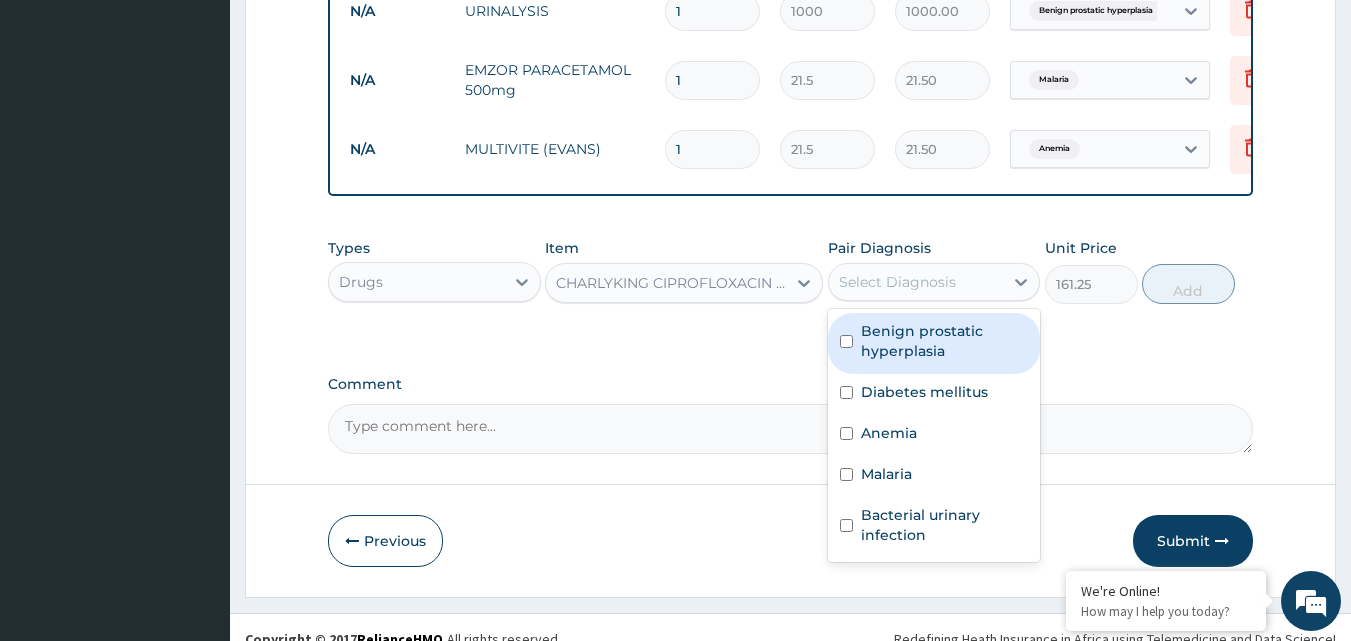 click on "Select Diagnosis" at bounding box center (897, 282) 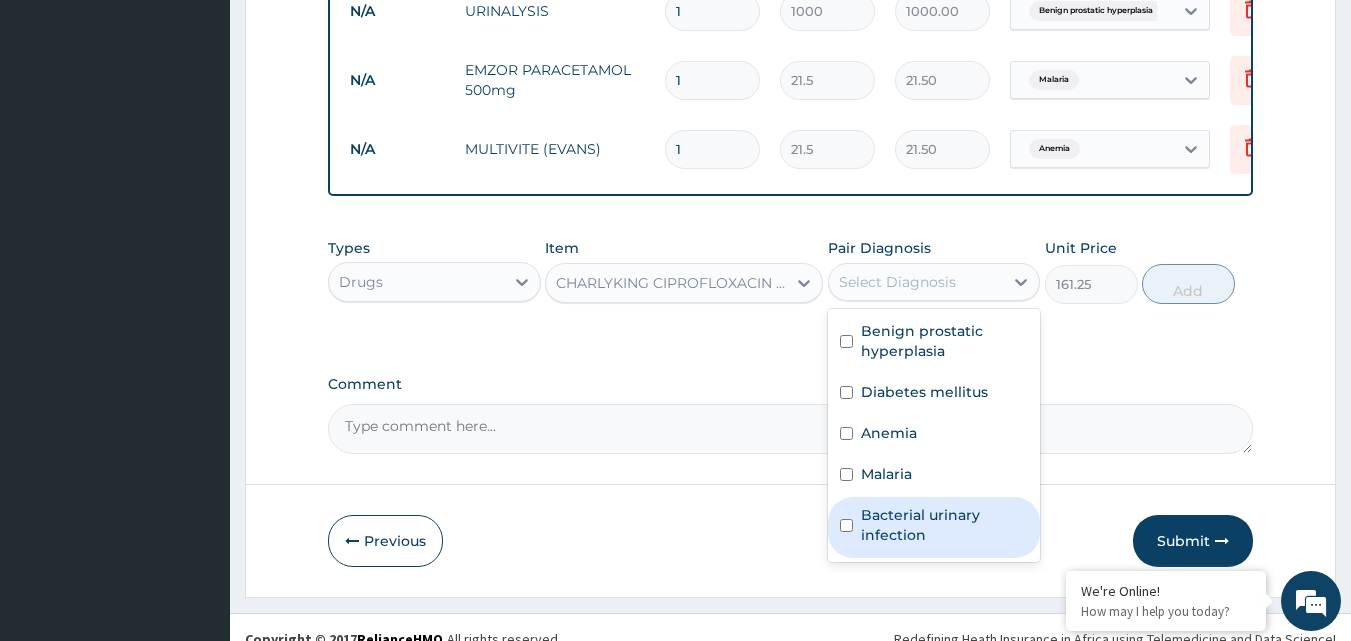 click on "Bacterial urinary infection" at bounding box center (945, 525) 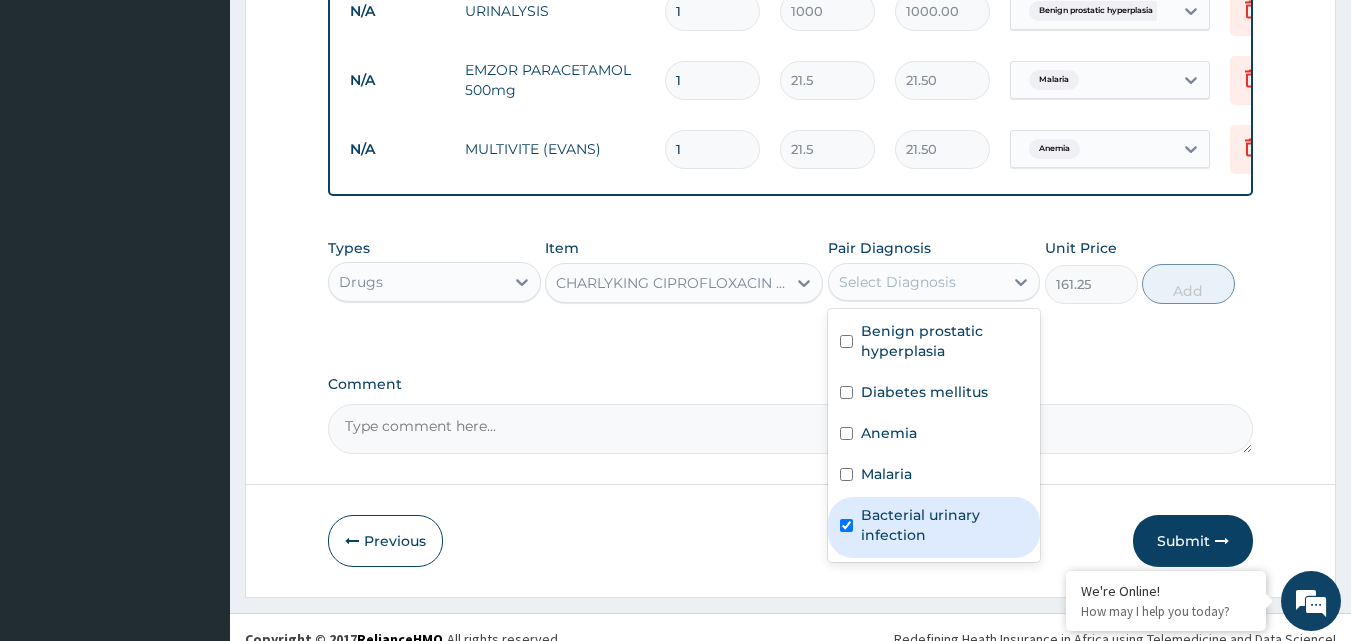 checkbox on "true" 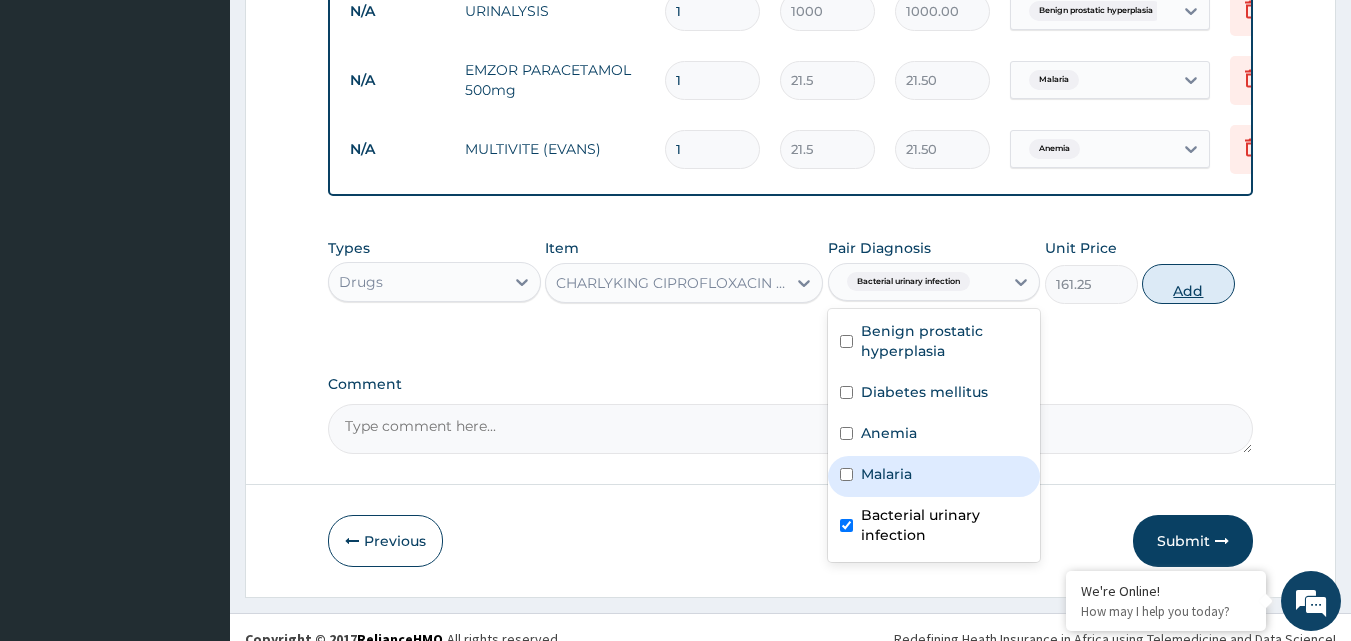 click on "Add" at bounding box center (1188, 284) 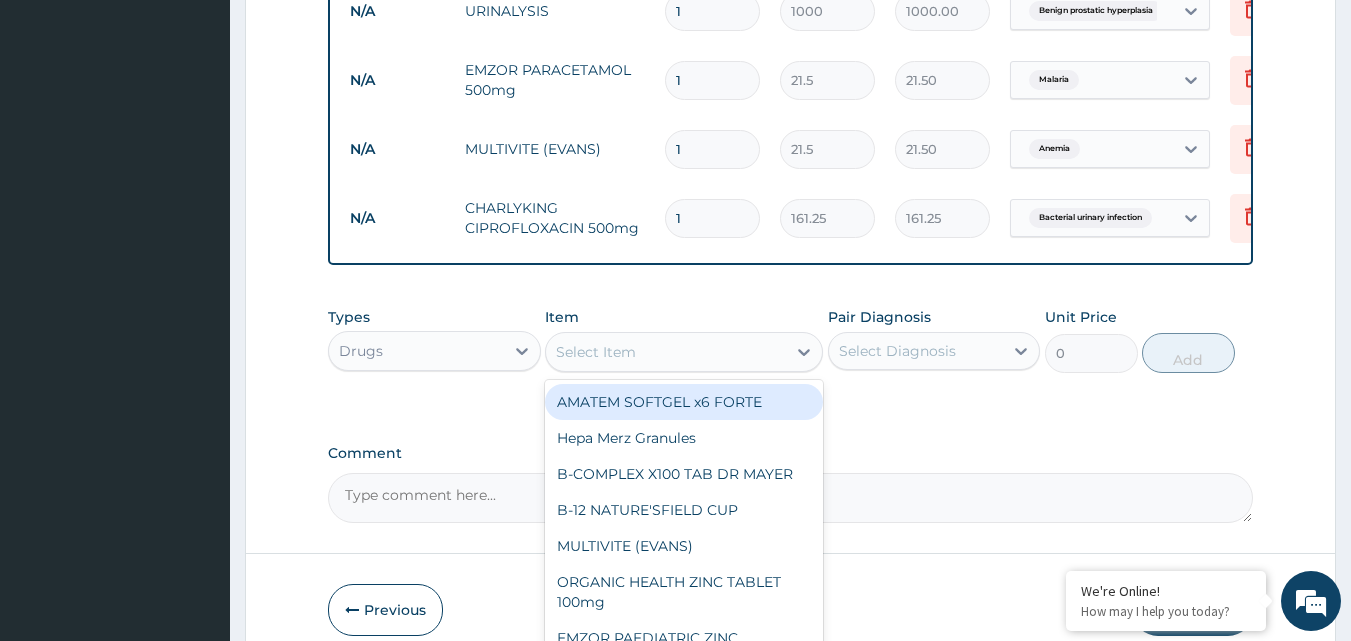 click on "Select Item" at bounding box center (666, 352) 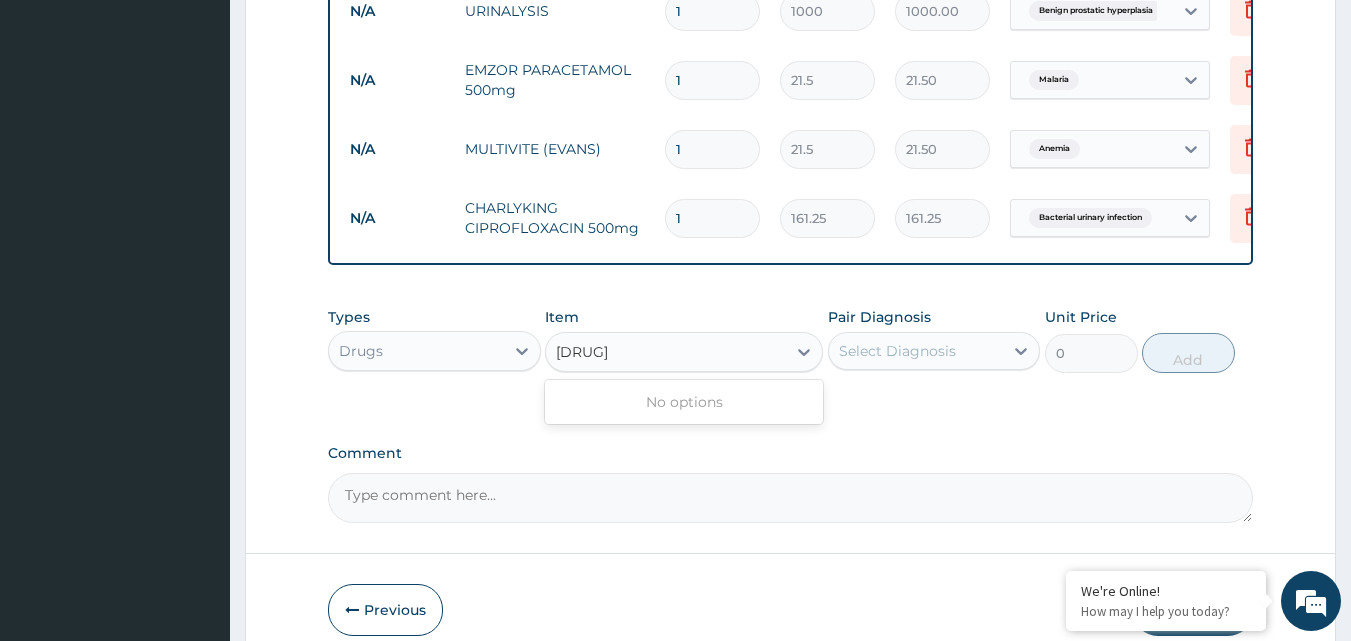 type on "ceftriax" 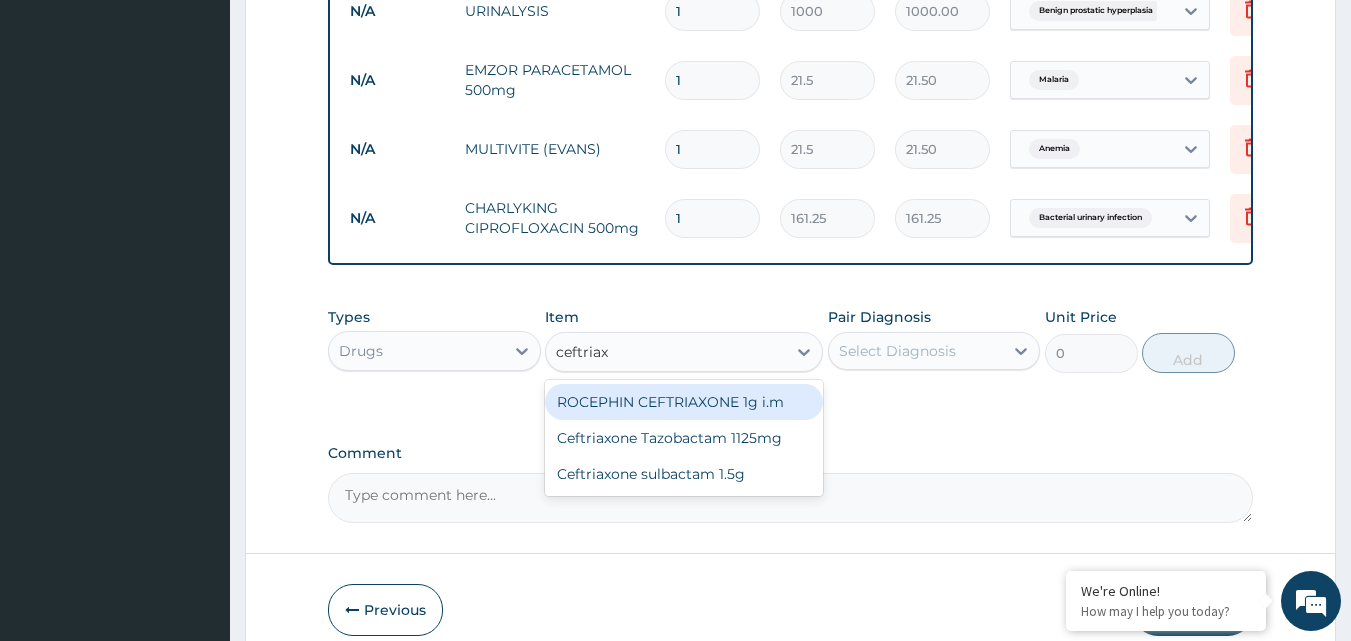click on "ROCEPHIN CEFTRIAXONE 1g i.m" at bounding box center [684, 402] 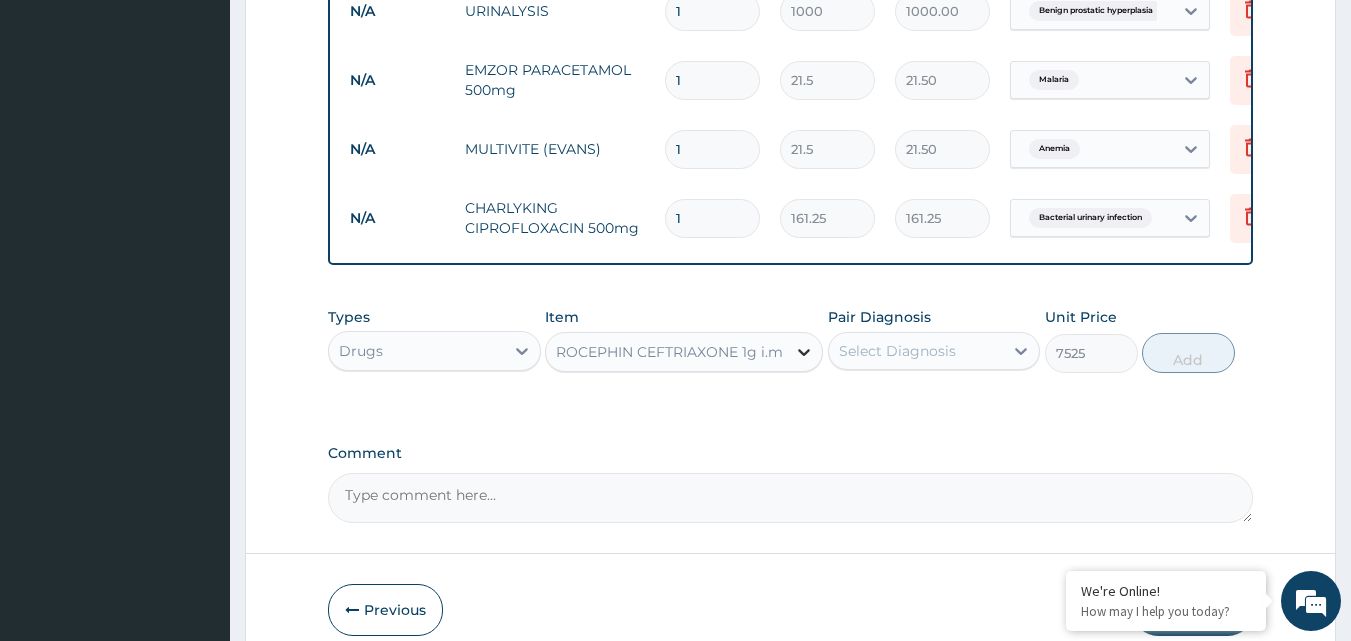 click at bounding box center [804, 352] 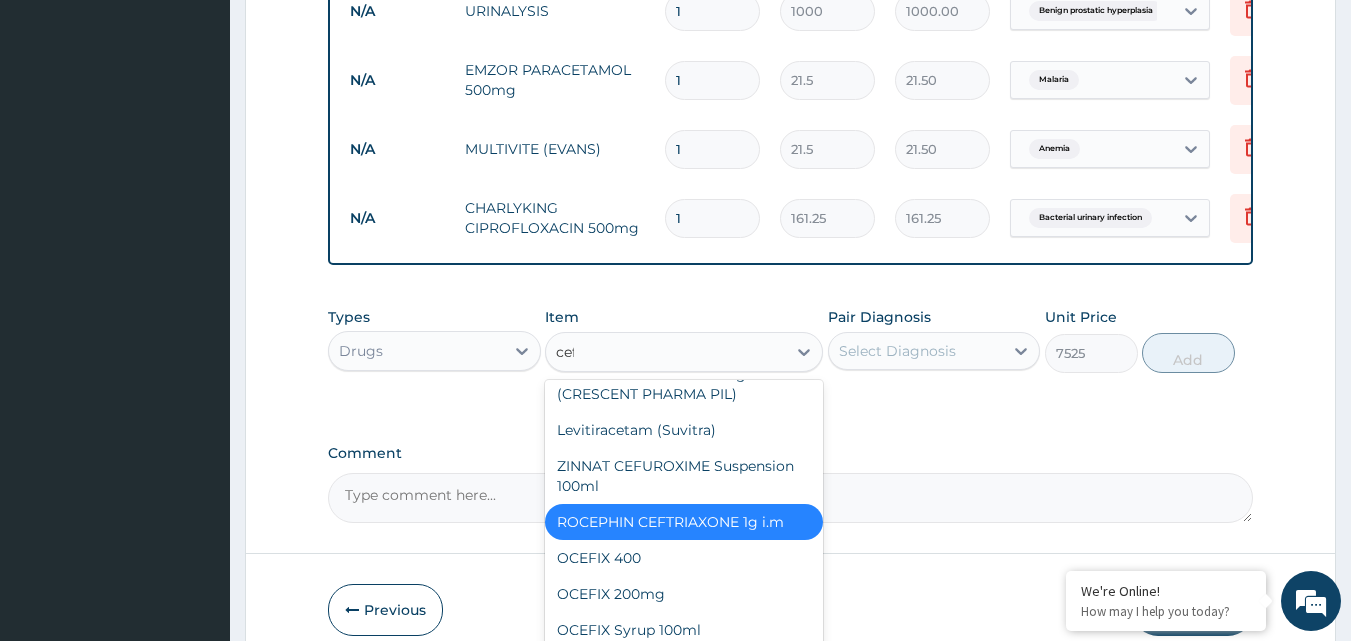 scroll, scrollTop: 0, scrollLeft: 0, axis: both 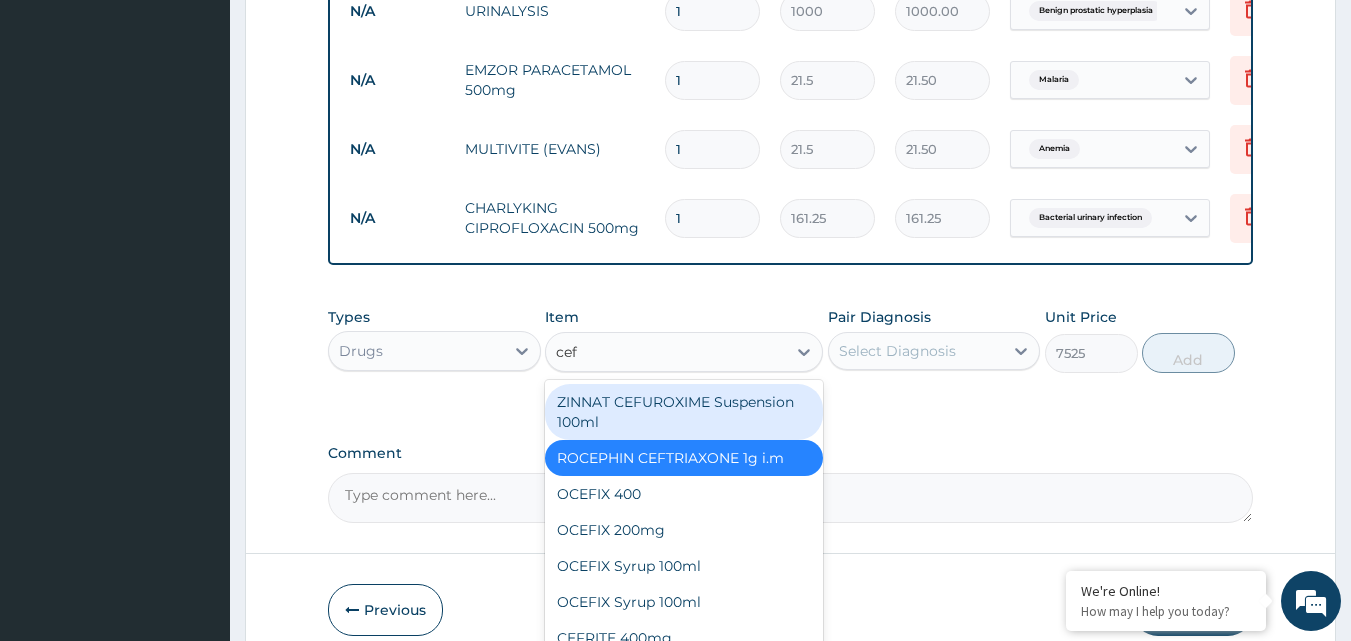 type on "ceft" 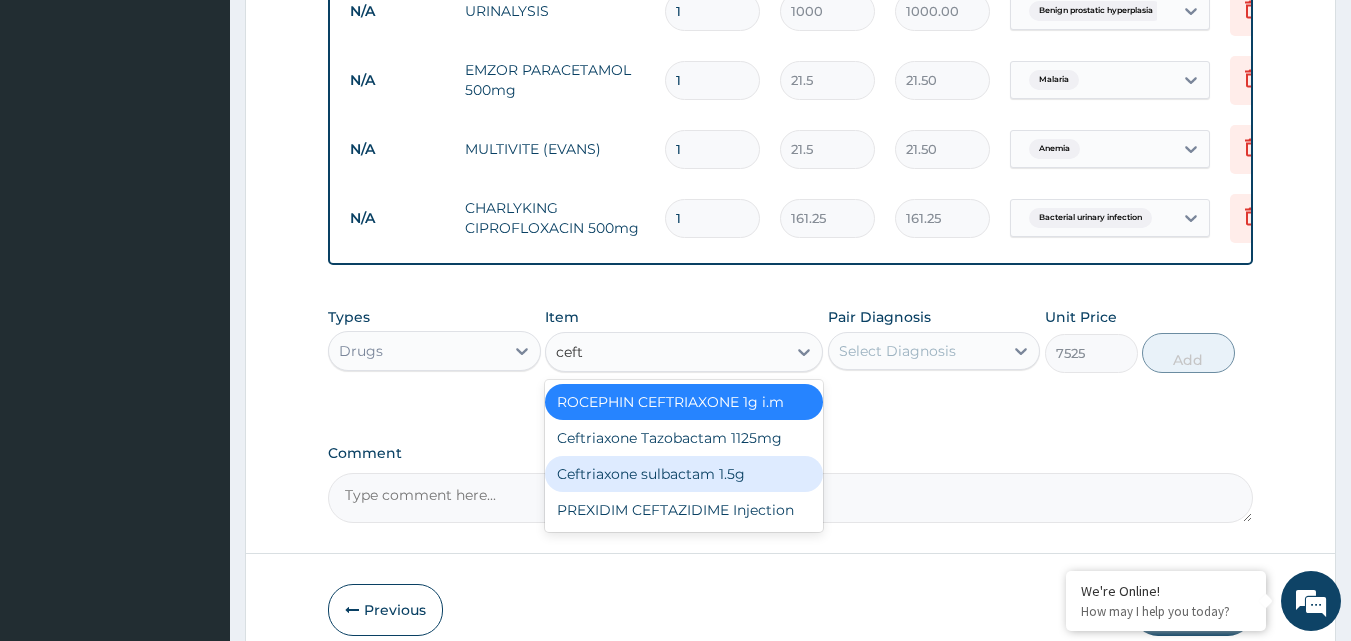 click on "Ceftriaxone sulbactam 1.5g" at bounding box center [684, 474] 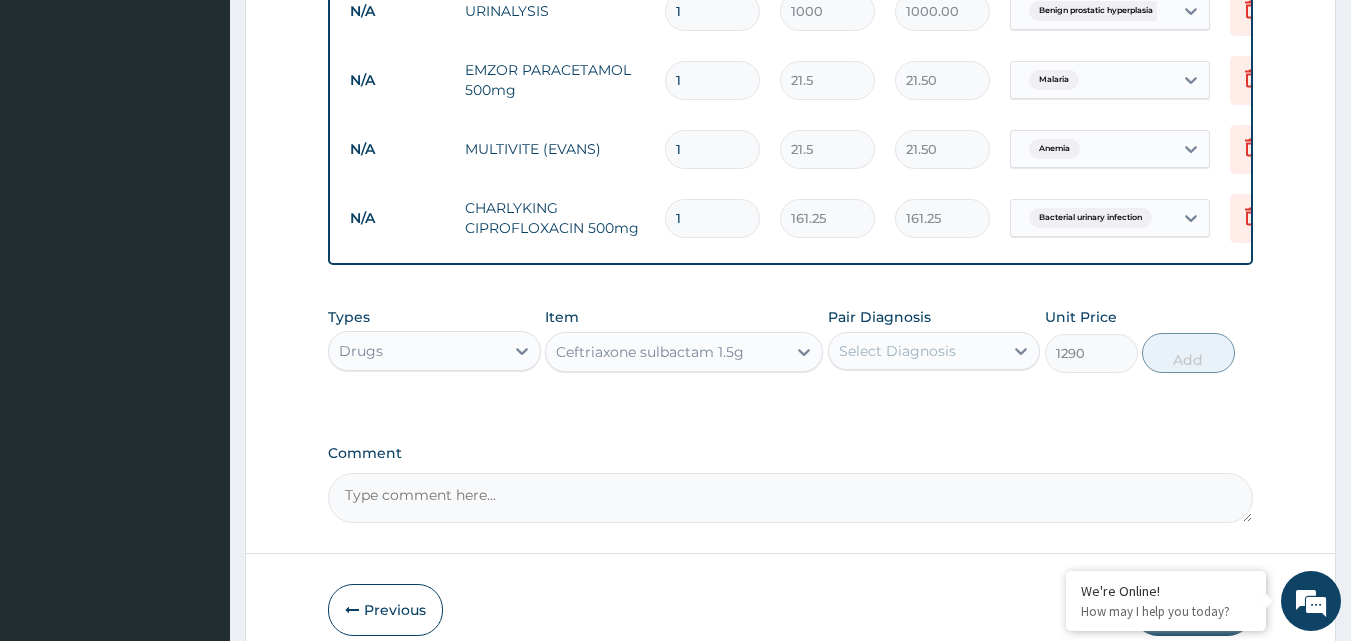 click on "Select Diagnosis" at bounding box center (916, 351) 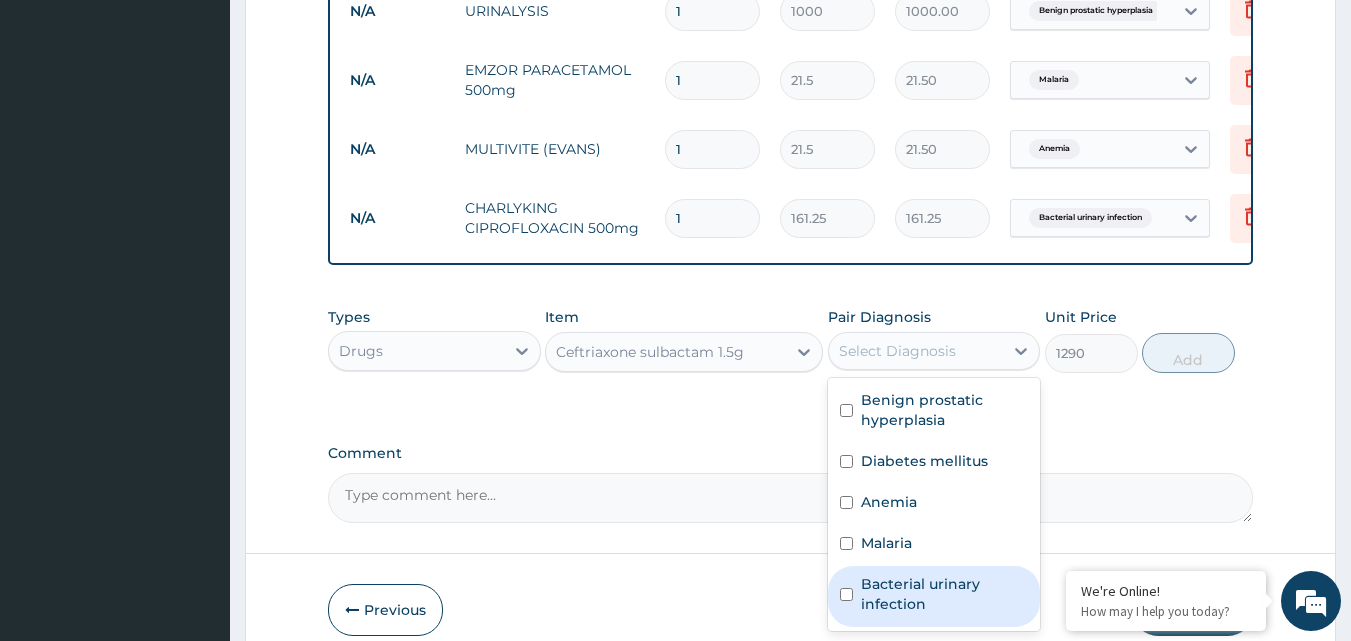 click on "Bacterial urinary infection" at bounding box center (945, 594) 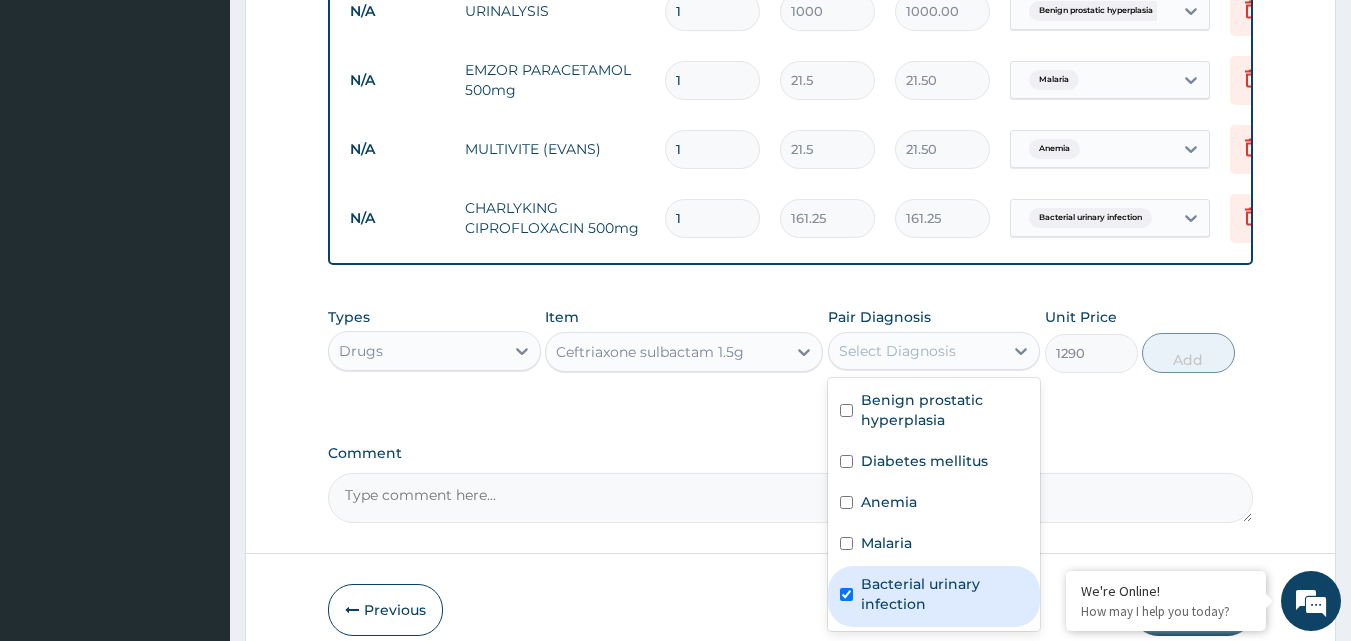 checkbox on "true" 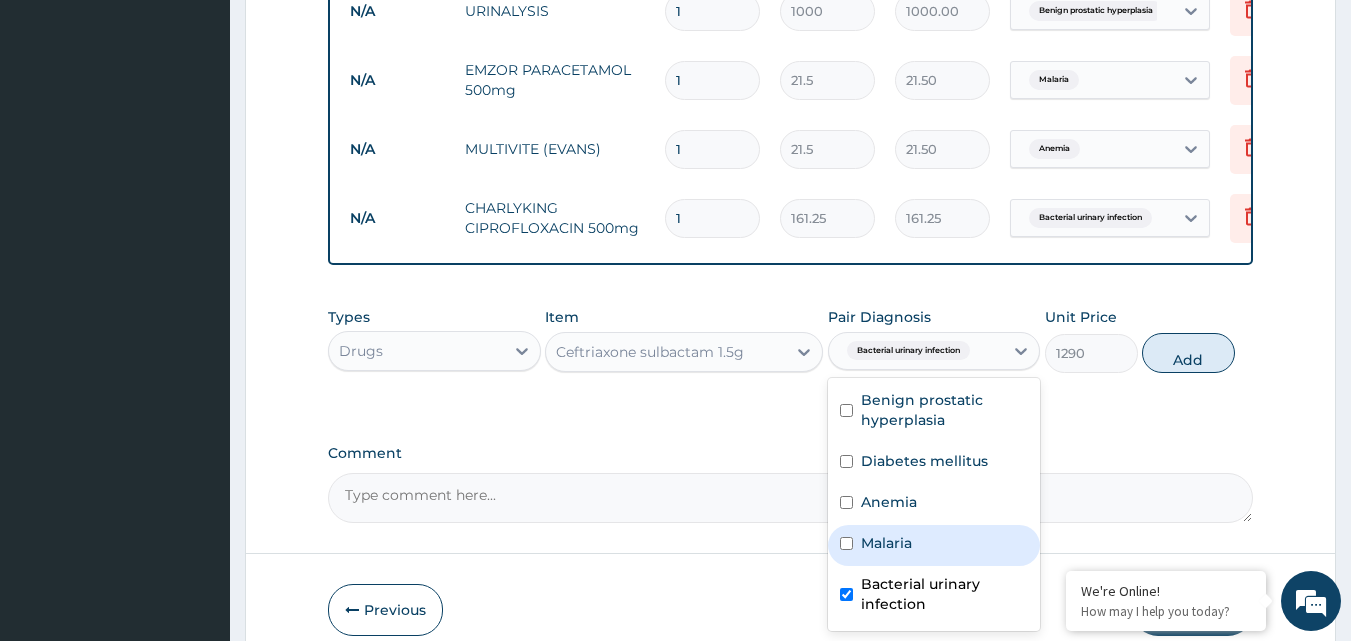 click on "Malaria" at bounding box center (886, 543) 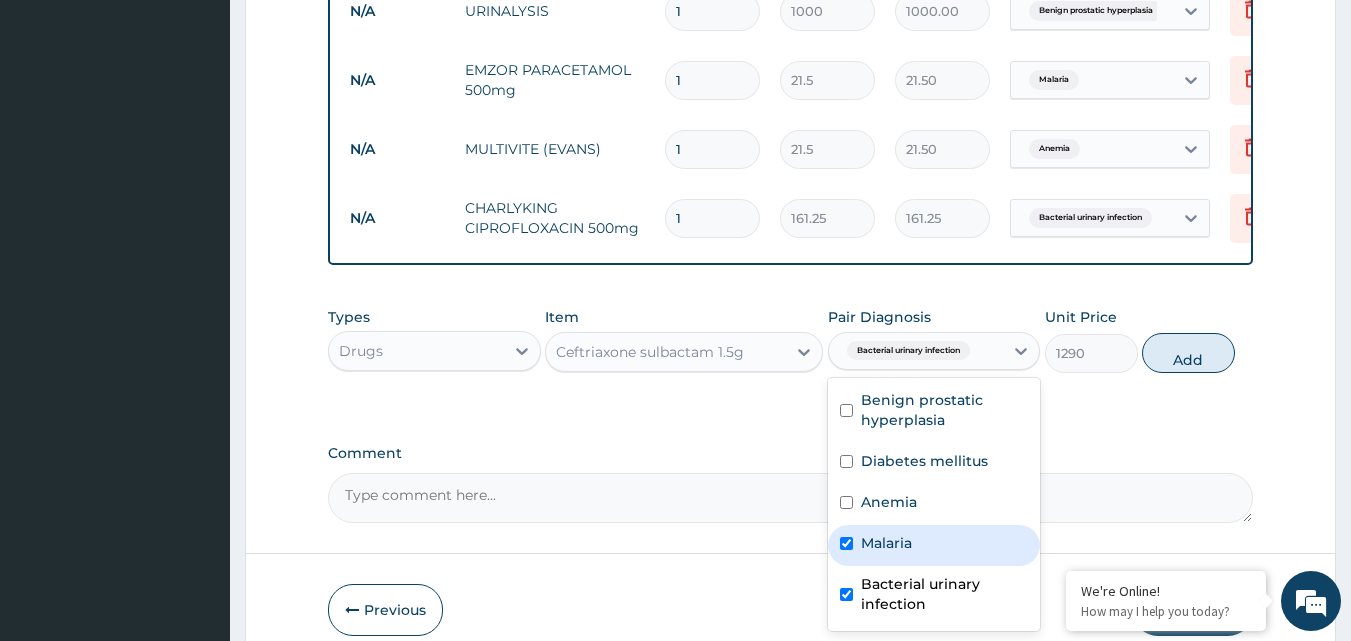checkbox on "true" 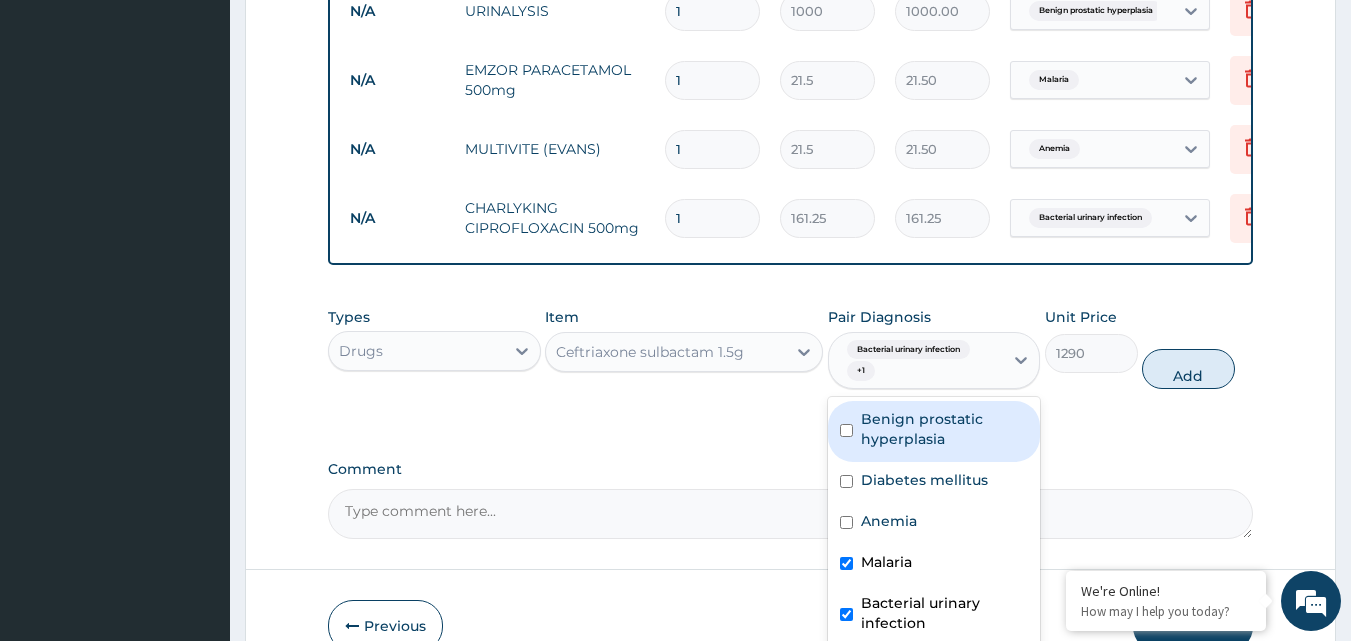 click on "Benign prostatic hyperplasia" at bounding box center (945, 429) 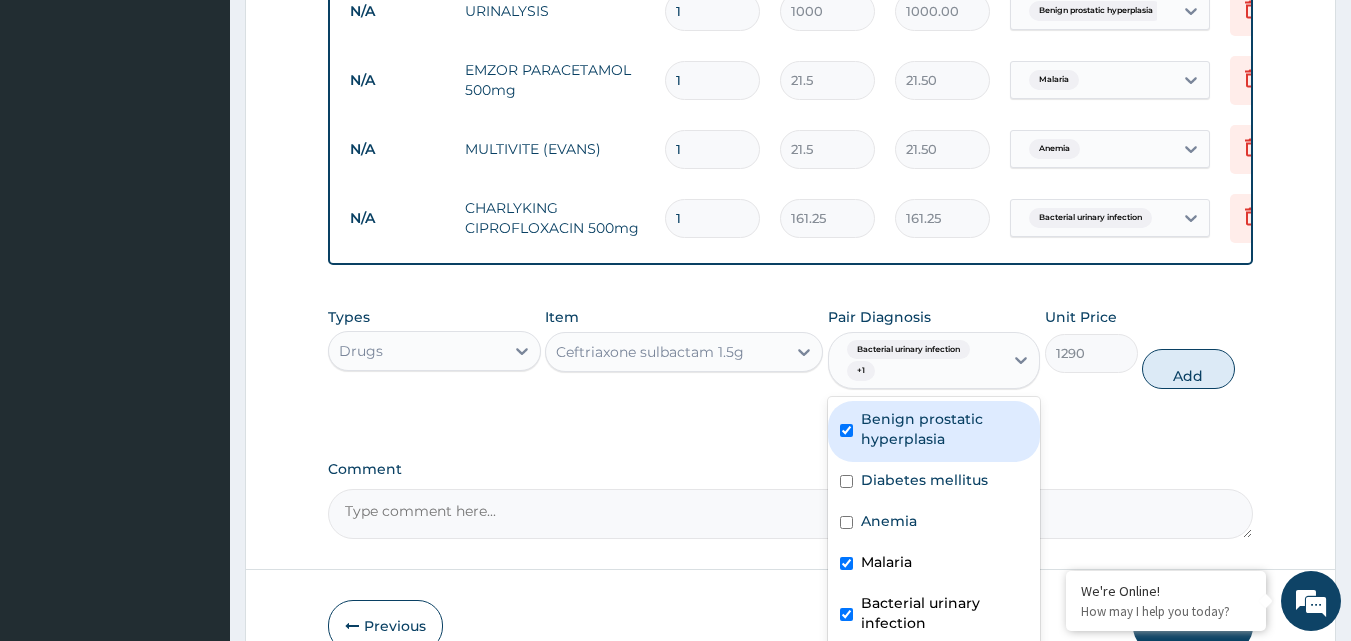 checkbox on "true" 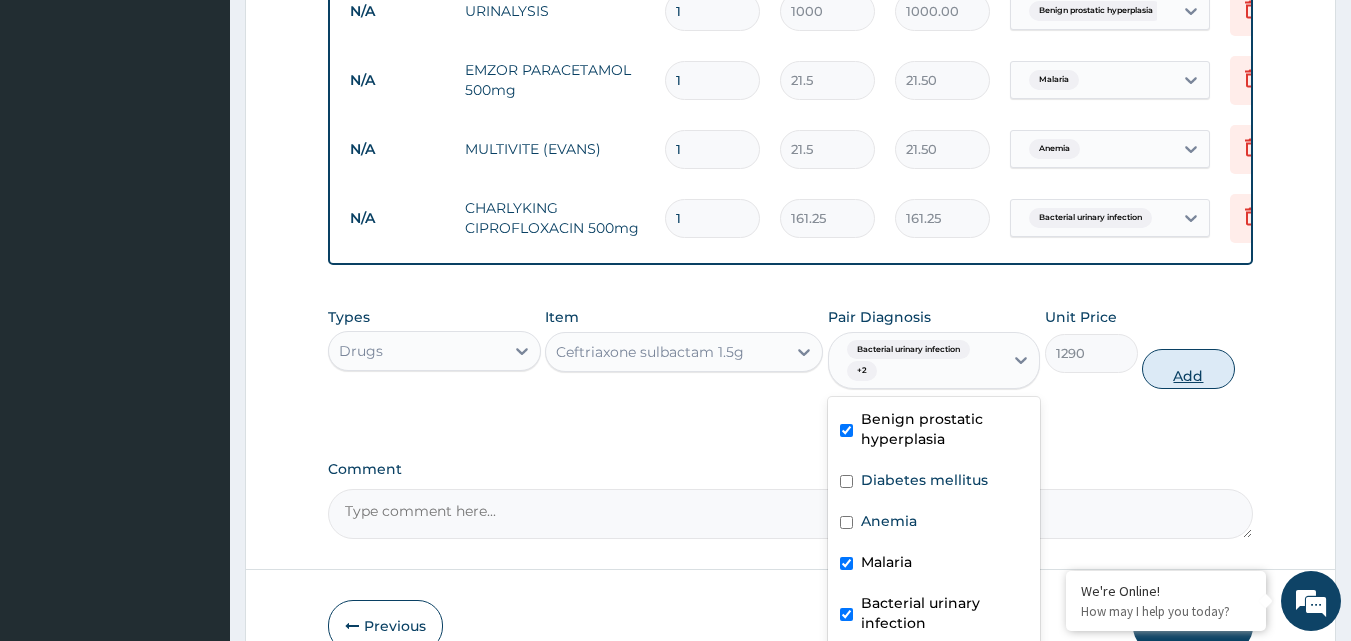 click on "Add" at bounding box center [1188, 369] 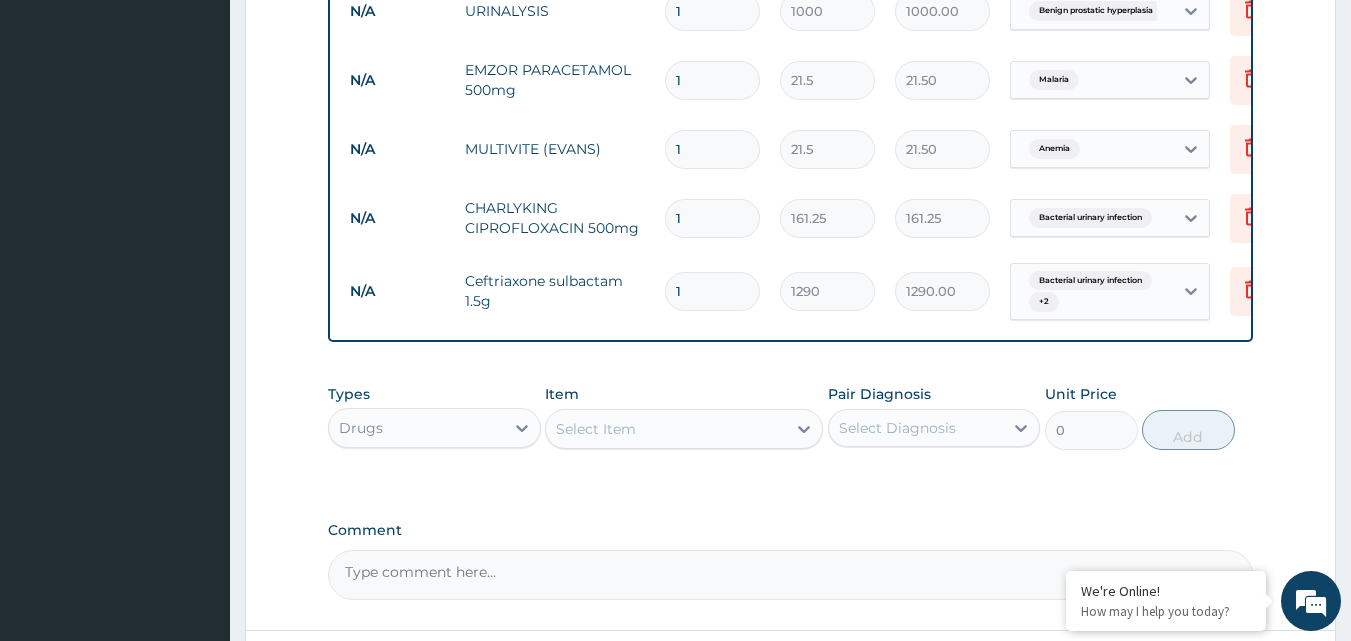 click on "Select Item" at bounding box center [666, 429] 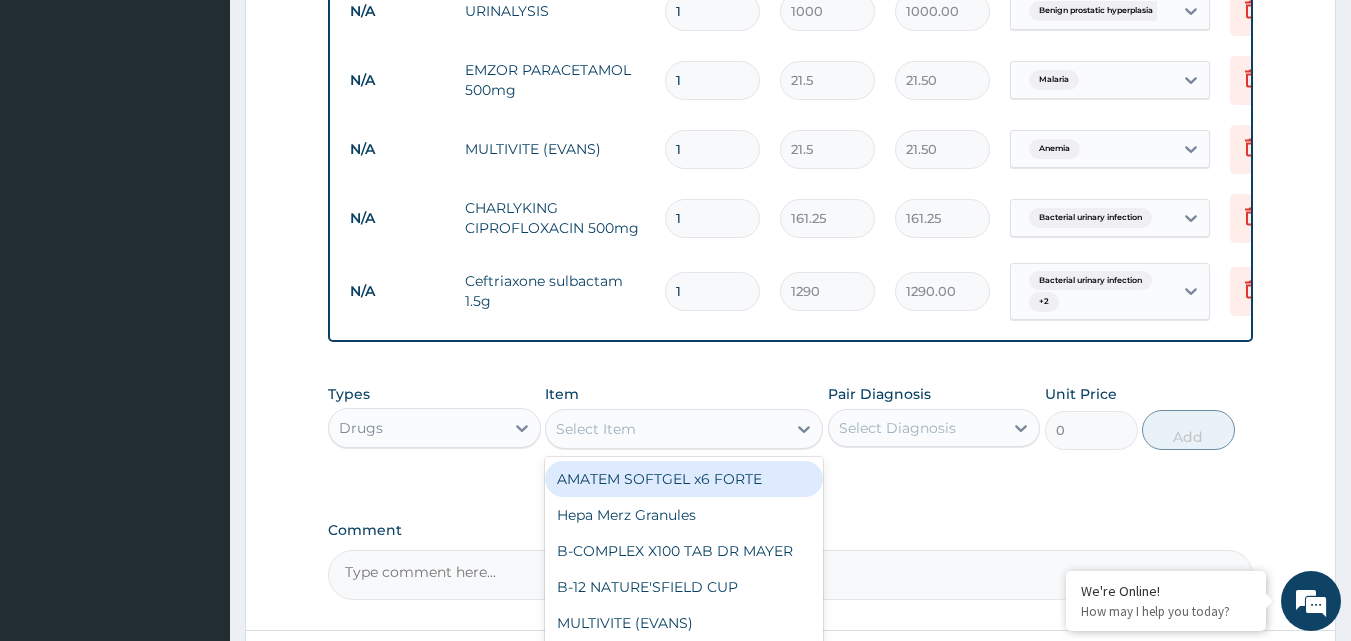type on "a" 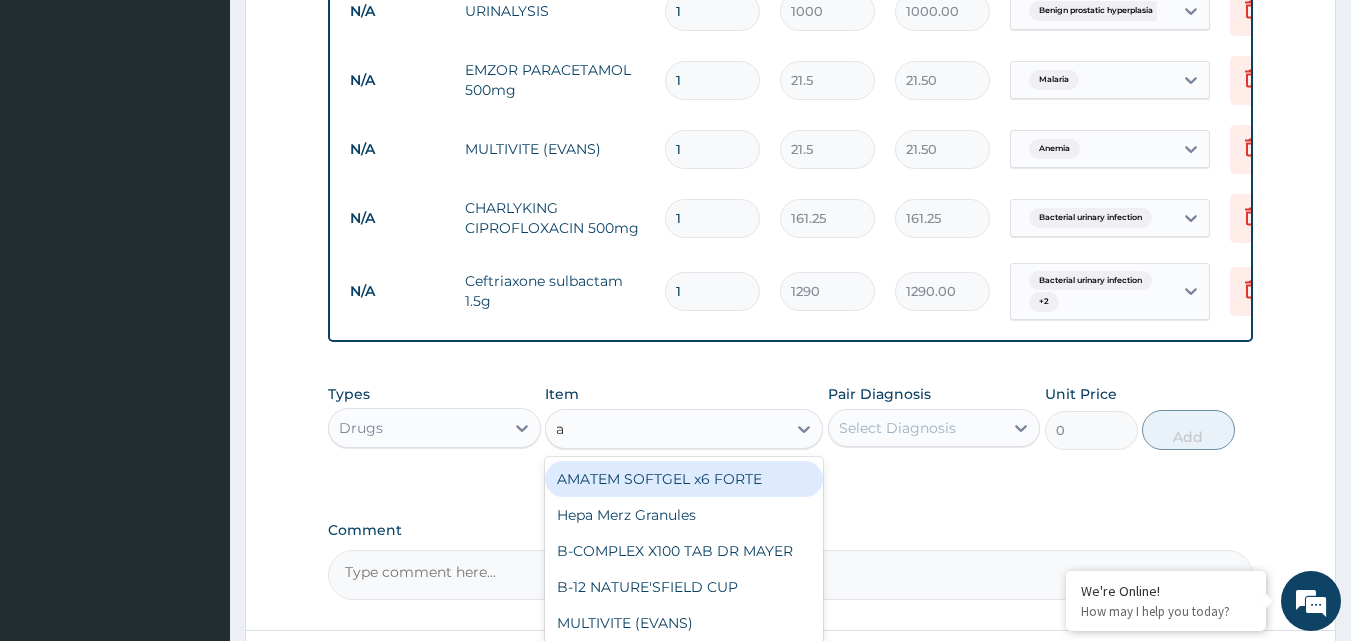 click on "AMATEM SOFTGEL x6 FORTE" at bounding box center (684, 479) 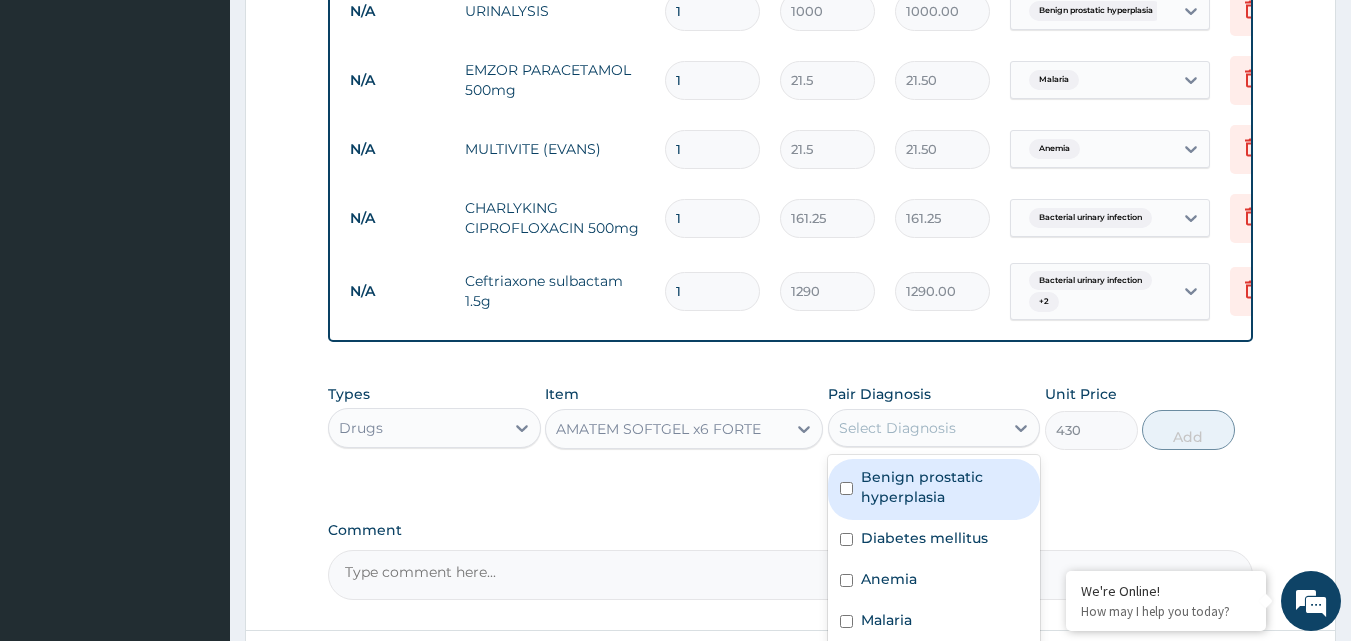 click on "Select Diagnosis" at bounding box center (897, 428) 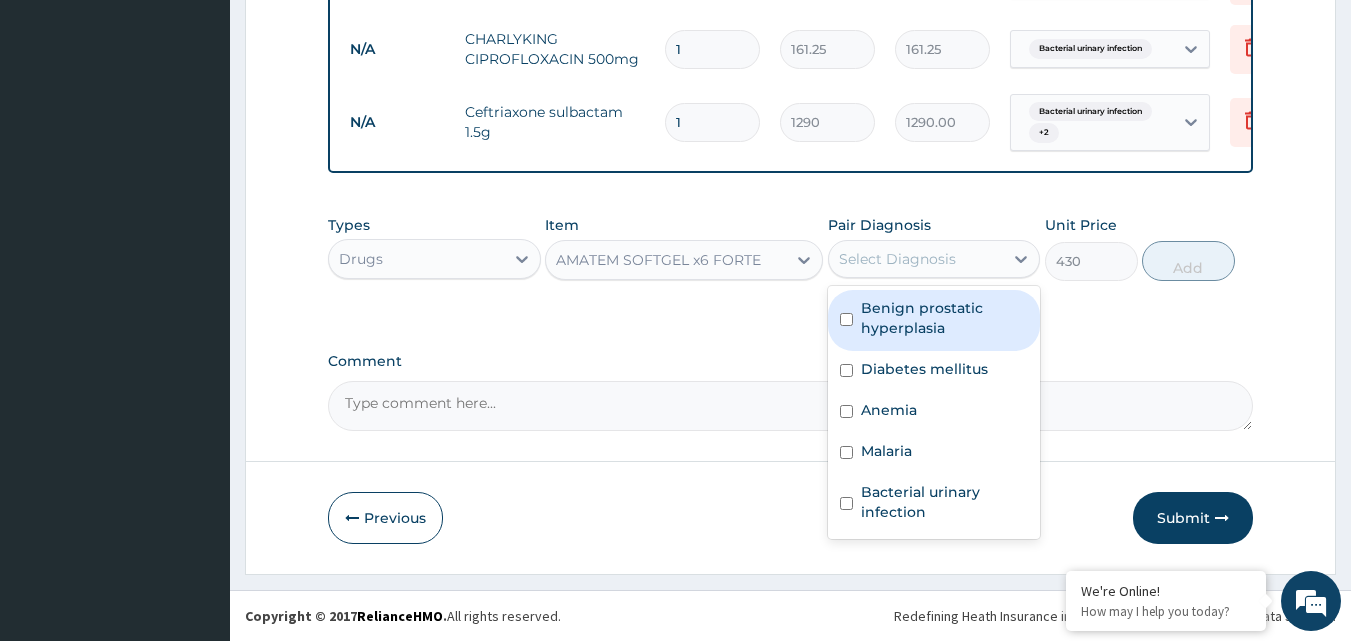 scroll, scrollTop: 1560, scrollLeft: 0, axis: vertical 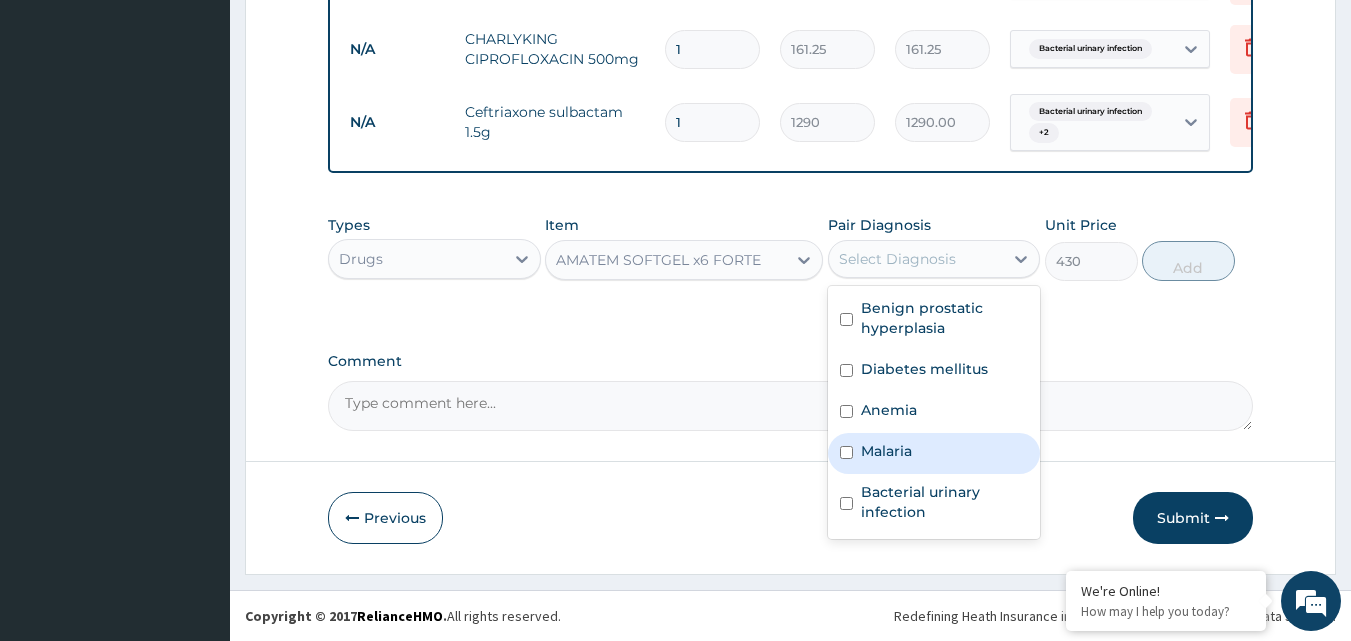click on "Malaria" at bounding box center (886, 451) 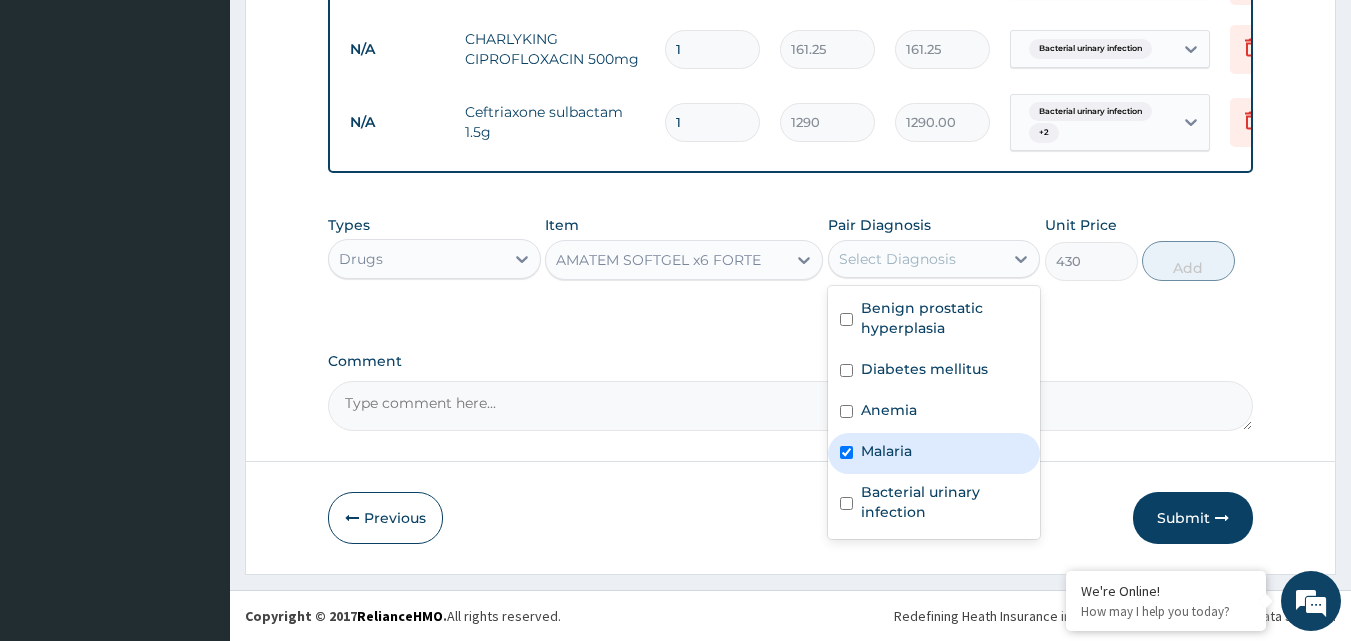 checkbox on "true" 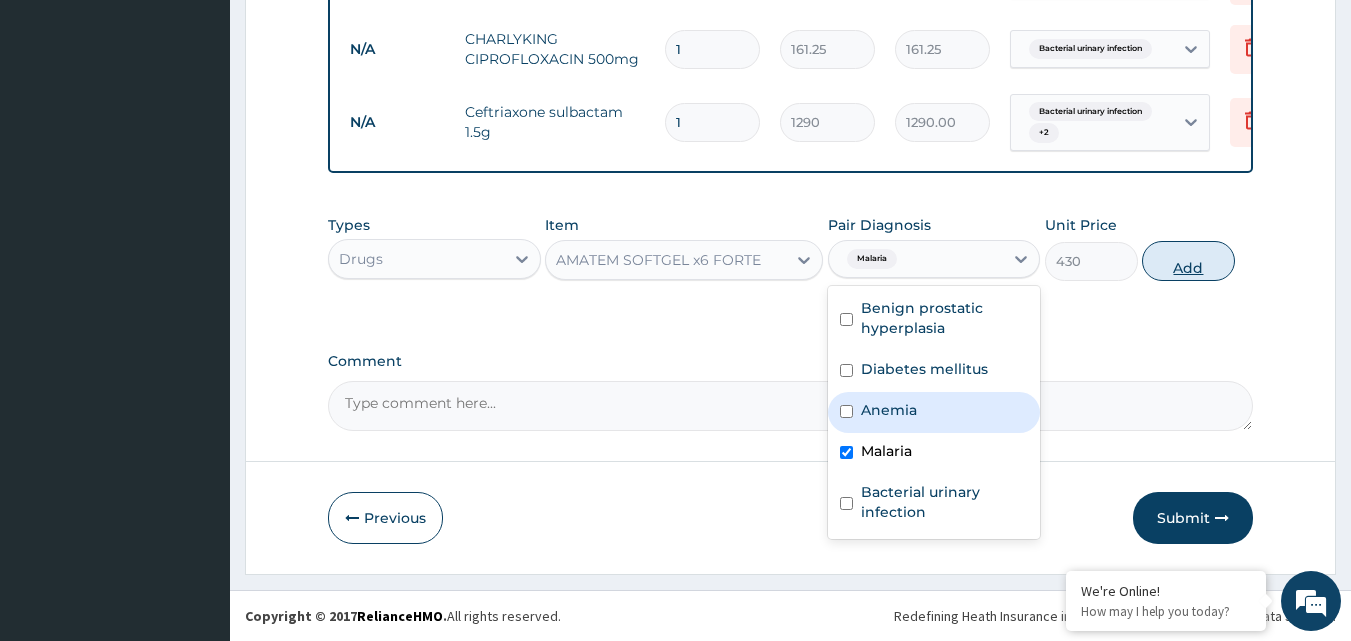 click on "Add" at bounding box center [1188, 261] 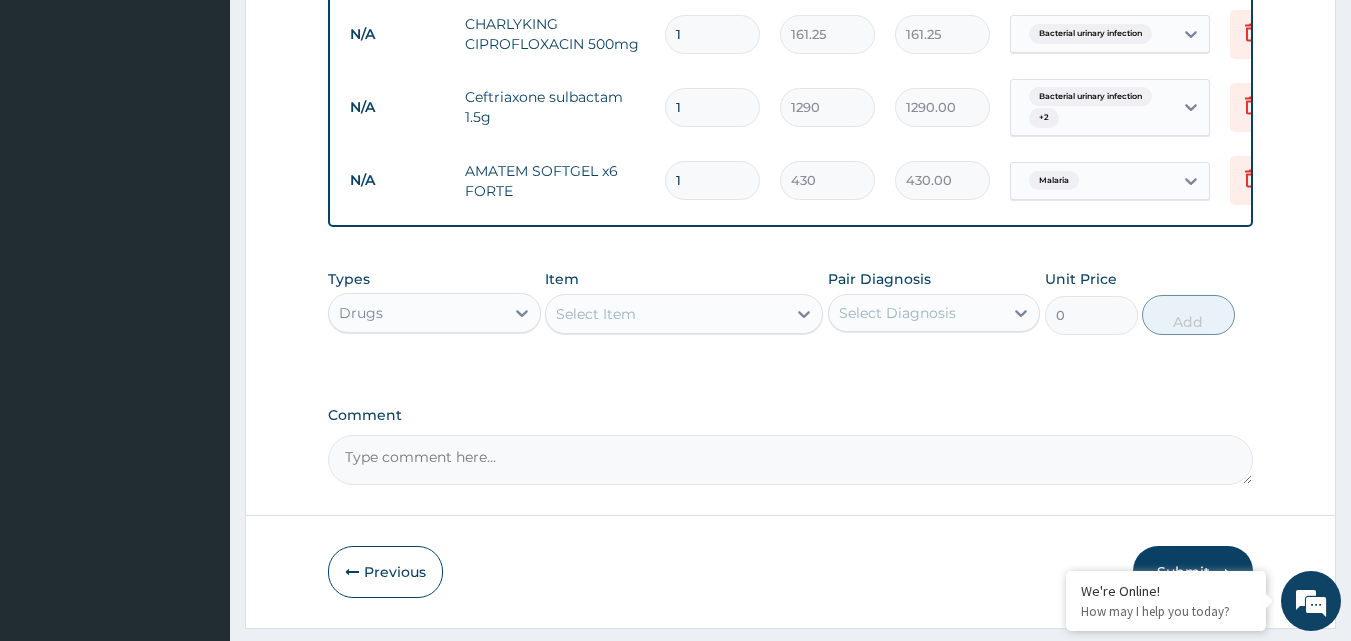 click on "Select Item" at bounding box center [666, 314] 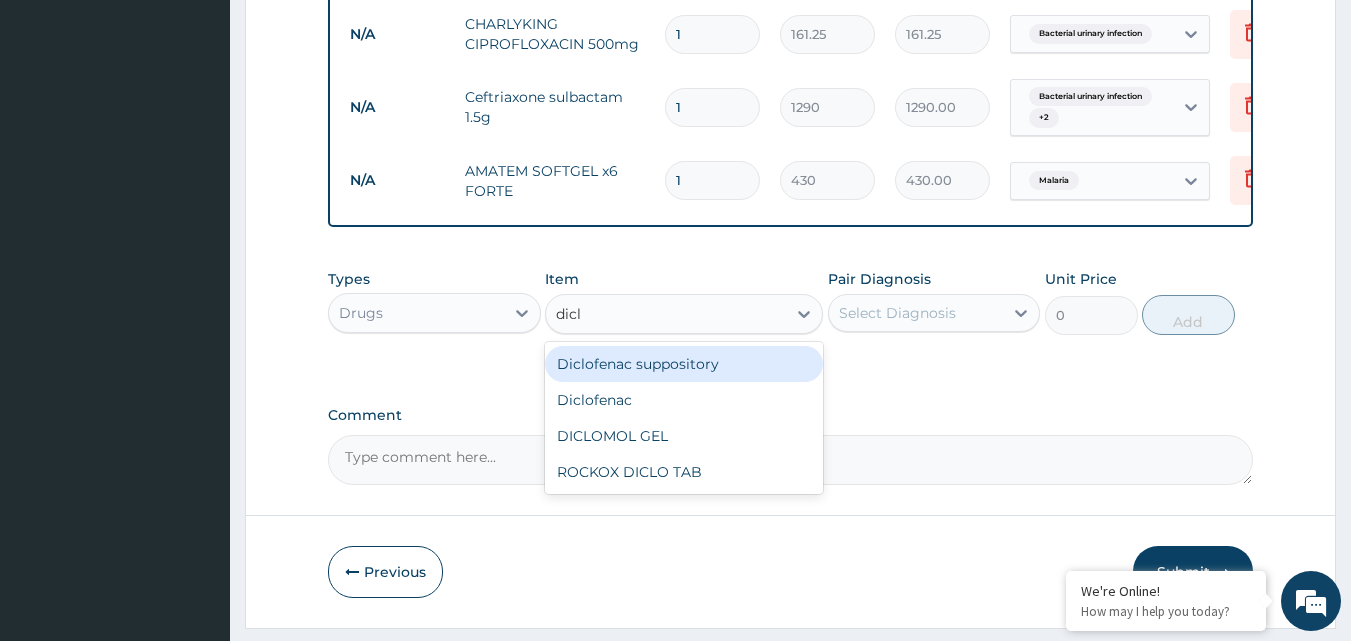 type on "diclo" 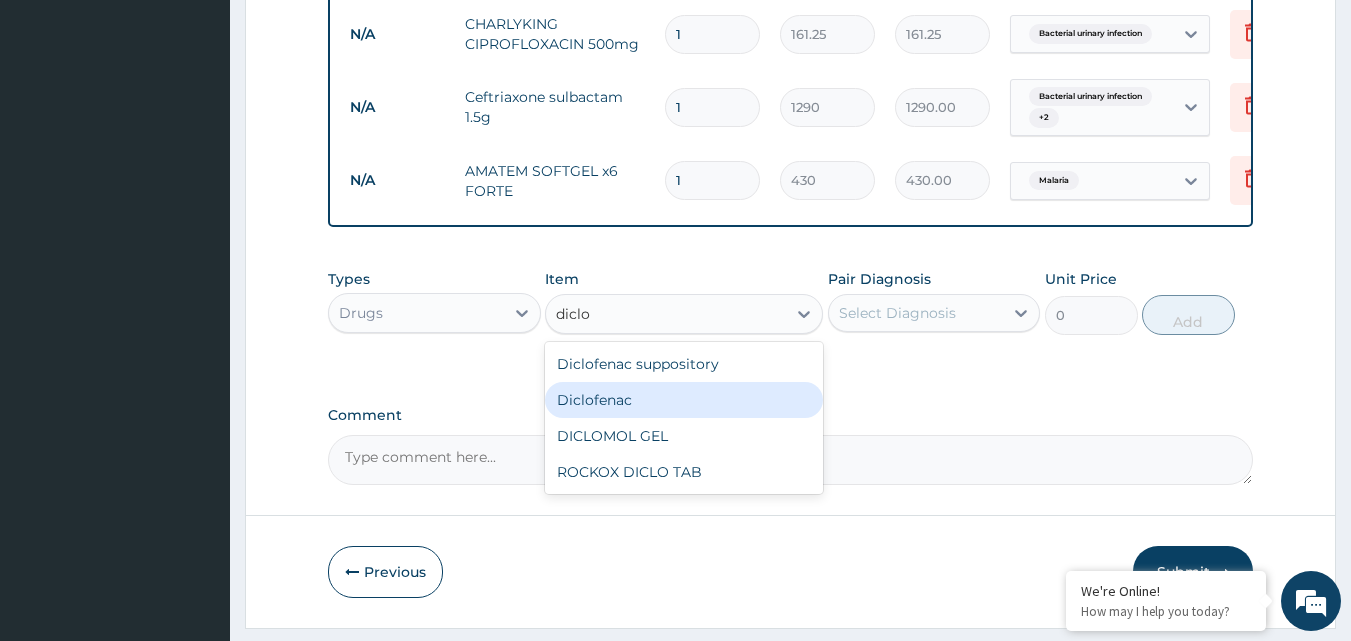 click on "Diclofenac" at bounding box center [684, 400] 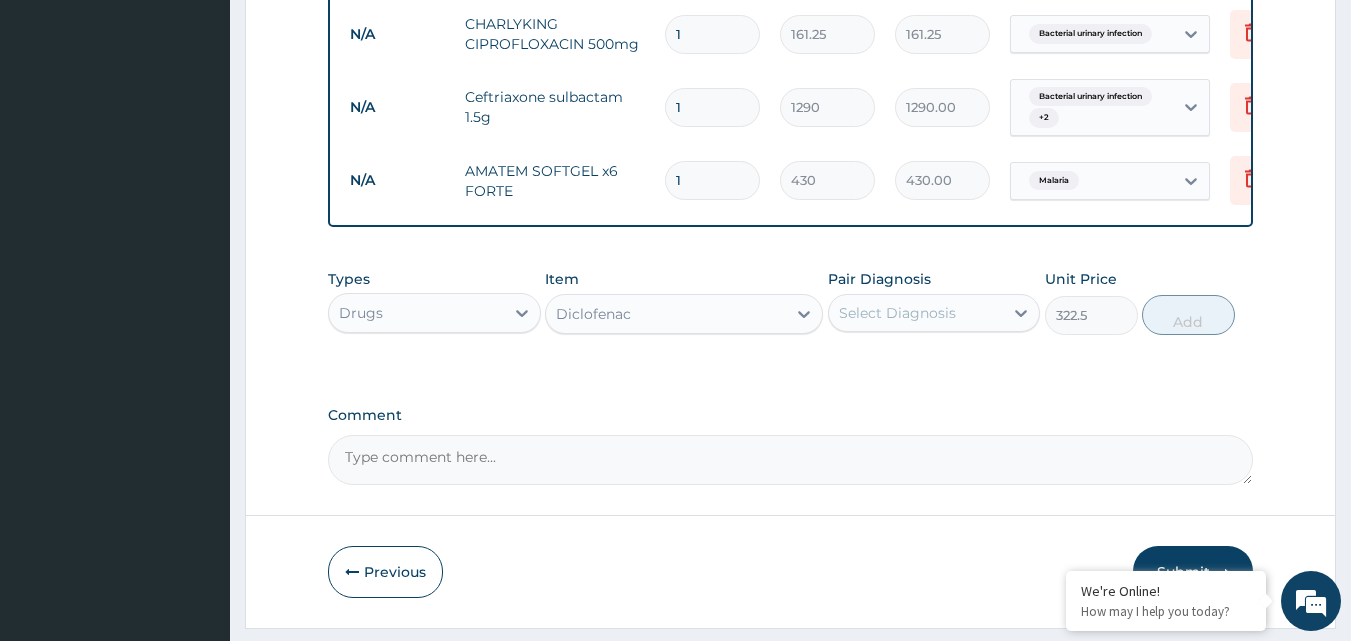 click on "Select Diagnosis" at bounding box center (897, 313) 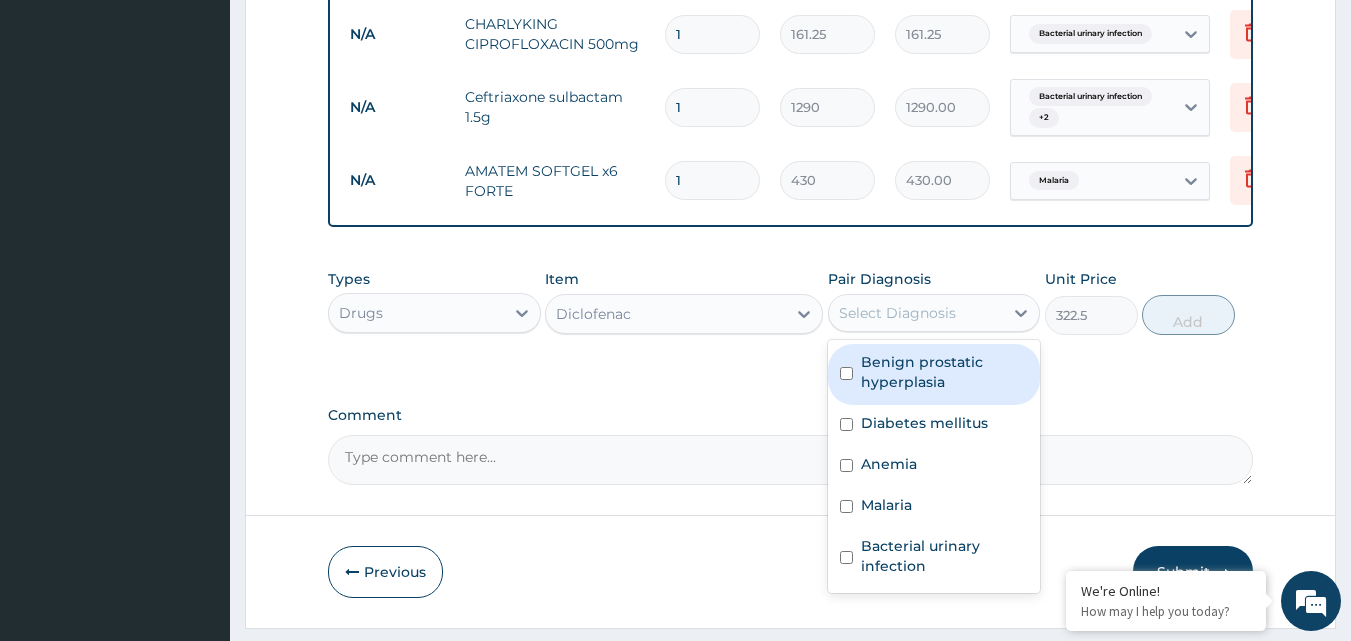 click on "Benign prostatic hyperplasia" at bounding box center [945, 372] 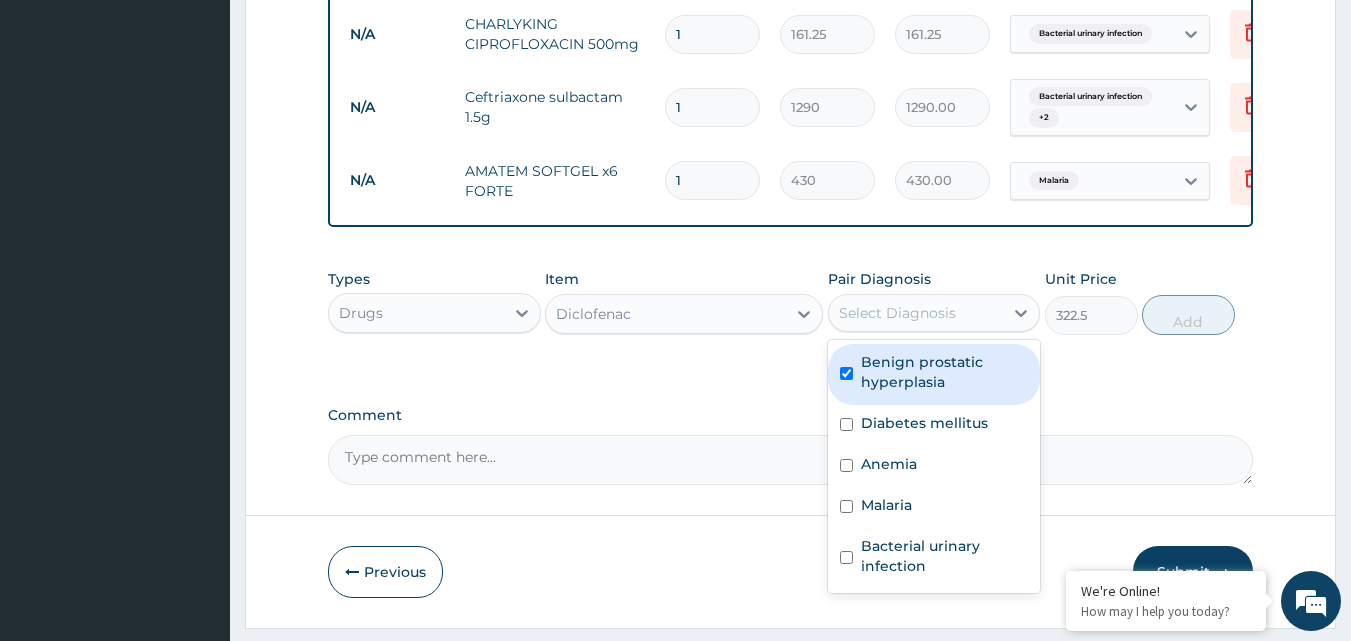 checkbox on "true" 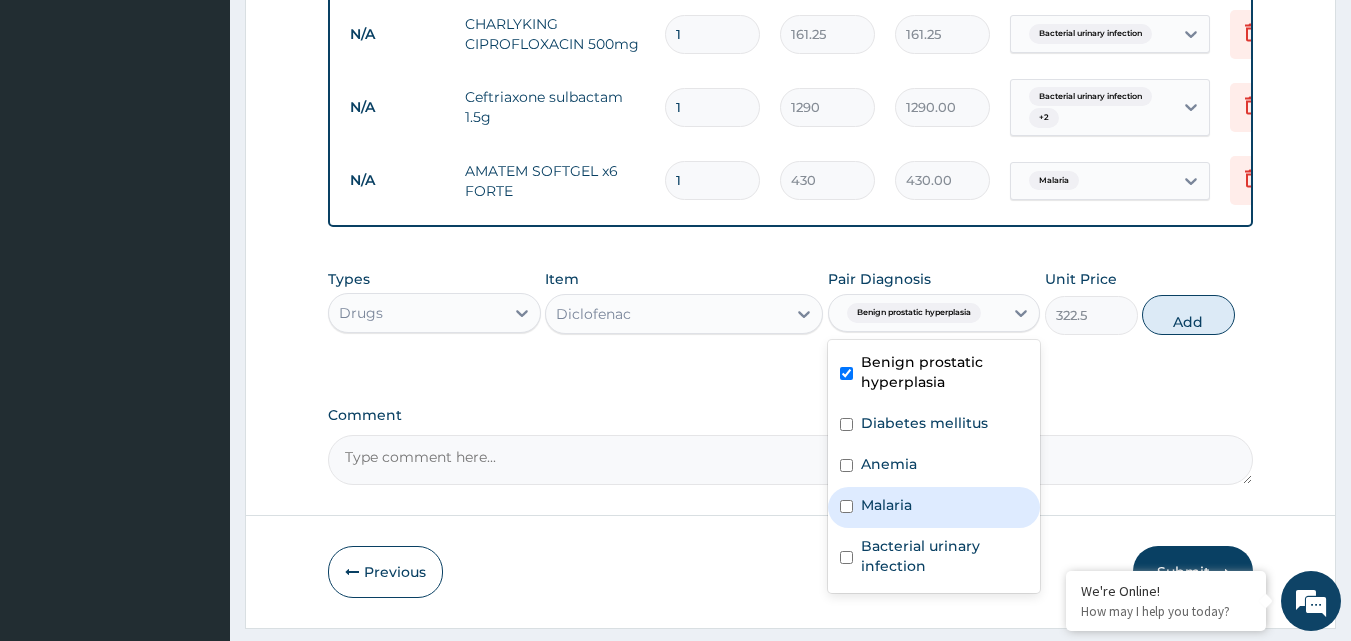 click on "Malaria" at bounding box center [886, 505] 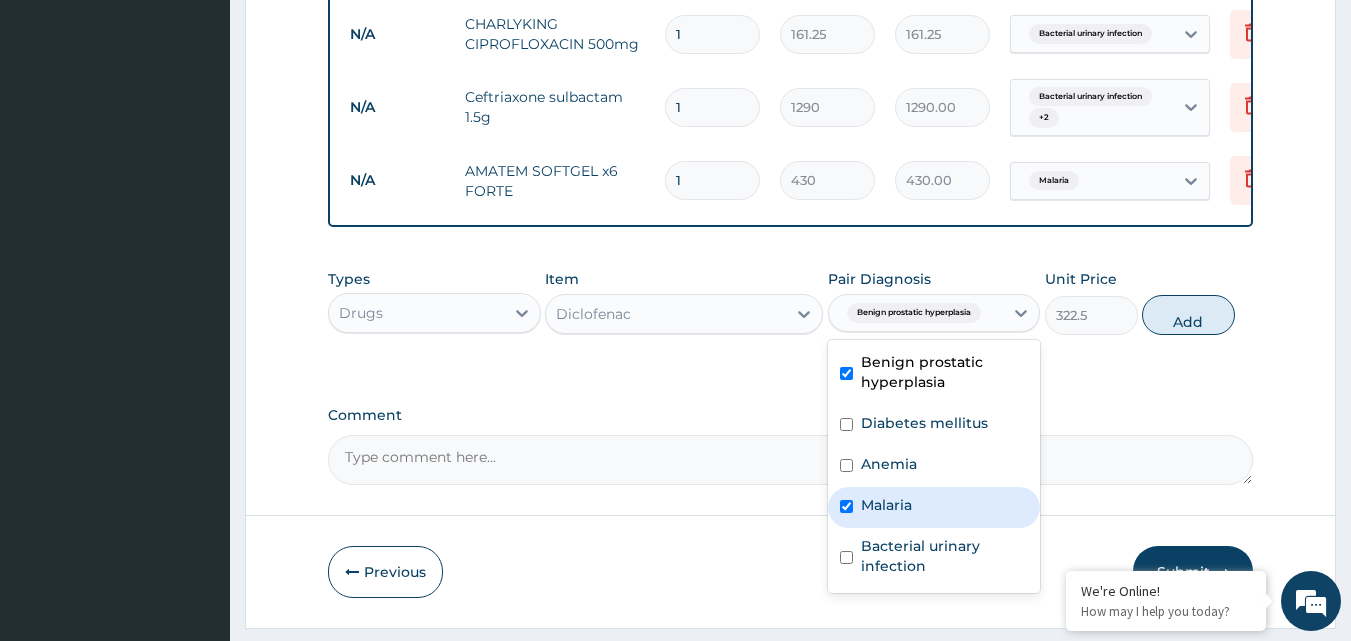 checkbox on "true" 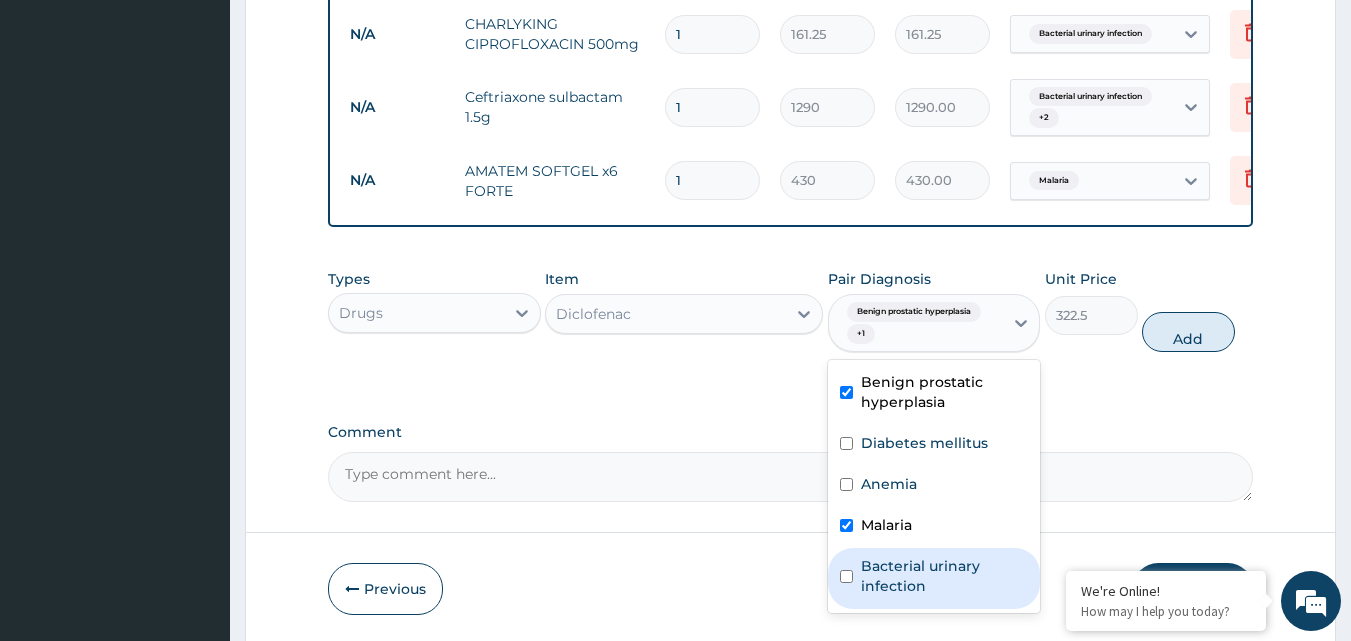 click on "Bacterial urinary infection" at bounding box center [945, 576] 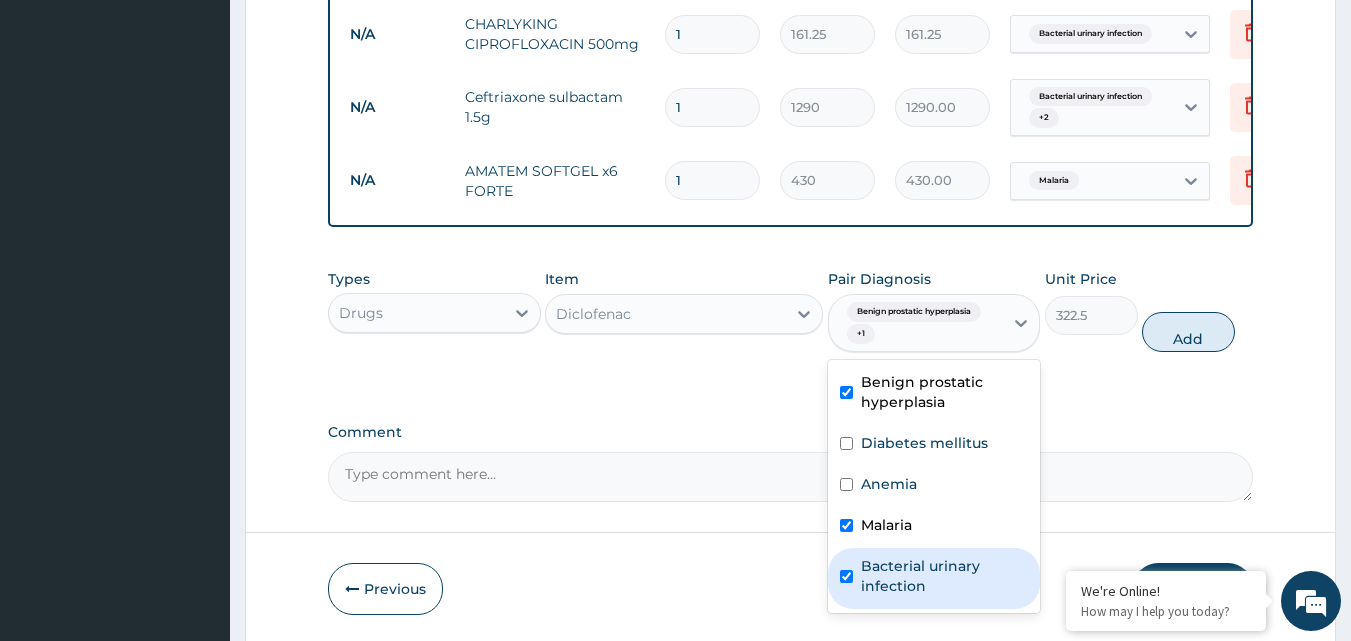 checkbox on "true" 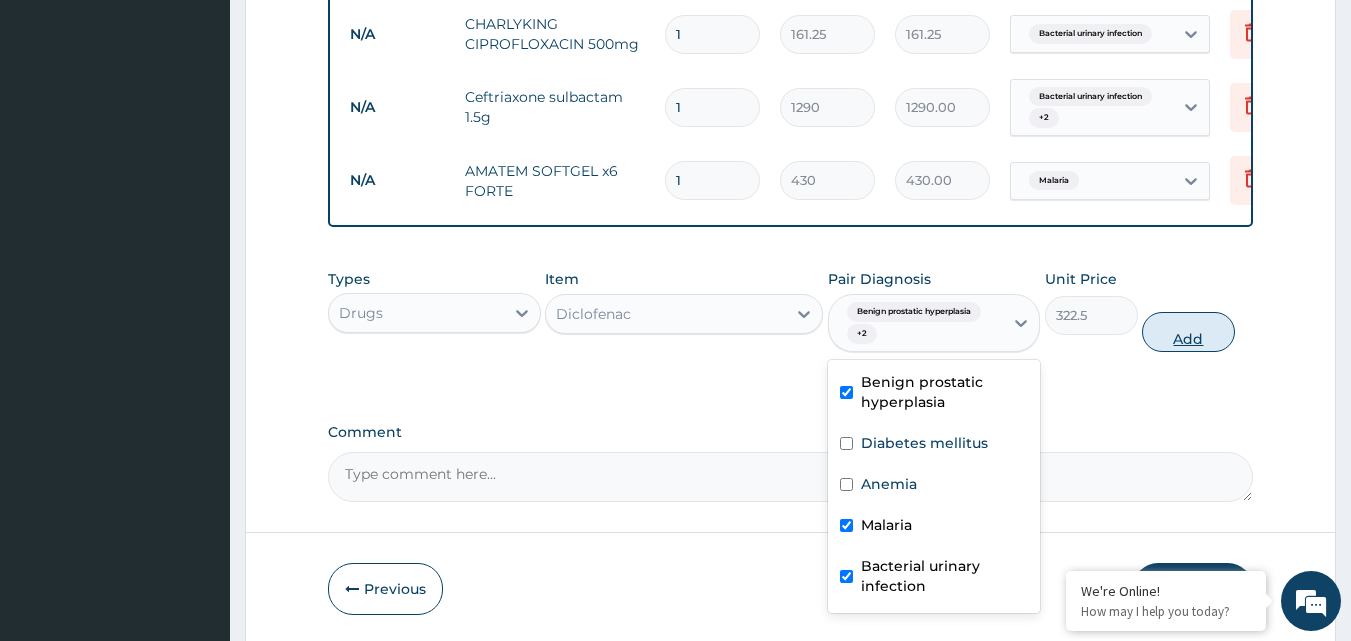 click on "Add" at bounding box center (1188, 332) 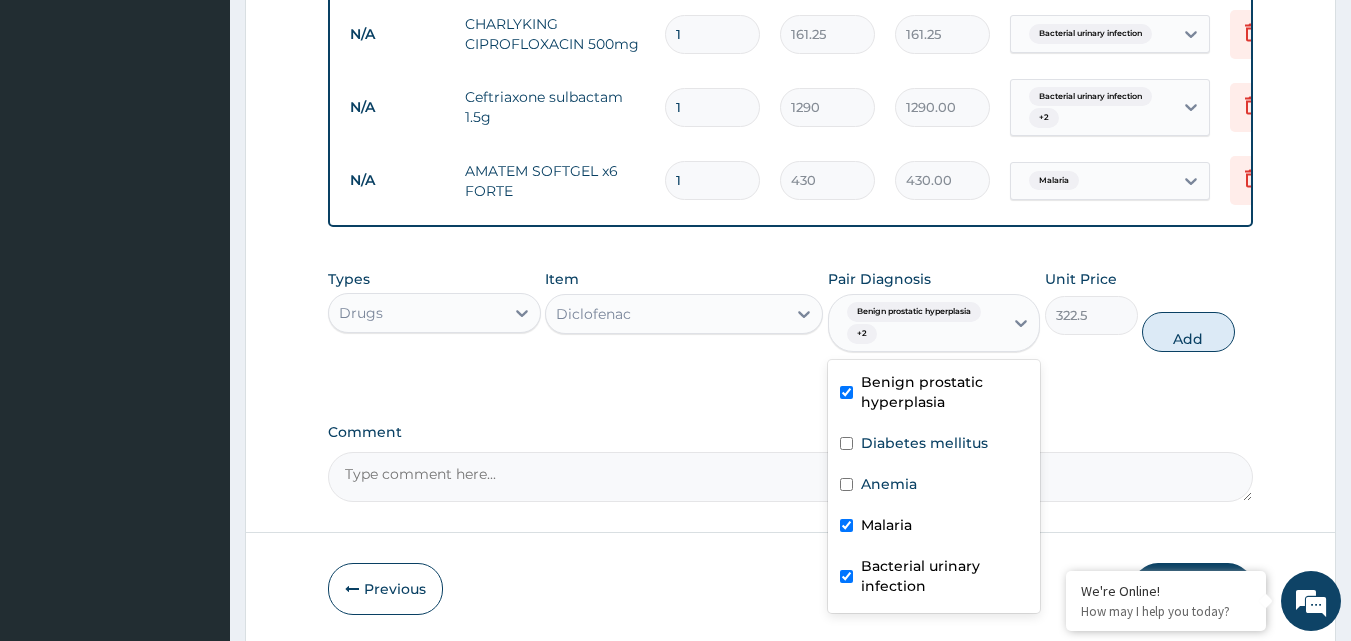 type on "0" 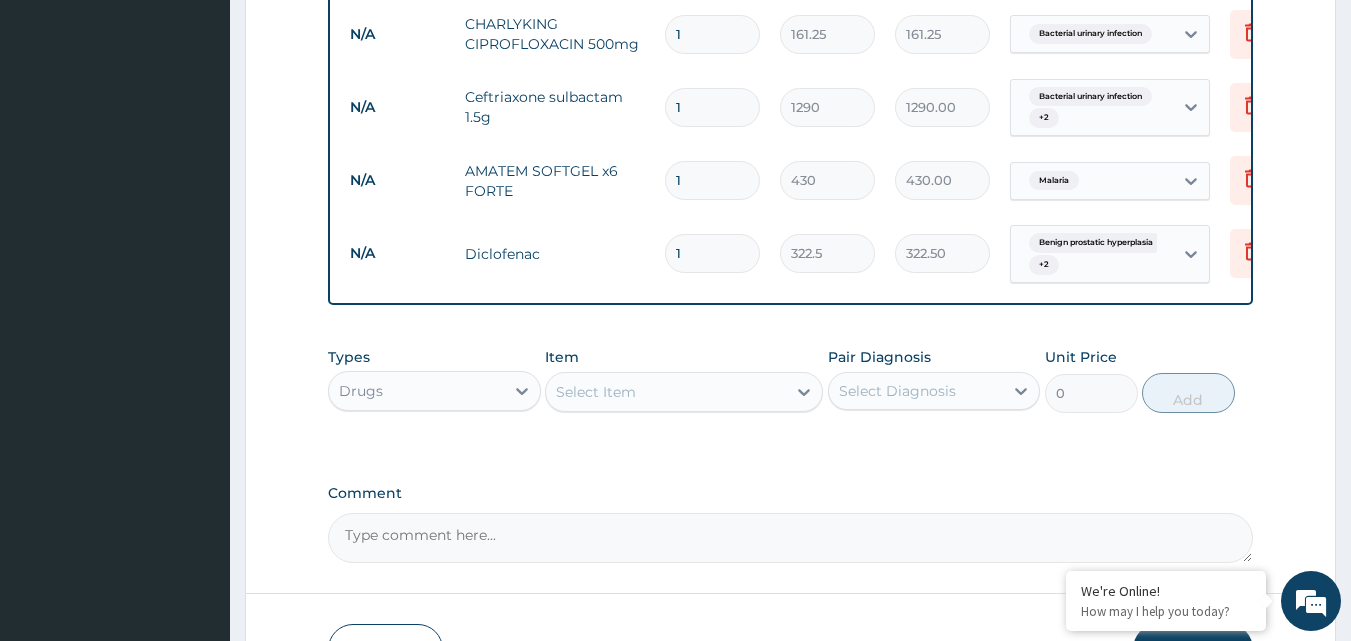 click on "Select Item" at bounding box center [666, 392] 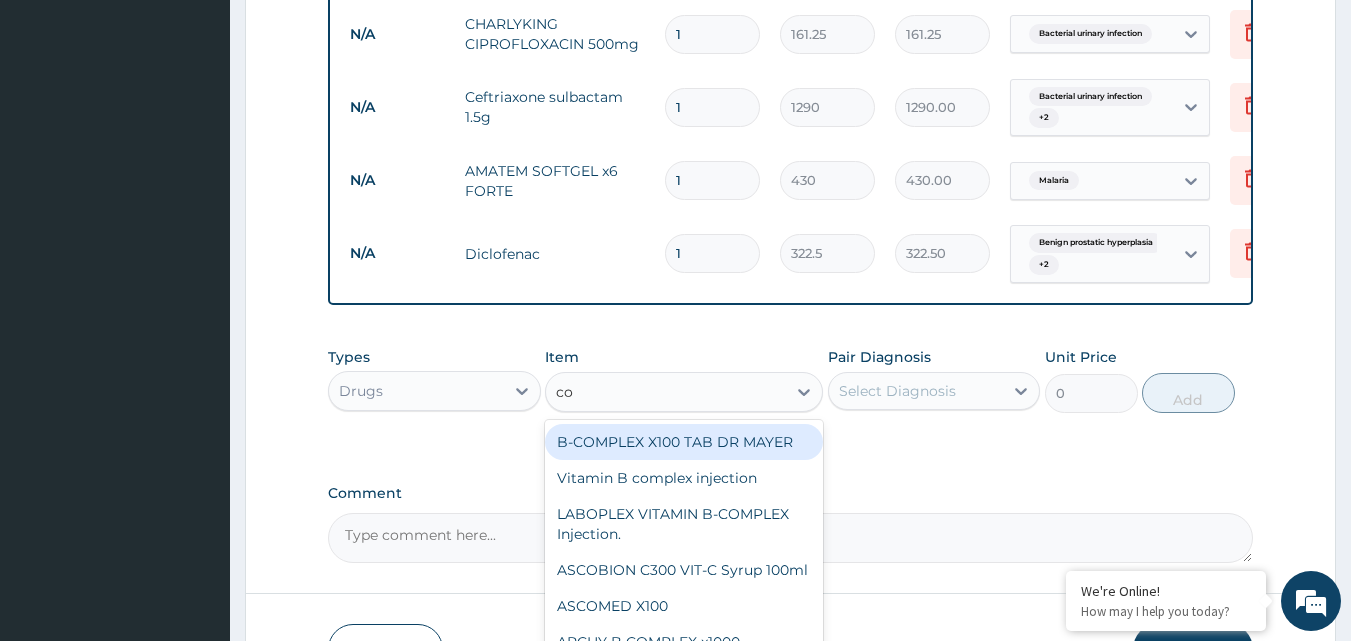 type on "coc" 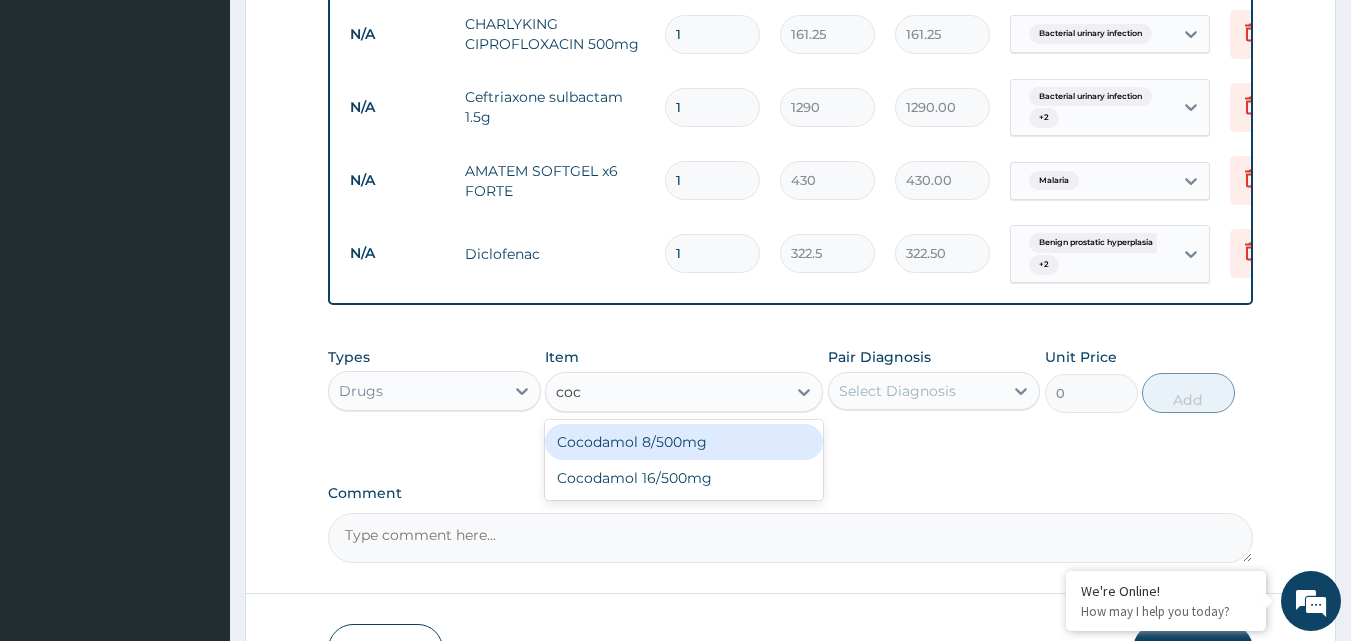 click on "Cocodamol 8/500mg" at bounding box center [684, 442] 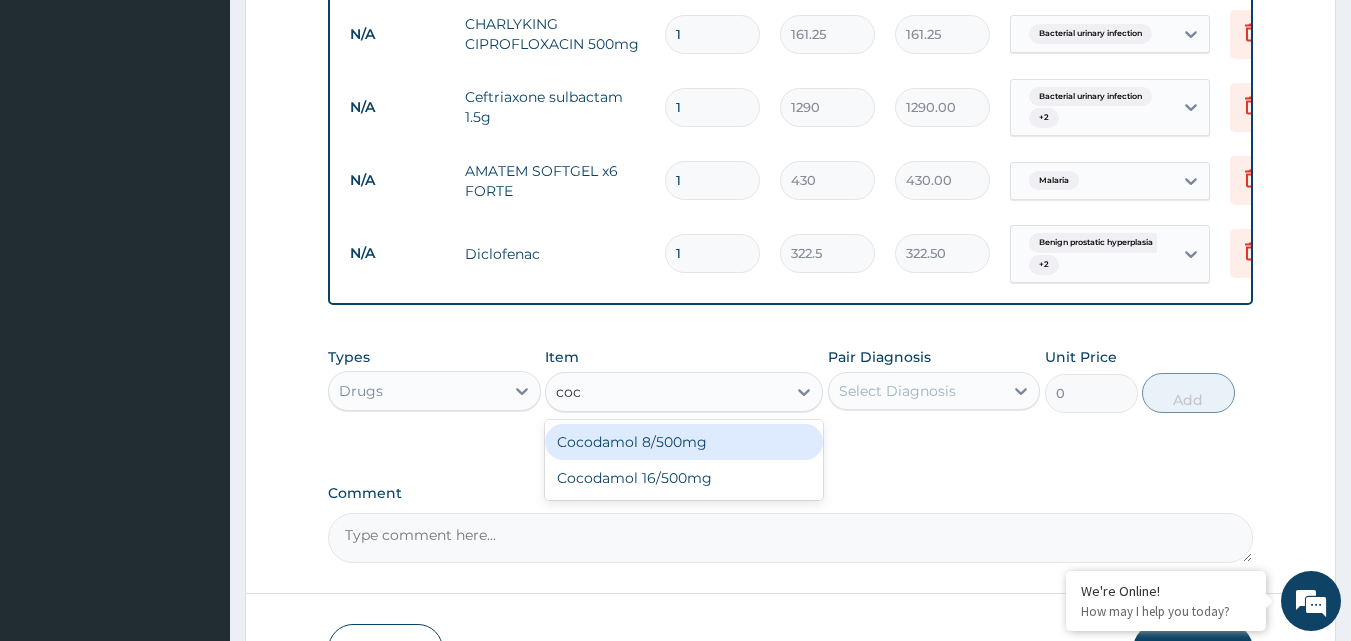 type 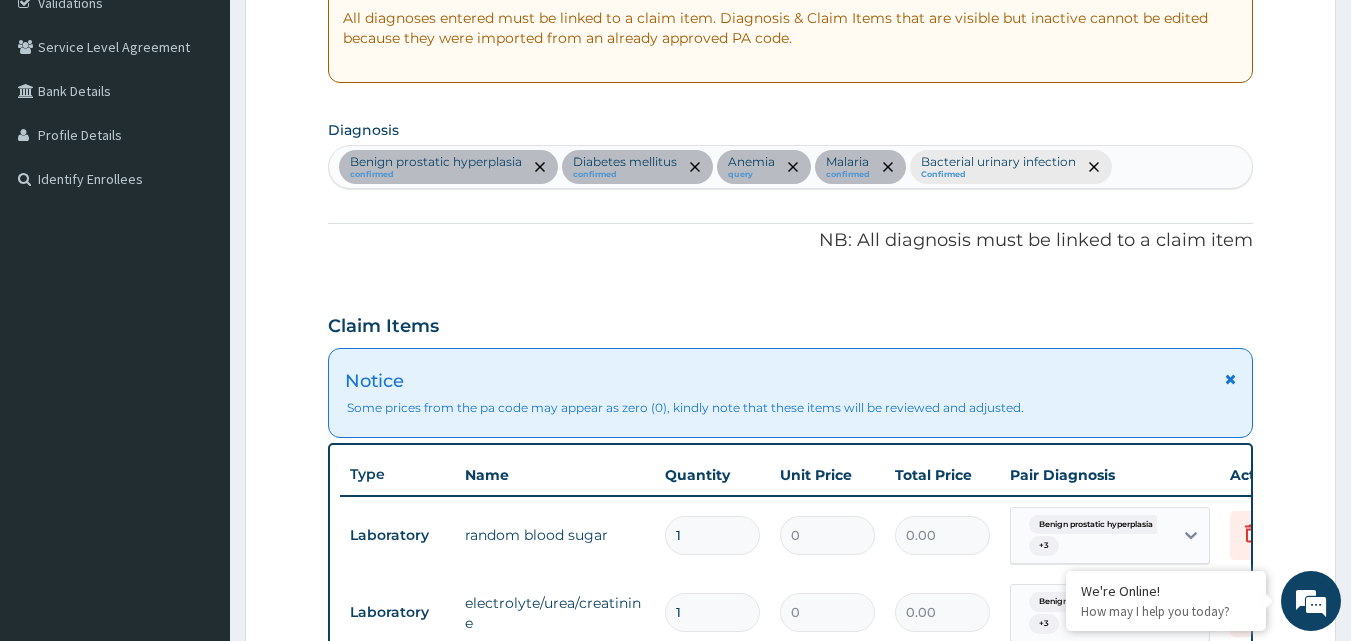 scroll, scrollTop: 360, scrollLeft: 0, axis: vertical 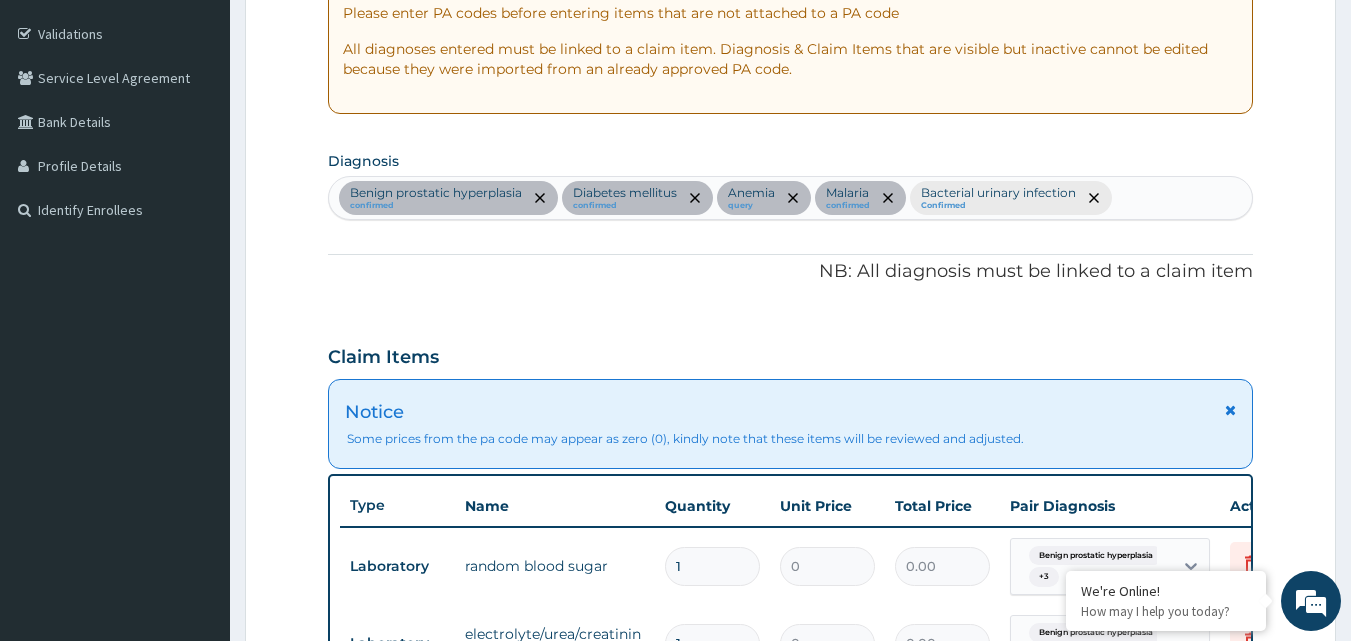 click on "Benign prostatic hyperplasia confirmed Diabetes mellitus confirmed Anemia query Malaria confirmed Bacterial urinary infection Confirmed" at bounding box center (791, 198) 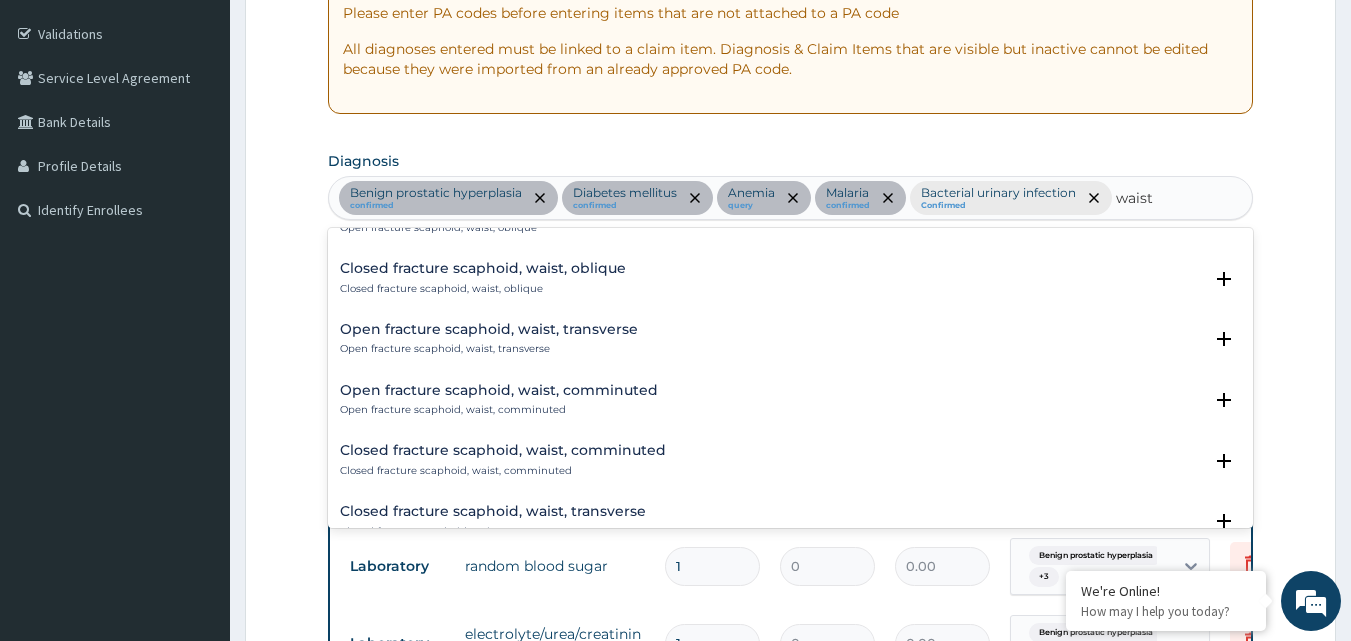scroll, scrollTop: 133, scrollLeft: 0, axis: vertical 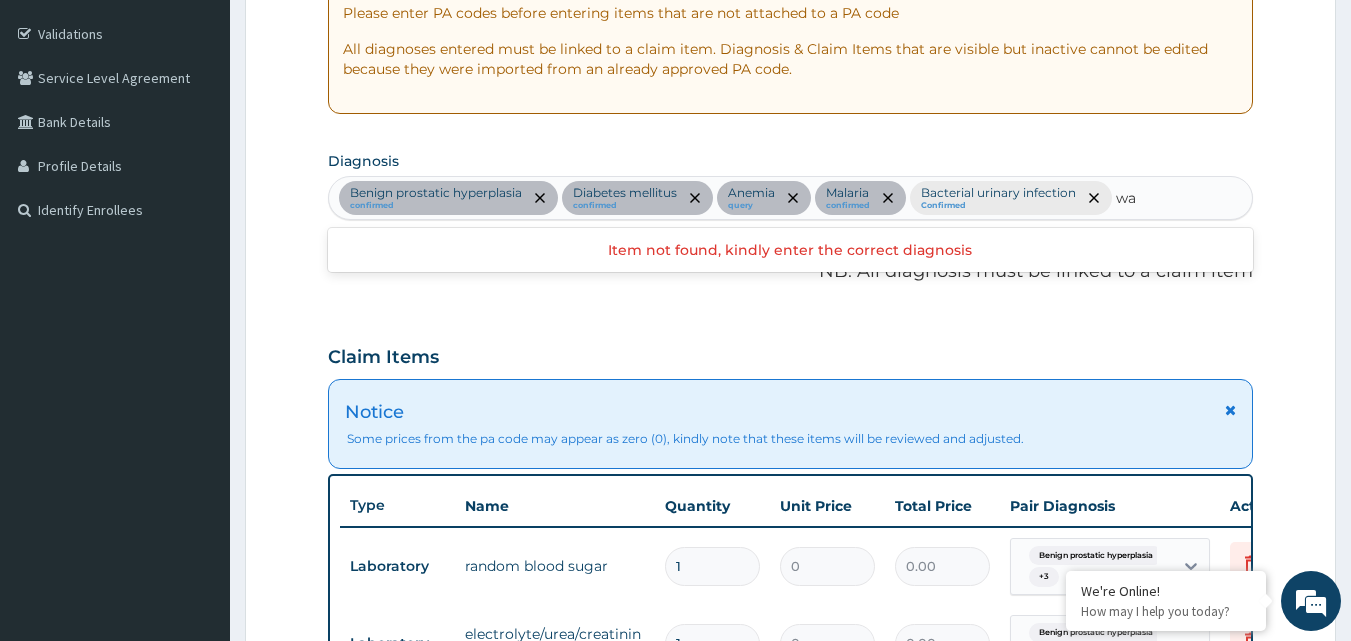 type on "w" 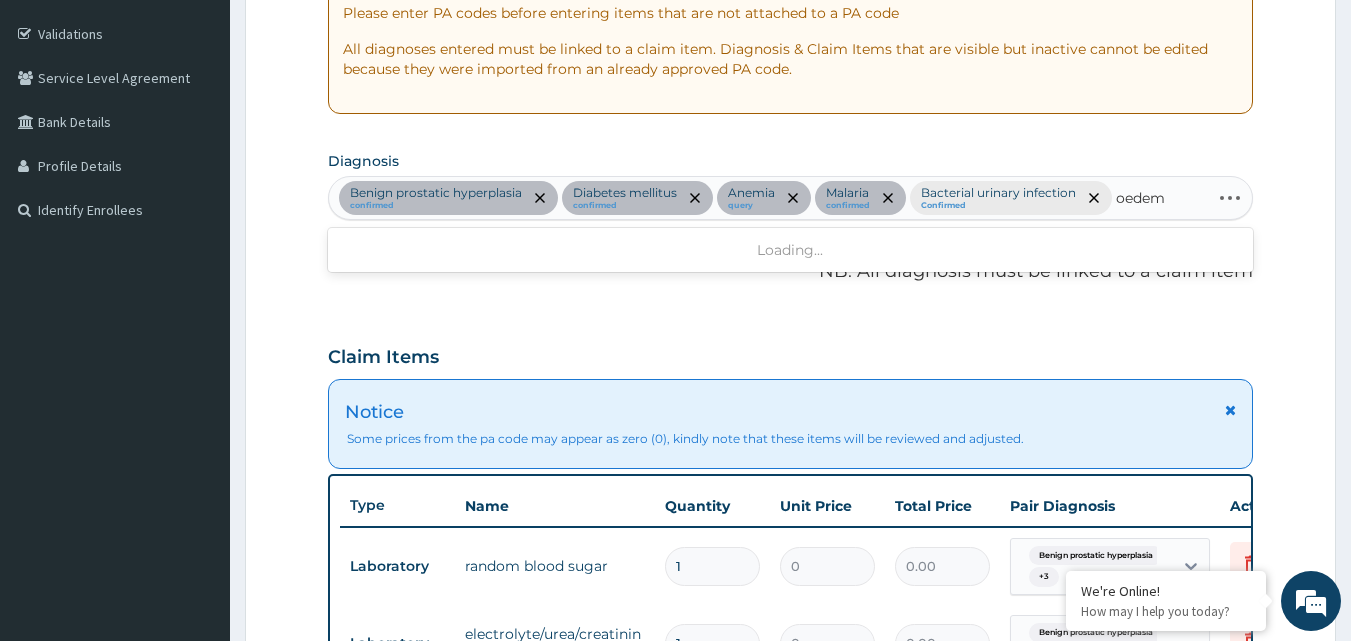 type on "oedema" 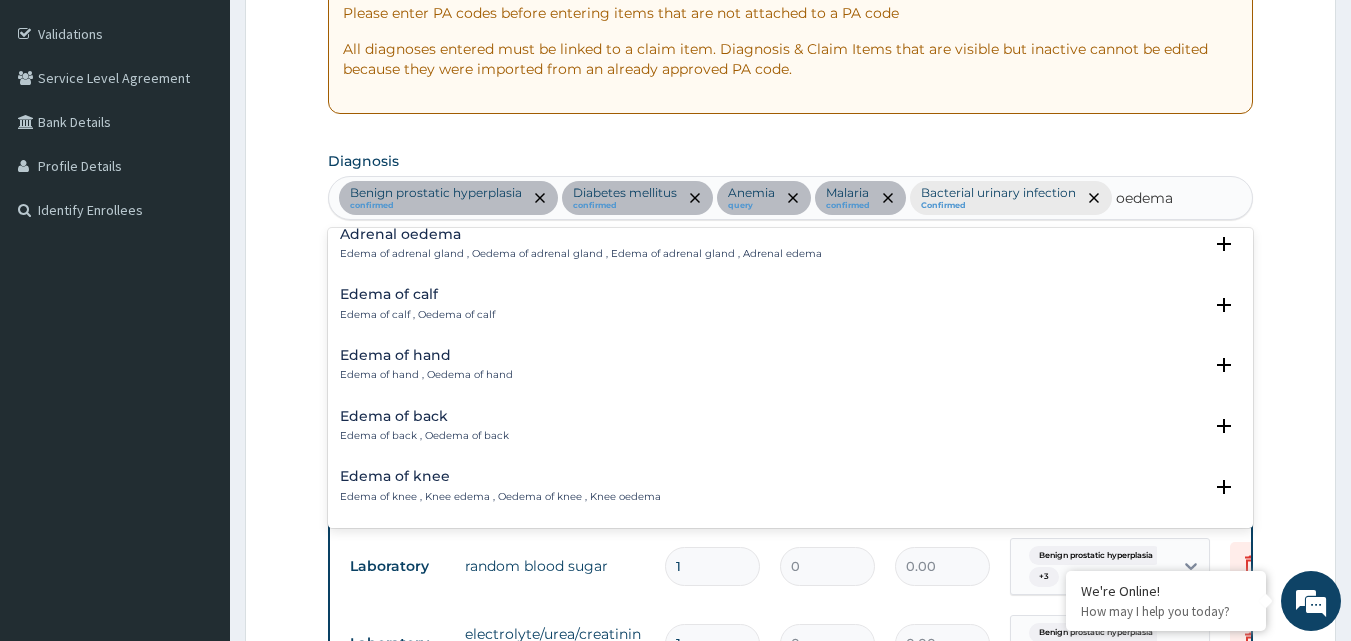 scroll, scrollTop: 913, scrollLeft: 0, axis: vertical 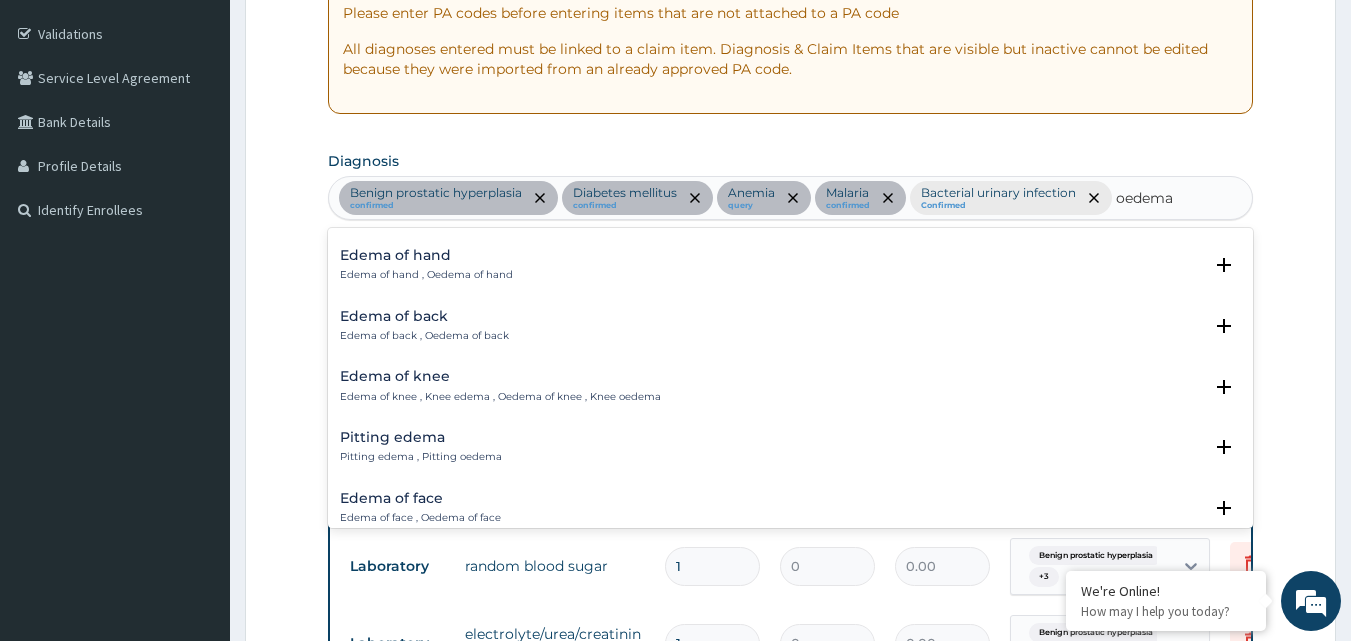 click on "Pitting edema" at bounding box center [421, 437] 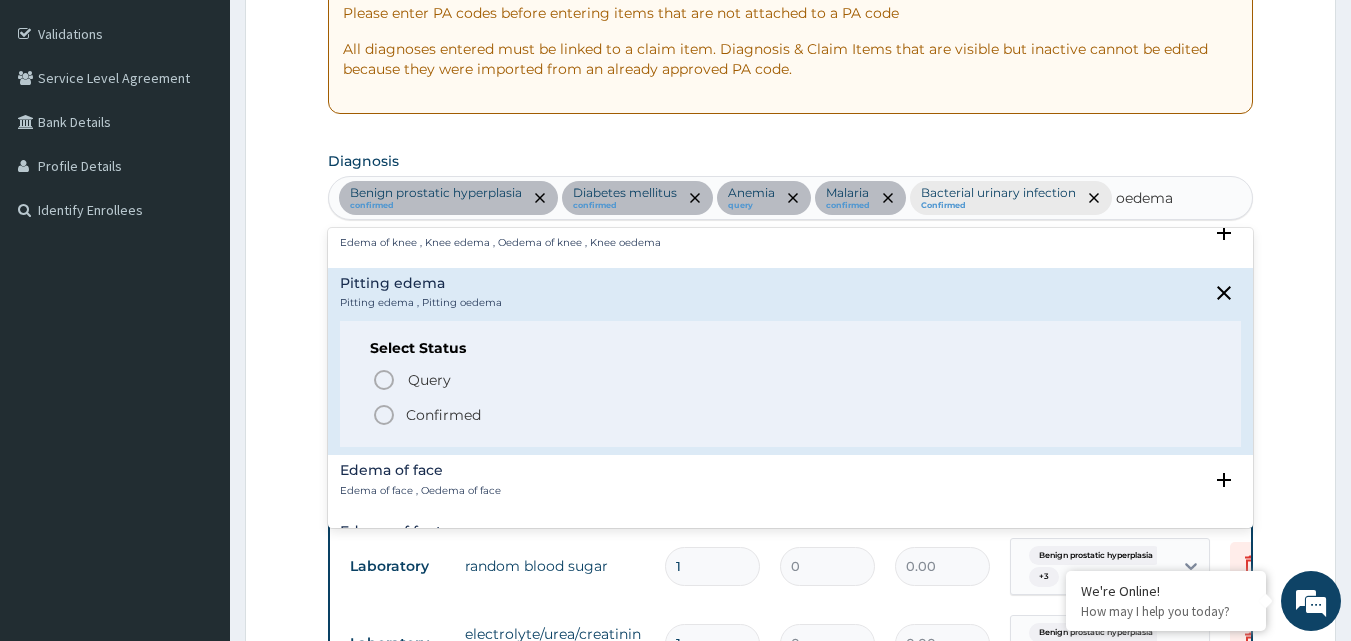 scroll, scrollTop: 1113, scrollLeft: 0, axis: vertical 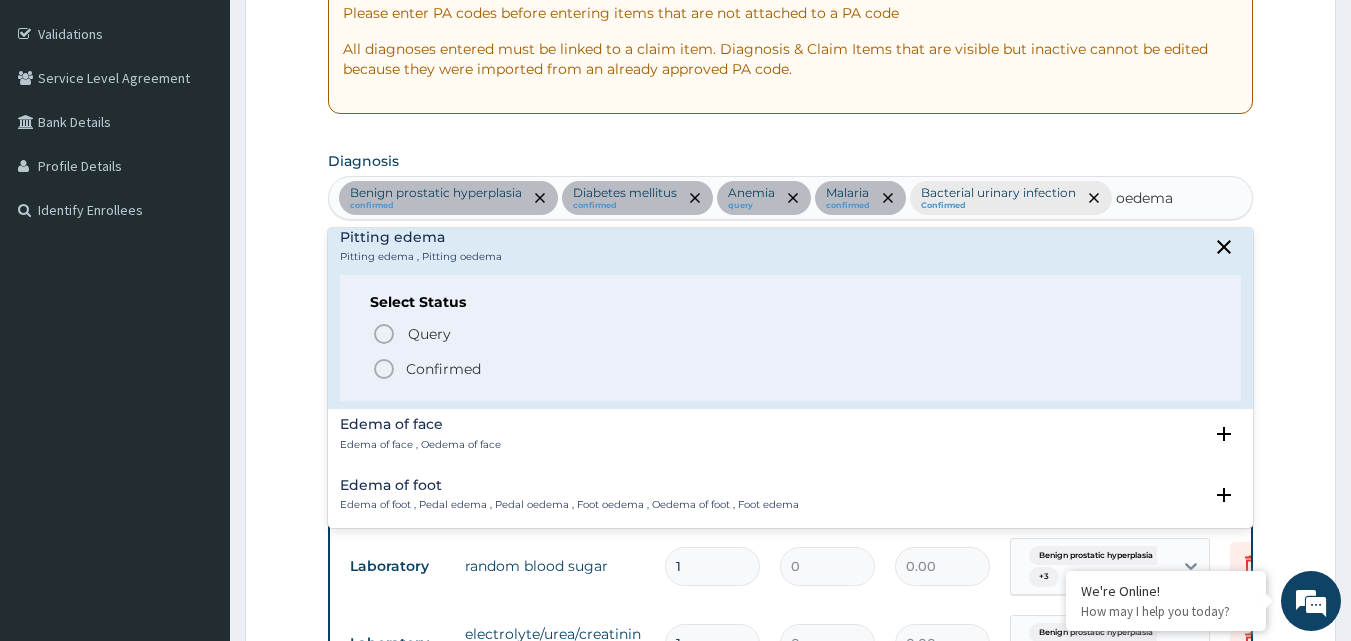 click on "Confirmed" at bounding box center (443, 369) 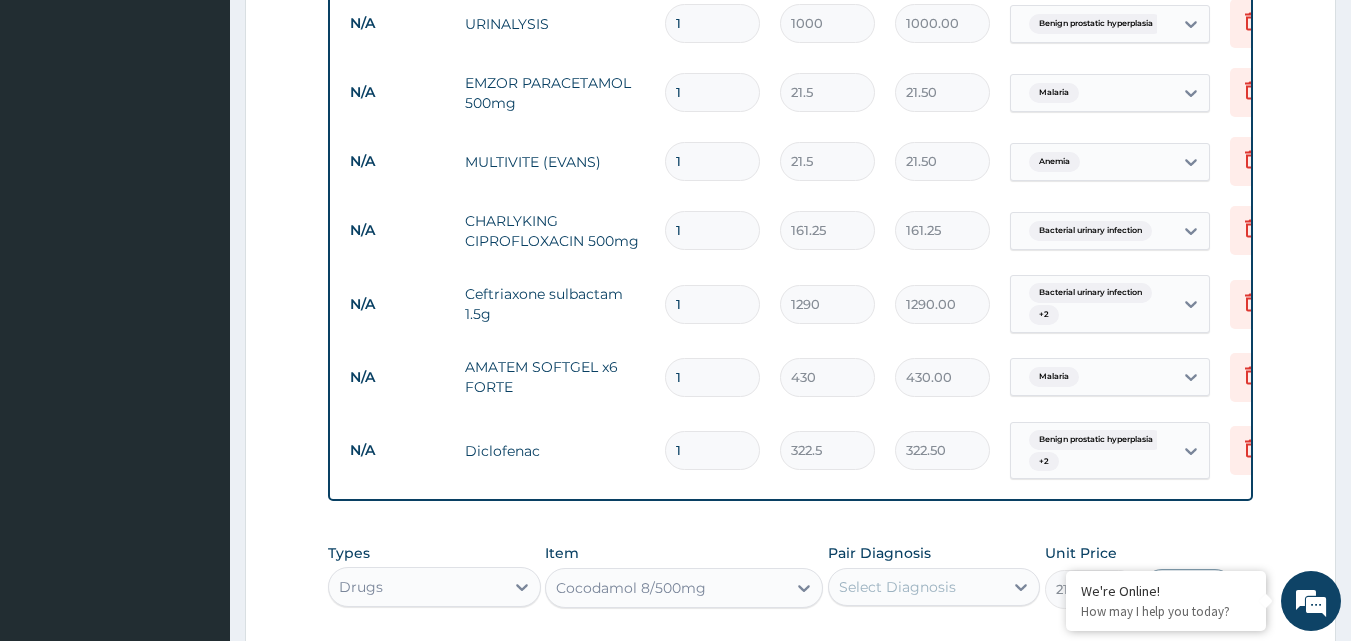 scroll, scrollTop: 1460, scrollLeft: 0, axis: vertical 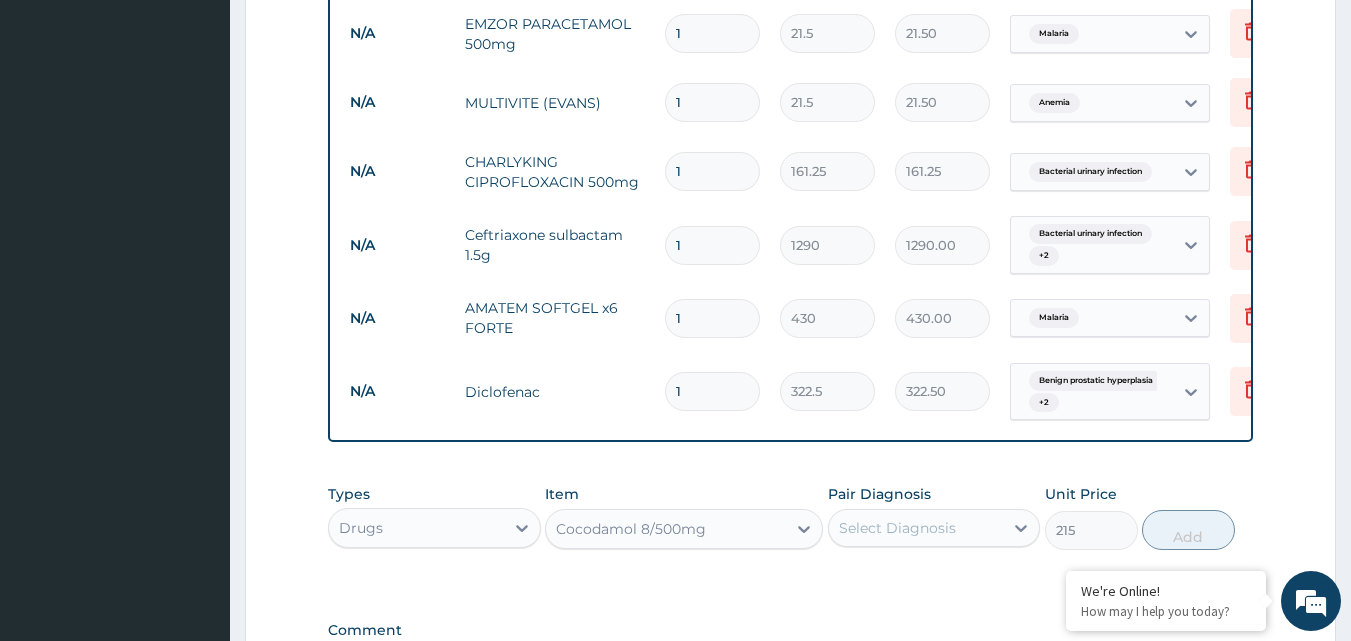 click on "Select Diagnosis" at bounding box center (897, 528) 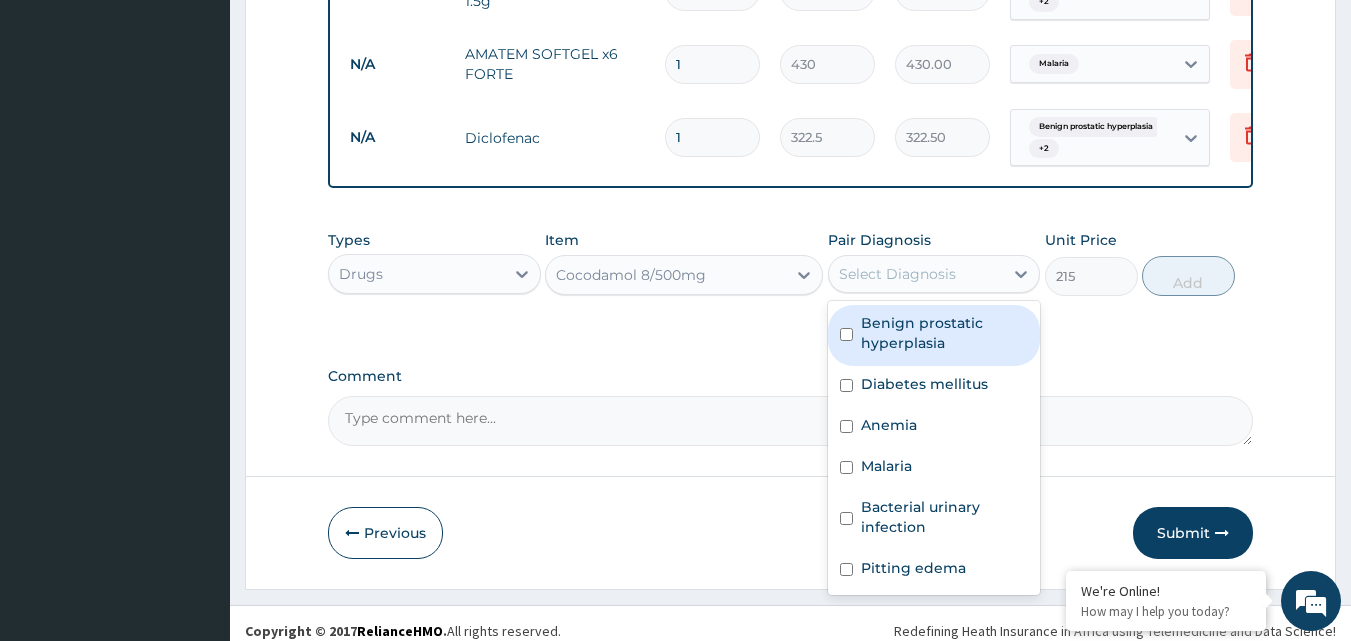 scroll, scrollTop: 1744, scrollLeft: 0, axis: vertical 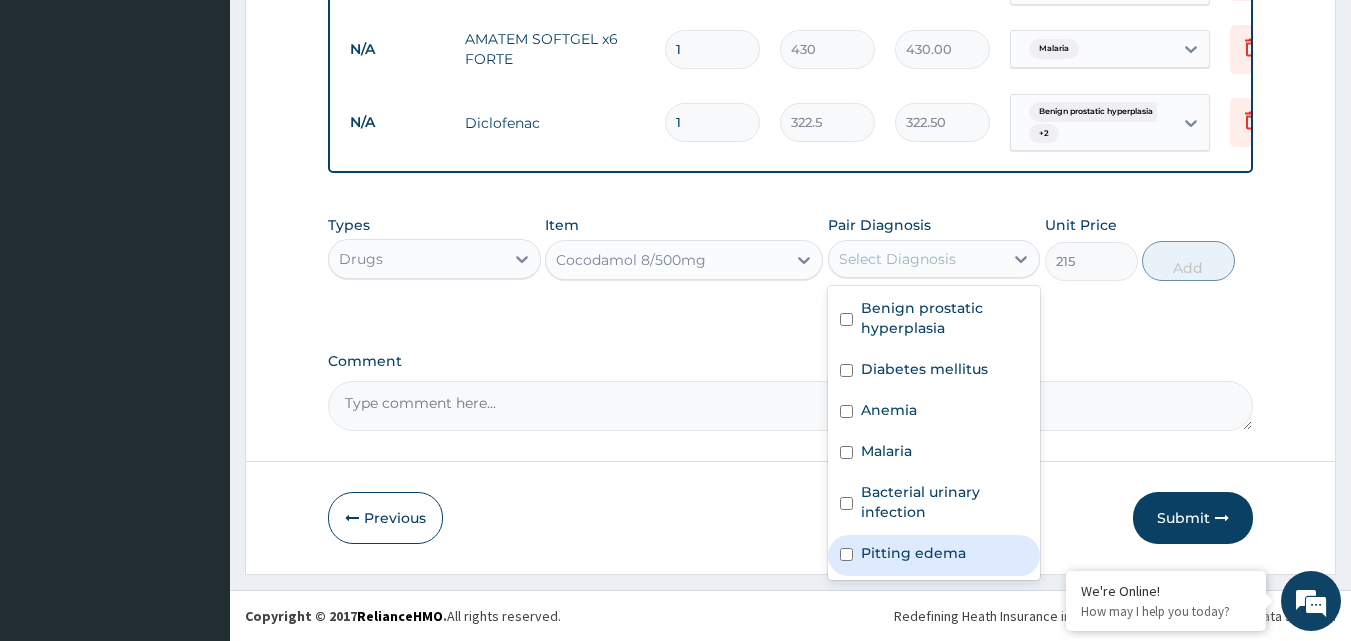 drag, startPoint x: 897, startPoint y: 562, endPoint x: 937, endPoint y: 510, distance: 65.60488 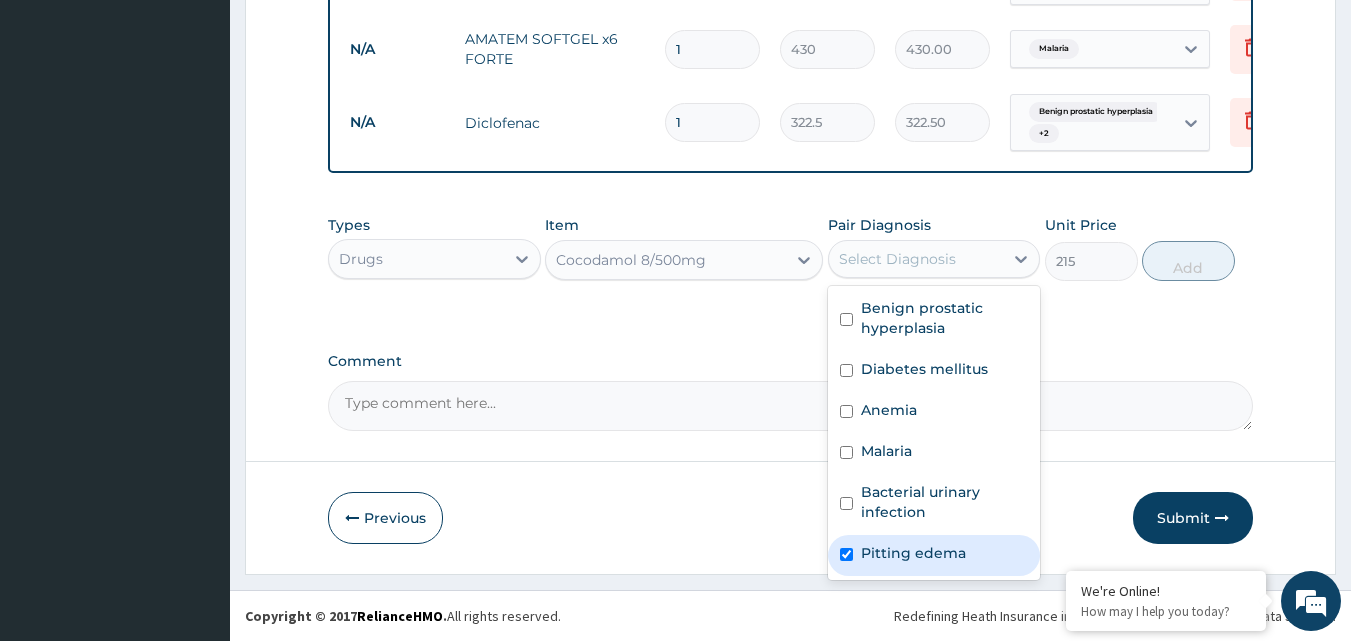 checkbox on "true" 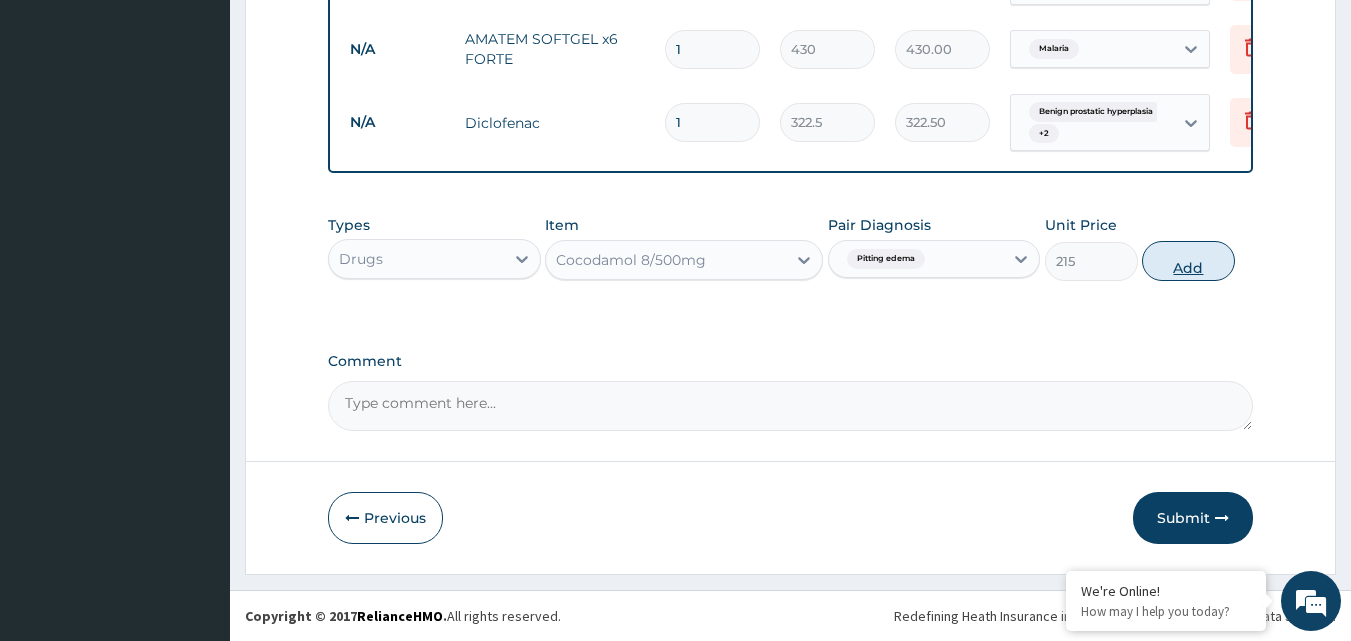 click on "Add" at bounding box center [1188, 261] 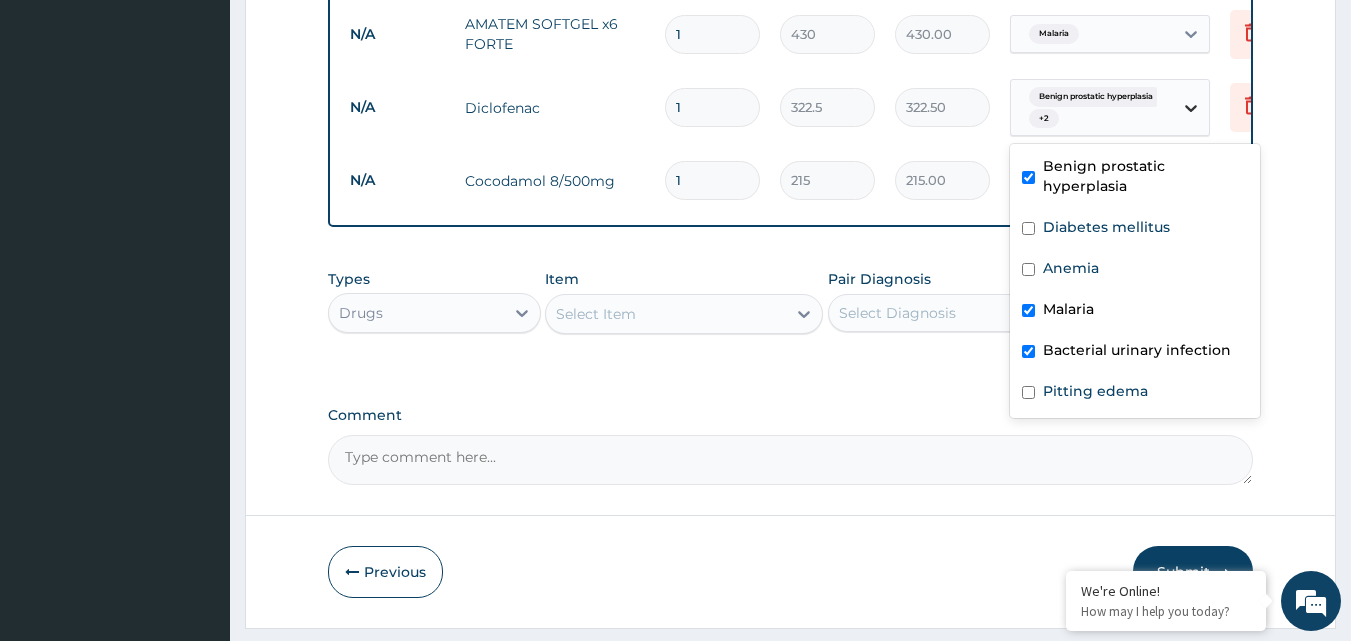 click 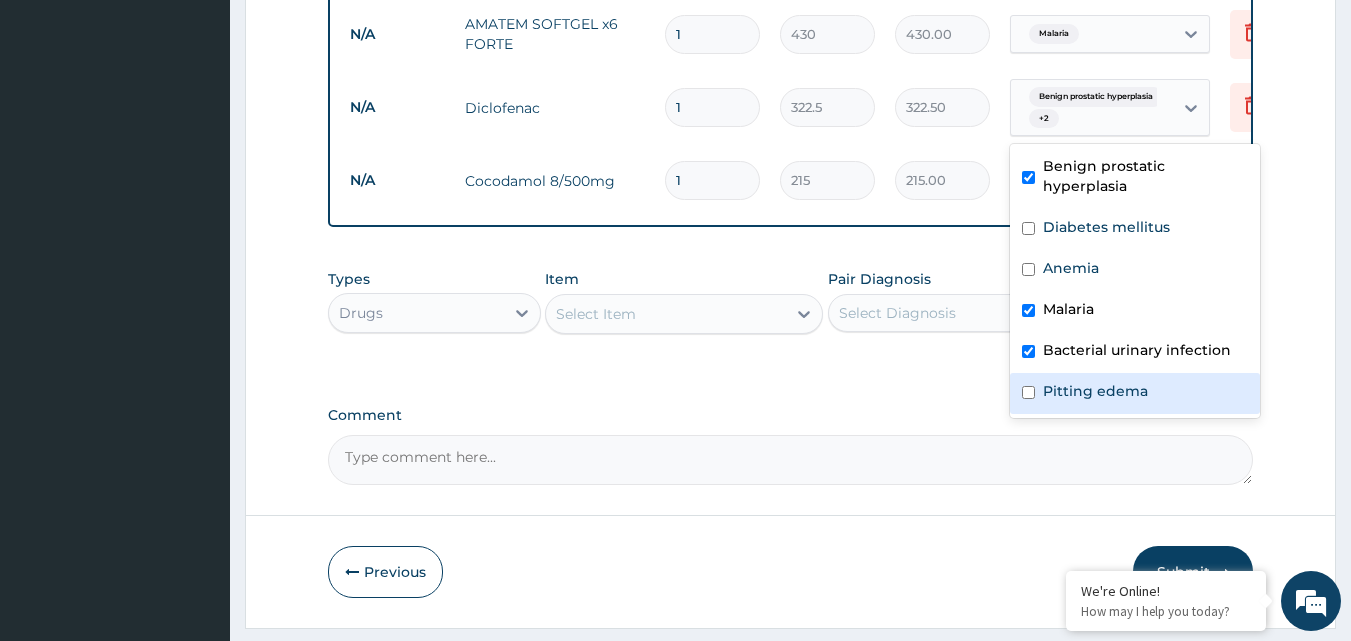 click on "Pitting edema" at bounding box center (1095, 391) 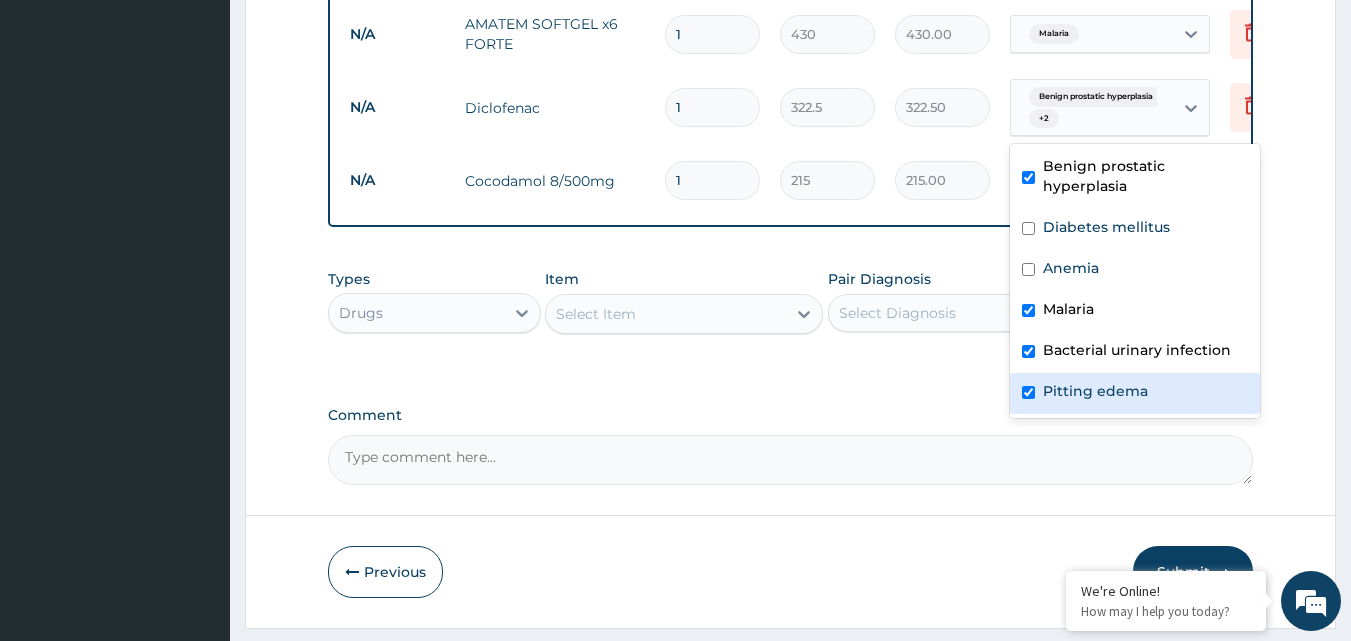 checkbox on "true" 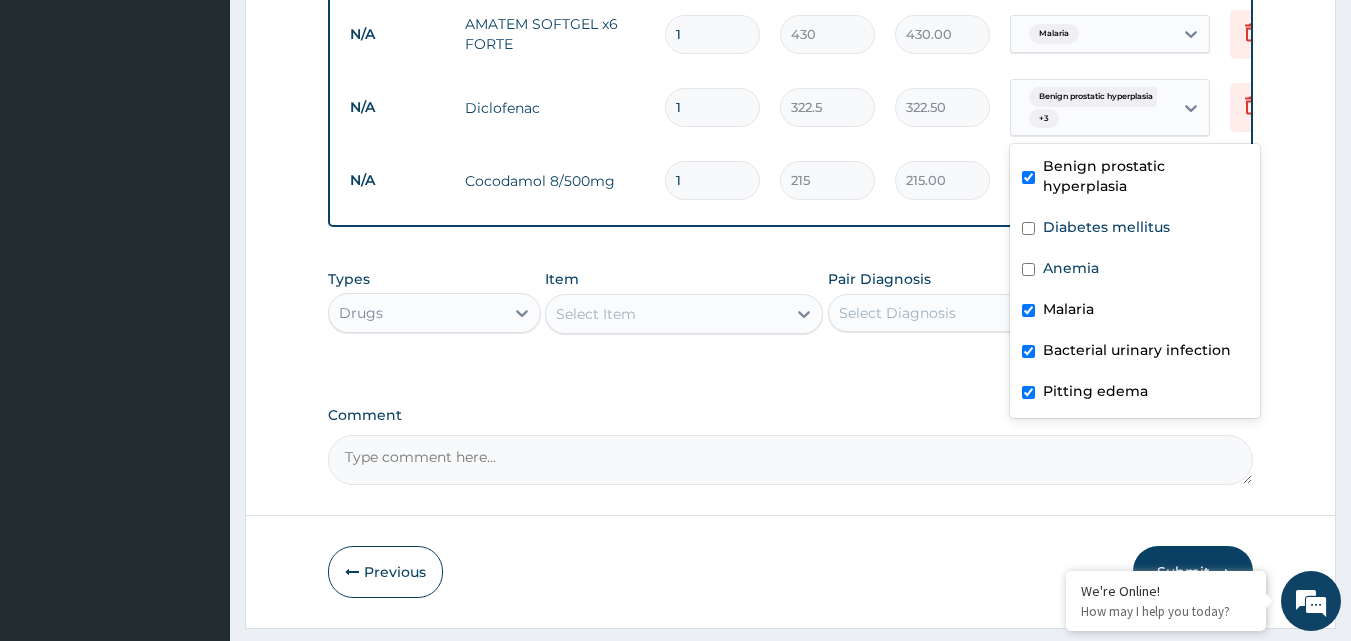 click on "Malaria" at bounding box center (1068, 309) 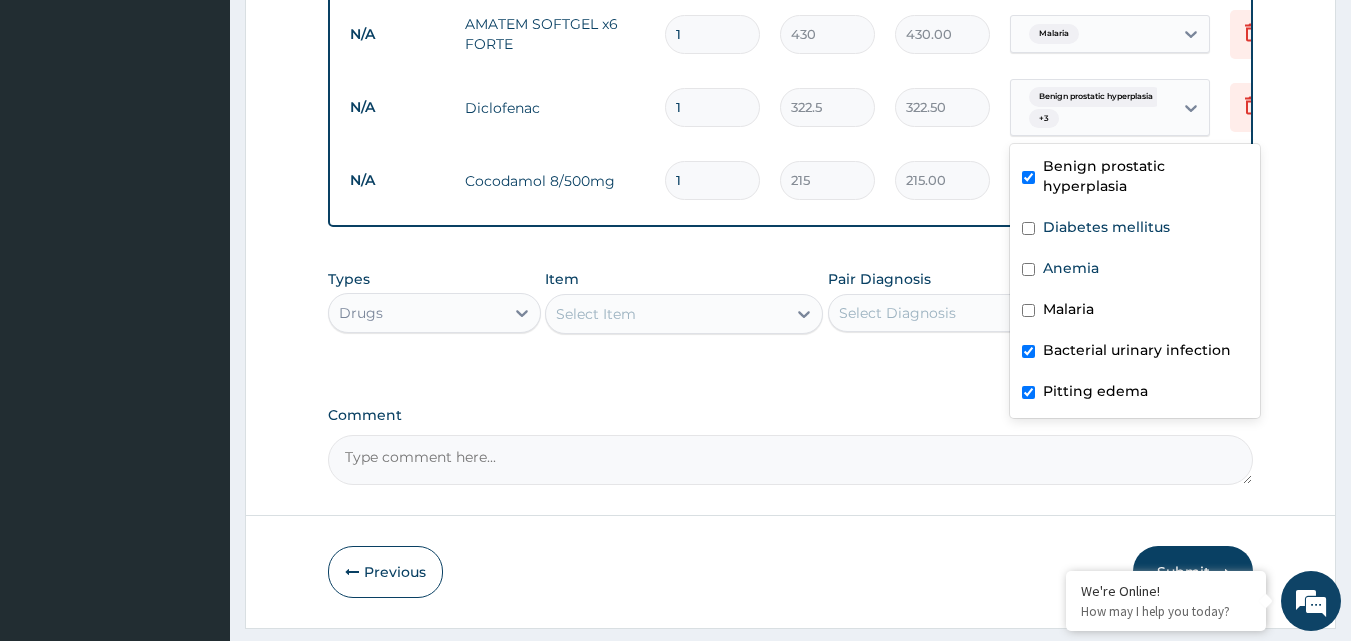 checkbox on "false" 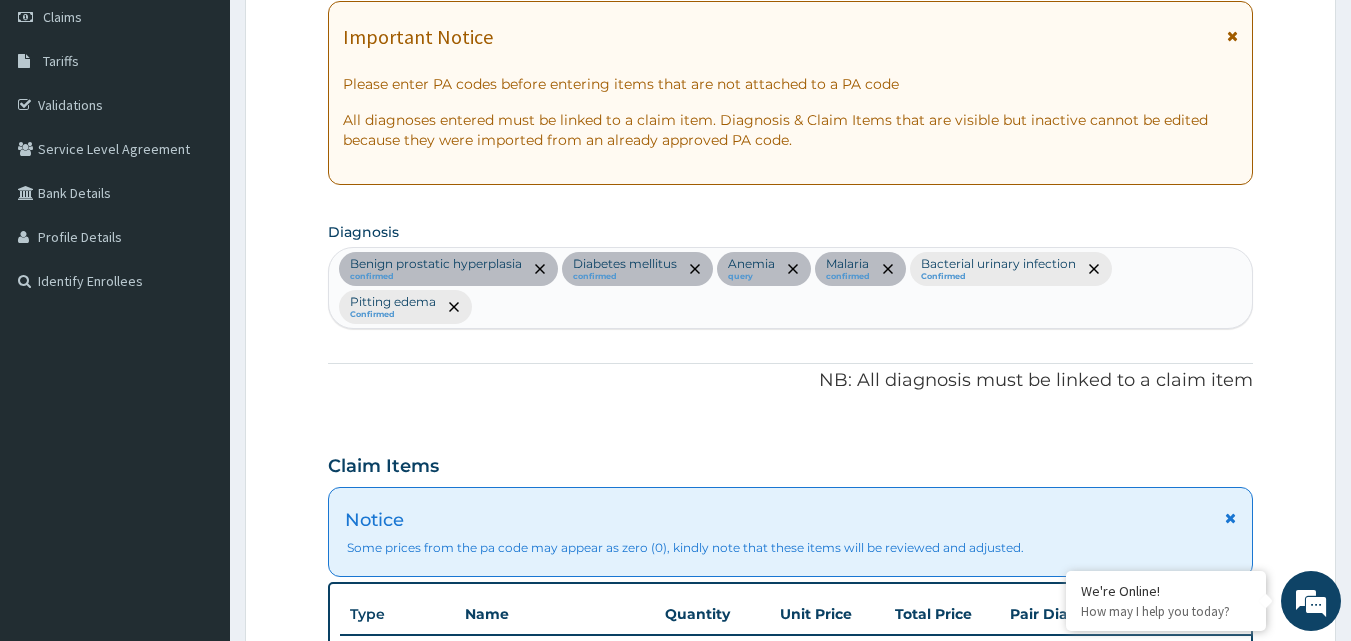 scroll, scrollTop: 300, scrollLeft: 0, axis: vertical 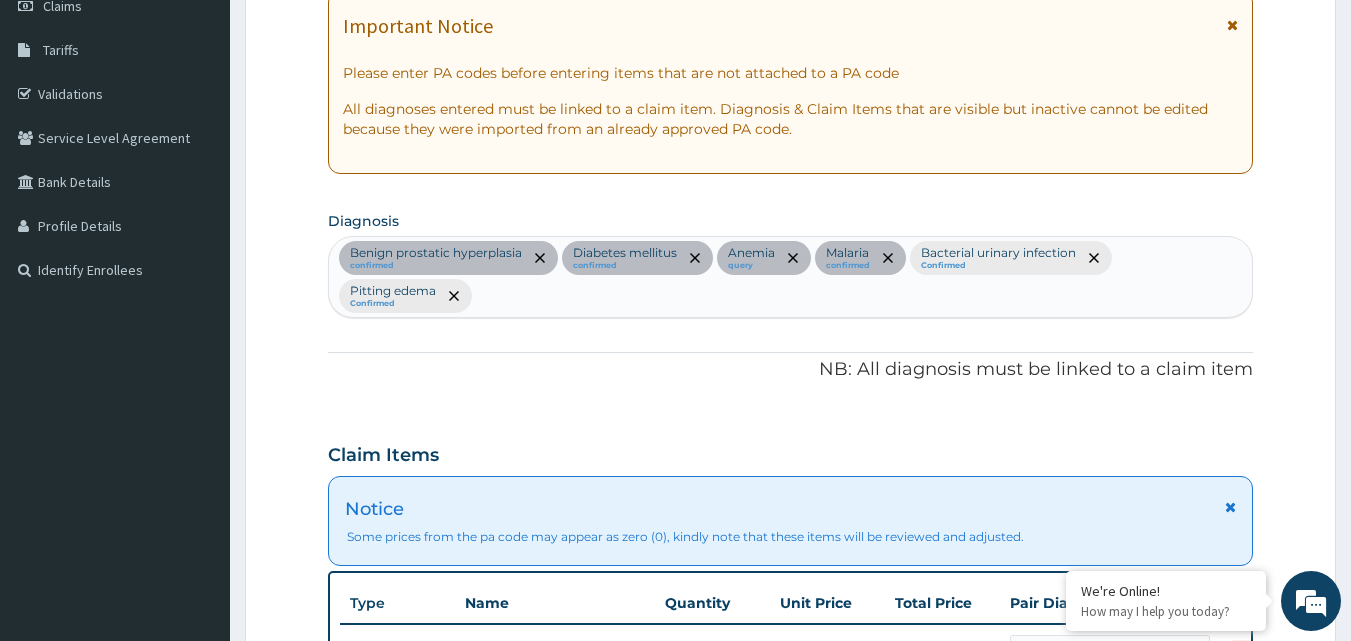click on "Benign prostatic hyperplasia confirmed Diabetes mellitus confirmed Anemia query Malaria confirmed Bacterial urinary infection Confirmed Pitting edema Confirmed" at bounding box center [791, 277] 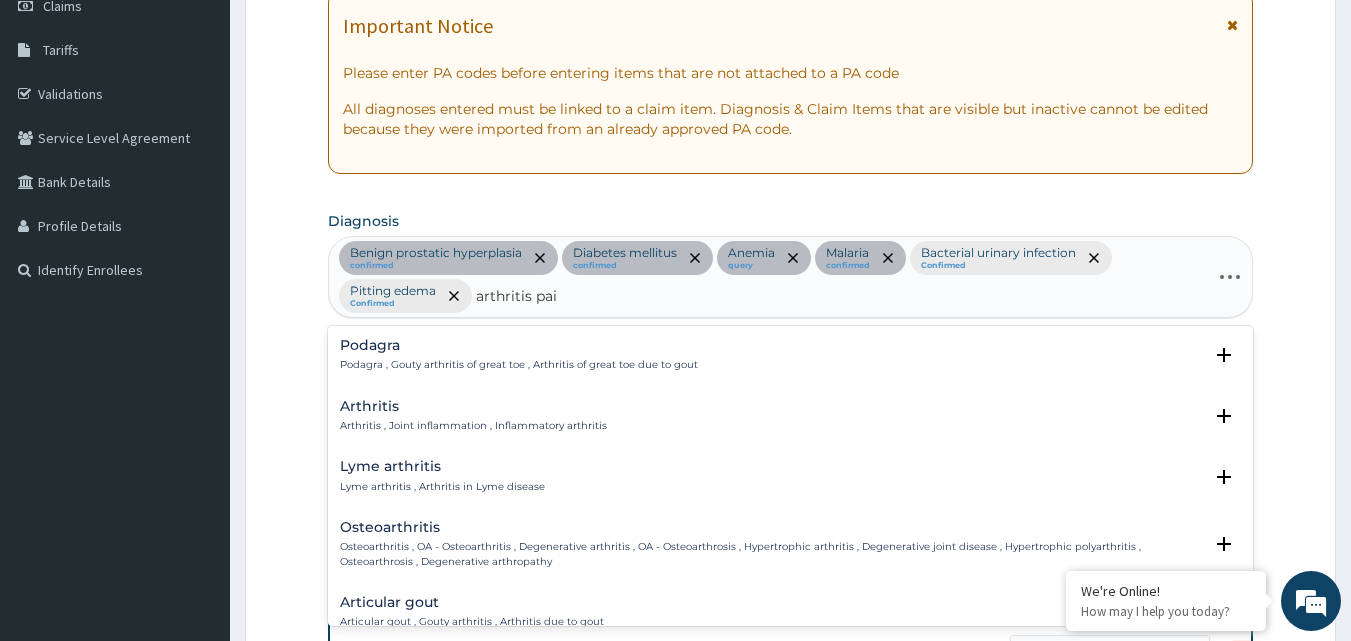 type on "arthritis pain" 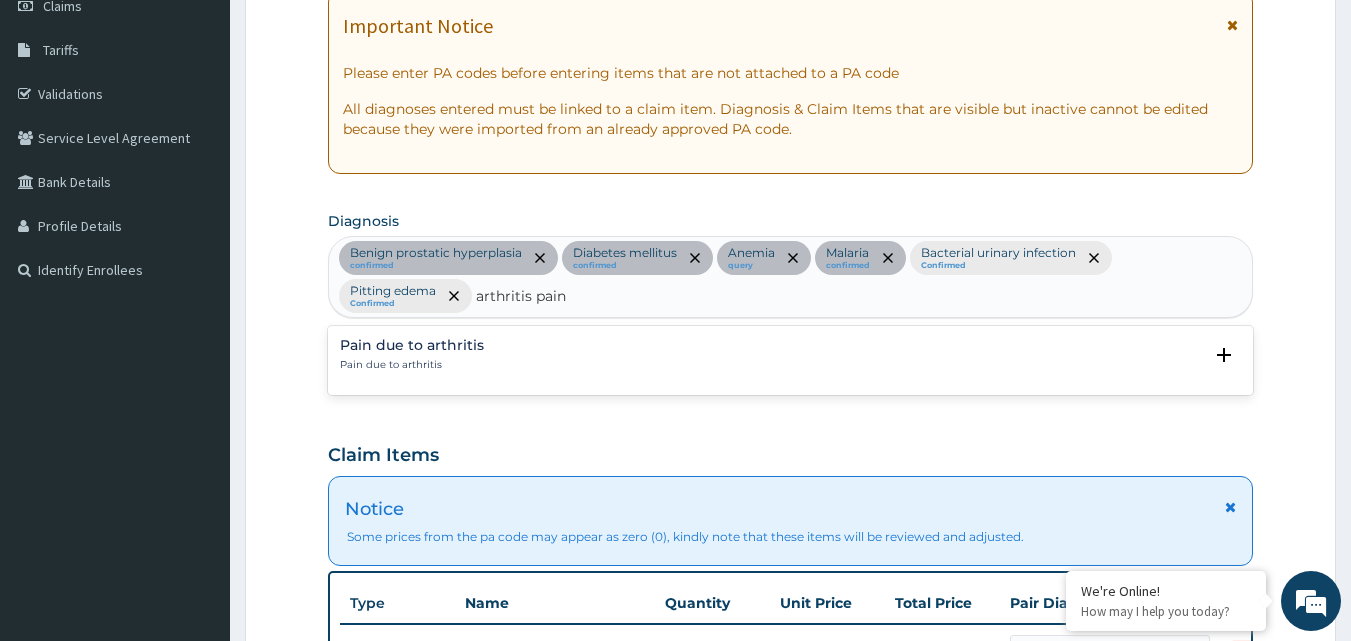 click on "Pain due to arthritis" at bounding box center [412, 365] 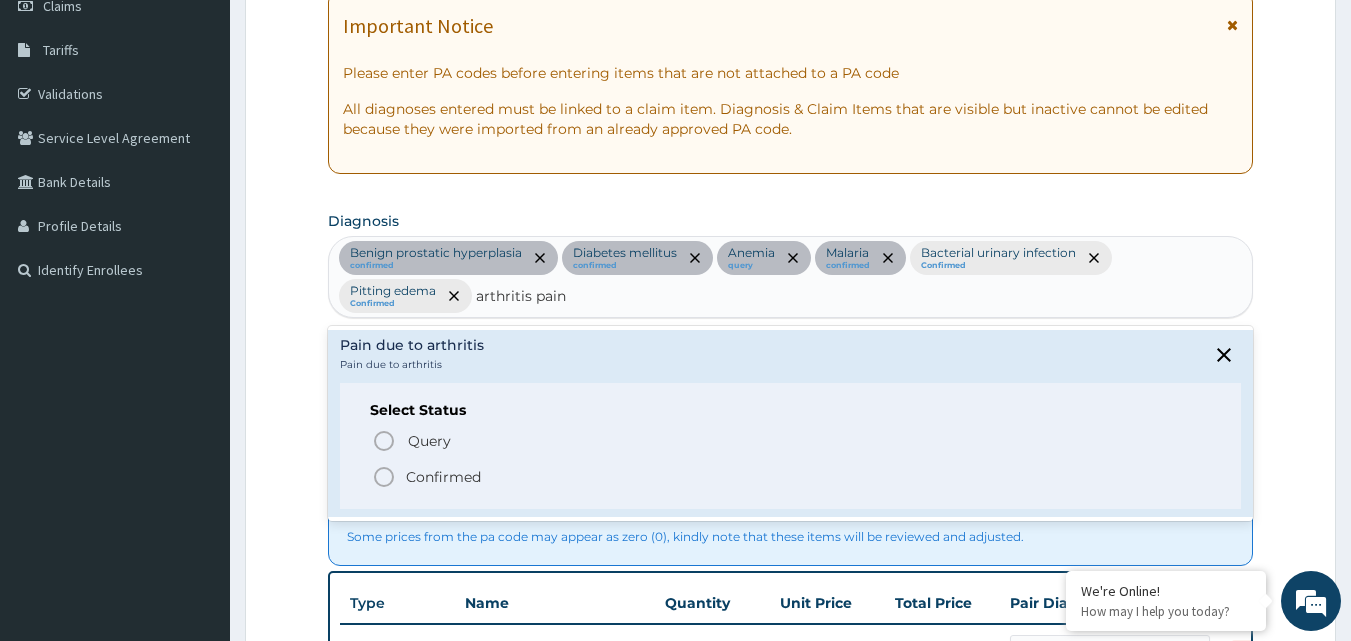 click on "Confirmed" at bounding box center (443, 477) 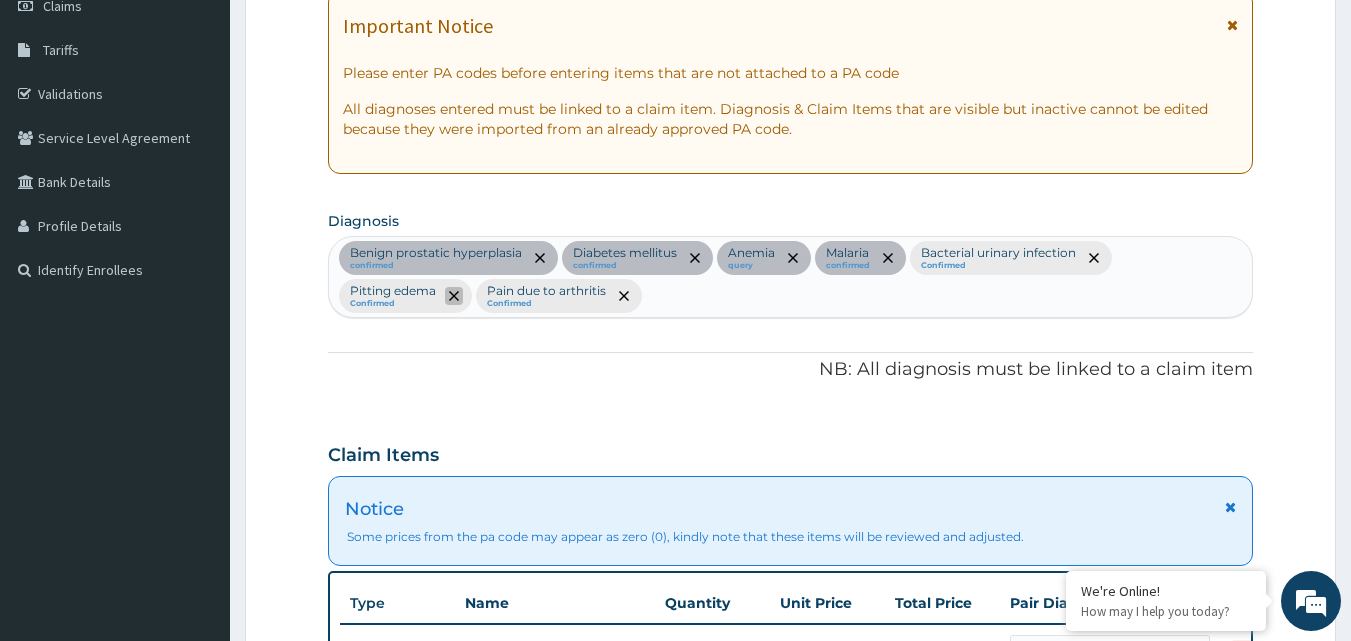 click 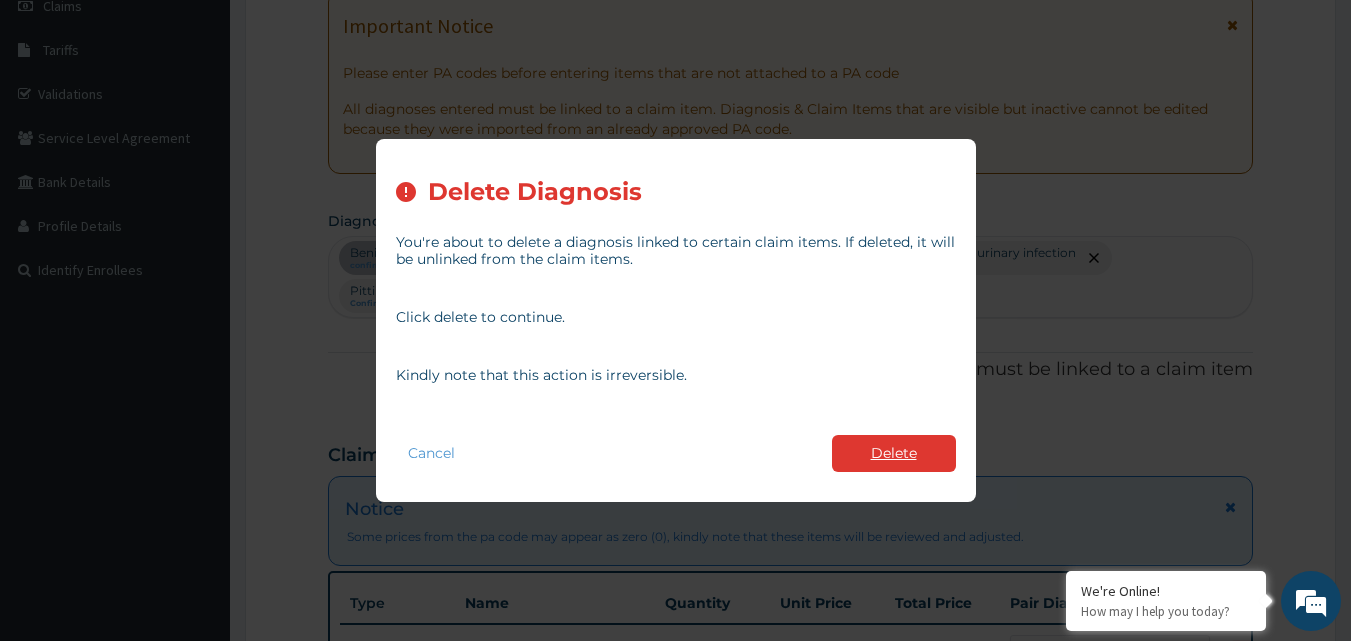 click on "Delete" at bounding box center [894, 453] 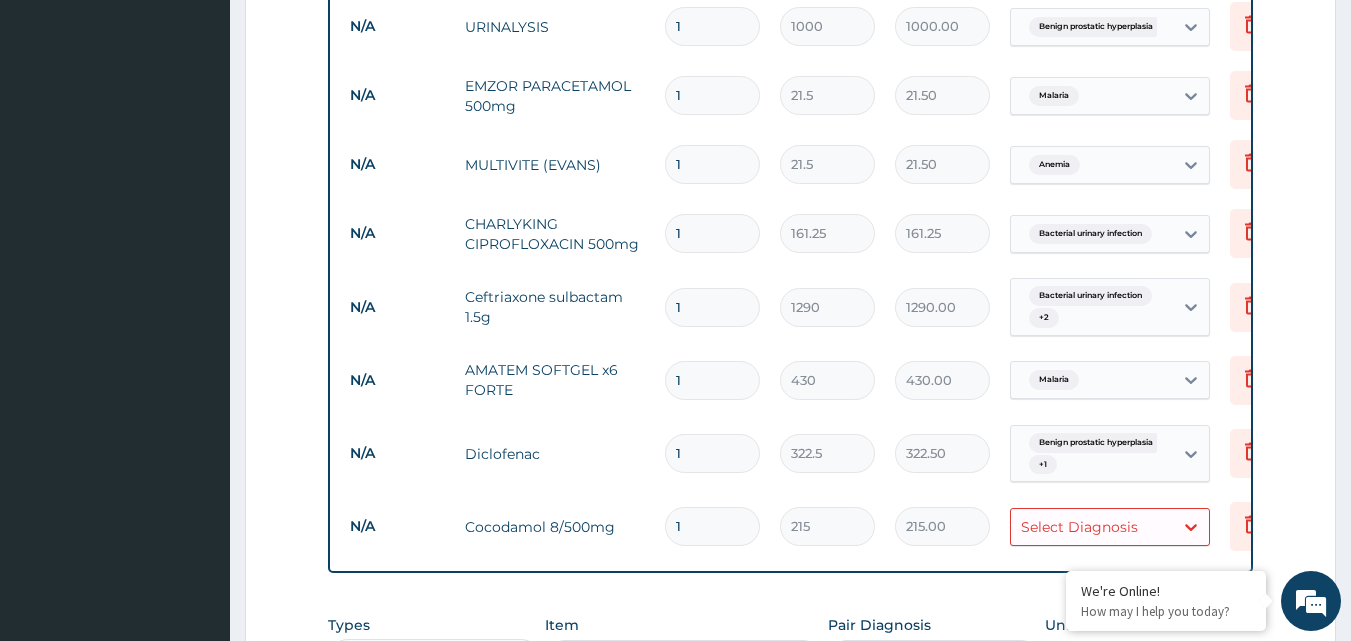 scroll, scrollTop: 1400, scrollLeft: 0, axis: vertical 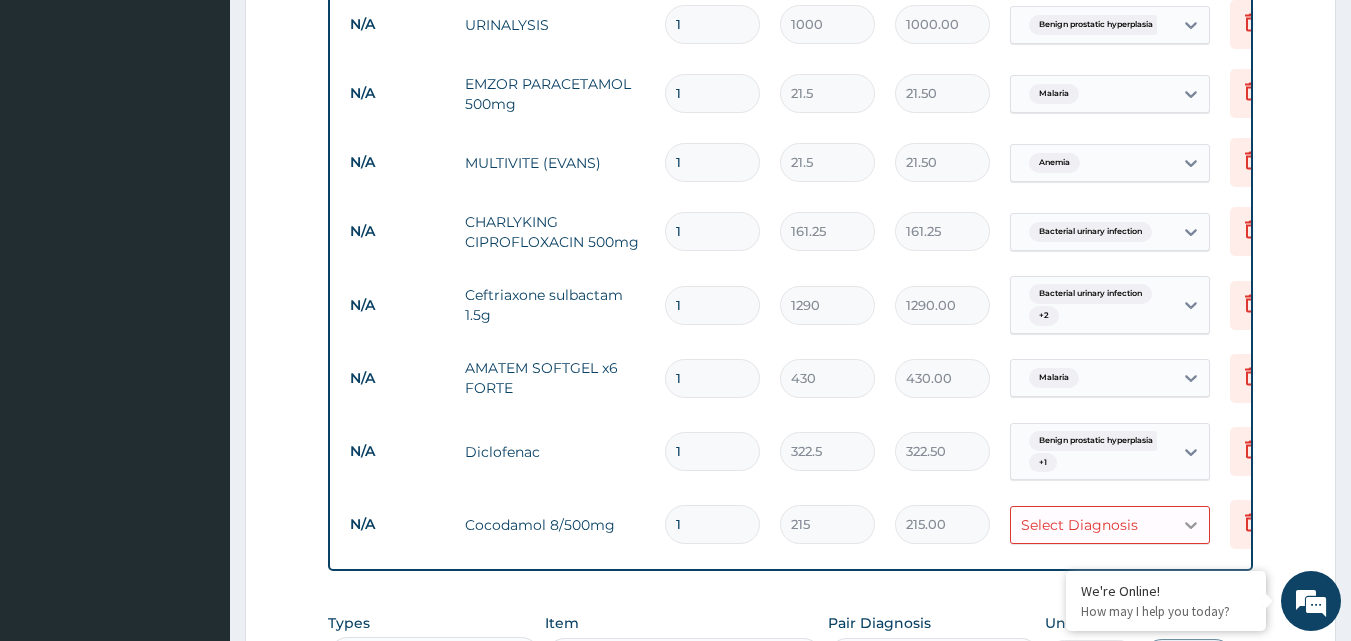 click 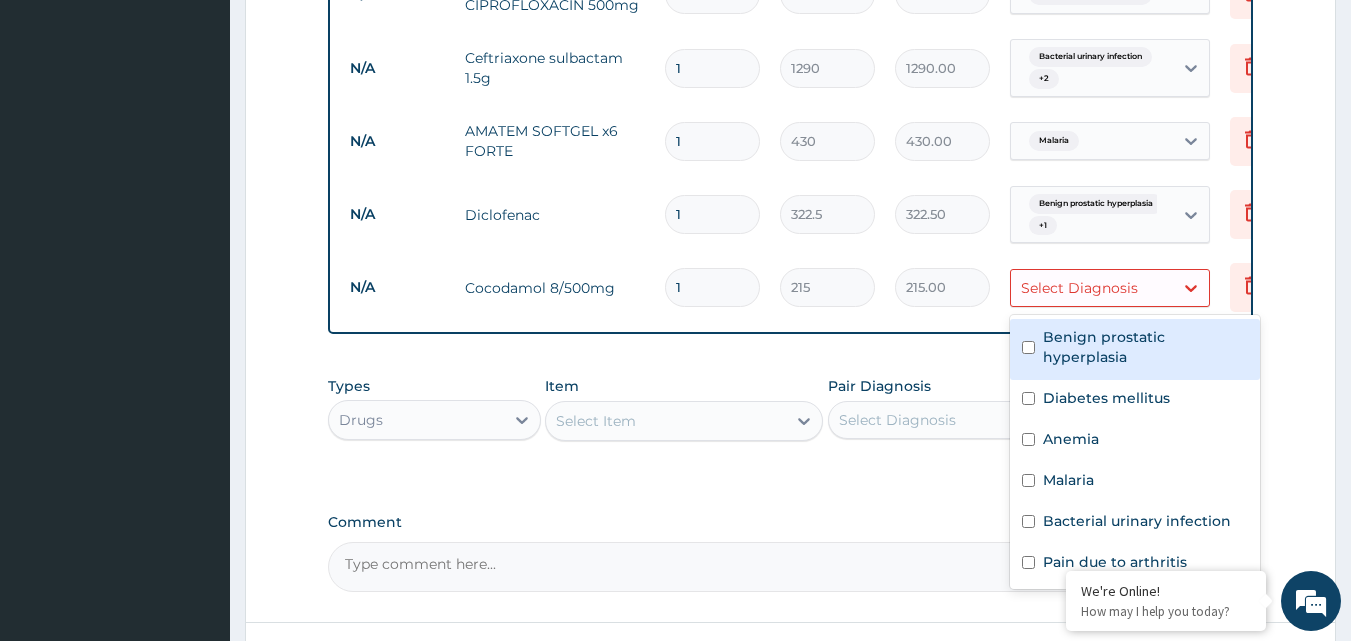 scroll, scrollTop: 1700, scrollLeft: 0, axis: vertical 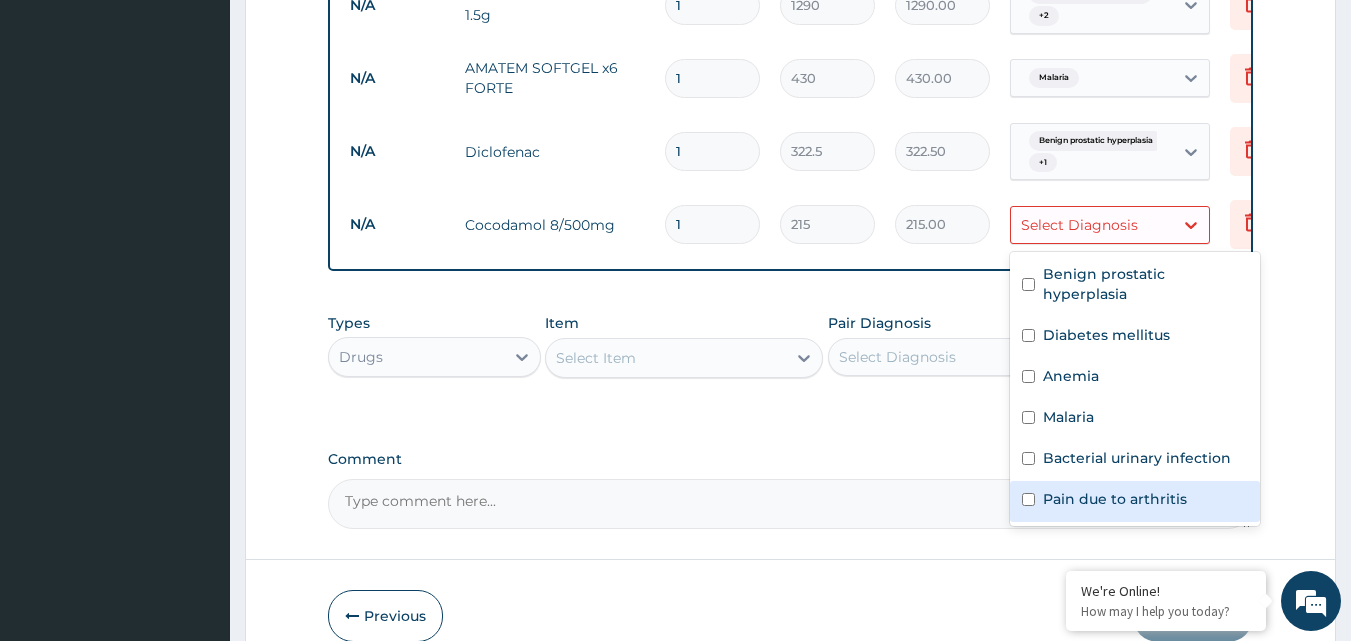 click on "Pain due to arthritis" at bounding box center [1115, 499] 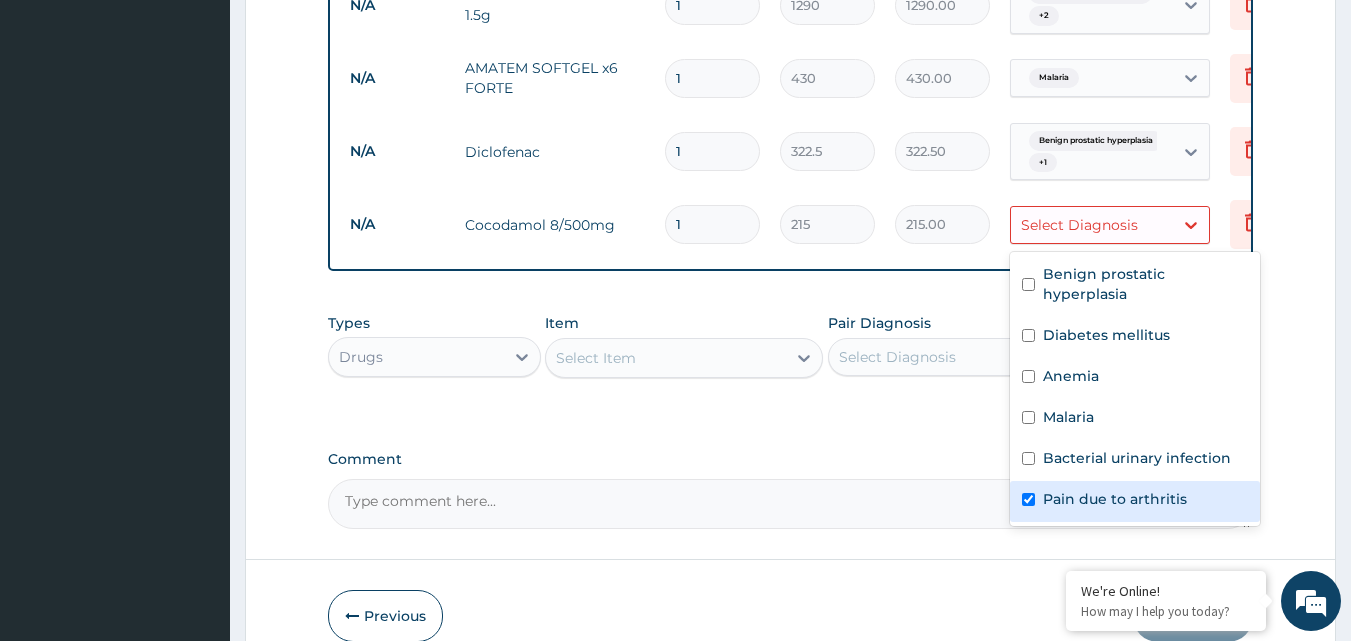 checkbox on "true" 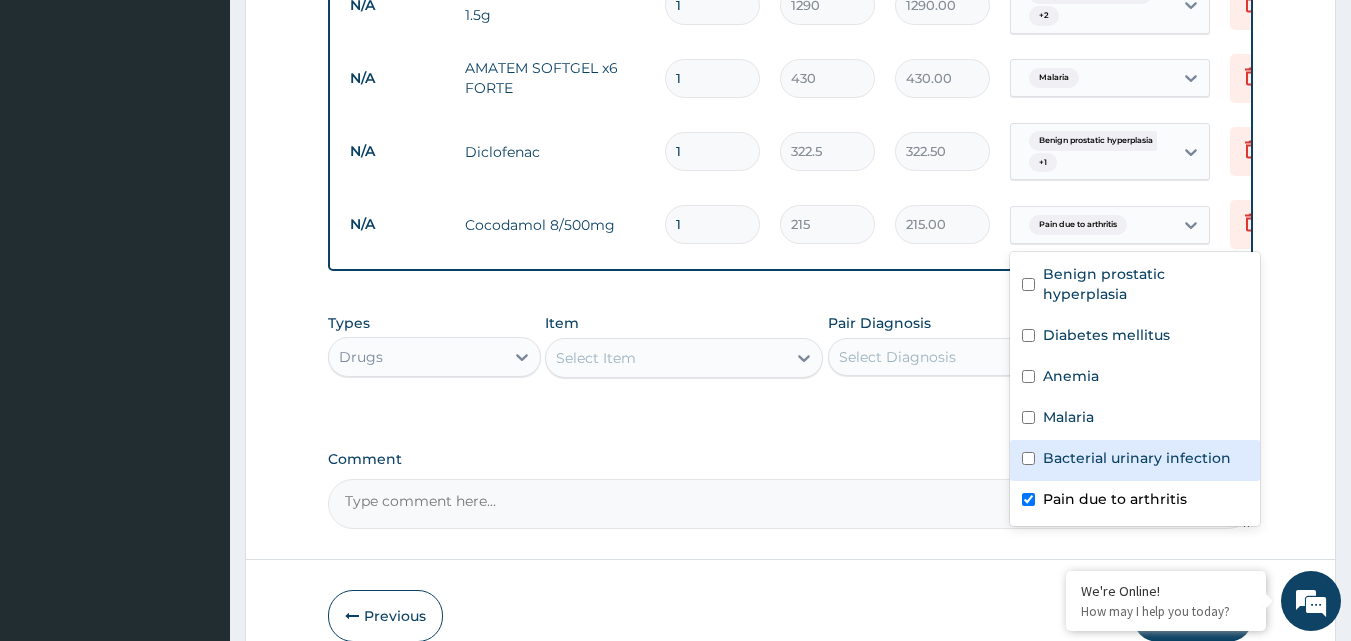 click on "Bacterial urinary infection" at bounding box center [1137, 458] 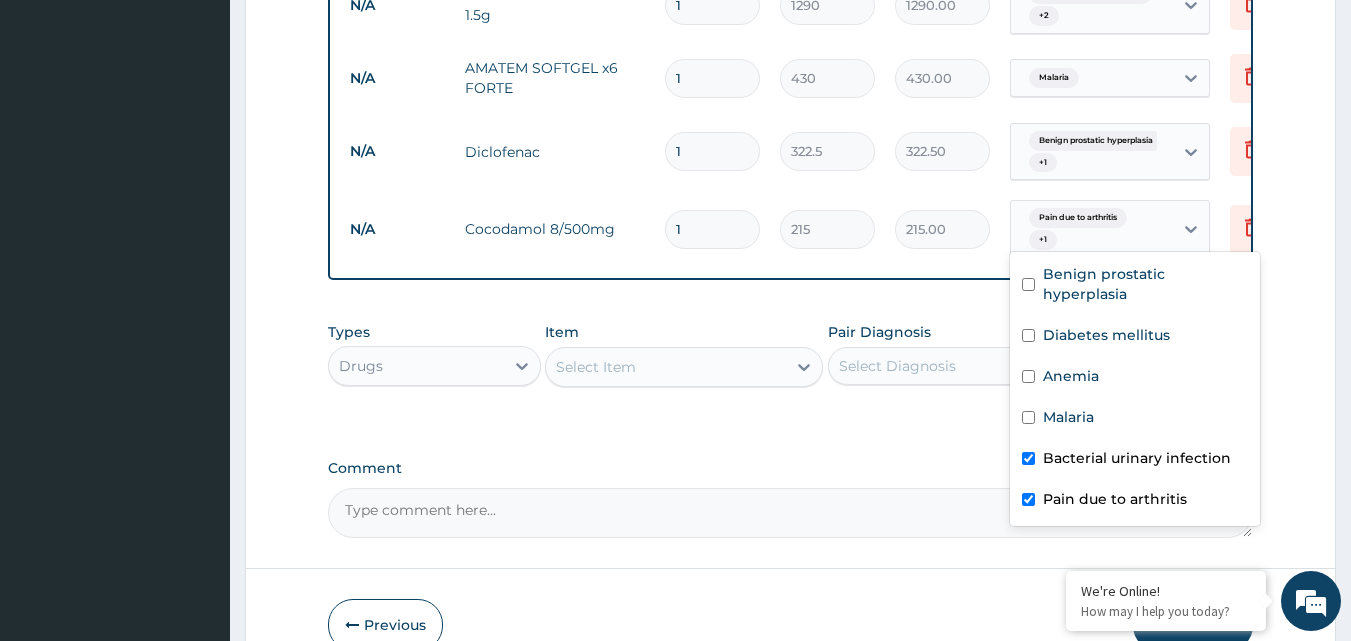 click on "Bacterial urinary infection" at bounding box center (1137, 458) 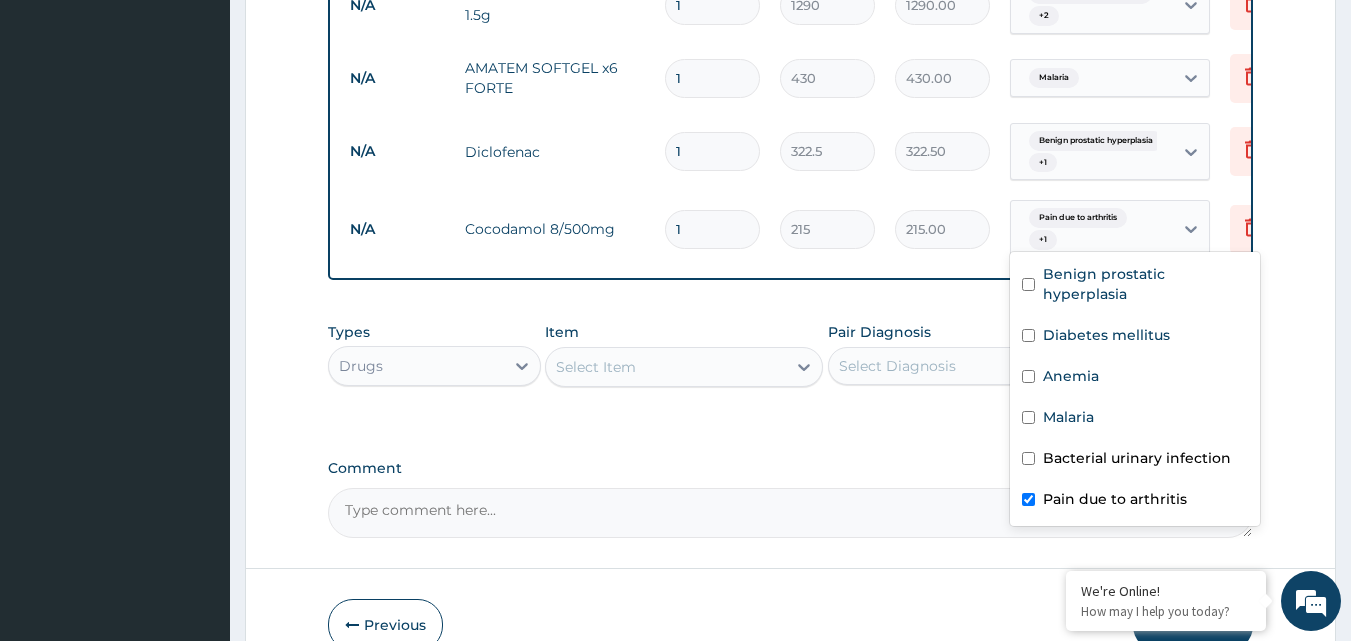 checkbox on "false" 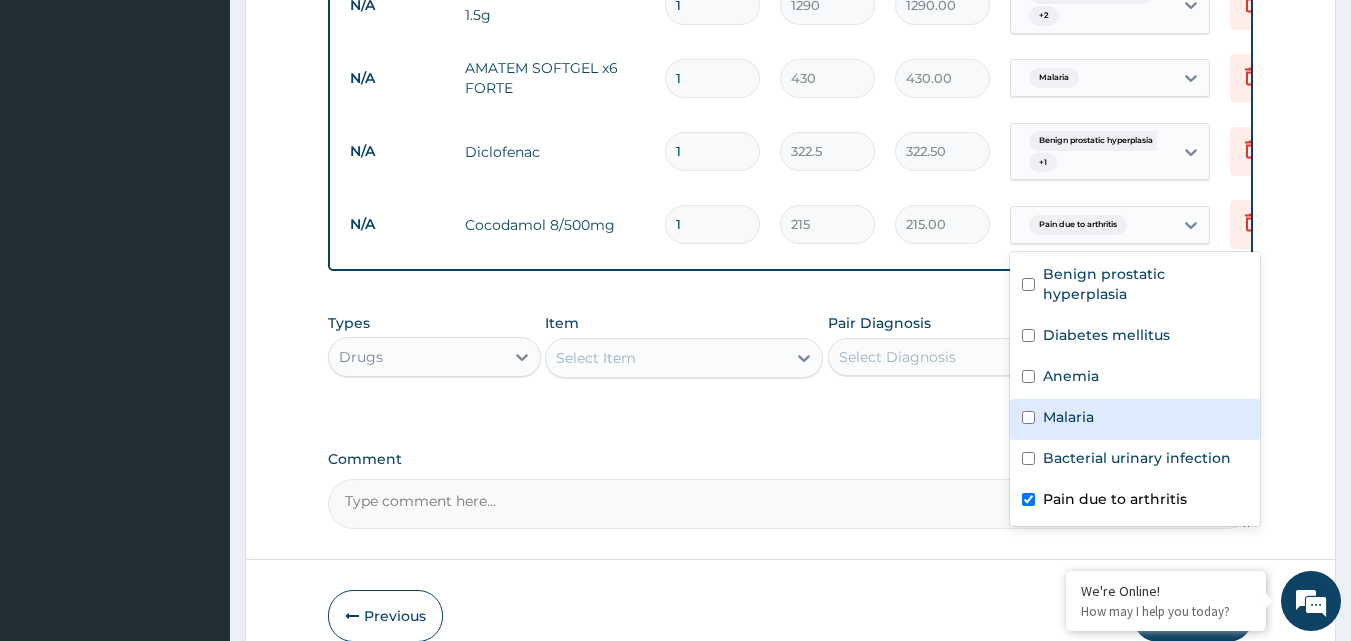 click on "Malaria" at bounding box center [1068, 417] 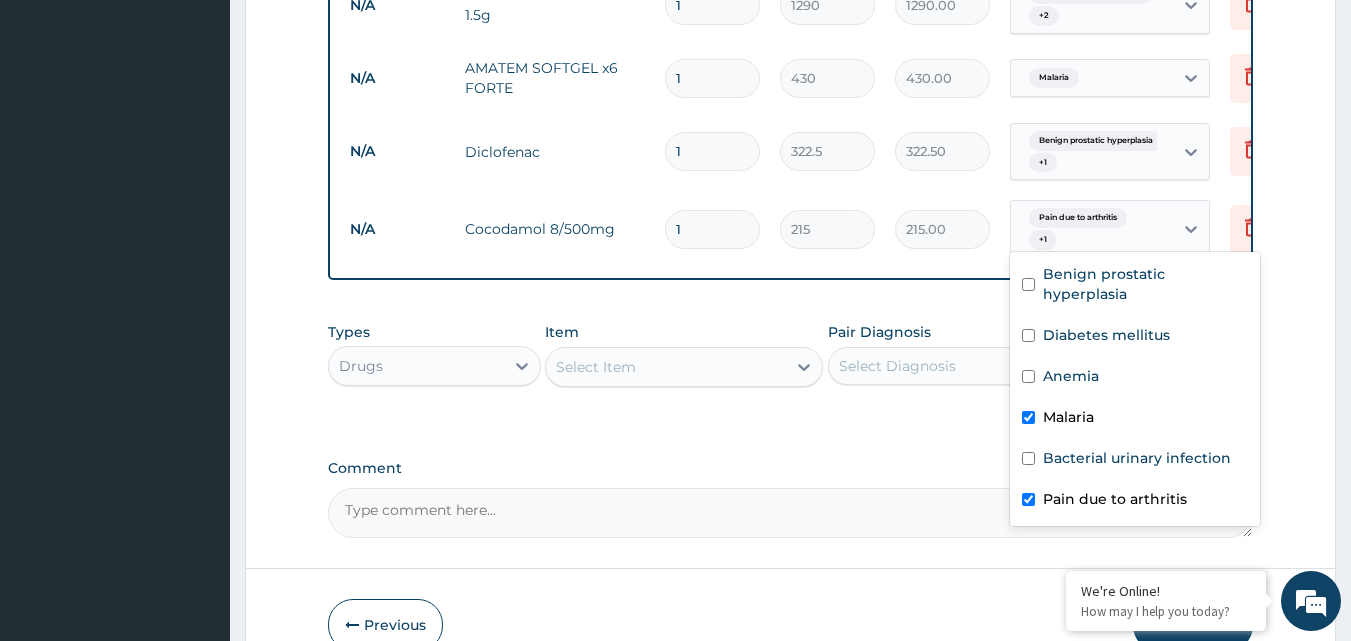 click on "Malaria" at bounding box center [1068, 417] 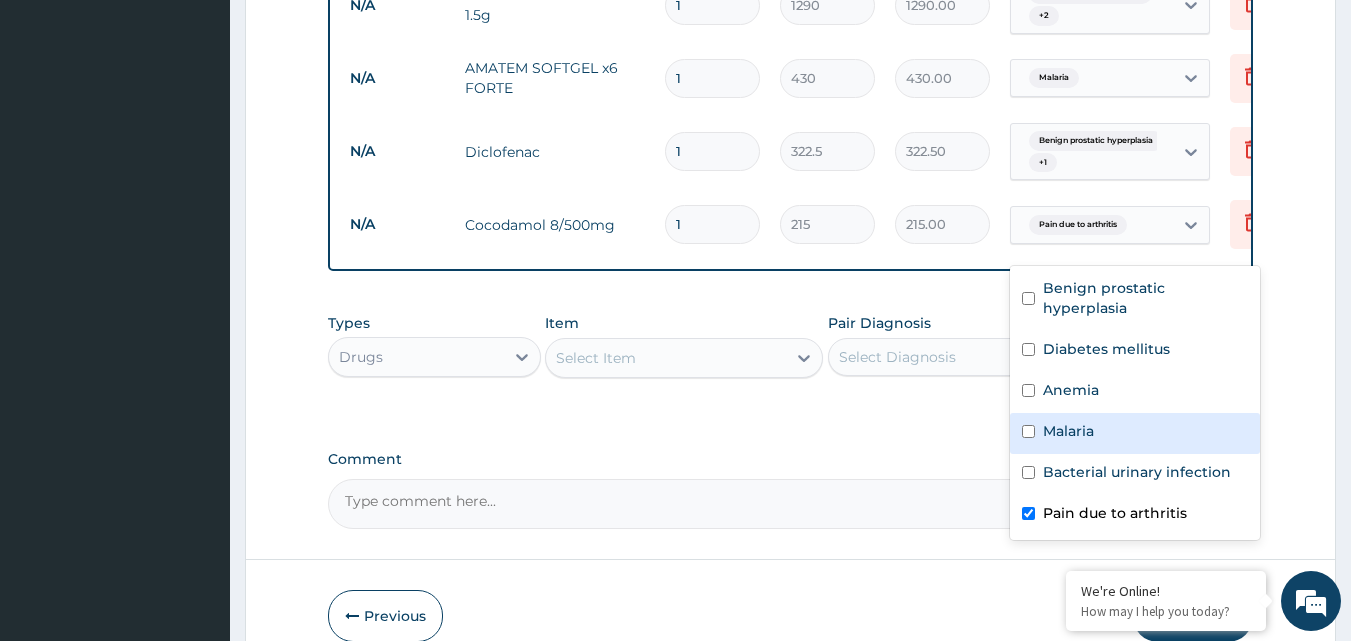 checkbox on "false" 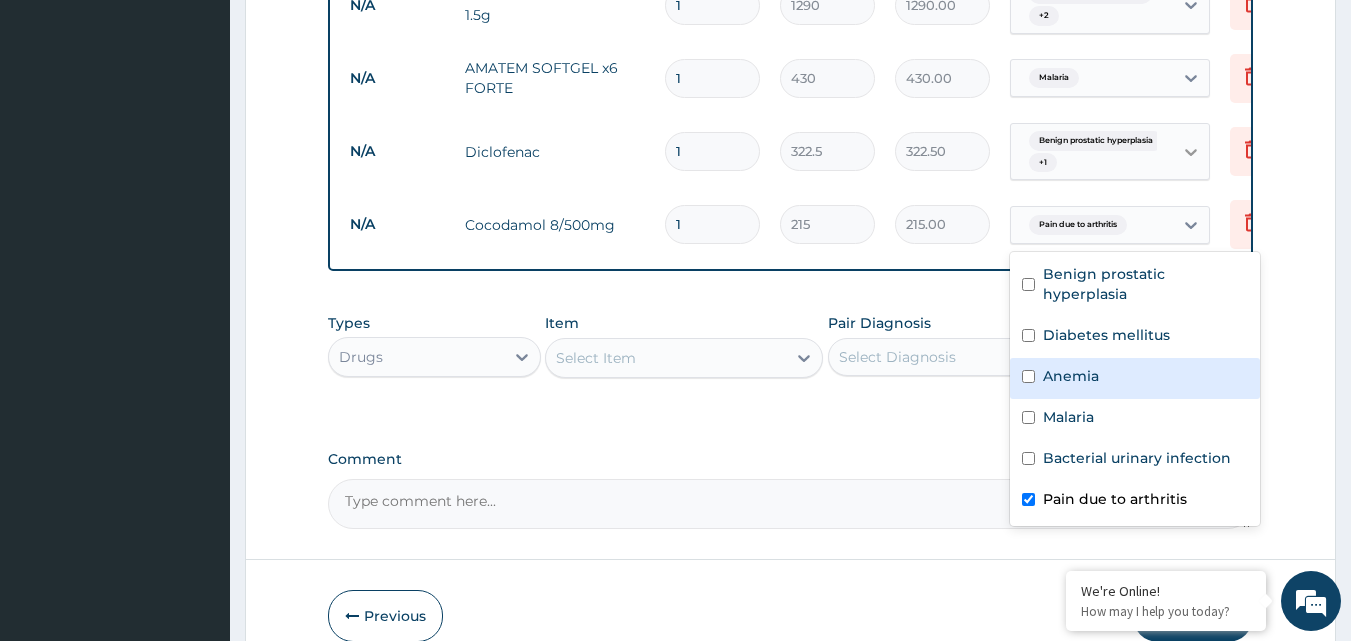 click 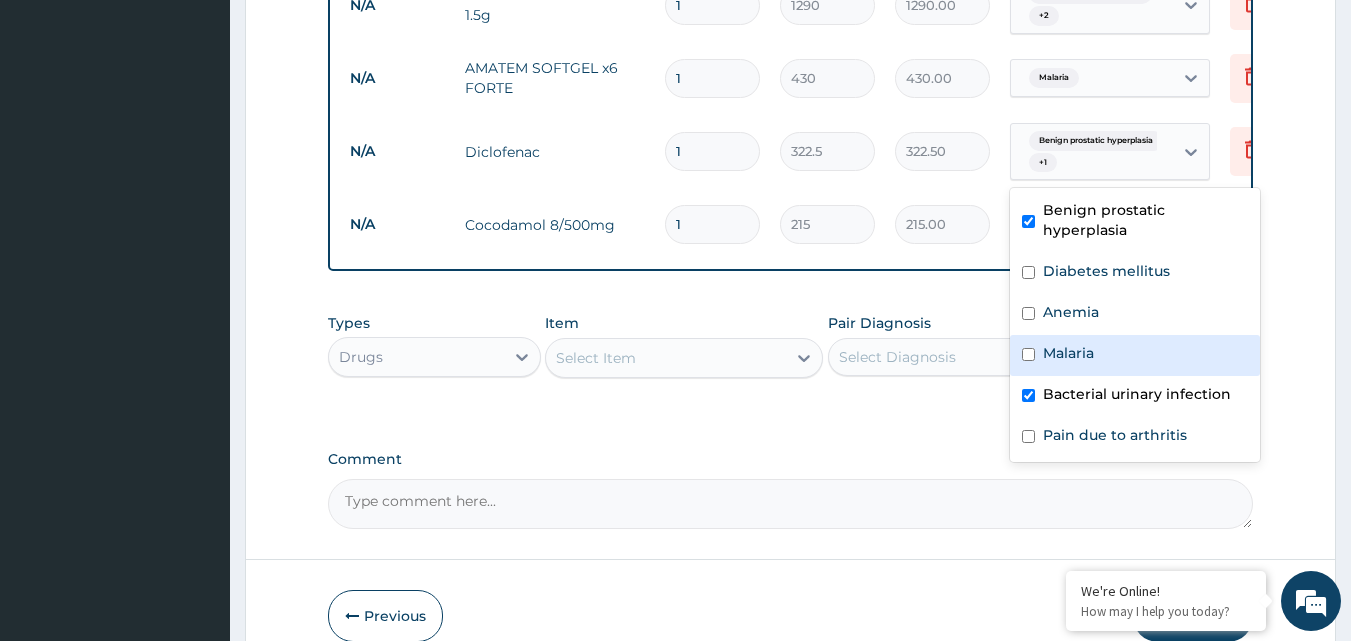 click on "Malaria" at bounding box center [1135, 355] 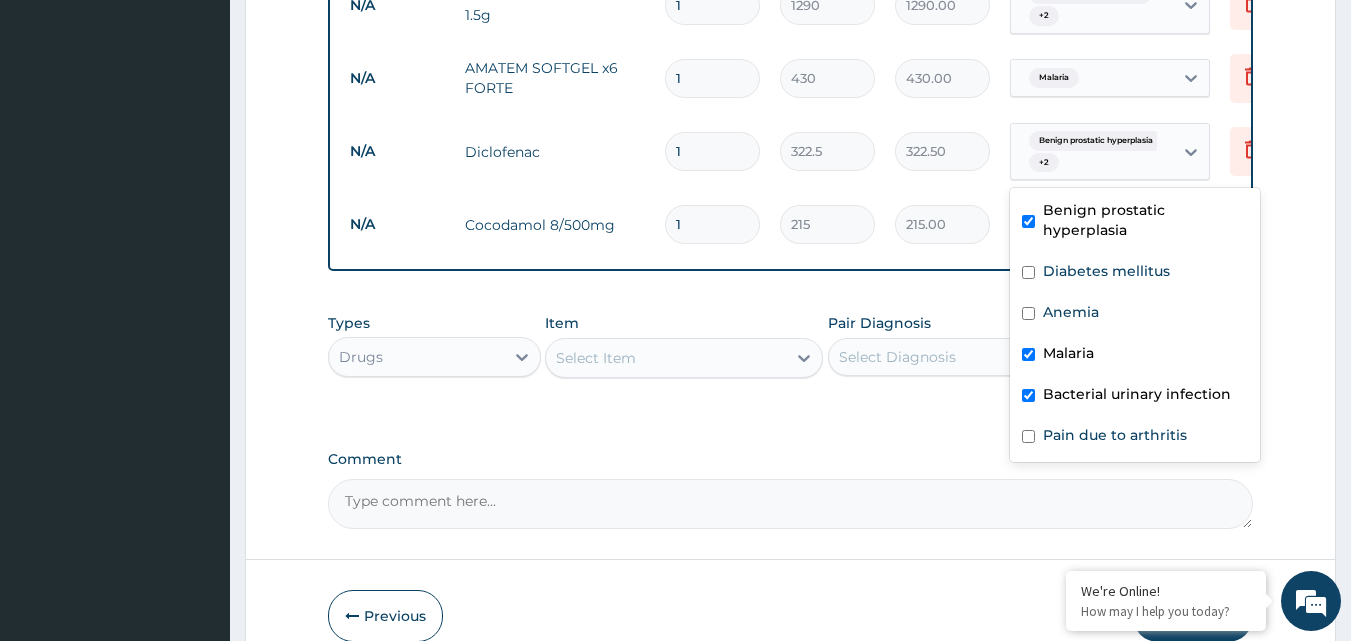 checkbox on "true" 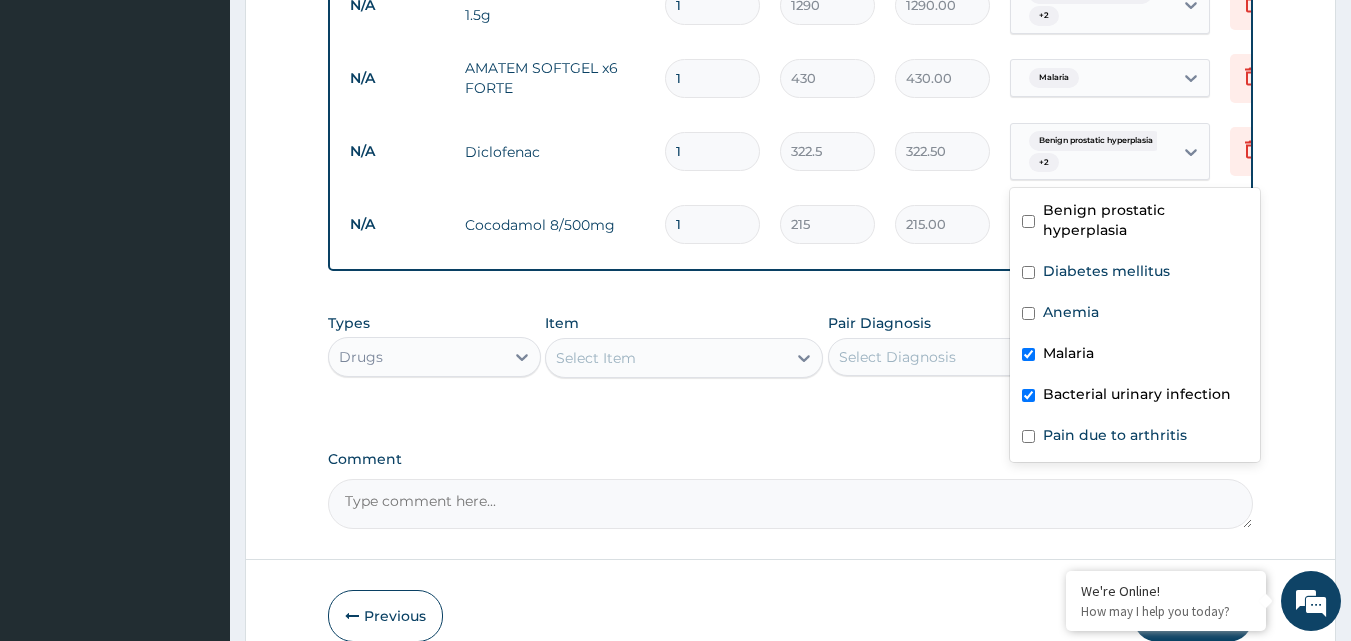 checkbox on "false" 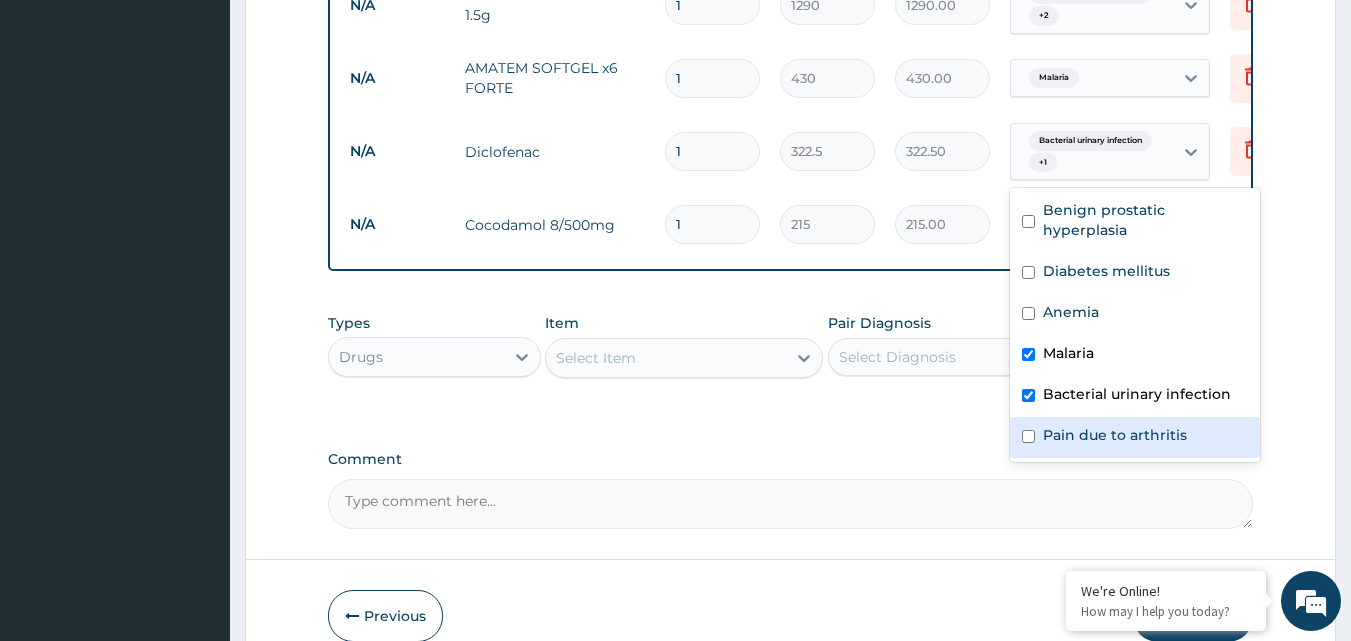 click on "Pain due to arthritis" at bounding box center (1135, 437) 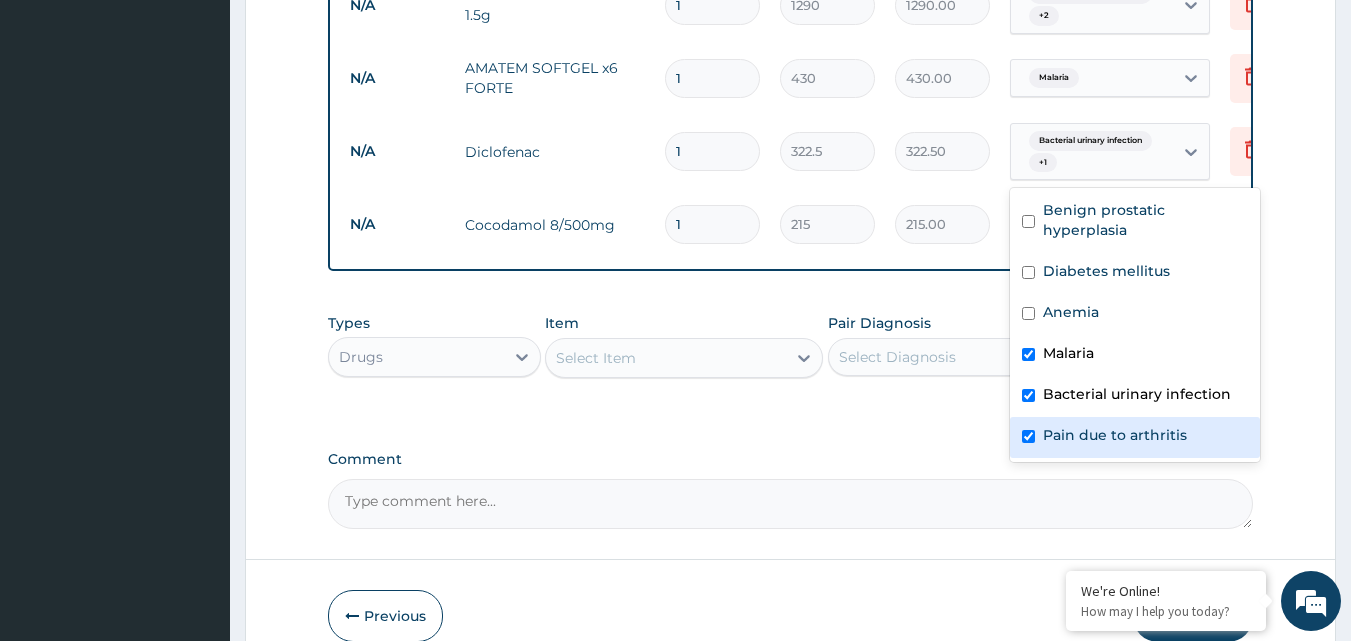 checkbox on "true" 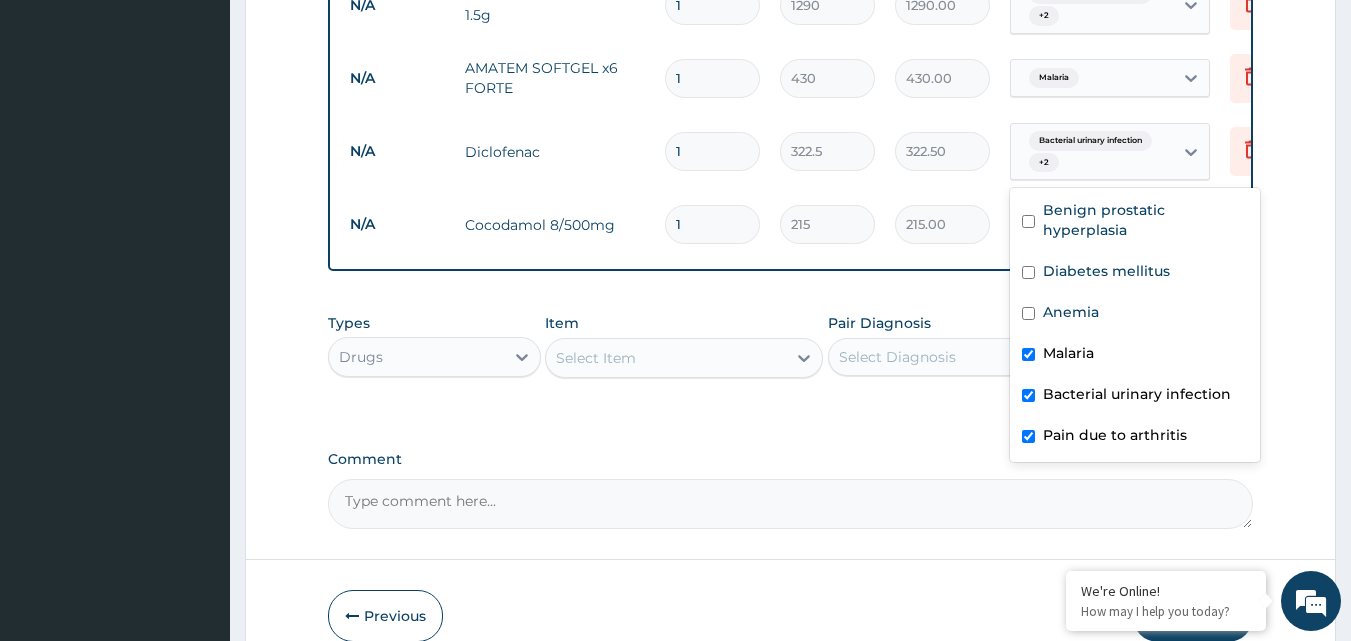 click on "Comment" at bounding box center (791, 459) 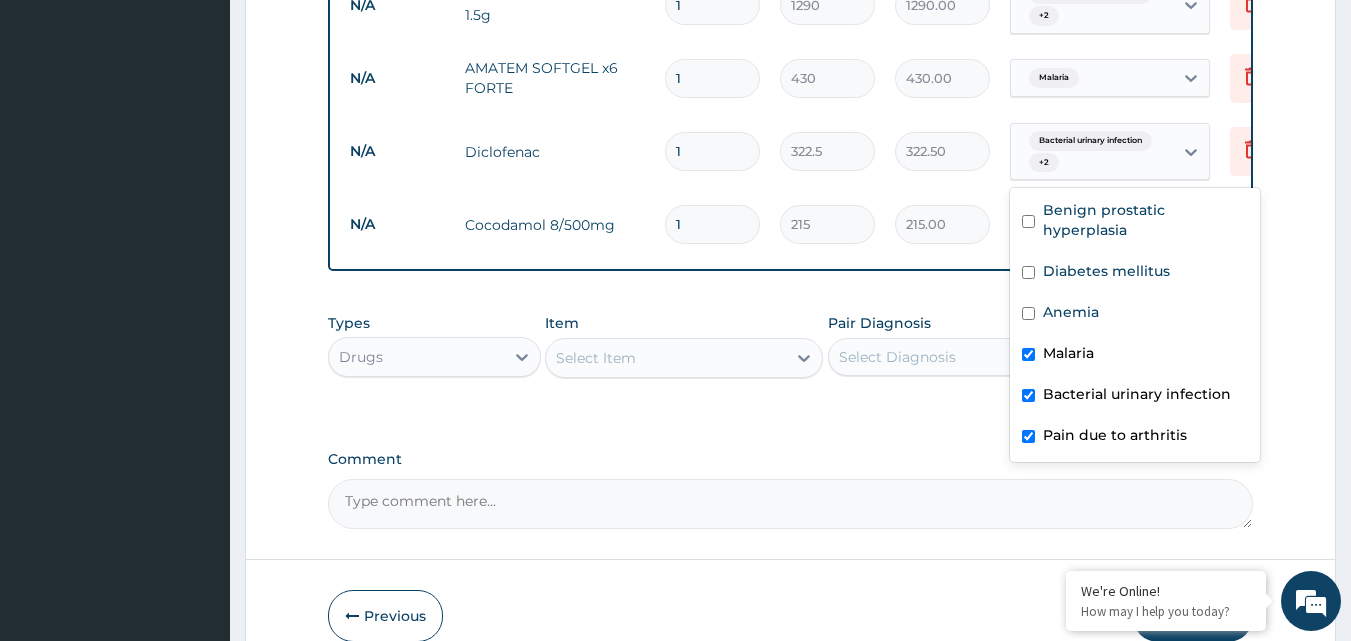 click on "Comment" at bounding box center [791, 504] 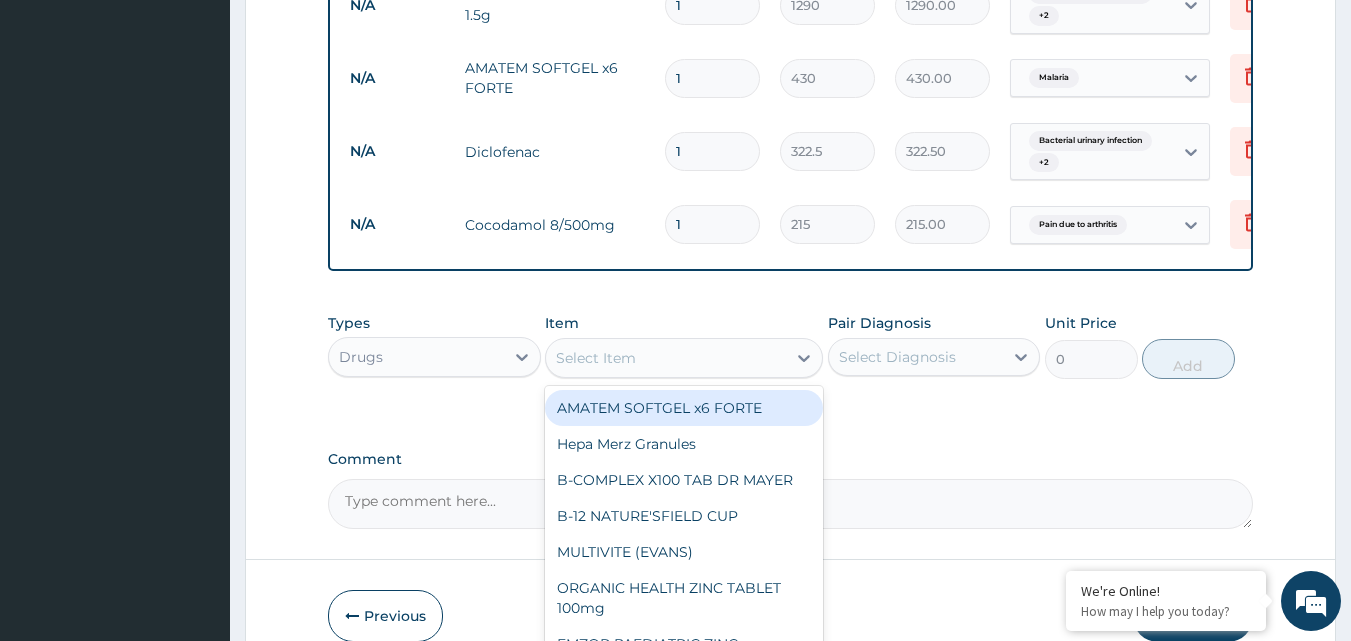 click on "Select Item" at bounding box center [666, 358] 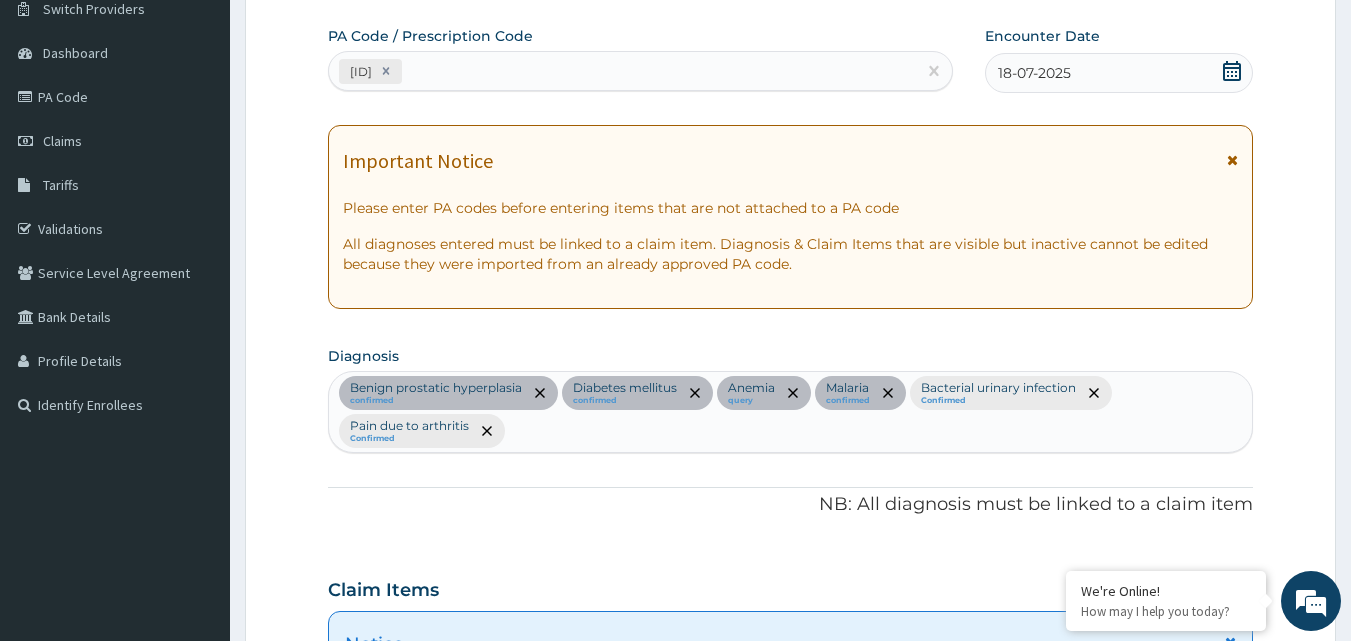 scroll, scrollTop: 200, scrollLeft: 0, axis: vertical 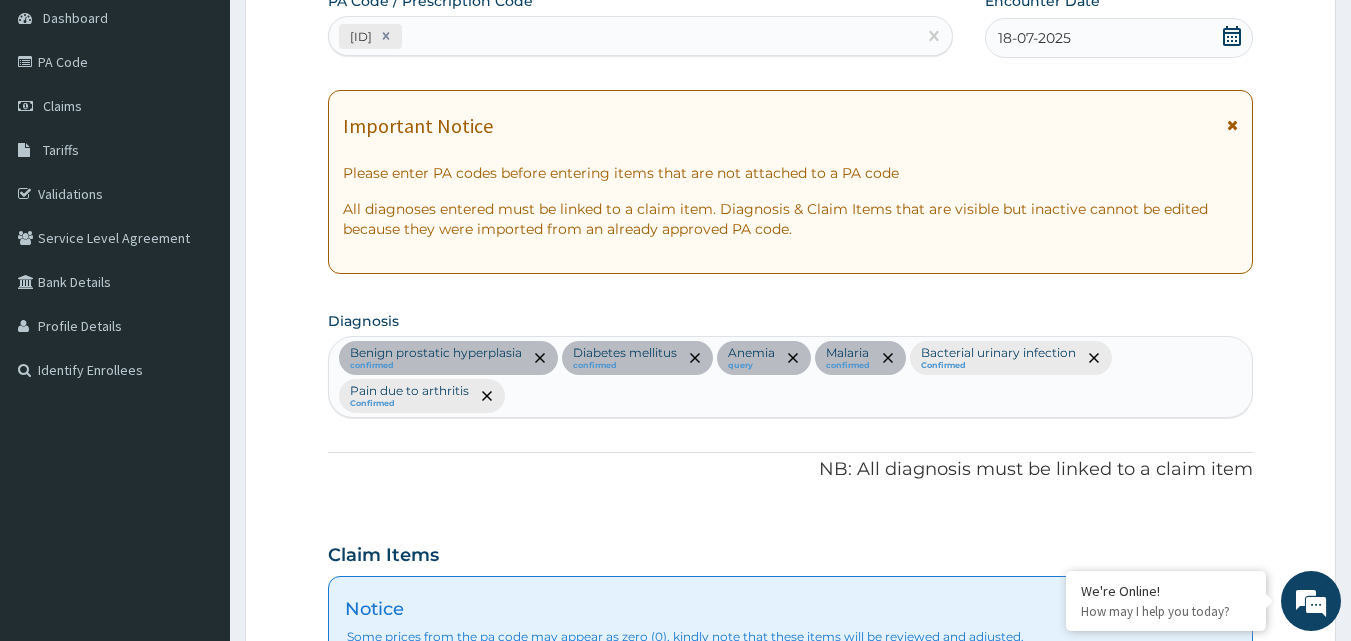 click on "Benign prostatic hyperplasia confirmed Diabetes mellitus confirmed Anemia query Malaria confirmed Bacterial urinary infection Confirmed Pain due to arthritis Confirmed" at bounding box center [791, 377] 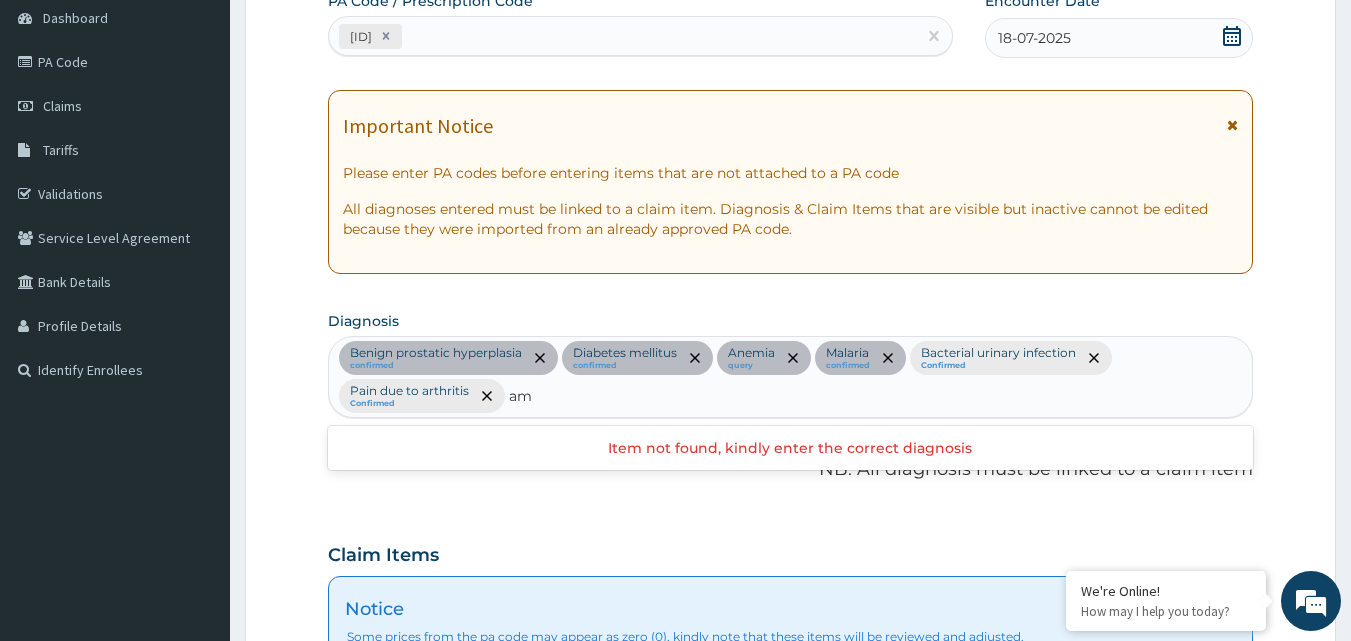 type on "a" 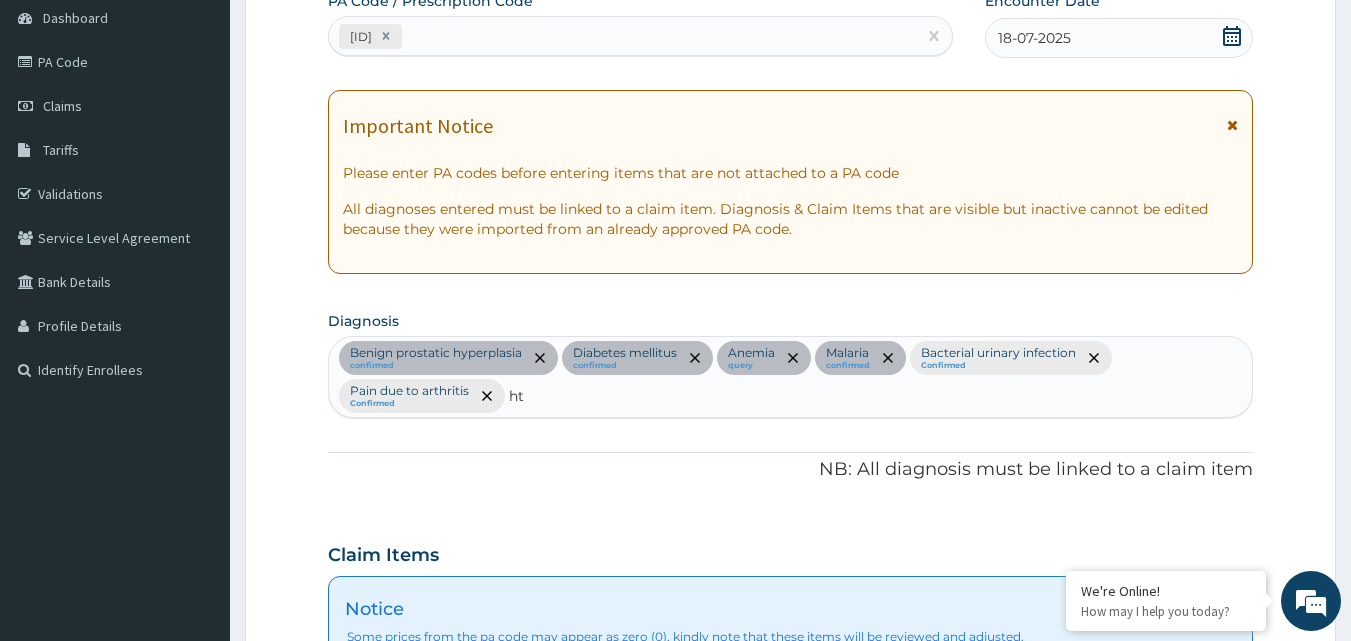 type on "htn" 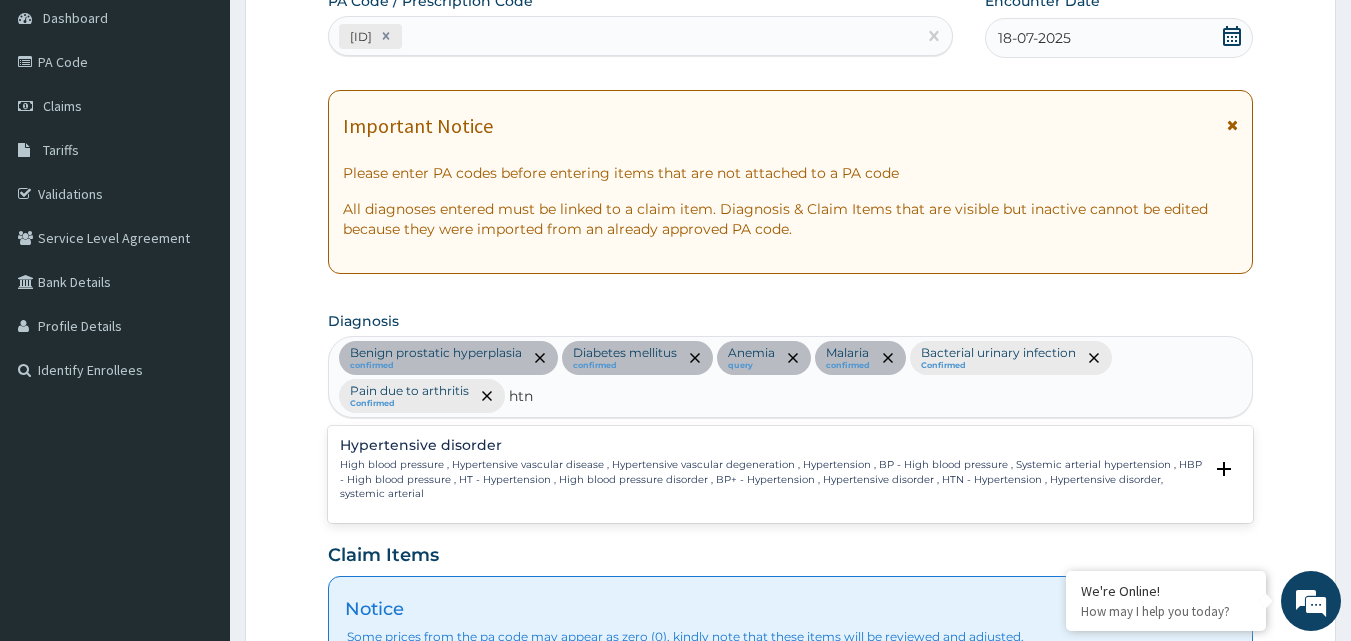 click on "High blood pressure , Hypertensive vascular disease , Hypertensive vascular degeneration , Hypertension , BP - High blood pressure , Systemic arterial hypertension , HBP - High blood pressure , HT - Hypertension , High blood pressure disorder , BP+ - Hypertension , Hypertensive disorder , HTN - Hypertension , Hypertensive disorder, systemic arterial" at bounding box center (771, 479) 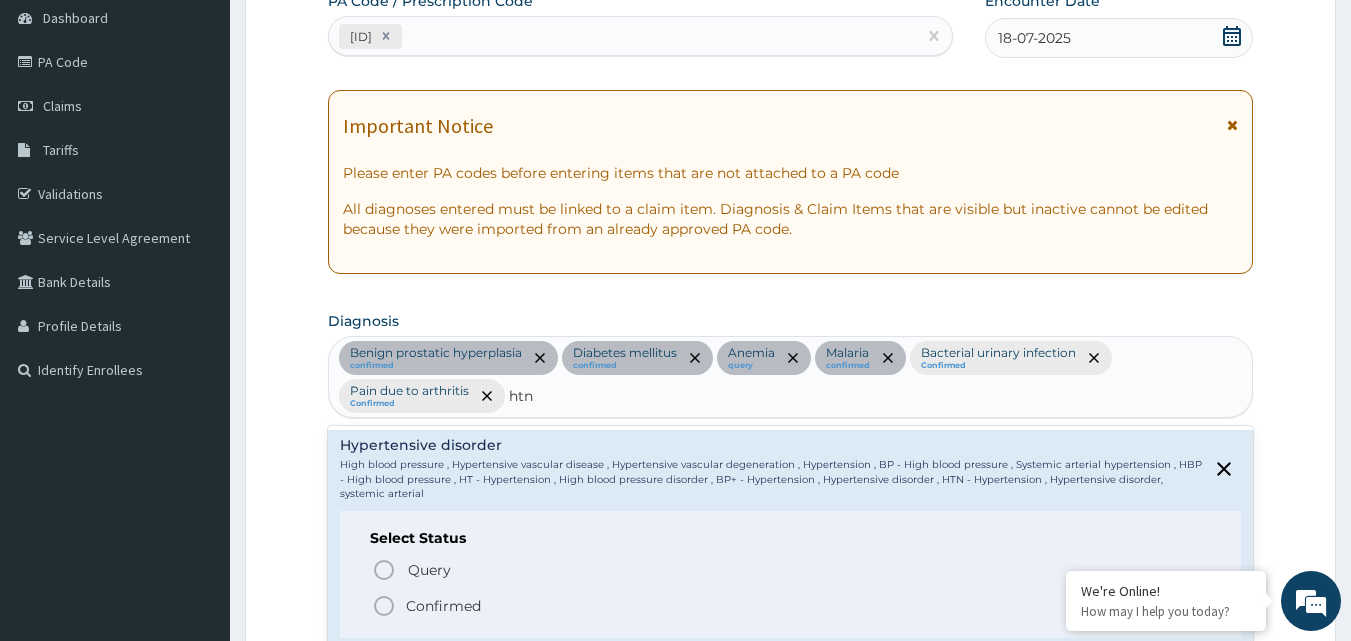 click on "Confirmed" at bounding box center (443, 606) 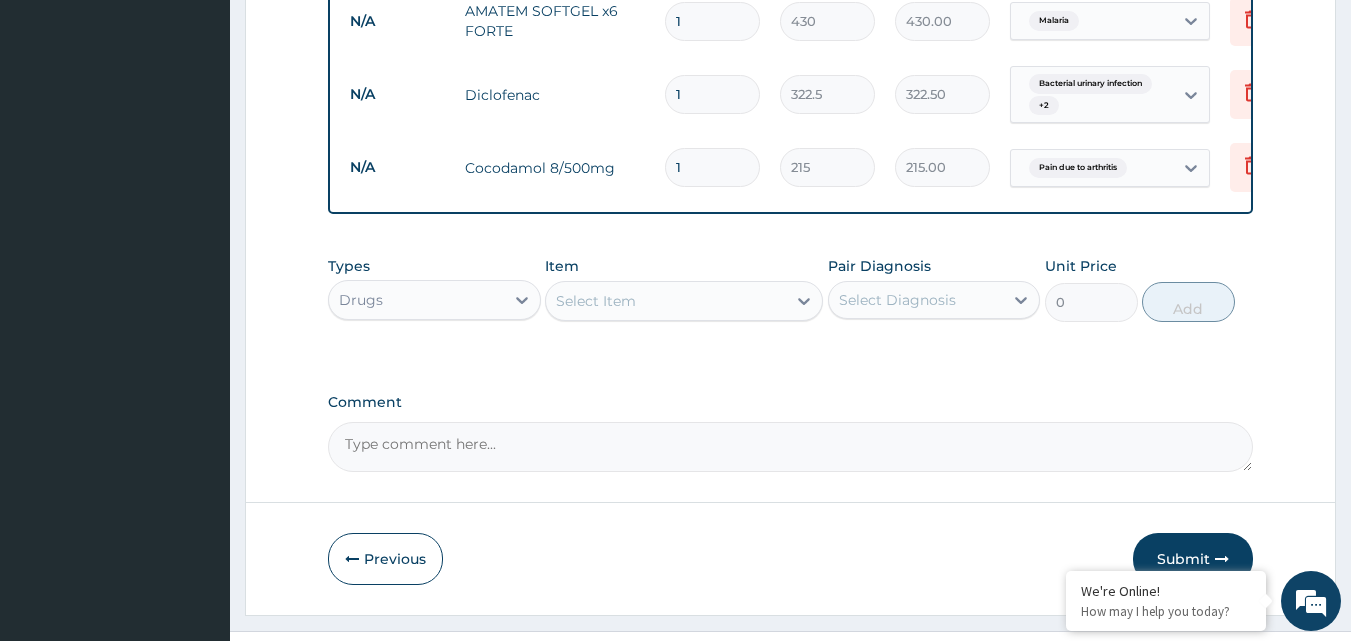 scroll, scrollTop: 1813, scrollLeft: 0, axis: vertical 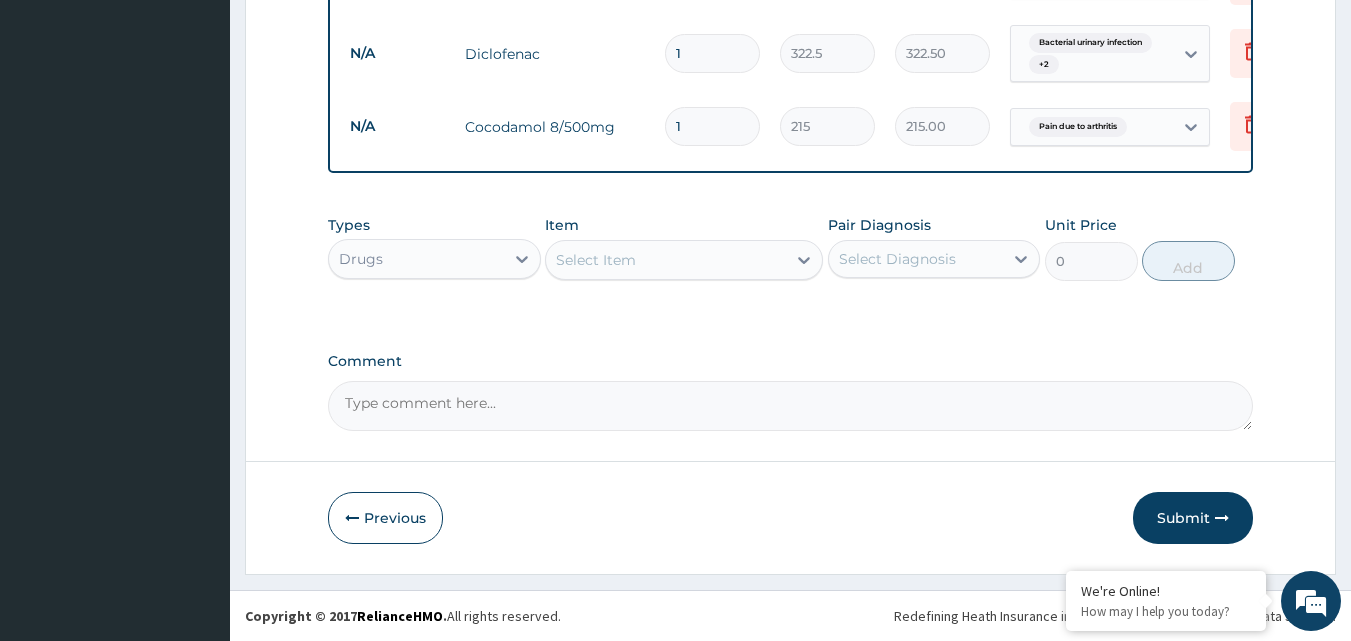 click on "Select Item" at bounding box center (596, 260) 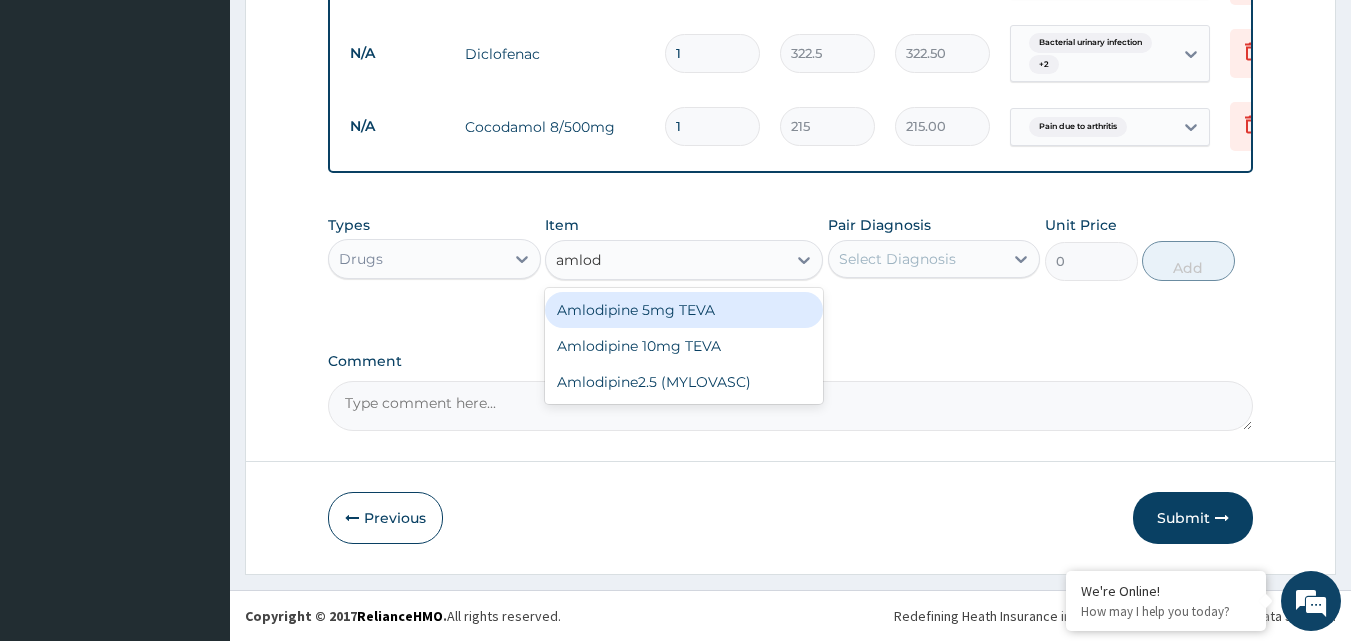 type on "amlodi" 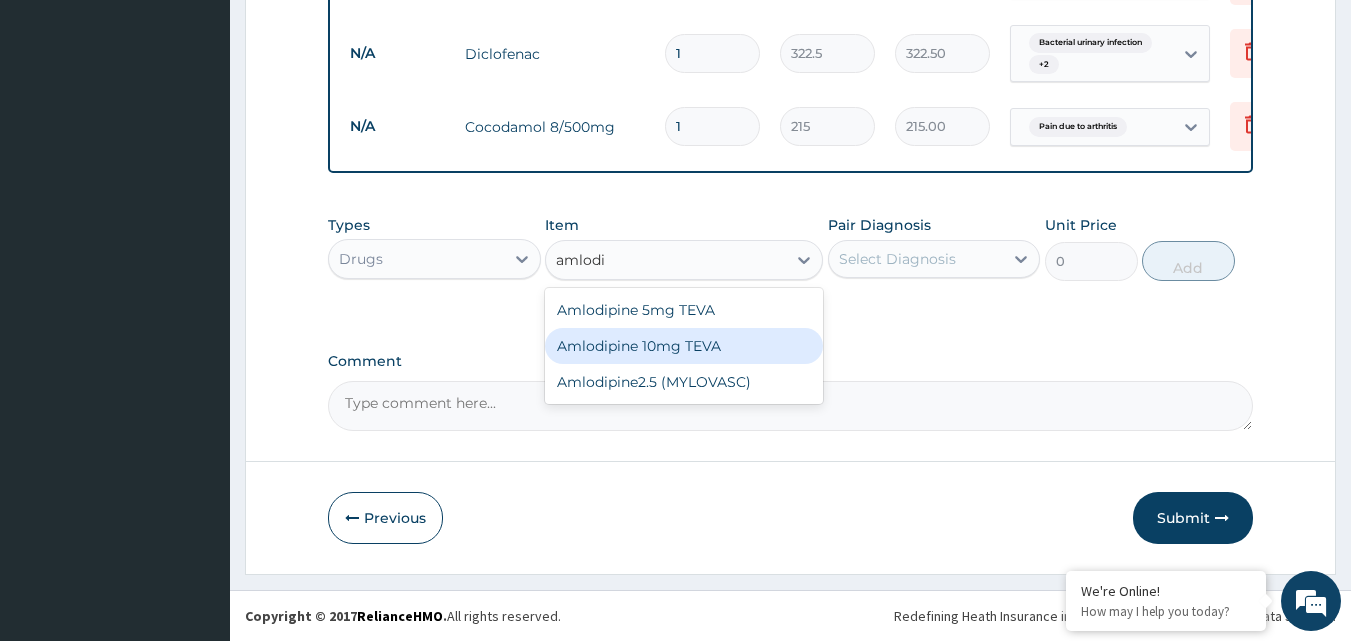 click on "Amlodipine 10mg TEVA" at bounding box center [684, 346] 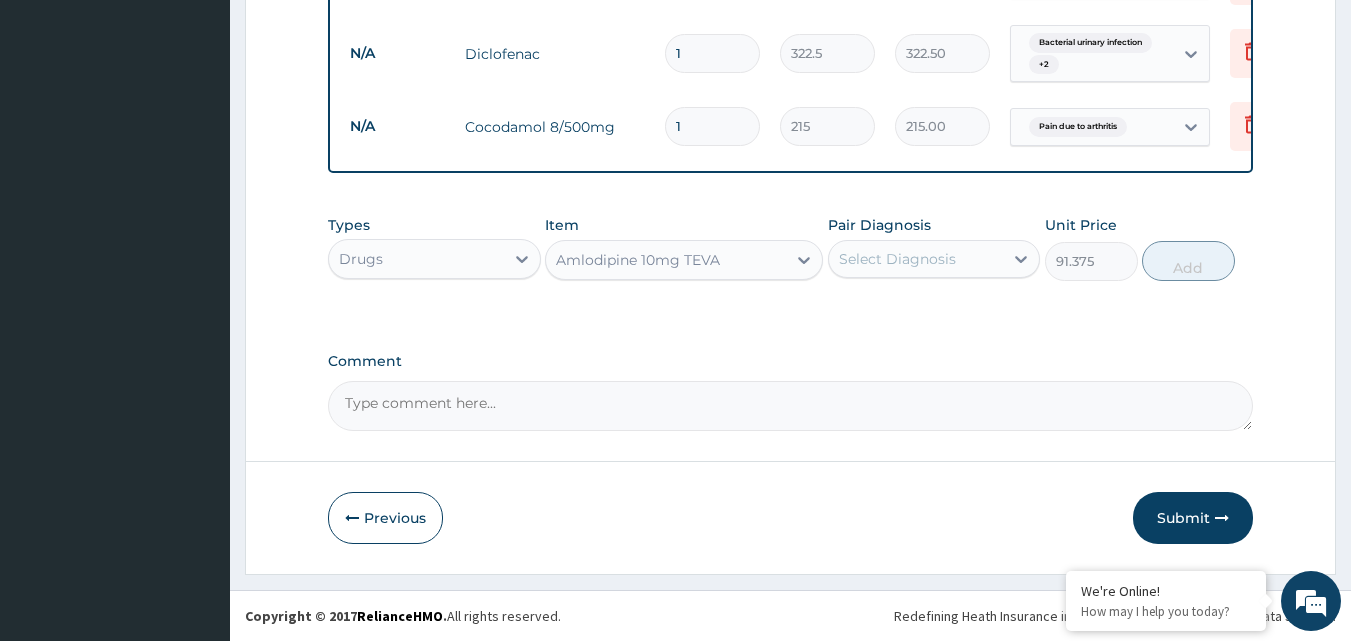 click on "Select Diagnosis" at bounding box center (916, 259) 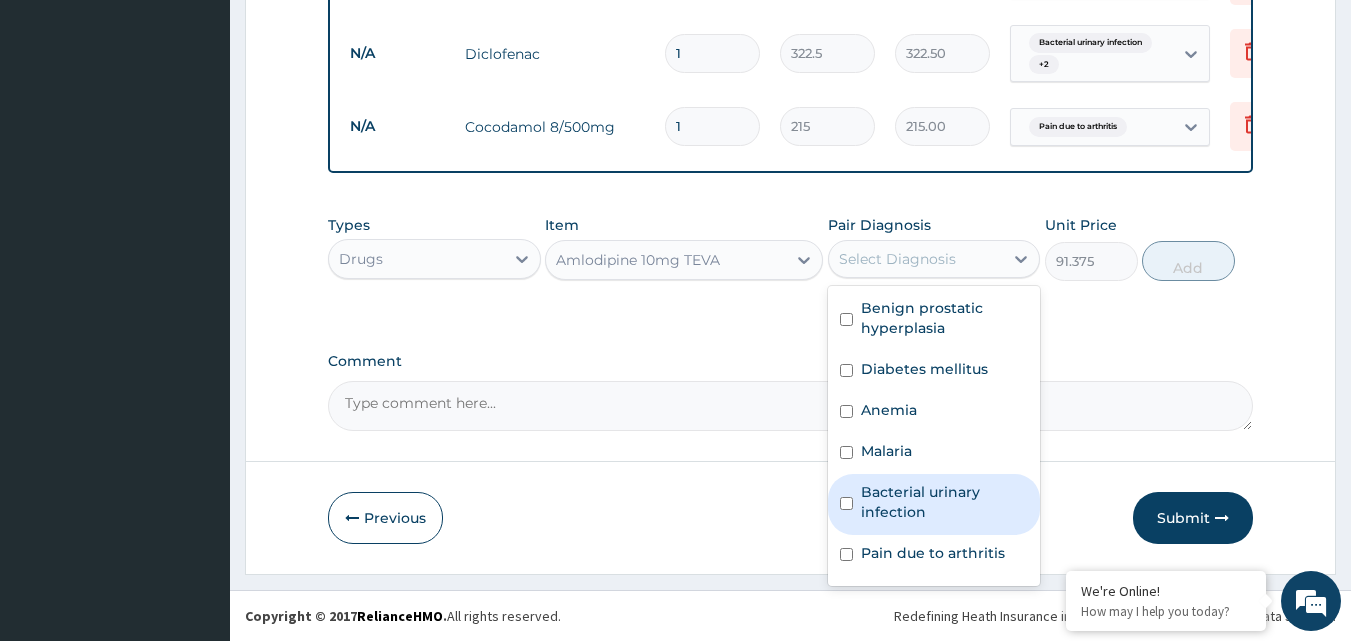 scroll, scrollTop: 55, scrollLeft: 0, axis: vertical 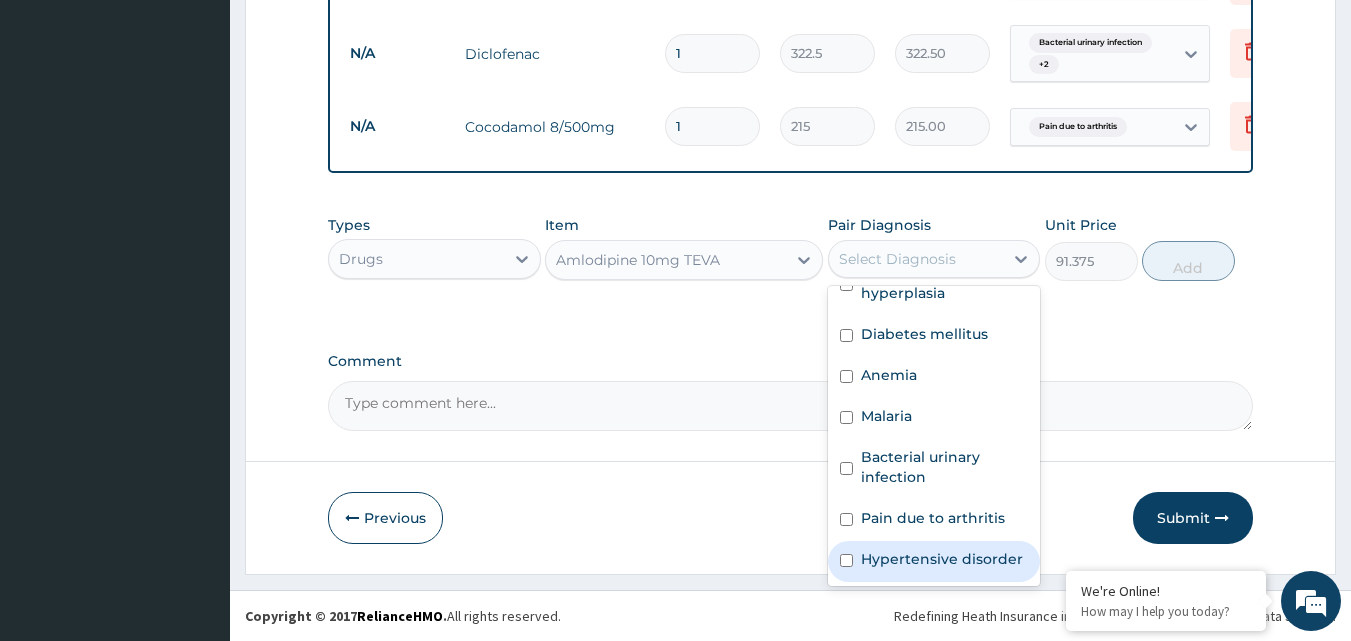 click on "Hypertensive disorder" at bounding box center (942, 559) 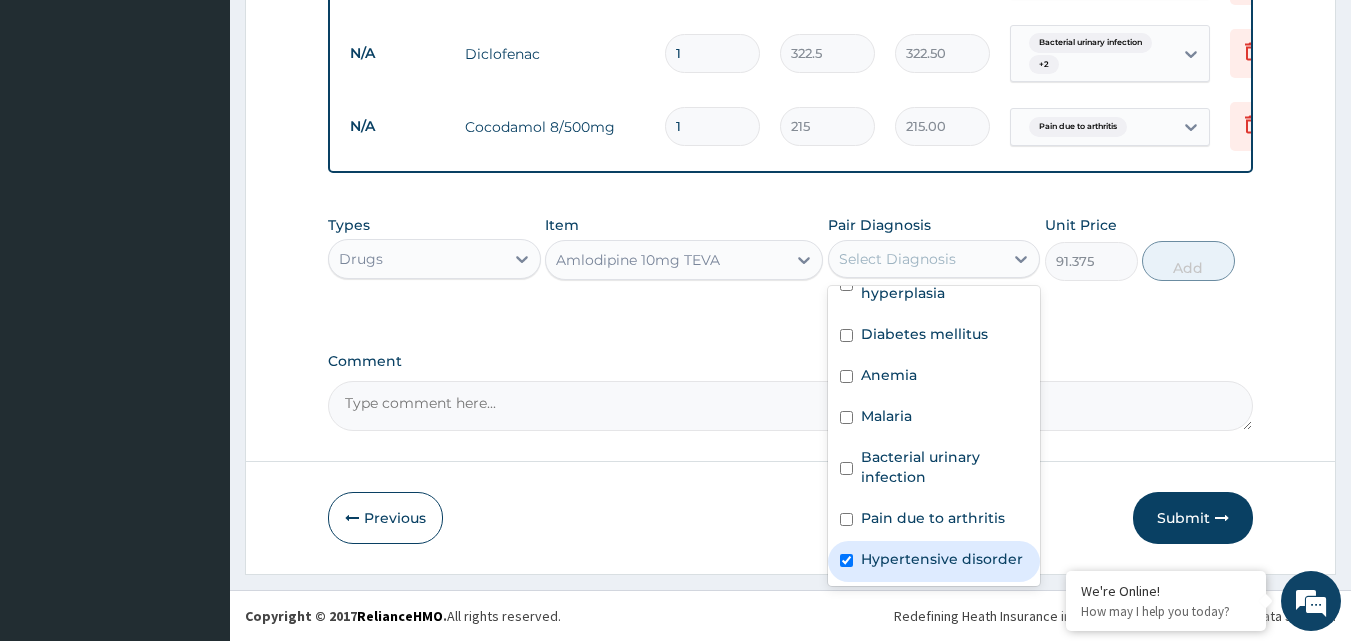 checkbox on "true" 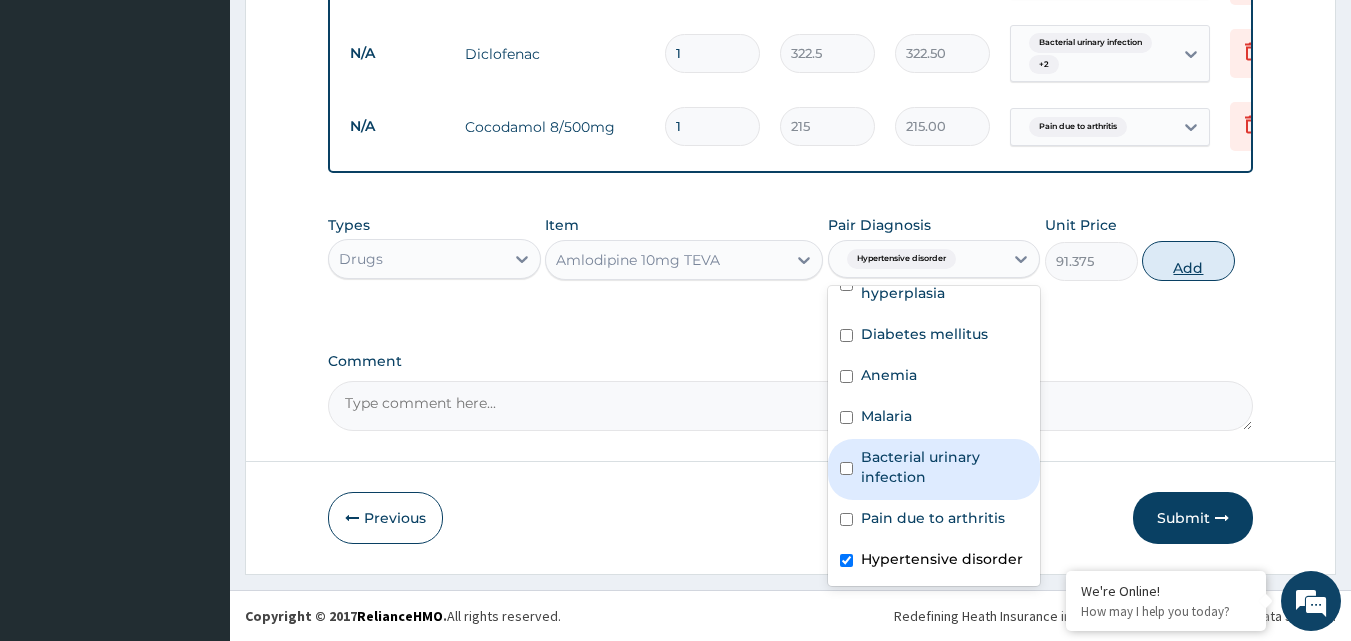 click on "Add" at bounding box center [1188, 261] 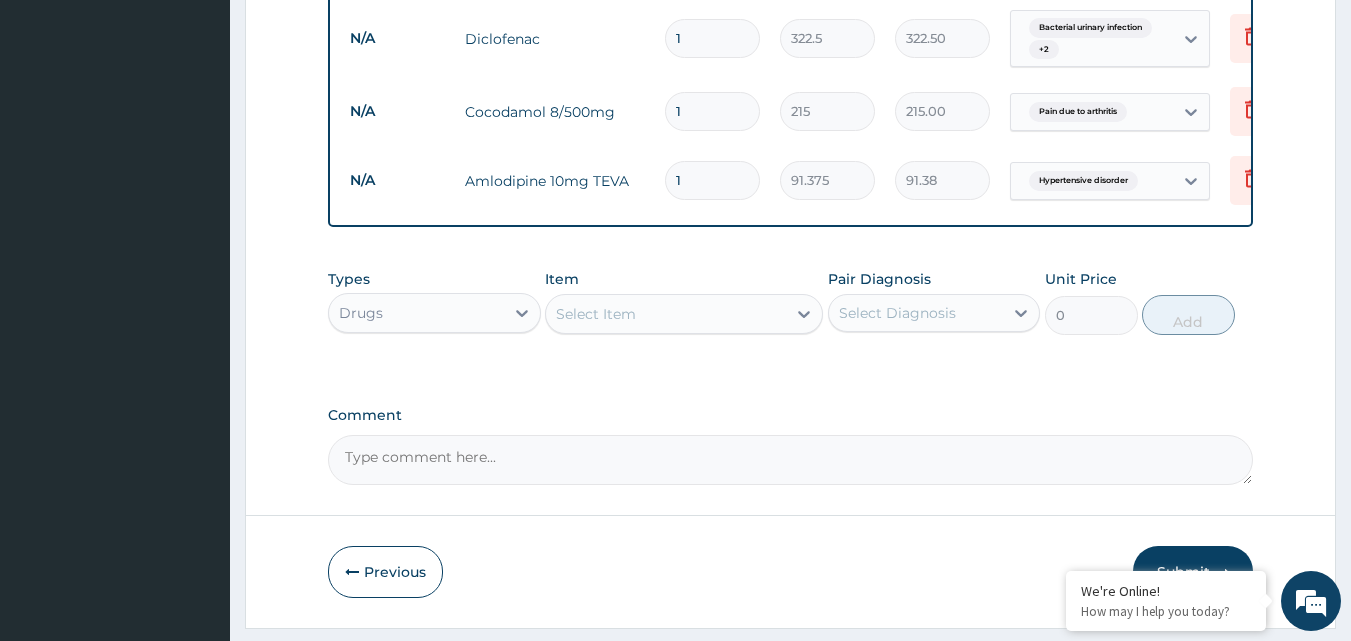 click on "Select Item" at bounding box center [666, 314] 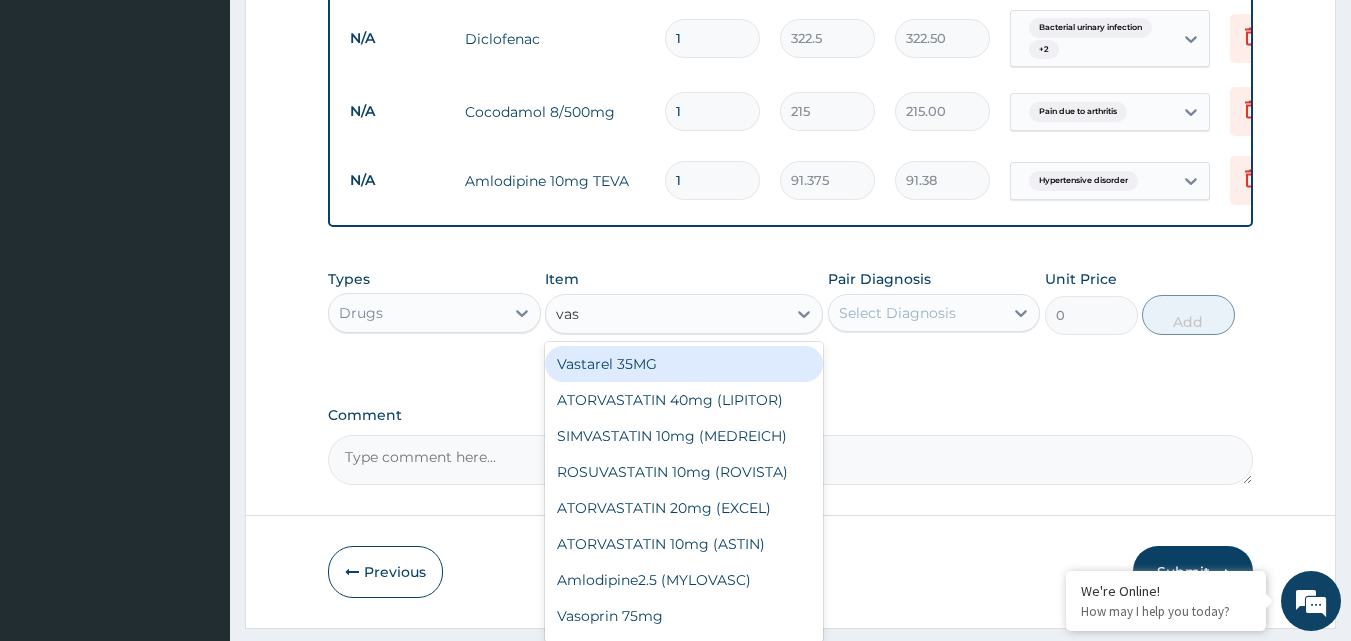 type on "vaso" 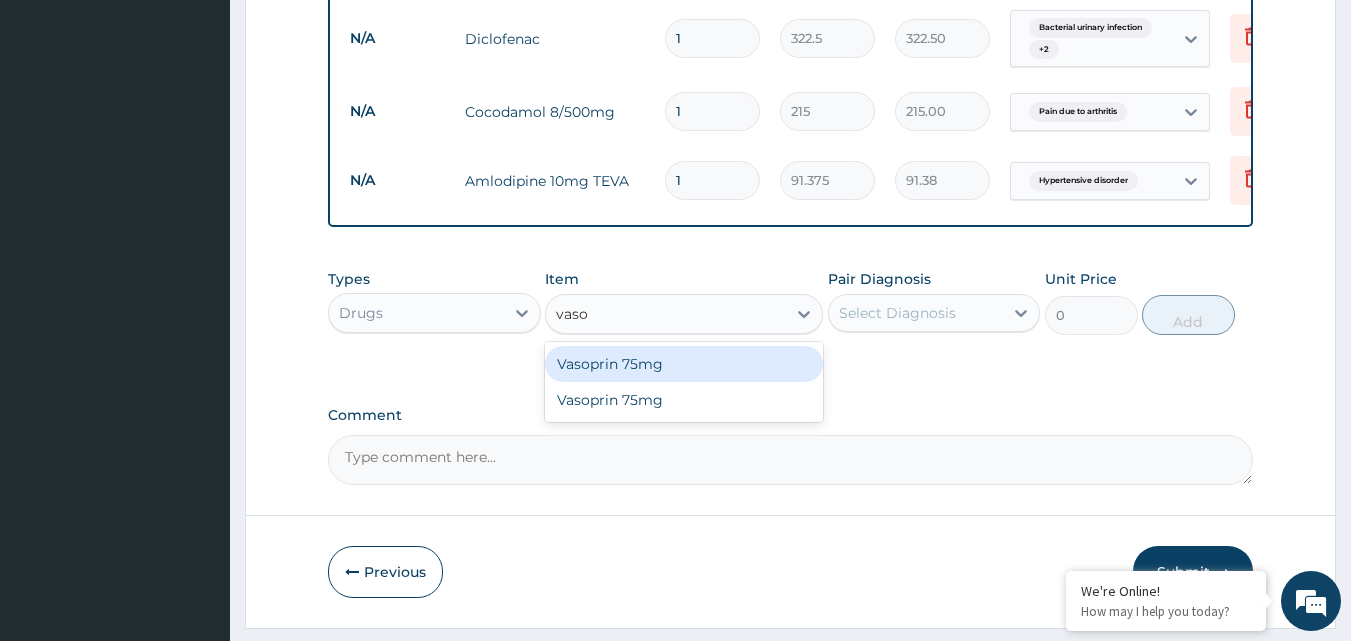 drag, startPoint x: 663, startPoint y: 387, endPoint x: 1030, endPoint y: 292, distance: 379.09628 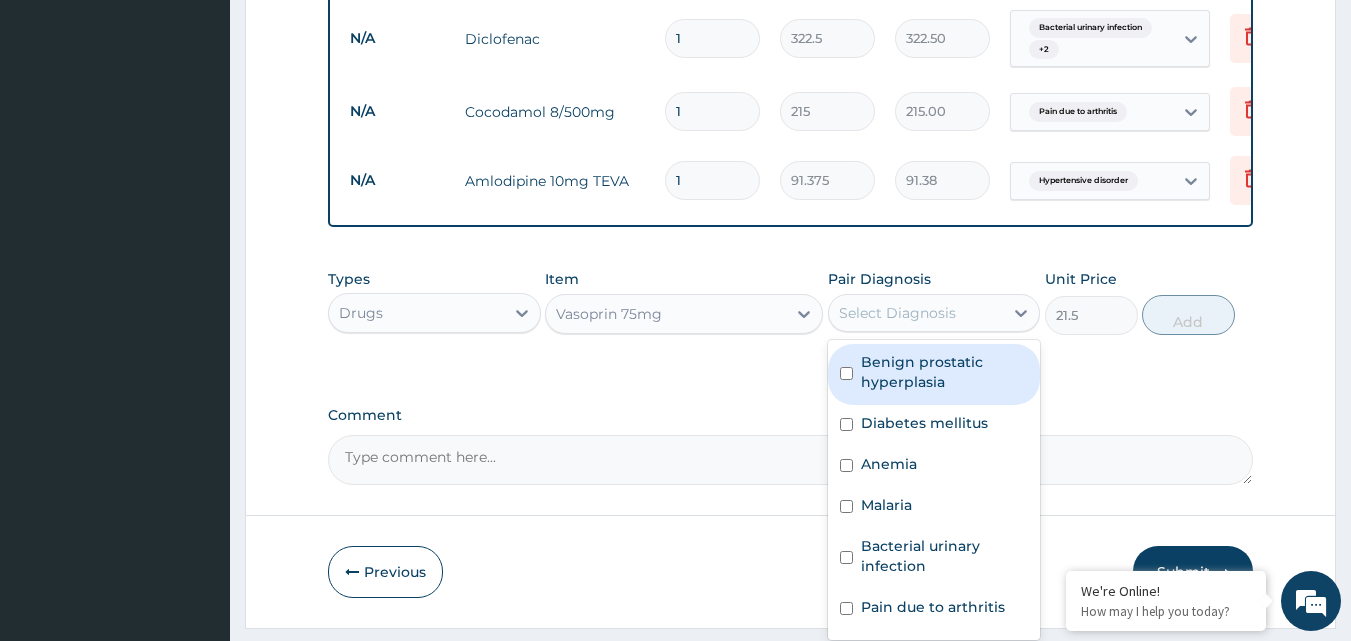 click on "Select Diagnosis" at bounding box center (916, 313) 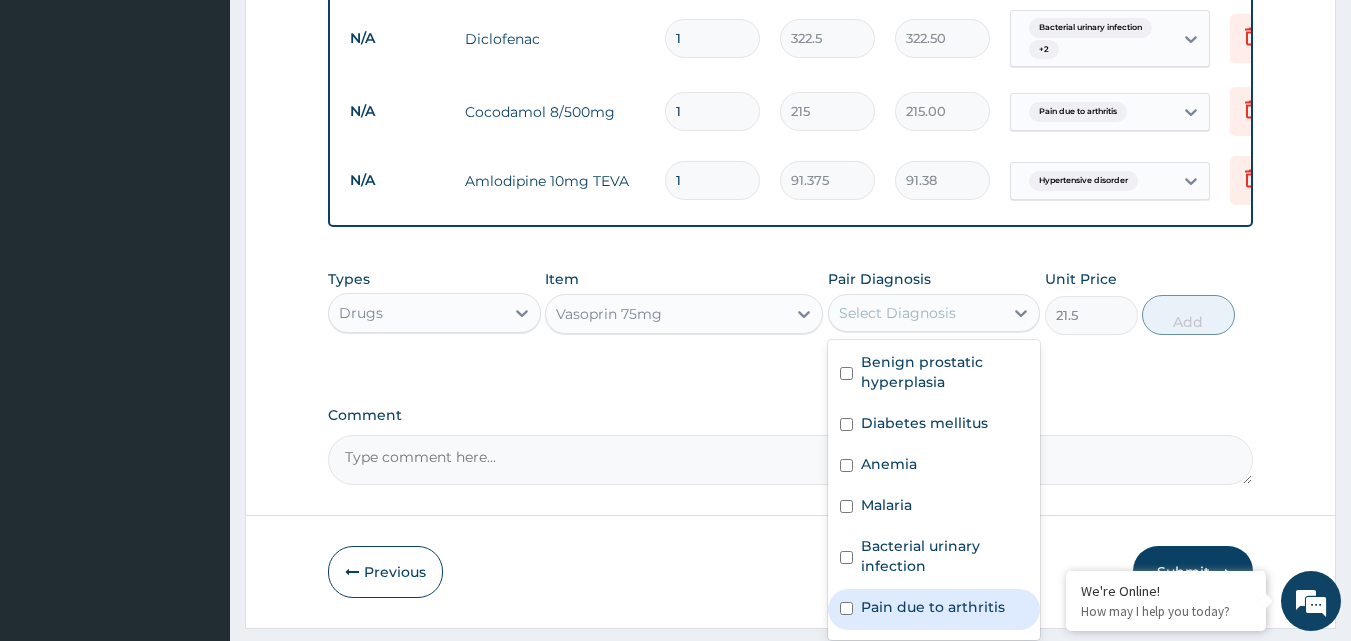 scroll, scrollTop: 55, scrollLeft: 0, axis: vertical 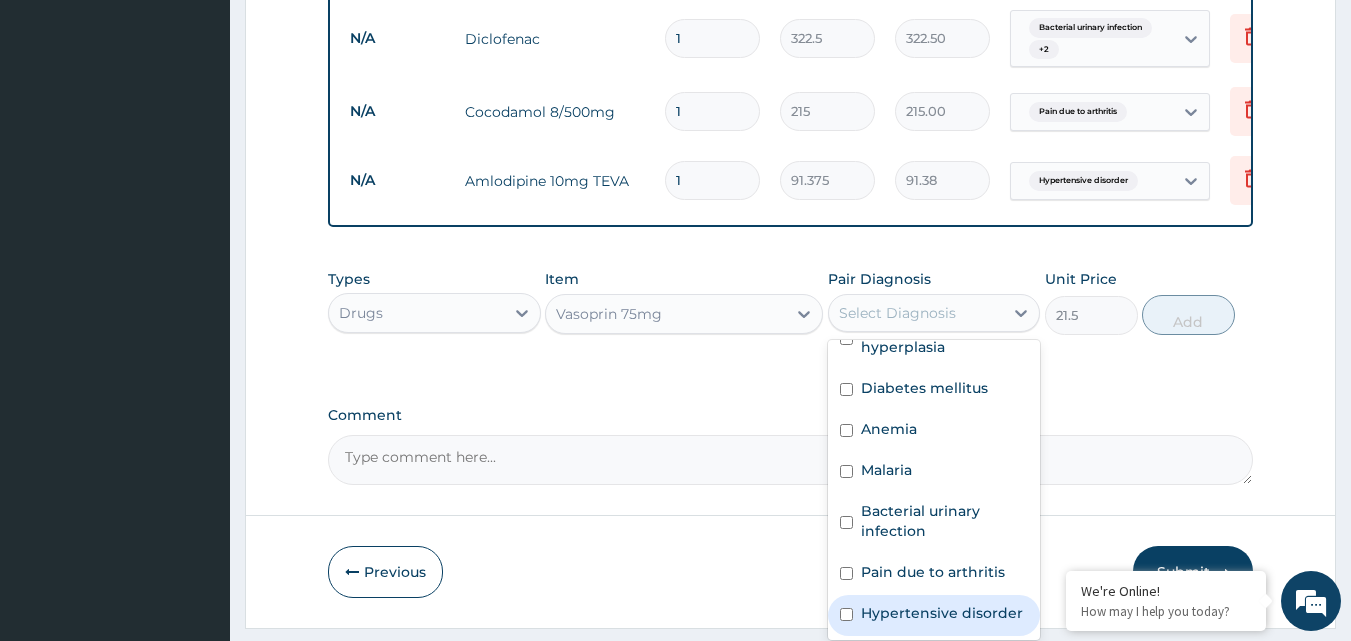 click on "Hypertensive disorder" at bounding box center [942, 613] 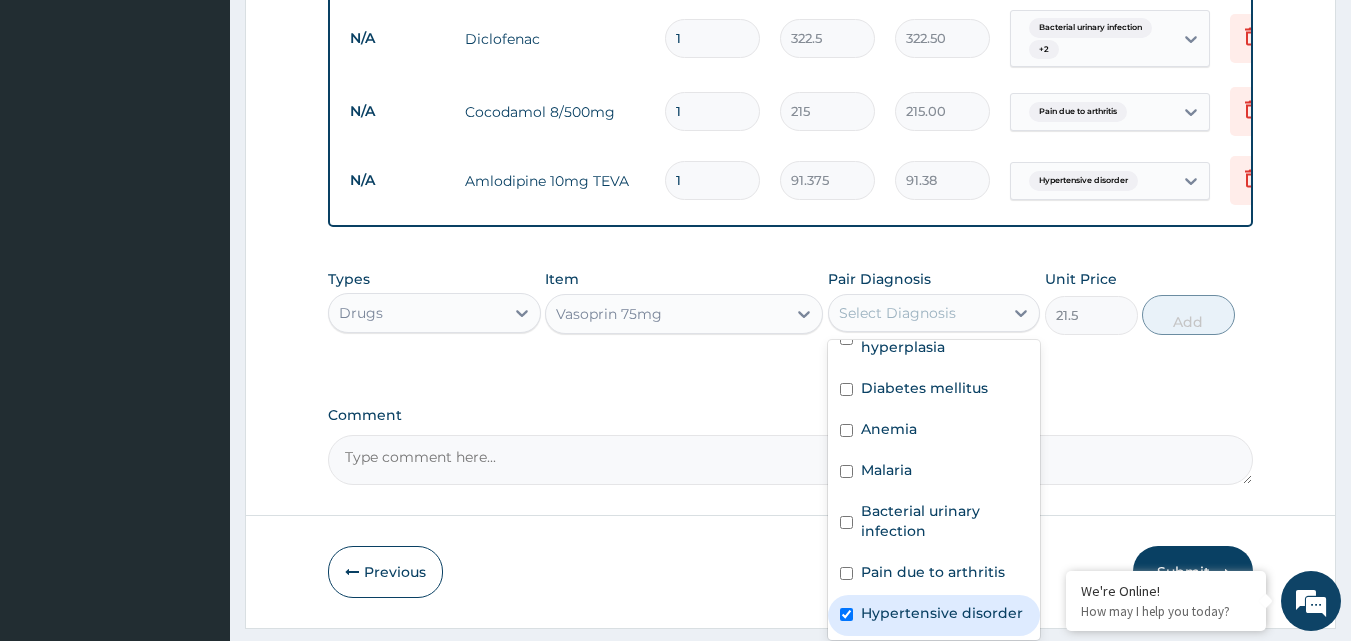 checkbox on "true" 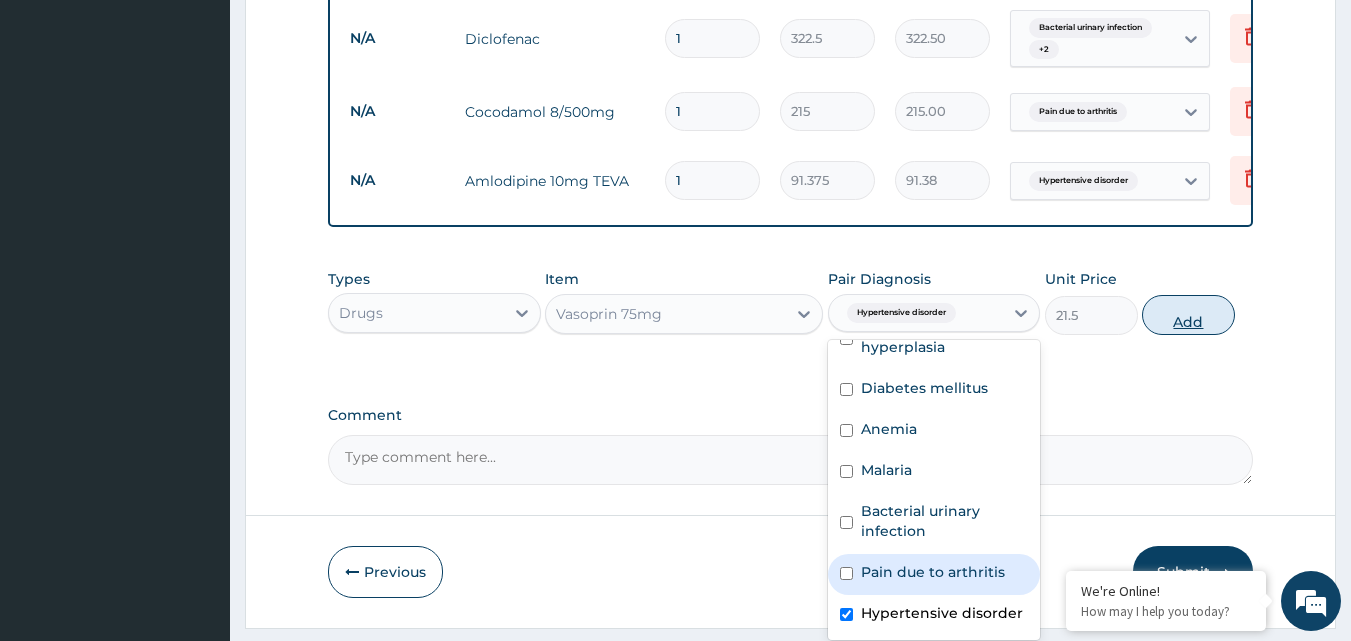 click on "Add" at bounding box center (1188, 315) 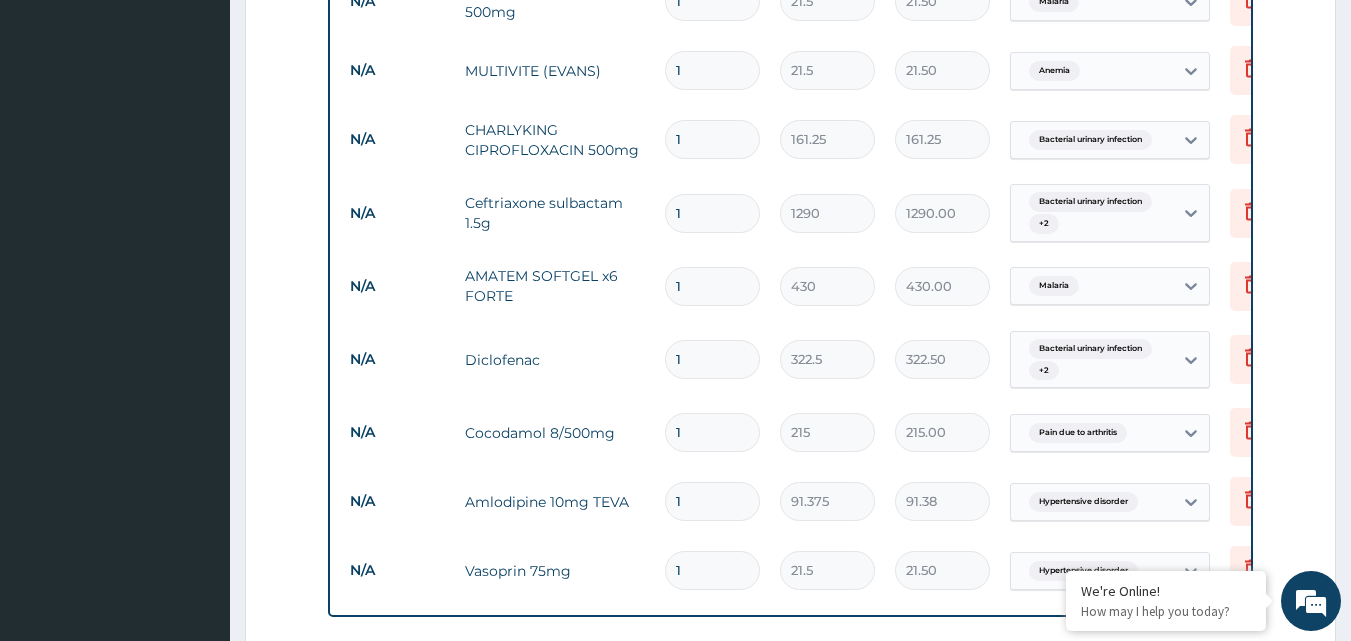 scroll, scrollTop: 1513, scrollLeft: 0, axis: vertical 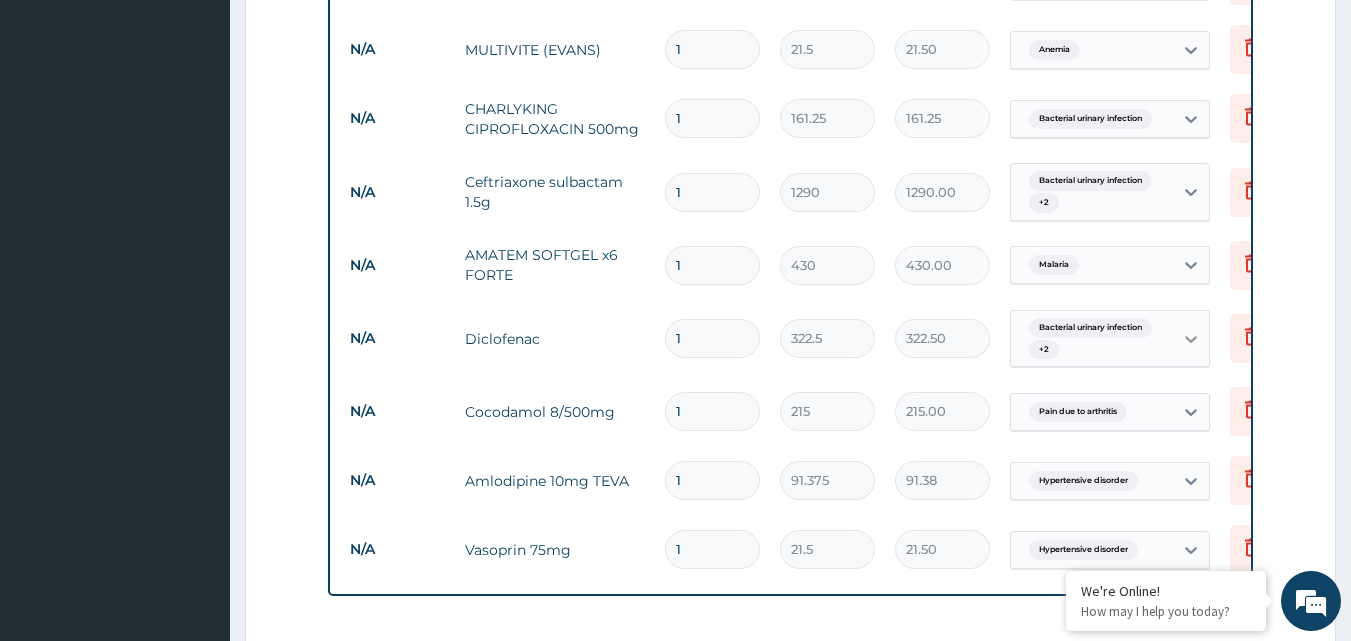 click 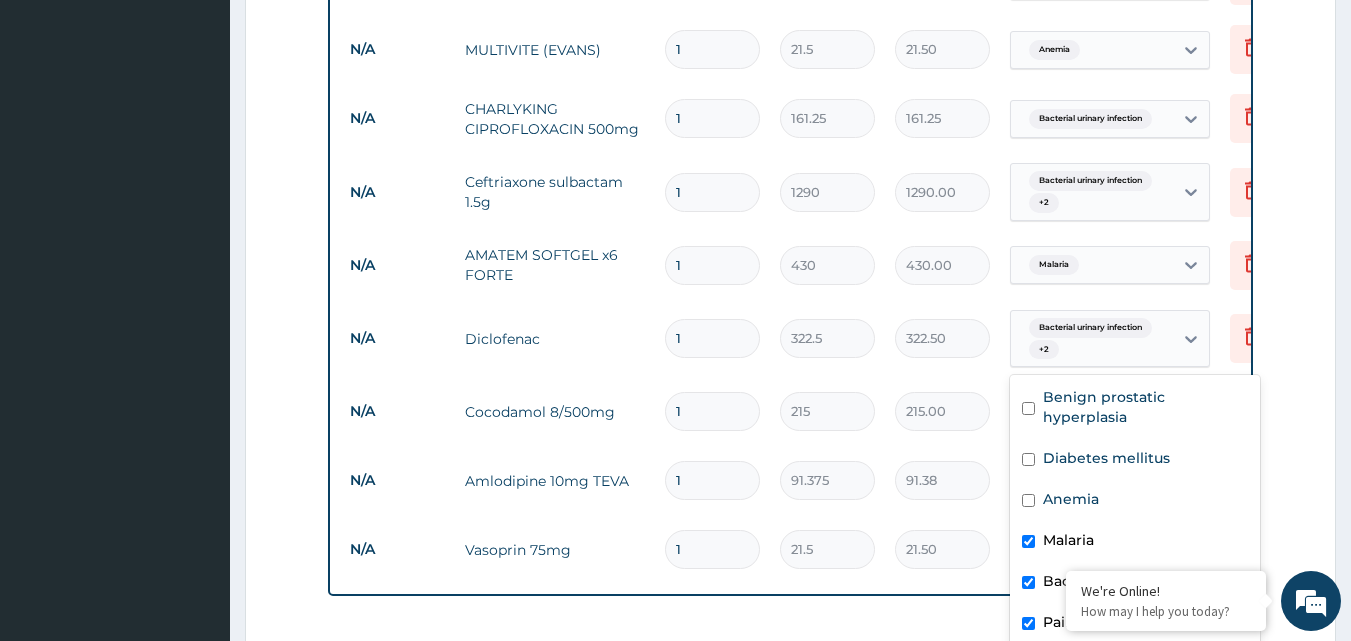 click on "Malaria" at bounding box center [1135, 542] 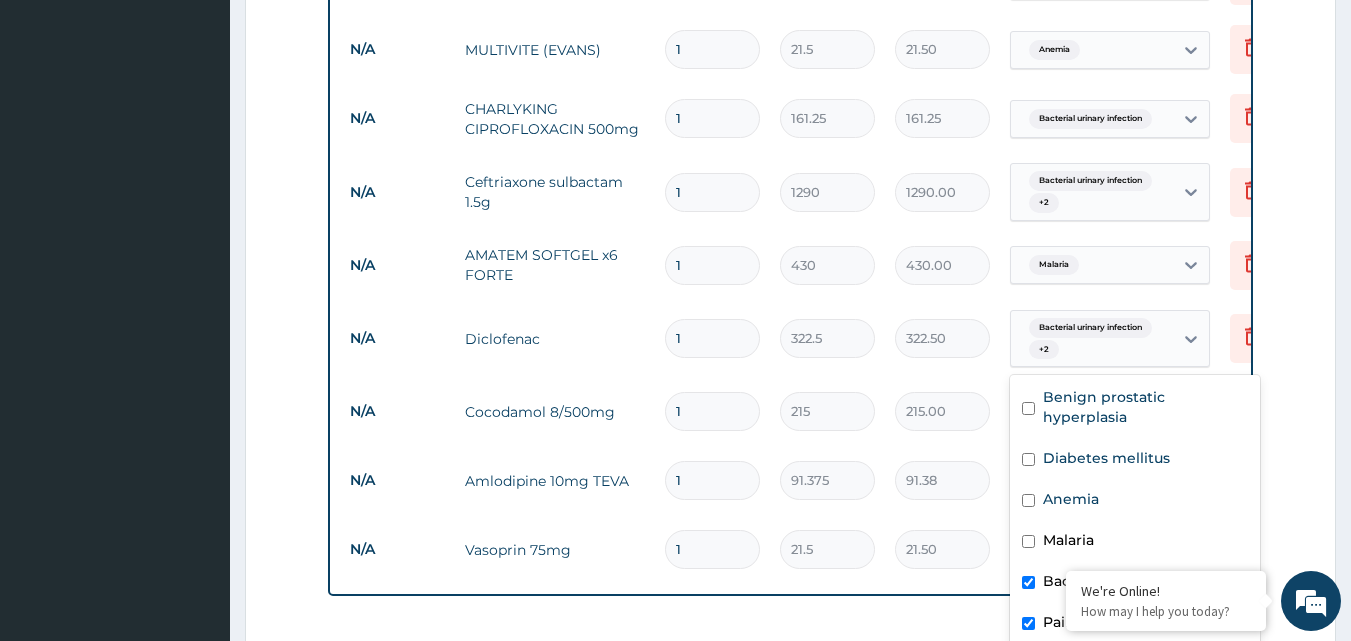 checkbox on "false" 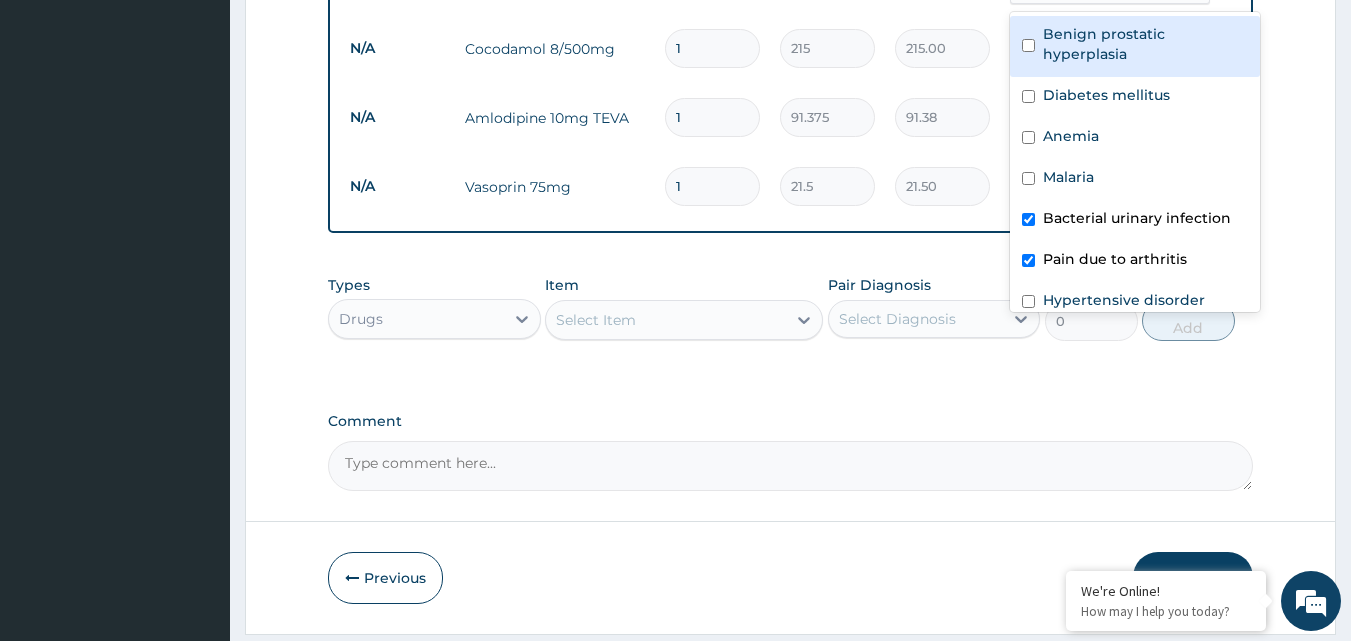 scroll, scrollTop: 1913, scrollLeft: 0, axis: vertical 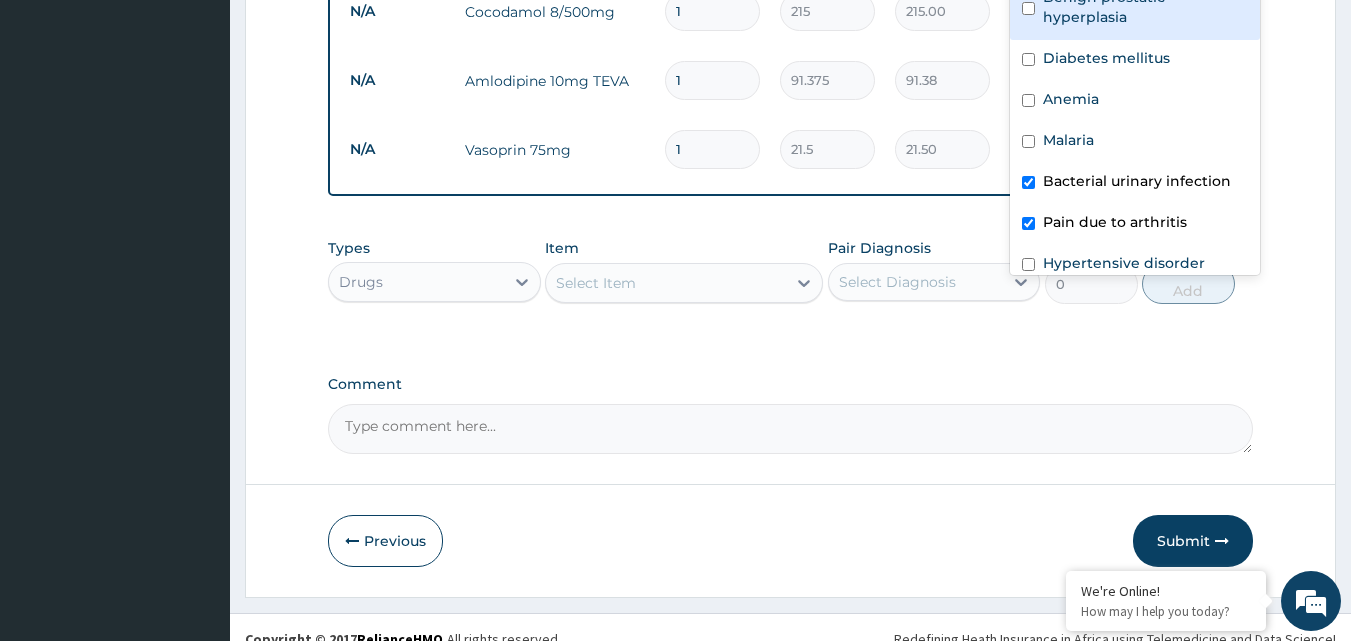 click on "Select Item" at bounding box center [666, 283] 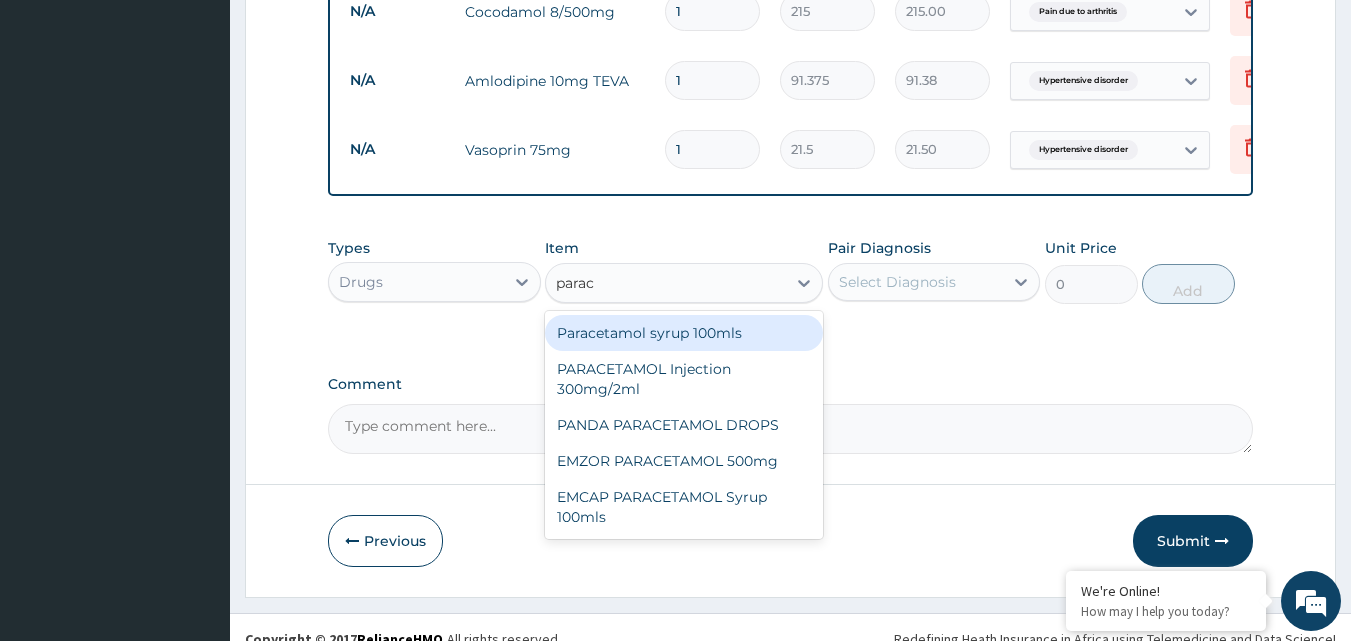 type on "parace" 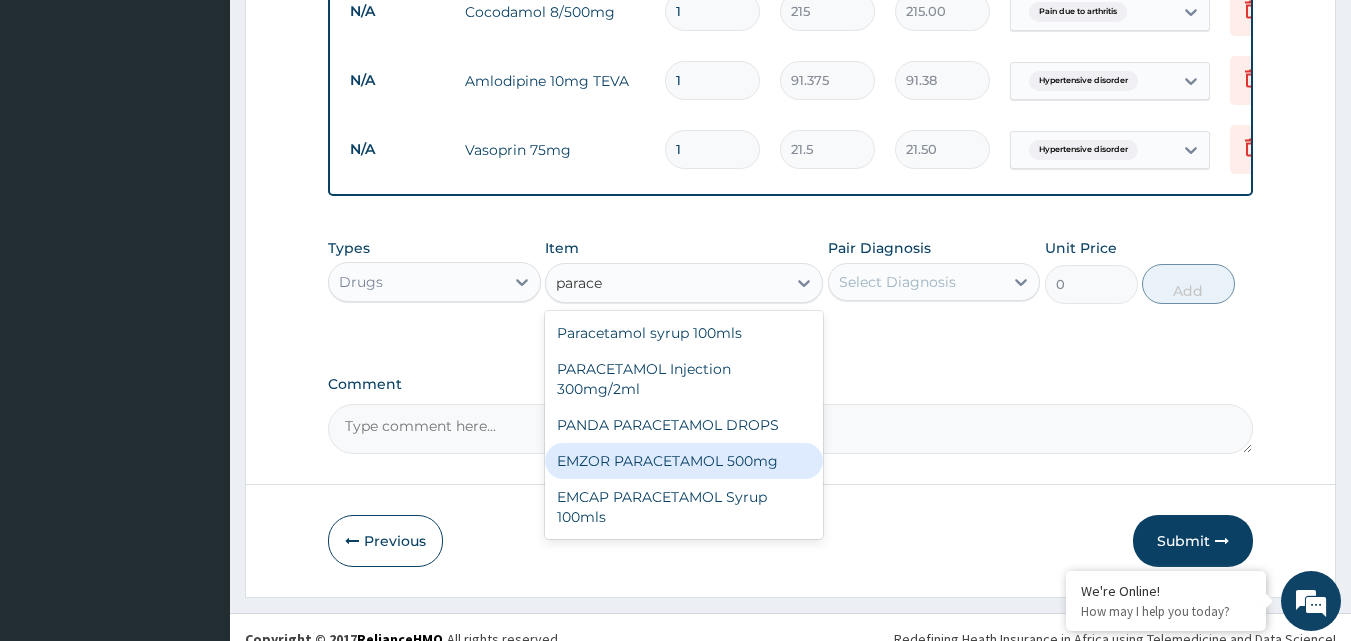 click on "EMZOR PARACETAMOL 500mg" at bounding box center [684, 461] 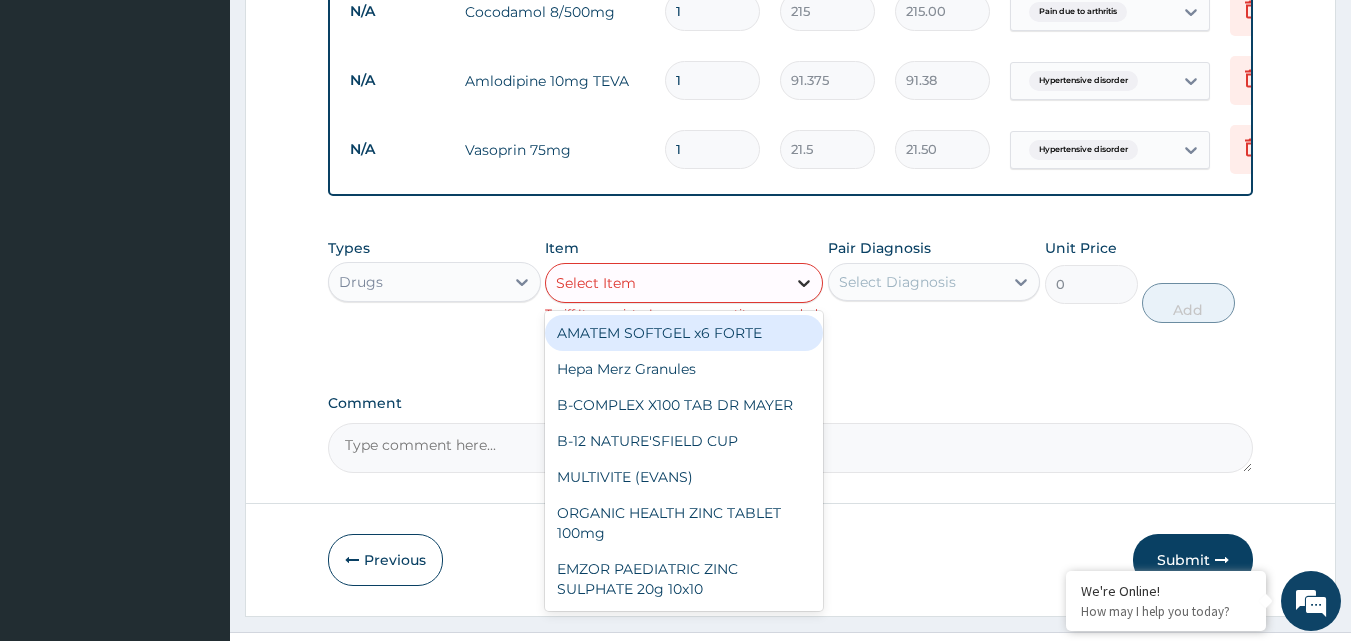 click 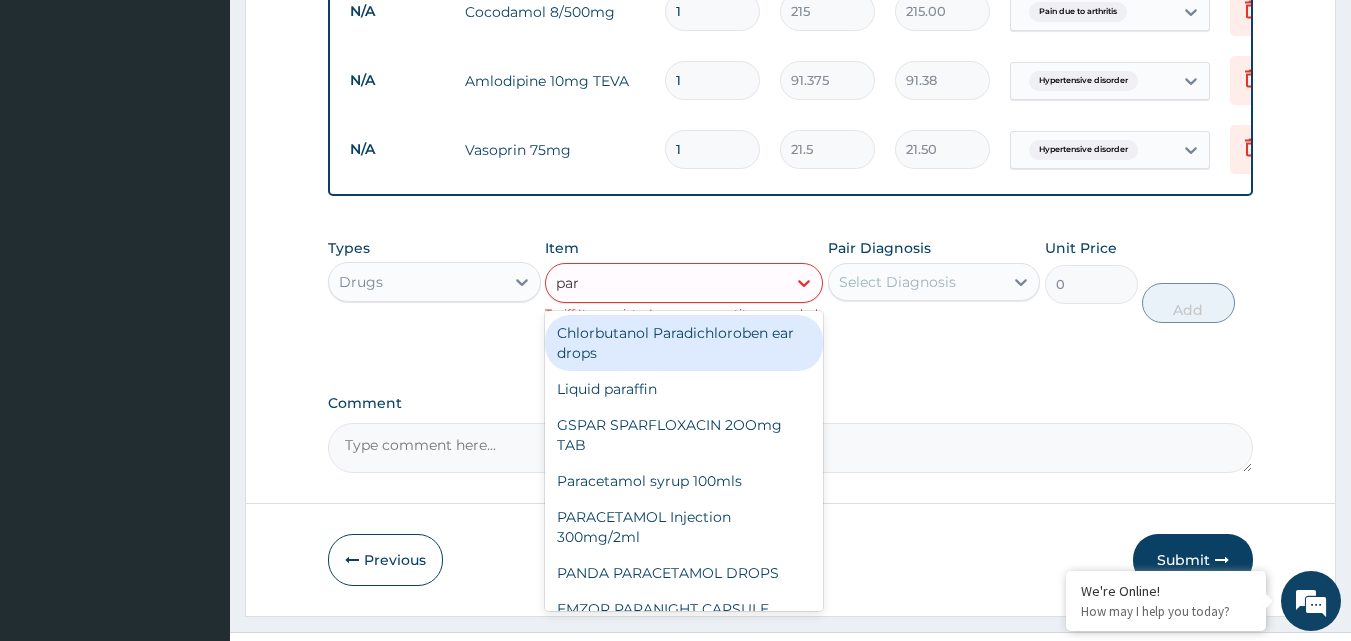 type on "para" 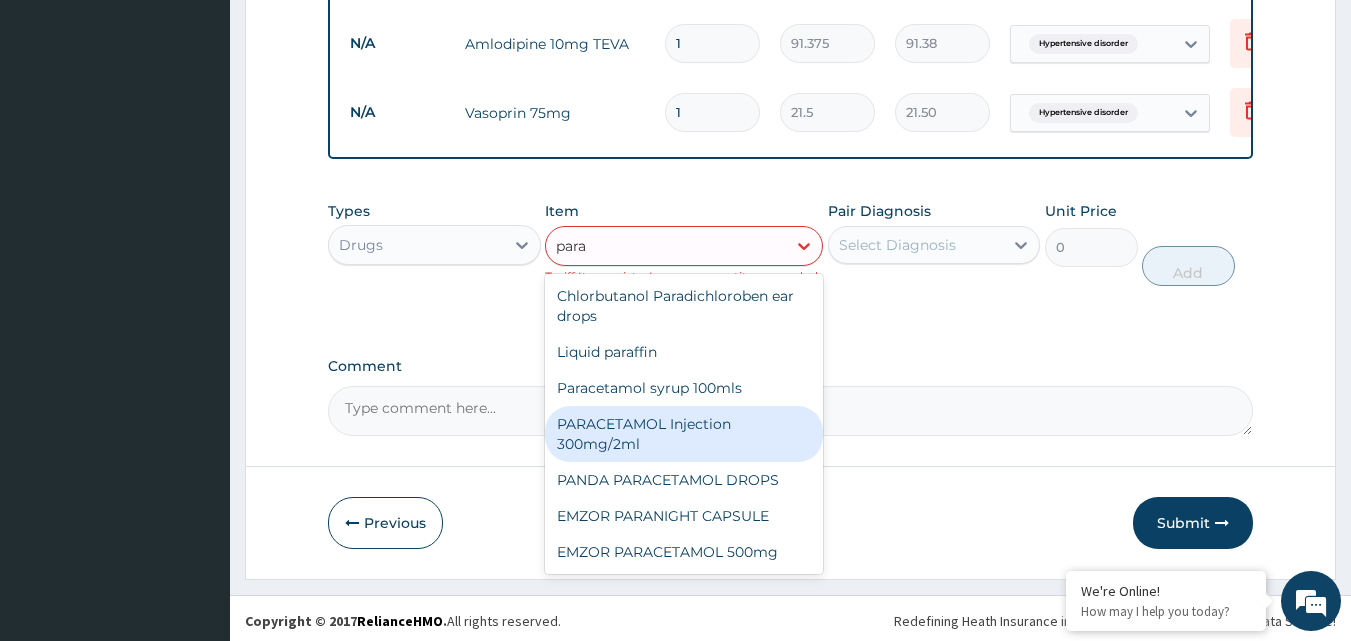 scroll, scrollTop: 1970, scrollLeft: 0, axis: vertical 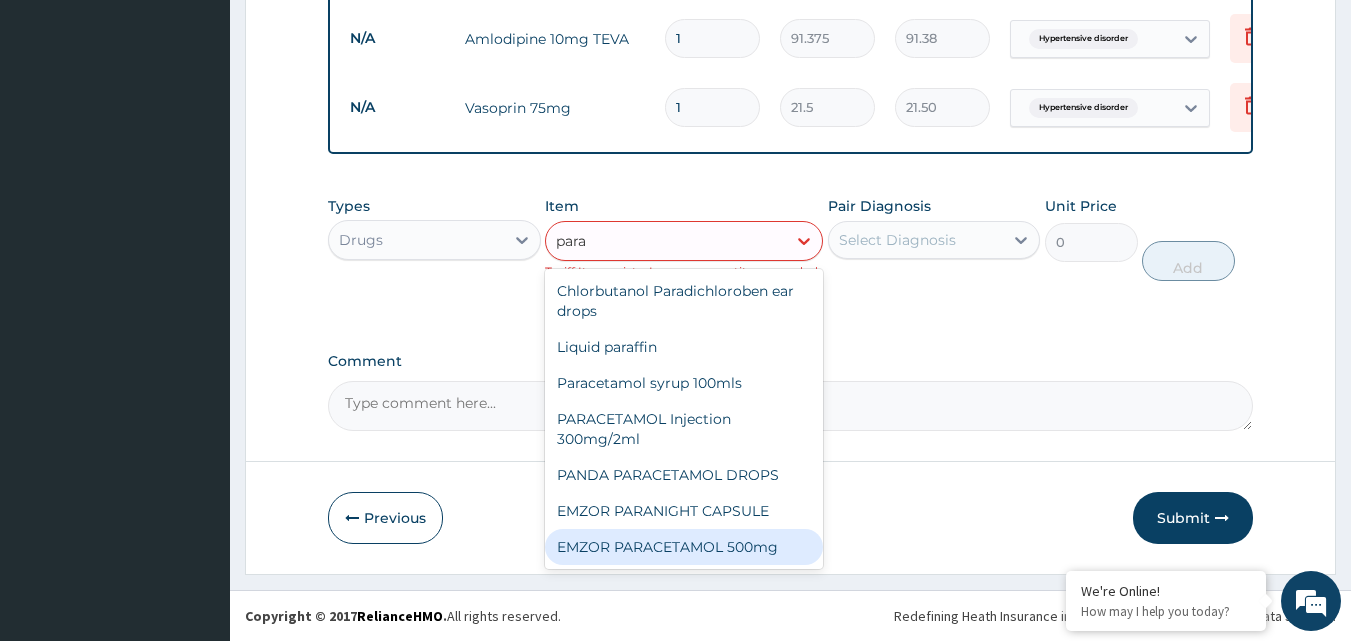 click on "EMZOR PARACETAMOL 500mg" at bounding box center (684, 547) 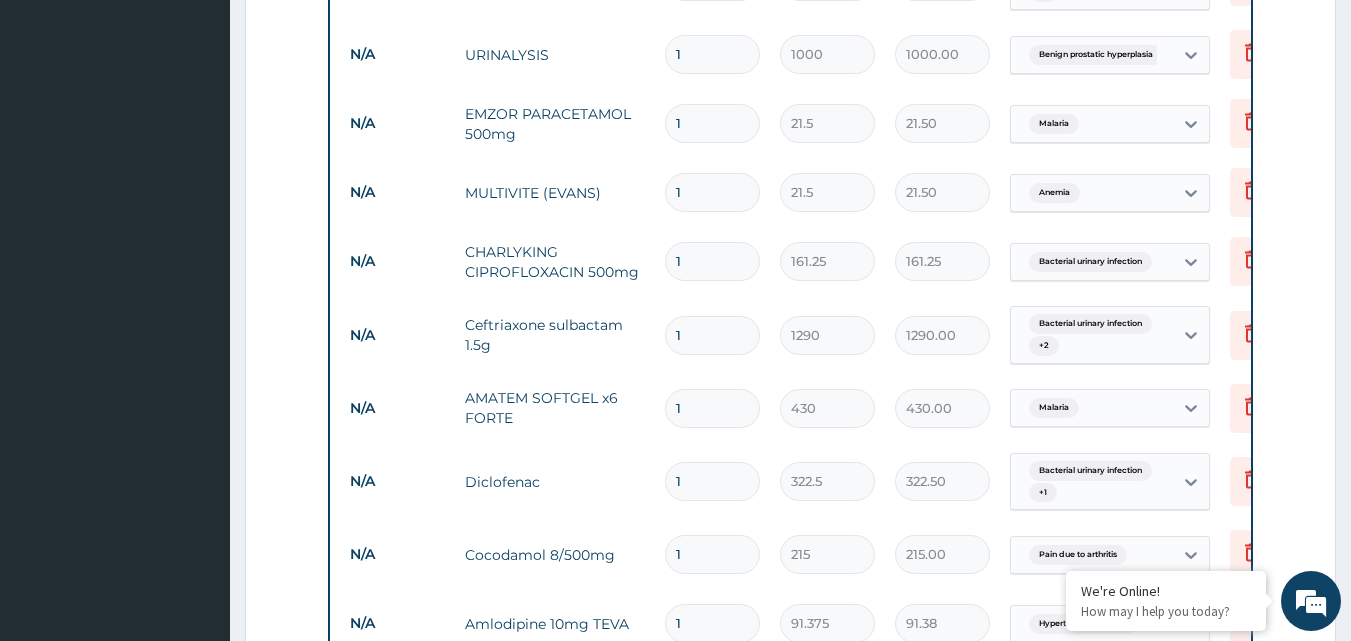 scroll, scrollTop: 1470, scrollLeft: 0, axis: vertical 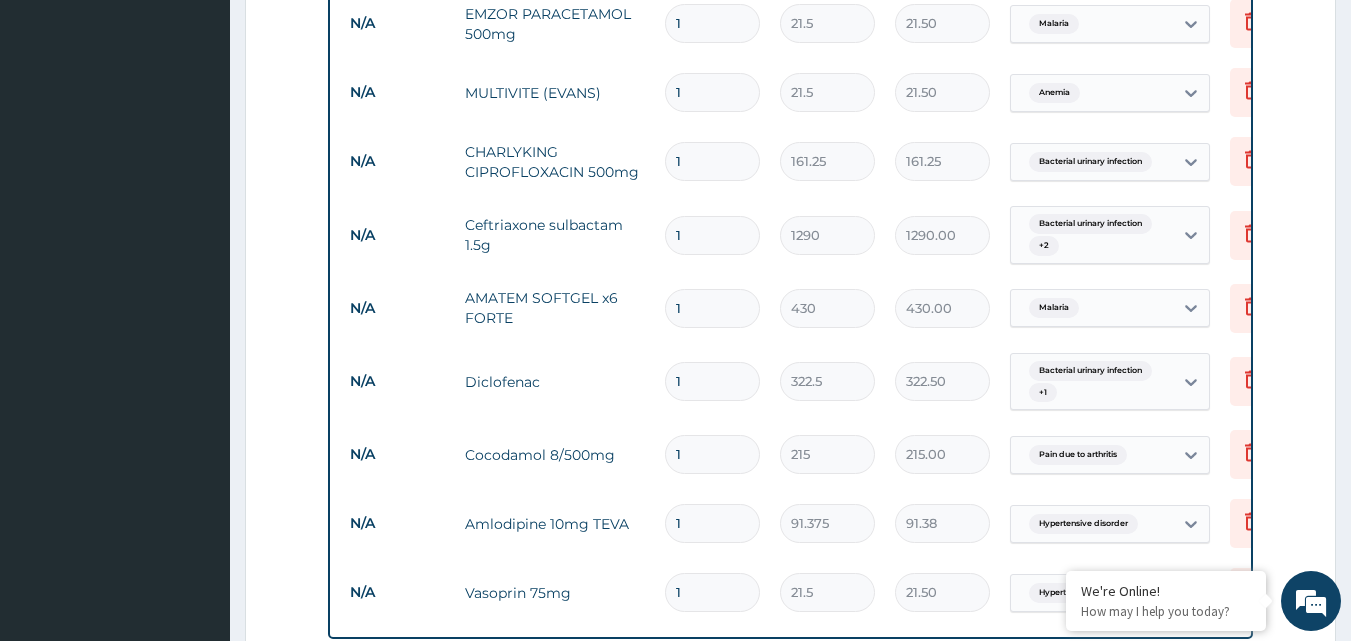 click on "Diclofenac" at bounding box center (555, 382) 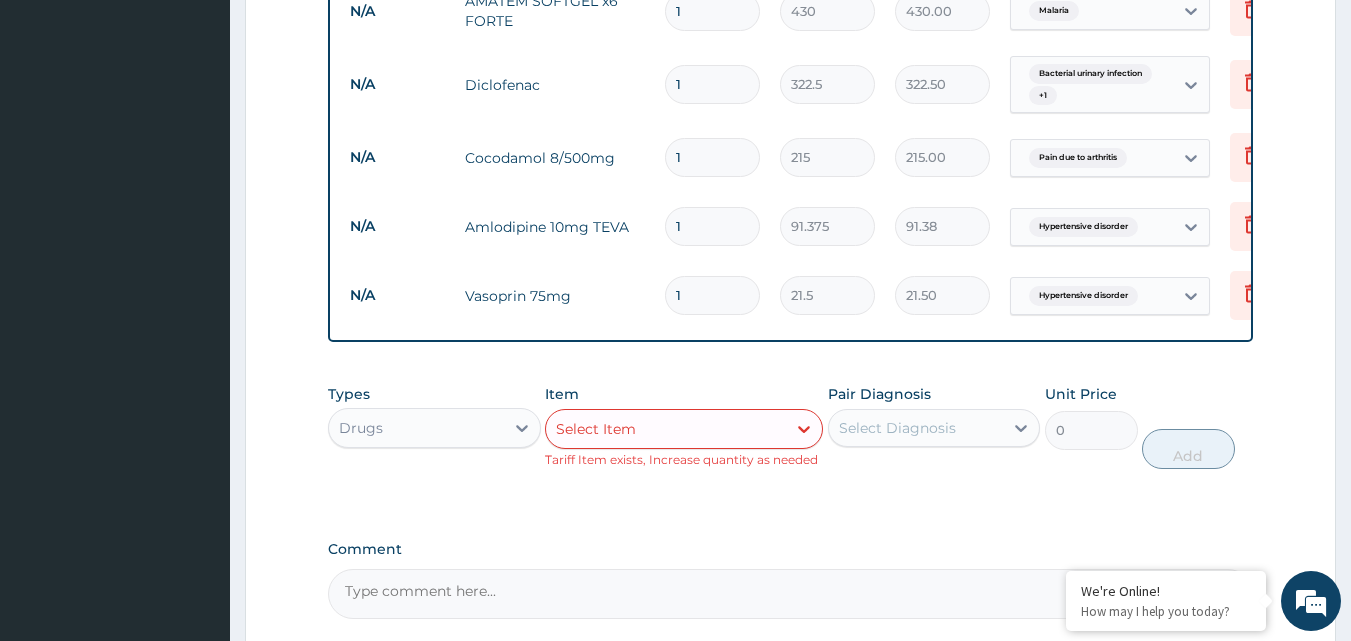 scroll, scrollTop: 1770, scrollLeft: 0, axis: vertical 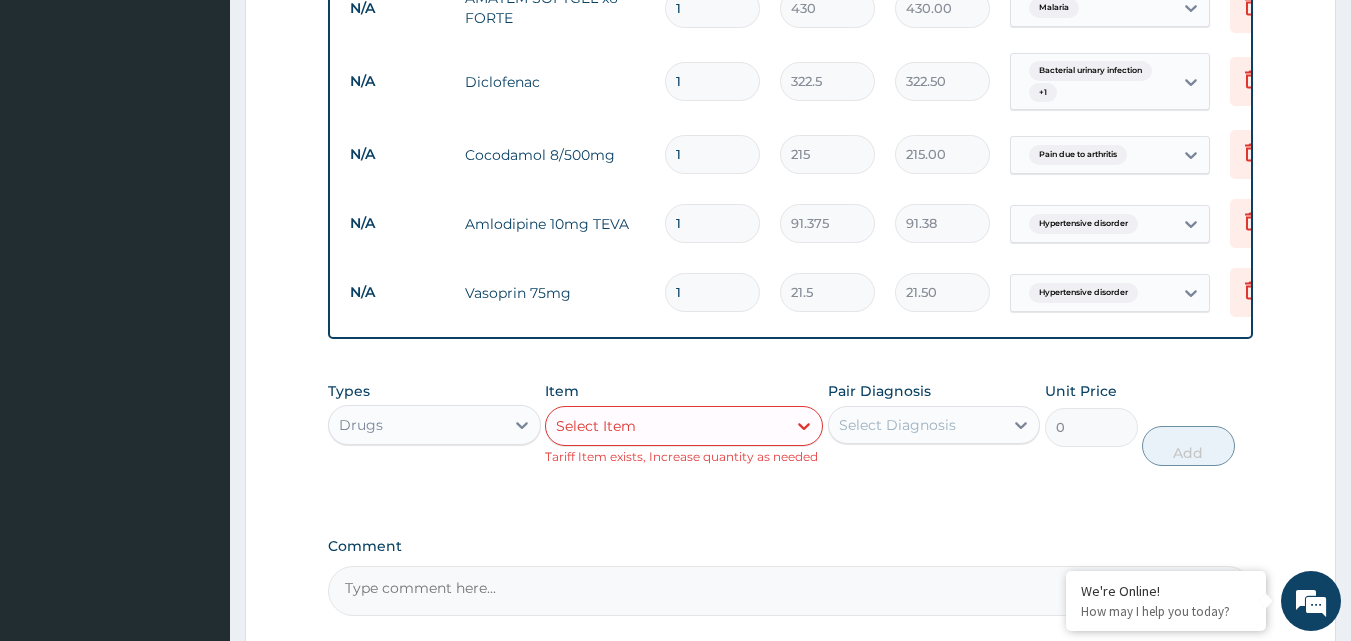click on "Select Item" at bounding box center [666, 426] 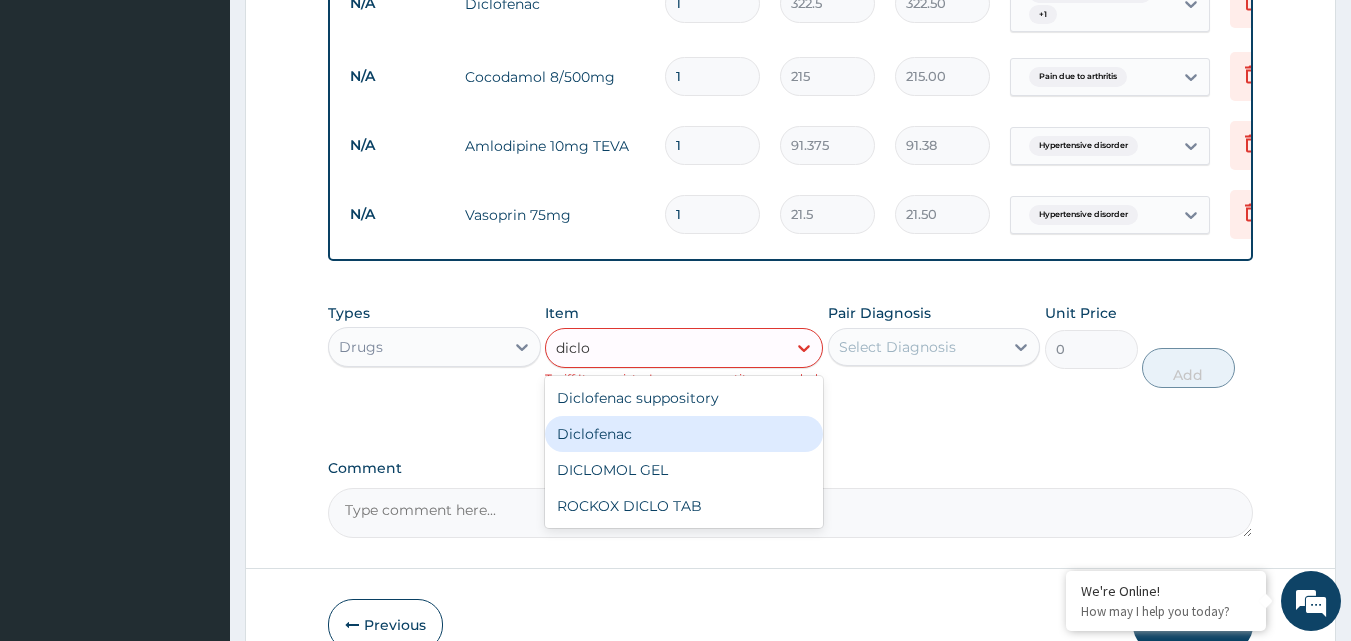 scroll, scrollTop: 1970, scrollLeft: 0, axis: vertical 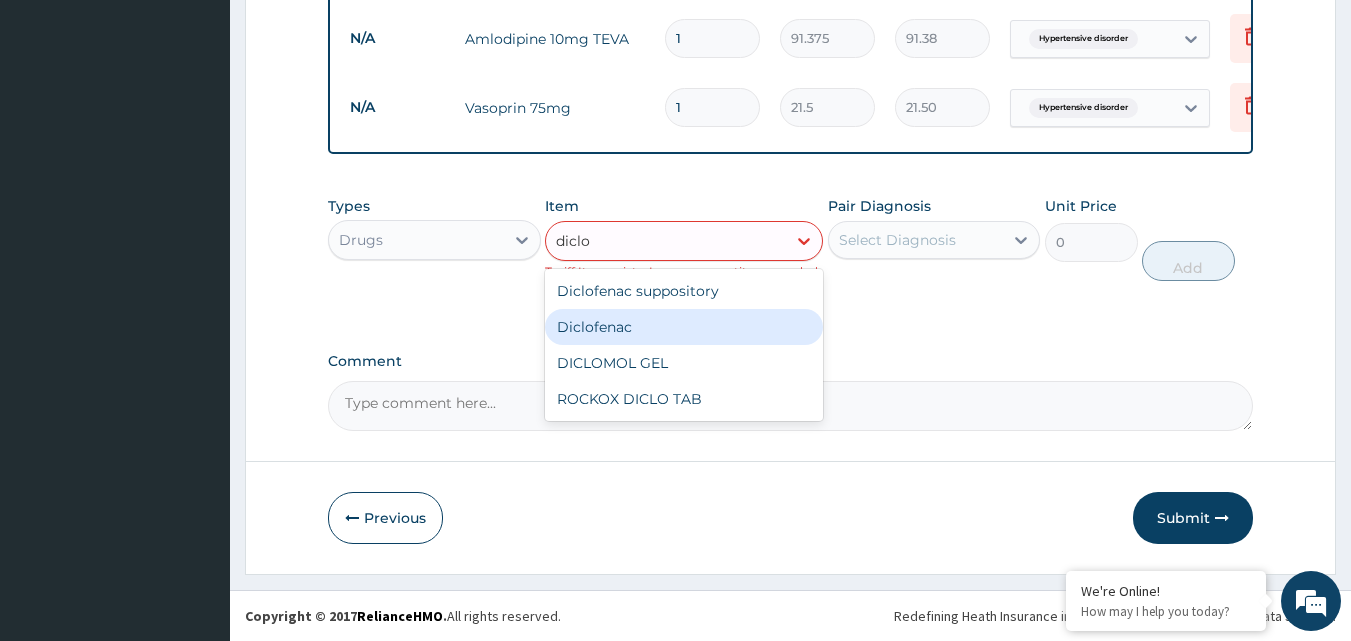 type on "diclo" 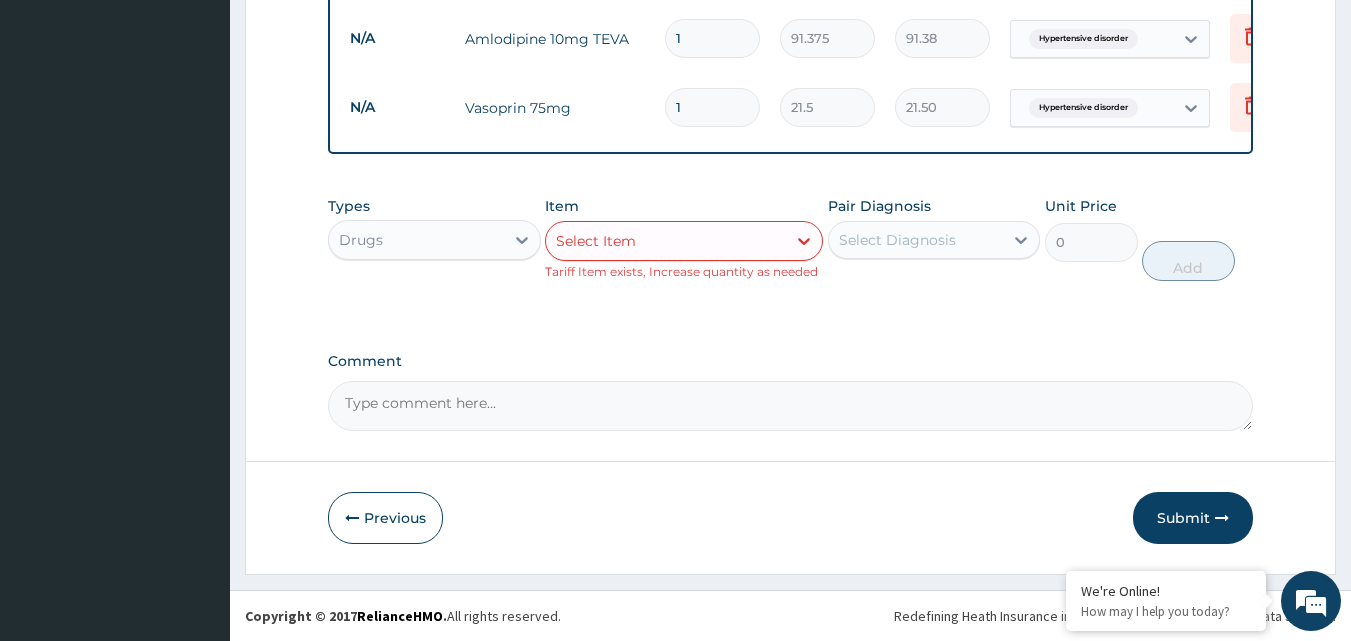 click on "Previous   Submit" at bounding box center [791, 518] 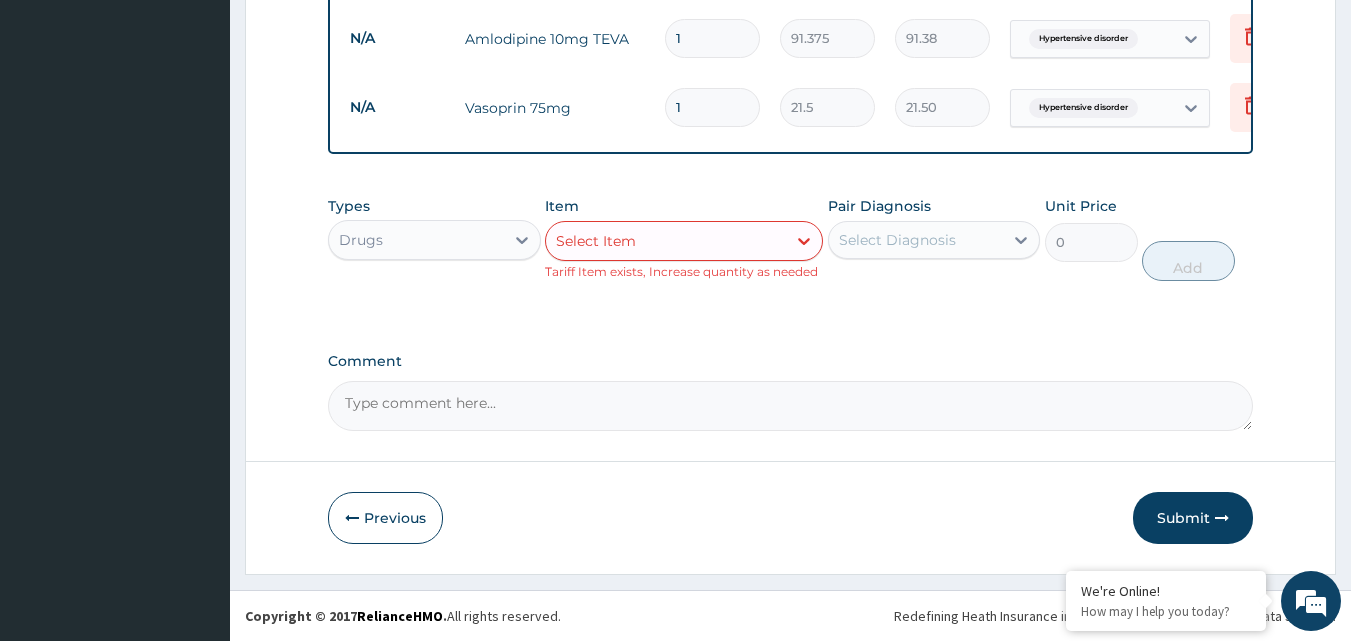 click on "Select Item" at bounding box center [666, 241] 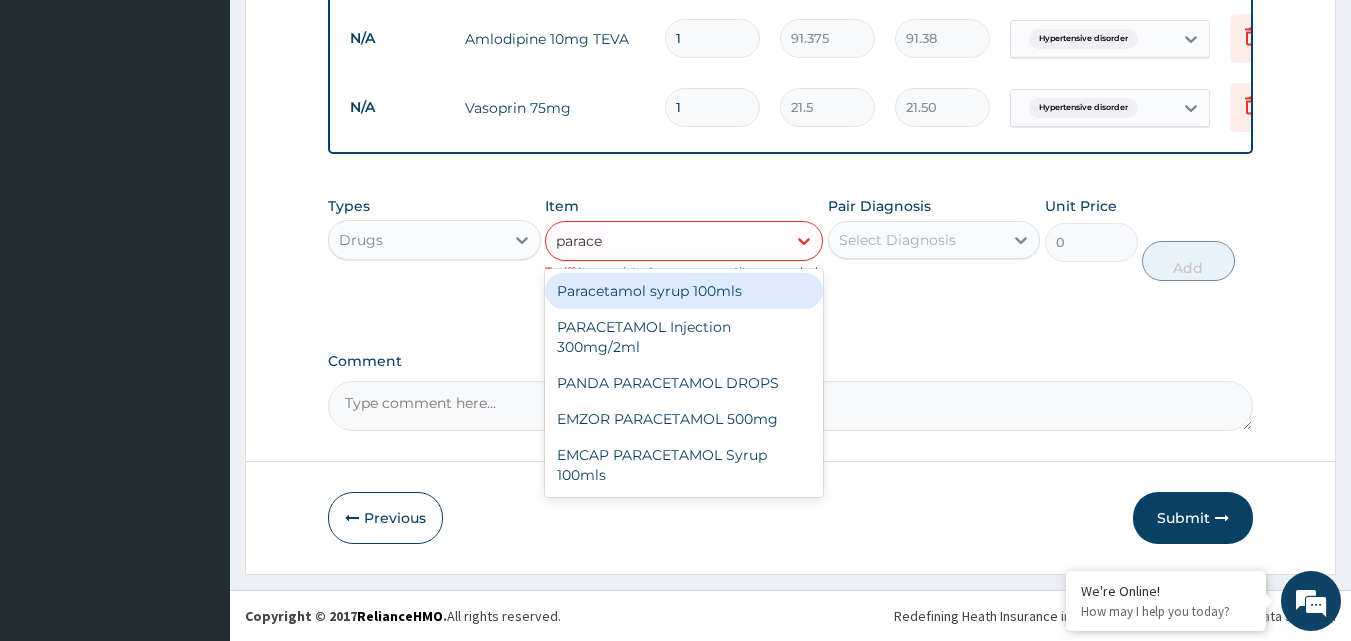 type on "paracet" 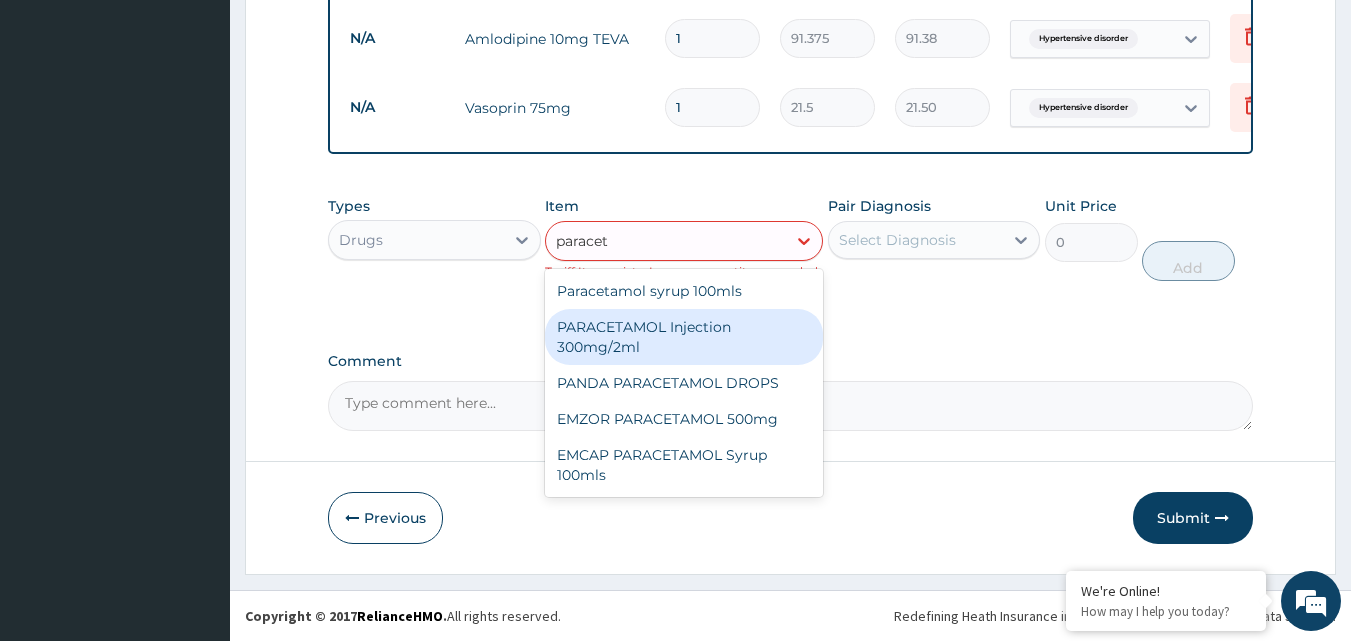 click on "PARACETAMOL Injection 300mg/2ml" at bounding box center (684, 337) 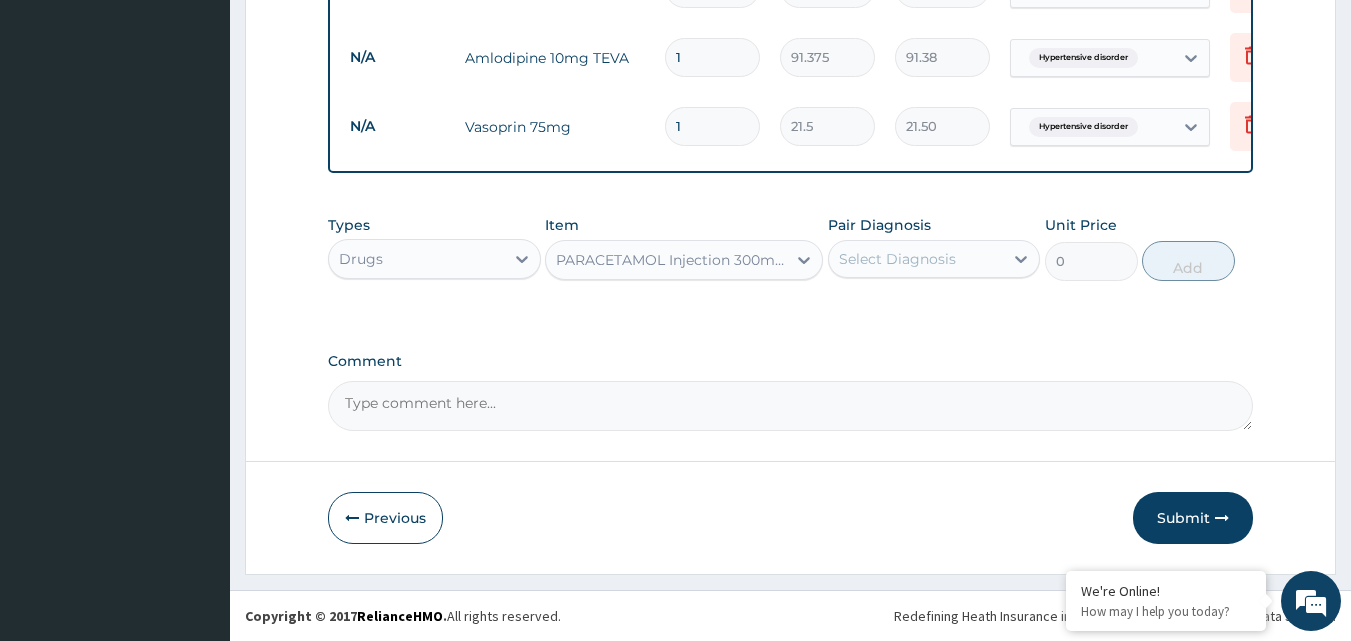 type 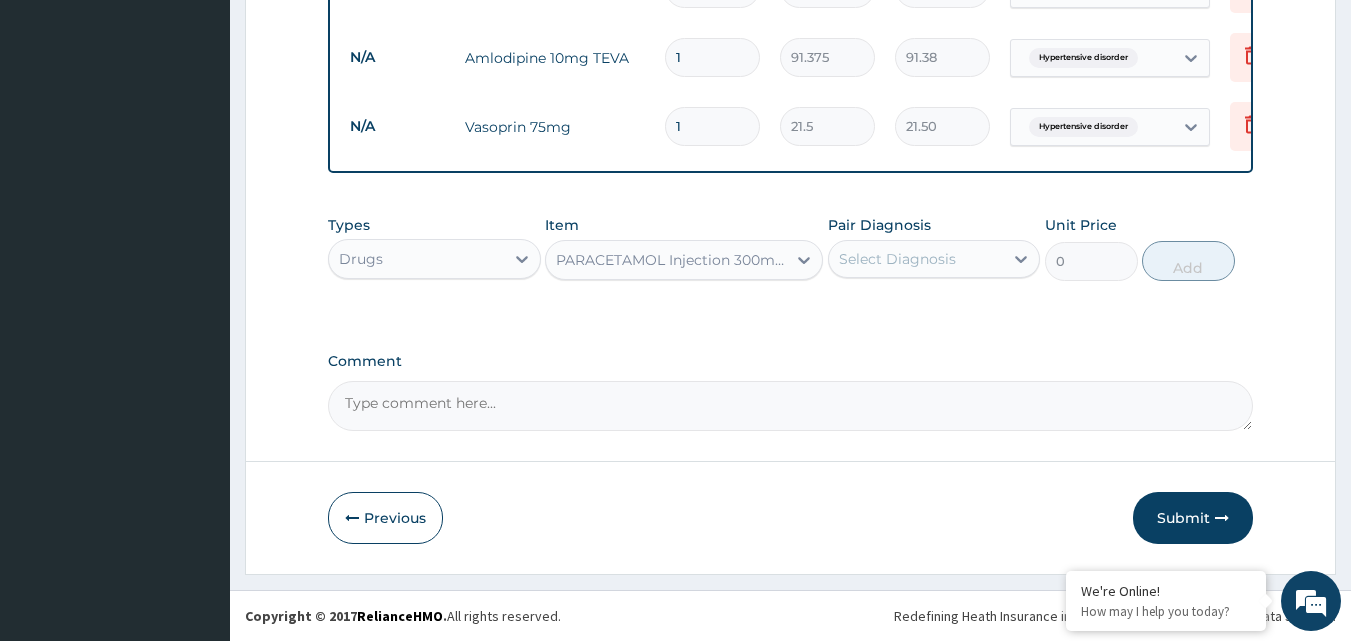 type on "236.5" 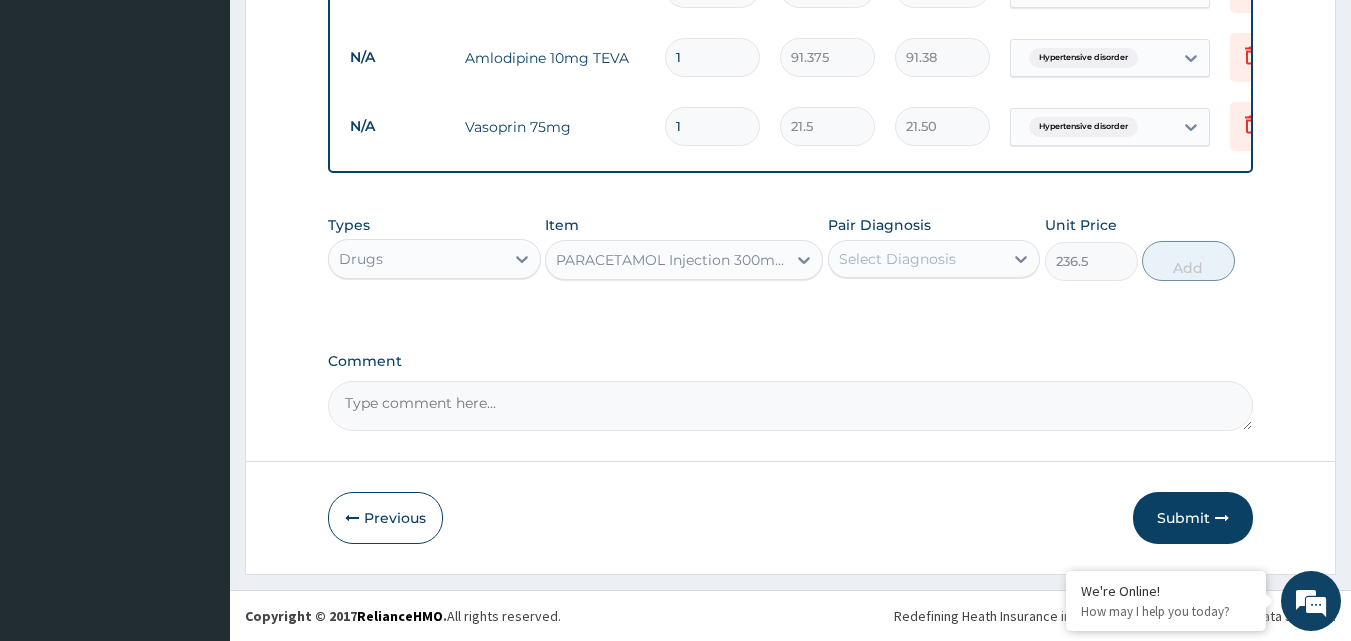 scroll, scrollTop: 1951, scrollLeft: 0, axis: vertical 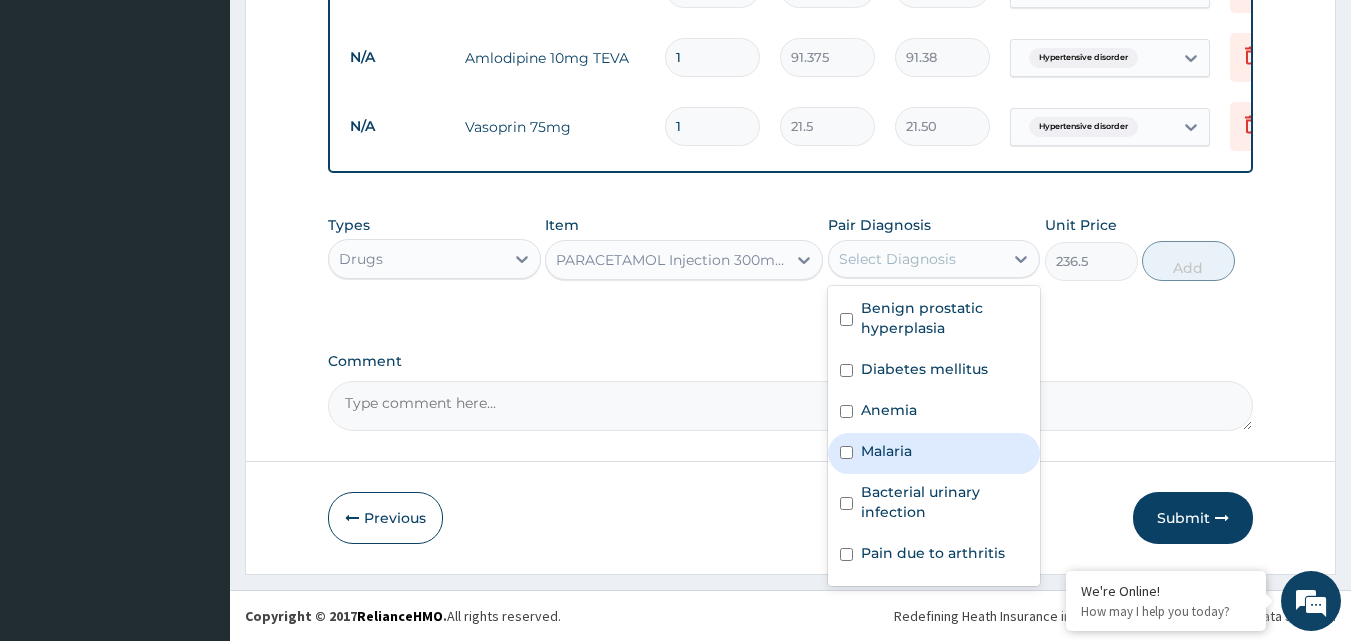 click on "Malaria" at bounding box center [886, 451] 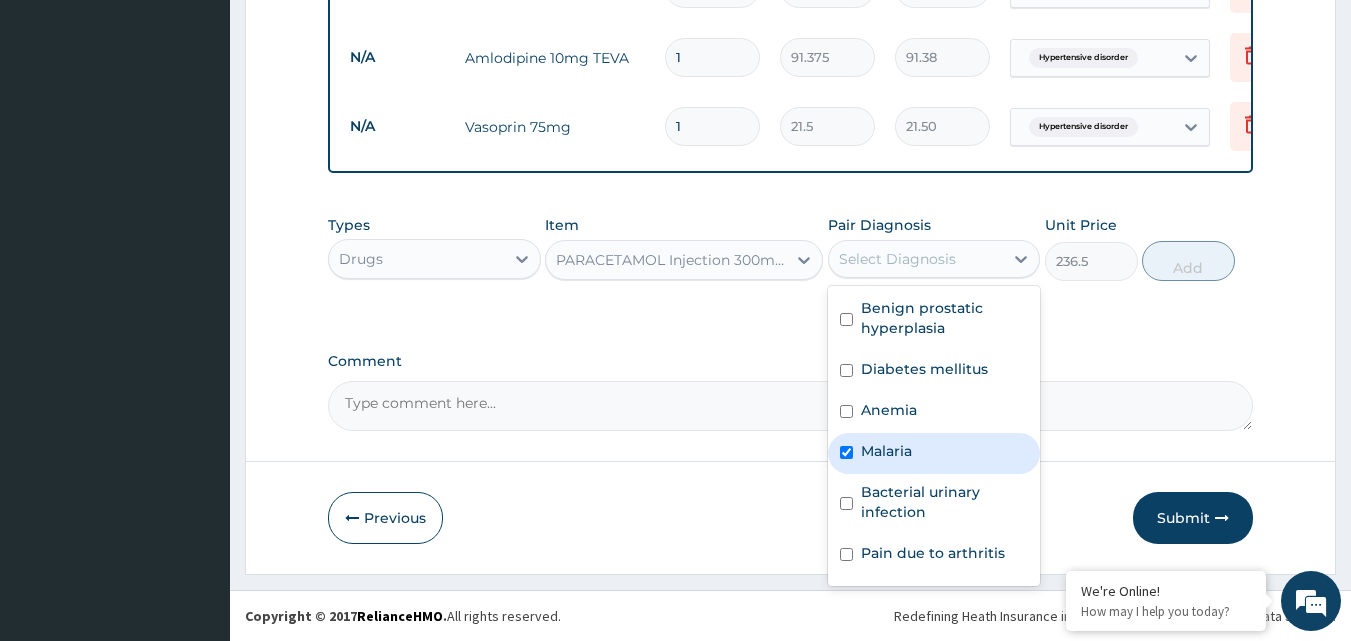 checkbox on "true" 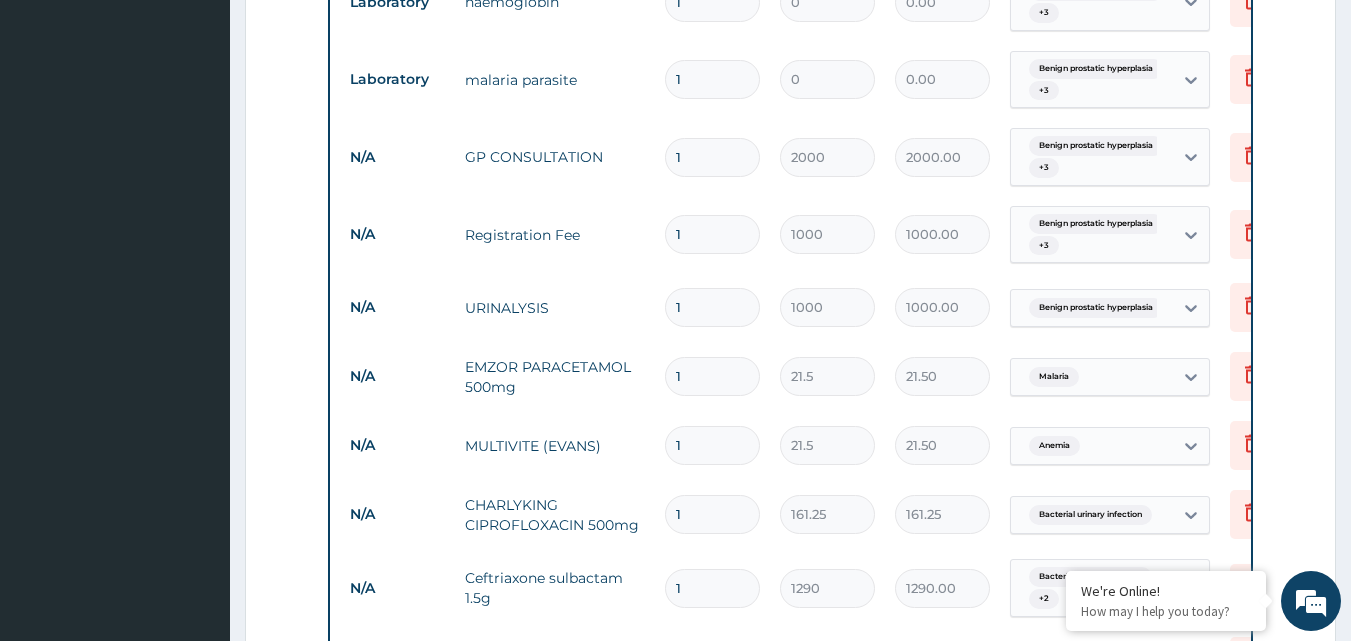 scroll, scrollTop: 1151, scrollLeft: 0, axis: vertical 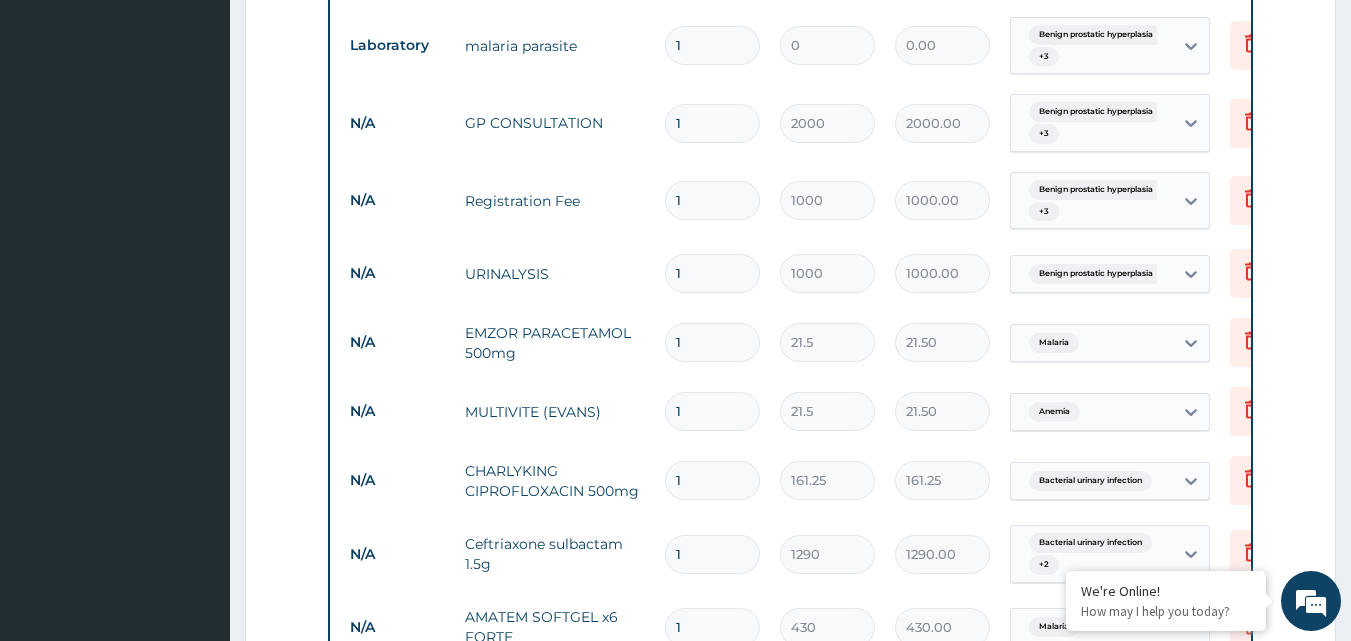 click on "1" at bounding box center (712, 342) 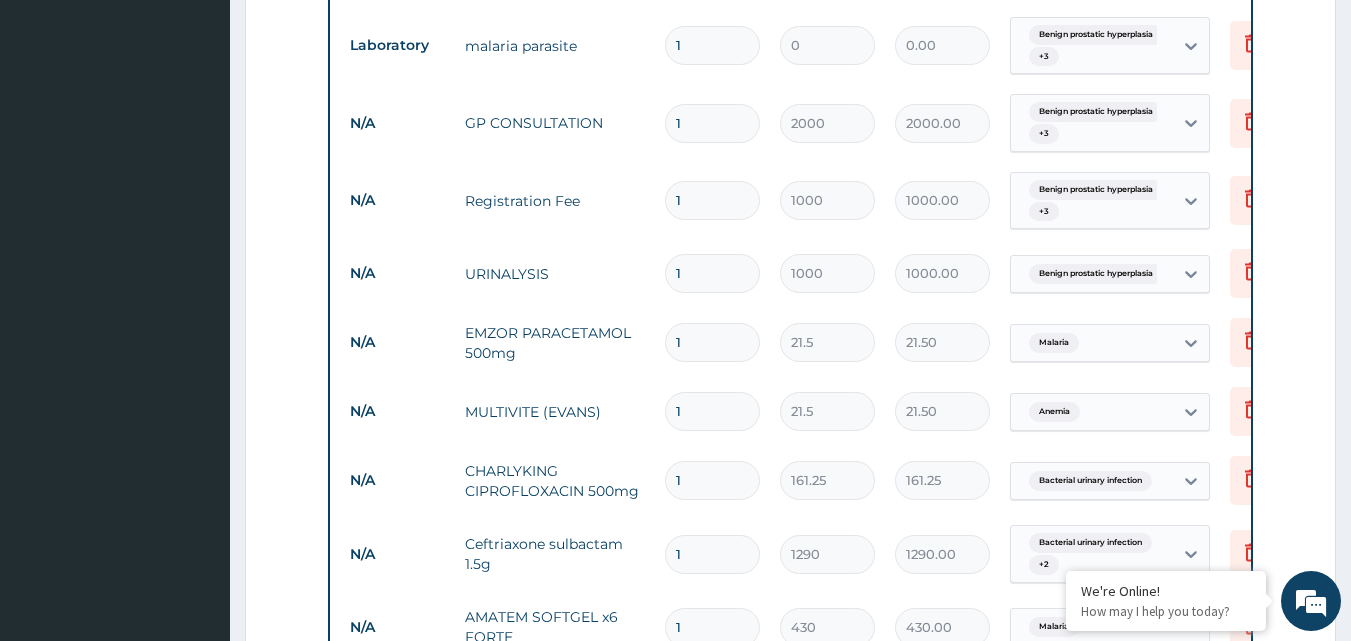 type on "18" 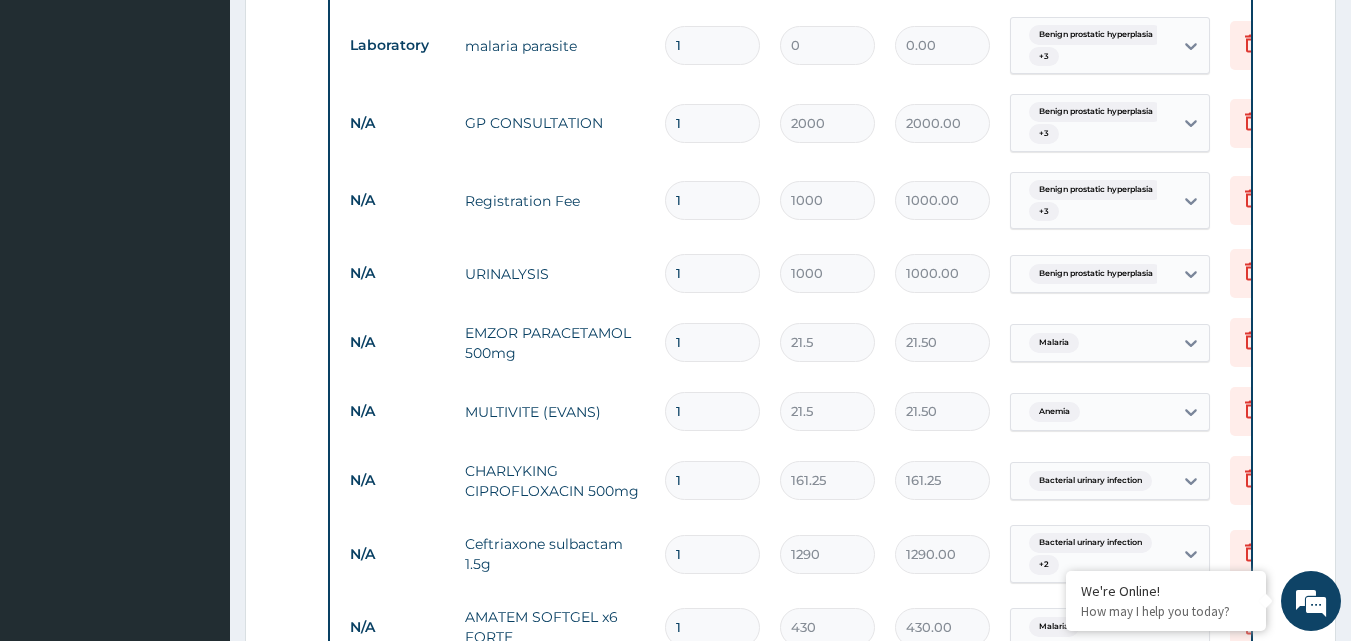 type on "387.00" 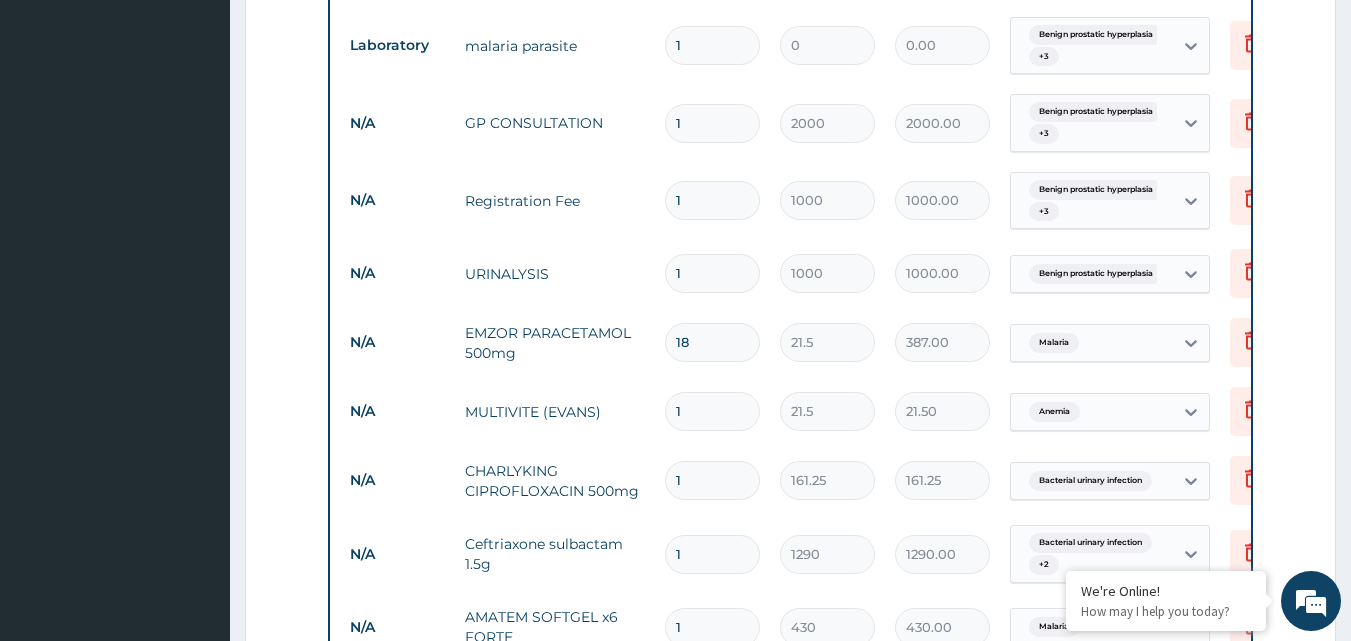 type on "18" 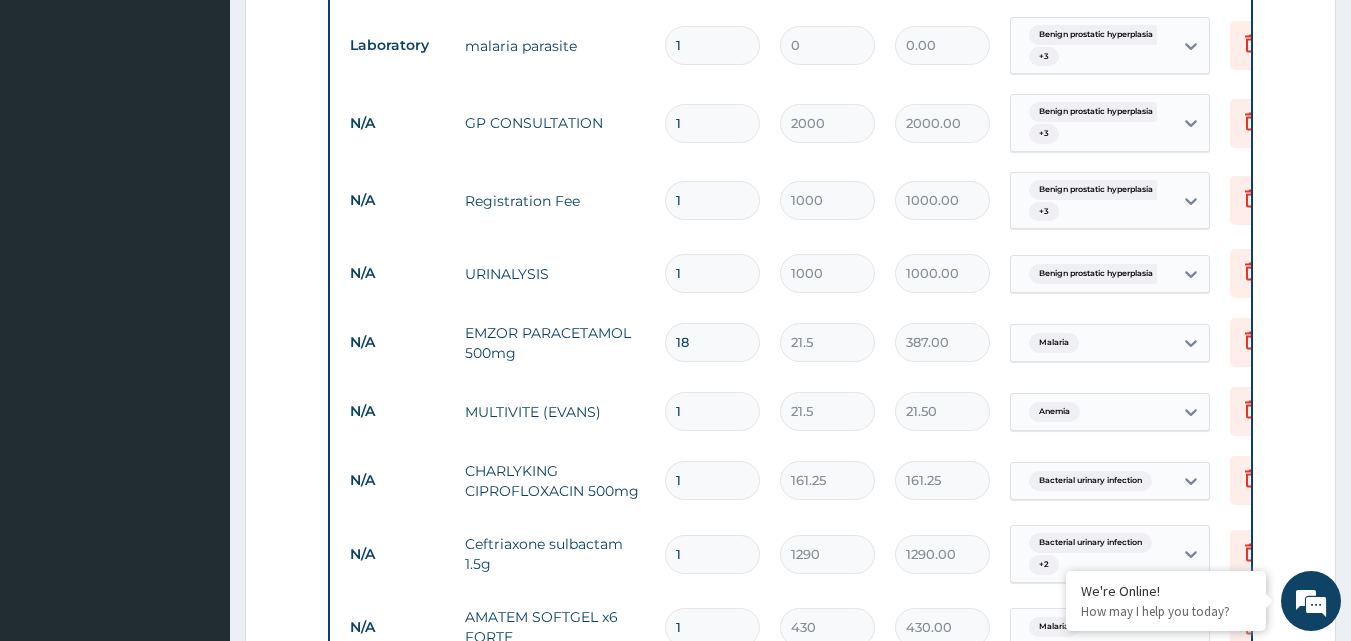 type 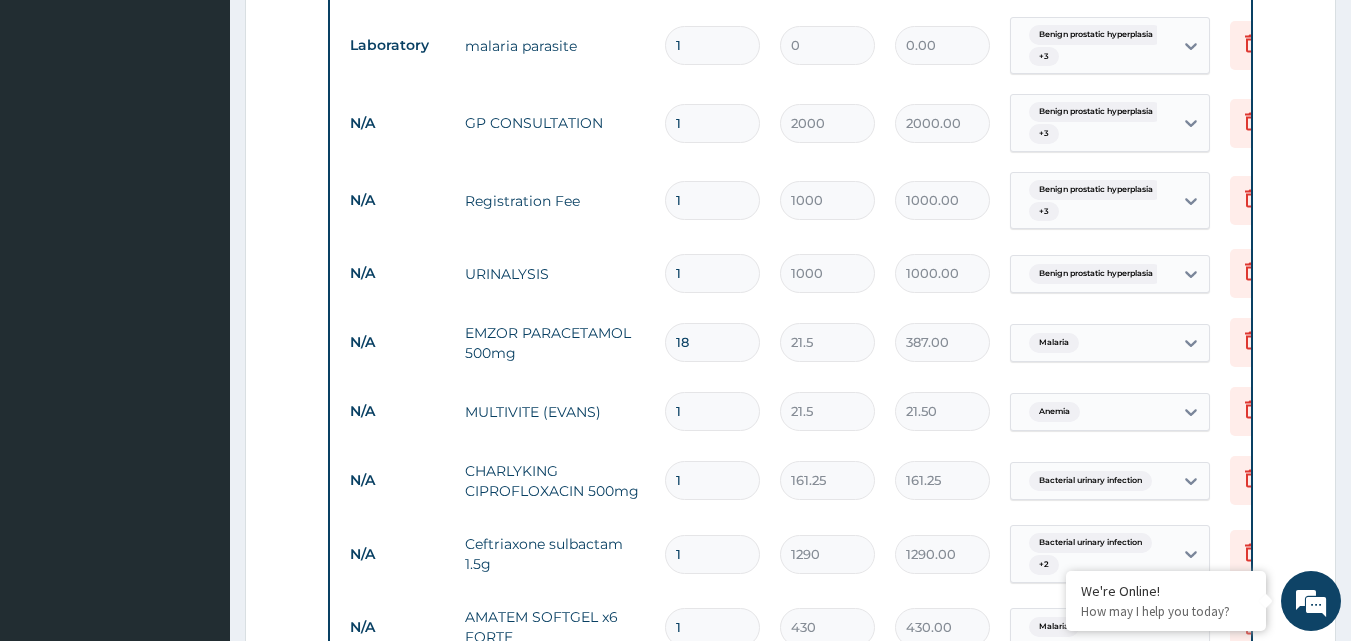 type on "0.00" 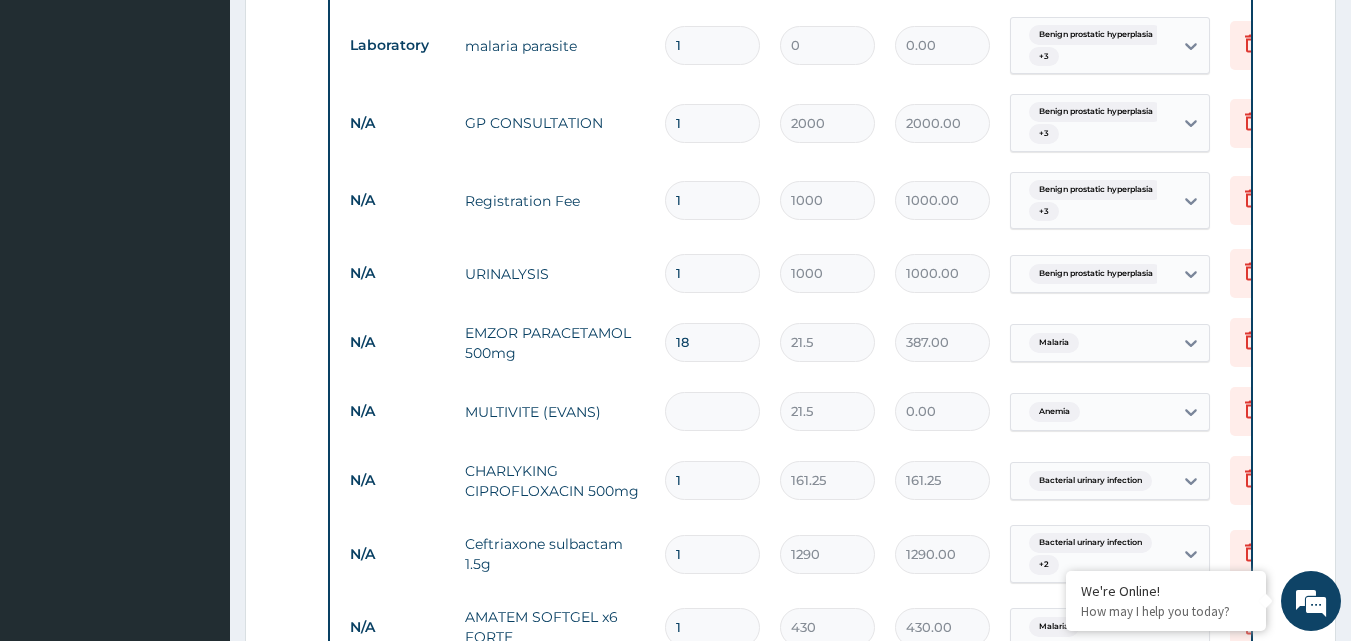 type on "2" 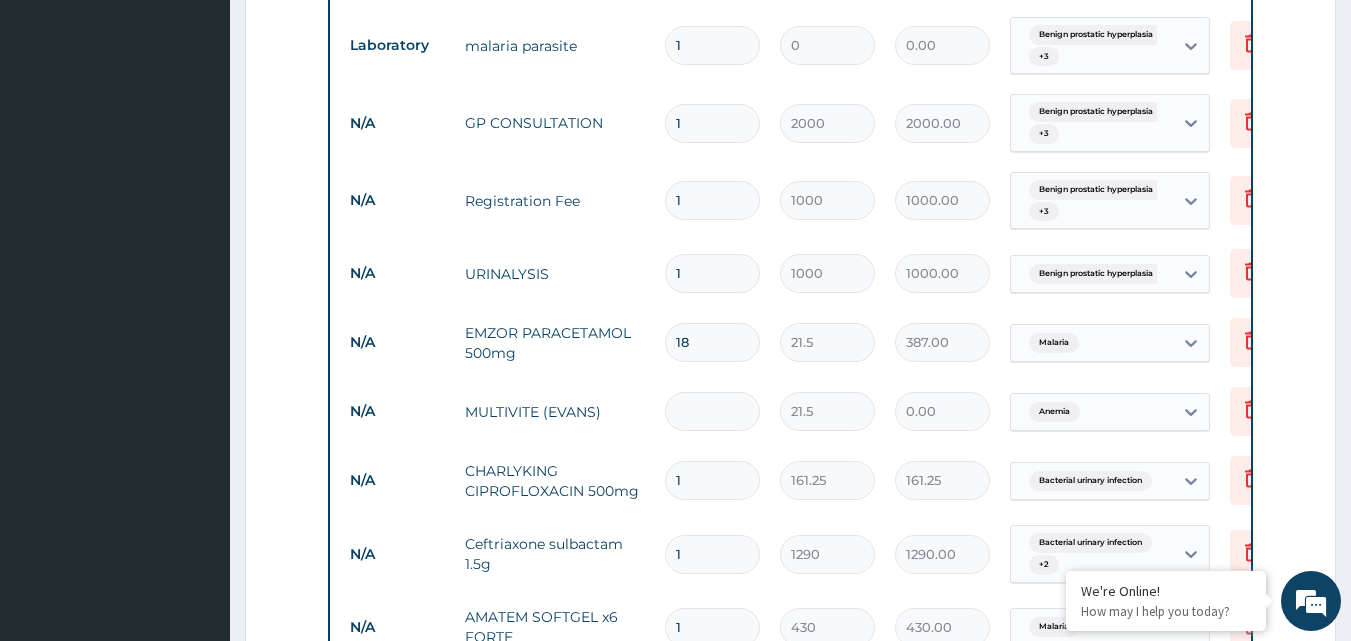 type on "43.00" 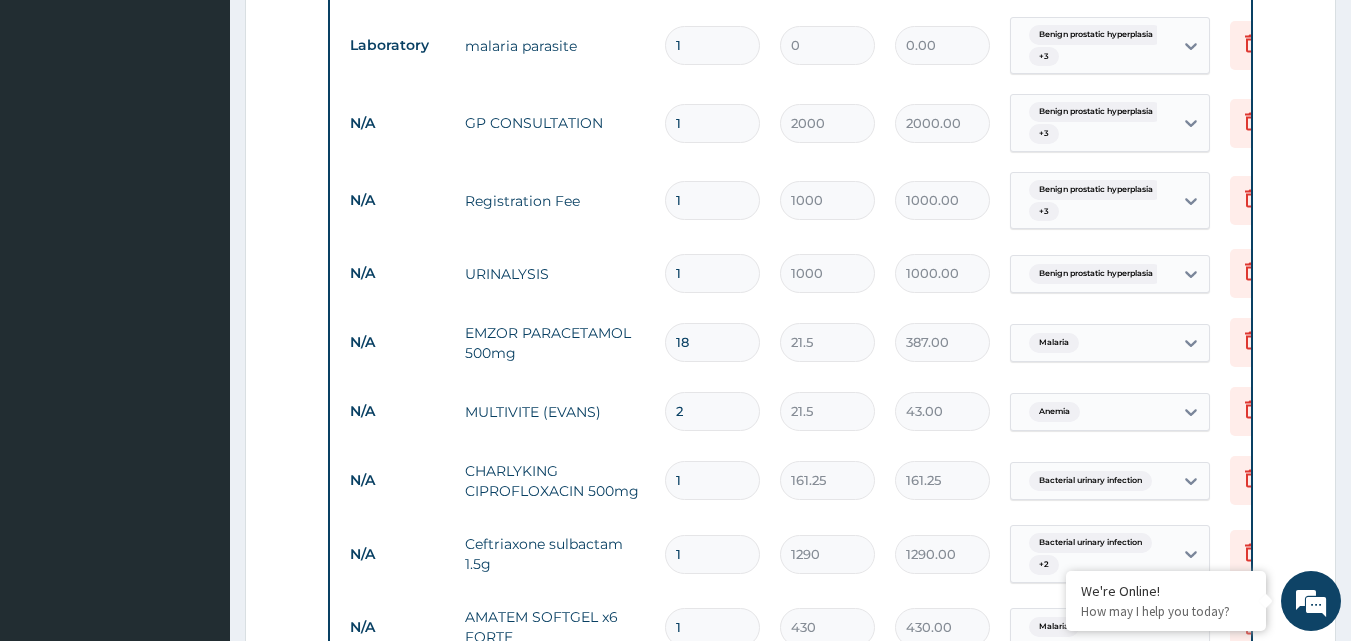 type on "21" 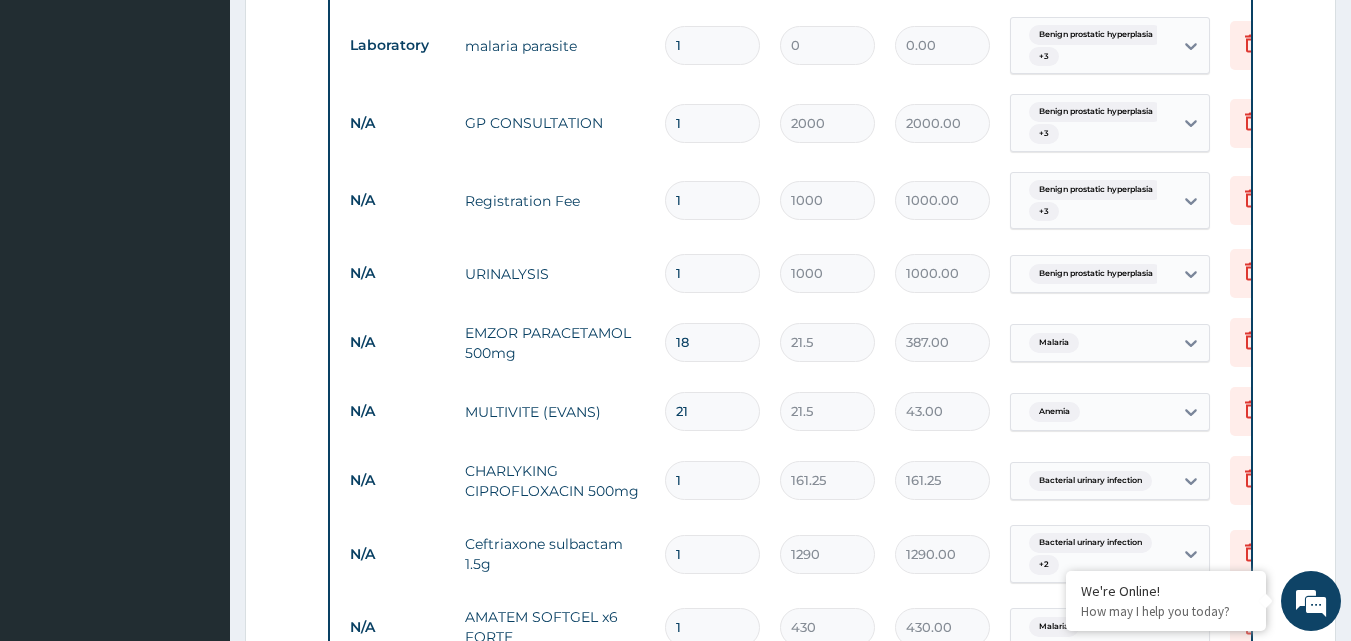 type on "451.50" 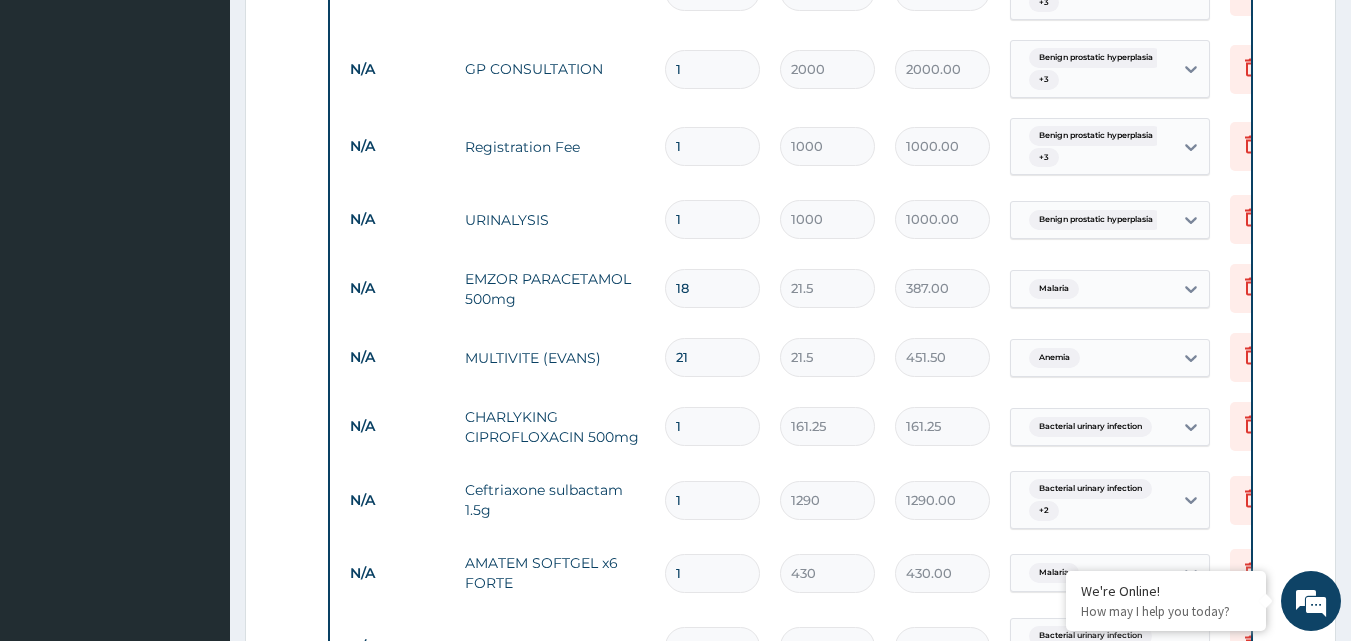 scroll, scrollTop: 1251, scrollLeft: 0, axis: vertical 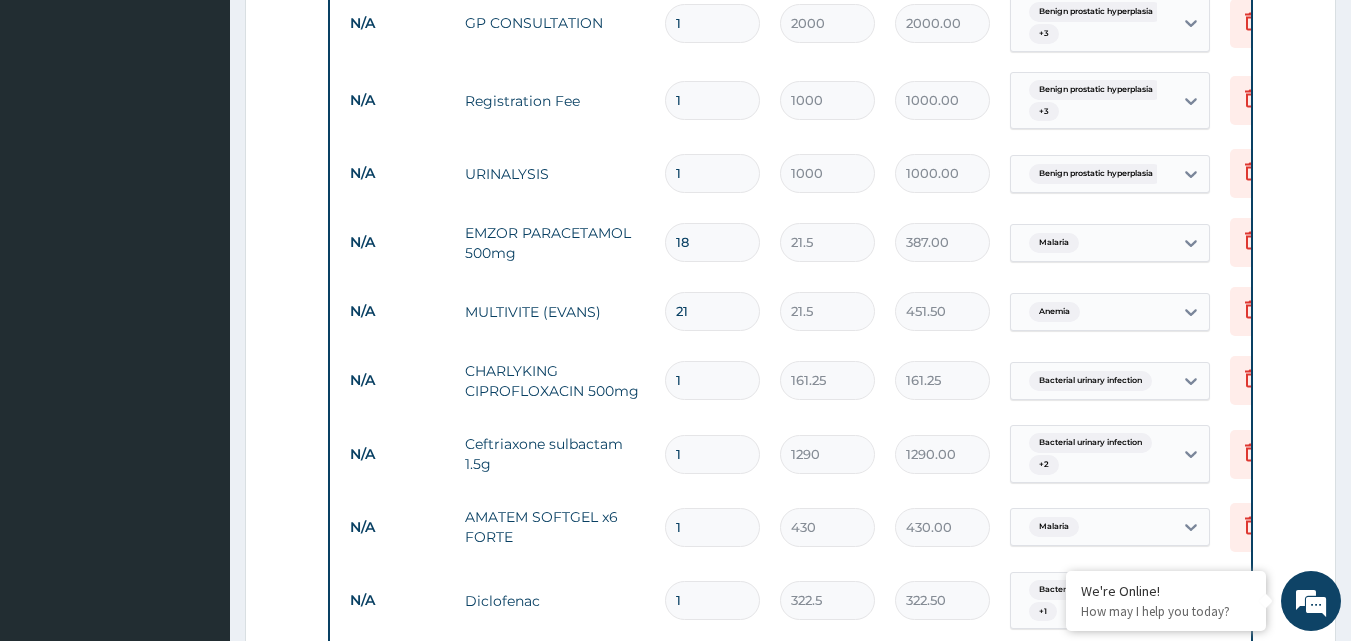 type on "21" 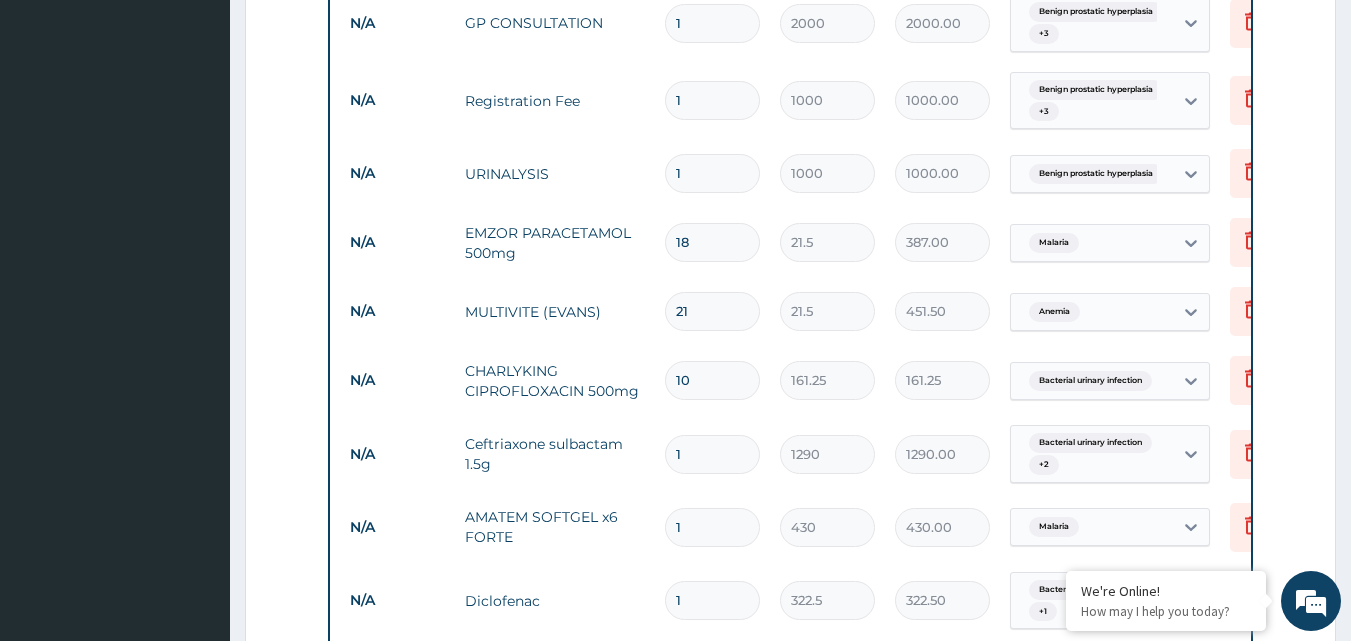 type on "1612.50" 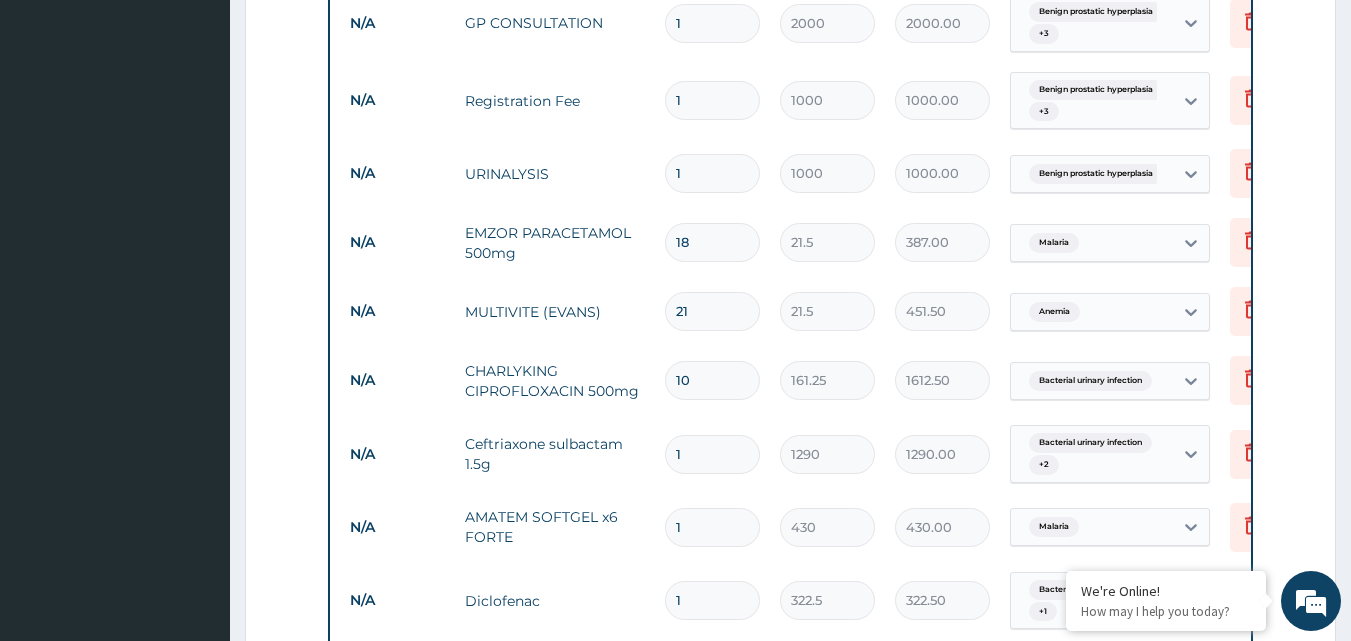 type on "9" 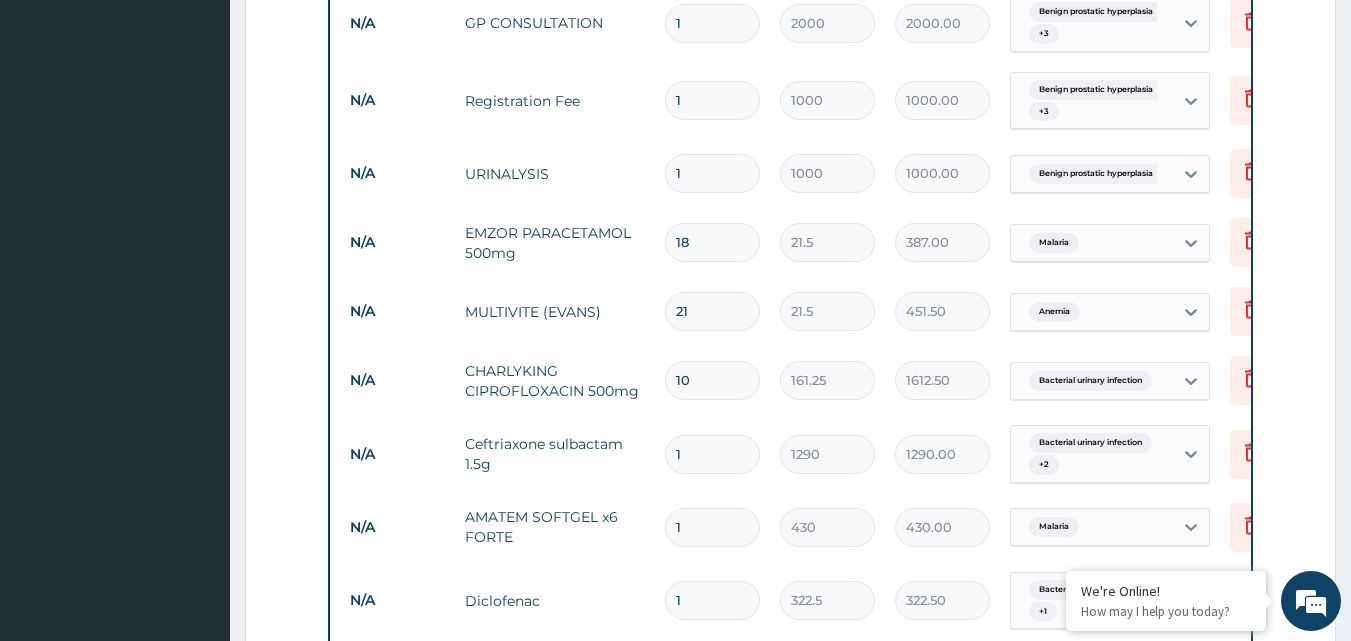 type on "1451.25" 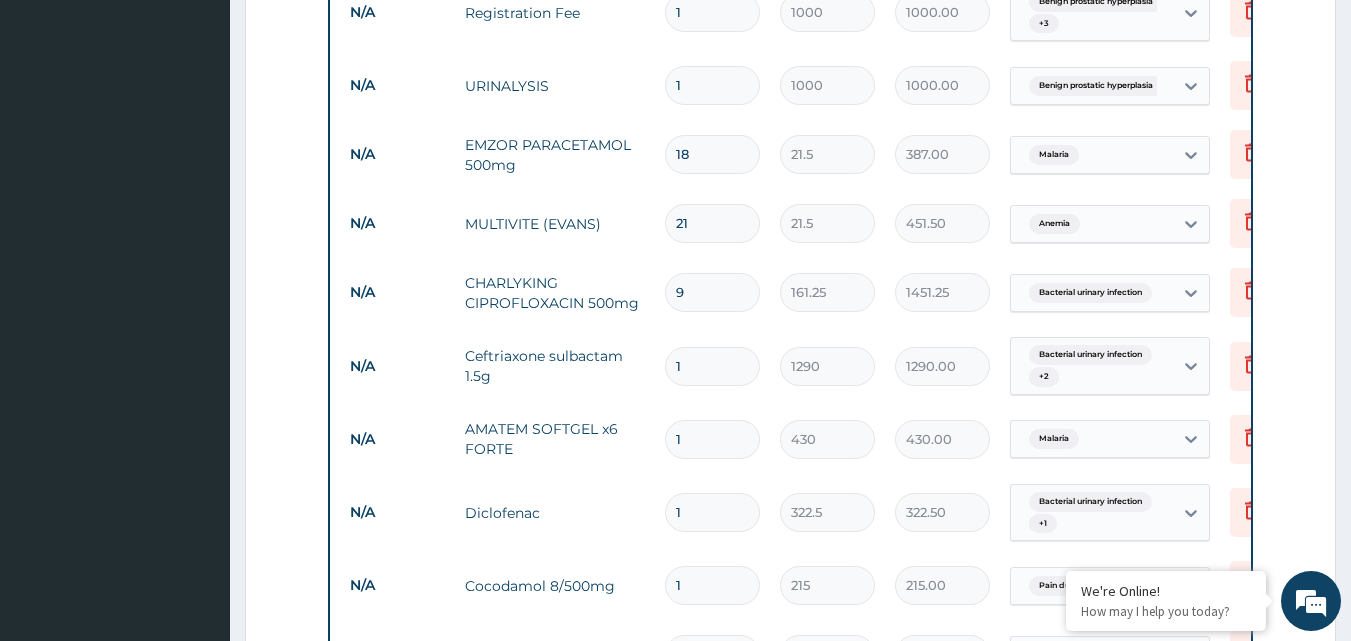 scroll, scrollTop: 1351, scrollLeft: 0, axis: vertical 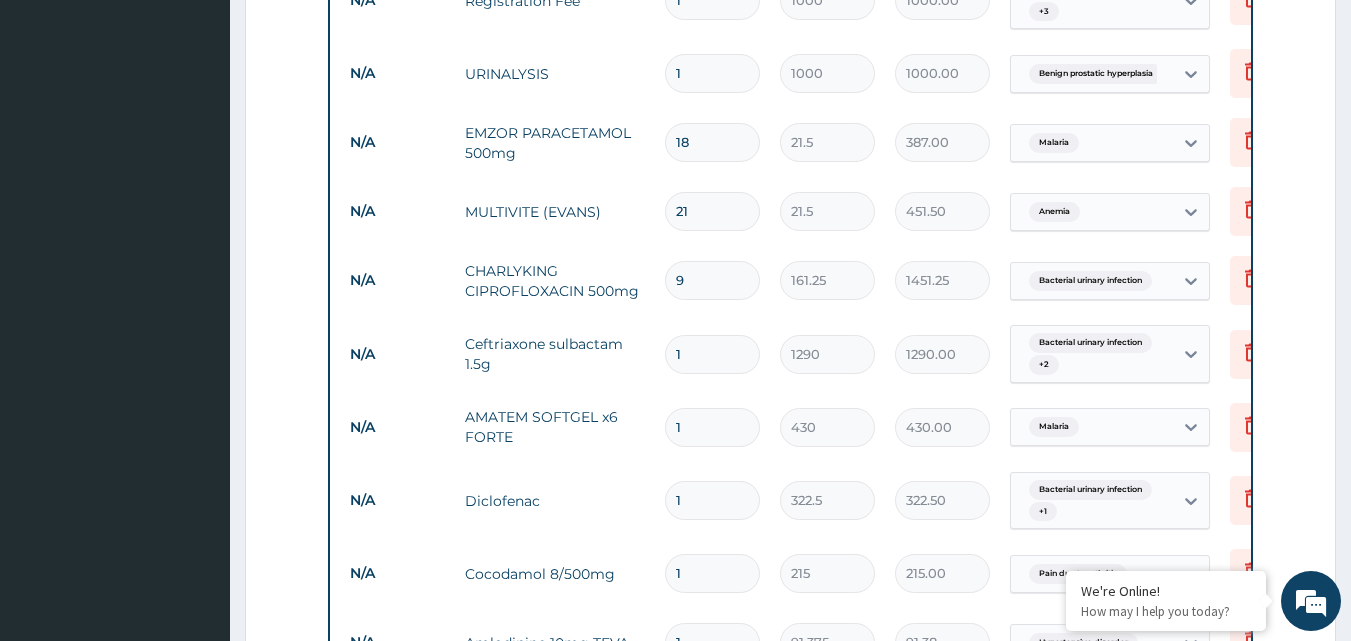 type on "9" 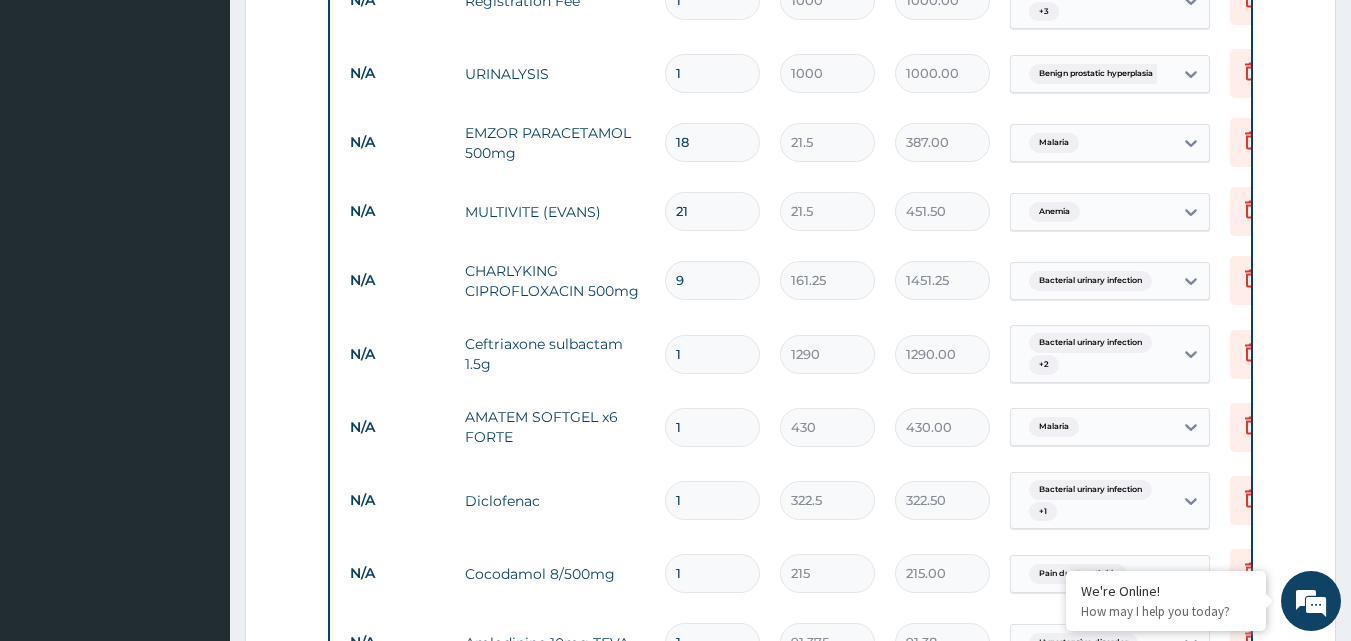 type 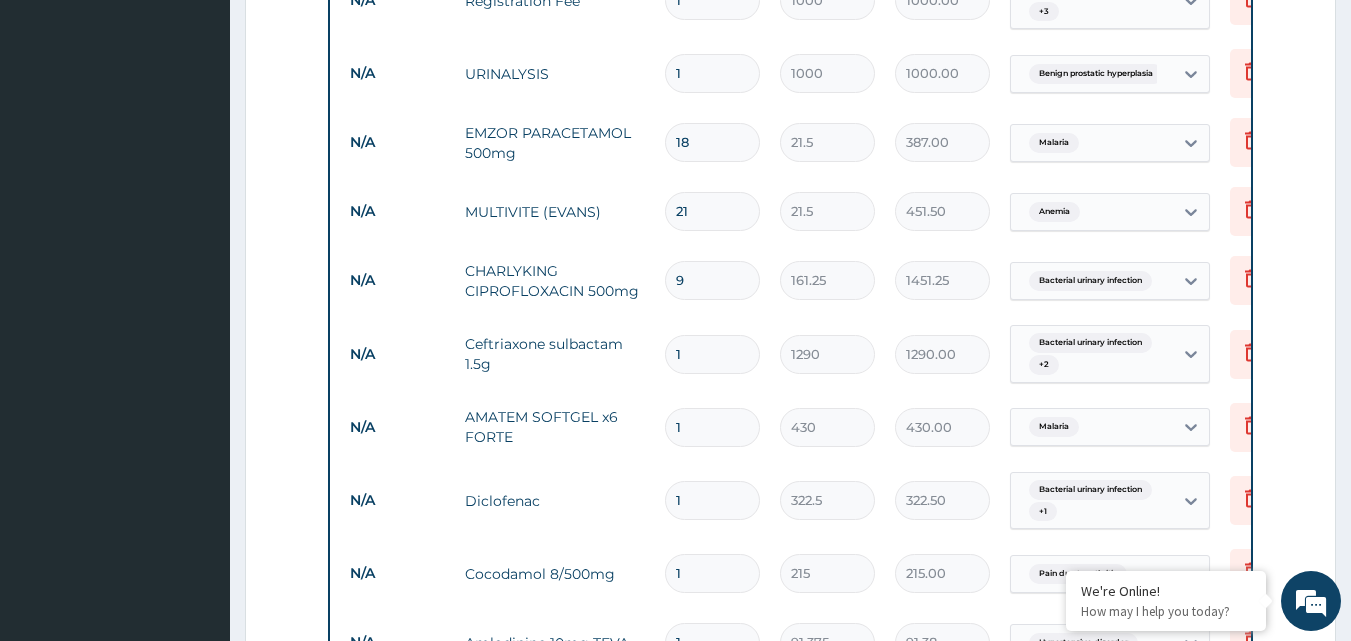 type on "0.00" 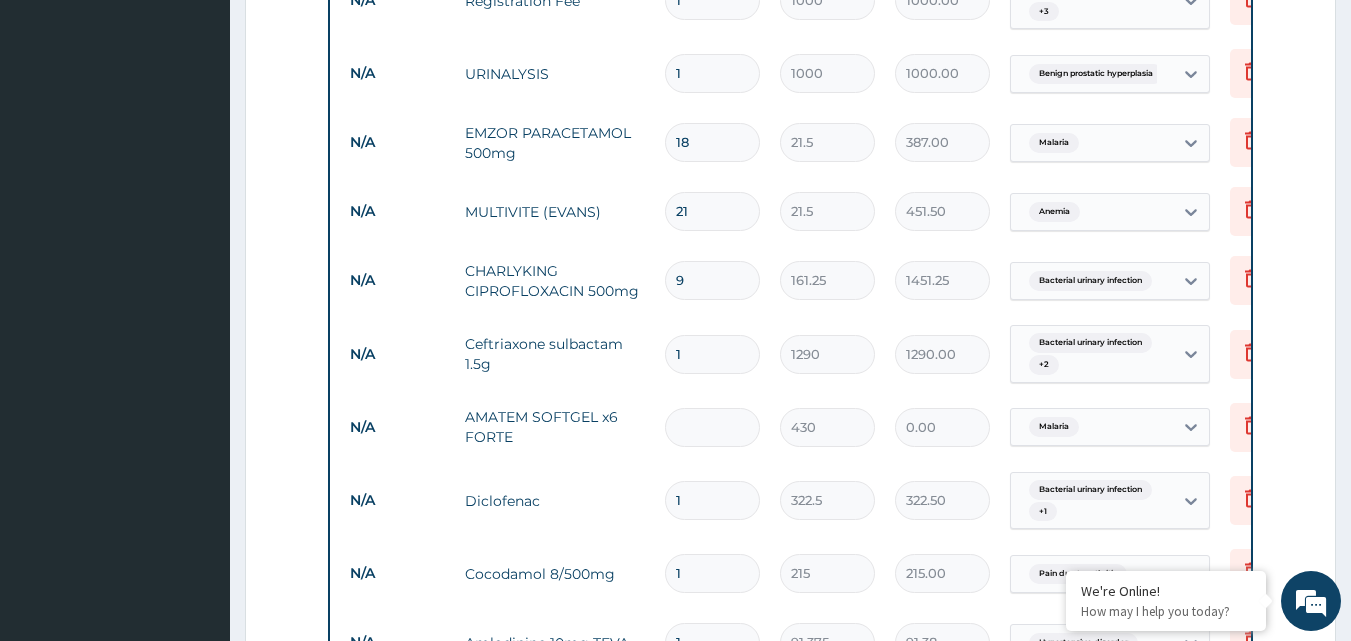 type on "6" 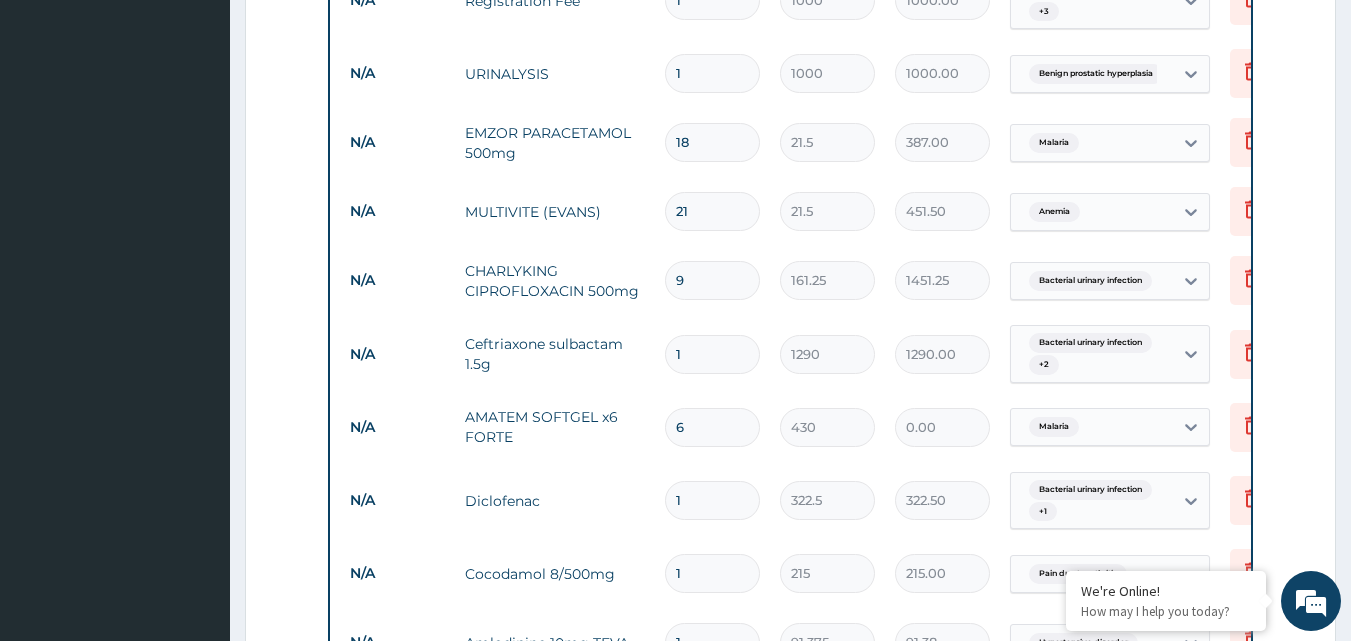 type on "2580.00" 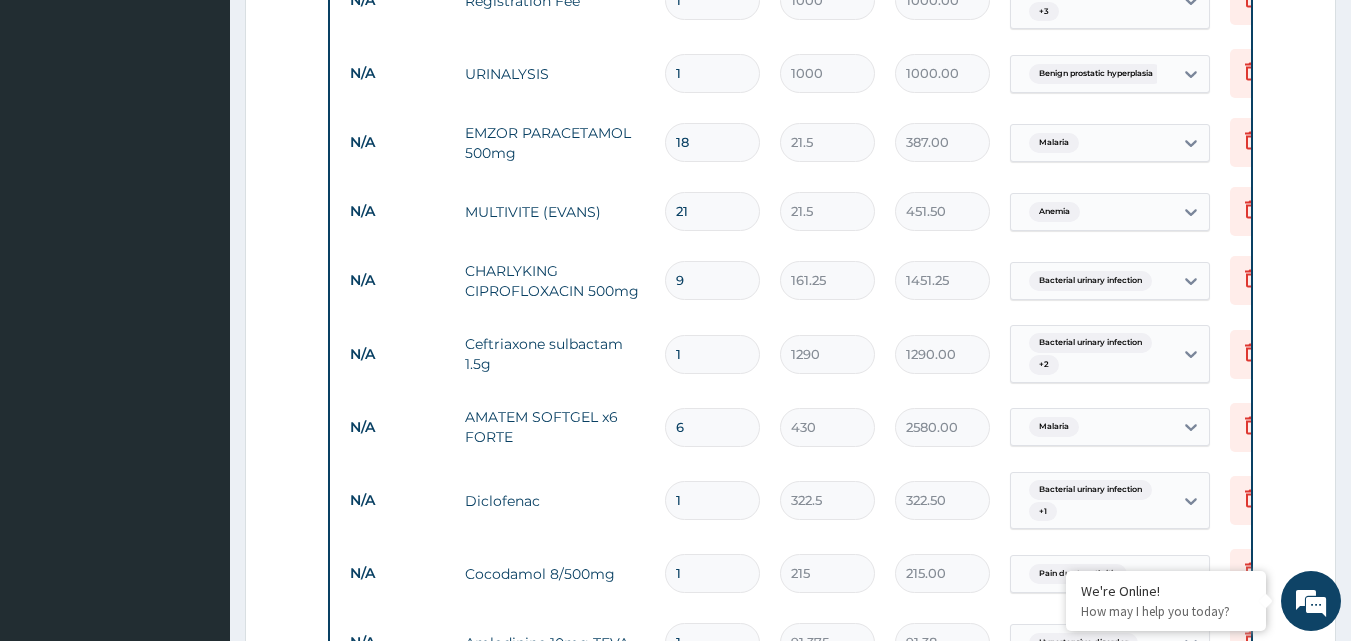 type on "5" 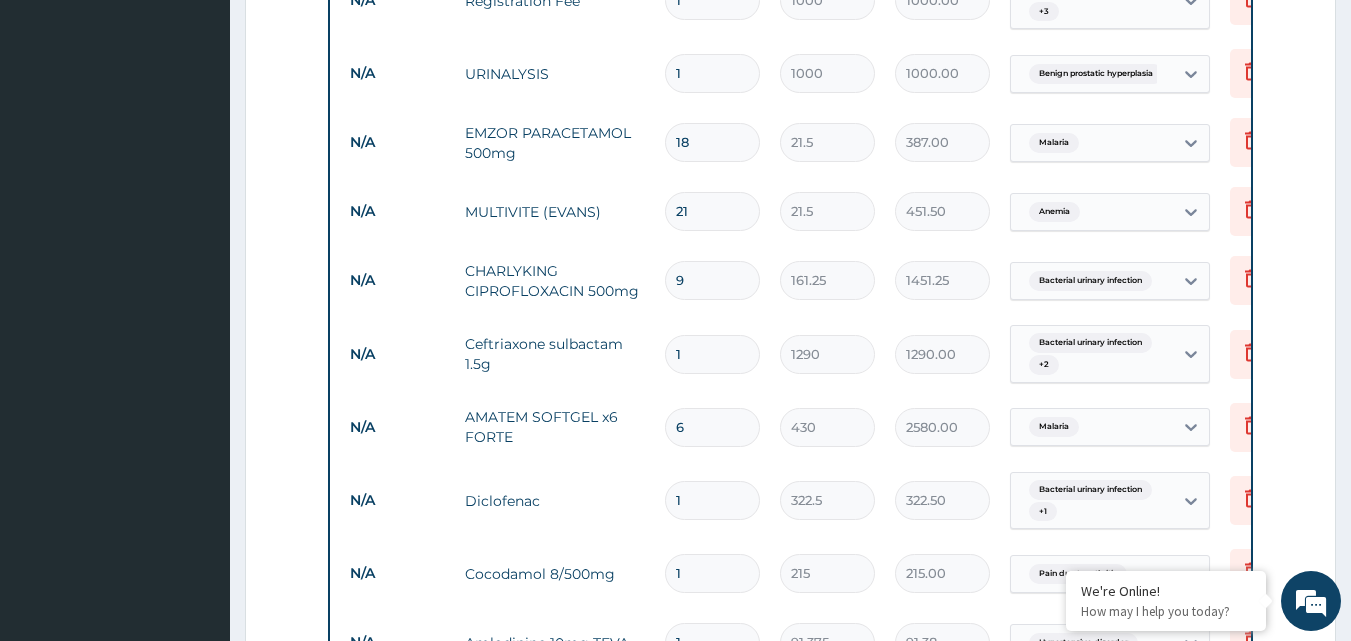type on "2150.00" 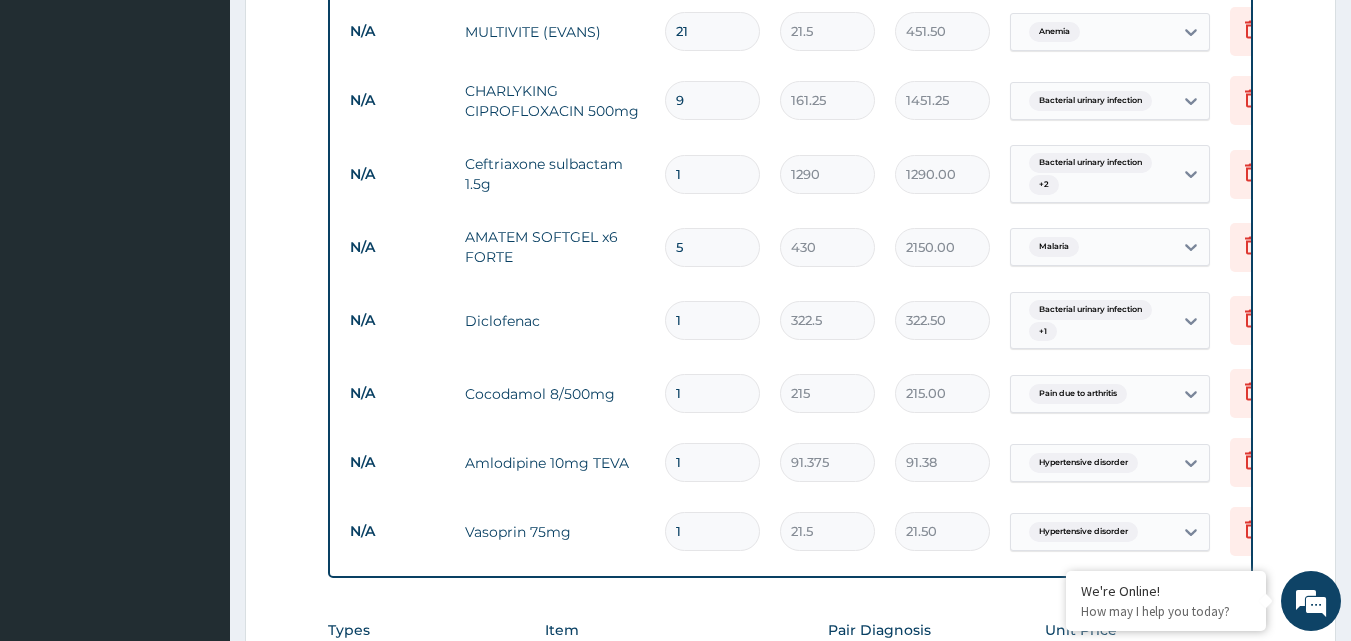 scroll, scrollTop: 1551, scrollLeft: 0, axis: vertical 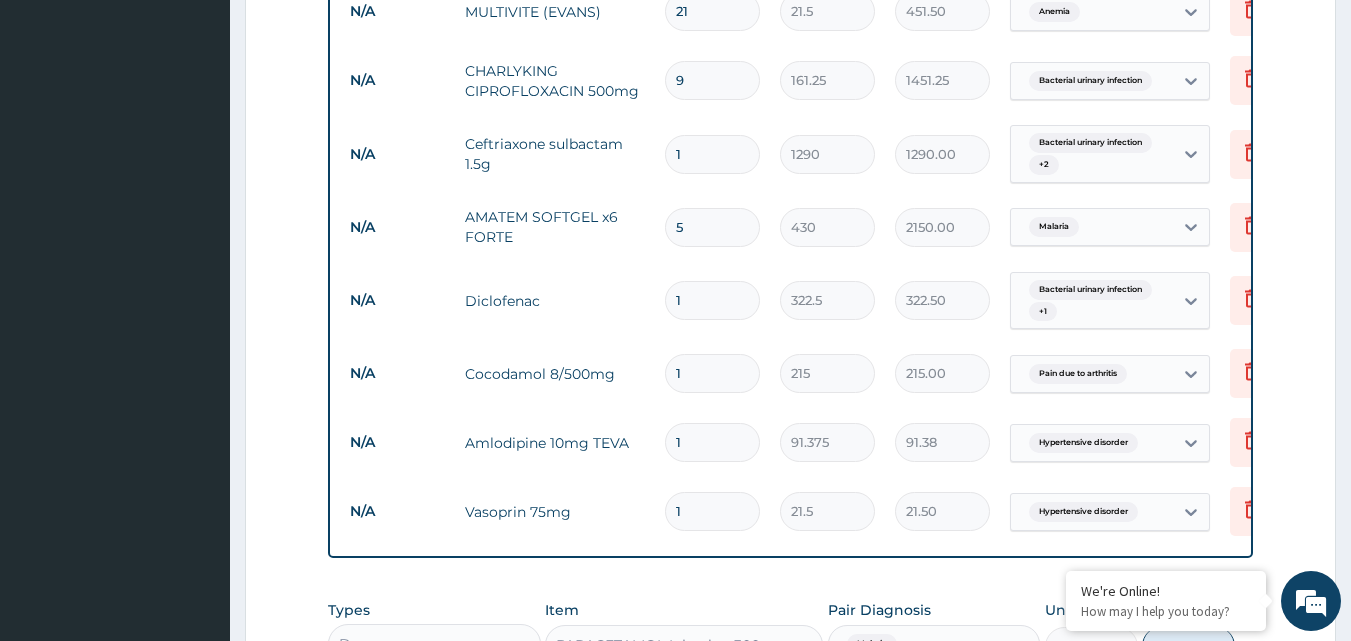 type 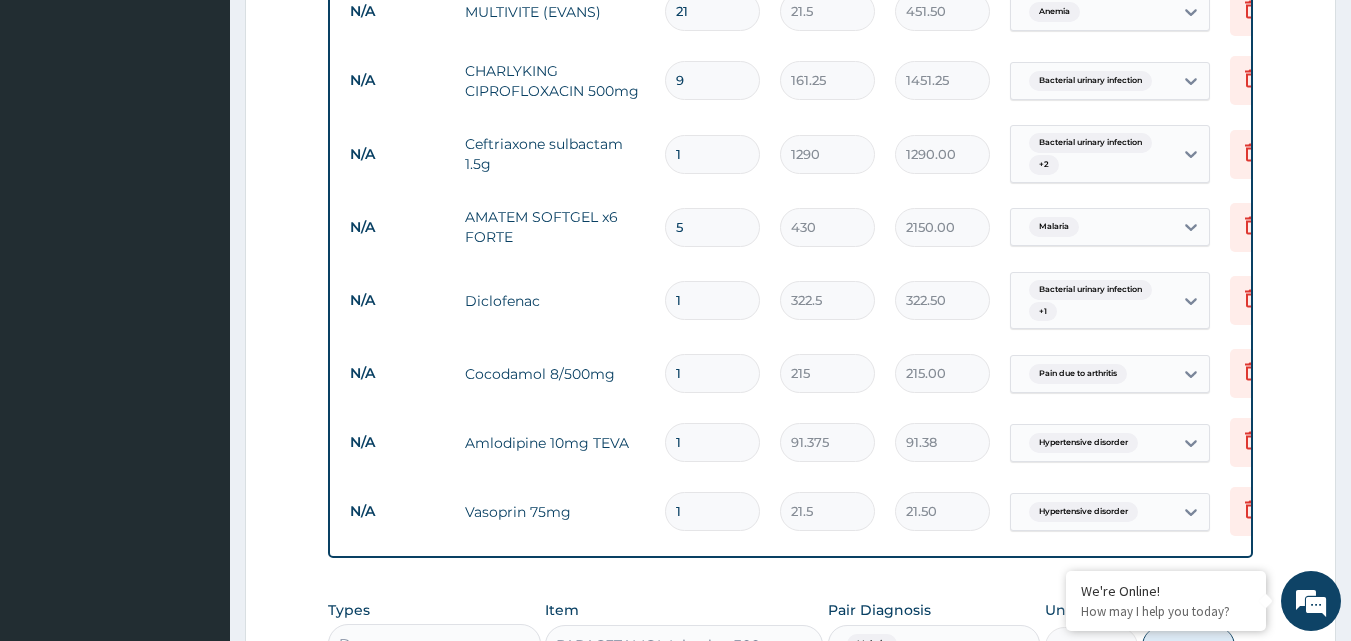 type on "0.00" 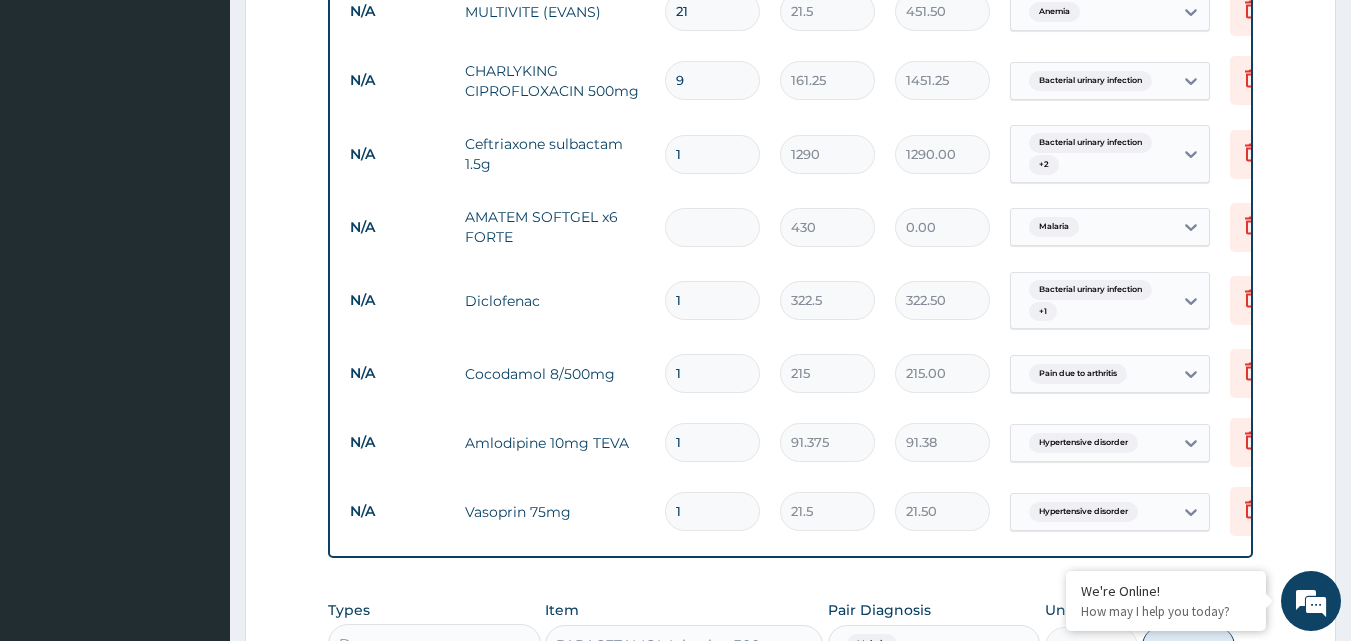 type on "6" 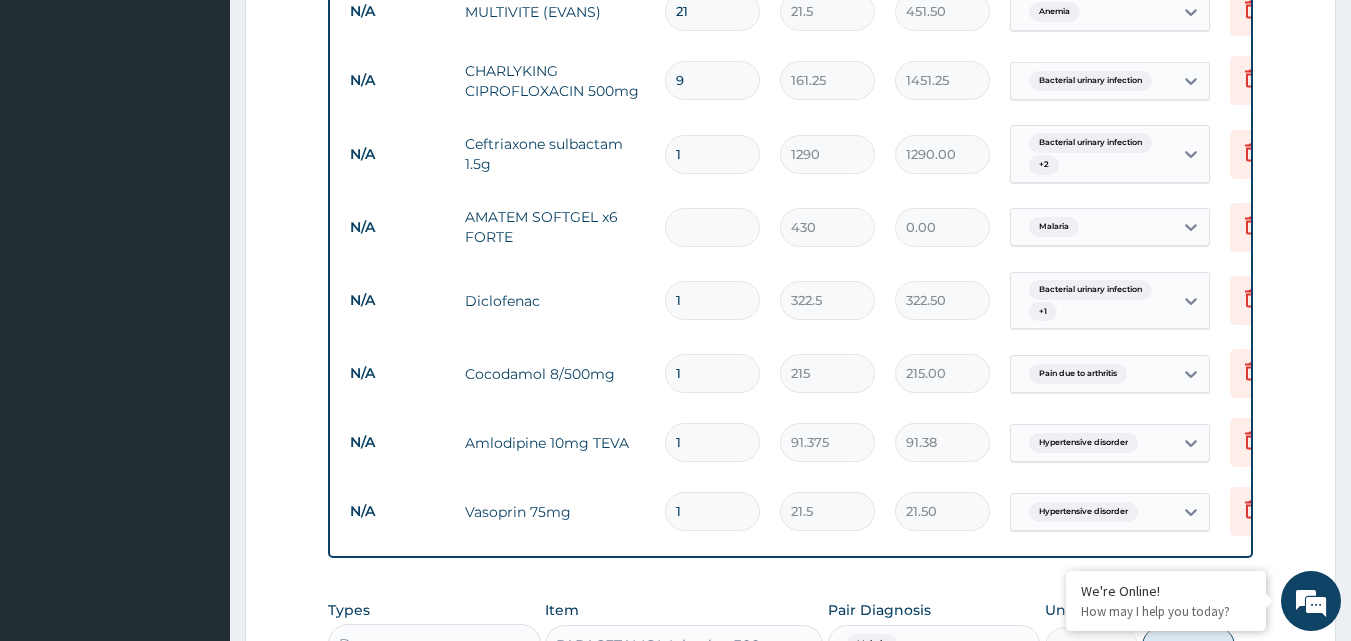 type on "2580.00" 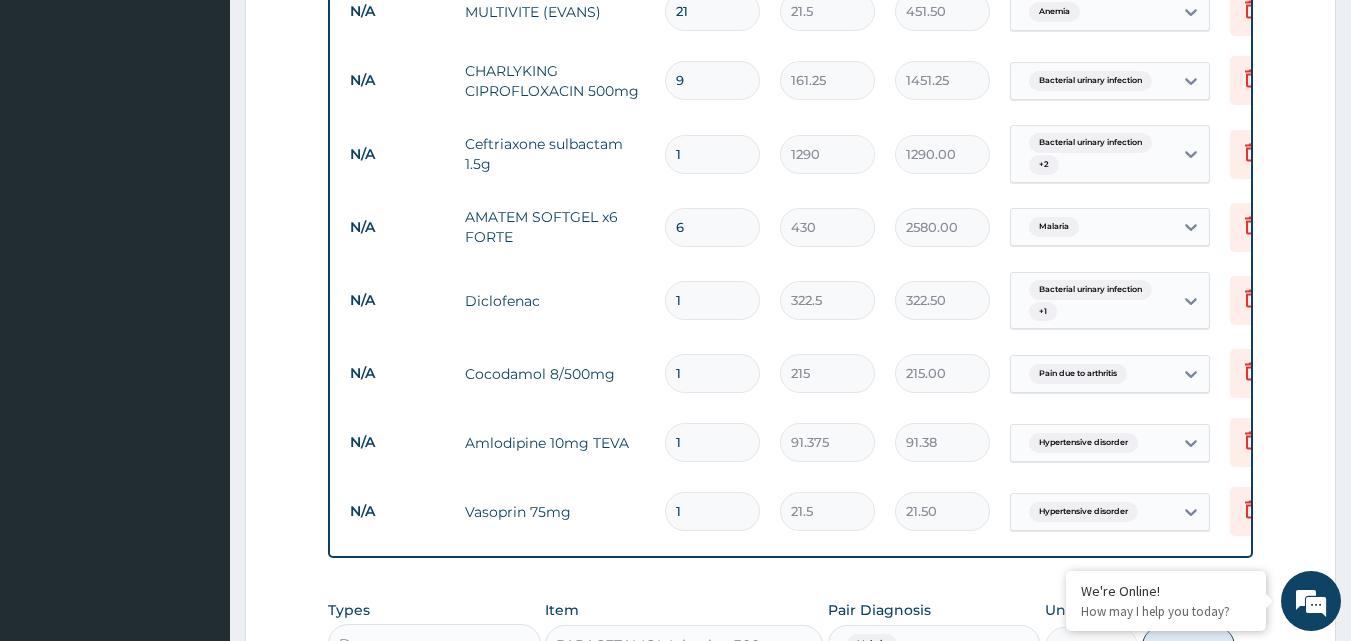 type on "6" 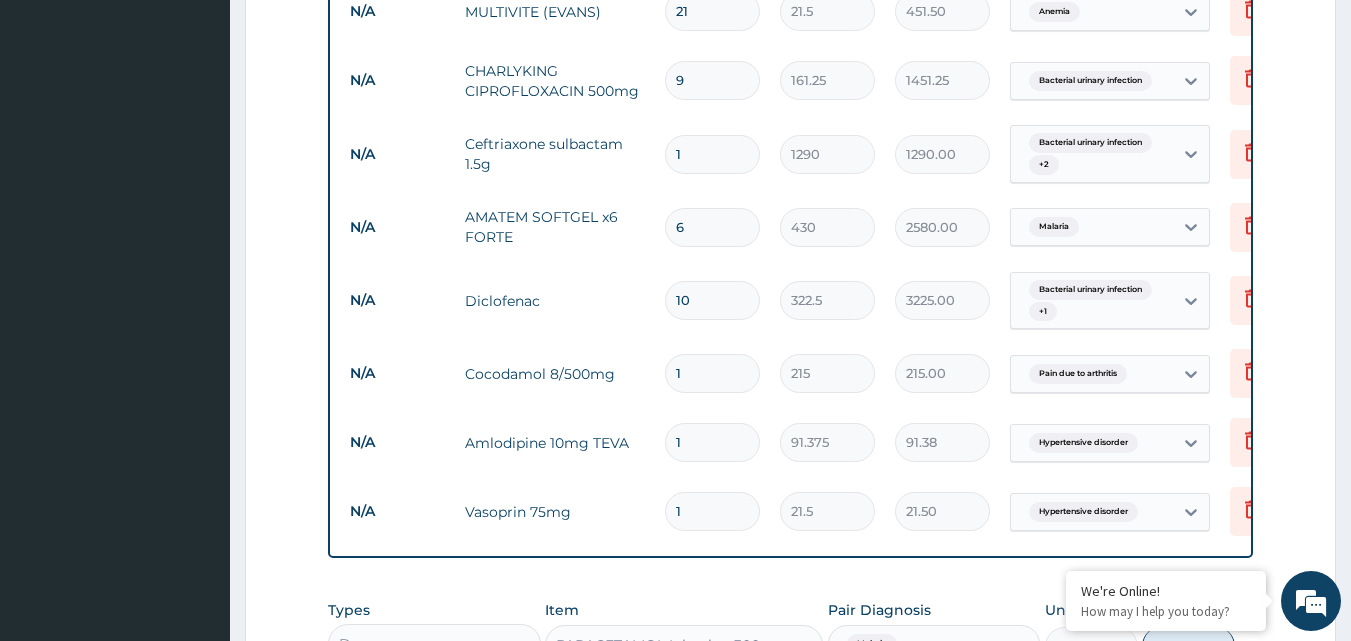 type on "10" 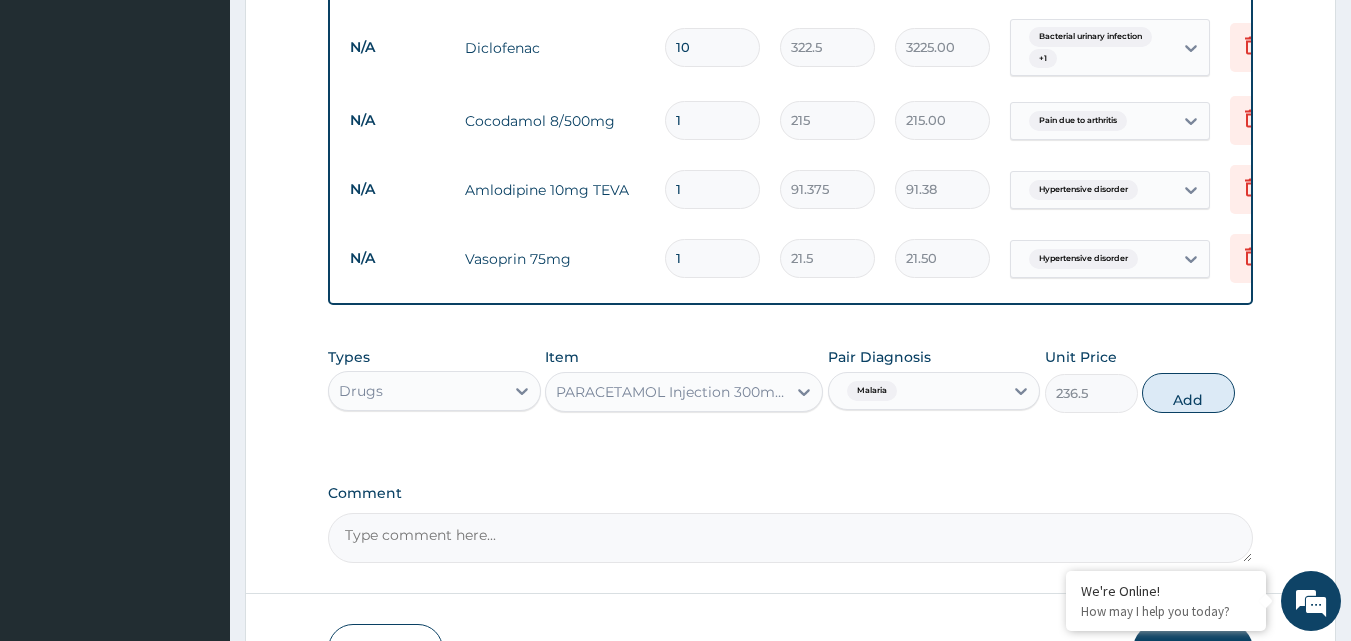 scroll, scrollTop: 1851, scrollLeft: 0, axis: vertical 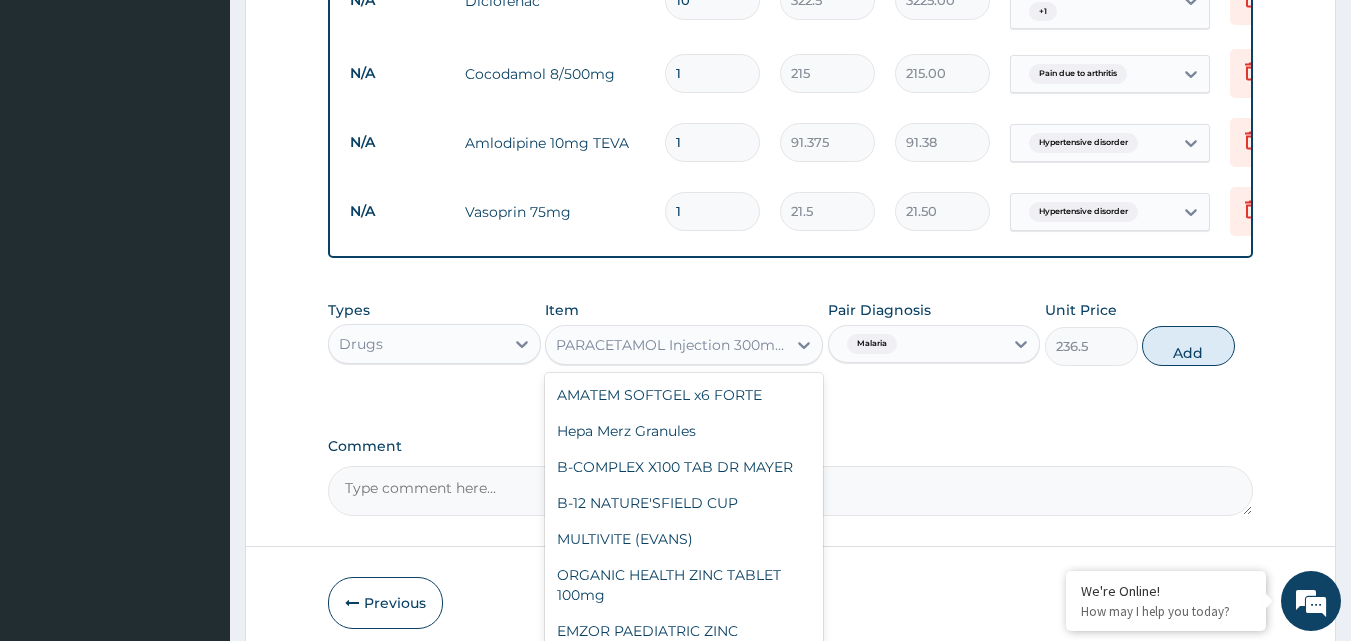 click on "PARACETAMOL Injection 300mg/2ml" at bounding box center [672, 345] 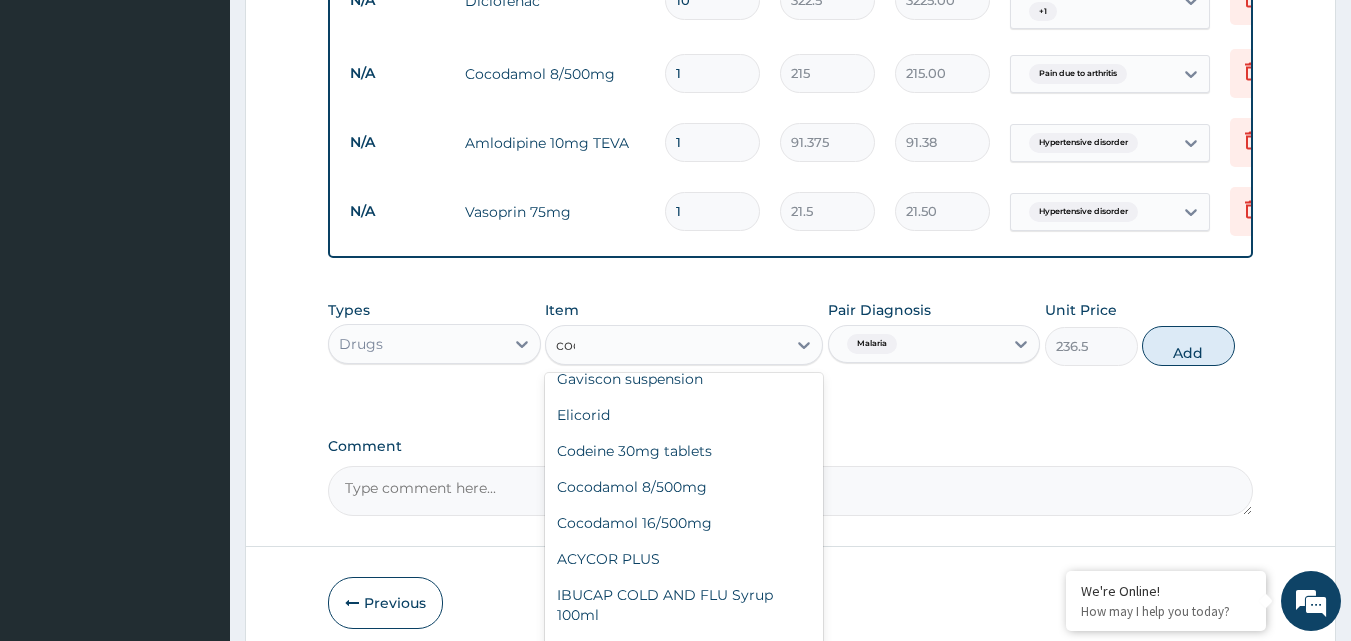 scroll, scrollTop: 0, scrollLeft: 0, axis: both 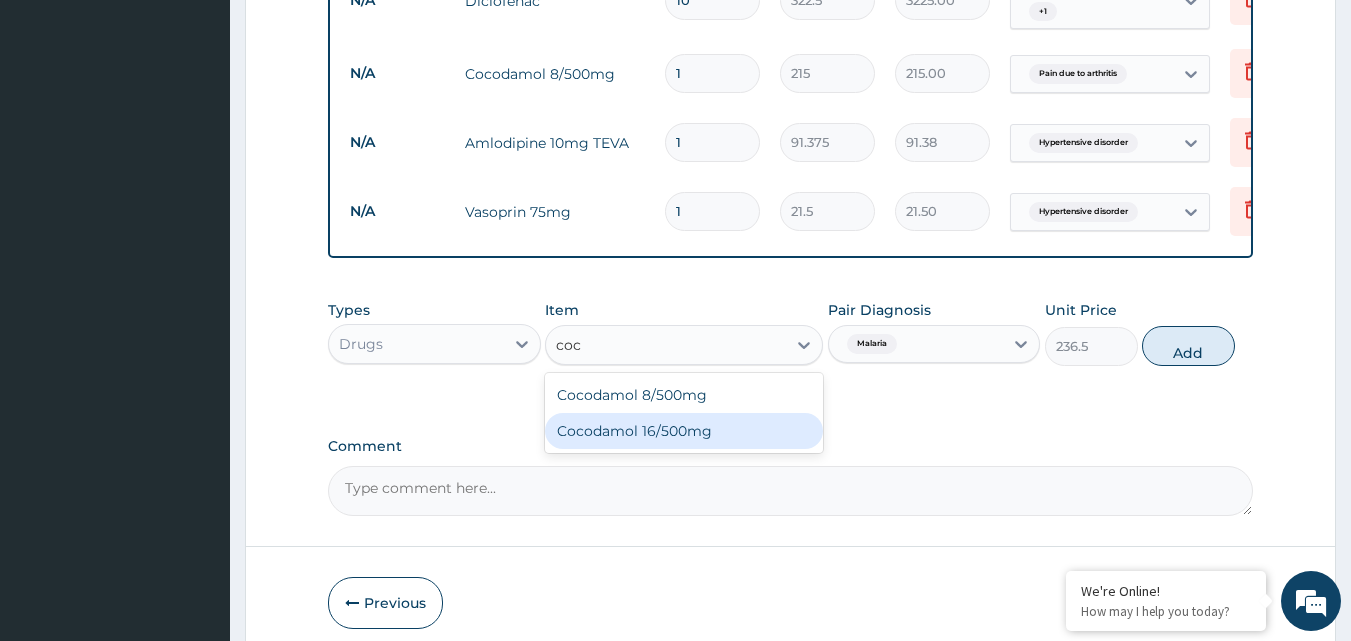 type on "coc" 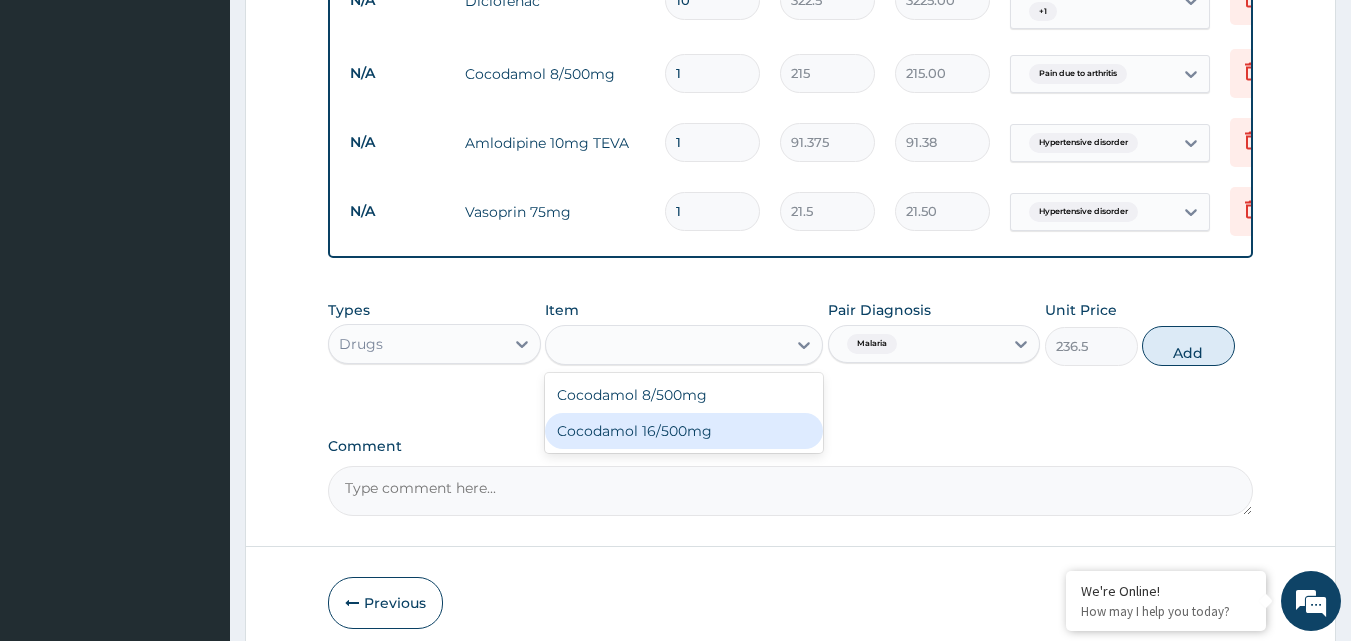 click on "PA Code / Prescription Code PA/66F874 Encounter Date 18-07-2025 Important Notice Please enter PA codes before entering items that are not attached to a PA code   All diagnoses entered must be linked to a claim item. Diagnosis & Claim Items that are visible but inactive cannot be edited because they were imported from an already approved PA code. Diagnosis Benign prostatic hyperplasia confirmed Diabetes mellitus confirmed Anemia query Malaria confirmed Bacterial urinary infection Confirmed Pain due to arthritis Confirmed Hypertensive disorder Confirmed NB: All diagnosis must be linked to a claim item Claim Items Notice Some prices from the pa code may appear as zero (0), kindly note that these items will be reviewed and adjusted. Type Name Quantity Unit Price Total Price Pair Diagnosis Actions Laboratory random blood sugar 1 0 0.00 Benign prostatic hyperplasia  + 3 Delete Laboratory electrolyte/urea/creatinine 1 0 0.00 Benign prostatic hyperplasia  + 3 Delete Laboratory haemoglobin 1 0 0.00  + 3 Delete 1 0  +" at bounding box center (791, -572) 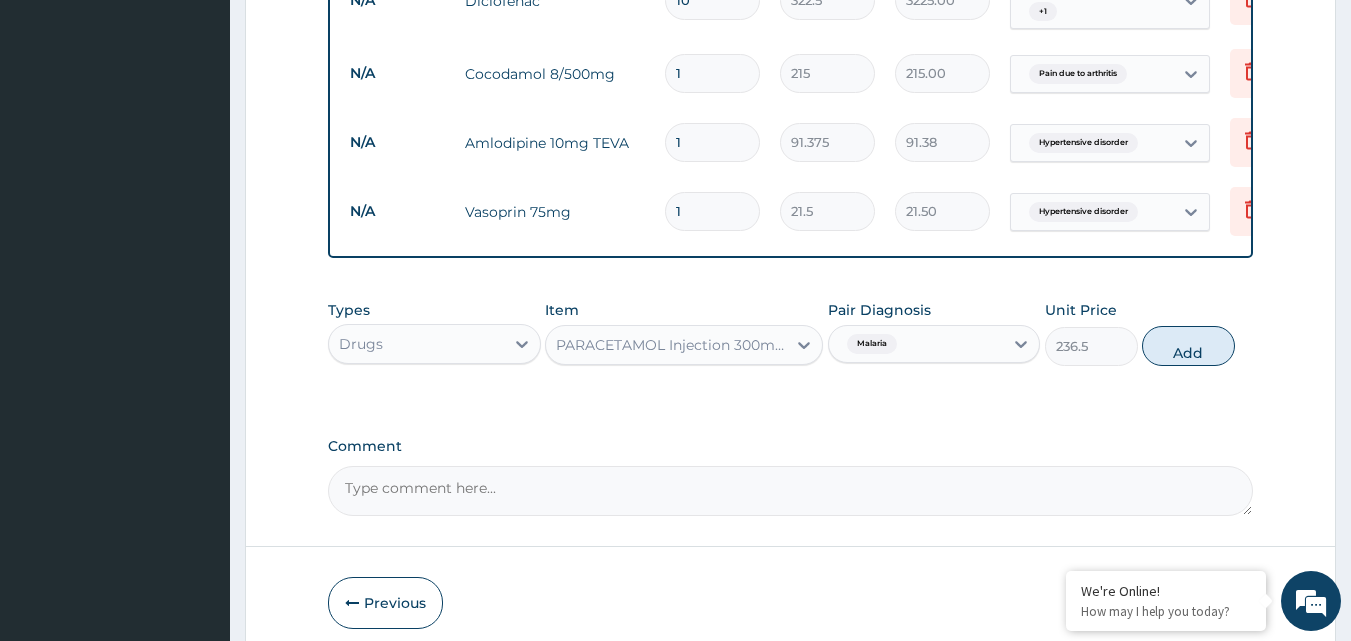 click on "1" at bounding box center [712, 73] 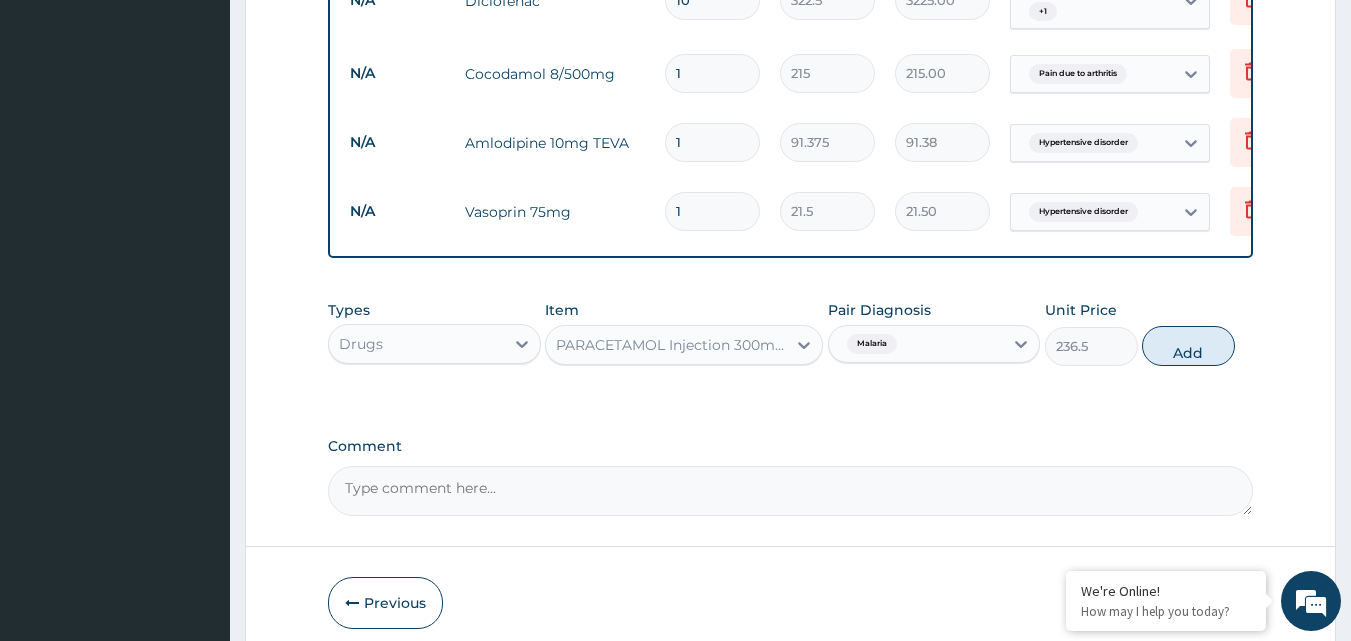 type on "12" 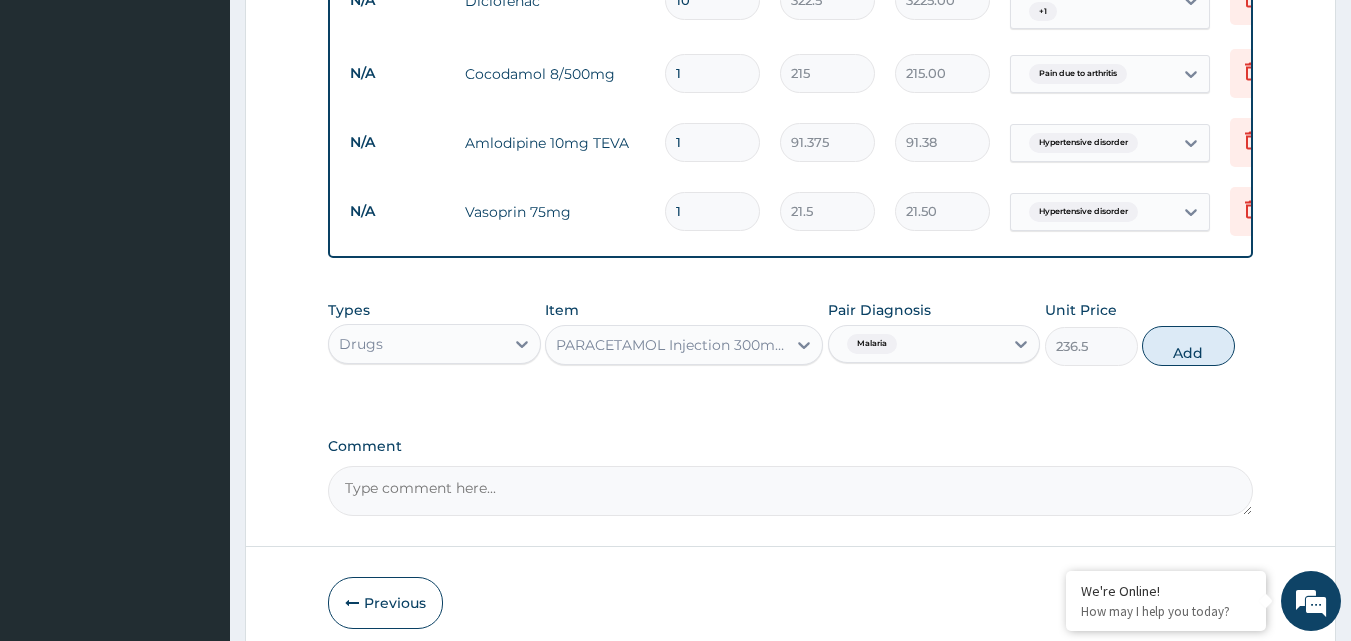 type on "2580.00" 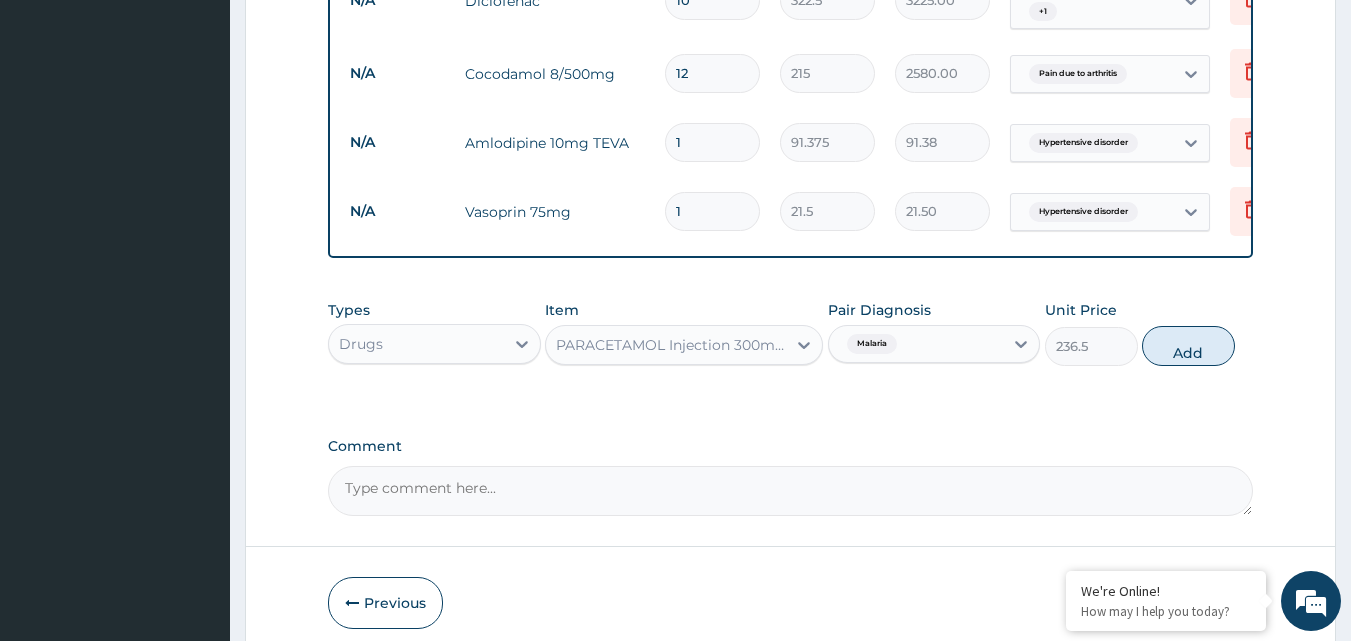 type on "120" 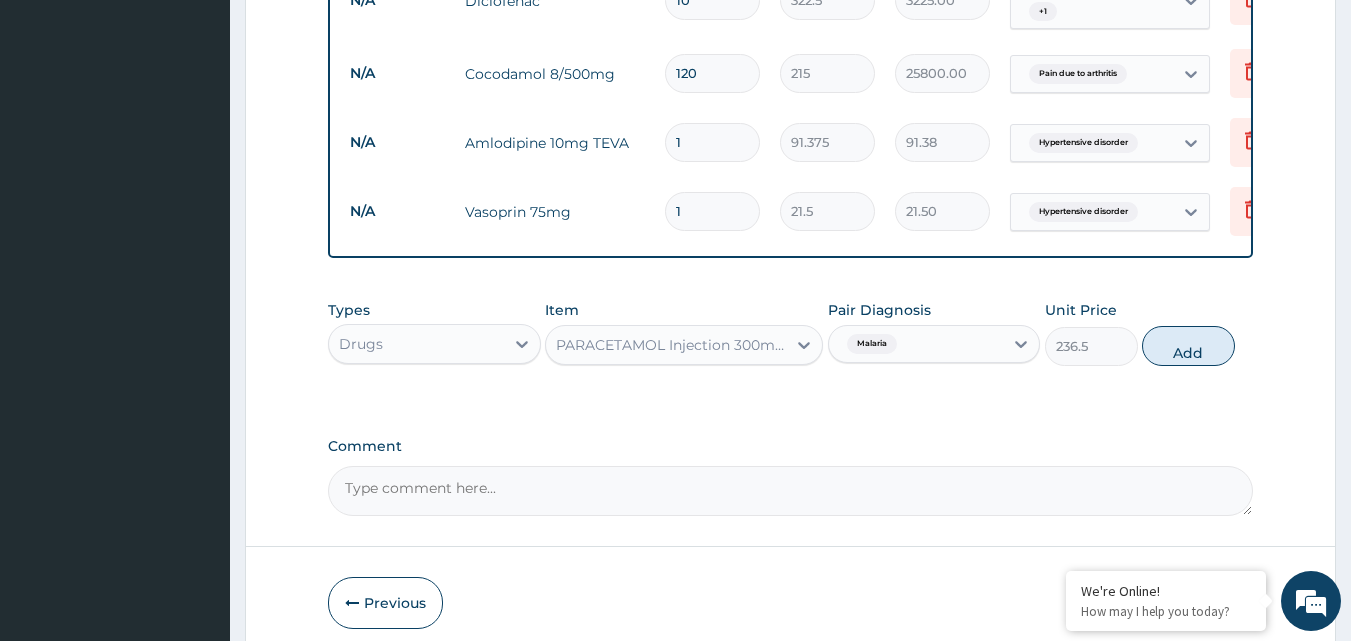 type on "12" 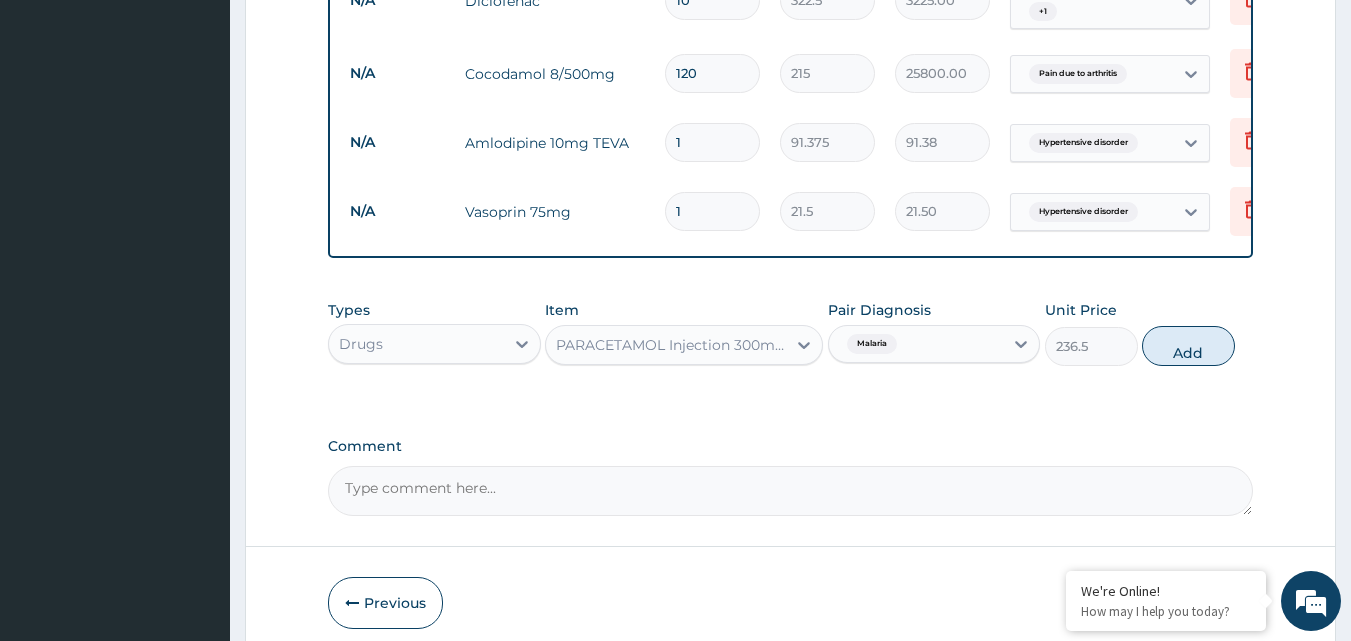 type on "2580.00" 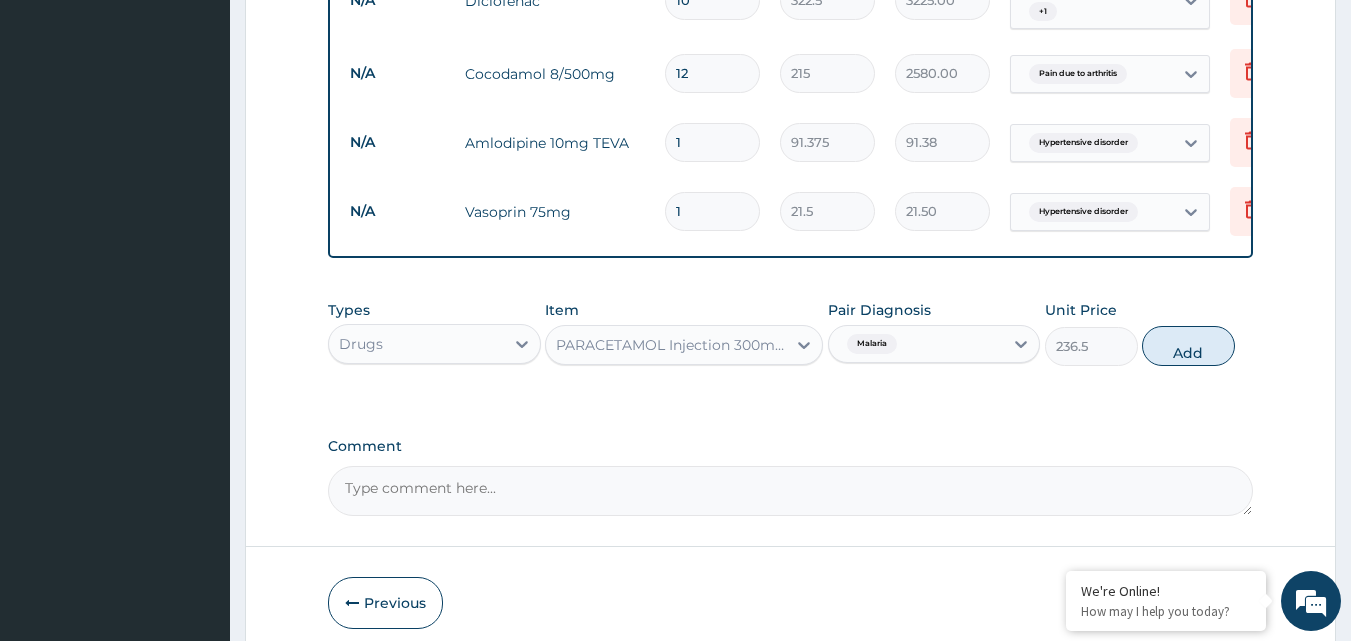 type on "1" 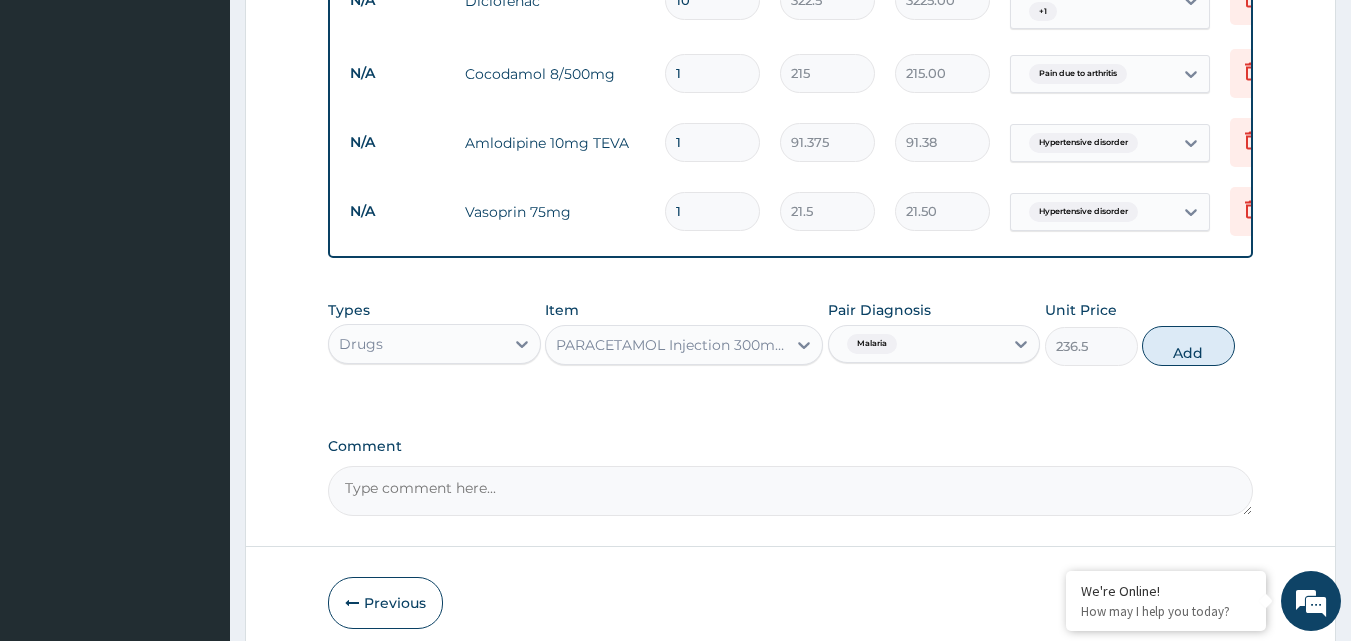 type 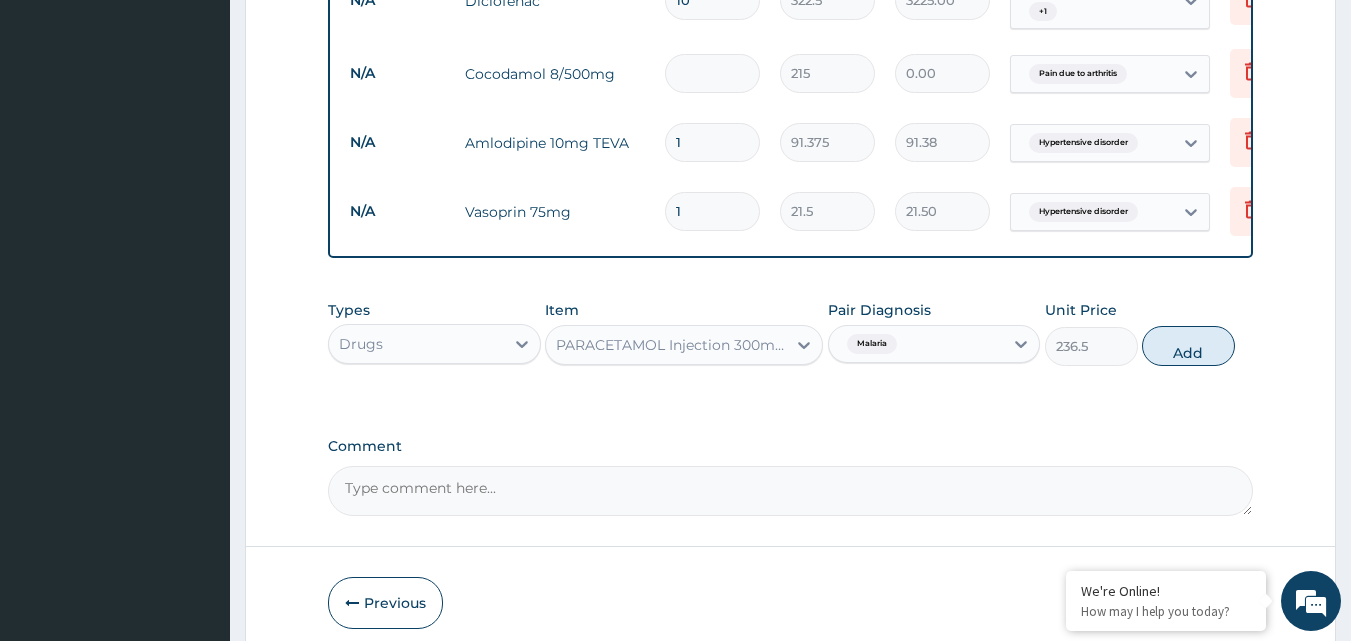 type on "2" 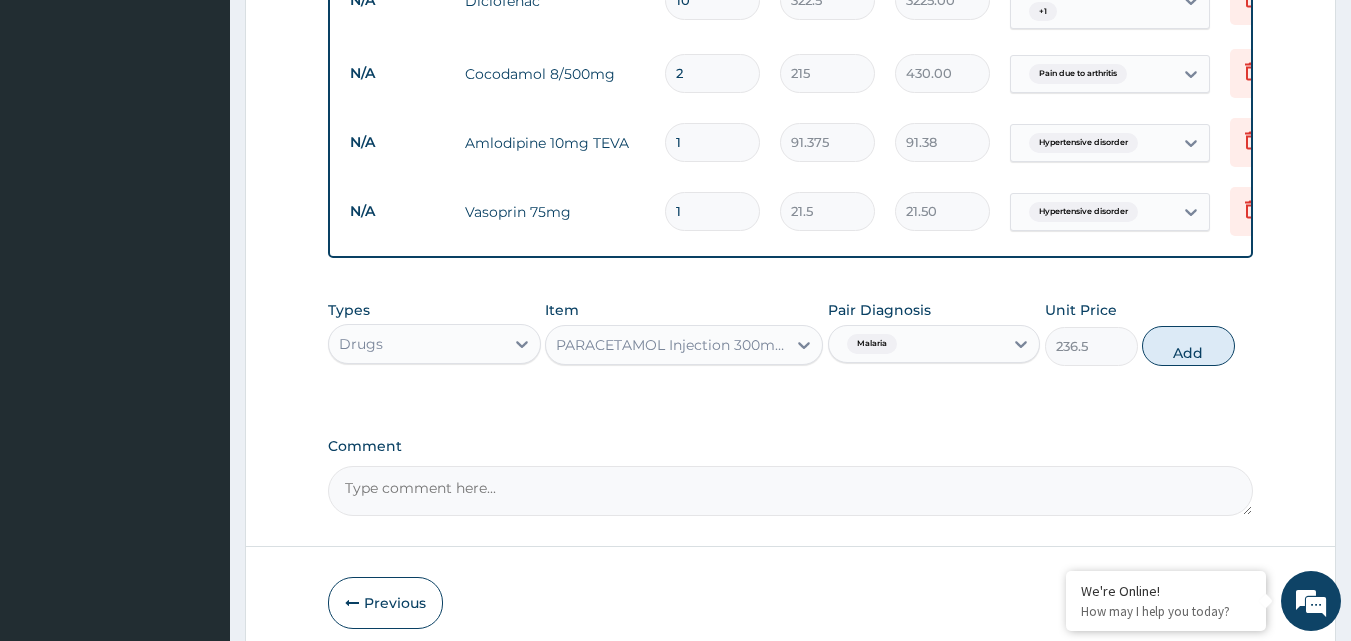type on "20" 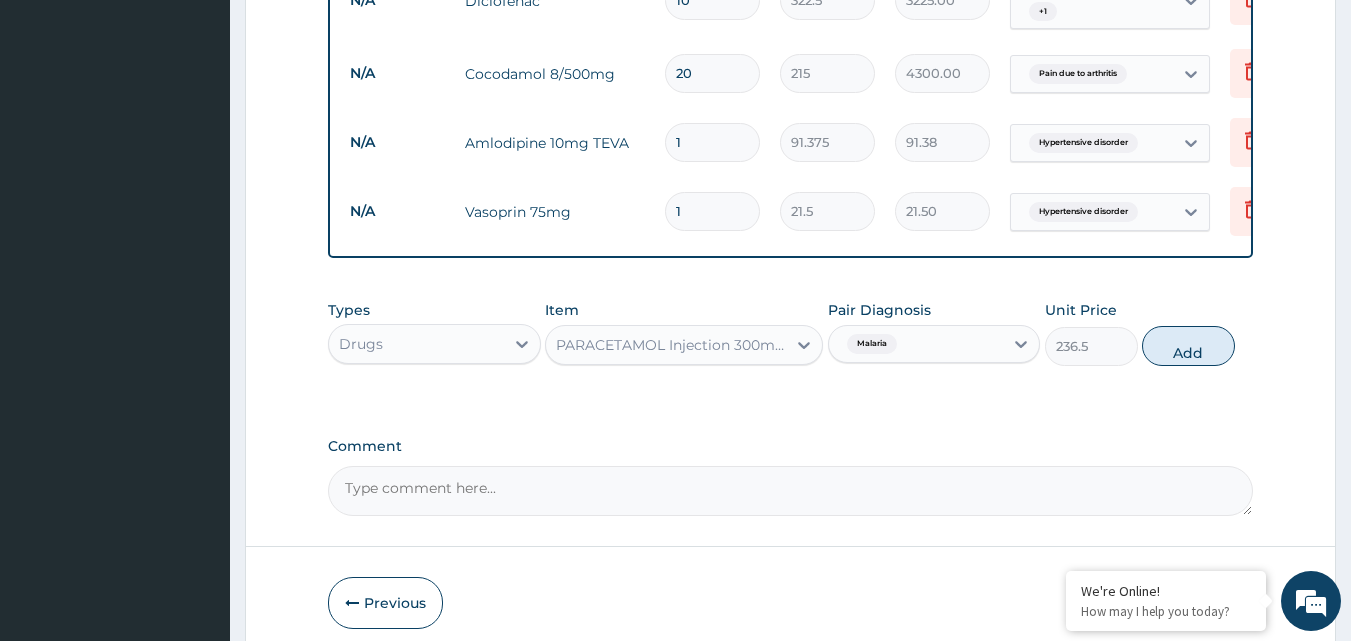 type on "20" 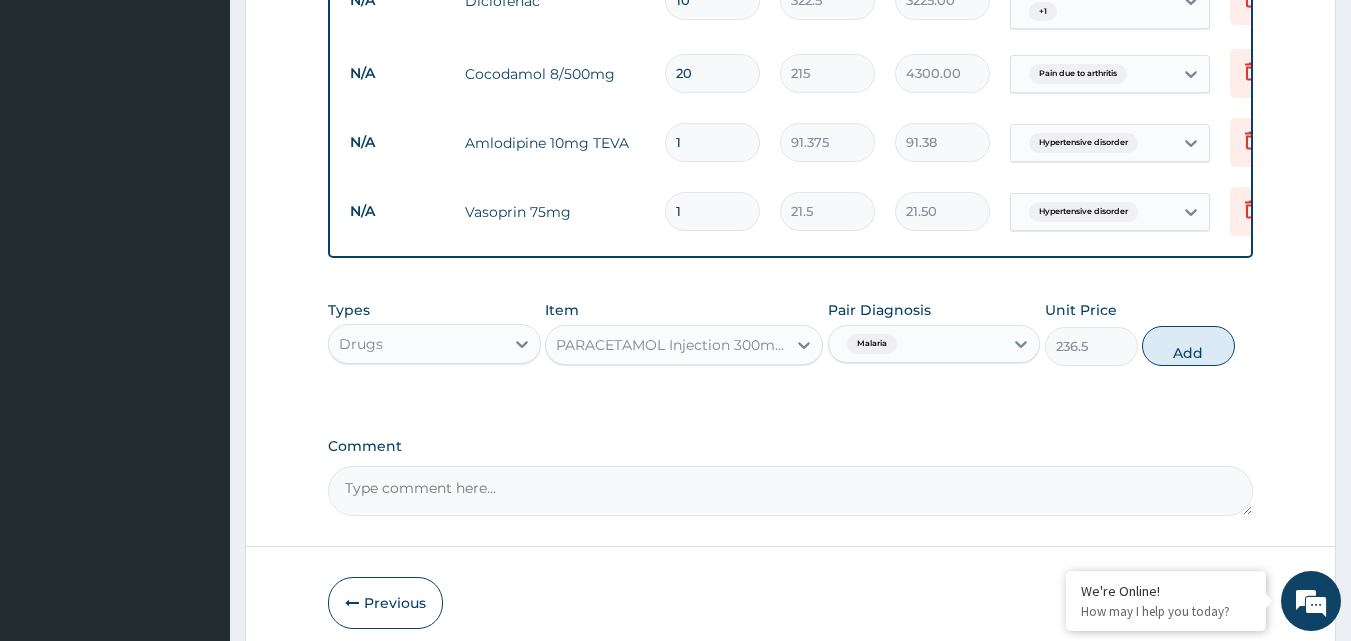 type on "11" 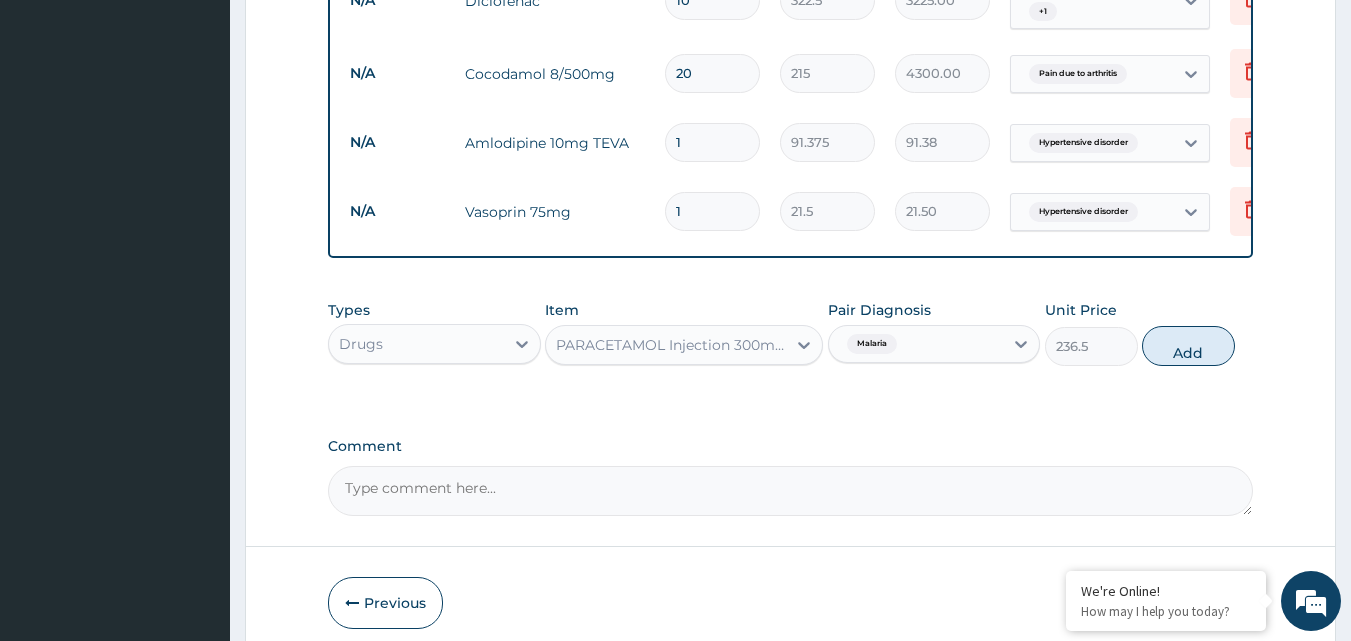 type on "1005.13" 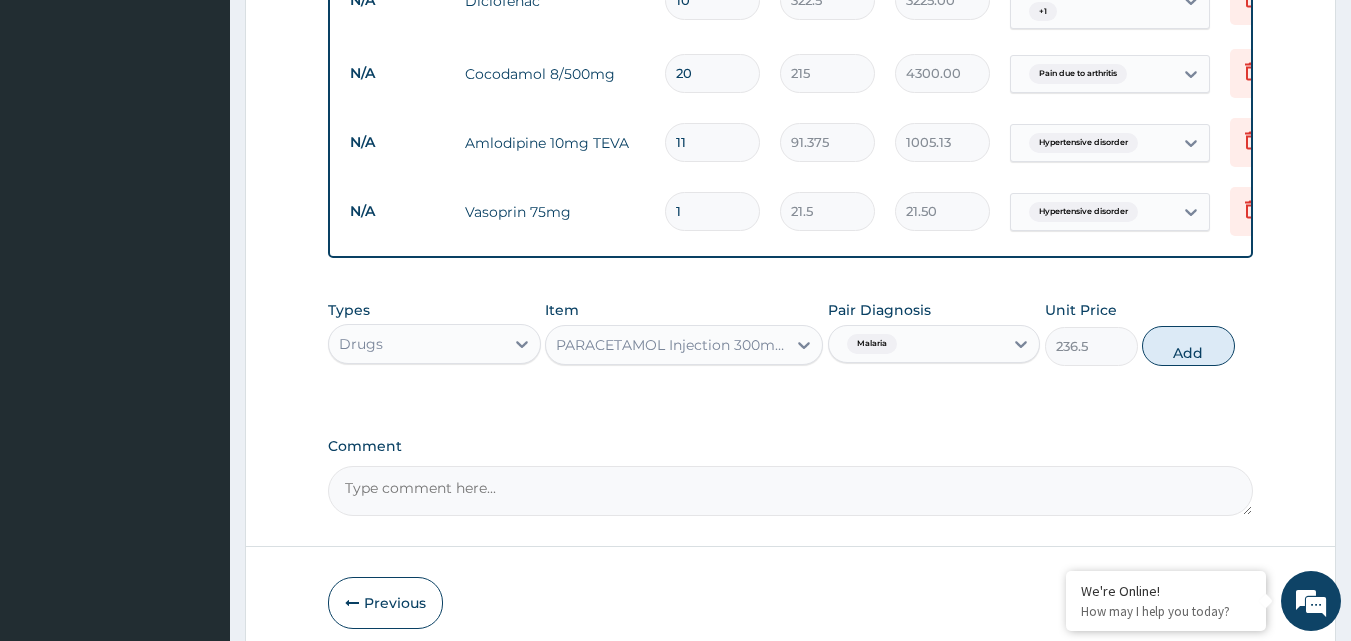 type on "114" 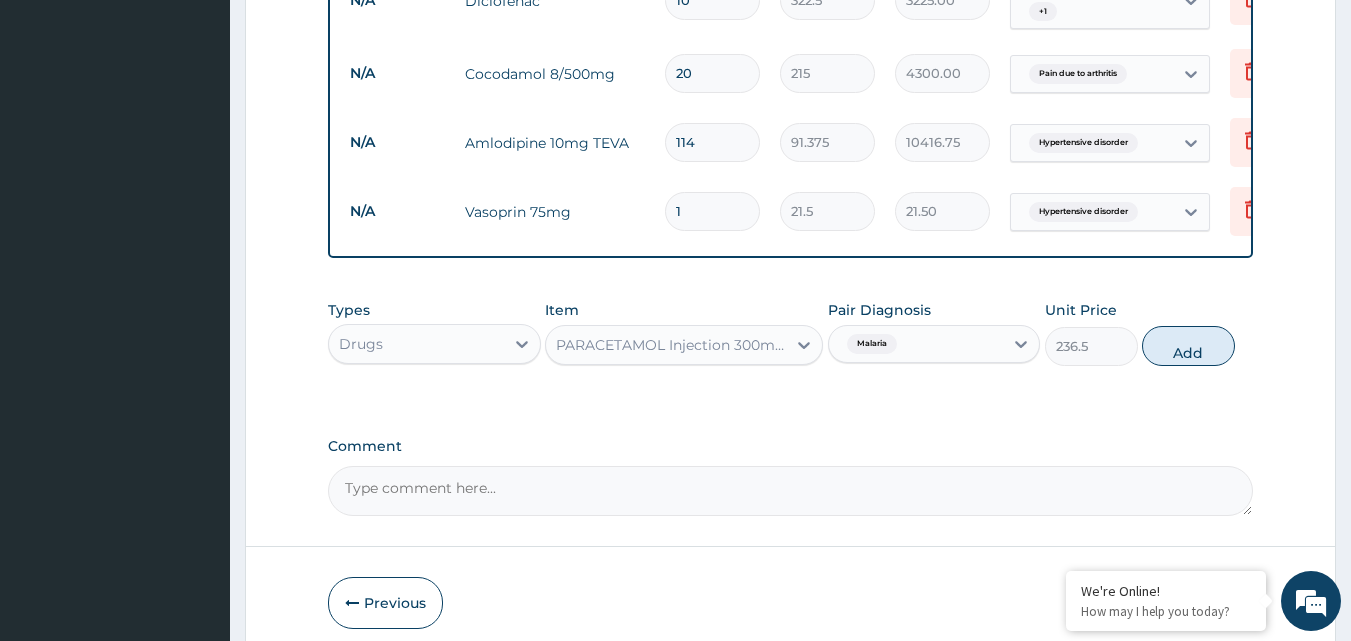 type on "11" 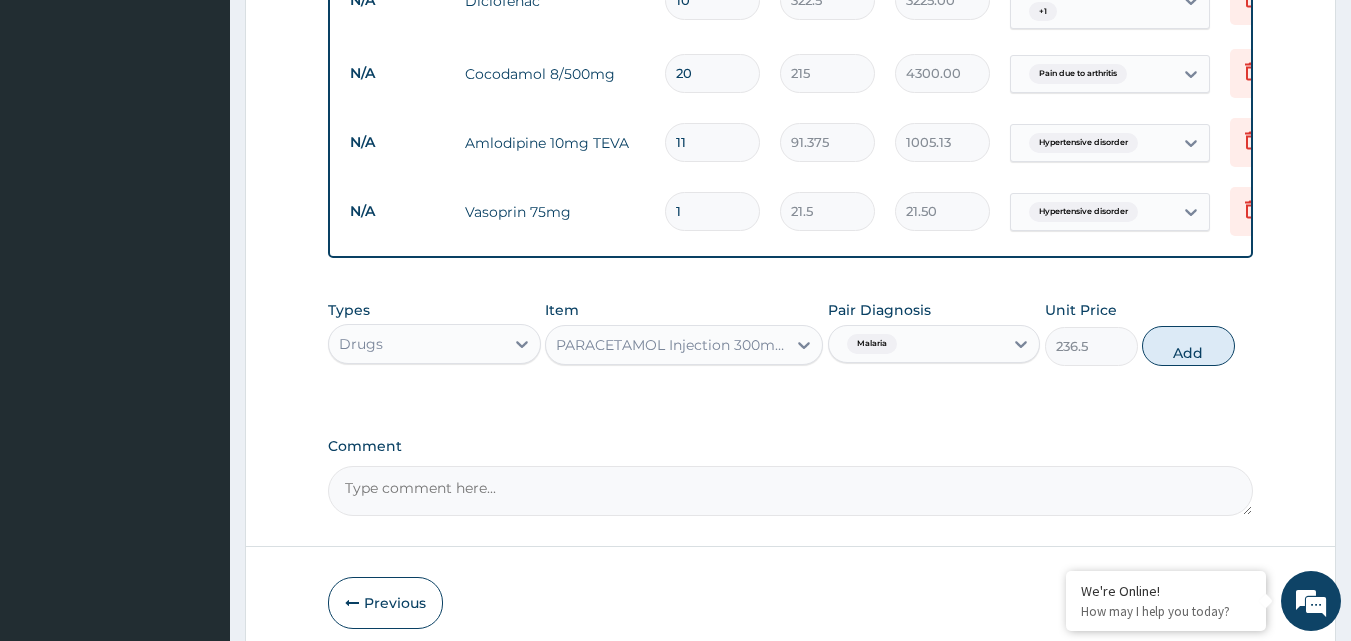 type on "1" 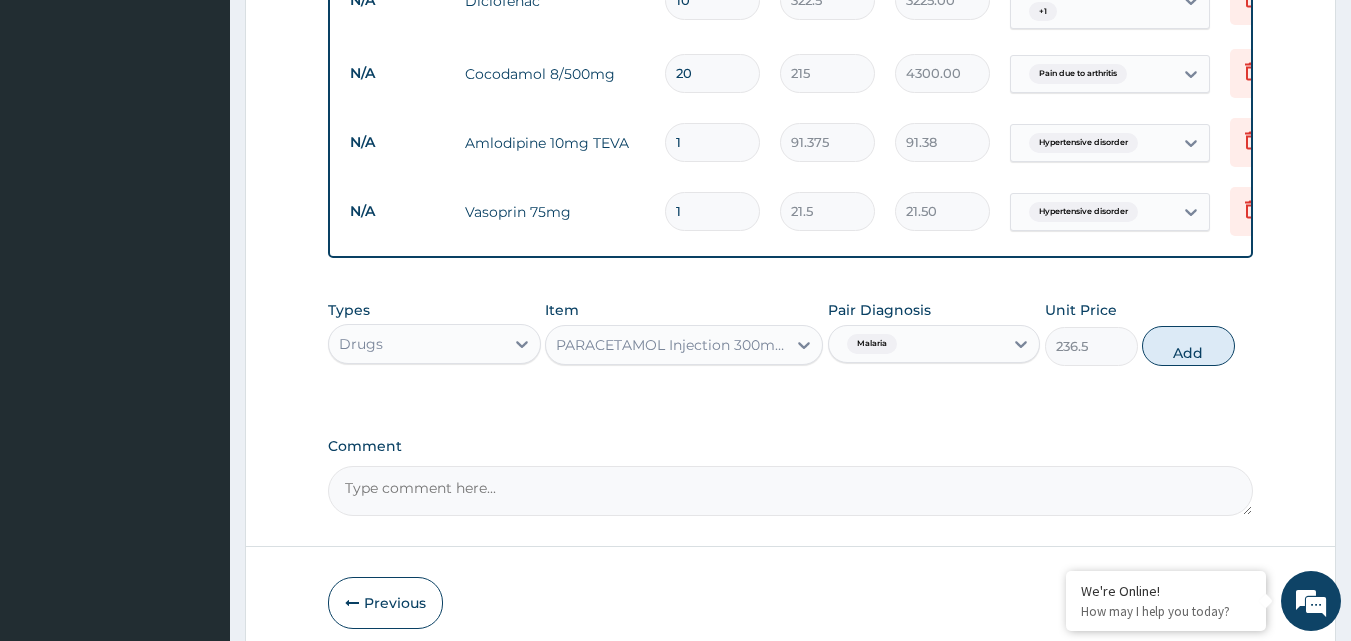 type on "14" 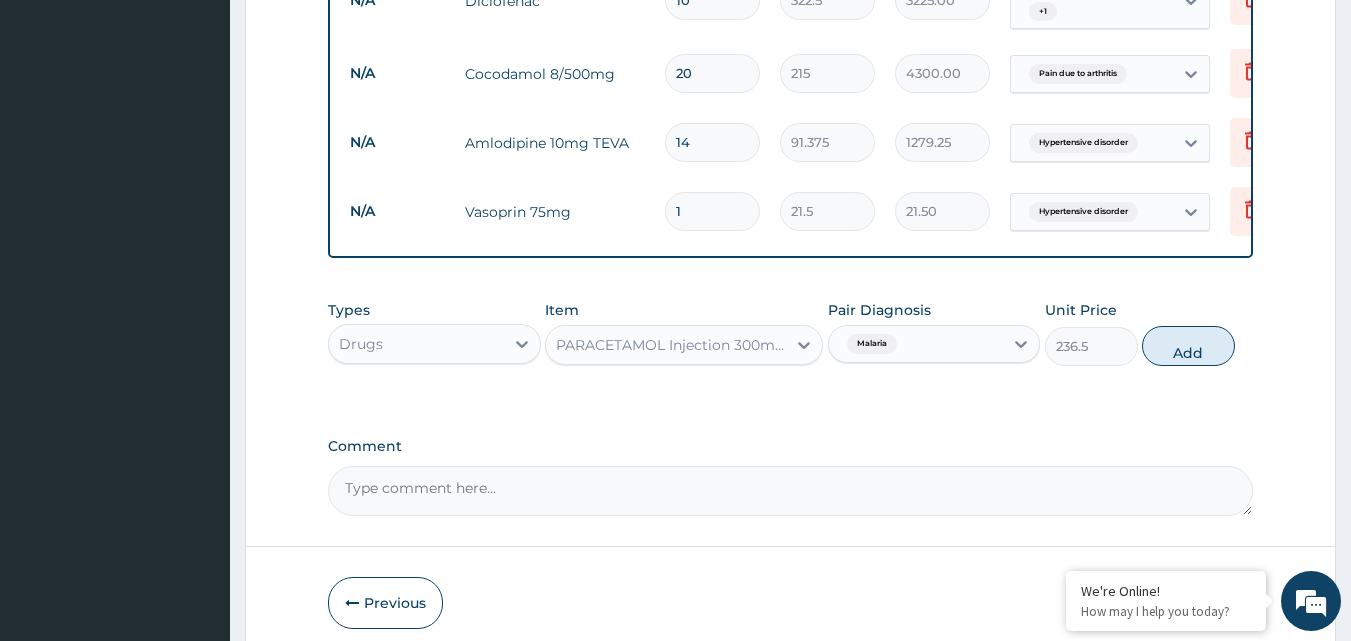 type on "14" 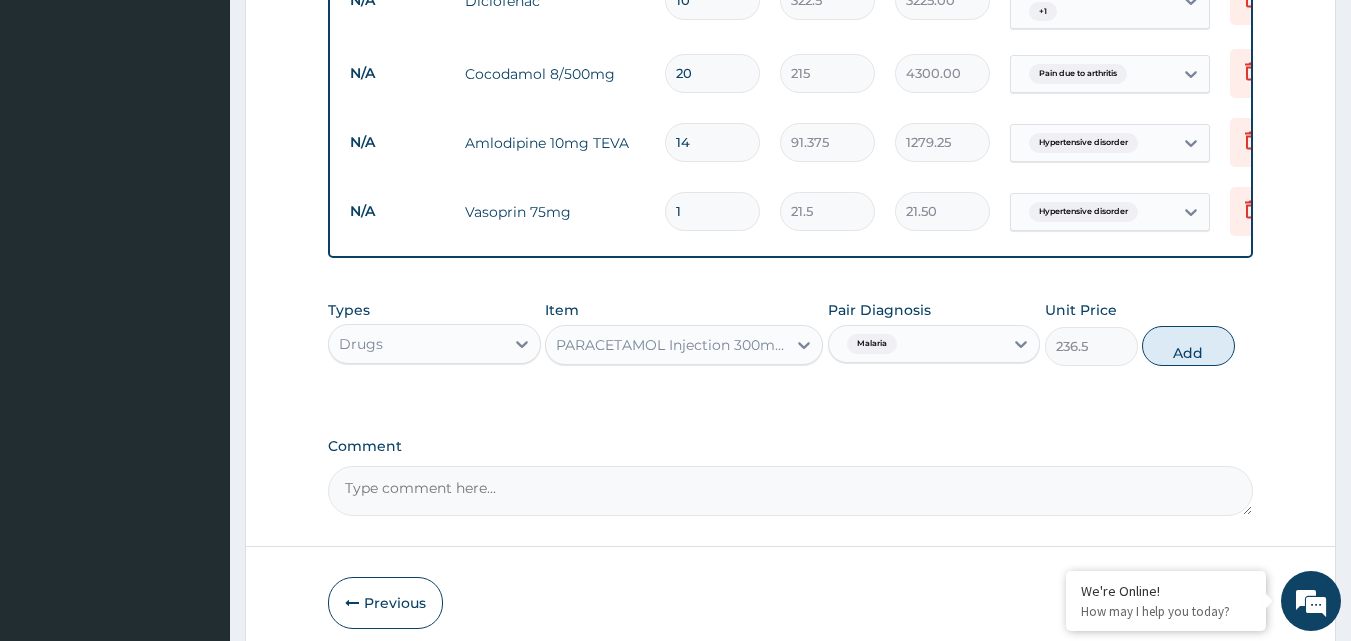type on "14" 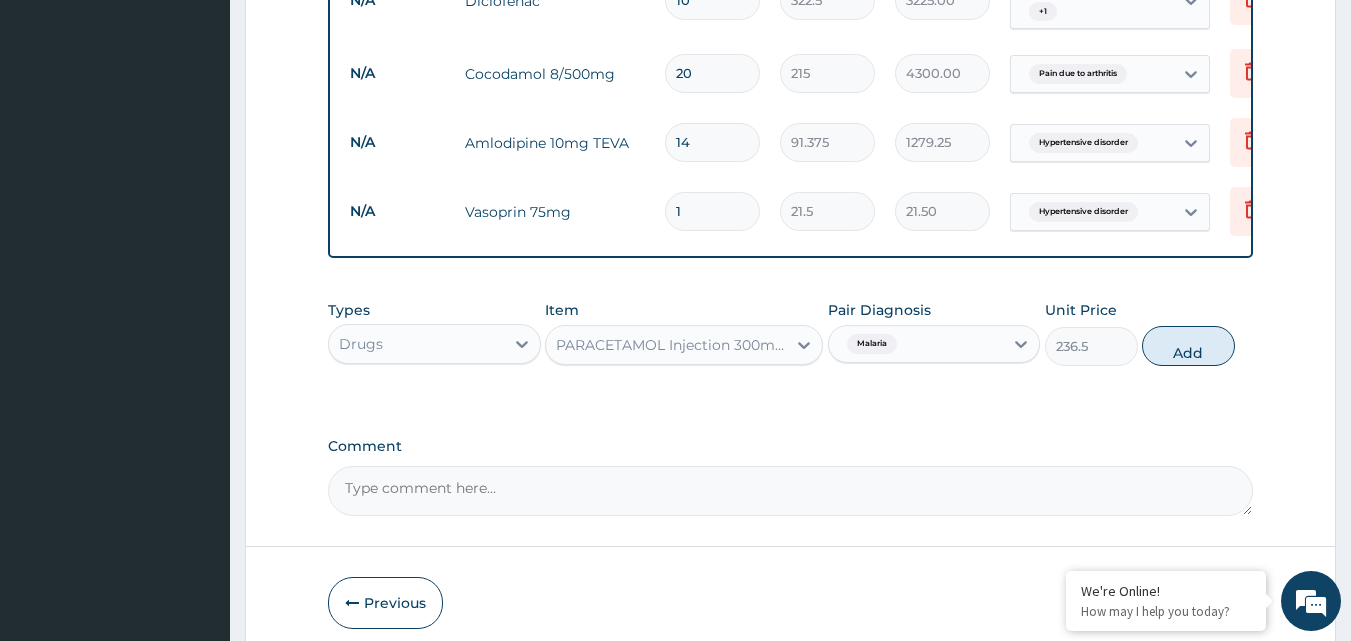 type on "301.00" 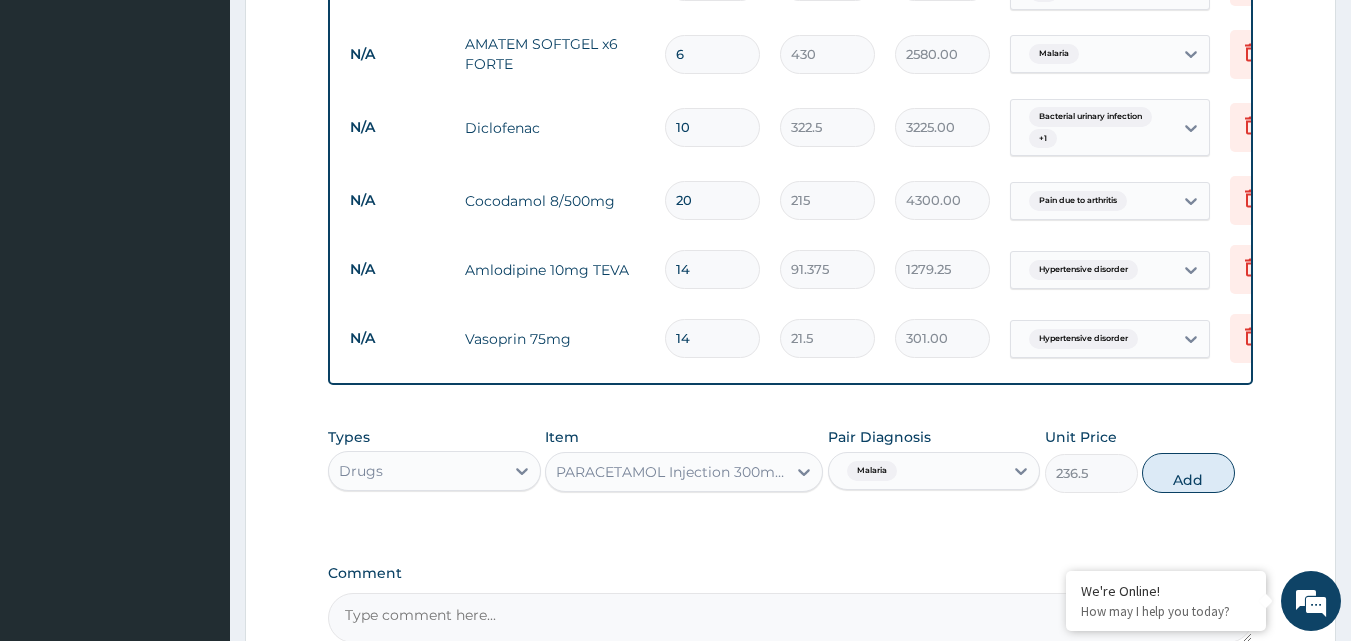 scroll, scrollTop: 1751, scrollLeft: 0, axis: vertical 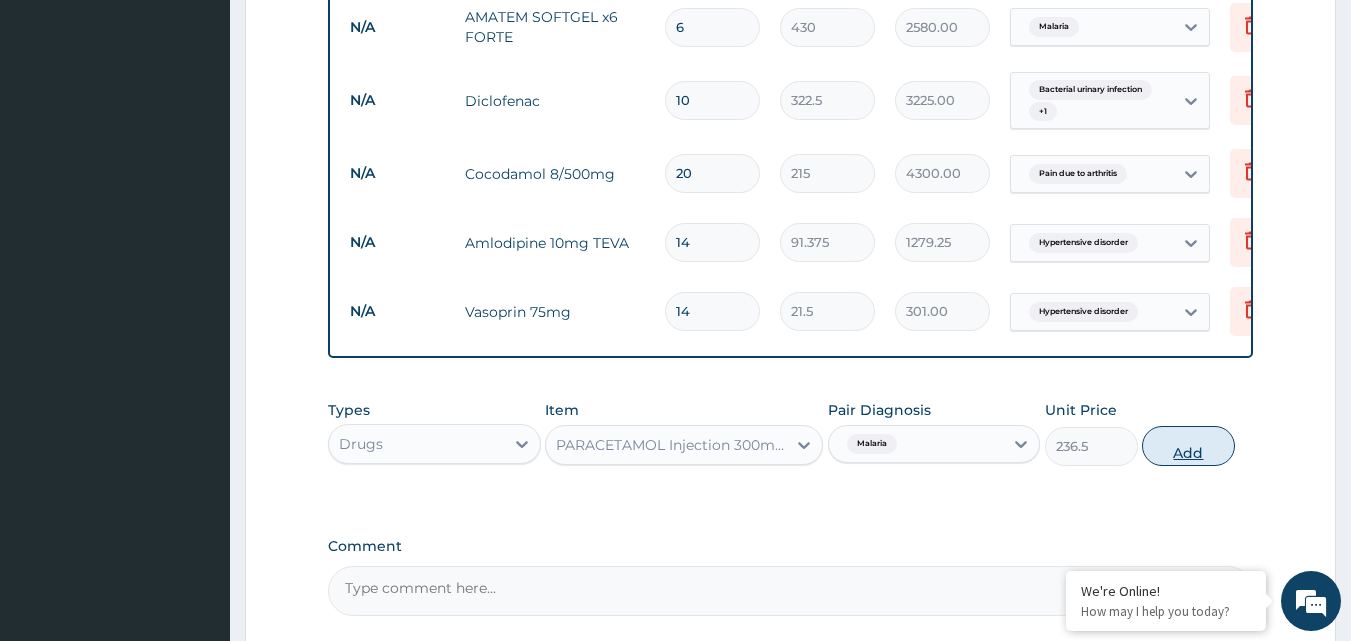 type on "14" 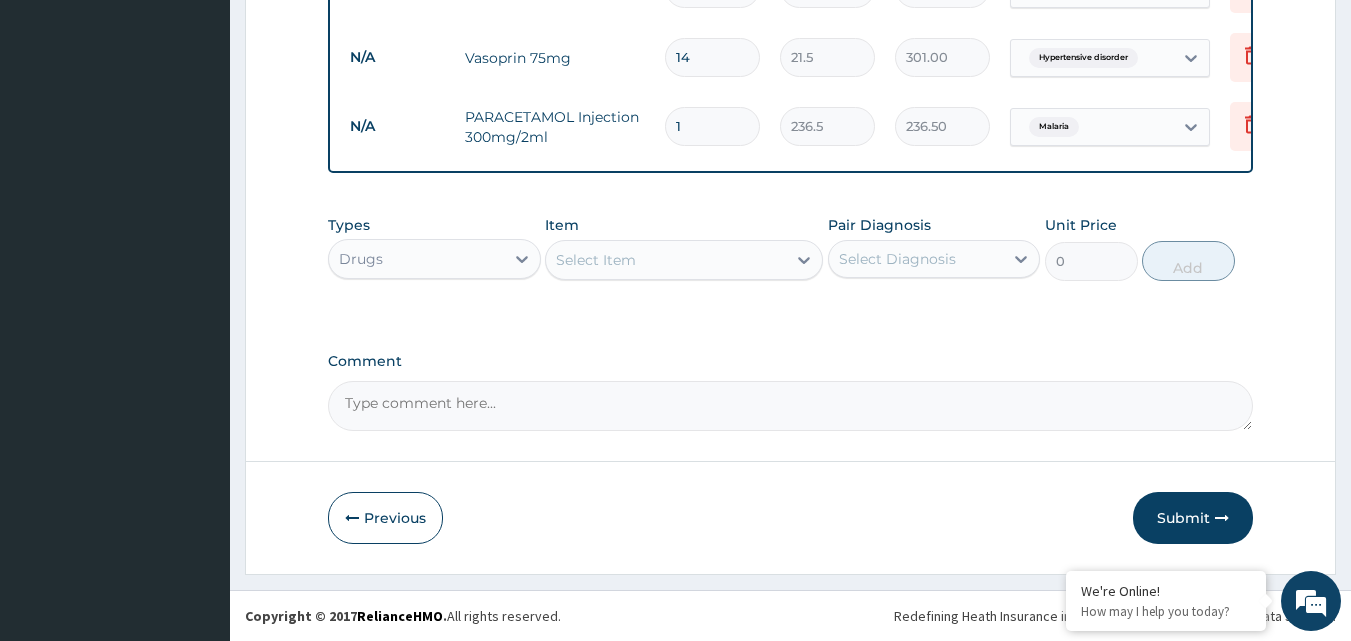 scroll, scrollTop: 2020, scrollLeft: 0, axis: vertical 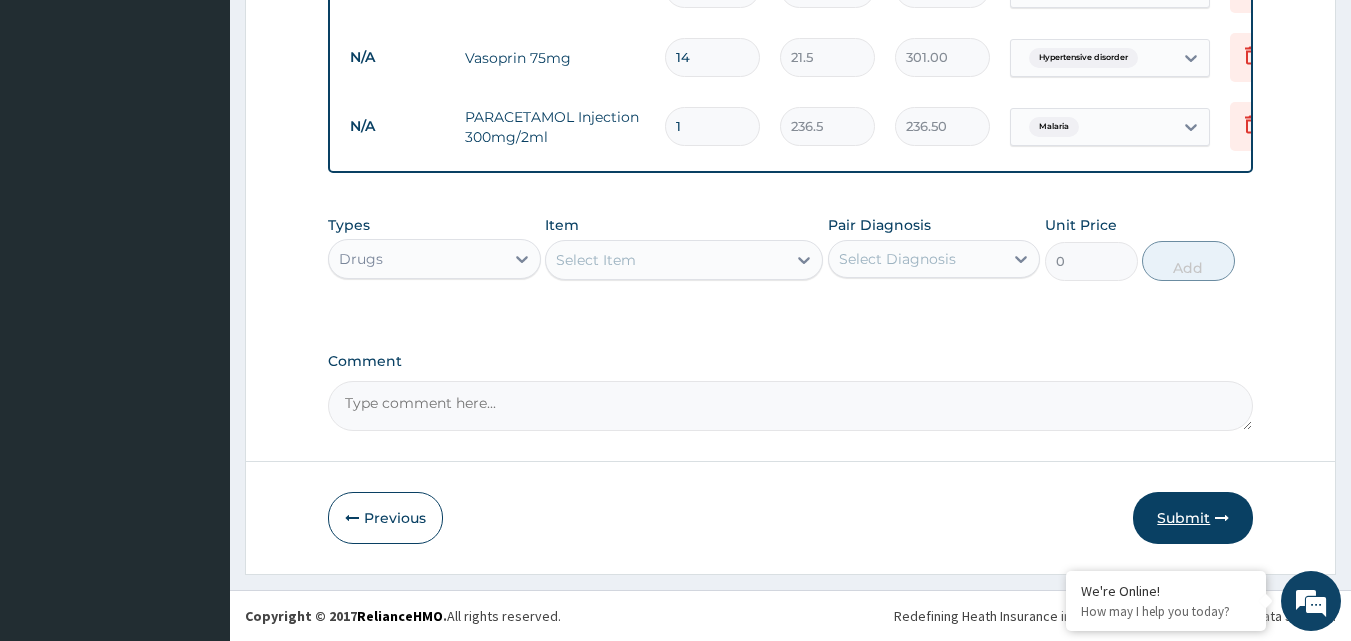 click on "Submit" at bounding box center [1193, 518] 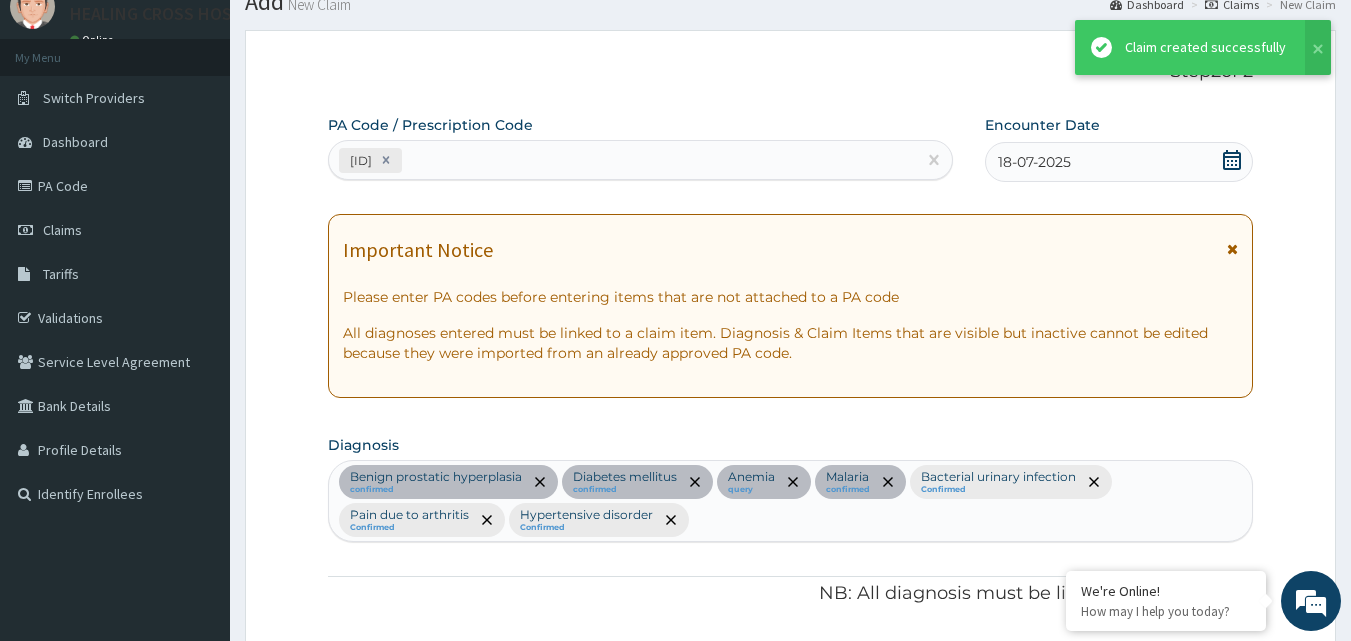 scroll, scrollTop: 2020, scrollLeft: 0, axis: vertical 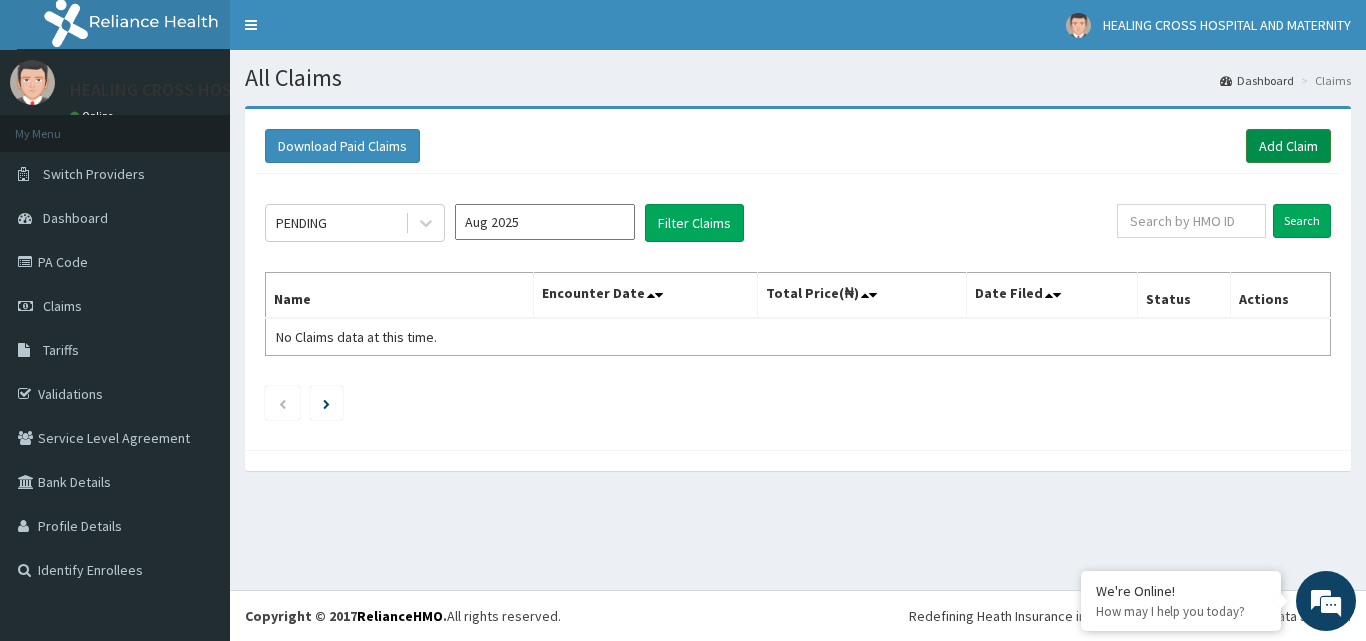 click on "Add Claim" at bounding box center [1288, 146] 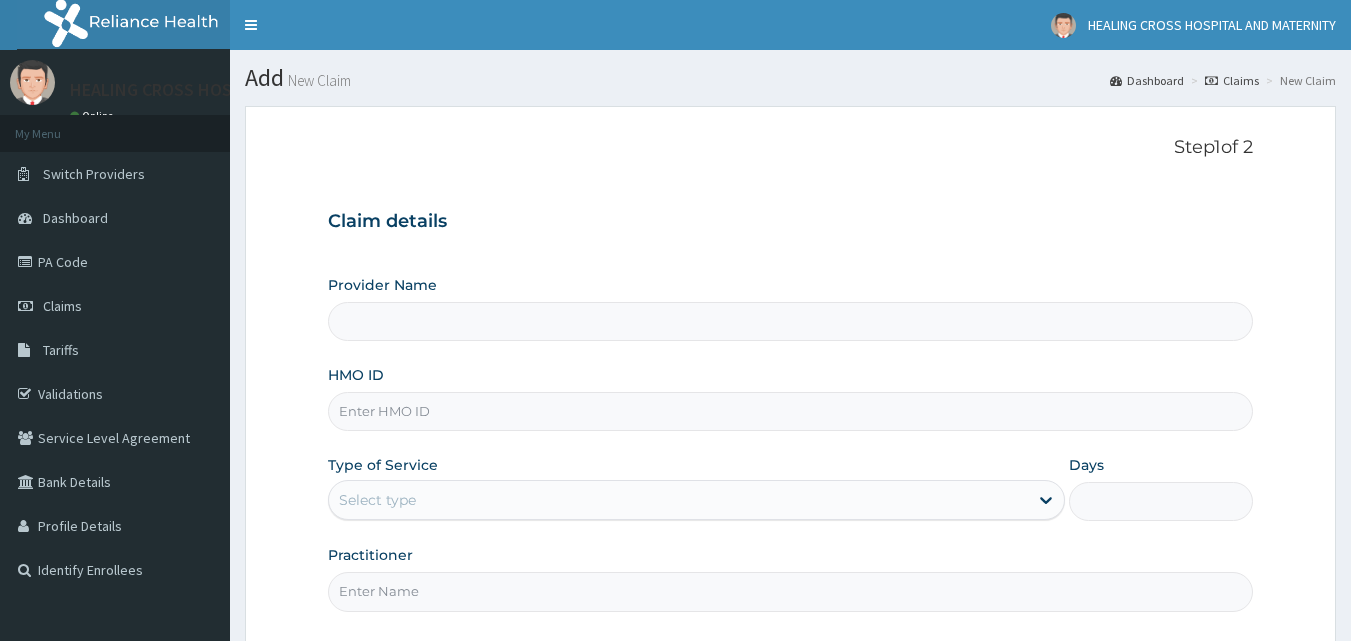 scroll, scrollTop: 0, scrollLeft: 0, axis: both 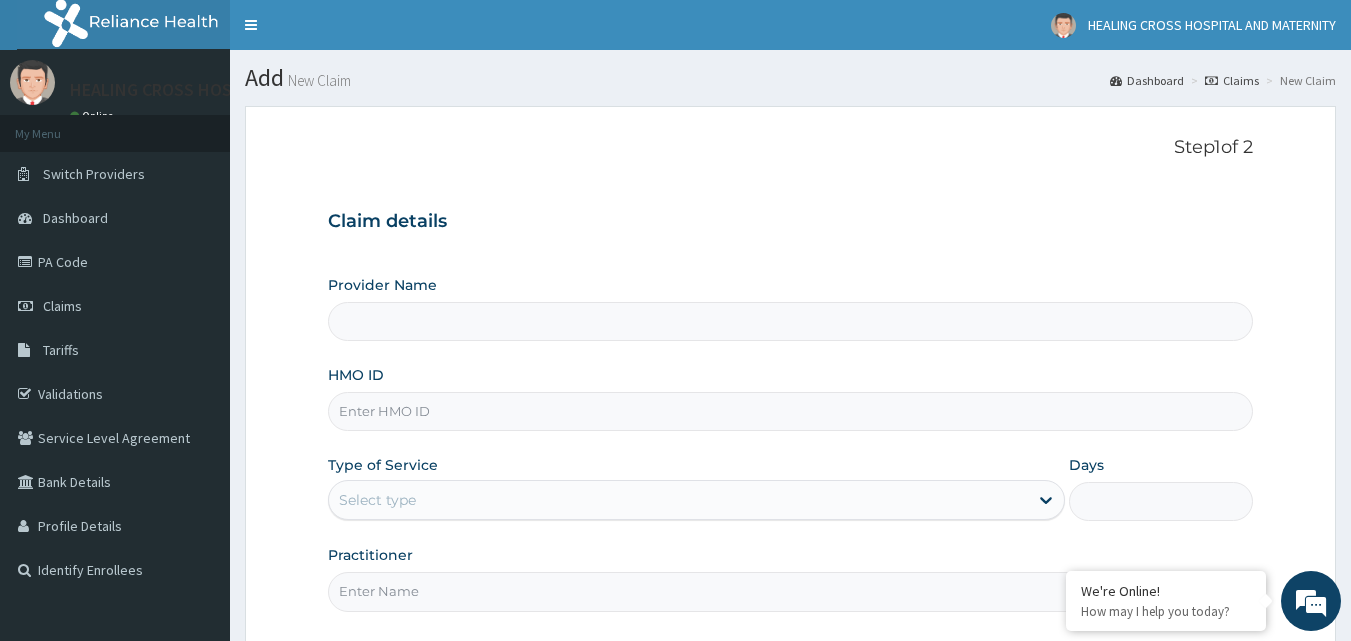 type on "Healing Cross Hospital" 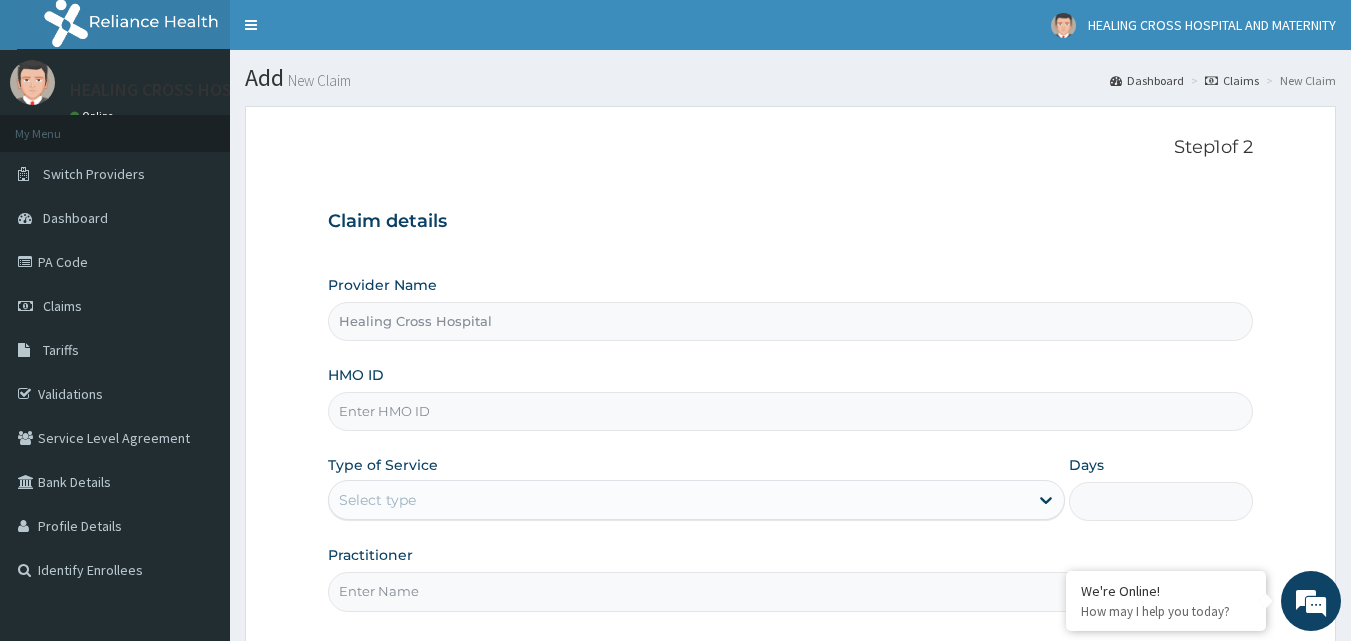scroll, scrollTop: 0, scrollLeft: 0, axis: both 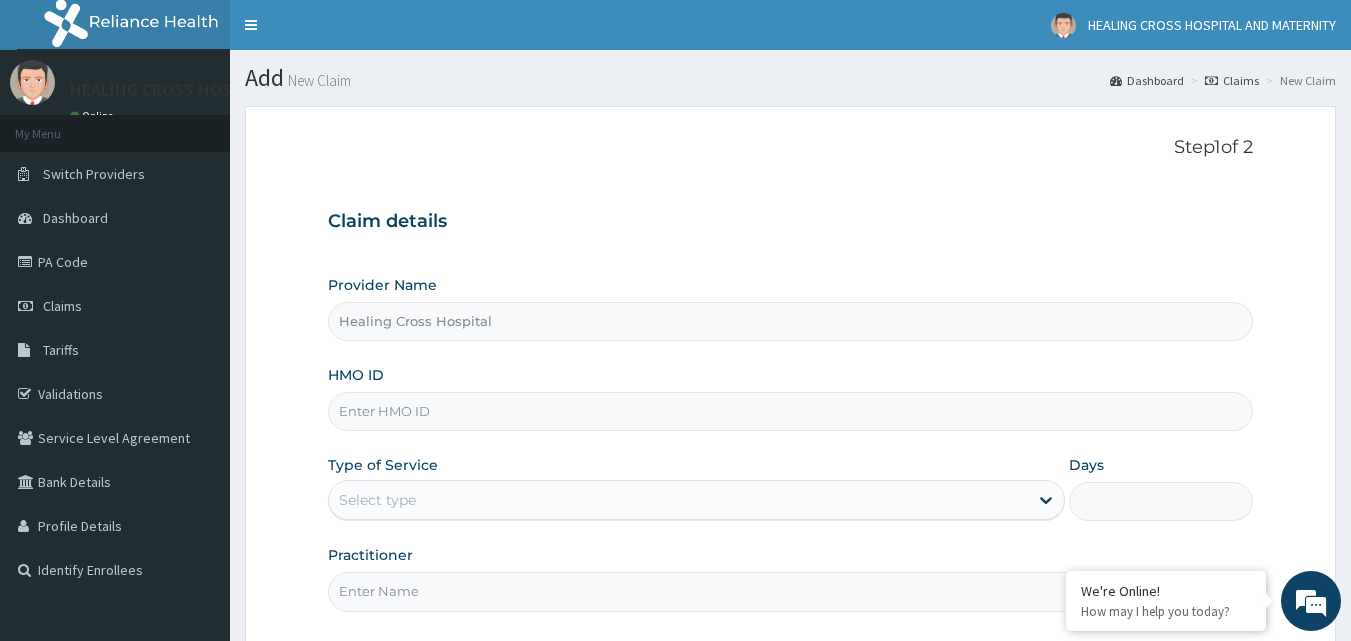 click on "HMO ID" at bounding box center [791, 411] 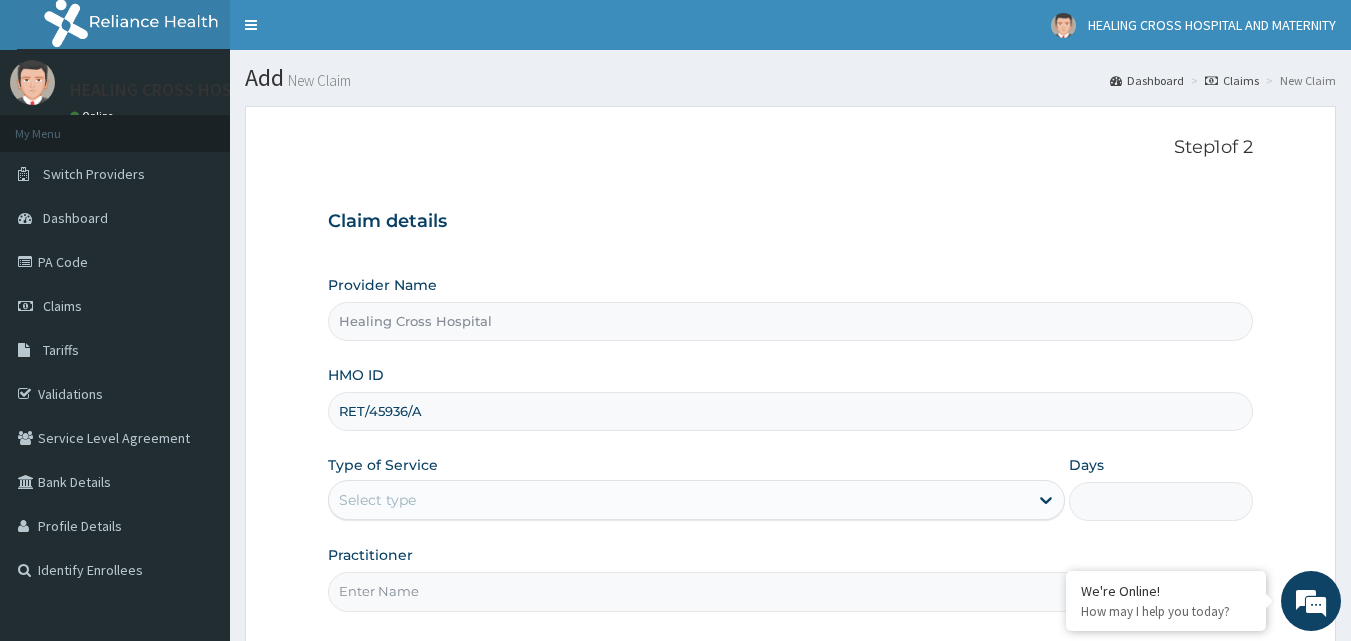 type on "RET/45936/A" 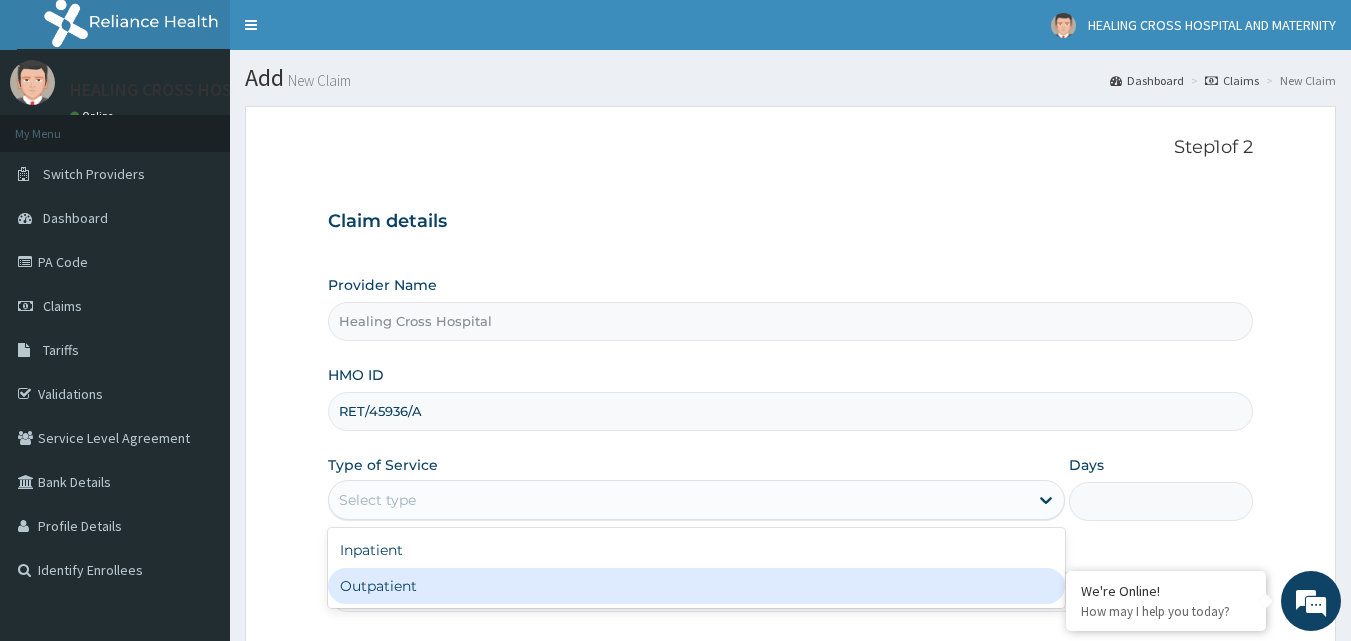 click on "Outpatient" at bounding box center (696, 586) 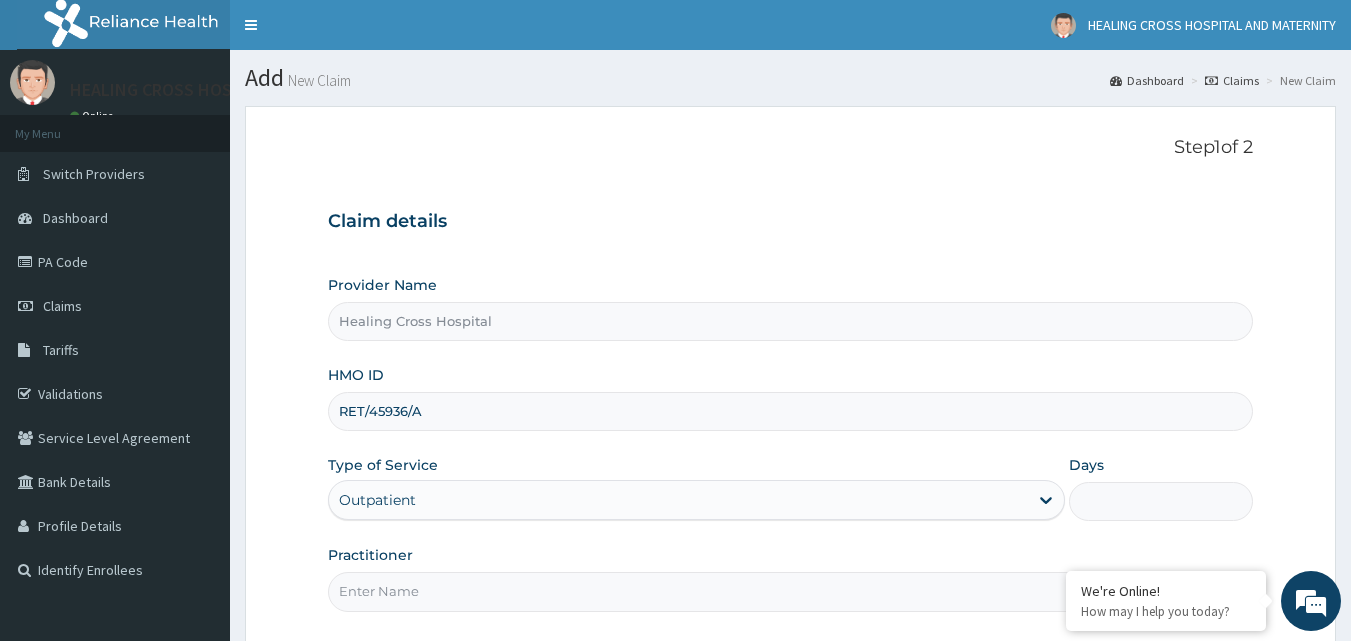 type on "1" 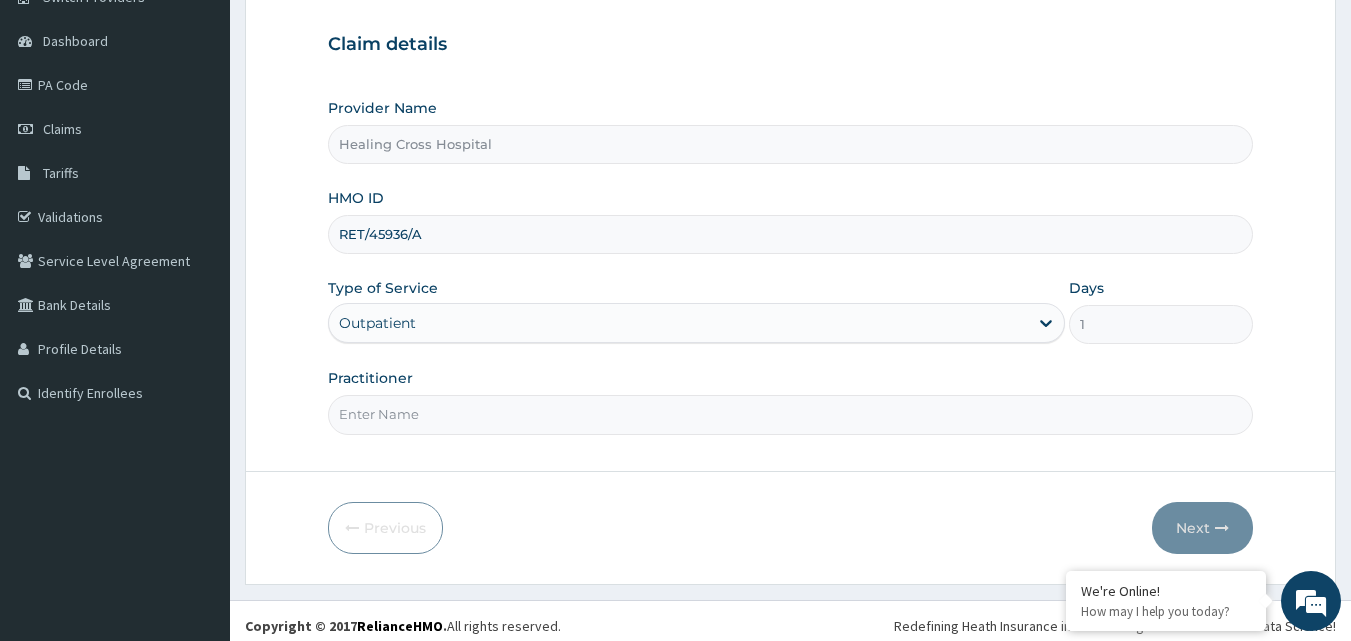 scroll, scrollTop: 187, scrollLeft: 0, axis: vertical 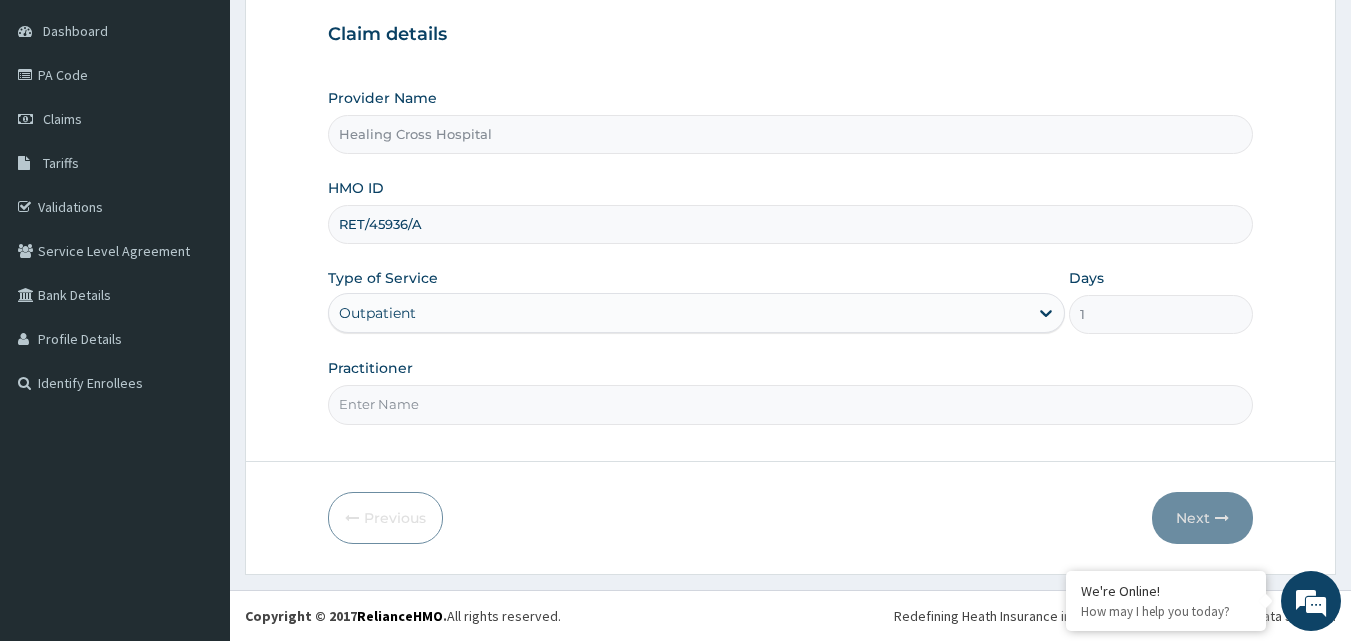 click on "Practitioner" at bounding box center (791, 404) 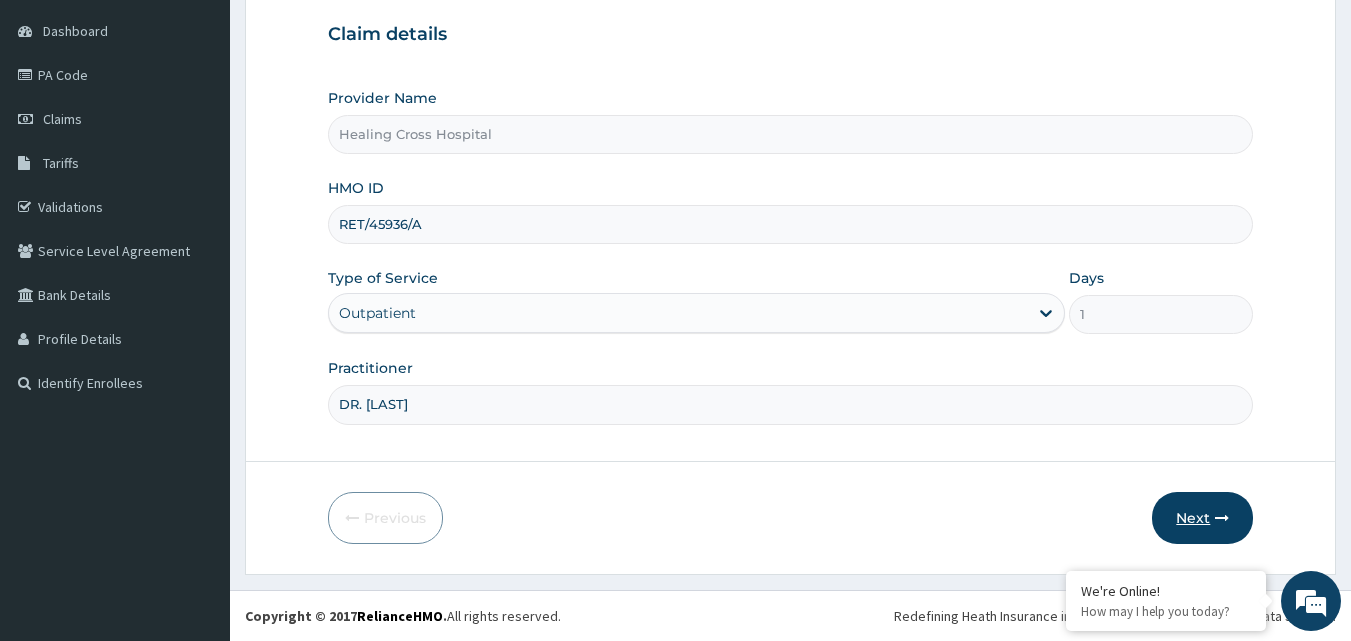 type on "DR. [LAST]" 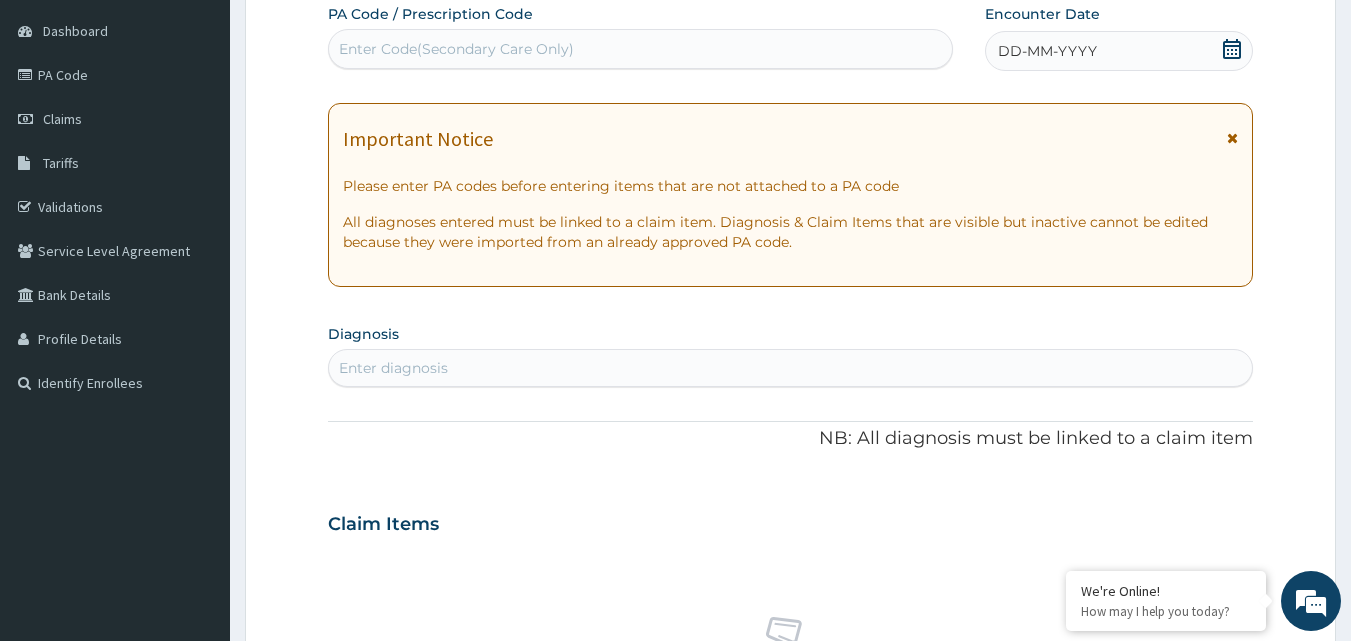 click on "Enter Code(Secondary Care Only)" at bounding box center (641, 49) 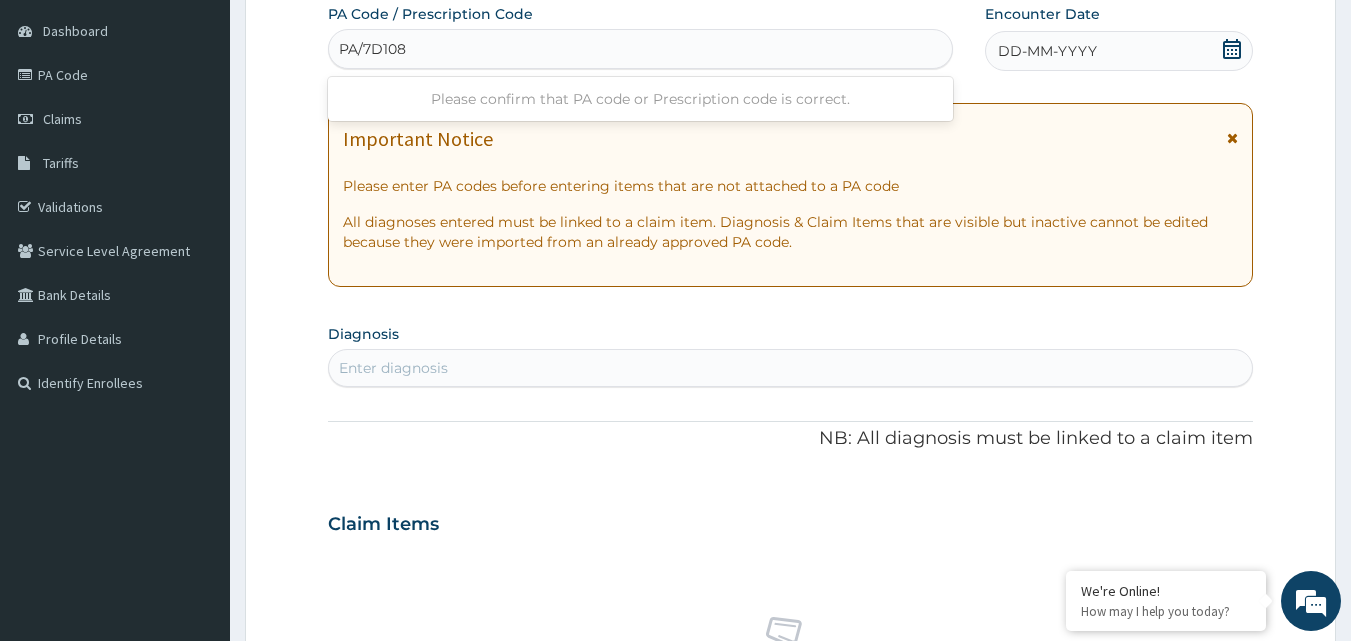 type on "PA/7D1086" 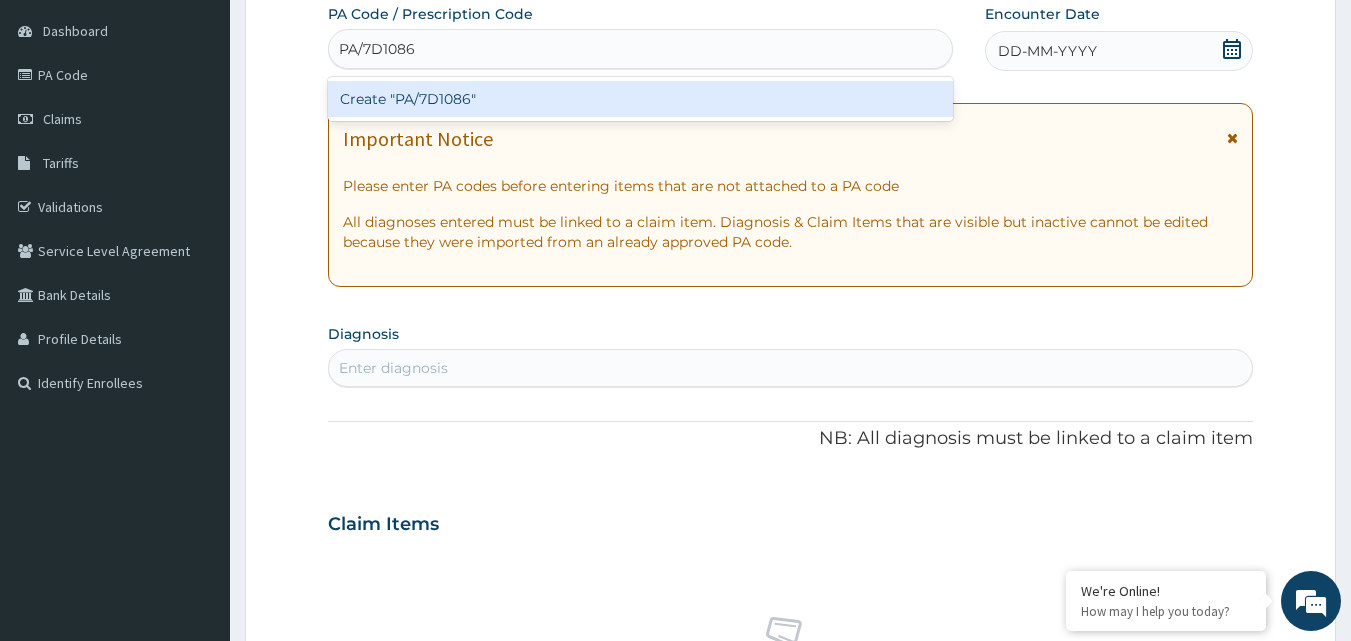 click on "Create "PA/7D1086"" at bounding box center [641, 99] 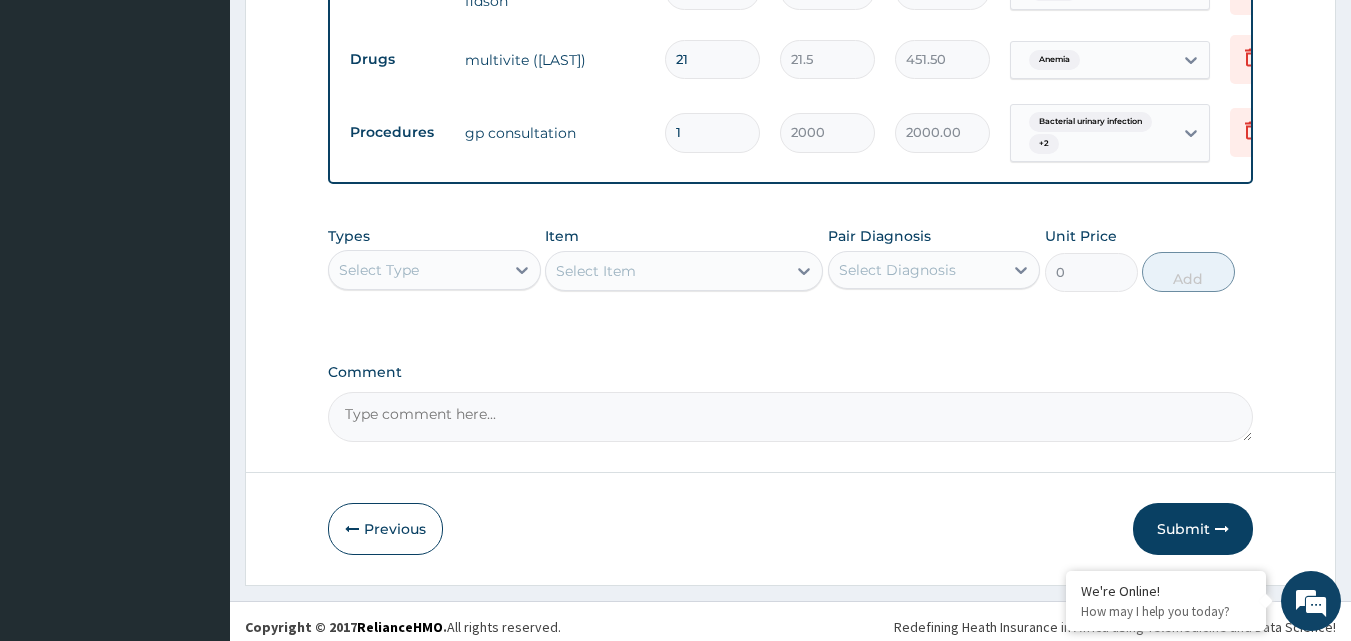 scroll, scrollTop: 1083, scrollLeft: 0, axis: vertical 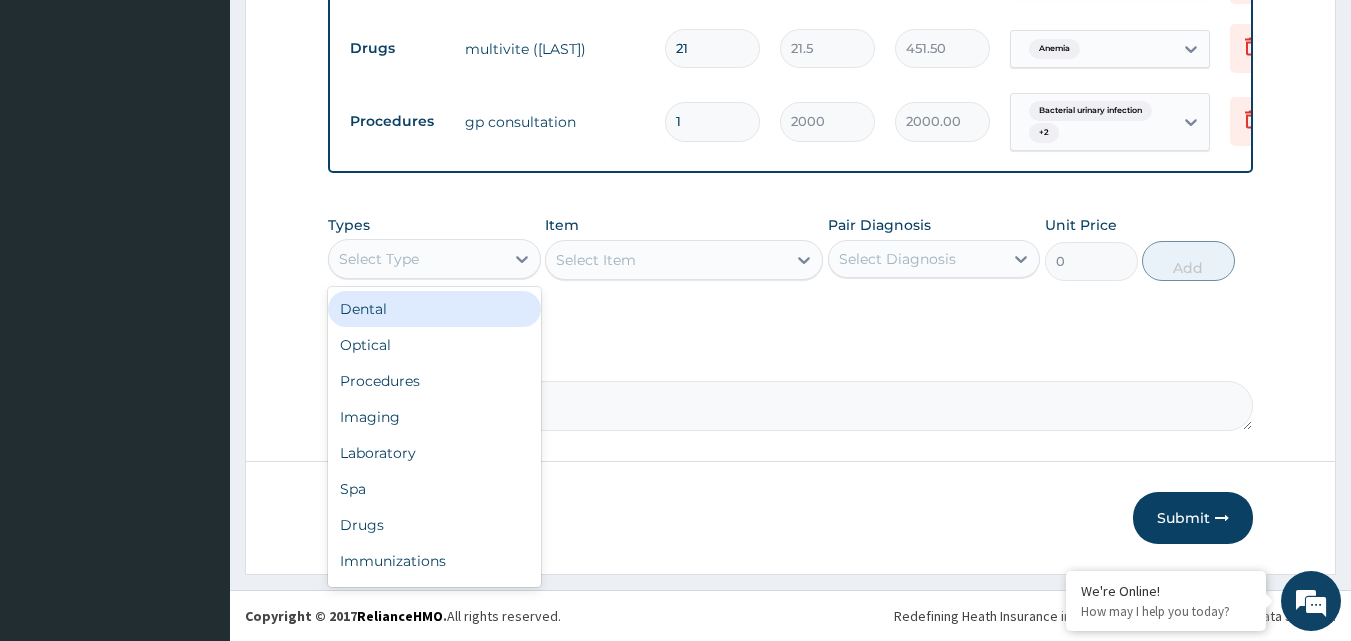 click on "Select Type" at bounding box center [416, 259] 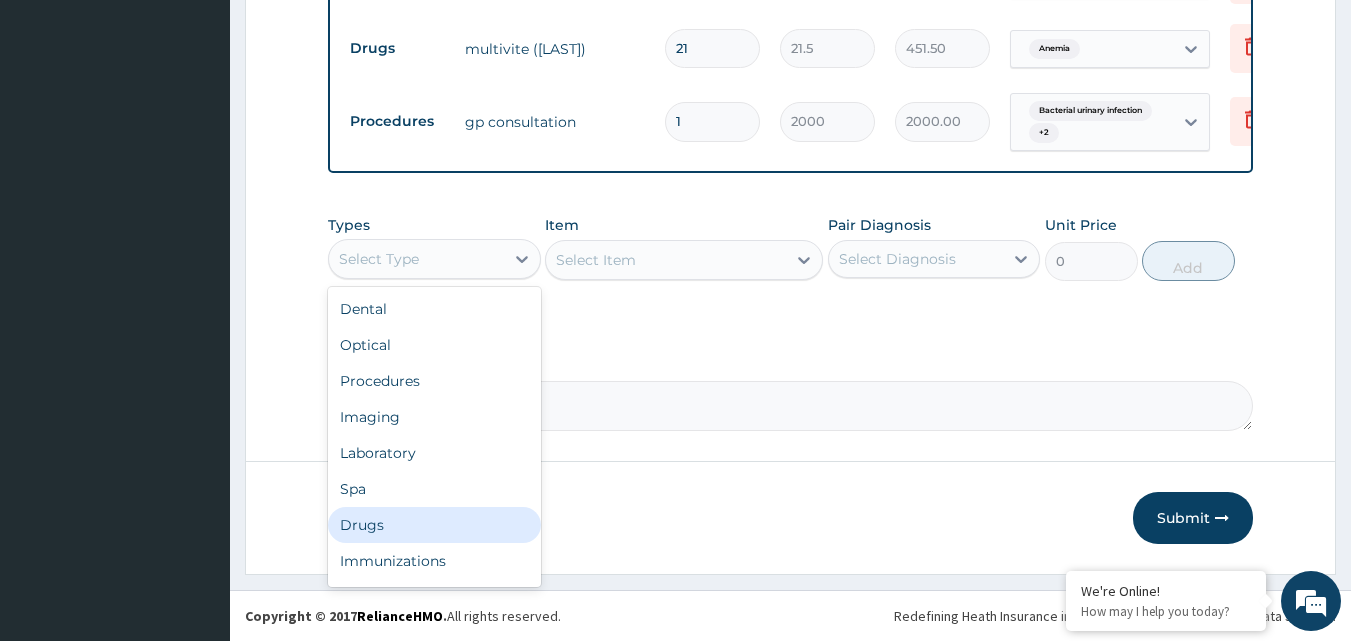 click on "Drugs" at bounding box center [434, 525] 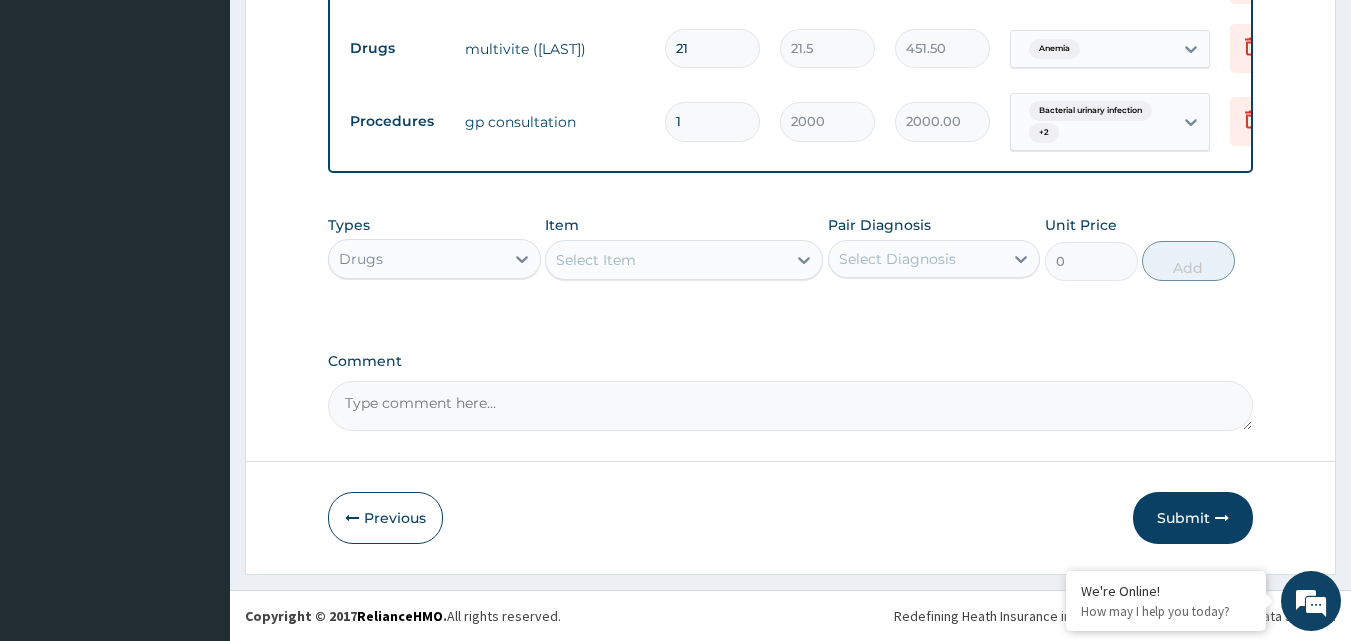 click on "Select Item" at bounding box center (666, 260) 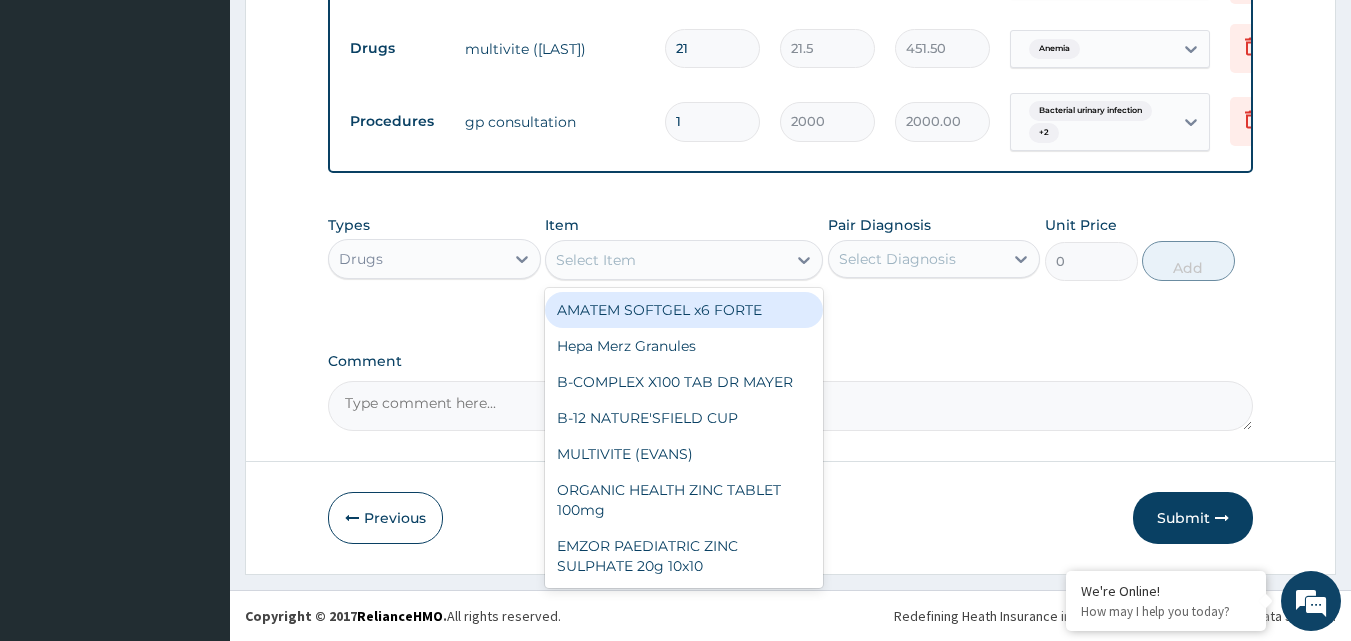 click on "AMATEM SOFTGEL x6 FORTE" at bounding box center [684, 310] 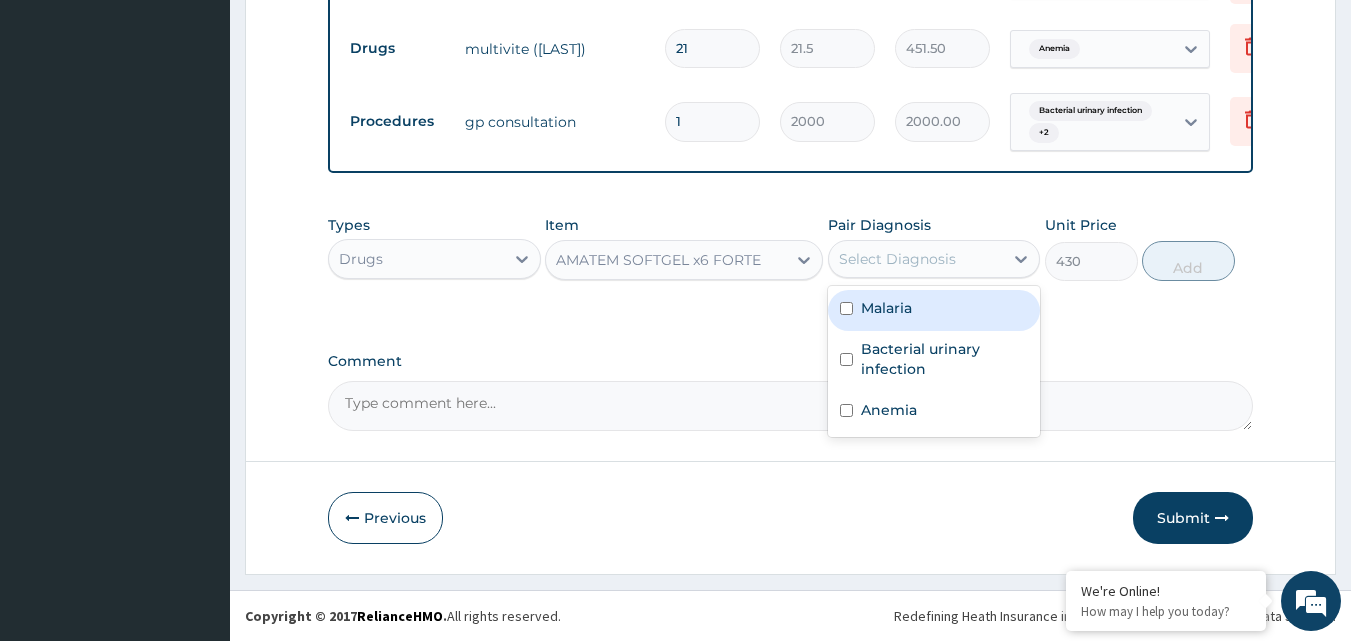 click on "Select Diagnosis" at bounding box center (897, 259) 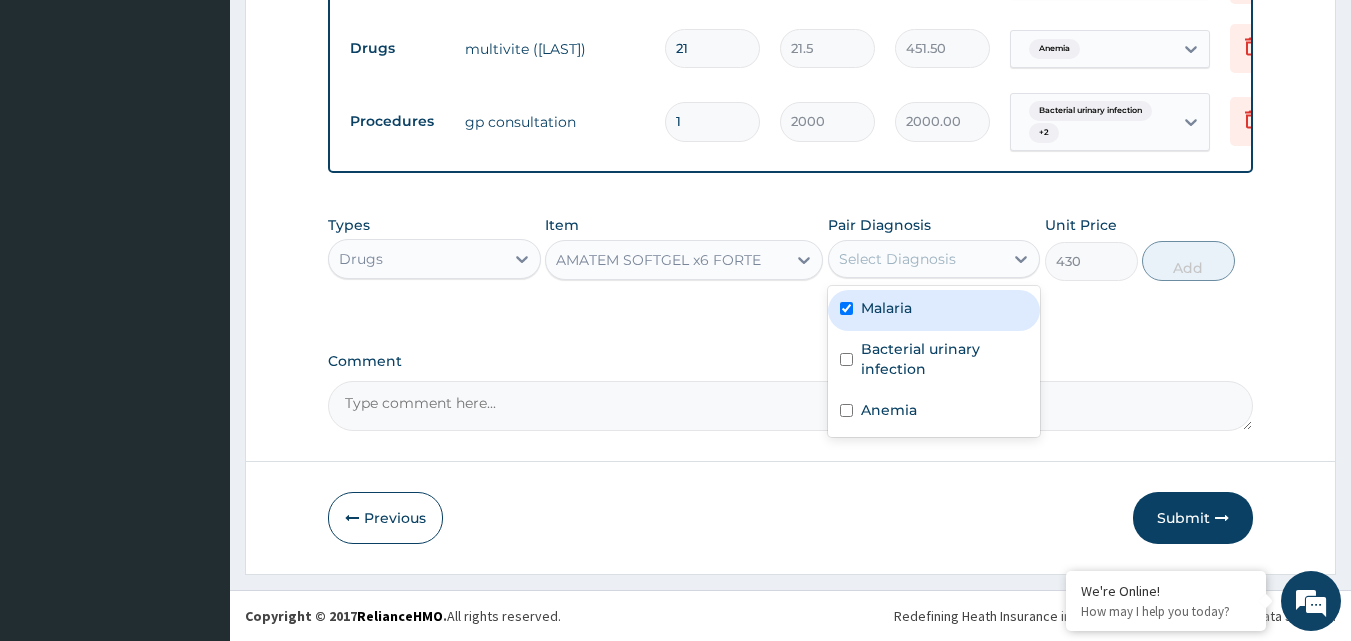 checkbox on "true" 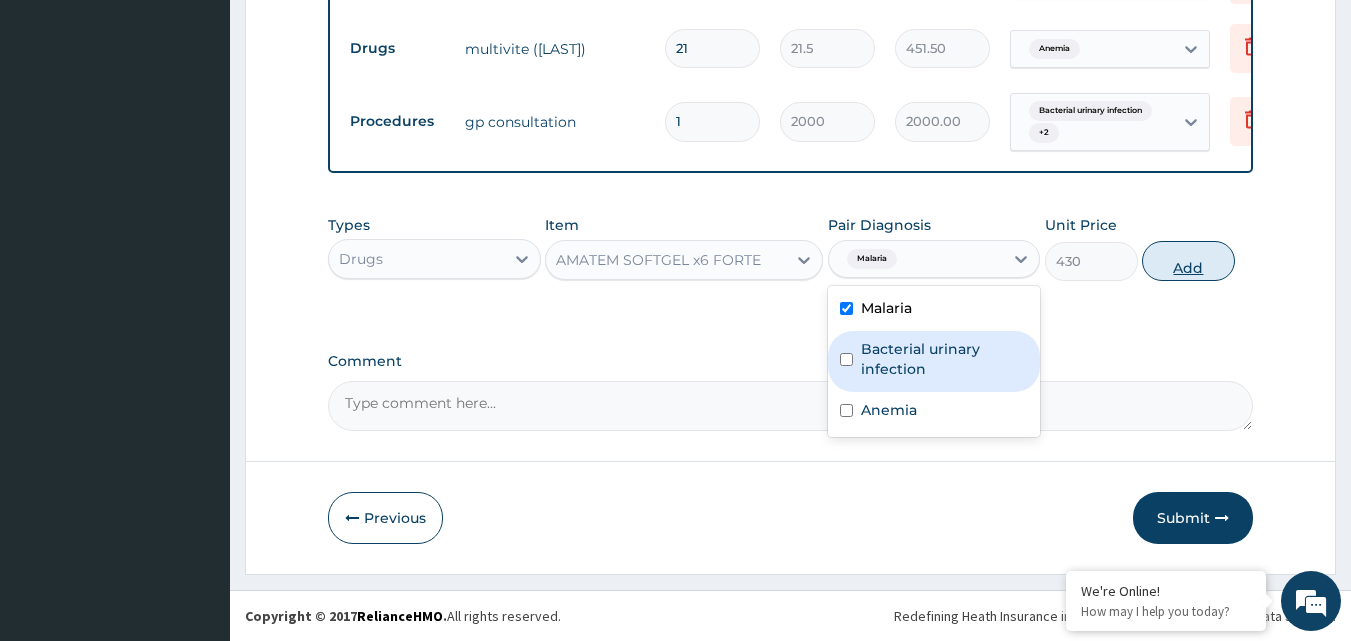 click on "Add" at bounding box center (1188, 261) 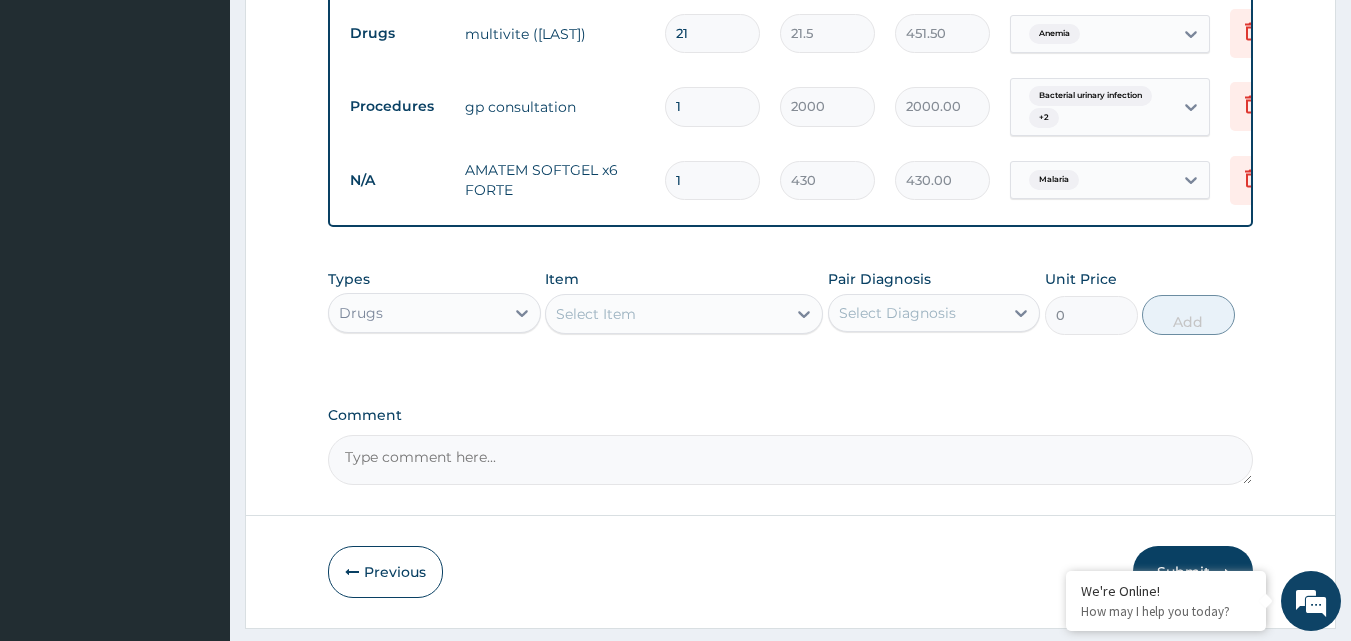 type 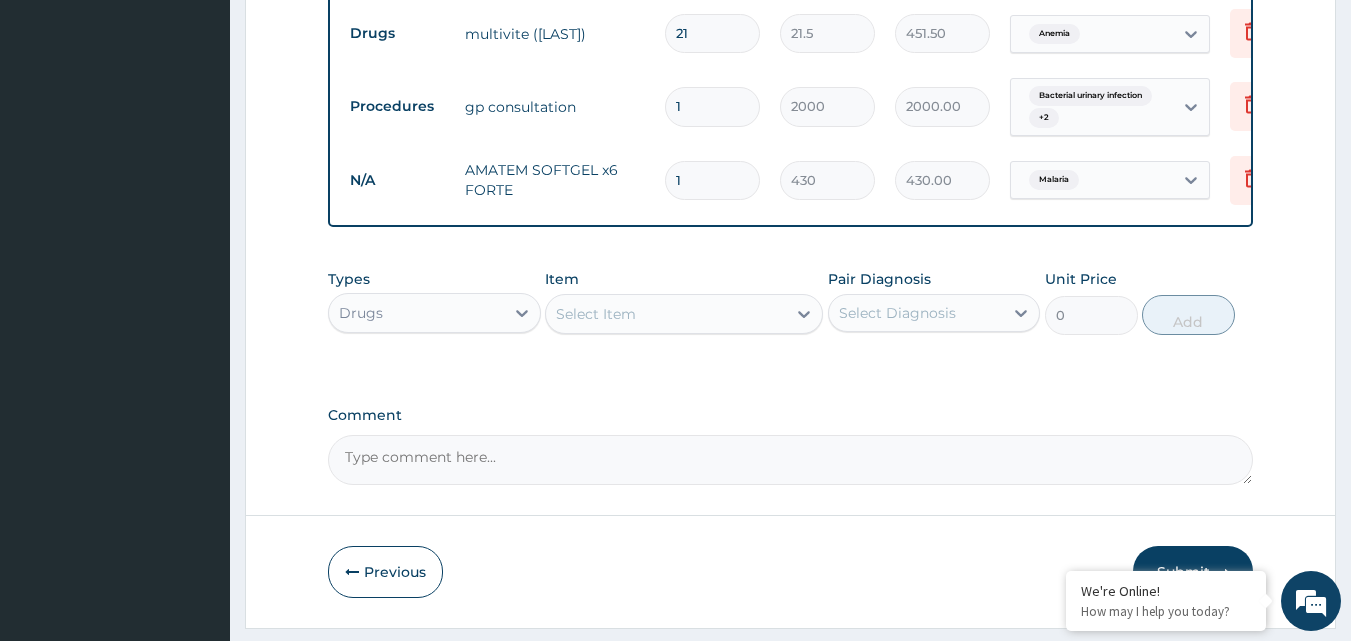 type on "0.00" 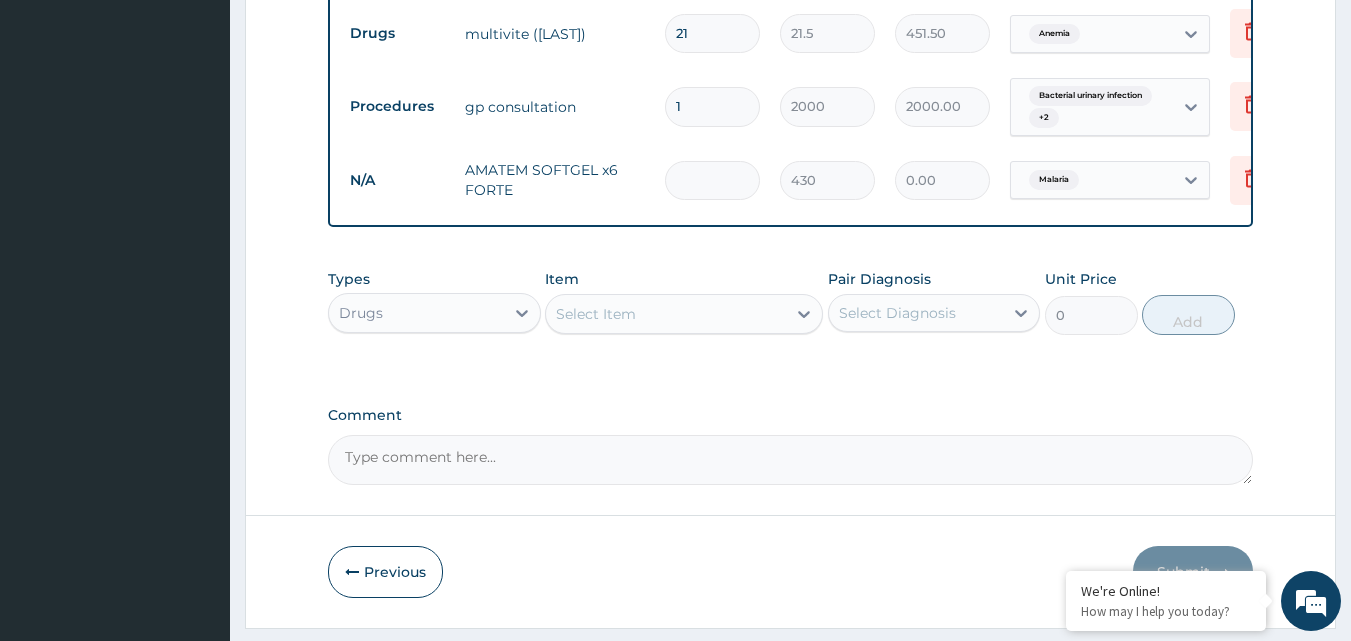 type on "6" 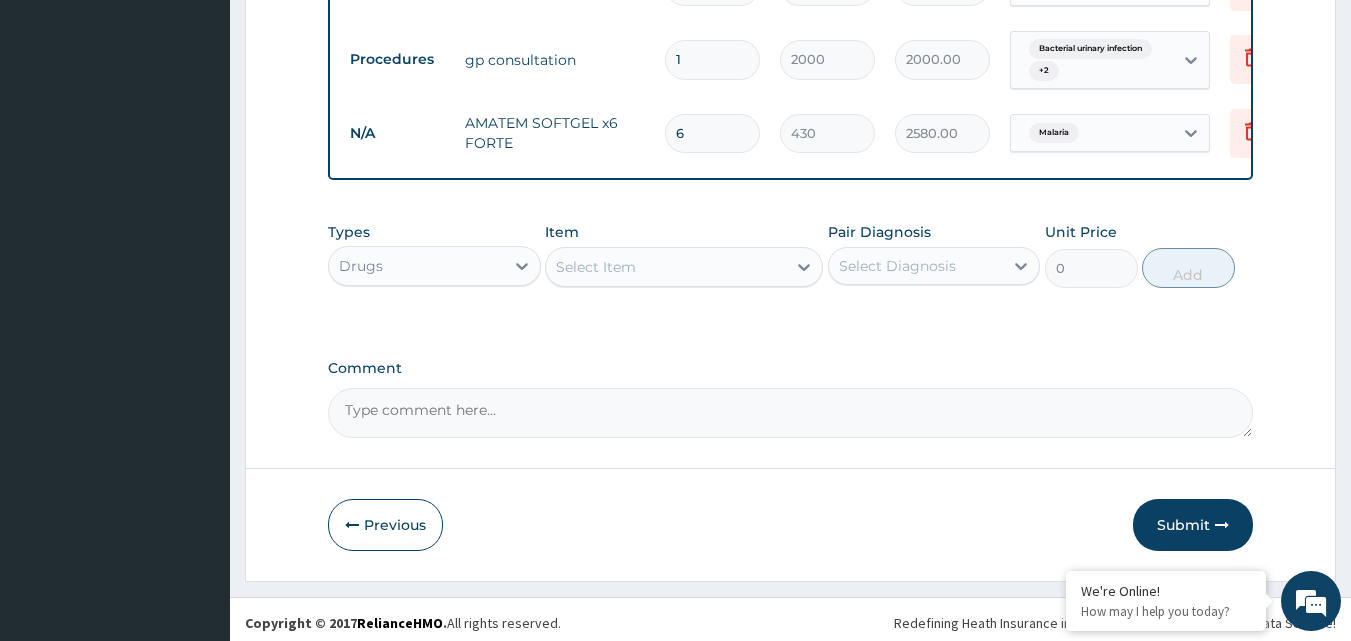 scroll, scrollTop: 1152, scrollLeft: 0, axis: vertical 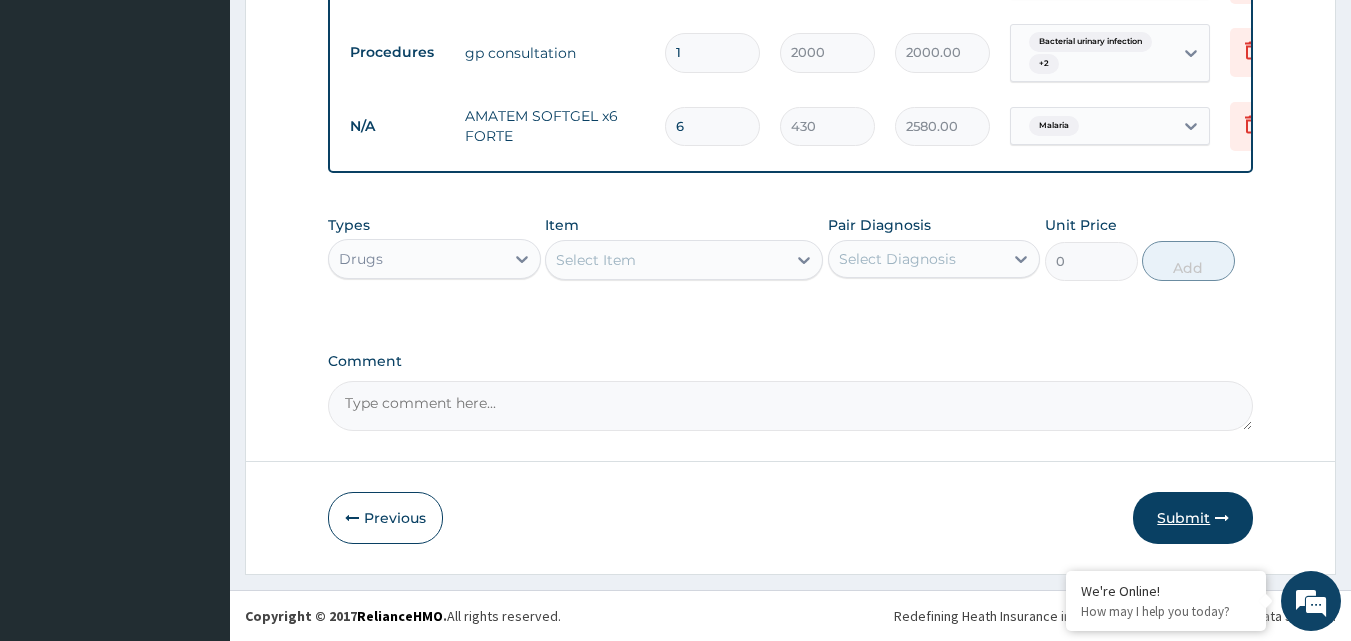 type on "6" 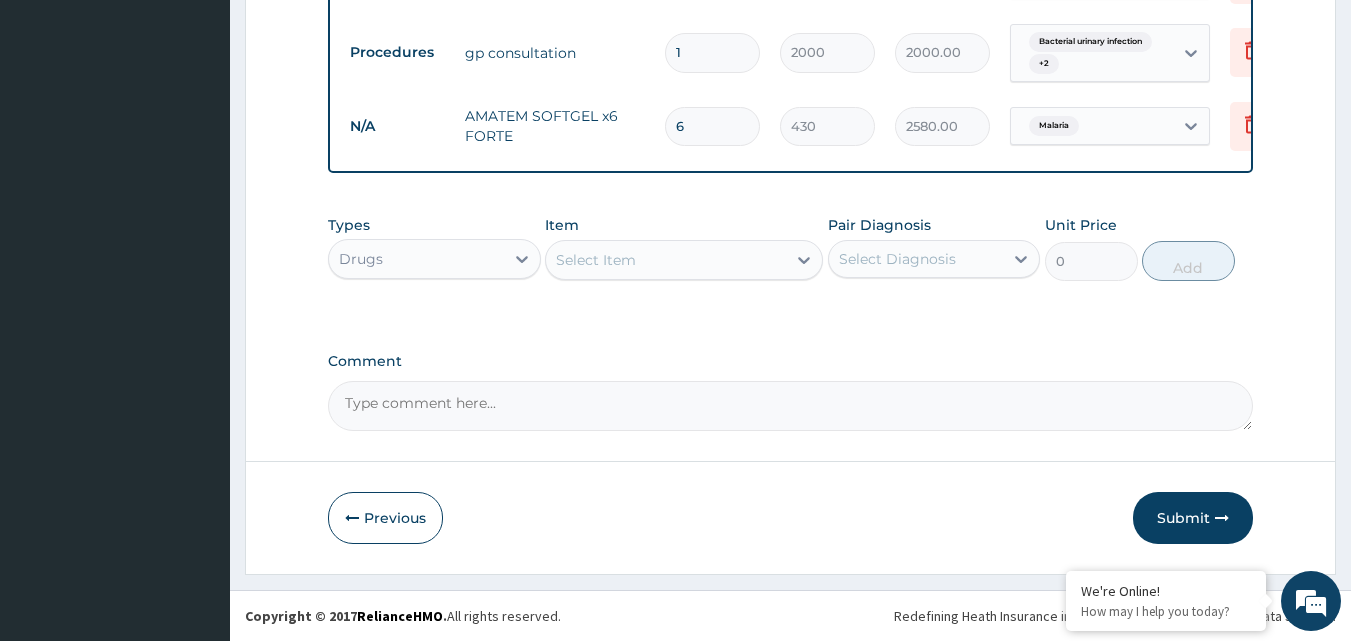 click on "Submit" at bounding box center (1193, 518) 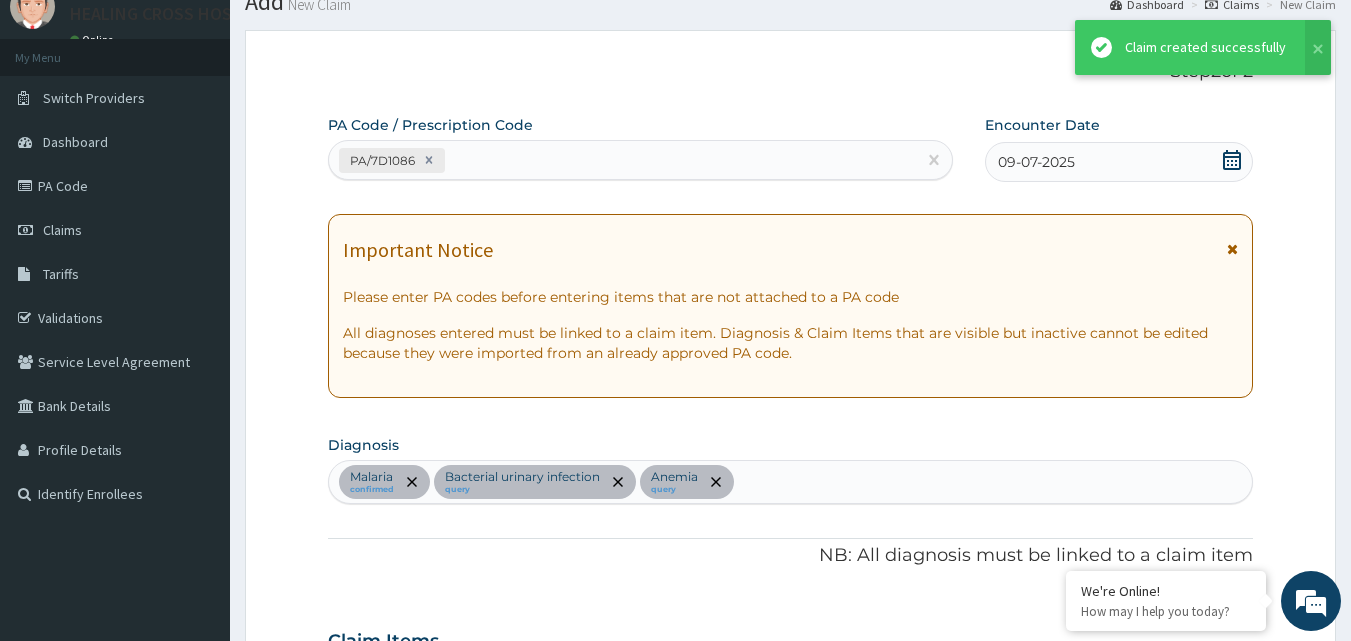 scroll, scrollTop: 1152, scrollLeft: 0, axis: vertical 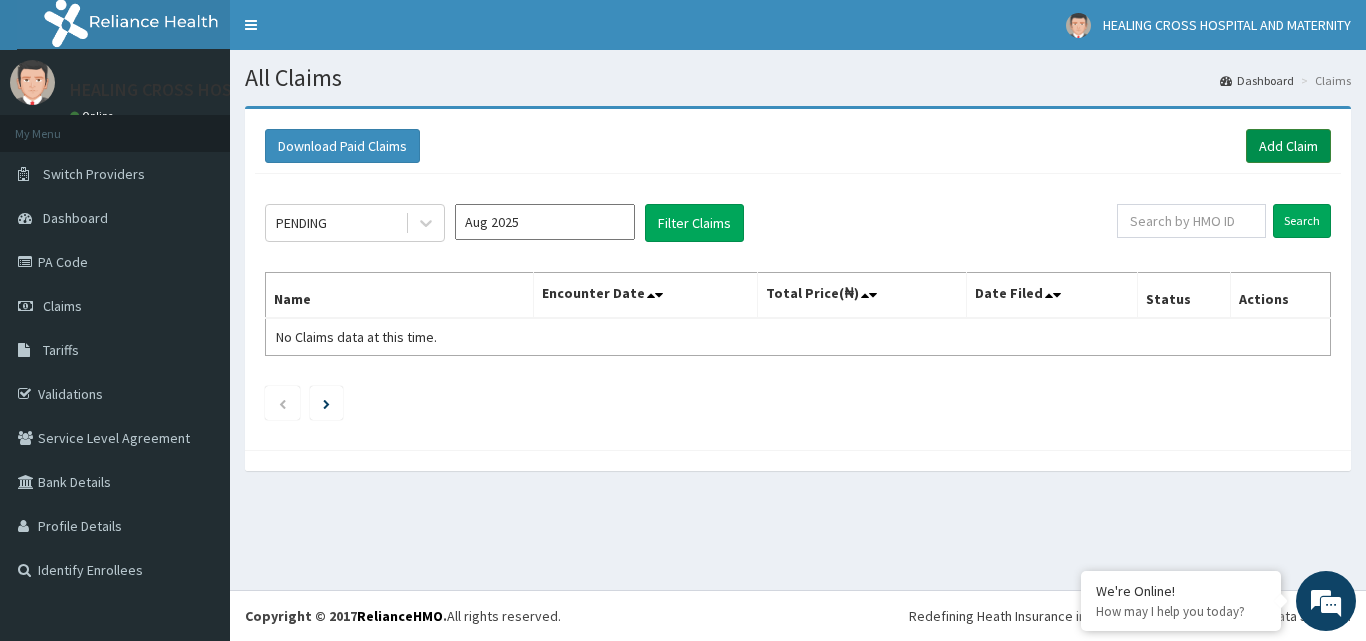 click on "Add Claim" at bounding box center (1288, 146) 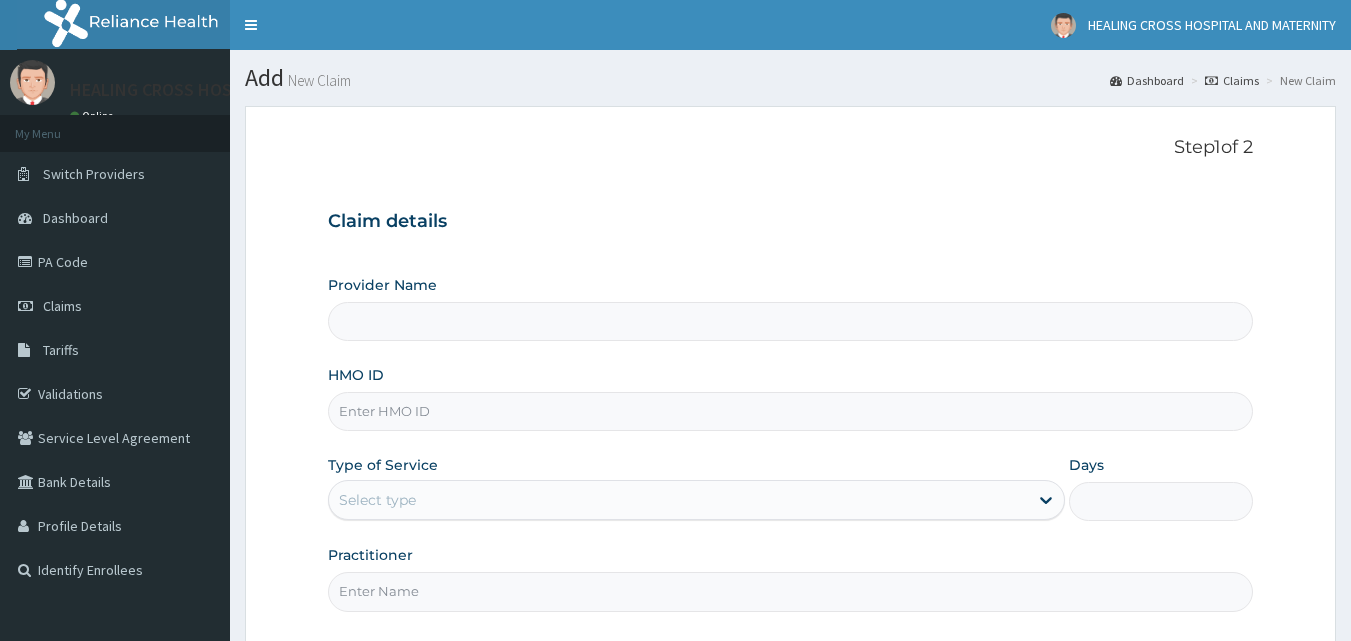 scroll, scrollTop: 0, scrollLeft: 0, axis: both 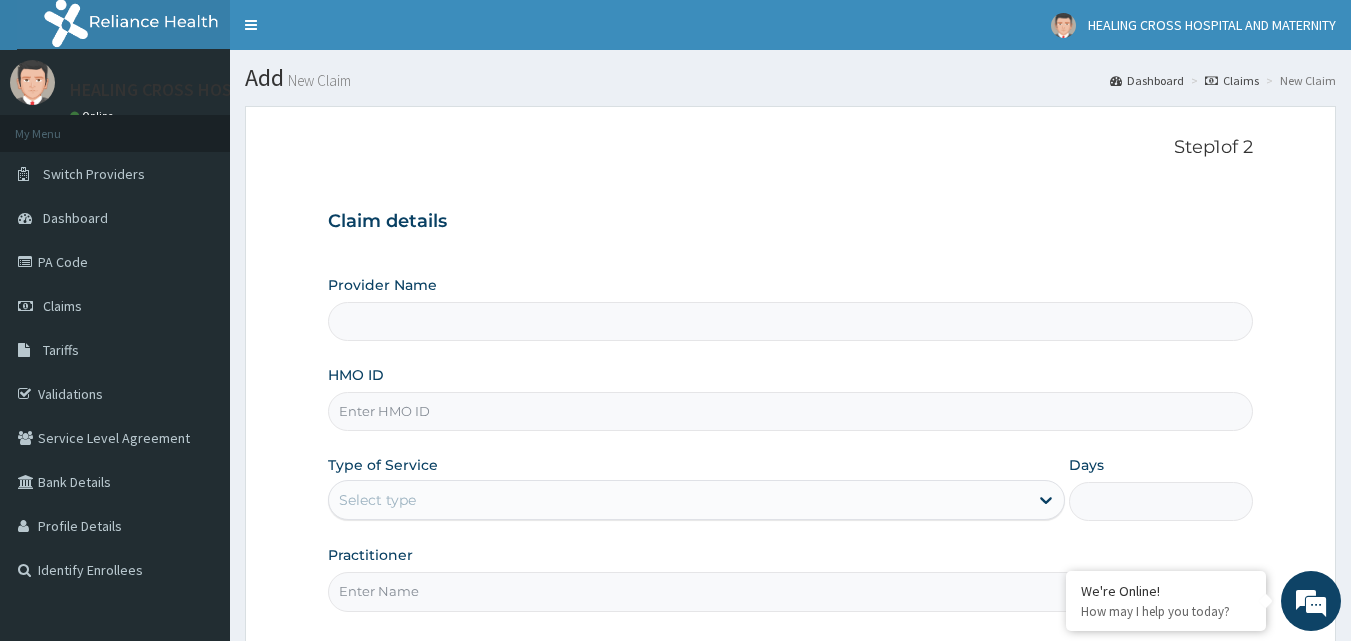 type on "Healing Cross Hospital" 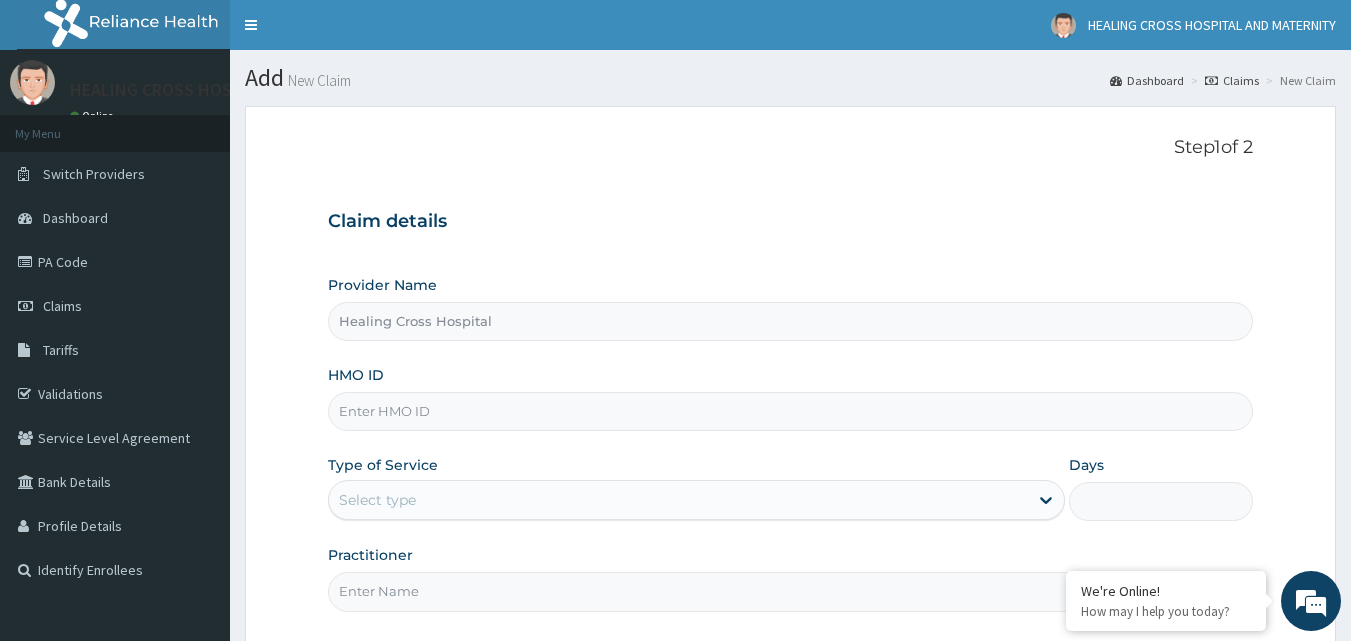click on "HMO ID" at bounding box center [791, 411] 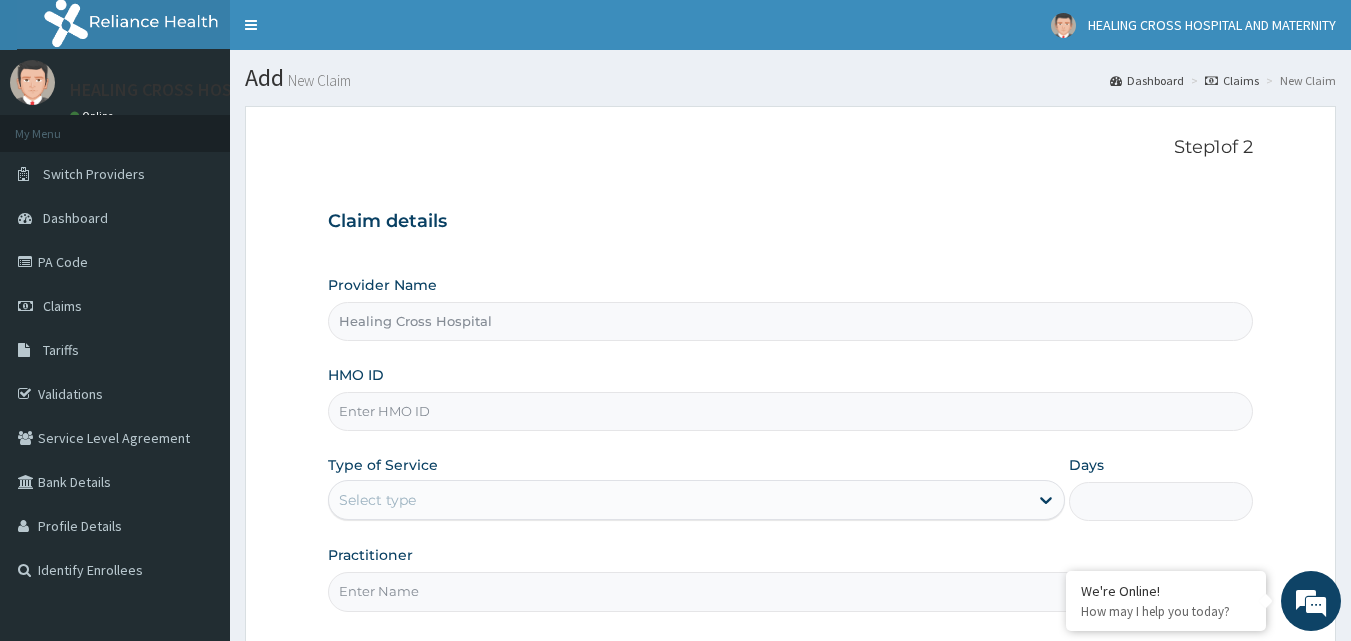 scroll, scrollTop: 0, scrollLeft: 0, axis: both 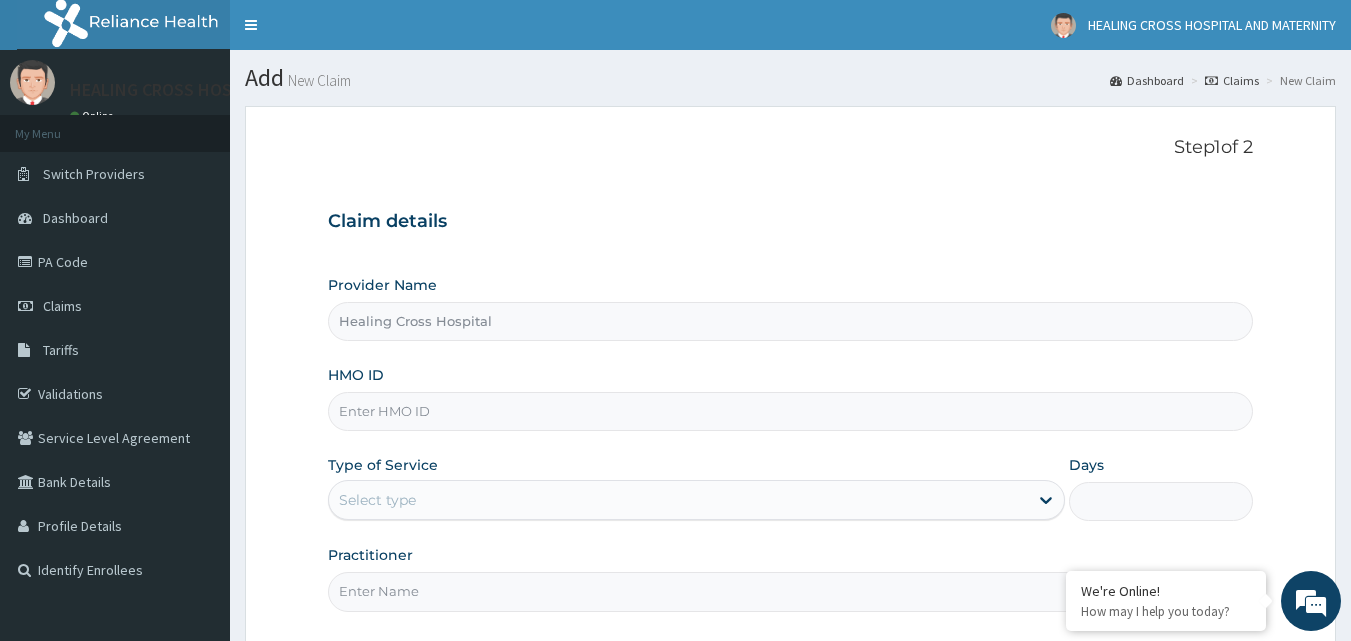 click on "HMO ID" at bounding box center (791, 411) 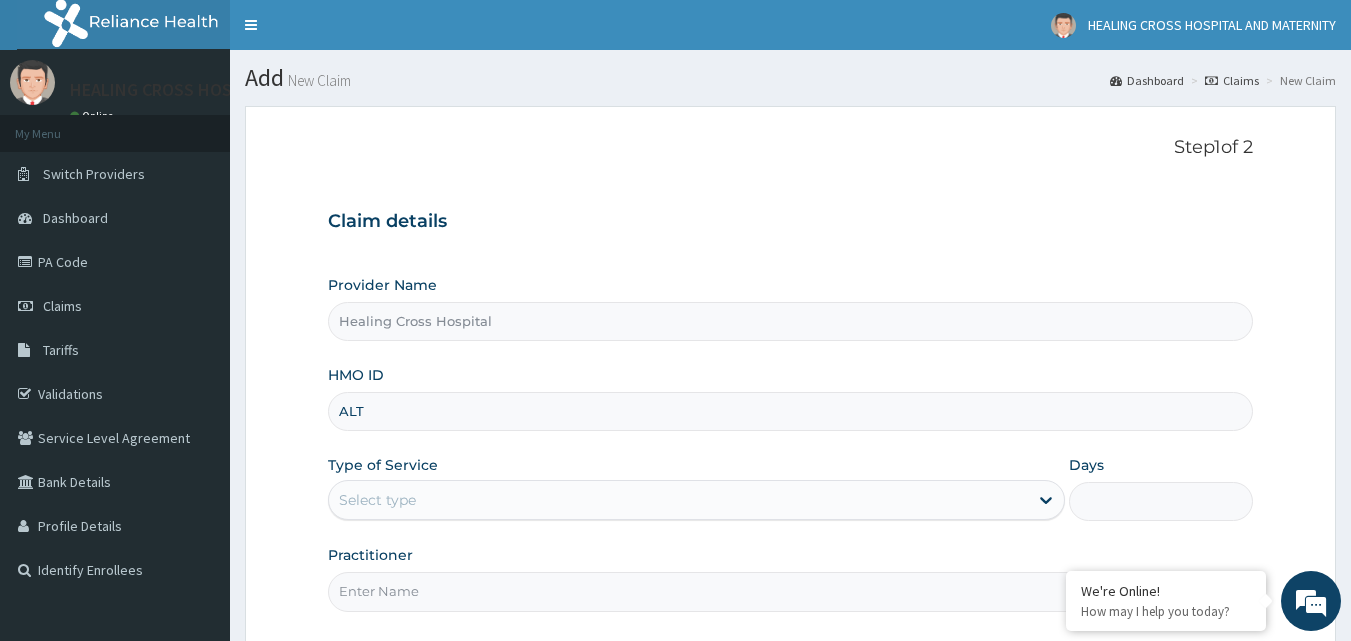 type on "ALT/10076/A" 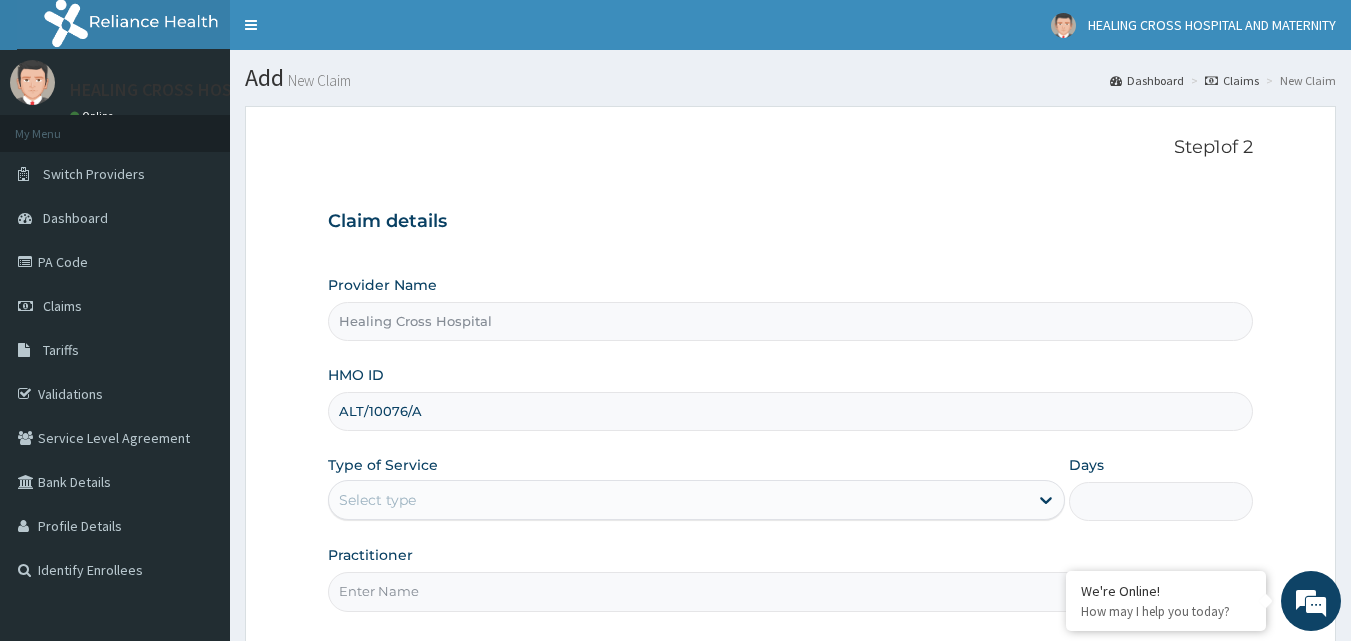 click on "Select type" at bounding box center [678, 500] 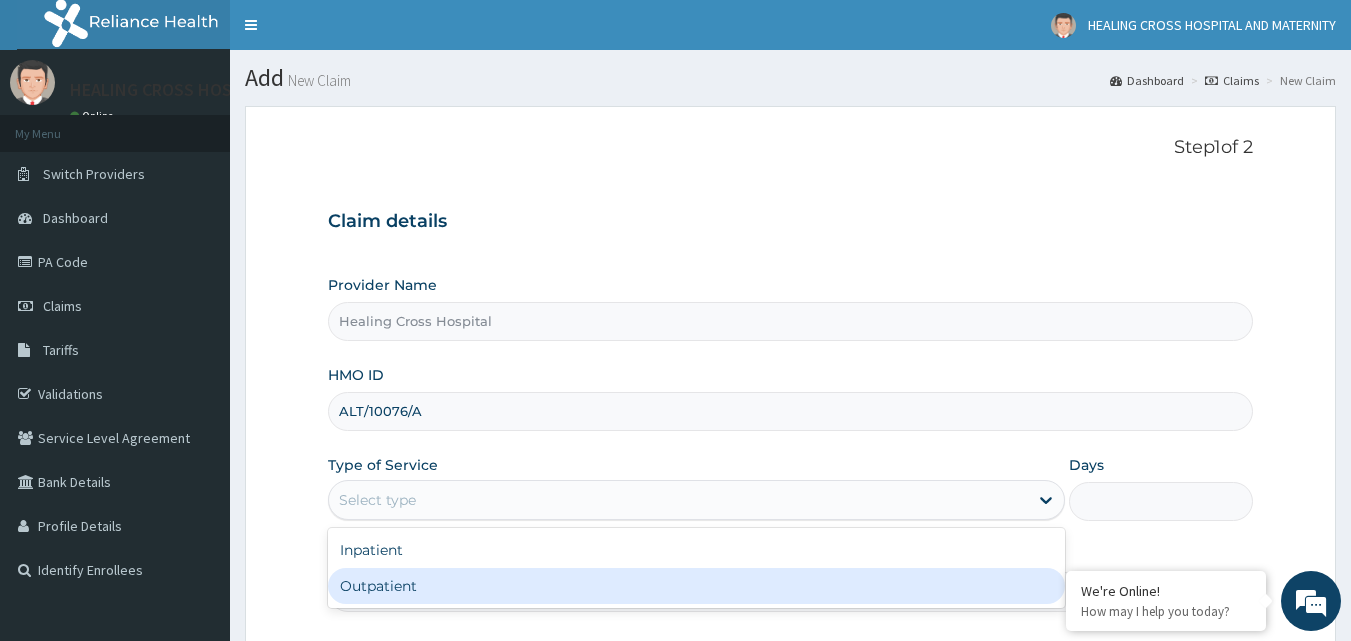 click on "Outpatient" at bounding box center (696, 586) 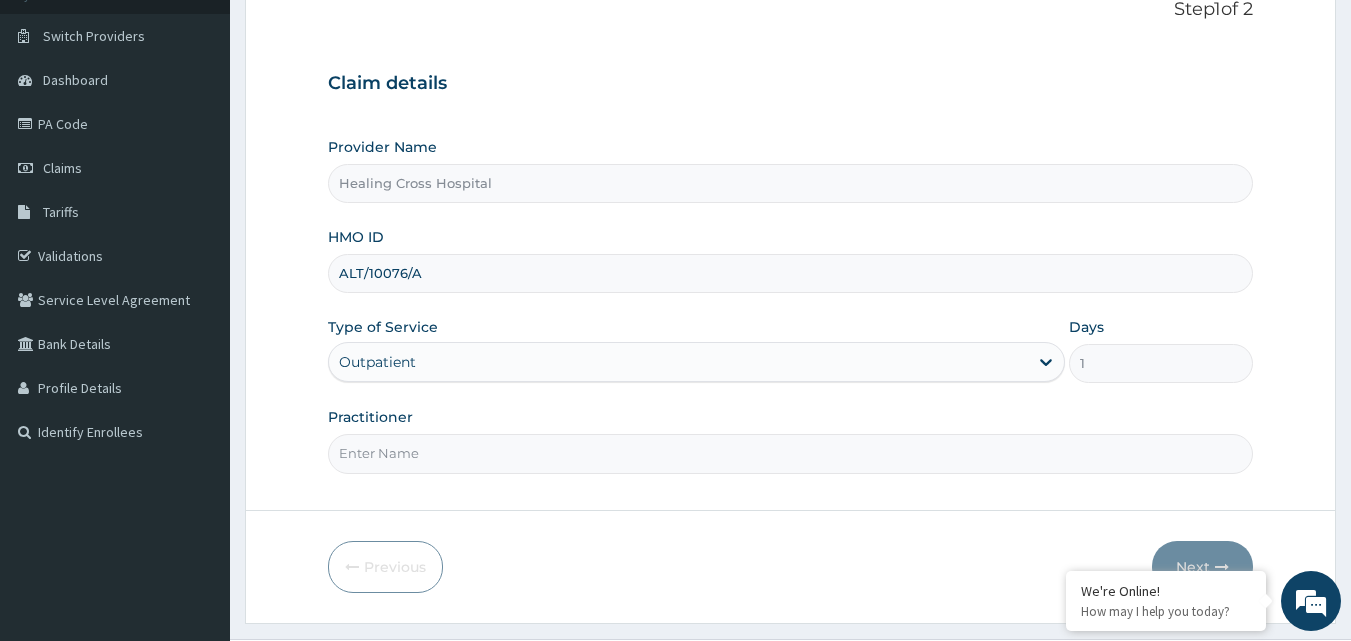 scroll, scrollTop: 187, scrollLeft: 0, axis: vertical 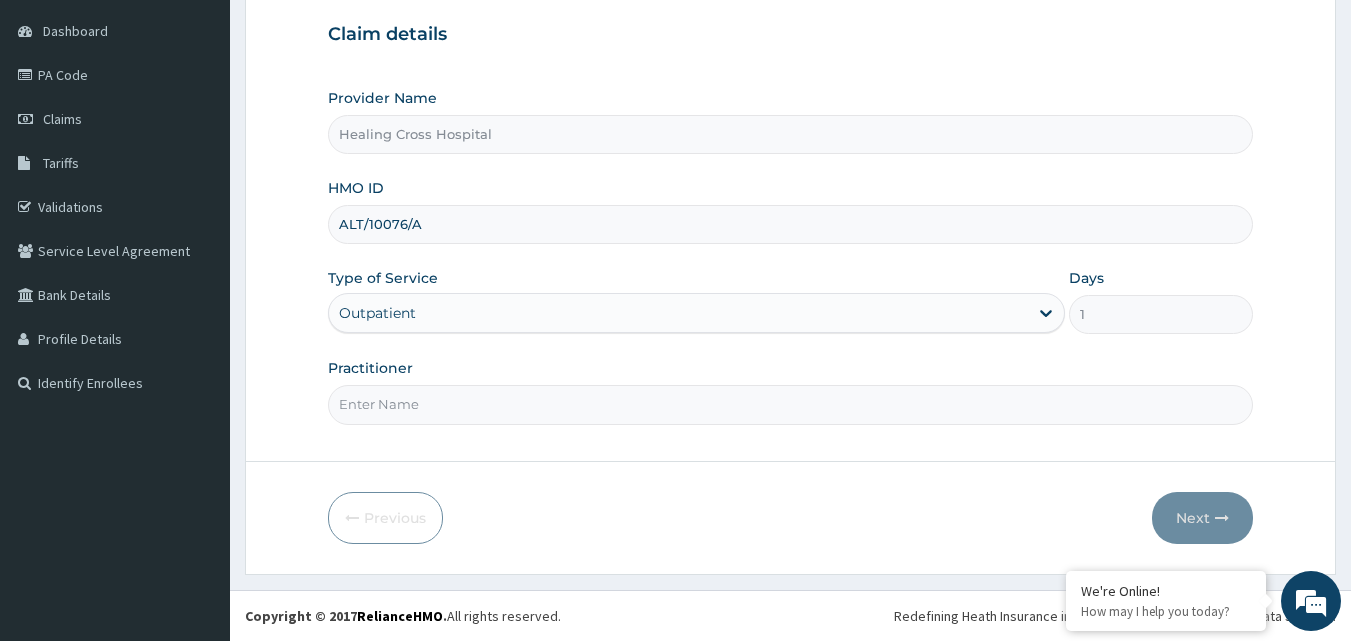 click on "Practitioner" at bounding box center [791, 404] 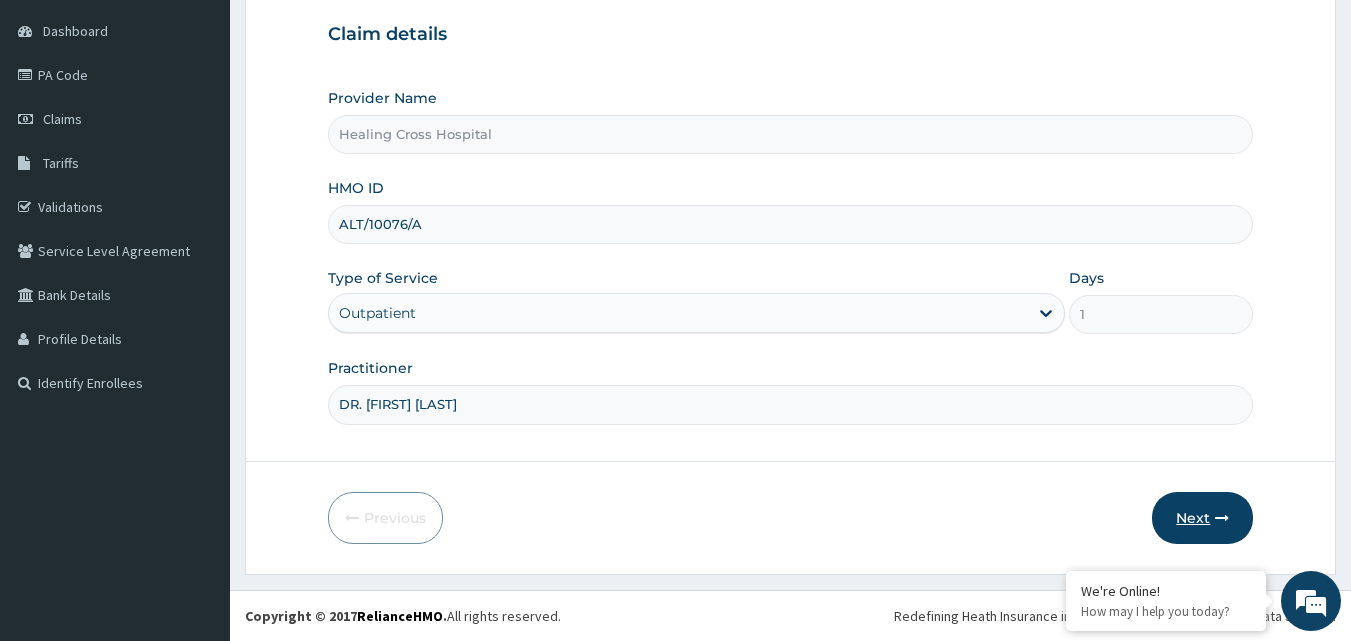 type on "DR. [FIRST] [LAST]" 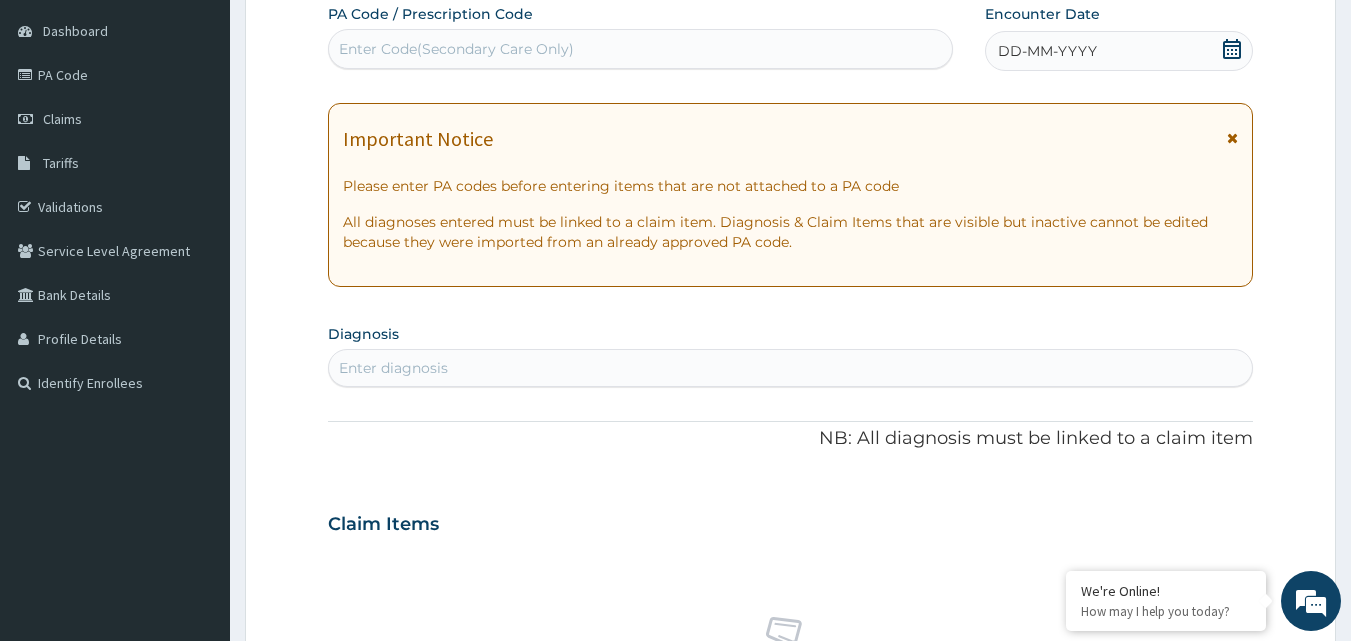 click on "DD-MM-YYYY" at bounding box center (1047, 51) 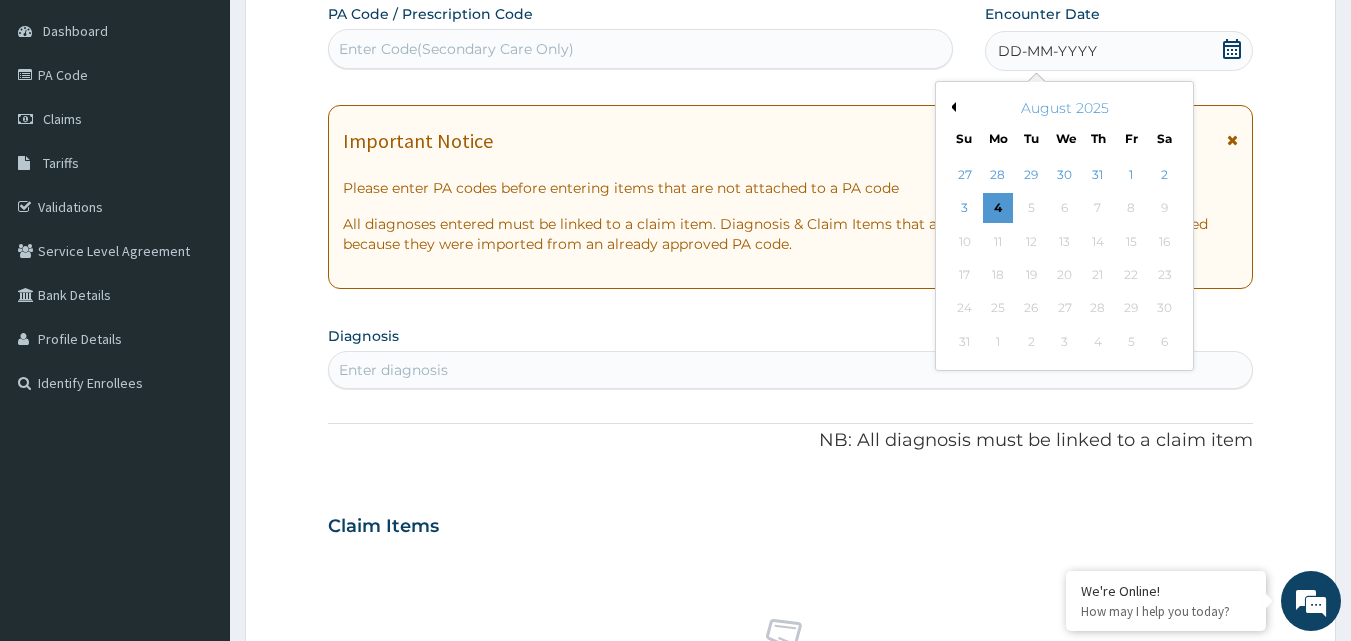 click on "Previous Month" at bounding box center (951, 107) 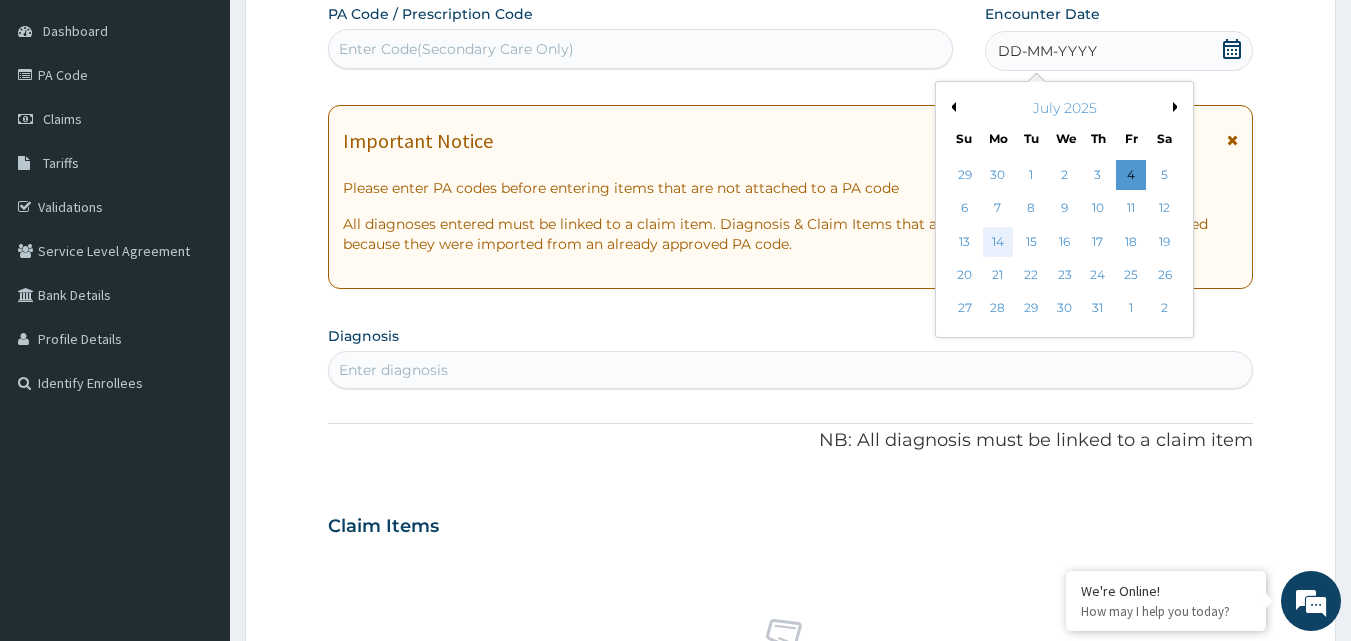click on "14" at bounding box center [998, 242] 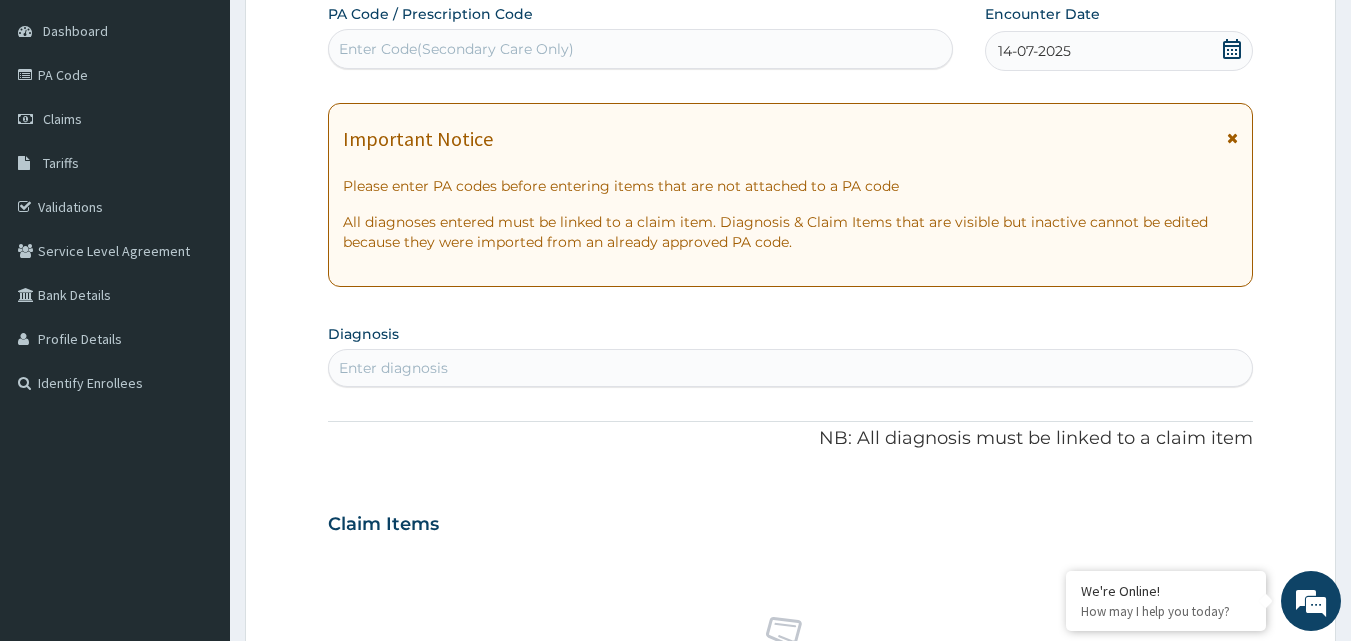 click on "Enter diagnosis" at bounding box center [791, 368] 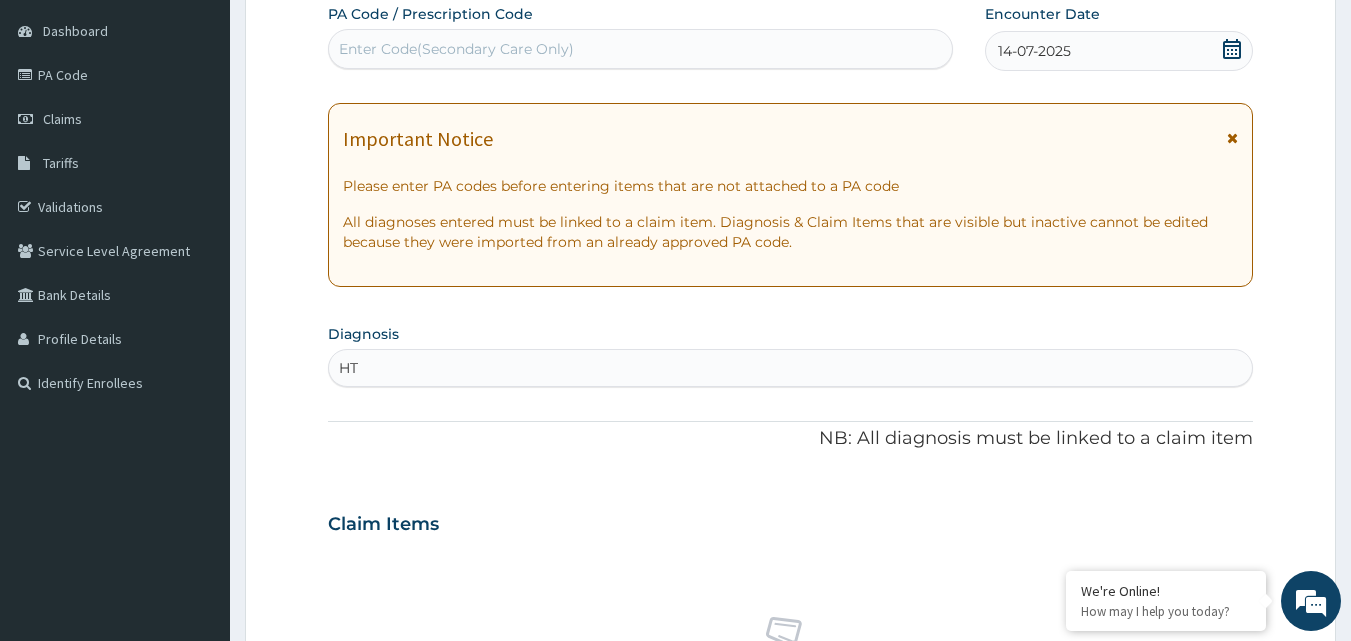 type on "HTN" 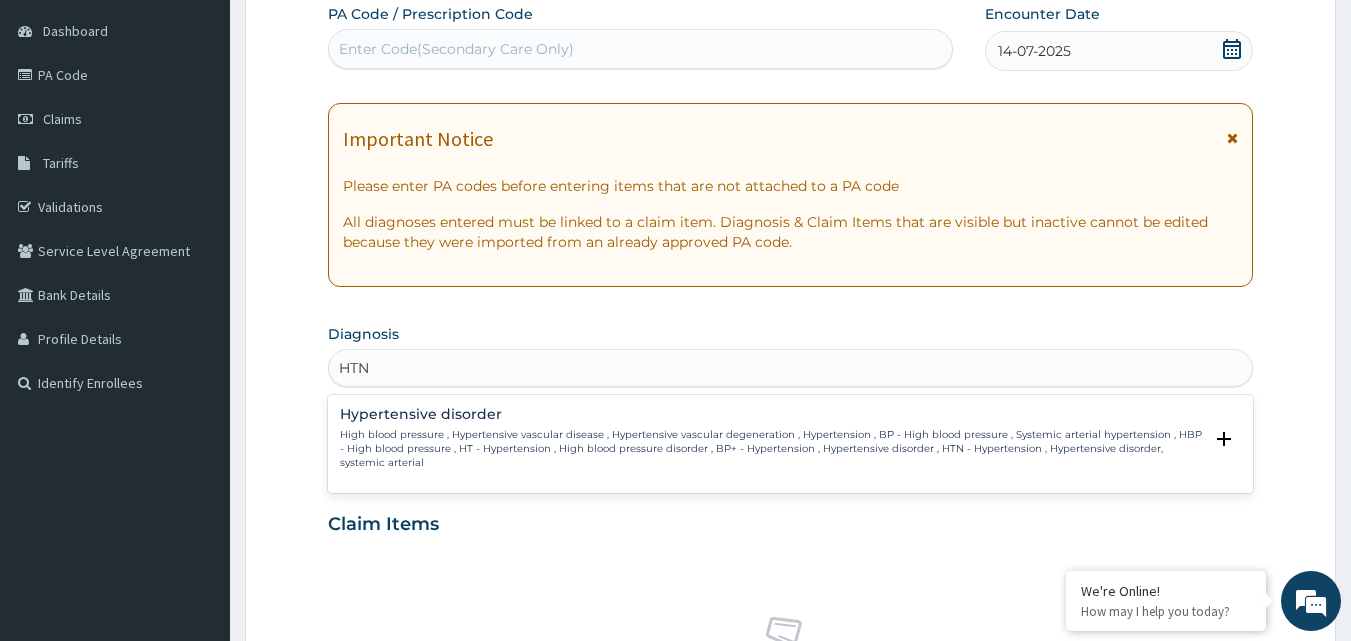 click on "High blood pressure , Hypertensive vascular disease , Hypertensive vascular degeneration , Hypertension , BP - High blood pressure , Systemic arterial hypertension , HBP - High blood pressure , HT - Hypertension , High blood pressure disorder , BP+ - Hypertension , Hypertensive disorder , HTN - Hypertension , Hypertensive disorder, systemic arterial" at bounding box center (771, 449) 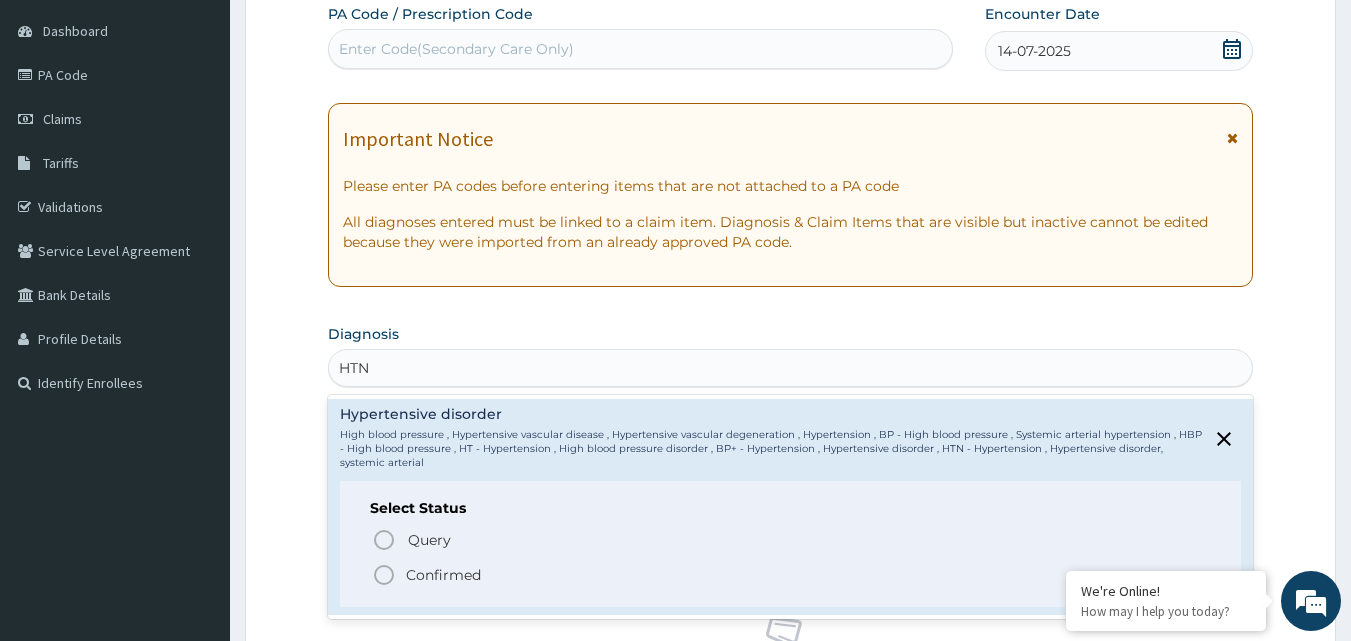 click on "Confirmed" at bounding box center (443, 575) 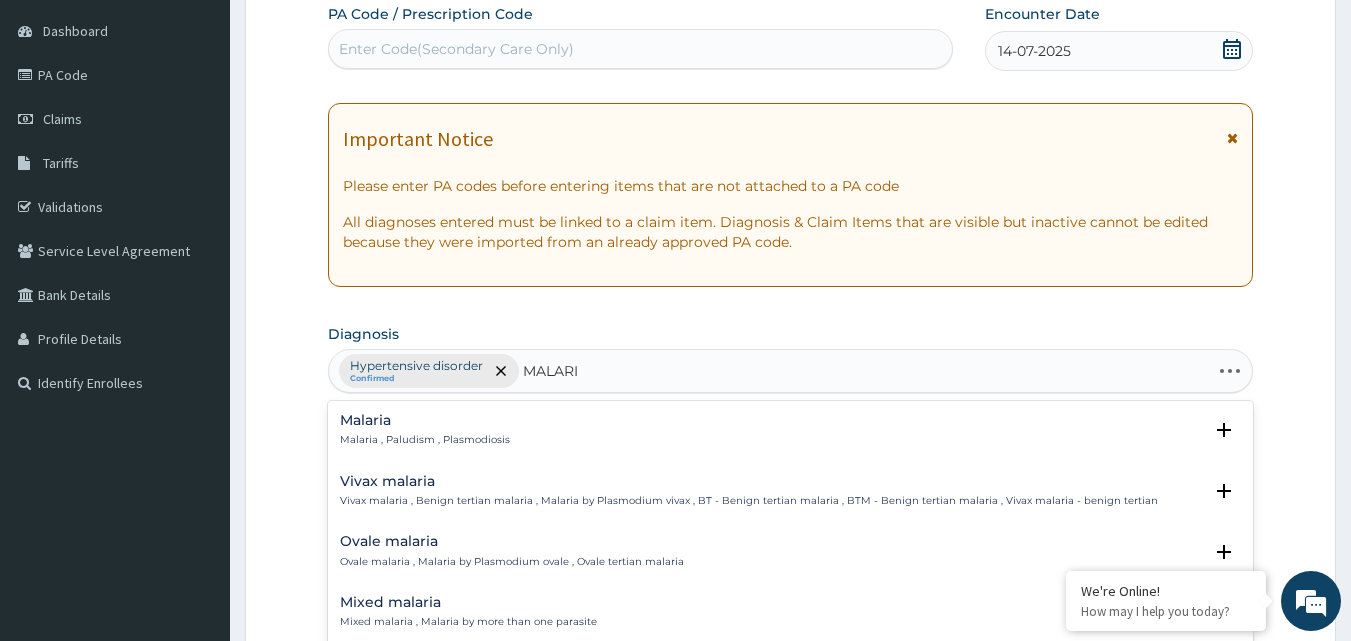 type on "MALARIA" 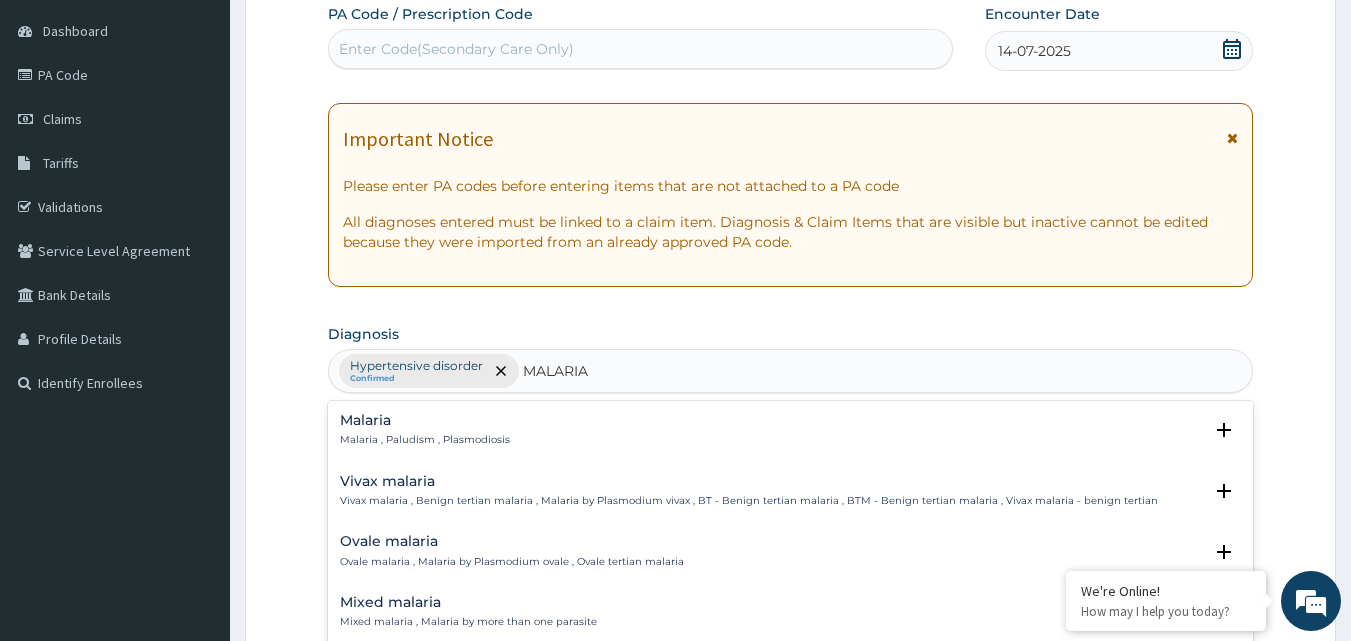 click on "Malaria" at bounding box center [425, 420] 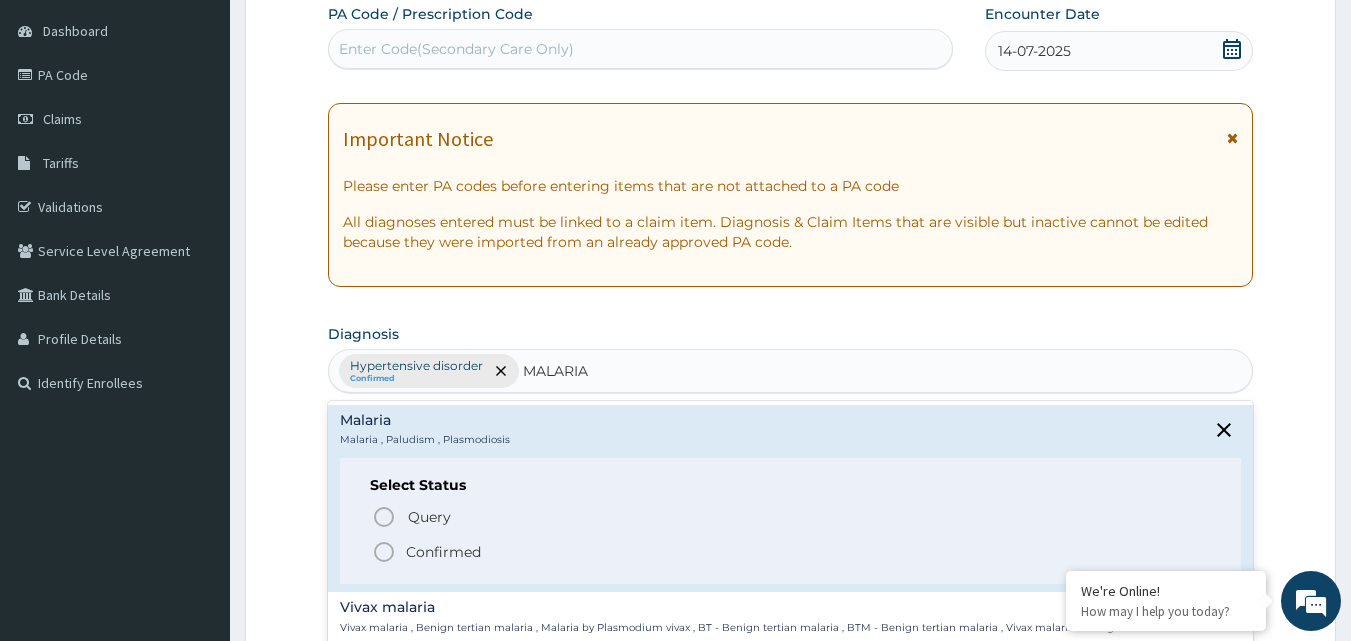 click on "Confirmed" at bounding box center [443, 552] 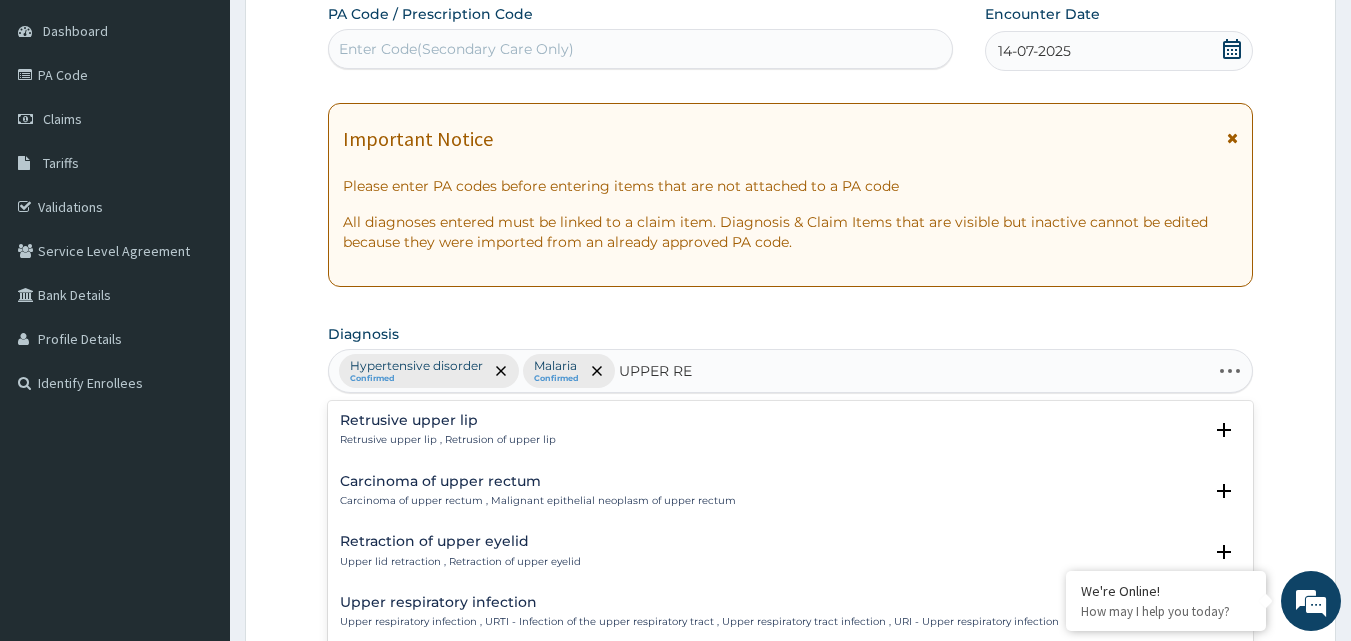 type on "UPPER RES" 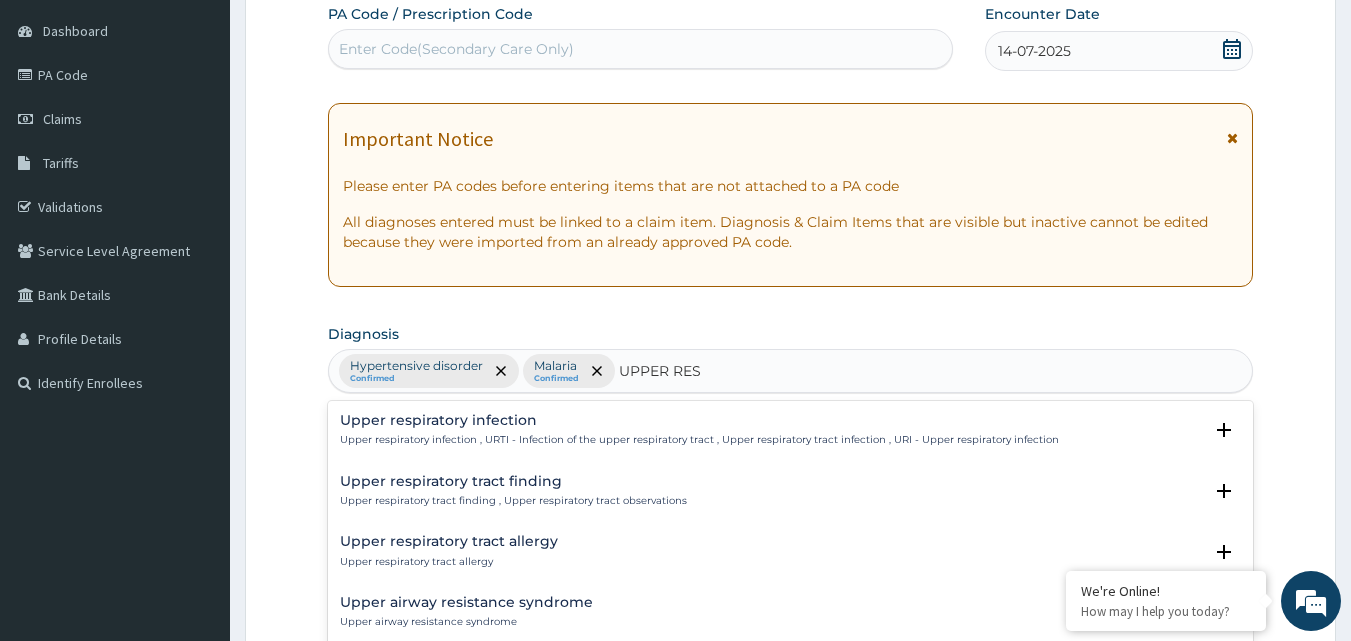 click on "Upper respiratory infection" at bounding box center [699, 420] 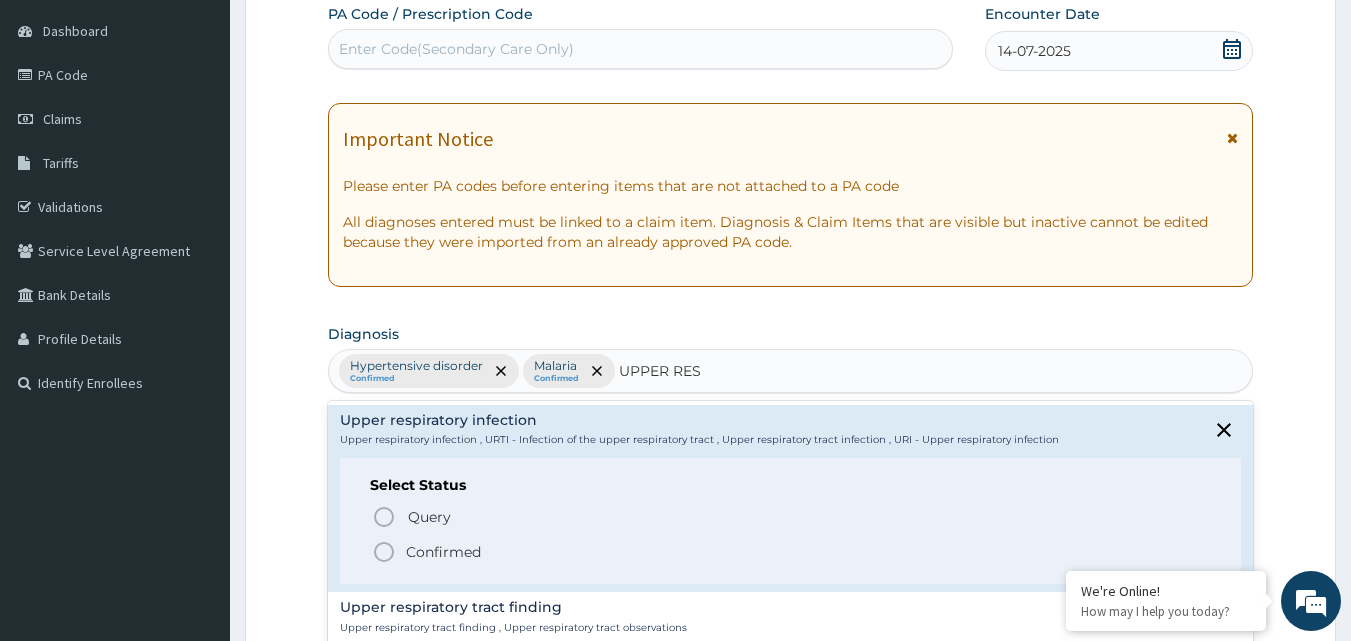 click on "Confirmed" at bounding box center [443, 552] 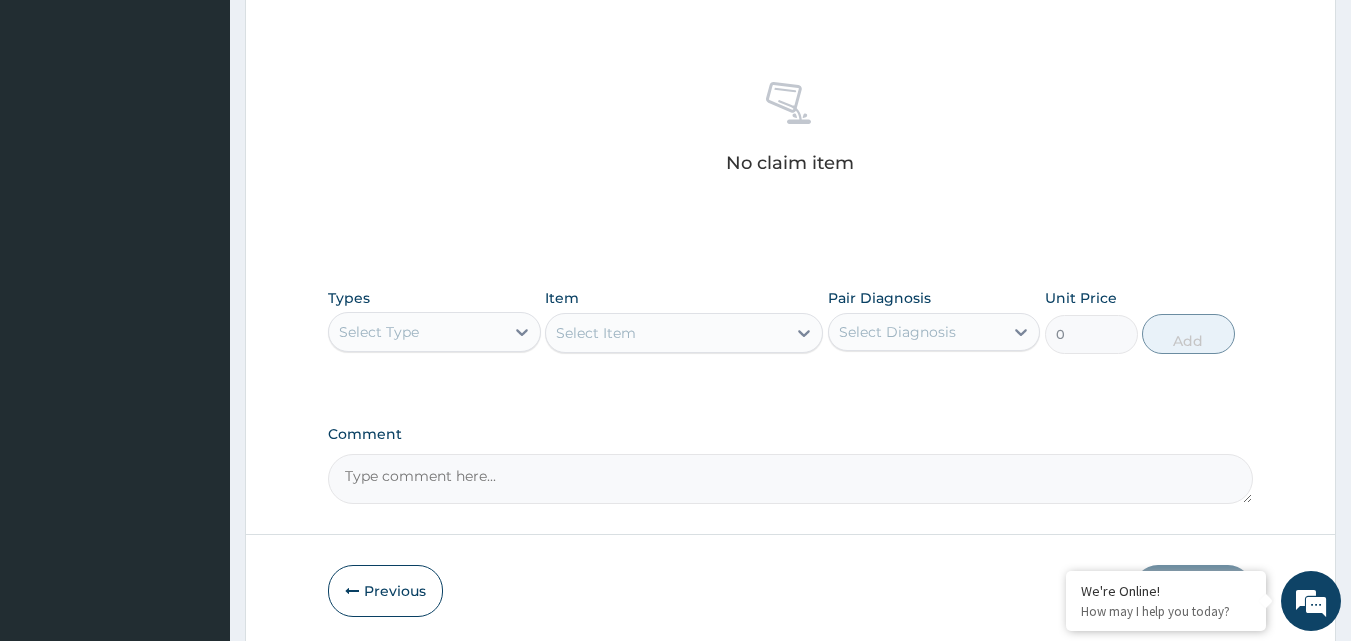 scroll, scrollTop: 787, scrollLeft: 0, axis: vertical 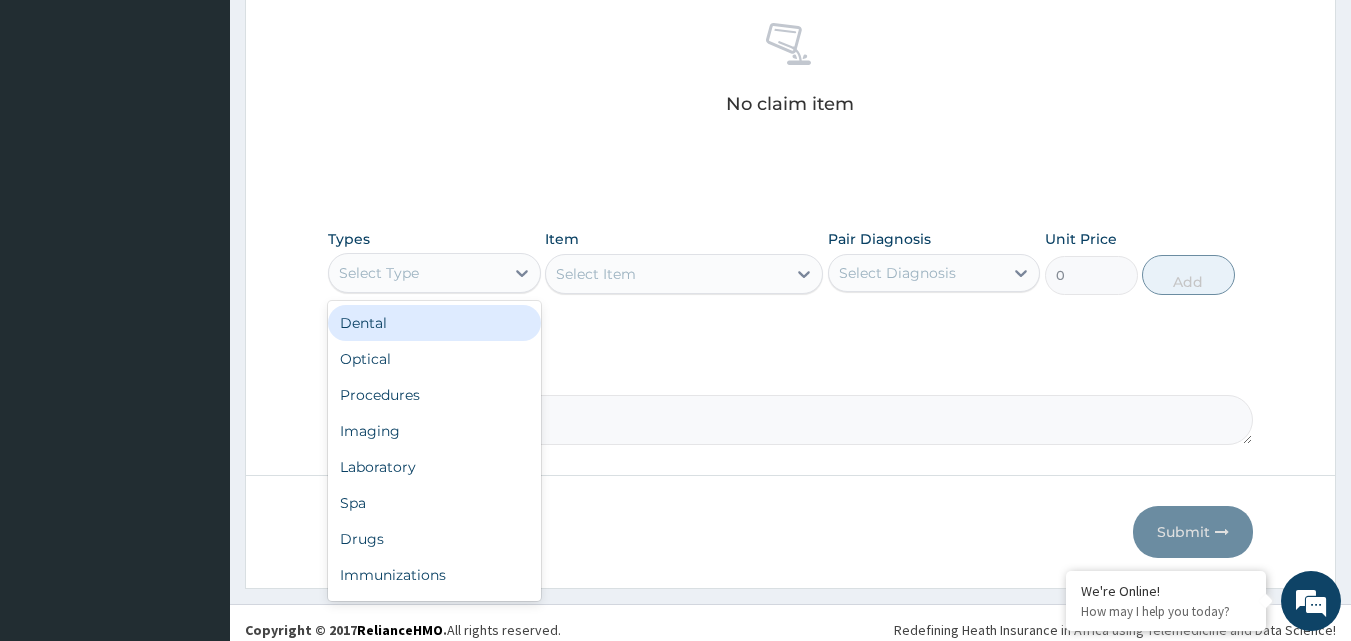 click on "Select Type" at bounding box center (416, 273) 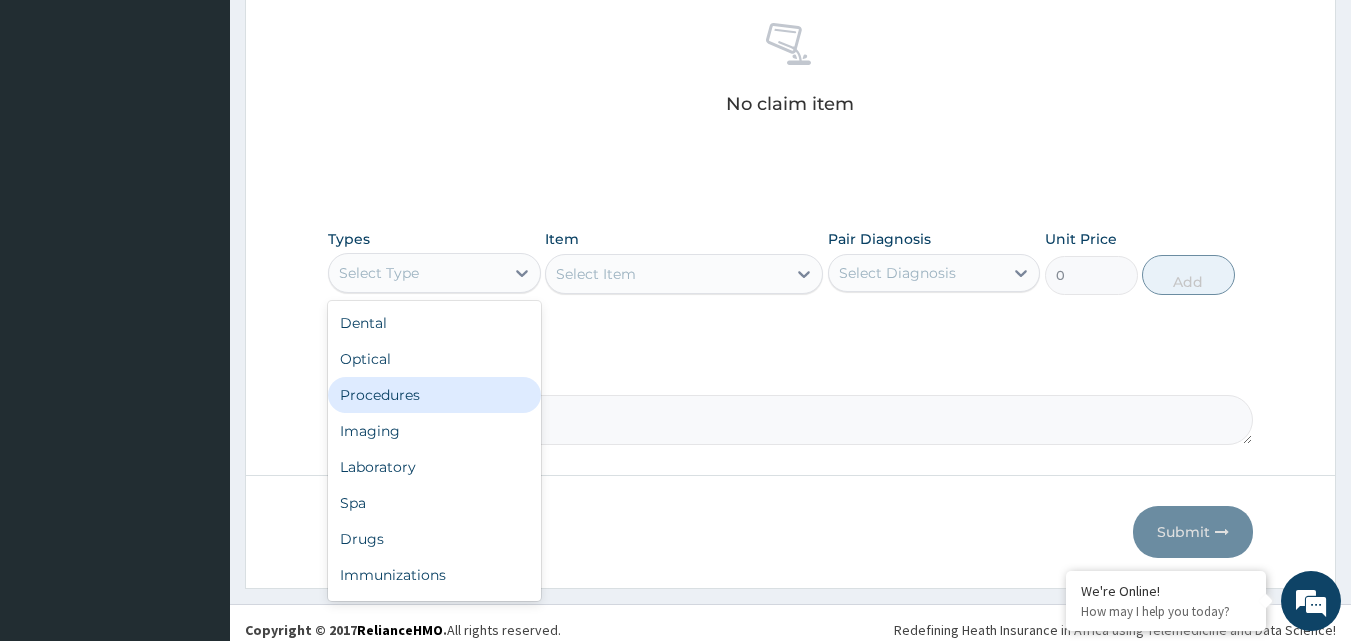click on "Procedures" at bounding box center [434, 395] 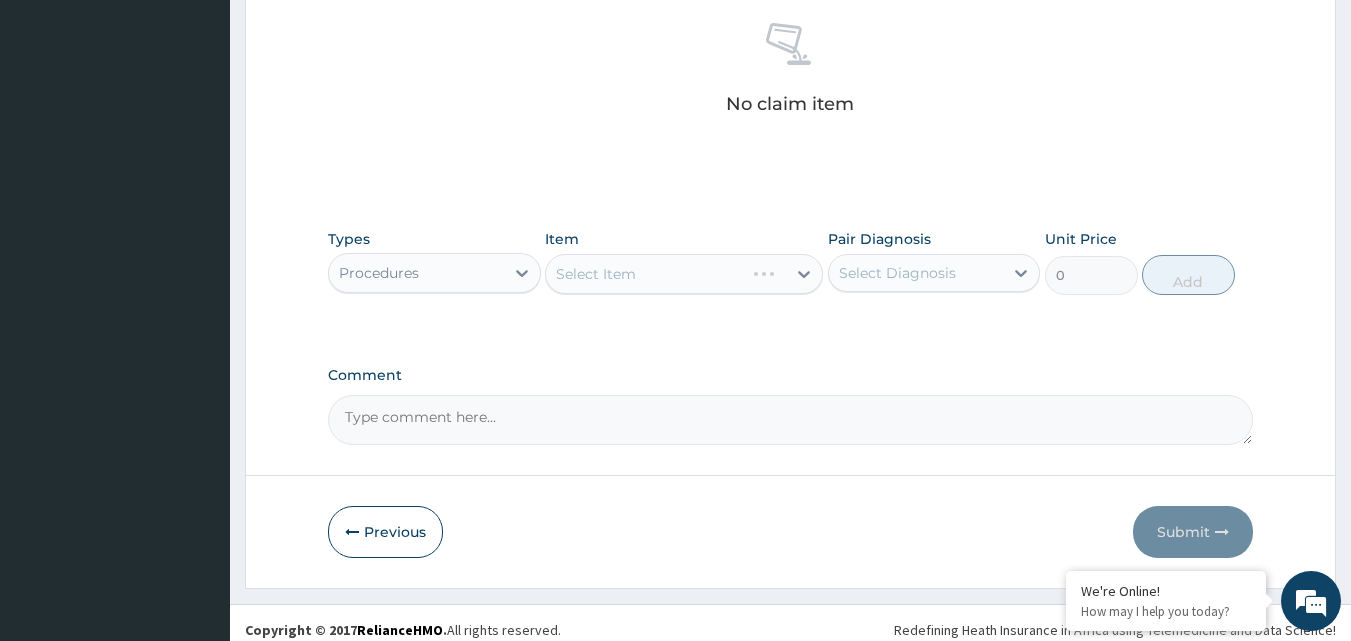 click on "Select Item" at bounding box center (684, 274) 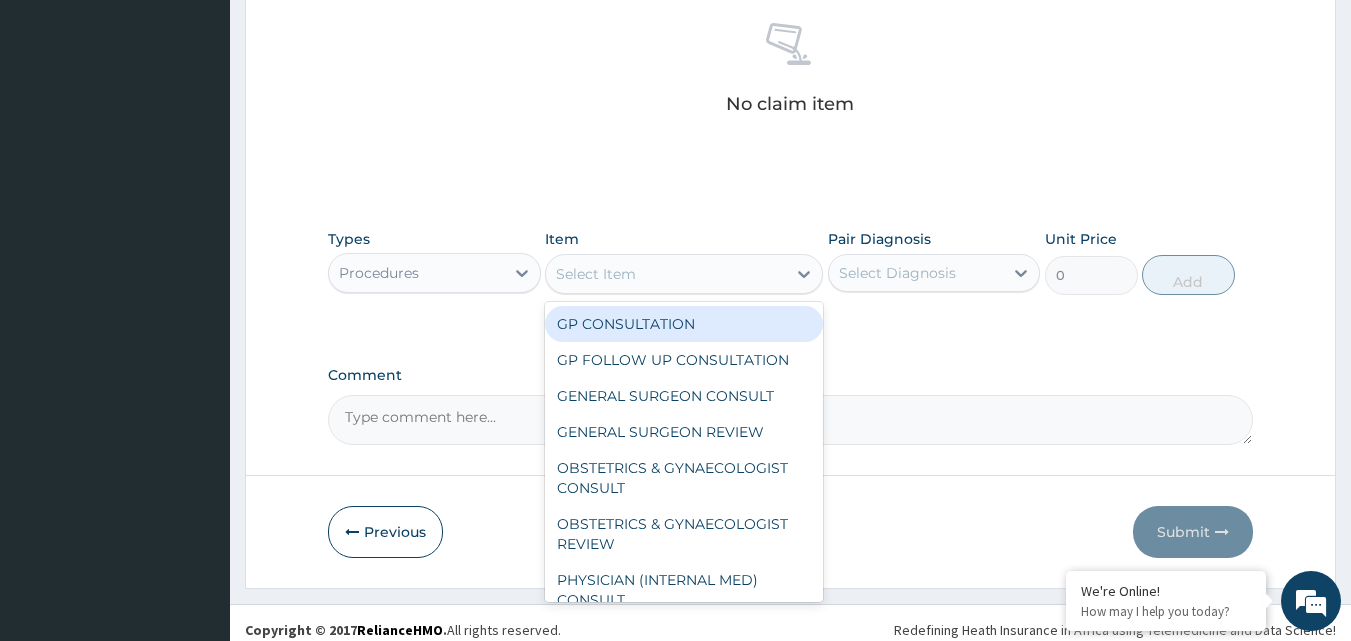 click on "Select Item" at bounding box center [666, 274] 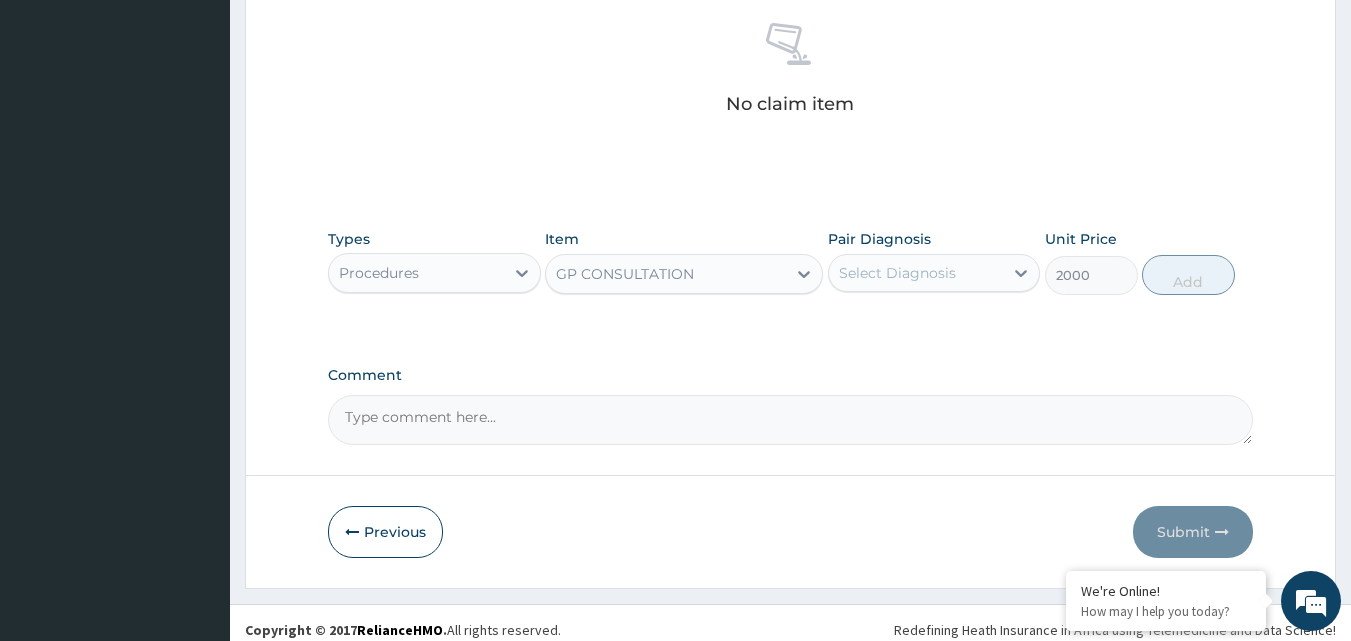 click on "Select Diagnosis" at bounding box center [897, 273] 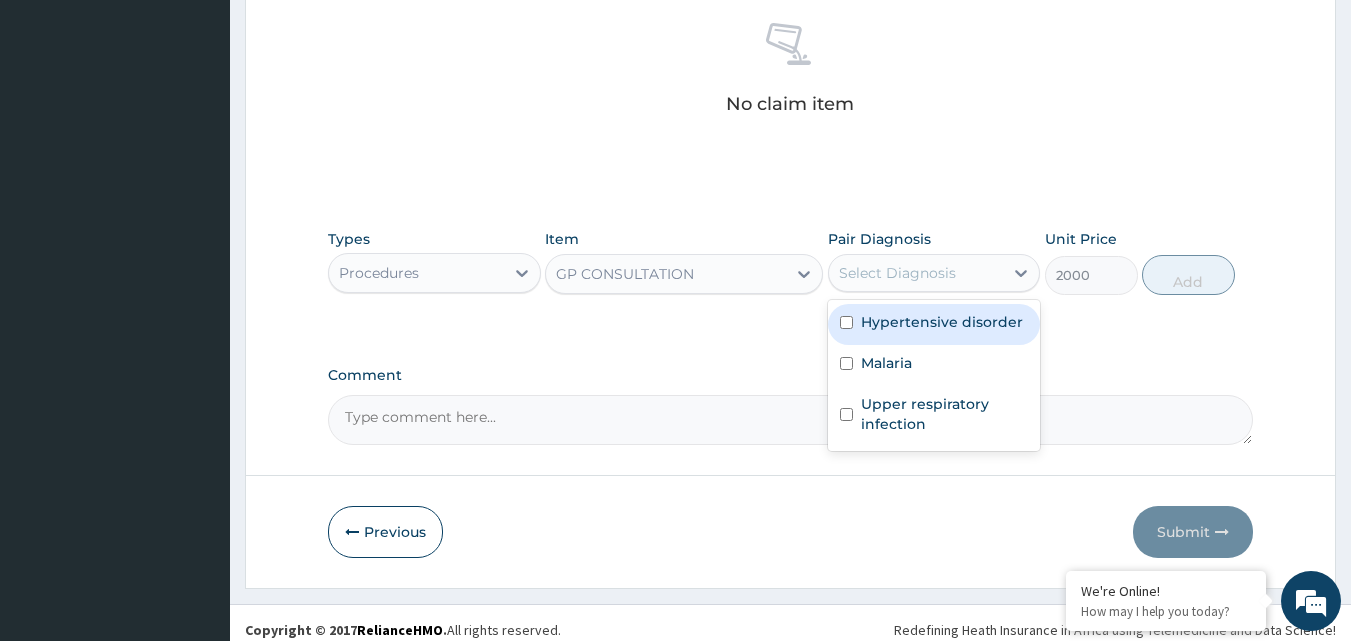 click on "Hypertensive disorder" at bounding box center [934, 324] 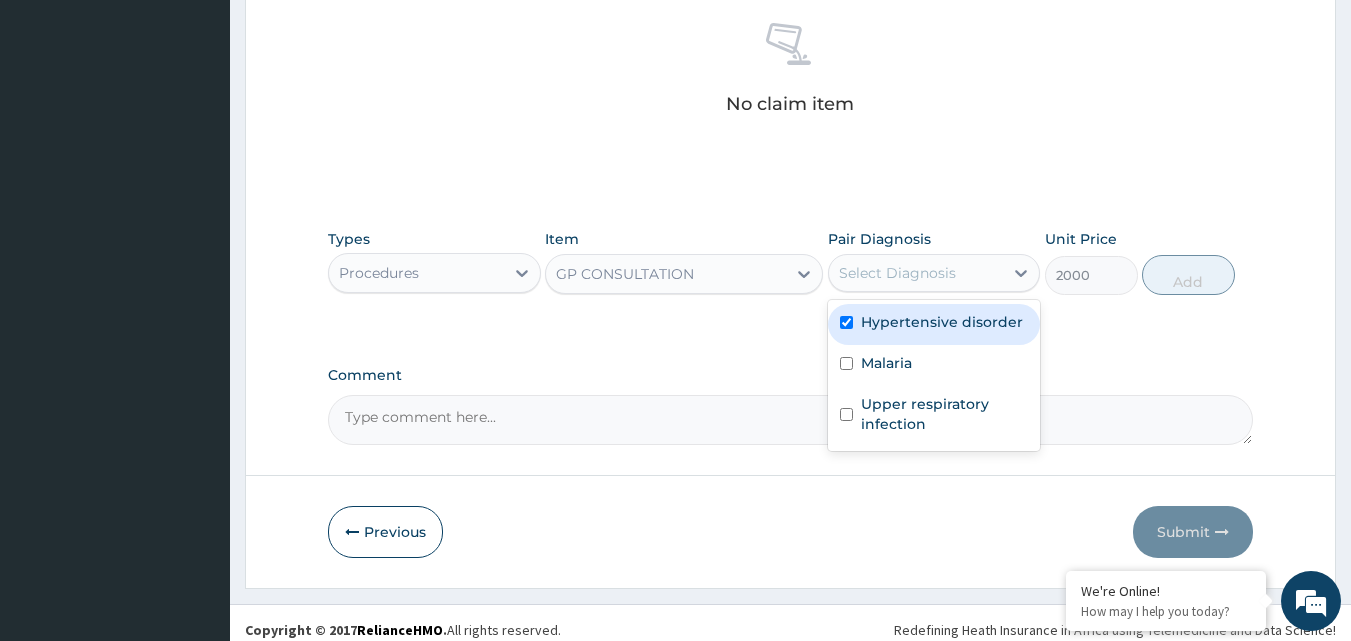checkbox on "true" 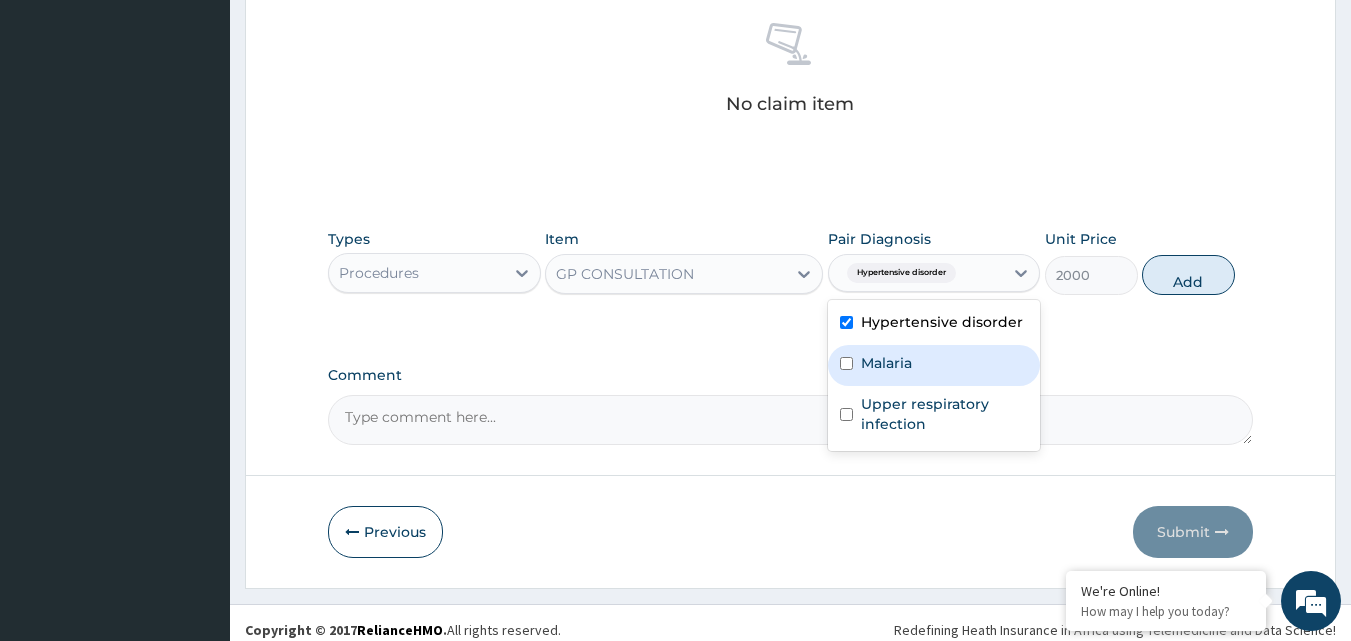 click on "Malaria" at bounding box center [886, 363] 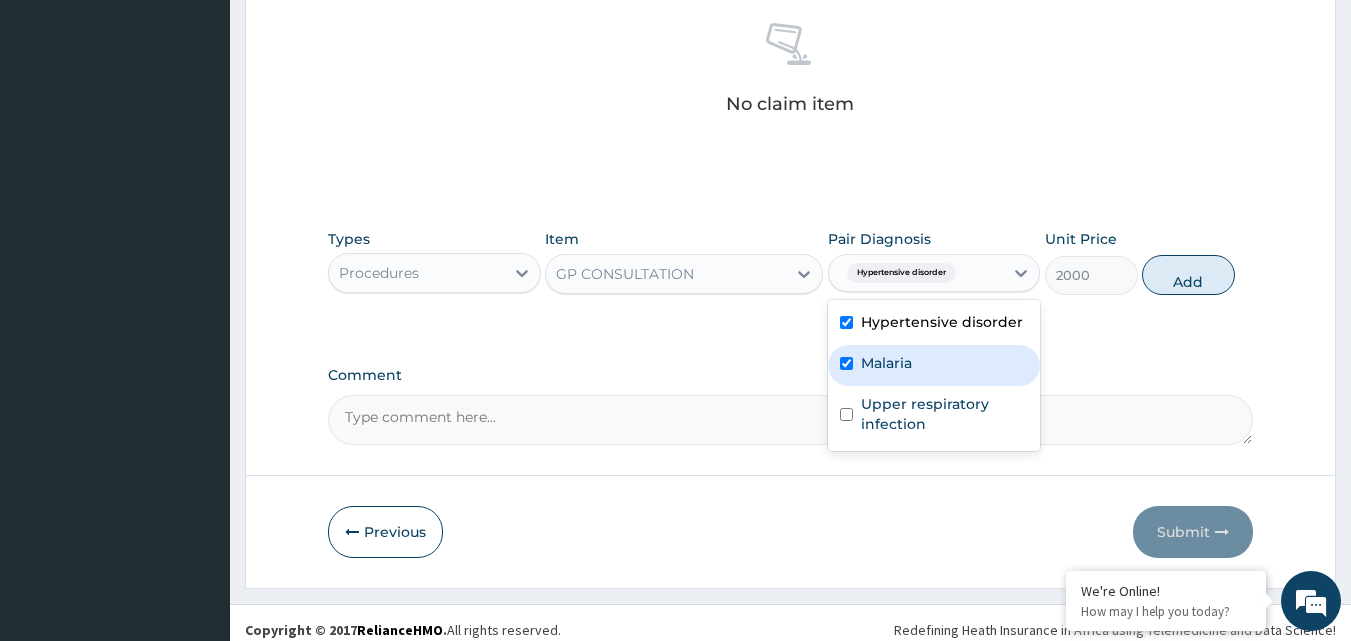 checkbox on "true" 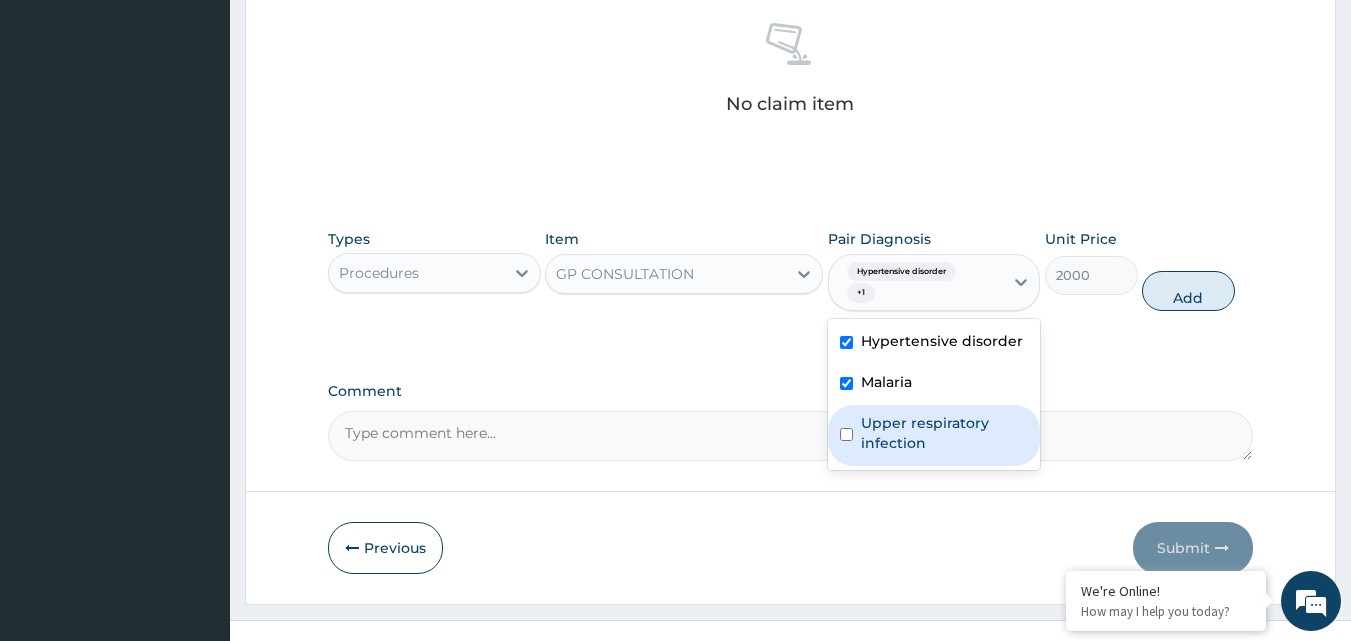 click on "Upper respiratory infection" at bounding box center [945, 433] 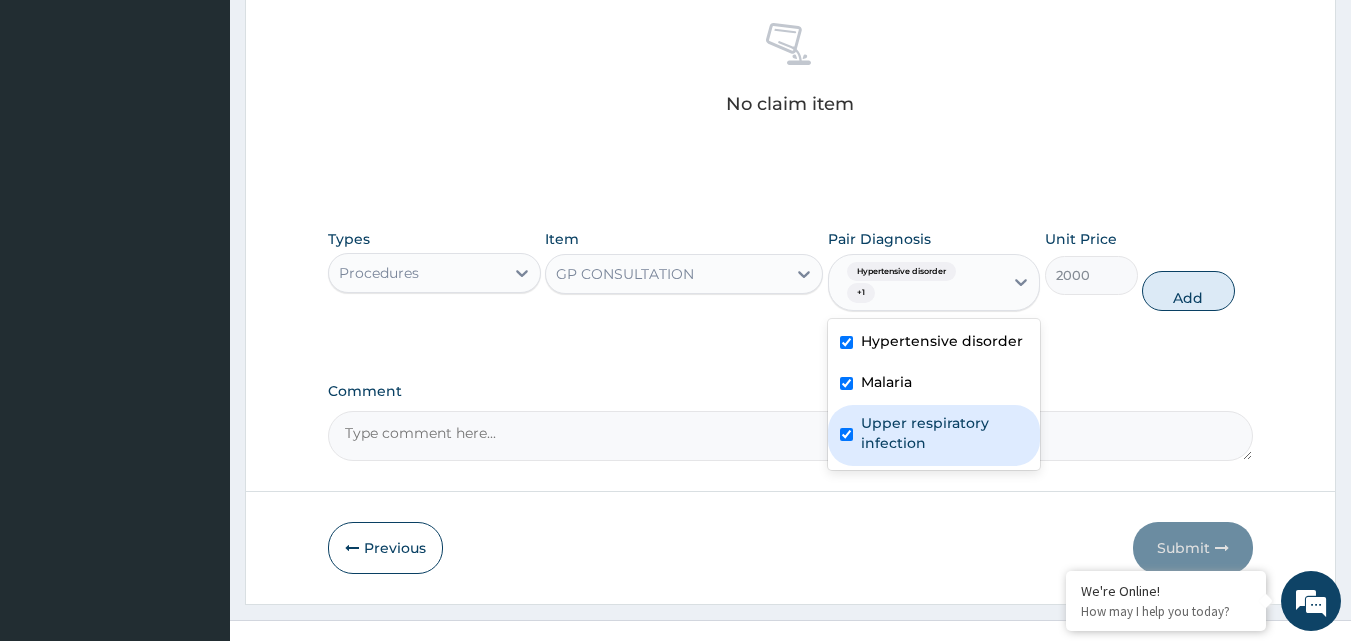 checkbox on "true" 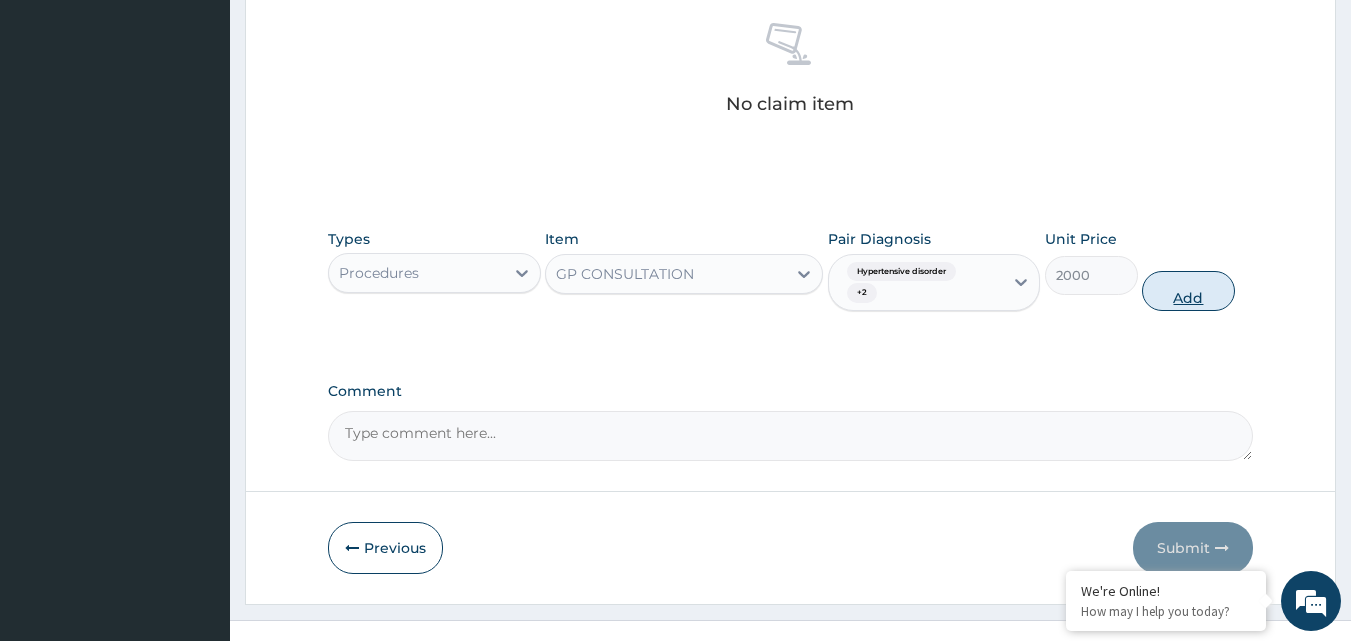 click on "Add" at bounding box center (1188, 291) 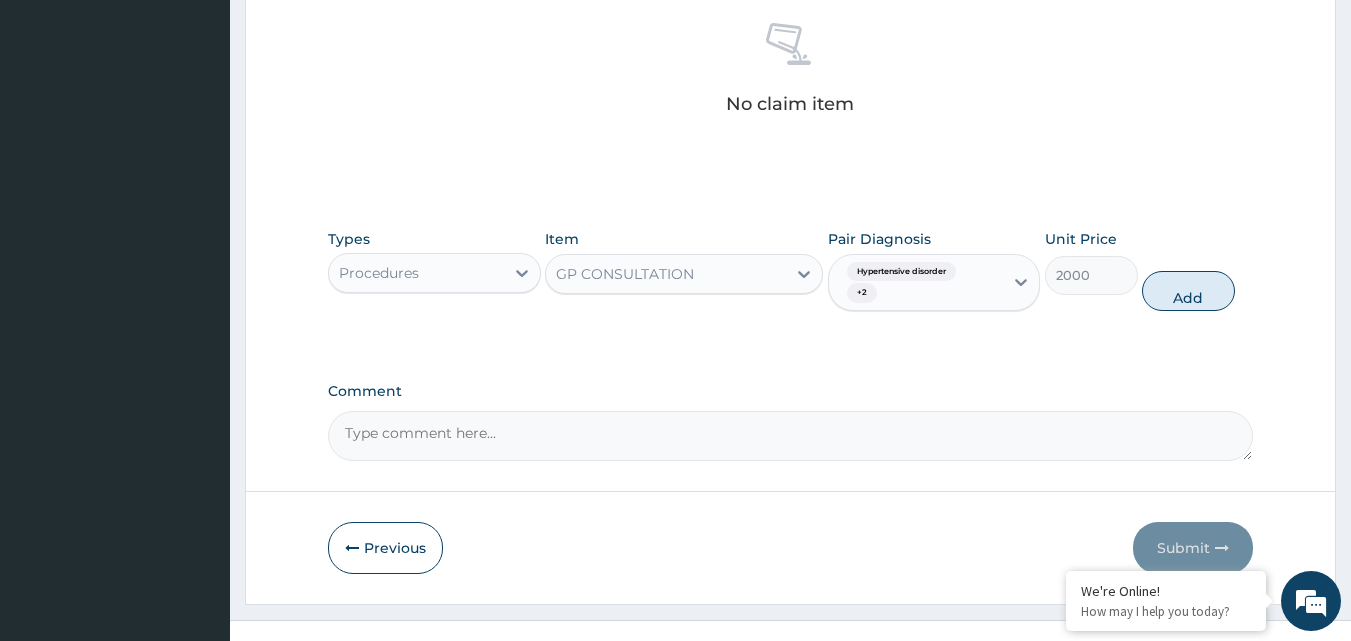 type on "0" 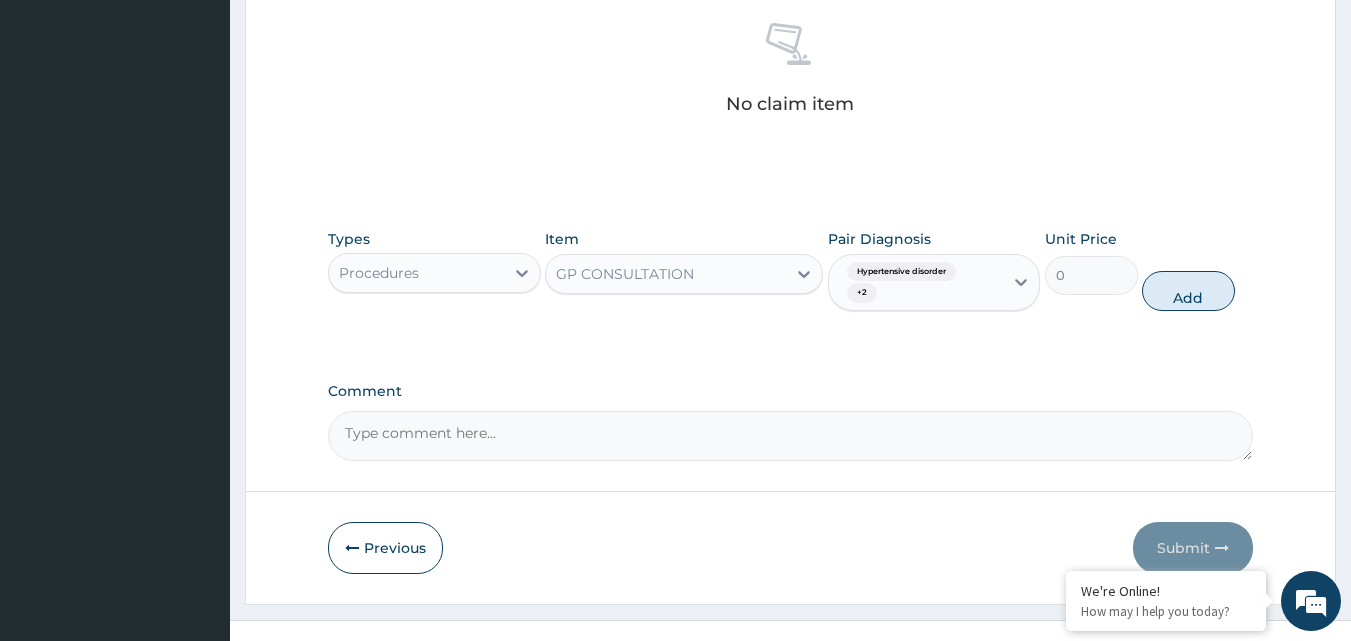 scroll, scrollTop: 729, scrollLeft: 0, axis: vertical 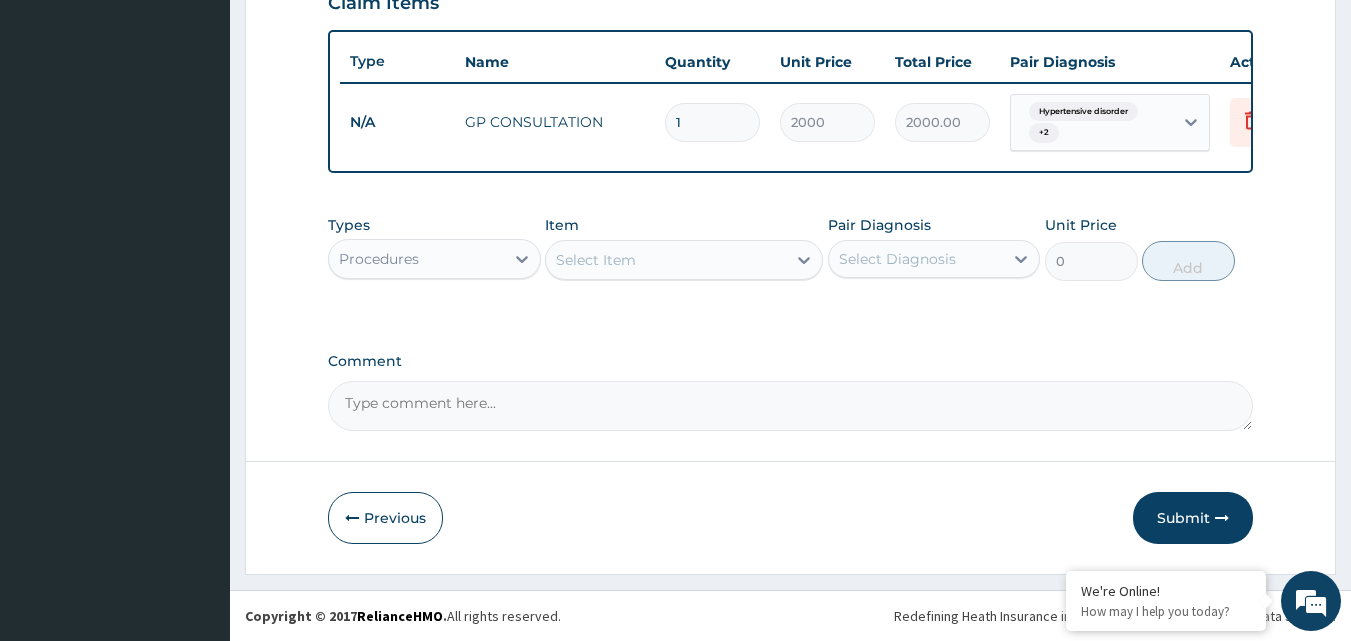 click on "Procedures" at bounding box center [416, 259] 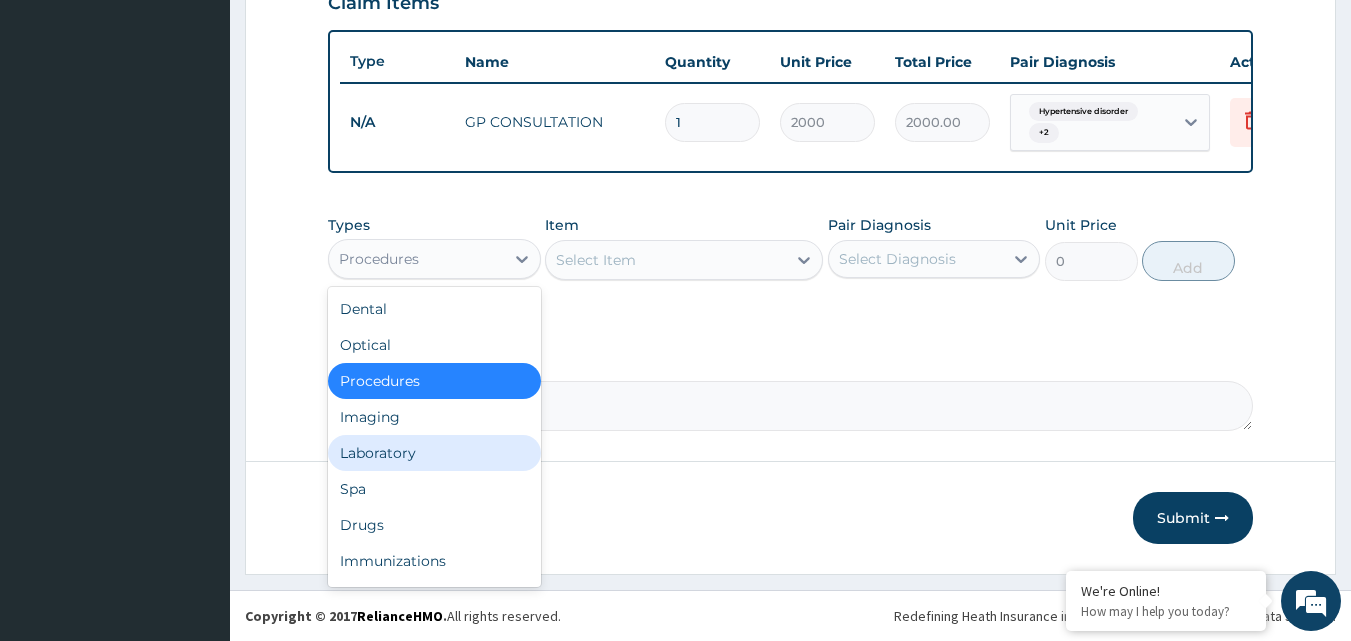 click on "Laboratory" at bounding box center (434, 453) 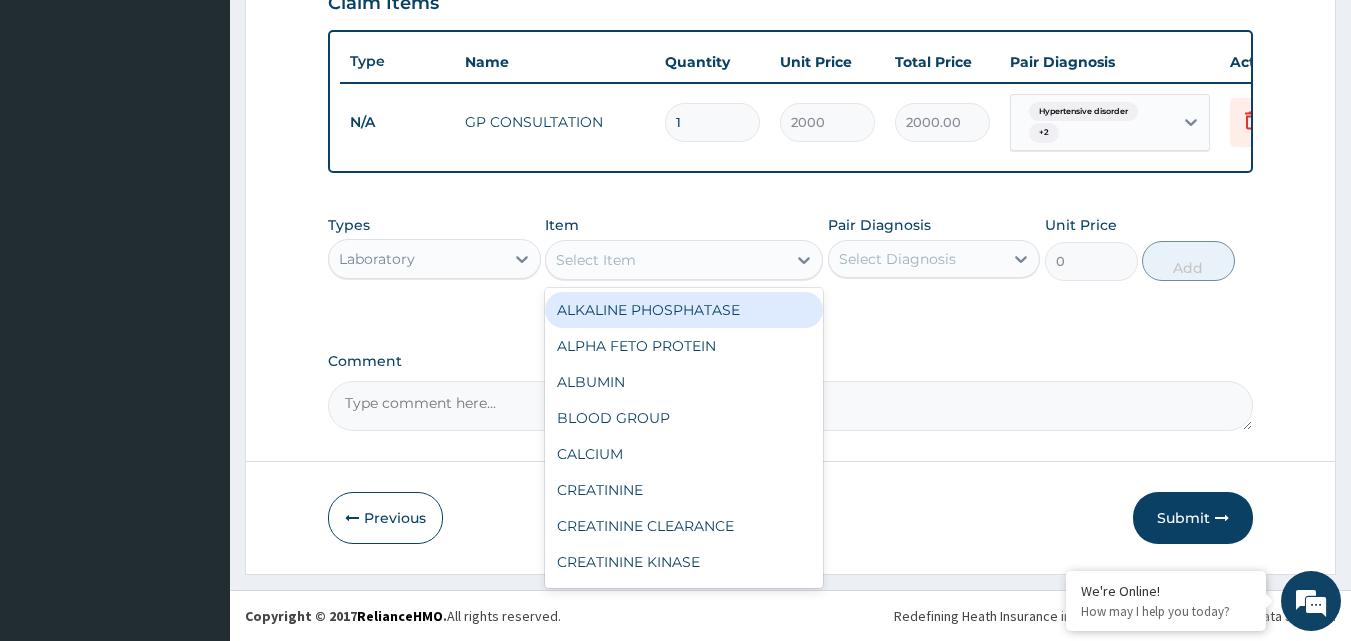 click on "Select Item" at bounding box center [666, 260] 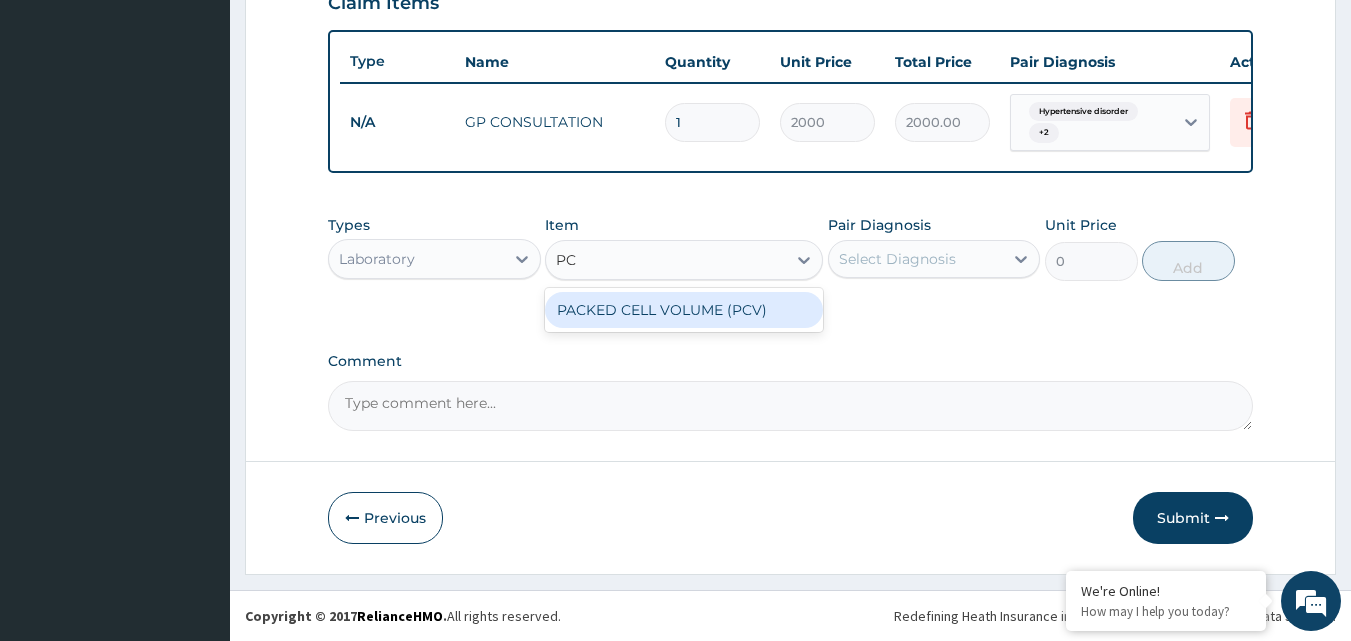 type on "PCV" 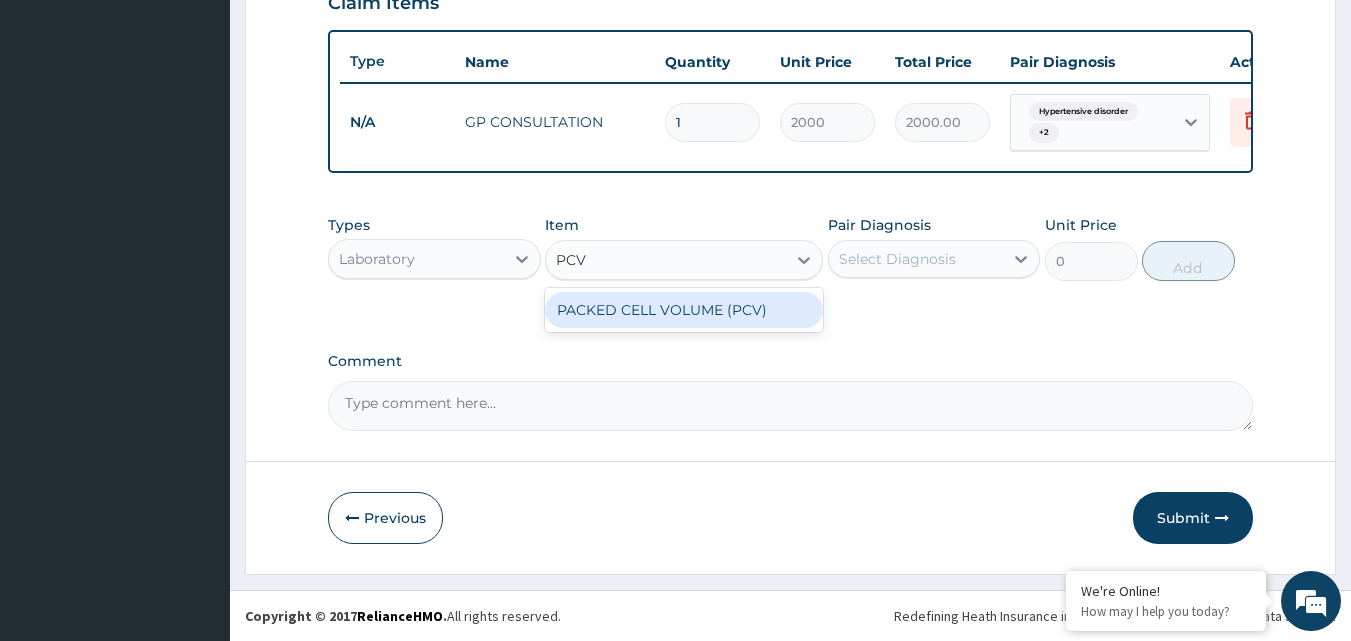 click on "PACKED CELL VOLUME (PCV)" at bounding box center [684, 310] 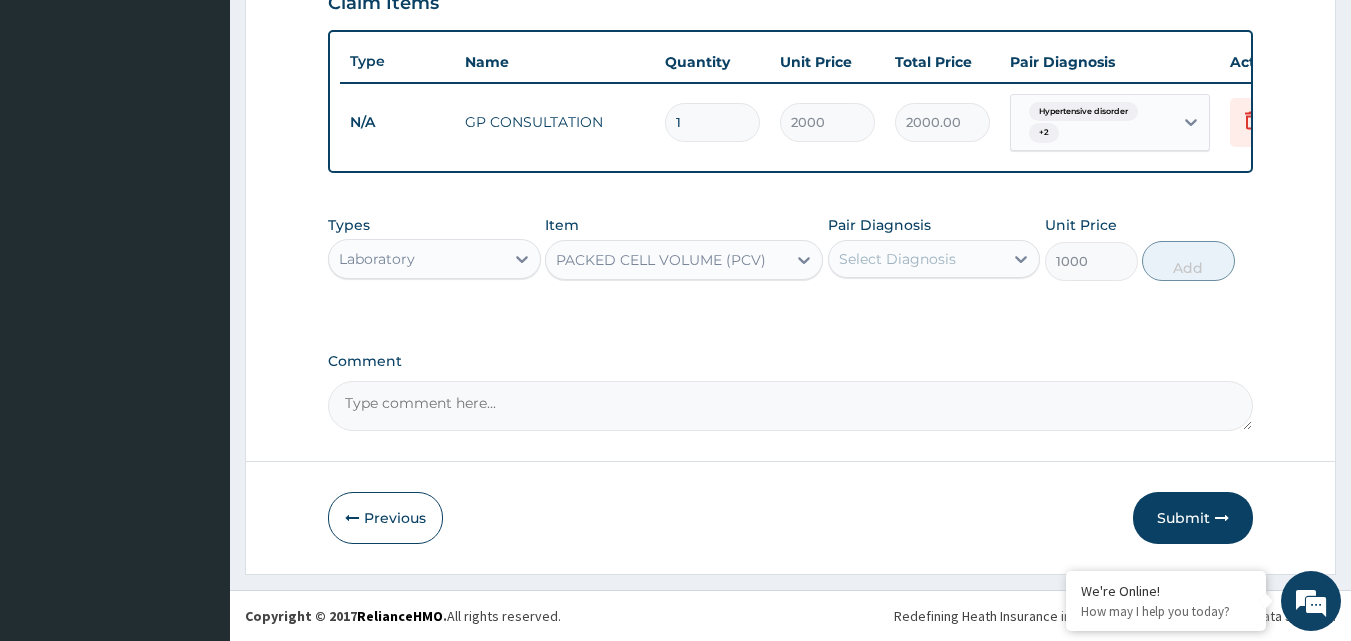 click on "Select Diagnosis" at bounding box center (897, 259) 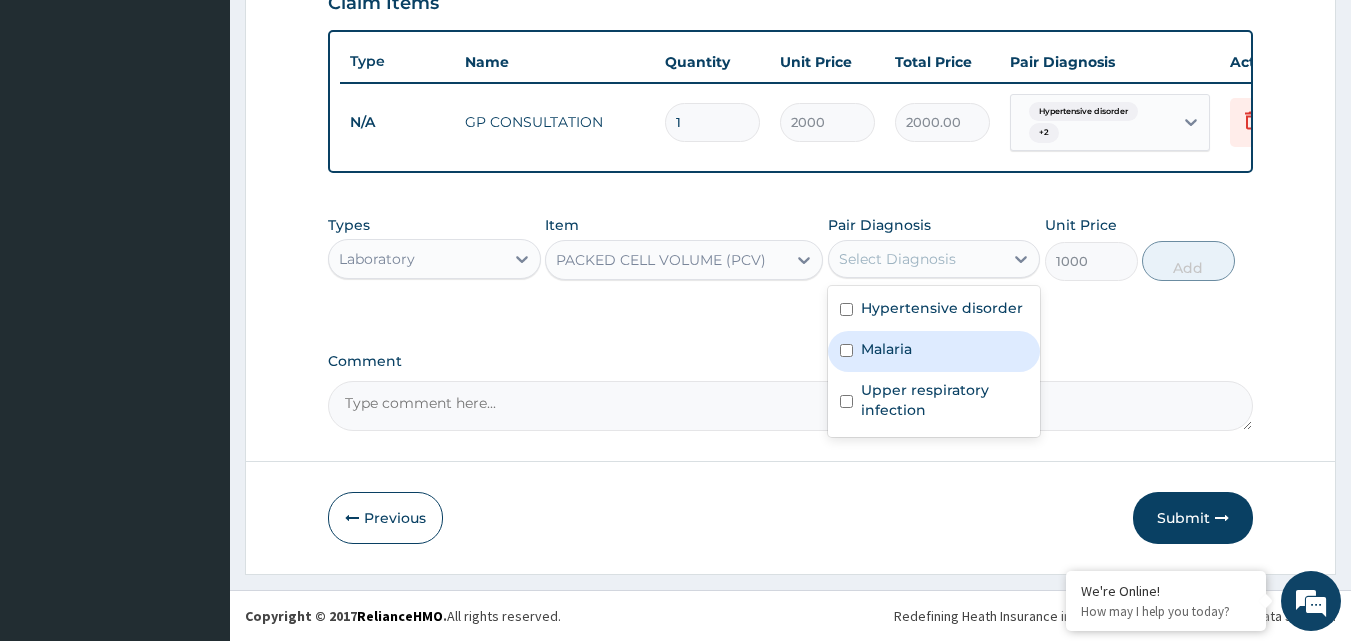 click on "Malaria" at bounding box center [934, 351] 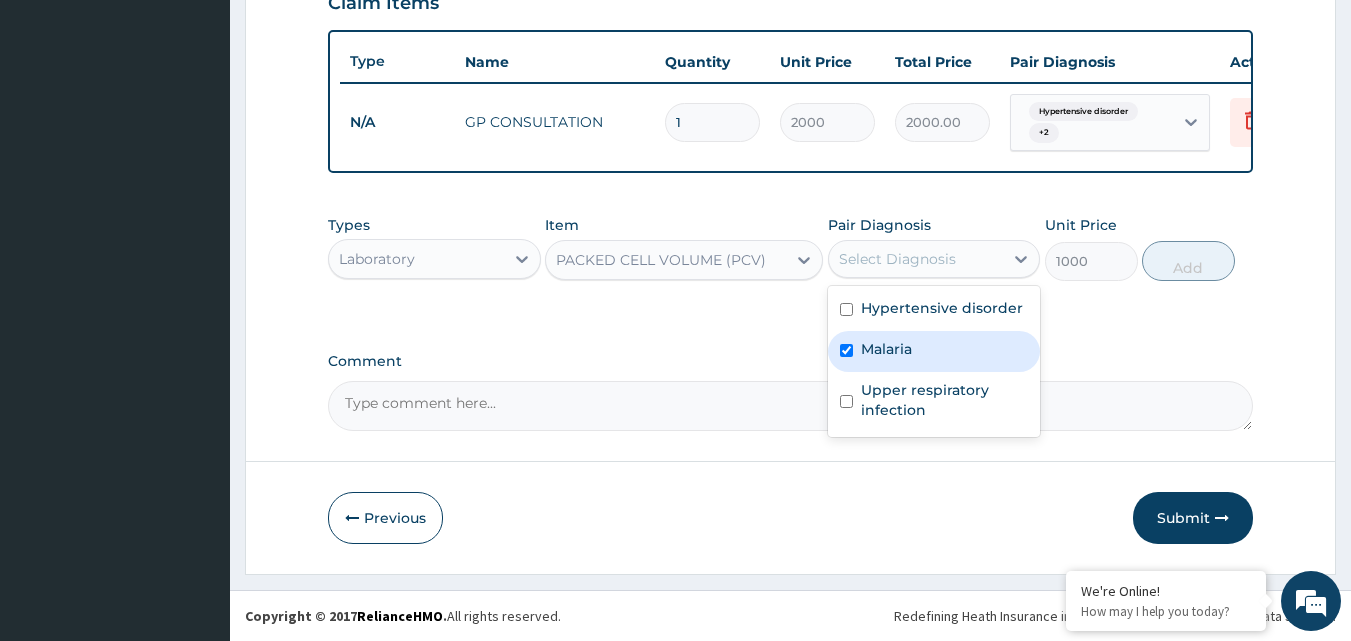 checkbox on "true" 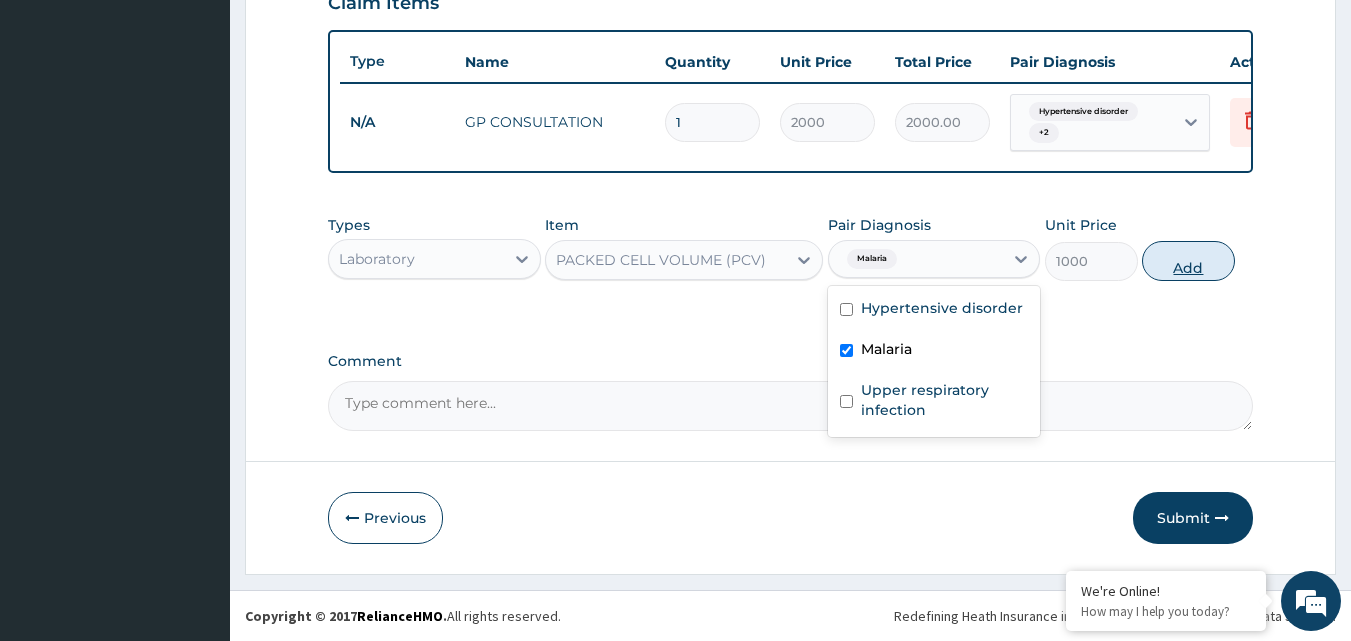 click on "Add" at bounding box center [1188, 261] 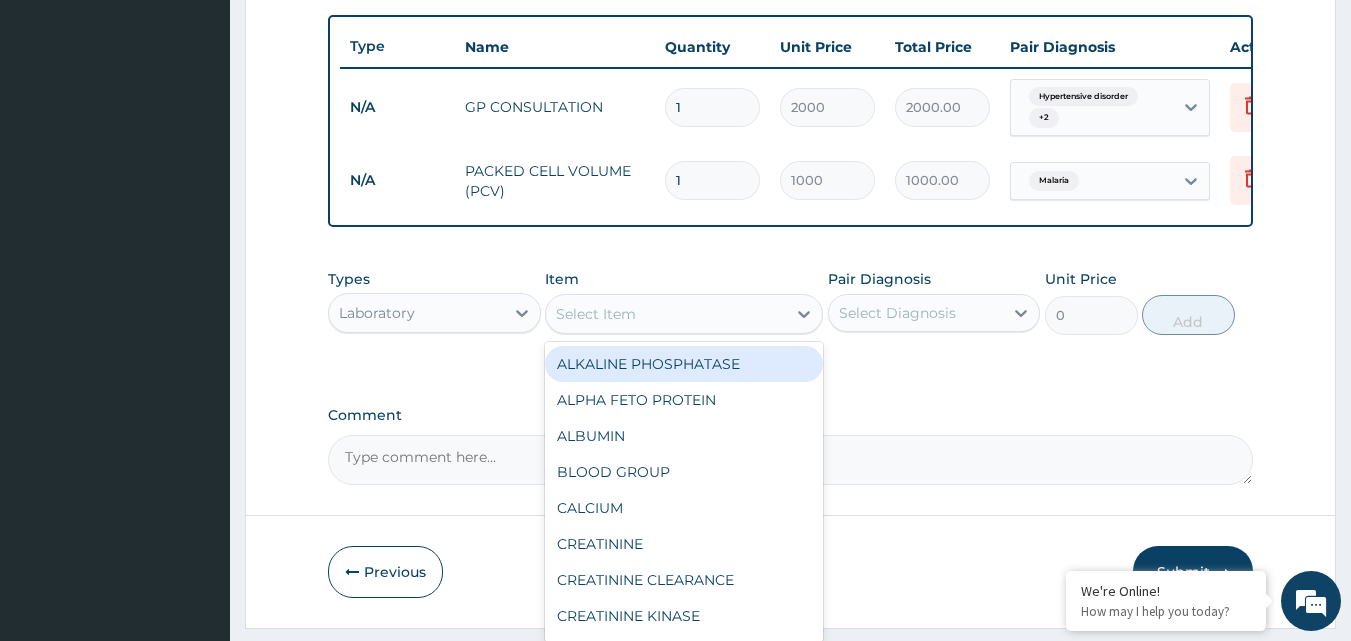 click on "Select Item" at bounding box center [596, 314] 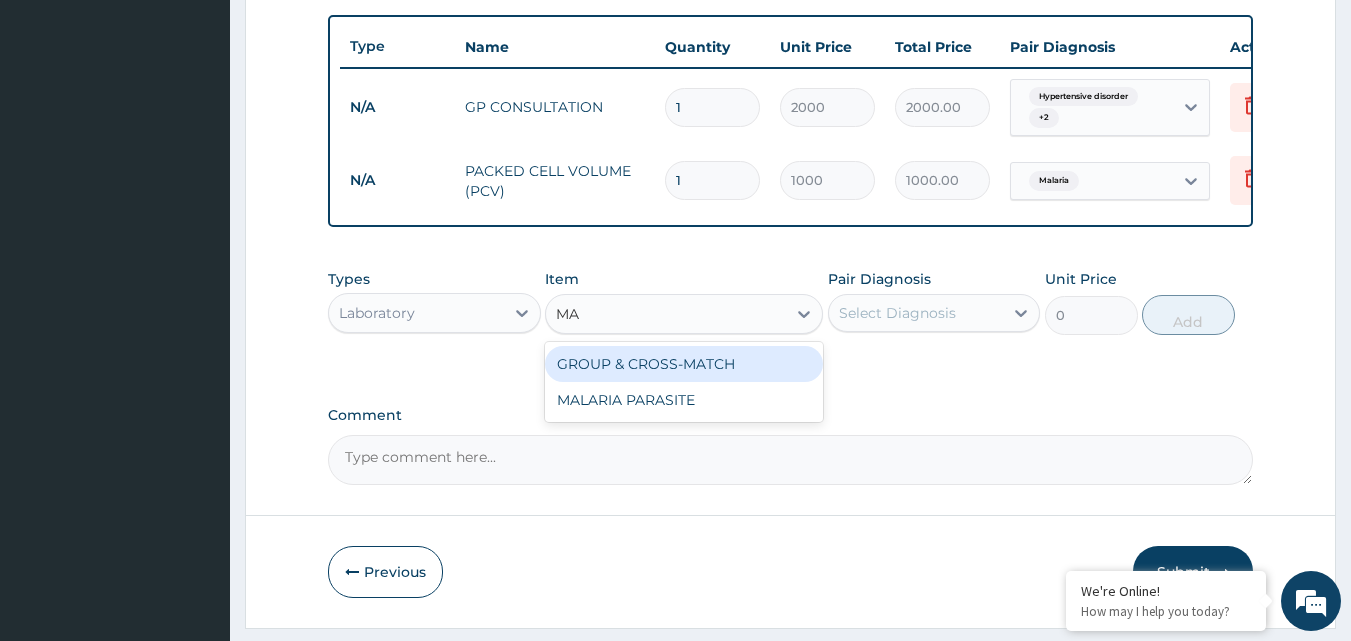 type on "MAL" 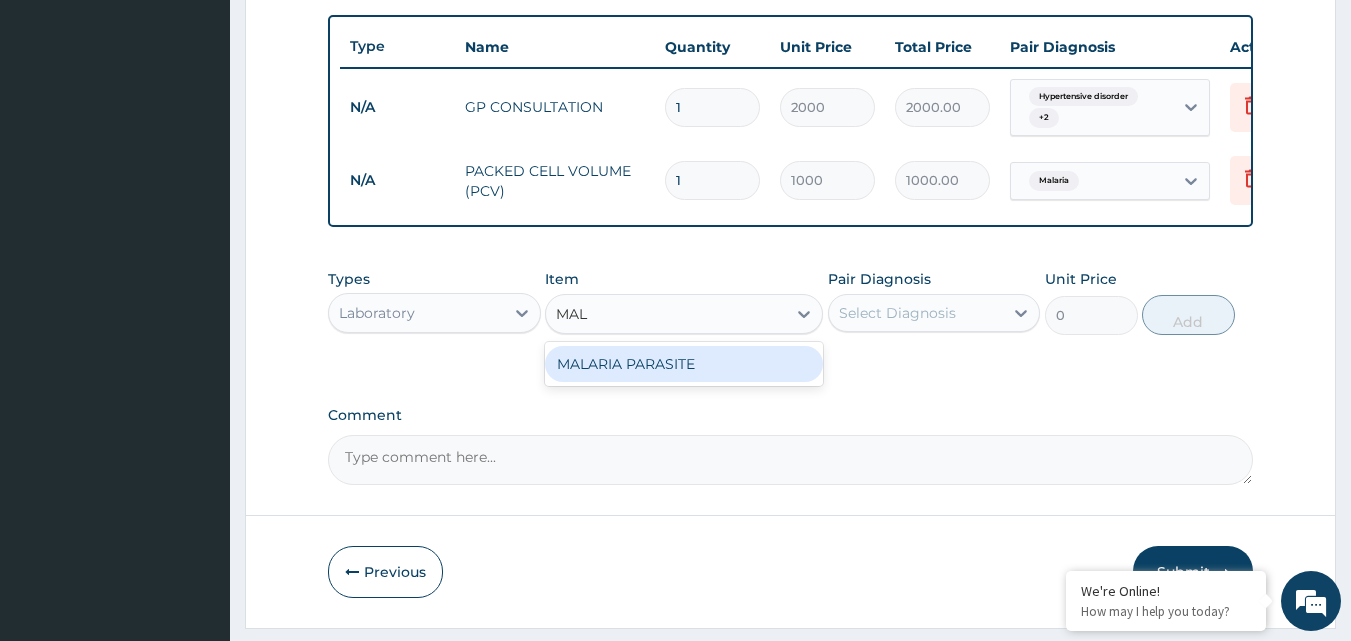click on "MALARIA PARASITE" at bounding box center [684, 364] 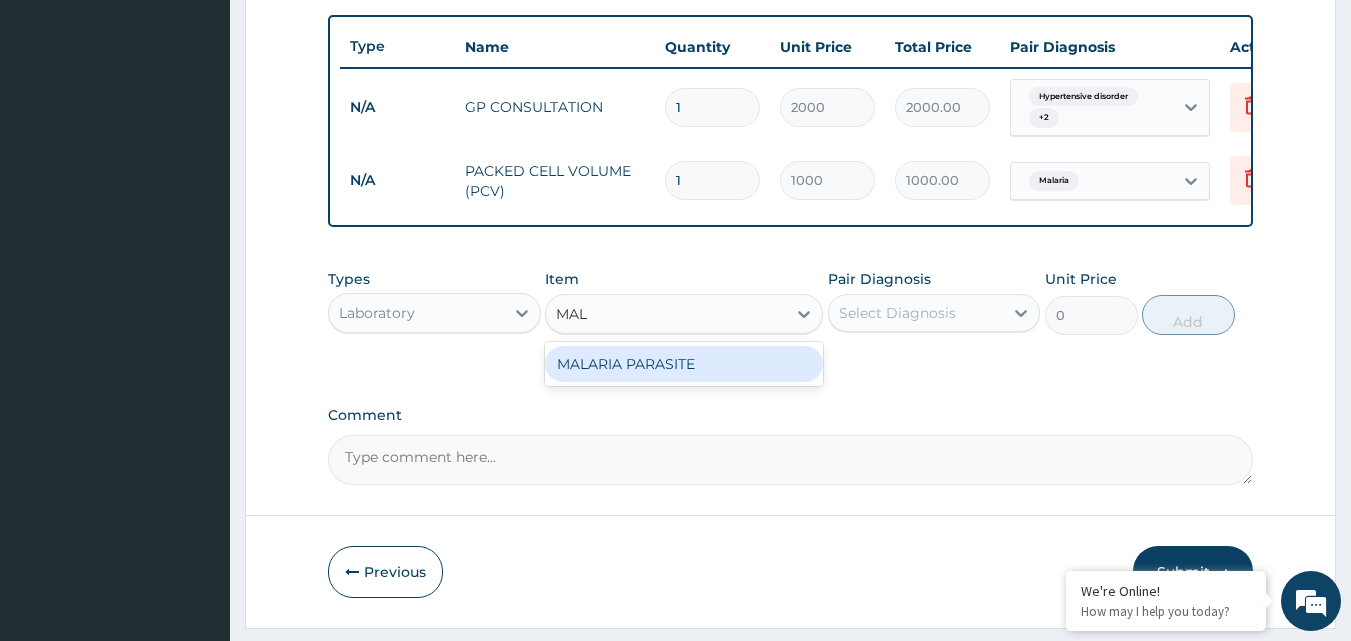 type 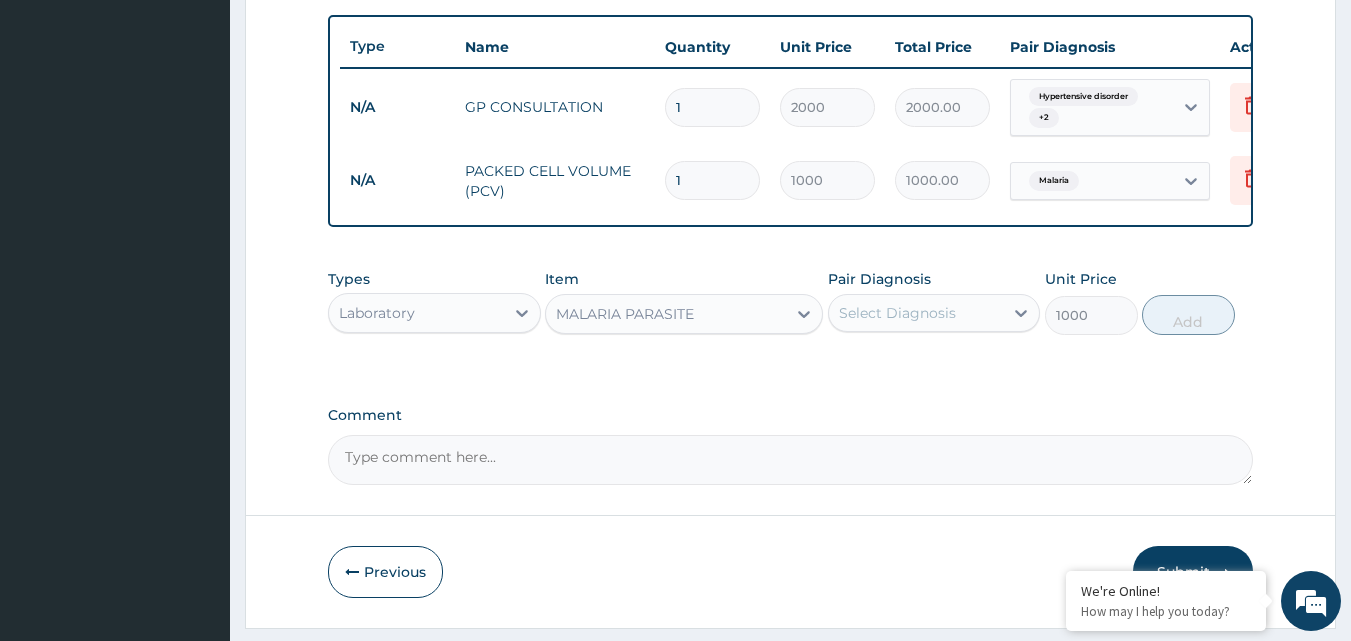 click on "Select Diagnosis" at bounding box center (897, 313) 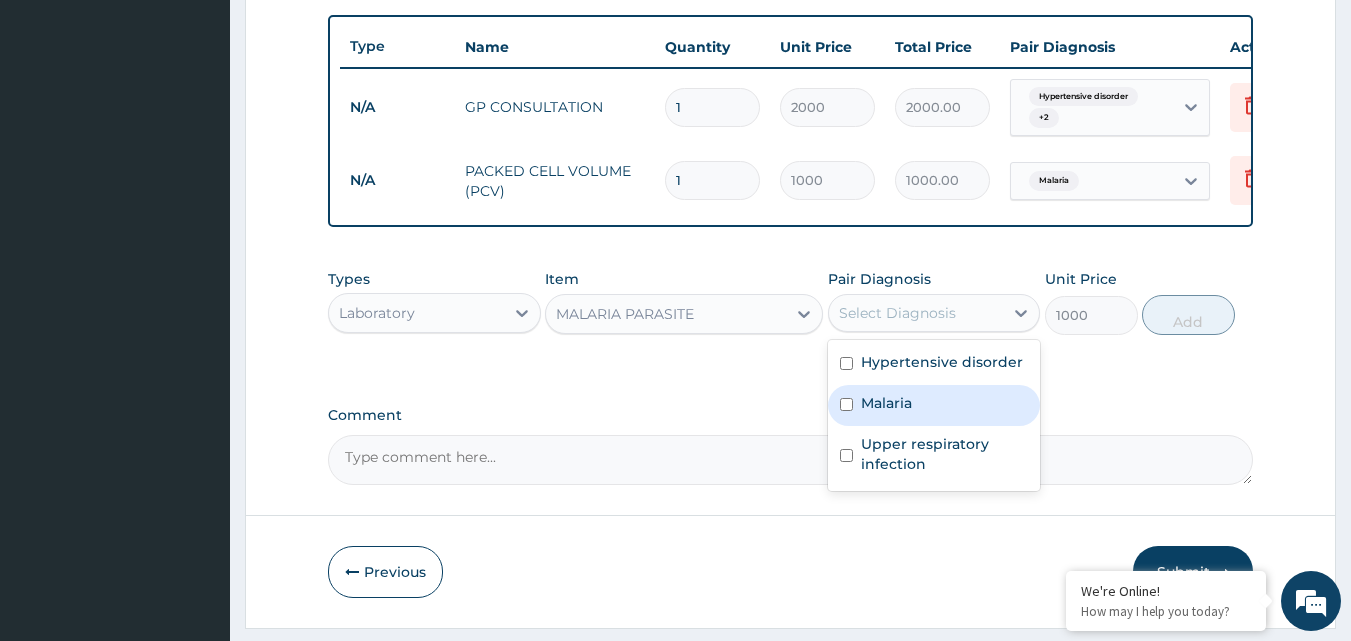 drag, startPoint x: 926, startPoint y: 418, endPoint x: 1047, endPoint y: 375, distance: 128.41339 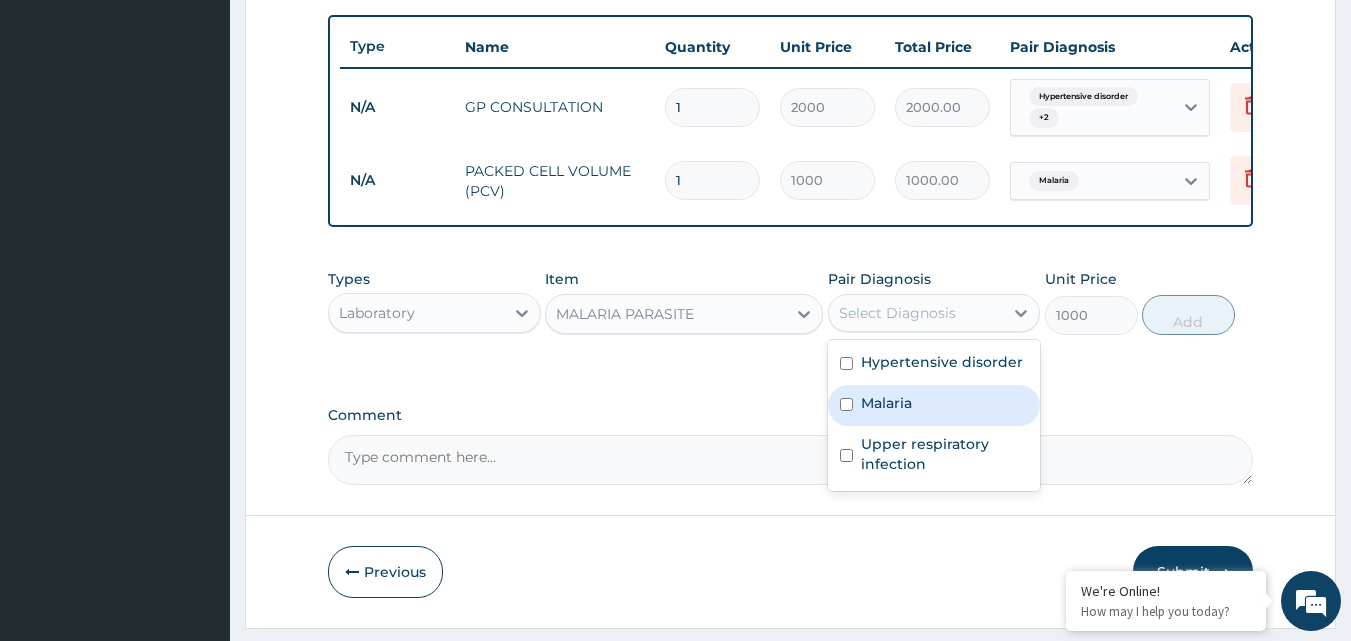 click on "Malaria" at bounding box center (934, 405) 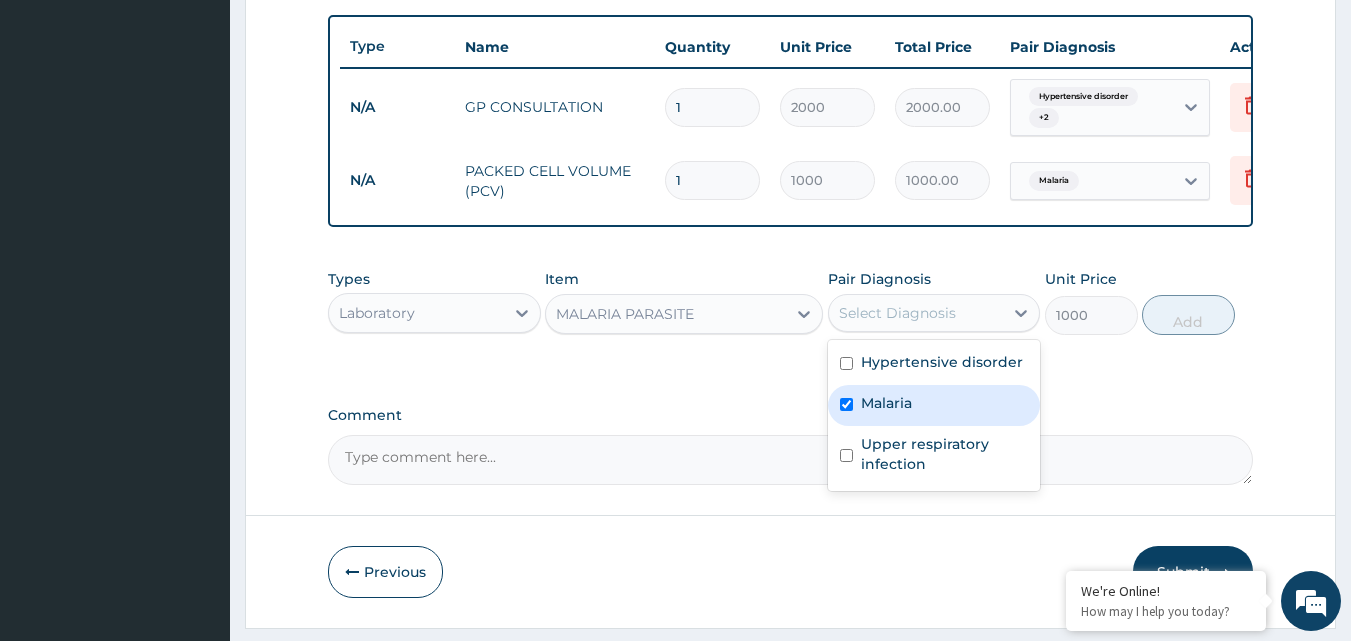 checkbox on "true" 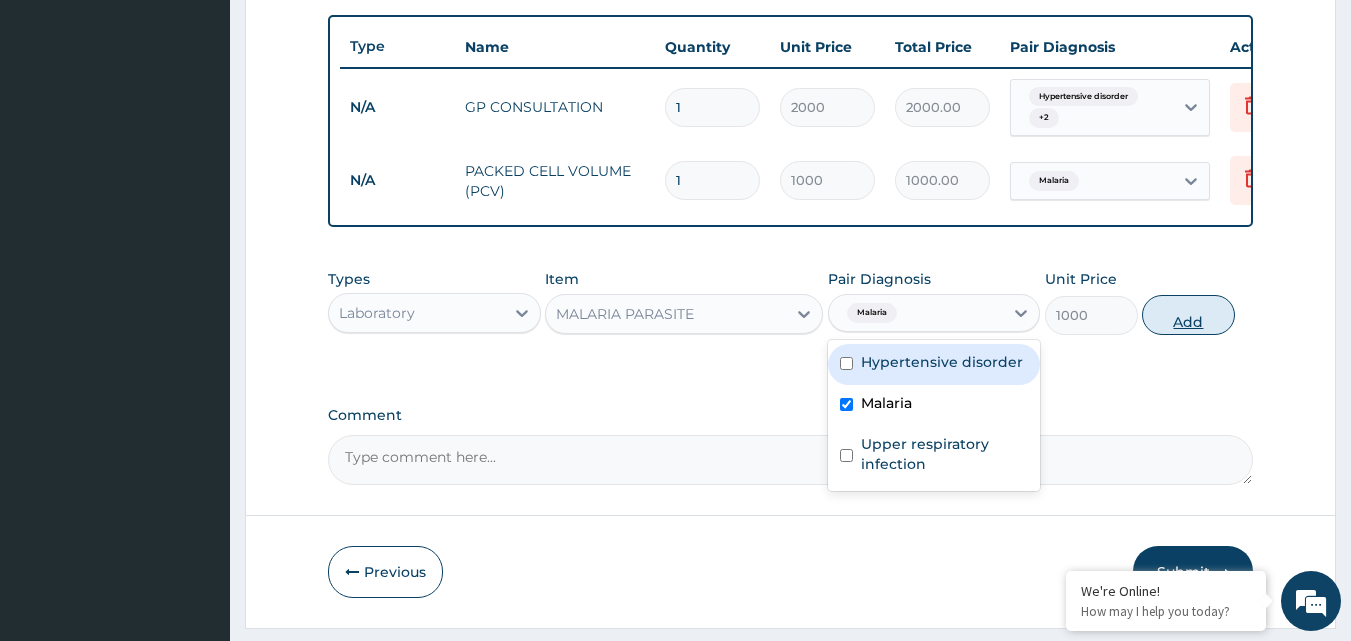 click on "Add" at bounding box center (1188, 315) 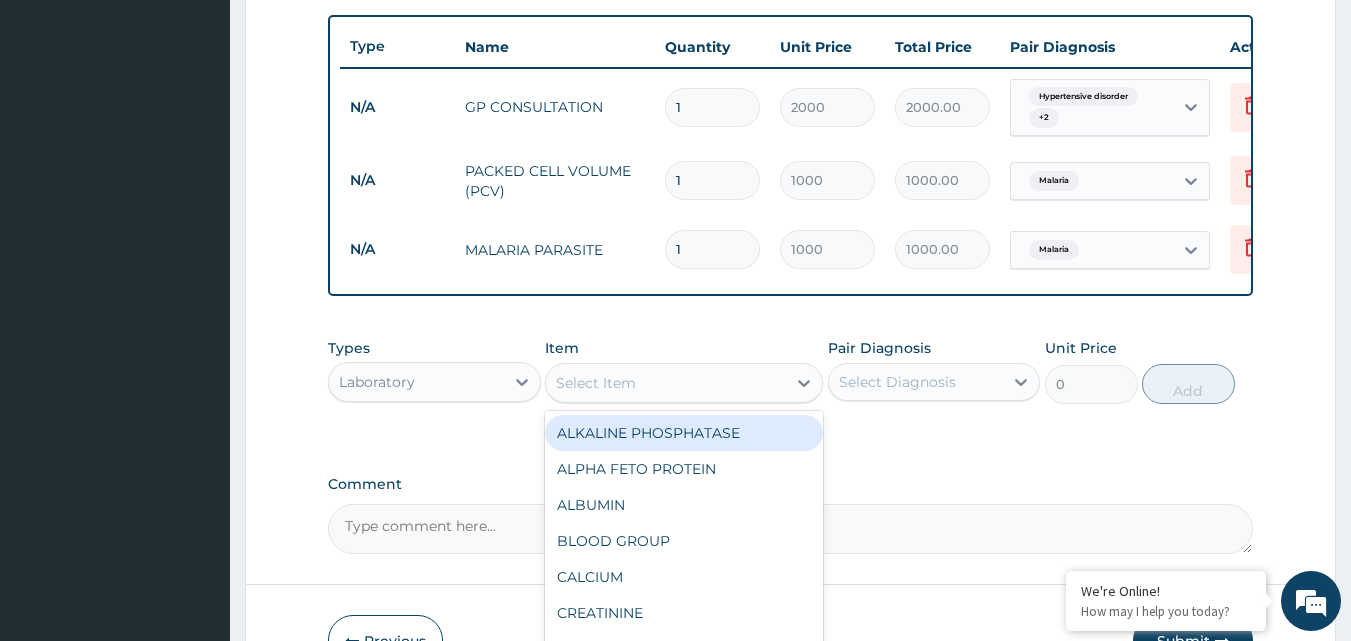 click on "Select Item" at bounding box center [666, 383] 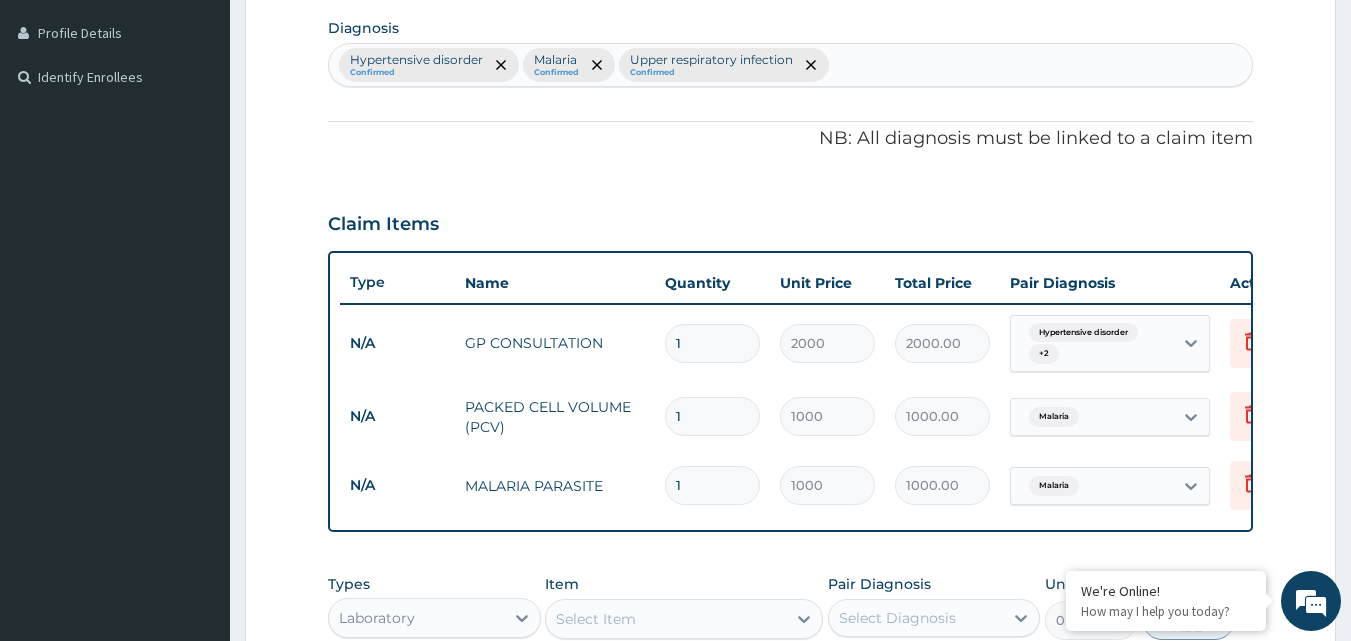 scroll, scrollTop: 129, scrollLeft: 0, axis: vertical 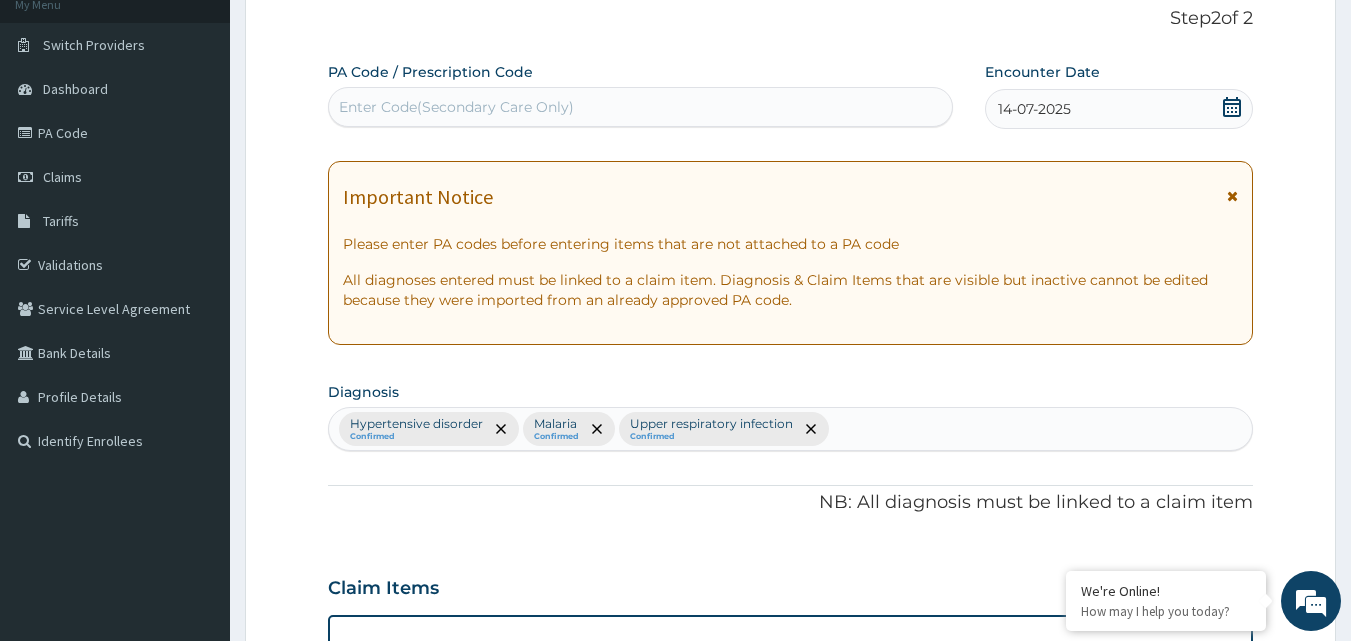 click on "Hypertensive disorder Confirmed Malaria Confirmed Upper respiratory infection Confirmed" at bounding box center [791, 429] 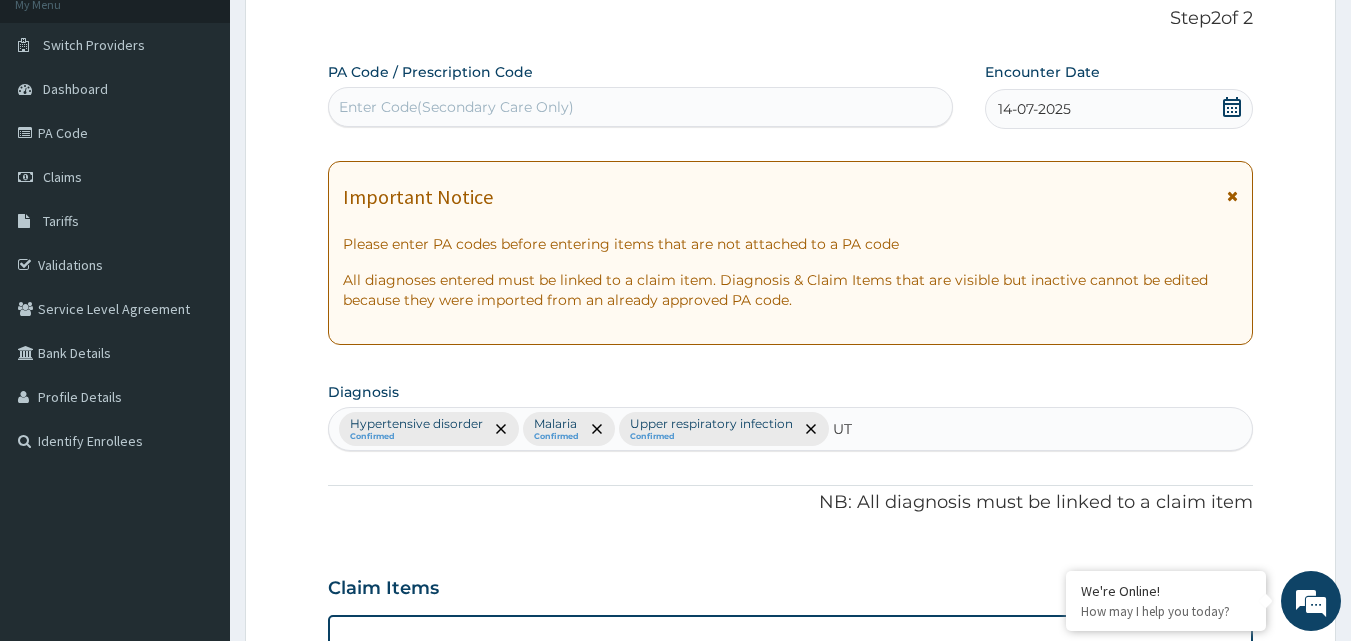 type on "UTI" 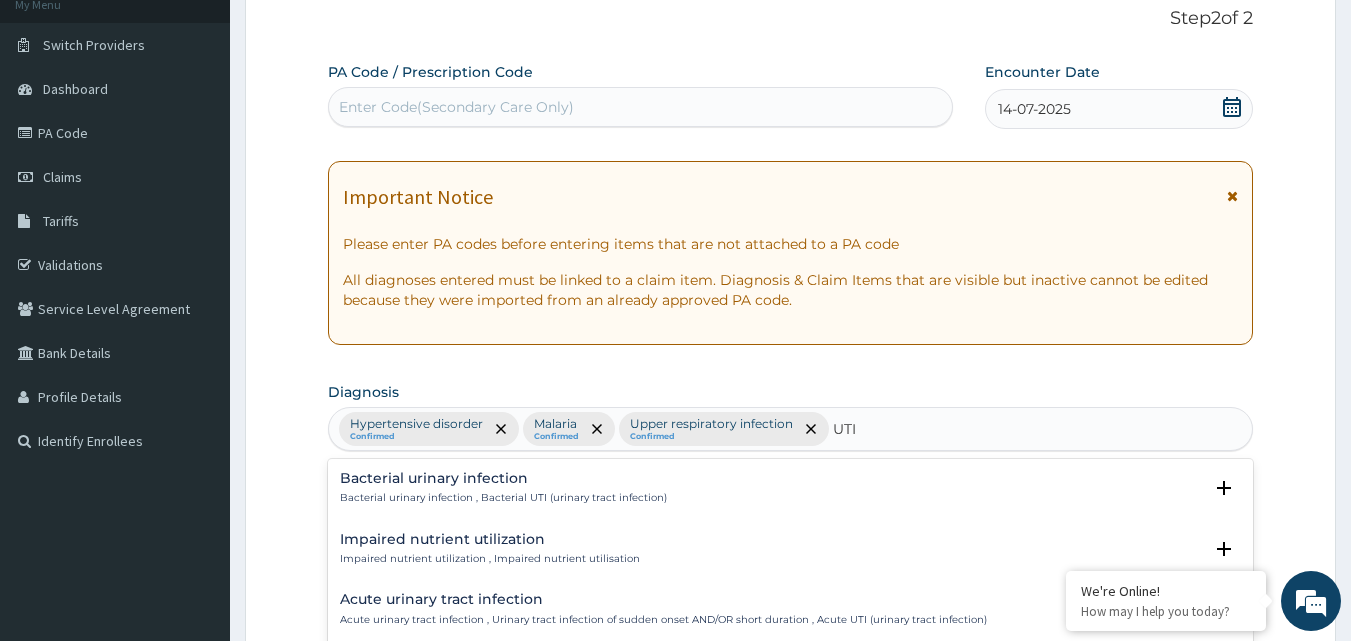 click on "Bacterial urinary infection Bacterial urinary infection , Bacterial UTI (urinary tract infection)" at bounding box center [503, 488] 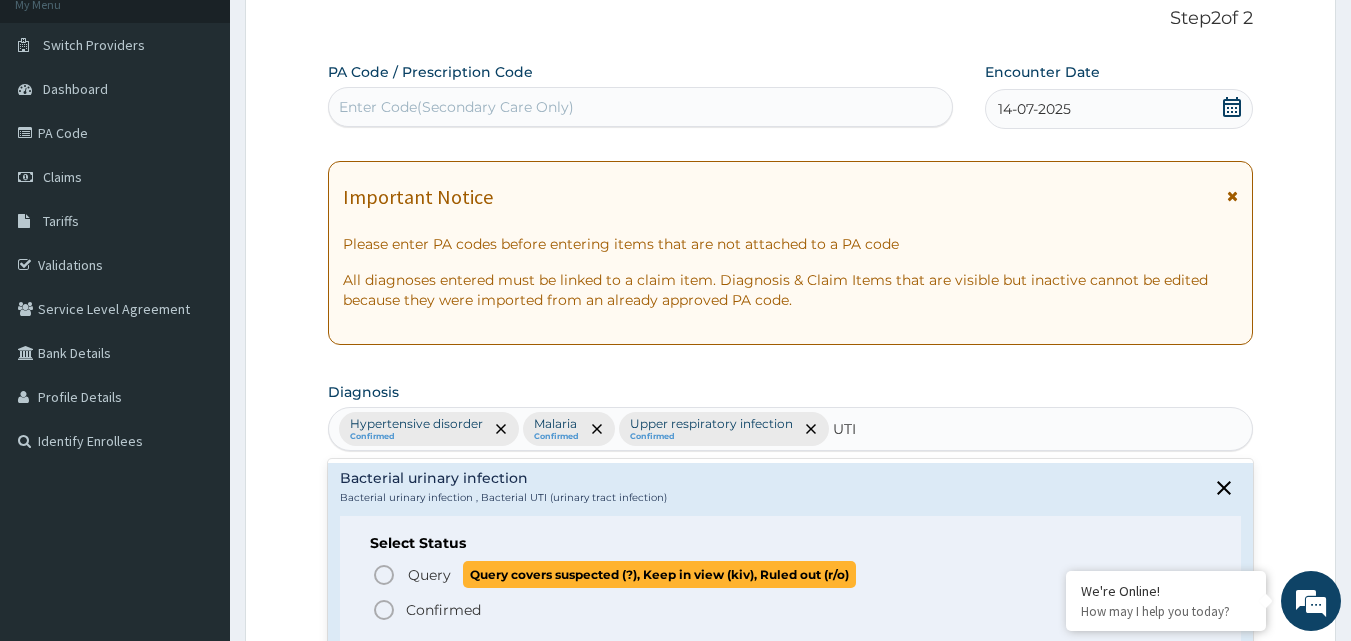 click on "Query" at bounding box center (429, 575) 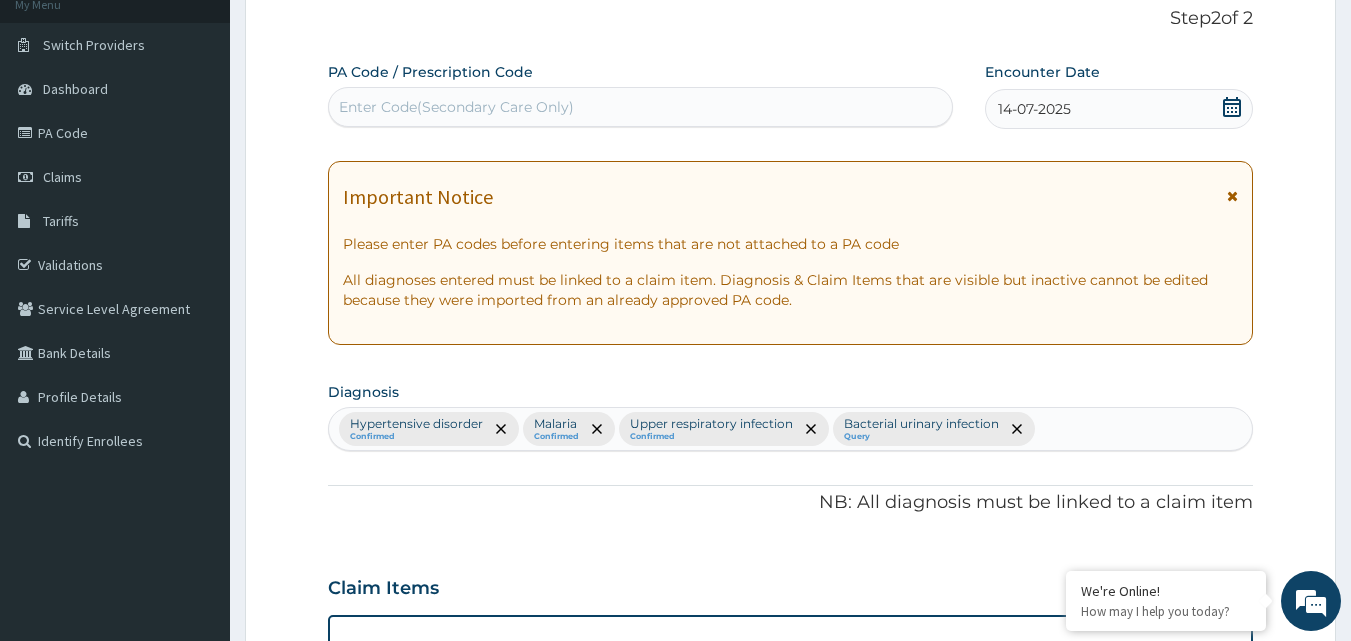 type on "A" 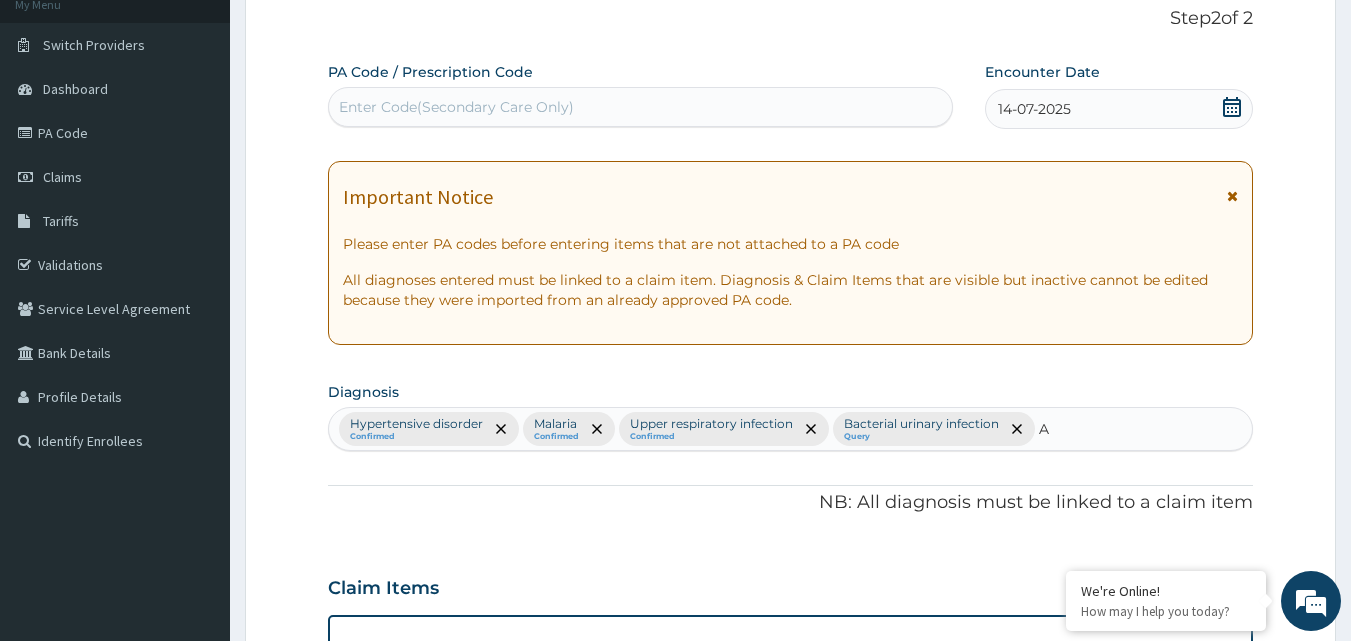 type 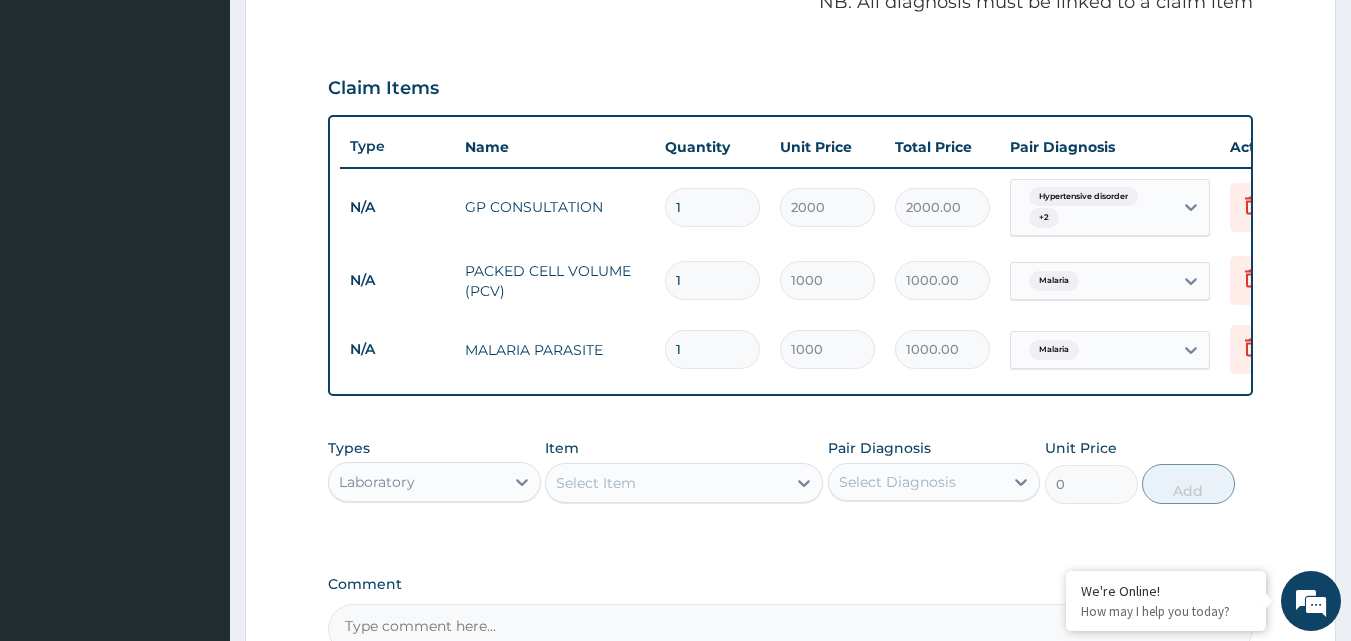 scroll, scrollTop: 729, scrollLeft: 0, axis: vertical 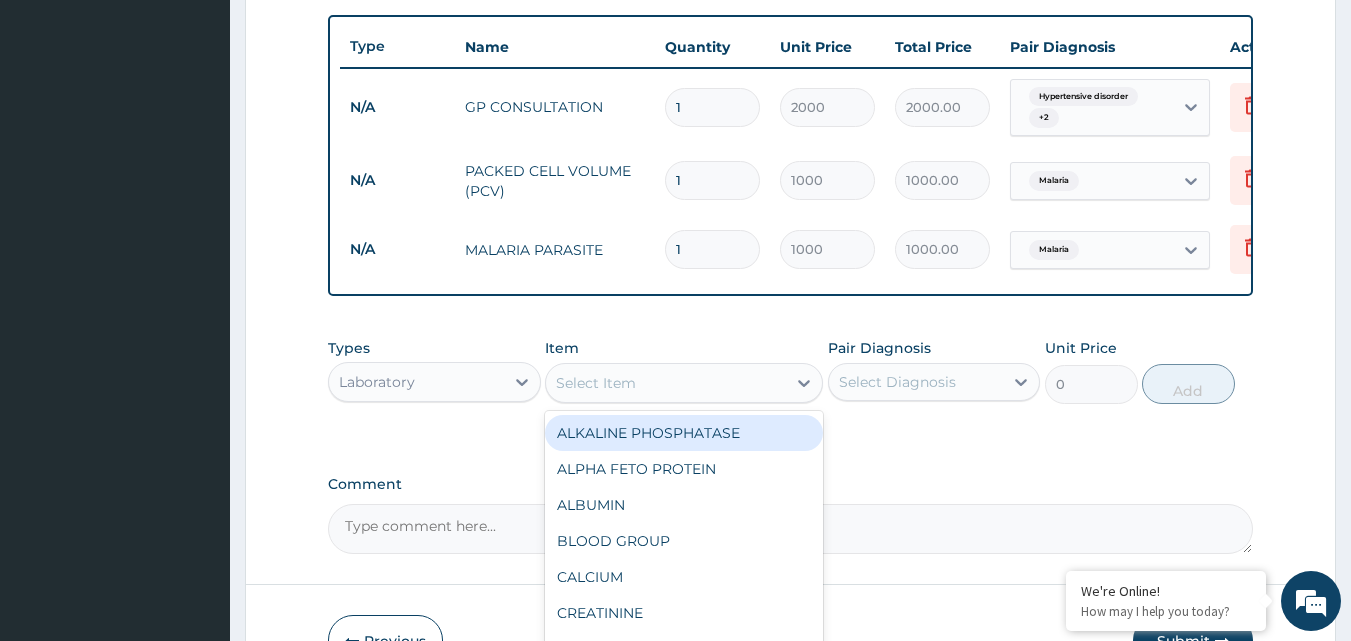 click on "Select Item" at bounding box center (596, 383) 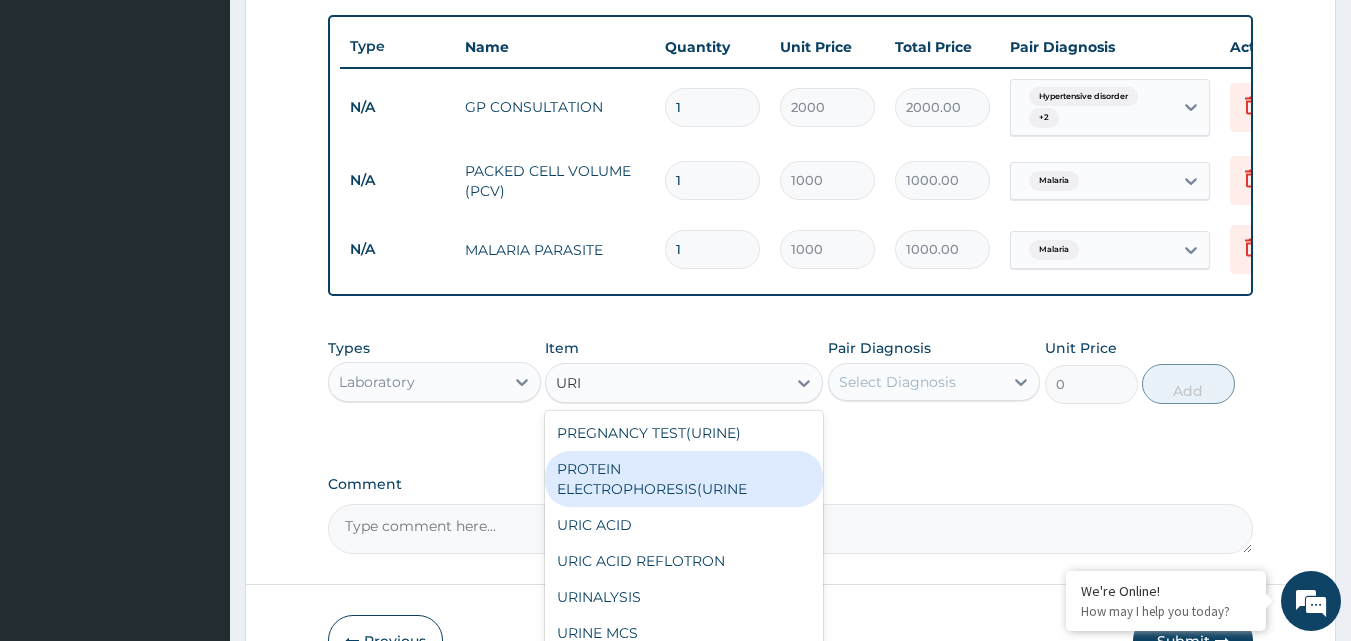 type on "URIN" 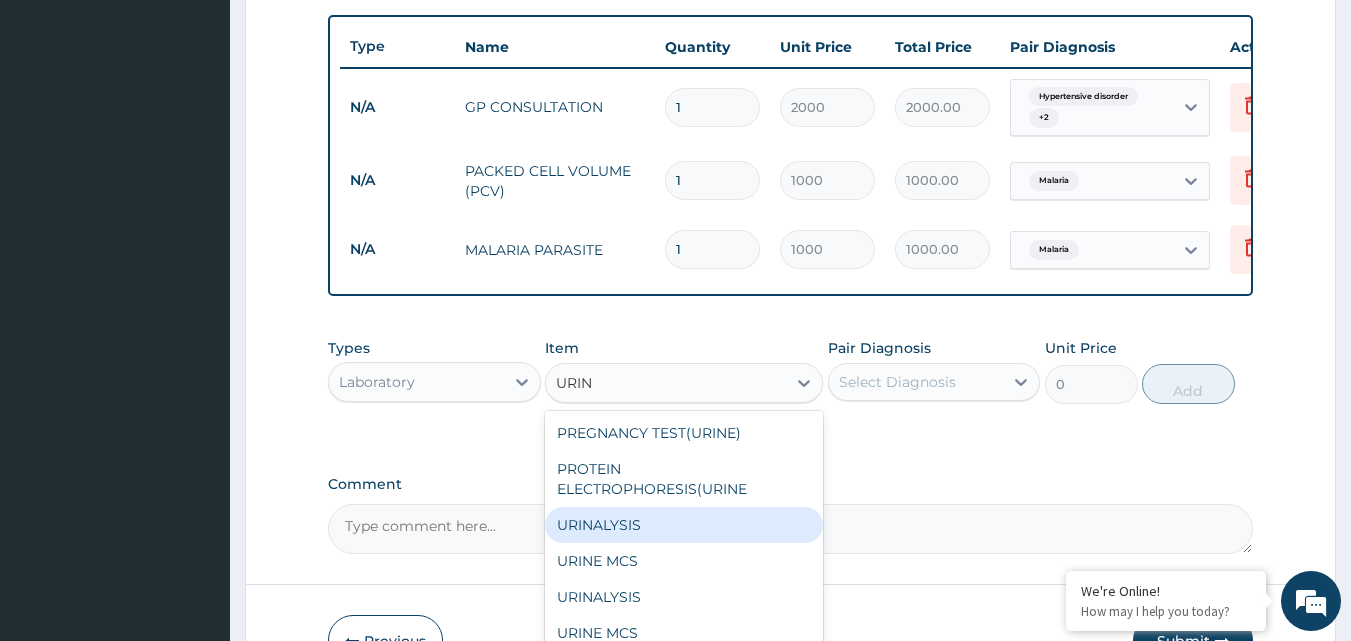 click on "URINALYSIS" at bounding box center (684, 525) 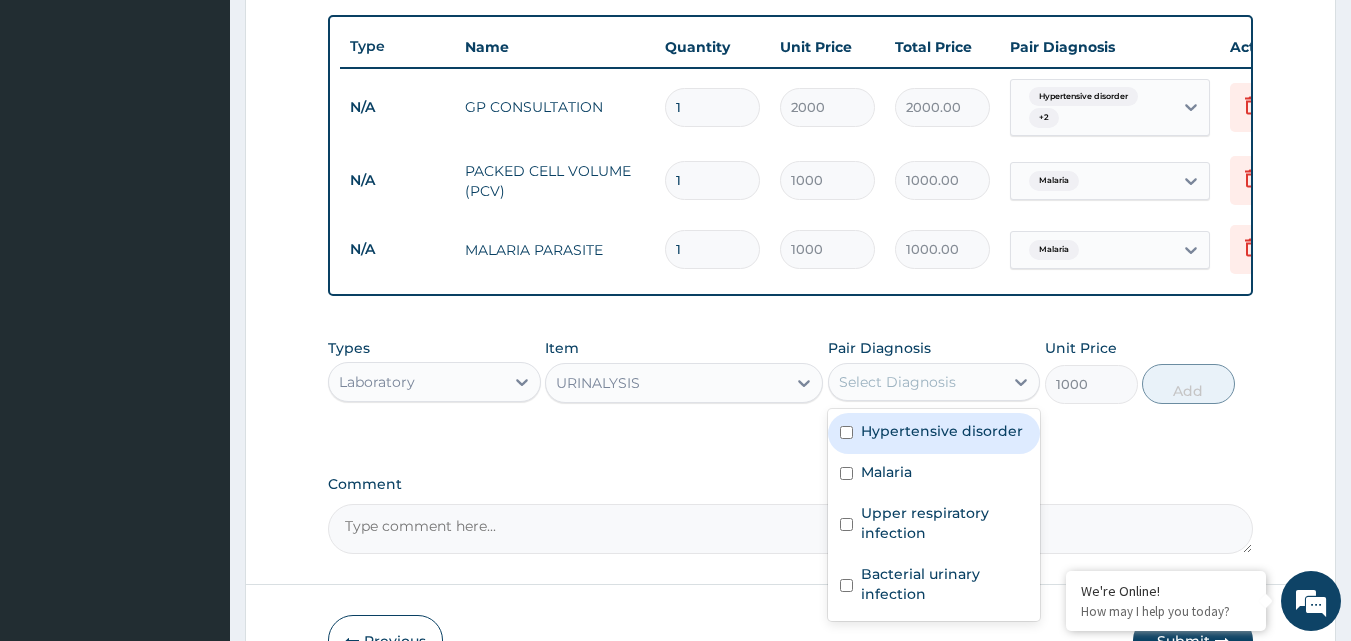 click on "Select Diagnosis" at bounding box center (916, 382) 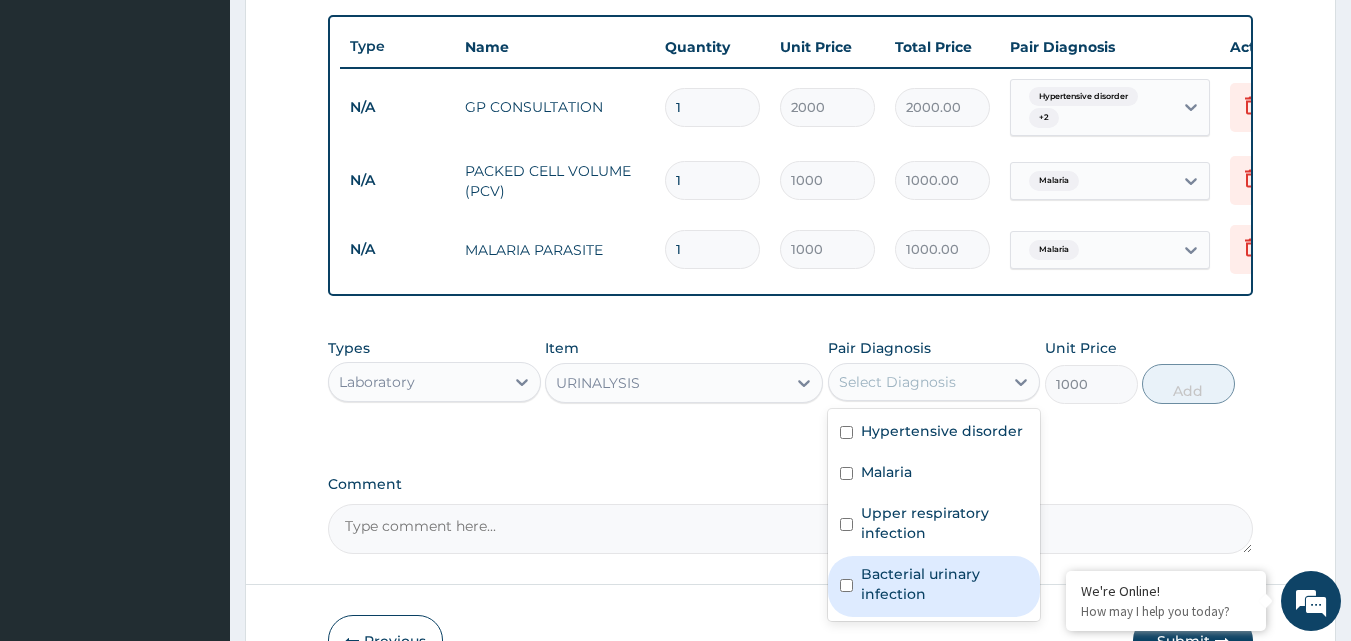 click on "Bacterial urinary infection" at bounding box center (945, 584) 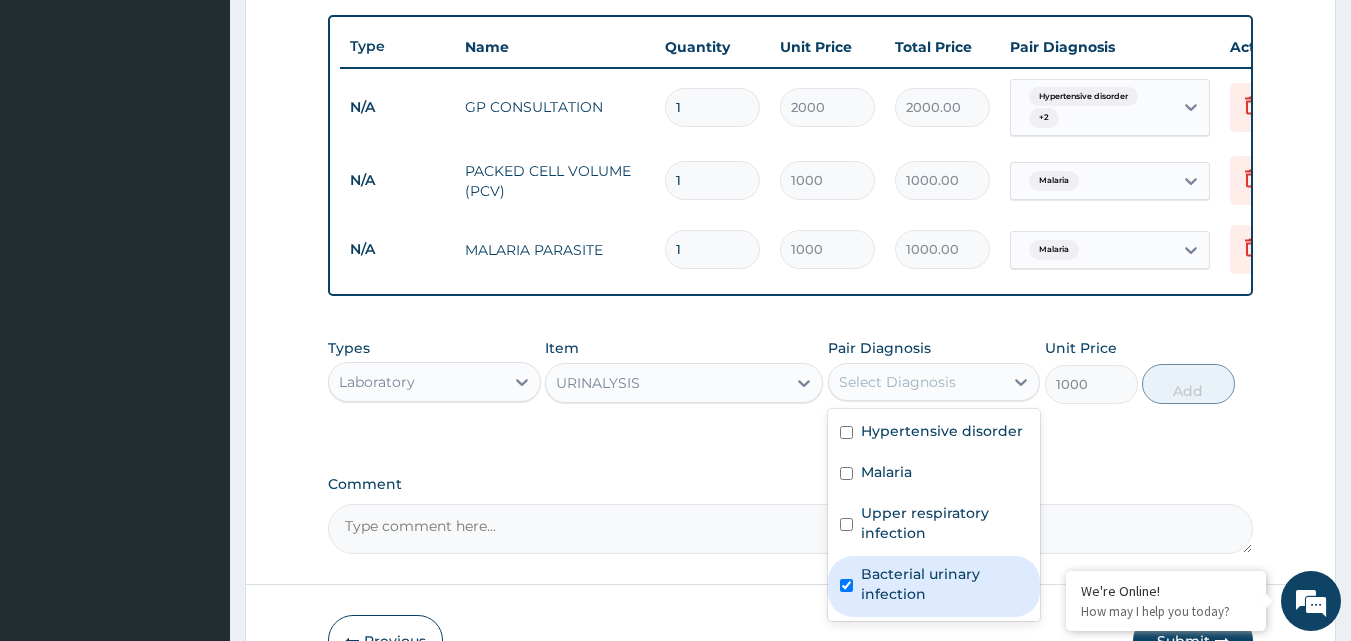 checkbox on "true" 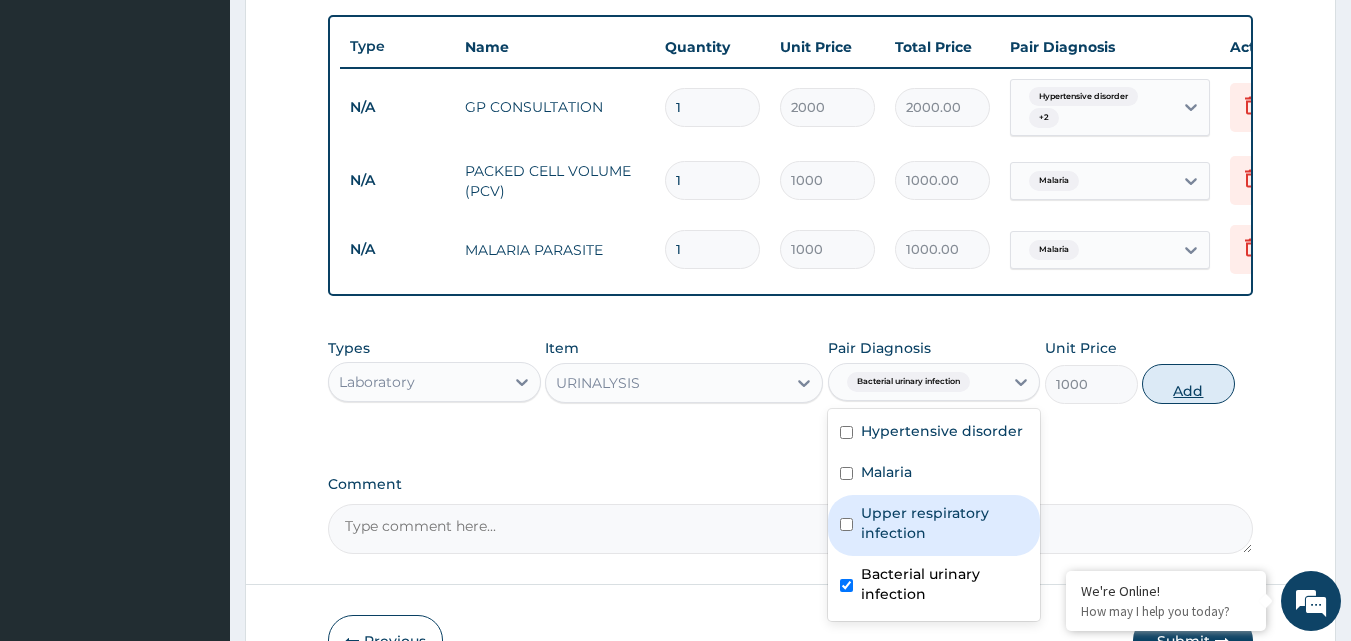 click on "Add" at bounding box center [1188, 384] 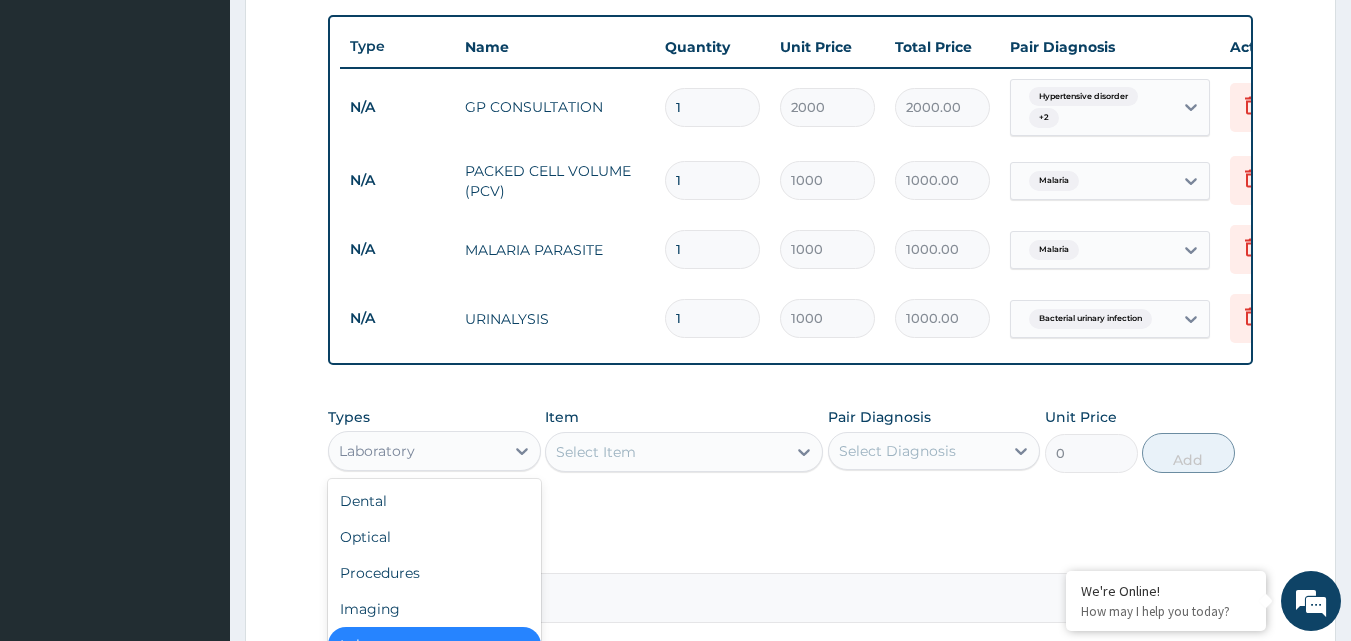 click on "Laboratory" at bounding box center (416, 451) 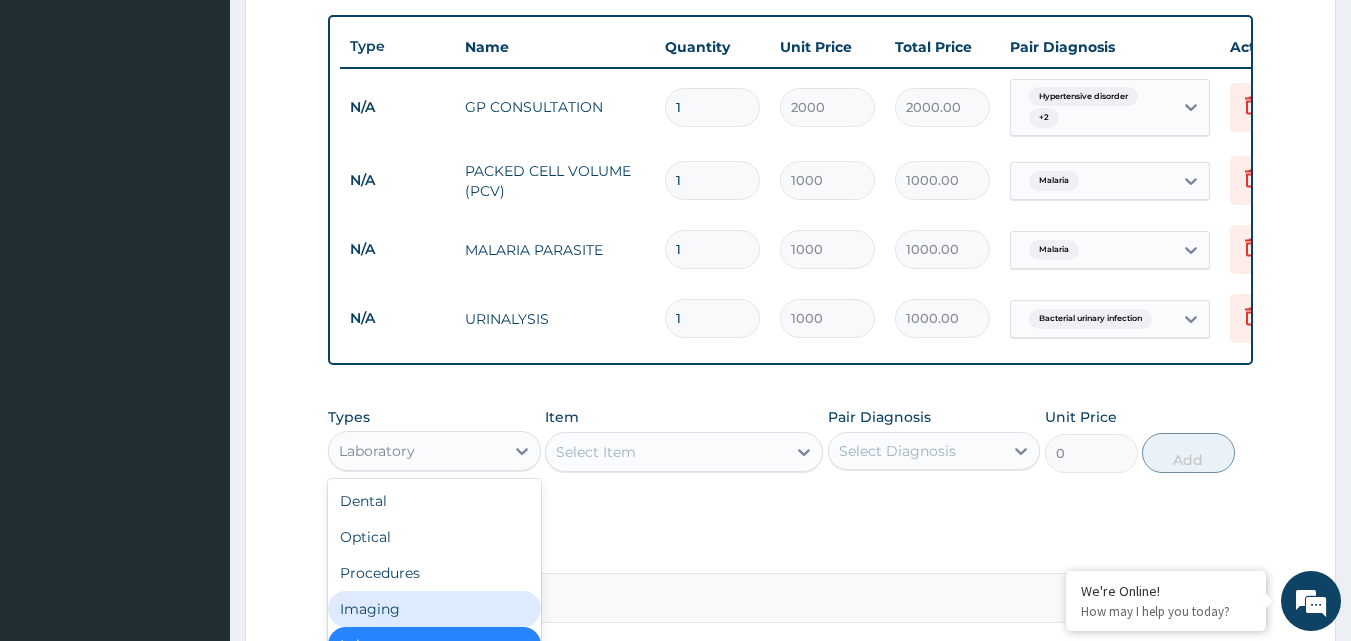 scroll, scrollTop: 68, scrollLeft: 0, axis: vertical 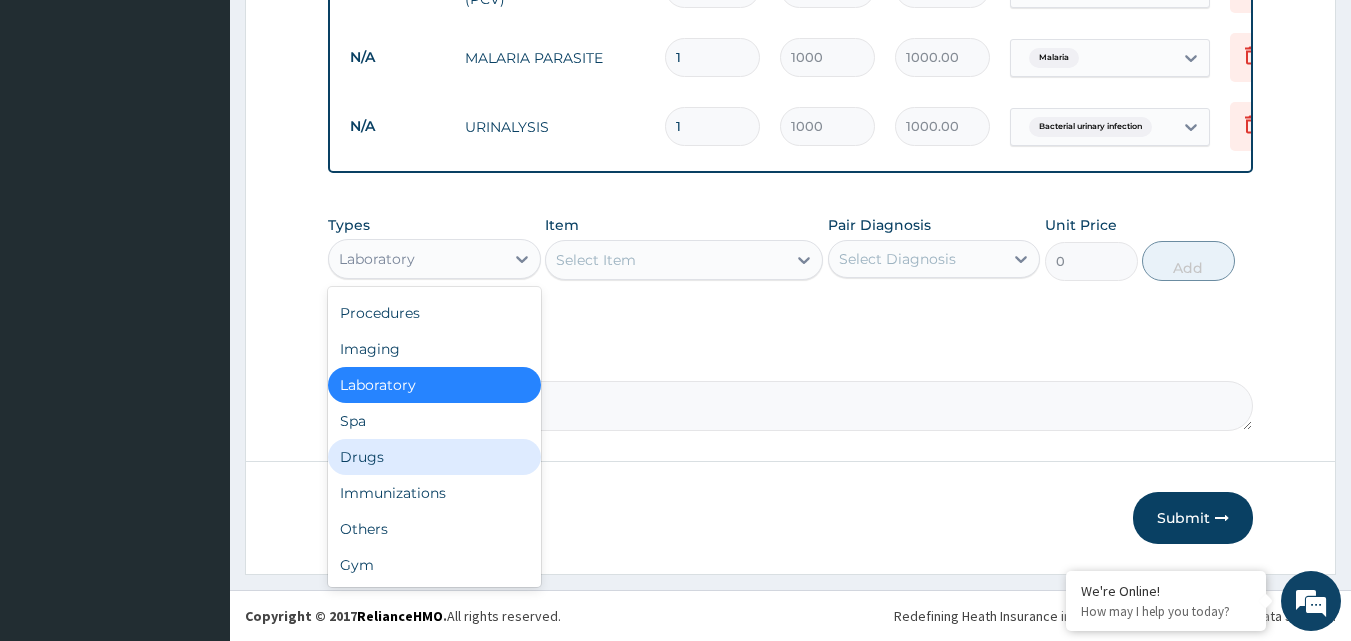 click on "Drugs" at bounding box center [434, 457] 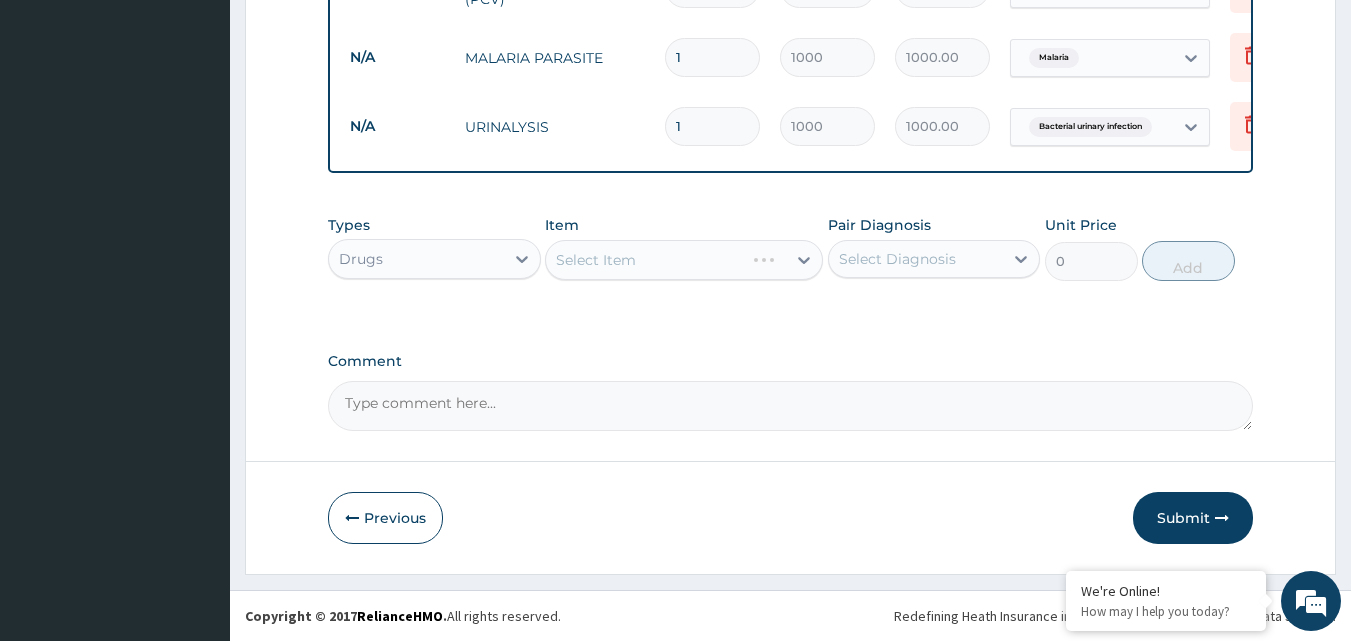 click on "Select Item" at bounding box center [684, 260] 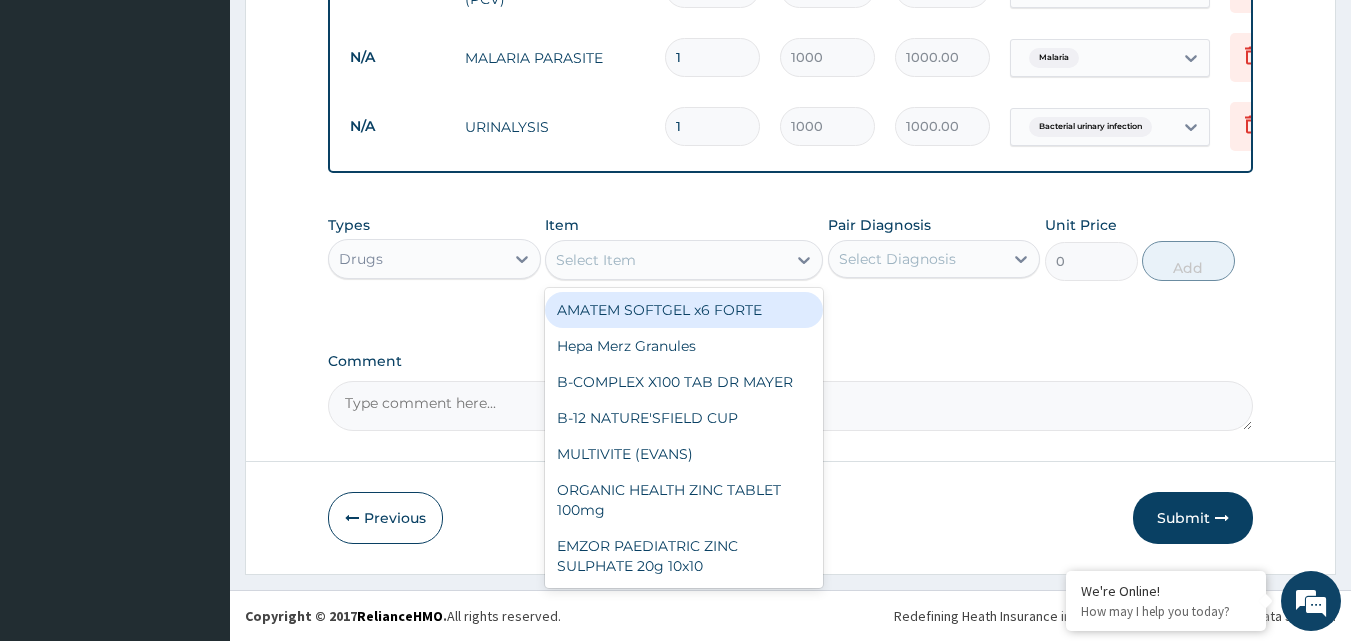 click on "Select Item" at bounding box center (666, 260) 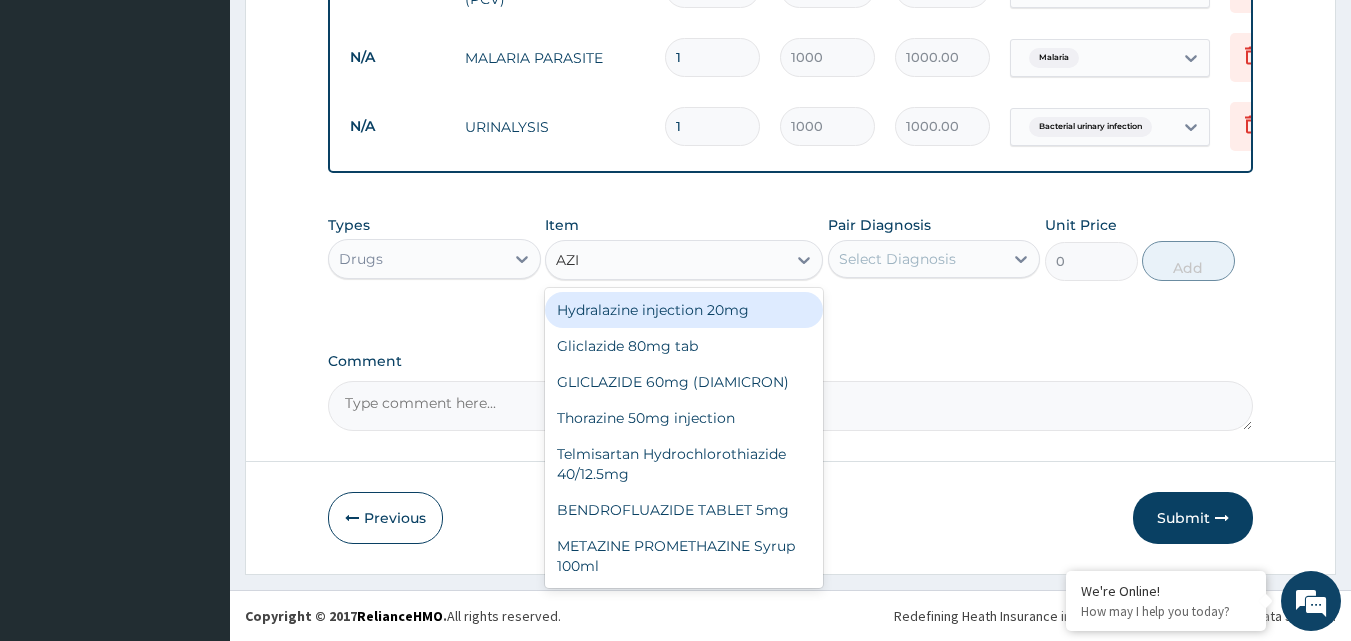 type on "AZIT" 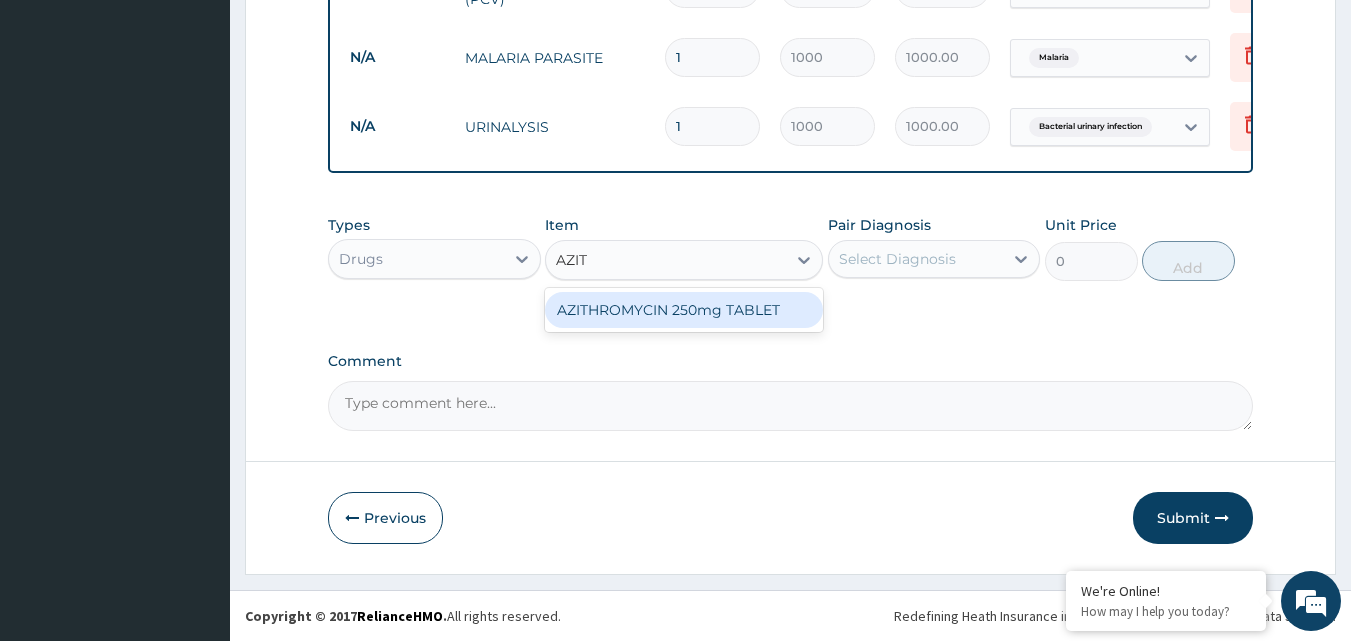 click on "AZITHROMYCIN 250mg TABLET" at bounding box center (684, 310) 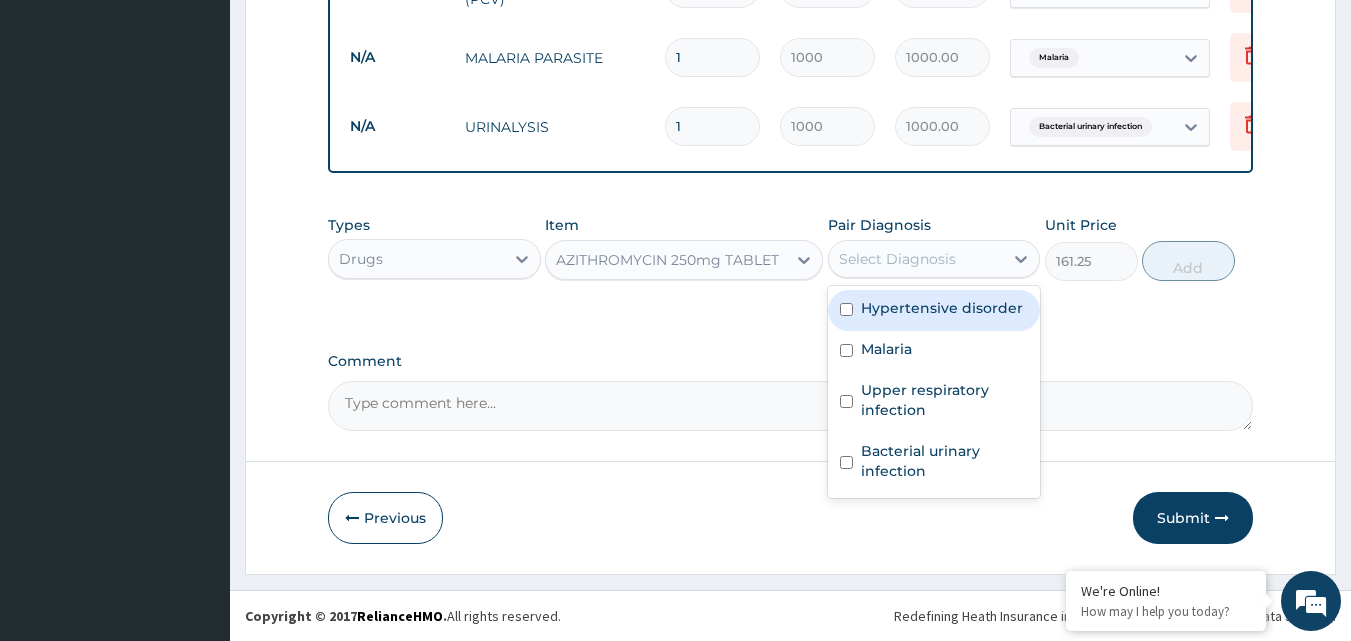 click on "Select Diagnosis" at bounding box center (916, 259) 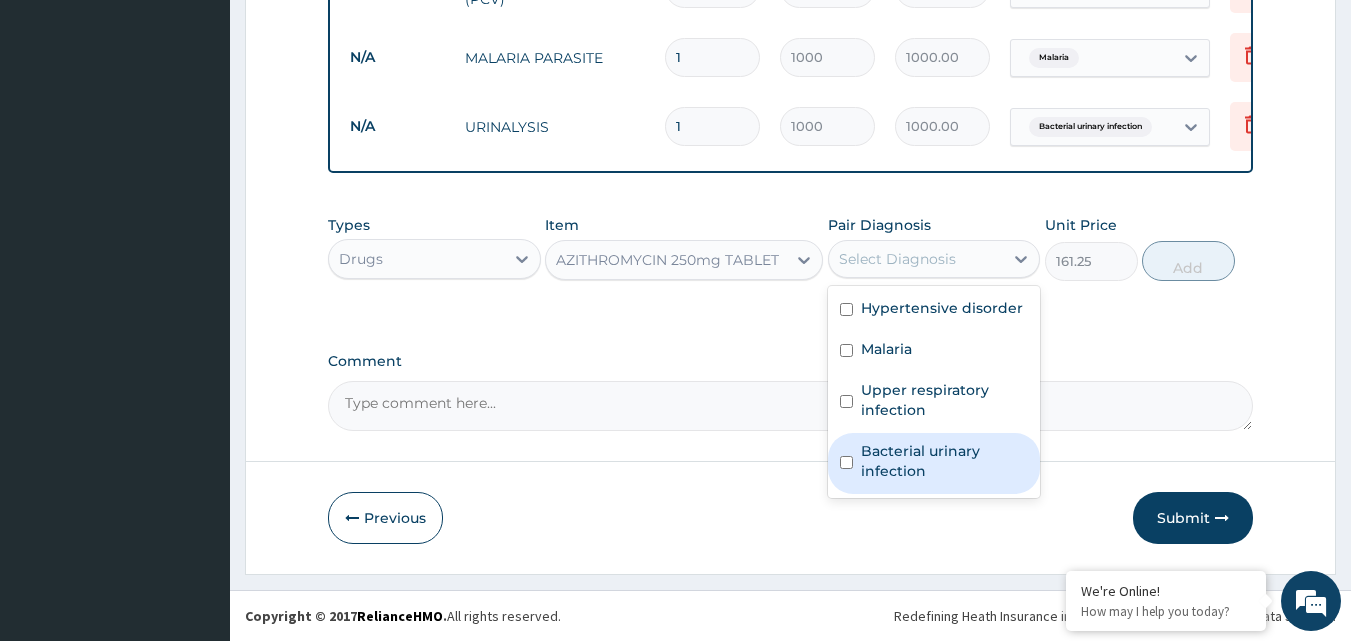 click on "Bacterial urinary infection" at bounding box center [945, 461] 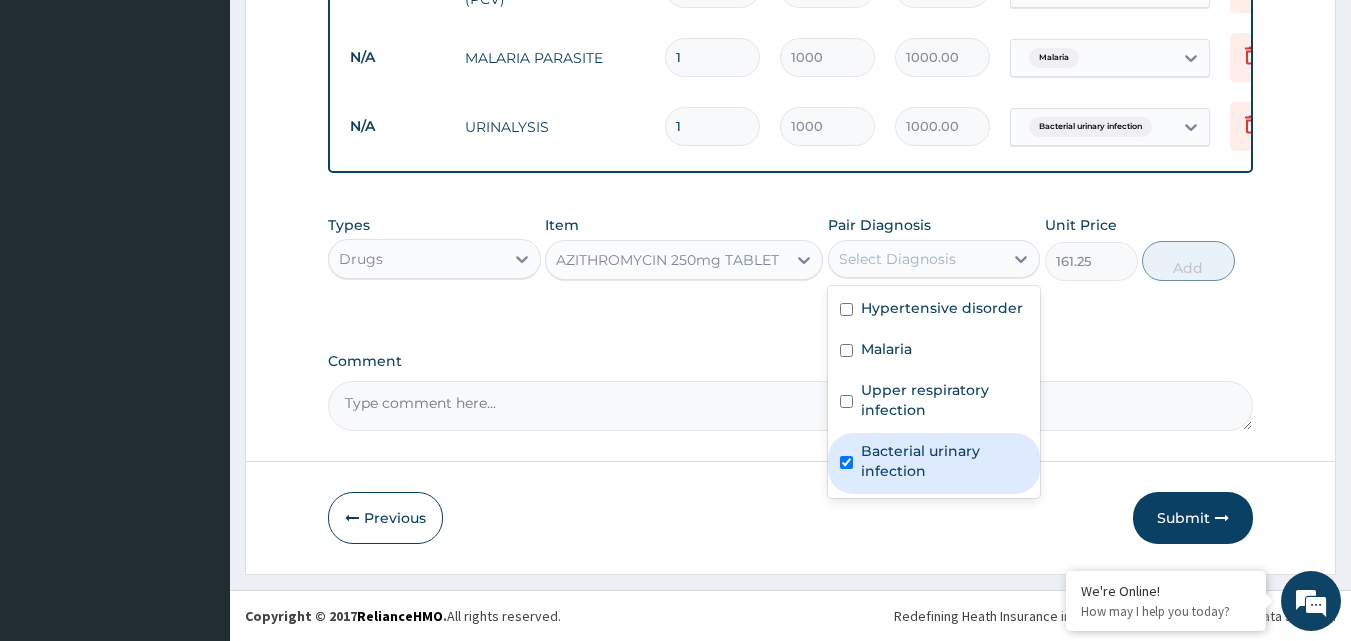 checkbox on "true" 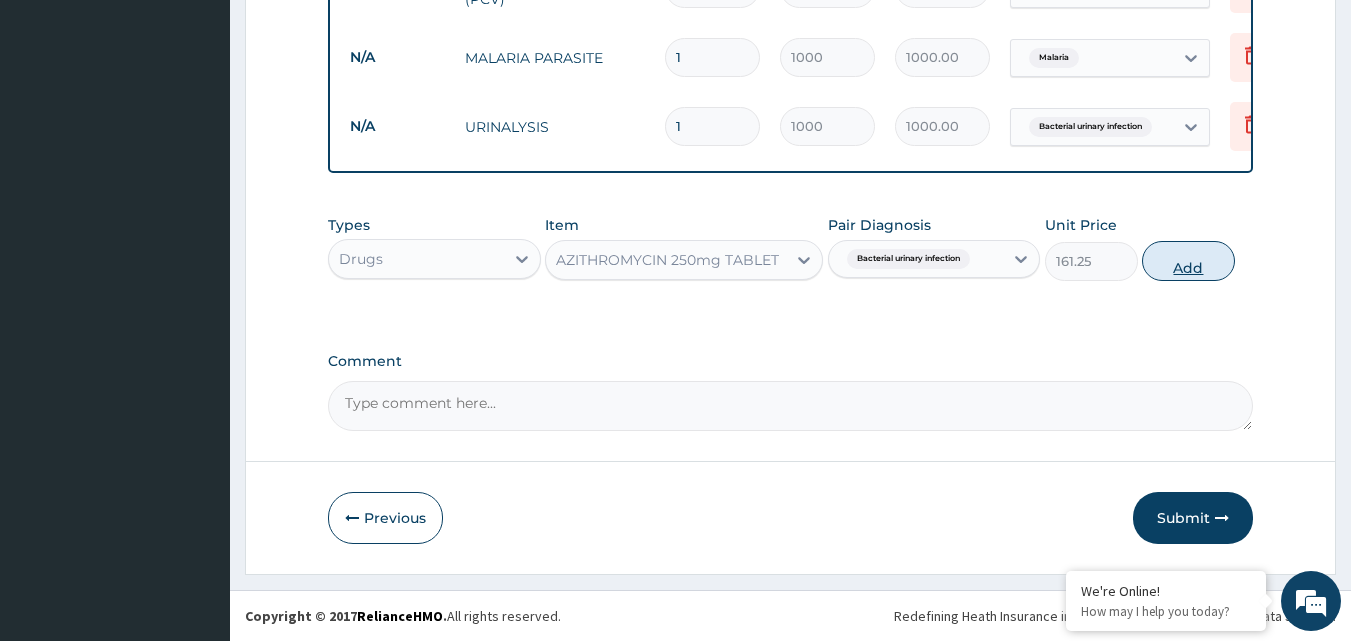 click on "Add" at bounding box center (1188, 261) 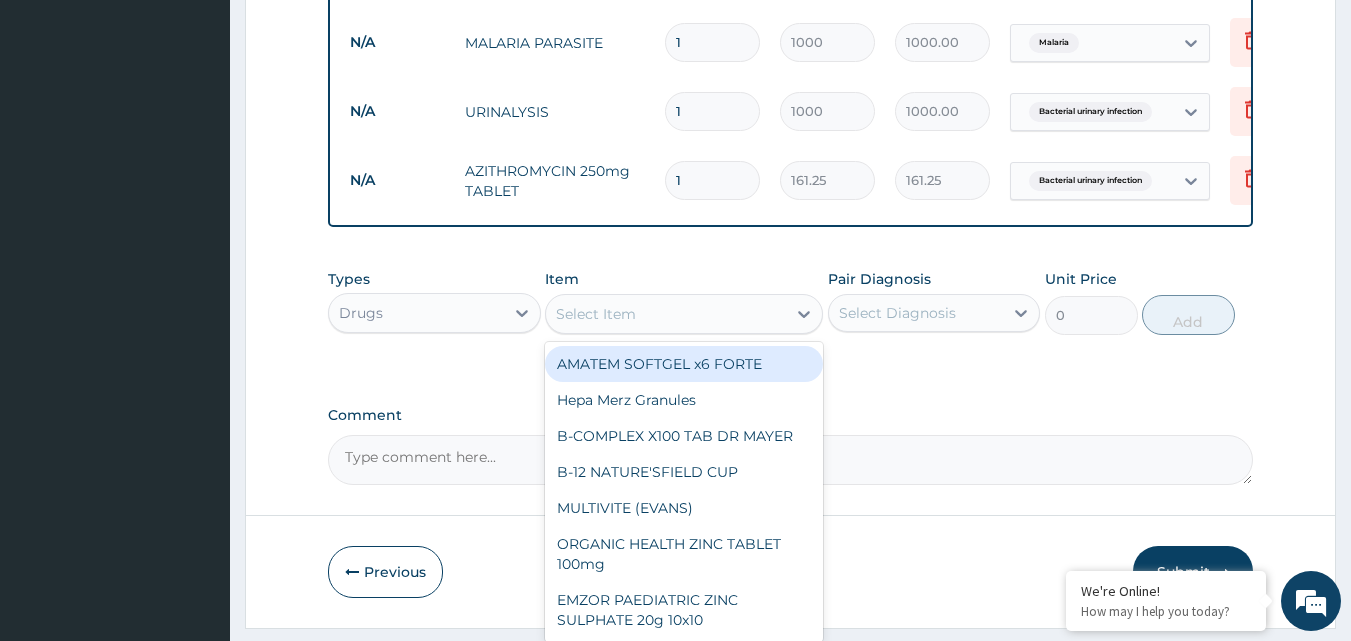 click on "Select Item" at bounding box center [596, 314] 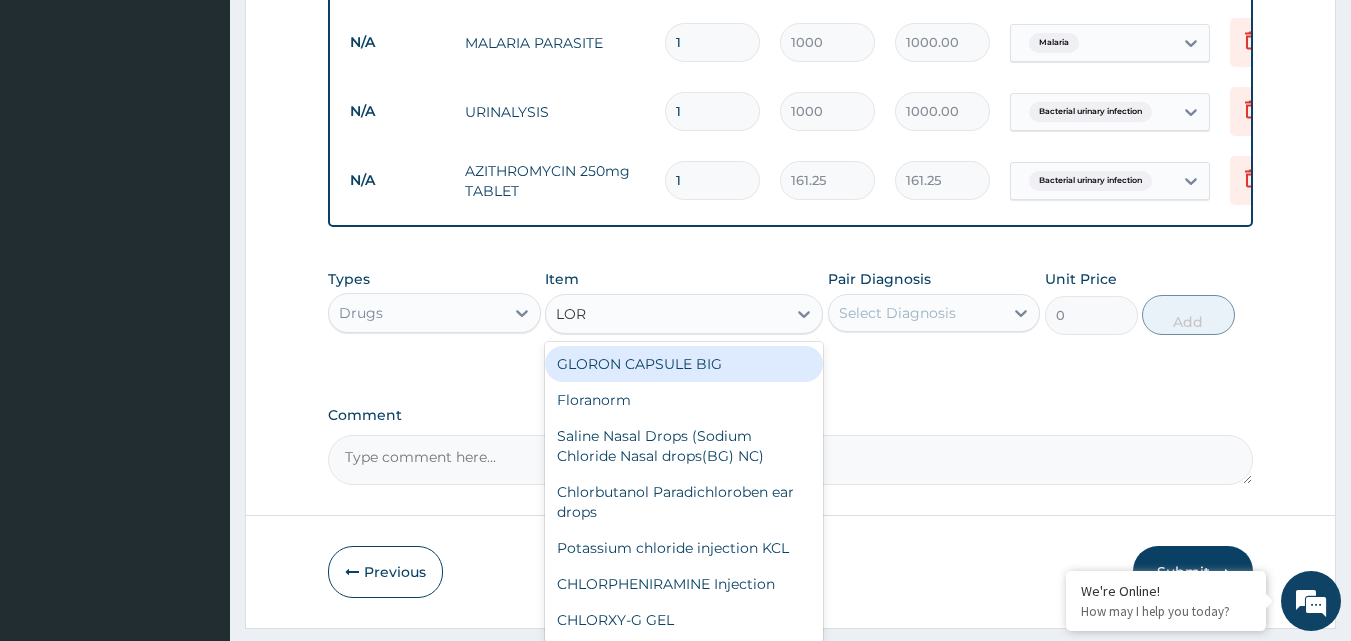type on "LORA" 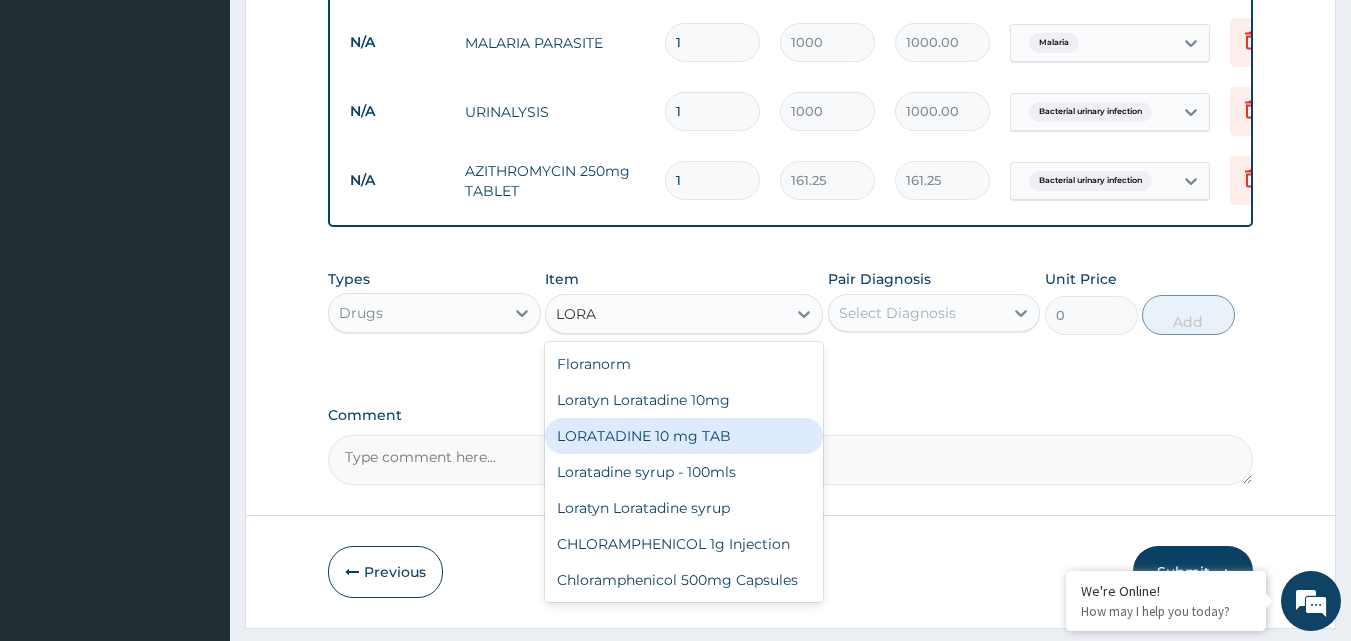 click on "LORATADINE 10 mg TAB" at bounding box center (684, 436) 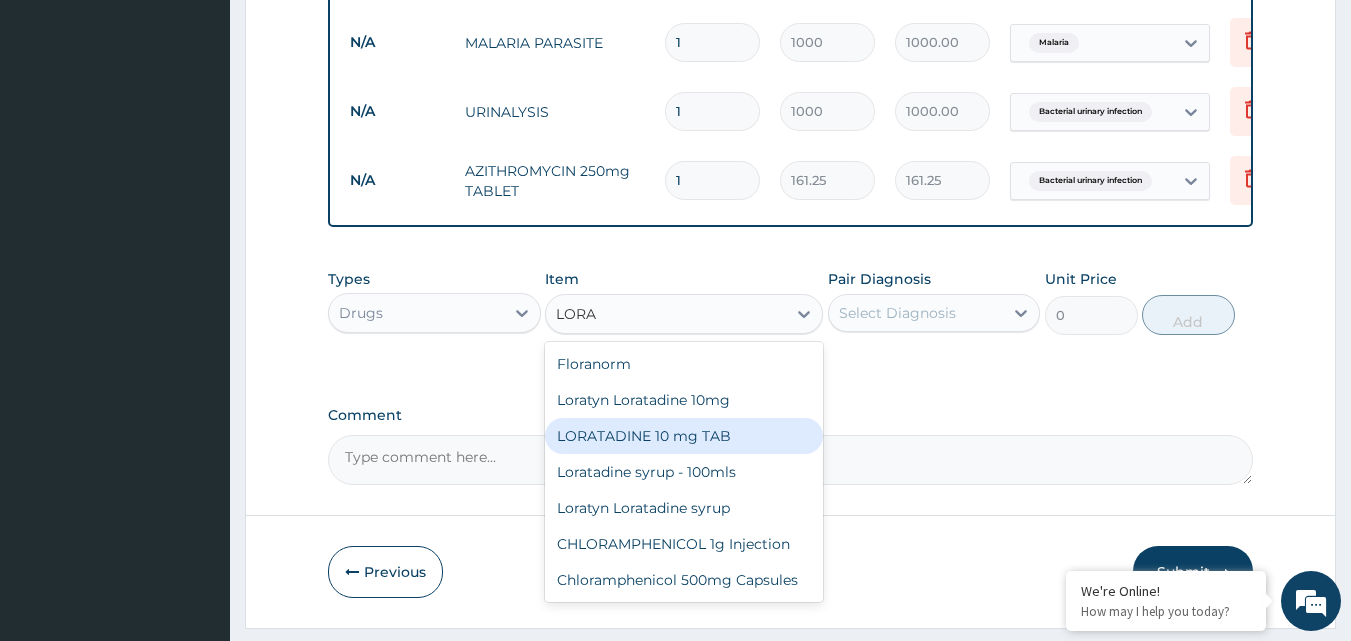 type 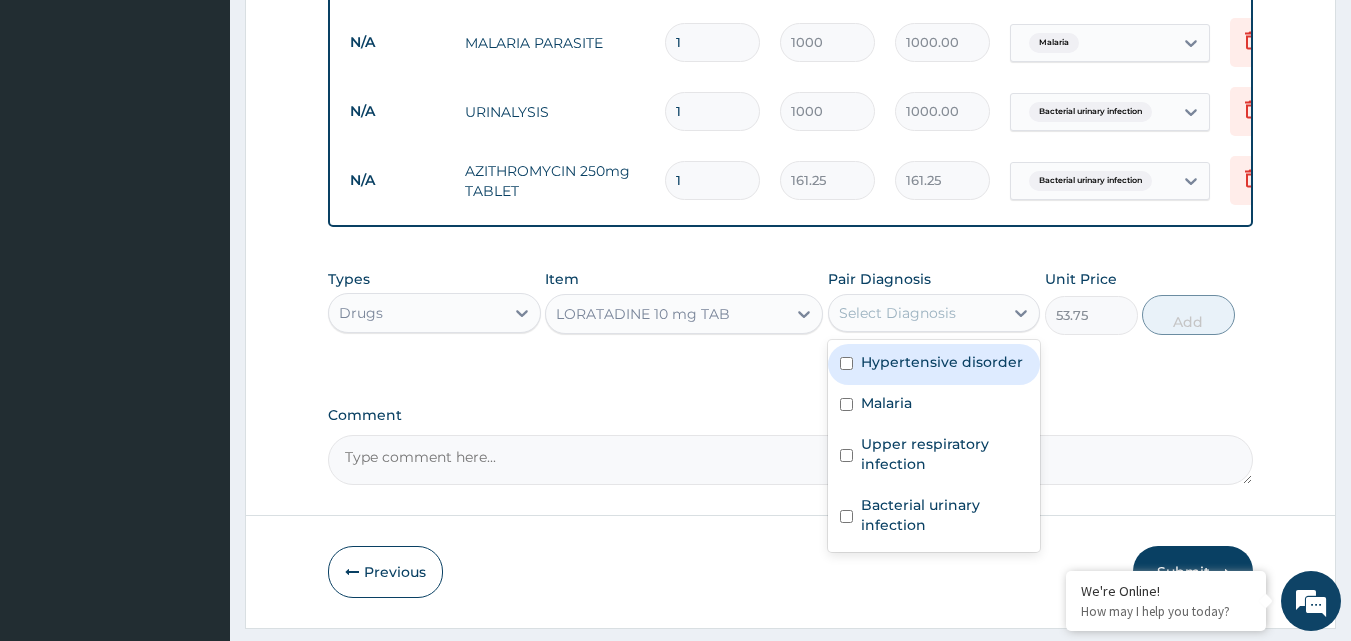 click on "Select Diagnosis" at bounding box center (897, 313) 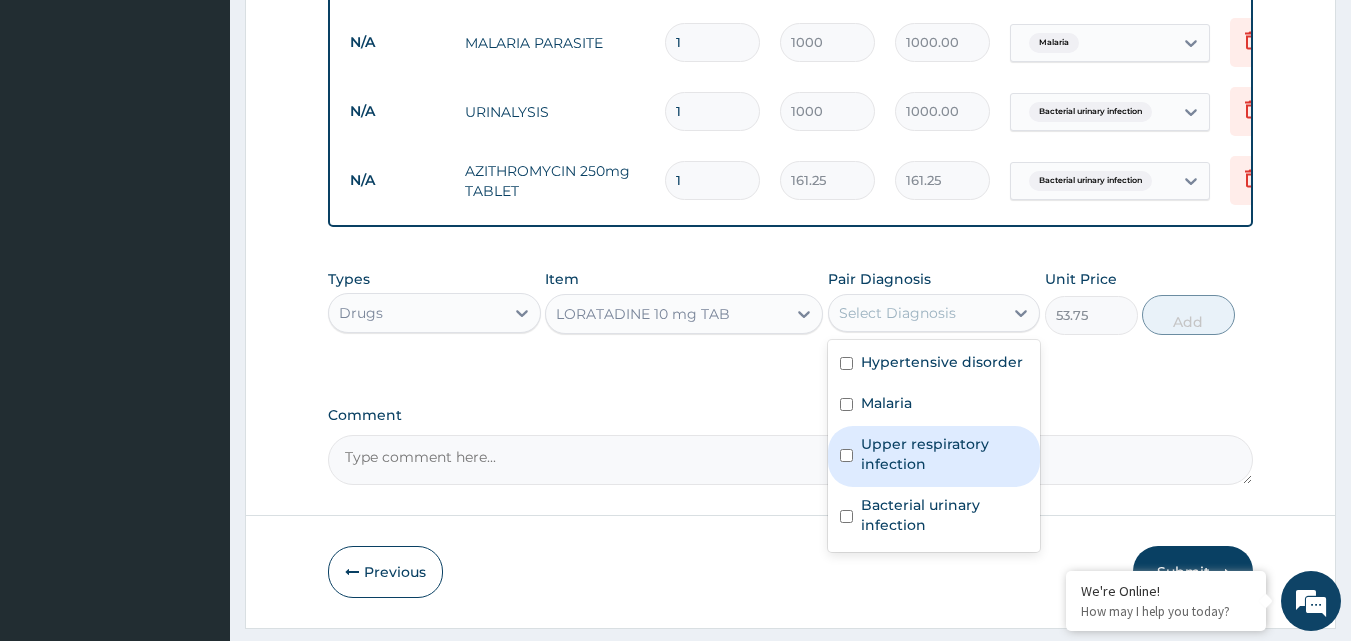 click on "Upper respiratory infection" at bounding box center [945, 454] 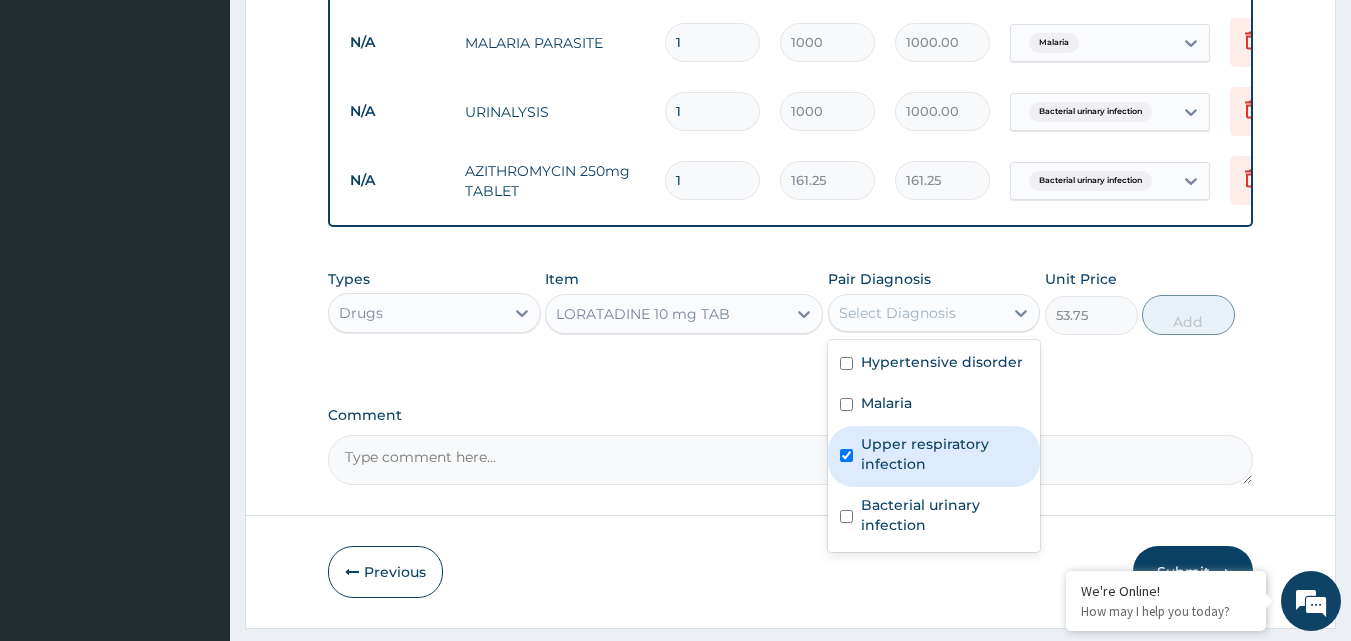 checkbox on "true" 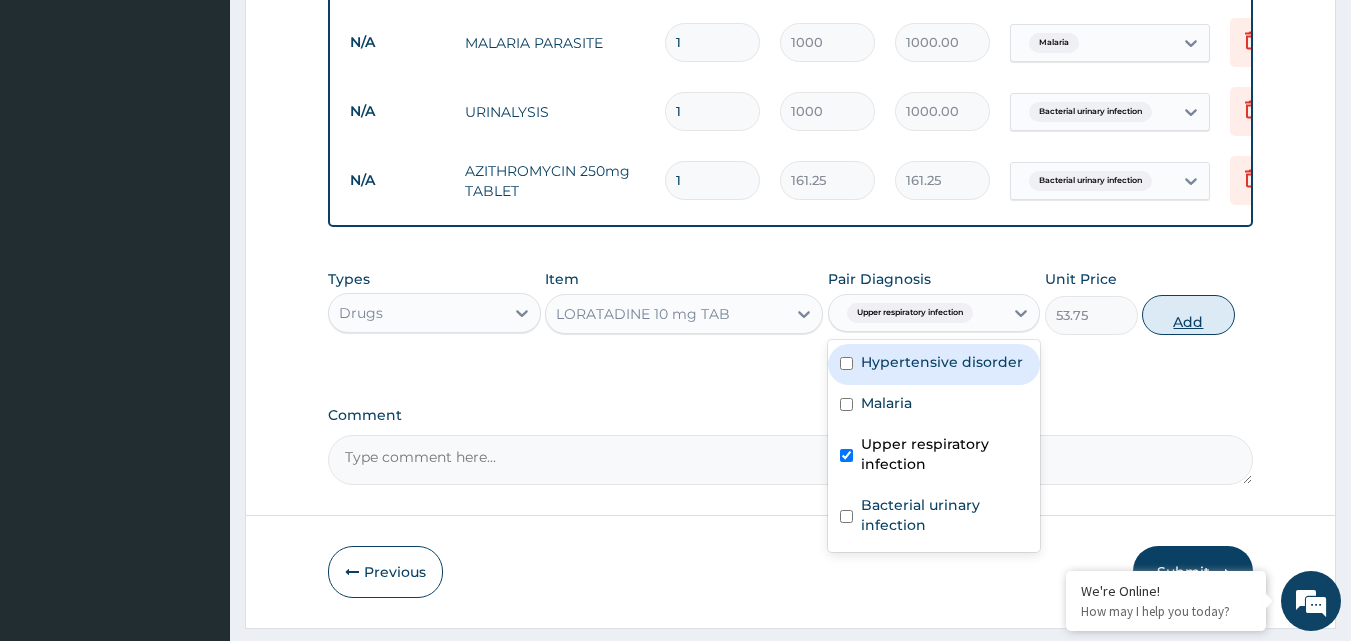 click on "Add" at bounding box center [1188, 315] 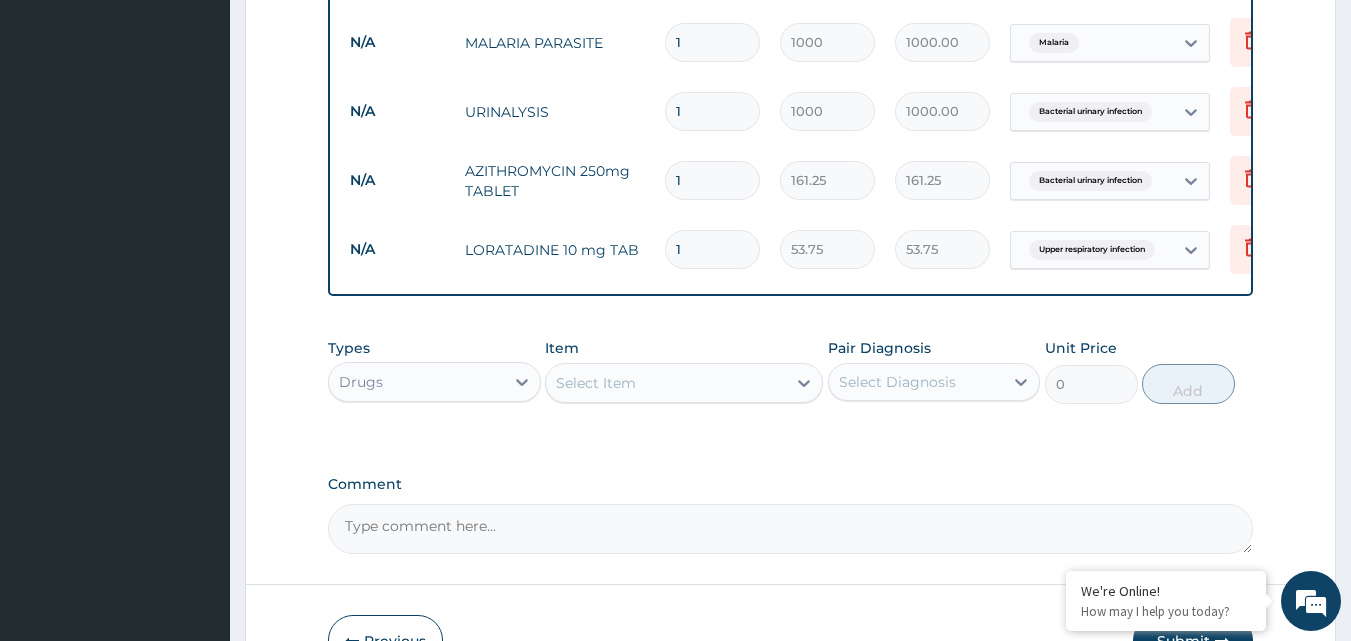 click on "Select Item" at bounding box center (596, 383) 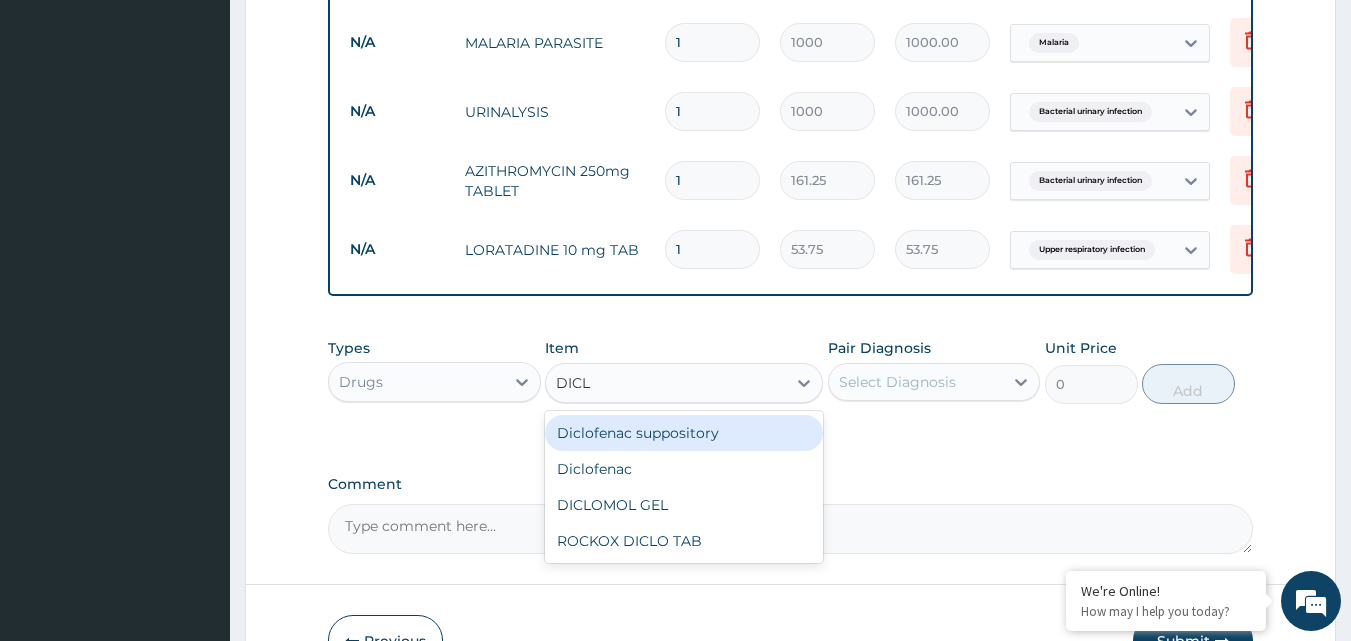 type on "DICLO" 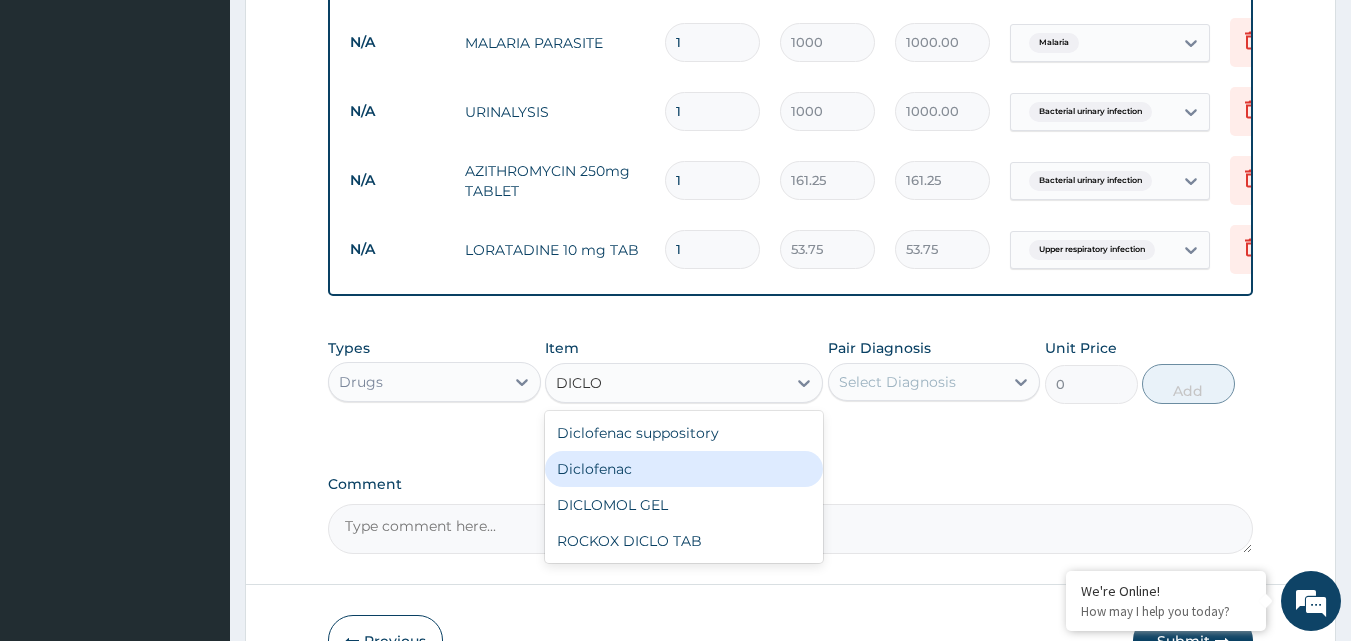 click on "Diclofenac" at bounding box center [684, 469] 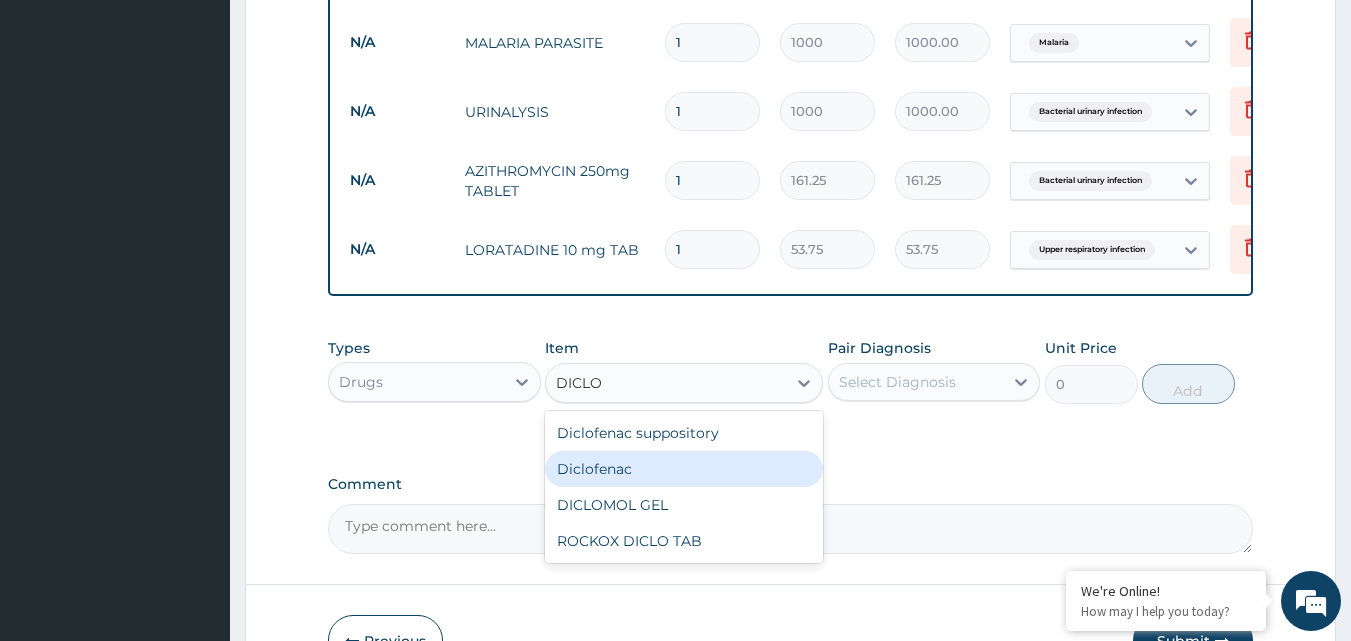 type 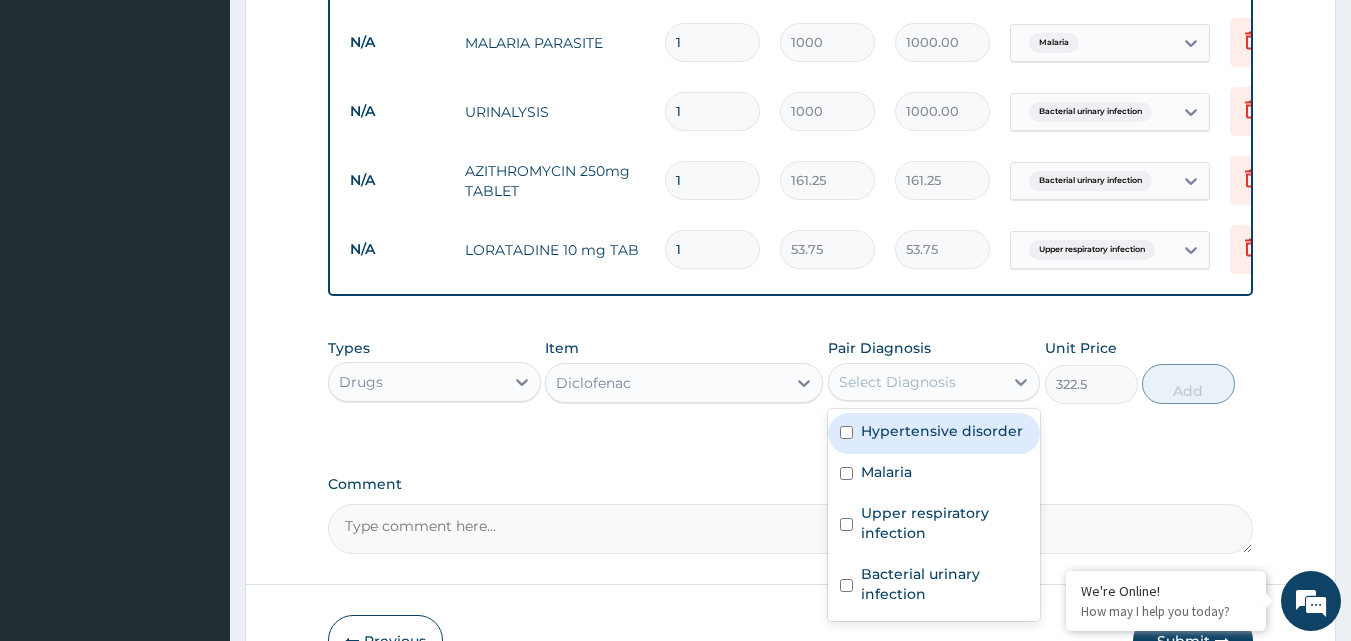 click on "Select Diagnosis" at bounding box center (897, 382) 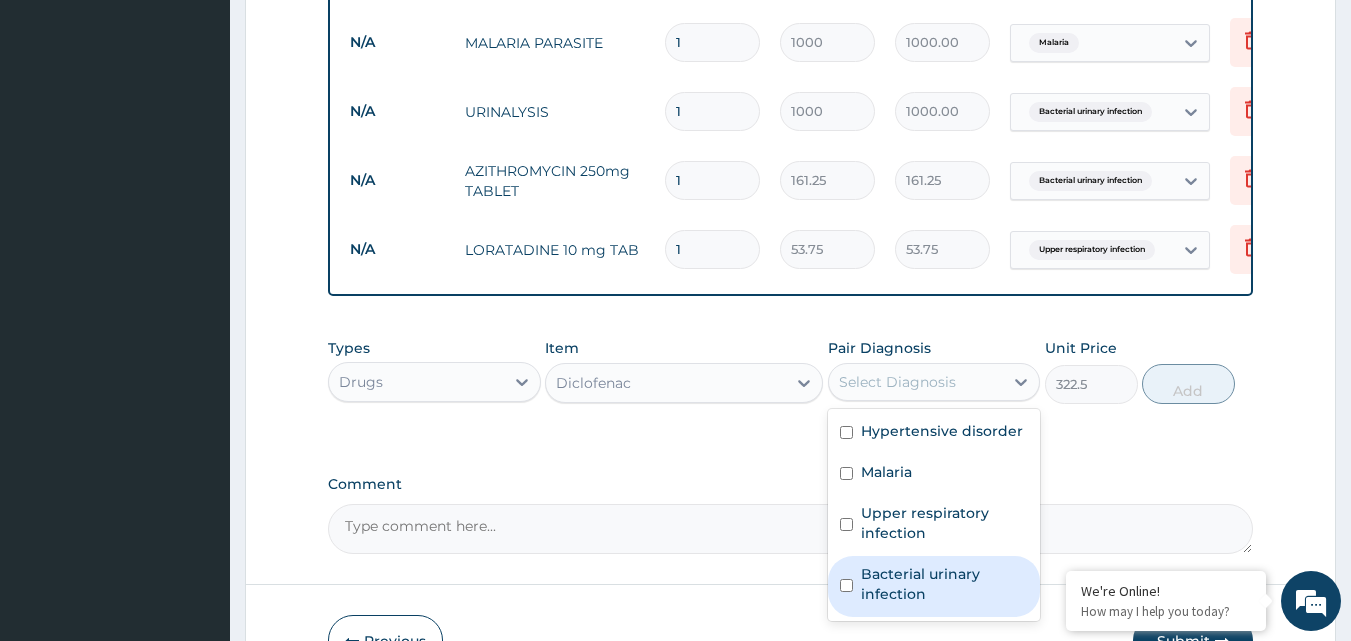 click on "Bacterial urinary infection" at bounding box center (945, 584) 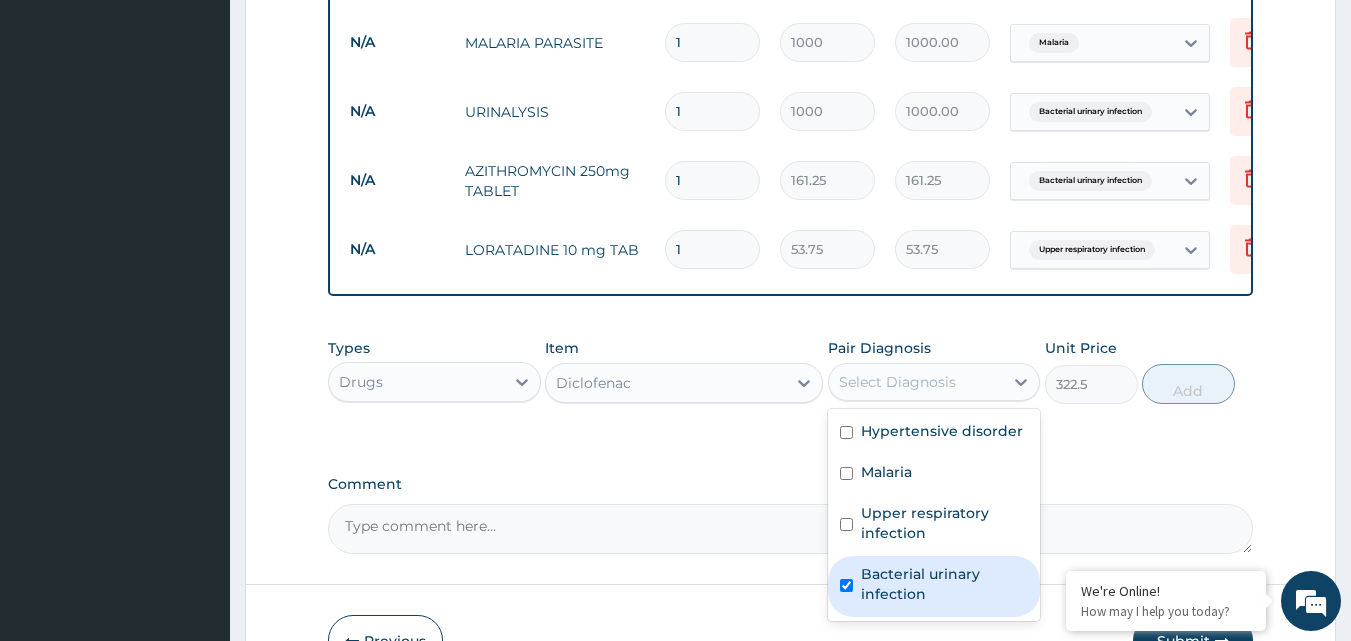 checkbox on "true" 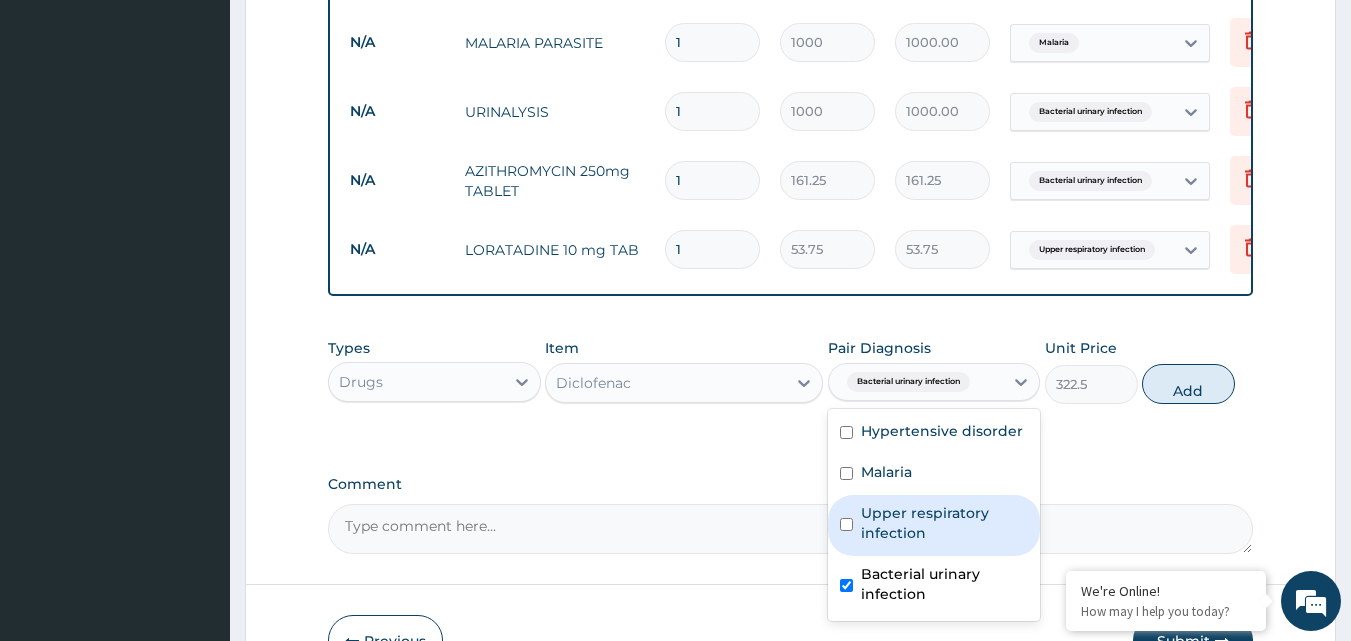 click on "Upper respiratory infection" at bounding box center [945, 523] 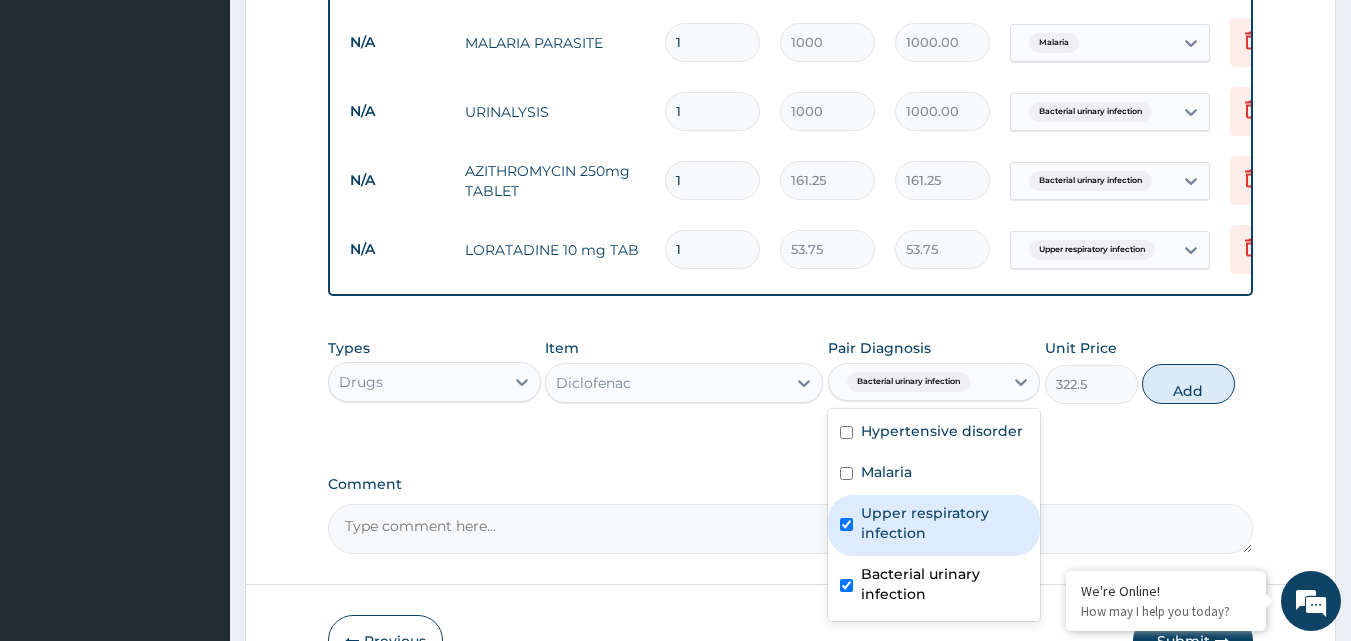 checkbox on "true" 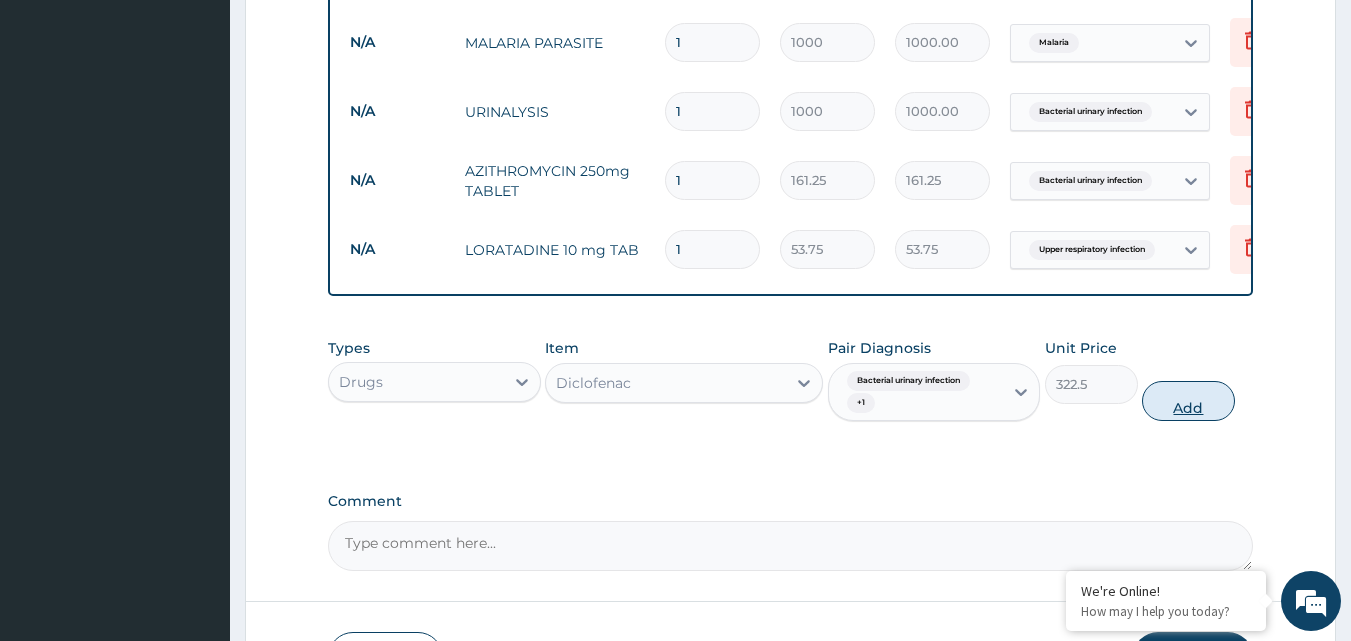 click on "Add" at bounding box center [1188, 401] 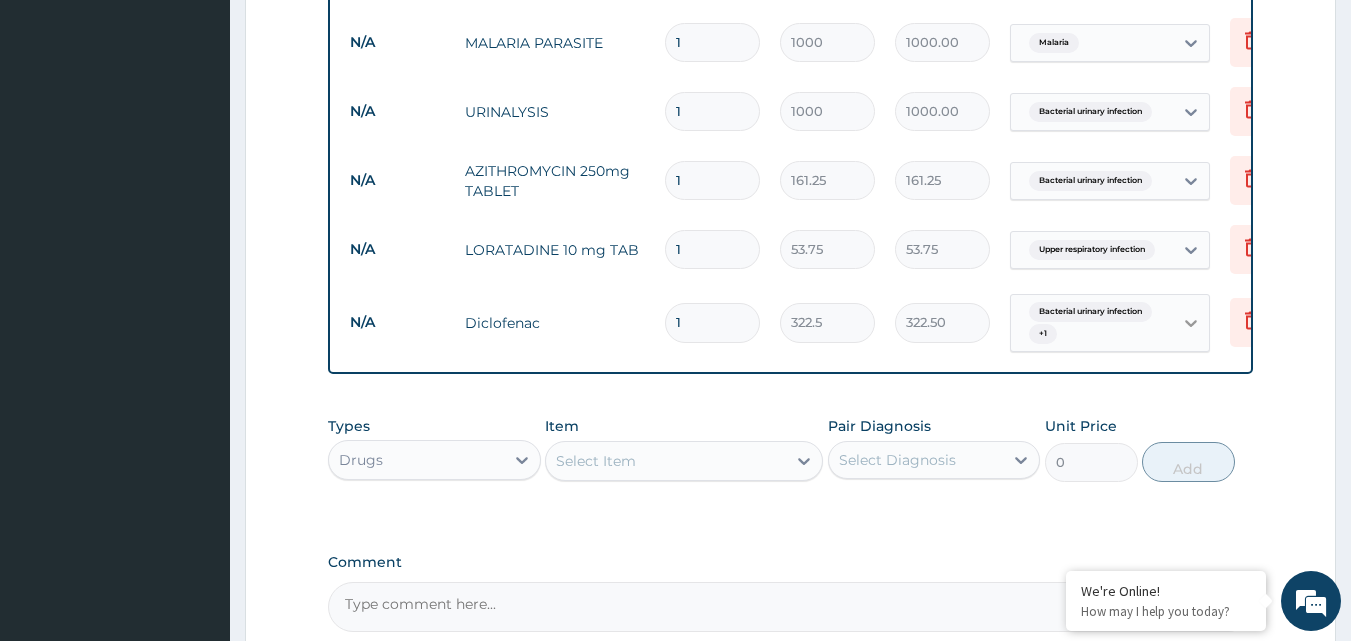 click at bounding box center [1191, 323] 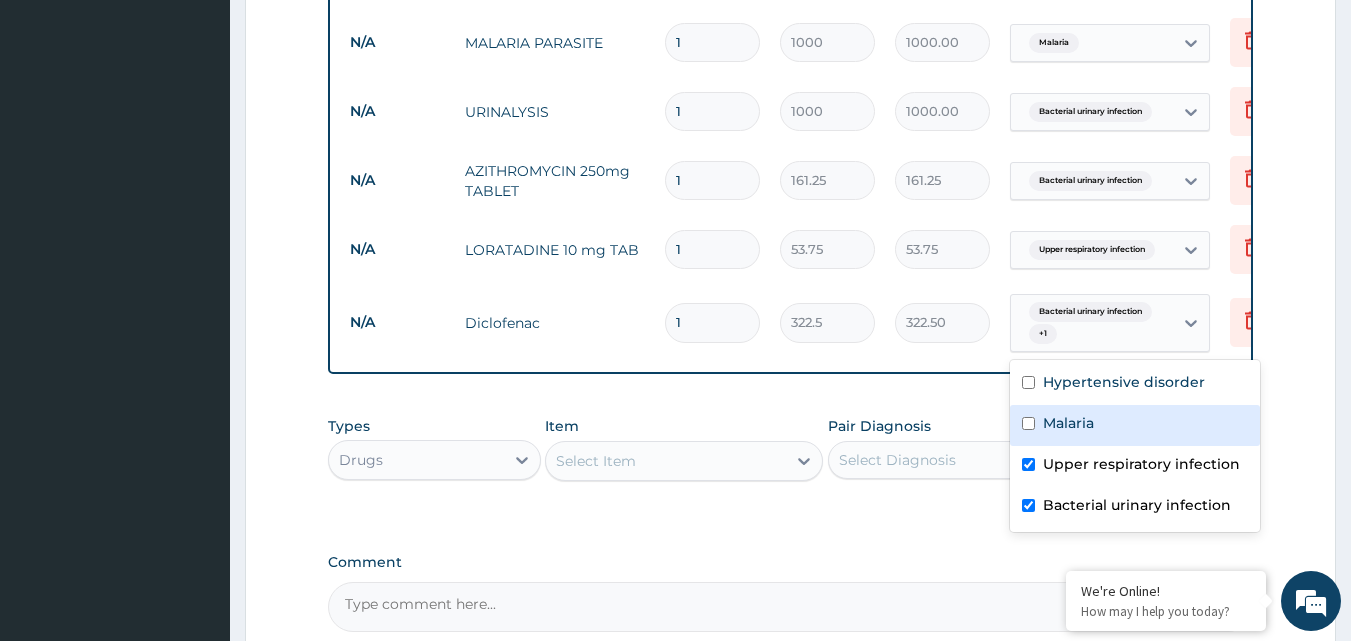 click on "Malaria" at bounding box center (1068, 423) 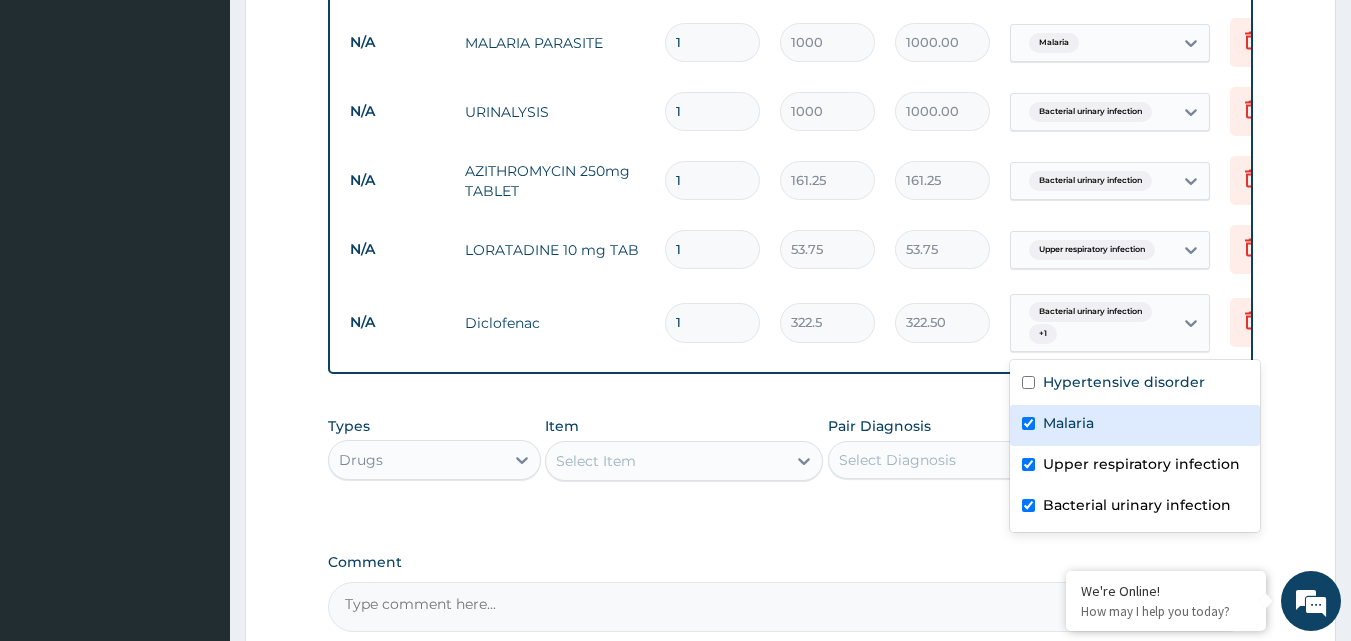 checkbox on "true" 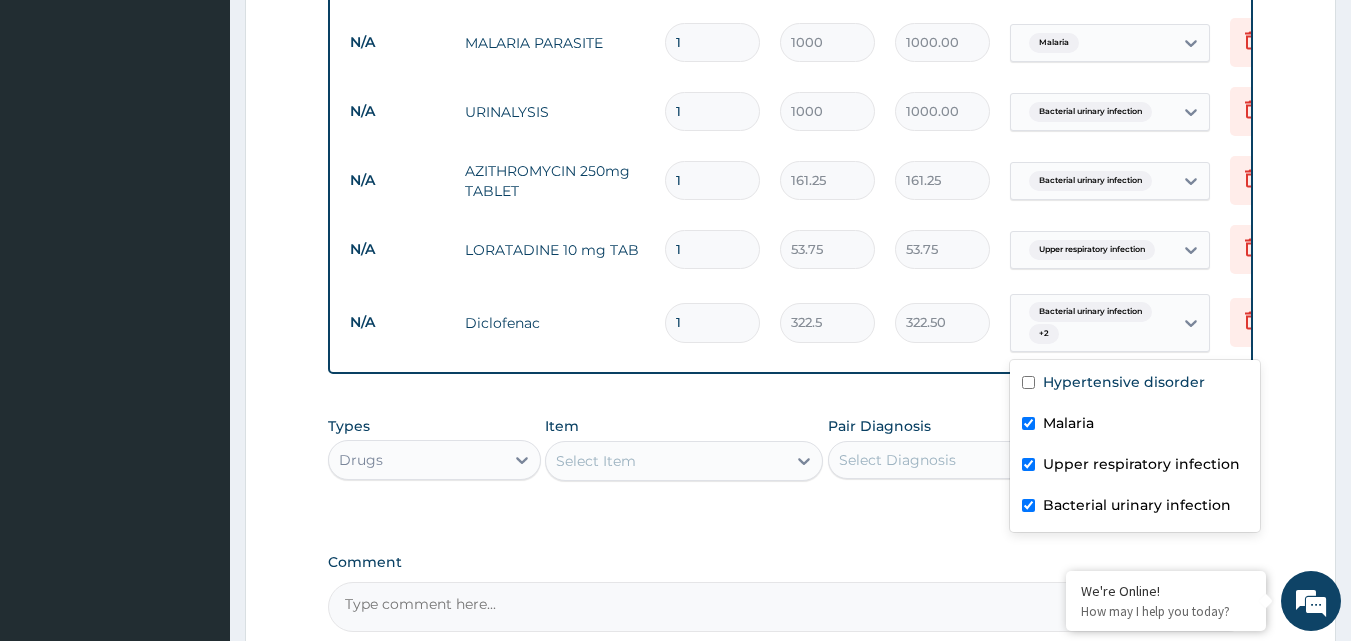 click on "Types Drugs Item Select Item Pair Diagnosis Select Diagnosis Unit Price 0 Add" at bounding box center (791, 464) 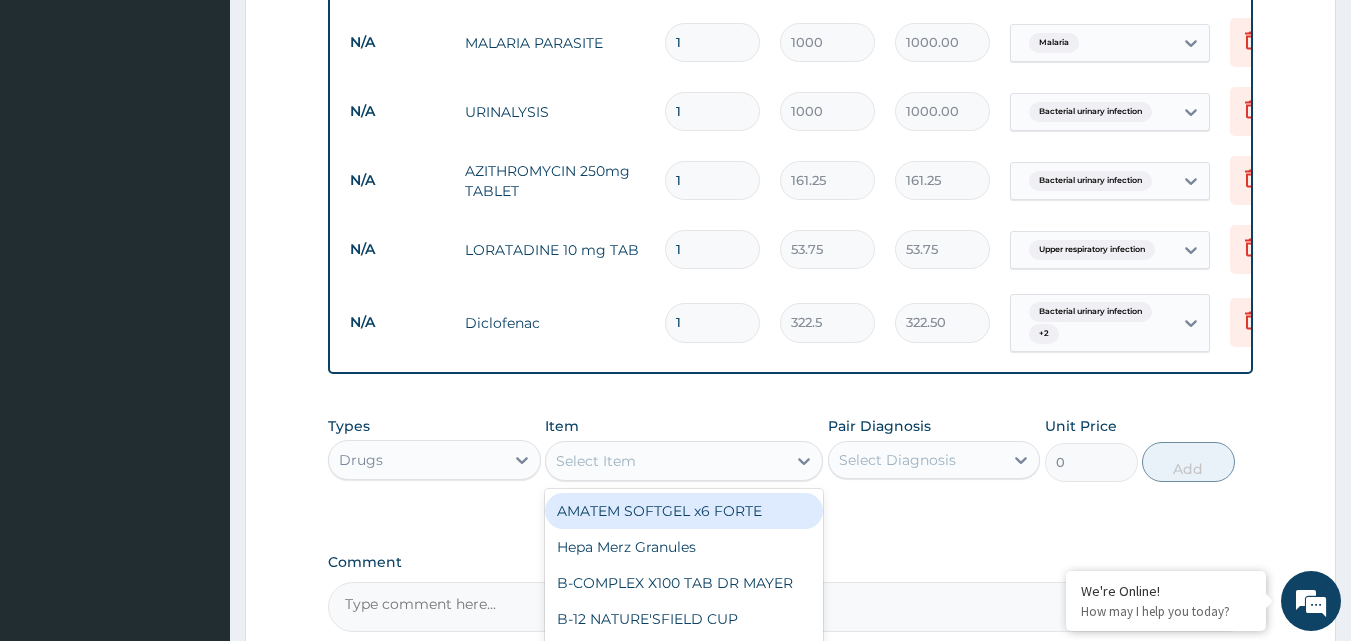 click on "Select Item" at bounding box center (666, 461) 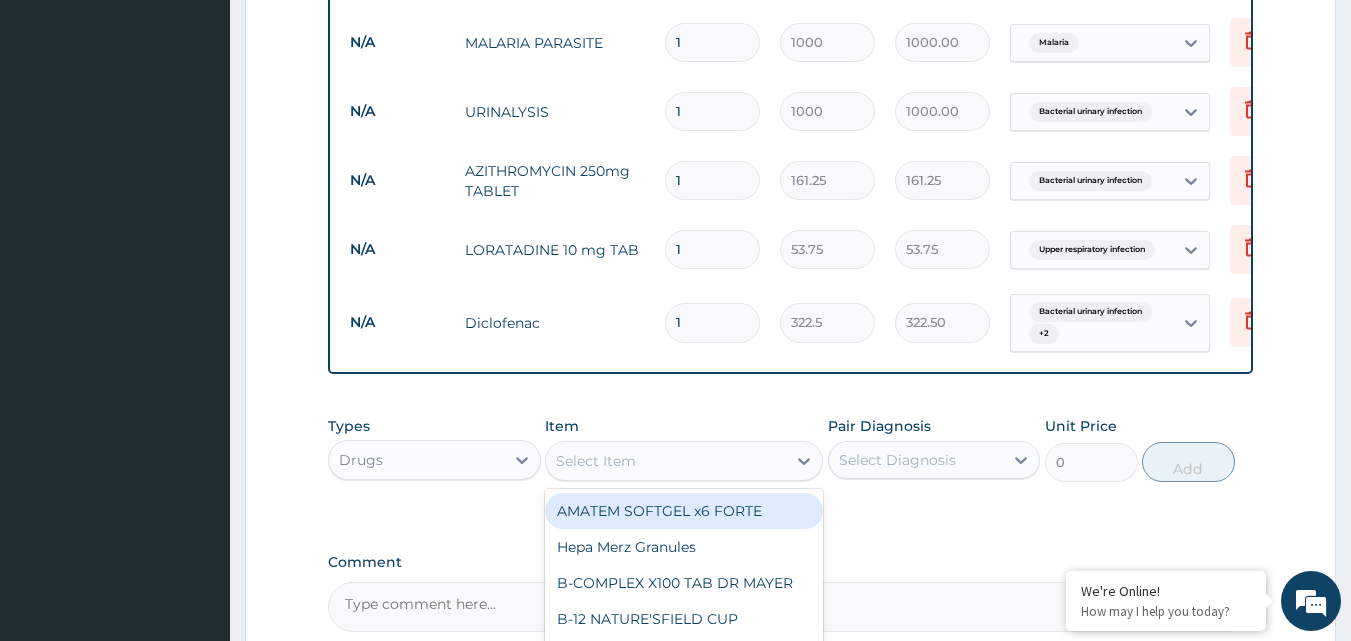 click on "AMATEM SOFTGEL x6 FORTE" at bounding box center (684, 511) 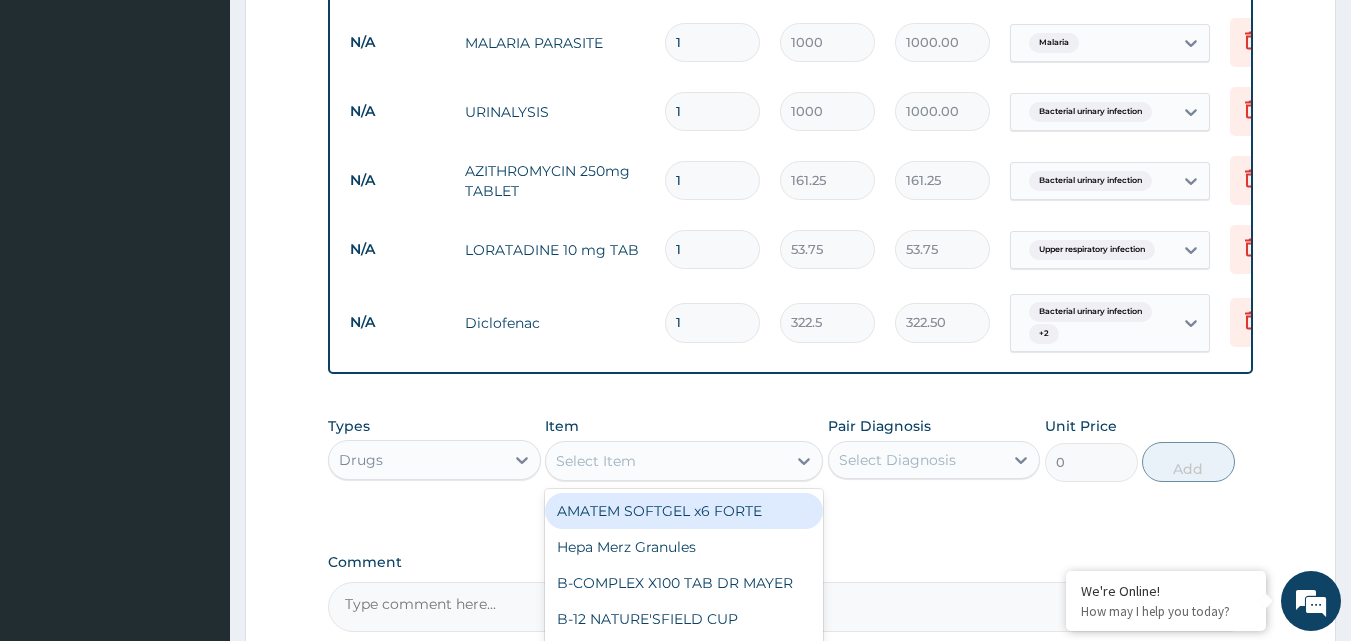 type on "430" 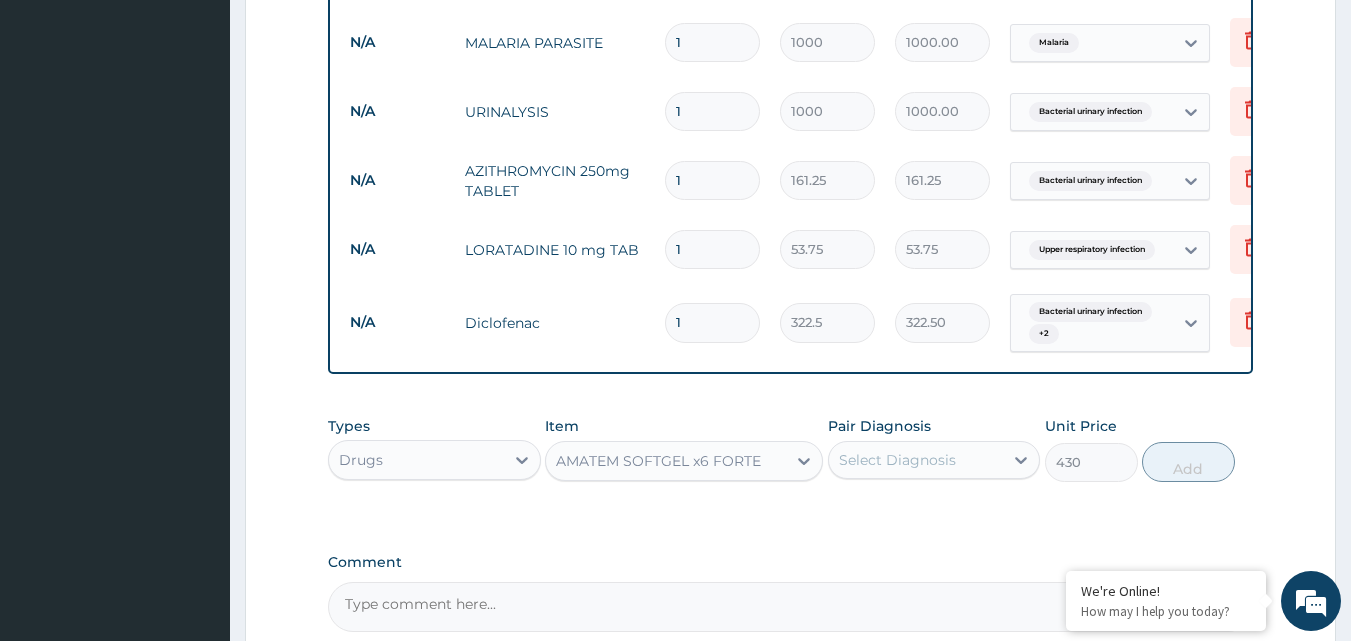 click on "Select Diagnosis" at bounding box center (897, 460) 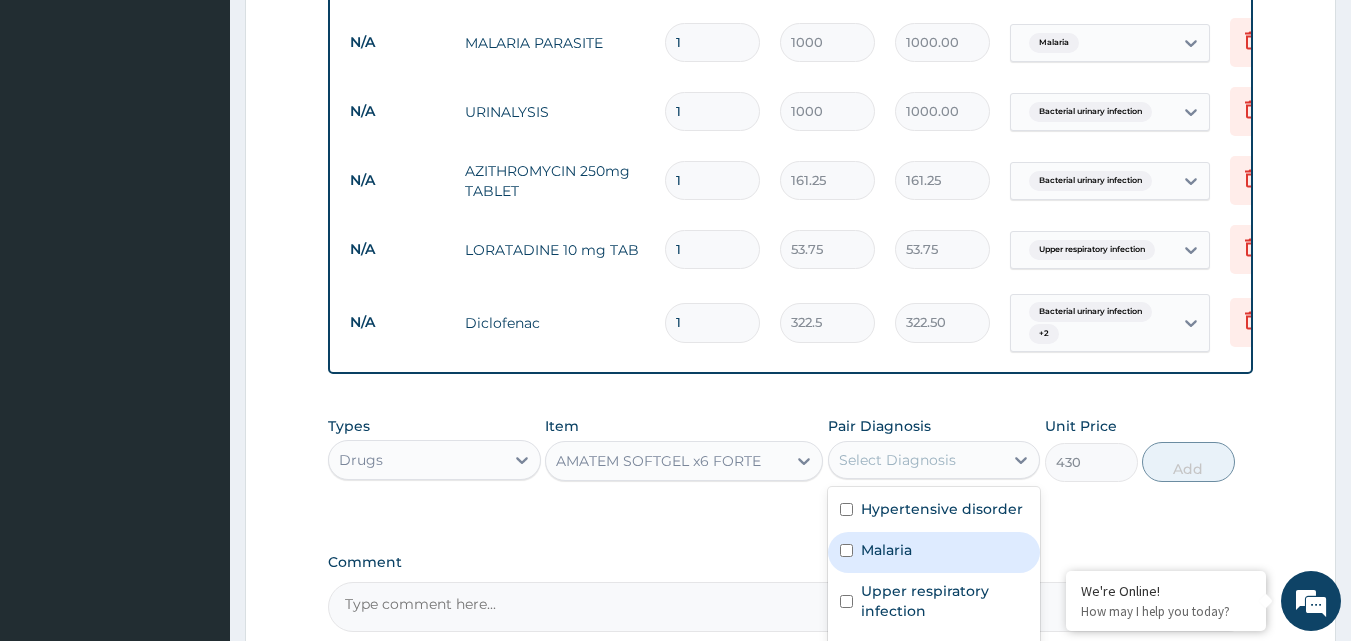 click on "Malaria" at bounding box center (886, 550) 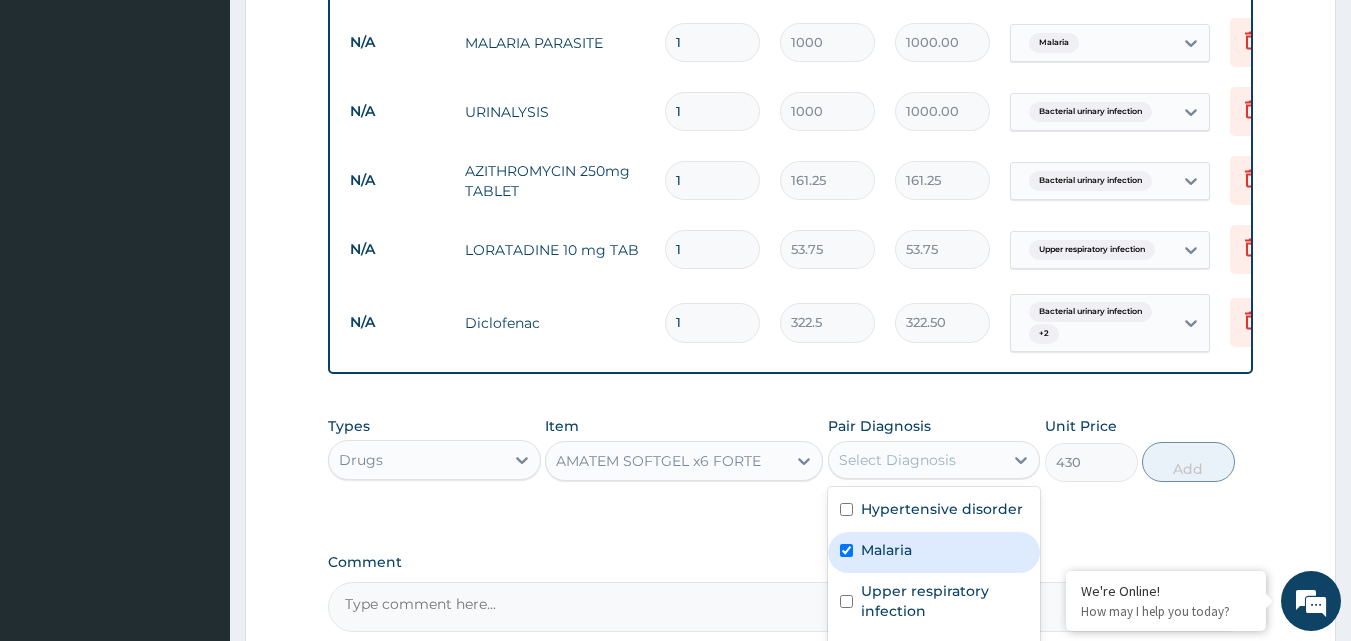 checkbox on "true" 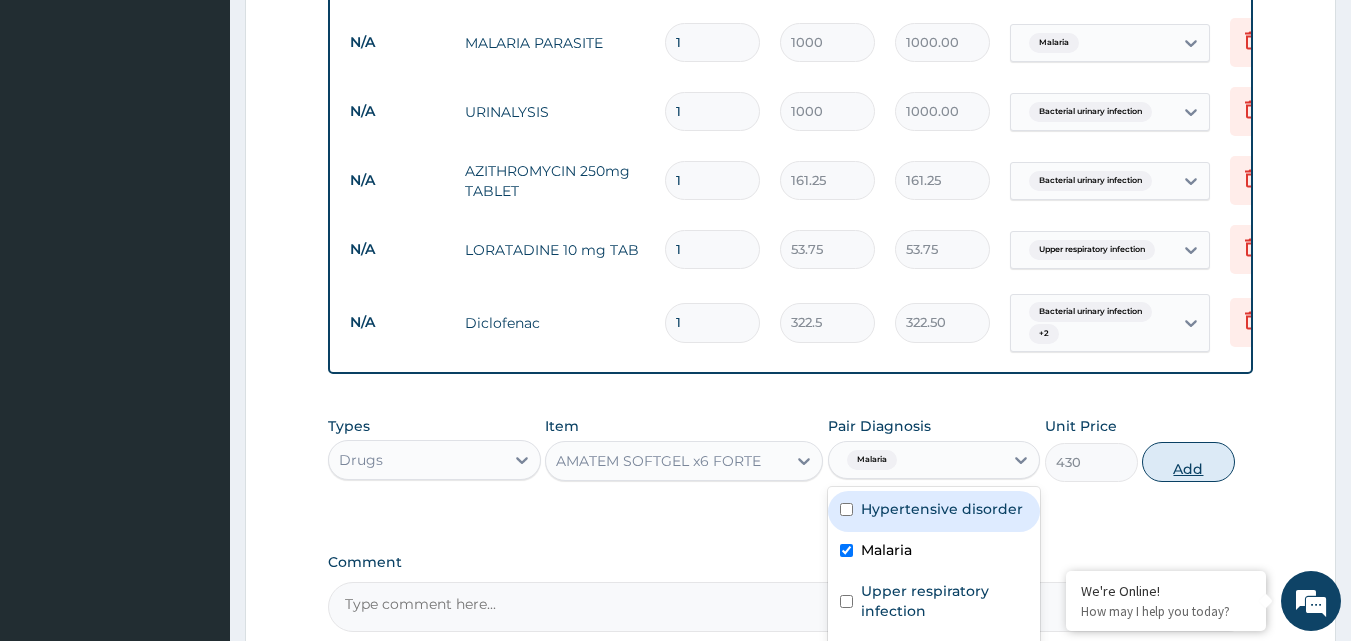 click on "Add" at bounding box center [1188, 462] 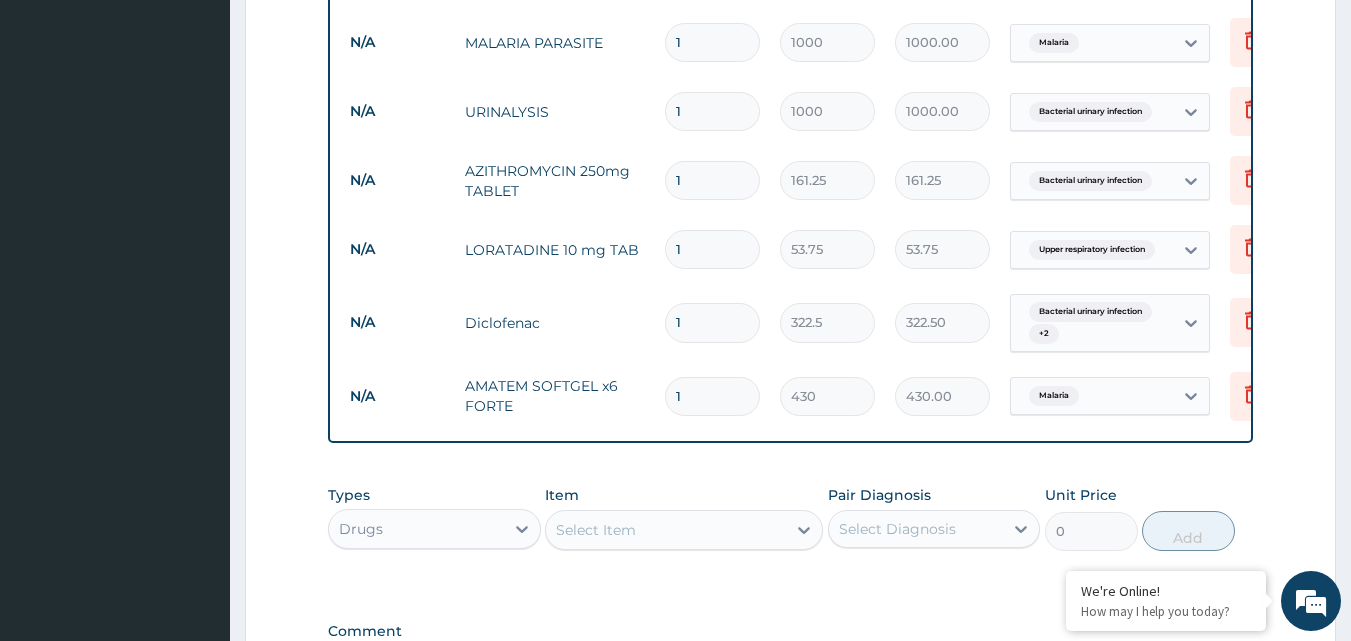 click on "Select Item" at bounding box center [596, 530] 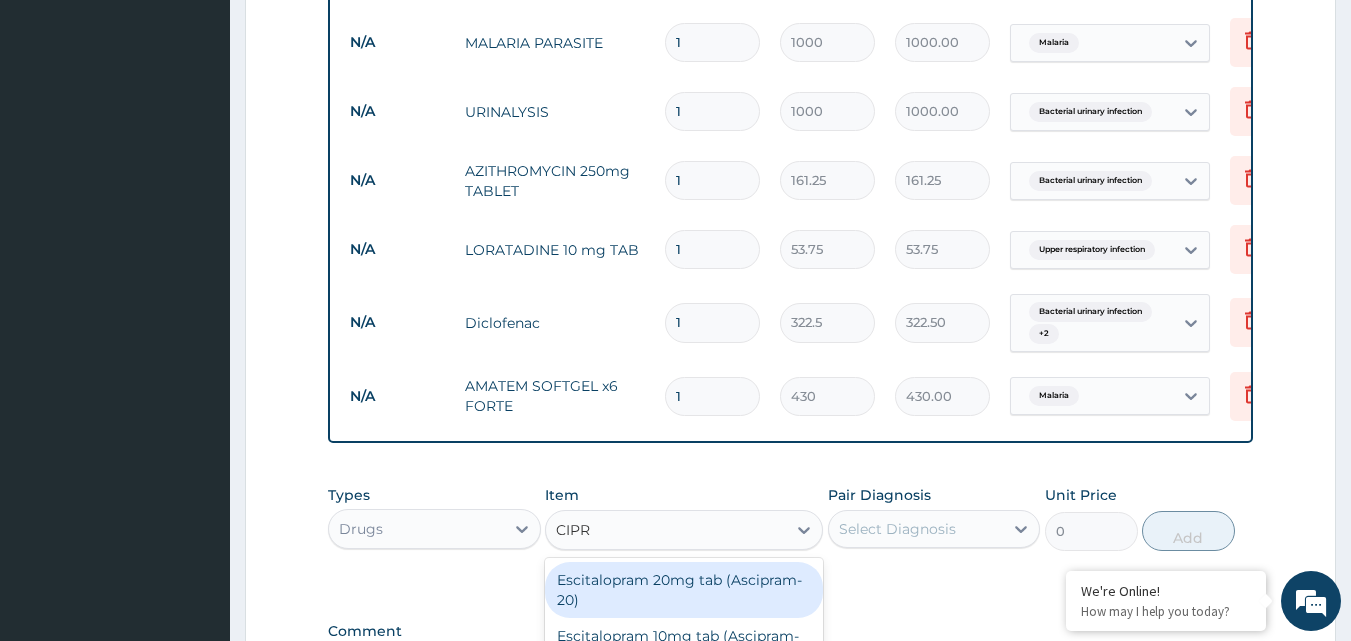 type on "CIPRO" 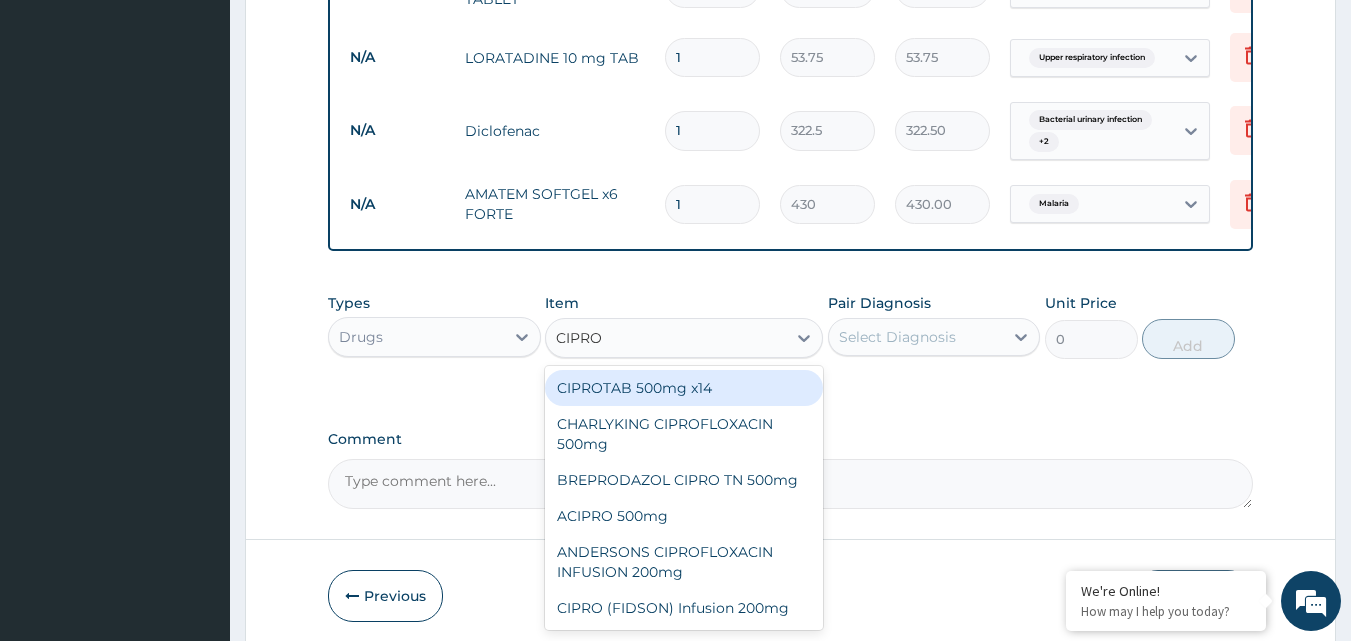 scroll, scrollTop: 1136, scrollLeft: 0, axis: vertical 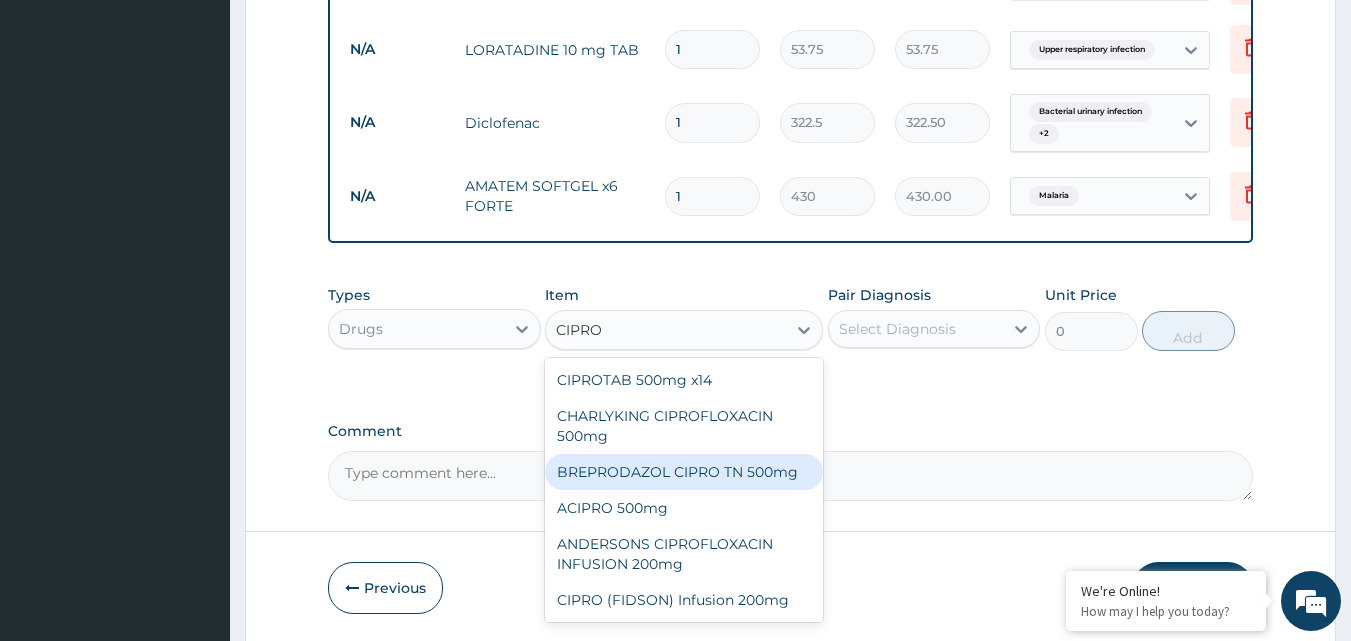 click on "BREPRODAZOL CIPRO TN 500mg" at bounding box center (684, 472) 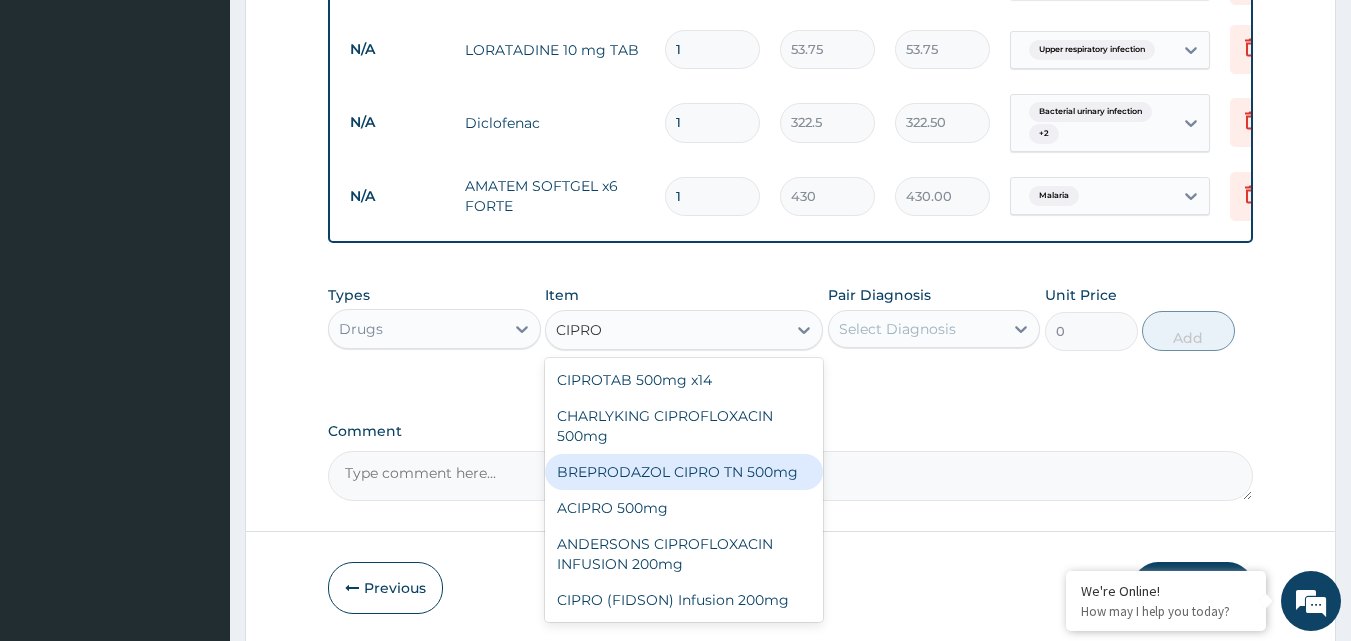 type 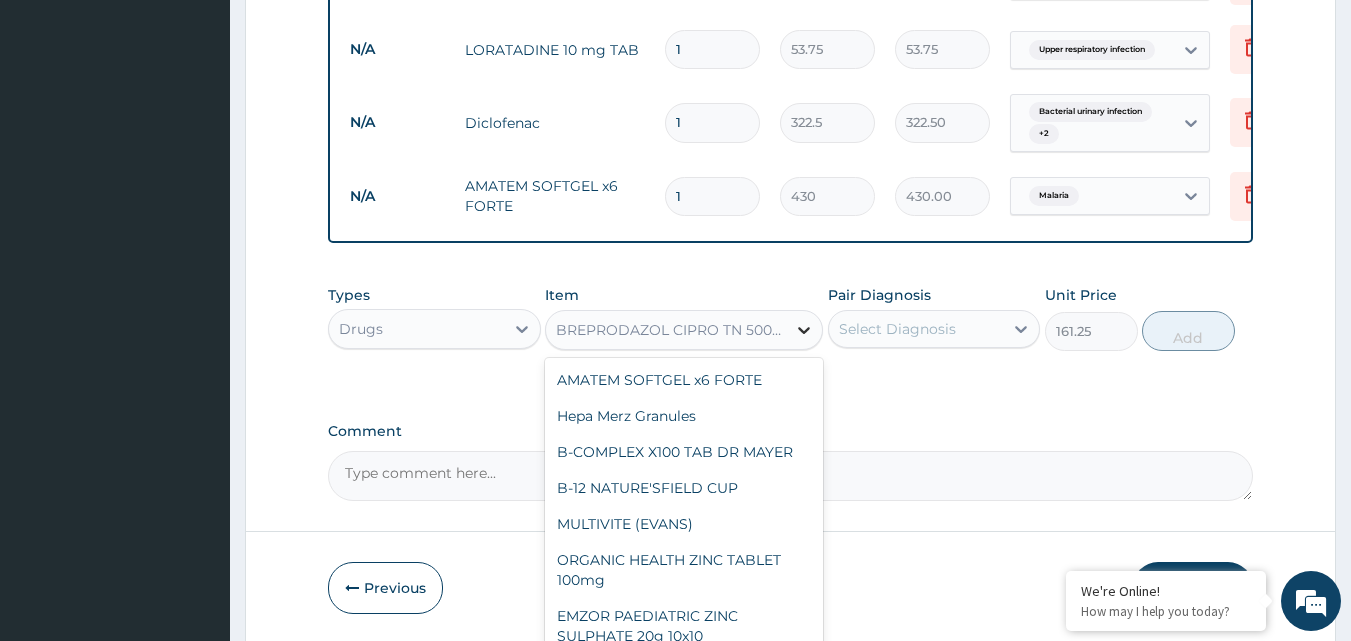 click at bounding box center [804, 330] 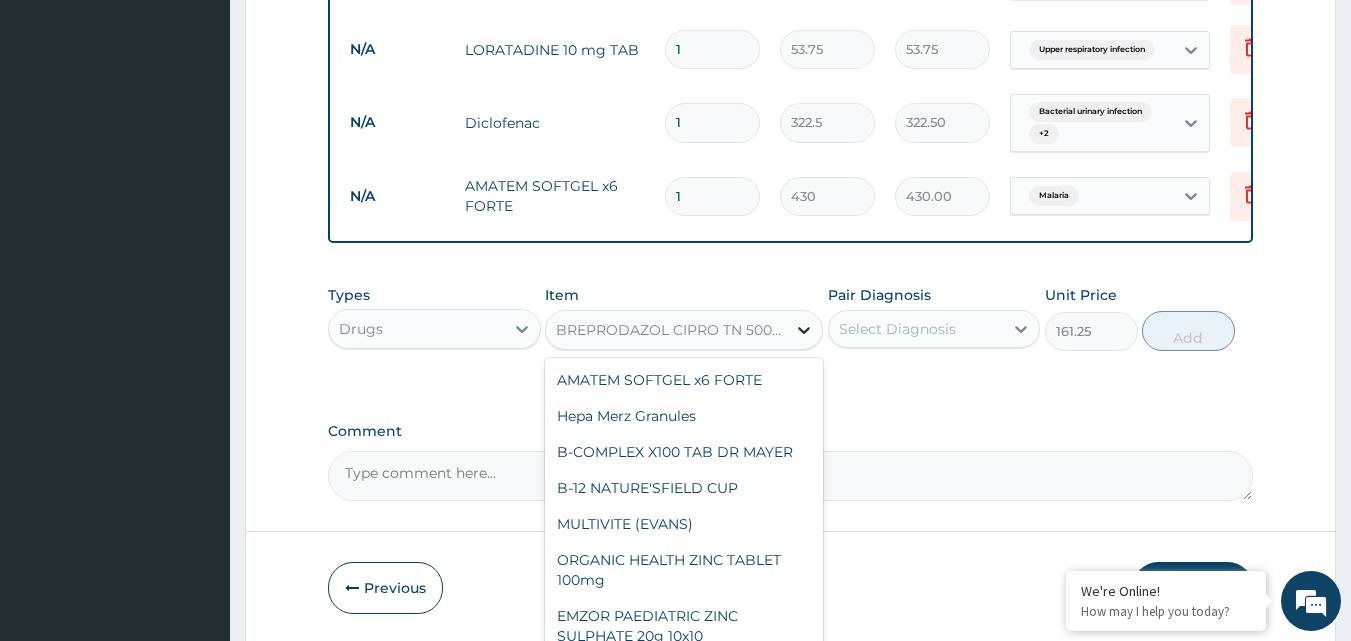 scroll, scrollTop: 22223, scrollLeft: 0, axis: vertical 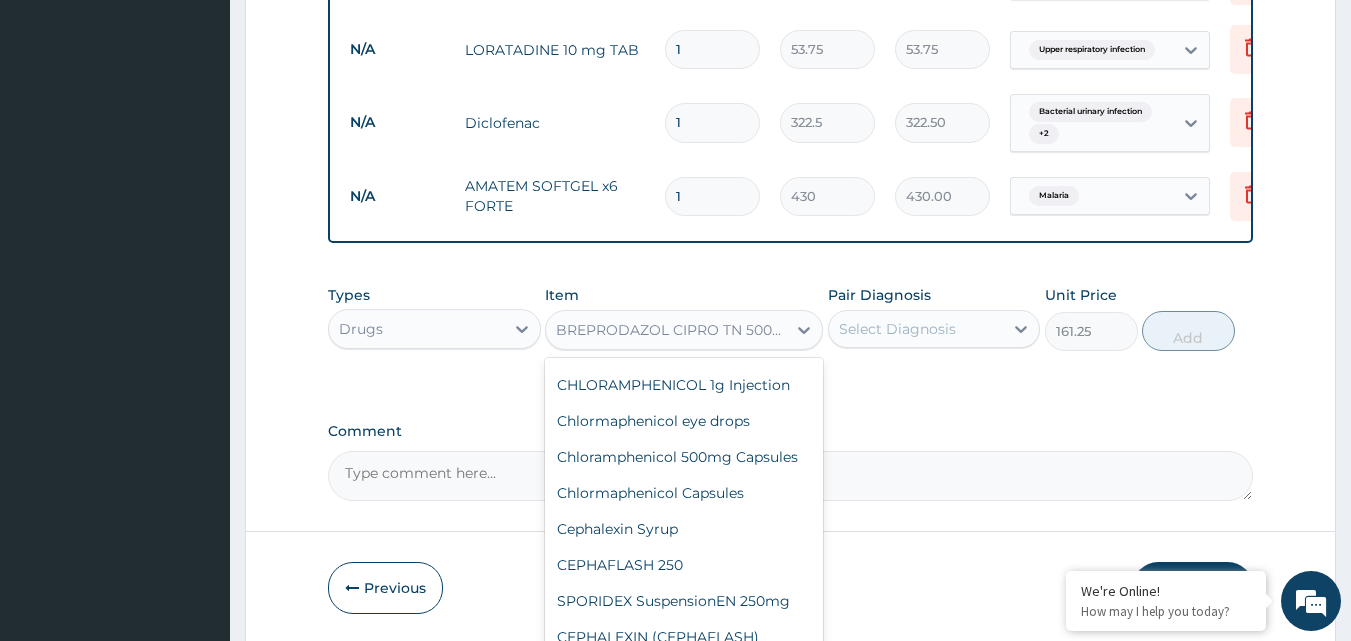click on "CHARLYKING CIPROFLOXACIN 500mg" at bounding box center (684, 139) 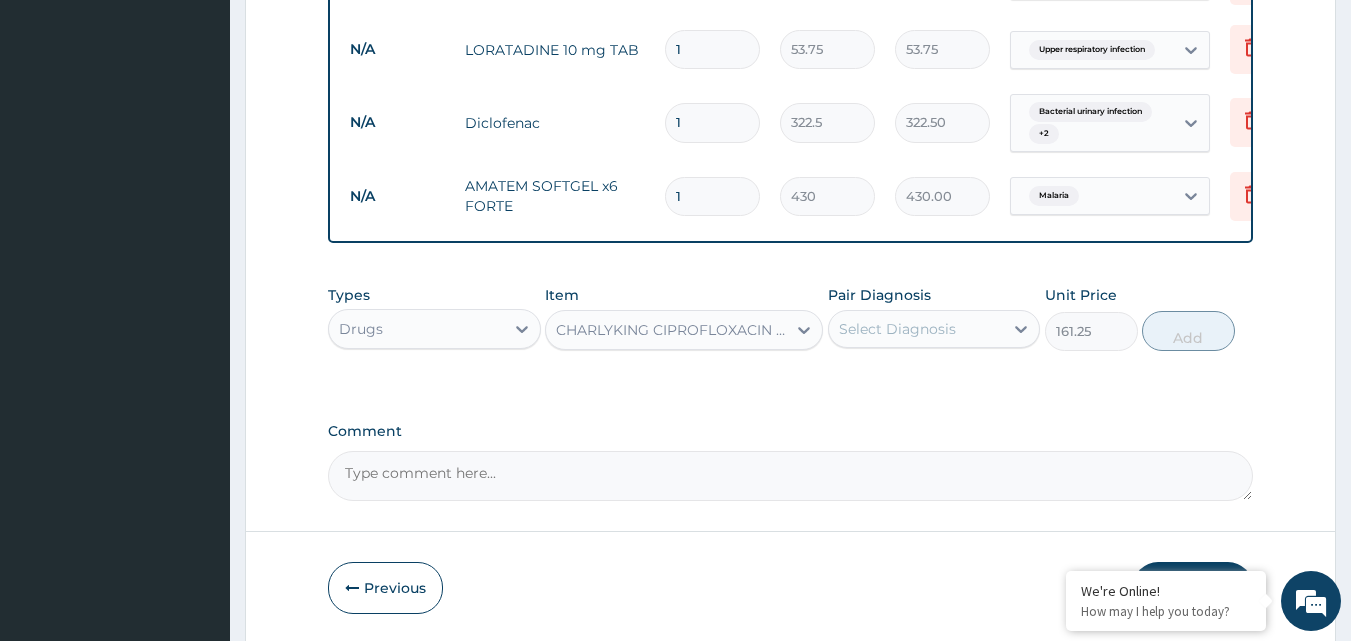 click on "Select Diagnosis" at bounding box center (916, 329) 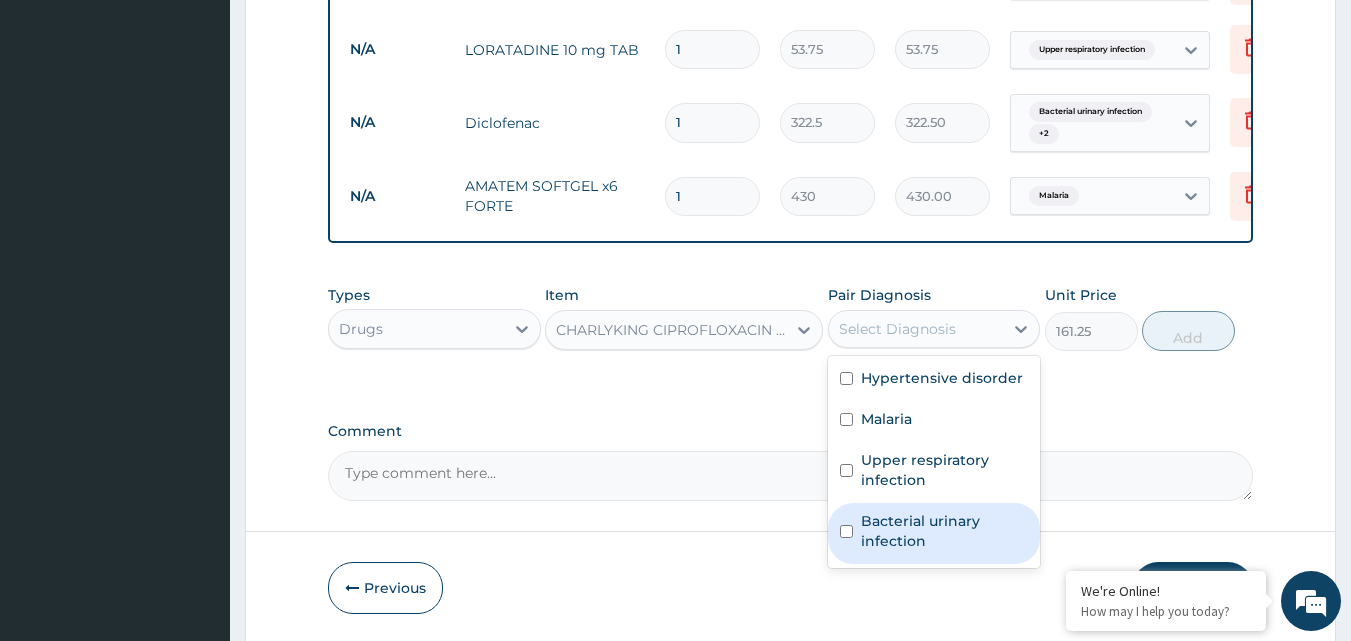 click on "Bacterial urinary infection" at bounding box center [945, 531] 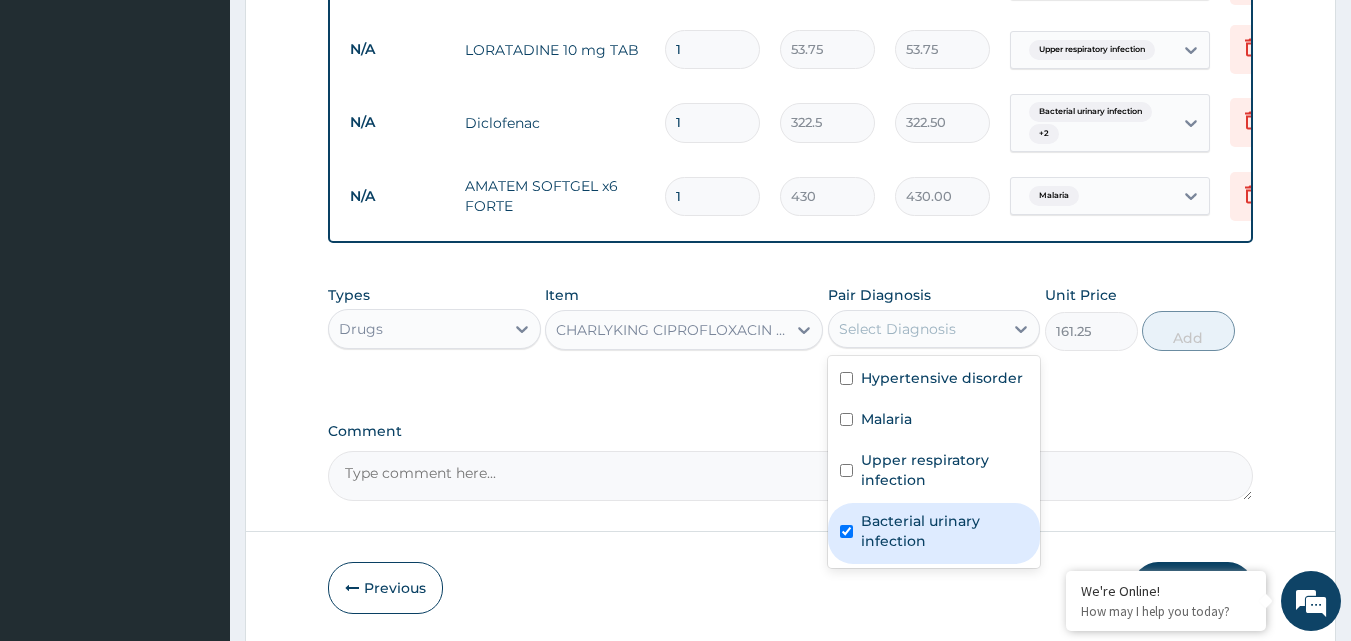 checkbox on "true" 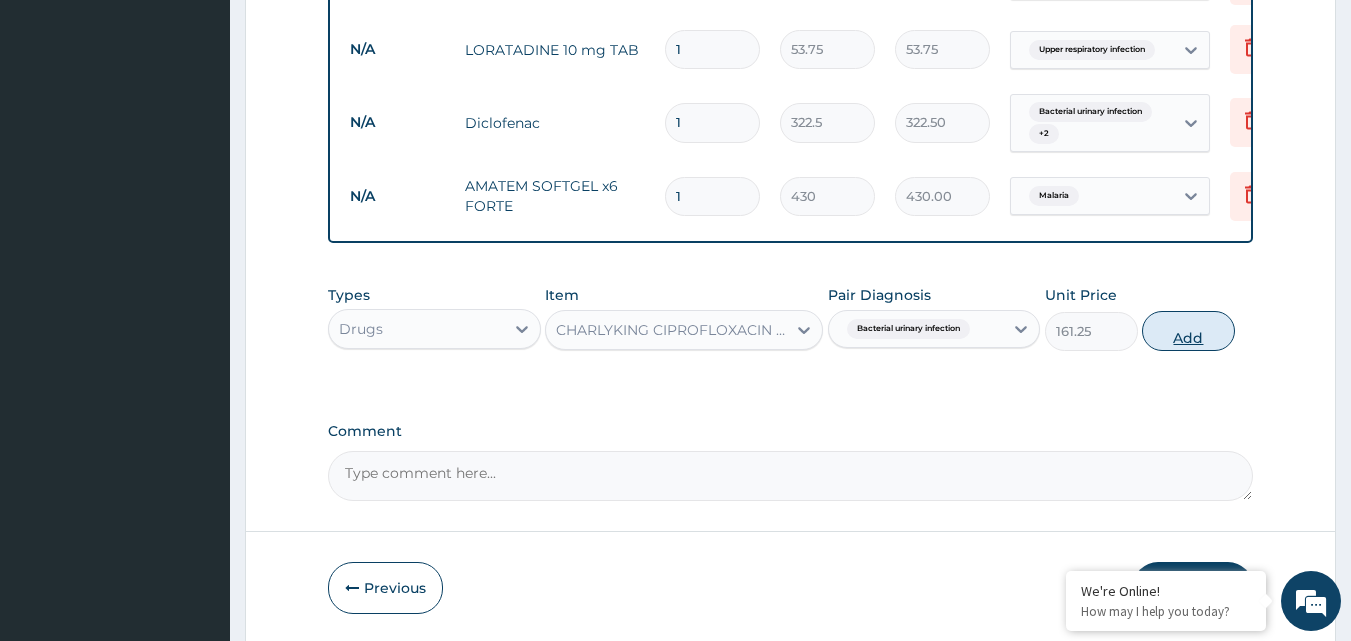 click on "Add" at bounding box center (1188, 331) 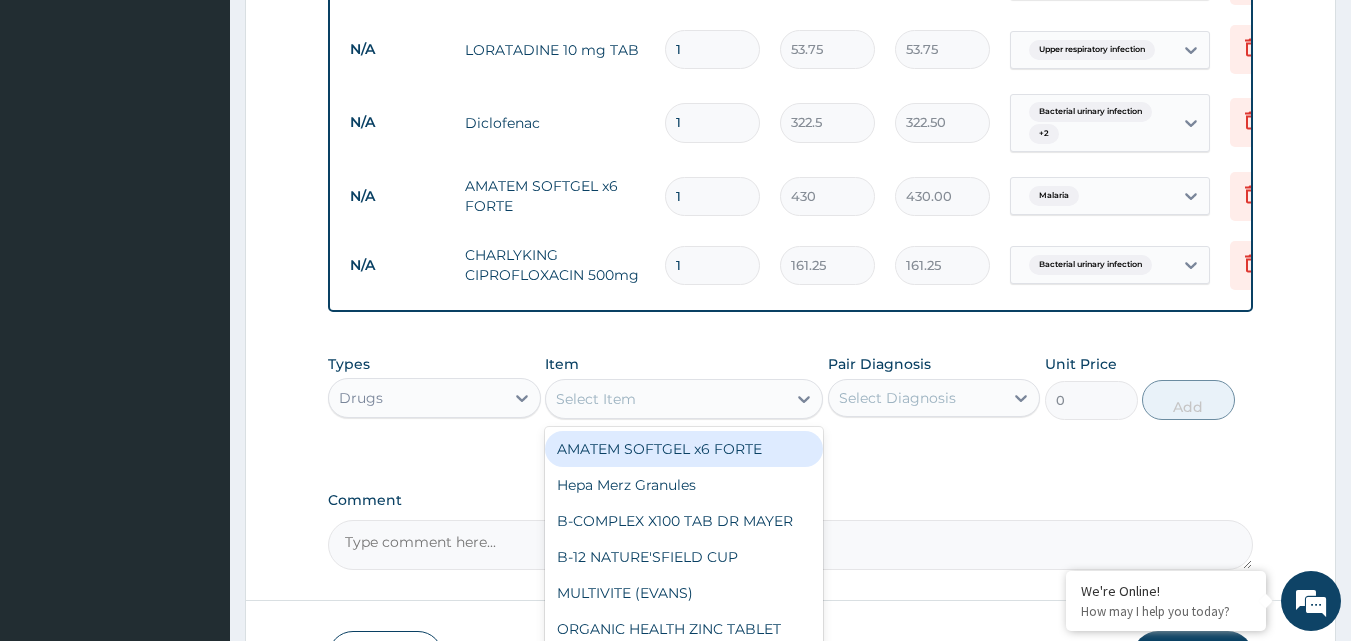 click on "Select Item" at bounding box center (666, 399) 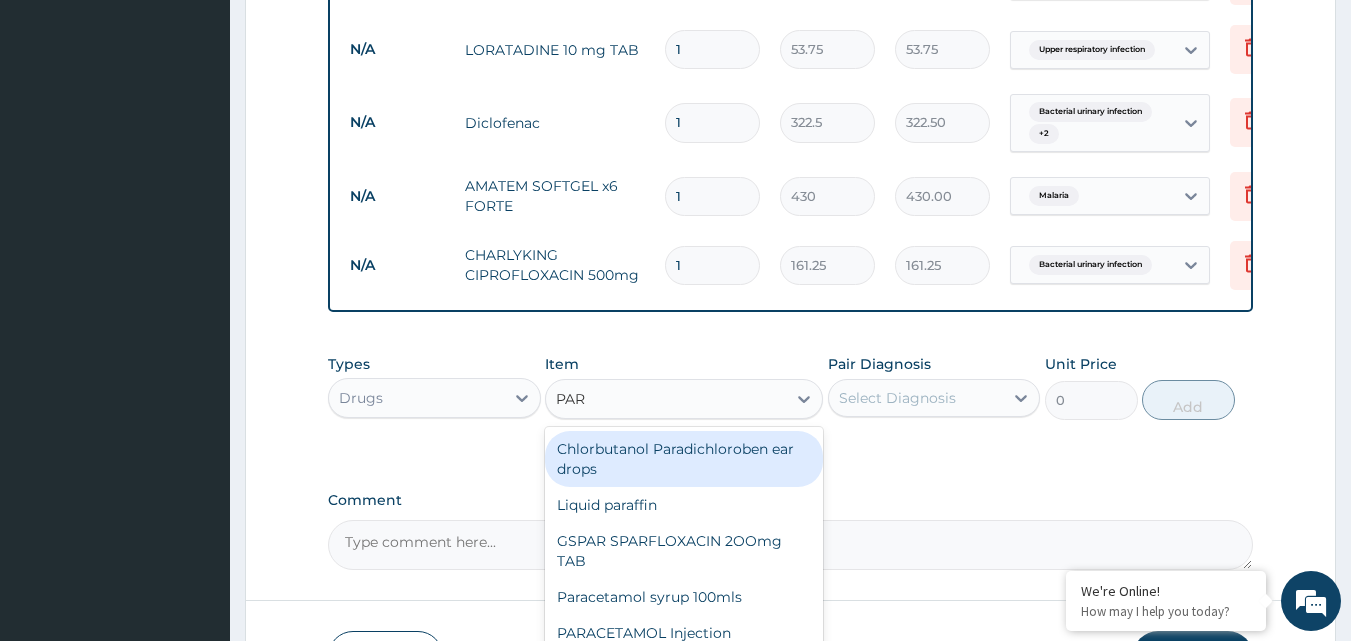 type on "PARA" 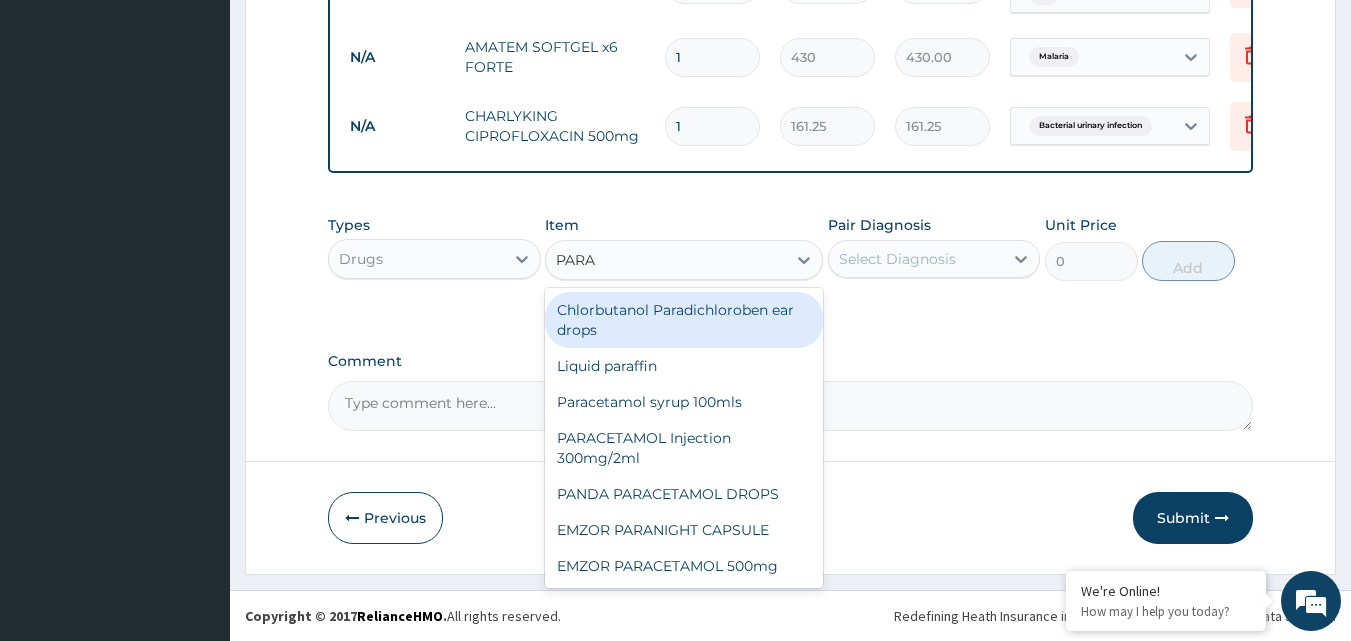 scroll, scrollTop: 1290, scrollLeft: 0, axis: vertical 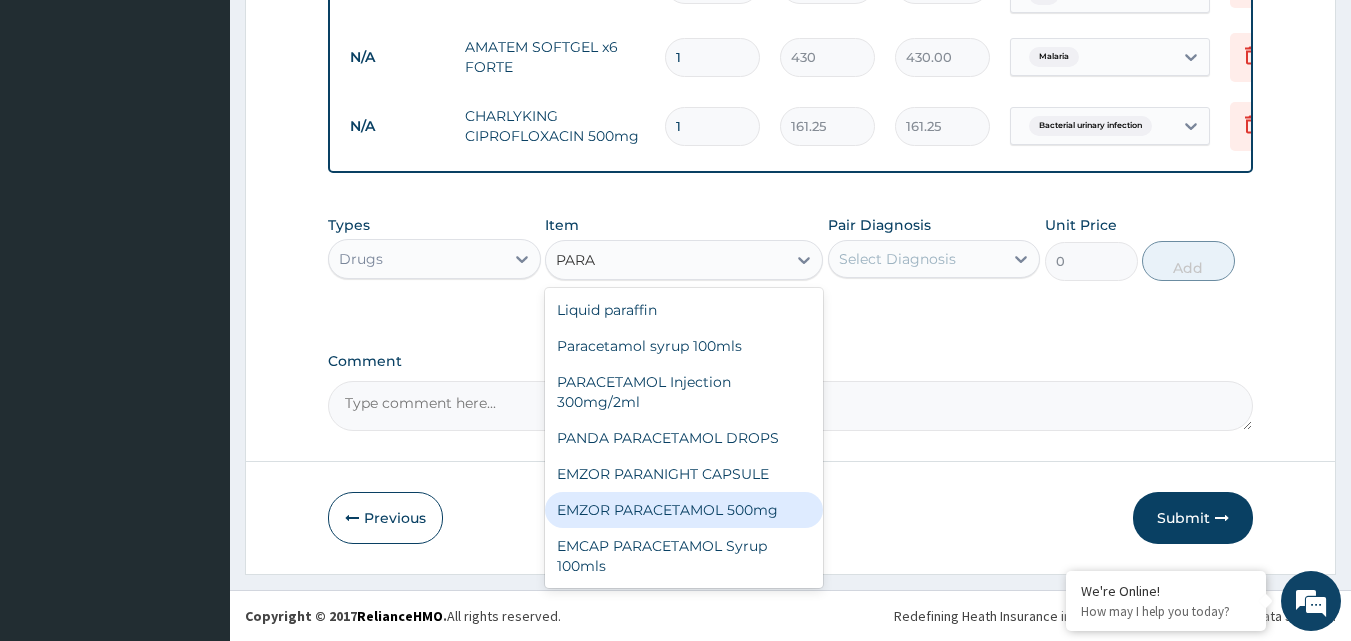 click on "EMZOR PARACETAMOL 500mg" at bounding box center (684, 510) 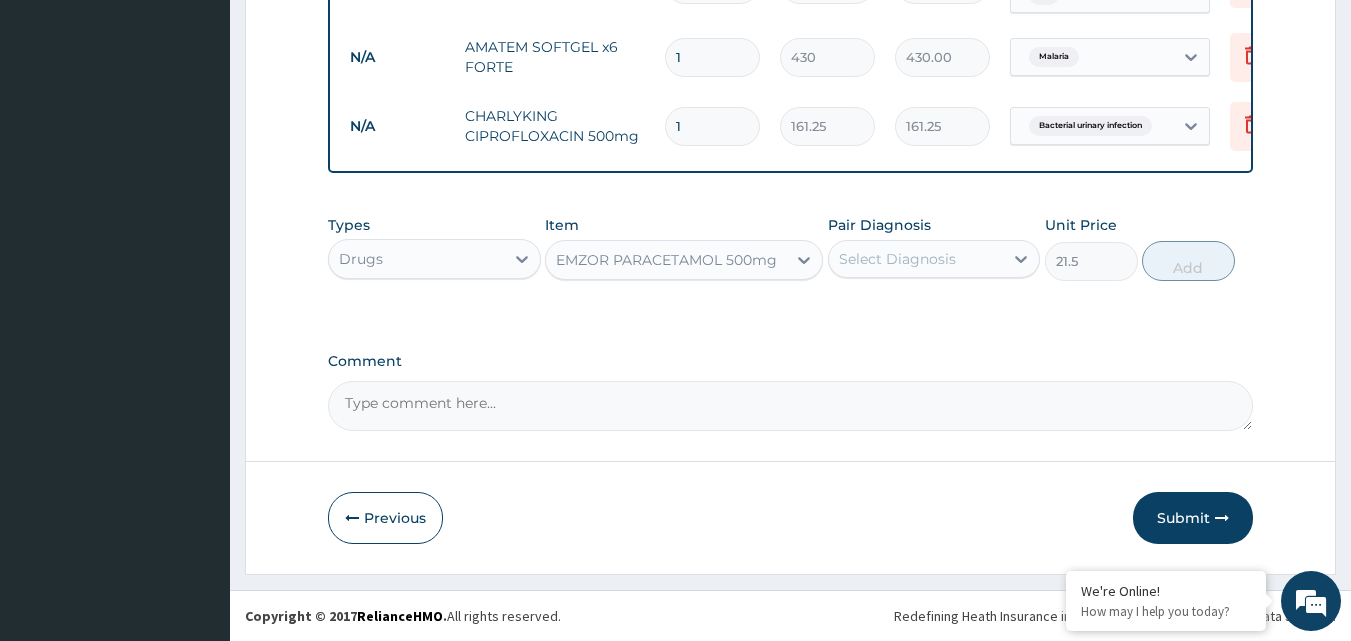 click on "Select Diagnosis" at bounding box center [897, 259] 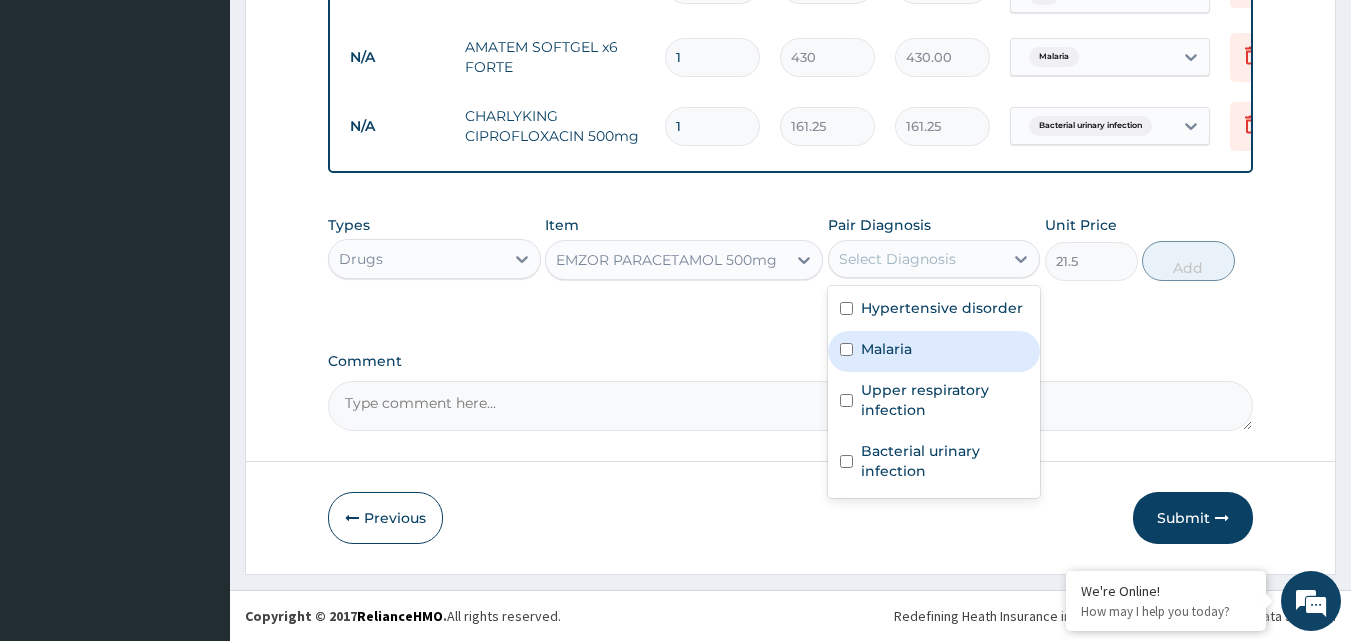 click on "Malaria" at bounding box center (886, 349) 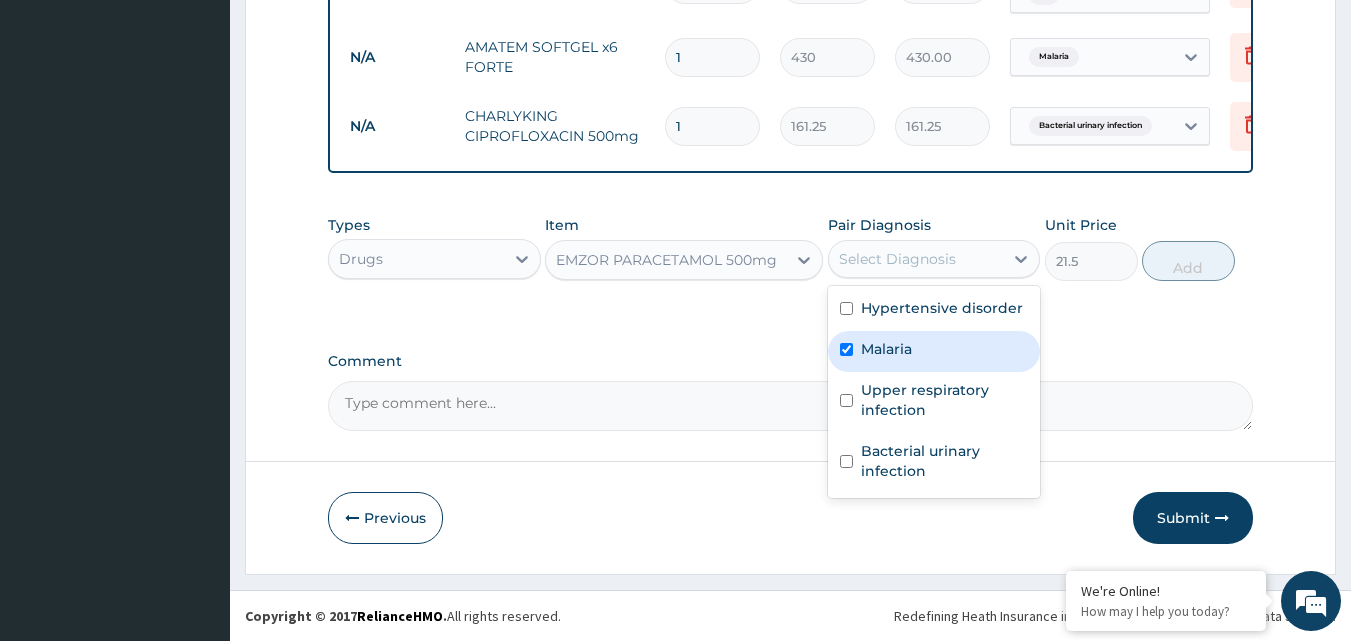 checkbox on "true" 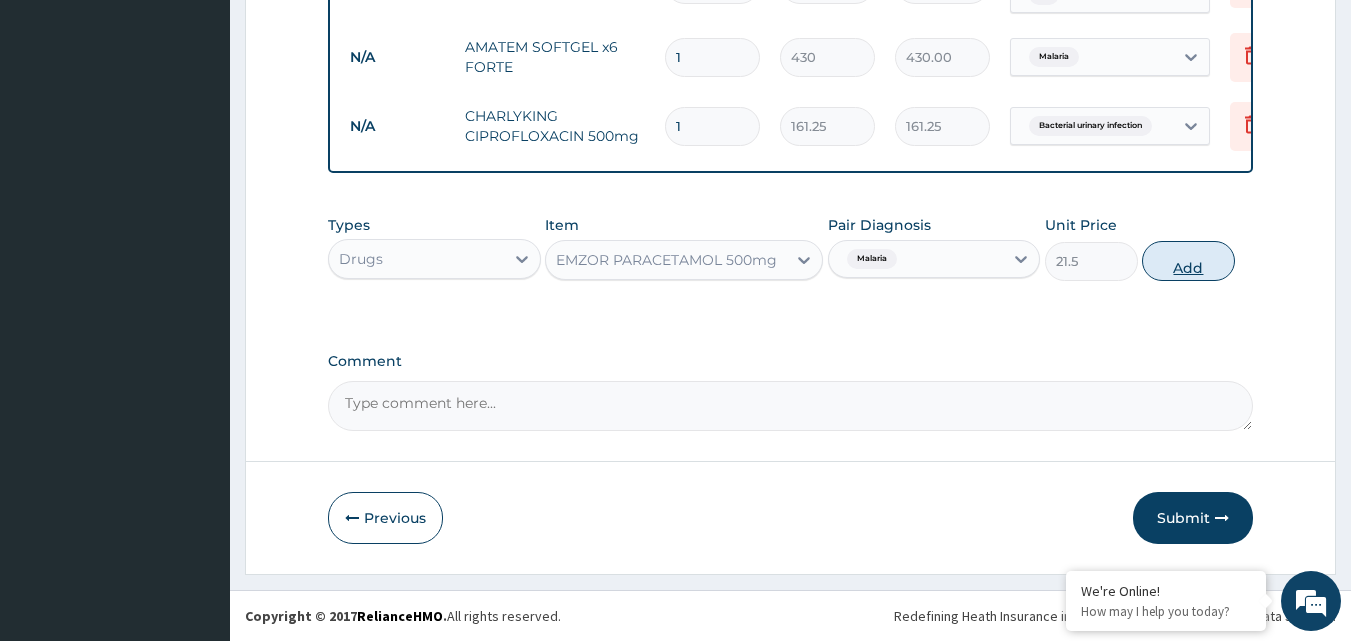 click on "Add" at bounding box center [1188, 261] 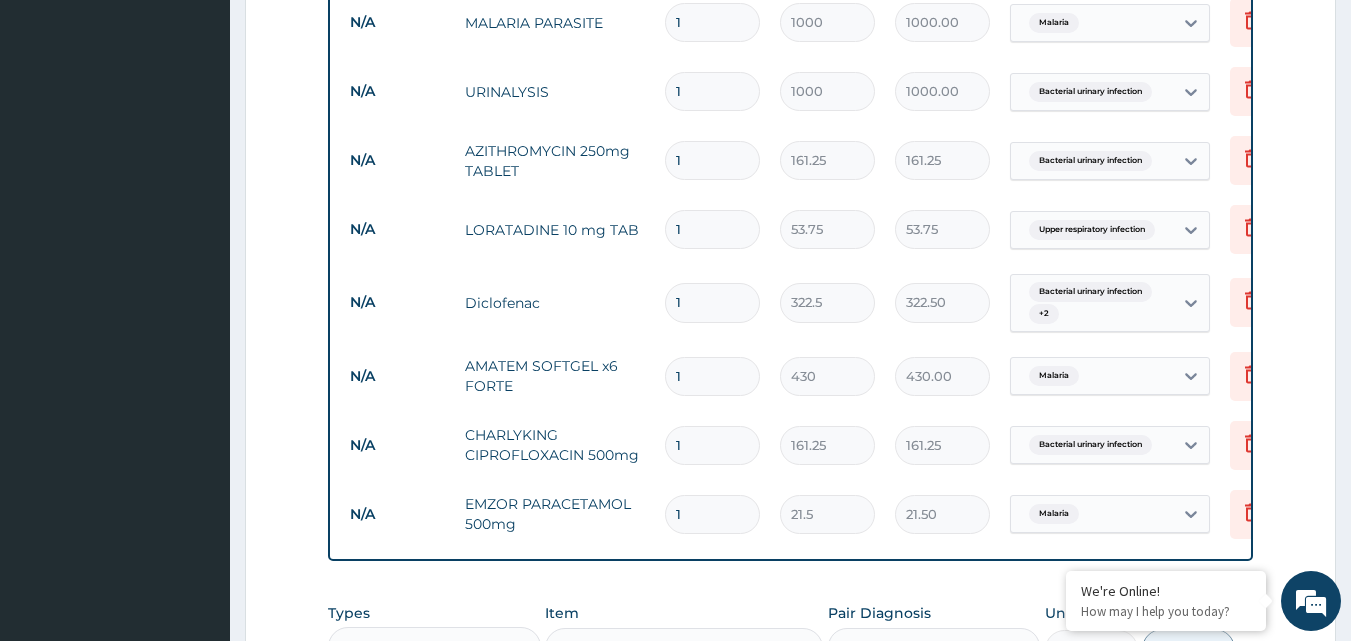 scroll, scrollTop: 990, scrollLeft: 0, axis: vertical 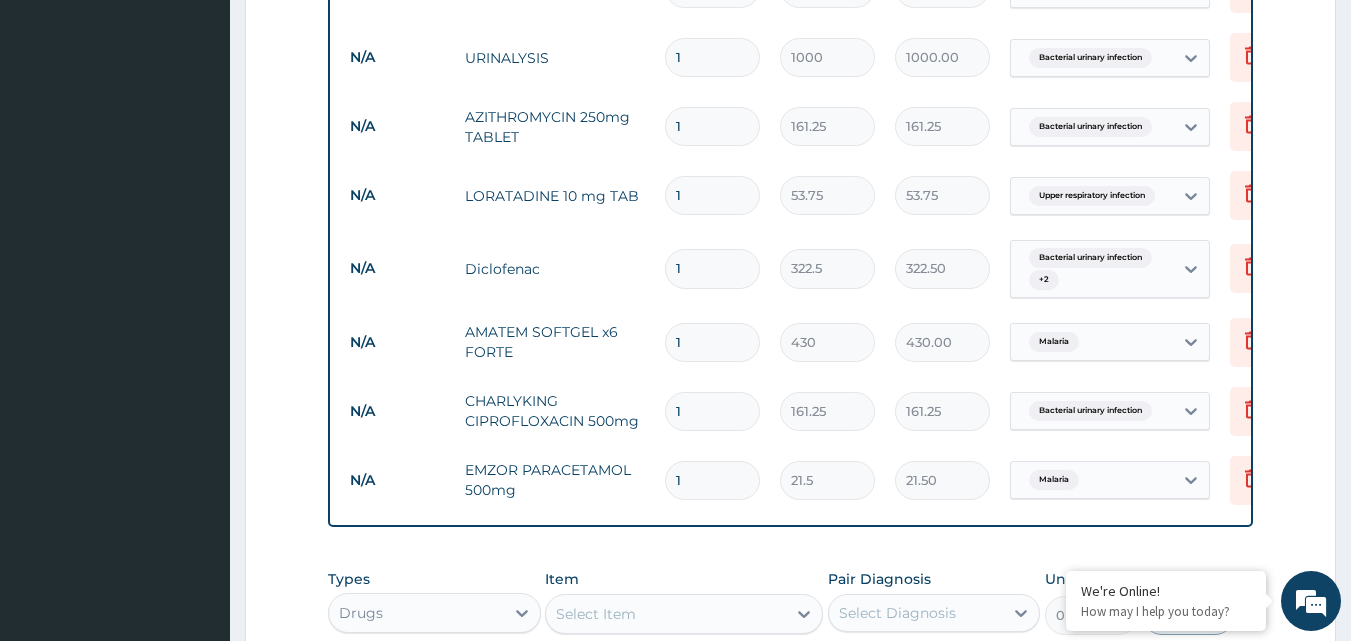 click on "1" at bounding box center [712, 126] 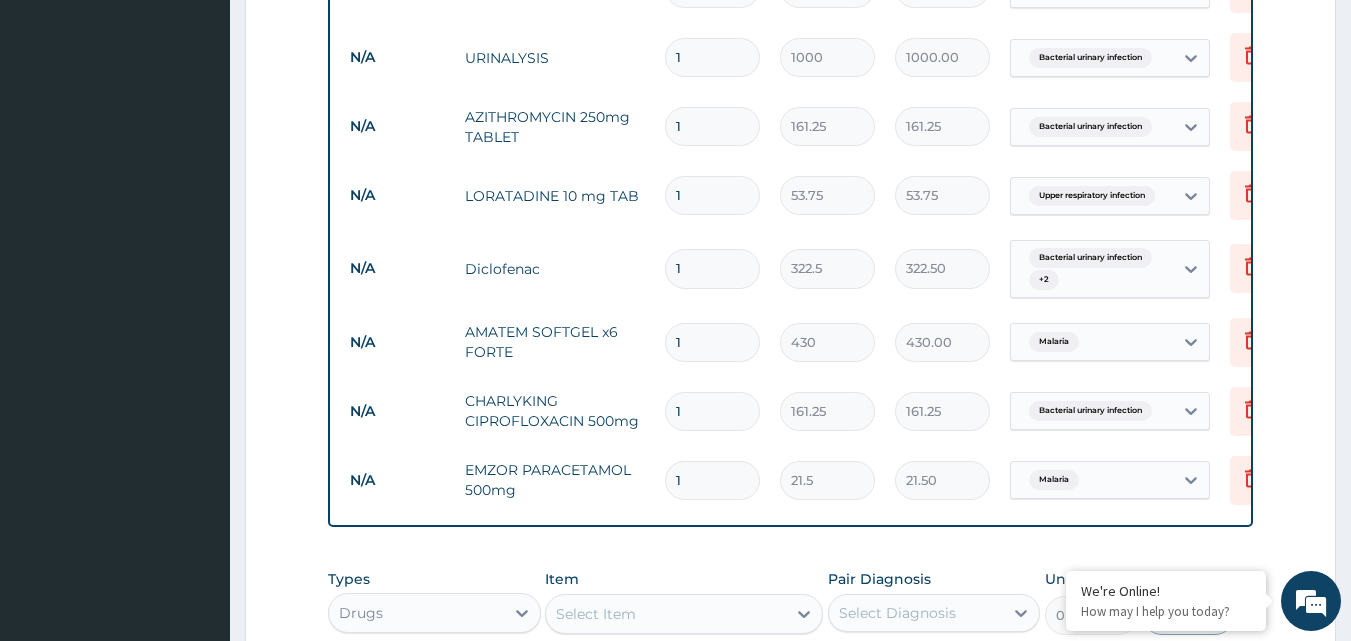 type on "10" 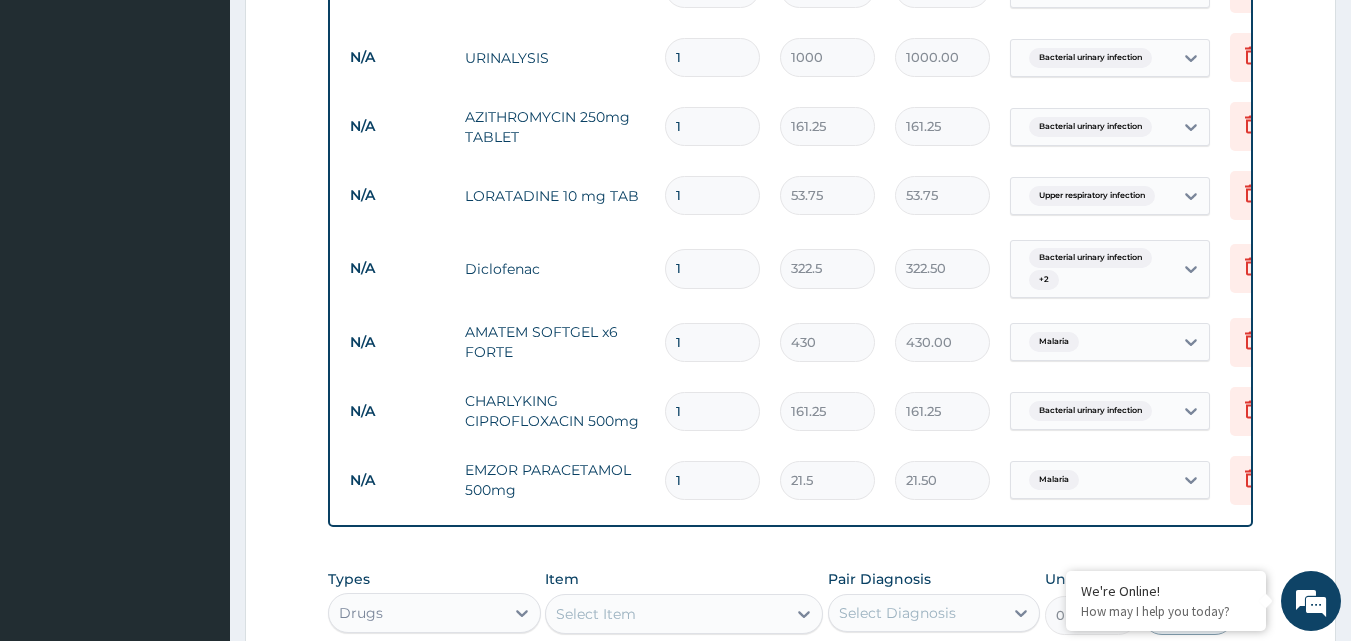 type on "1612.50" 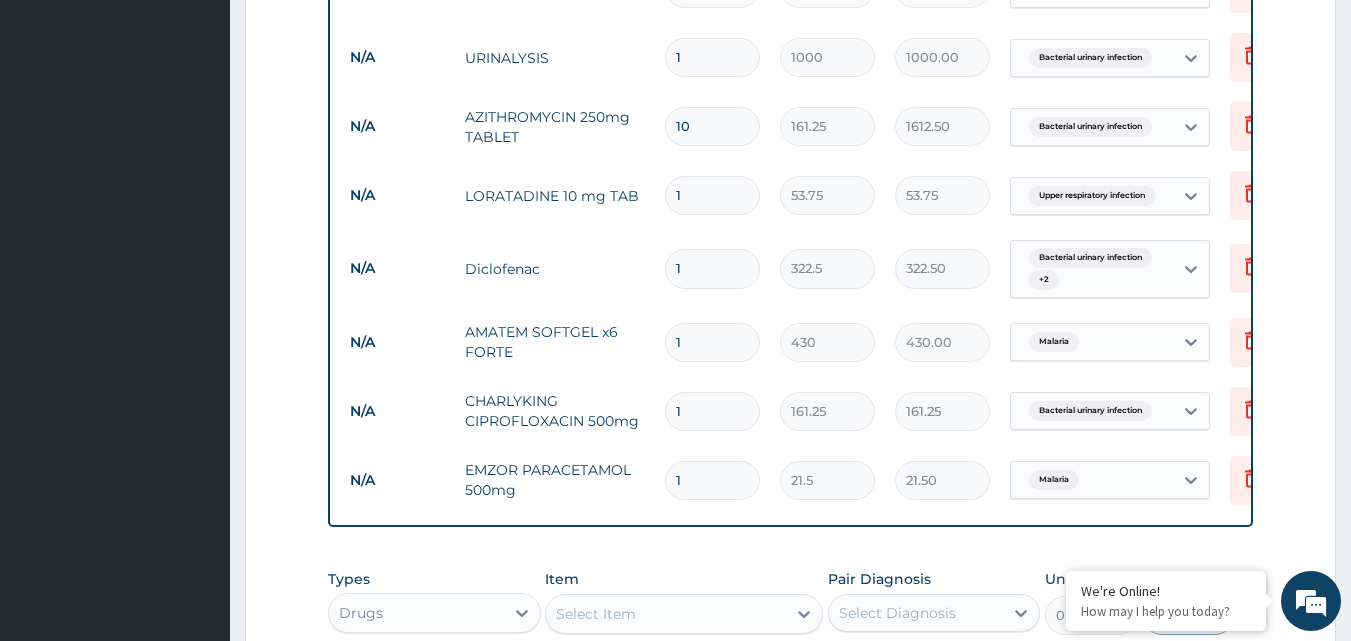 type on "10" 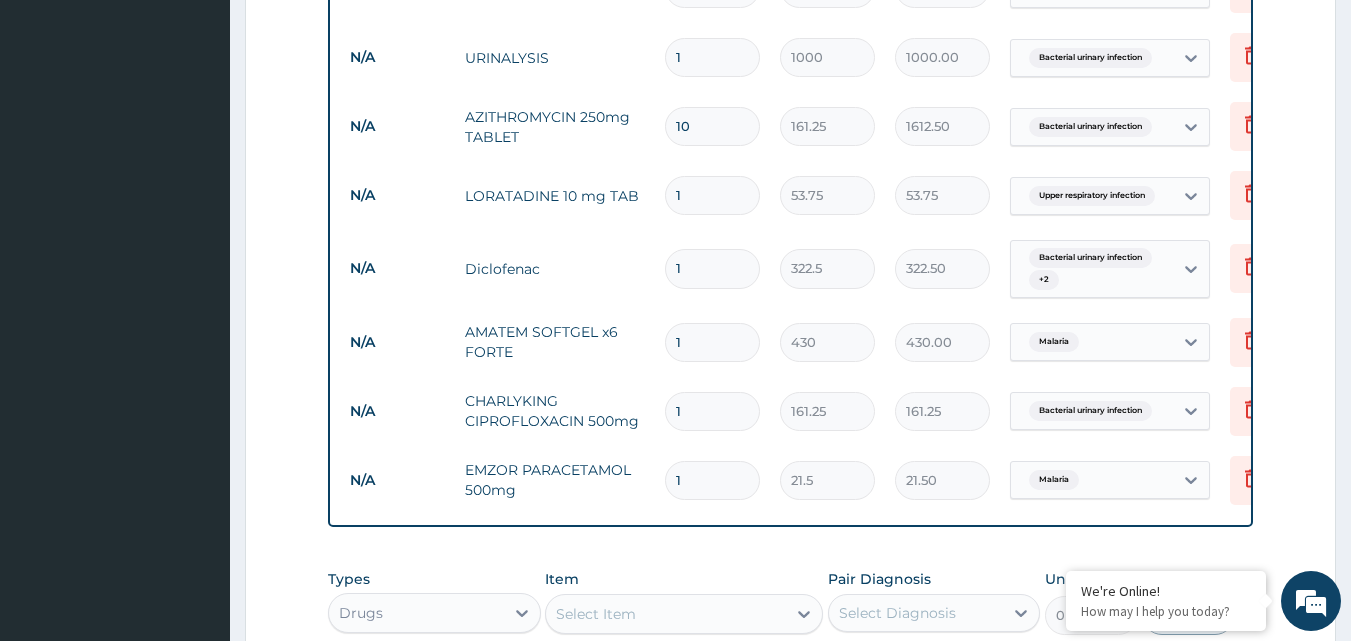 click on "1" at bounding box center (712, 195) 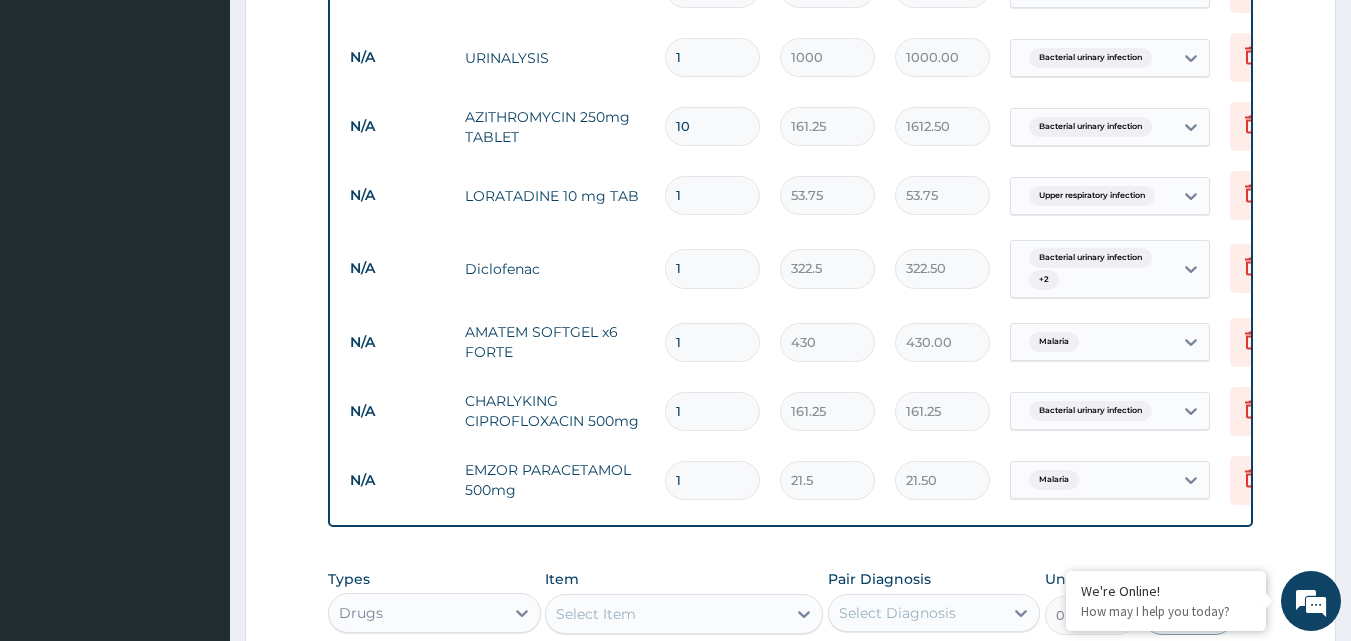type on "10" 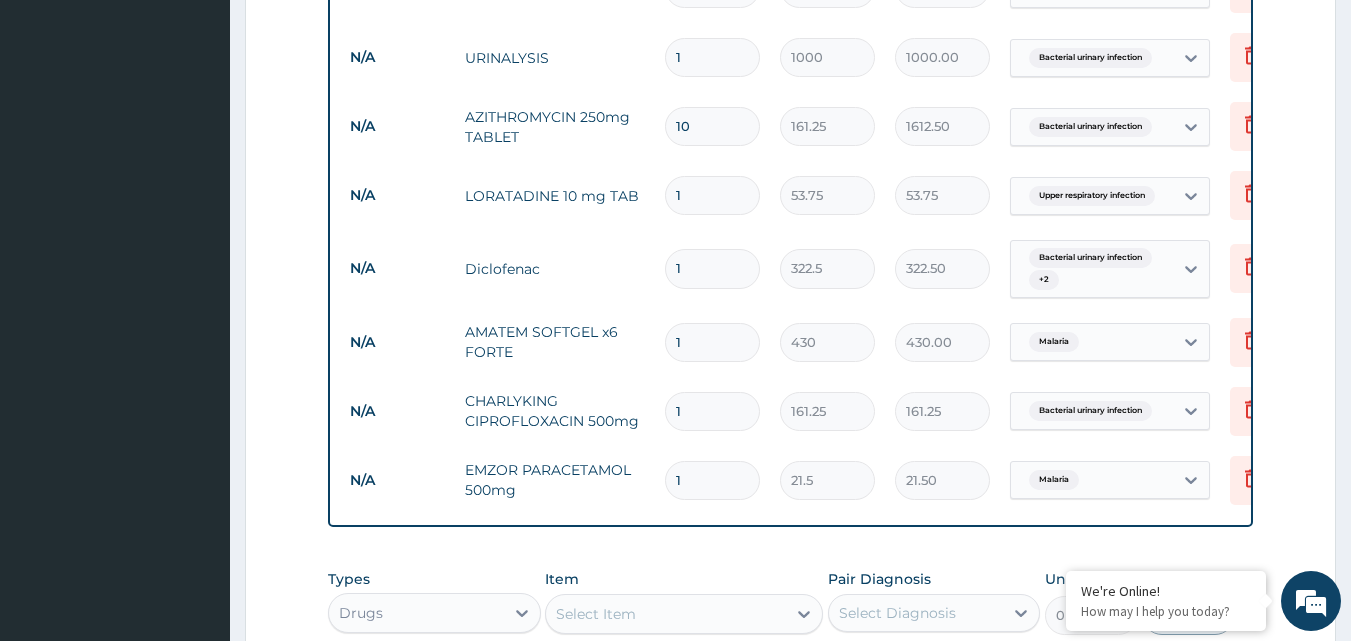 type on "537.50" 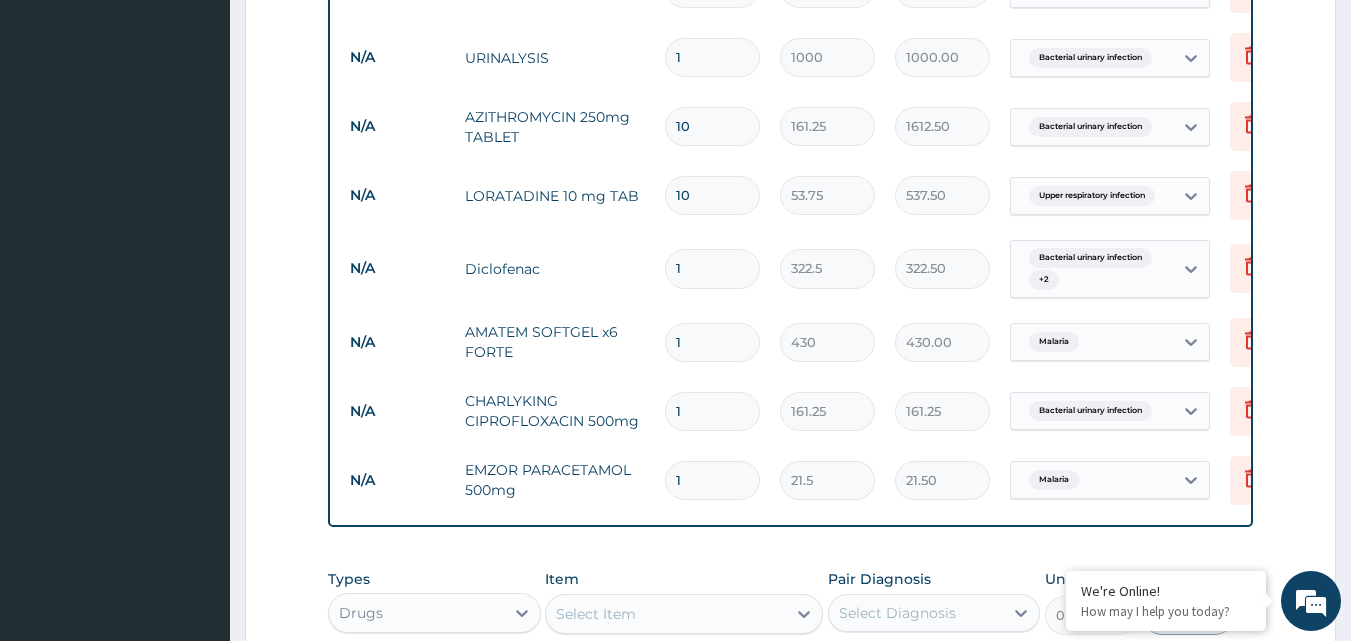 type on "9" 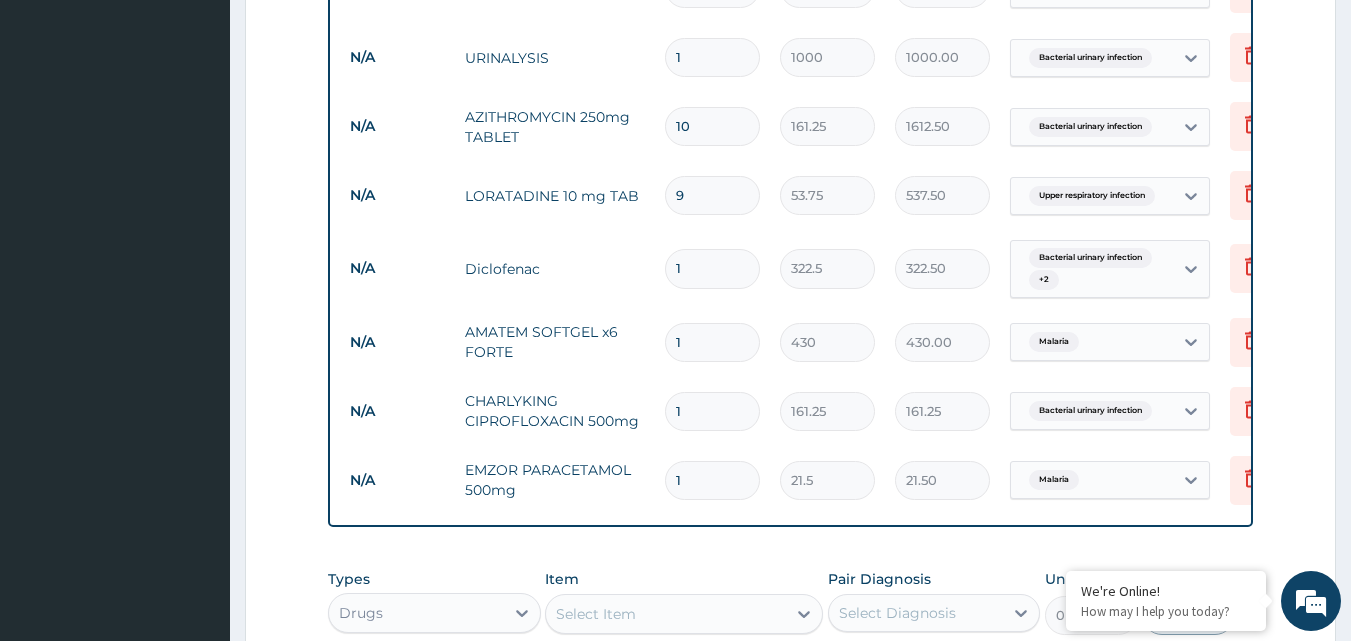 type on "483.75" 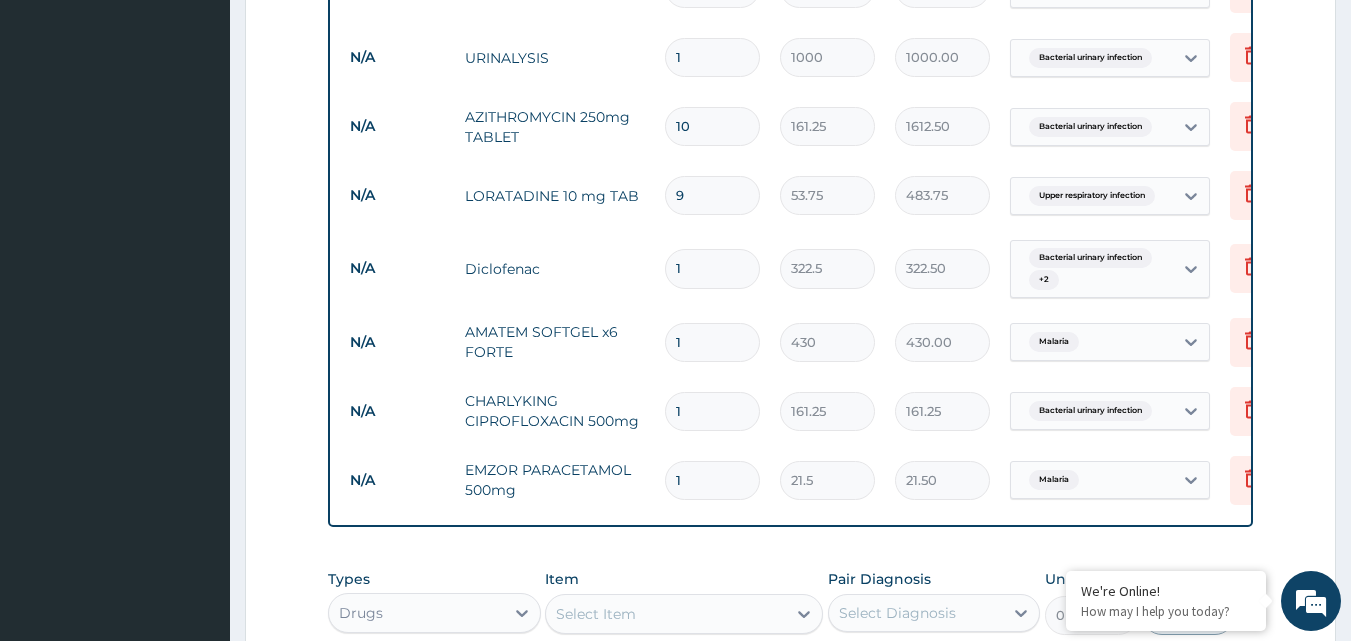 type on "8" 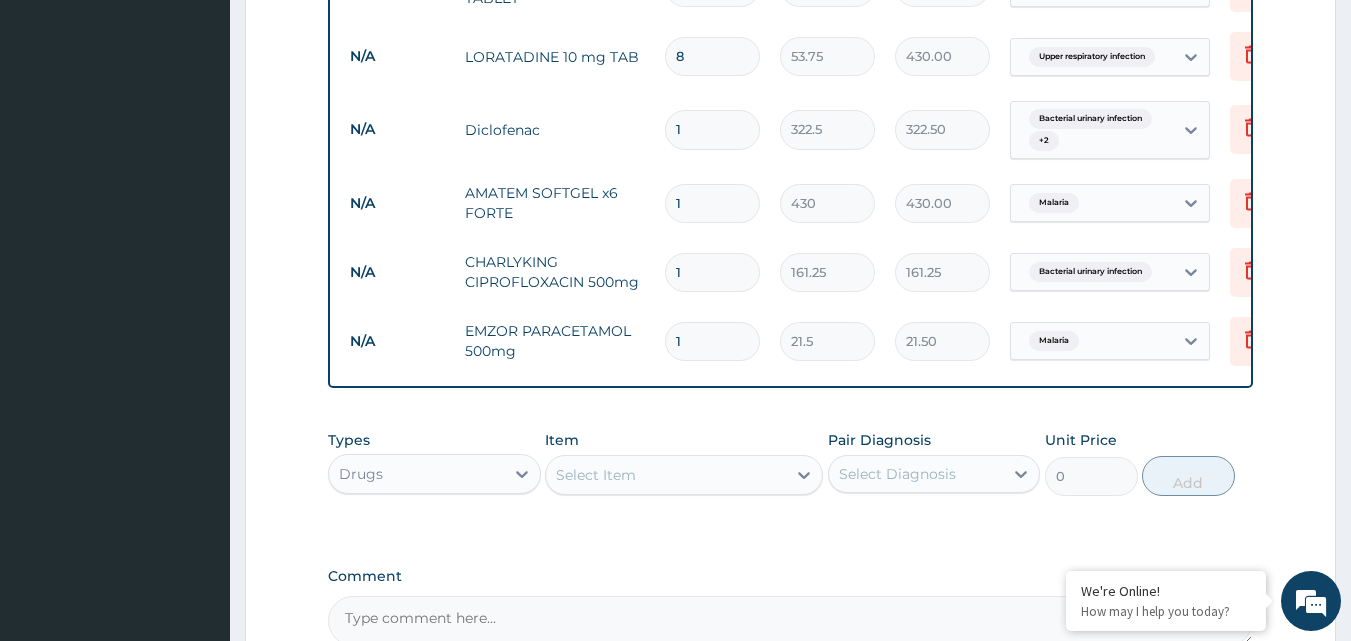 scroll, scrollTop: 1190, scrollLeft: 0, axis: vertical 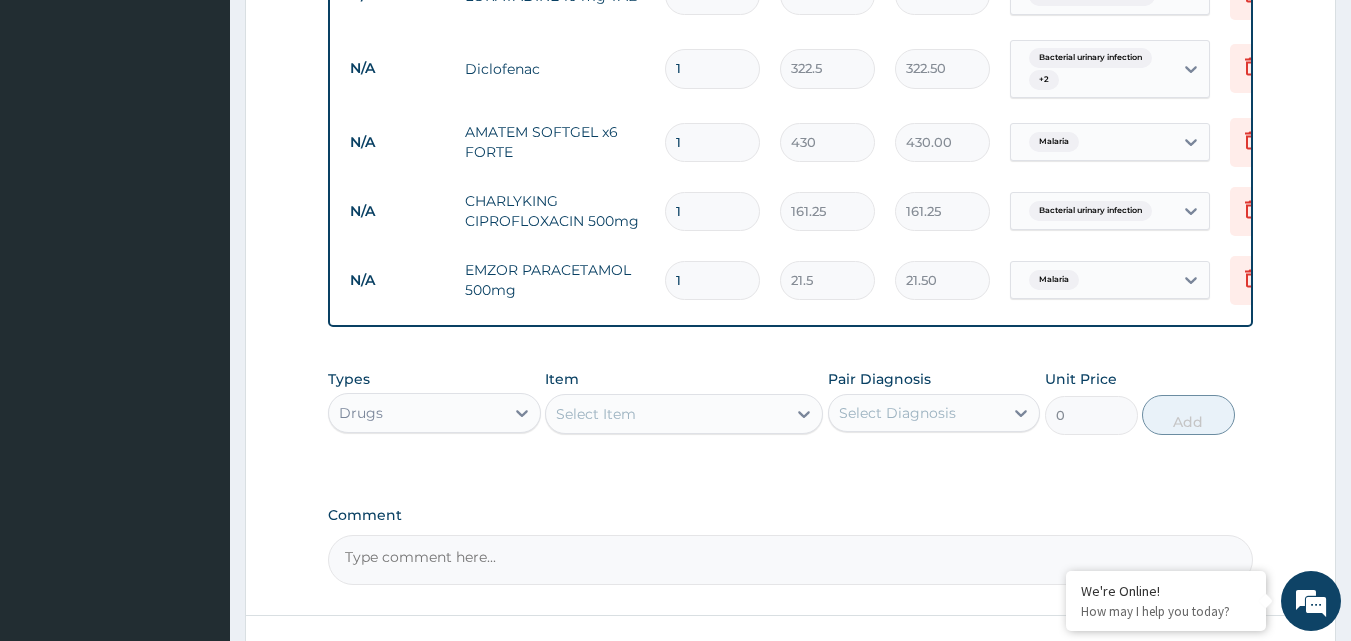type on "8" 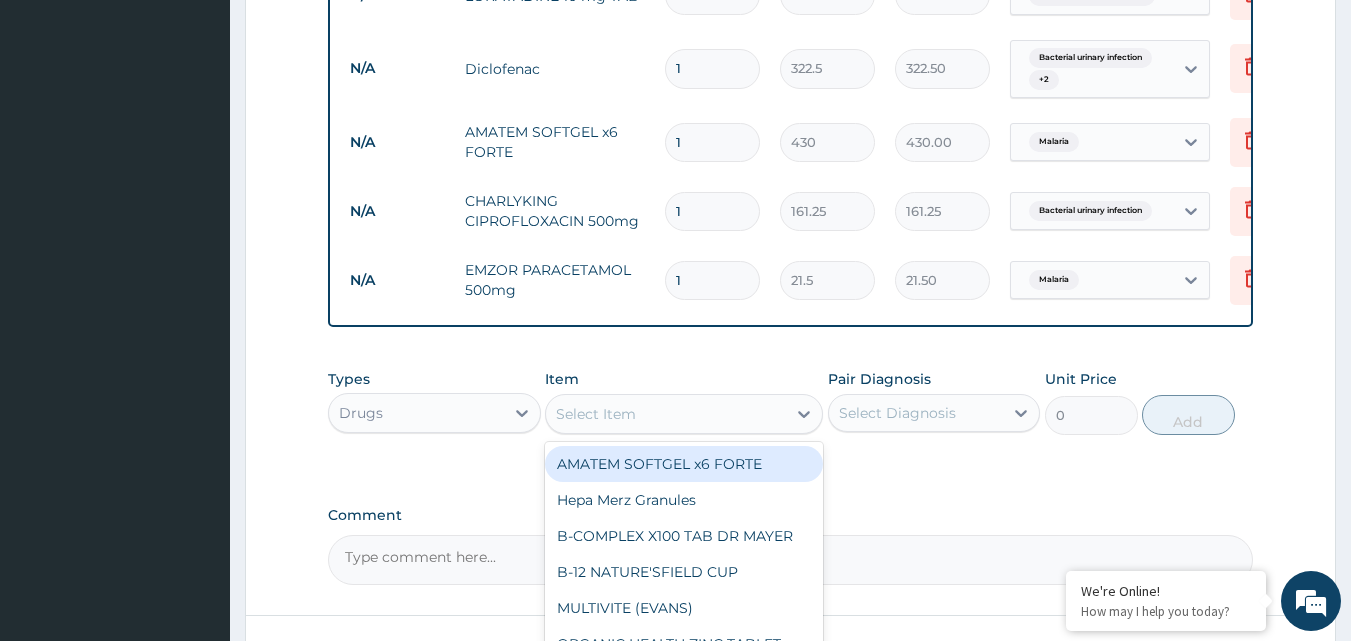click on "Select Item" at bounding box center (666, 414) 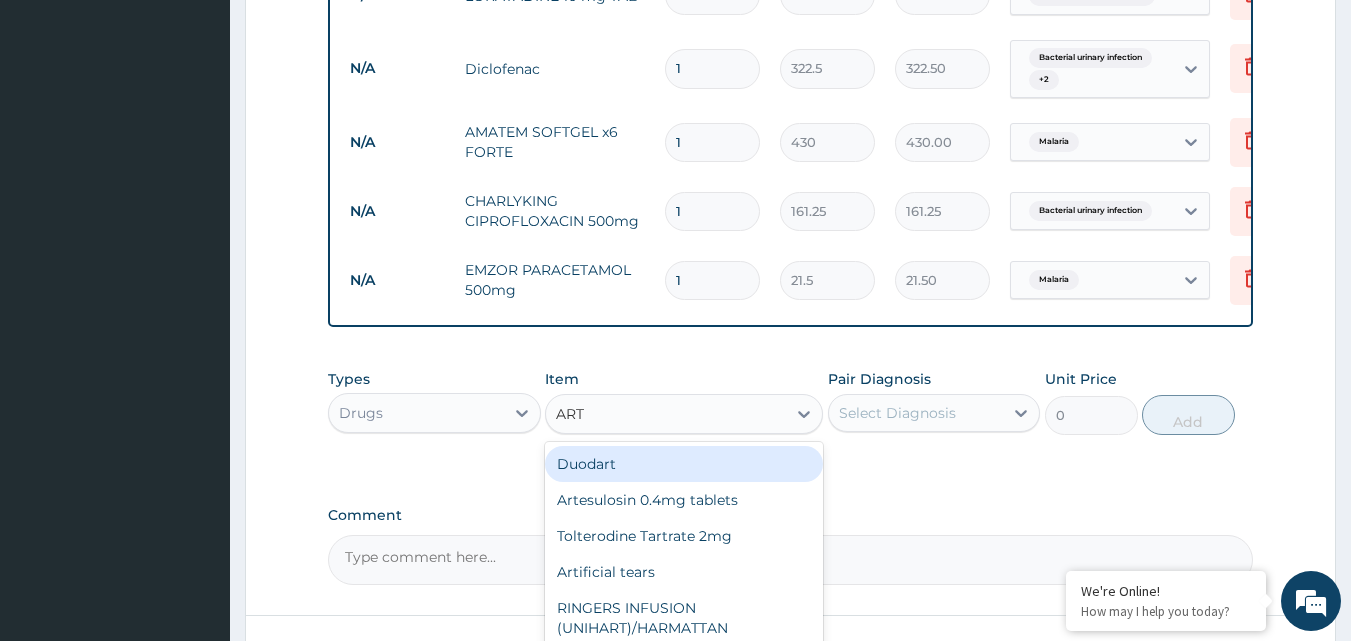 type on "ARTE" 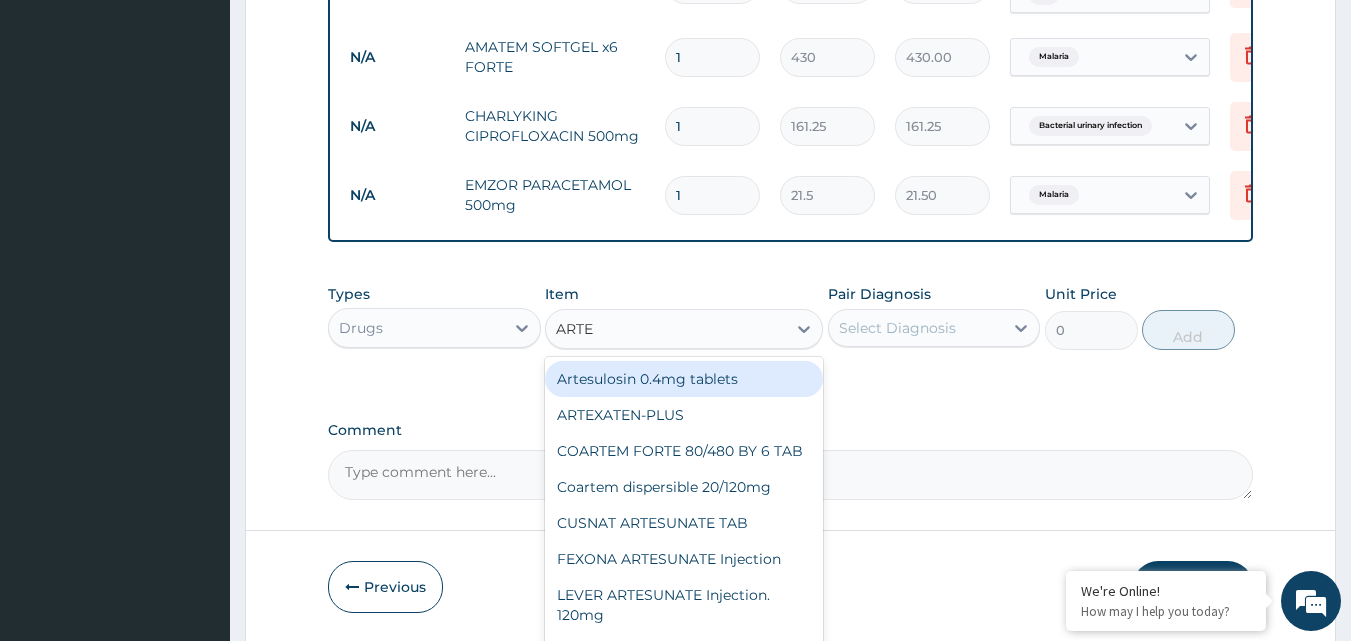 scroll, scrollTop: 1359, scrollLeft: 0, axis: vertical 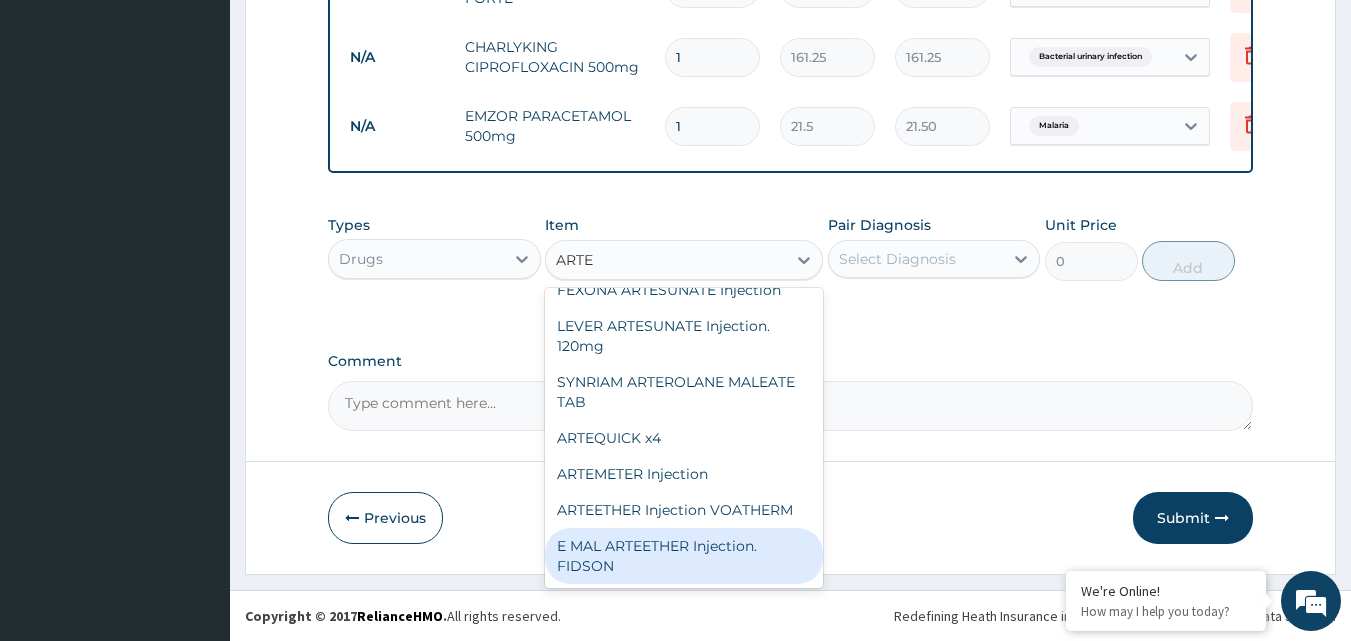 click on "E MAL ARTEETHER Injection. FIDSON" at bounding box center (684, 556) 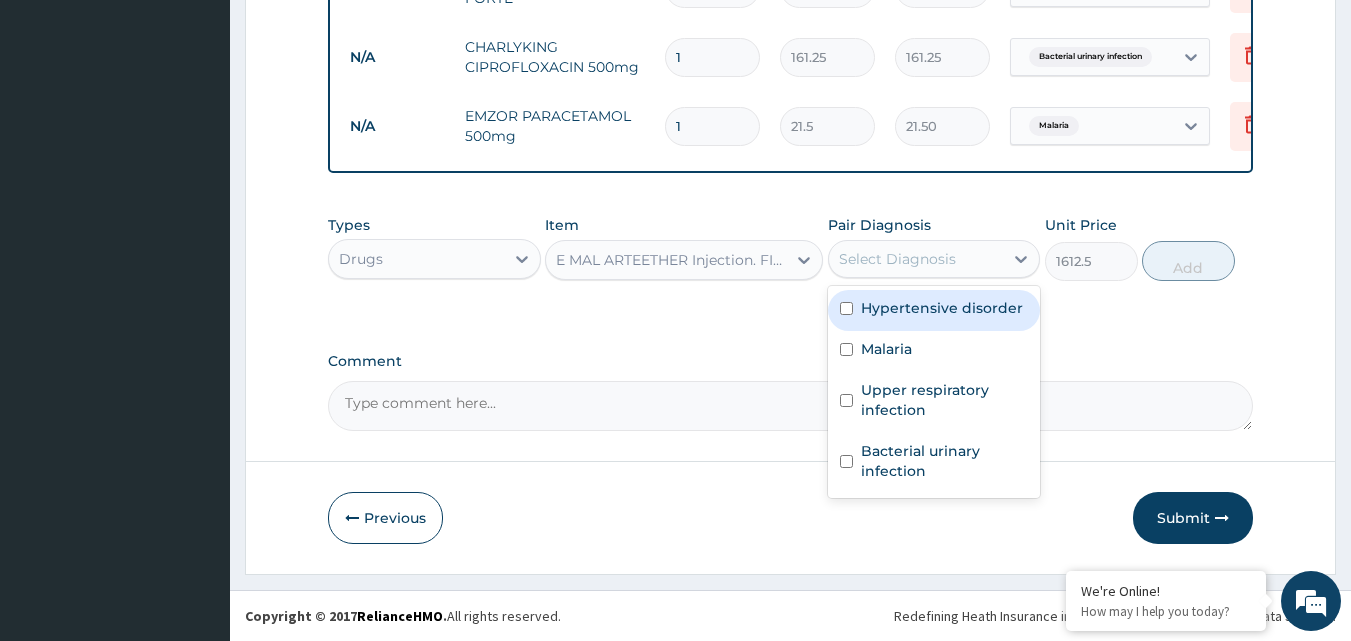 click on "Select Diagnosis" at bounding box center (897, 259) 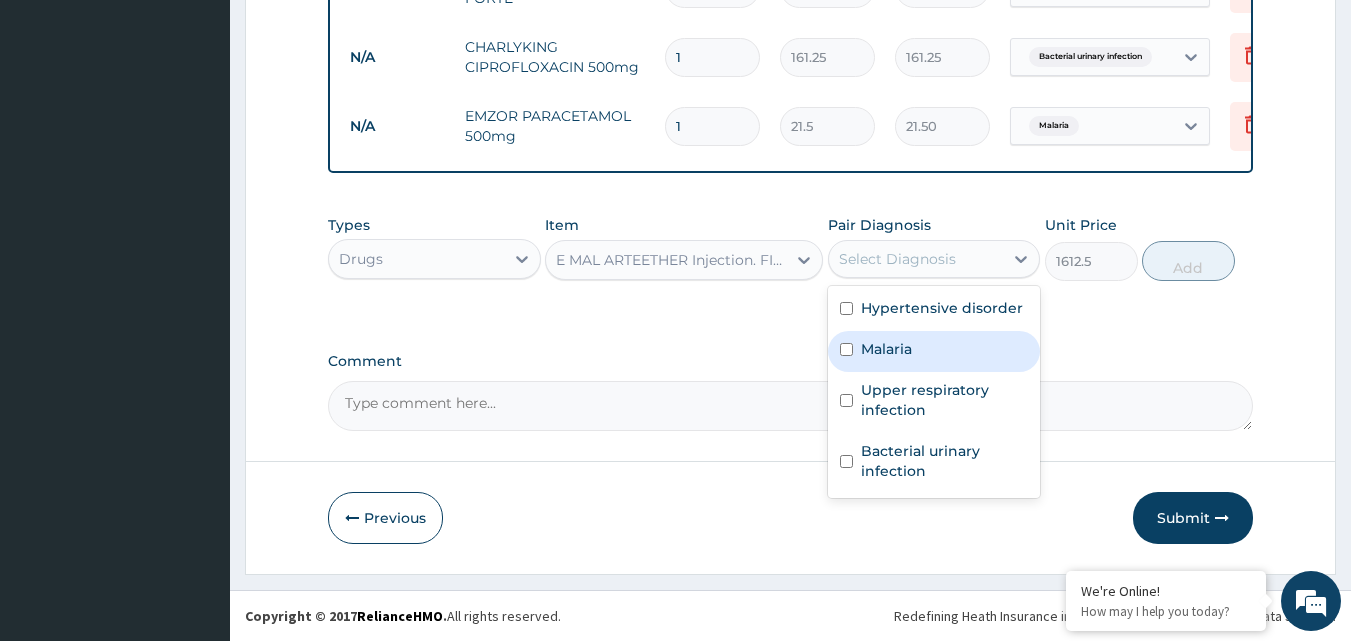 click on "Malaria" at bounding box center (934, 351) 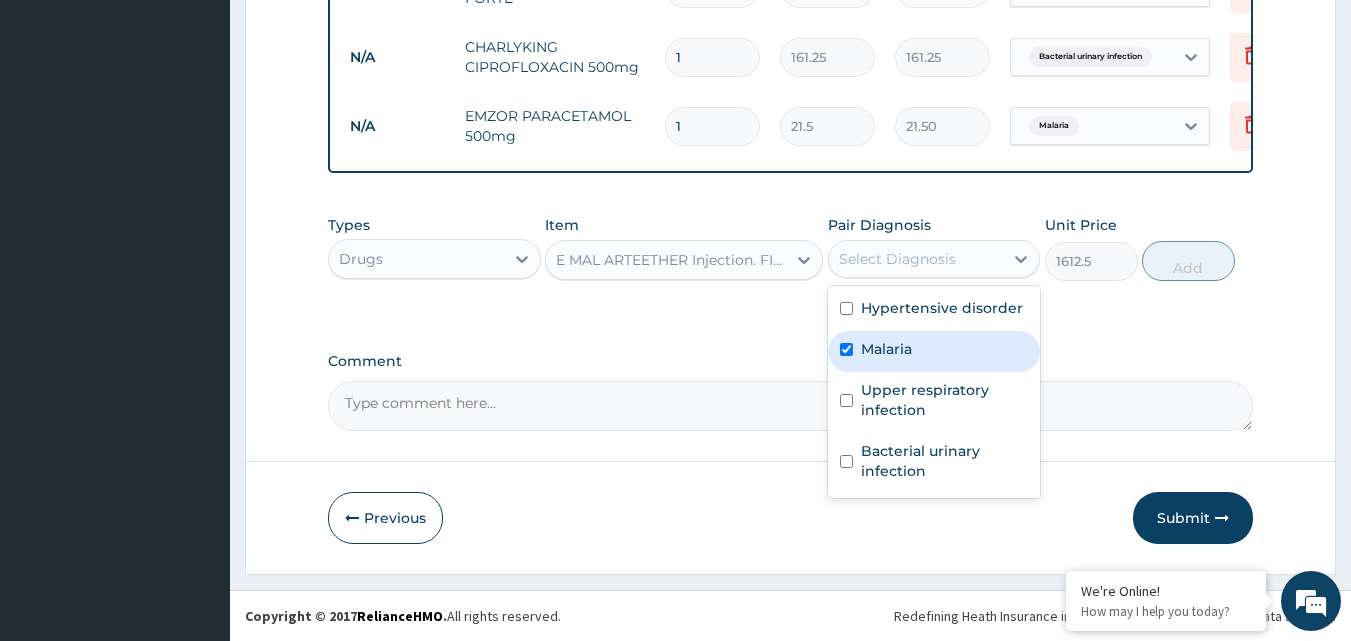 checkbox on "true" 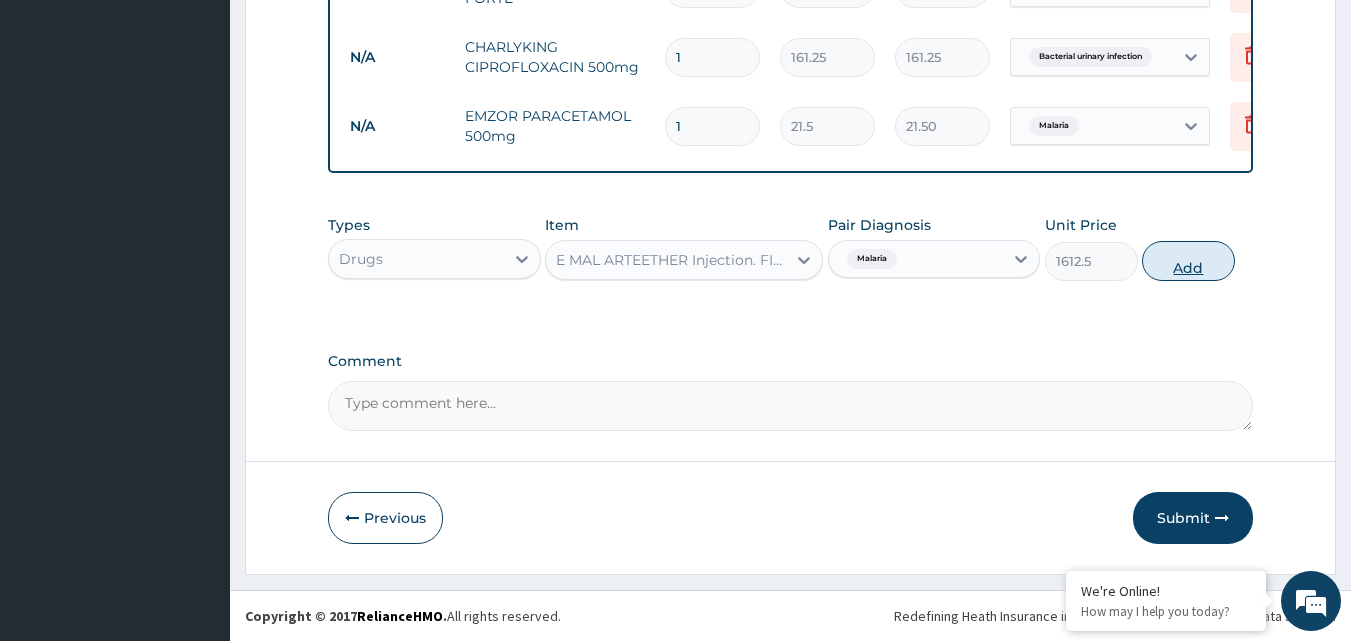 click on "Add" at bounding box center (1188, 261) 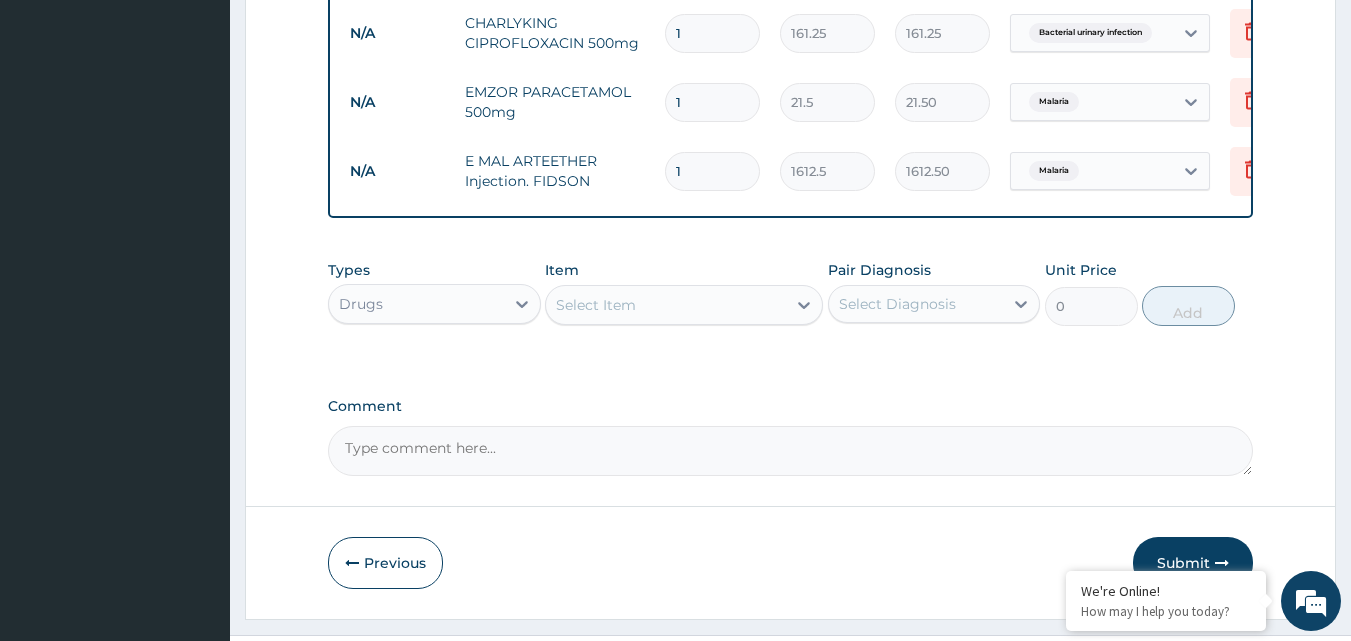 scroll, scrollTop: 1428, scrollLeft: 0, axis: vertical 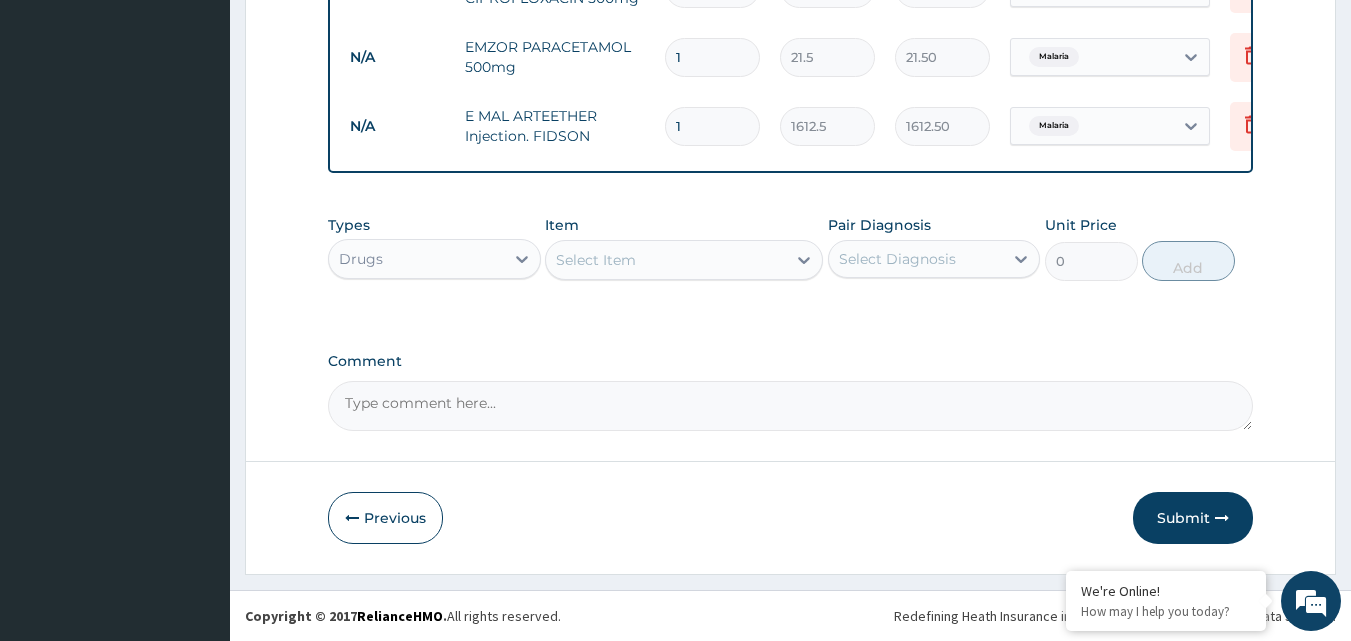 click on "Select Item" at bounding box center (666, 260) 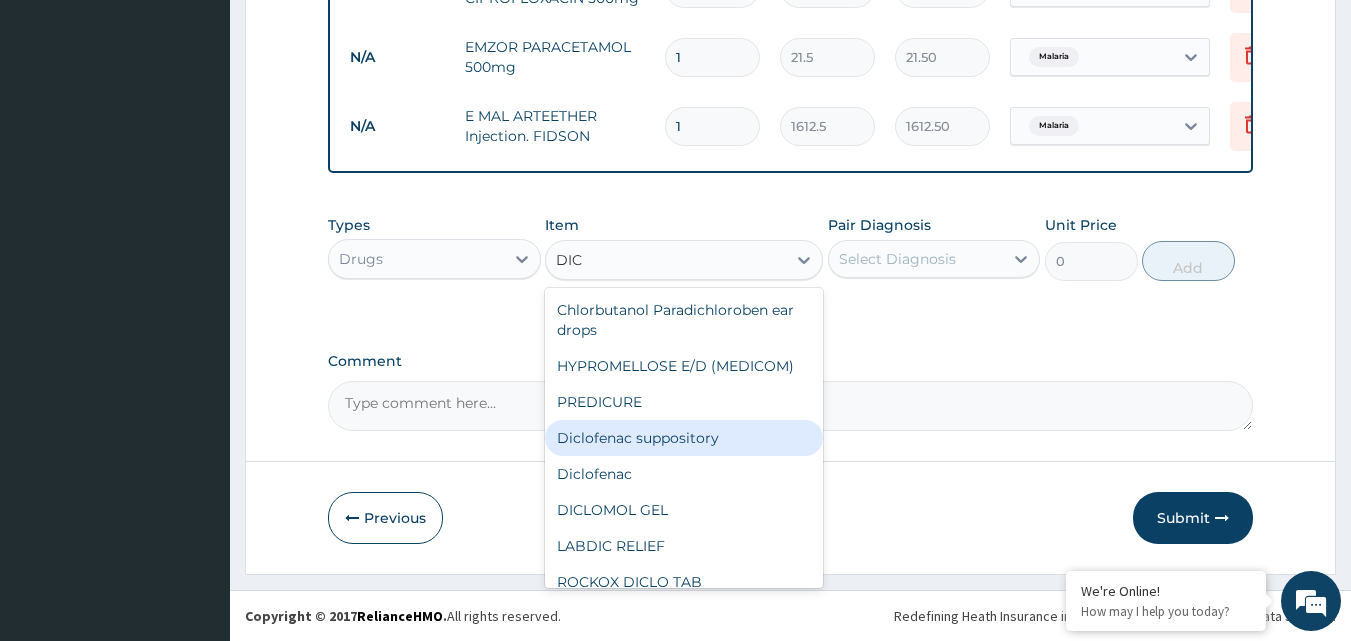 scroll, scrollTop: 16, scrollLeft: 0, axis: vertical 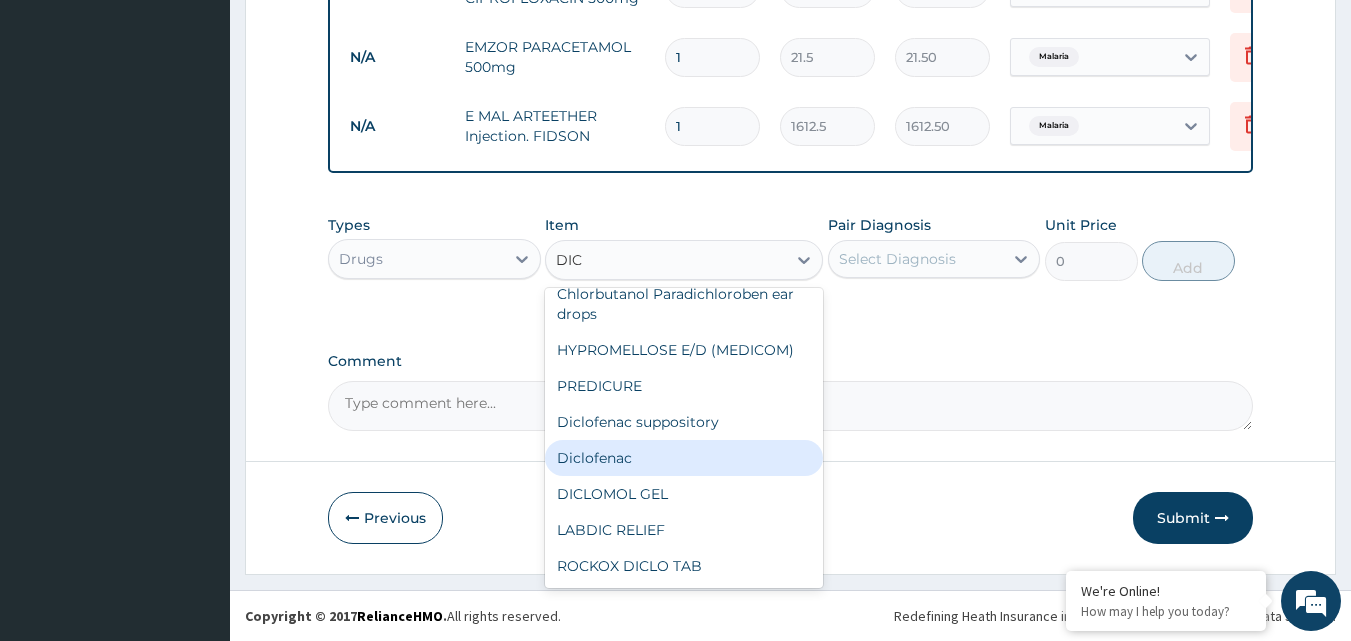 type on "DIC" 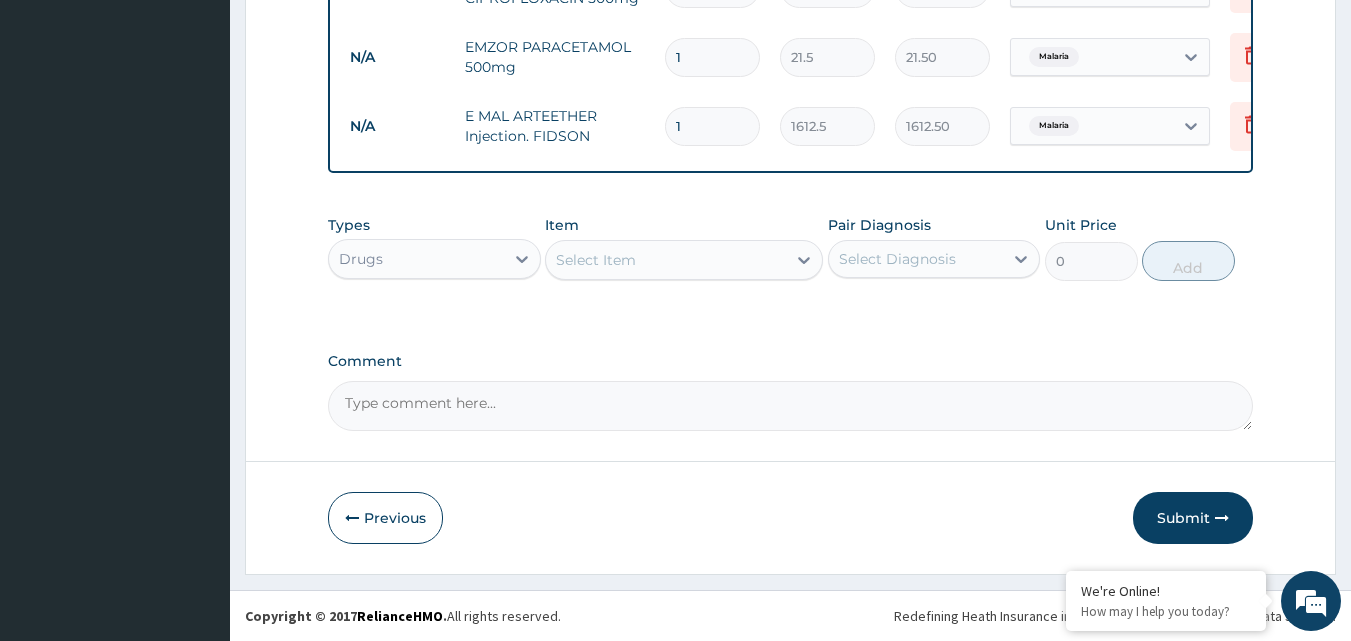 click on "PA Code / Prescription Code Enter Code(Secondary Care Only) Encounter Date 14-07-2025 Important Notice Please enter PA codes before entering items that are not attached to a PA code   All diagnoses entered must be linked to a claim item. Diagnosis & Claim Items that are visible but inactive cannot be edited because they were imported from an already approved PA code. Diagnosis Hypertensive disorder Confirmed Malaria Confirmed Upper respiratory infection Confirmed Bacterial urinary infection Query NB: All diagnosis must be linked to a claim item Claim Items Type Name Quantity Unit Price Total Price Pair Diagnosis Actions N/A GP CONSULTATION  1 2000 2000.00 Hypertensive disorder  + 2 Delete N/A PACKED CELL VOLUME (PCV) 1 1000 1000.00 Malaria Delete N/A MALARIA PARASITE 1 1000 1000.00 Malaria Delete N/A URINALYSIS 1 1000 1000.00 Bacterial urinary infection Delete N/A AZITHROMYCIN 250mg TABLET 10 161.25 1612.50 Bacterial urinary infection Delete N/A LORATADINE 10 mg TAB 8 53.75 430.00 Upper respiratory infection" at bounding box center [791, -396] 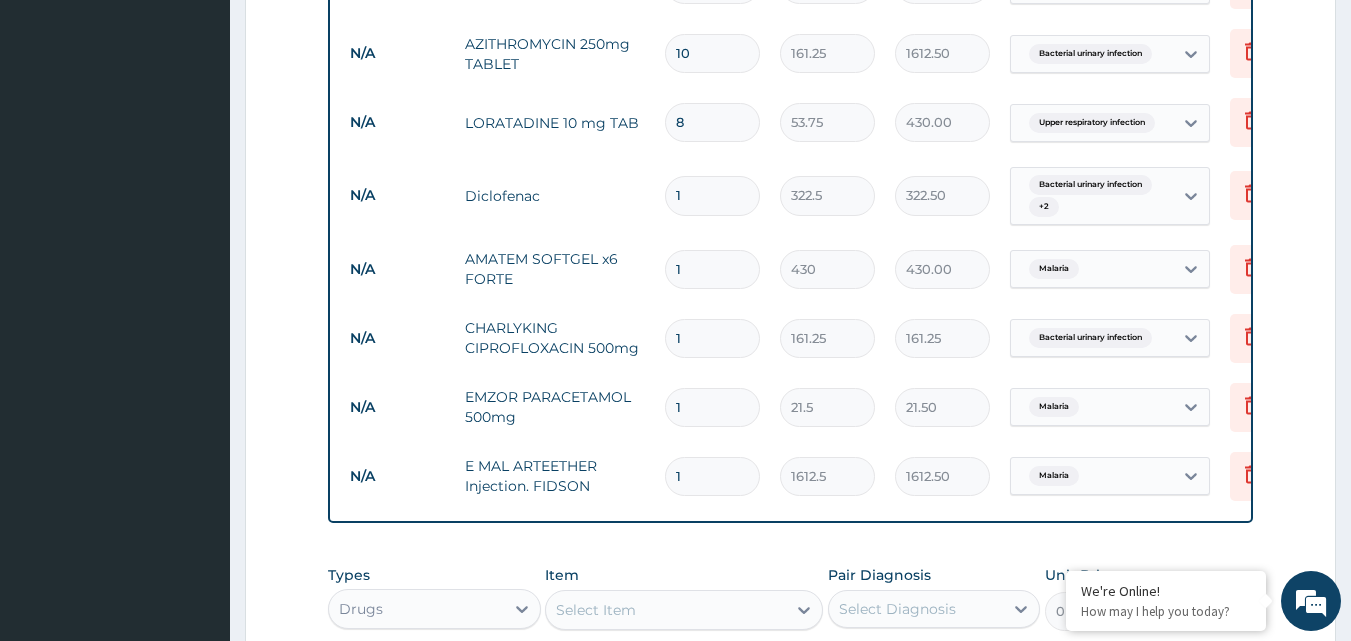 scroll, scrollTop: 1028, scrollLeft: 0, axis: vertical 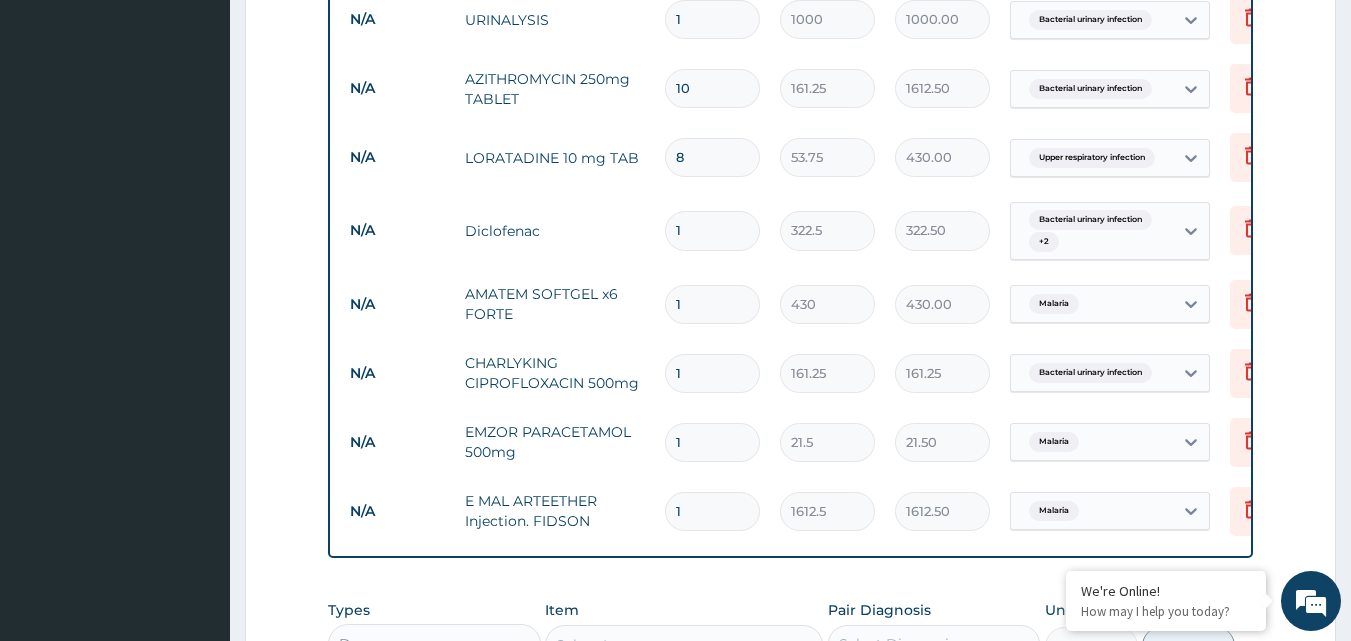 click on "8" at bounding box center [712, 157] 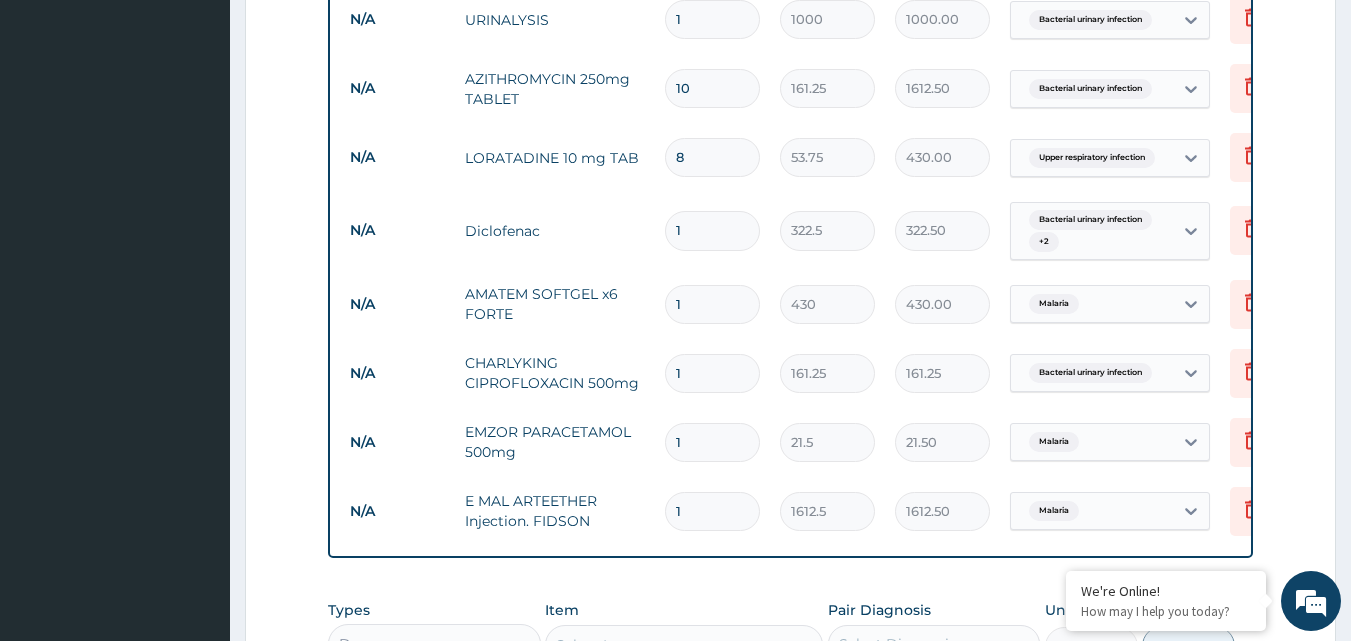 type 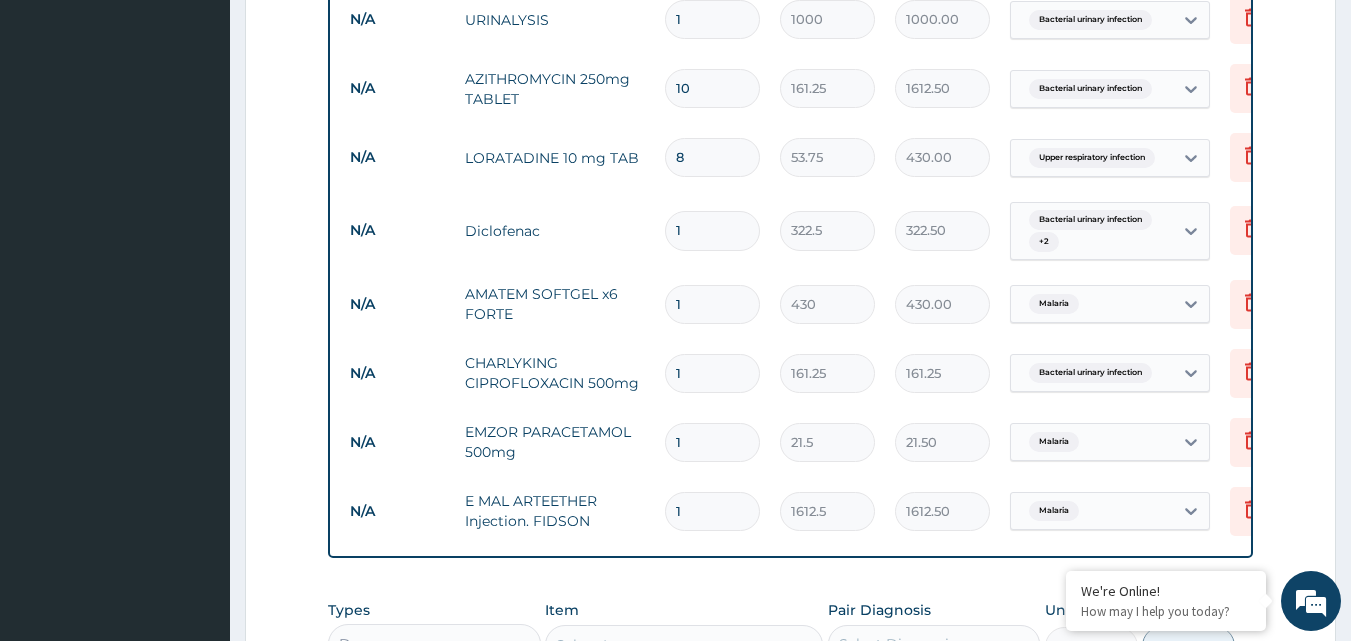 type on "0.00" 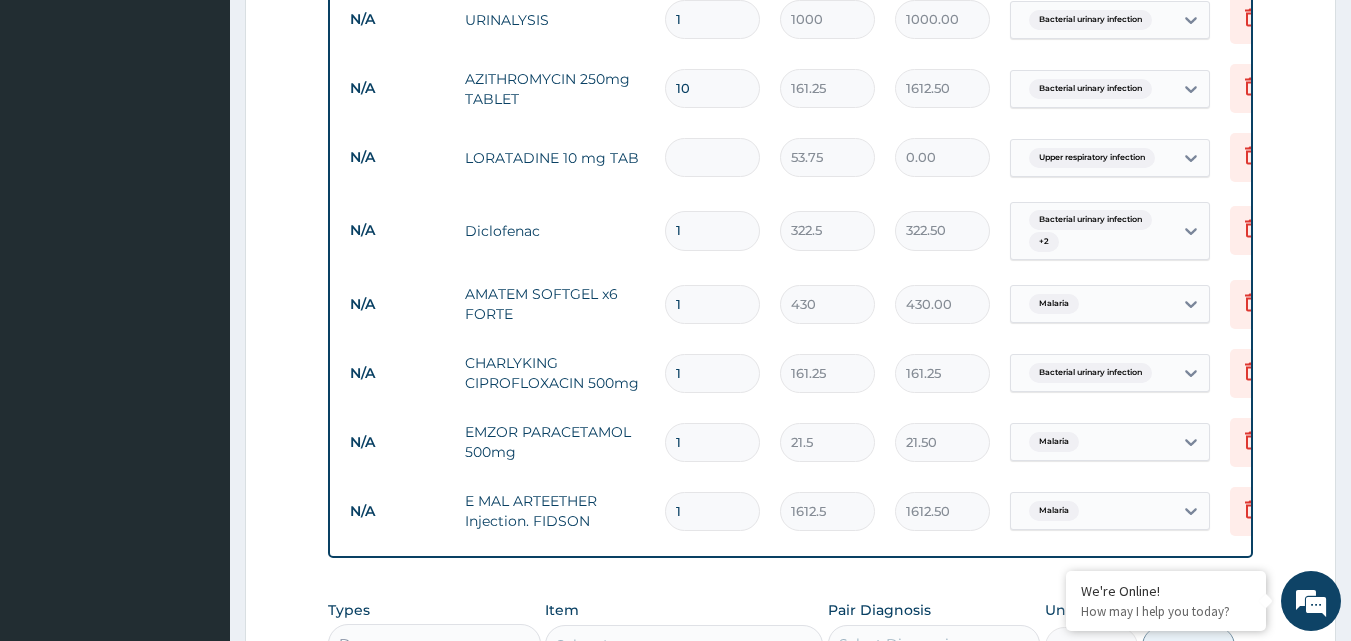 type on "1" 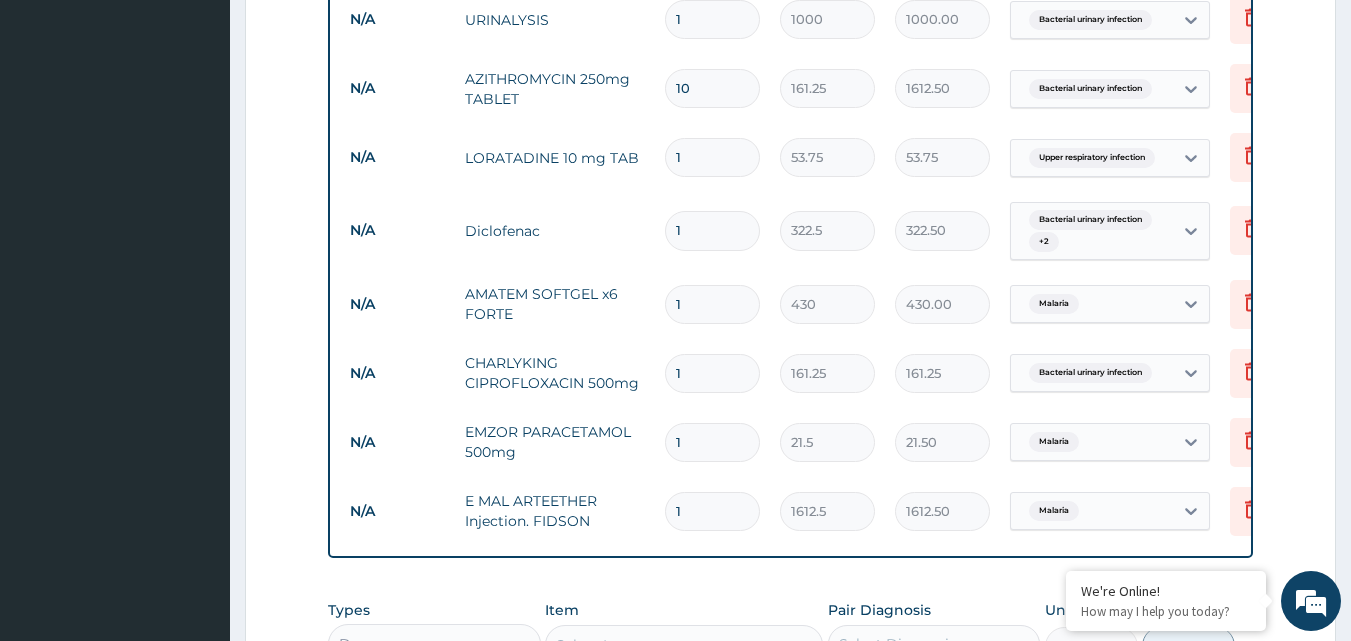 type on "10" 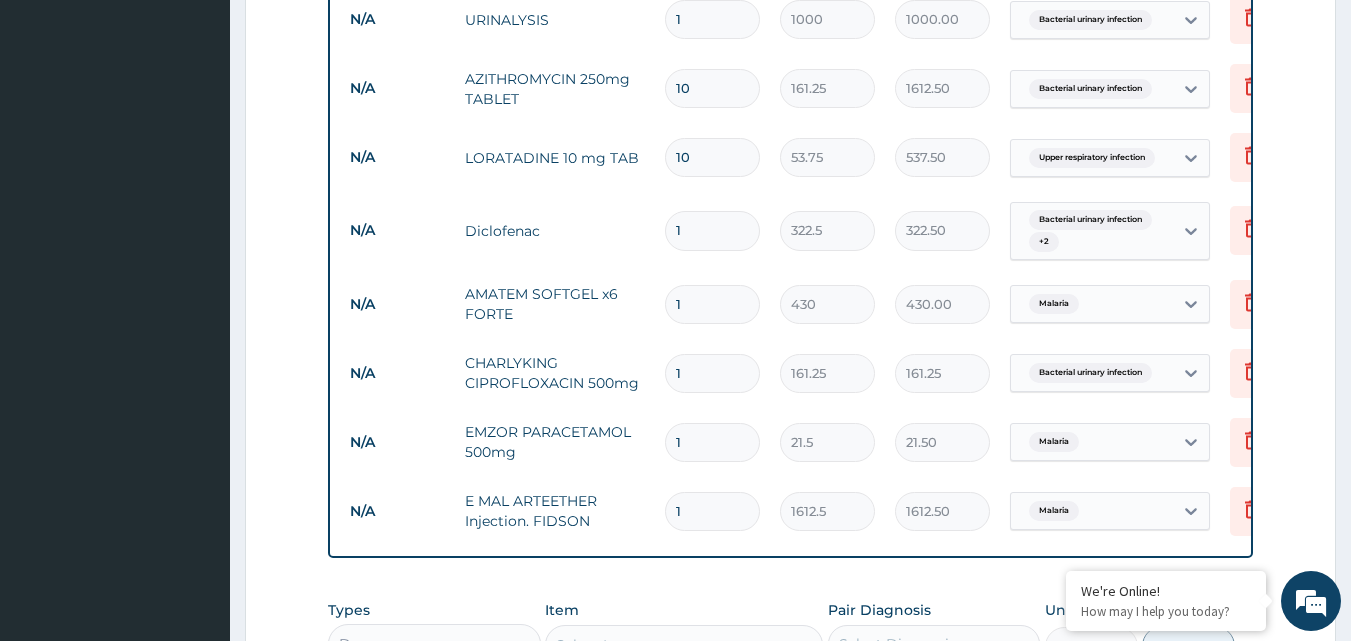 type on "10" 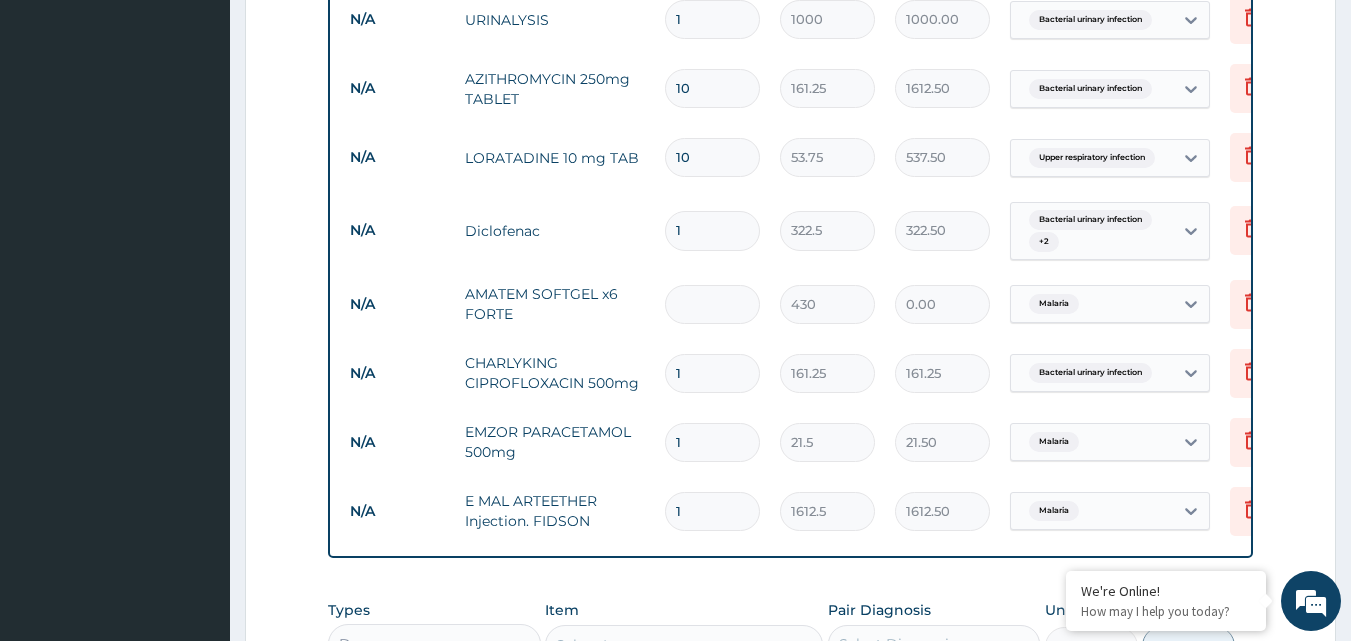 type on "6" 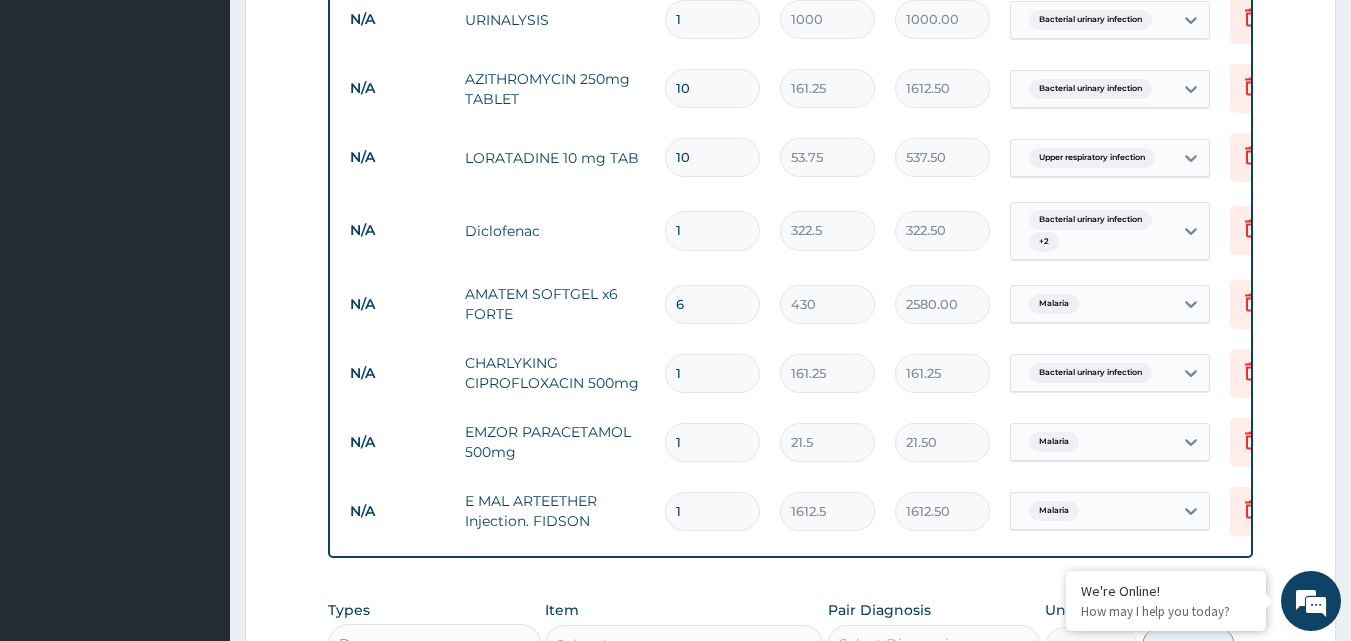 type on "6" 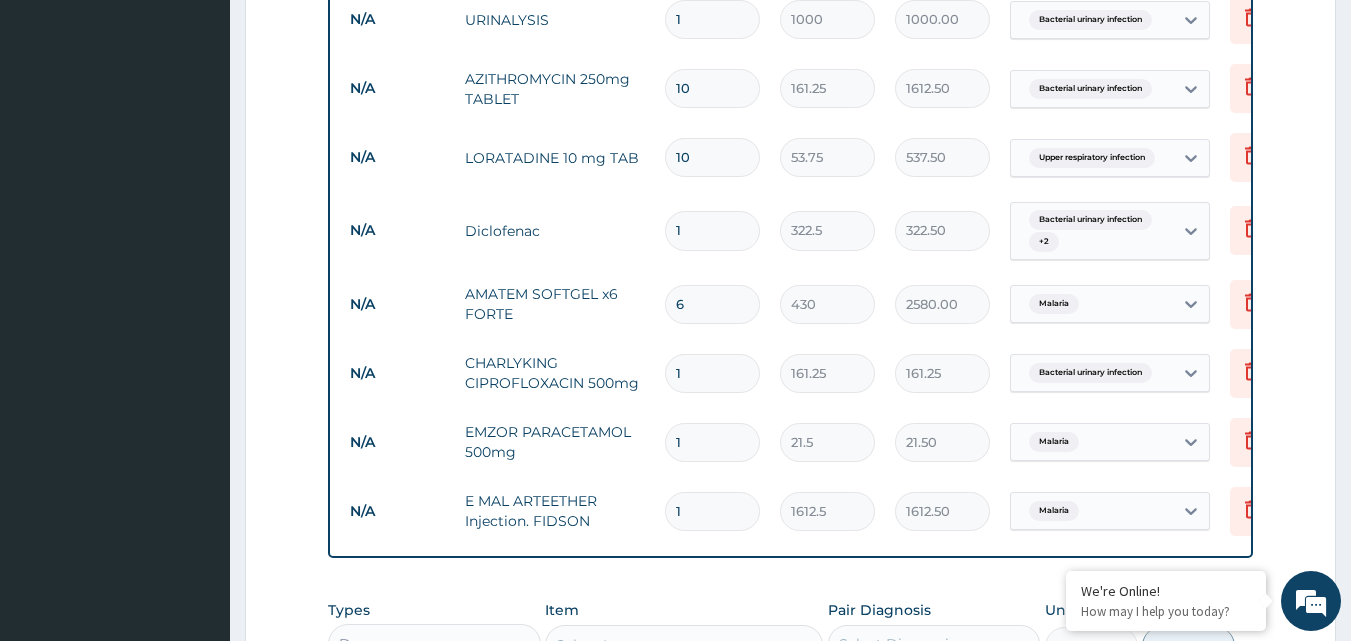 type on "10" 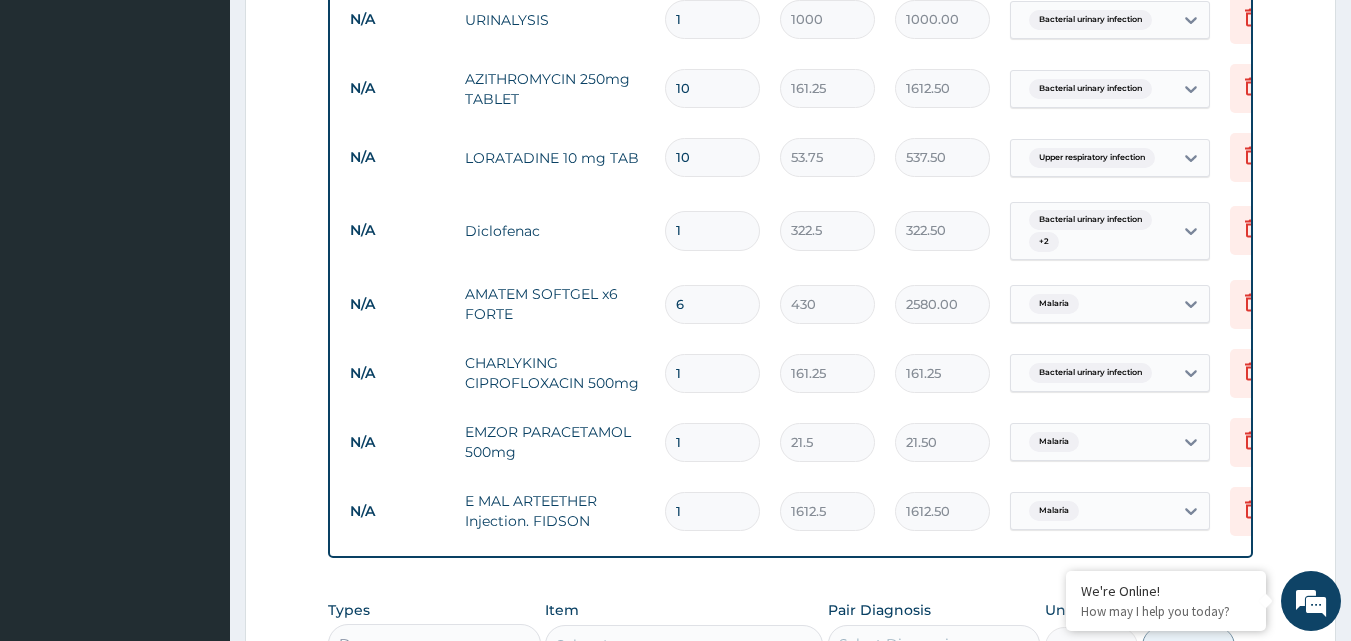 type on "1612.50" 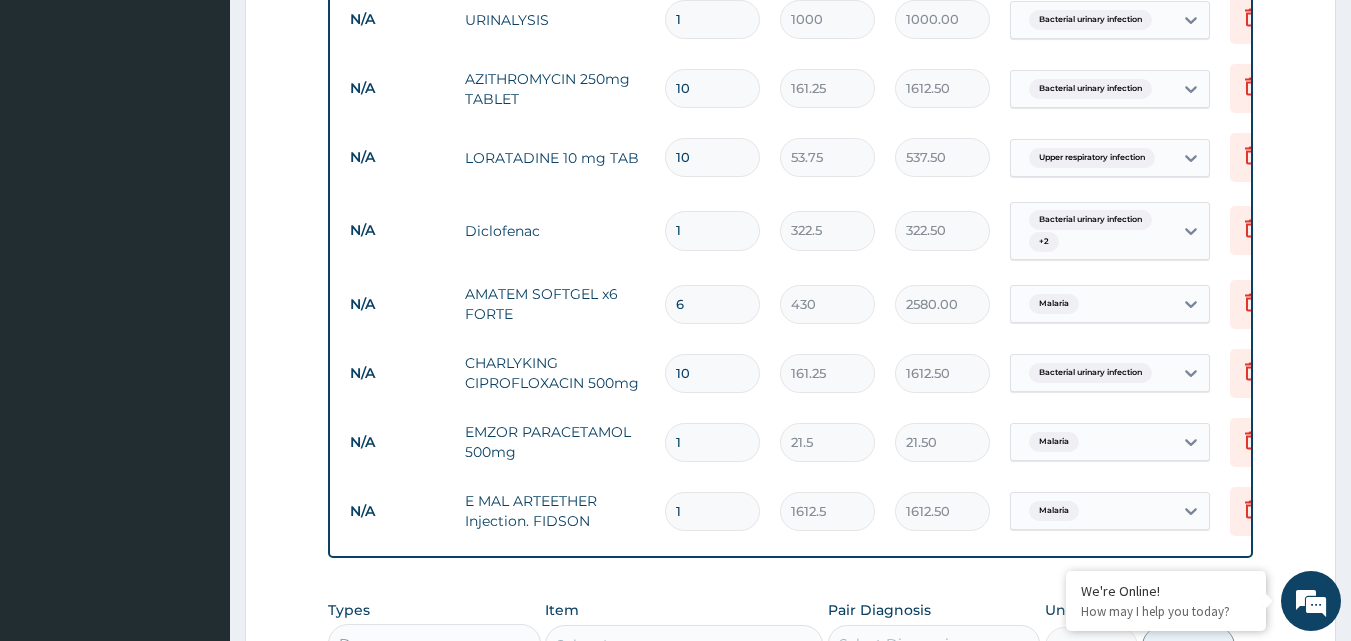 type on "10" 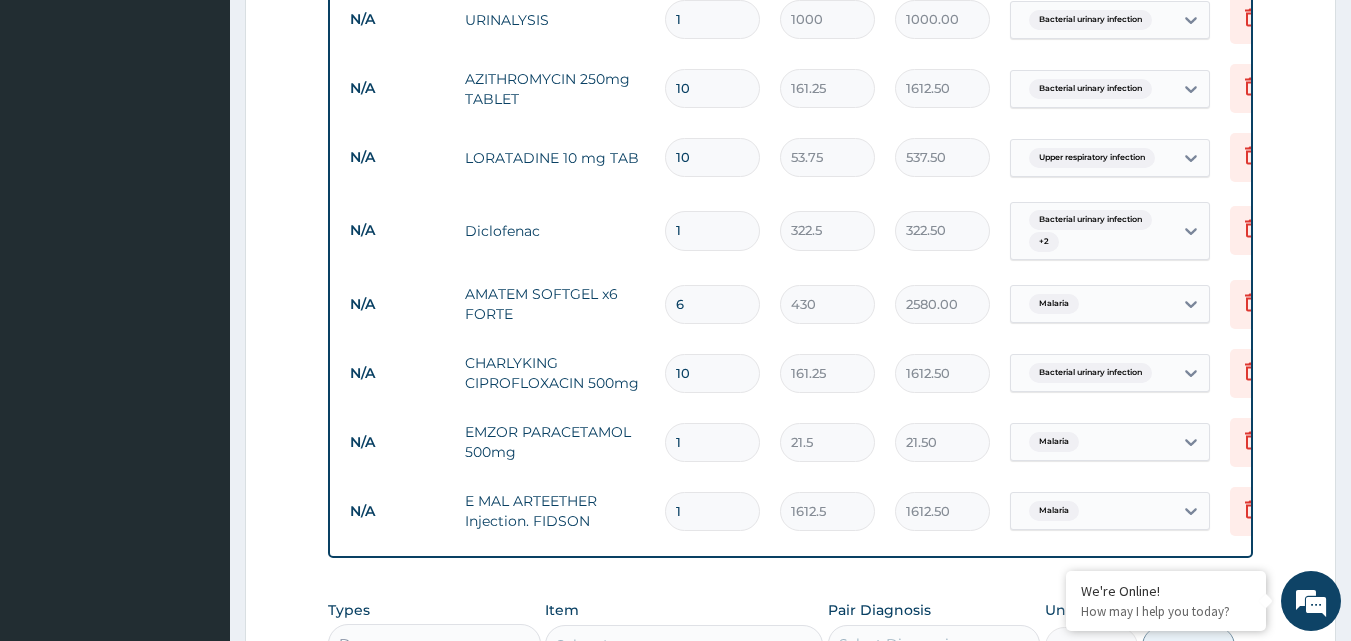type on "18" 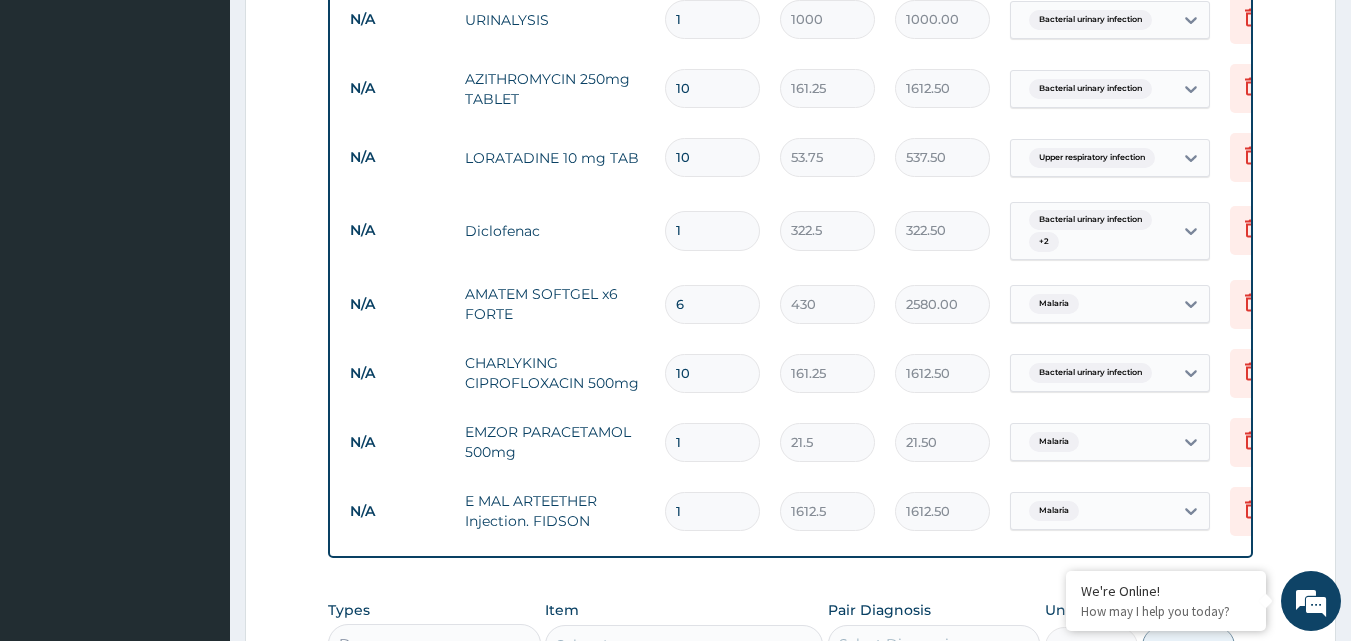type on "387.00" 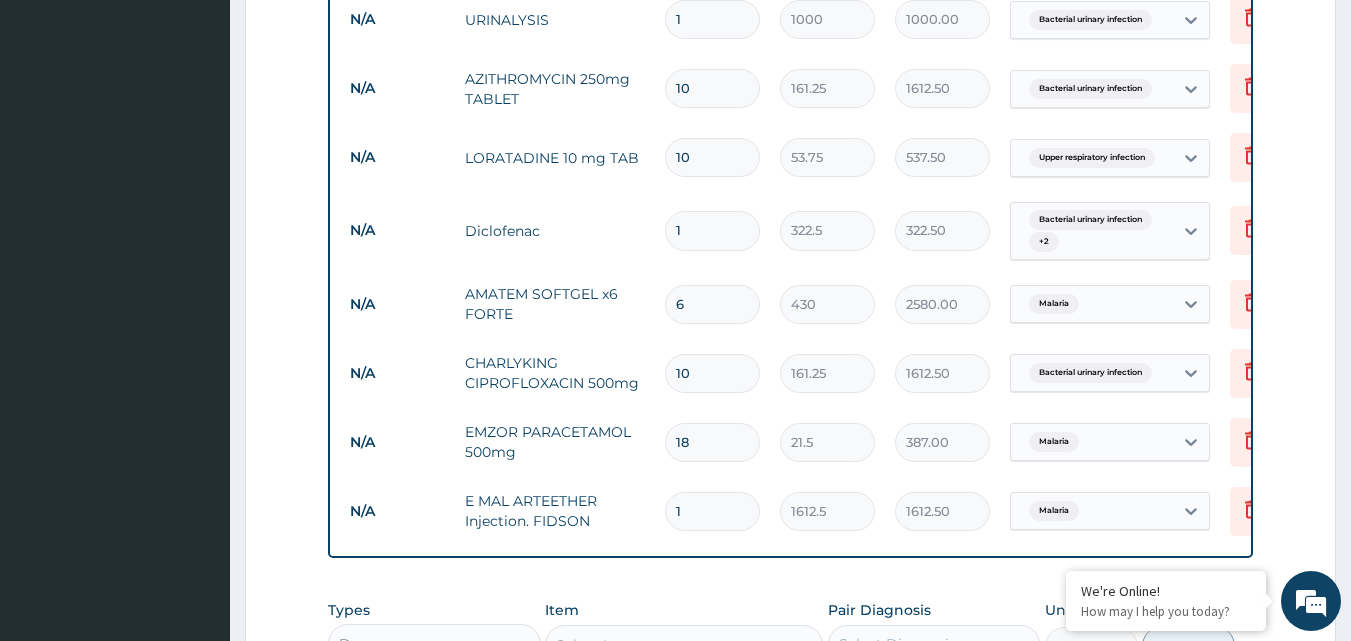 type on "18" 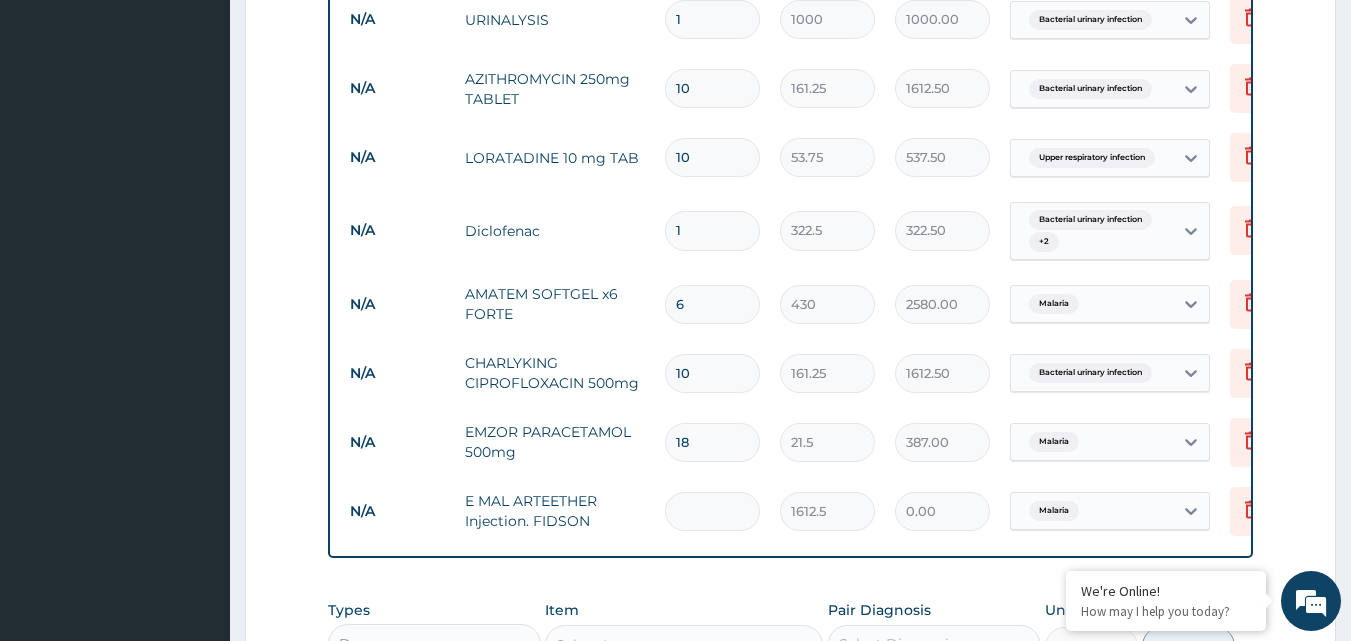 type on "3" 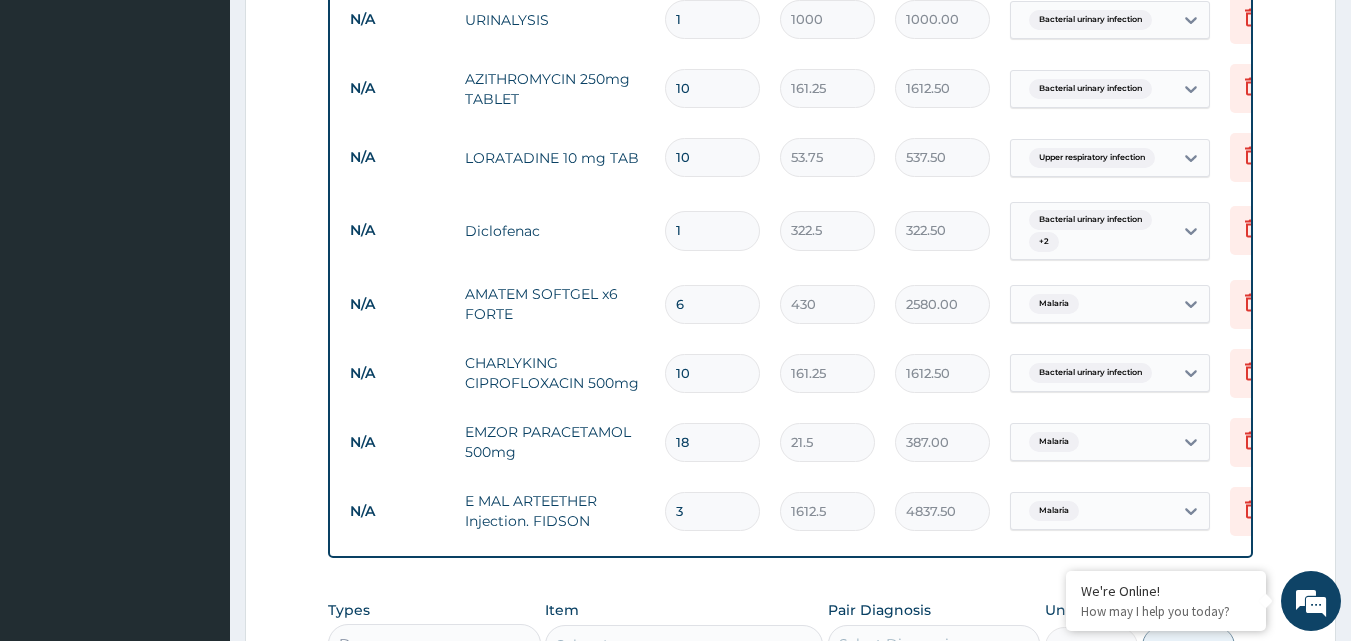 type on "2" 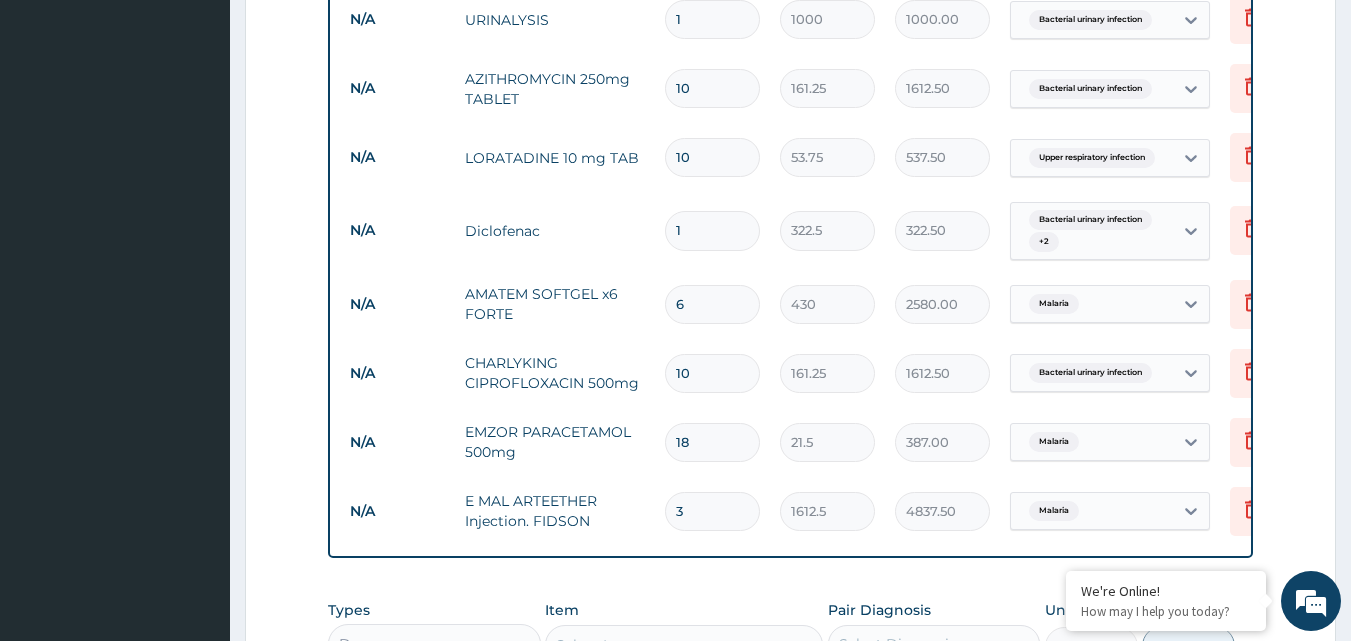 type on "3225.00" 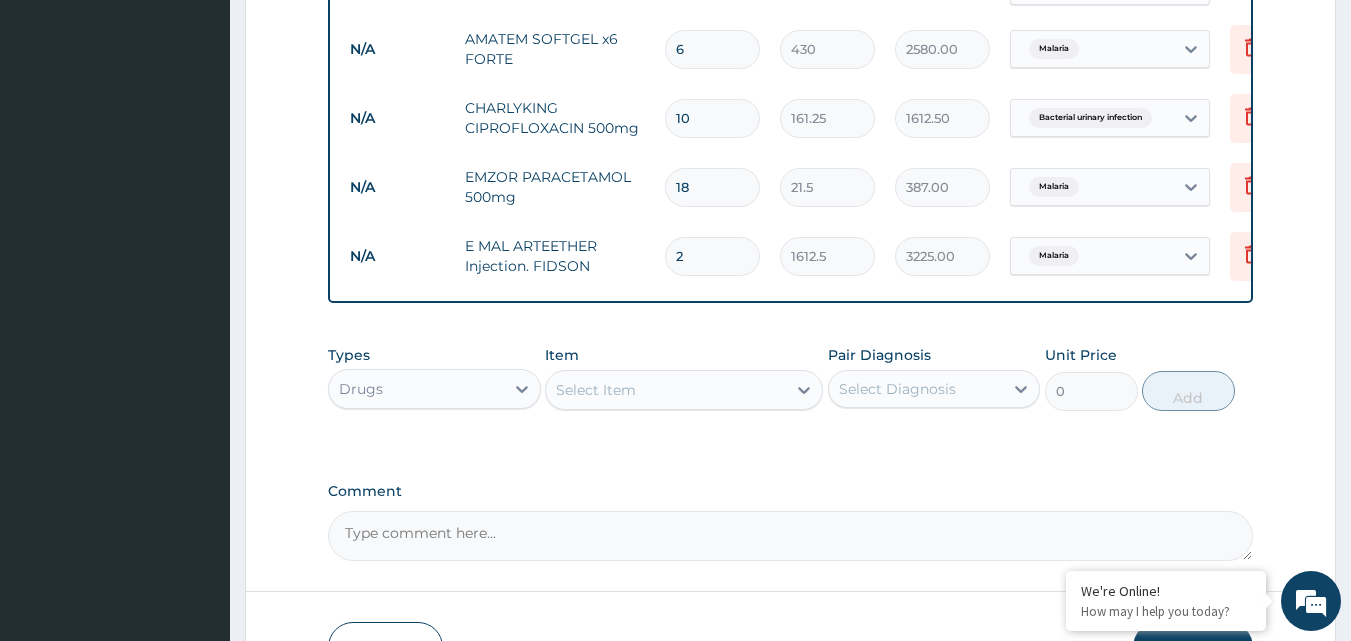 scroll, scrollTop: 1428, scrollLeft: 0, axis: vertical 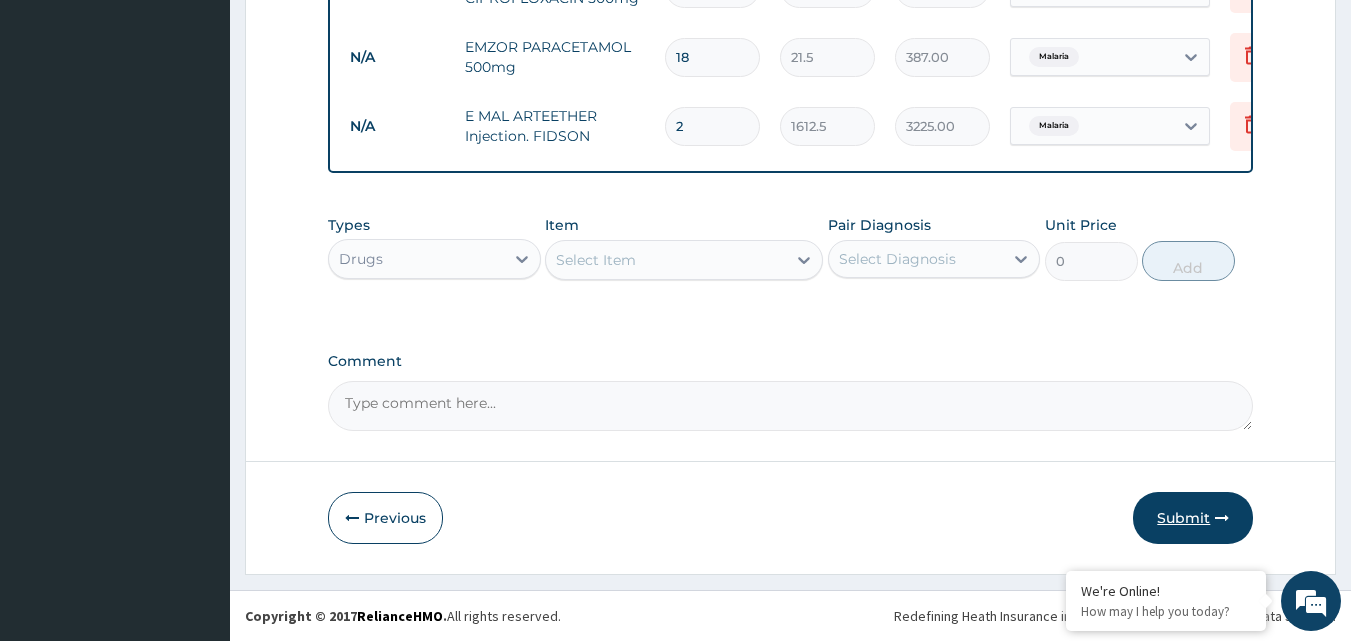 type on "2" 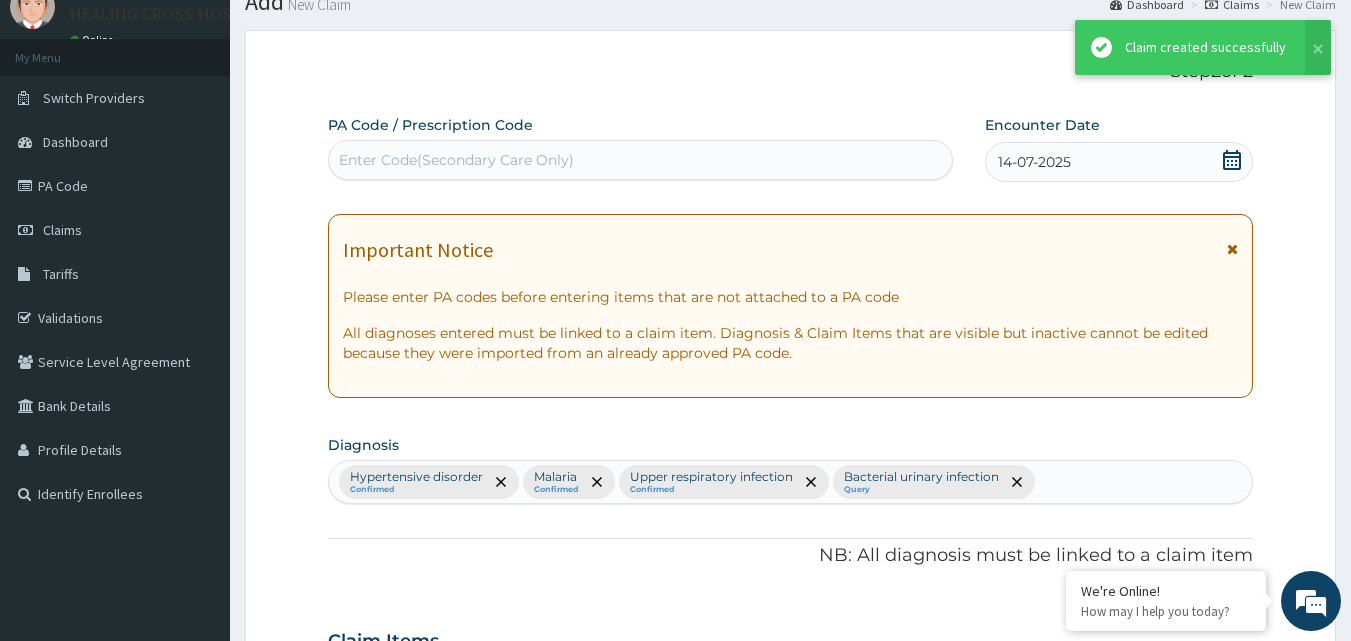 scroll, scrollTop: 1428, scrollLeft: 0, axis: vertical 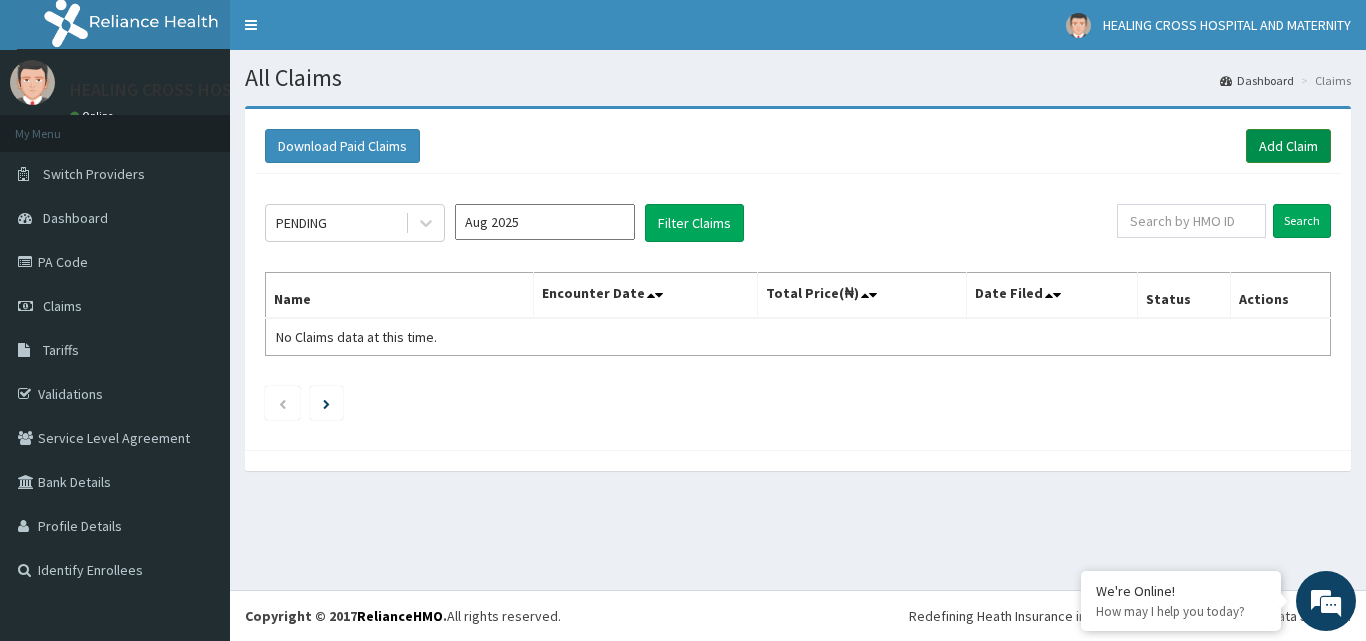 click on "Add Claim" at bounding box center [1288, 146] 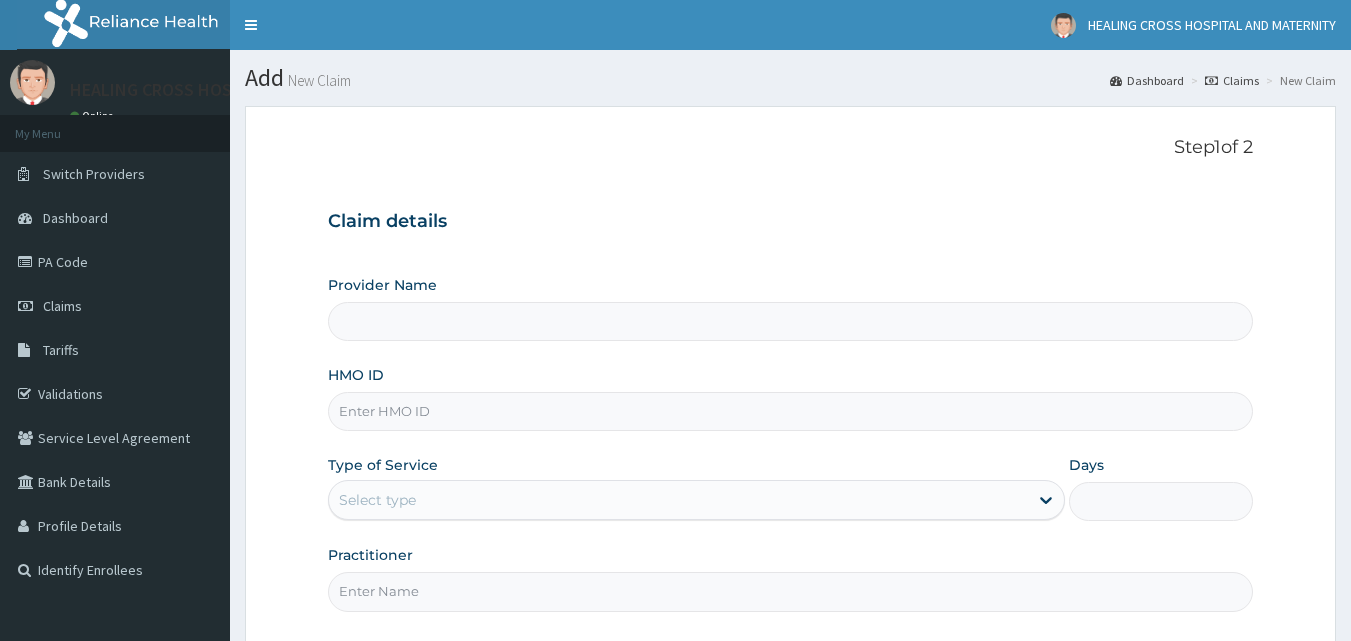 scroll, scrollTop: 0, scrollLeft: 0, axis: both 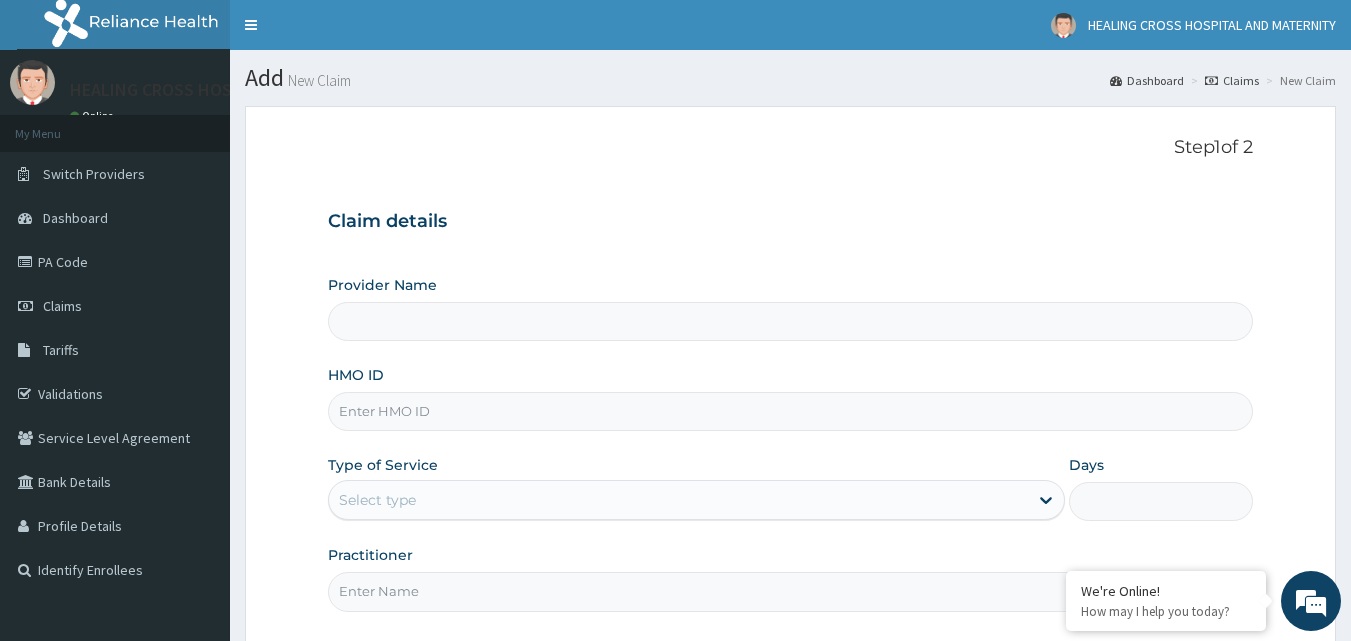 type on "Healing Cross Hospital" 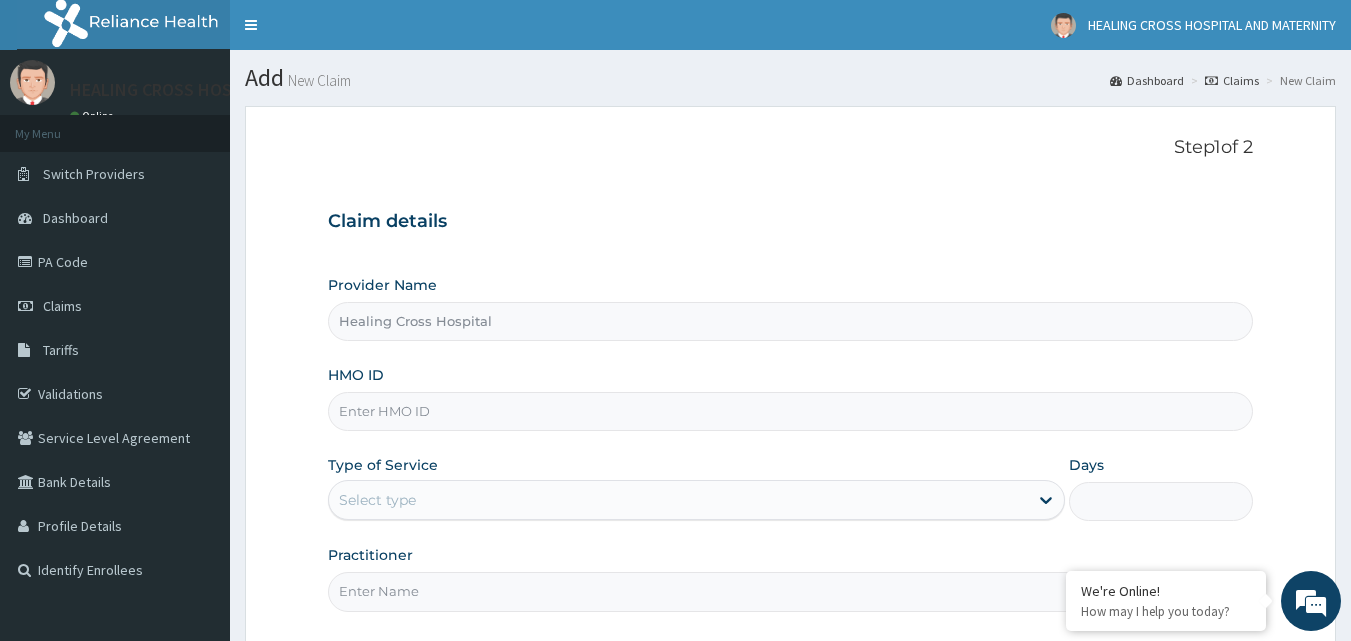 scroll, scrollTop: 0, scrollLeft: 0, axis: both 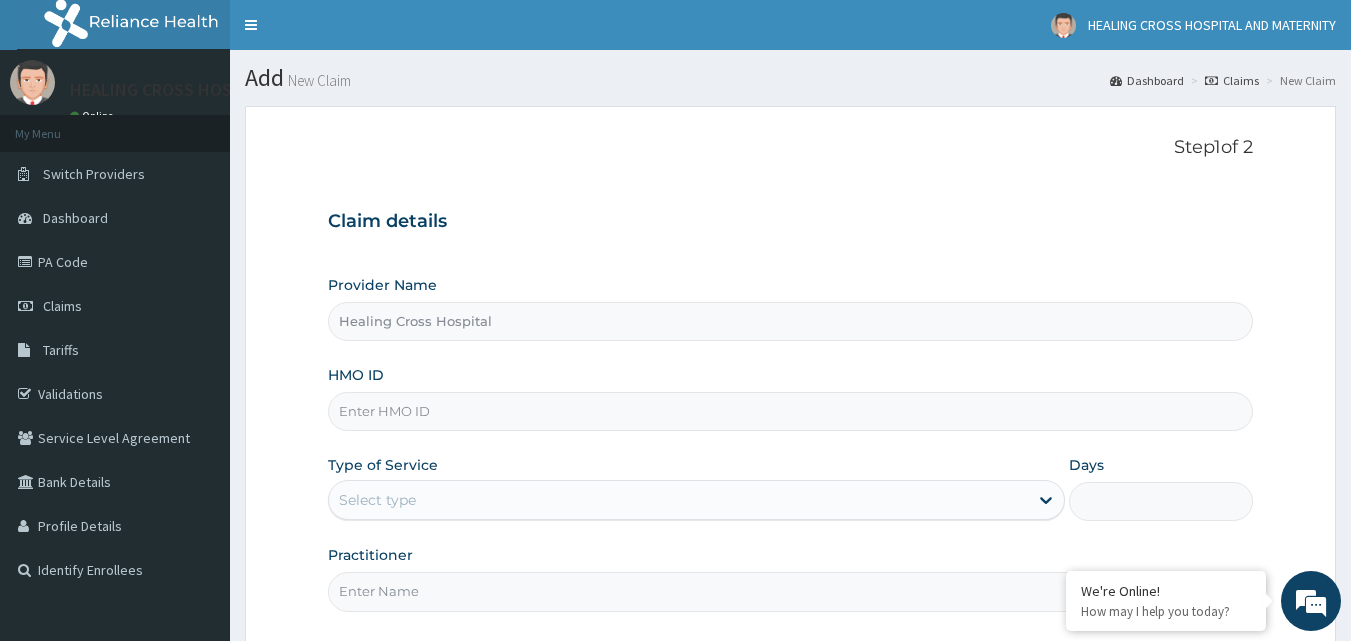 click on "HMO ID" at bounding box center [791, 411] 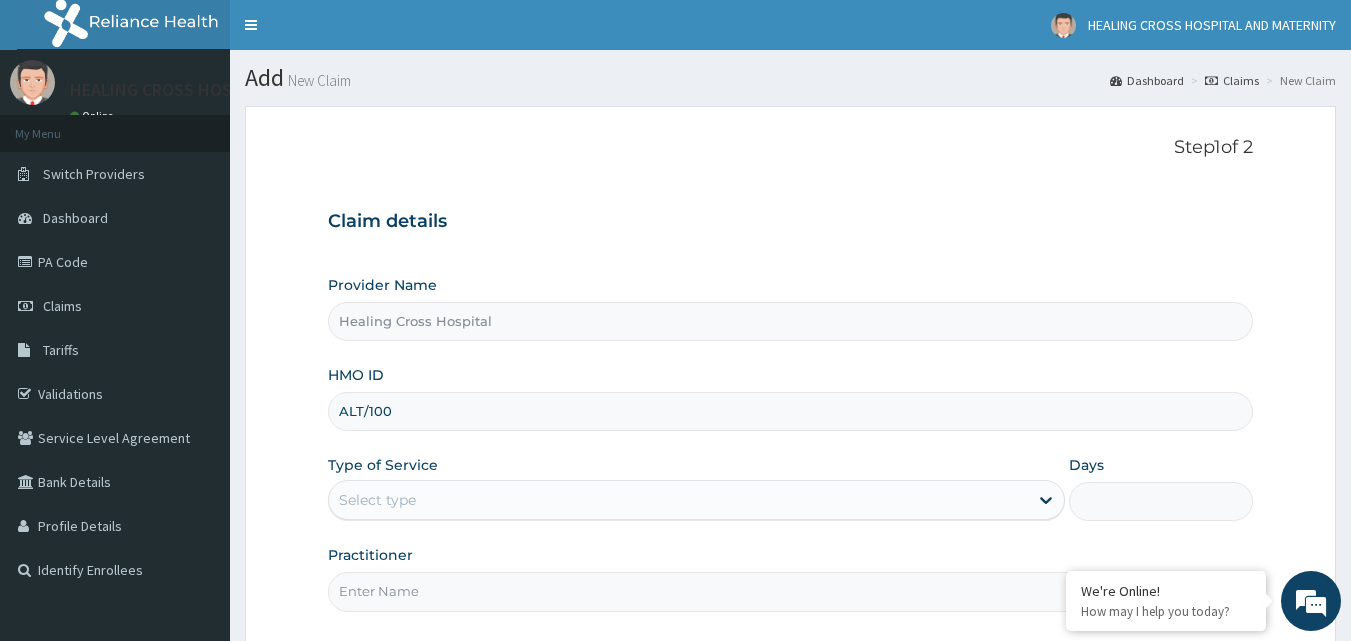 type on "ALT/10076/C" 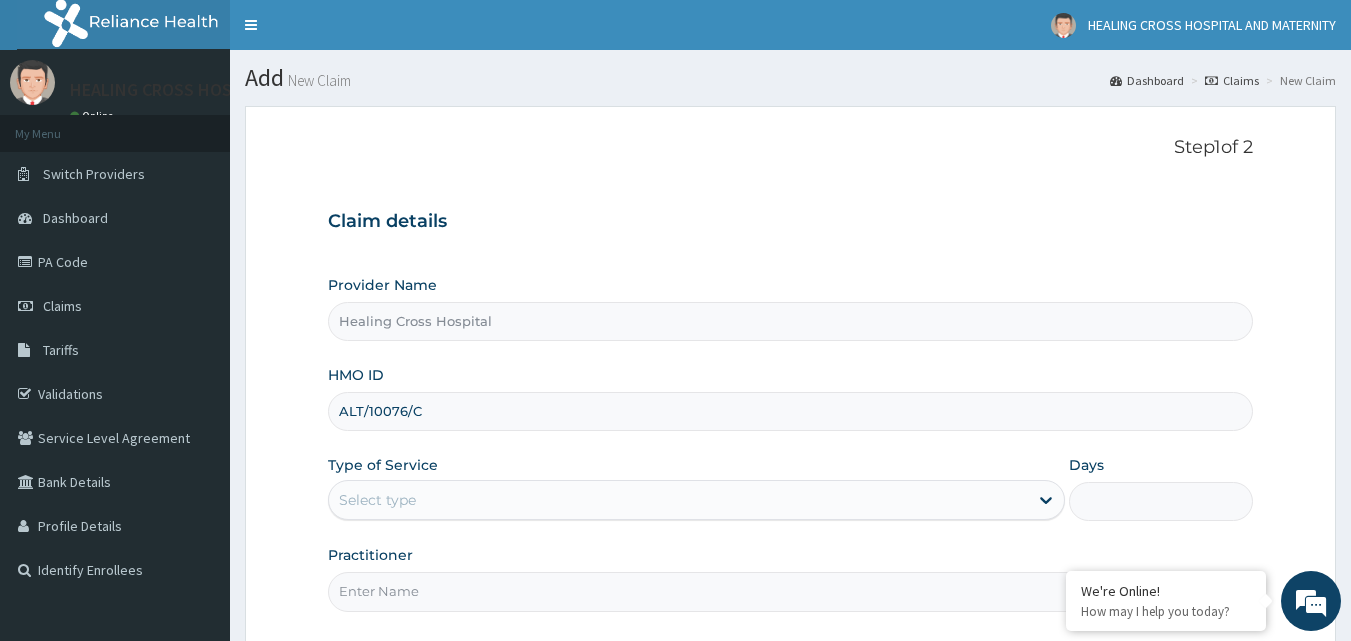 click on "Select type" at bounding box center (678, 500) 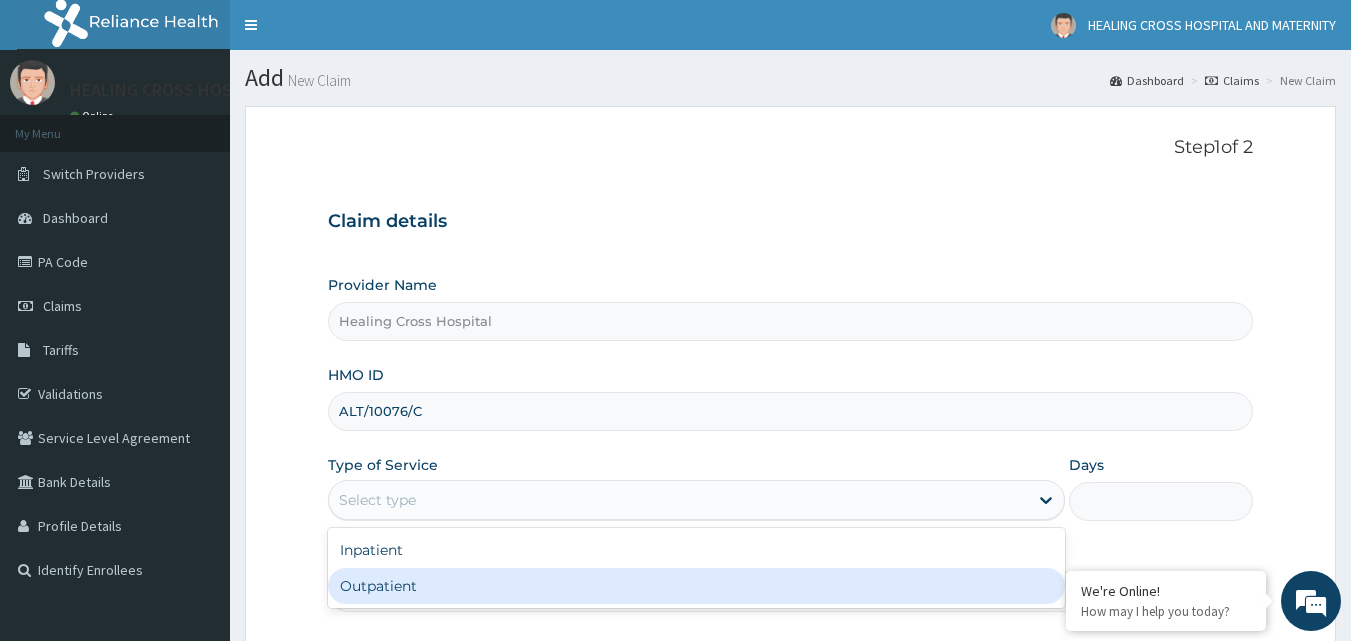click on "Outpatient" at bounding box center [696, 586] 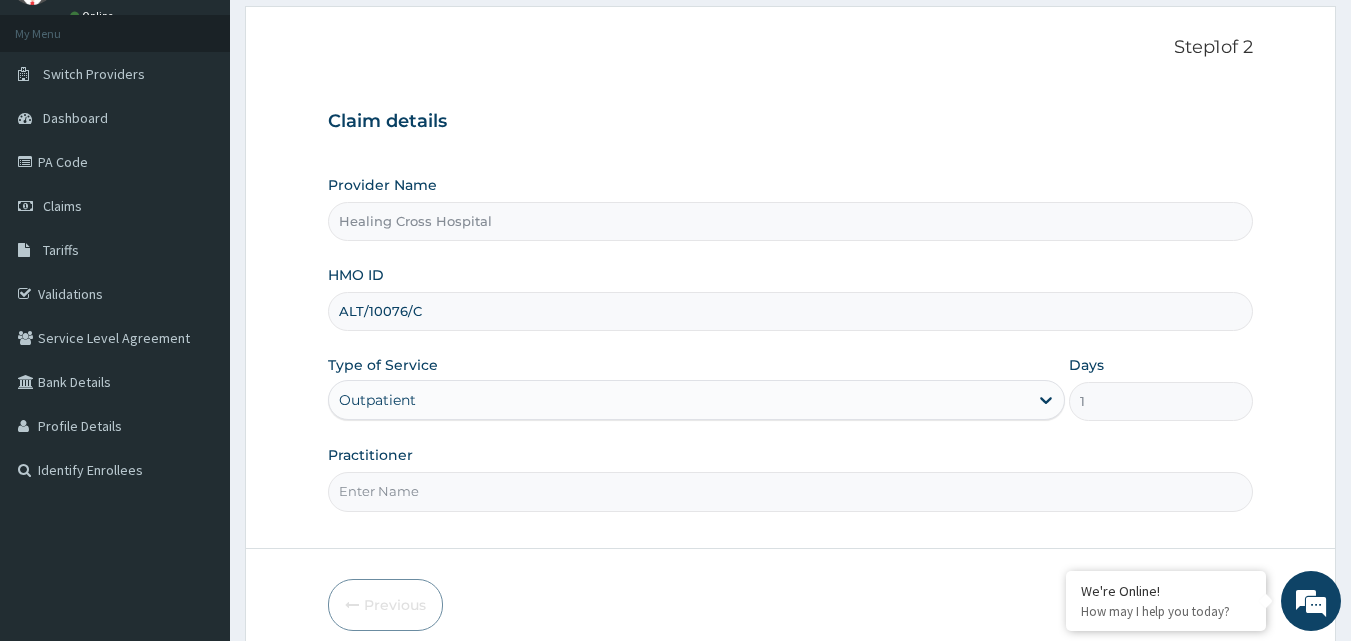 scroll, scrollTop: 187, scrollLeft: 0, axis: vertical 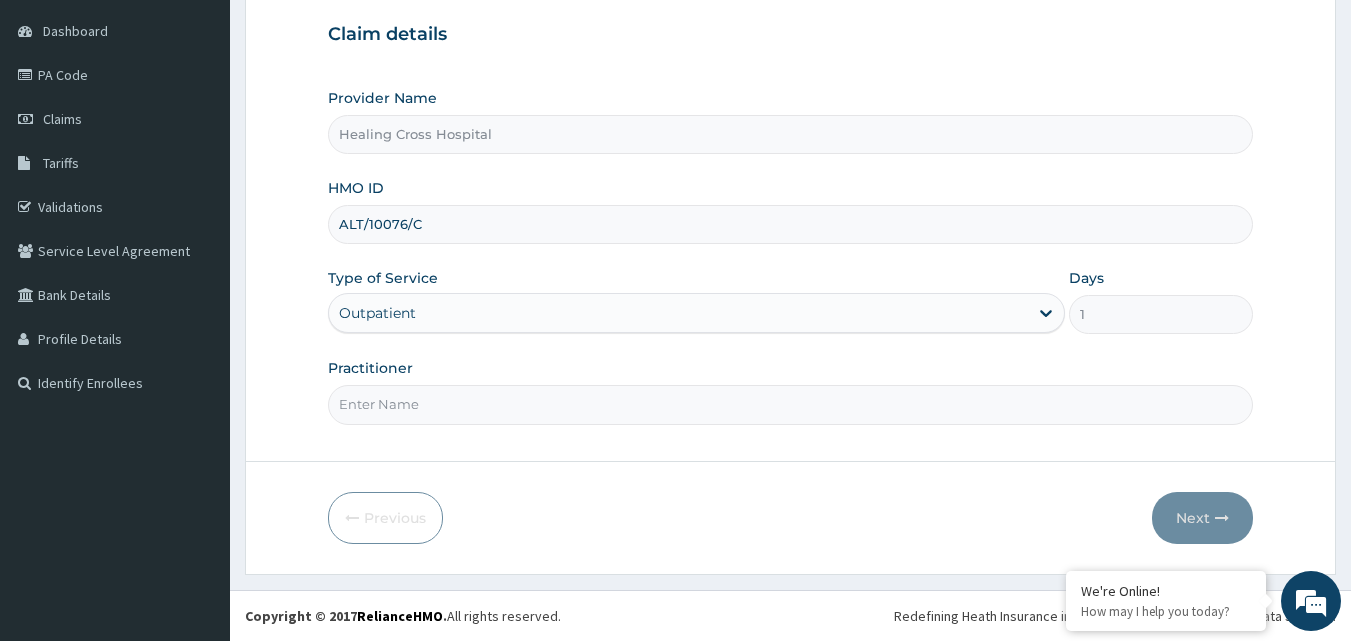 click on "Practitioner" at bounding box center [791, 404] 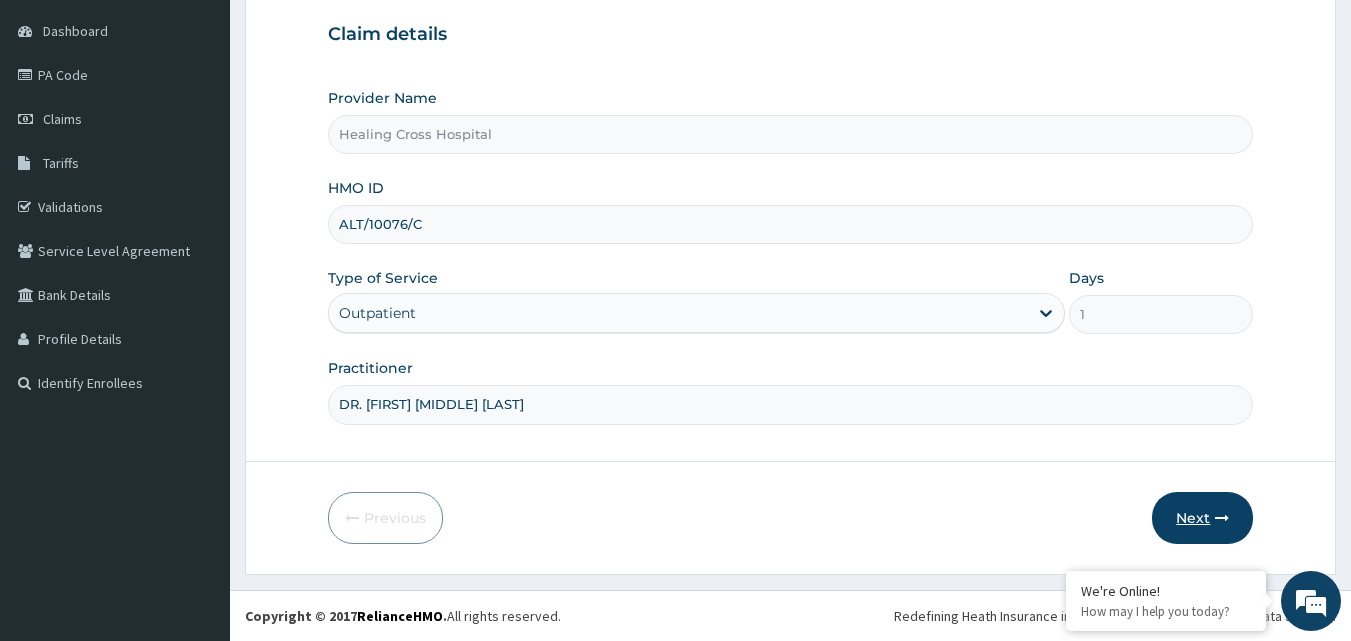 type on "DR. EBERE L. MBANASO" 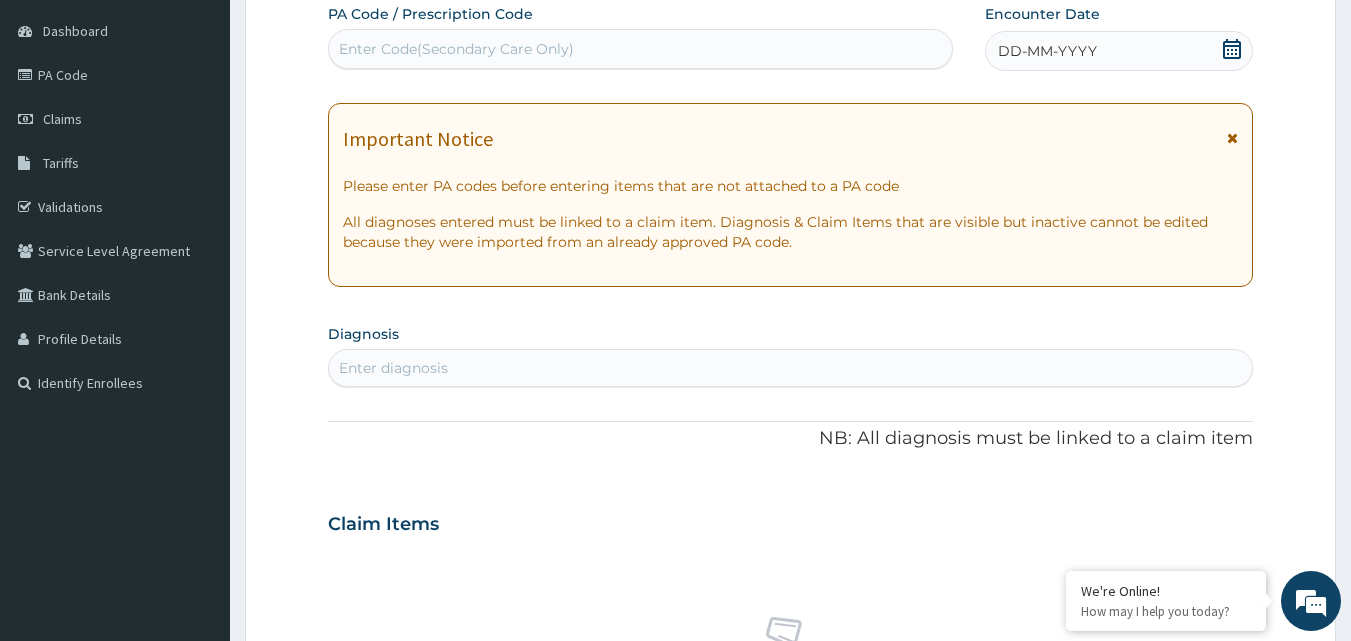 click on "DD-MM-YYYY" at bounding box center [1047, 51] 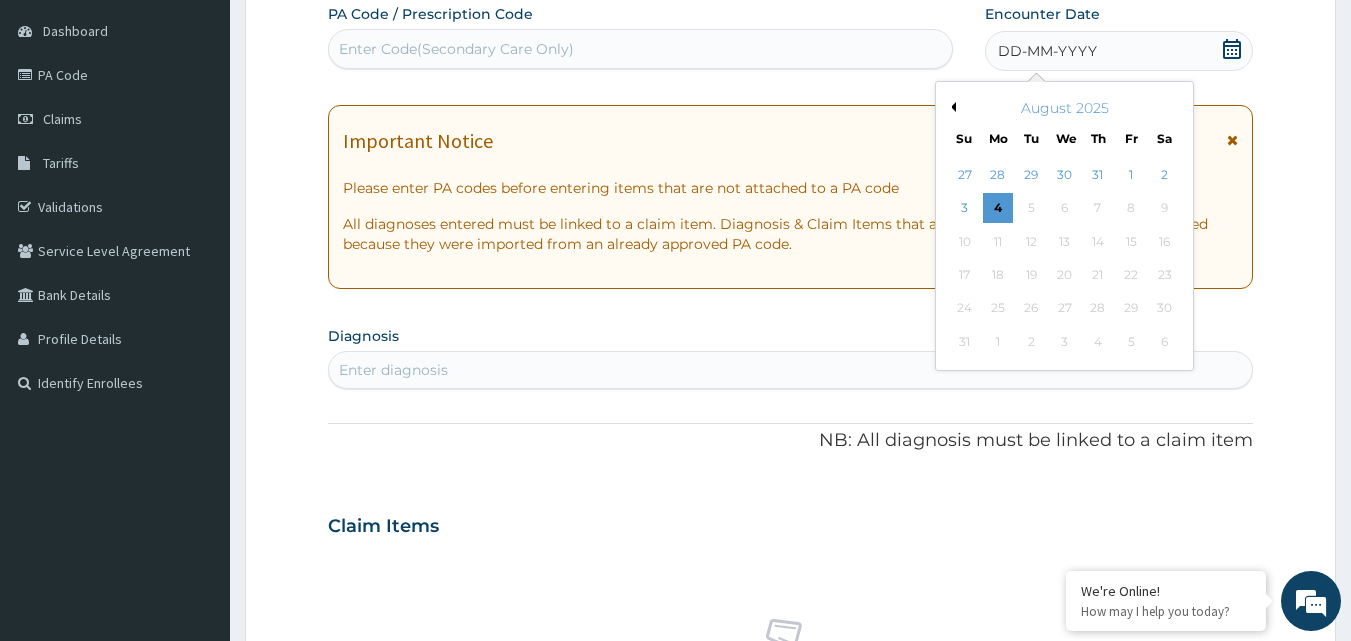 click on "Previous Month" at bounding box center (951, 107) 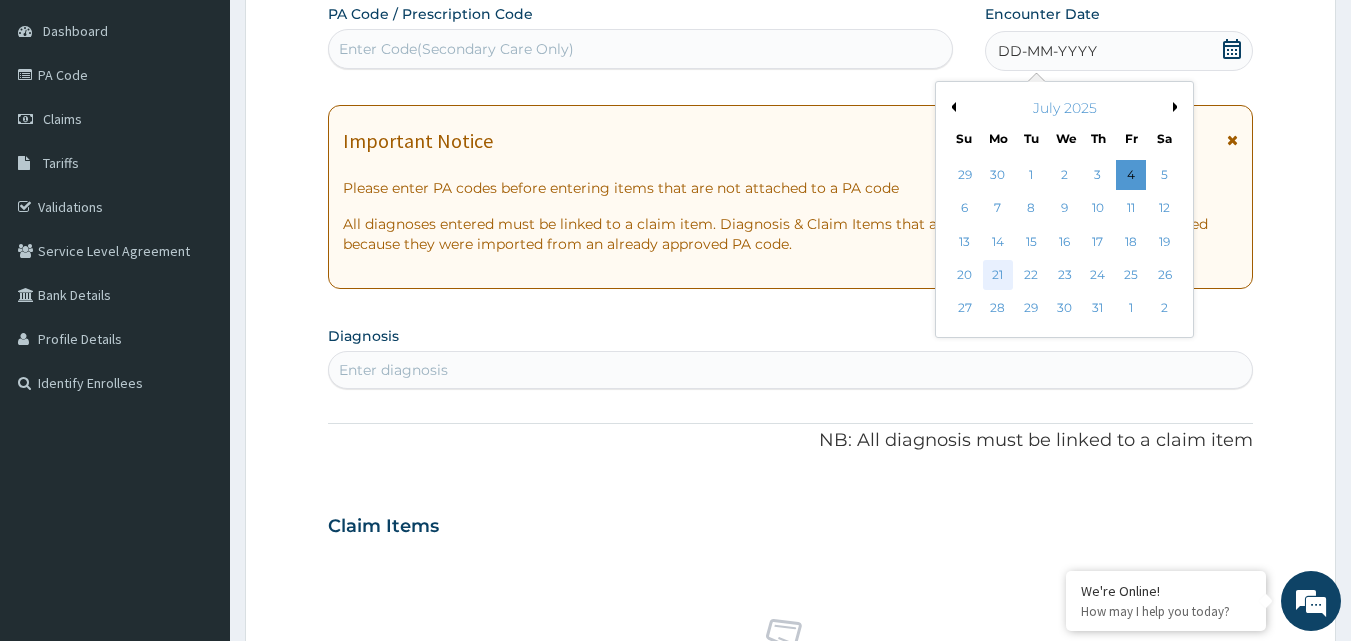 click on "21" at bounding box center [998, 275] 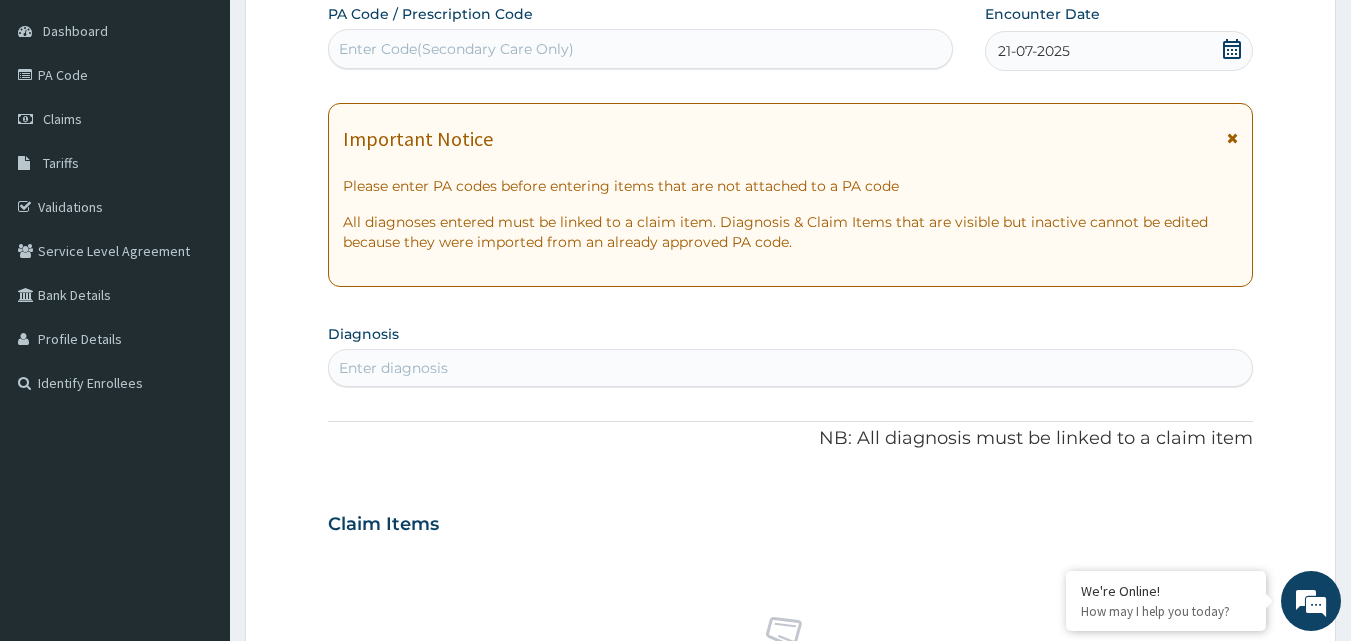 click on "Enter diagnosis" at bounding box center [791, 368] 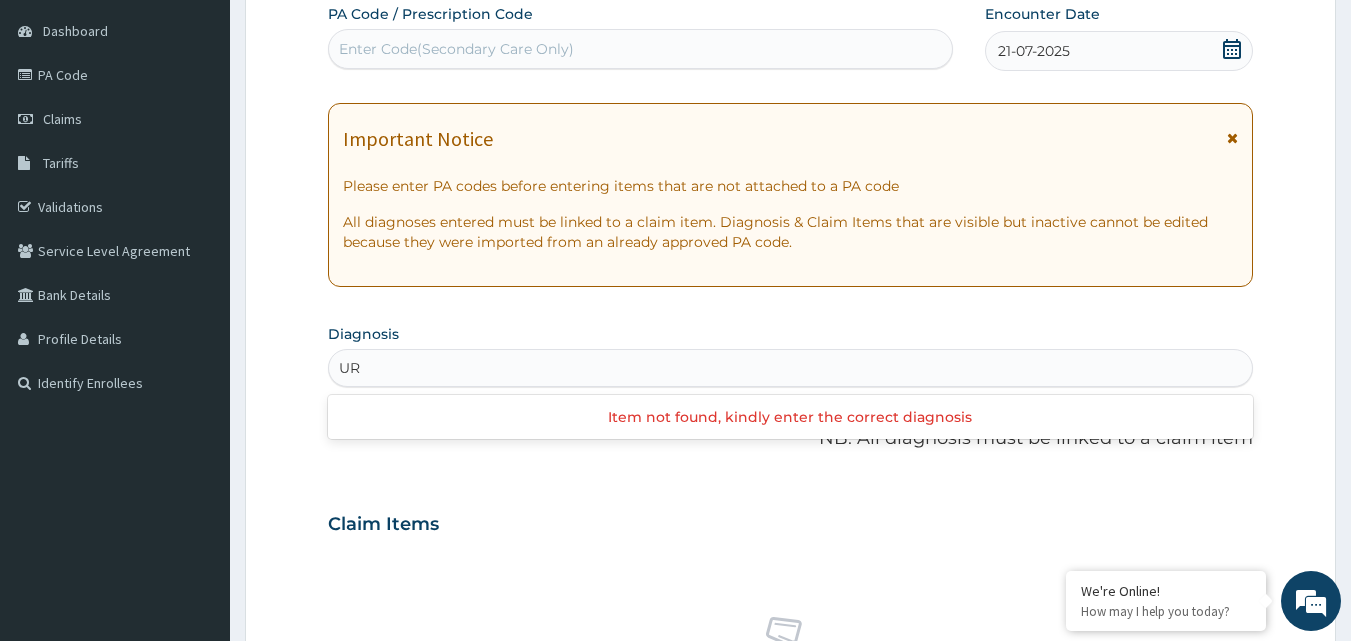 type on "U" 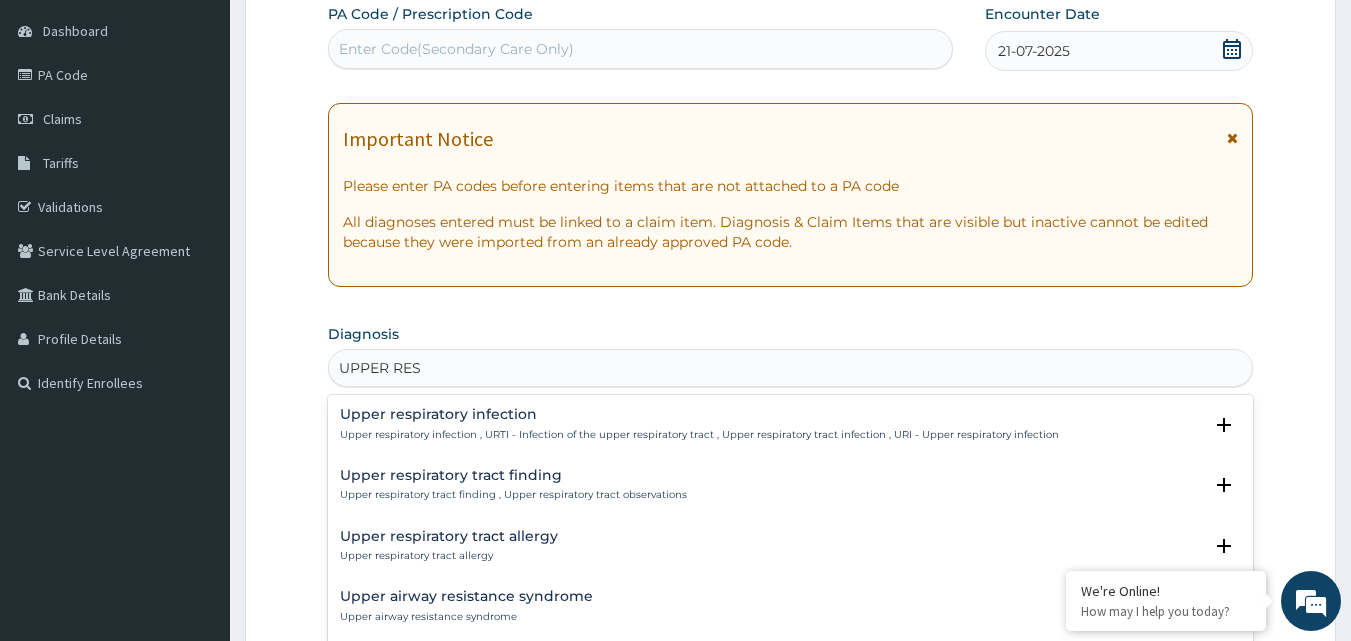 type on "UPPER RESP" 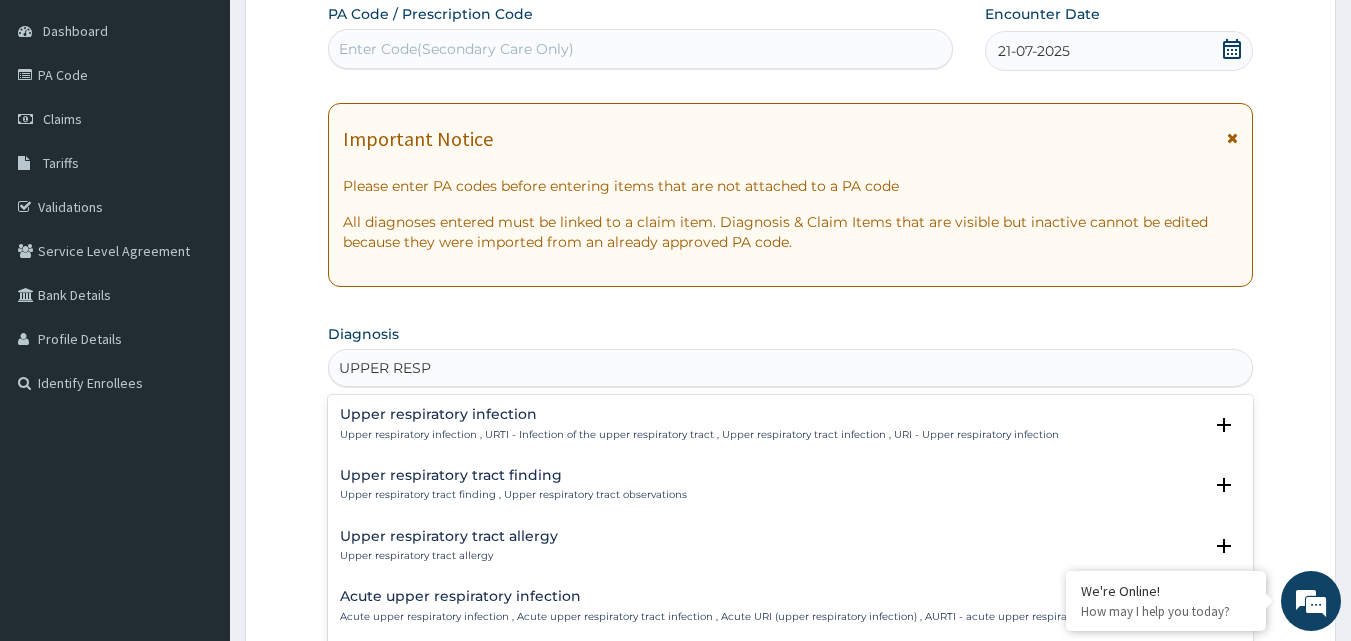 click on "Upper respiratory infection , URTI - Infection of the upper respiratory tract , Upper respiratory tract infection , URI - Upper respiratory infection" at bounding box center [699, 435] 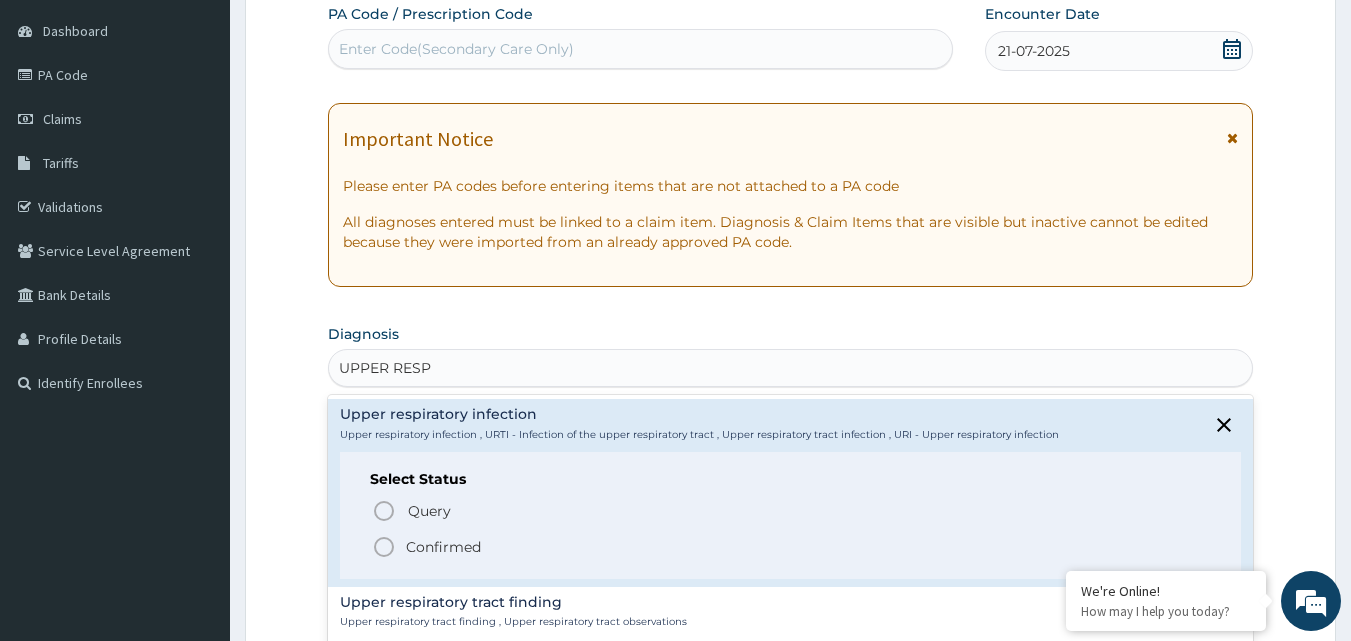 click on "Confirmed" at bounding box center (443, 547) 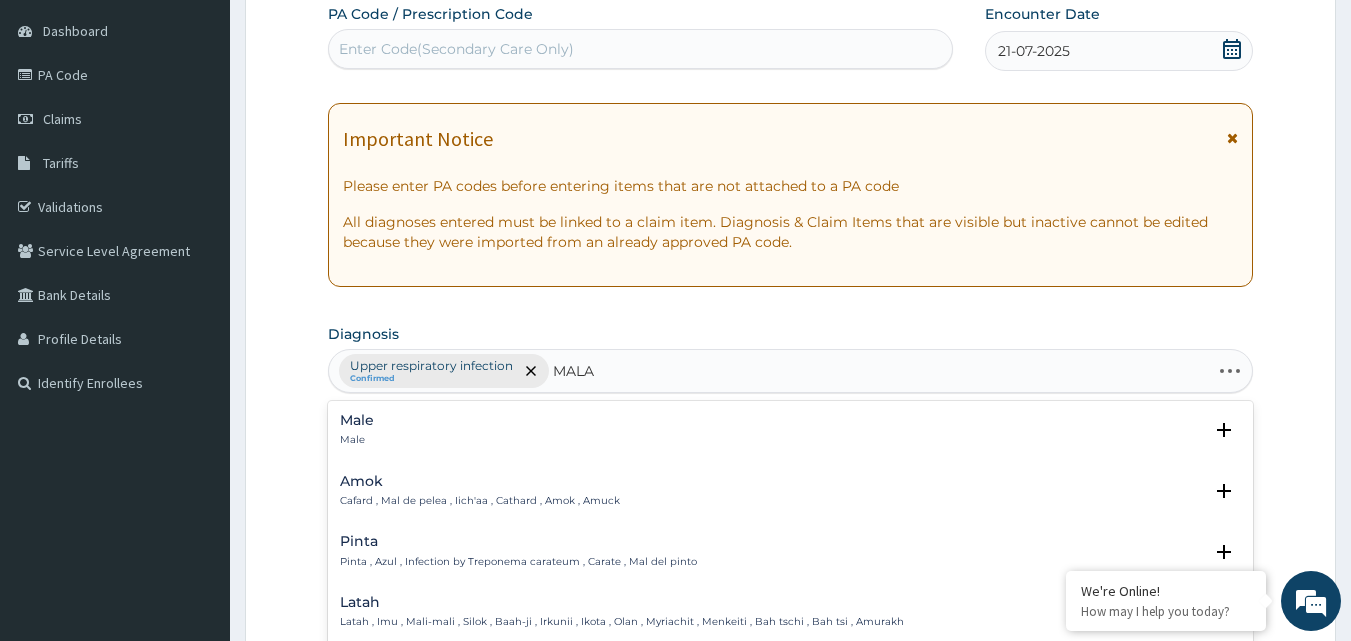 type on "MALAR" 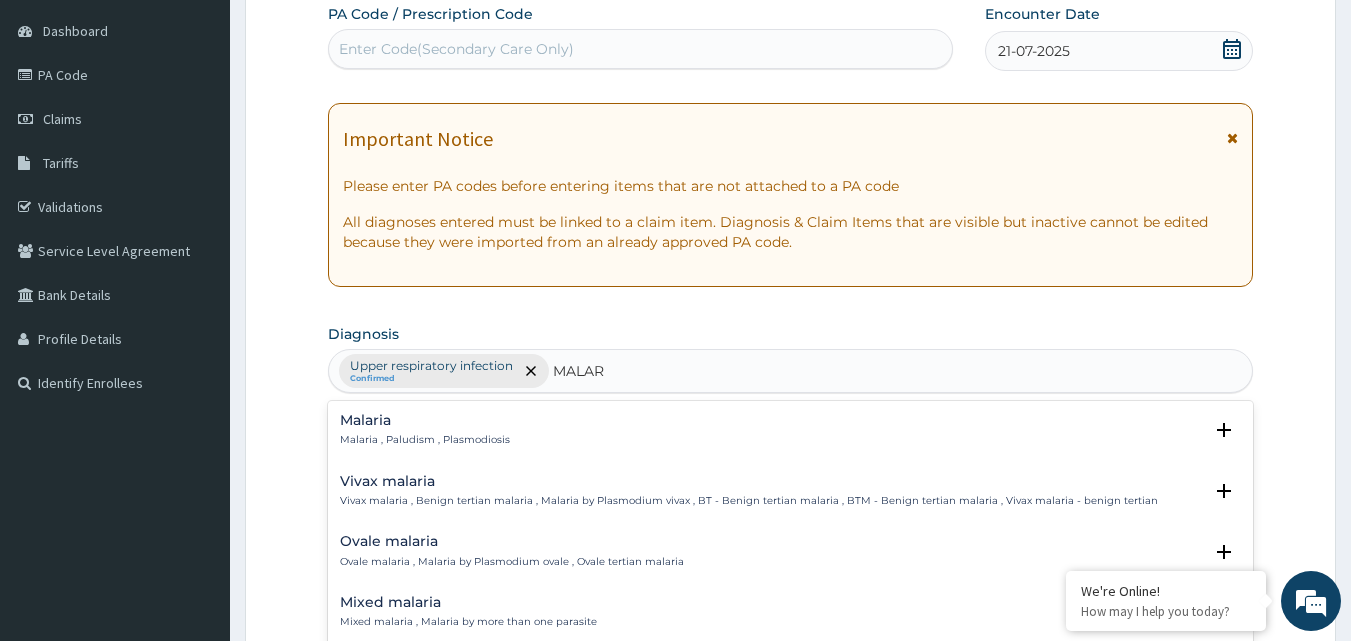 click on "Malaria" at bounding box center [425, 420] 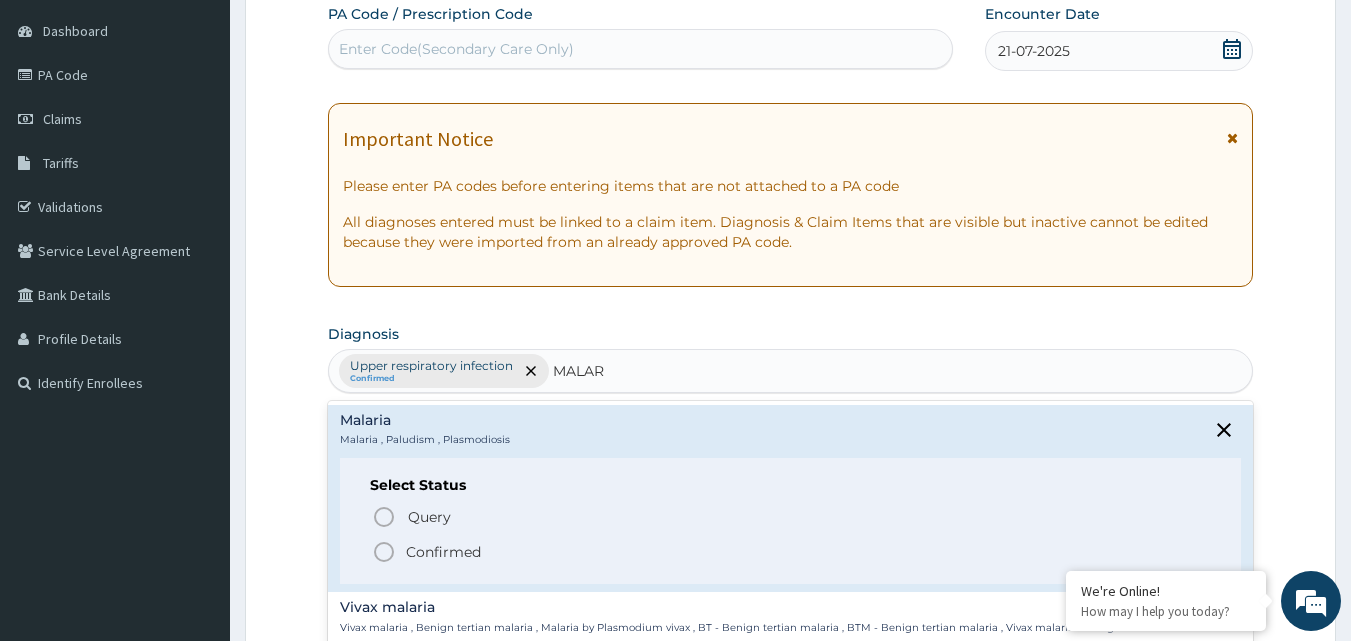click on "Confirmed" at bounding box center (443, 552) 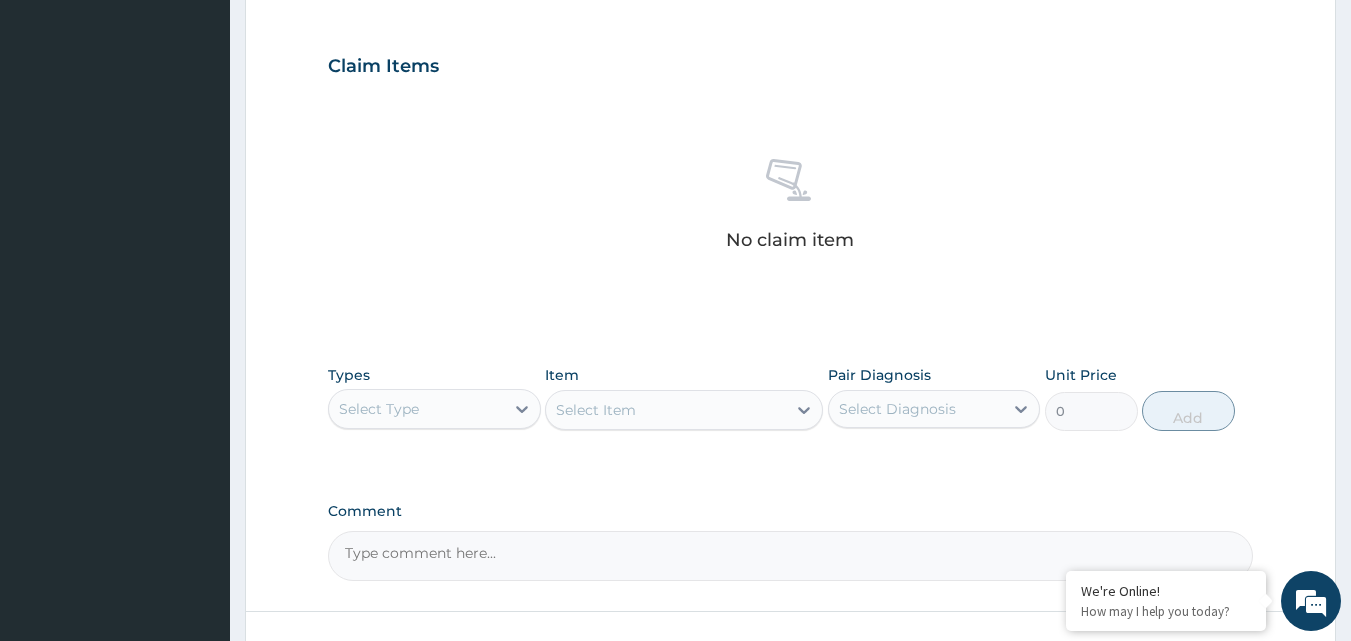 scroll, scrollTop: 687, scrollLeft: 0, axis: vertical 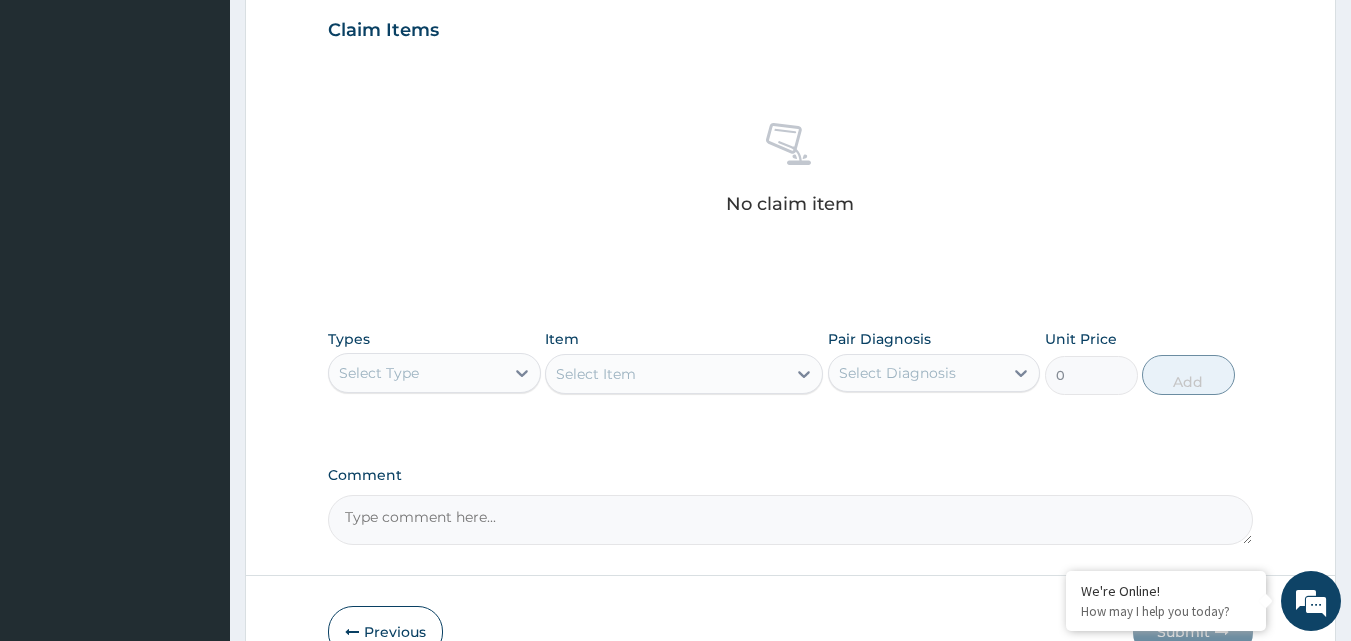 click on "Select Type" at bounding box center [416, 373] 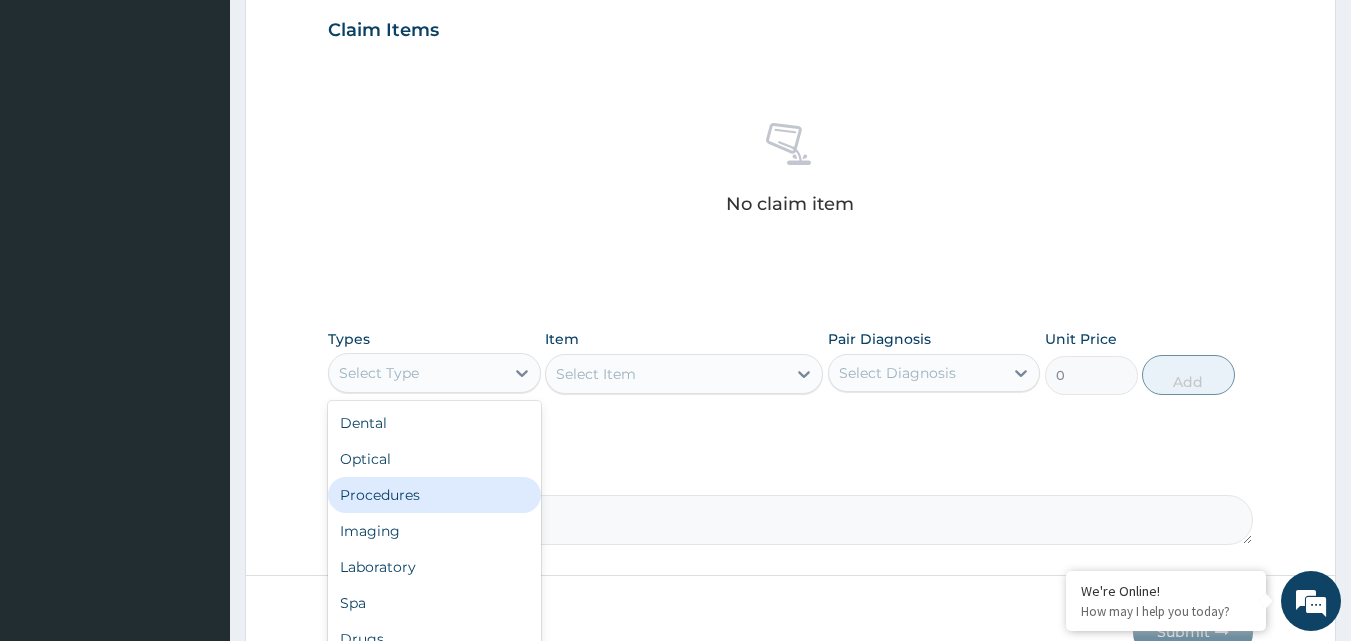 click on "Procedures" at bounding box center (434, 495) 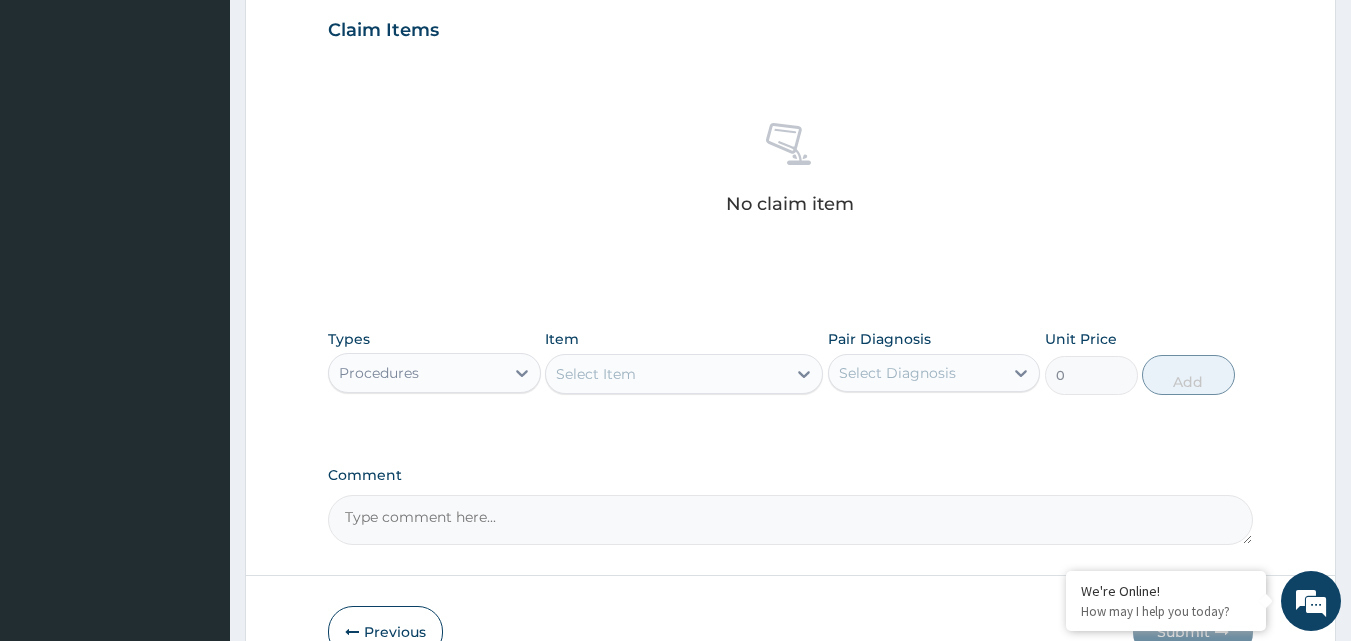 click on "Select Item" at bounding box center [666, 374] 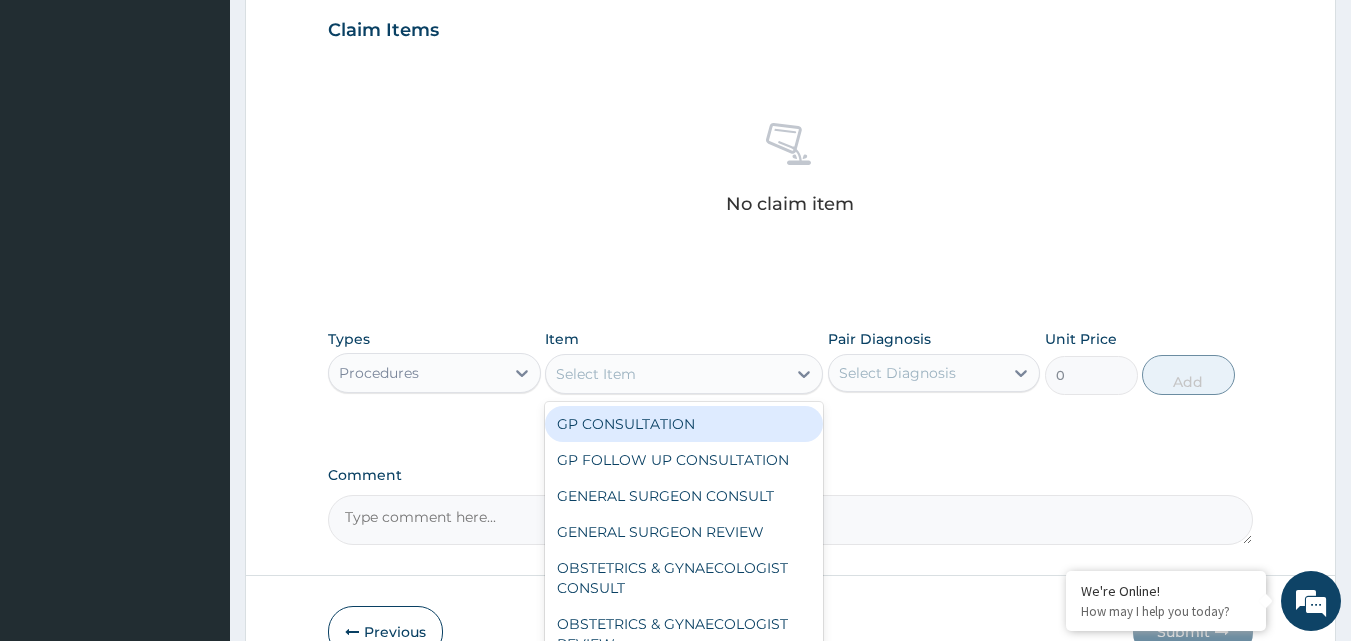 click on "GP CONSULTATION" at bounding box center [684, 424] 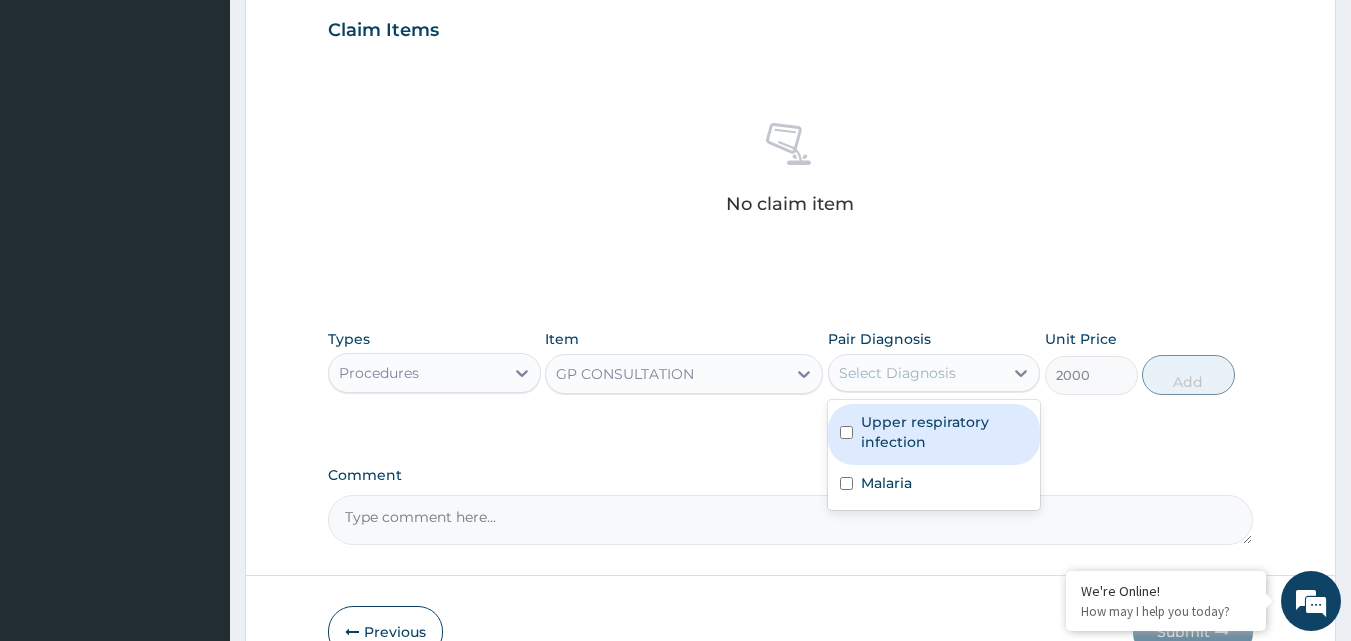 click on "Select Diagnosis" at bounding box center (897, 373) 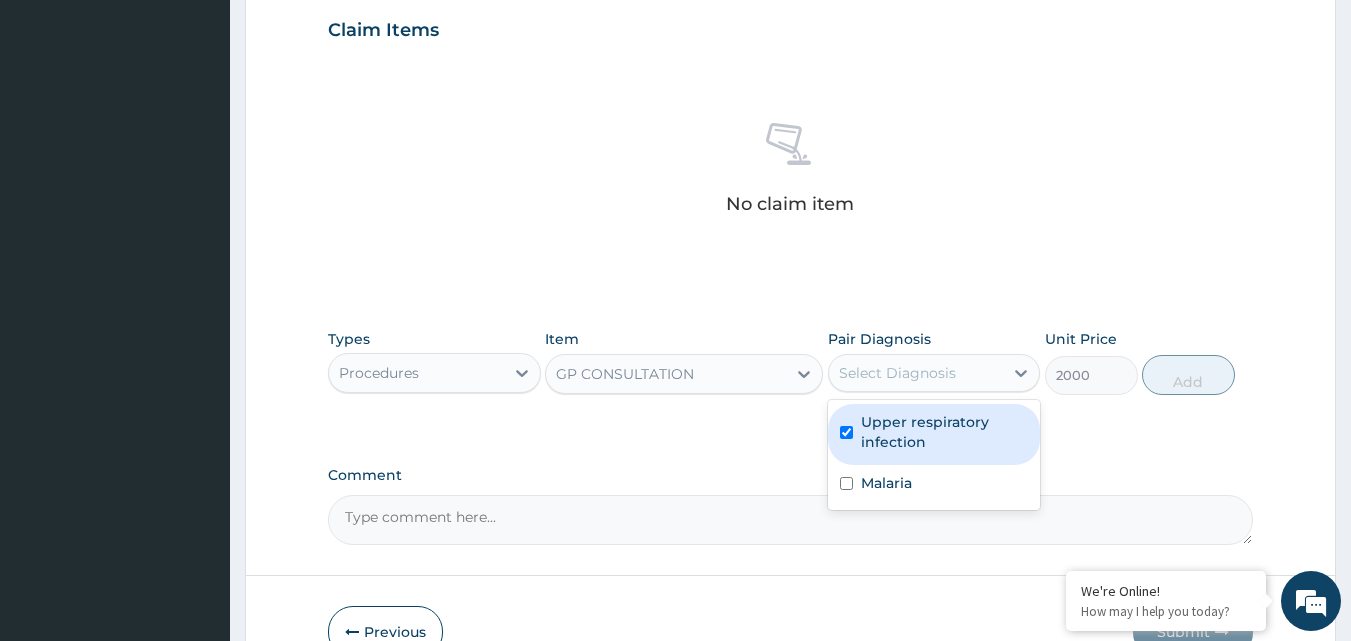 checkbox on "true" 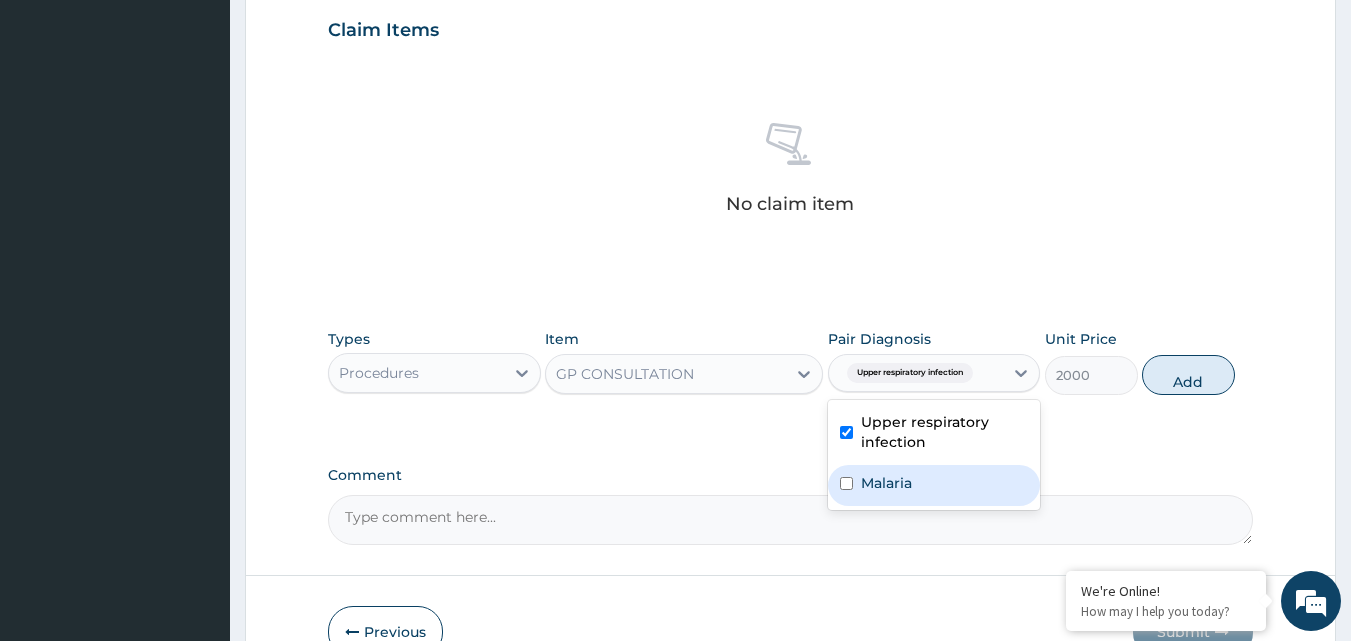 click on "Malaria" at bounding box center [934, 485] 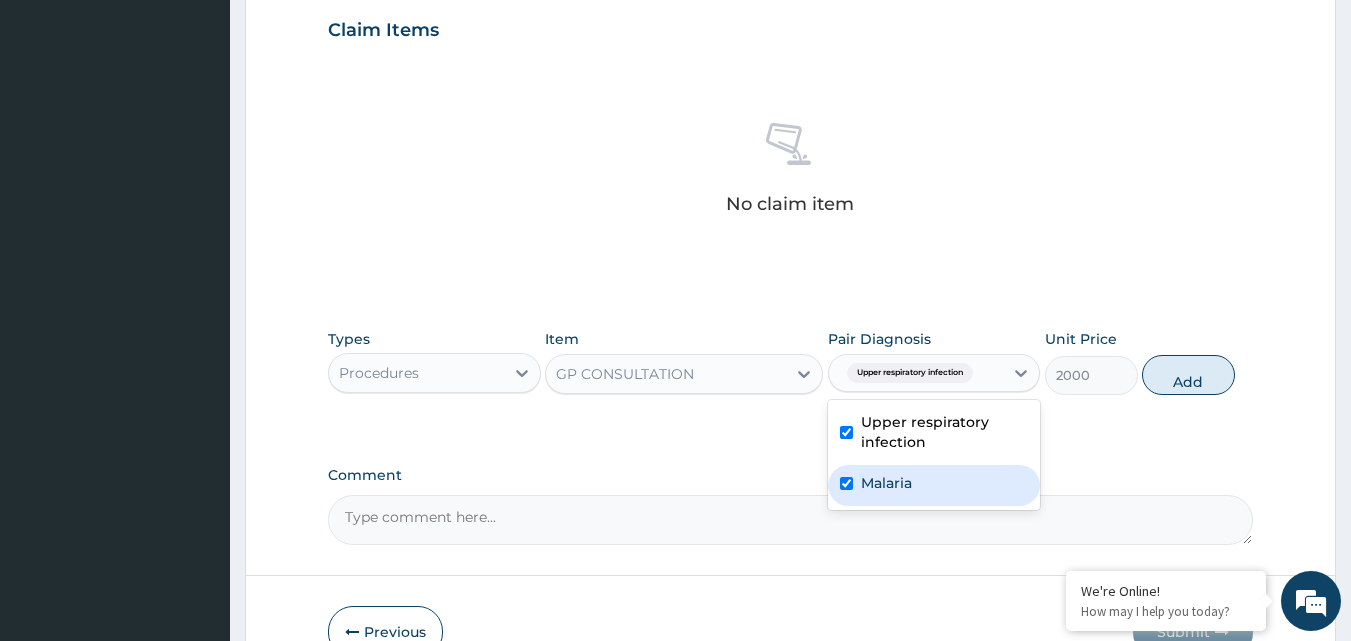 checkbox on "true" 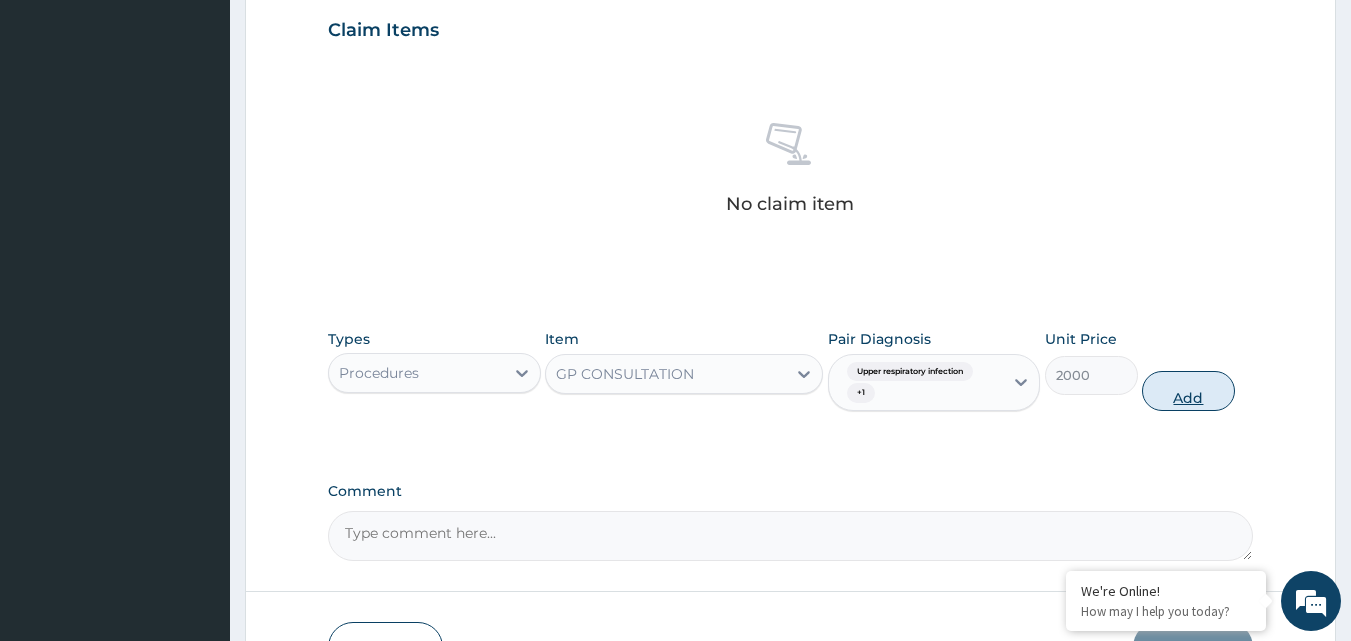 click on "Add" at bounding box center (1188, 391) 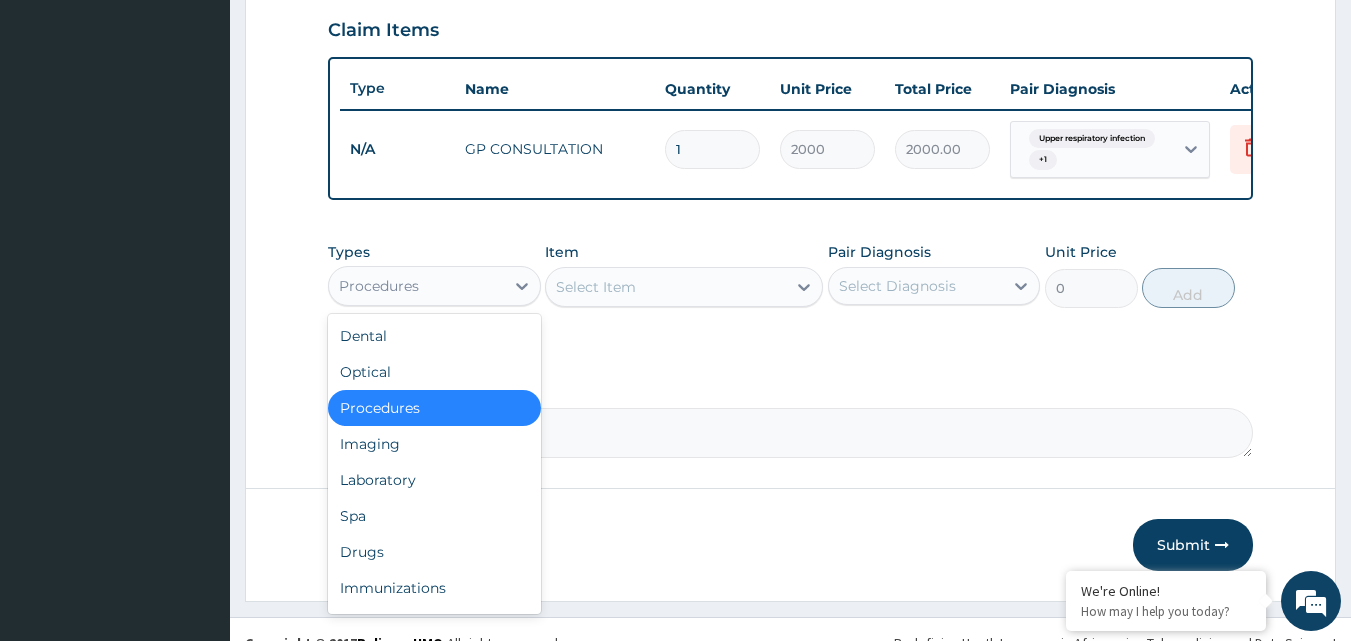 click on "Procedures" at bounding box center [416, 286] 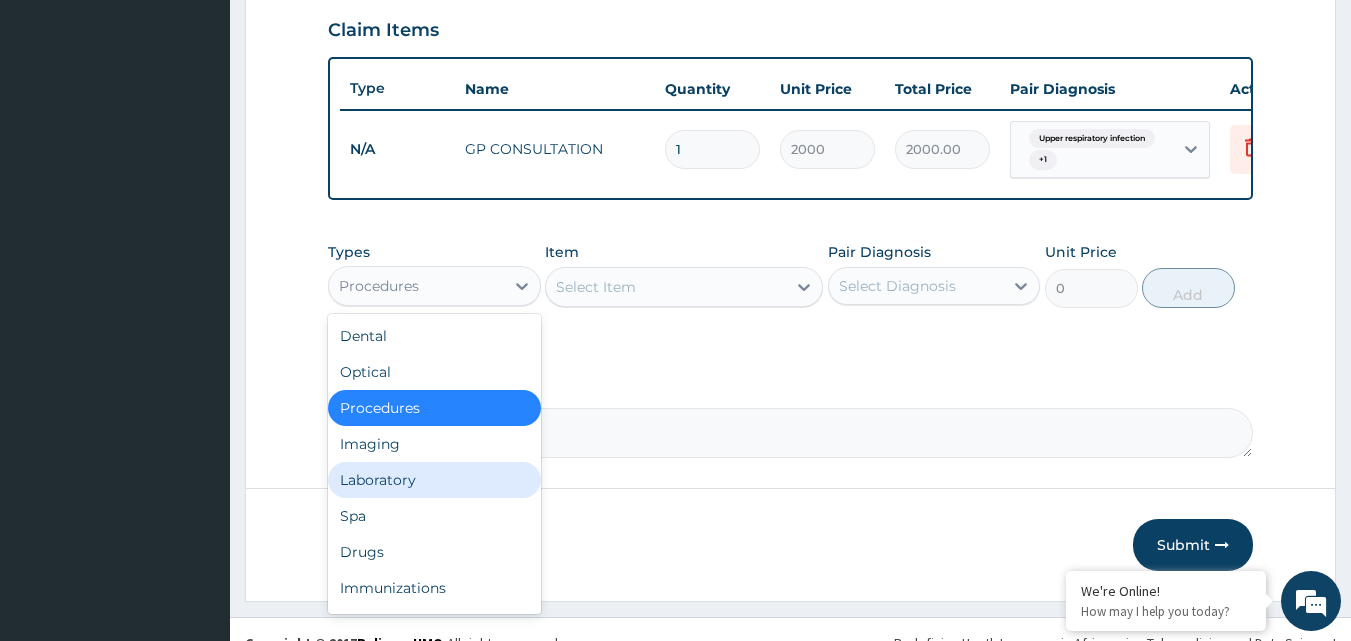 click on "Laboratory" at bounding box center [434, 480] 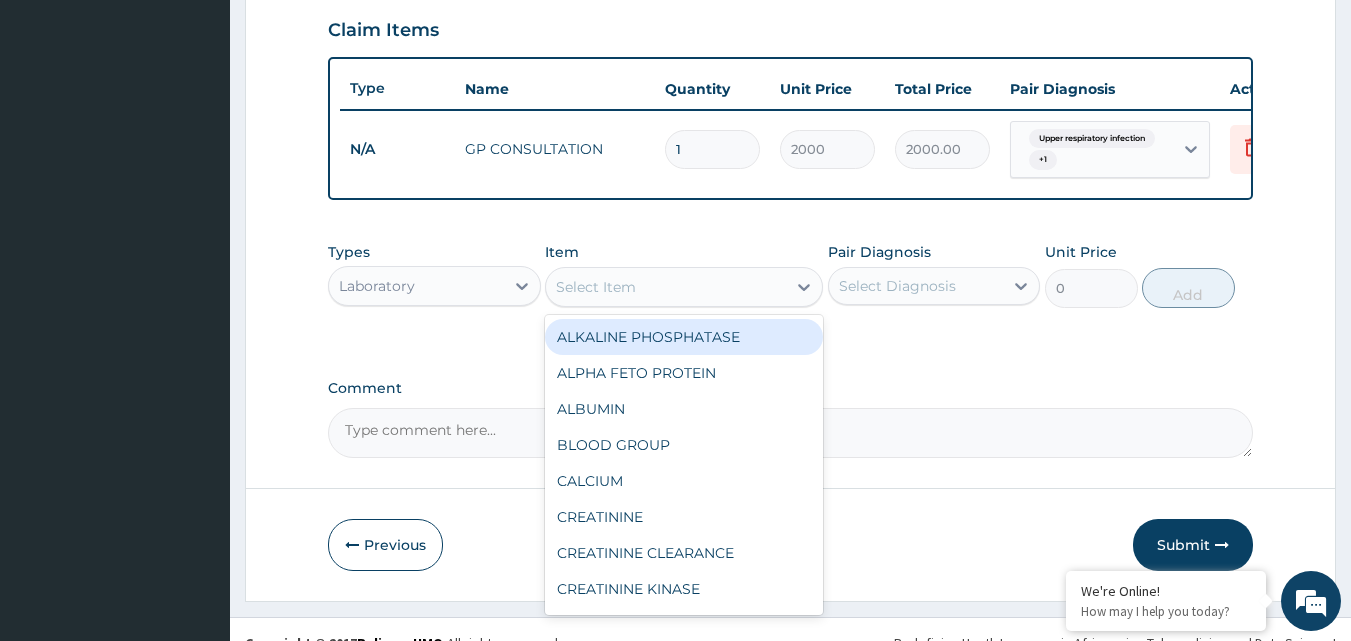 click on "Select Item" at bounding box center [666, 287] 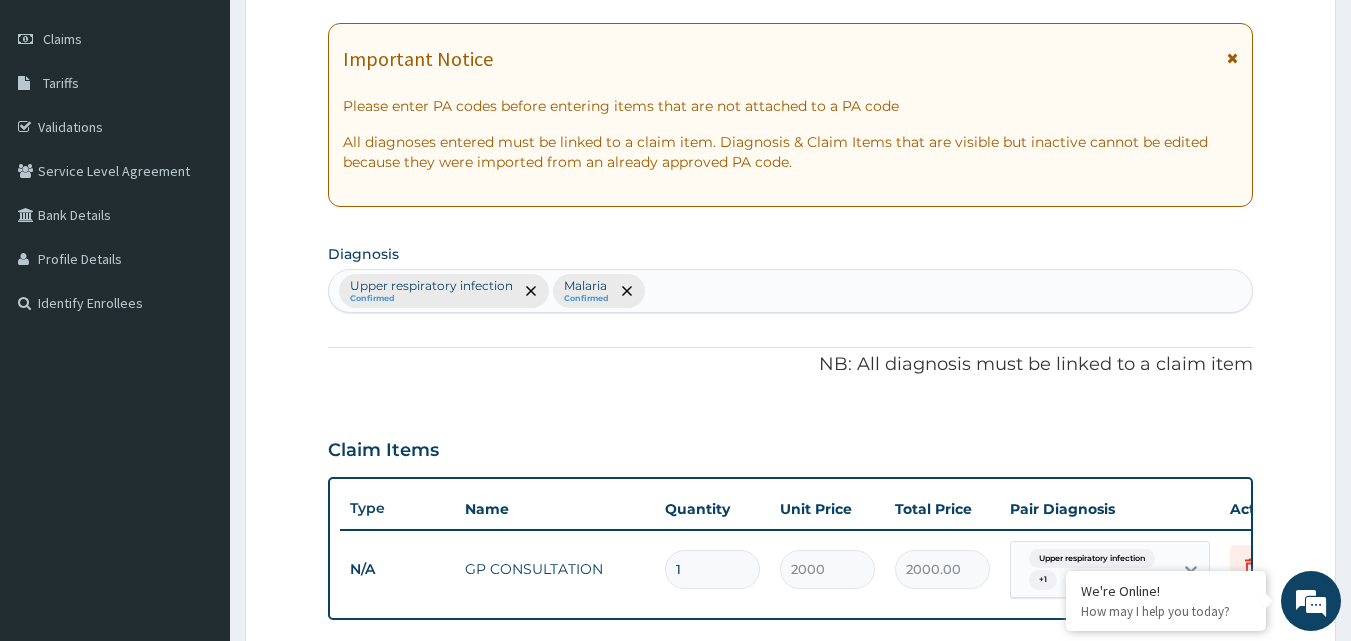 scroll, scrollTop: 187, scrollLeft: 0, axis: vertical 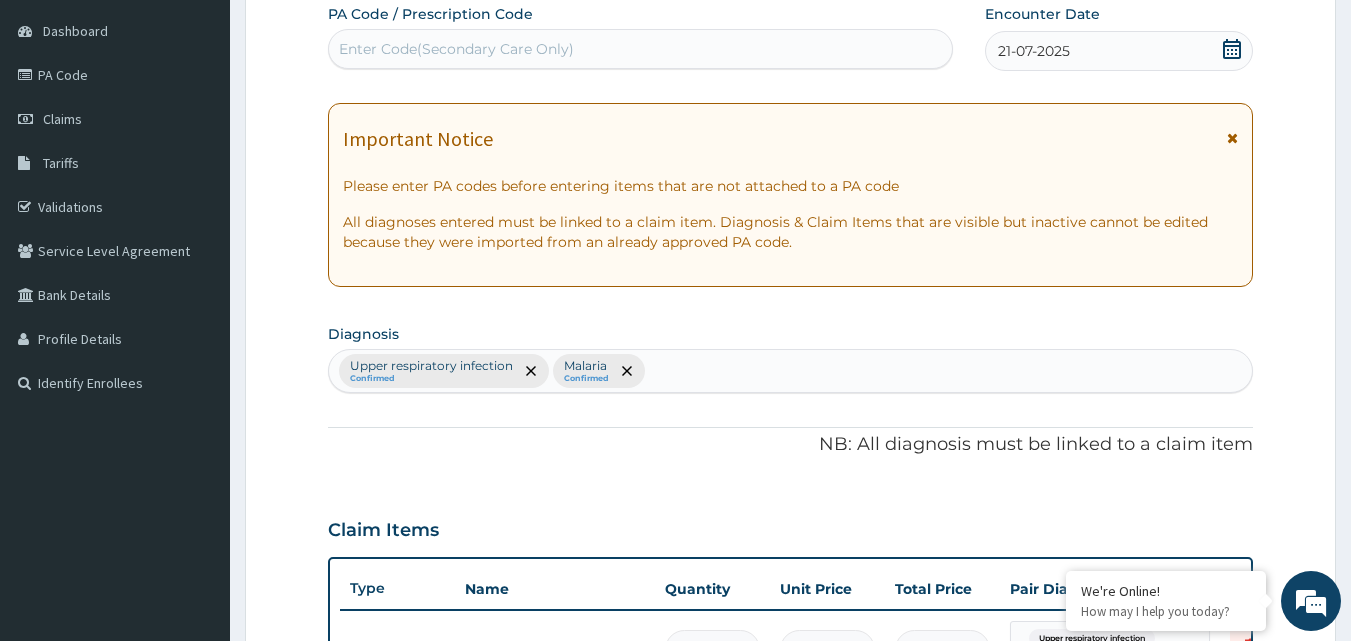 click on "Upper respiratory infection Confirmed Malaria Confirmed" at bounding box center (791, 371) 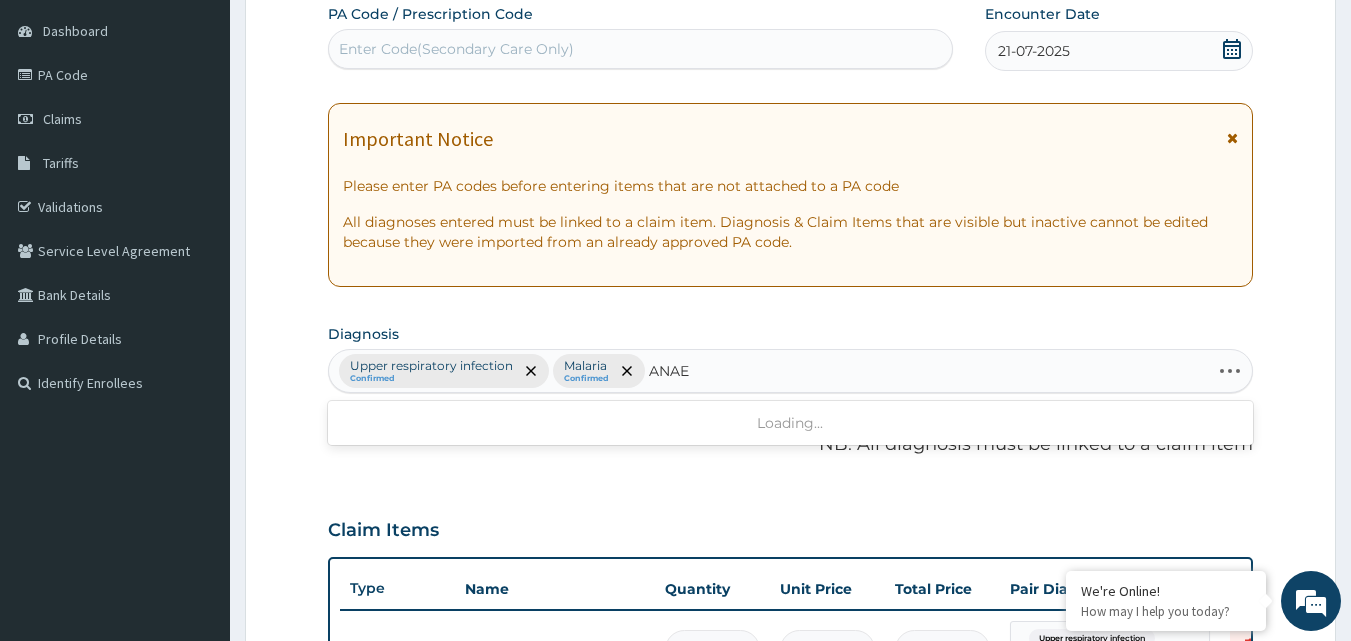 type on "ANAEM" 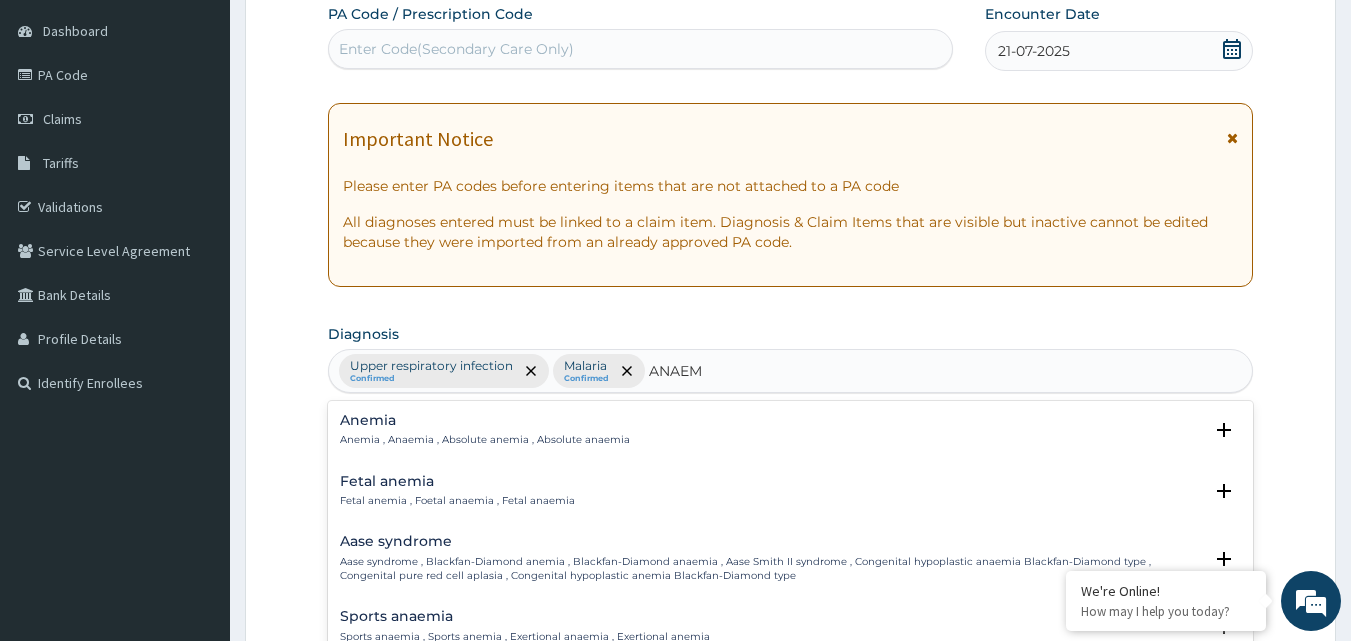 click on "Anemia , Anaemia , Absolute anemia , Absolute anaemia" at bounding box center (485, 440) 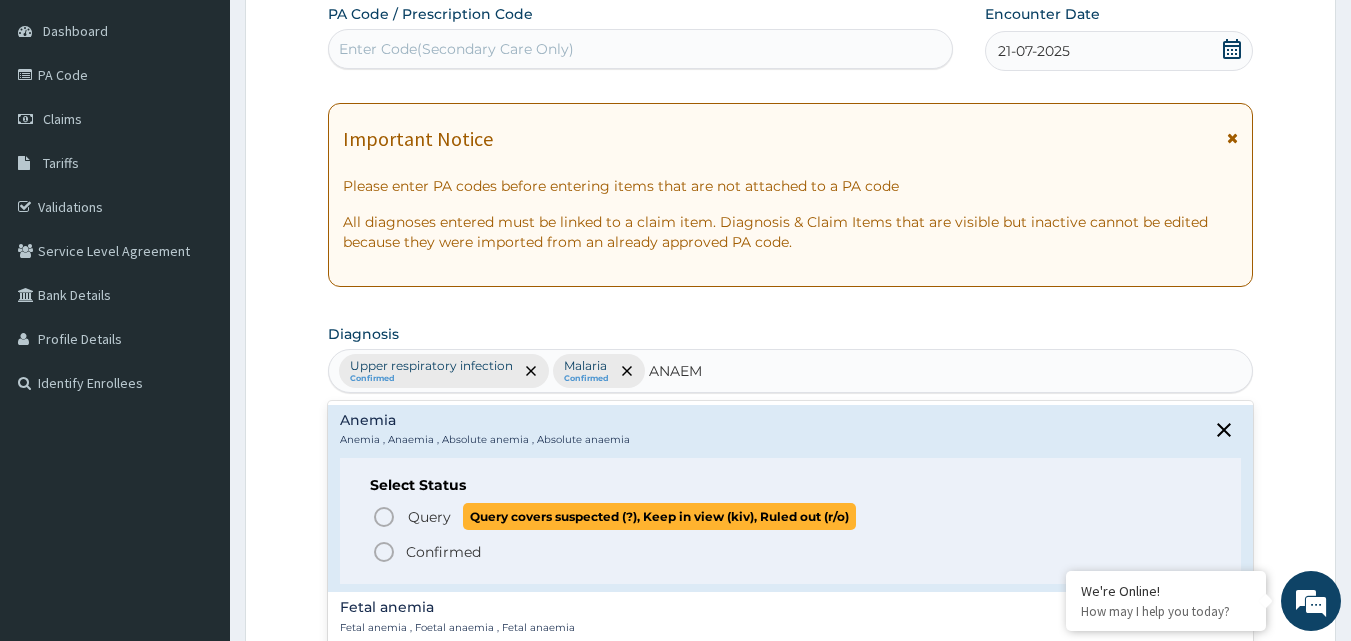 click on "Query" at bounding box center [429, 517] 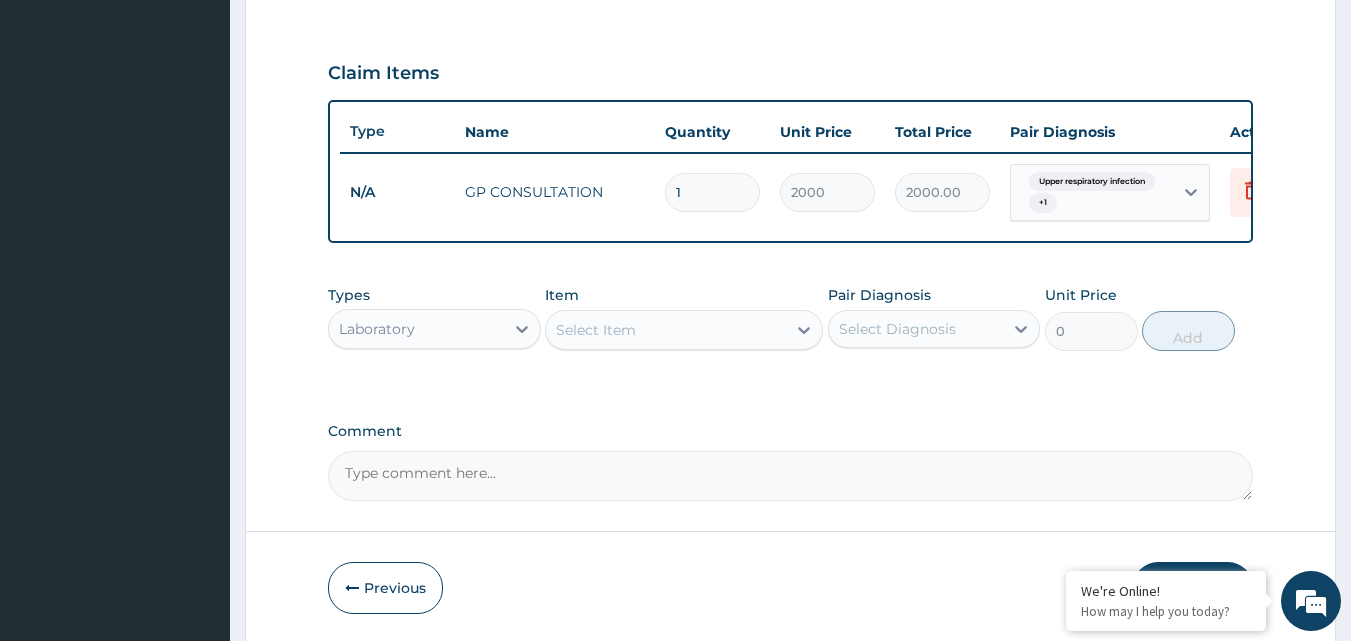 scroll, scrollTop: 687, scrollLeft: 0, axis: vertical 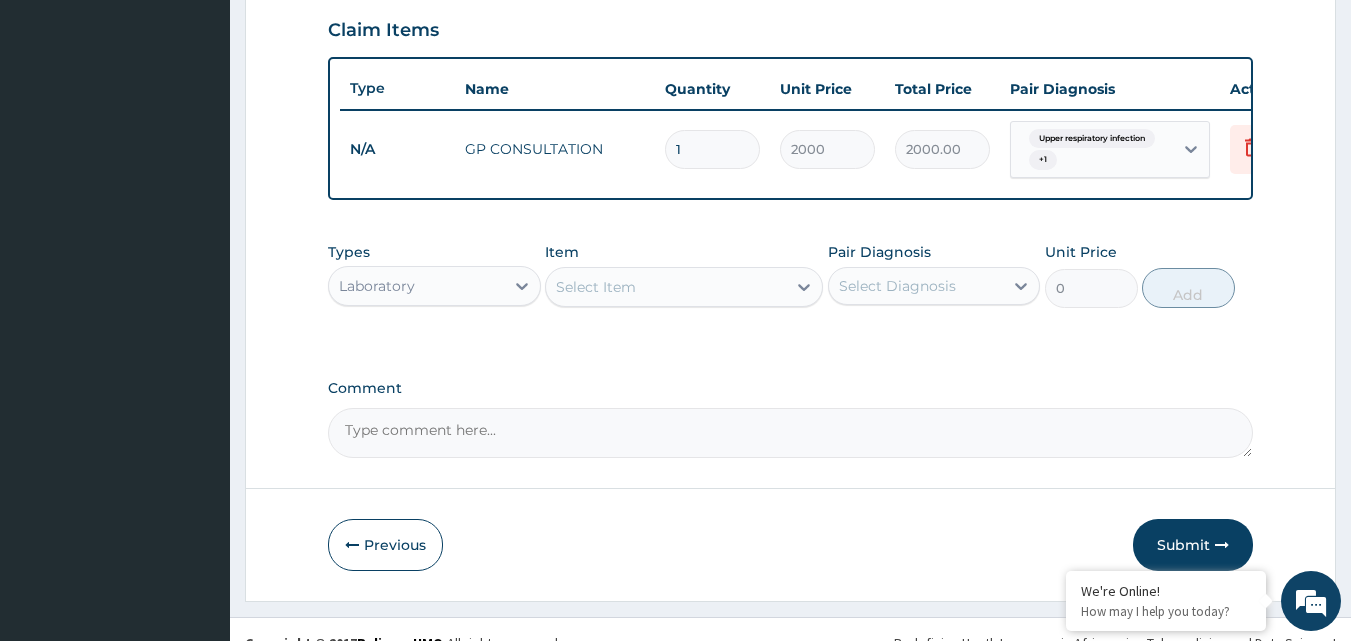click on "Select Item" at bounding box center [596, 287] 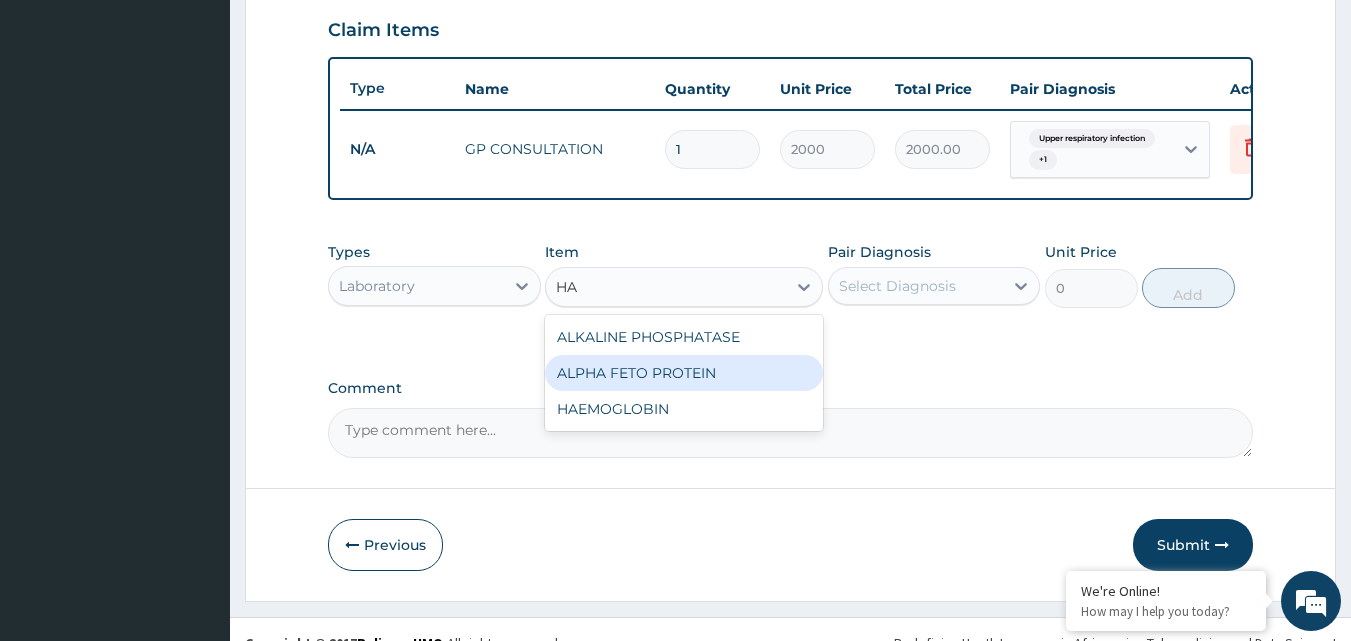 type on "HAE" 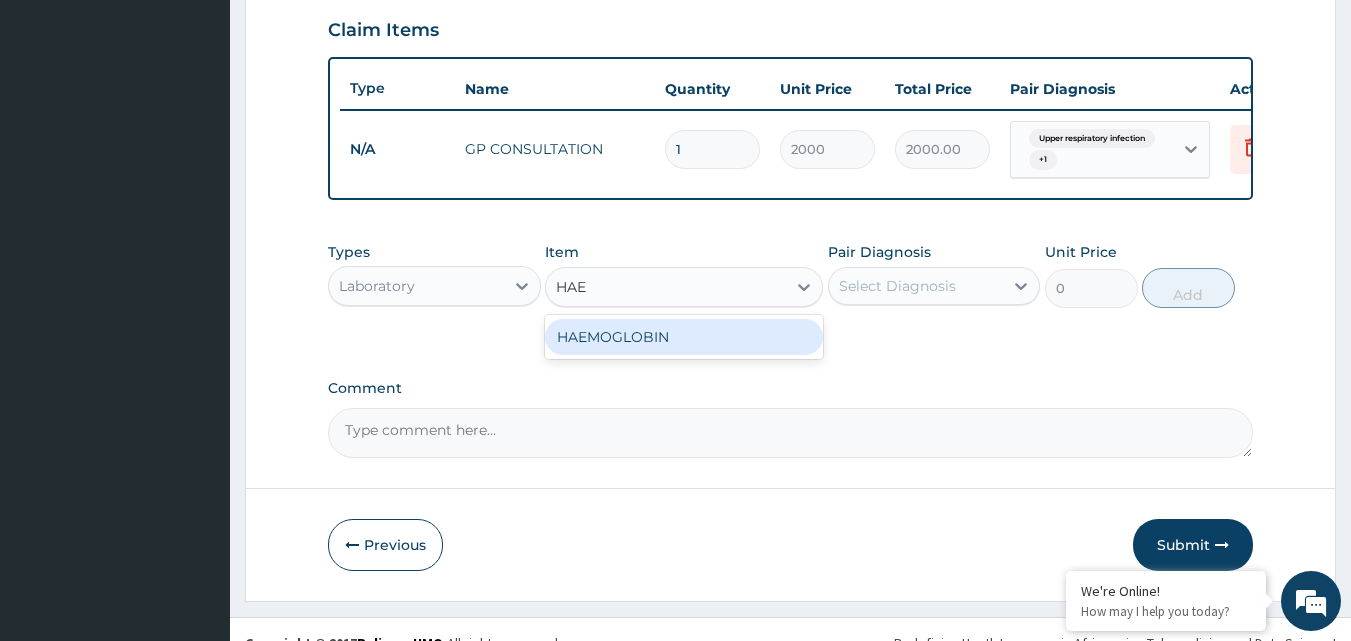 click on "HAEMOGLOBIN" at bounding box center [684, 337] 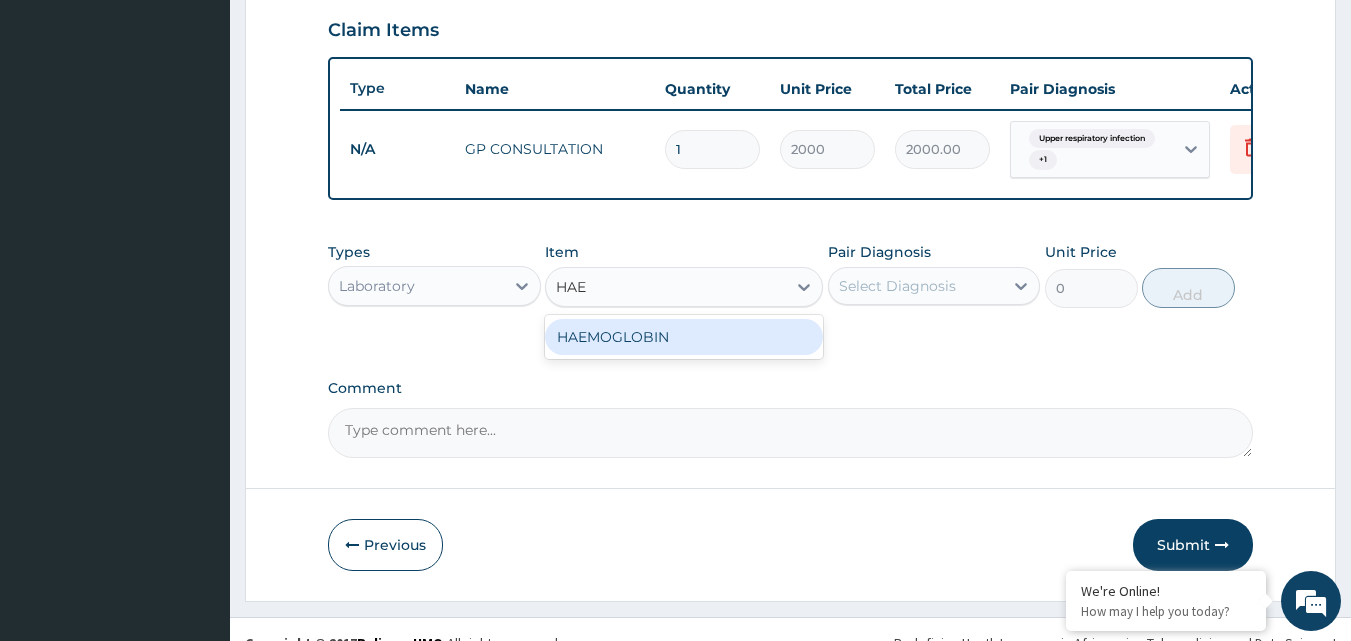 type 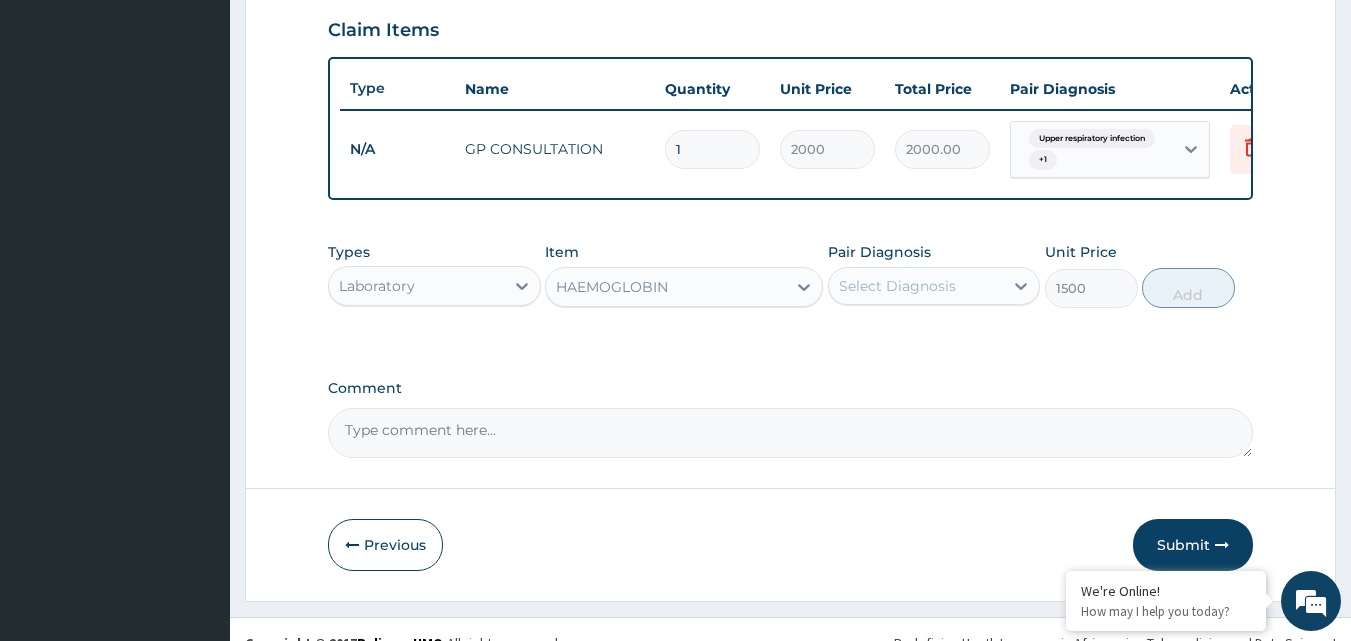 click on "Select Diagnosis" at bounding box center (897, 286) 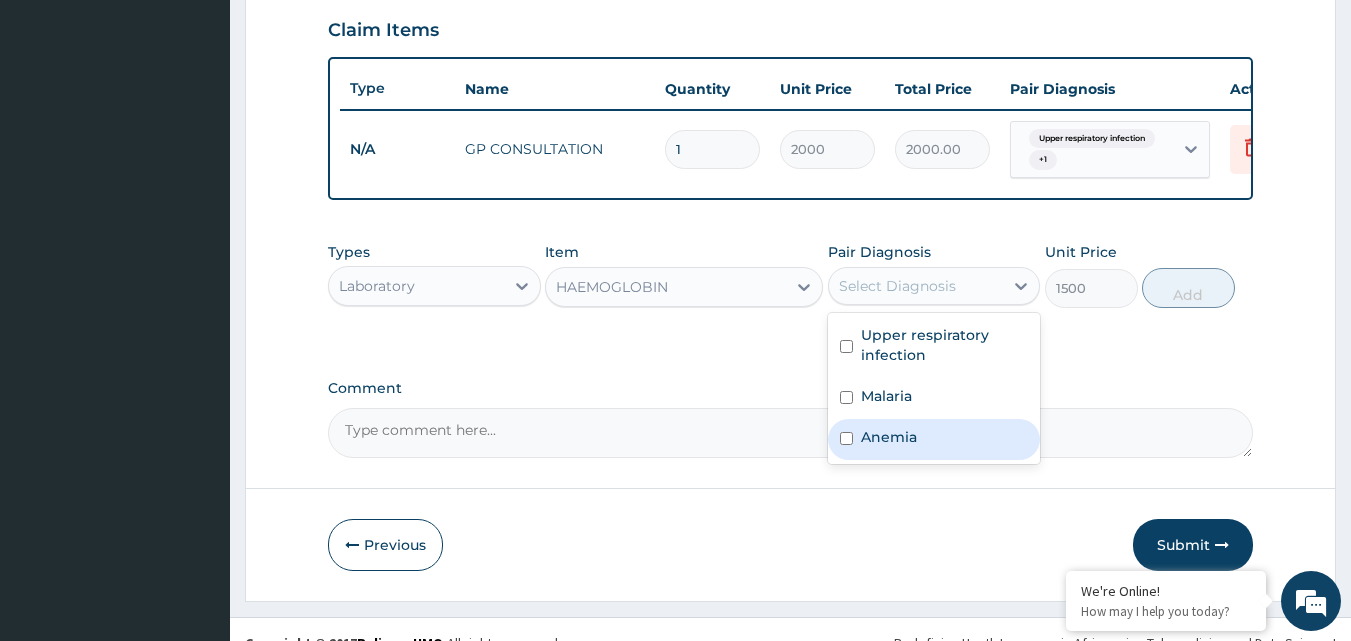 click on "Anemia" at bounding box center [889, 437] 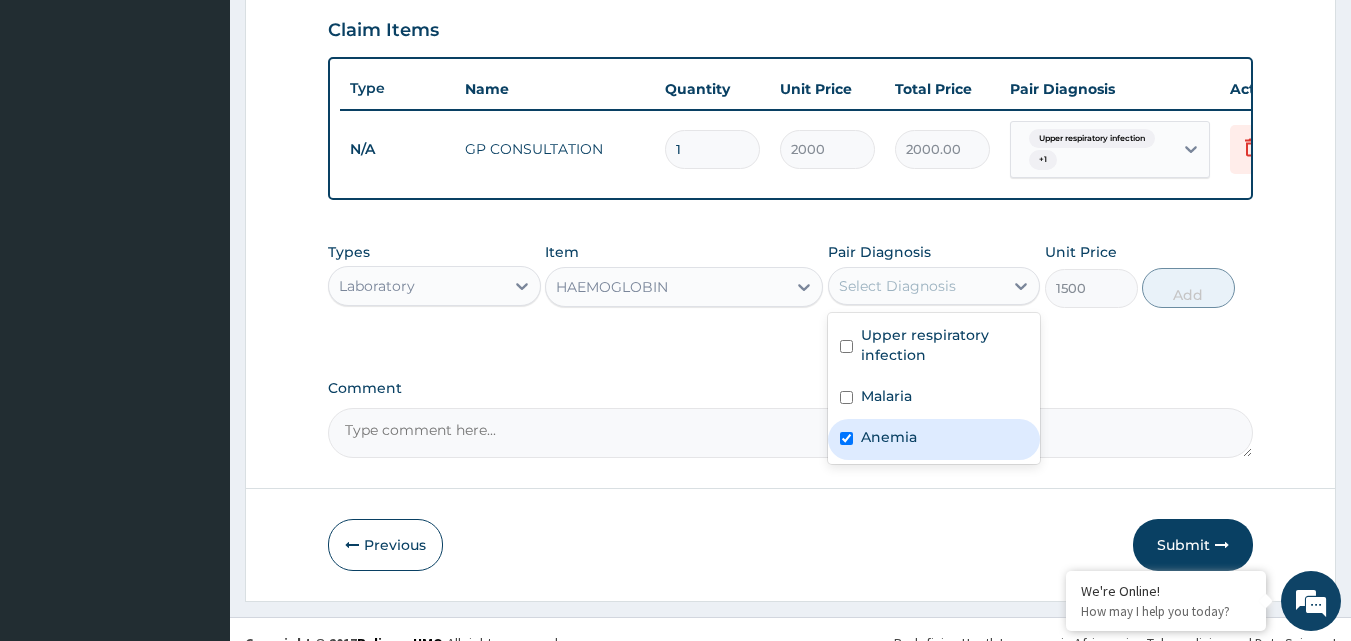 checkbox on "true" 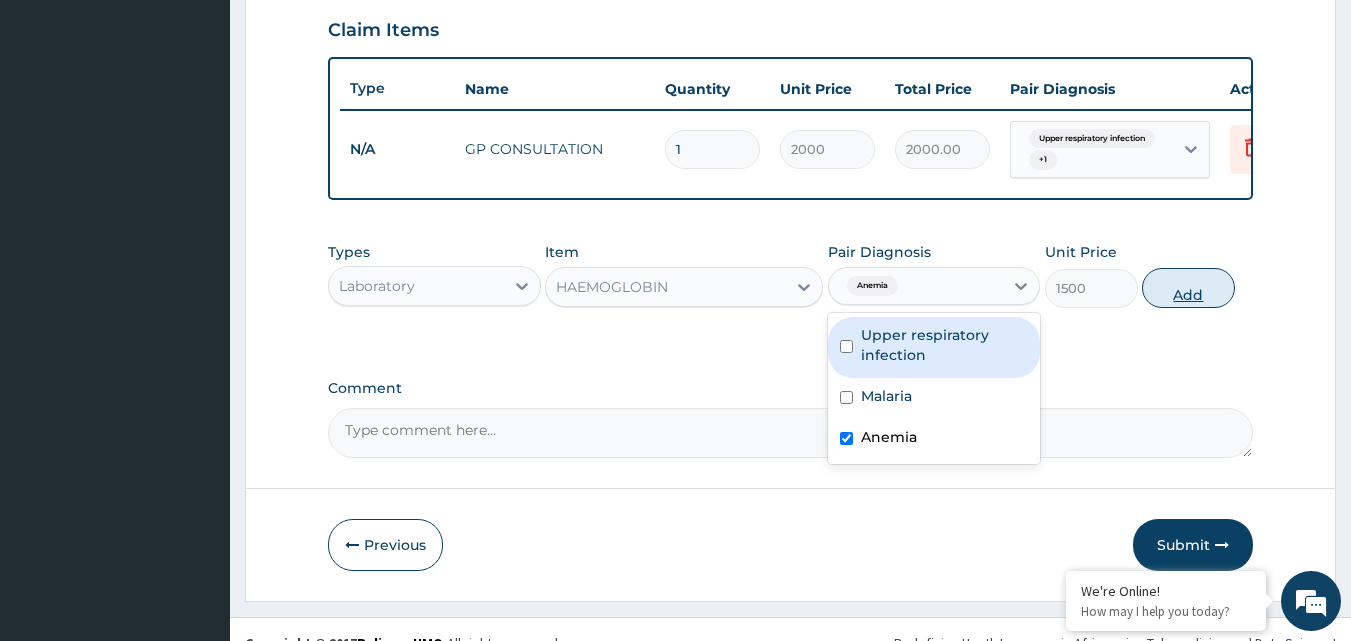 click on "Add" at bounding box center (1188, 288) 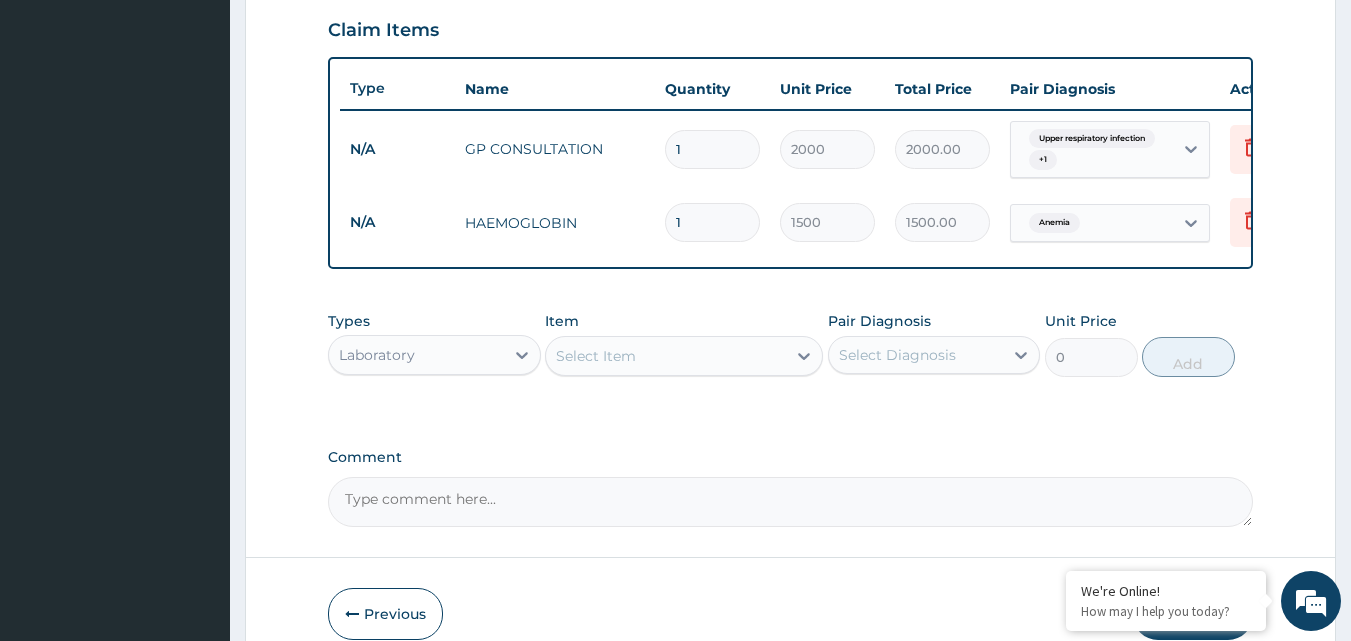 click on "Laboratory" at bounding box center (416, 355) 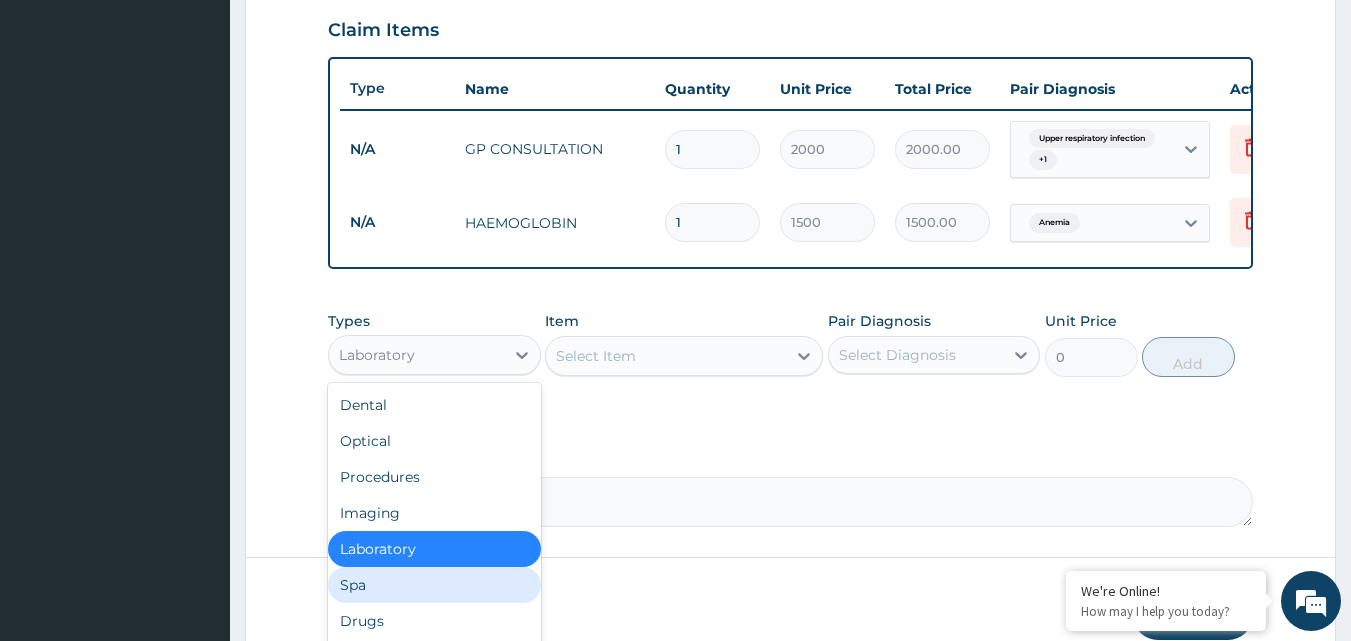 scroll, scrollTop: 68, scrollLeft: 0, axis: vertical 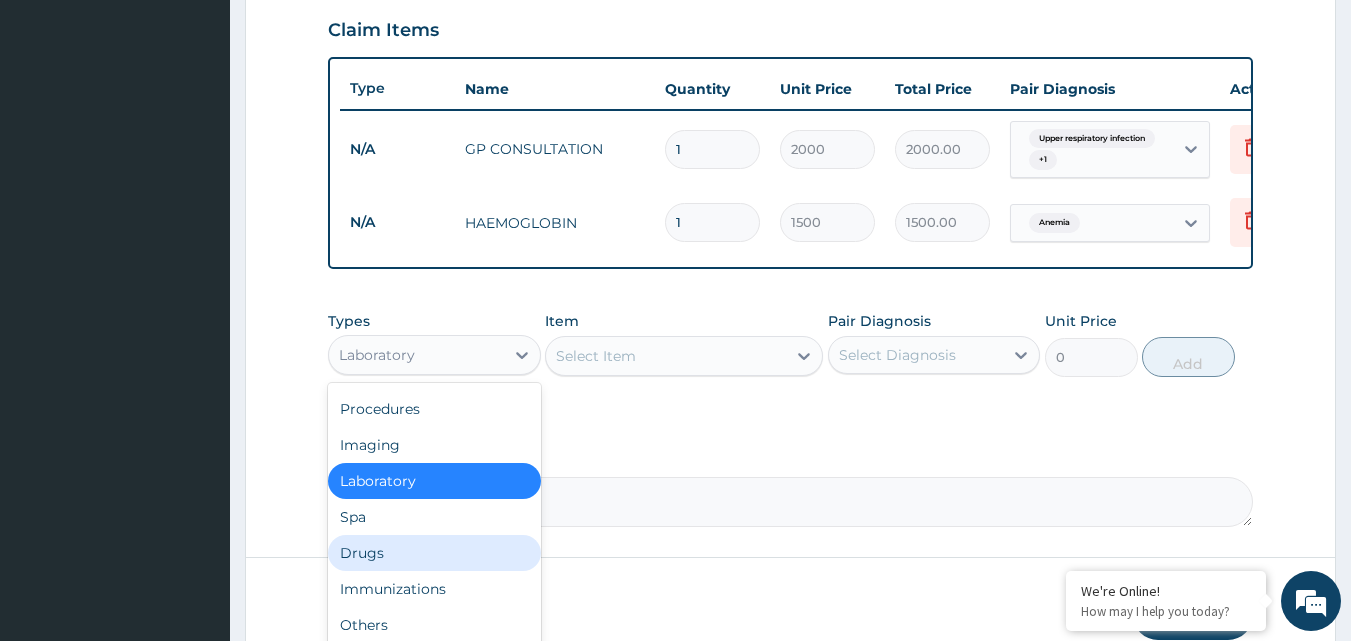 click on "Drugs" at bounding box center (434, 553) 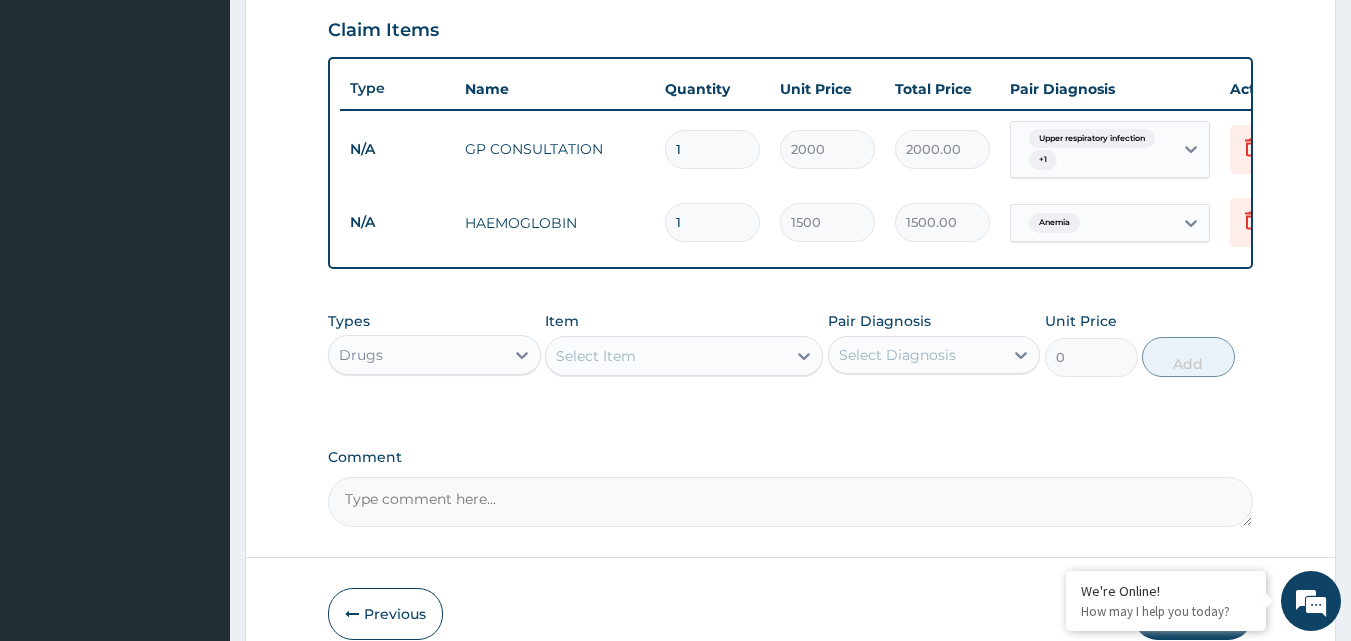click on "Drugs" at bounding box center [416, 355] 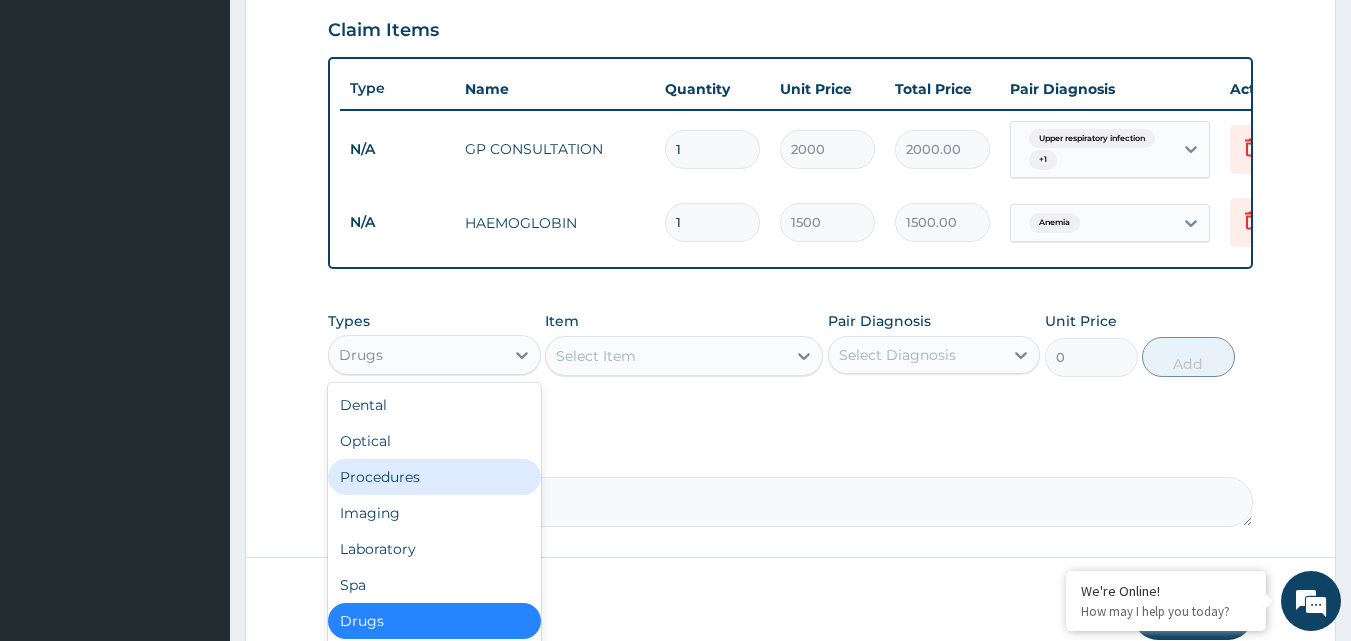 scroll, scrollTop: 68, scrollLeft: 0, axis: vertical 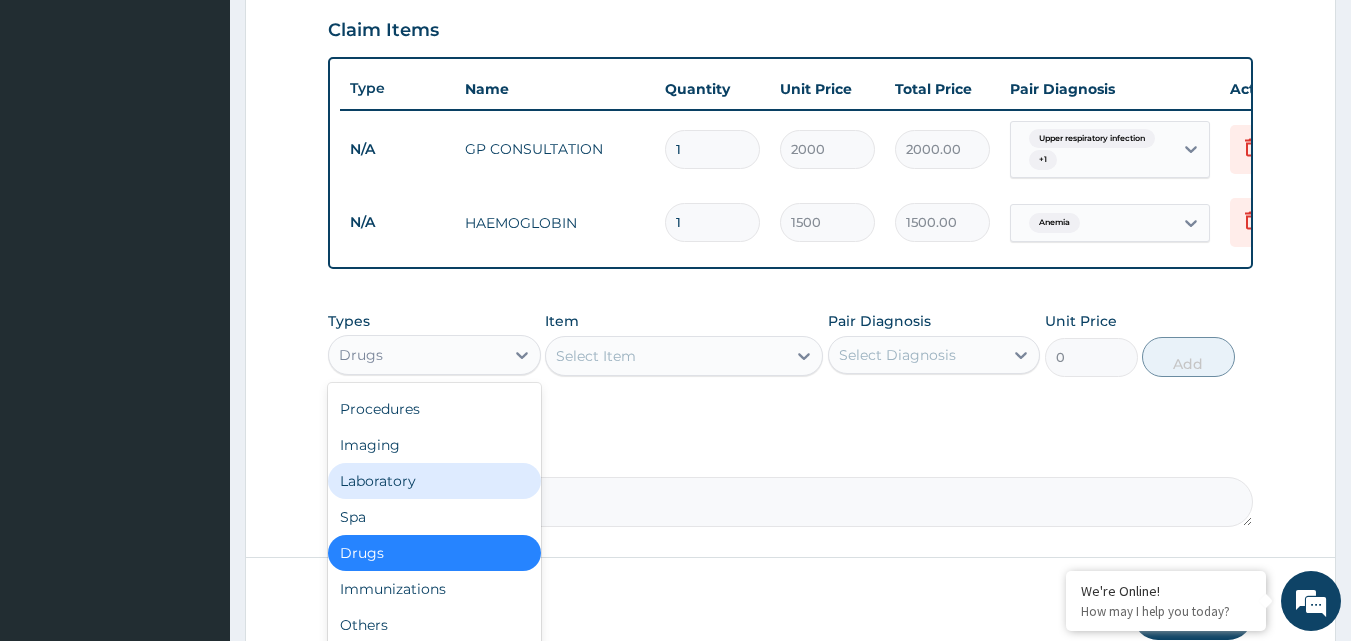 click on "Laboratory" at bounding box center [434, 481] 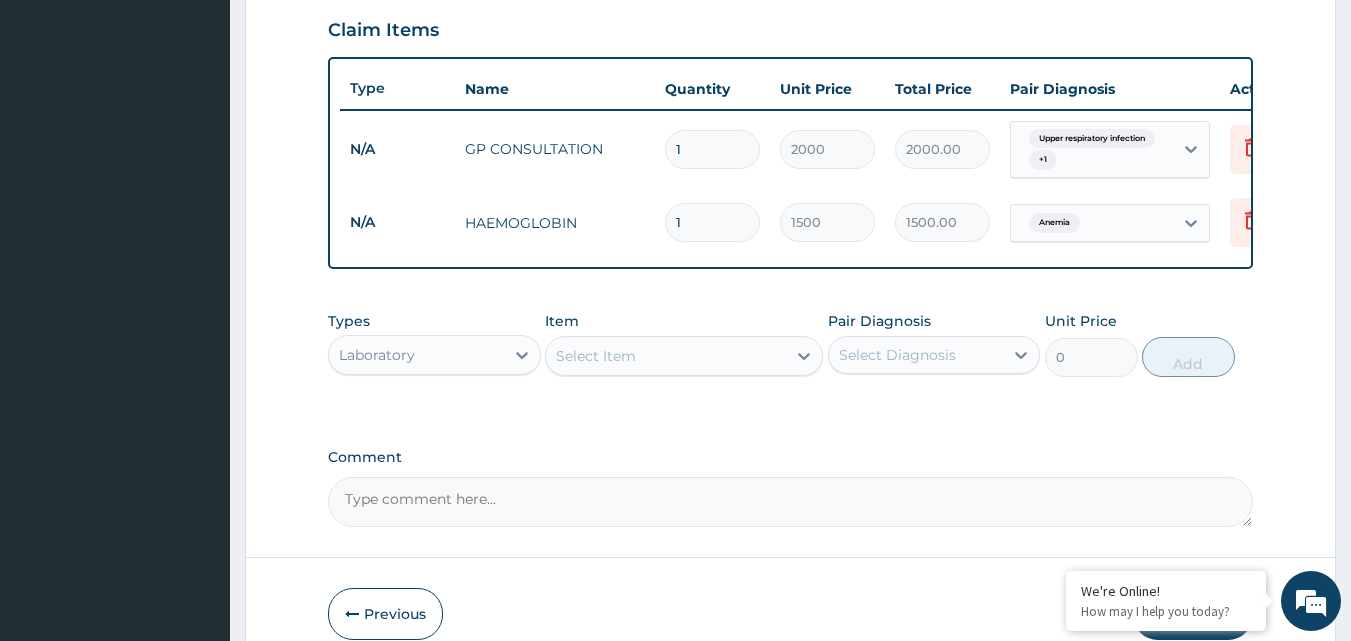 click on "Select Item" at bounding box center [666, 356] 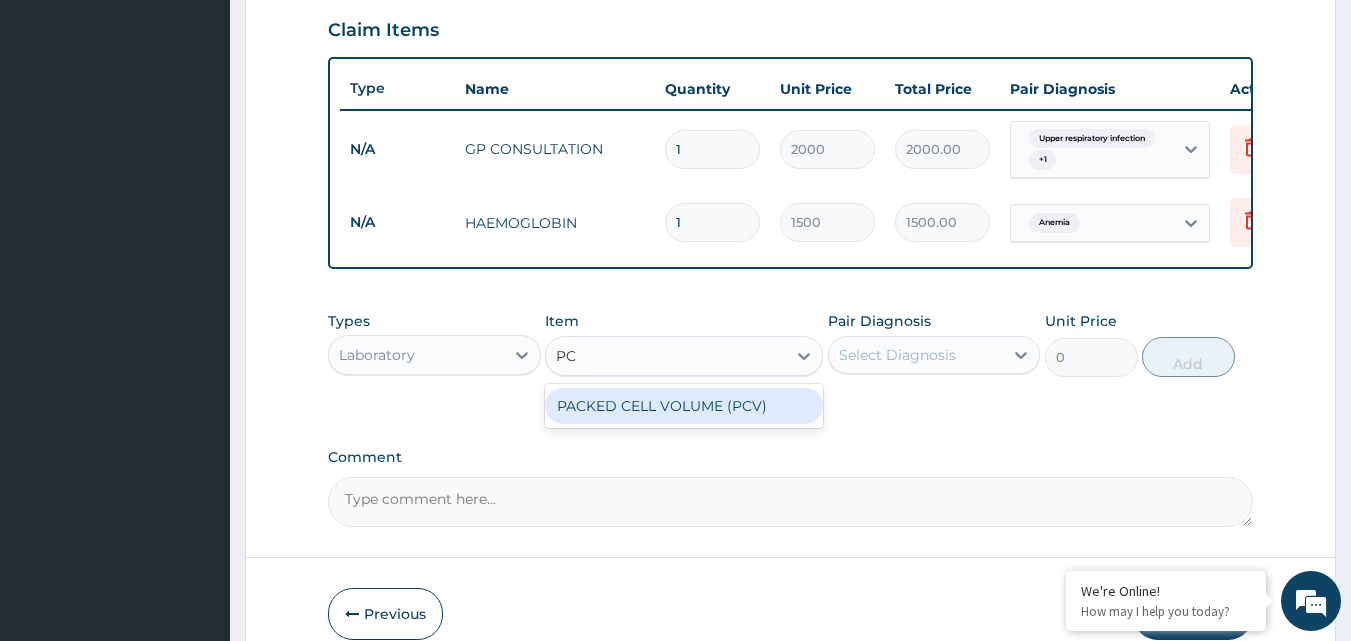 type on "PCV" 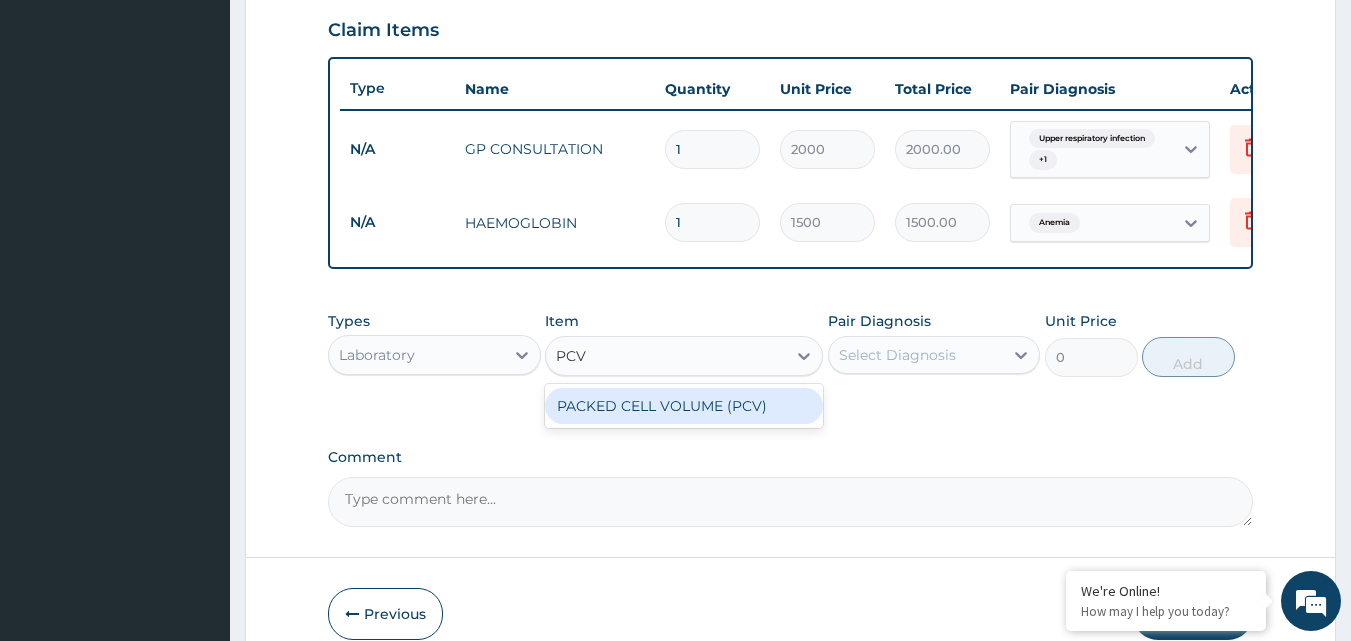 click on "PACKED CELL VOLUME (PCV)" at bounding box center [684, 406] 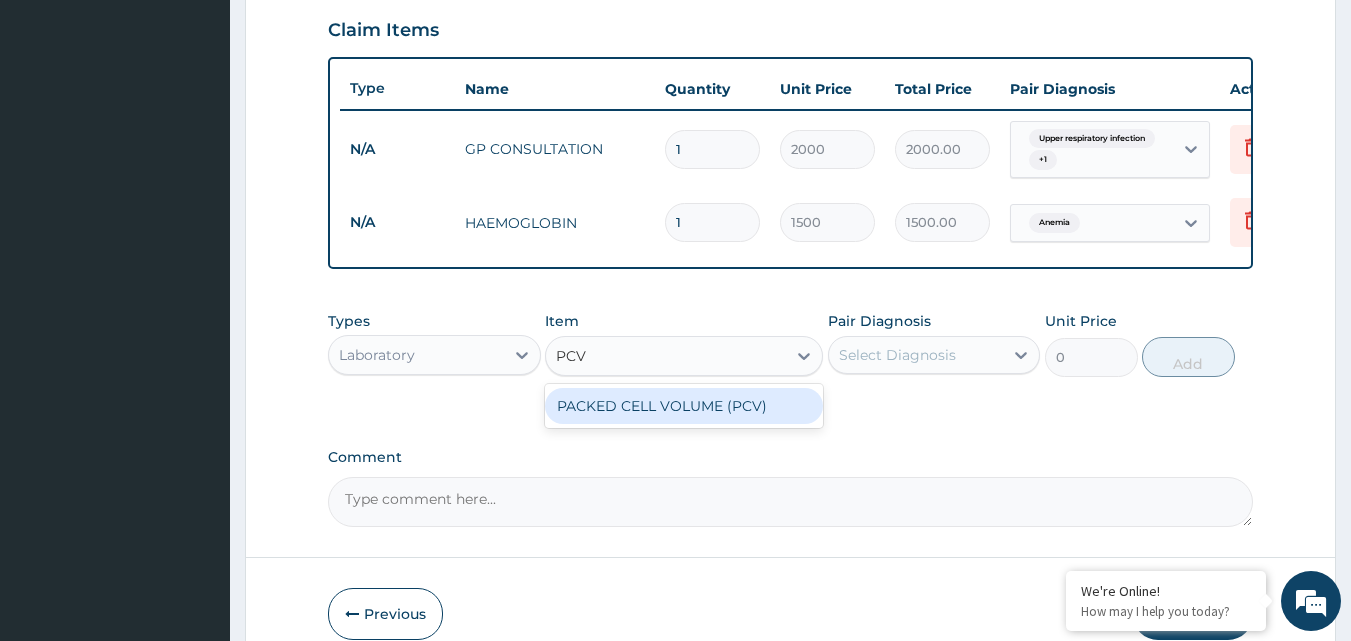 type 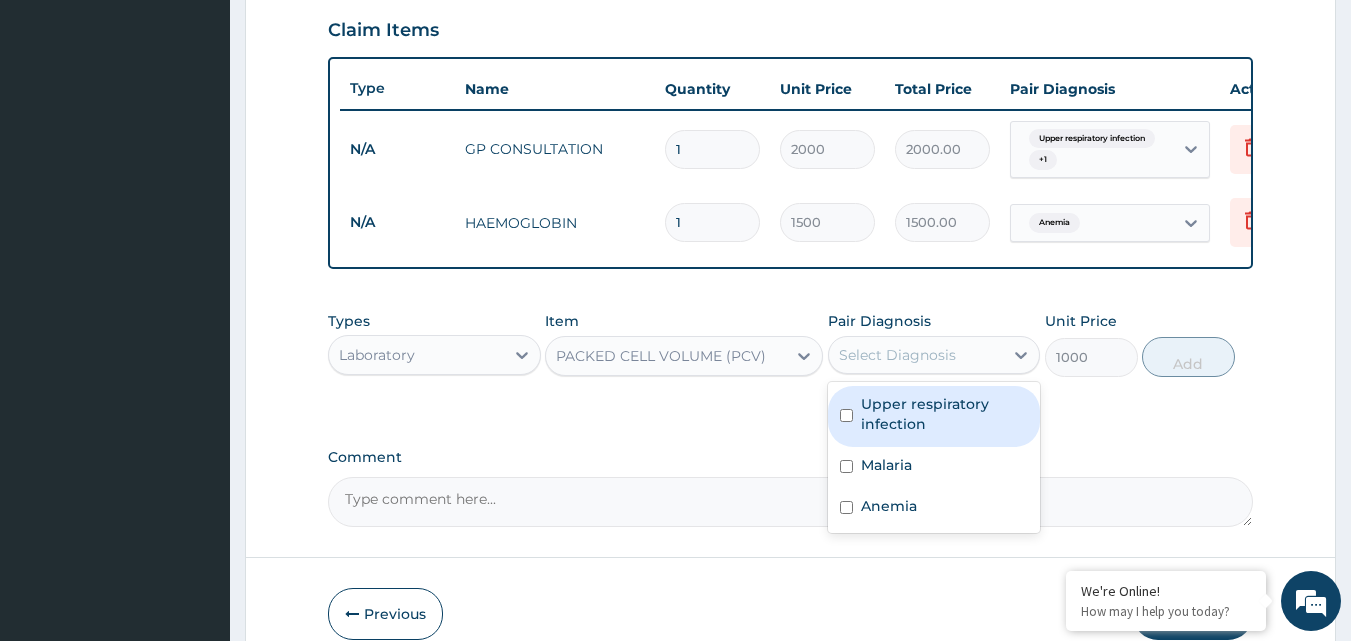 click on "Select Diagnosis" at bounding box center (897, 355) 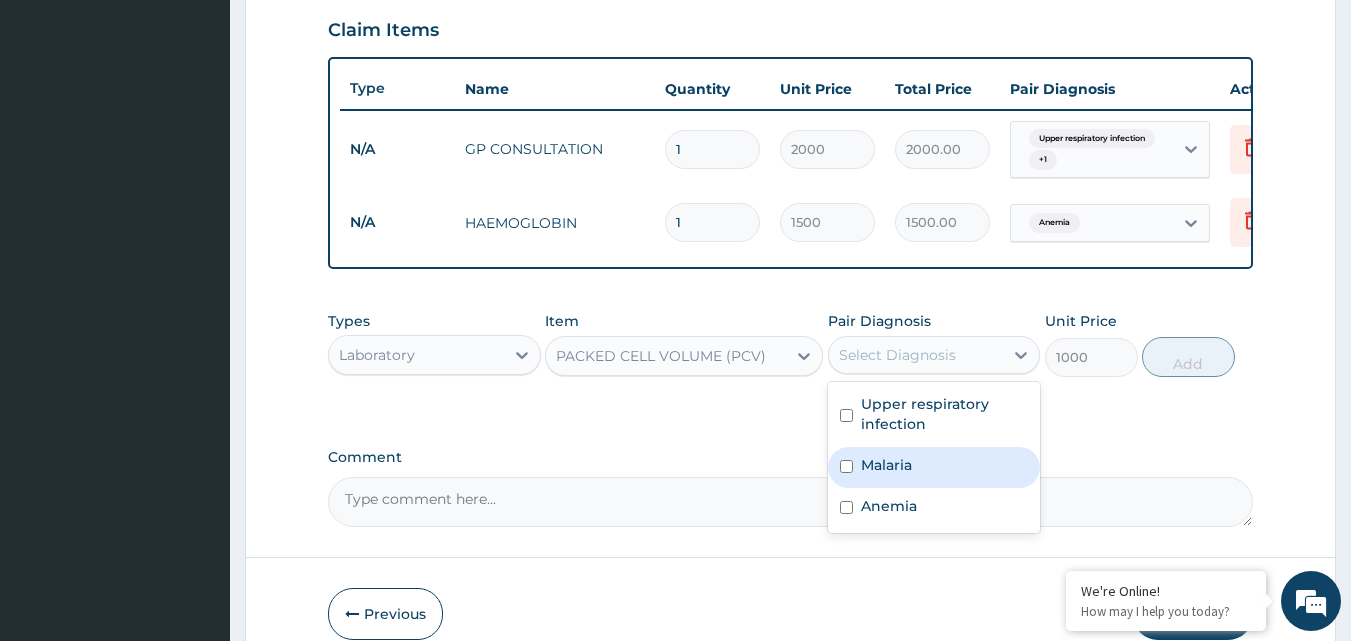 click on "Malaria" at bounding box center [886, 465] 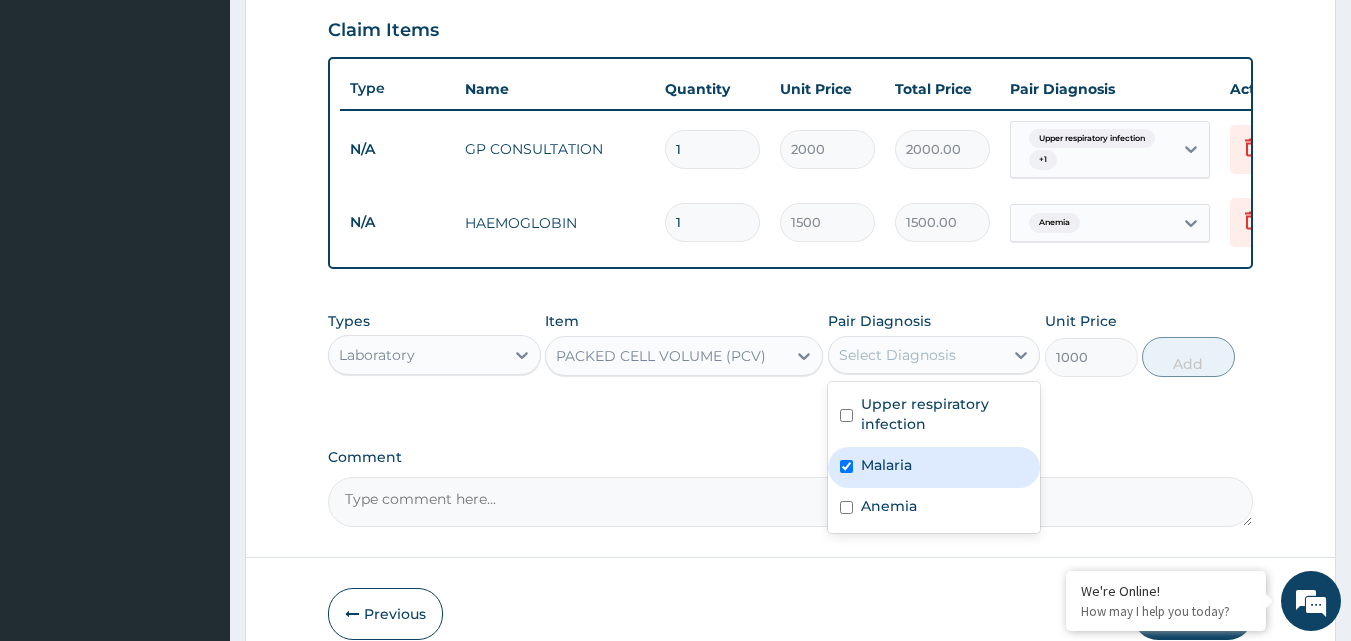 checkbox on "true" 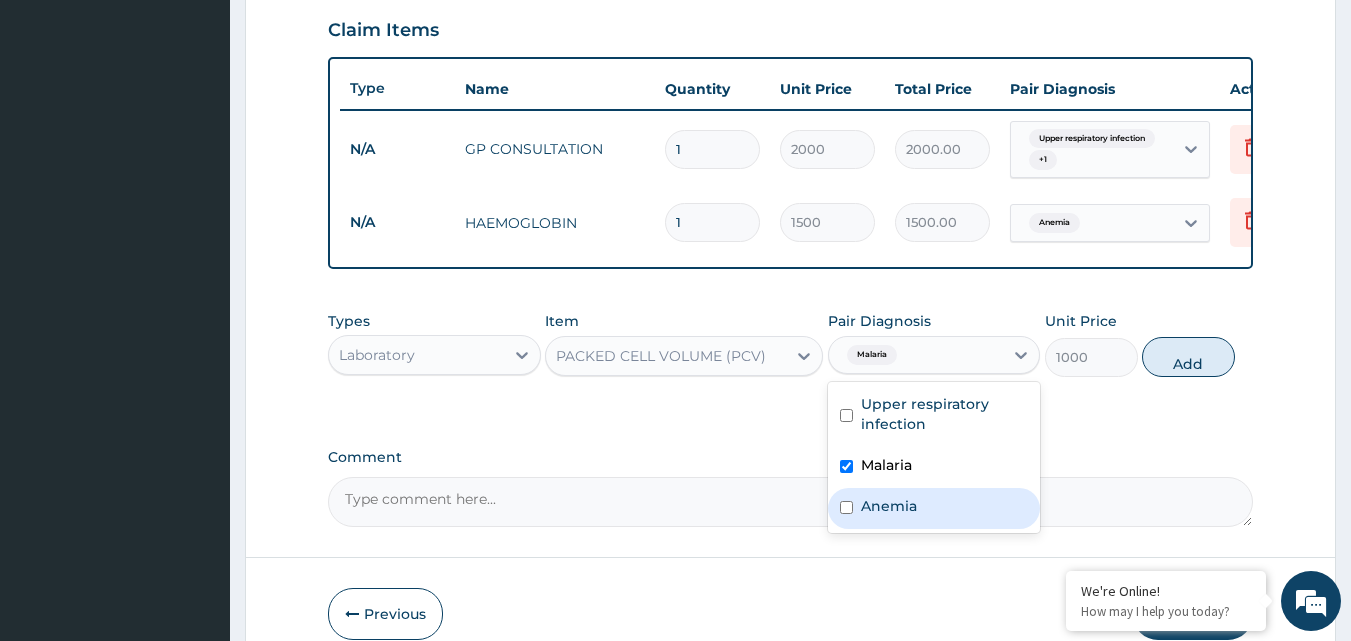 click on "Anemia" at bounding box center [889, 506] 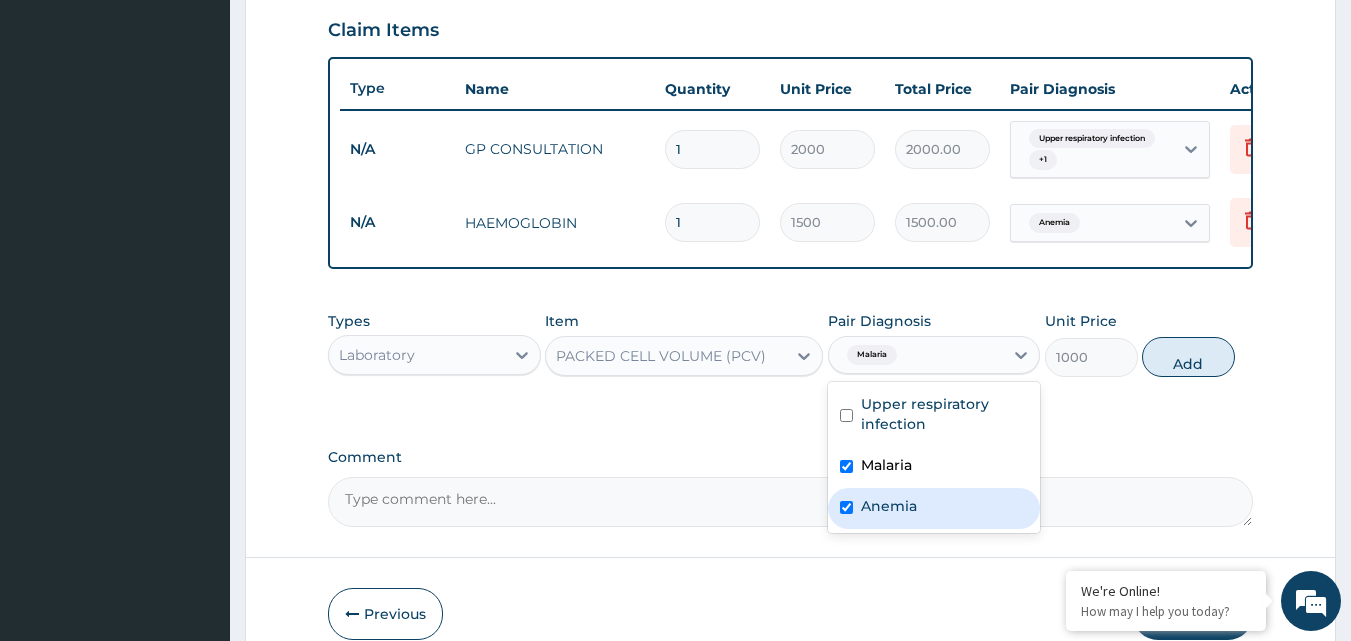 checkbox on "true" 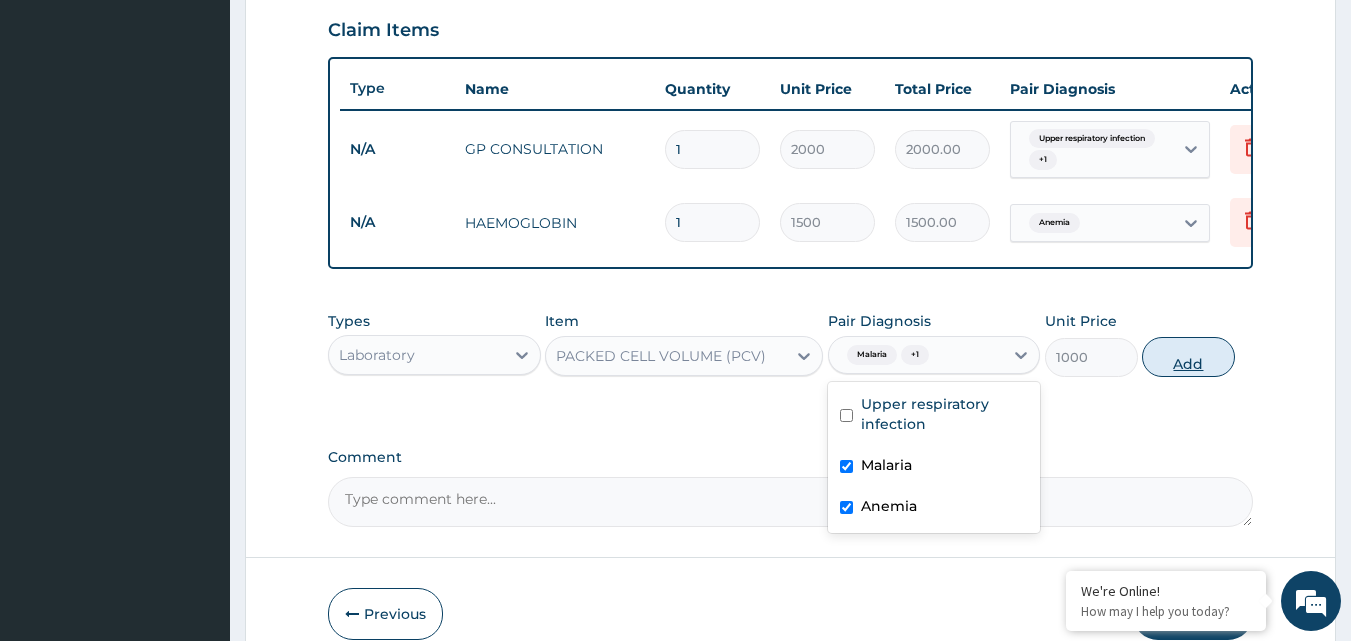 click on "Add" at bounding box center [1188, 357] 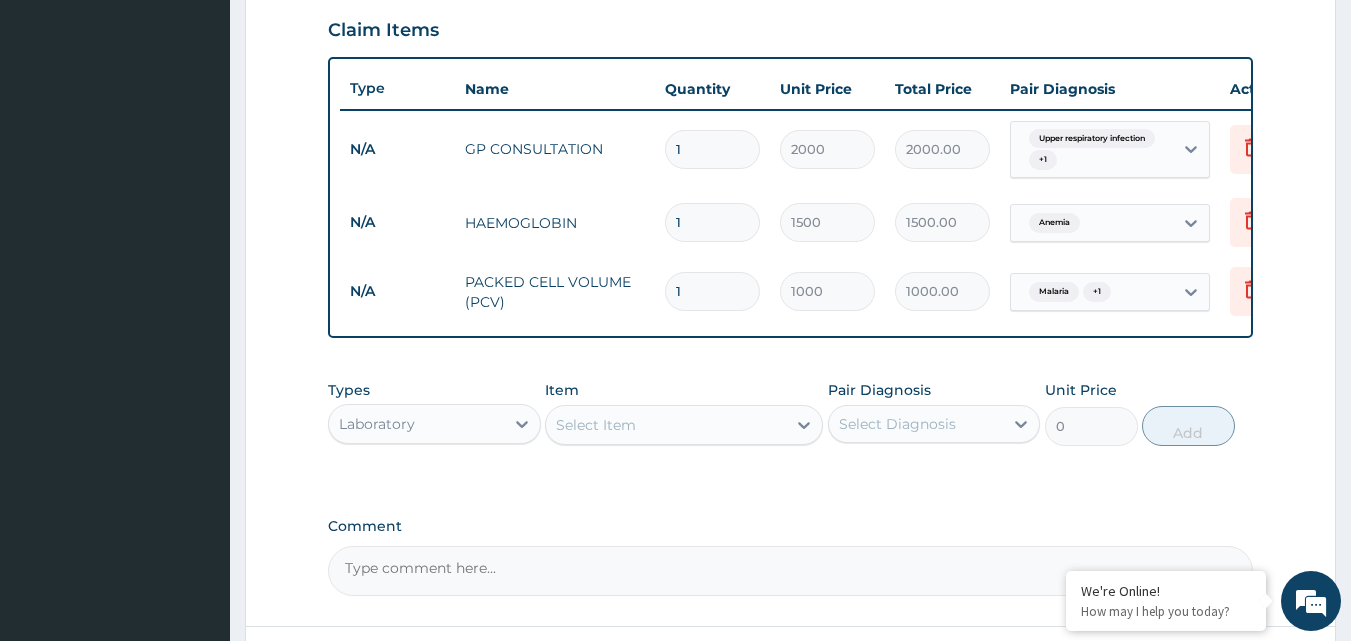 click on "Laboratory" at bounding box center [416, 424] 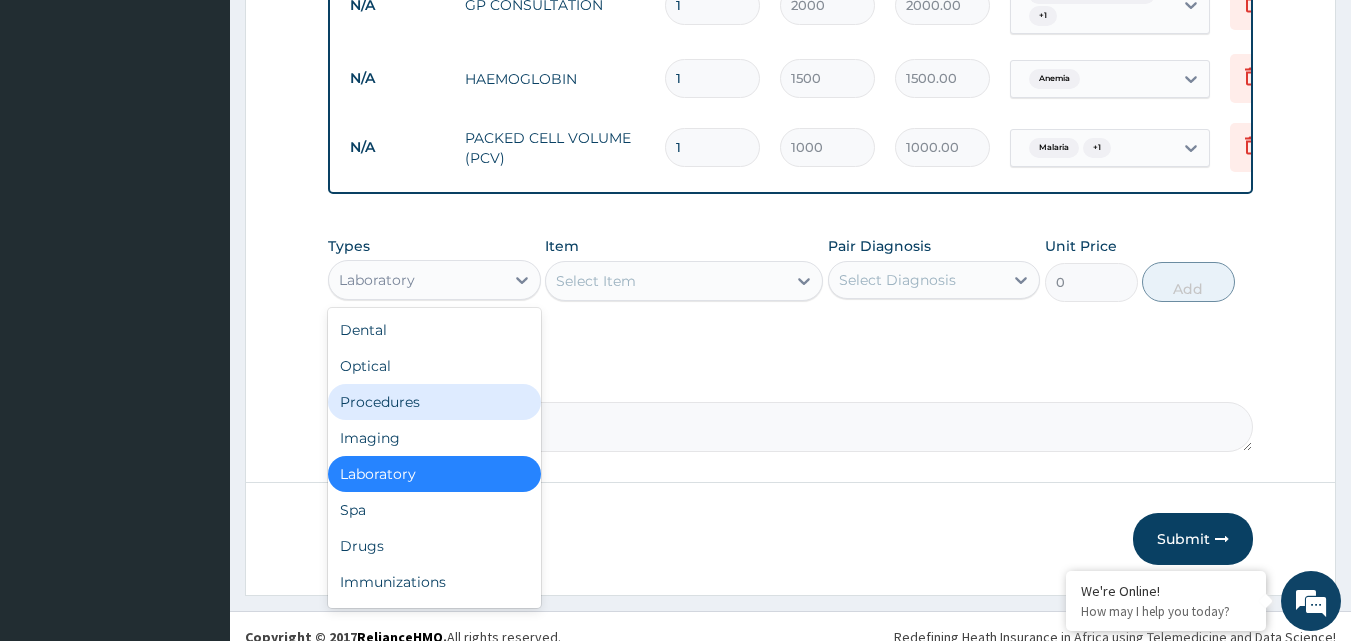 scroll, scrollTop: 867, scrollLeft: 0, axis: vertical 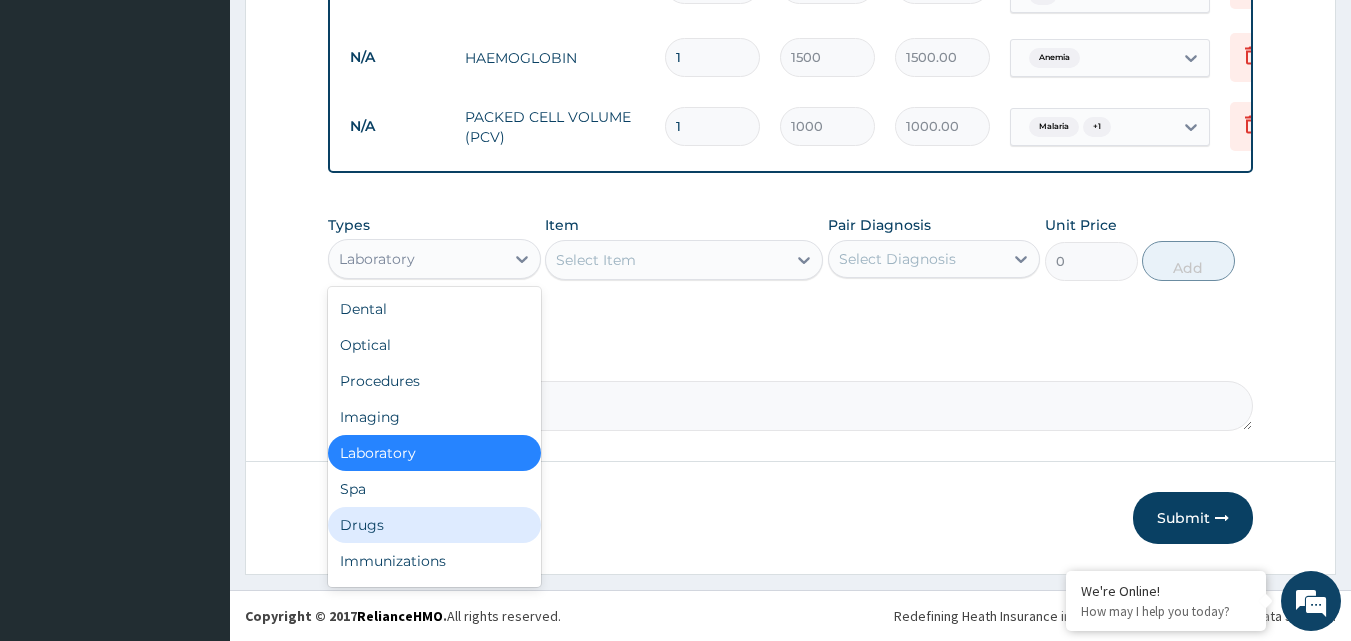 click on "Drugs" at bounding box center [434, 525] 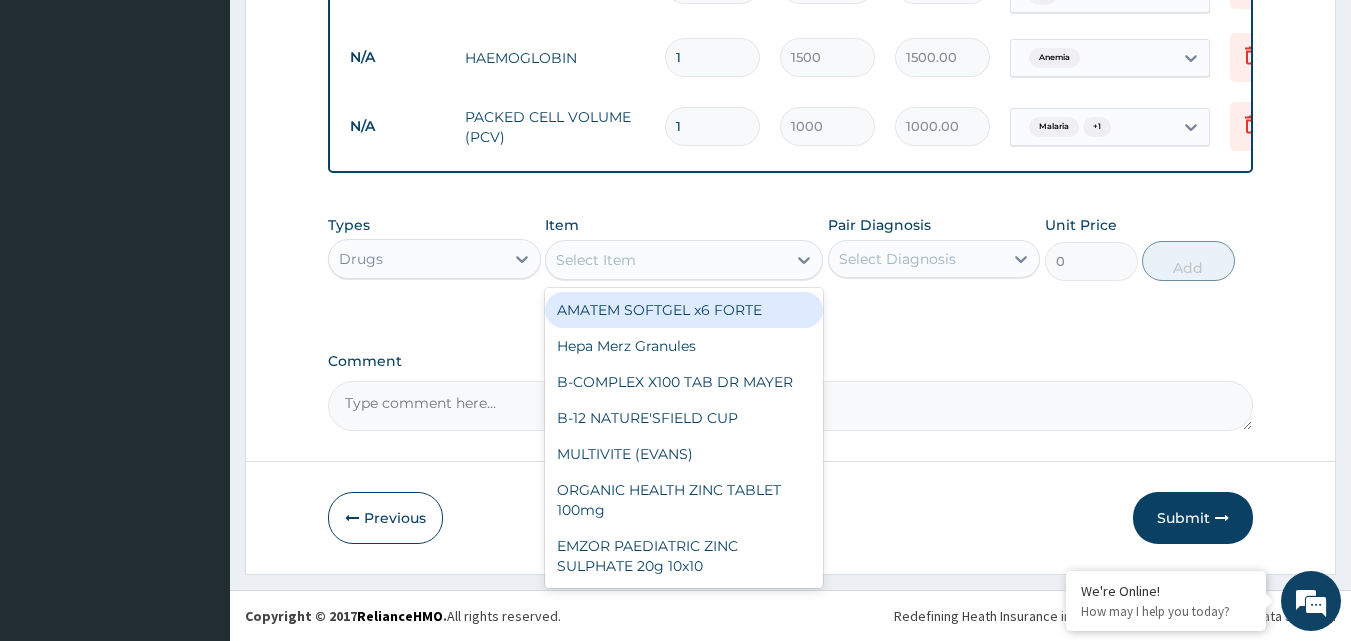 click on "Select Item" at bounding box center [666, 260] 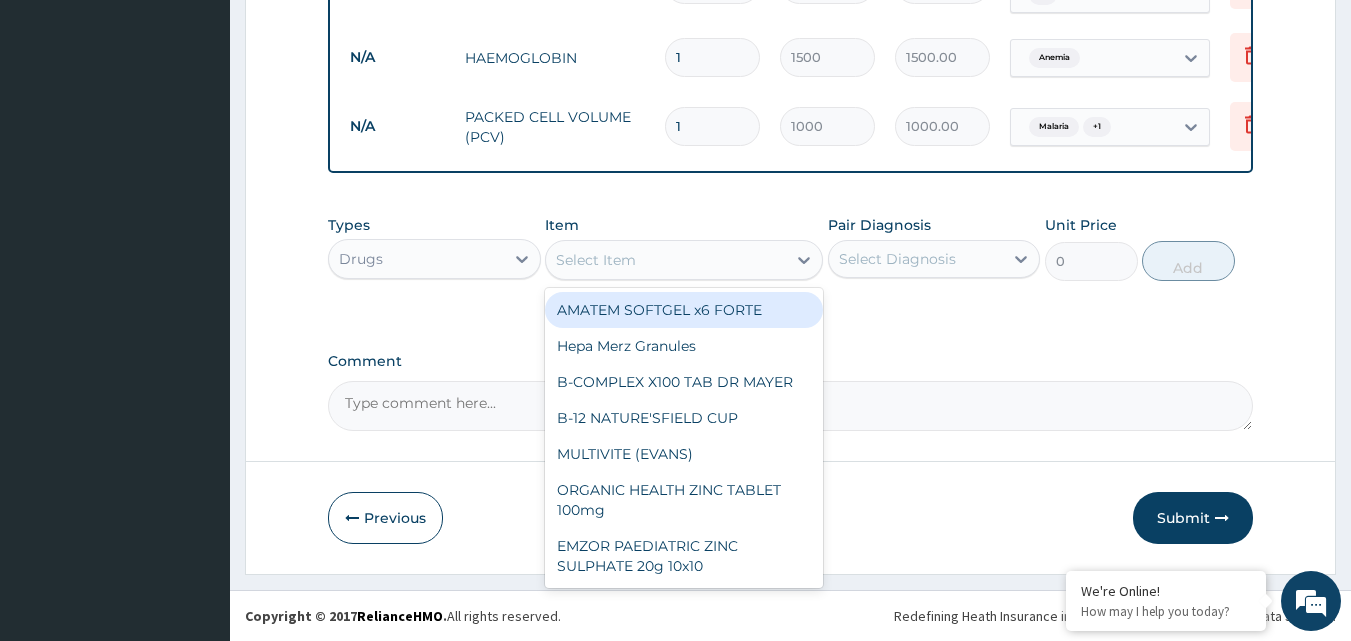 click on "AMATEM SOFTGEL x6 FORTE" at bounding box center (684, 310) 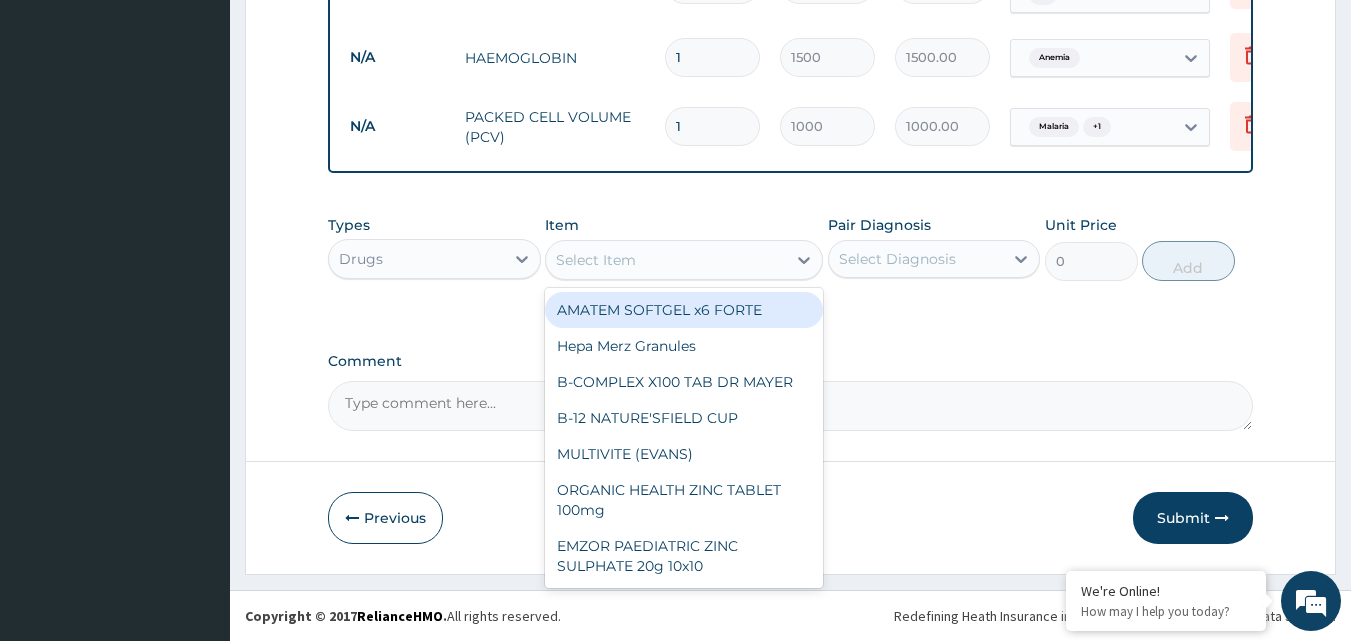type on "430" 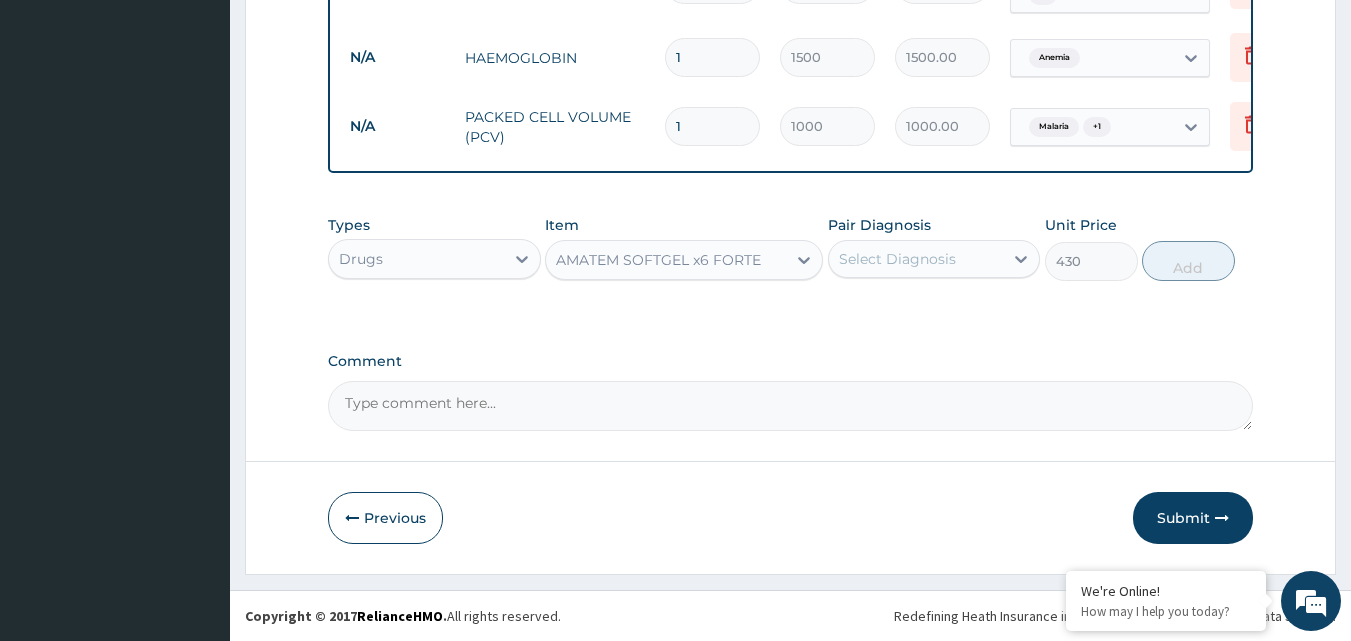 click on "Select Diagnosis" at bounding box center (897, 259) 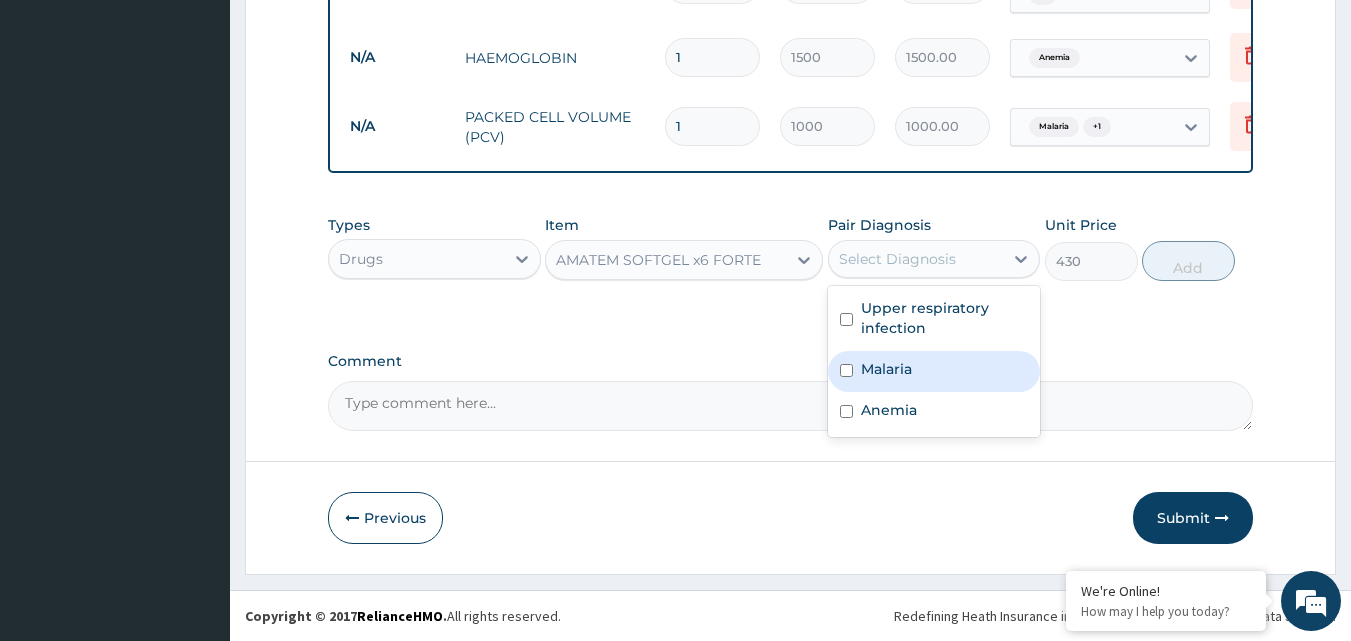 click on "Malaria" at bounding box center [886, 369] 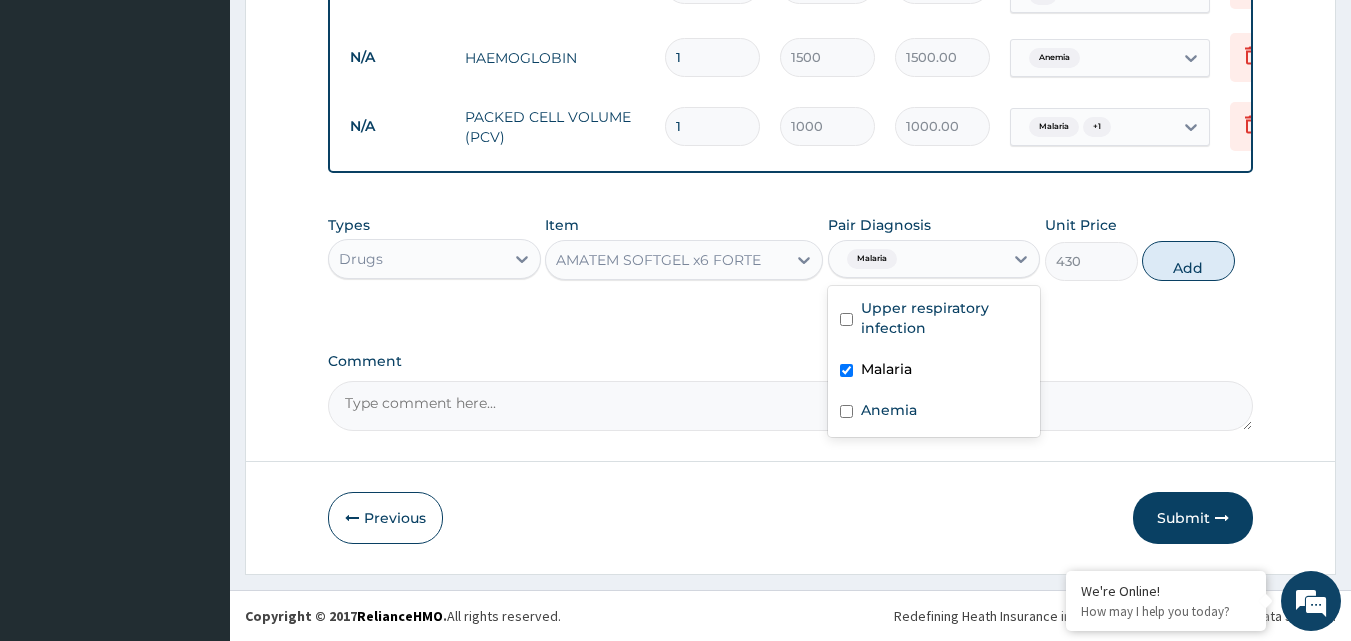 checkbox on "true" 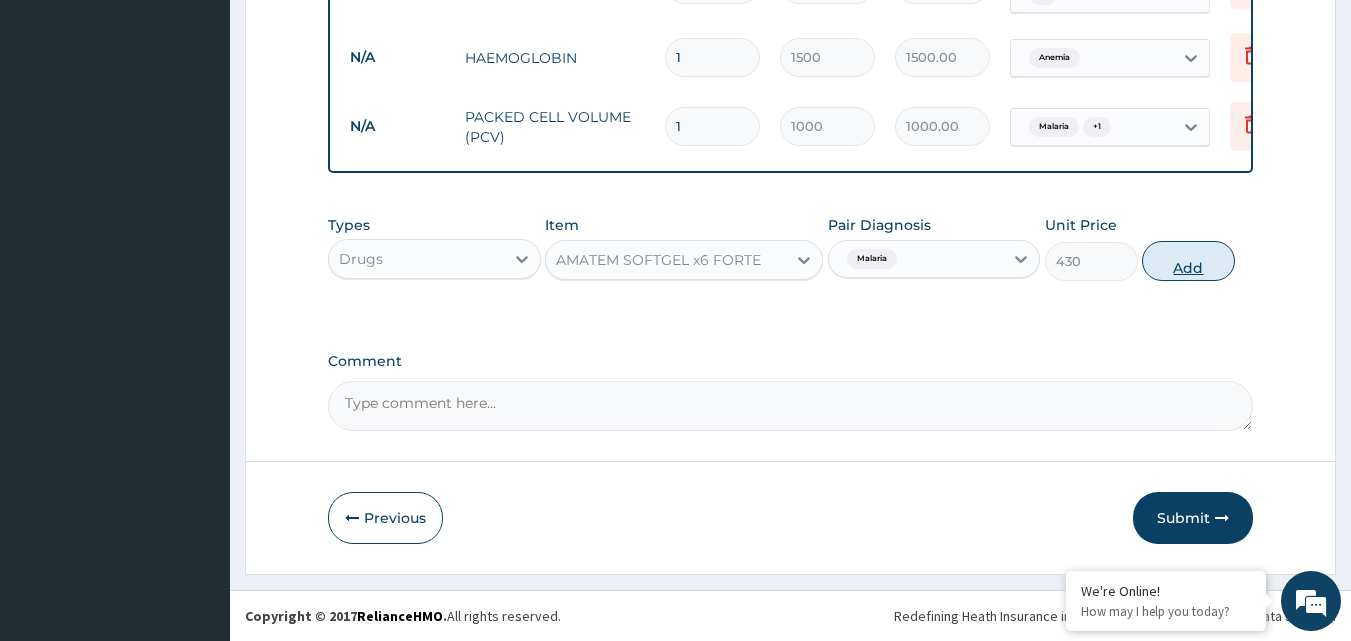 click on "Add" at bounding box center [1188, 261] 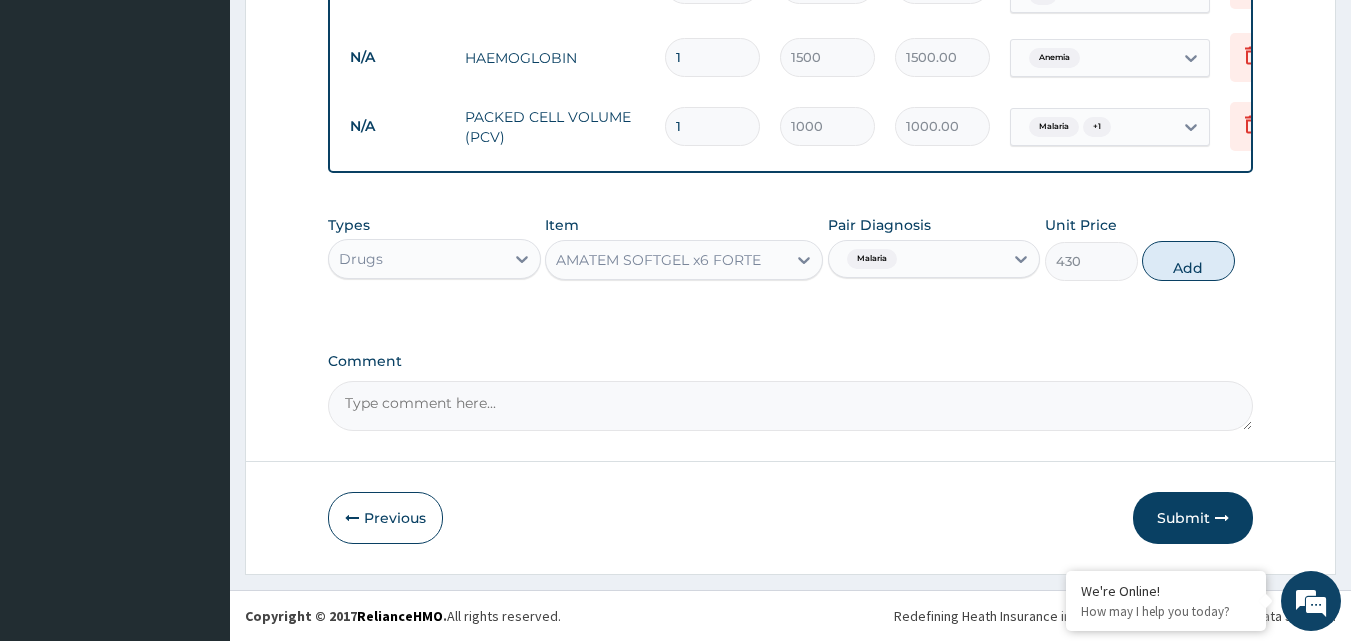 type on "0" 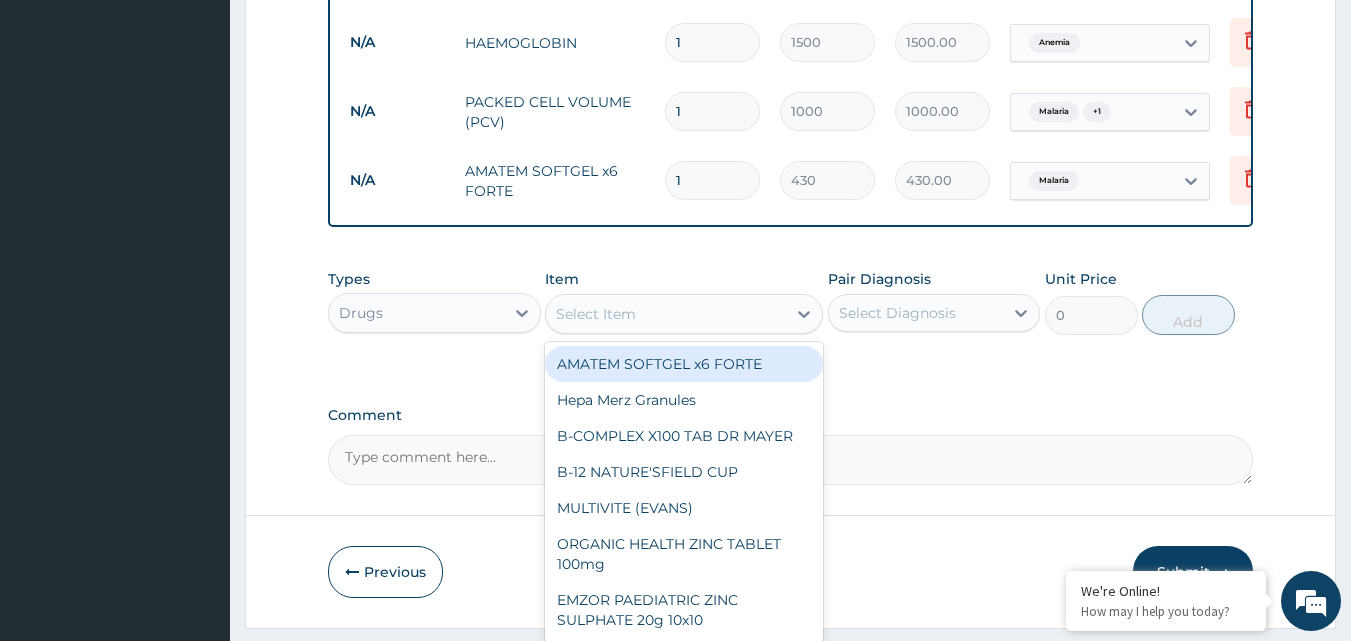 click on "Select Item" at bounding box center [596, 314] 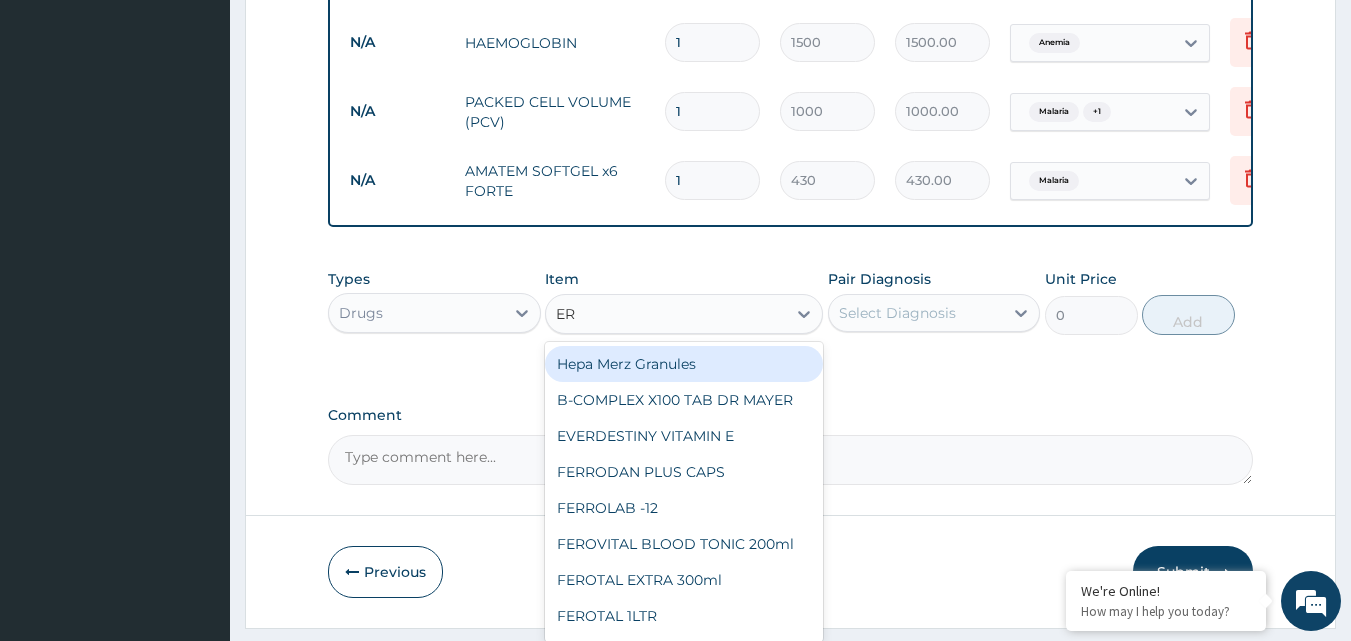 type on "ERY" 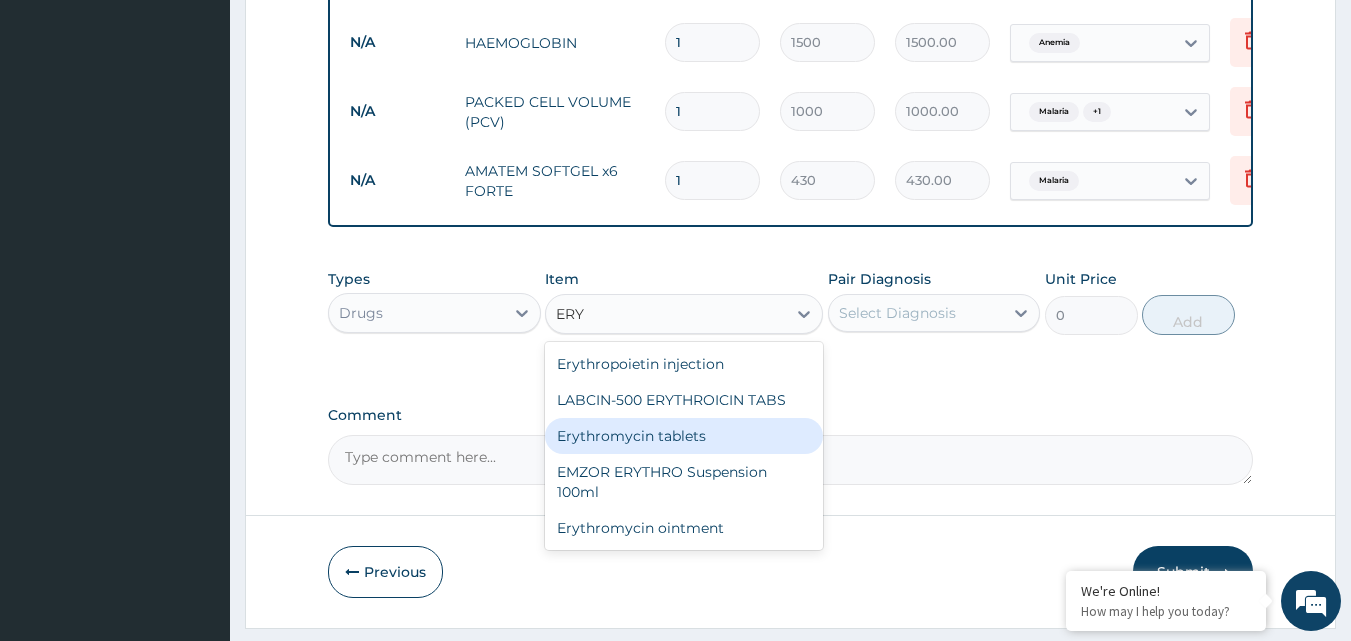 click on "Erythromycin tablets" at bounding box center [684, 436] 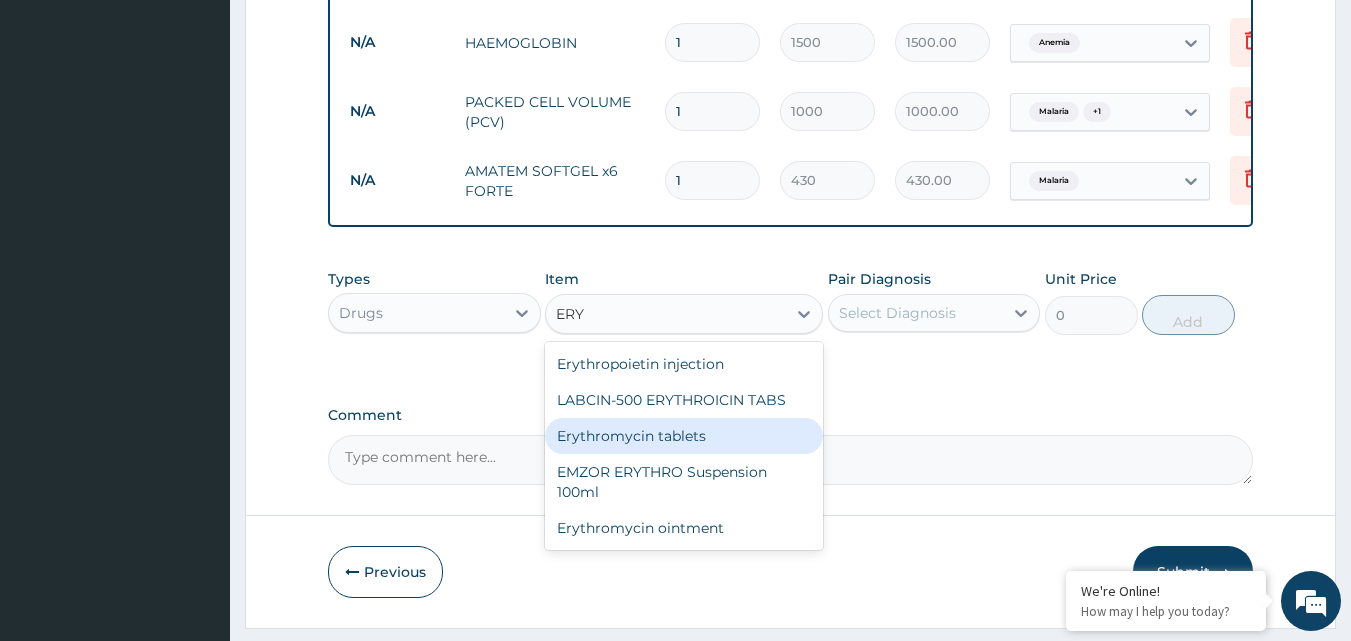 type 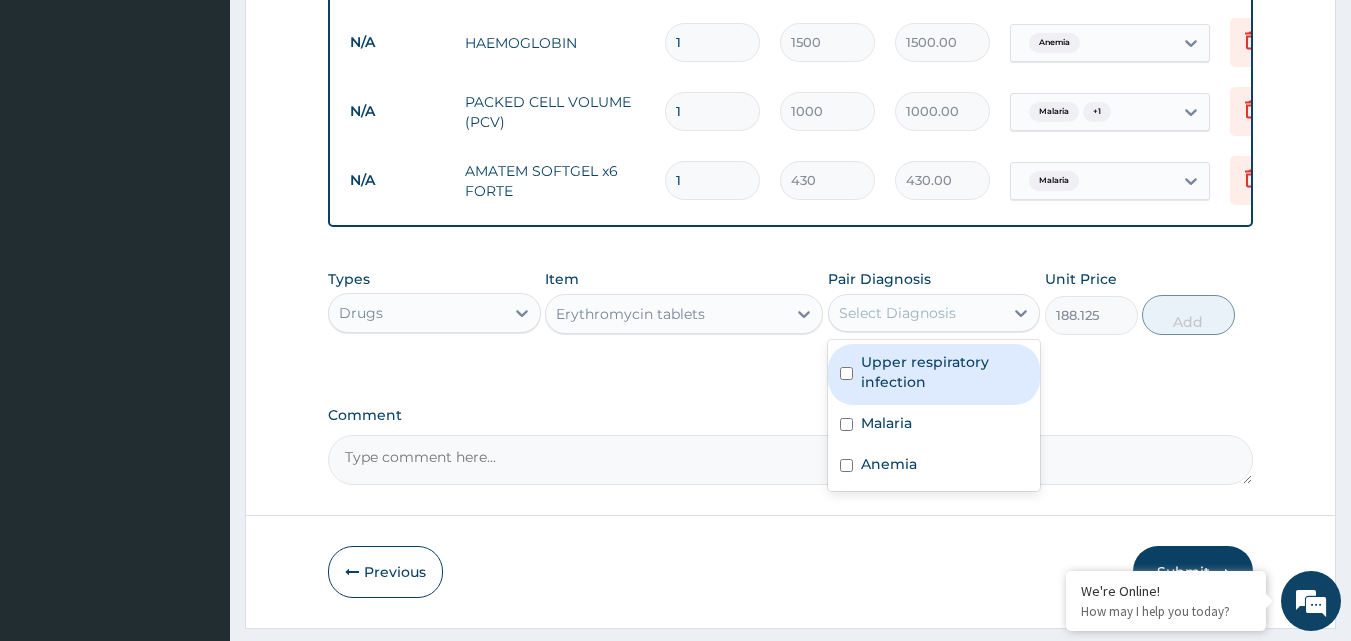 click on "Select Diagnosis" at bounding box center (897, 313) 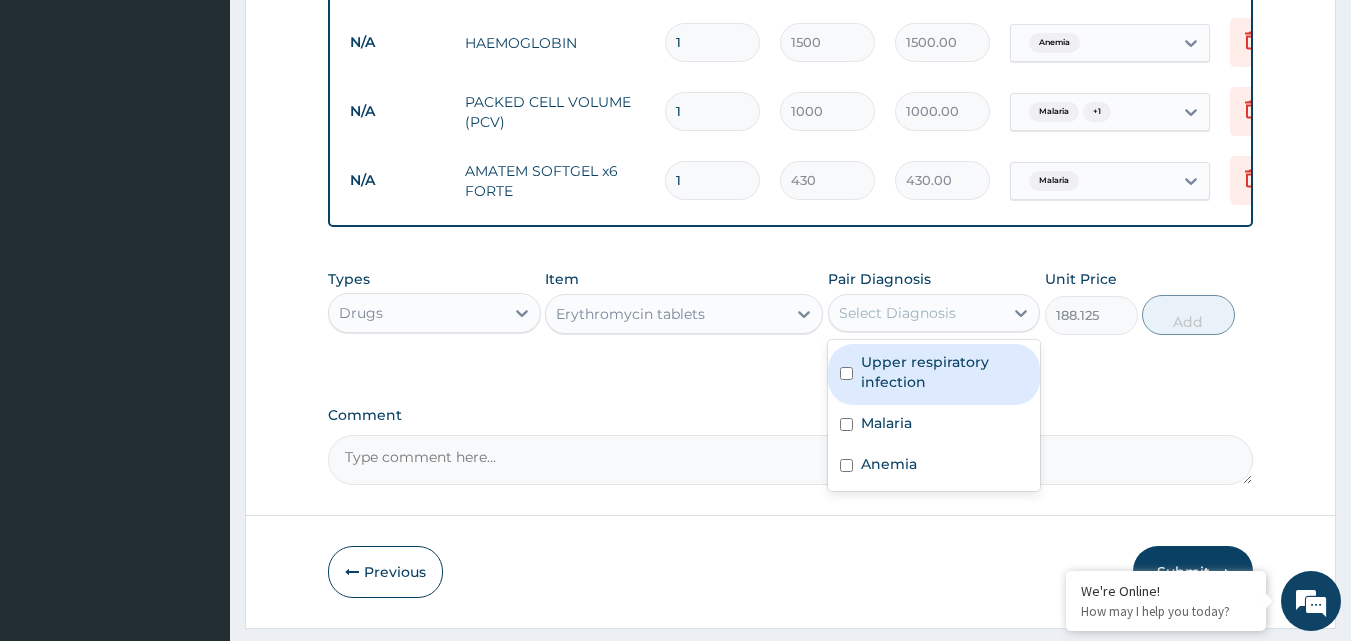 click on "Upper respiratory infection" at bounding box center (945, 372) 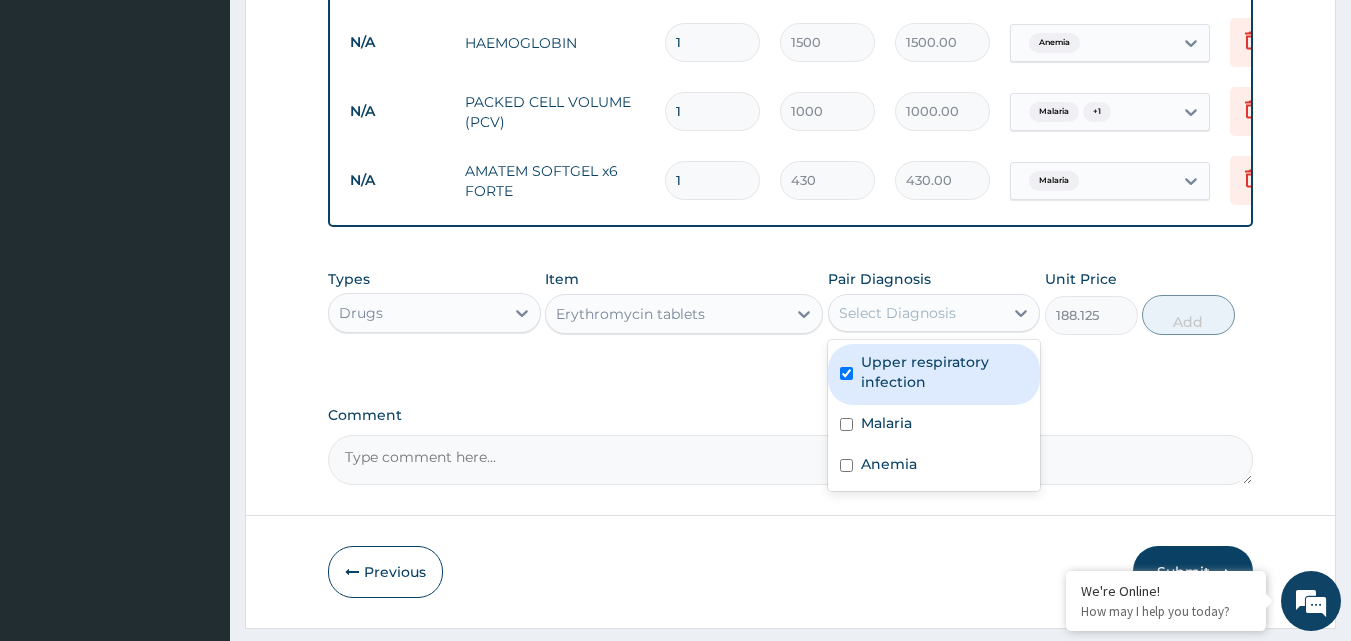 checkbox on "true" 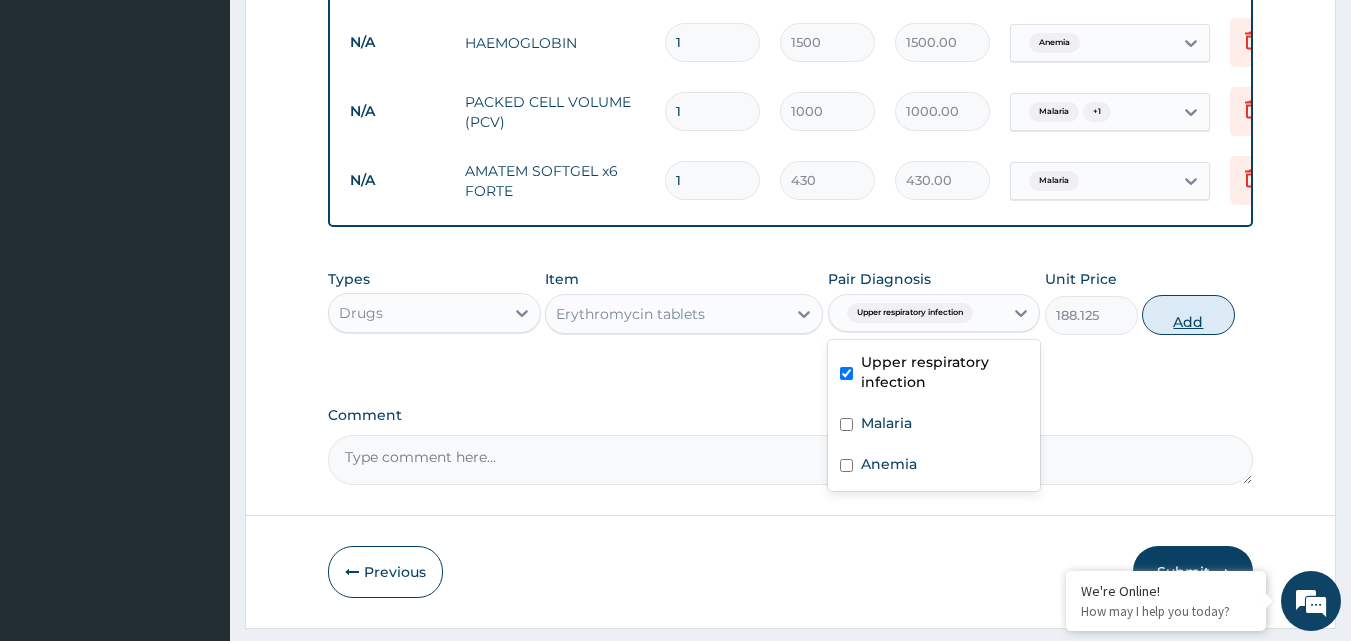 click on "Add" at bounding box center [1188, 315] 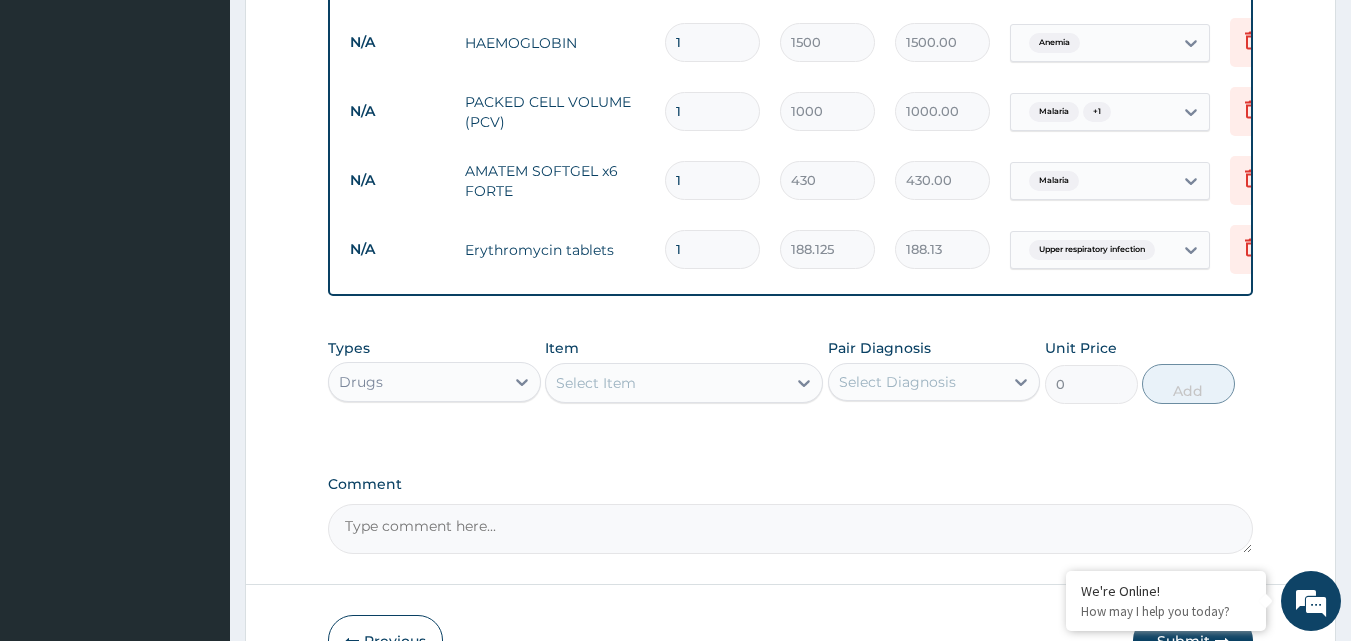 click on "Select Item" at bounding box center (666, 383) 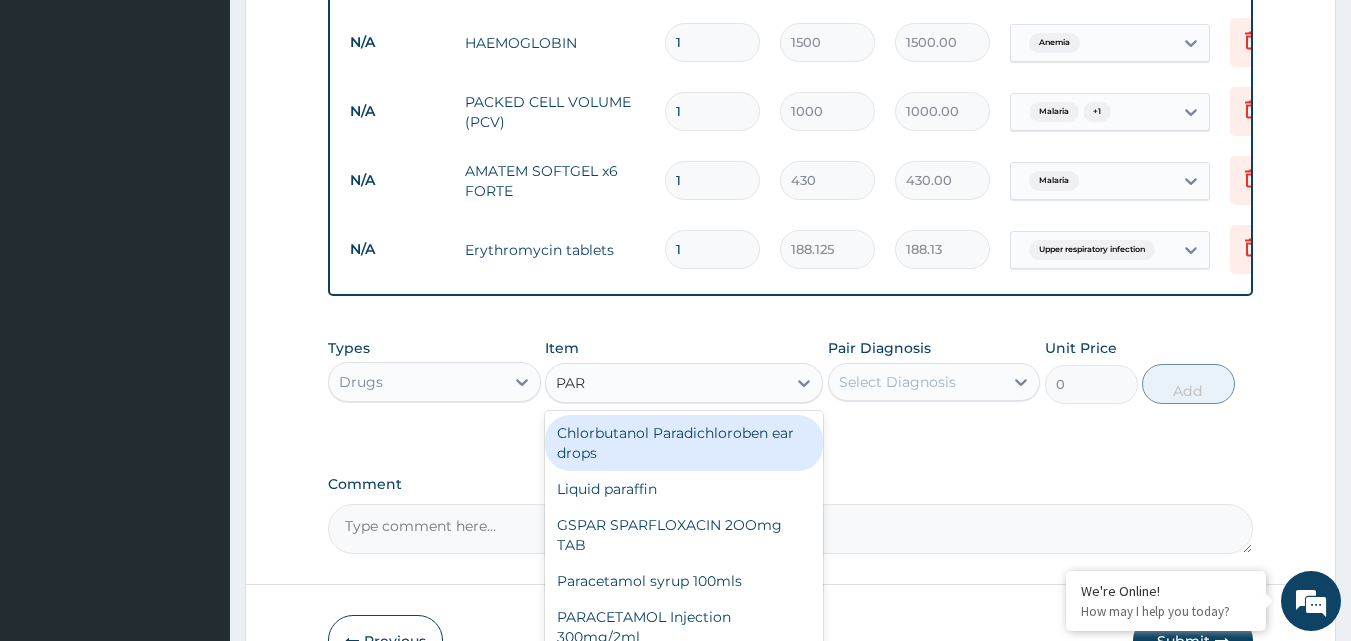 type on "PARA" 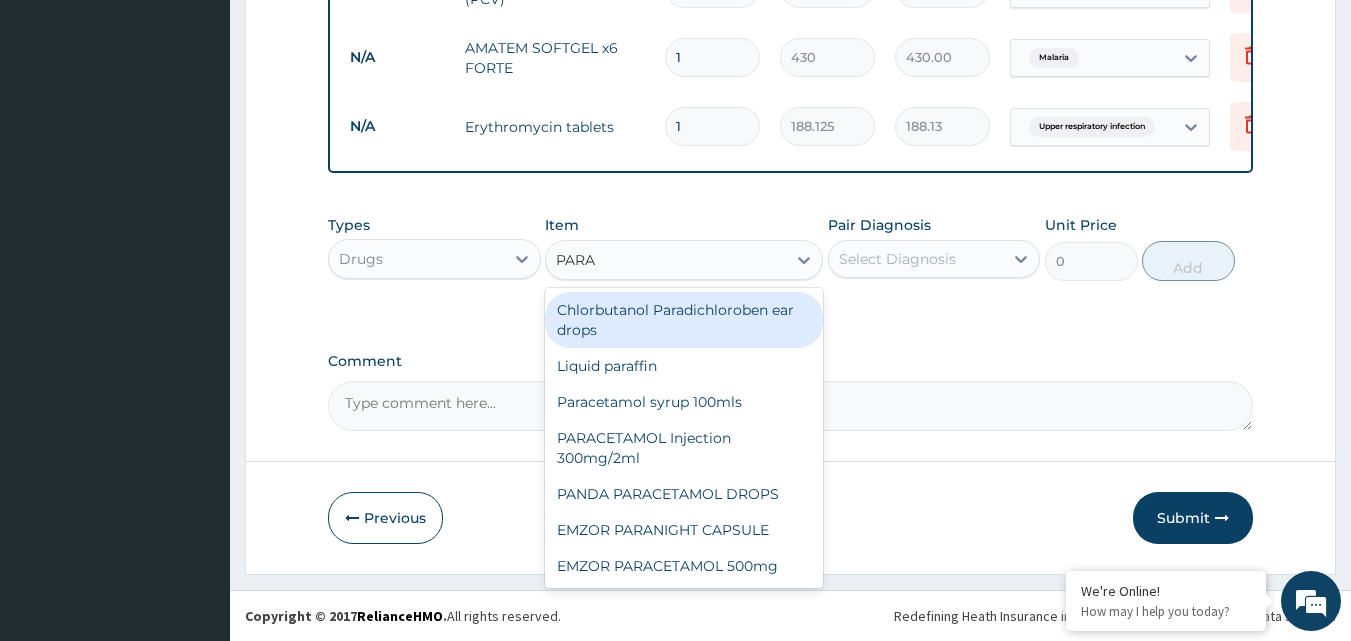 scroll, scrollTop: 1005, scrollLeft: 0, axis: vertical 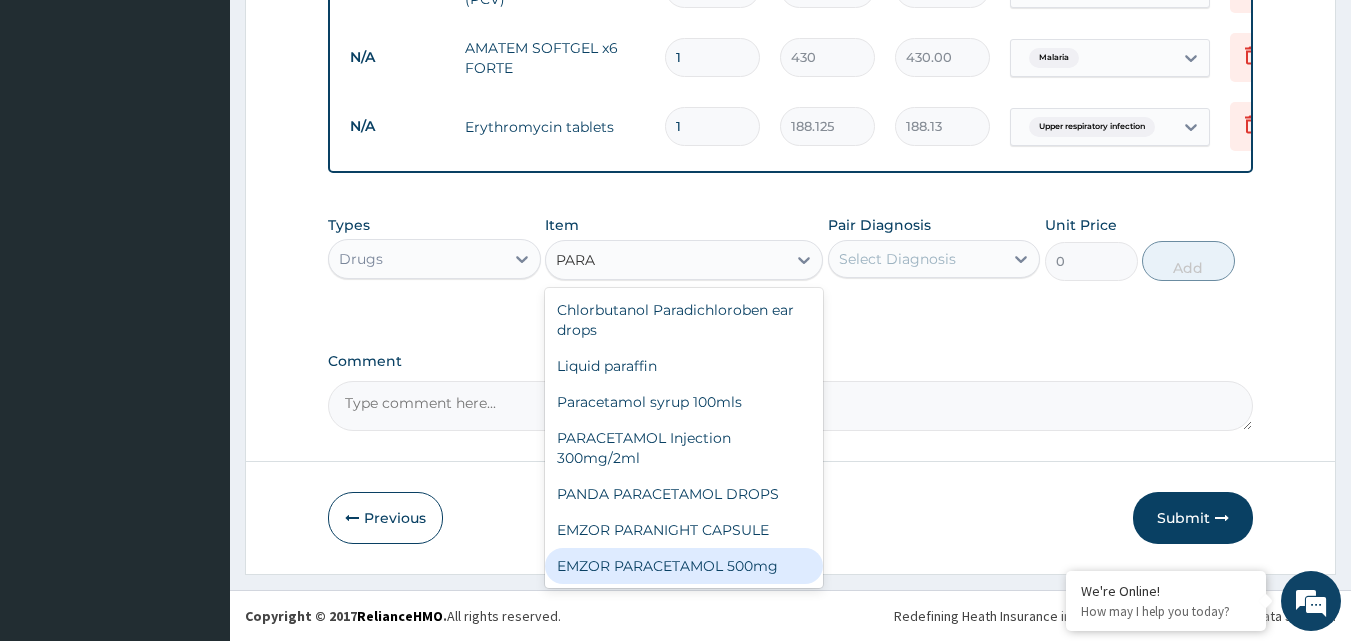 click on "EMZOR PARACETAMOL 500mg" at bounding box center [684, 566] 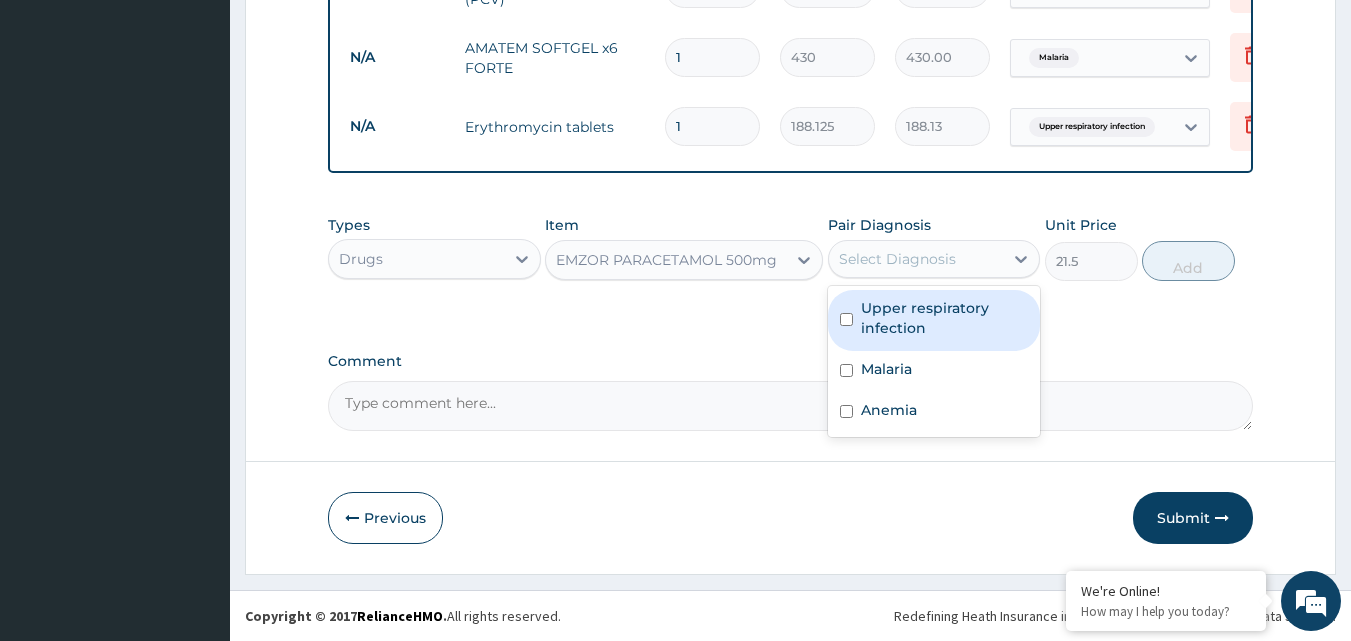 click on "Select Diagnosis" at bounding box center [897, 259] 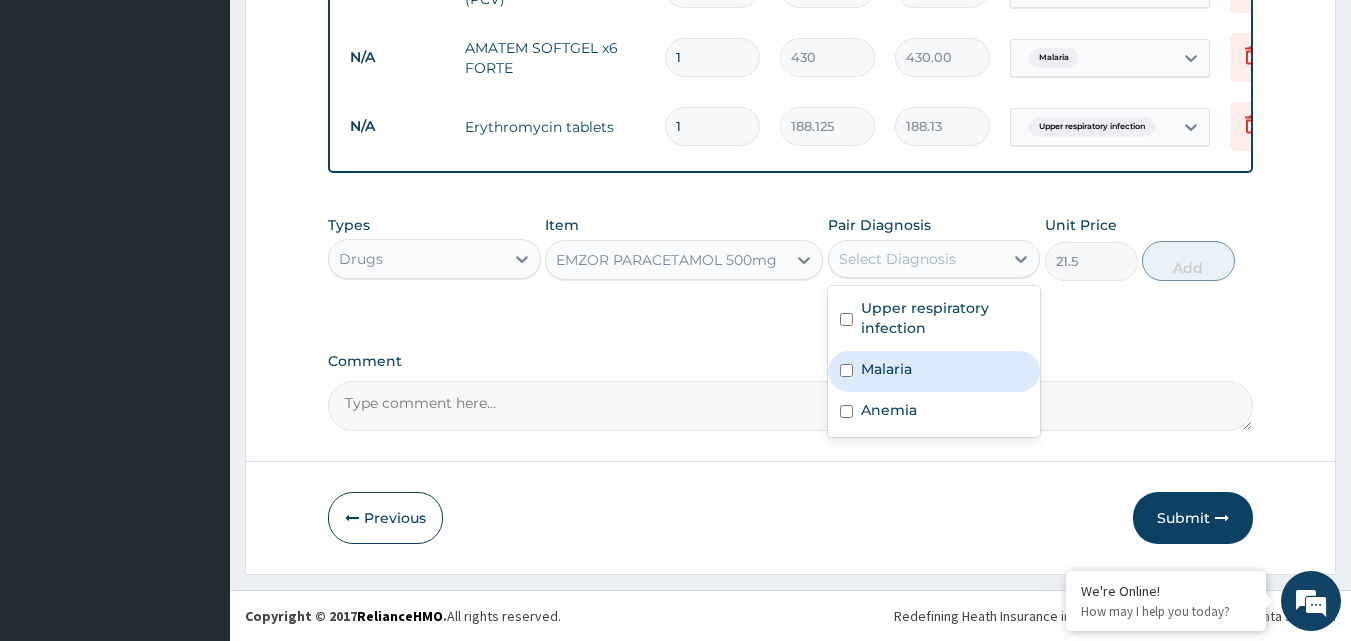 click on "Malaria" at bounding box center (886, 369) 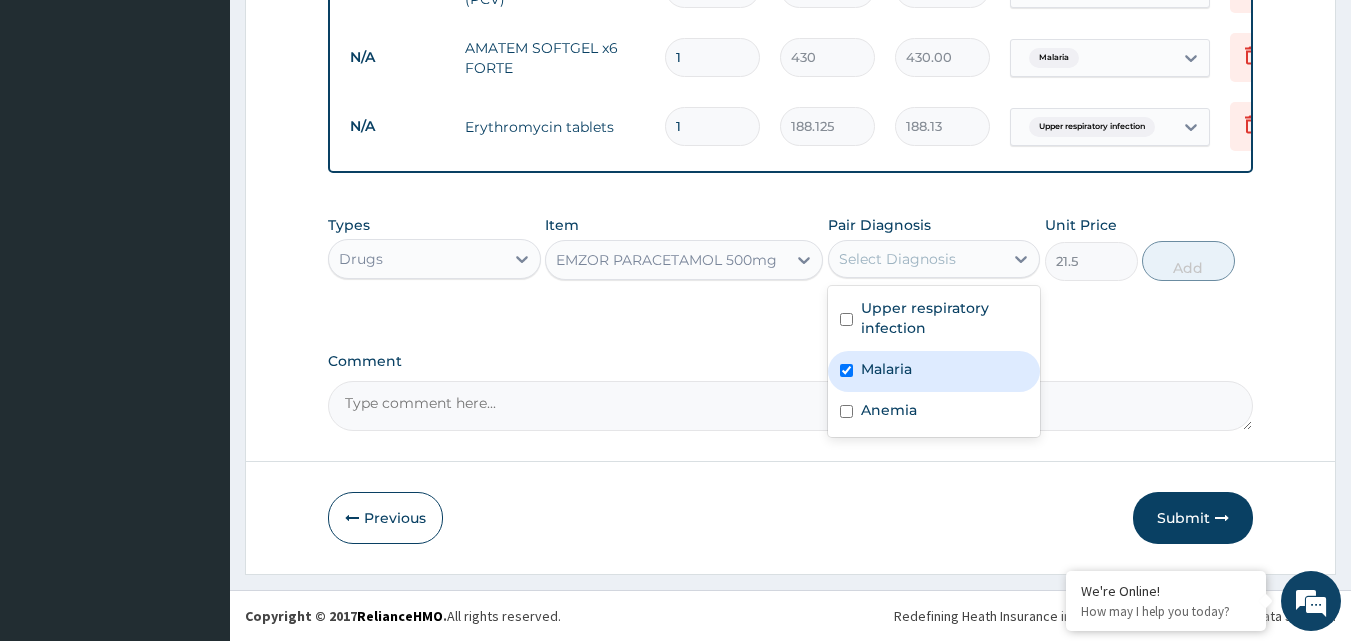 checkbox on "true" 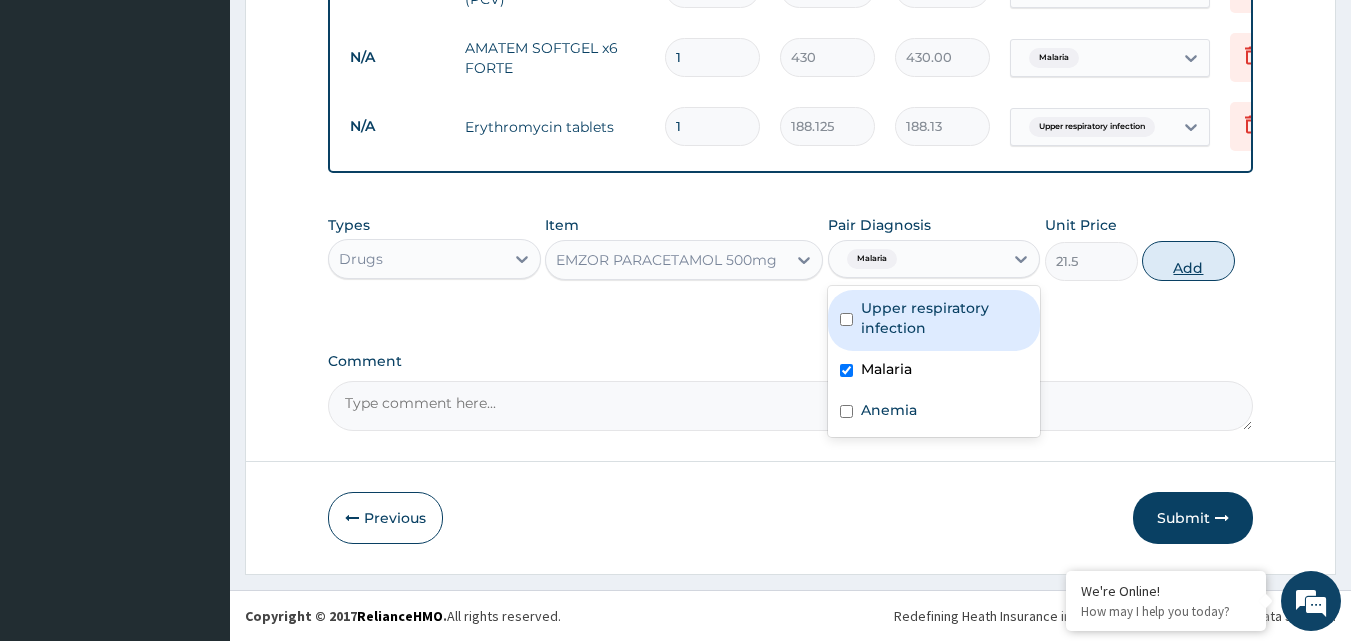 click on "Add" at bounding box center [1188, 261] 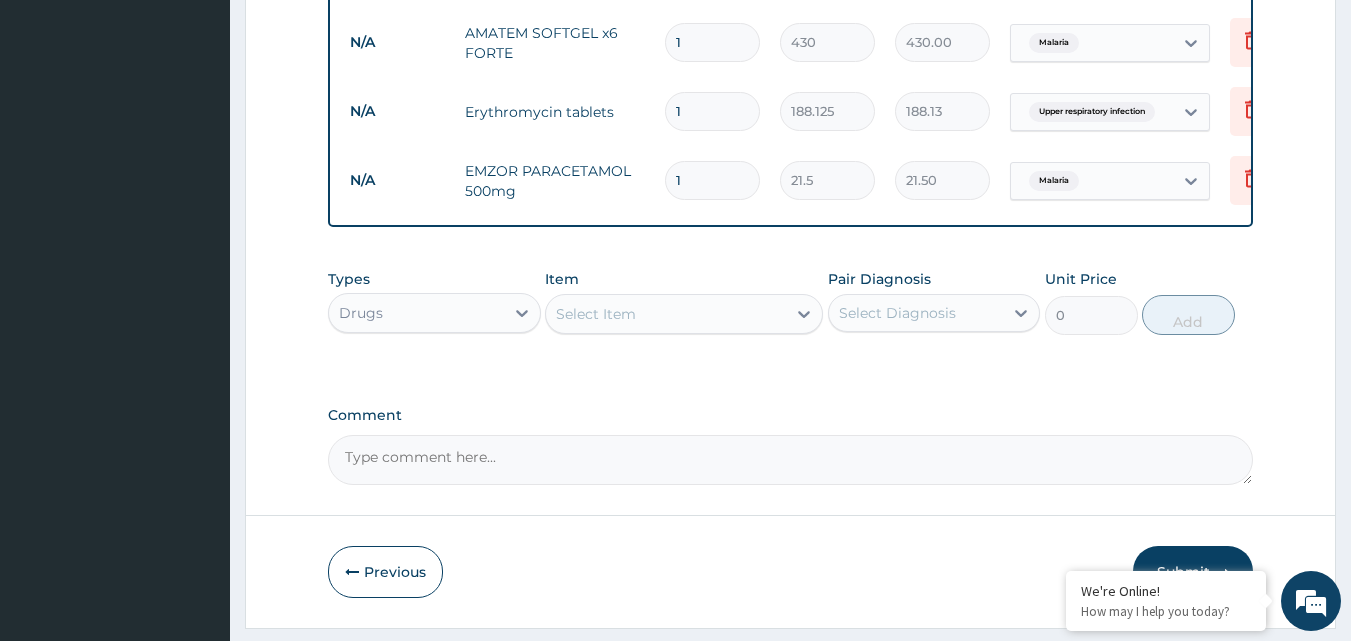 type on "2" 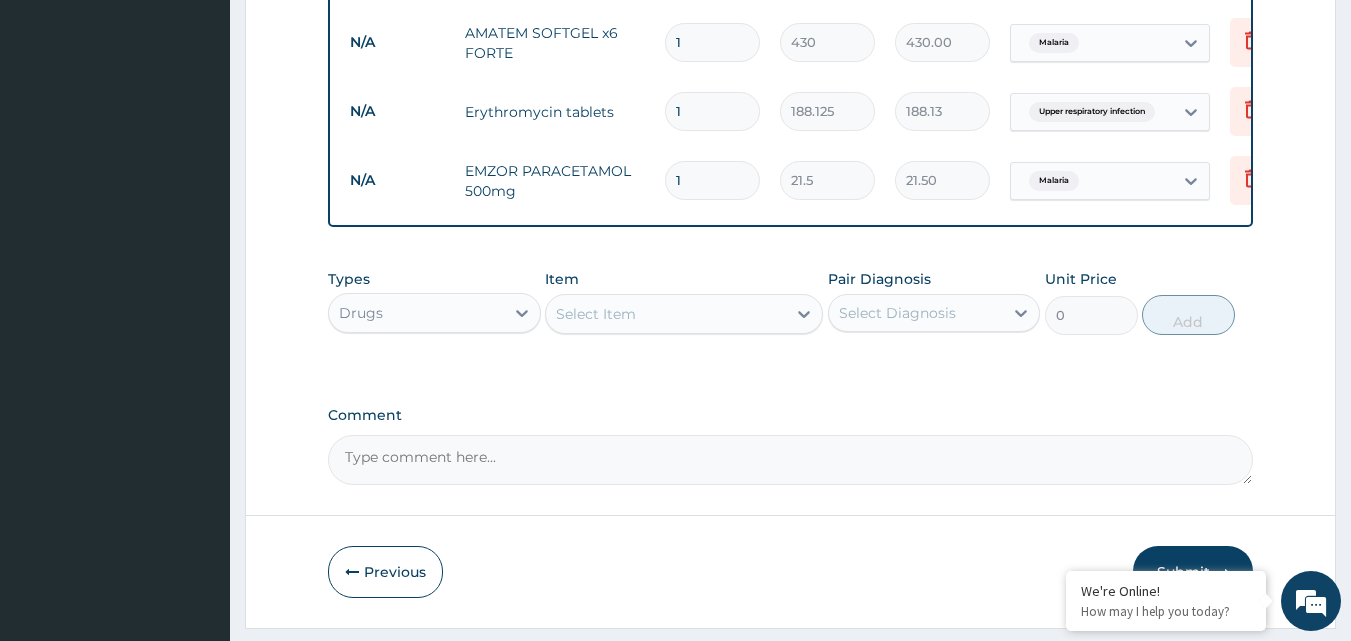 type on "43.00" 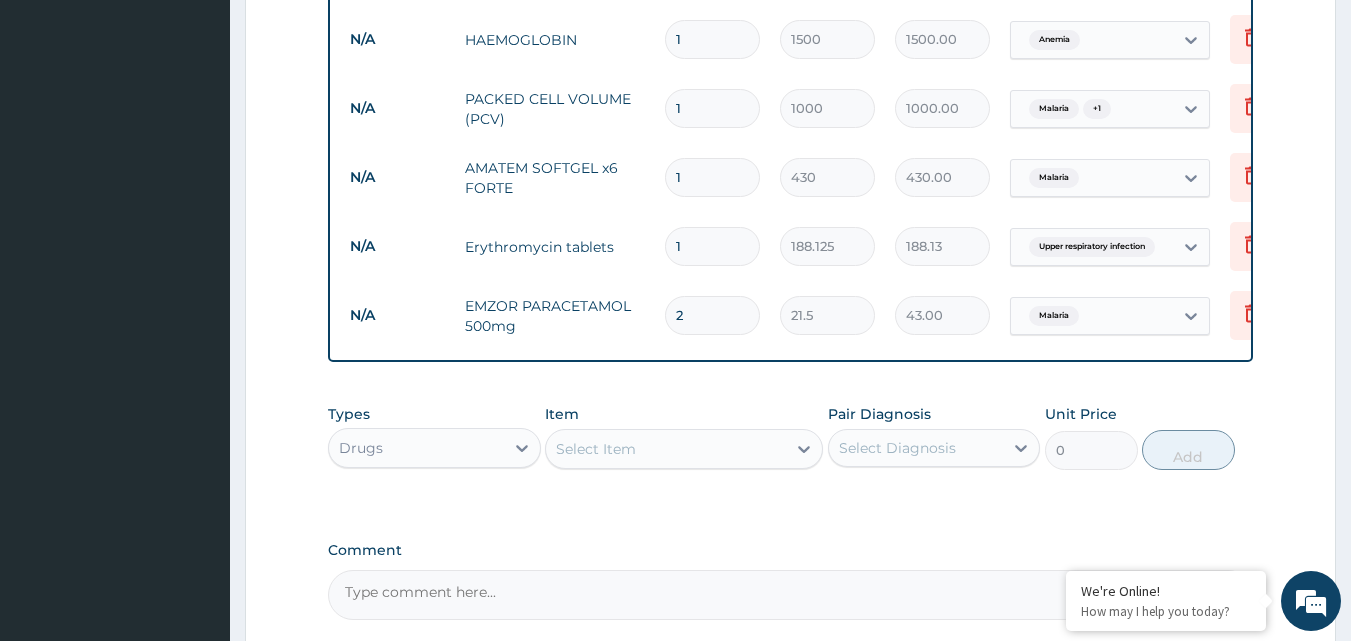 scroll, scrollTop: 905, scrollLeft: 0, axis: vertical 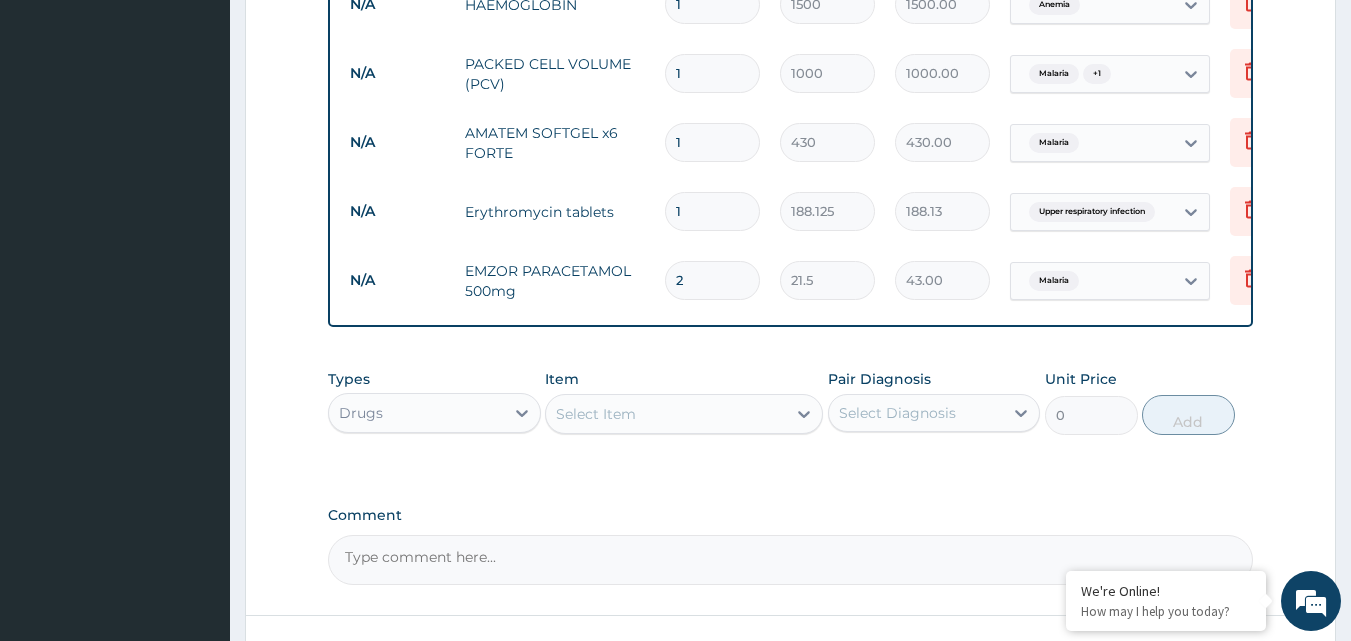 type on "2" 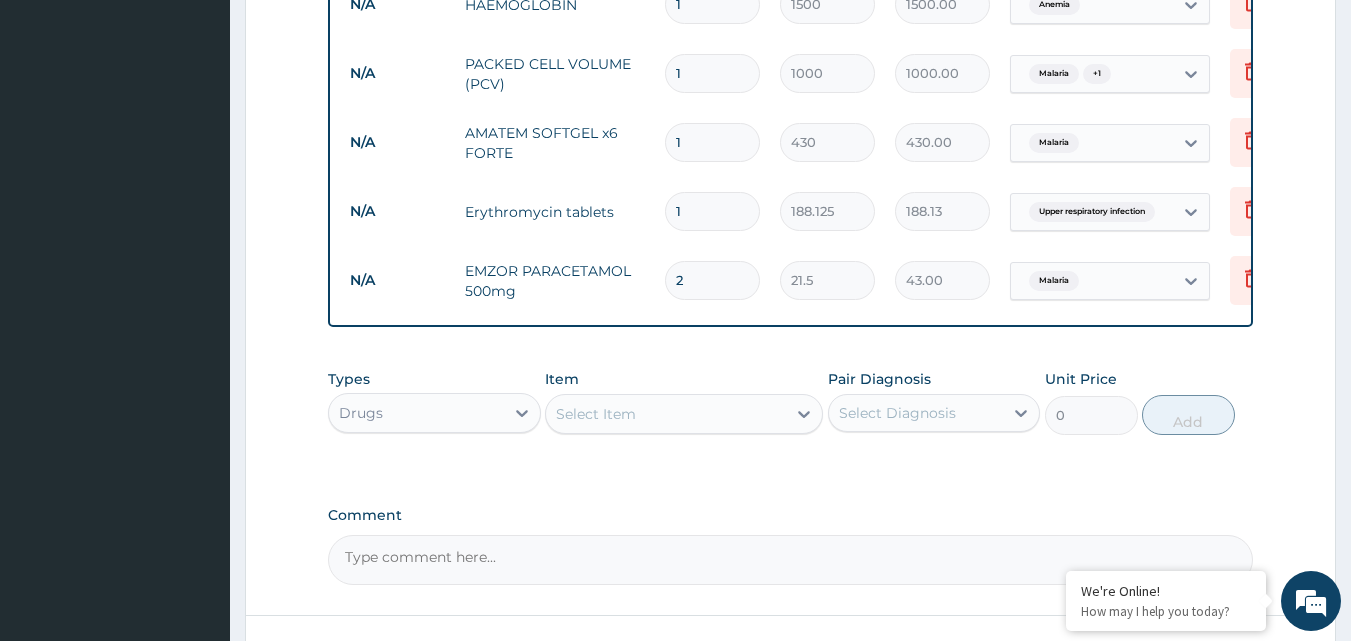 type 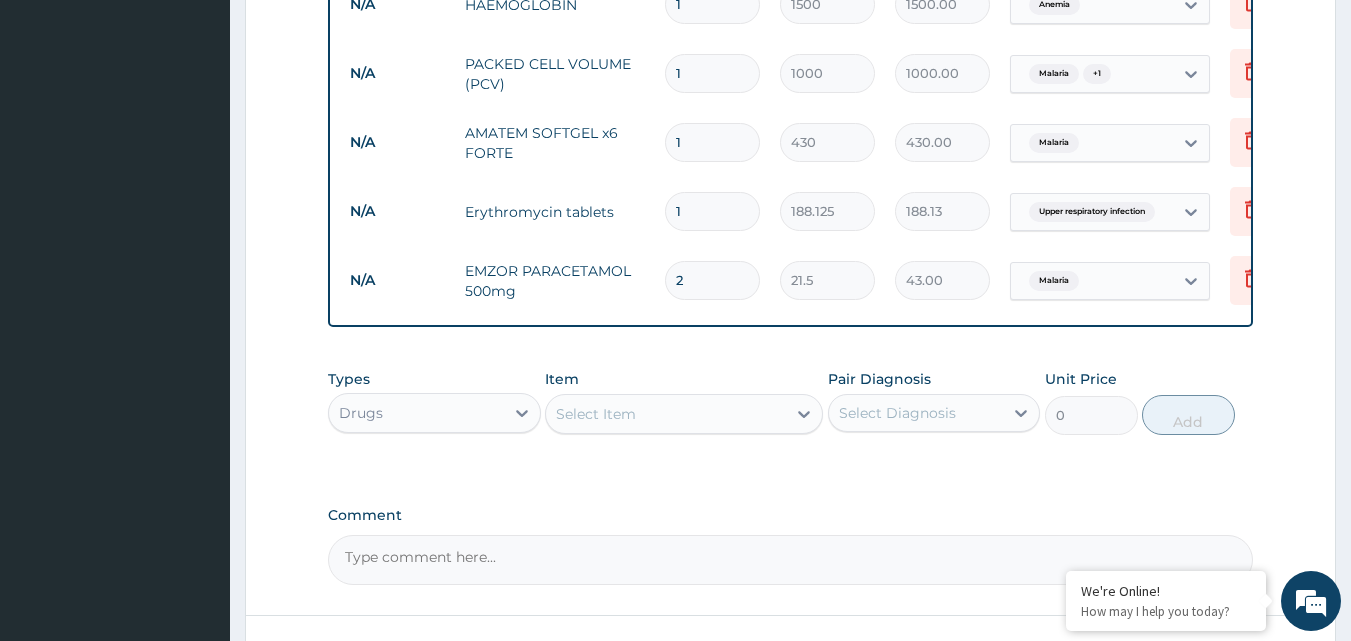 type on "0.00" 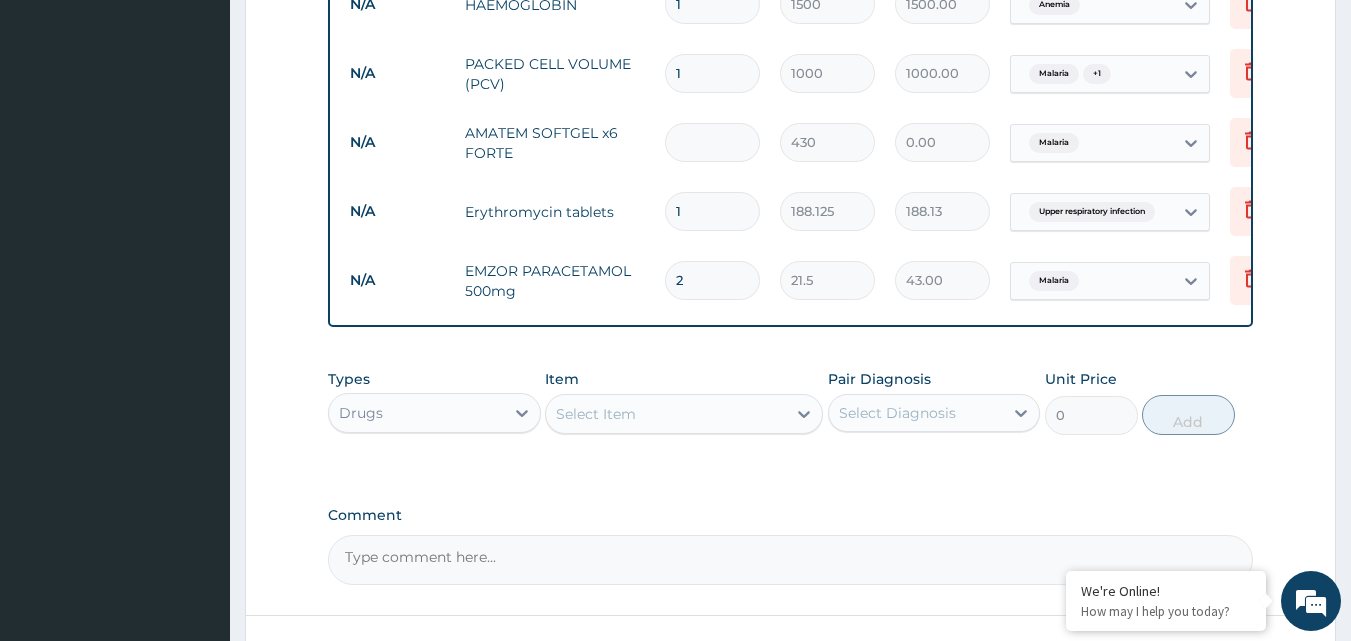 type on "6" 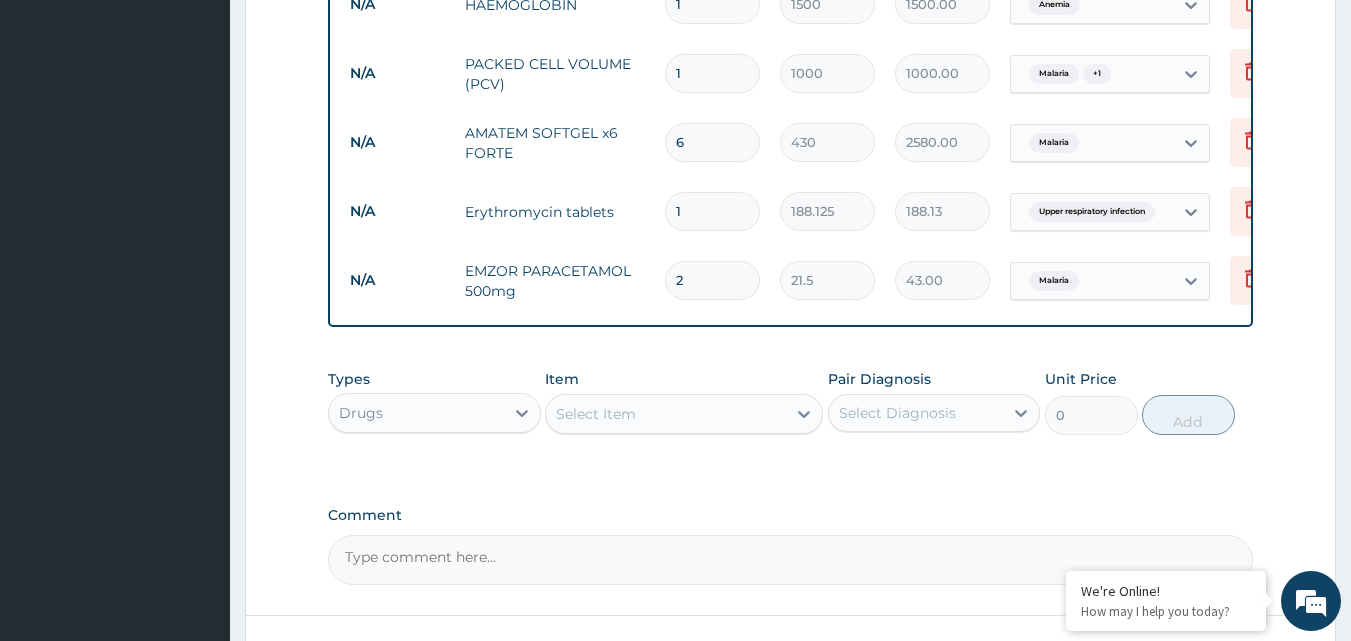 type on "6" 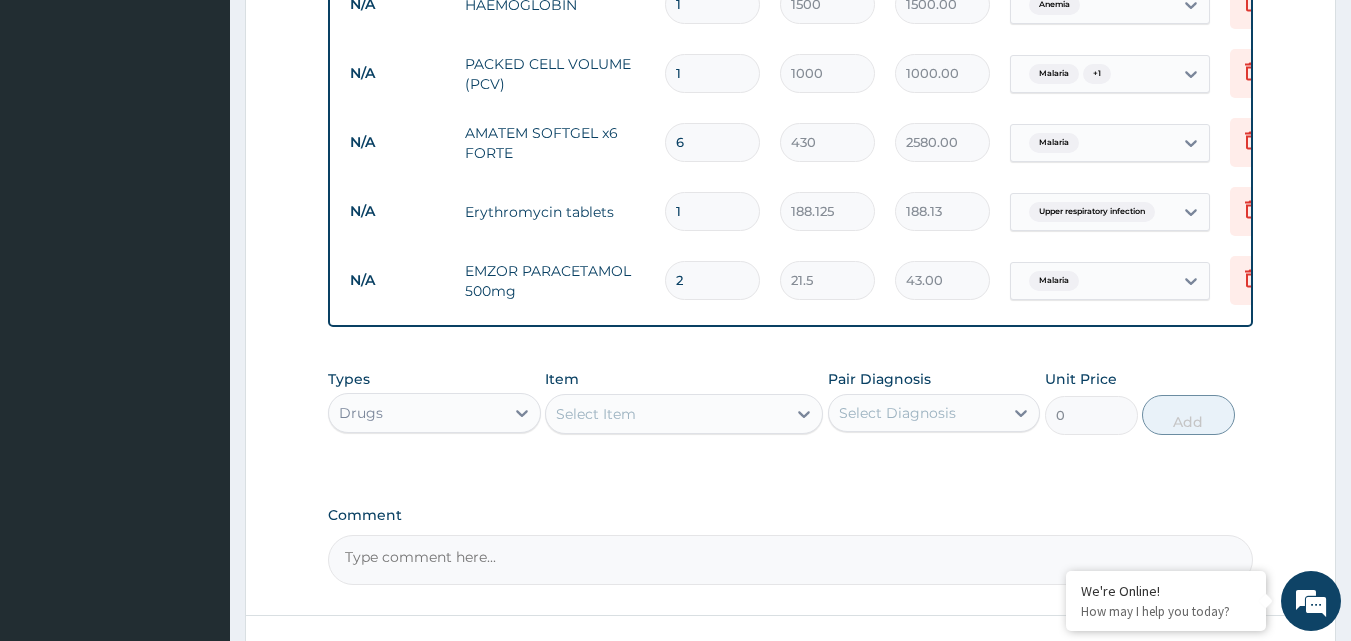 click on "1" at bounding box center (712, 211) 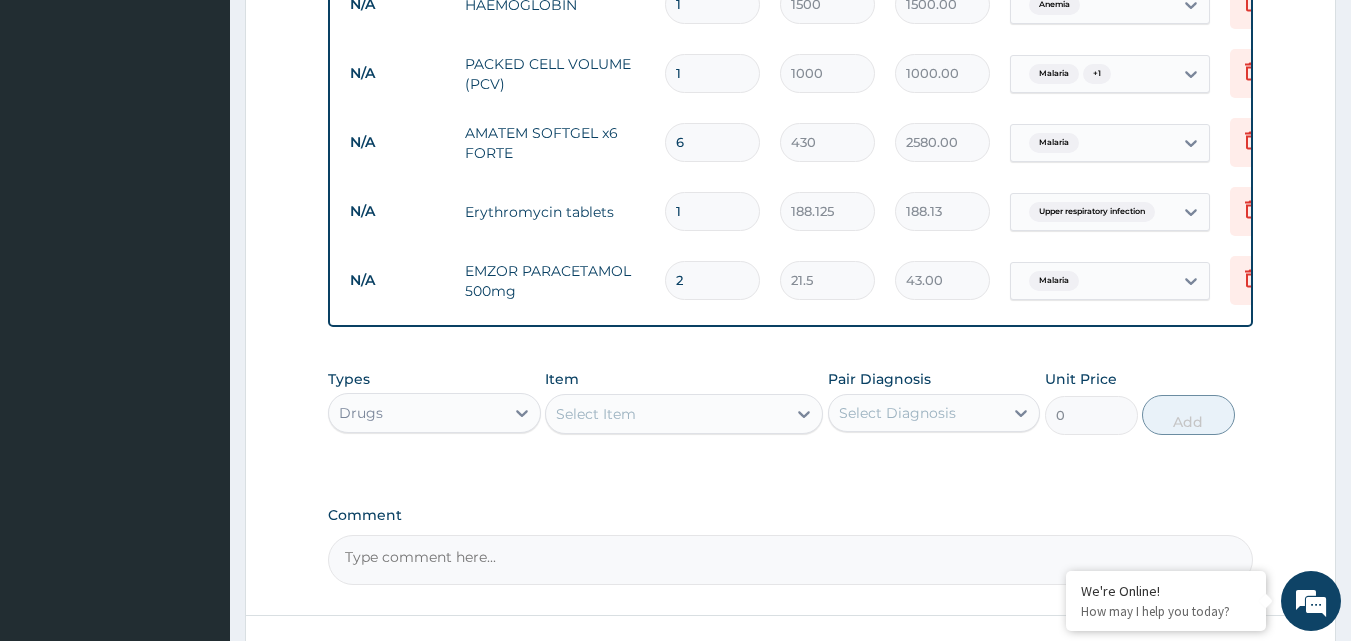 type on "15" 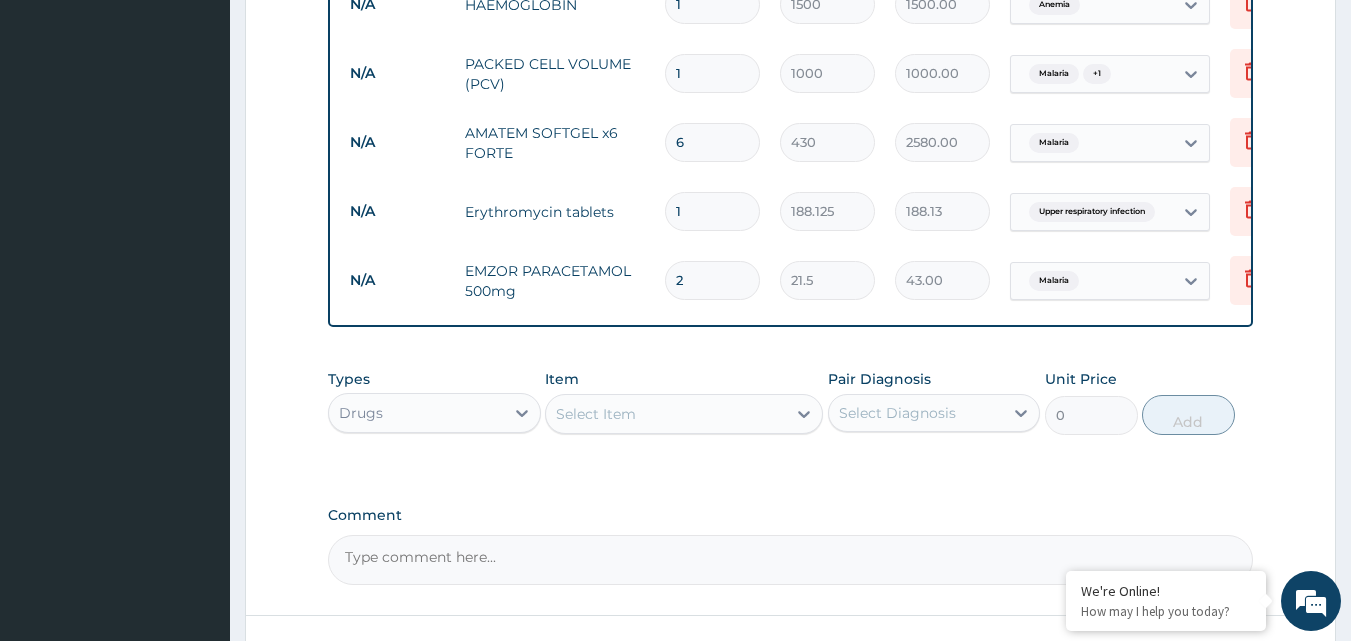 type on "2821.88" 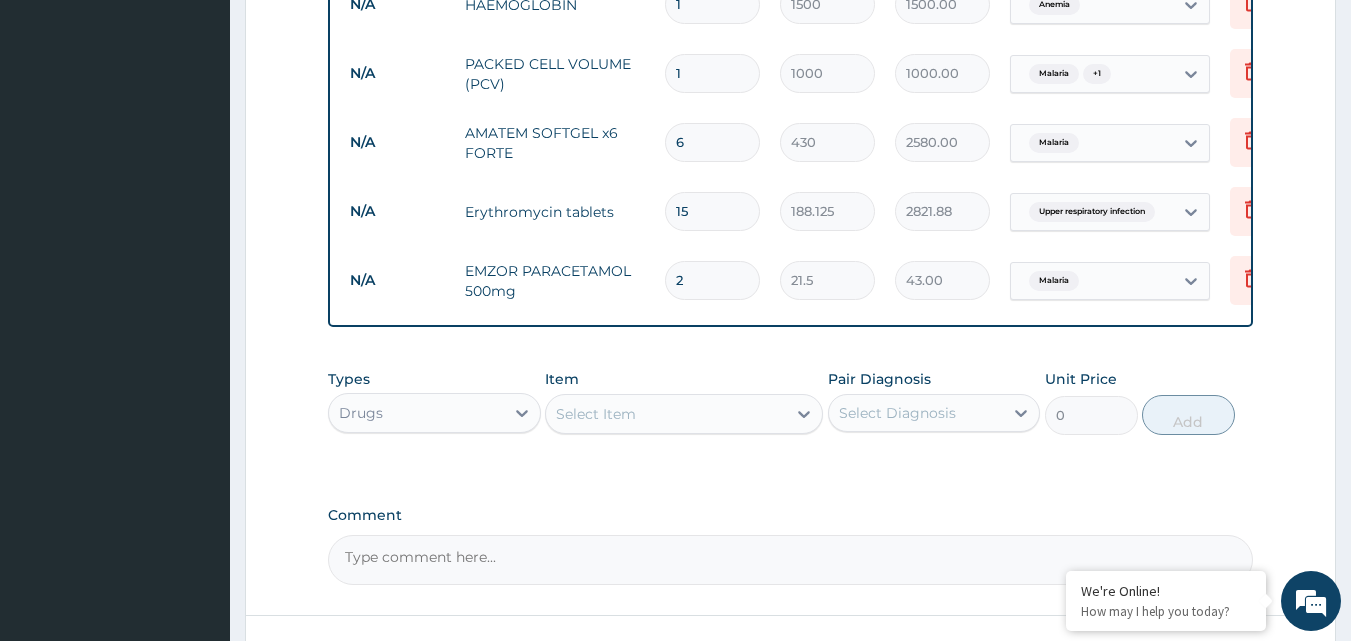 type on "1" 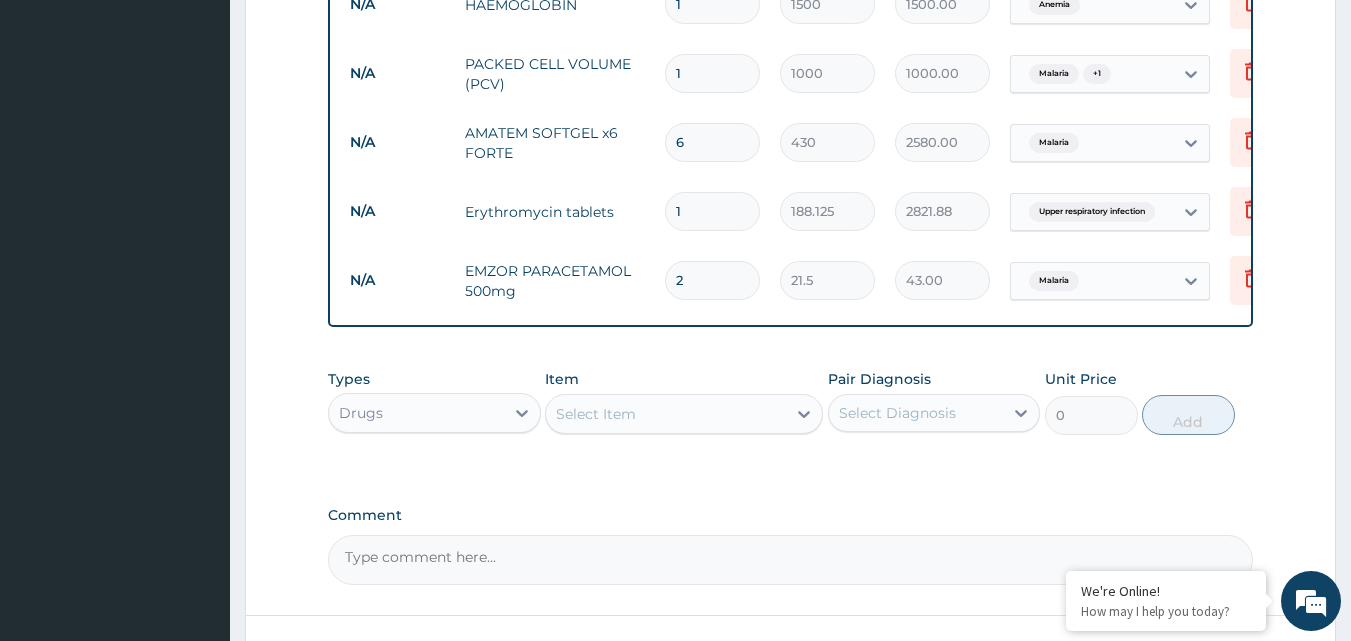 type on "188.13" 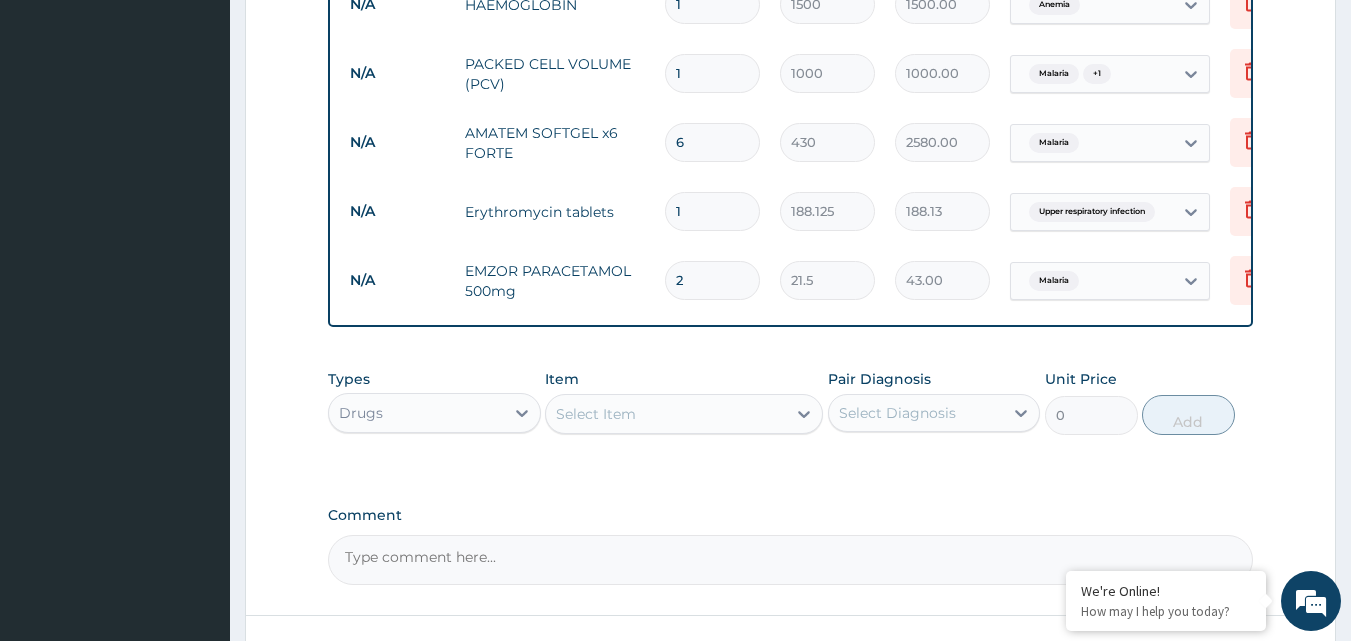 type 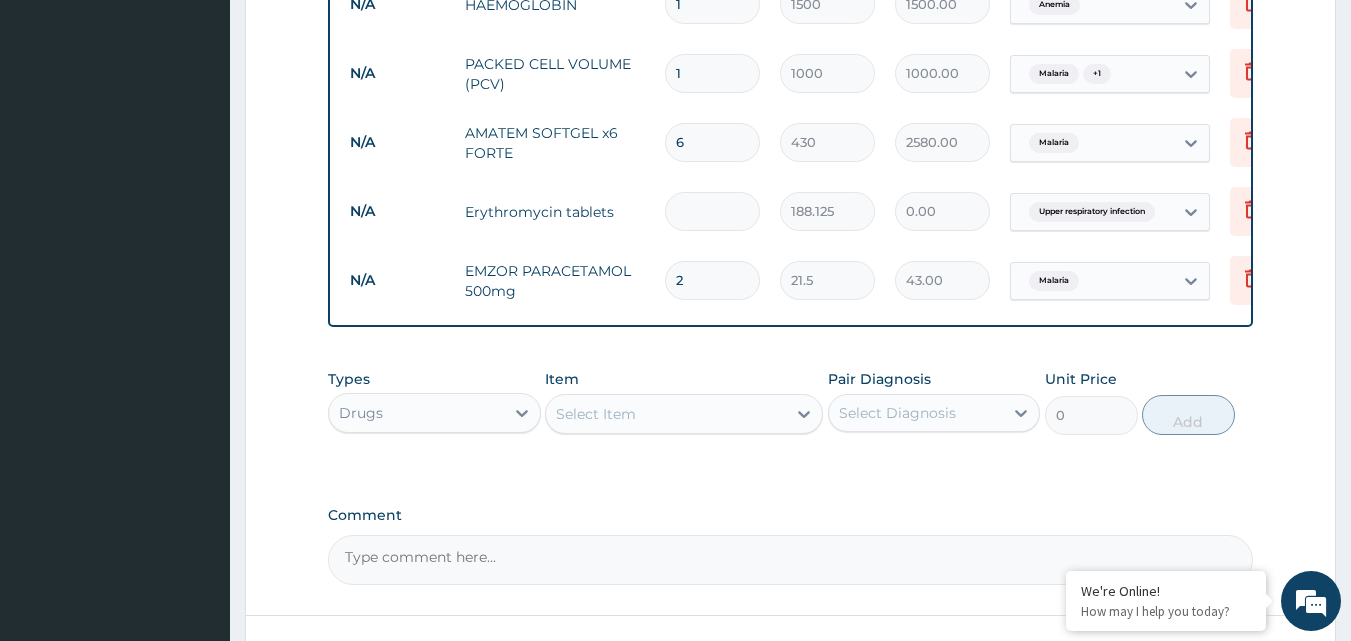 type on "5" 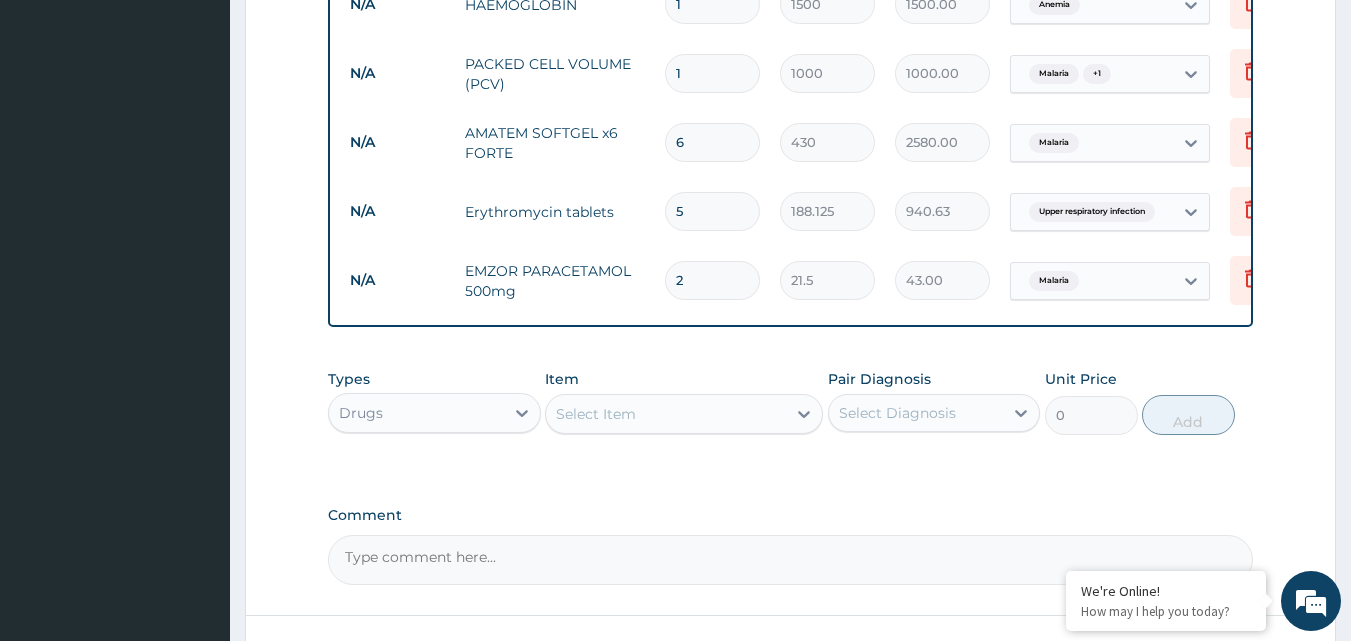 type on "5" 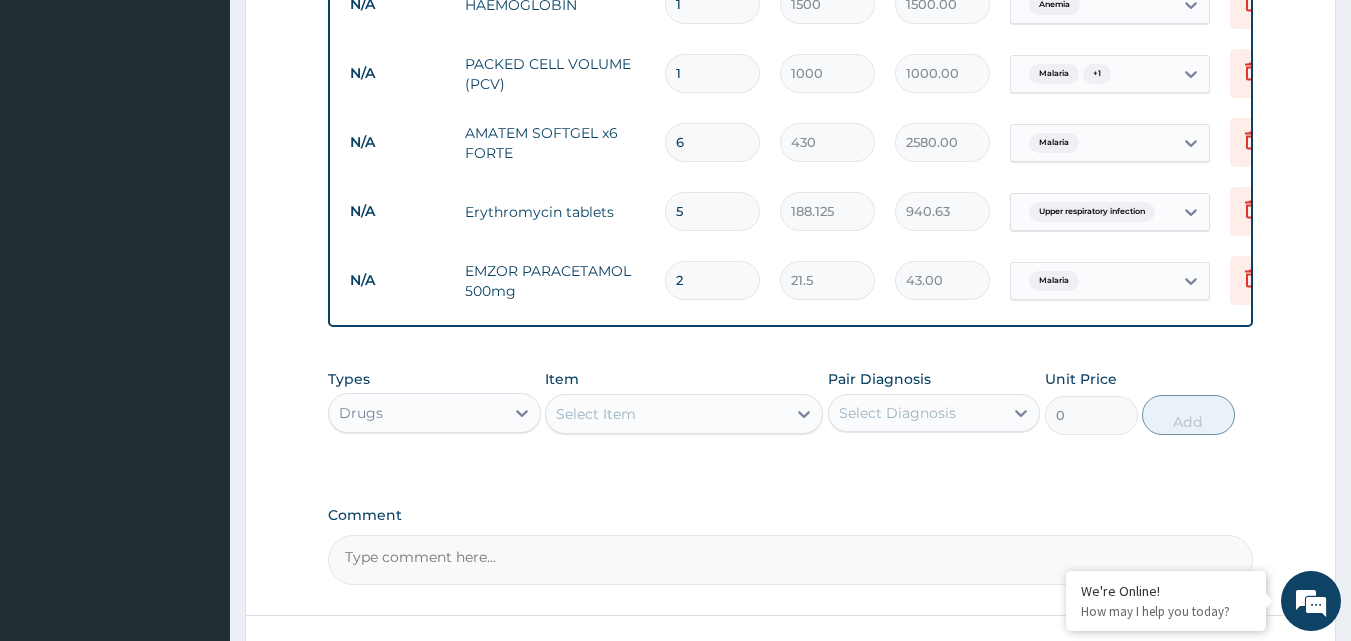 type 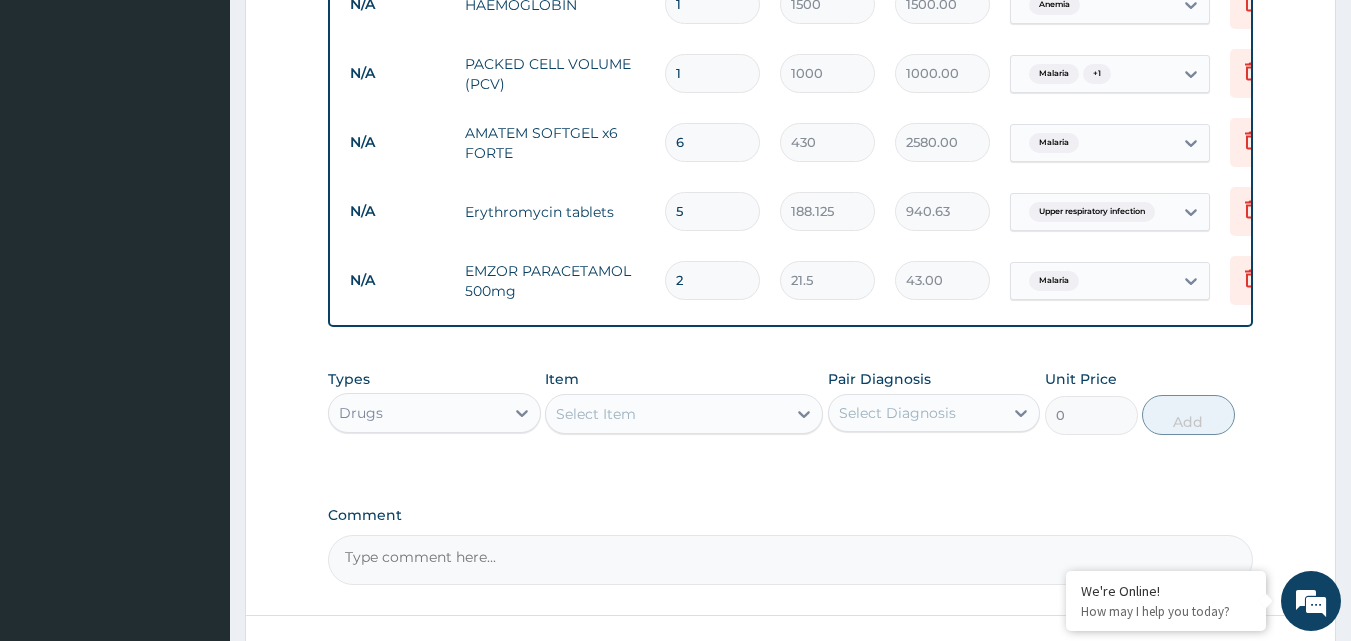 type on "0.00" 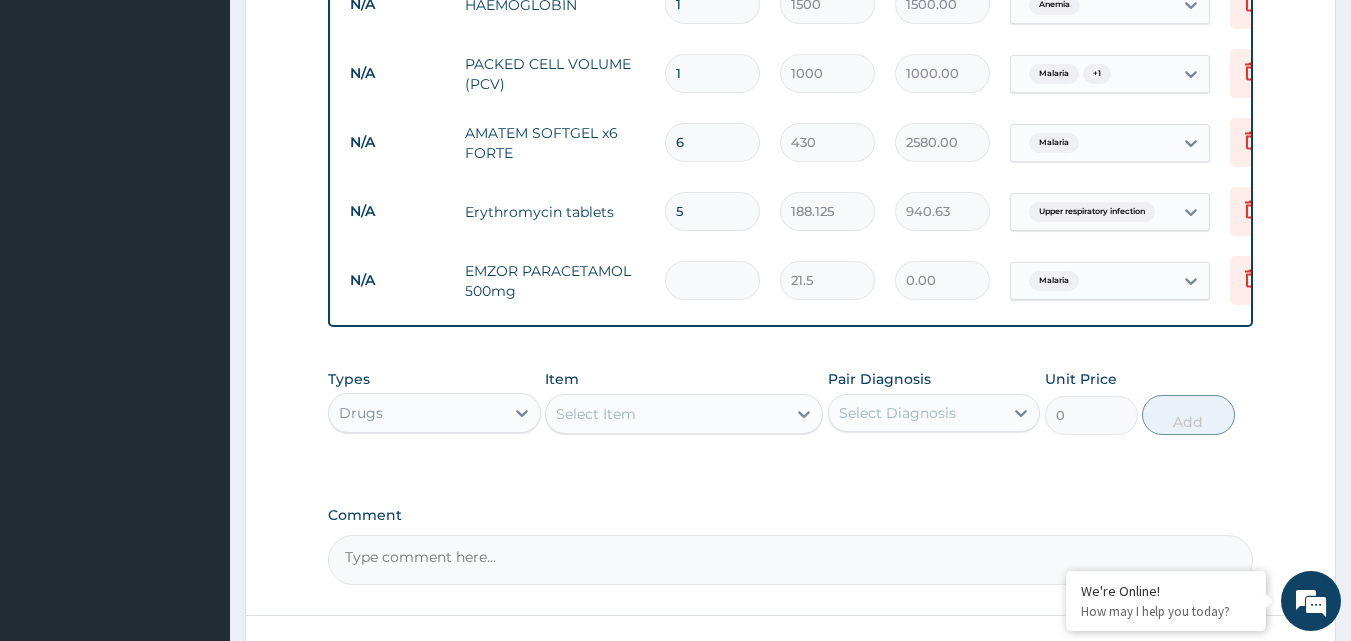 type on "1" 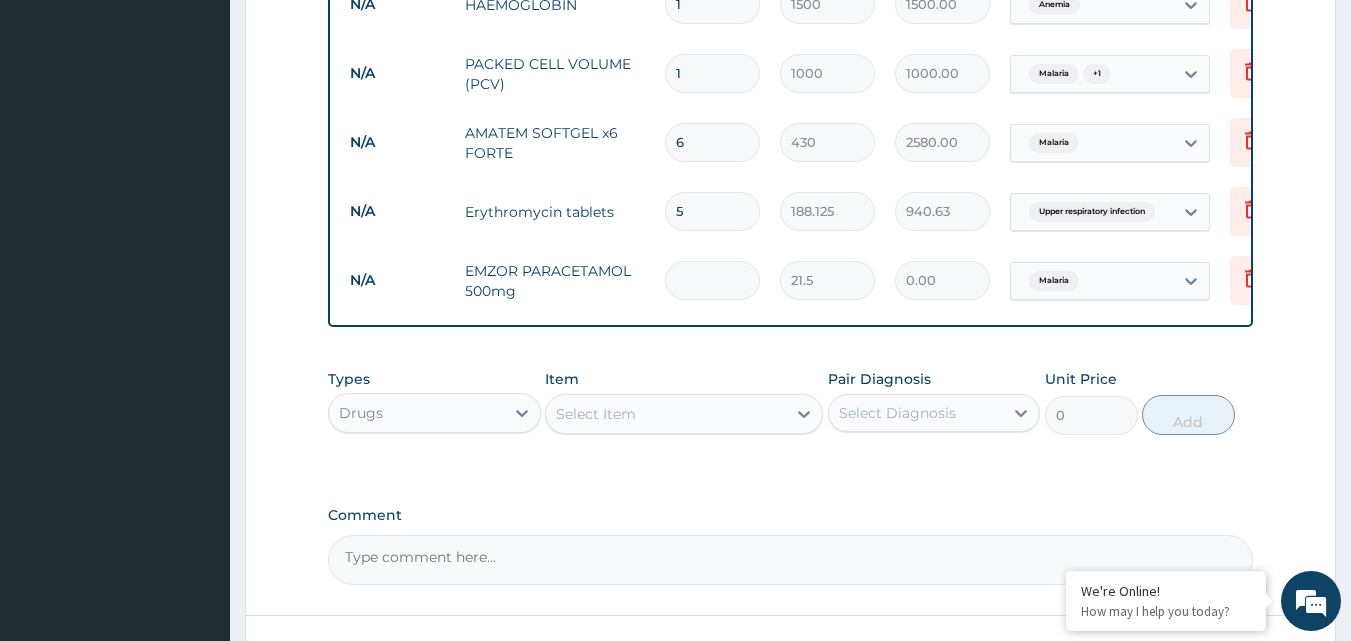 type on "21.50" 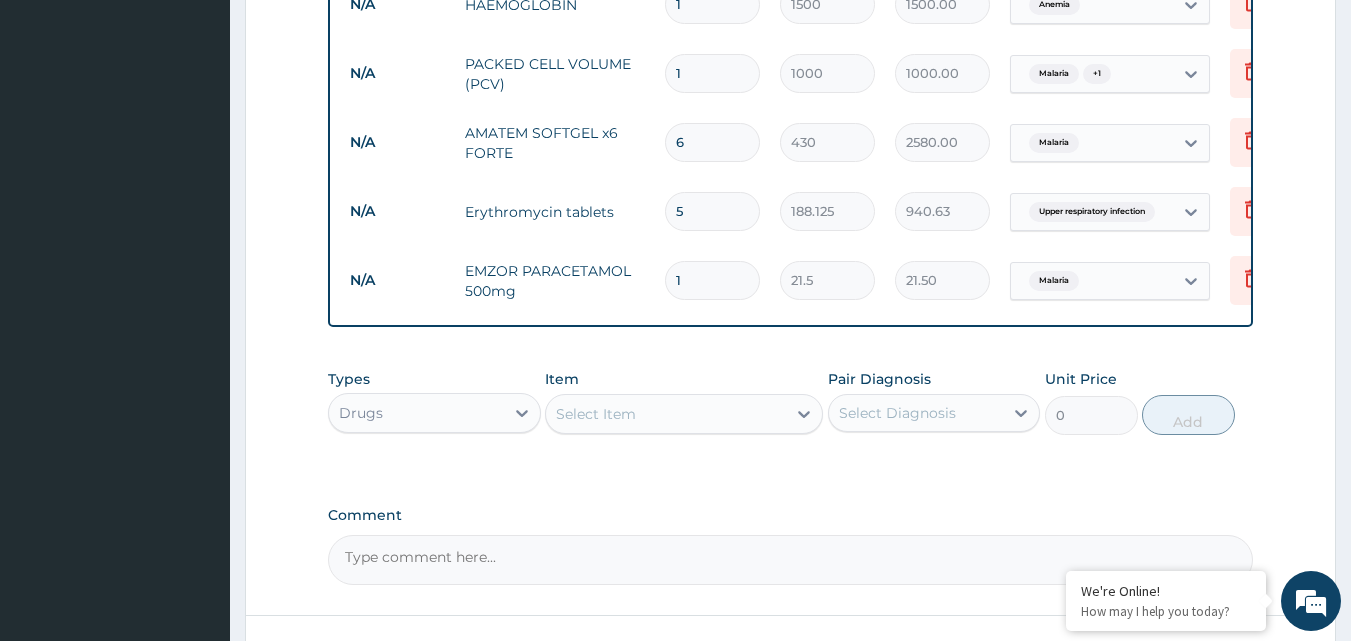 type on "18" 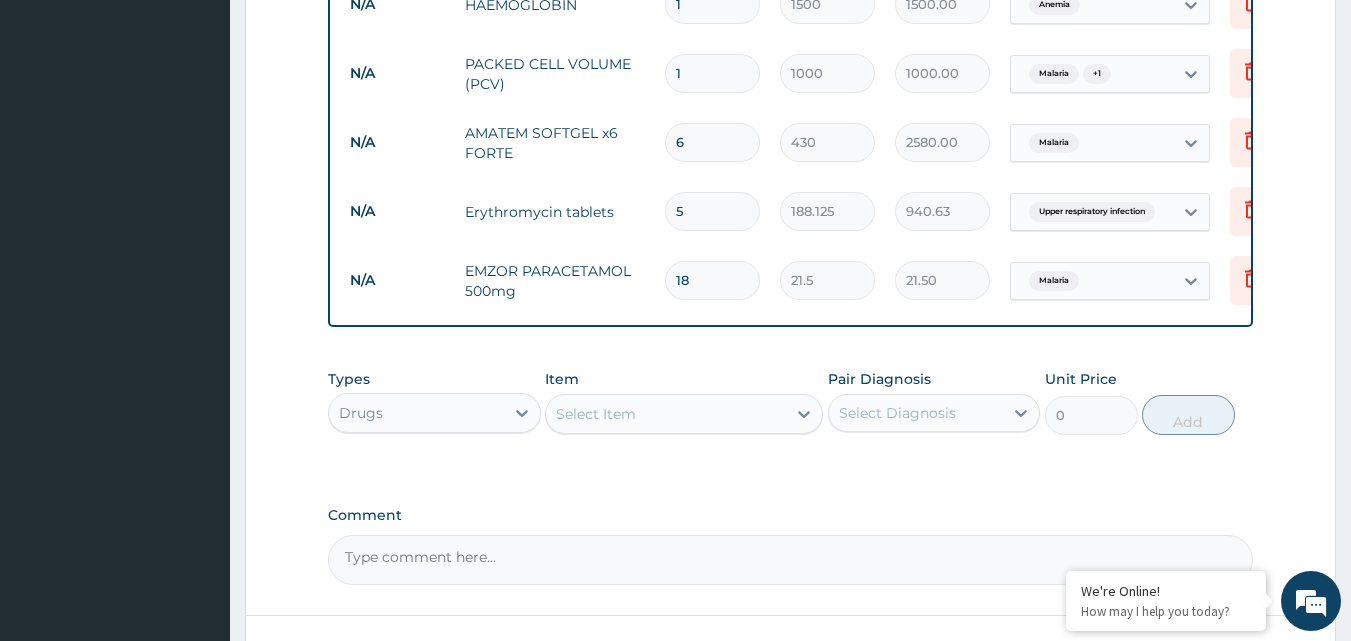 type on "387.00" 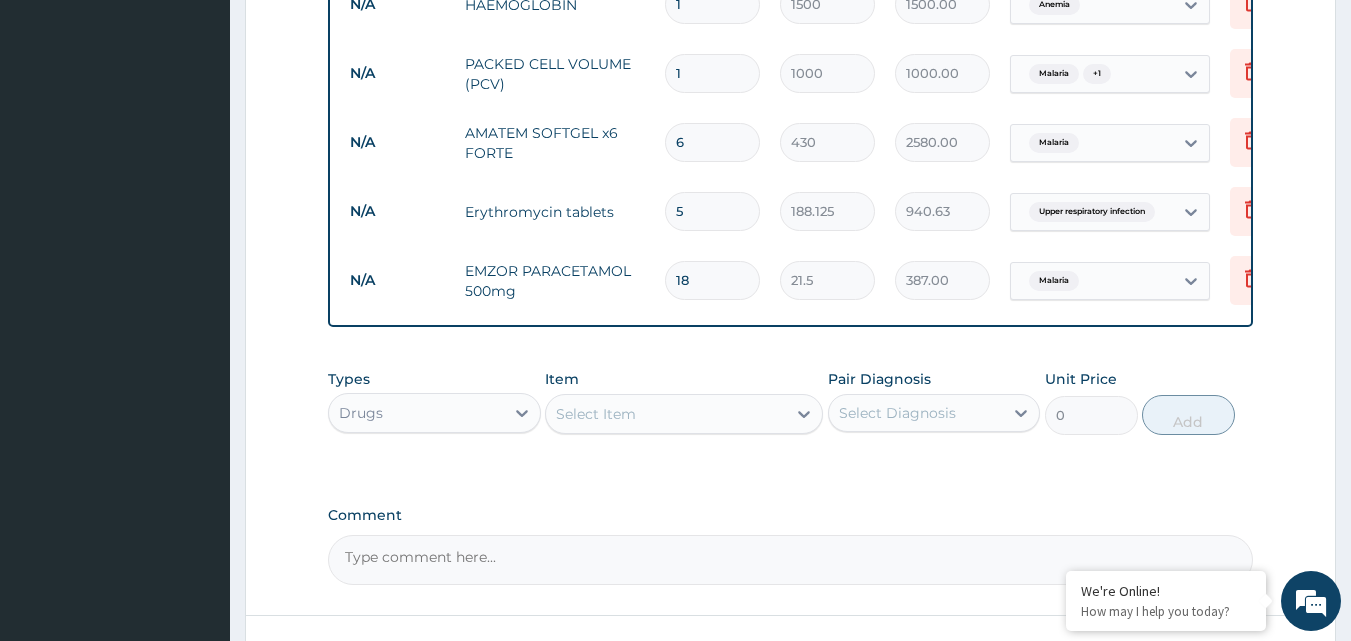 type on "19" 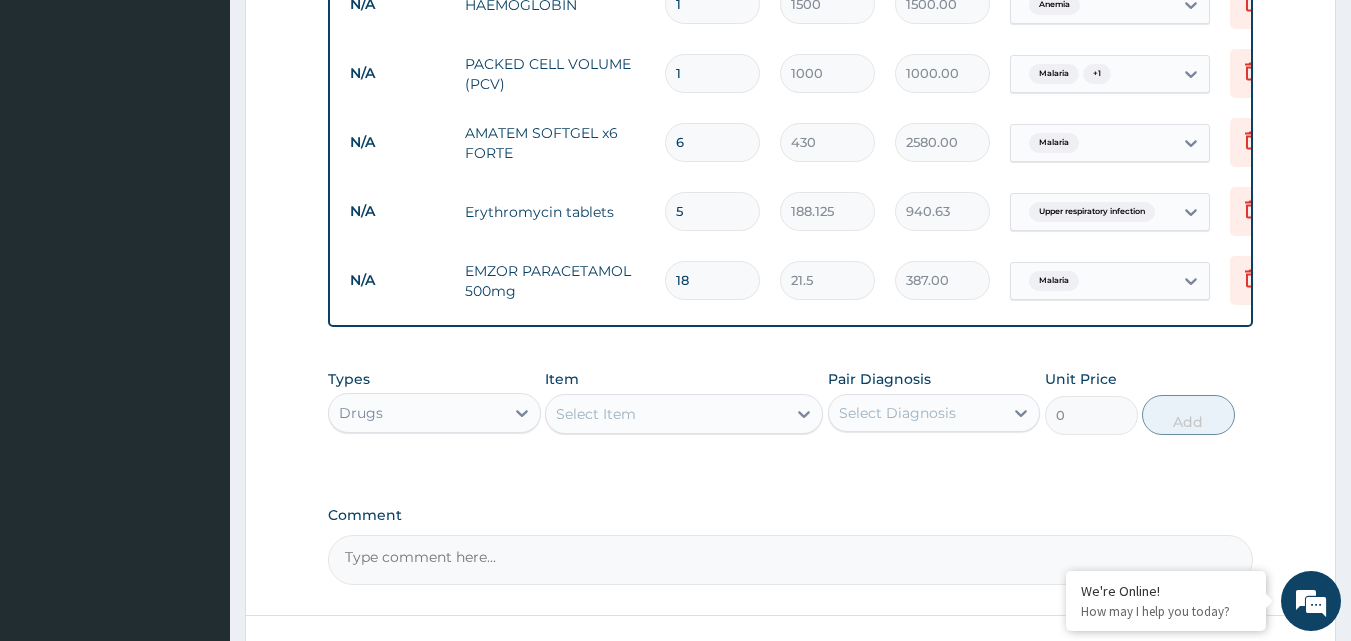 type on "408.50" 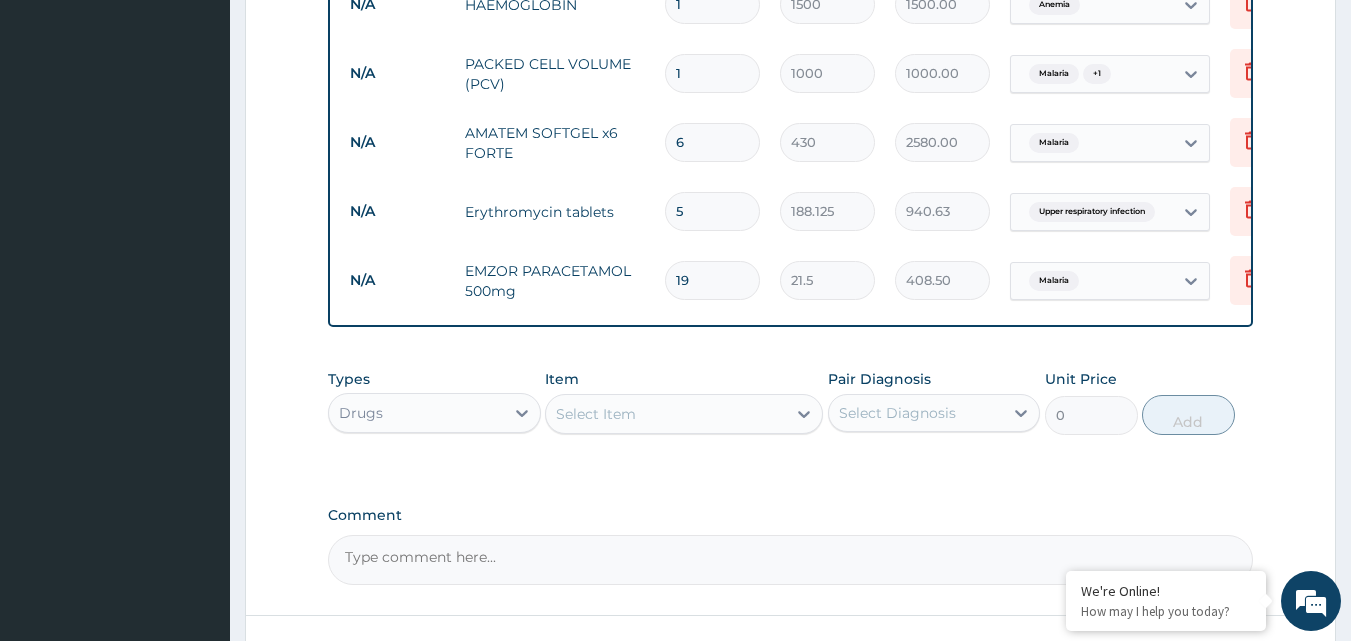type on "20" 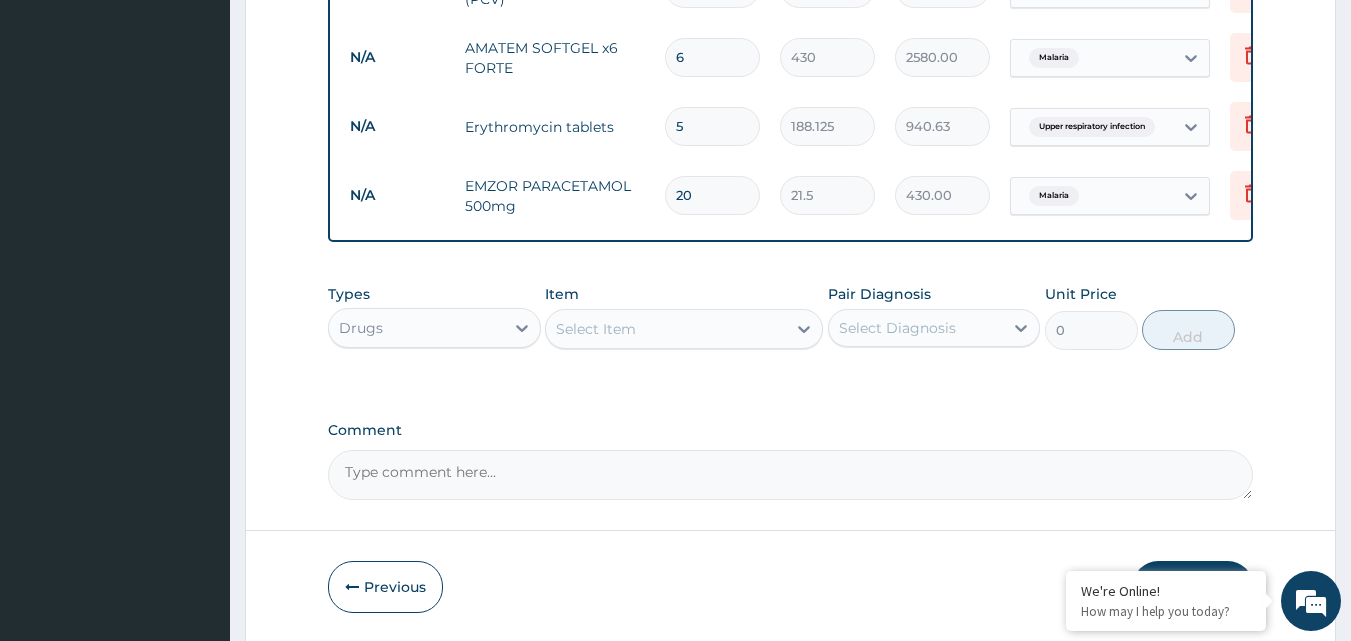 scroll, scrollTop: 1074, scrollLeft: 0, axis: vertical 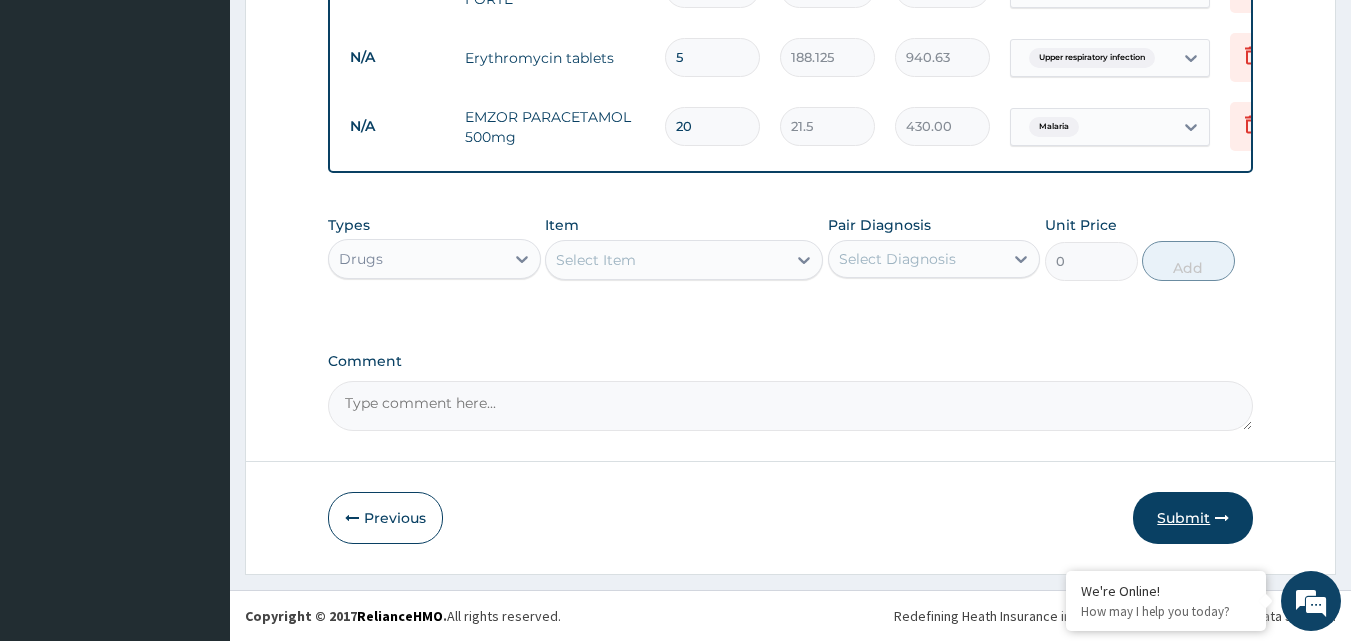type on "20" 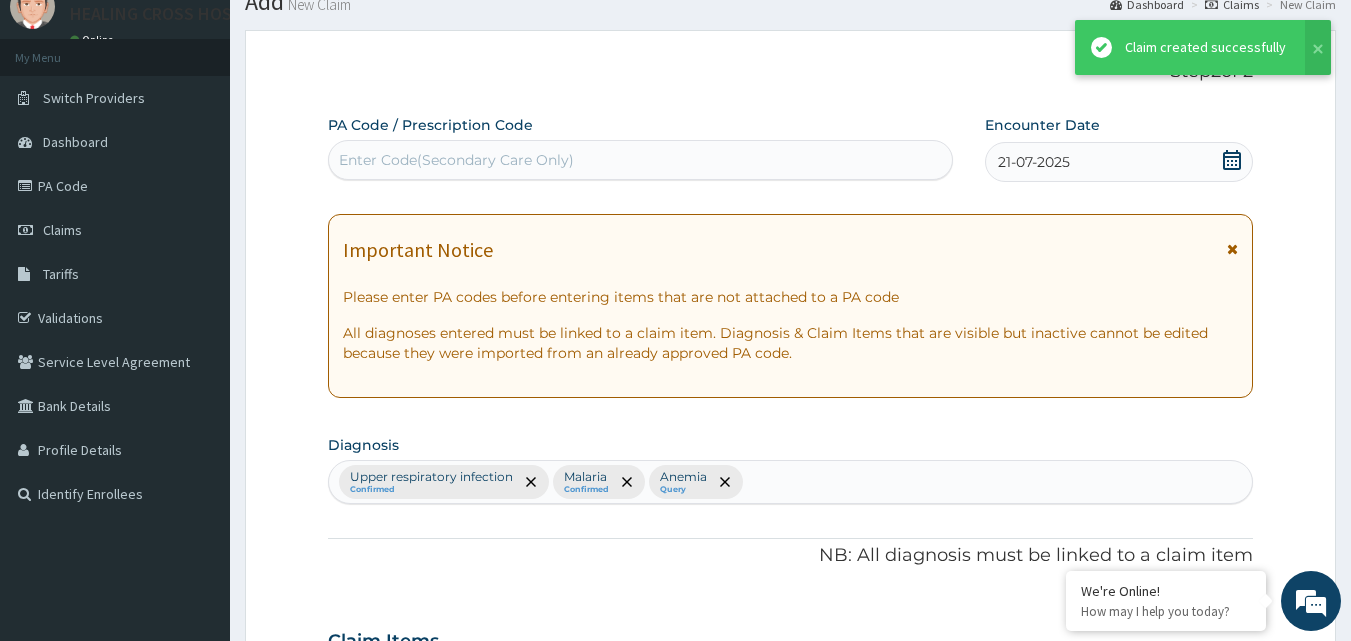 scroll, scrollTop: 1074, scrollLeft: 0, axis: vertical 